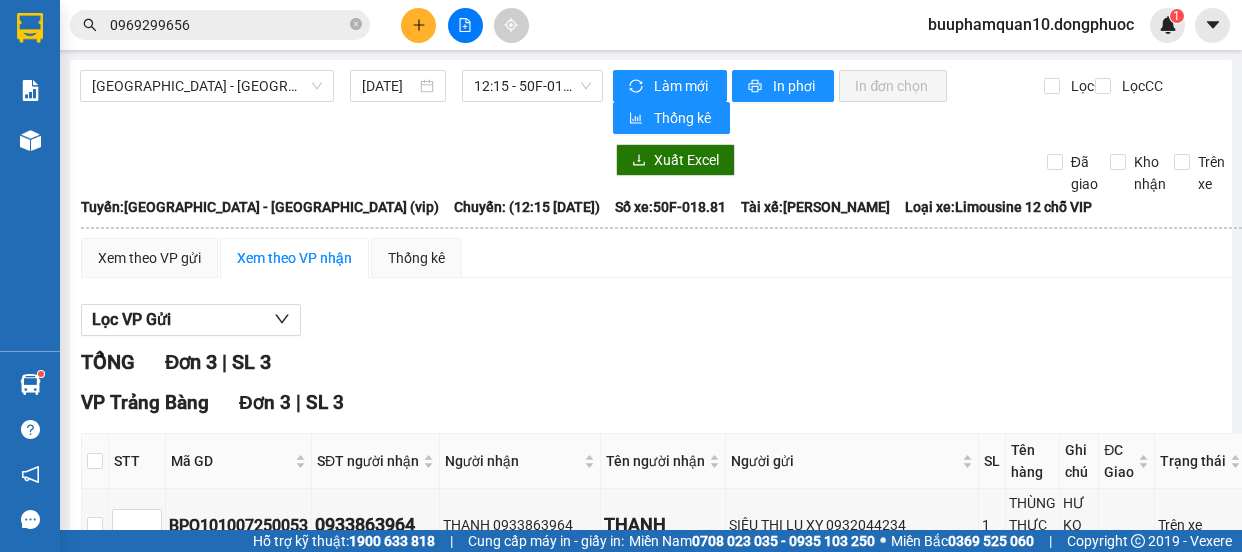 scroll, scrollTop: 0, scrollLeft: 0, axis: both 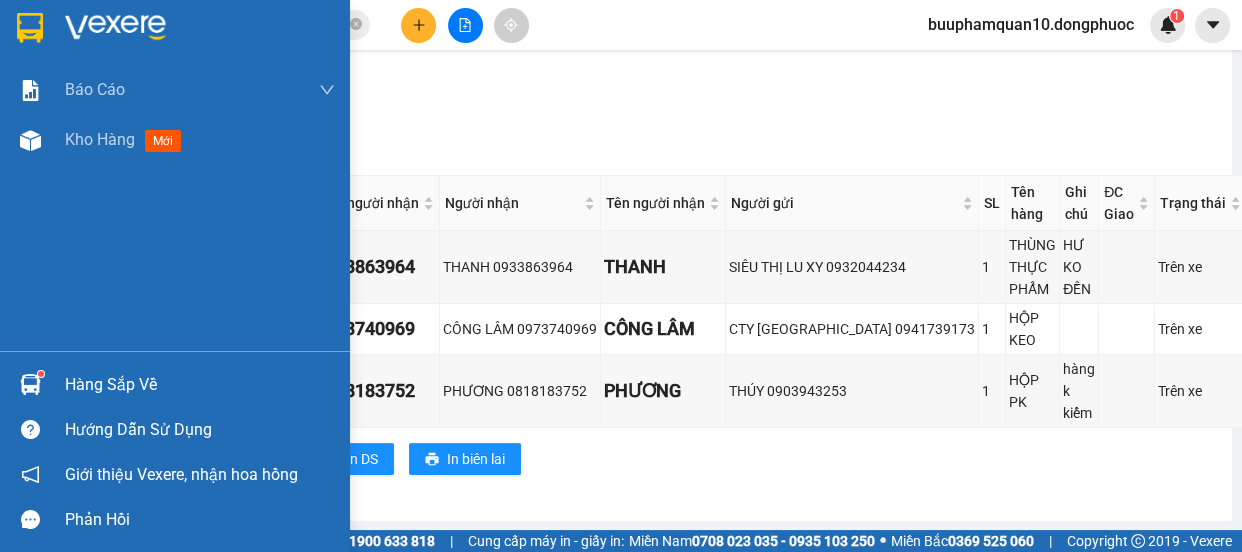 drag, startPoint x: 36, startPoint y: 368, endPoint x: 243, endPoint y: 386, distance: 207.78113 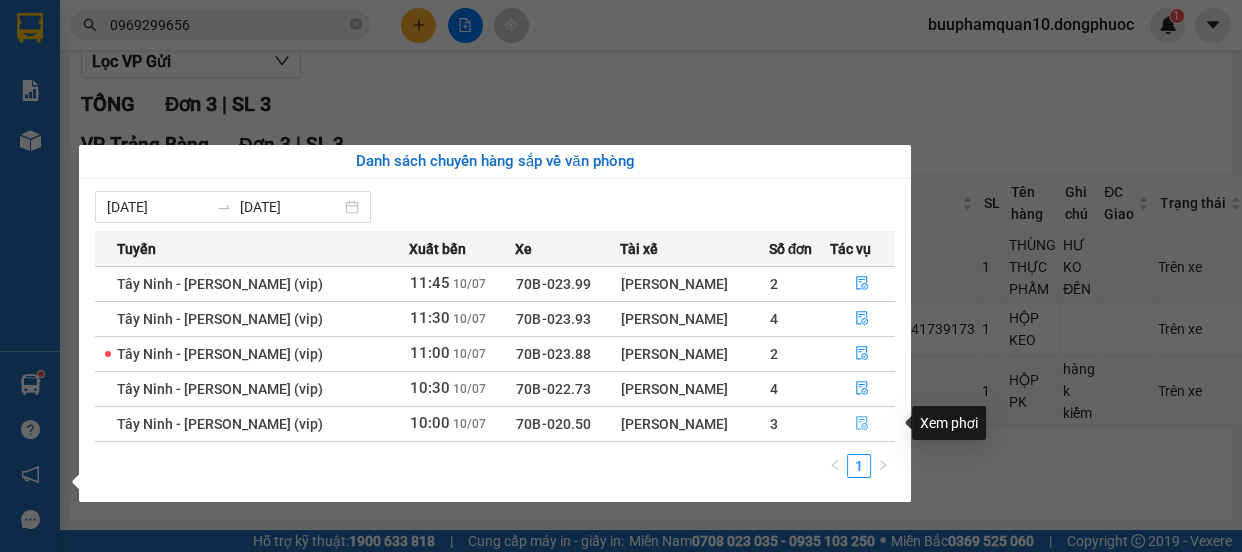 click at bounding box center [863, 424] 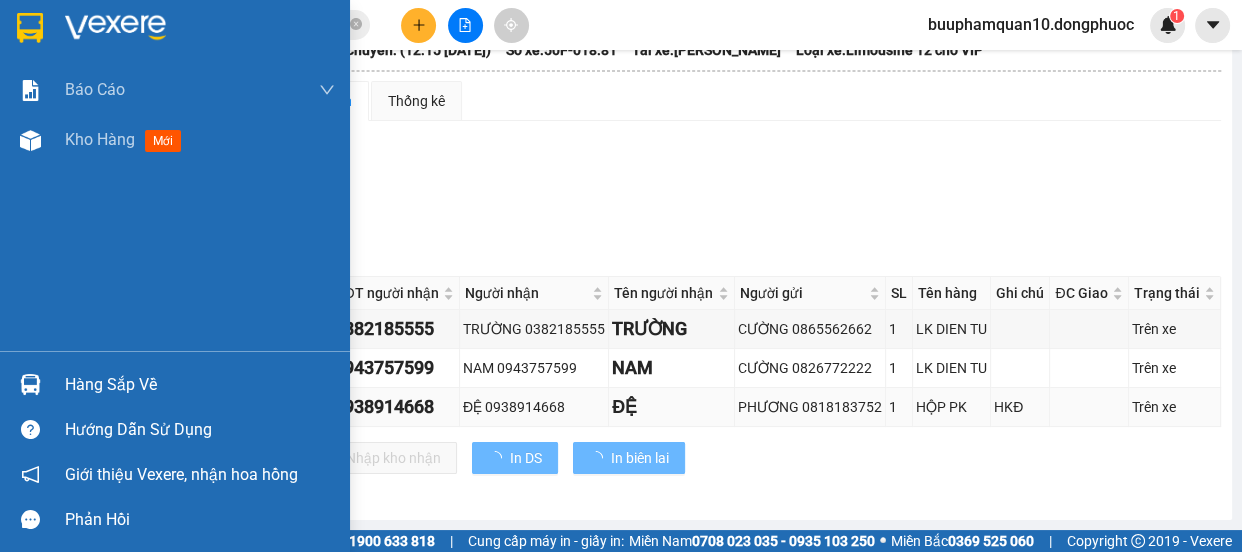 scroll, scrollTop: 155, scrollLeft: 0, axis: vertical 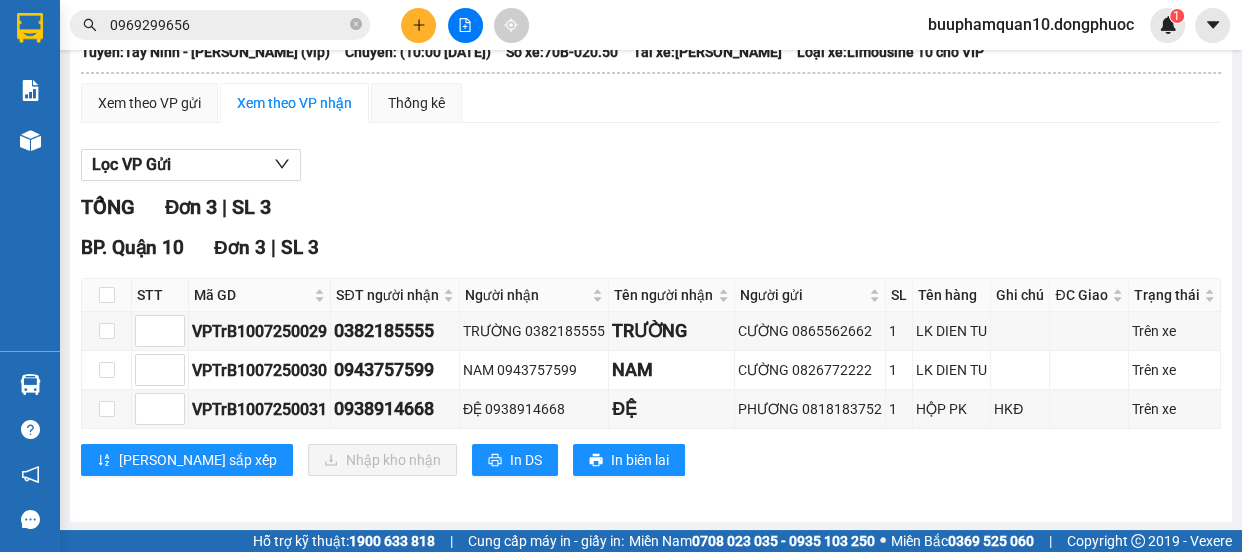 click at bounding box center (107, 295) 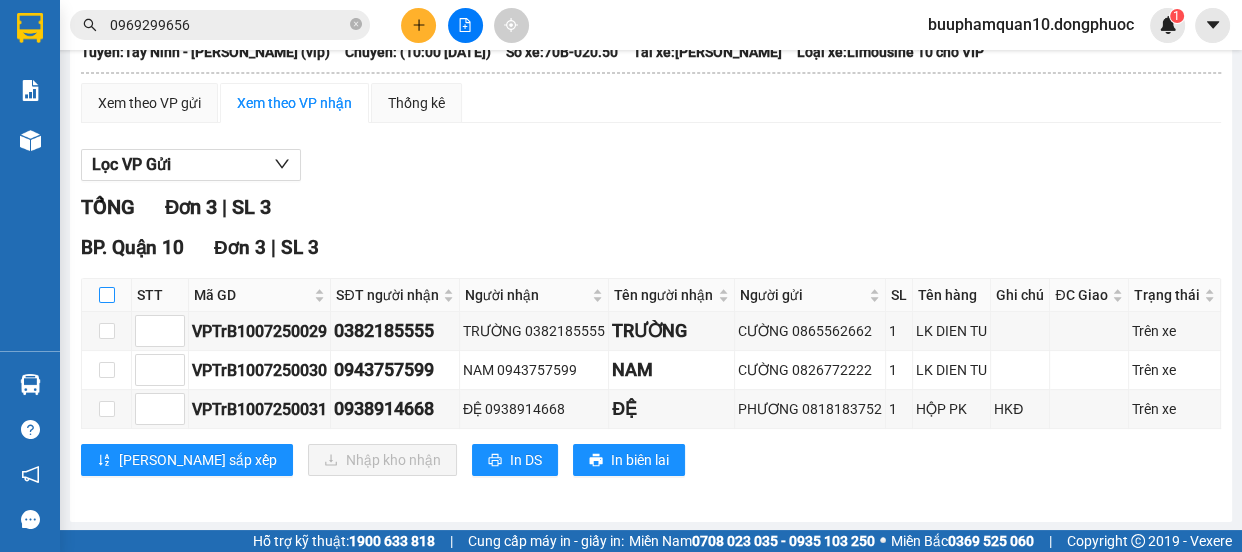 click at bounding box center [107, 295] 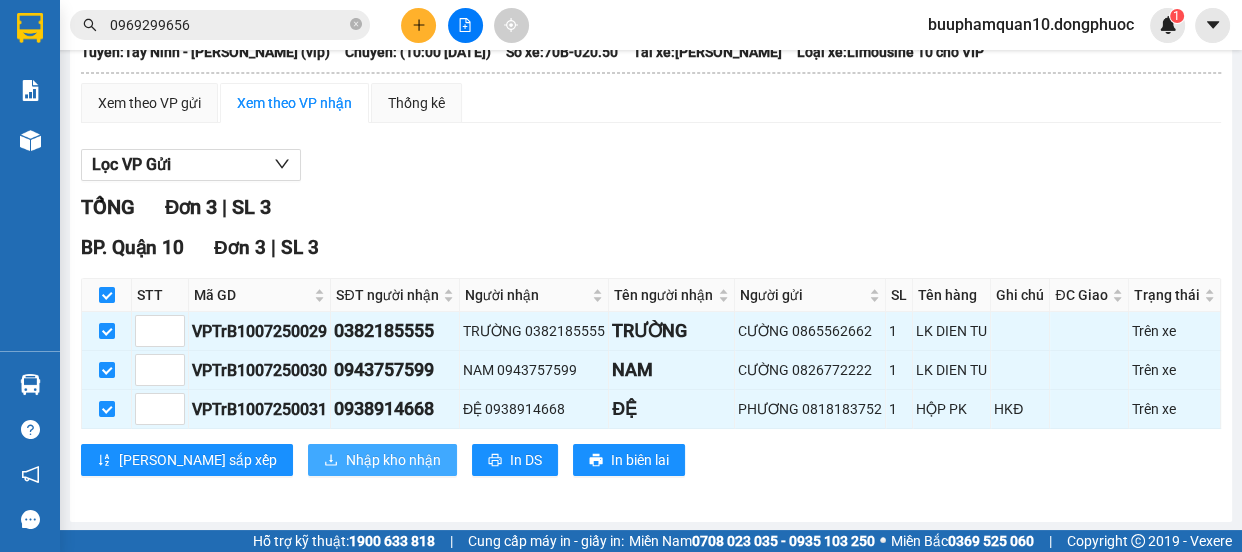 click on "Nhập kho nhận" at bounding box center (382, 460) 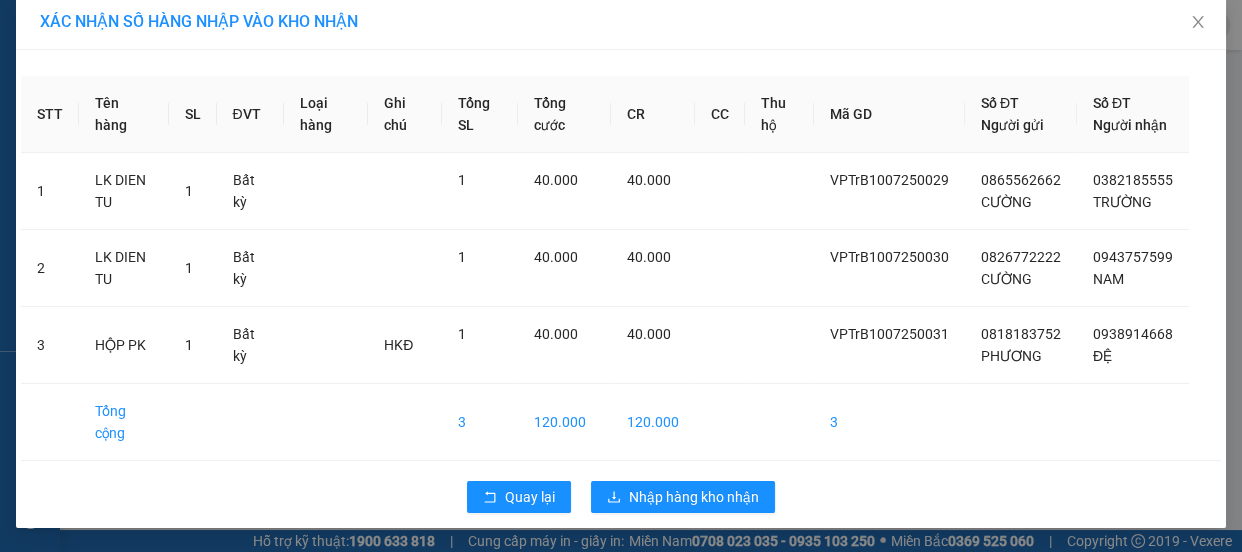 scroll, scrollTop: 36, scrollLeft: 0, axis: vertical 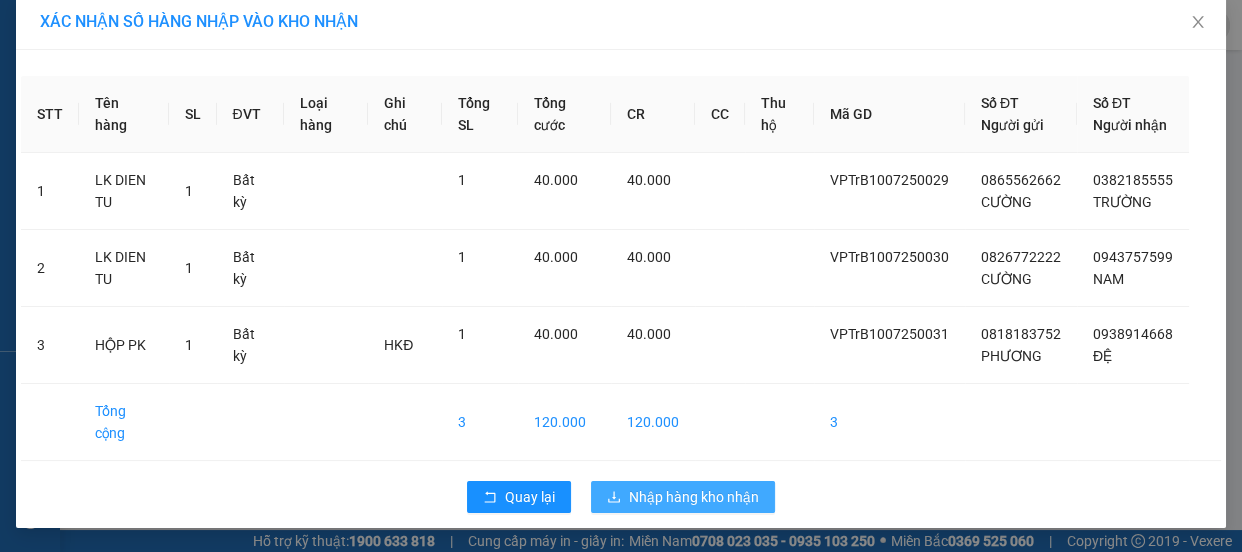 click on "Nhập hàng kho nhận" at bounding box center [694, 497] 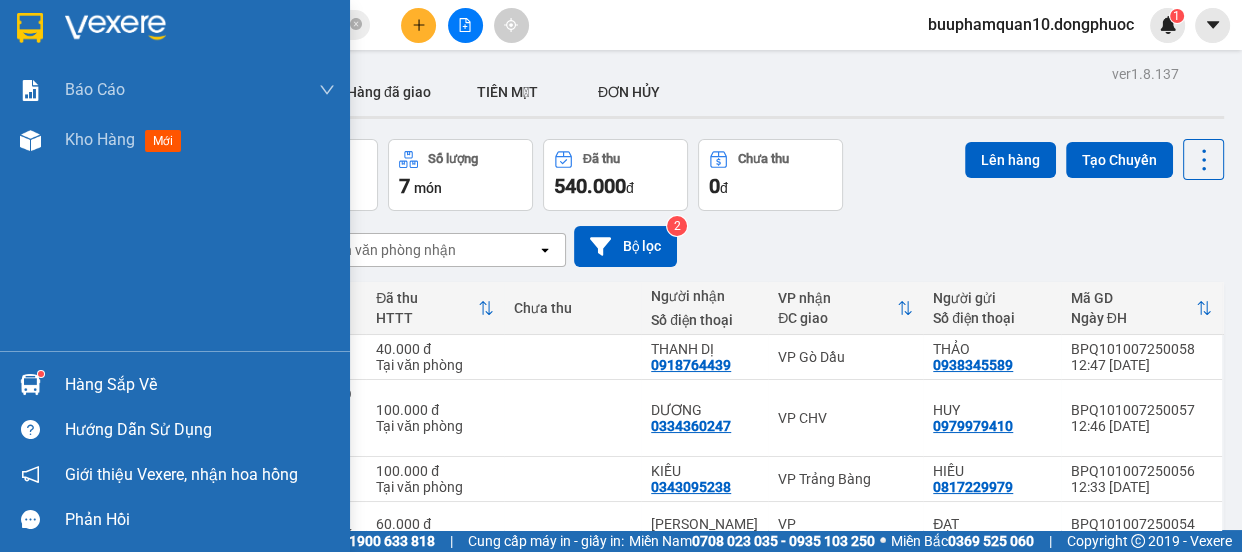 click on "Hàng sắp về" at bounding box center (200, 385) 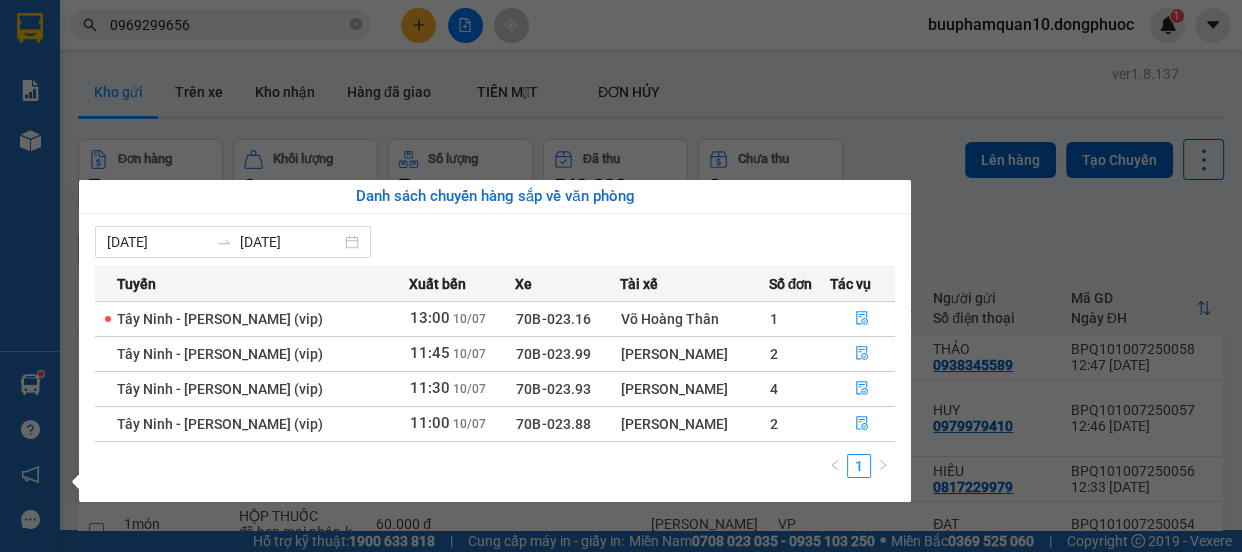 click on "Kết quả tìm kiếm ( 198 )  Bộ lọc  Ngày tạo đơn gần nhất Mã ĐH Trạng thái Món hàng Tổng cước Chưa cước Nhãn Người gửi VP Gửi Người nhận VP Nhận HT0907250048 16:04 - 09/07 VP Nhận   70B-022.47 18:53 - 09/07 HỘP LK SL:  1 40.000 0967707070 QUANG Hòa Thành 0969299656 THƯỜNG BP. Quận 10 HT1206250009 07:57 - 12/06 Đã giao   13:14 - 12/06 HỘP LK SL:  1 40.000 0967707070 QUANG Hòa Thành 0969299656 THƯỜNG BP. Quận 10 HT0906250003 07:28 - 09/06 Đã giao   09:36 - 11/06 HỘP LK SL:  1 40.000 0967707070 QUANG Hòa Thành 0969299656 THƯỜNG BP. Quận 10 HT0706250008 08:13 - 07/06 Đã giao   11:45 - 07/06 HỘP LK SL:  1 40.000 0967707070 QUANG Hòa Thành 0969299656 THƯỜNG BP. Quận 10 HT2205250041 11:32 - 22/05 Đã giao   18:21 - 22/05 HỘP LK SL:  1 40.000 0967707070 QUANG Hòa Thành 0969299656 THƯỜNG BP. Quận 10 HT1305250057 15:46 - 13/05 Đã giao   19:35 - 13/05 HỘP LK SL:  1 40.000 0967707070 QUANG Hòa Thành 0969299656   1" at bounding box center (621, 276) 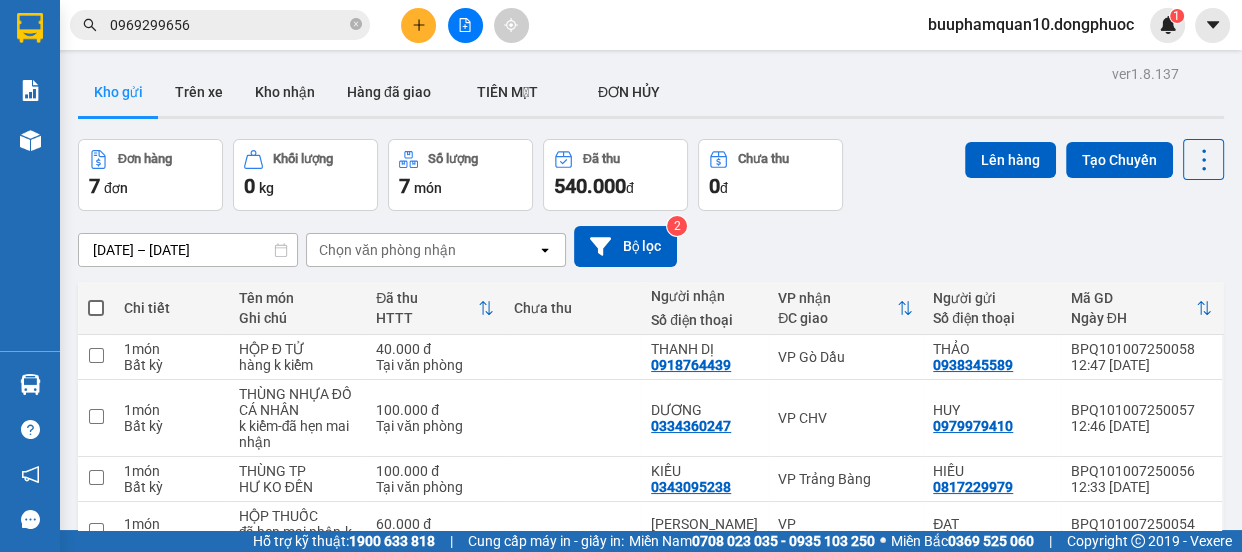 click at bounding box center [465, 25] 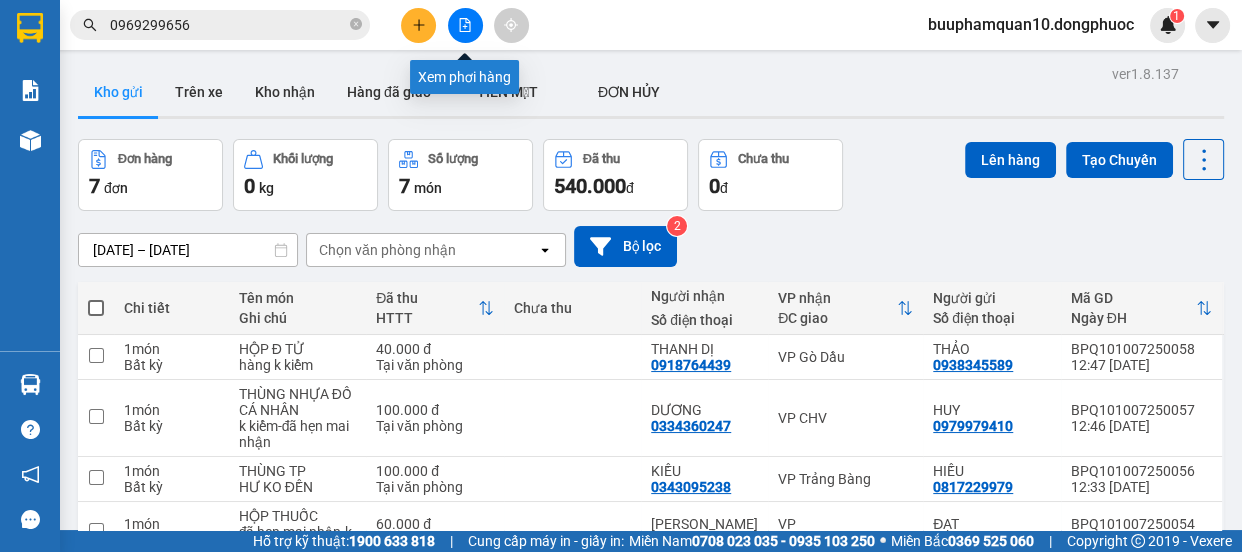 click at bounding box center [465, 25] 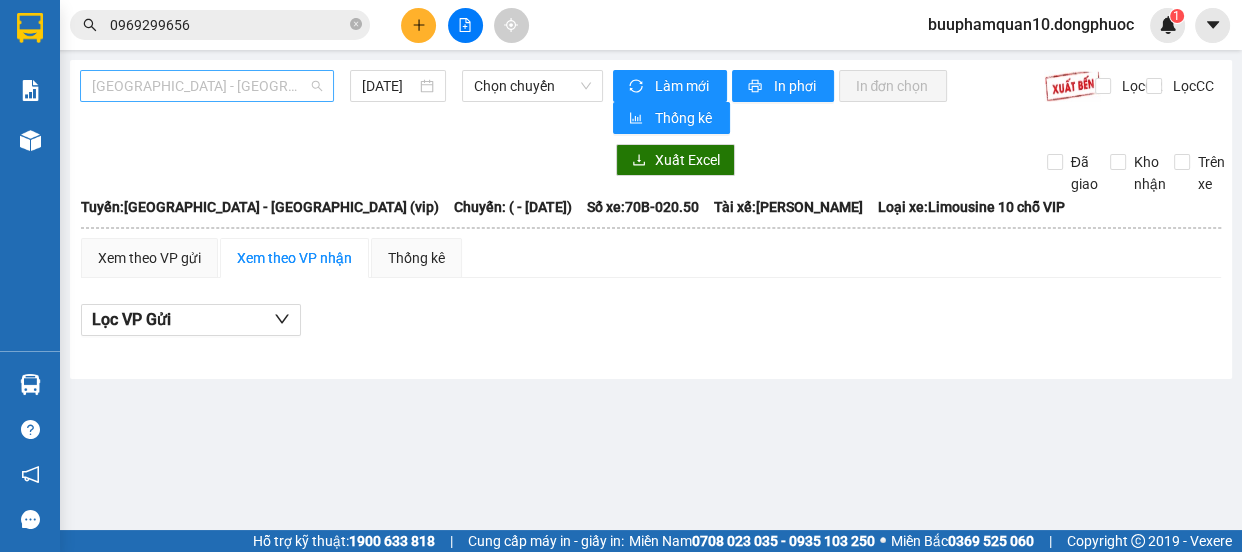 click on "[GEOGRAPHIC_DATA] - [GEOGRAPHIC_DATA] (vip)" at bounding box center (207, 86) 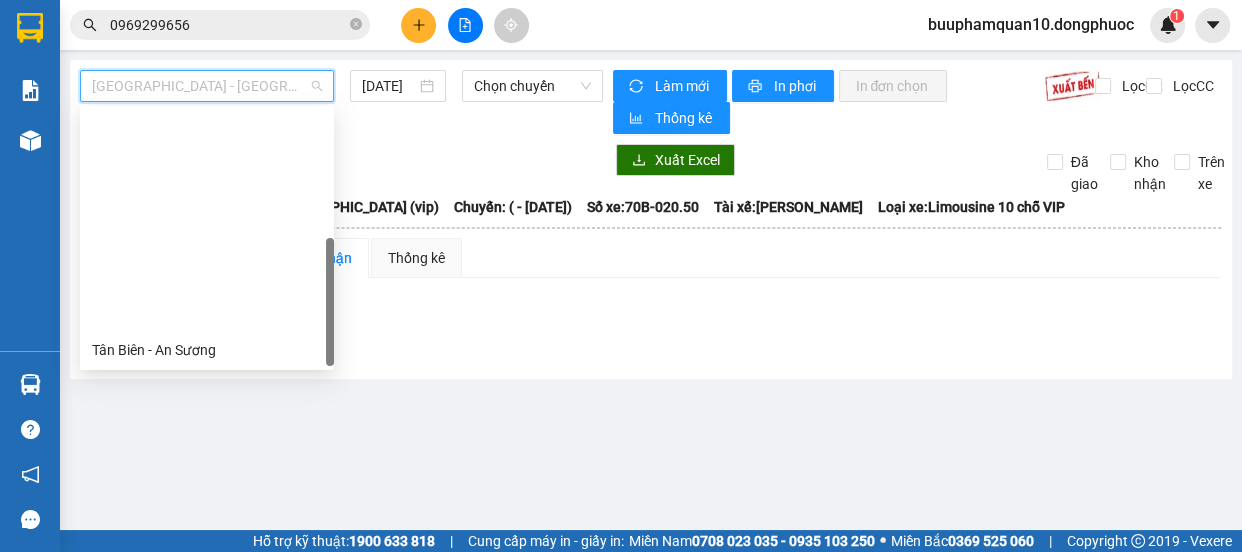 scroll, scrollTop: 287, scrollLeft: 0, axis: vertical 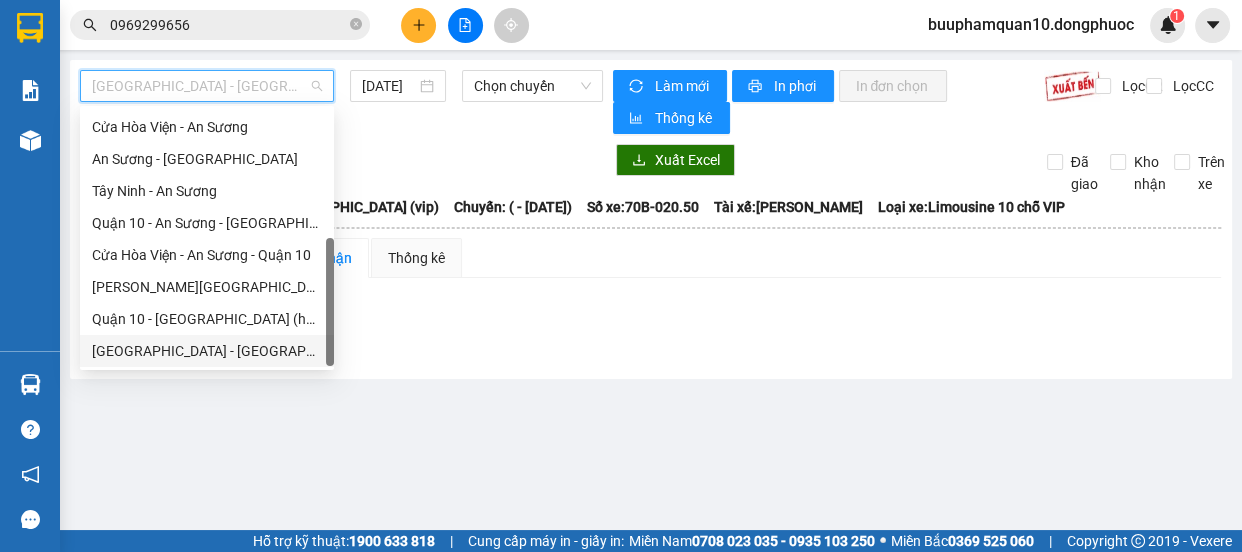 click on "[GEOGRAPHIC_DATA] - [GEOGRAPHIC_DATA] (vip)" at bounding box center (207, 351) 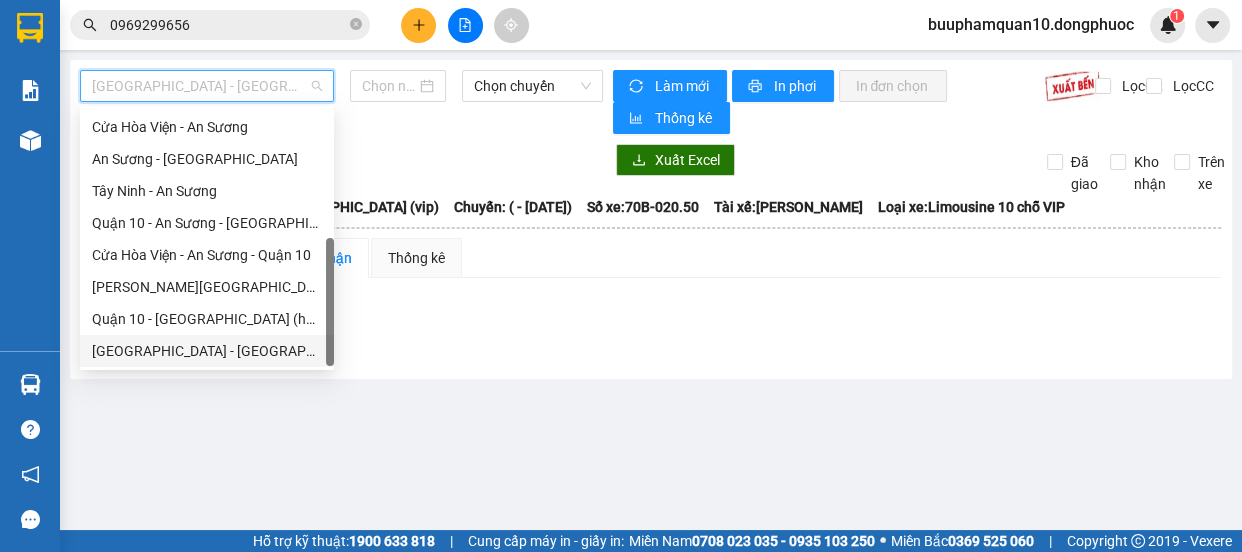 type on "[DATE]" 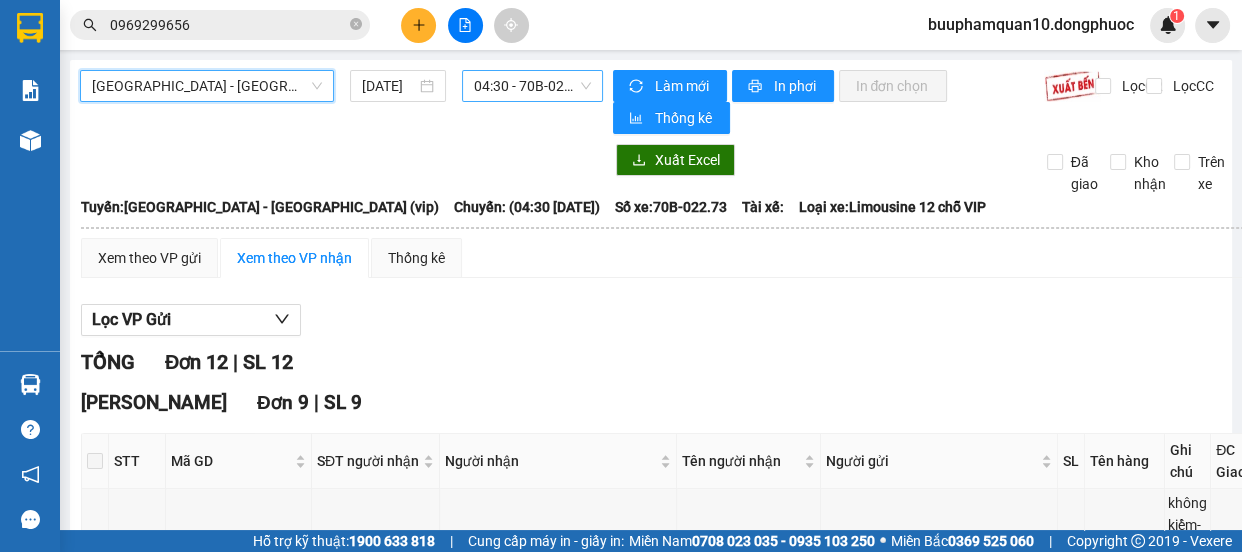 click on "04:30     - 70B-022.73" at bounding box center (532, 86) 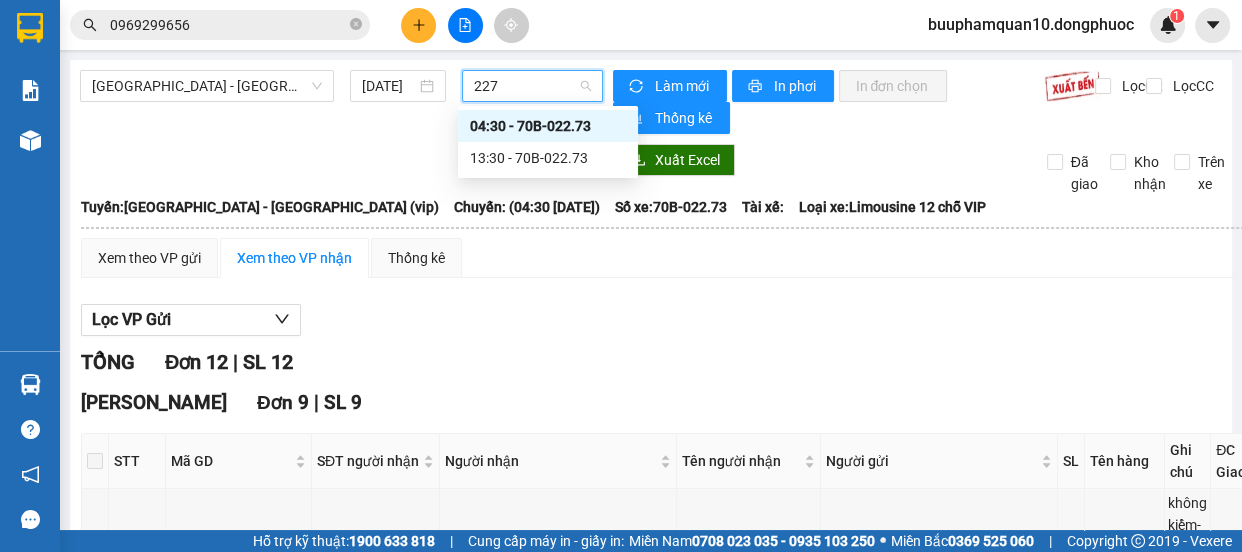 type on "2273" 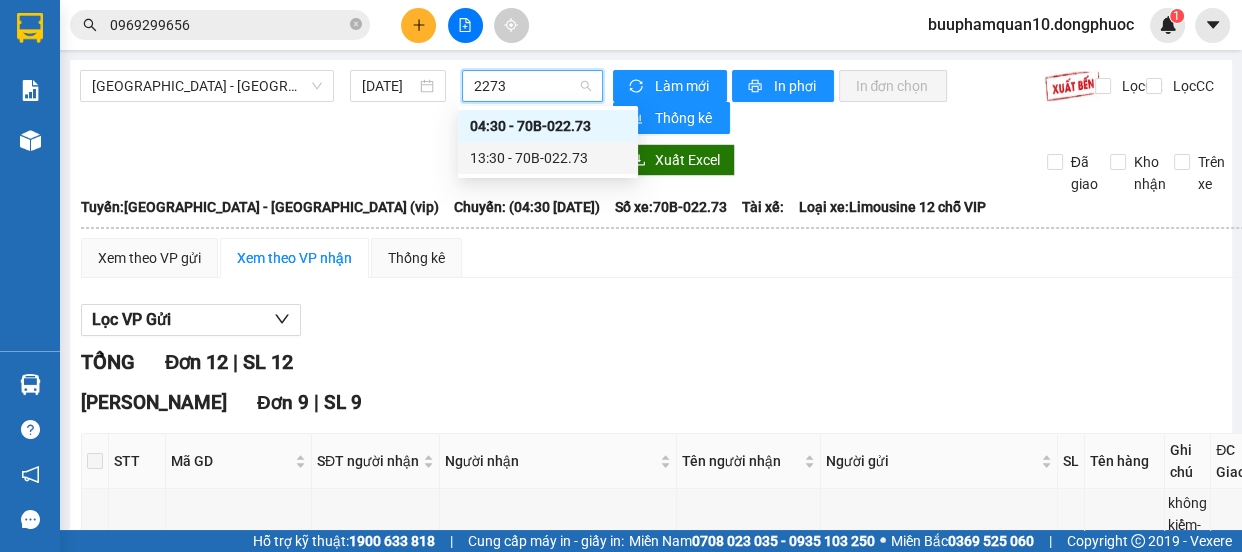 click on "13:30     - 70B-022.73" at bounding box center [548, 158] 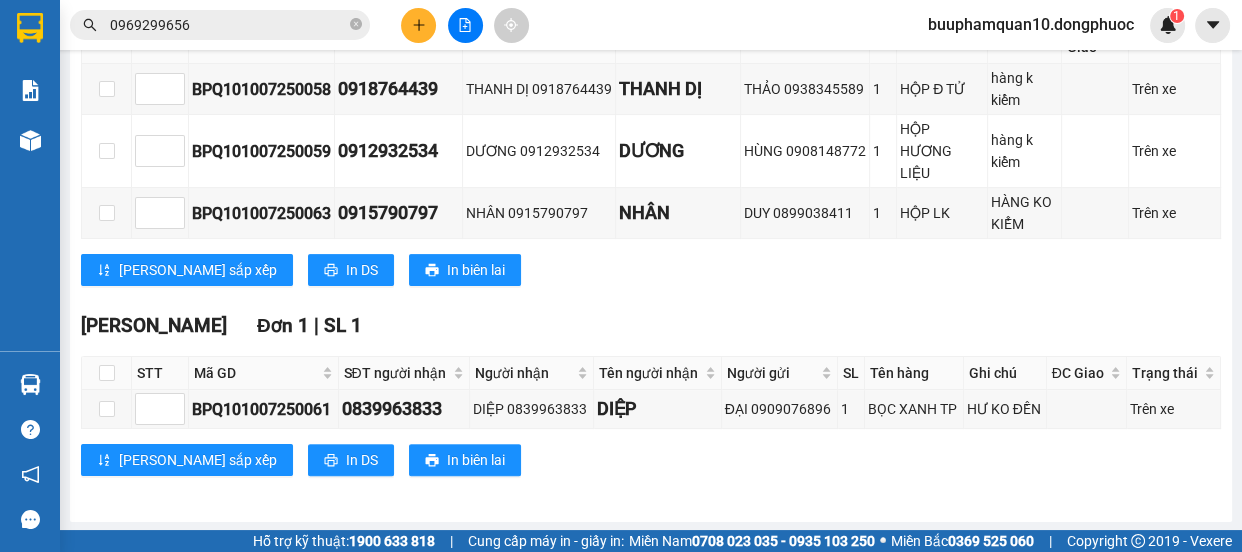 scroll, scrollTop: 0, scrollLeft: 0, axis: both 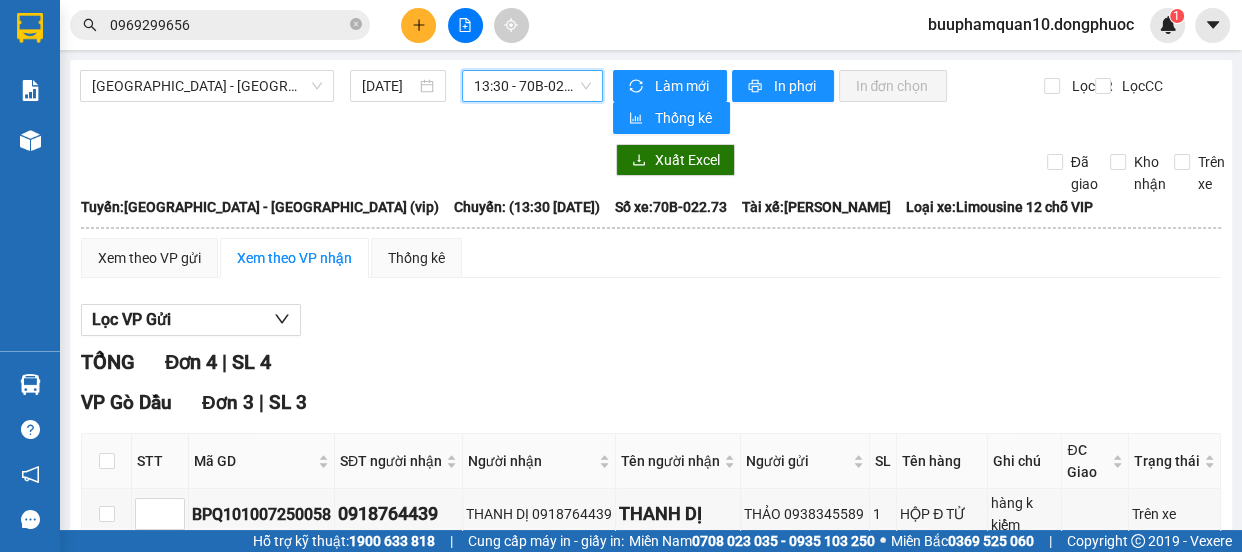 click on "13:30     - 70B-022.73" at bounding box center [532, 86] 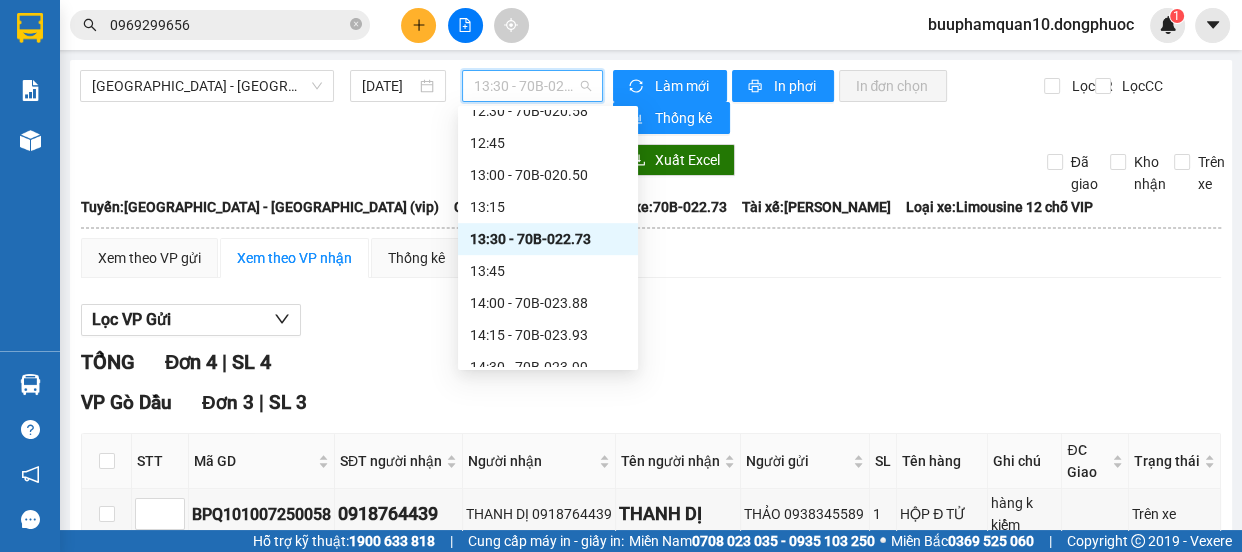 scroll, scrollTop: 1105, scrollLeft: 0, axis: vertical 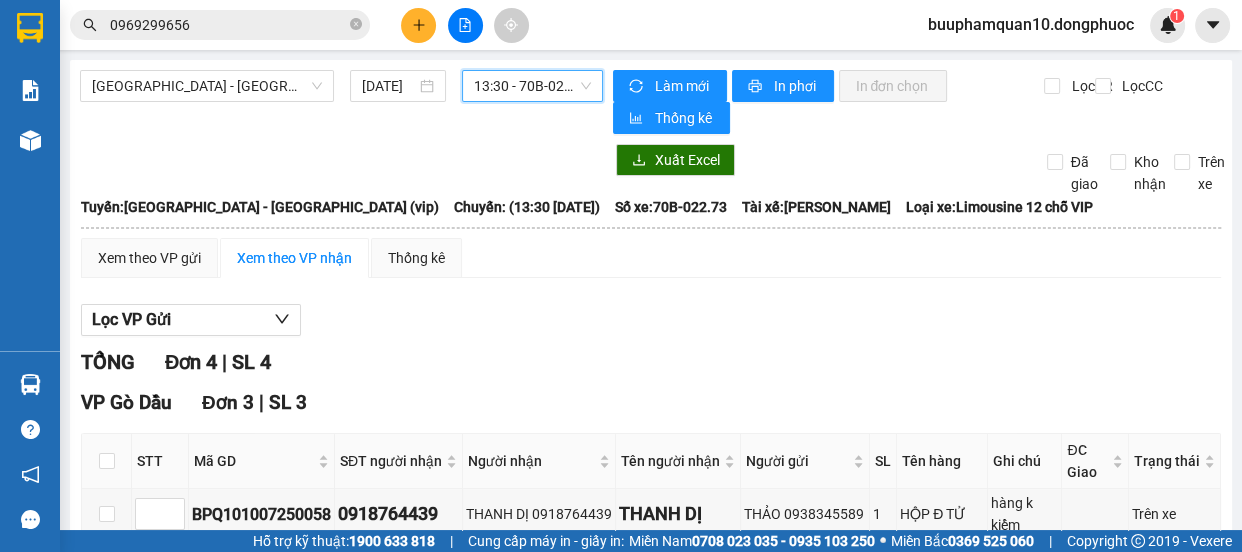 click at bounding box center (418, 25) 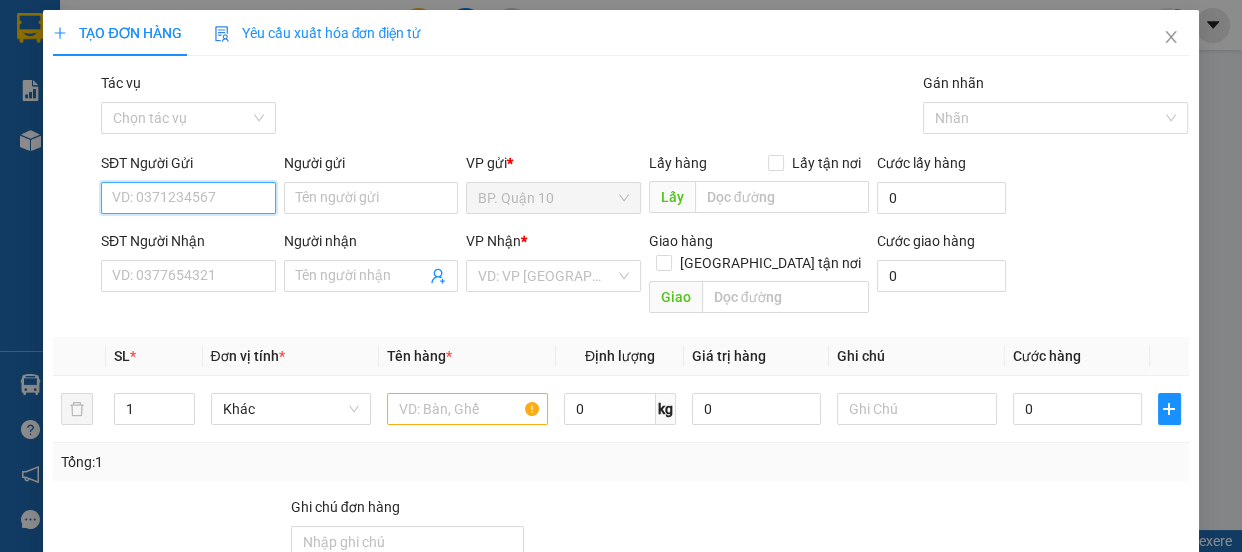 click on "SĐT Người Gửi" at bounding box center [188, 198] 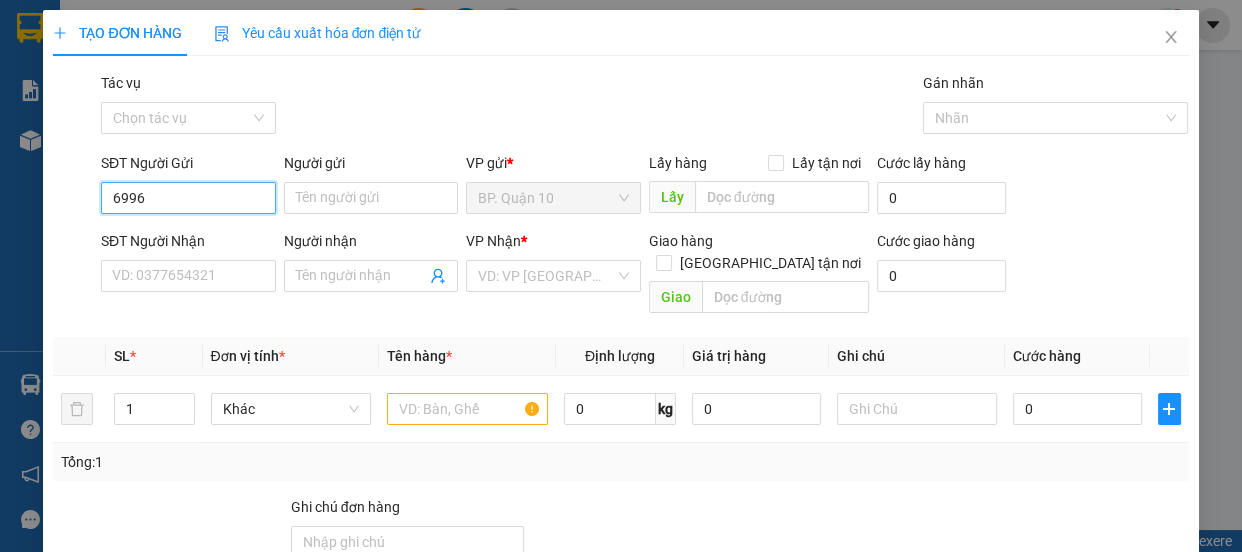 click on "6996" at bounding box center [188, 198] 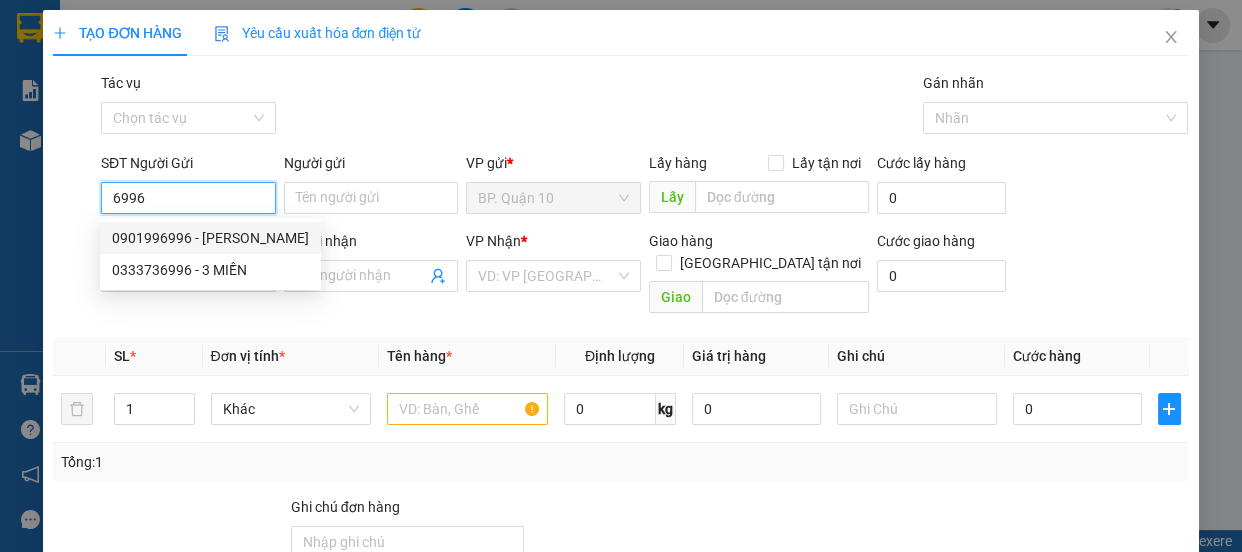 click on "0901996996 - ĐĂNG THẢO" at bounding box center [210, 238] 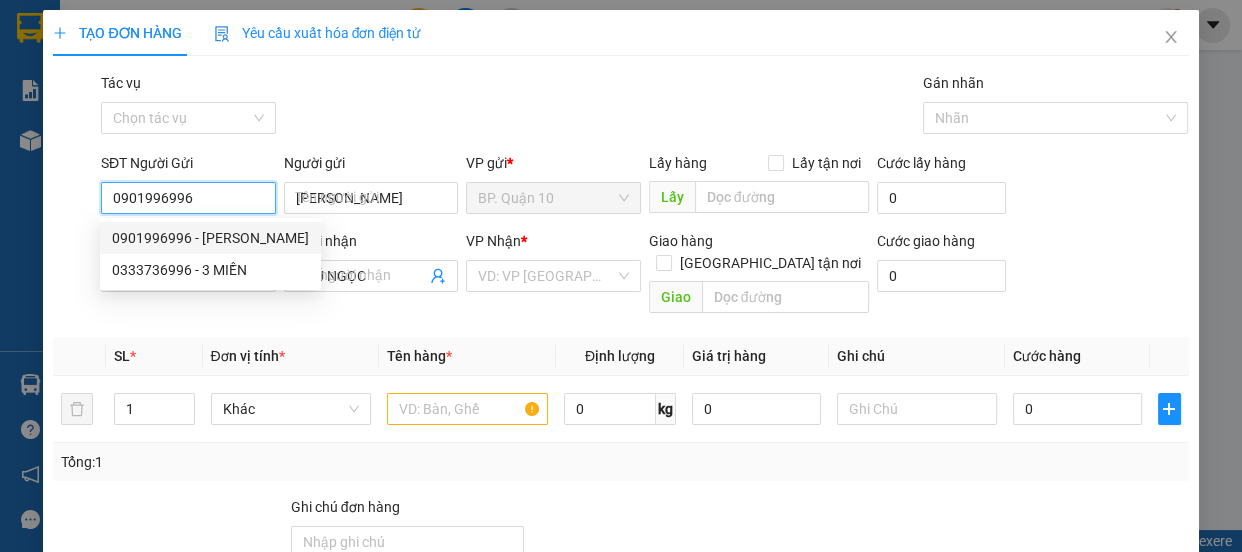 type on "40.000" 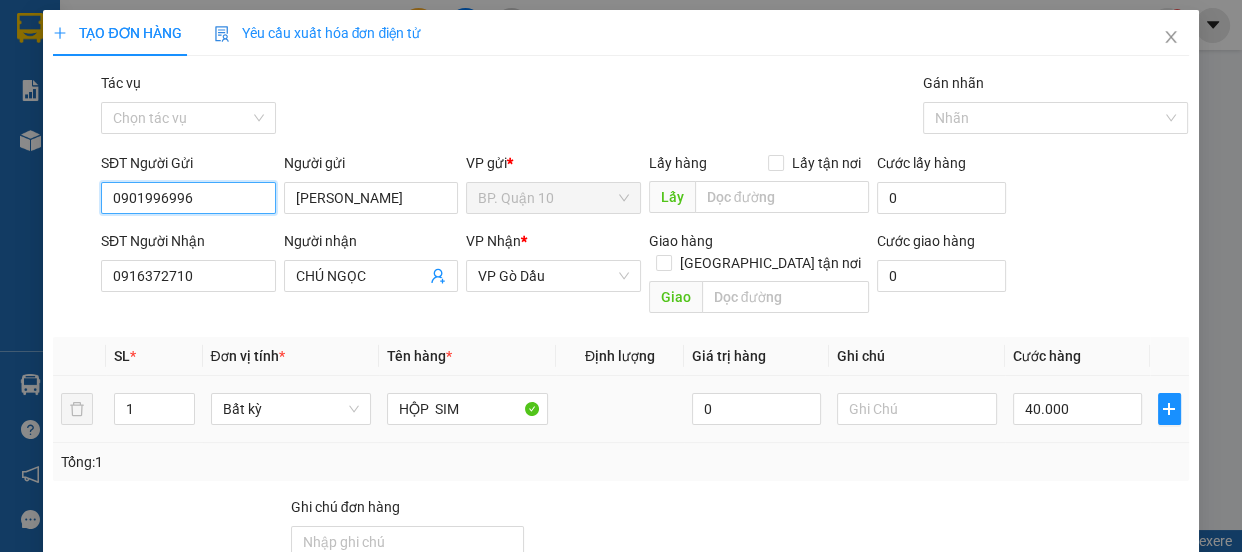 type on "0901996996" 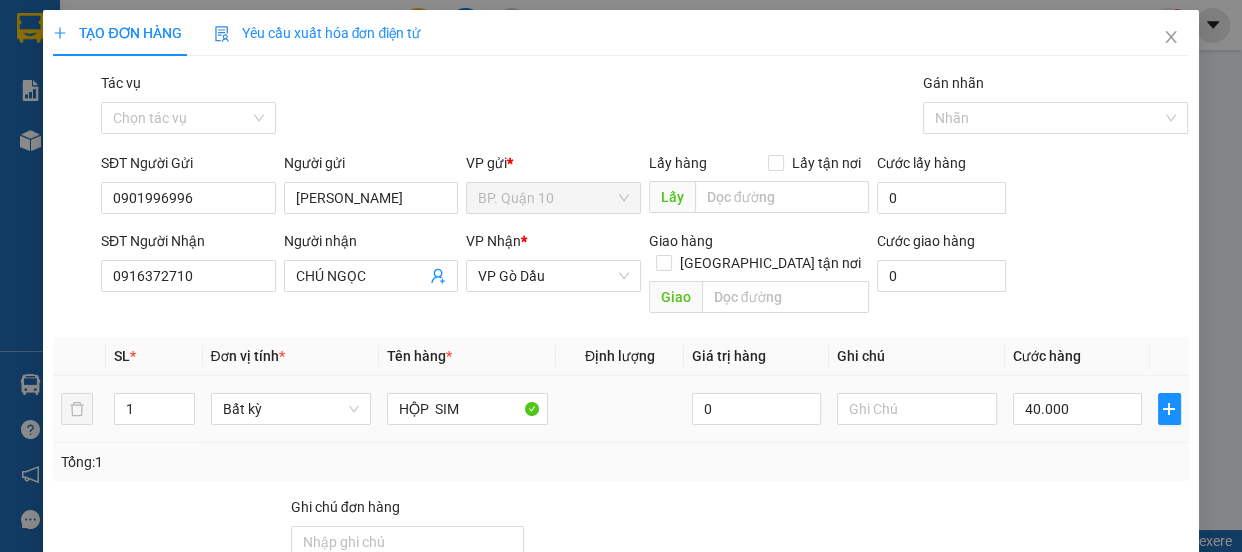 click on "0" at bounding box center [756, 409] 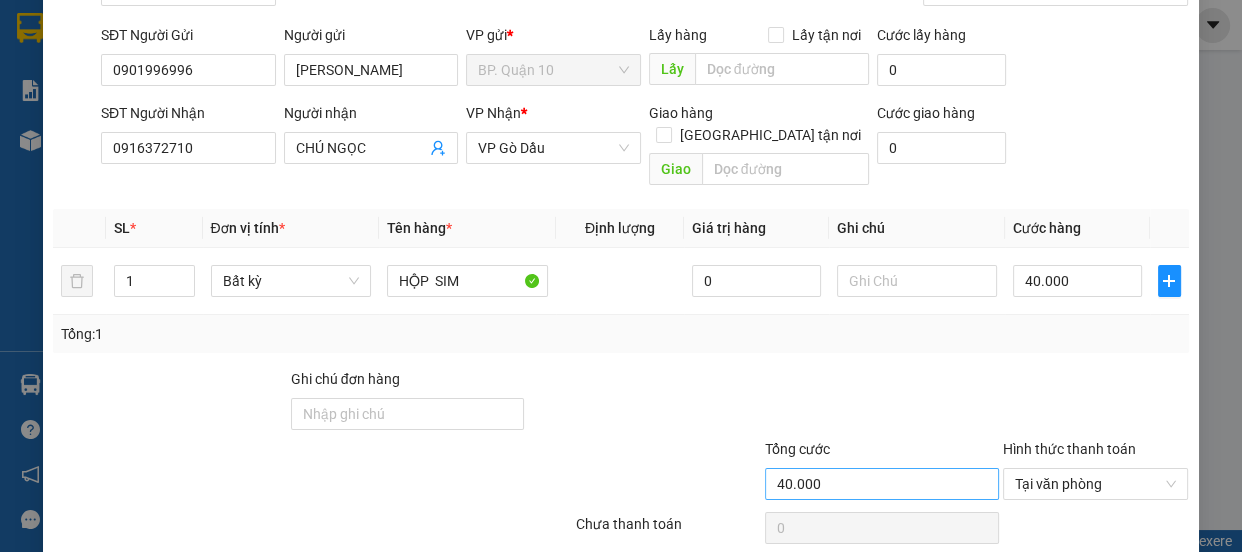 scroll, scrollTop: 187, scrollLeft: 0, axis: vertical 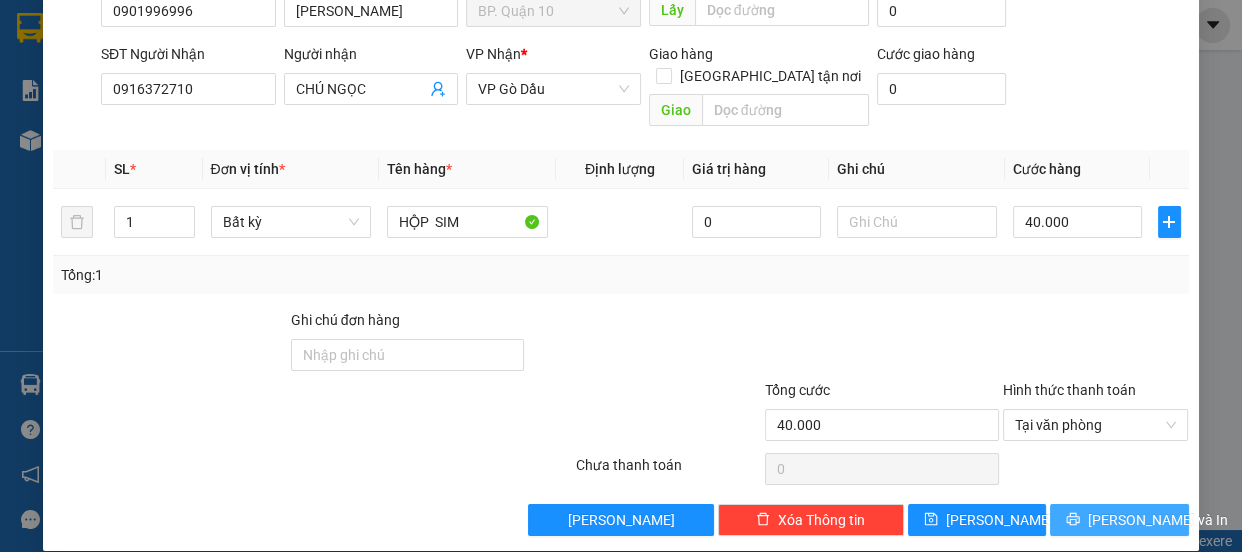 click 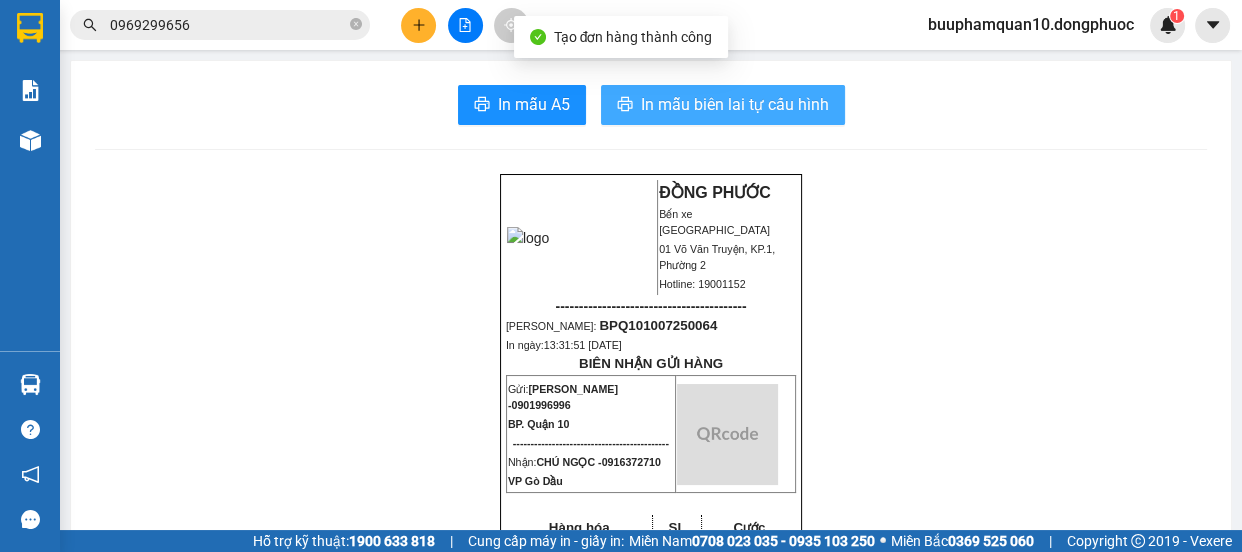 click on "In mẫu biên lai tự cấu hình" at bounding box center (735, 104) 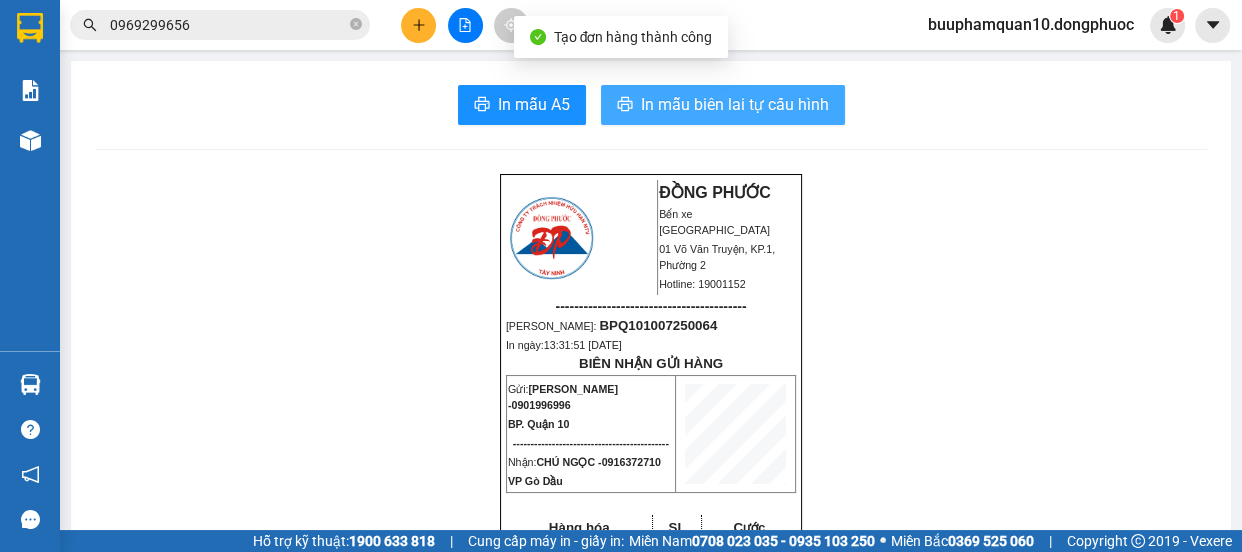 scroll, scrollTop: 0, scrollLeft: 0, axis: both 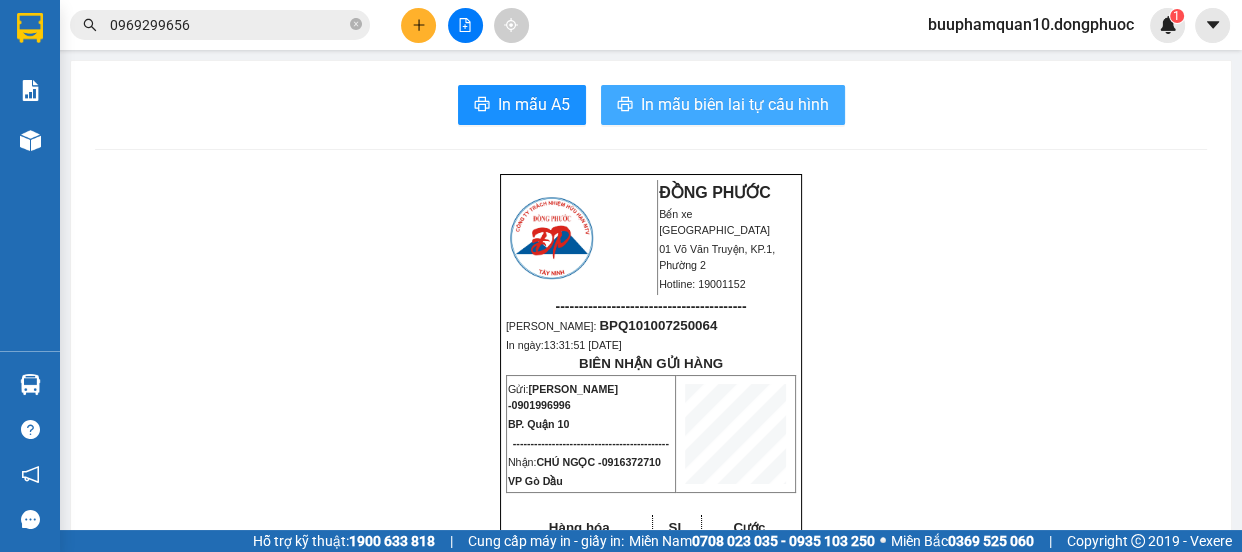 click on "In mẫu biên lai tự cấu hình" at bounding box center [735, 104] 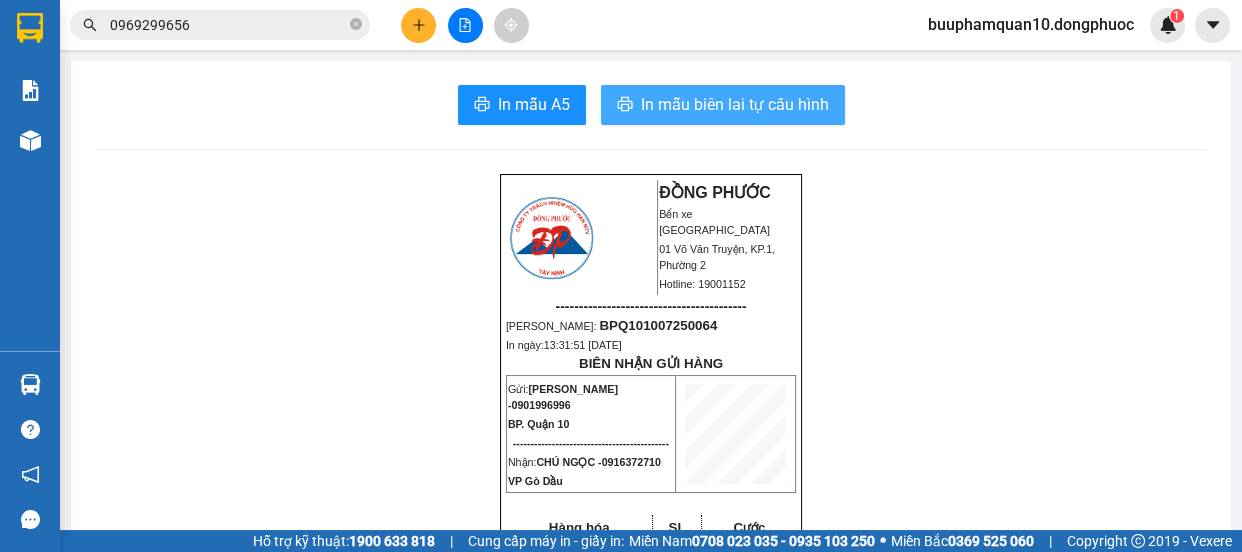 scroll, scrollTop: 0, scrollLeft: 0, axis: both 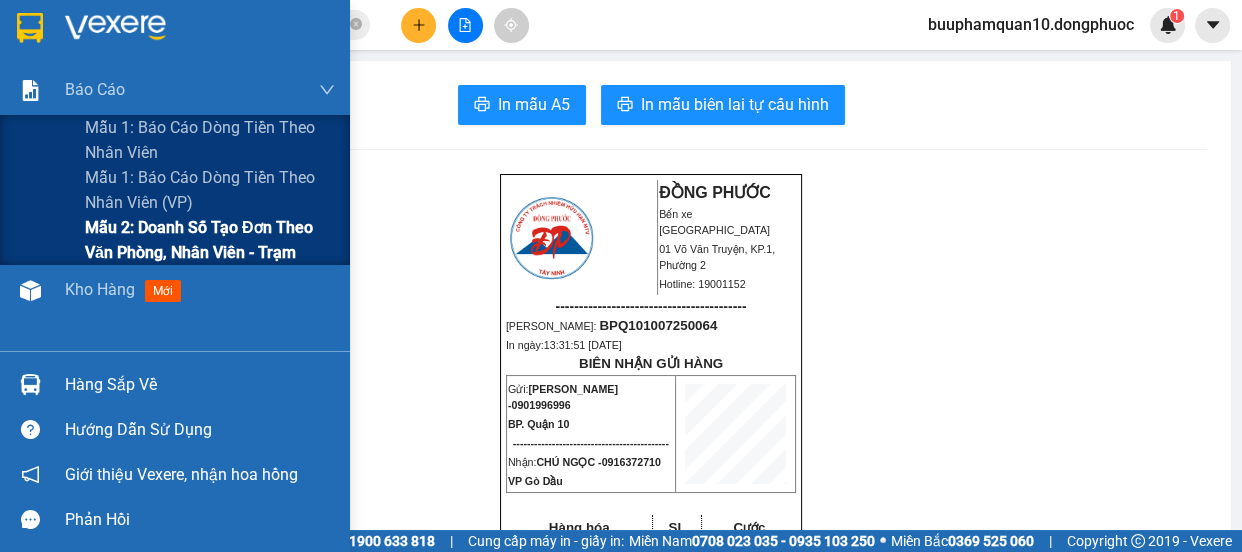 click on "Mẫu 2: Doanh số tạo đơn theo Văn phòng, nhân viên - Trạm" at bounding box center (210, 240) 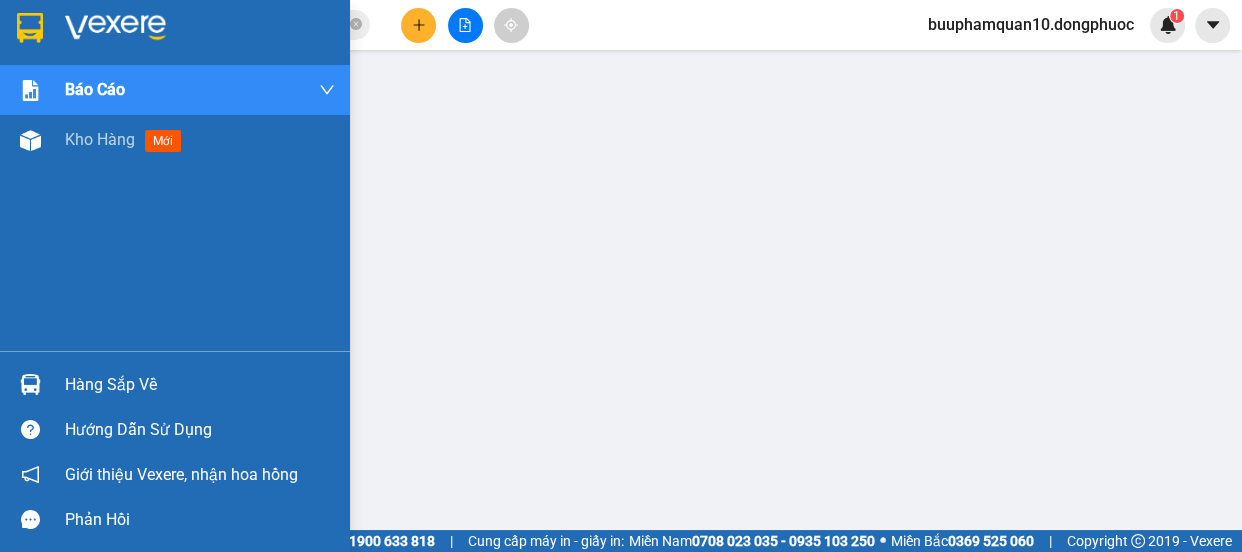 click at bounding box center [30, 384] 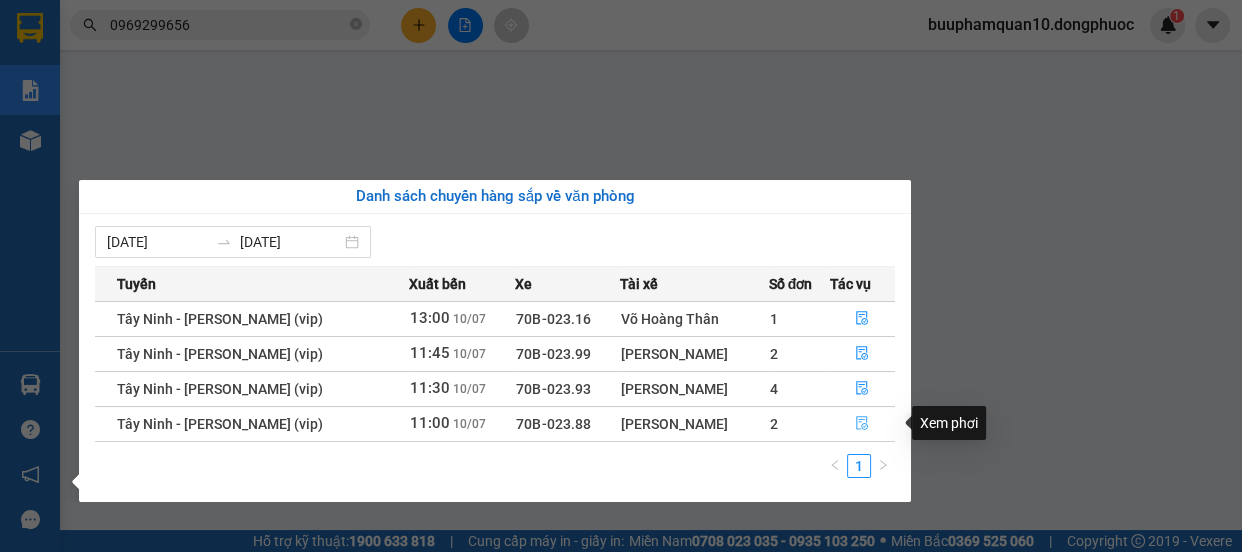 click 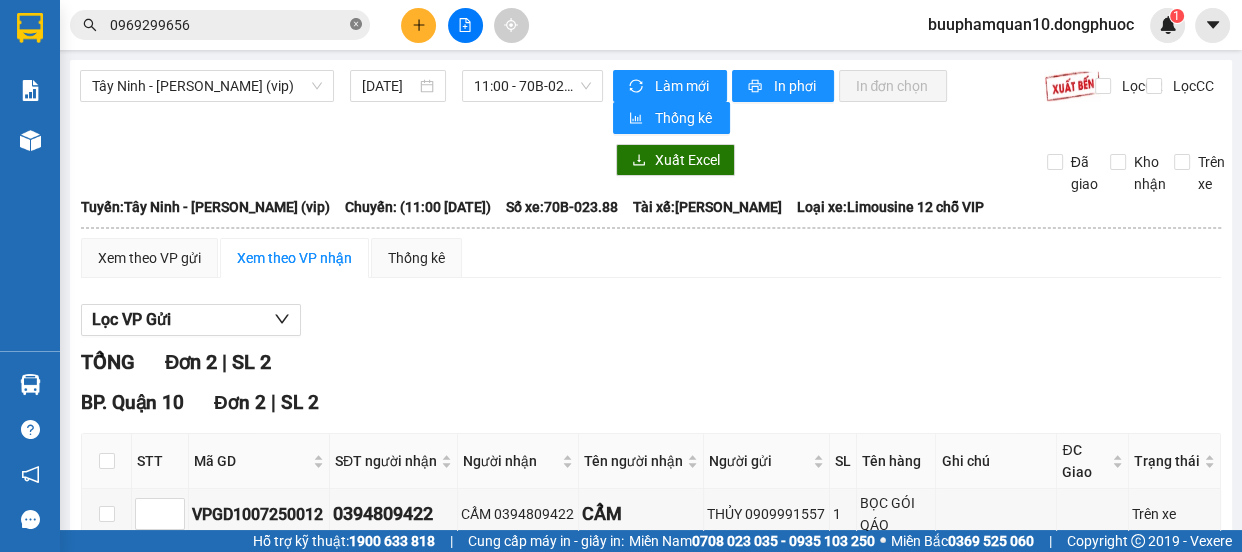 click 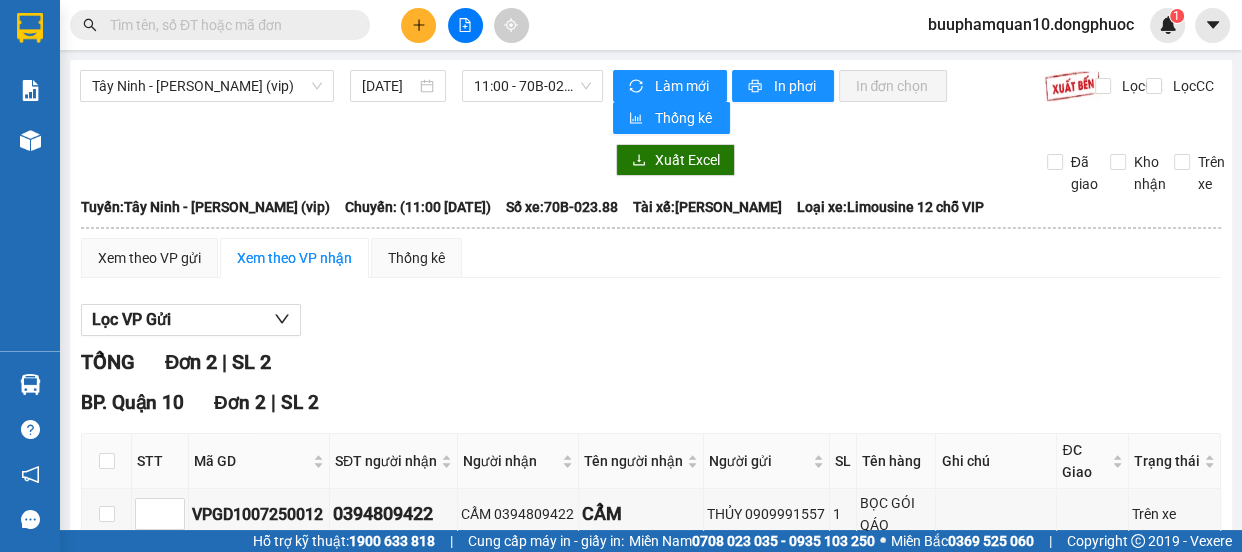 click at bounding box center [228, 25] 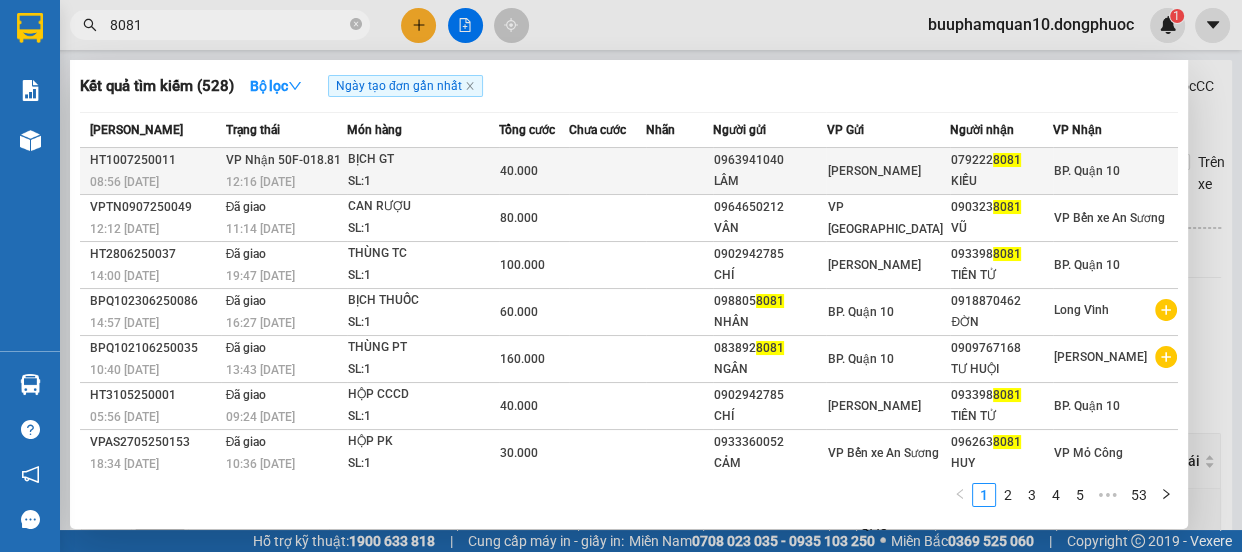type on "8081" 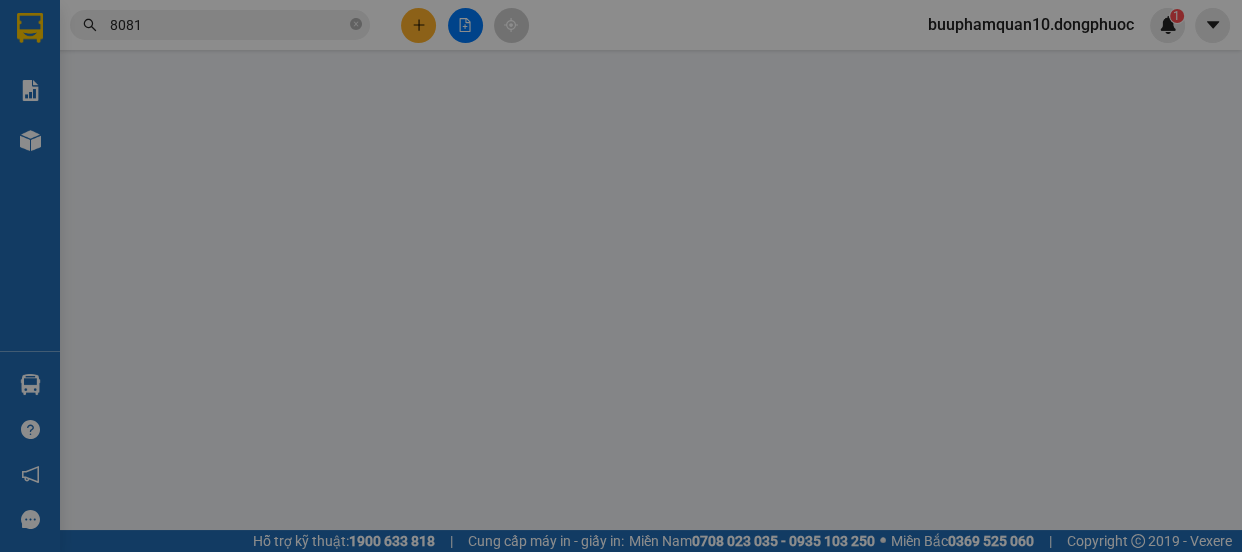 type on "0963941040" 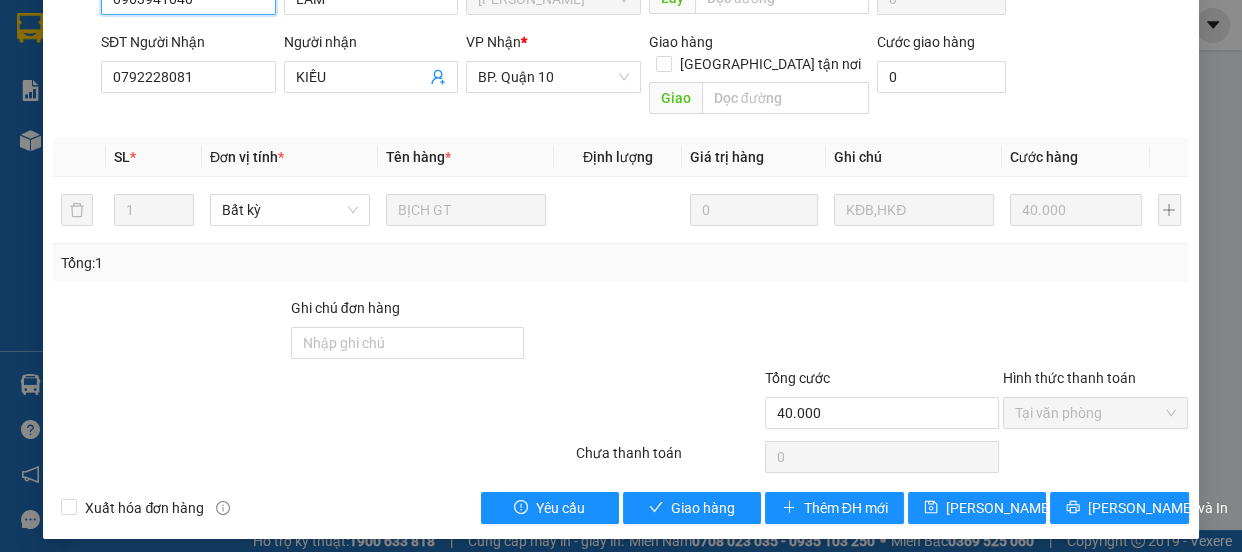 scroll, scrollTop: 235, scrollLeft: 0, axis: vertical 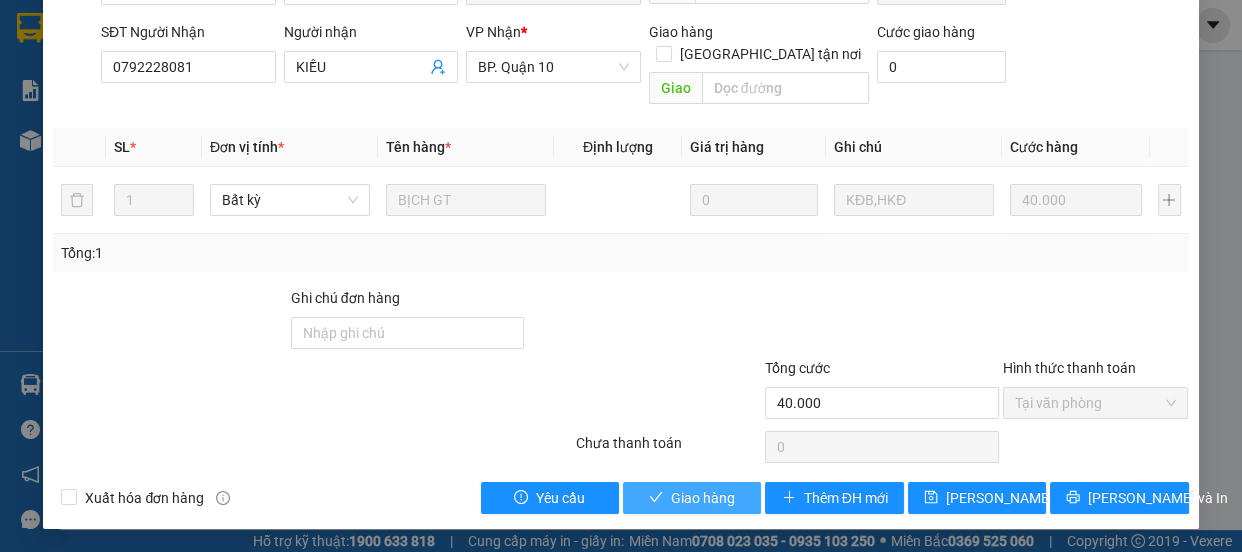 click on "Giao hàng" at bounding box center [703, 498] 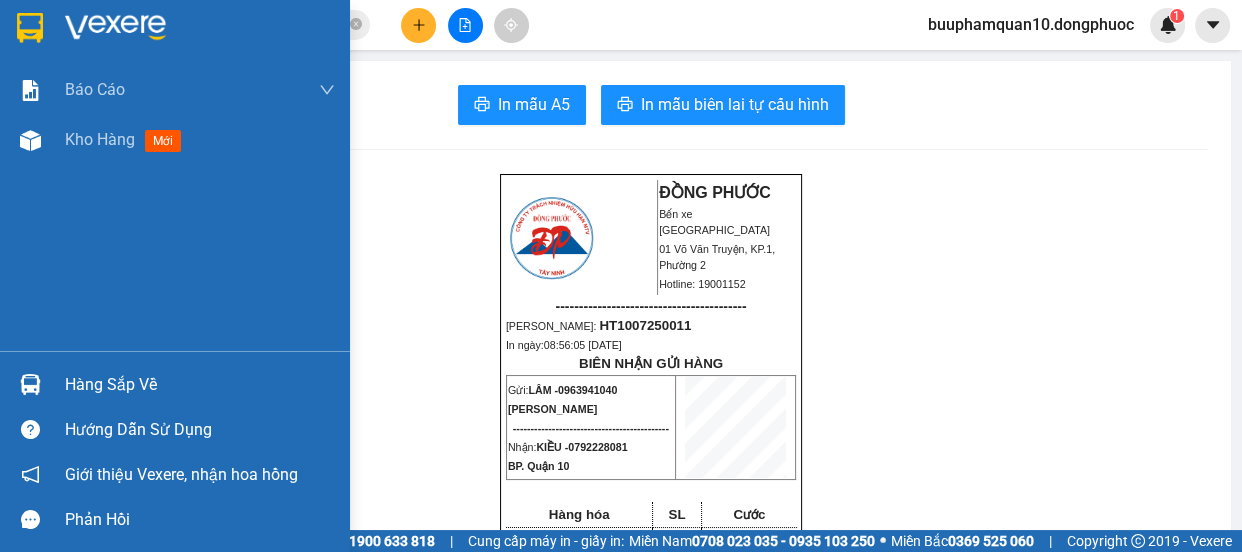 click on "Hàng sắp về" at bounding box center [175, 384] 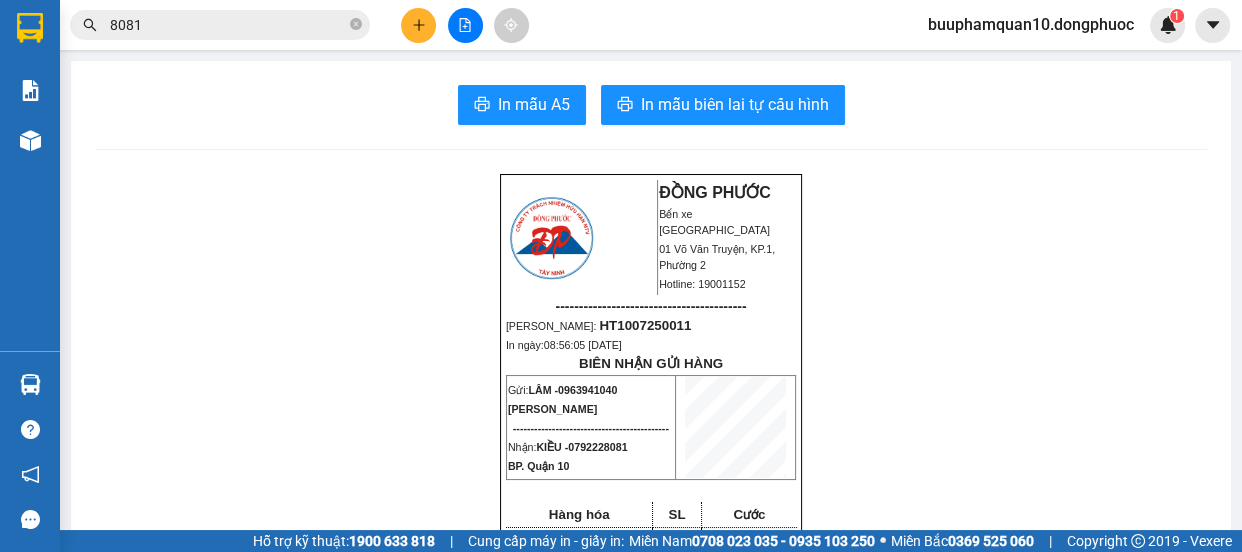 click on "Kết quả tìm kiếm ( 528 )  Bộ lọc  Ngày tạo đơn gần nhất Mã ĐH Trạng thái Món hàng Tổng cước Chưa cước Nhãn Người gửi VP Gửi Người nhận VP Nhận HT1007250011 08:56 - 10/07 VP Nhận   50F-018.81 12:16 - 10/07 BỊCH GT SL:  1 40.000 0963941040 LÂM Hòa Thành 079222 8081 KIỀU BP. Quận 10 VPTN0907250049 12:12 - 09/07 Đã giao   11:14 - 10/07 CAN RƯỢU SL:  1 80.000 0964650212 VÂN VP Tây Ninh 090323 8081 VŨ VP Bến xe An Sương HT2806250037 14:00 - 28/06 Đã giao   19:47 - 28/06 THÙNG TC SL:  1 100.000 0902942785 CHÍ Hòa Thành 093398 8081 TIÊN TỬ BP. Quận 10 BPQ102306250086 14:57 - 23/06 Đã giao   16:27 - 24/06 BỊCH THUỐC SL:  1 60.000 098805 8081 NHÂN BP. Quận 10 0918870462 ĐỜN Long Vĩnh BPQ102106250035 10:40 - 21/06 Đã giao   13:43 - 21/06 THÙNG PT SL:  1 160.000 083892 8081 NGÂN  BP. Quận 10 0909767168  TƯ HUỘI Hòa Thành HT3105250001 05:56 - 31/05 Đã giao   09:24 - 31/05 HỘP CCCD SL:  1 40.000 0902942785 CHÍ" at bounding box center (621, 276) 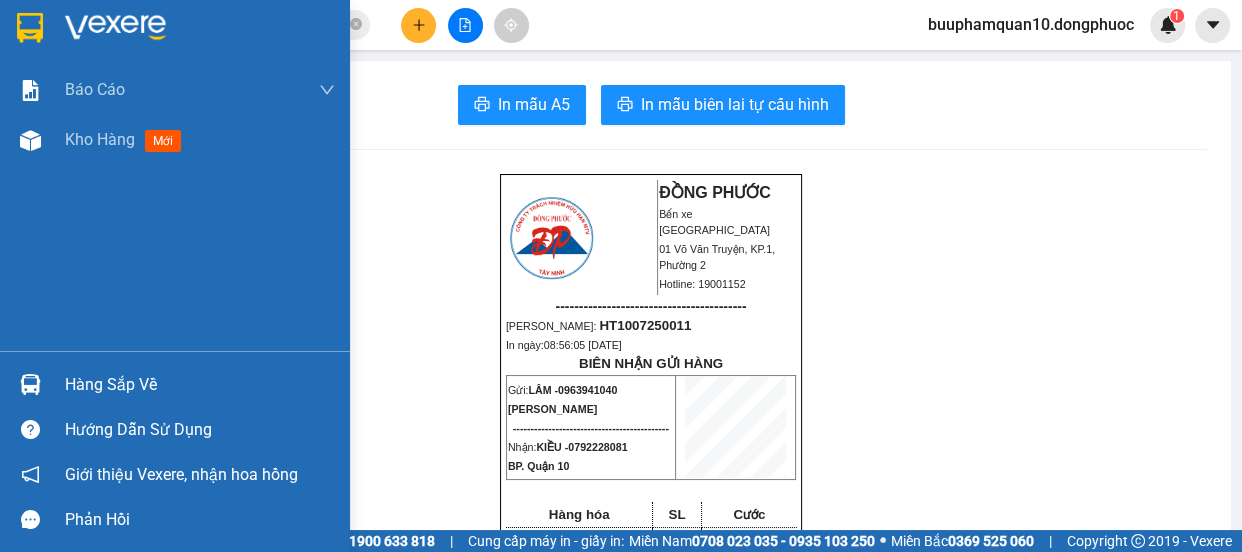 click on "Hàng sắp về" at bounding box center (200, 385) 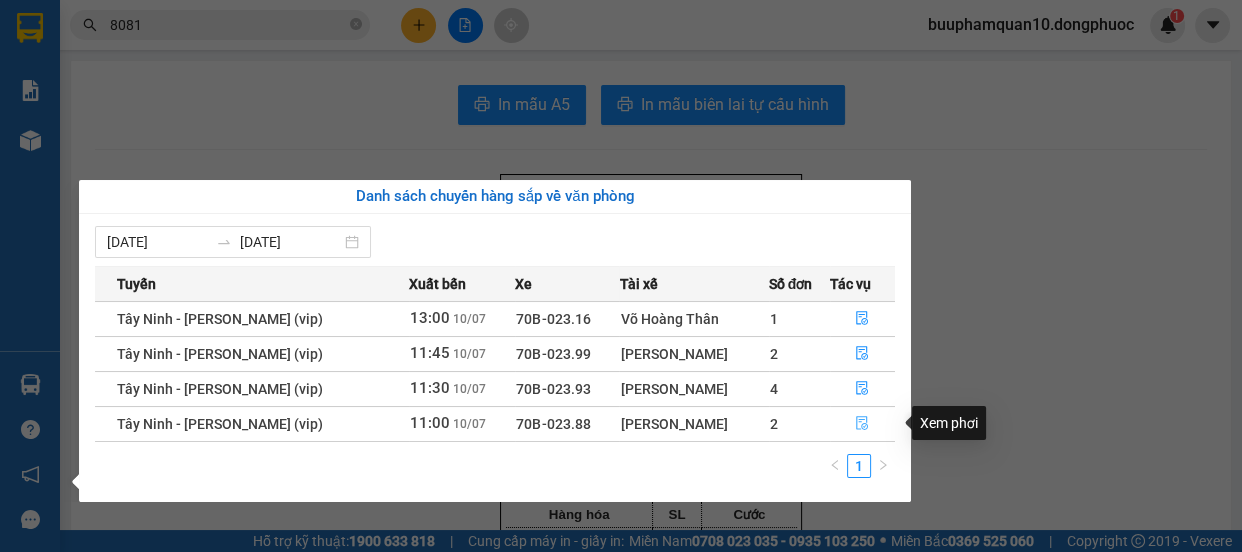 click 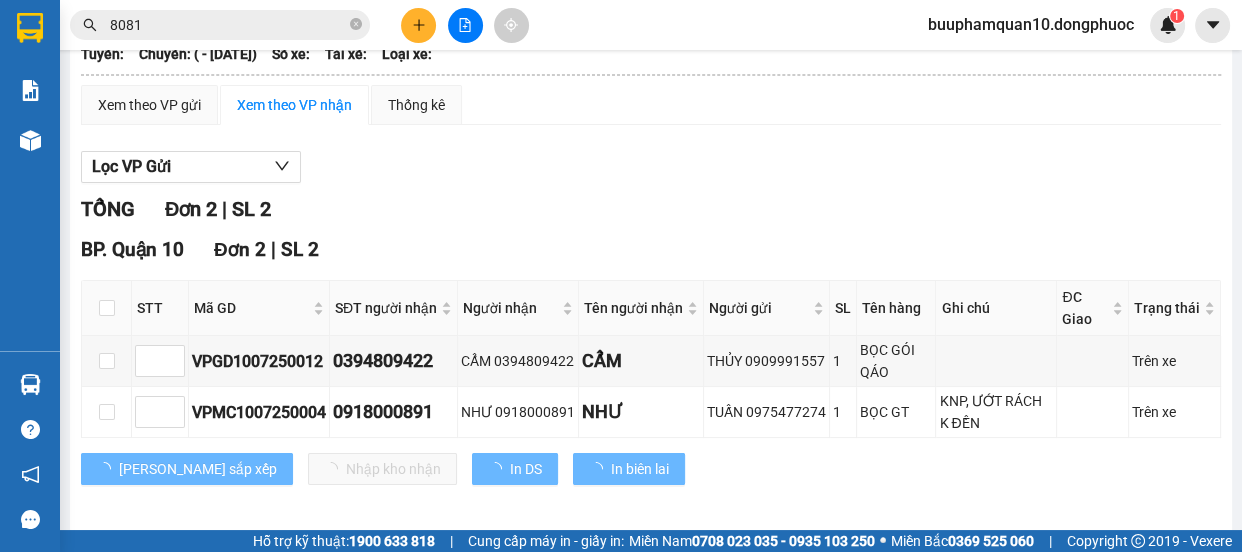 scroll, scrollTop: 163, scrollLeft: 0, axis: vertical 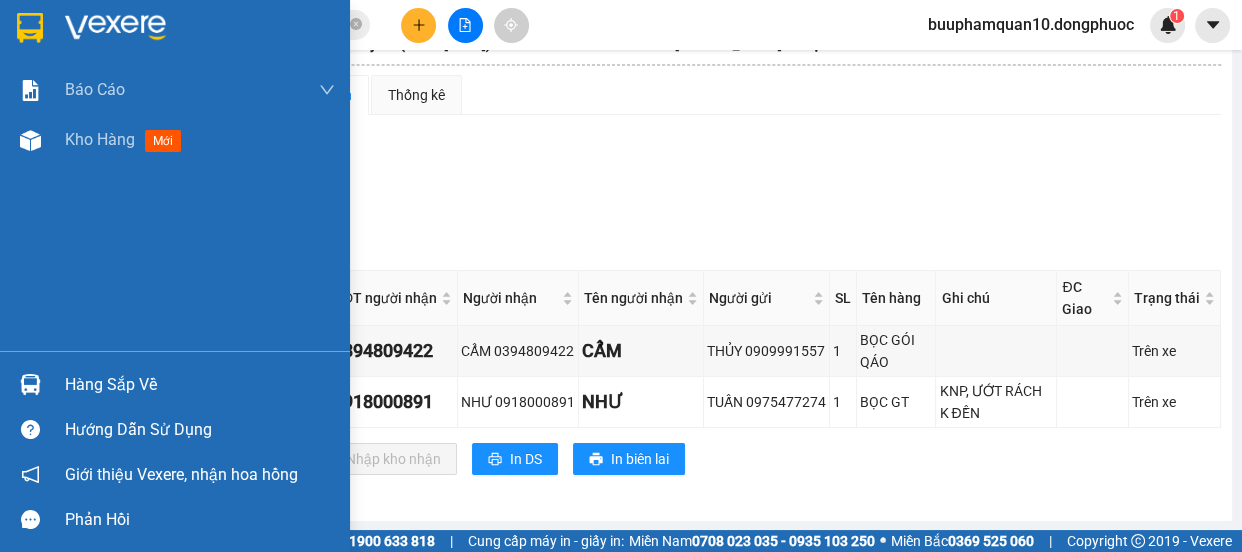 click on "Hàng sắp về" at bounding box center (200, 385) 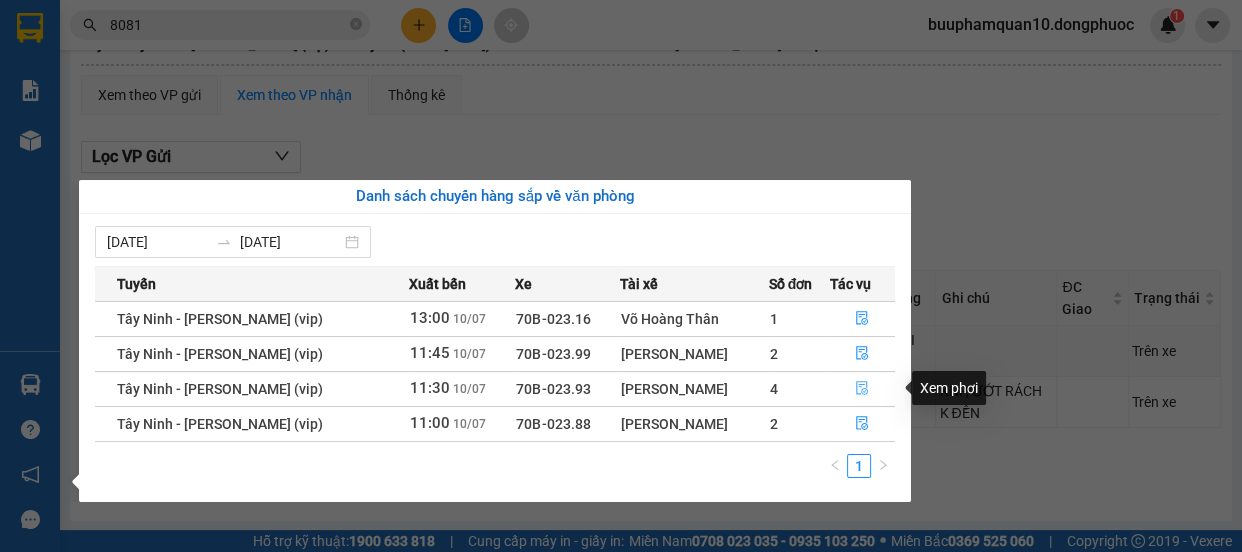 click 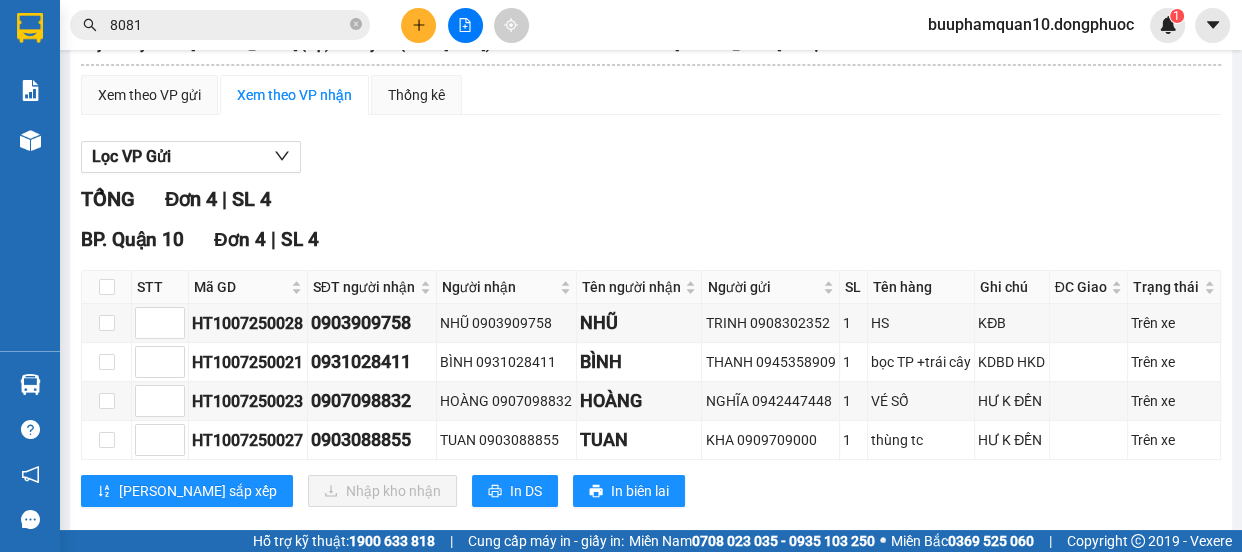 scroll, scrollTop: 194, scrollLeft: 0, axis: vertical 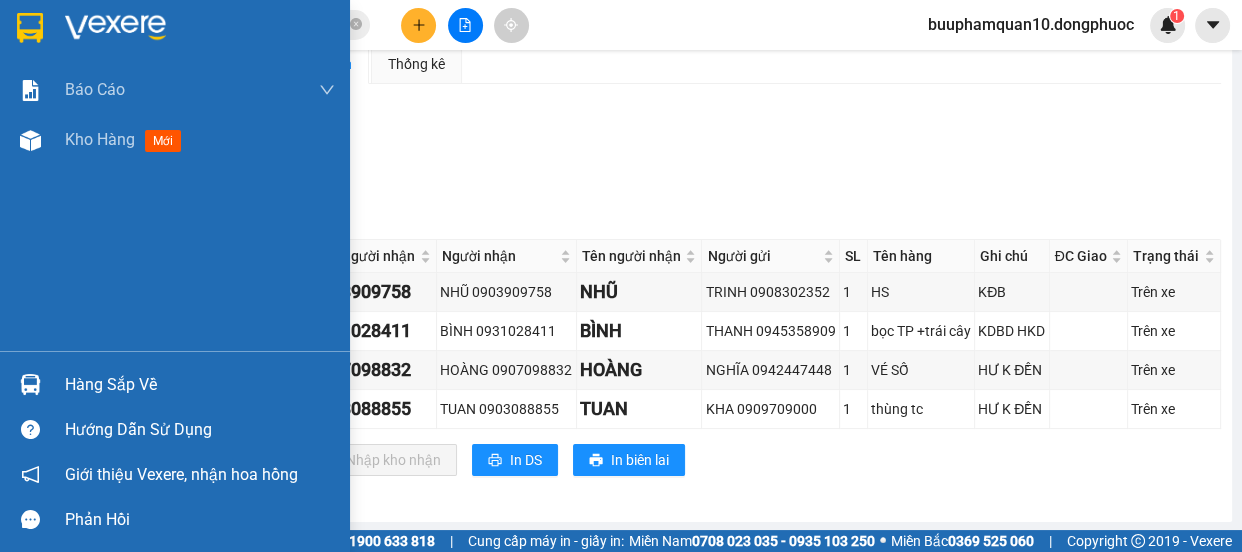 click on "Hàng sắp về" at bounding box center (175, 384) 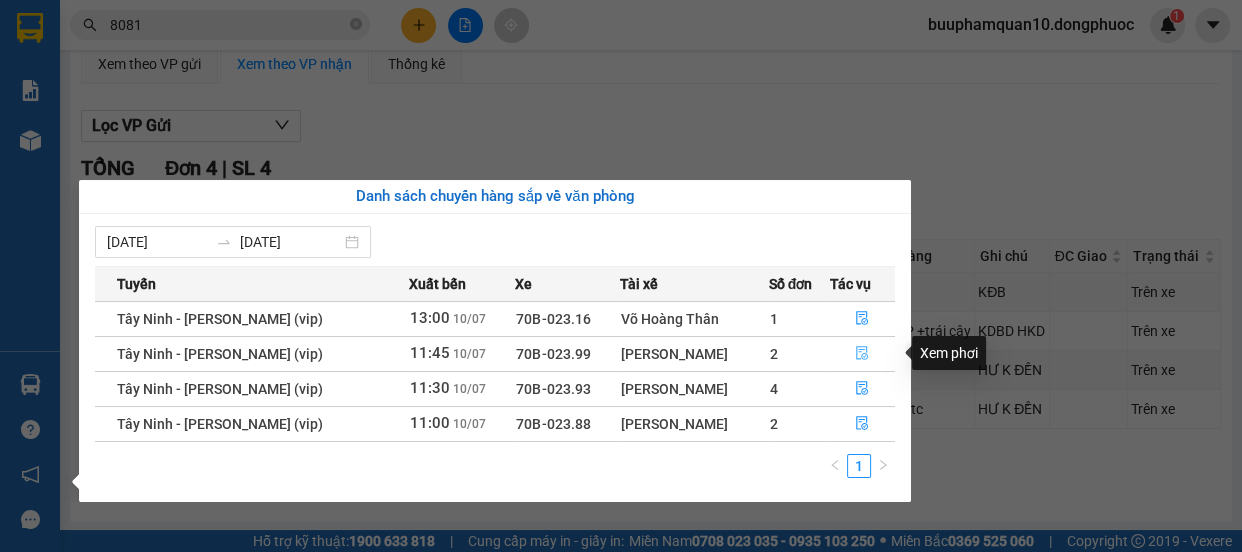 click 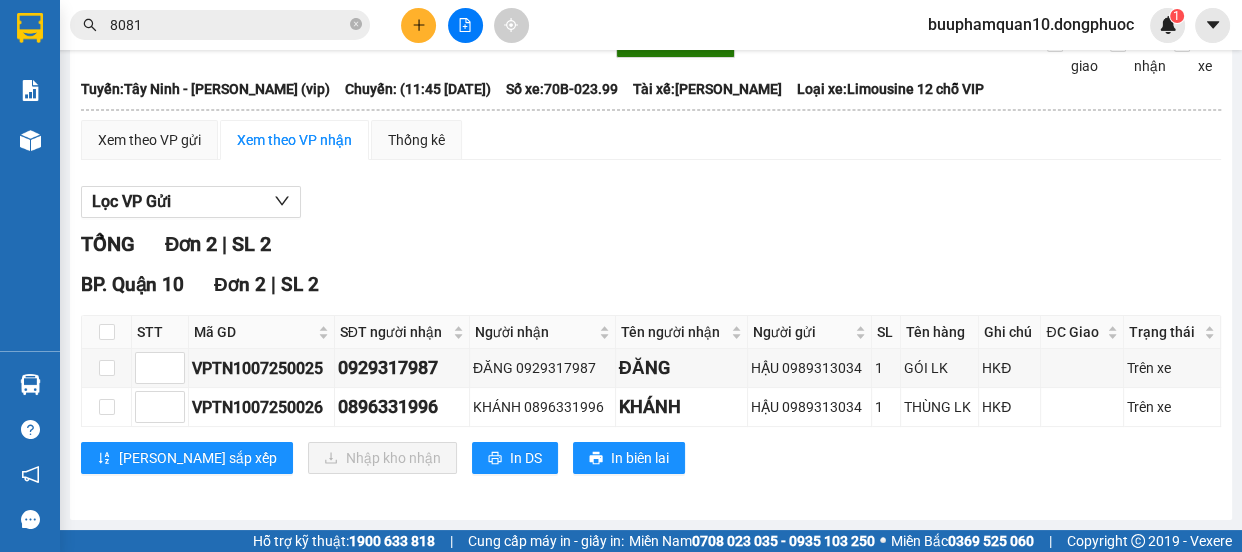 scroll, scrollTop: 117, scrollLeft: 0, axis: vertical 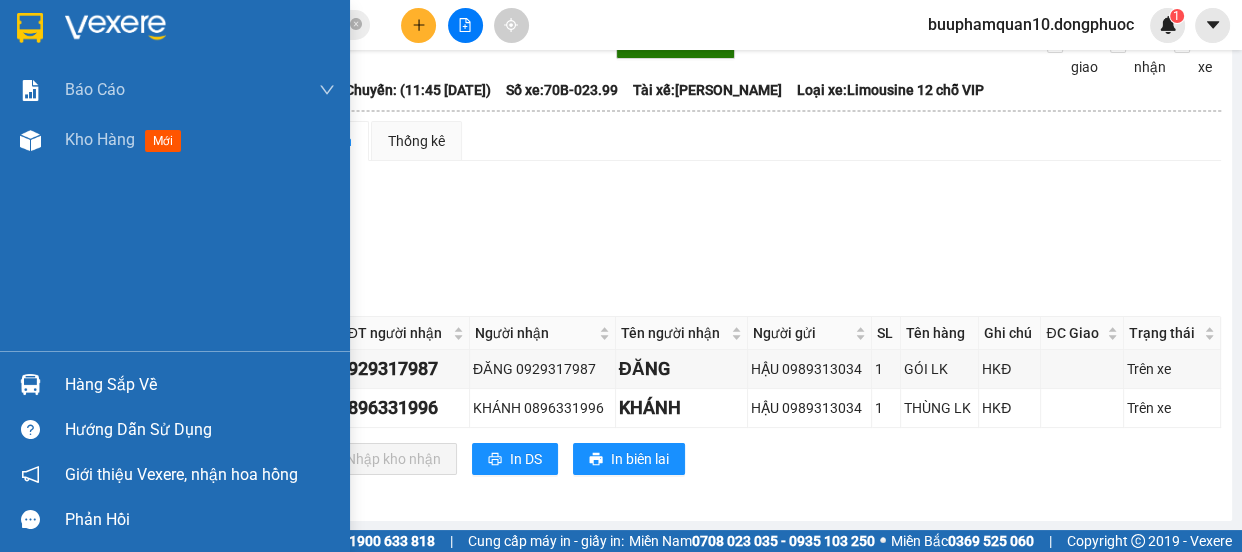 click on "Hàng sắp về" at bounding box center (175, 384) 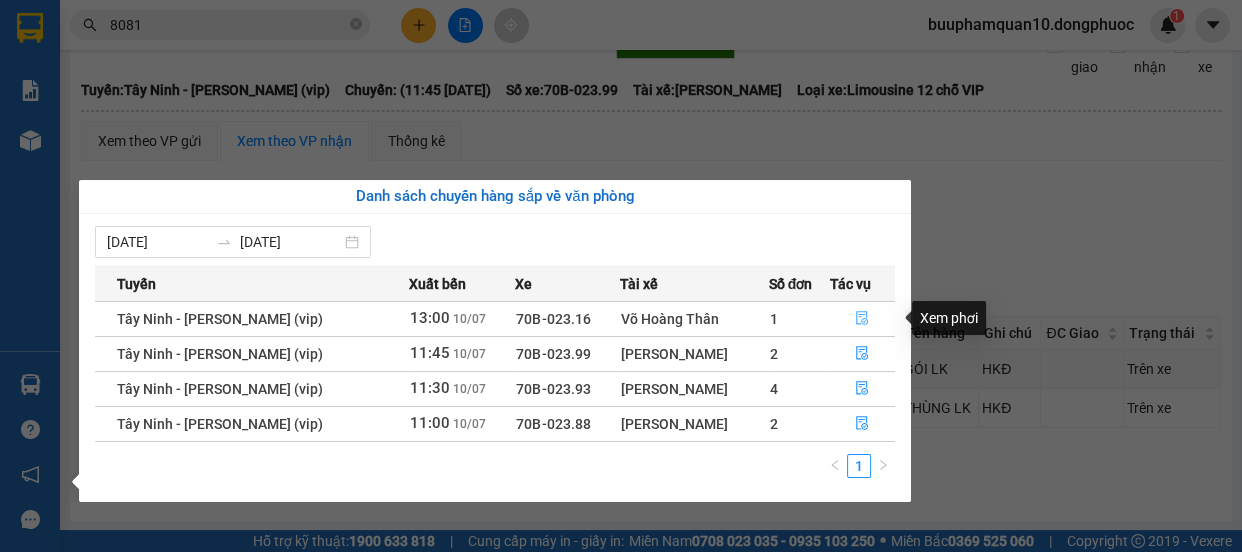 click at bounding box center [862, 319] 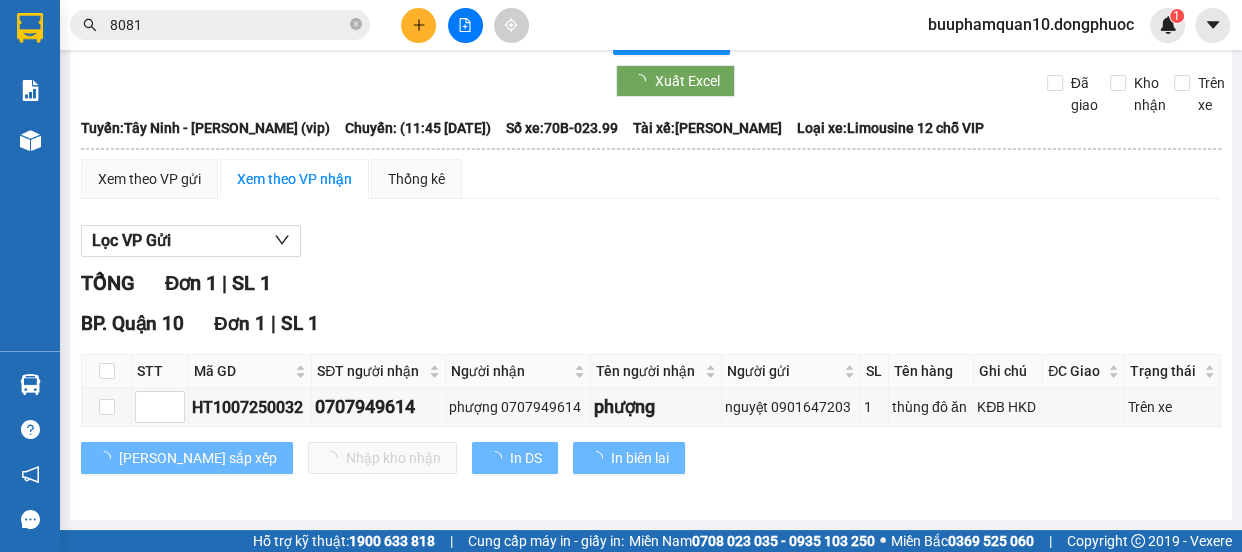 scroll, scrollTop: 78, scrollLeft: 0, axis: vertical 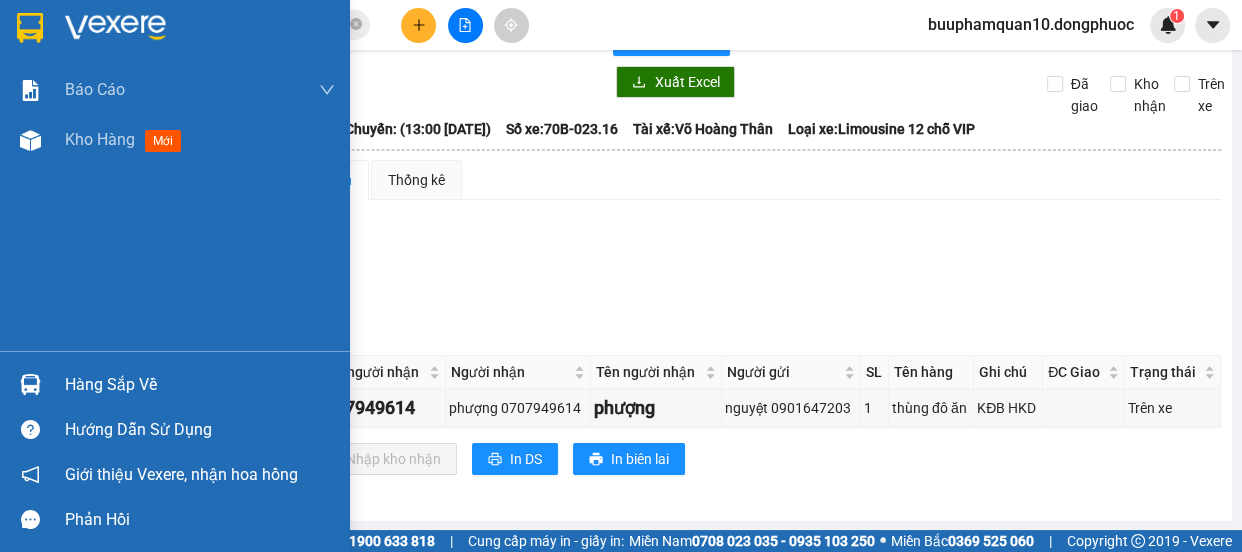 click on "Hàng sắp về" at bounding box center [200, 385] 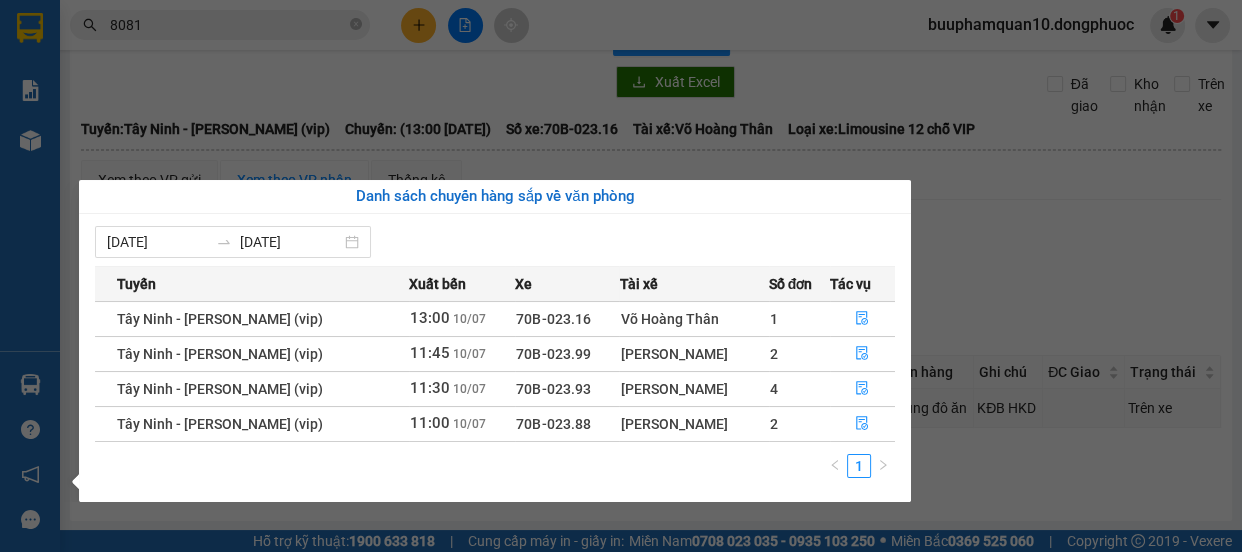 click on "Kết quả tìm kiếm ( 528 )  Bộ lọc  Ngày tạo đơn gần nhất Mã ĐH Trạng thái Món hàng Tổng cước Chưa cước Nhãn Người gửi VP Gửi Người nhận VP Nhận HT1007250011 08:56 - 10/07 VP Nhận   50F-018.81 12:16 - 10/07 BỊCH GT SL:  1 40.000 0963941040 LÂM Hòa Thành 079222 8081 KIỀU BP. Quận 10 VPTN0907250049 12:12 - 09/07 Đã giao   11:14 - 10/07 CAN RƯỢU SL:  1 80.000 0964650212 VÂN VP Tây Ninh 090323 8081 VŨ VP Bến xe An Sương HT2806250037 14:00 - 28/06 Đã giao   19:47 - 28/06 THÙNG TC SL:  1 100.000 0902942785 CHÍ Hòa Thành 093398 8081 TIÊN TỬ BP. Quận 10 BPQ102306250086 14:57 - 23/06 Đã giao   16:27 - 24/06 BỊCH THUỐC SL:  1 60.000 098805 8081 NHÂN BP. Quận 10 0918870462 ĐỜN Long Vĩnh BPQ102106250035 10:40 - 21/06 Đã giao   13:43 - 21/06 THÙNG PT SL:  1 160.000 083892 8081 NGÂN  BP. Quận 10 0909767168  TƯ HUỘI Hòa Thành HT3105250001 05:56 - 31/05 Đã giao   09:24 - 31/05 HỘP CCCD SL:  1 40.000 0902942785 CHÍ" at bounding box center [621, 276] 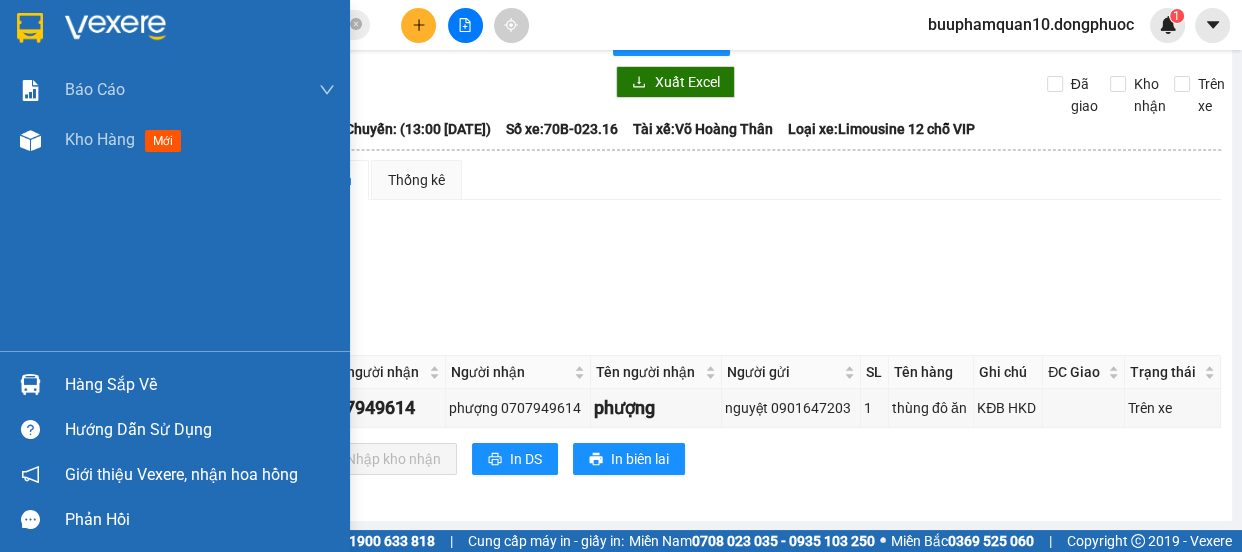 click at bounding box center (30, 384) 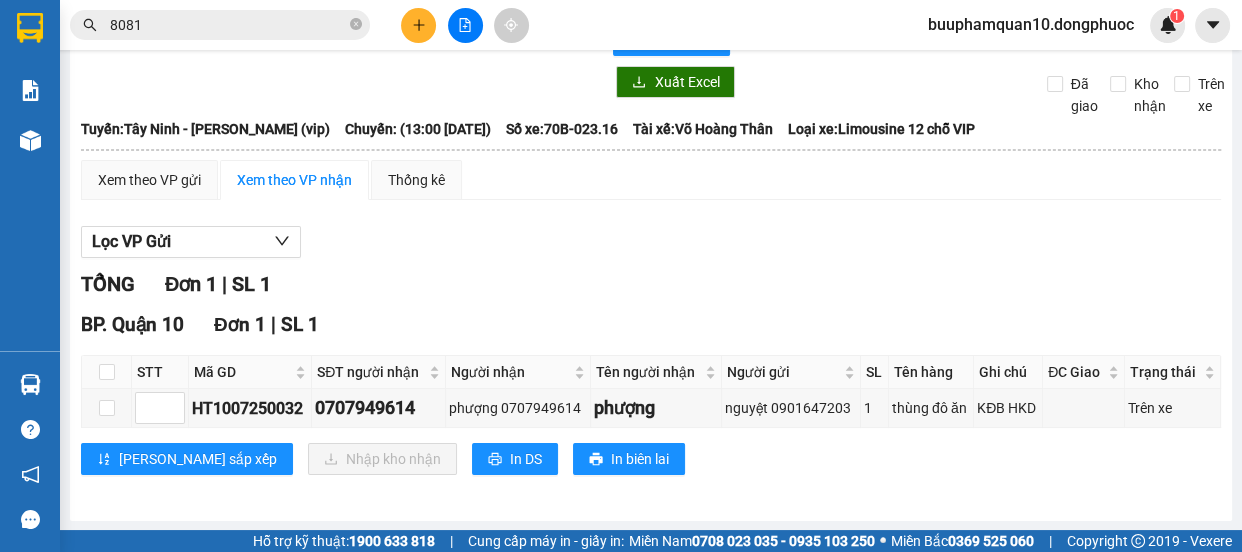 click on "Kết quả tìm kiếm ( 528 )  Bộ lọc  Ngày tạo đơn gần nhất Mã ĐH Trạng thái Món hàng Tổng cước Chưa cước Nhãn Người gửi VP Gửi Người nhận VP Nhận HT1007250011 08:56 - 10/07 VP Nhận   50F-018.81 12:16 - 10/07 BỊCH GT SL:  1 40.000 0963941040 LÂM Hòa Thành 079222 8081 KIỀU BP. Quận 10 VPTN0907250049 12:12 - 09/07 Đã giao   11:14 - 10/07 CAN RƯỢU SL:  1 80.000 0964650212 VÂN VP Tây Ninh 090323 8081 VŨ VP Bến xe An Sương HT2806250037 14:00 - 28/06 Đã giao   19:47 - 28/06 THÙNG TC SL:  1 100.000 0902942785 CHÍ Hòa Thành 093398 8081 TIÊN TỬ BP. Quận 10 BPQ102306250086 14:57 - 23/06 Đã giao   16:27 - 24/06 BỊCH THUỐC SL:  1 60.000 098805 8081 NHÂN BP. Quận 10 0918870462 ĐỜN Long Vĩnh BPQ102106250035 10:40 - 21/06 Đã giao   13:43 - 21/06 THÙNG PT SL:  1 160.000 083892 8081 NGÂN  BP. Quận 10 0909767168  TƯ HUỘI Hòa Thành HT3105250001 05:56 - 31/05 Đã giao   09:24 - 31/05 HỘP CCCD SL:  1 40.000 0902942785 CHÍ" at bounding box center [621, 276] 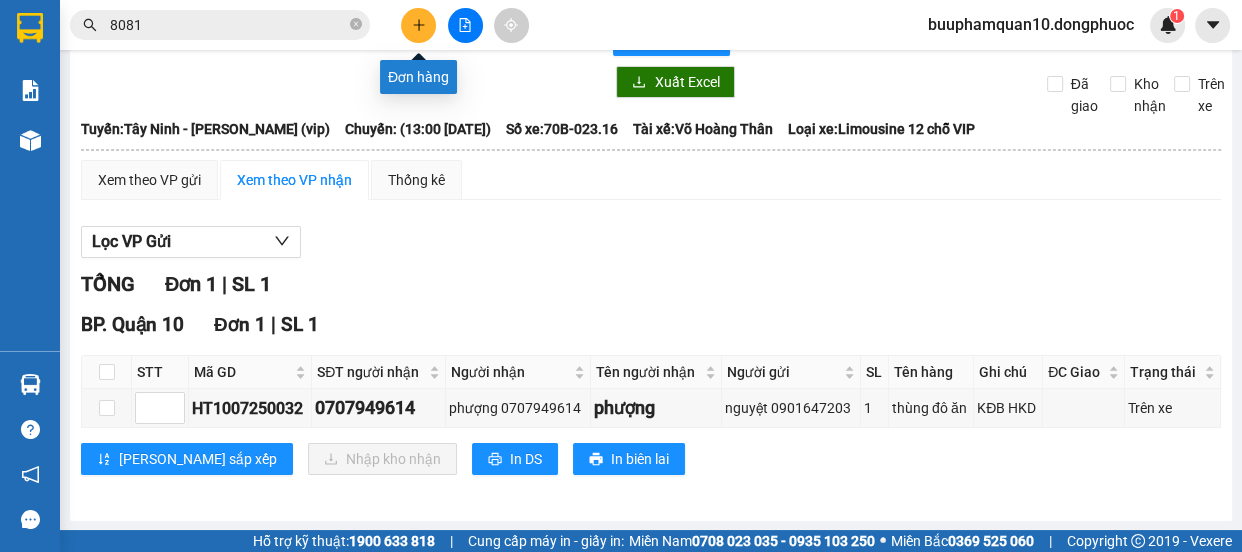 click 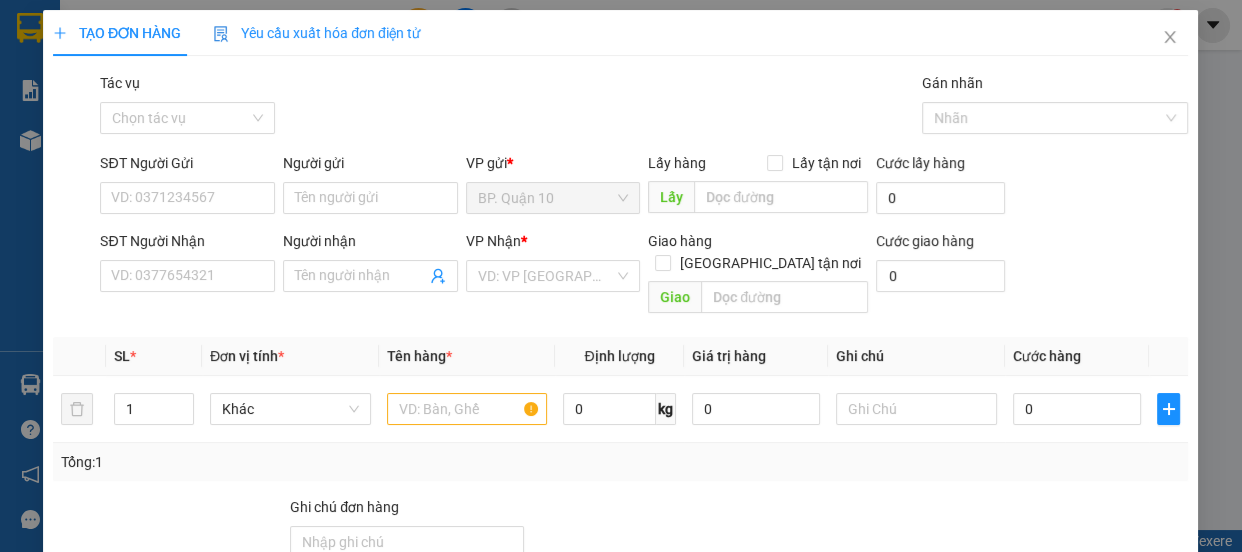scroll, scrollTop: 0, scrollLeft: 0, axis: both 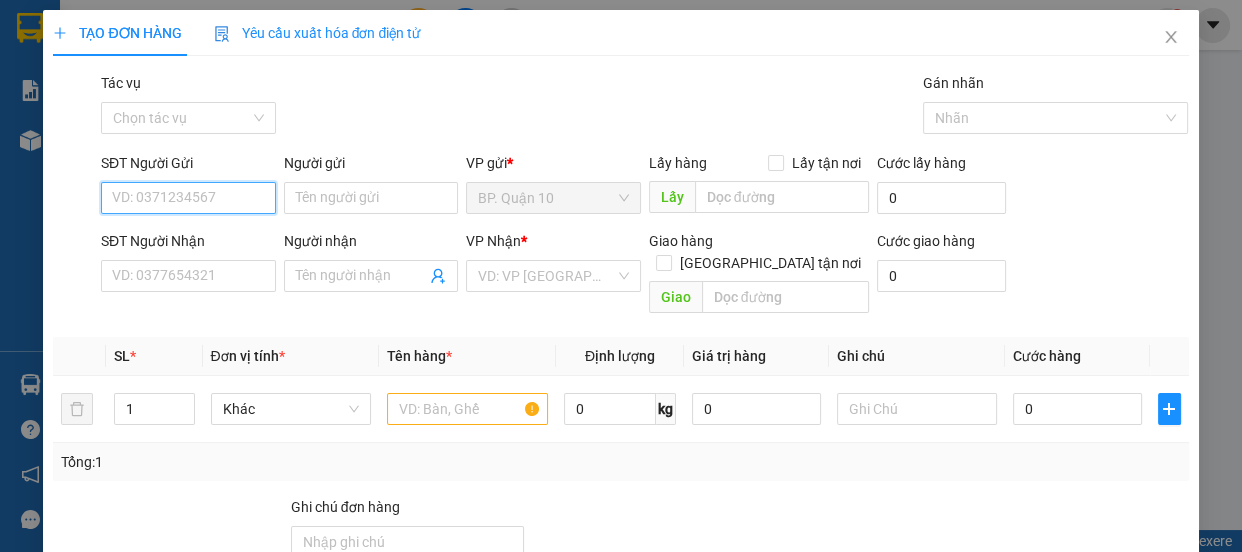 click on "SĐT Người Gửi" at bounding box center [188, 198] 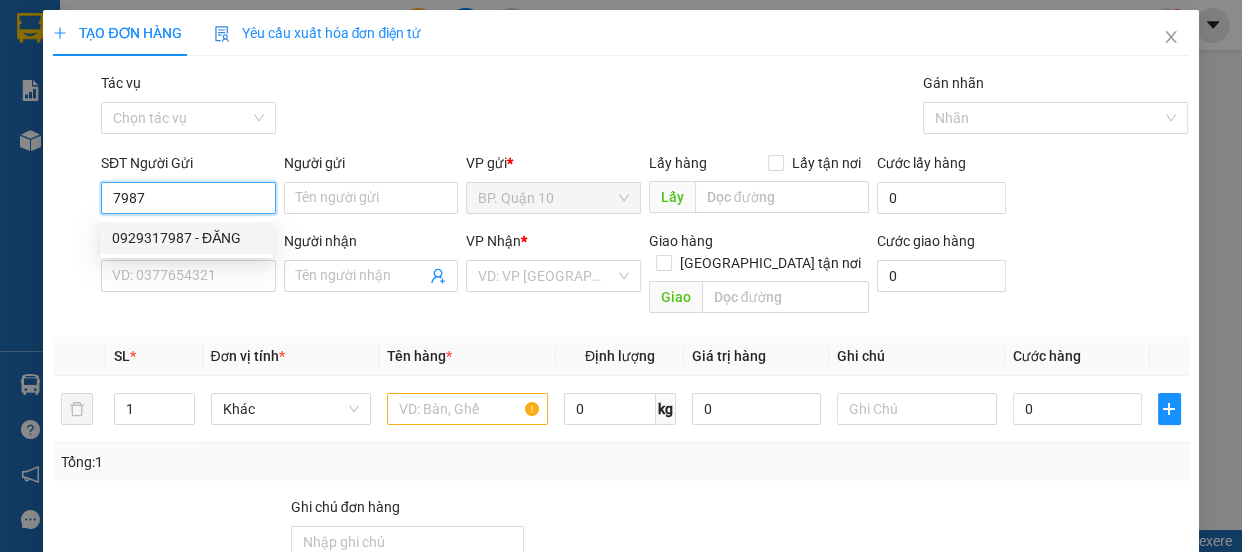 click on "0929317987 - ĐĂNG" at bounding box center (186, 238) 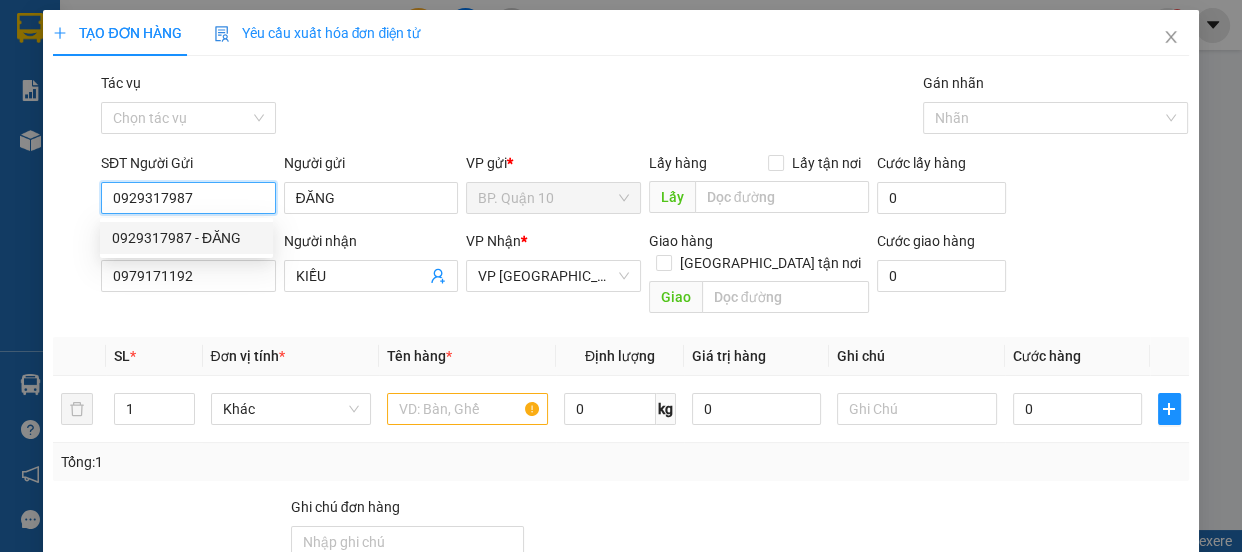 type on "40.000" 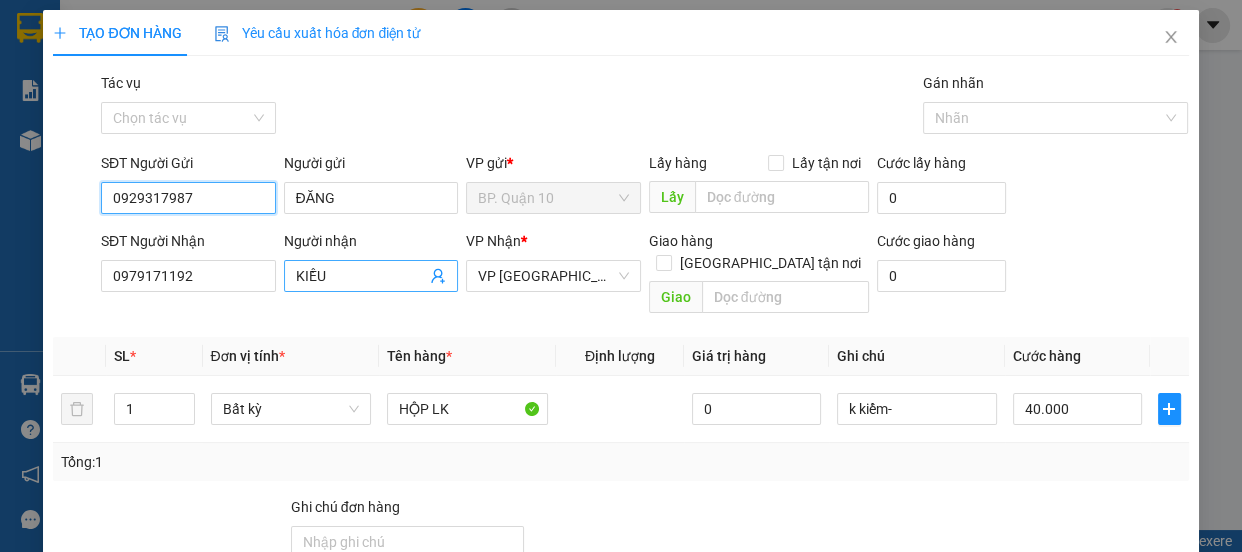 type on "0929317987" 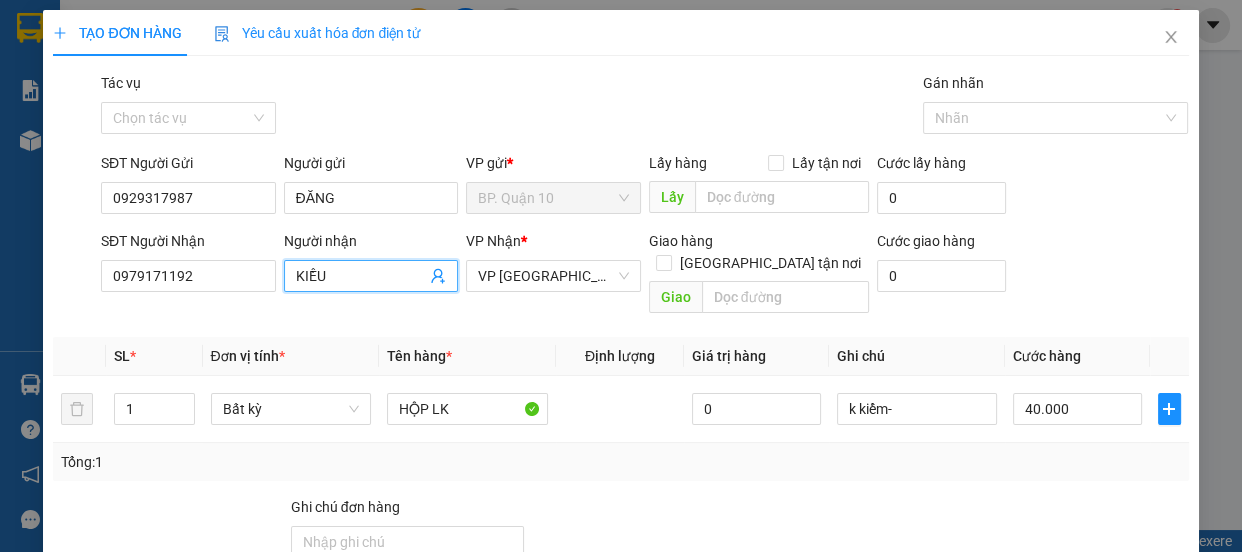 click 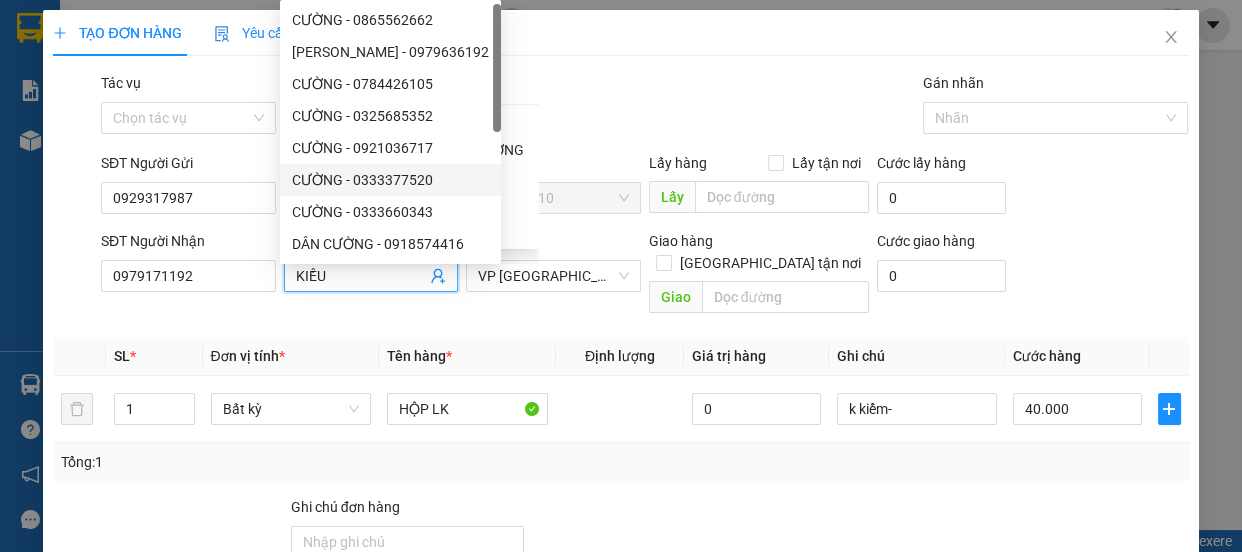 click on "XUÂN TRƯỜNG" at bounding box center [473, 150] 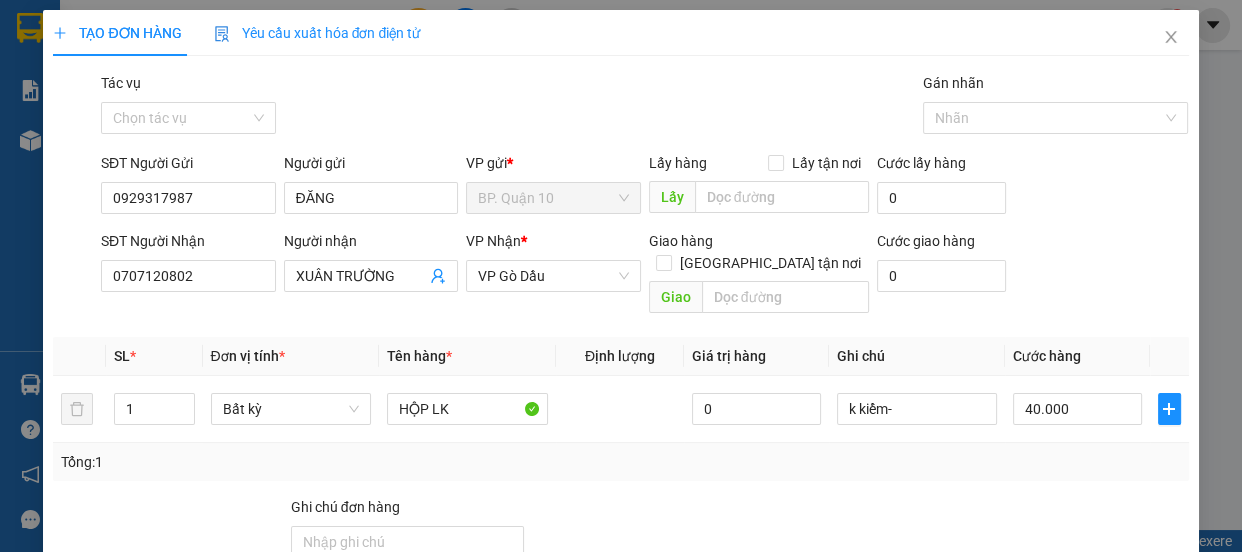 click on "Tổng:  1" at bounding box center [620, 462] 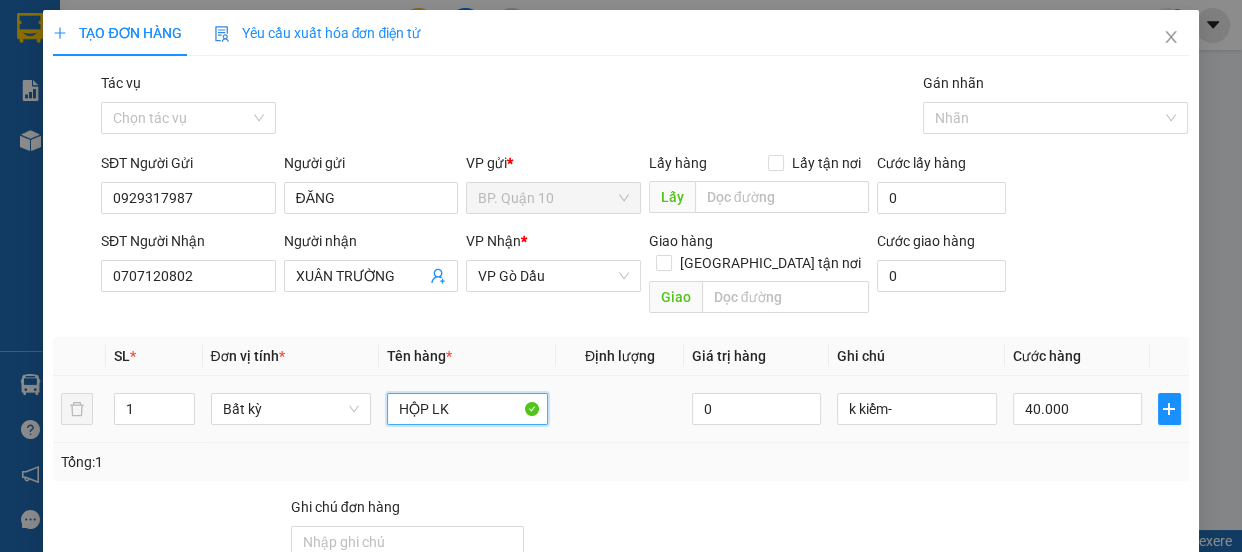 drag, startPoint x: 426, startPoint y: 386, endPoint x: 333, endPoint y: 402, distance: 94.36631 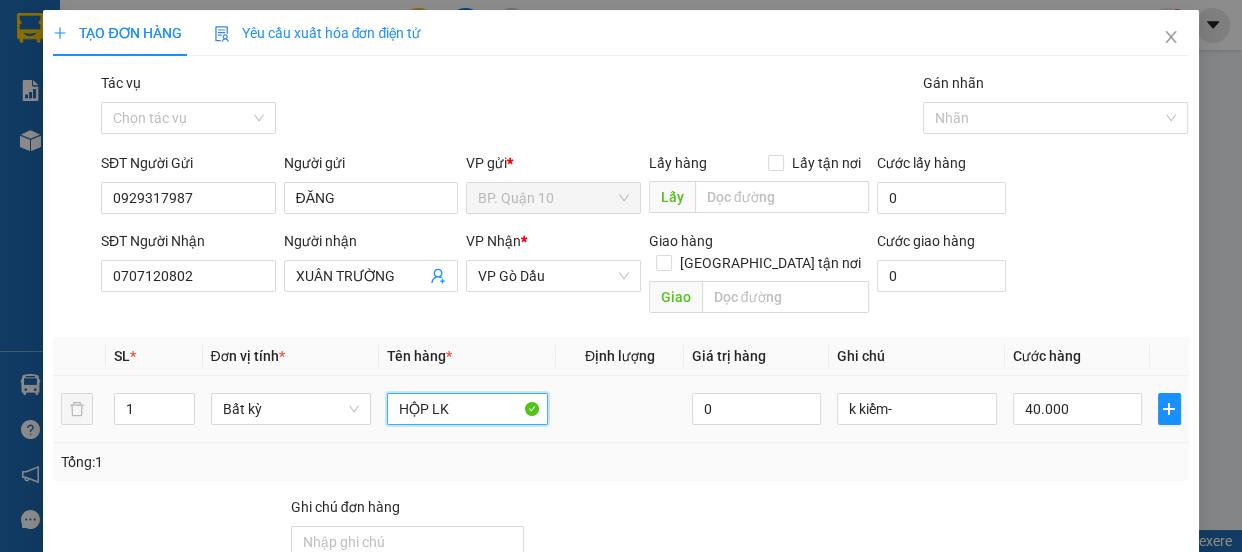 click on "1 Bất kỳ HỘP LK 0 k kiểm- 40.000" at bounding box center [620, 409] 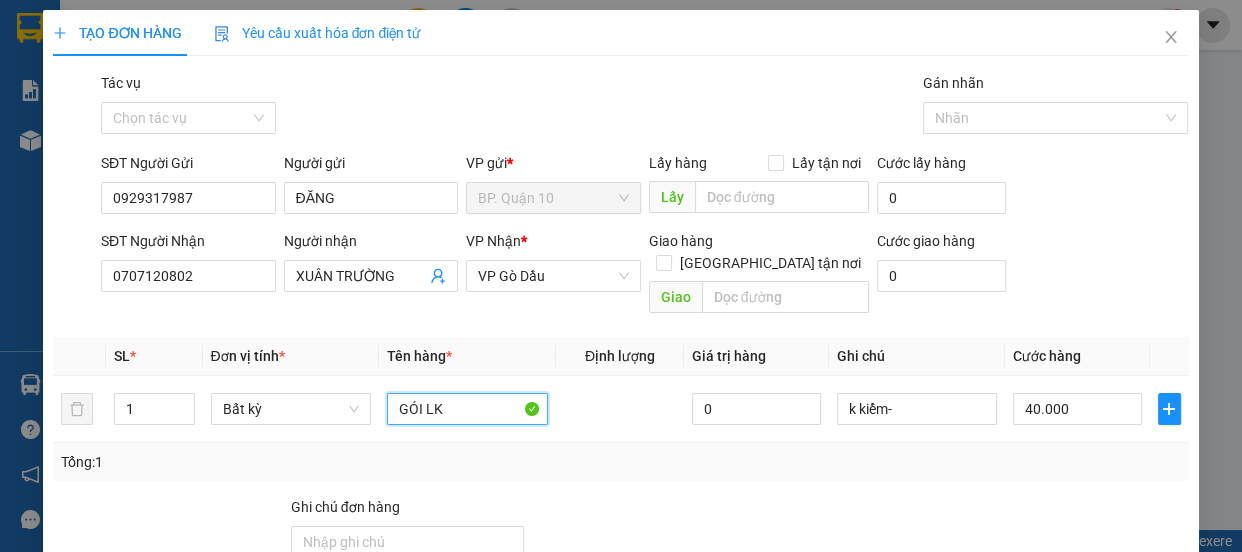 type on "GÓI LK" 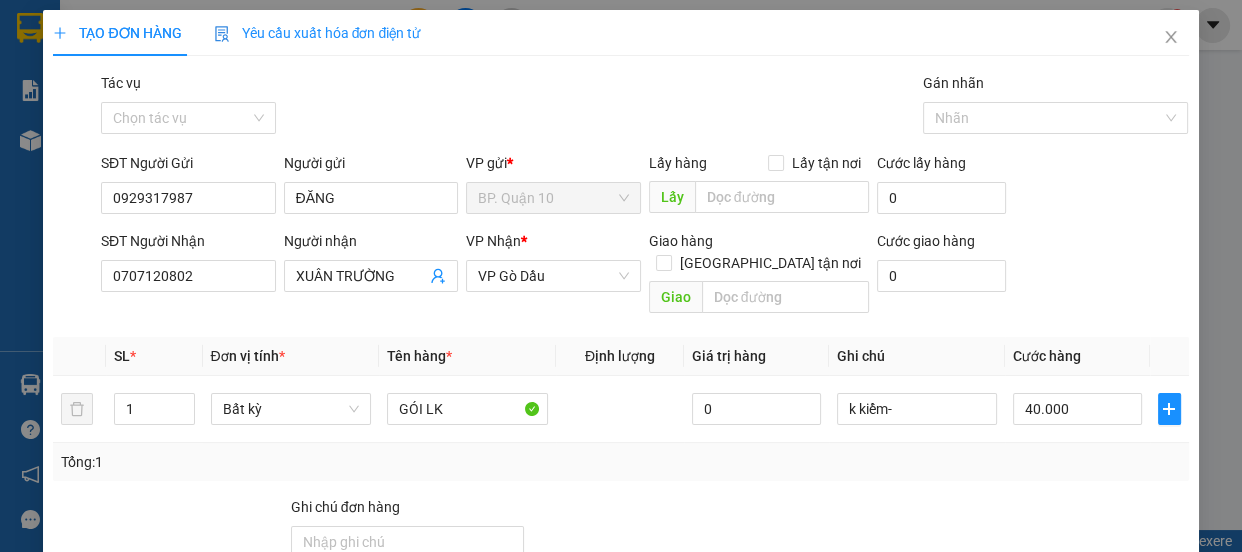 click at bounding box center (881, 531) 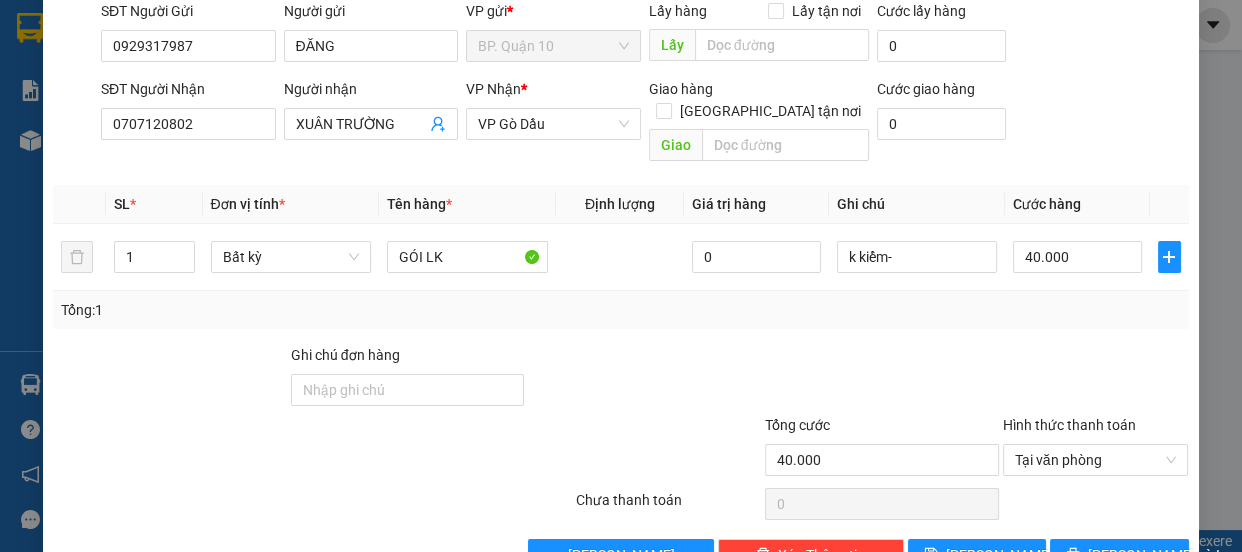 scroll, scrollTop: 187, scrollLeft: 0, axis: vertical 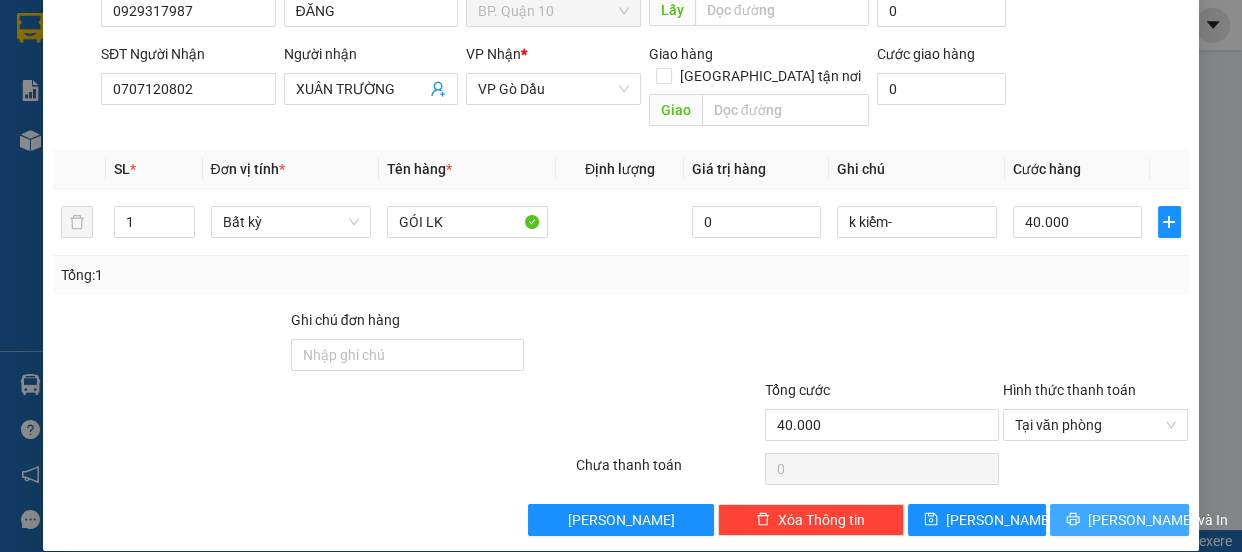click on "[PERSON_NAME] và In" at bounding box center (1158, 520) 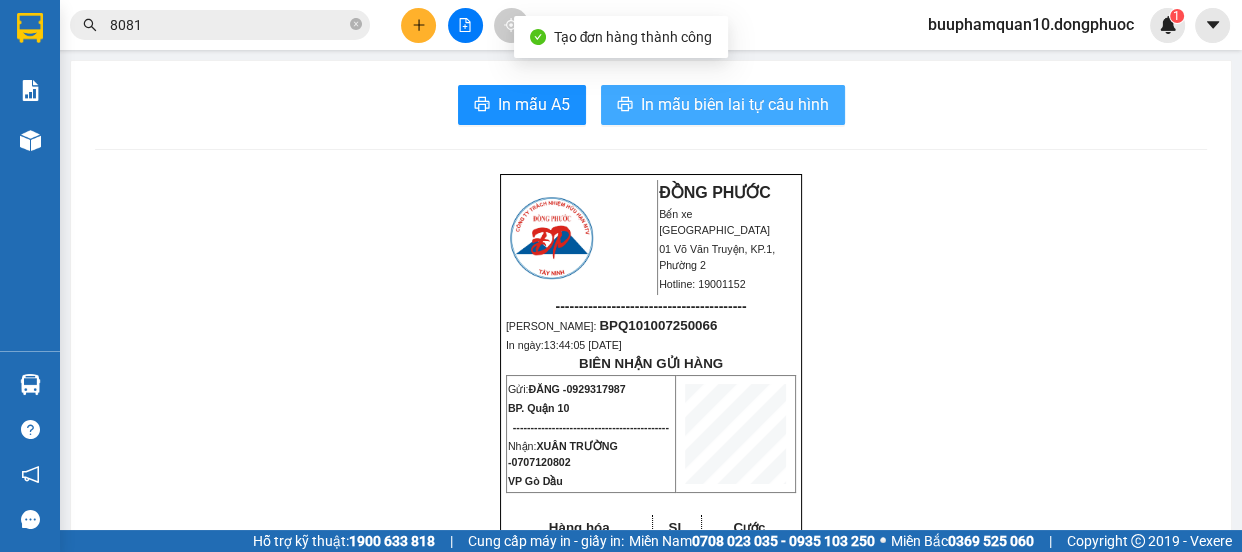 click on "In mẫu biên lai tự cấu hình" at bounding box center [735, 104] 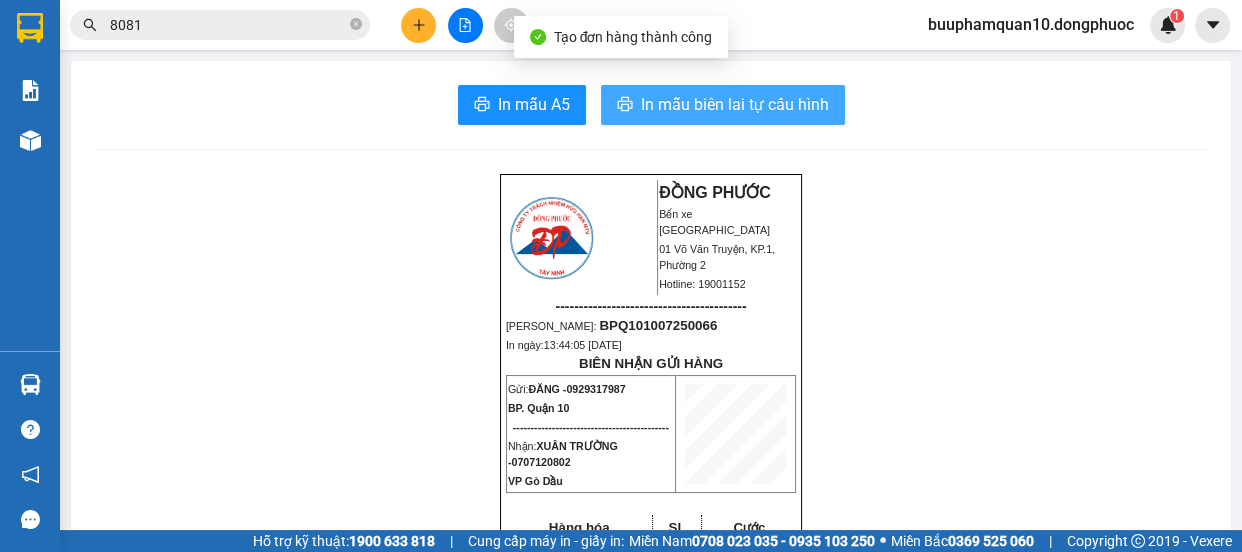 scroll, scrollTop: 0, scrollLeft: 0, axis: both 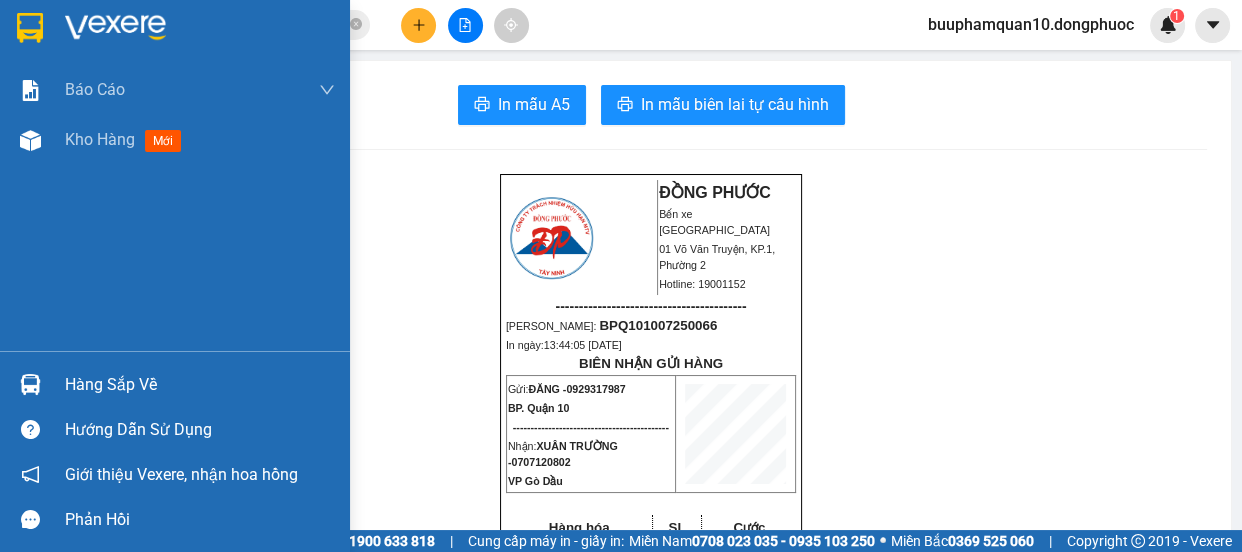 click on "Hàng sắp về" at bounding box center (175, 384) 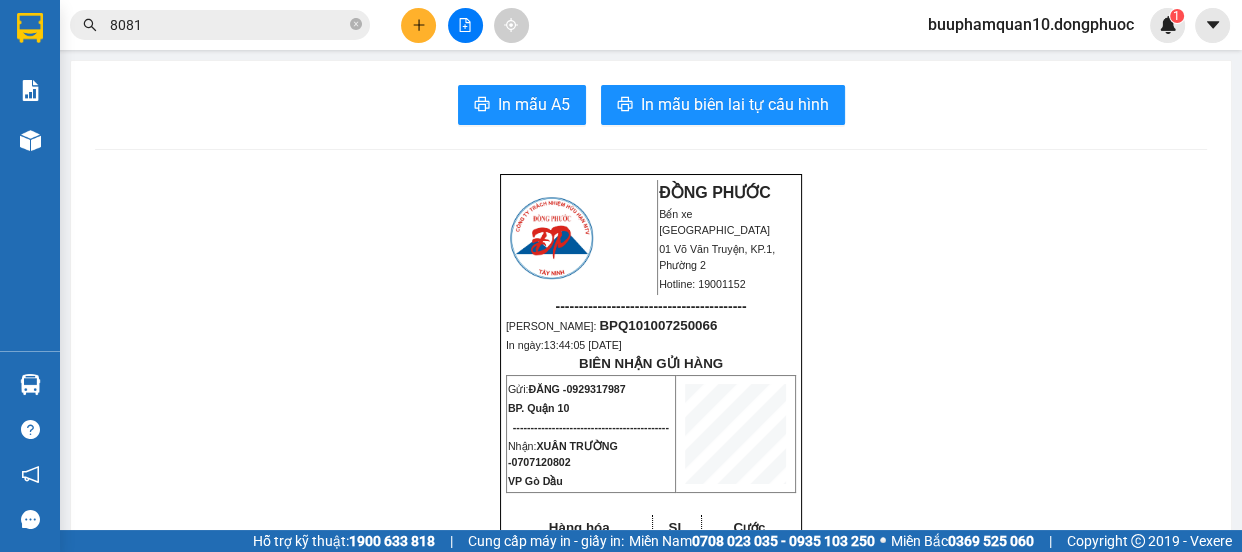 drag, startPoint x: 173, startPoint y: 119, endPoint x: 67, endPoint y: 148, distance: 109.89541 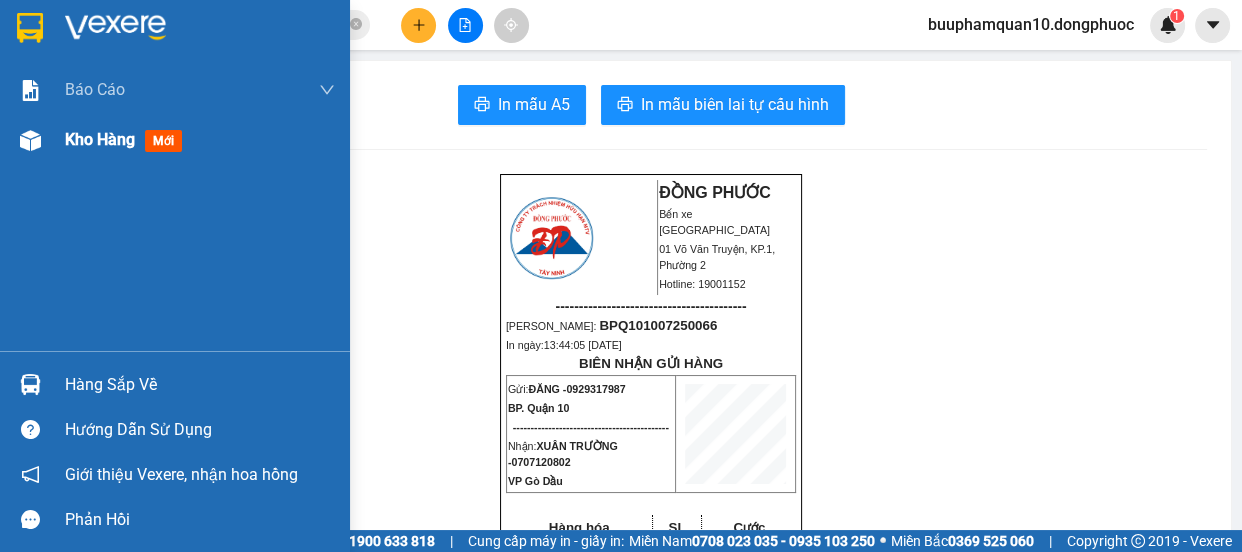 click on "Kho hàng mới" at bounding box center [175, 140] 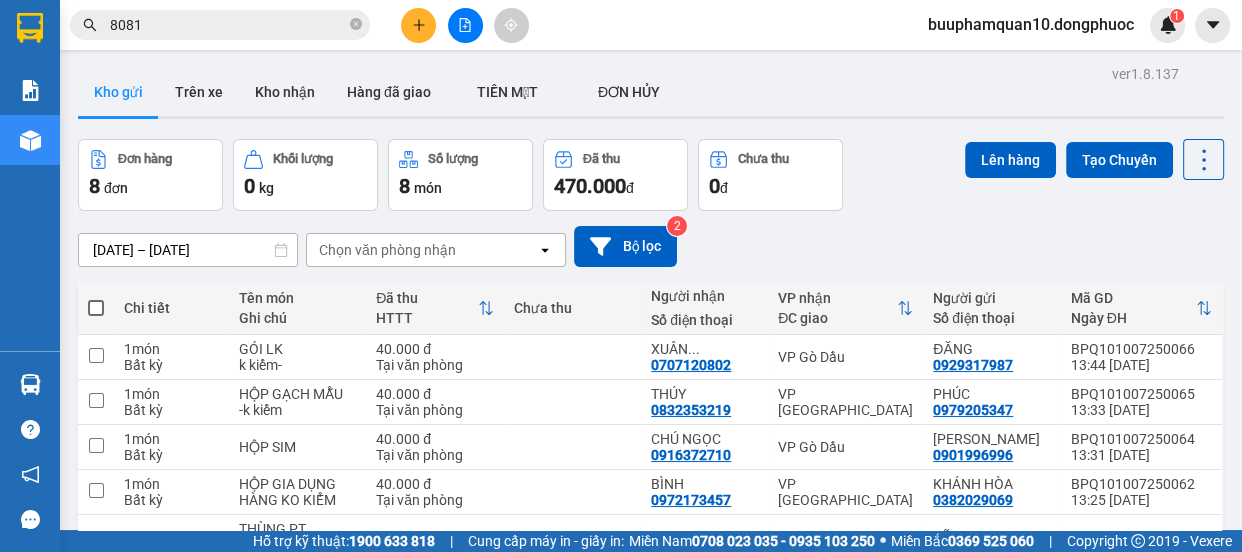 scroll, scrollTop: 302, scrollLeft: 0, axis: vertical 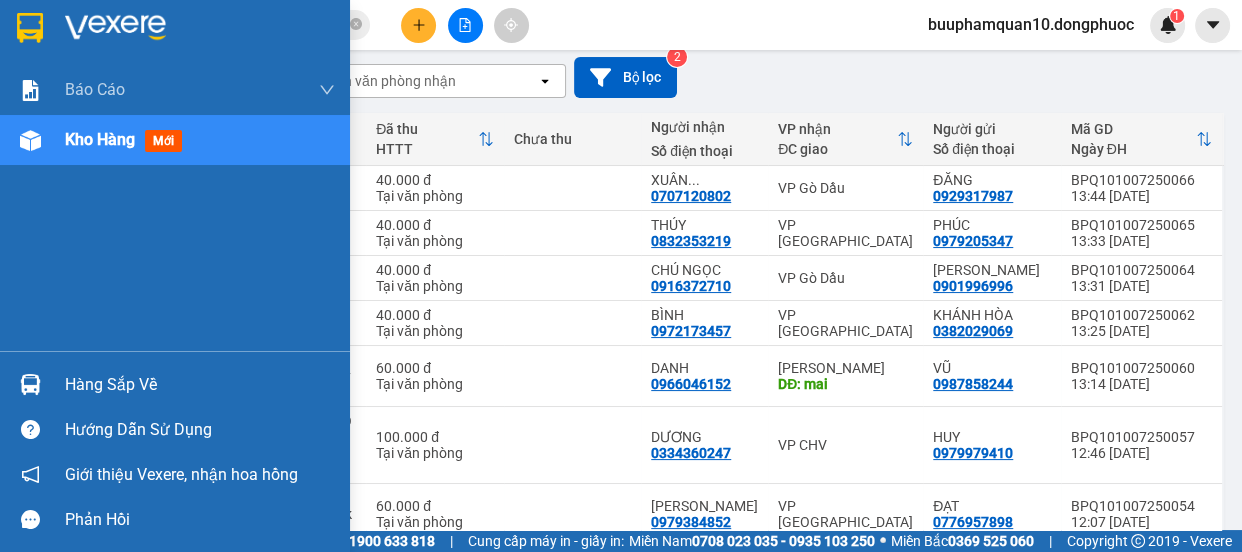 click on "Hàng sắp về" at bounding box center (200, 385) 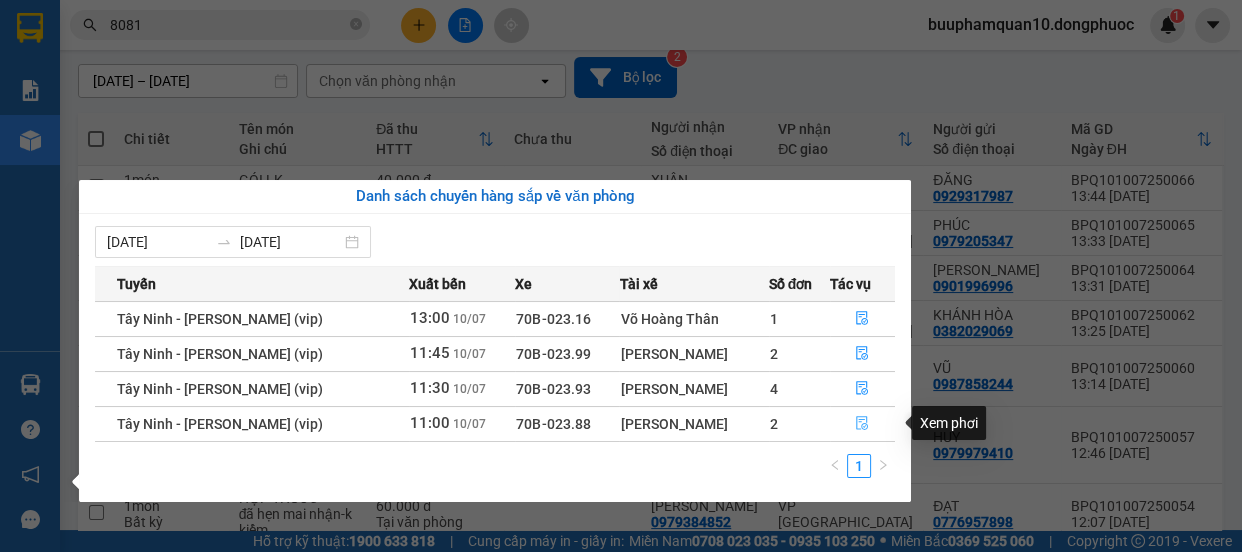 click 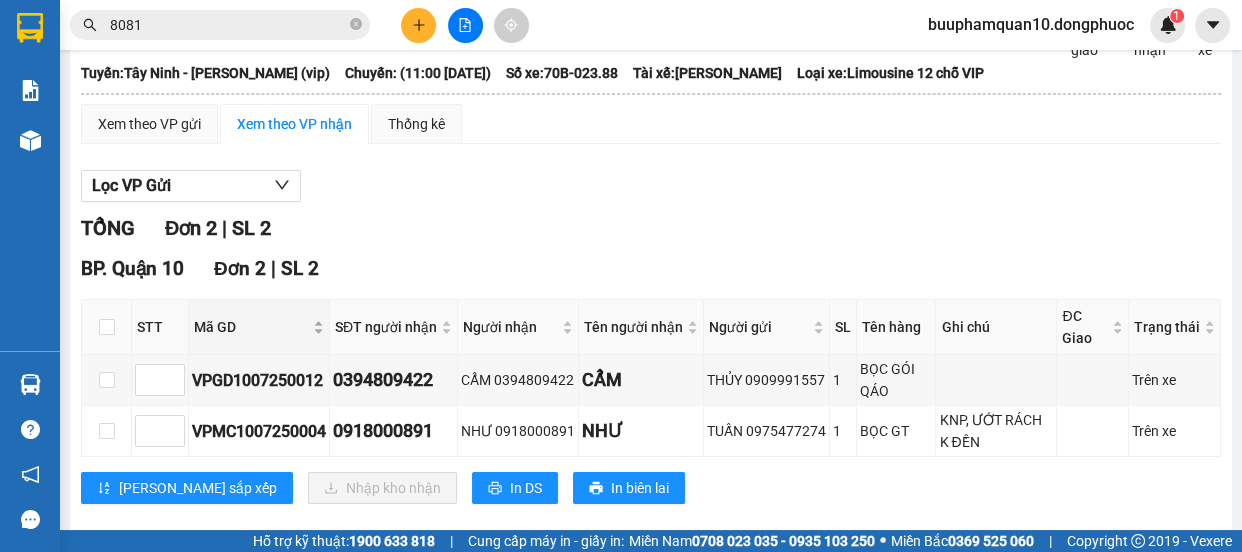 scroll, scrollTop: 163, scrollLeft: 0, axis: vertical 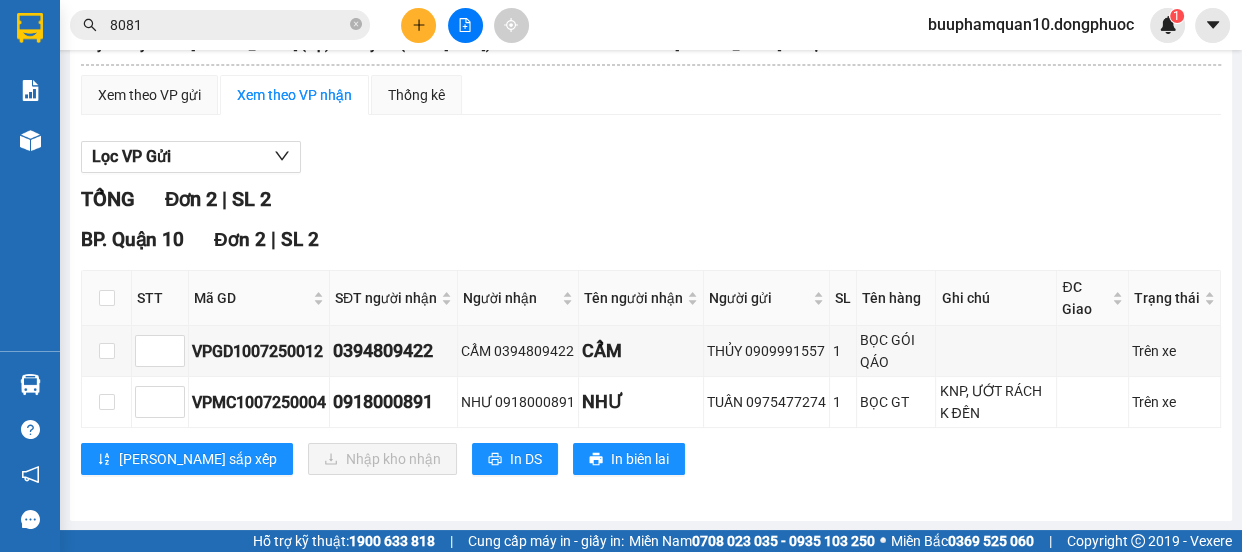 click at bounding box center (107, 298) 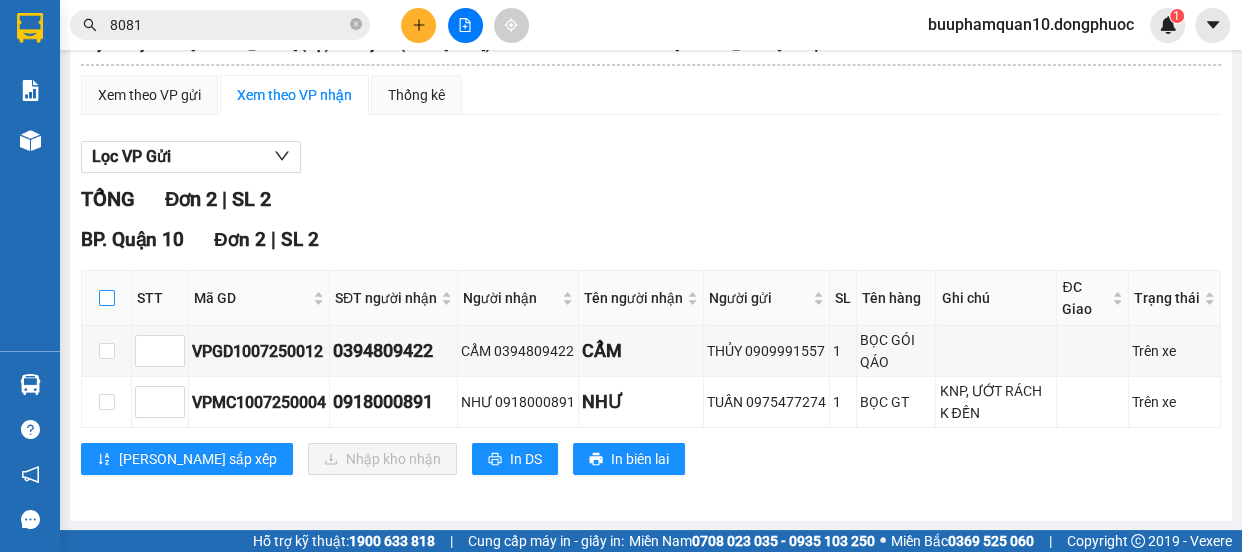 click at bounding box center (107, 298) 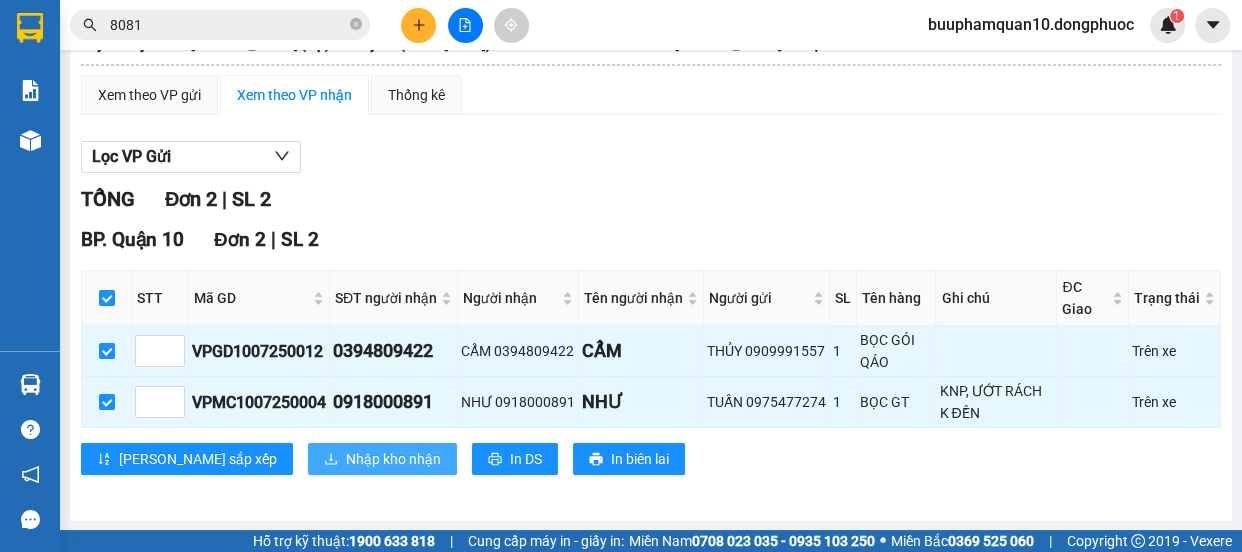 click on "Nhập kho nhận" at bounding box center (393, 459) 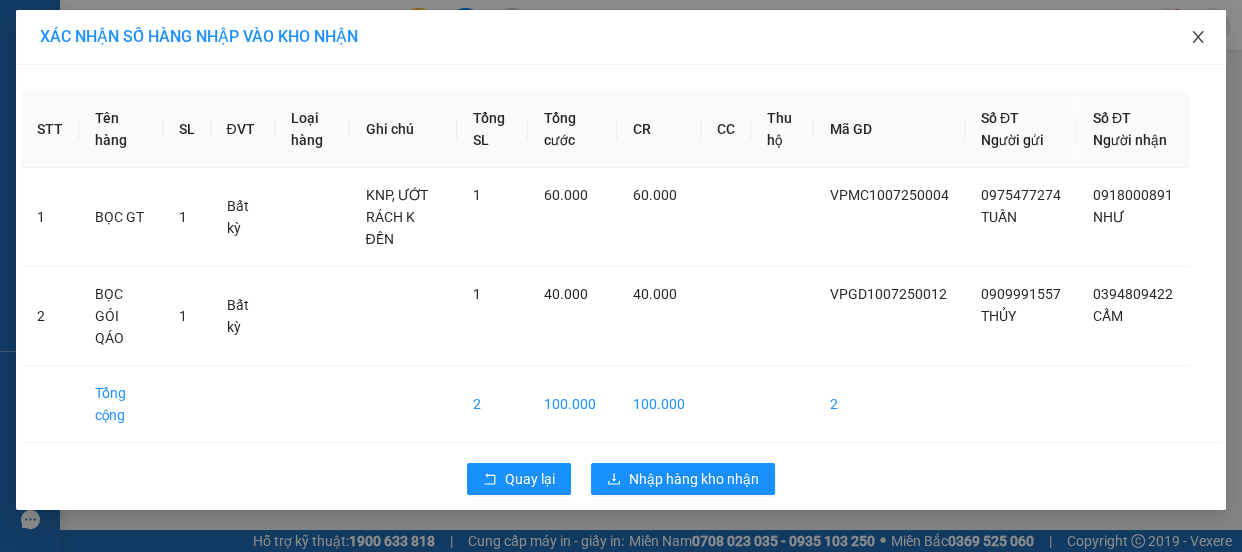 click 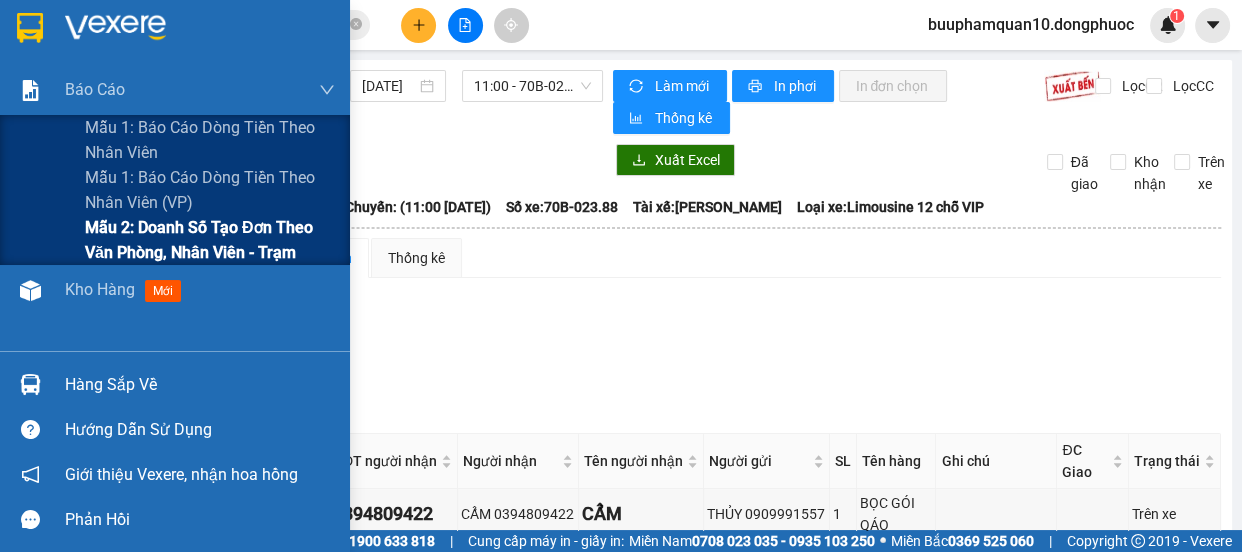 click on "Mẫu 2: Doanh số tạo đơn theo Văn phòng, nhân viên - Trạm" at bounding box center (210, 240) 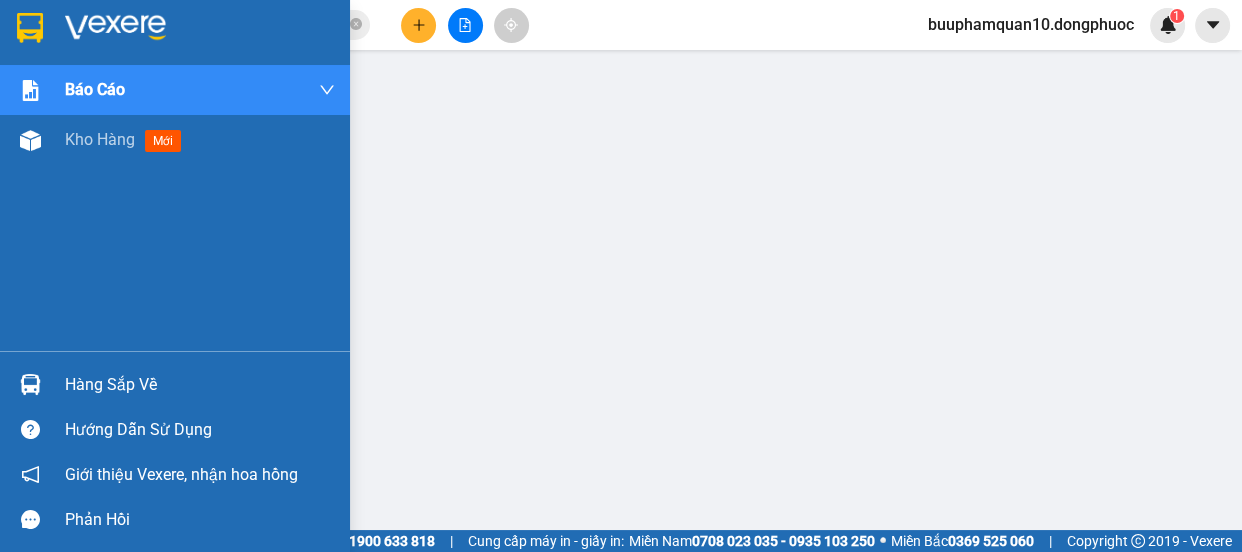 click on "Kho hàng mới" at bounding box center [175, 140] 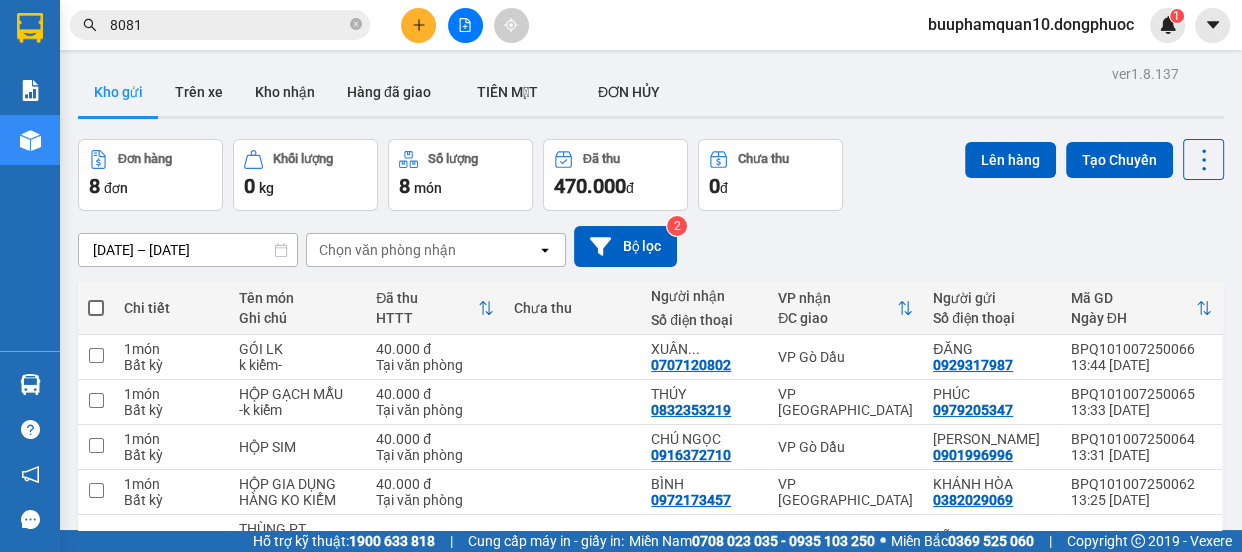 click 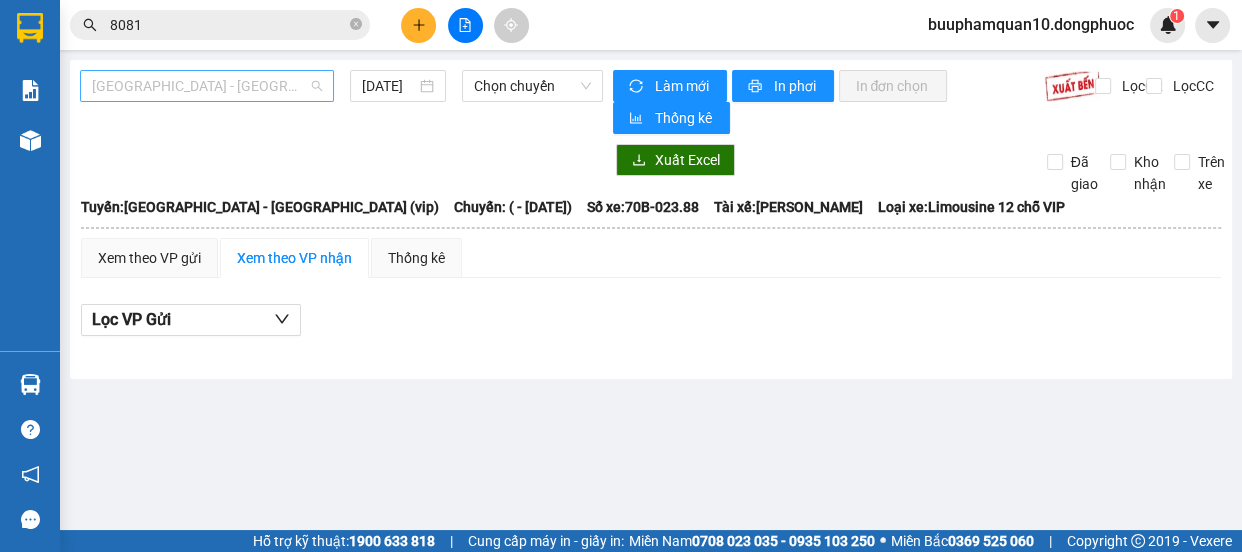 click on "Hồ Chí Minh - Tây Ninh (vip)" at bounding box center [207, 86] 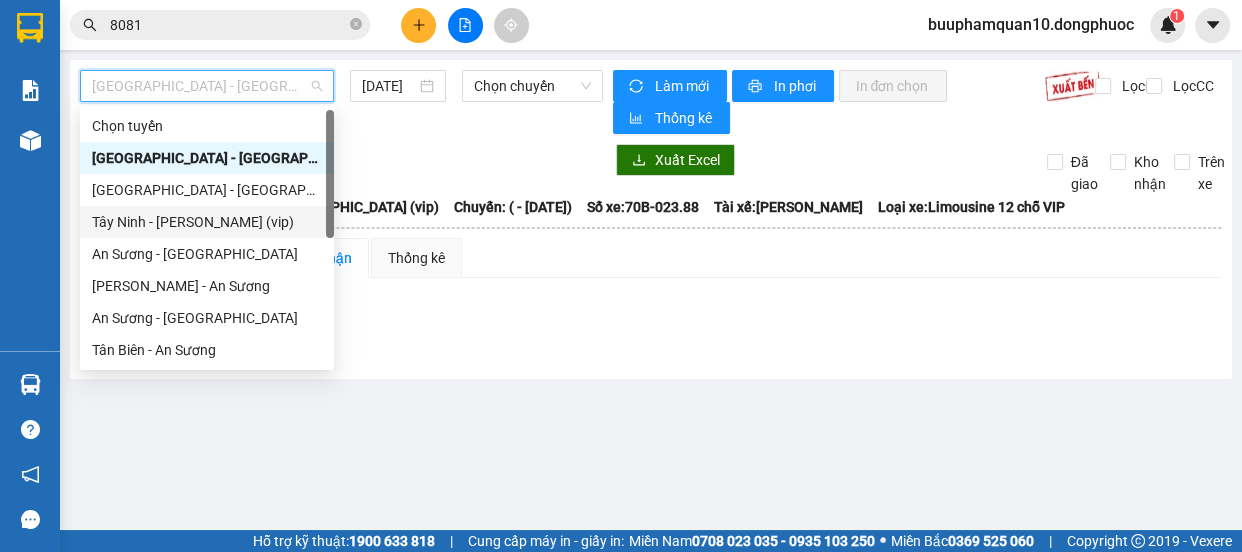scroll, scrollTop: 287, scrollLeft: 0, axis: vertical 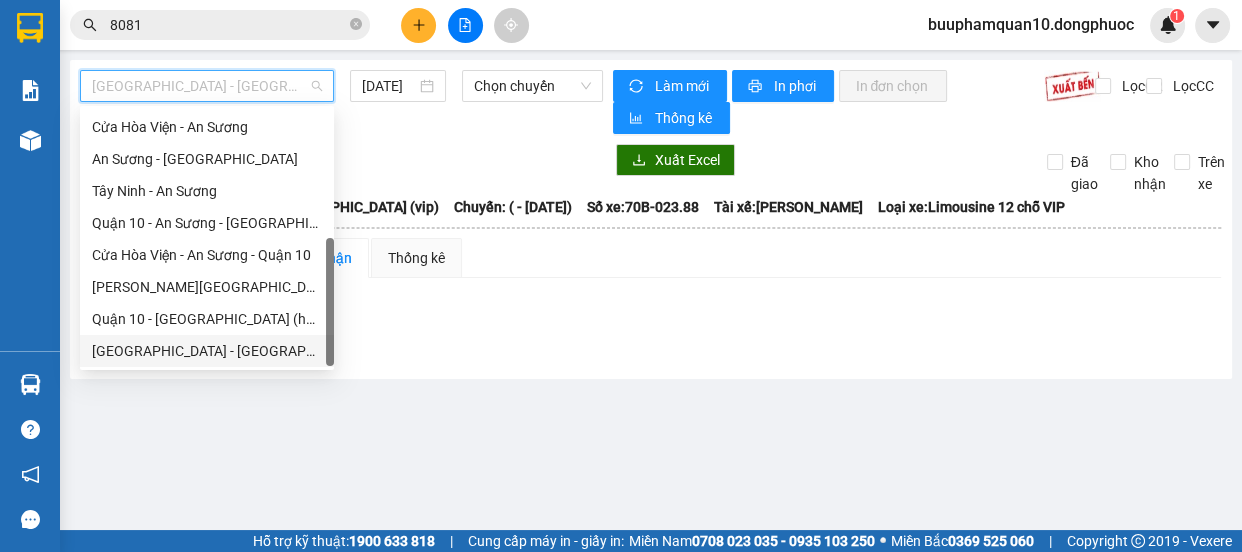 click on "Hồ Chí Minh - Tây Ninh (vip)" at bounding box center [207, 351] 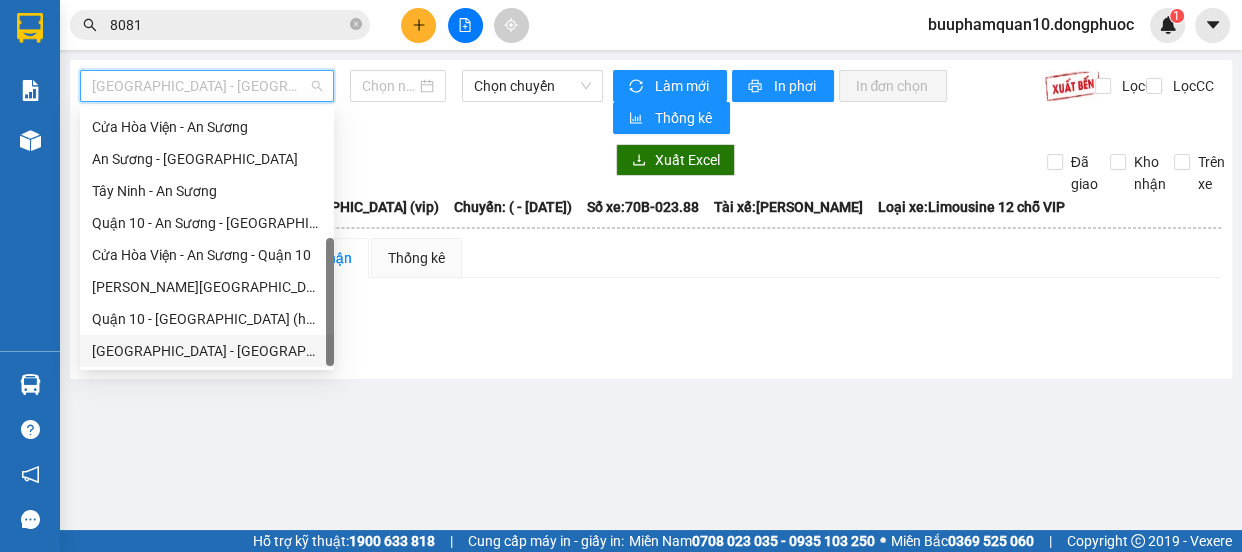 type on "[DATE]" 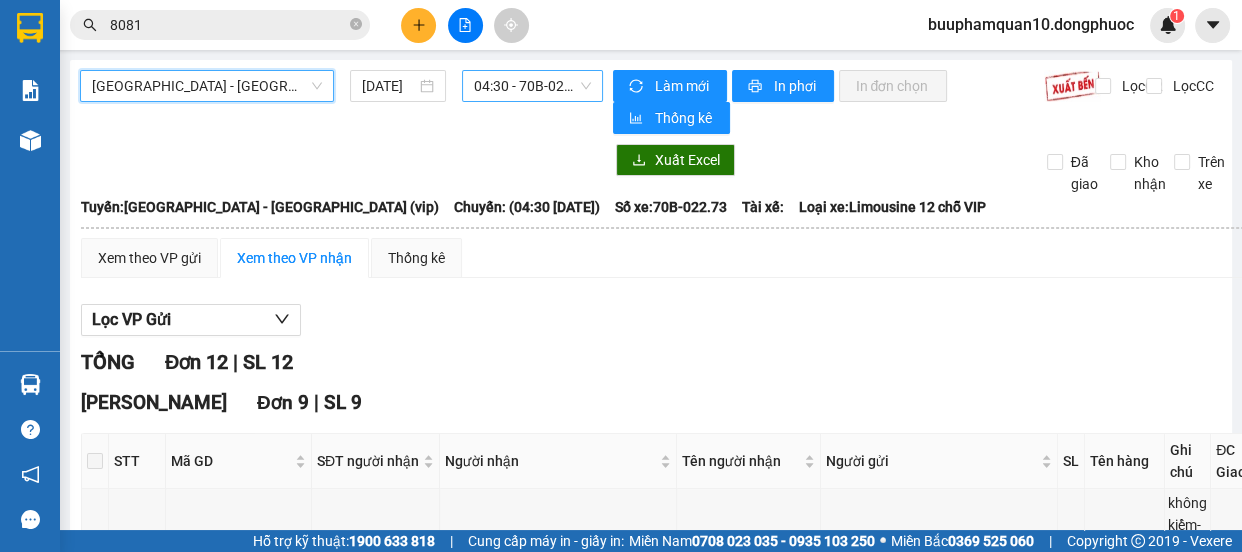 click on "04:30     - 70B-022.73" at bounding box center [532, 86] 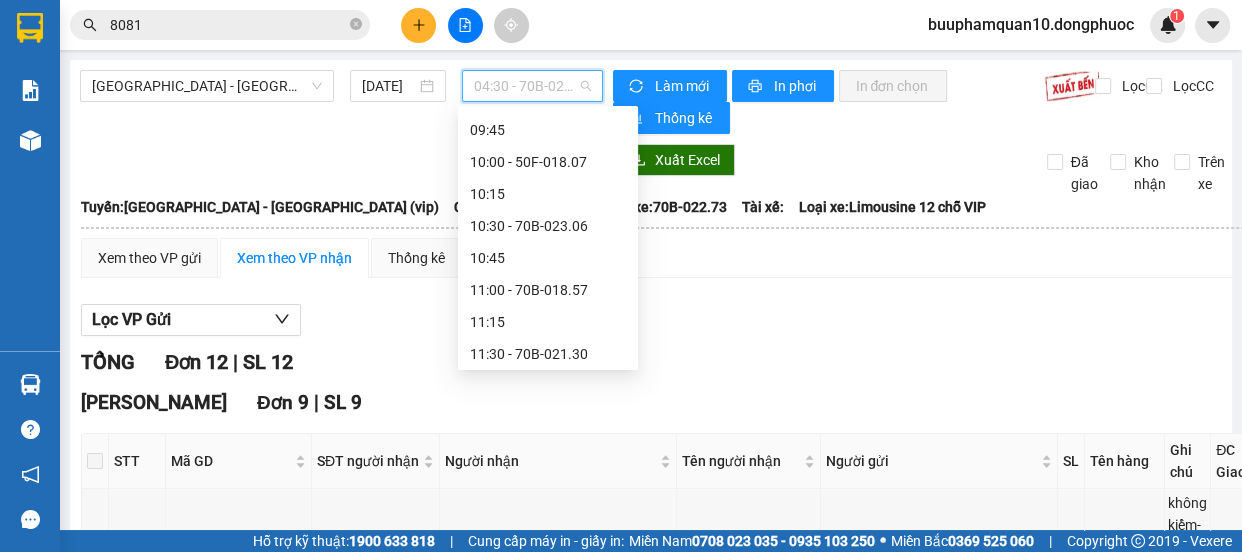scroll, scrollTop: 835, scrollLeft: 0, axis: vertical 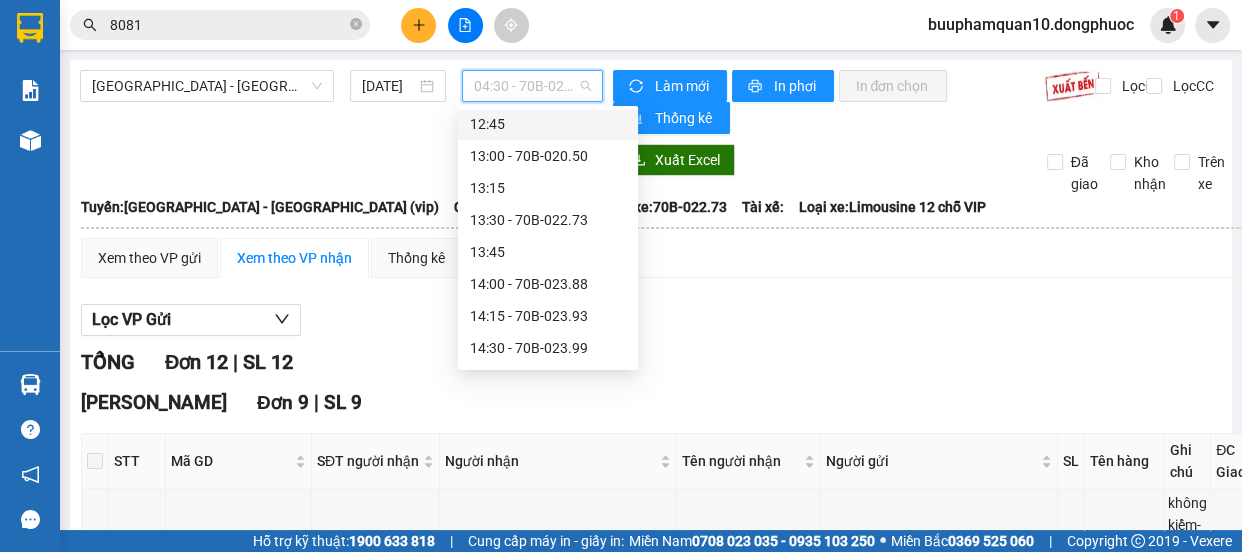 click 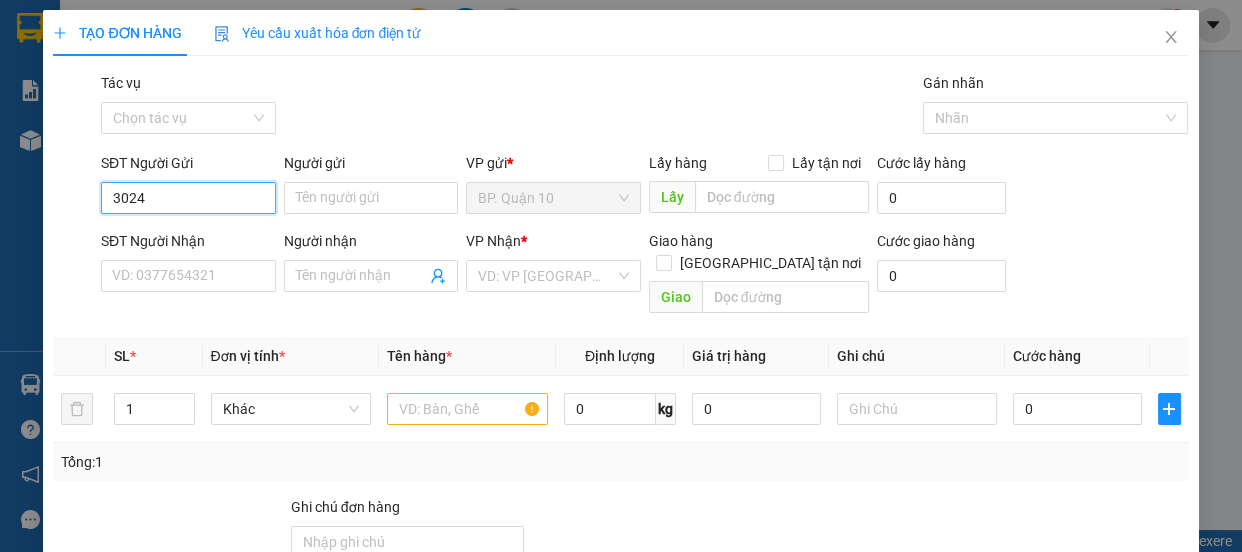 click on "3024" at bounding box center [188, 198] 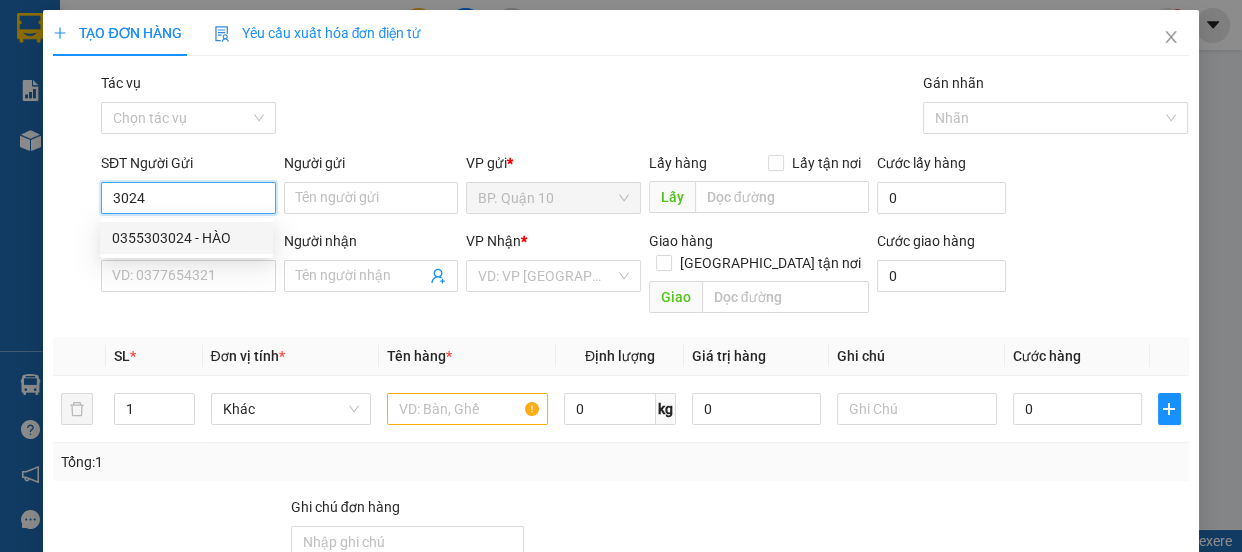 click on "0355303024 - HÀO" at bounding box center [186, 238] 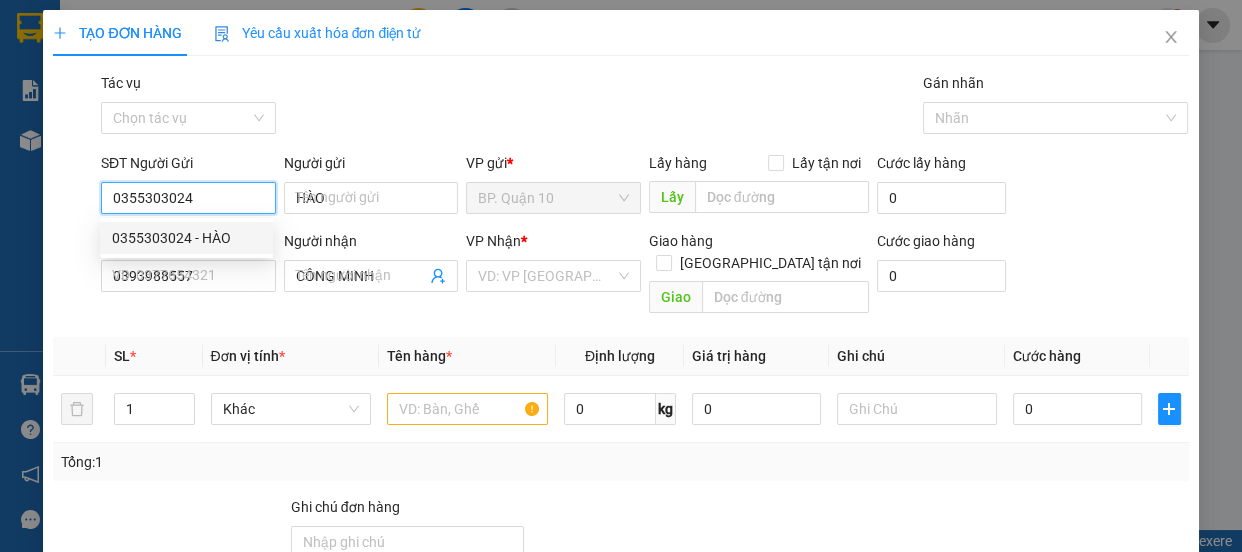 type on "40.000" 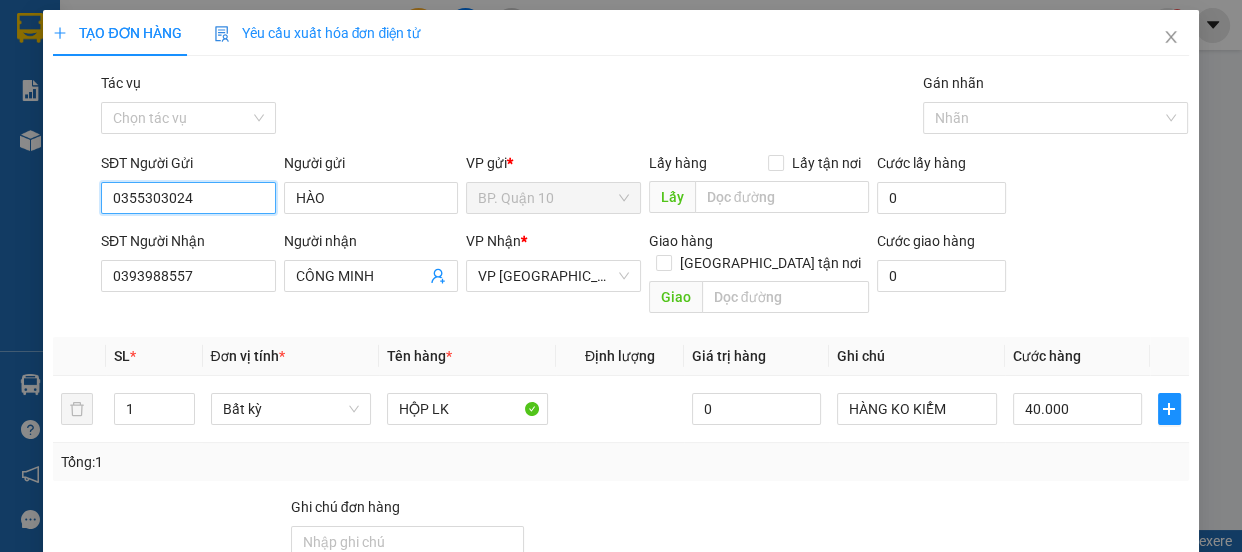 type on "0355303024" 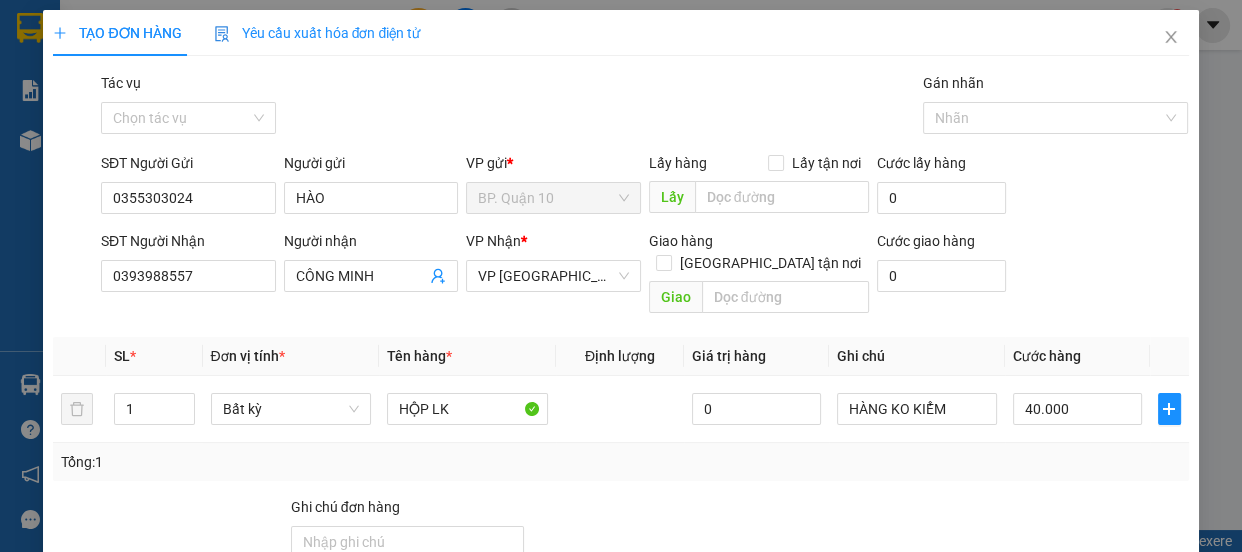 click on "Tổng:  1" at bounding box center [620, 462] 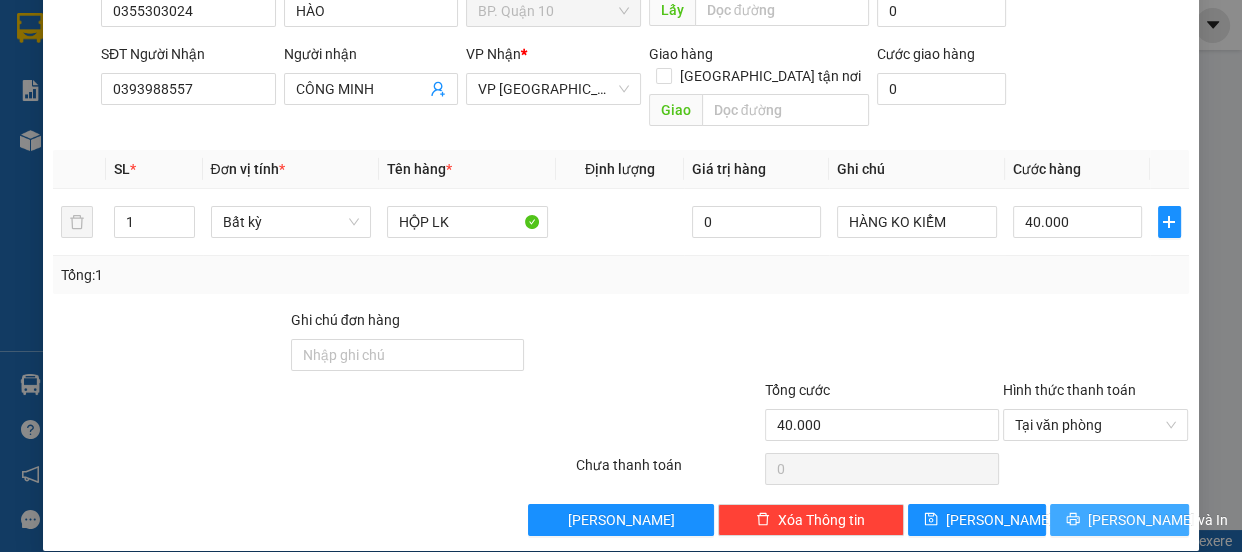 click on "[PERSON_NAME] và In" at bounding box center [1158, 520] 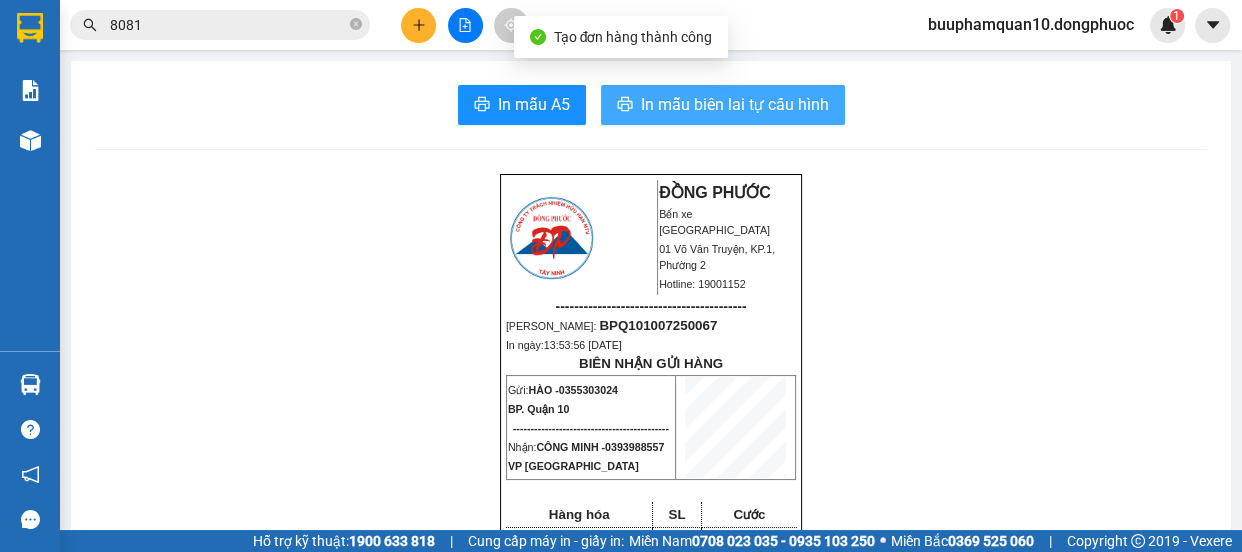 click on "In mẫu biên lai tự cấu hình" at bounding box center (735, 104) 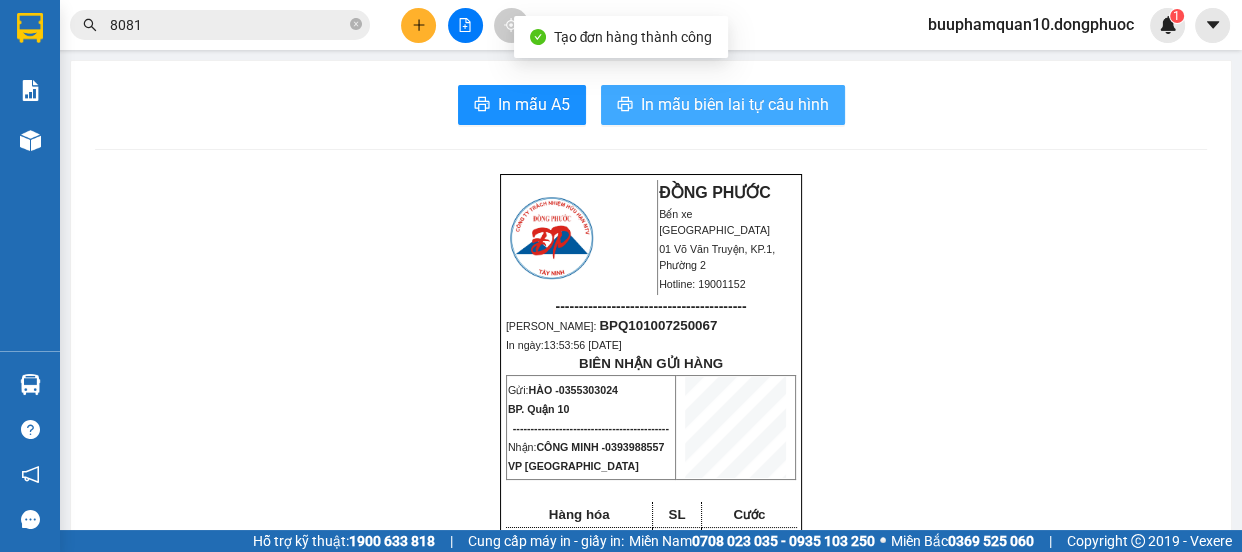 scroll, scrollTop: 0, scrollLeft: 0, axis: both 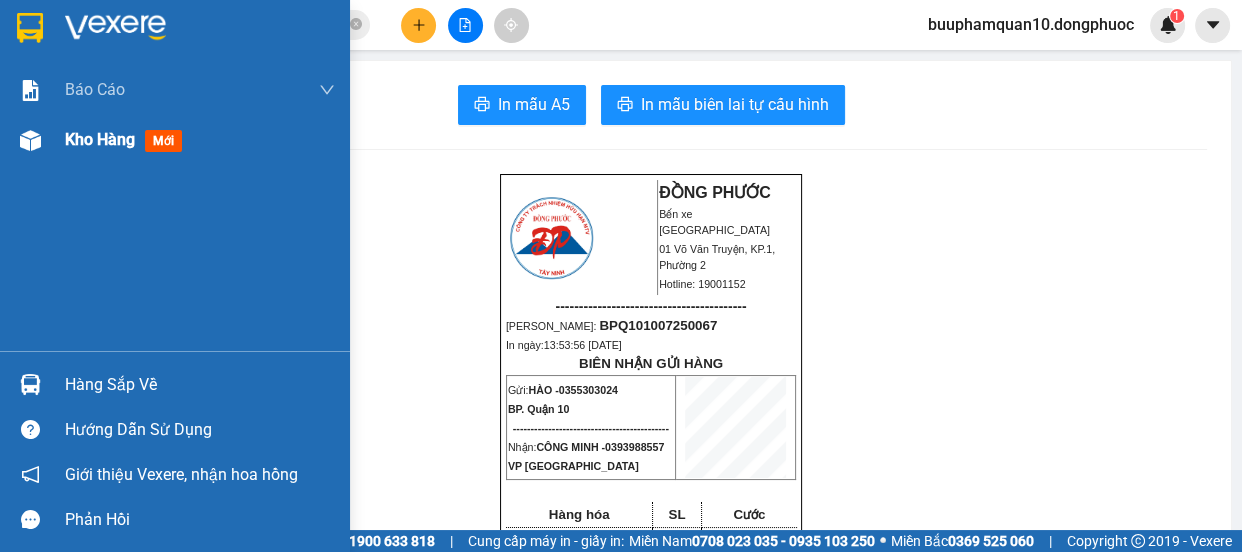 click at bounding box center (30, 140) 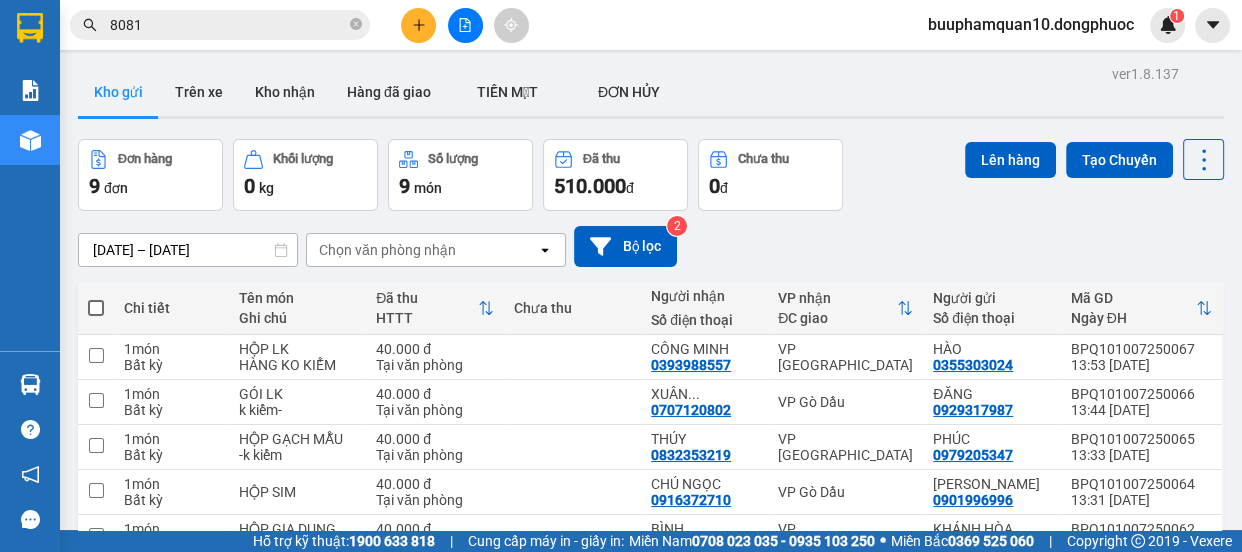 scroll, scrollTop: 354, scrollLeft: 0, axis: vertical 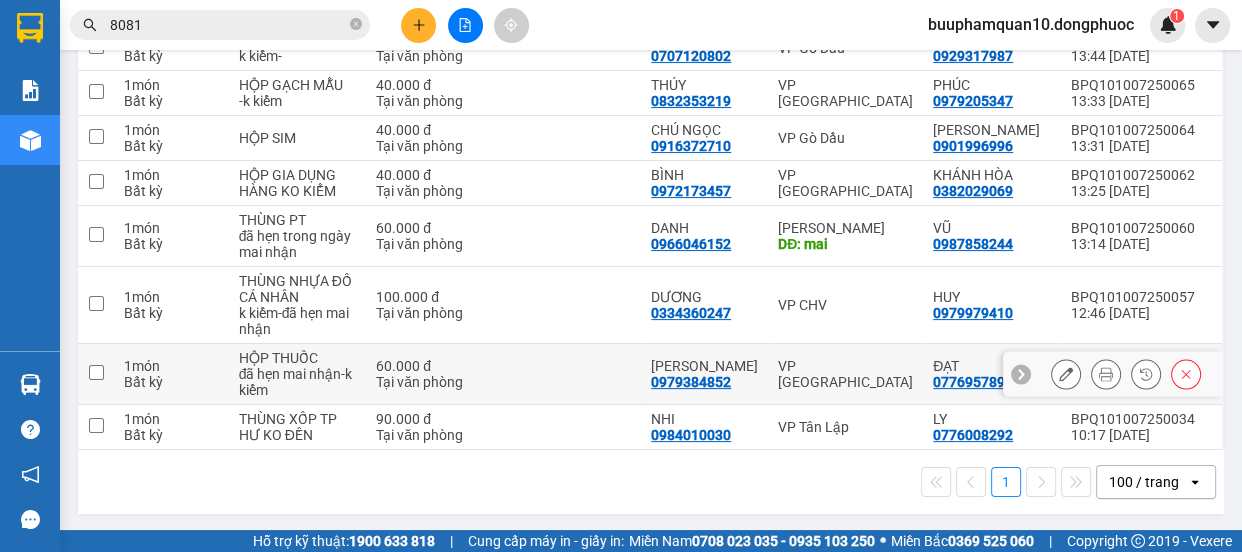 click at bounding box center [96, 372] 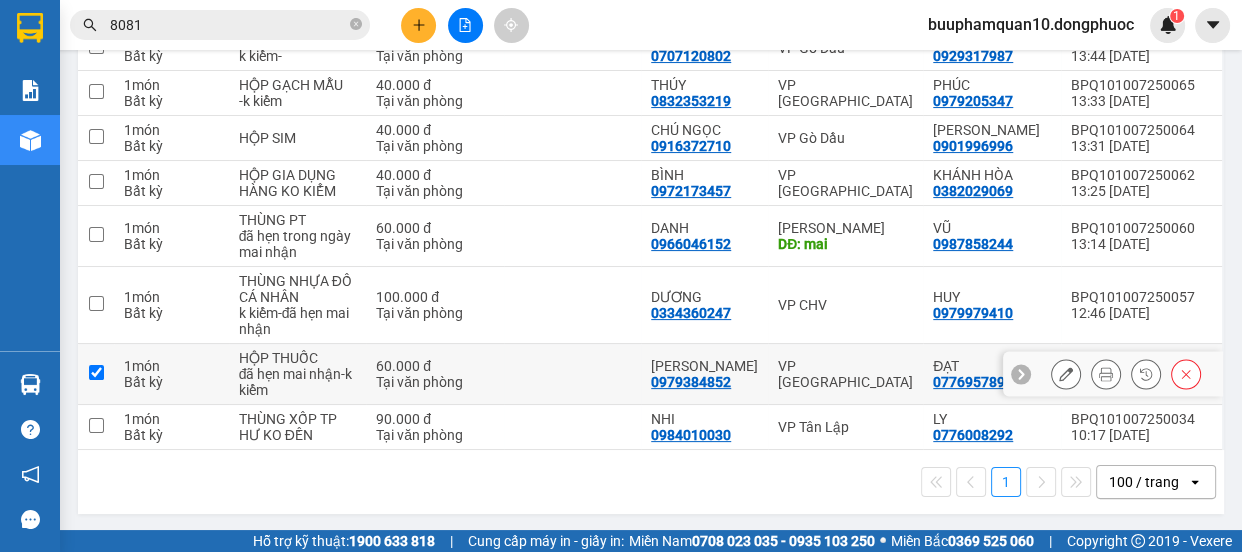 checkbox on "true" 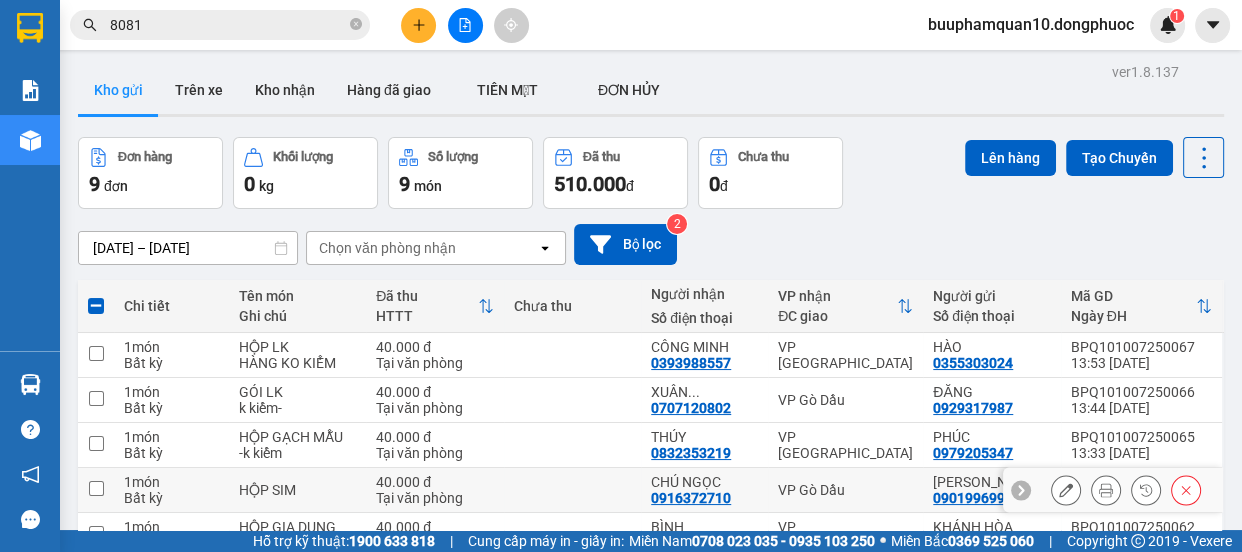 scroll, scrollTop: 0, scrollLeft: 0, axis: both 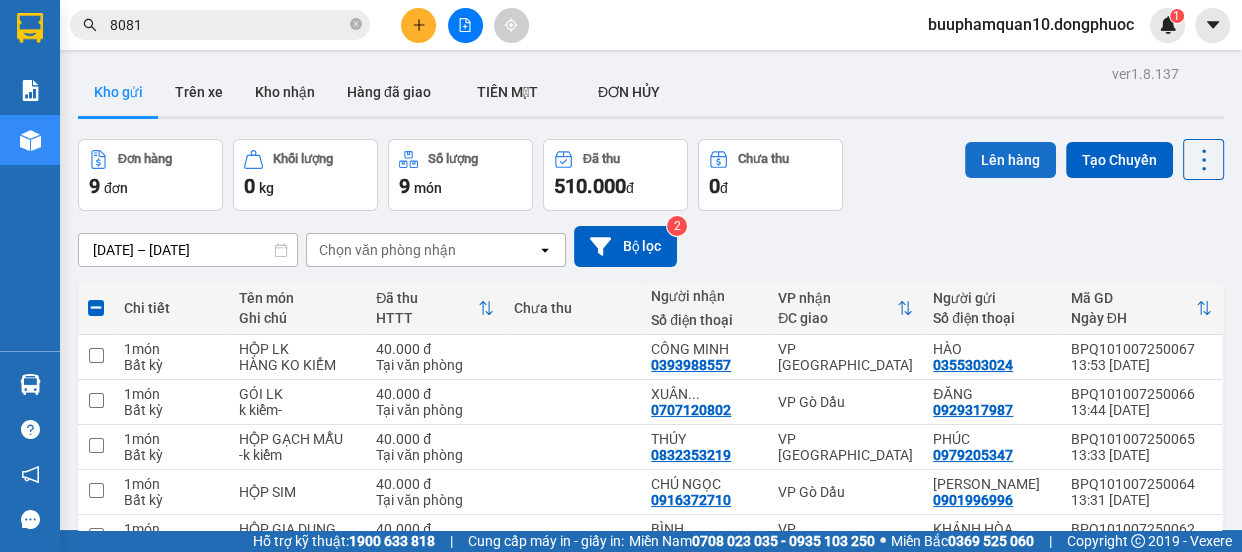 click on "Lên hàng" at bounding box center [1010, 160] 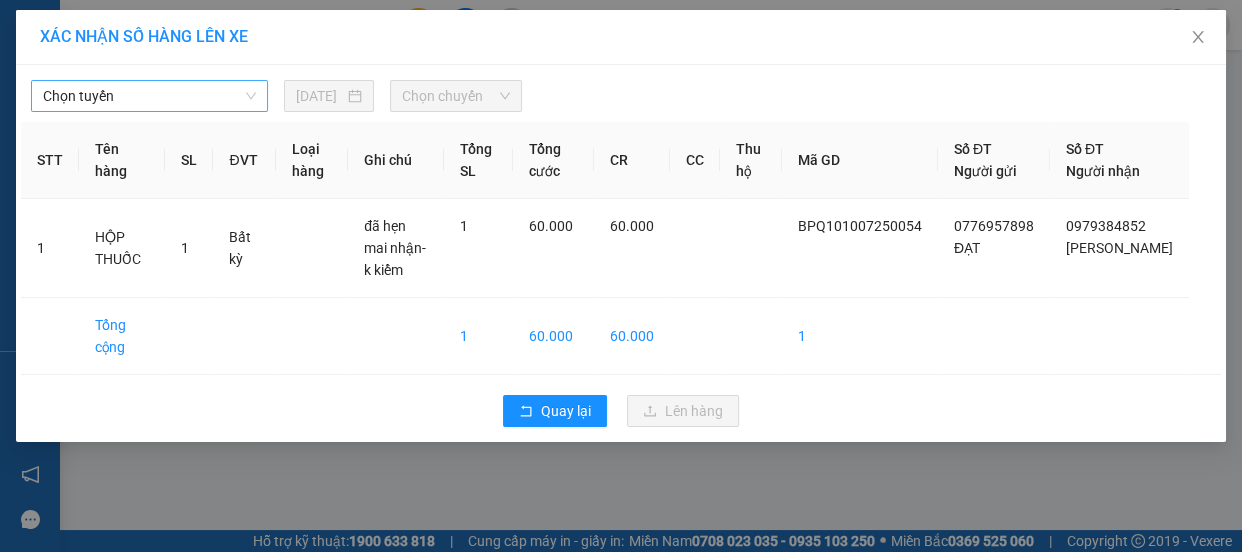 click on "Chọn tuyến" at bounding box center (149, 96) 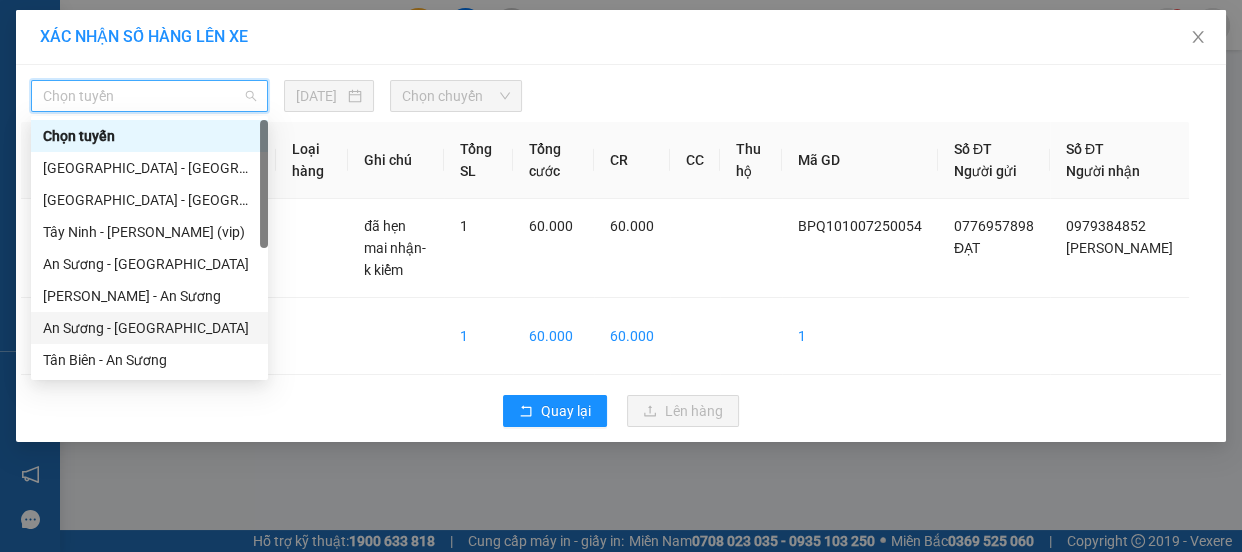 click on "An Sương - Tân Biên" at bounding box center [149, 328] 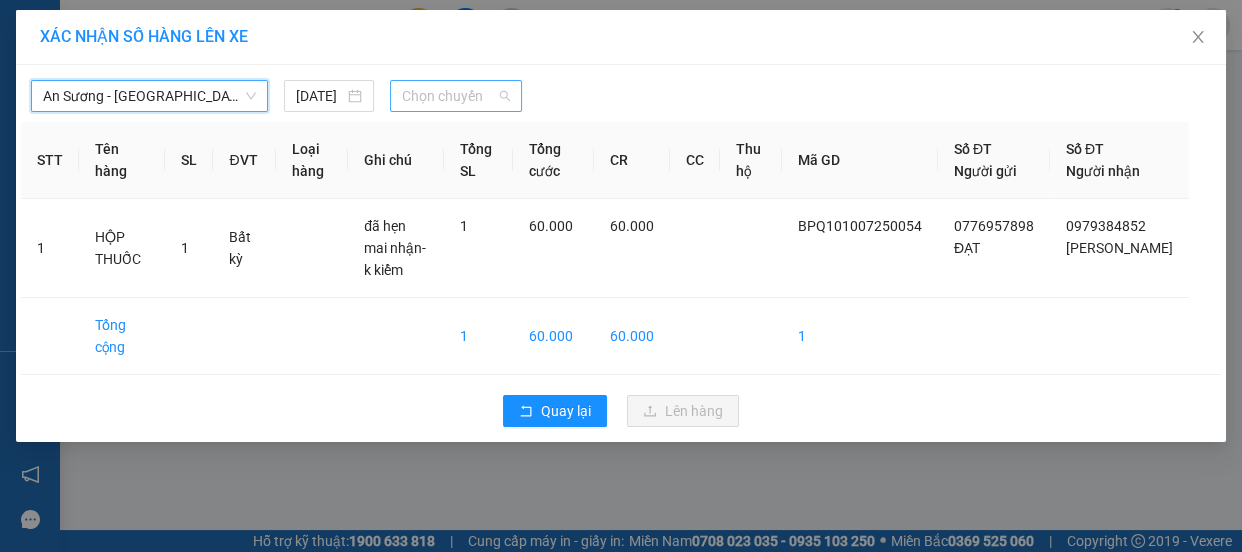 click on "Chọn chuyến" at bounding box center [456, 96] 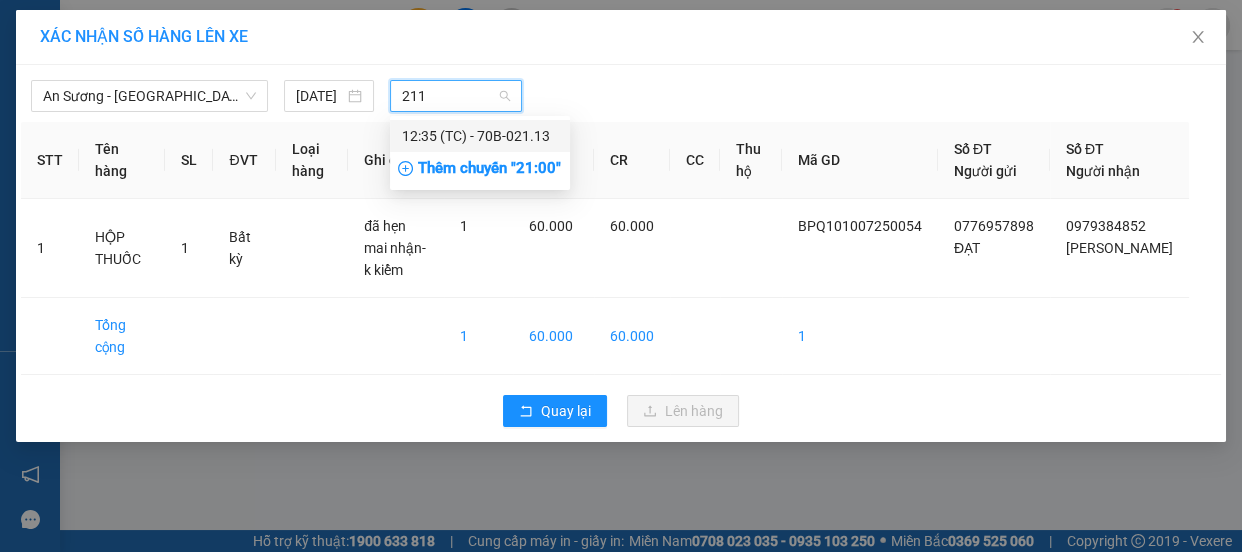 type on "2113" 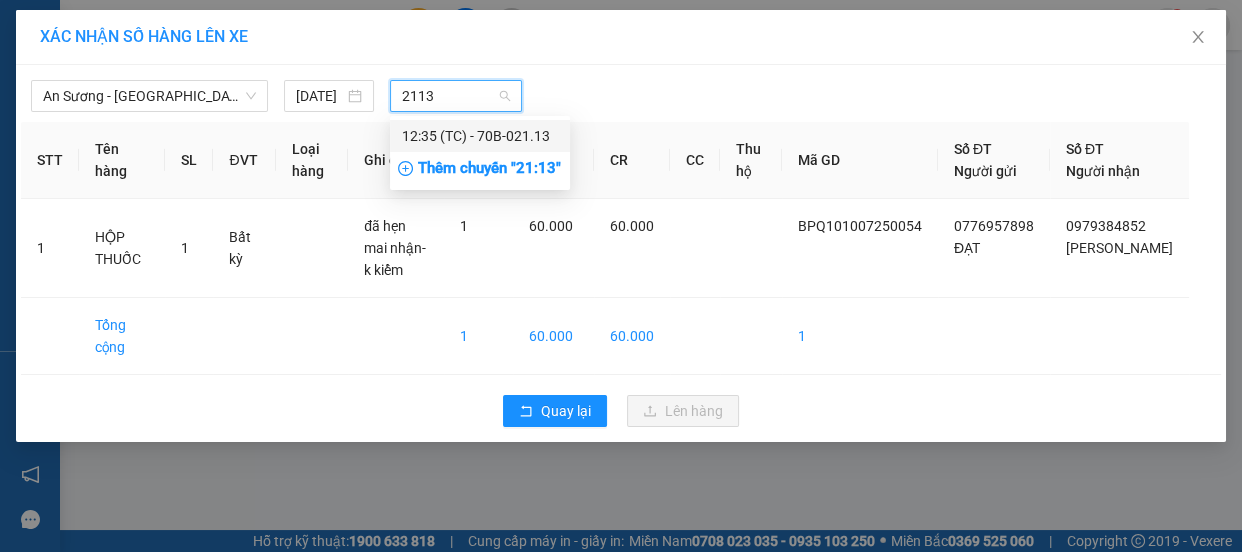 click on "12:35   (TC)   - 70B-021.13" at bounding box center (480, 136) 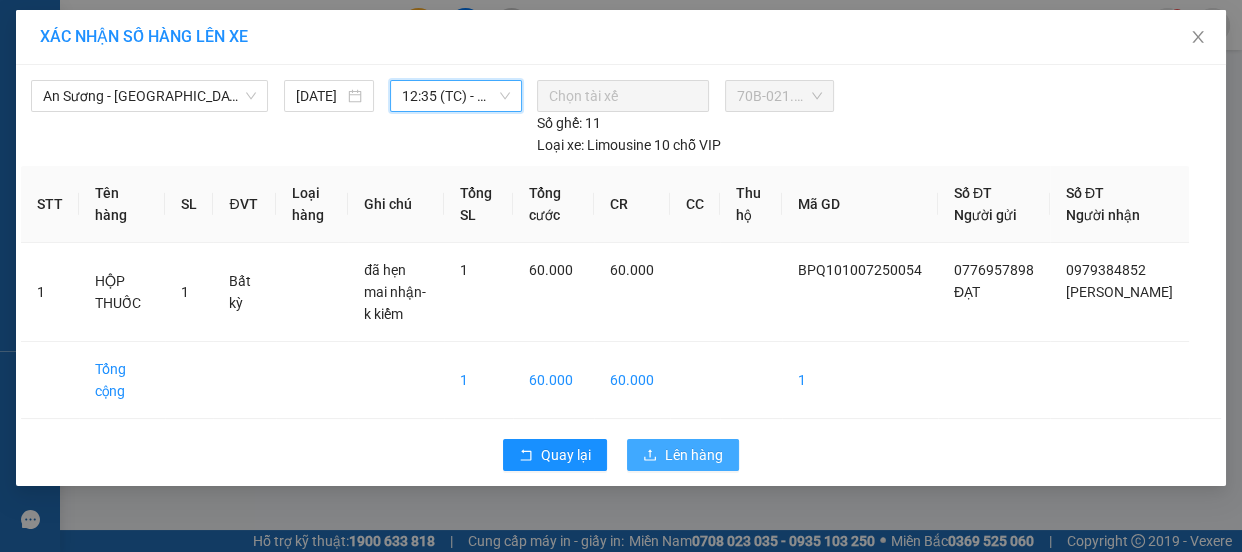click on "Lên hàng" at bounding box center (683, 455) 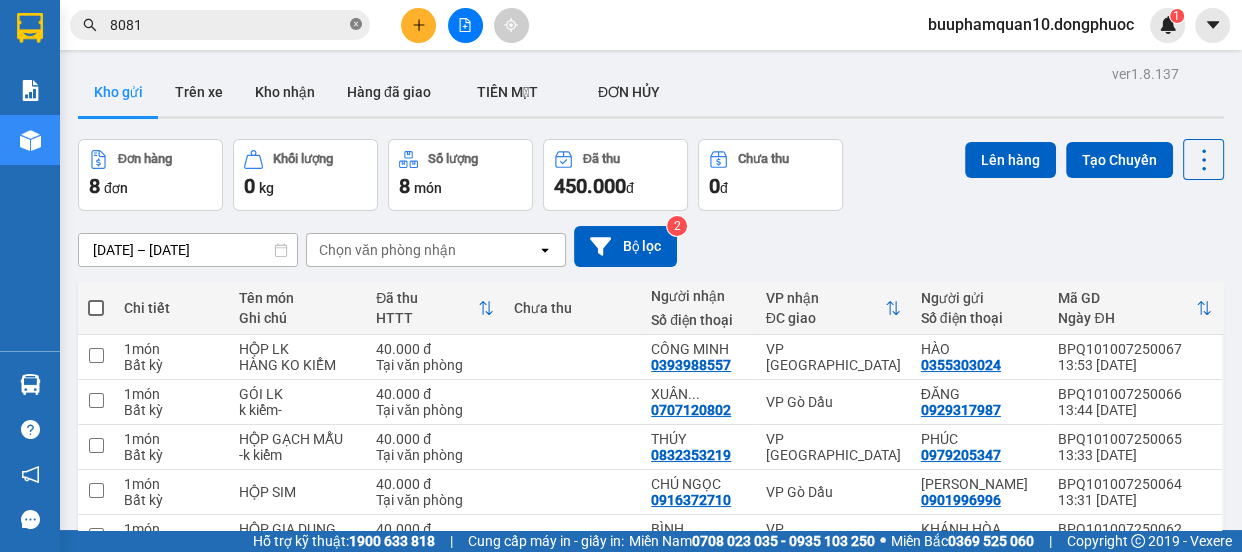 click 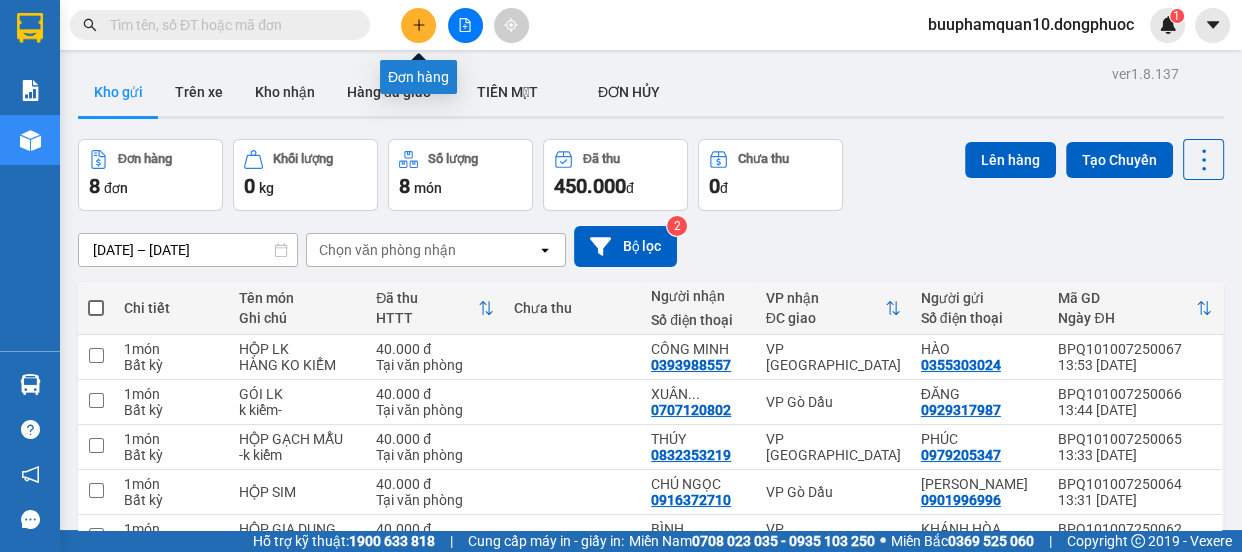 click 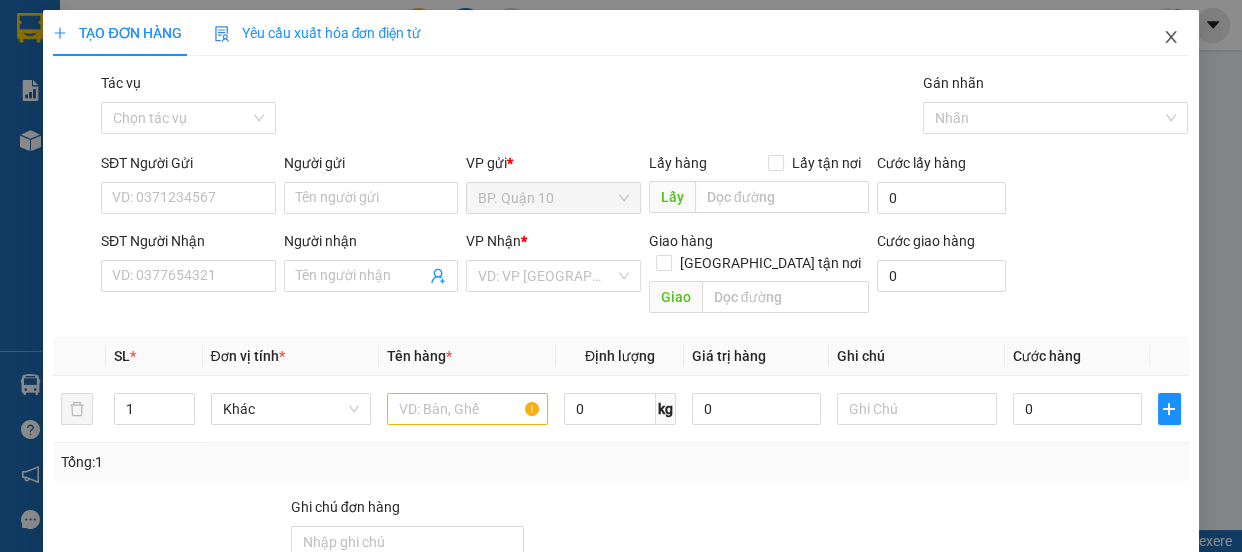 click 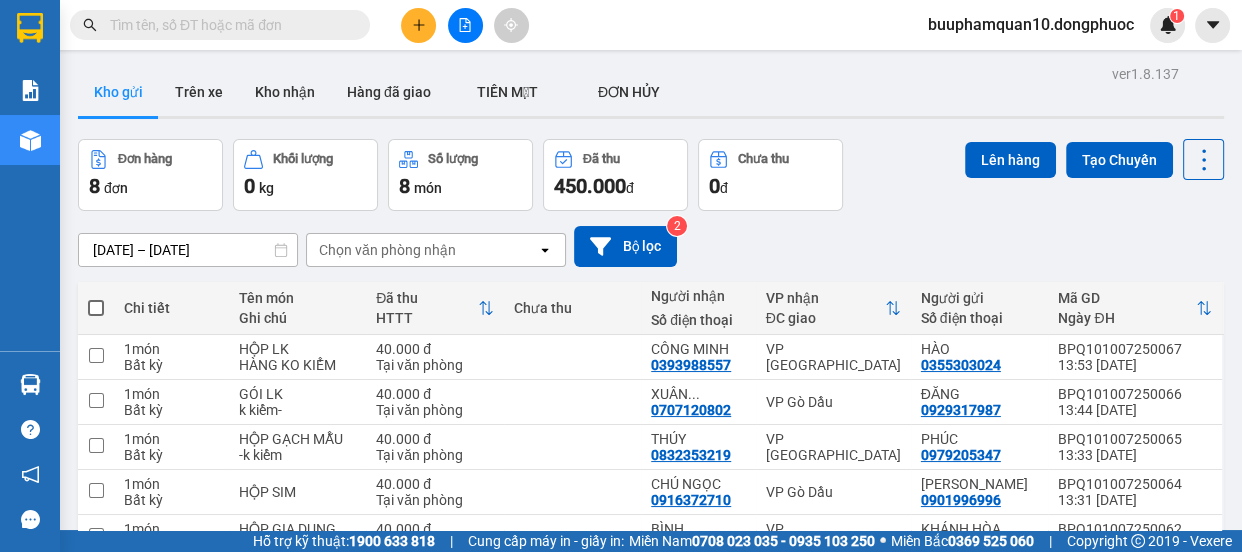 click at bounding box center [228, 25] 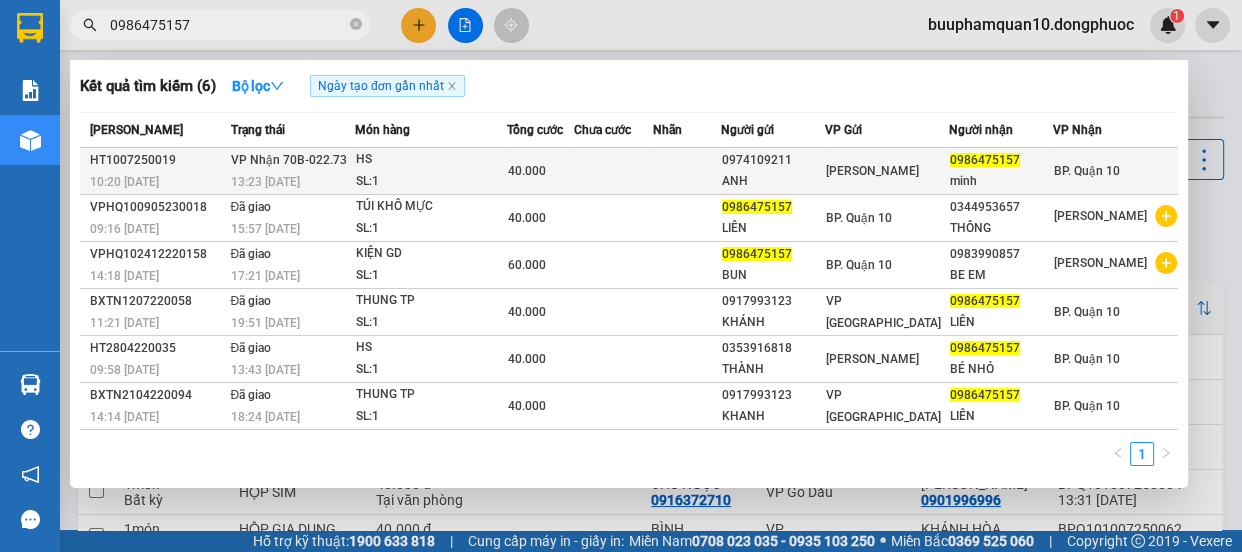 type on "0986475157" 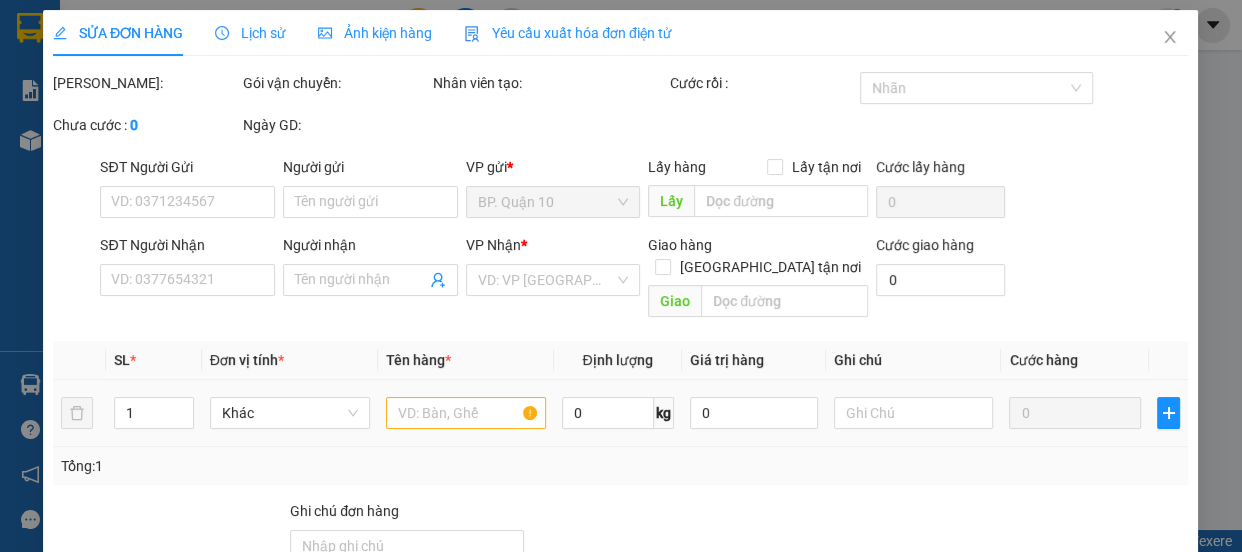type on "0974109211" 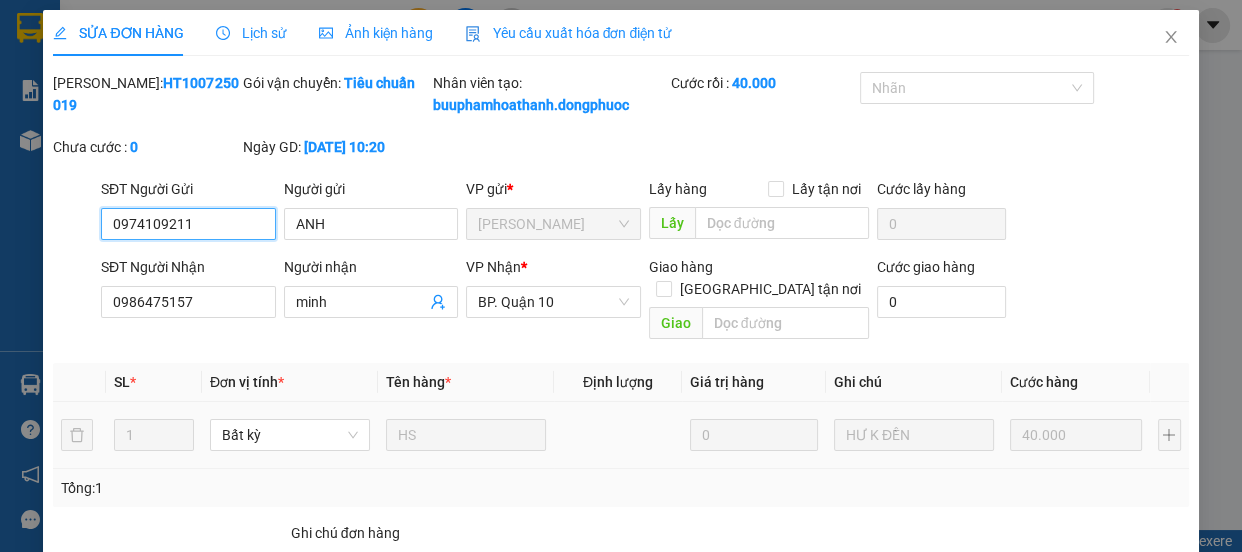 scroll, scrollTop: 235, scrollLeft: 0, axis: vertical 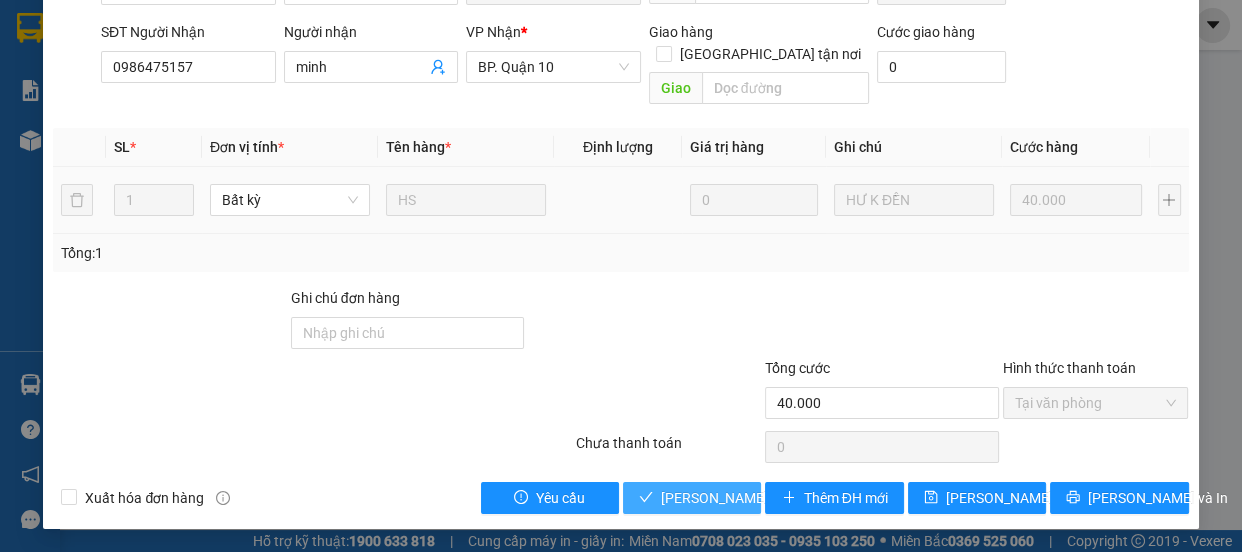 click on "[PERSON_NAME] và Giao hàng" at bounding box center [692, 498] 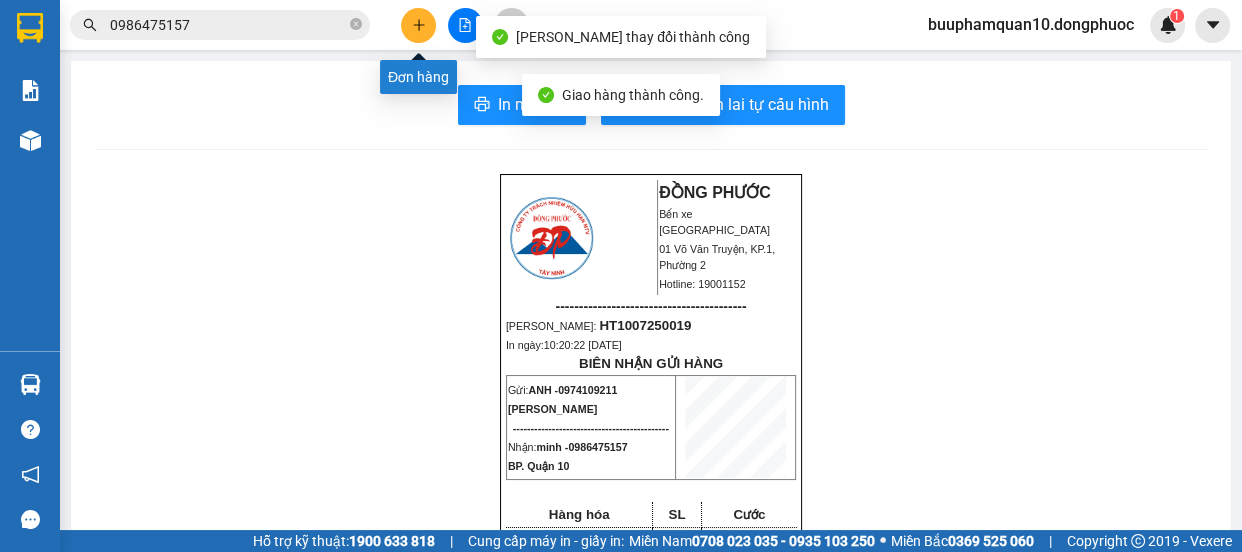 click 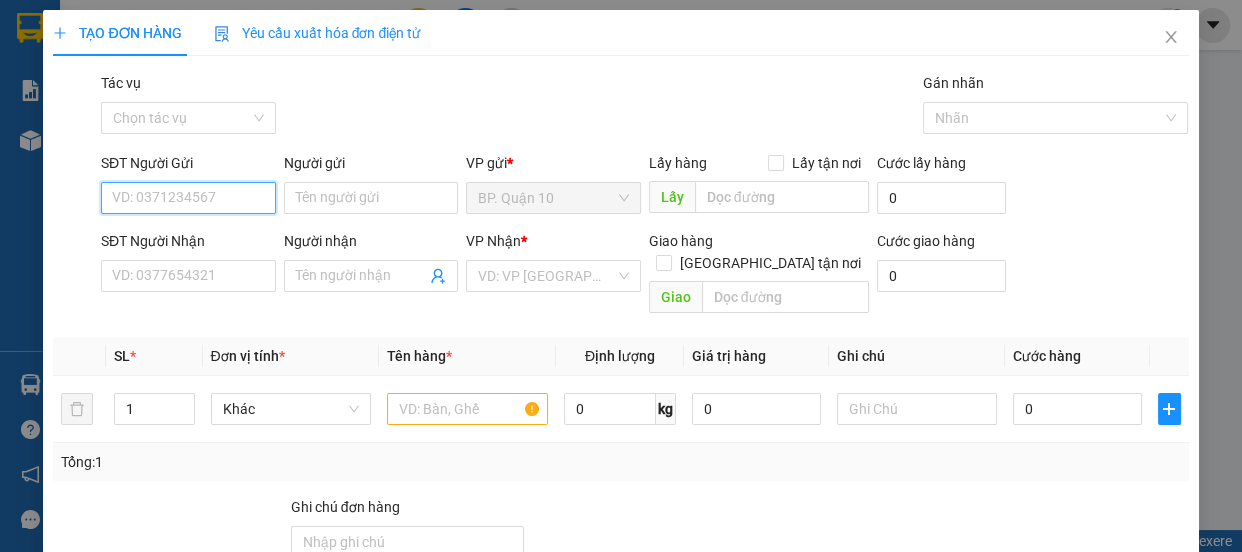 click on "SĐT Người Gửi" at bounding box center [188, 198] 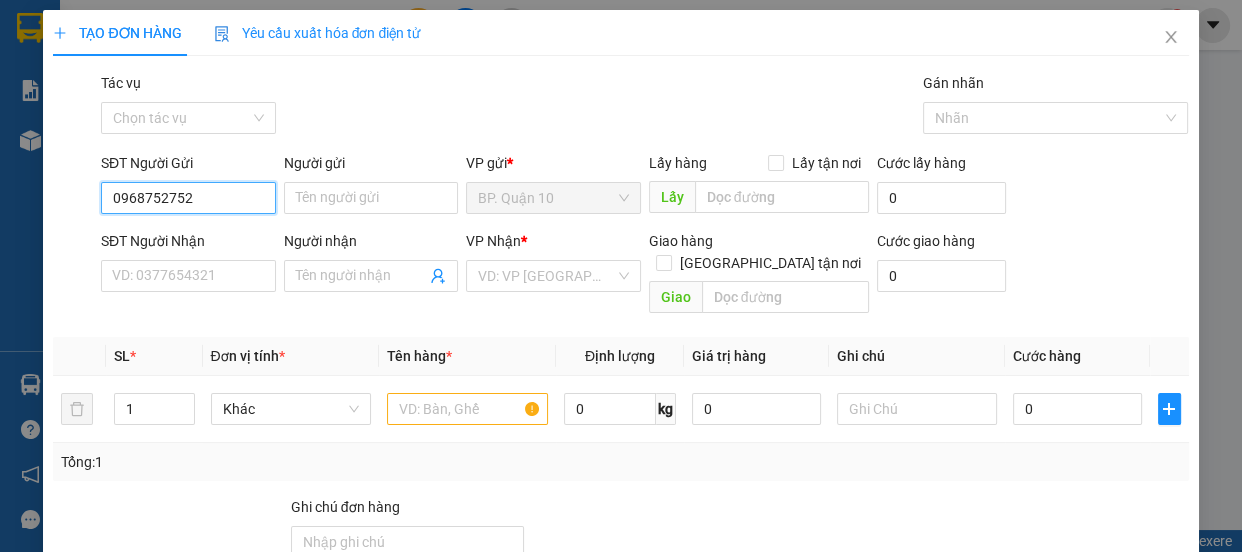 click on "0968752752" at bounding box center (188, 198) 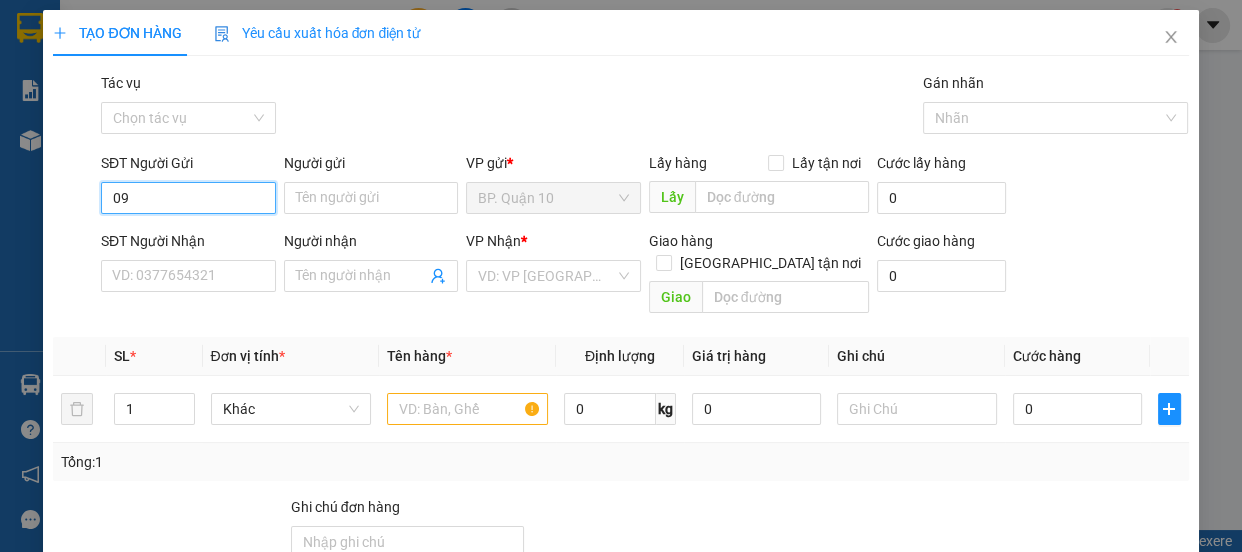 type on "0" 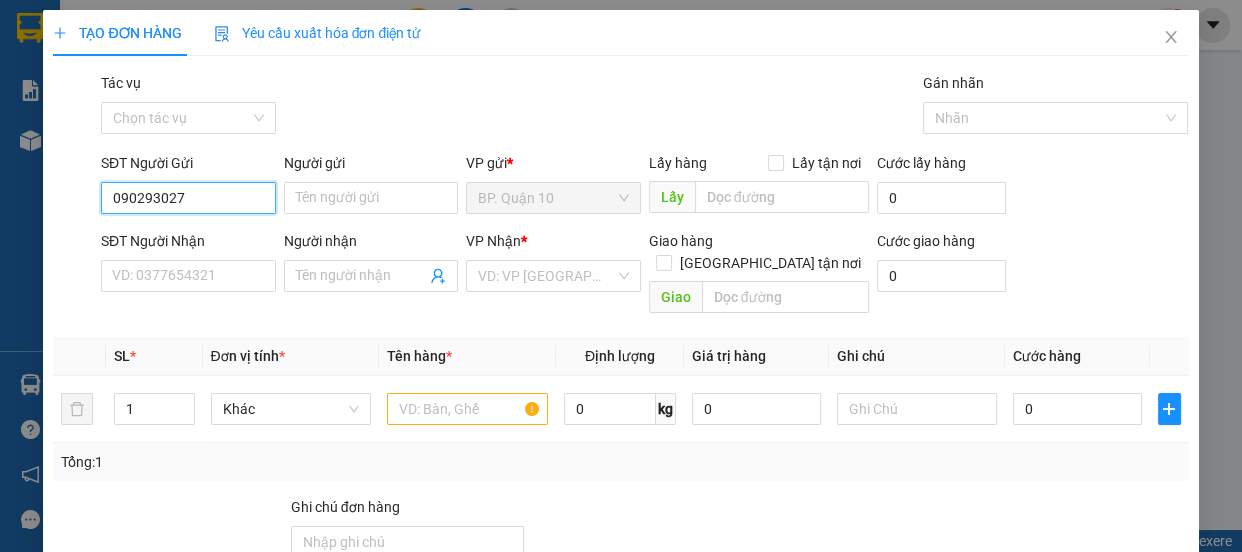 type on "0902930275" 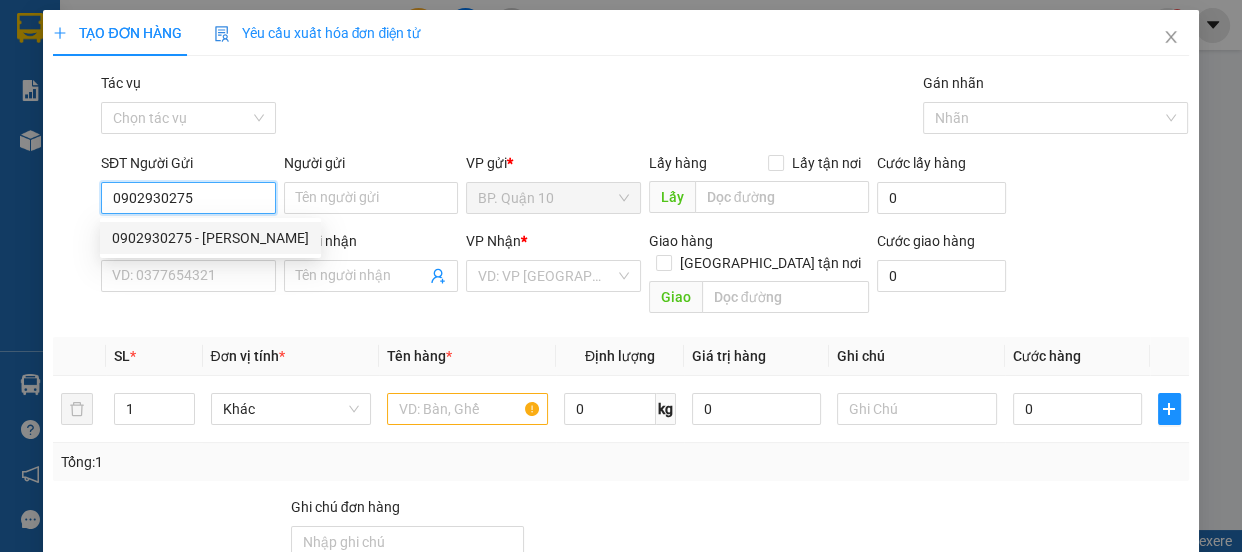 click on "0902930275 - LINH" at bounding box center (210, 238) 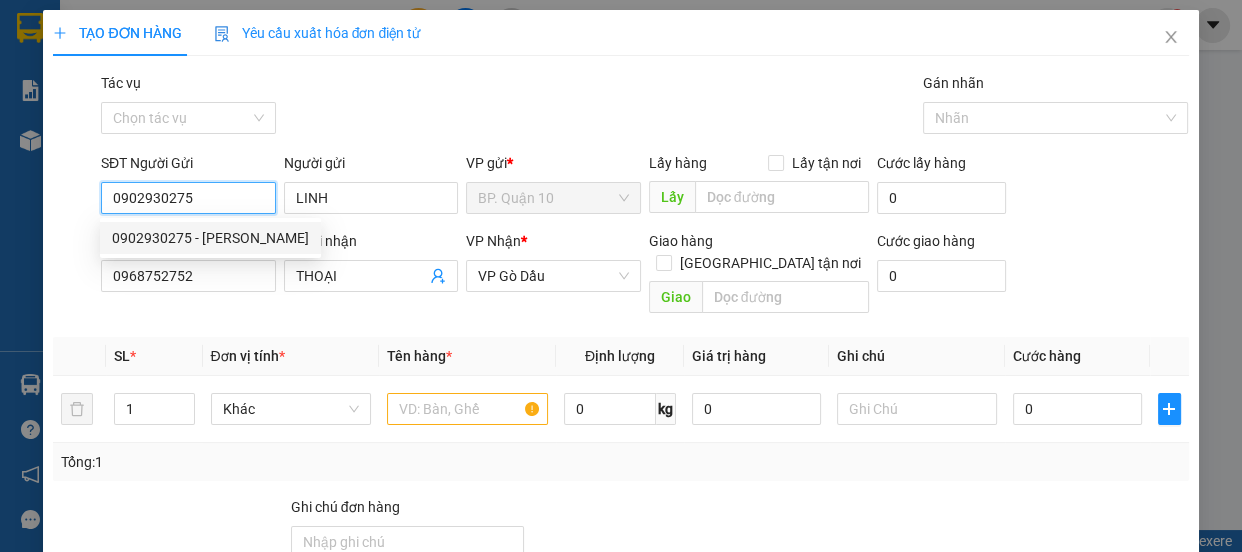 type on "50.000" 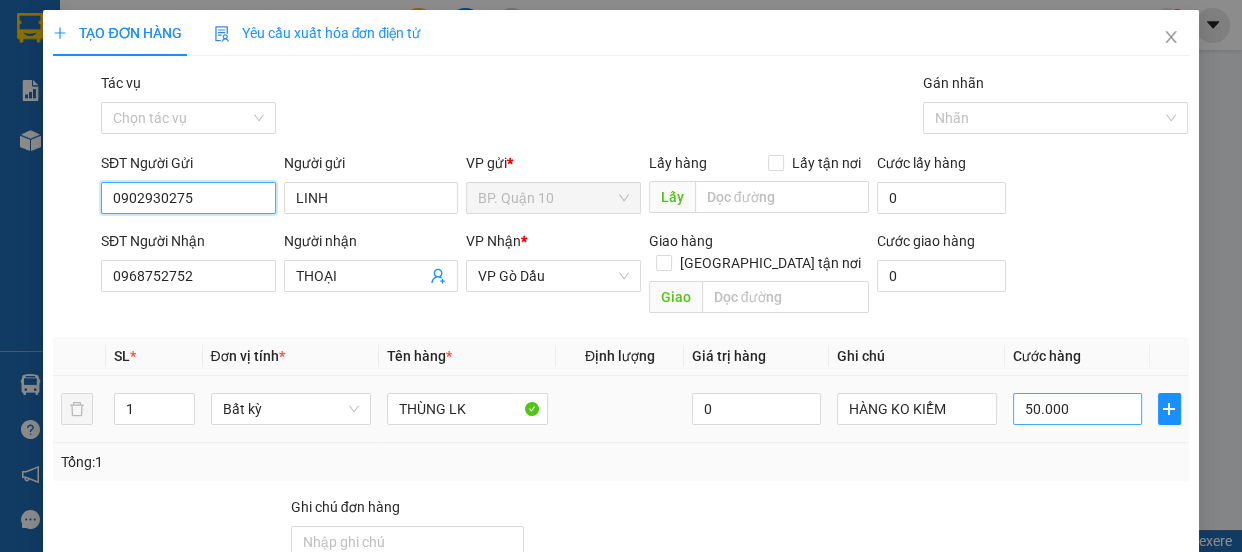 type on "0902930275" 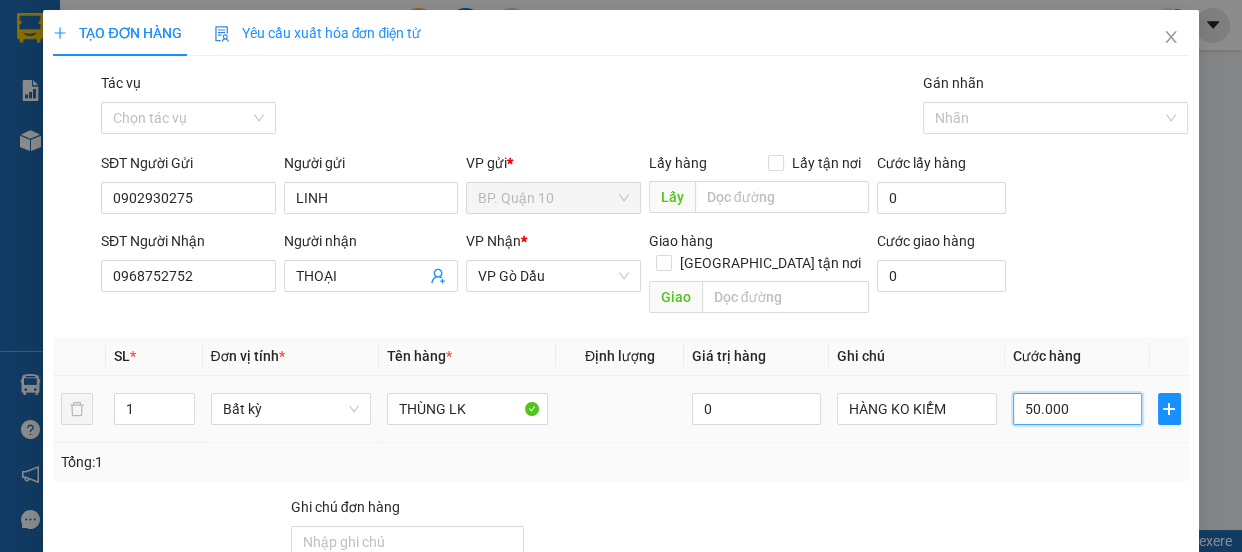 click on "50.000" at bounding box center [1077, 409] 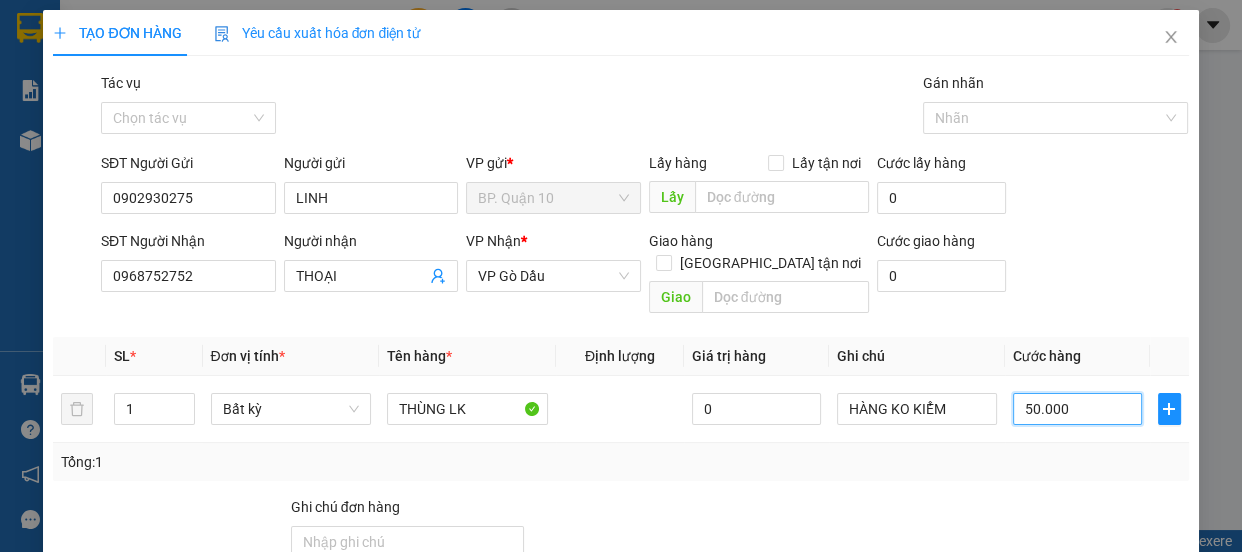 type on "6" 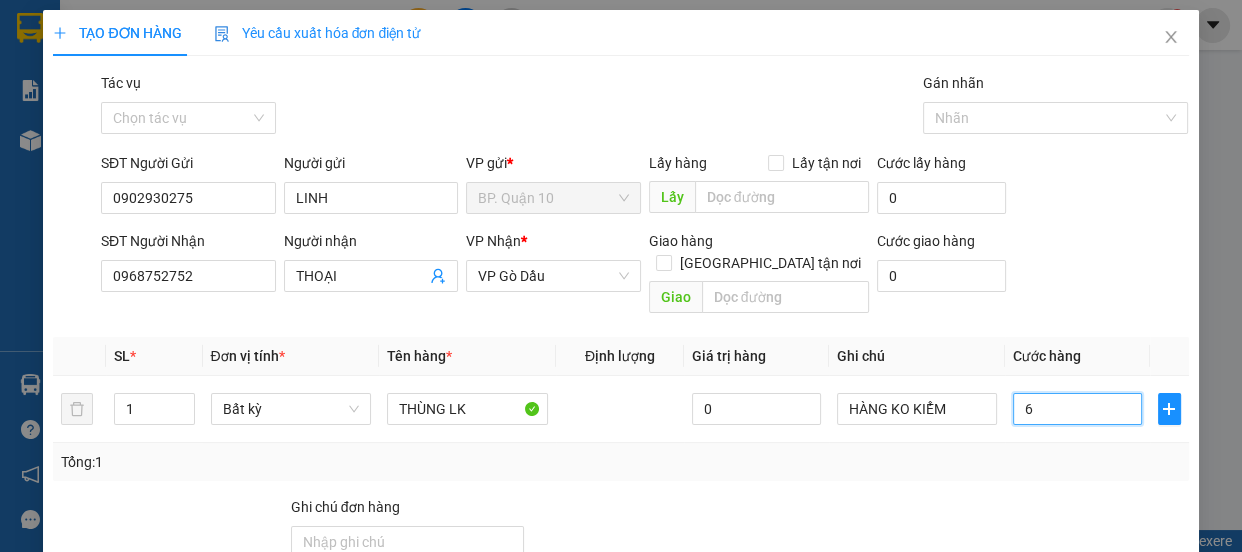 type on "60" 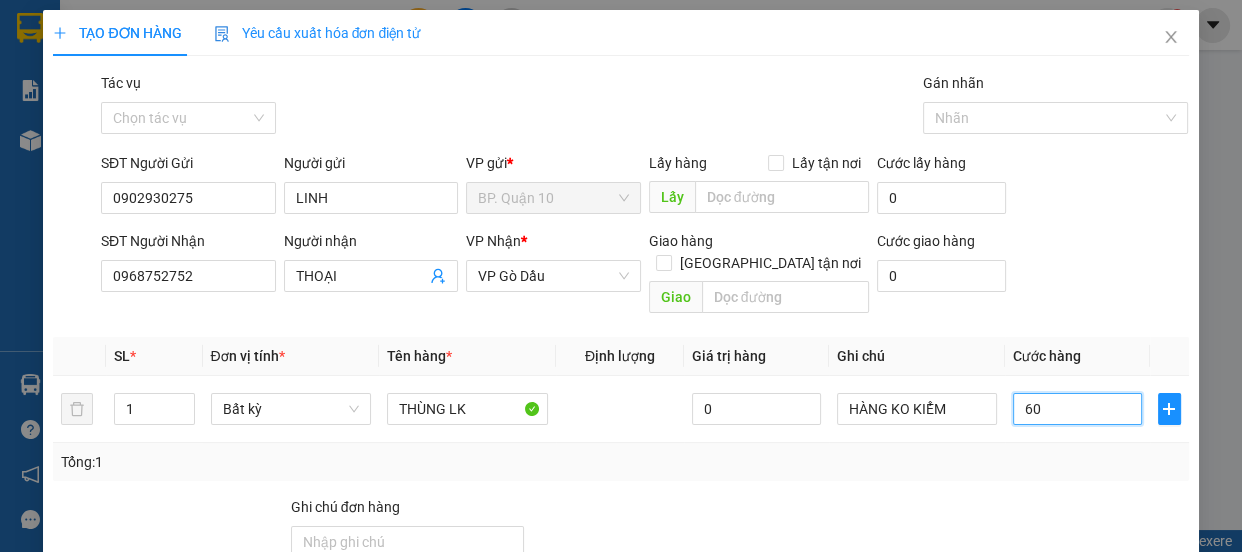 type on "60" 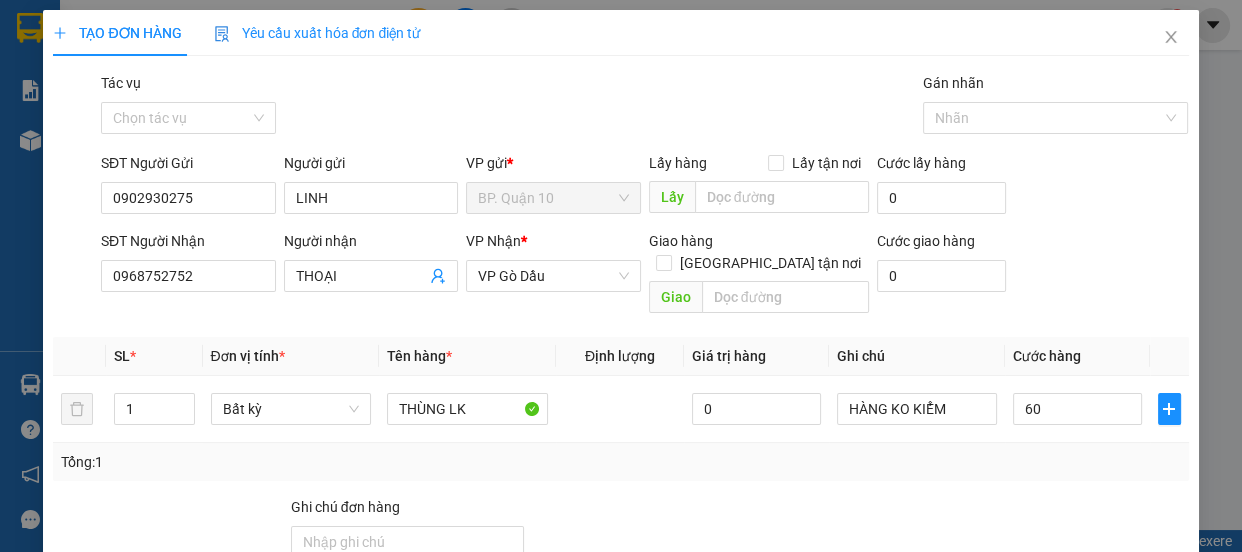 type on "60.000" 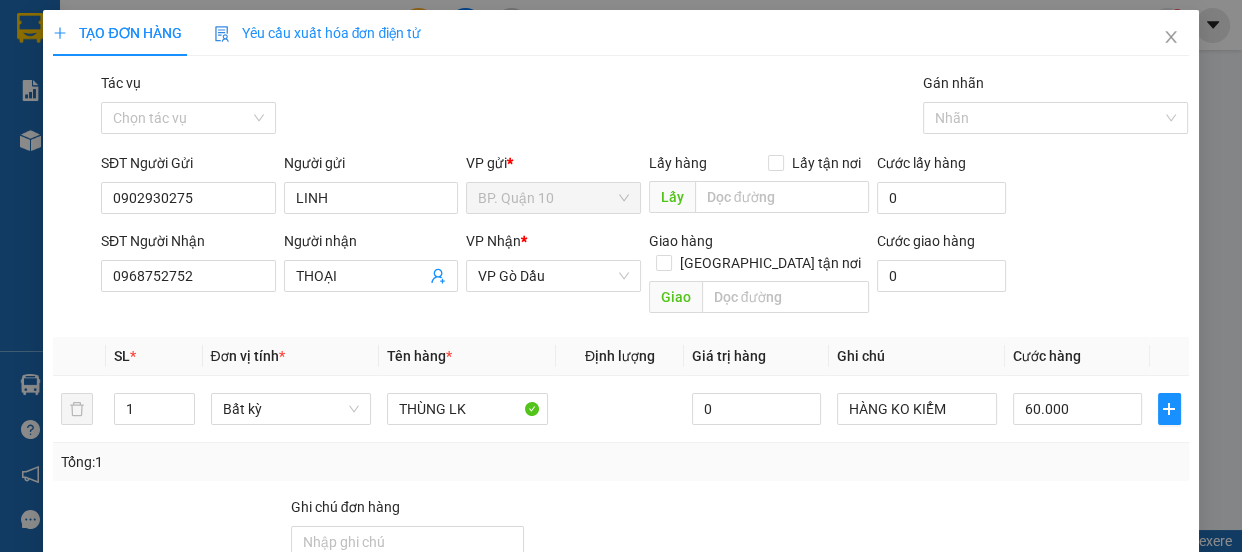 click on "Tổng:  1" at bounding box center [620, 462] 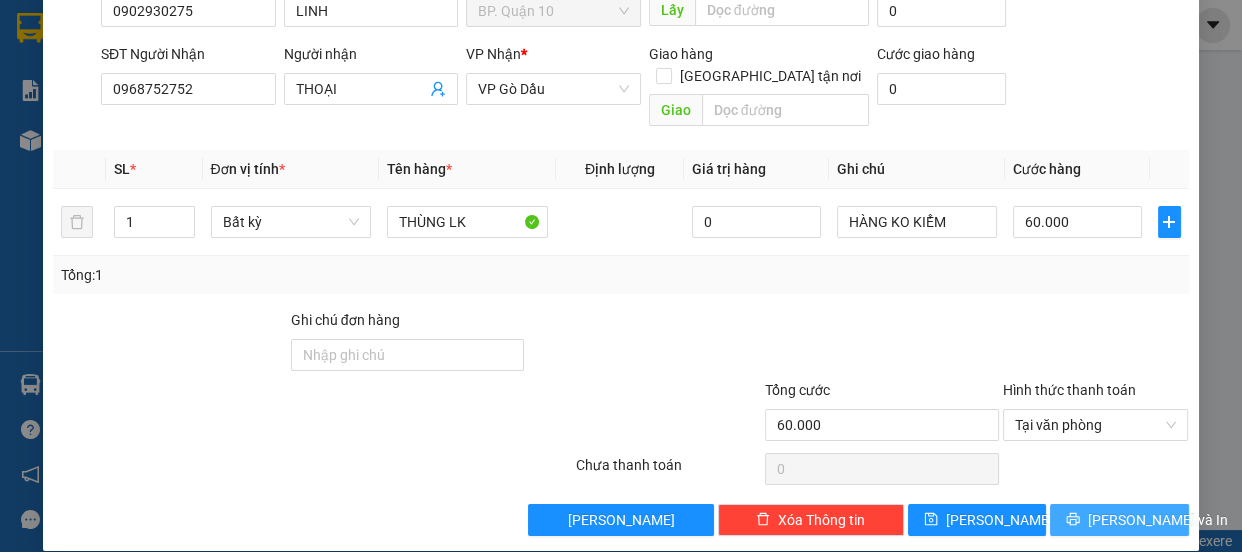 click on "[PERSON_NAME] và In" at bounding box center [1119, 520] 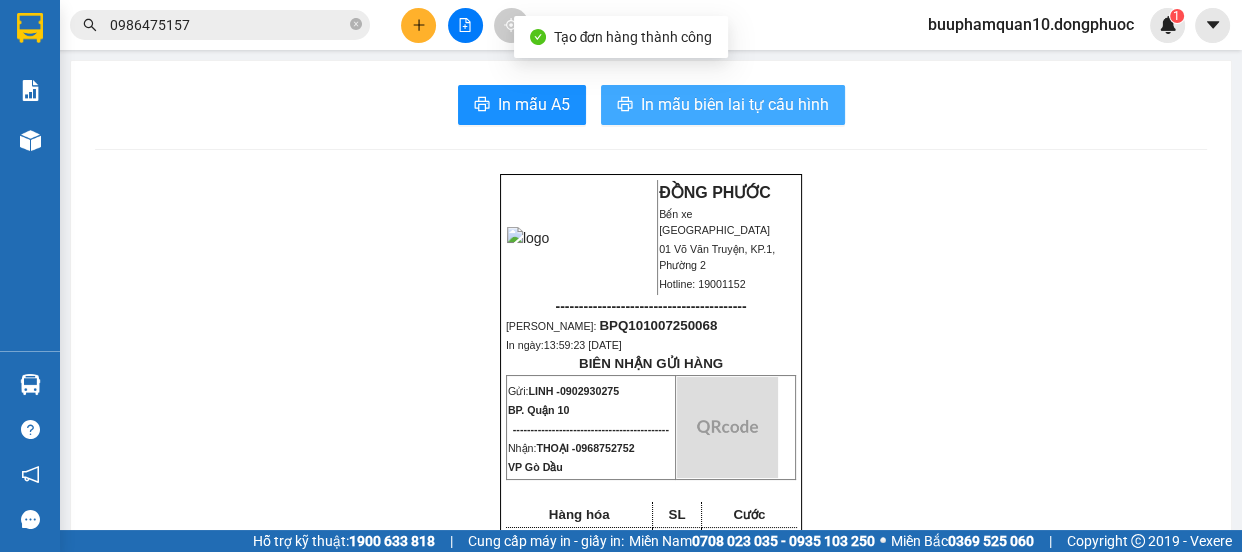 click on "In mẫu biên lai tự cấu hình" at bounding box center (735, 104) 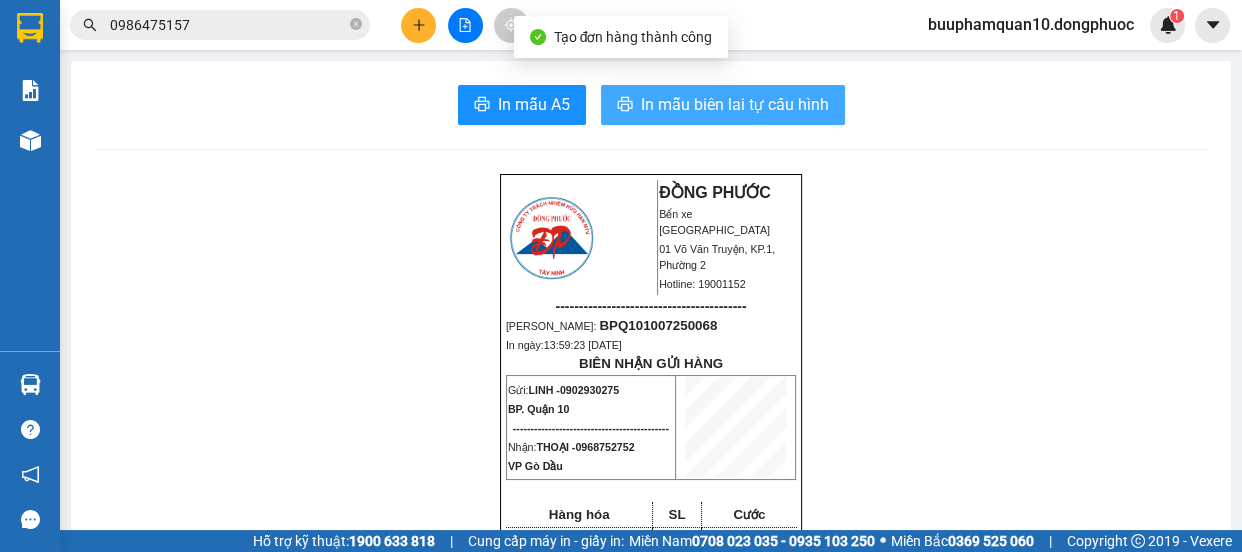 scroll, scrollTop: 0, scrollLeft: 0, axis: both 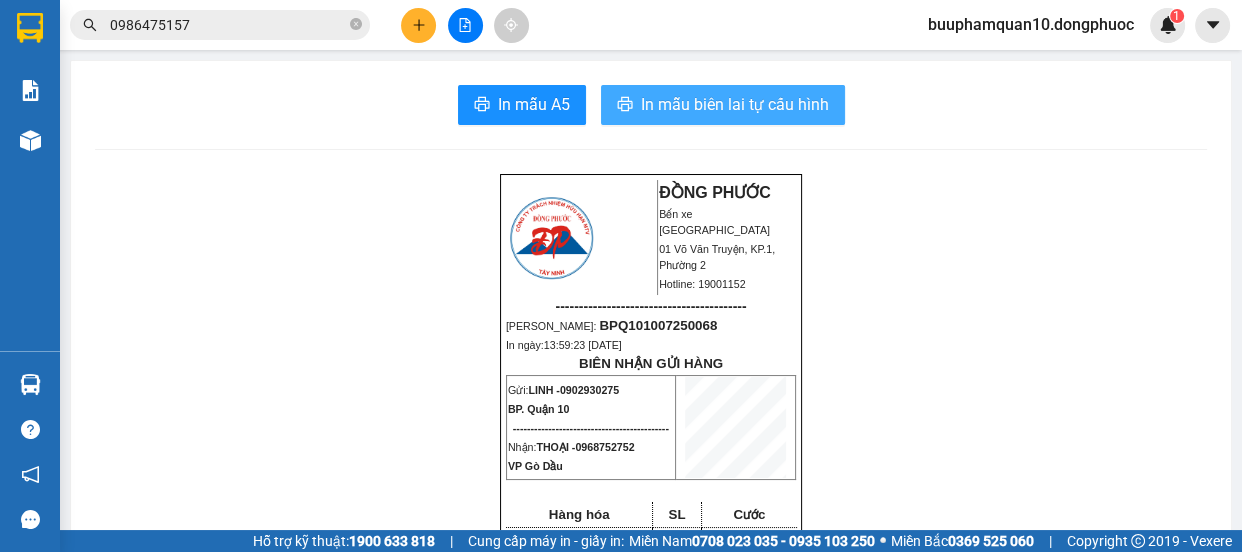 click on "In mẫu biên lai tự cấu hình" at bounding box center (735, 104) 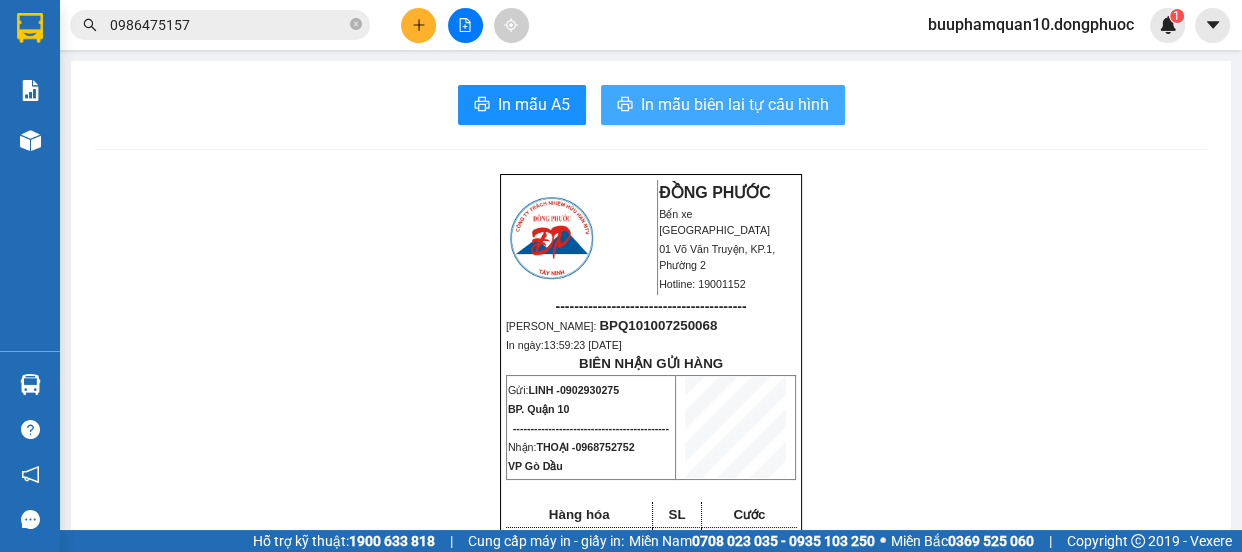 scroll, scrollTop: 0, scrollLeft: 0, axis: both 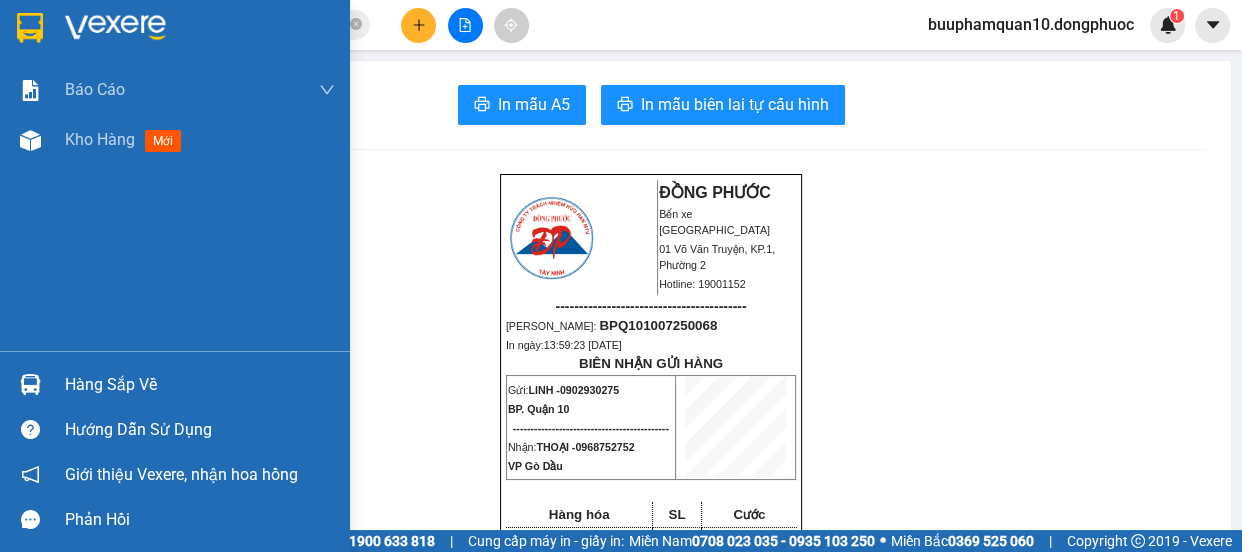 click on "Hàng sắp về" at bounding box center (200, 385) 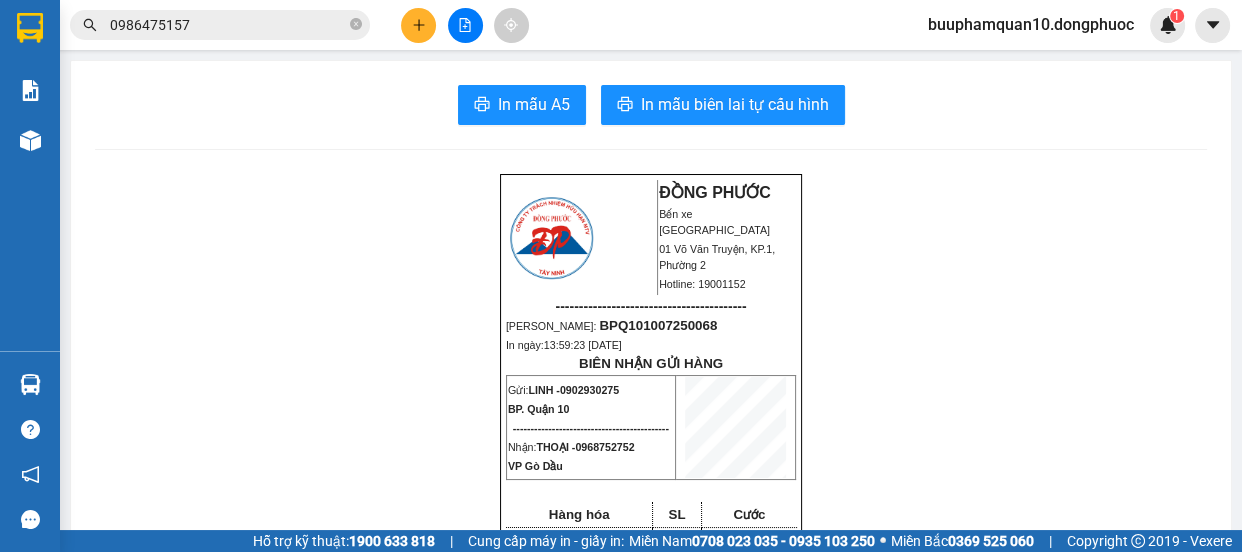 drag, startPoint x: 1082, startPoint y: 358, endPoint x: 728, endPoint y: 290, distance: 360.47192 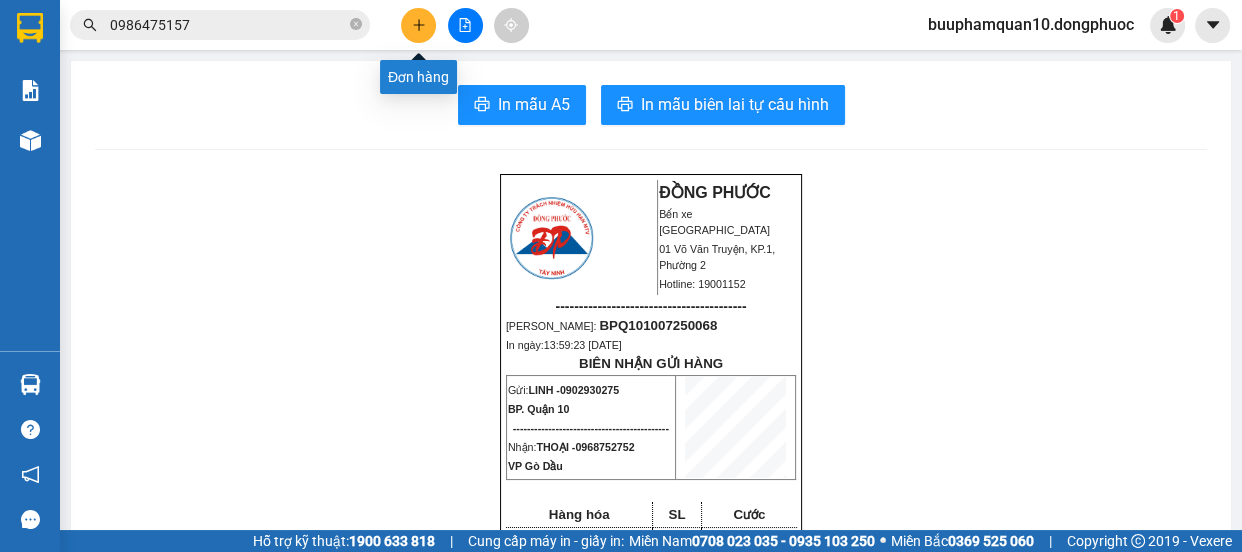 click at bounding box center [418, 25] 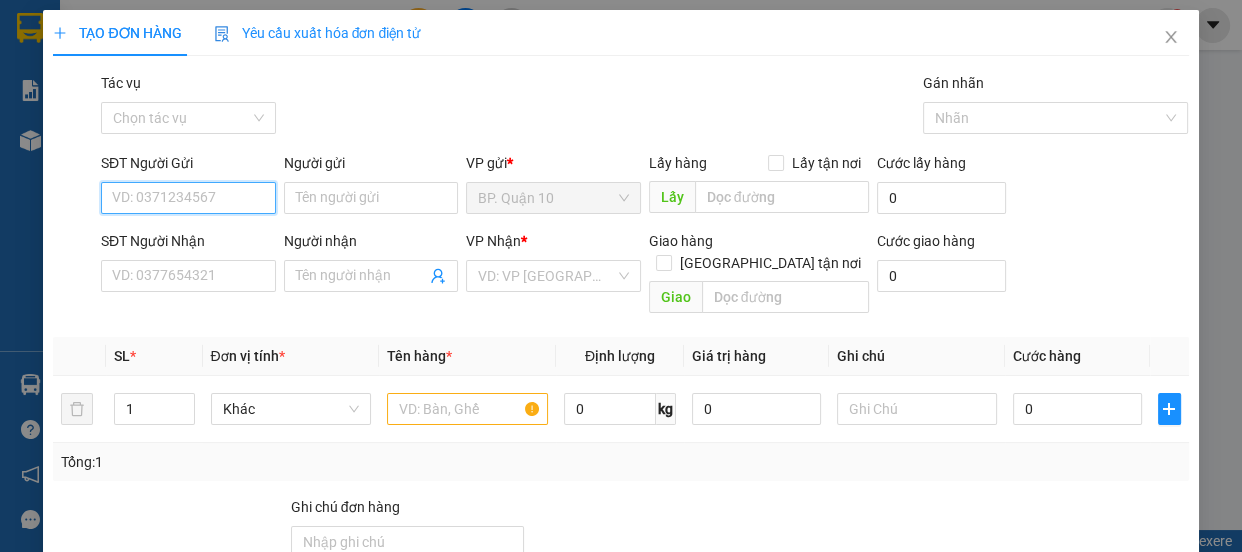 click on "SĐT Người Gửi" at bounding box center [188, 198] 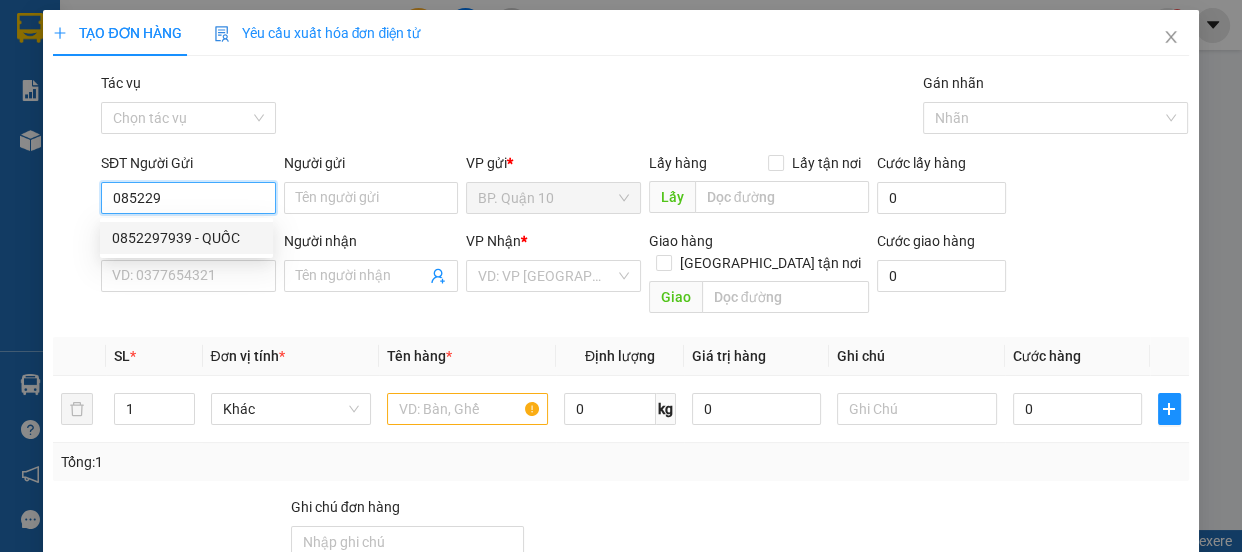 click on "0852297939 - QUỐC" at bounding box center (186, 238) 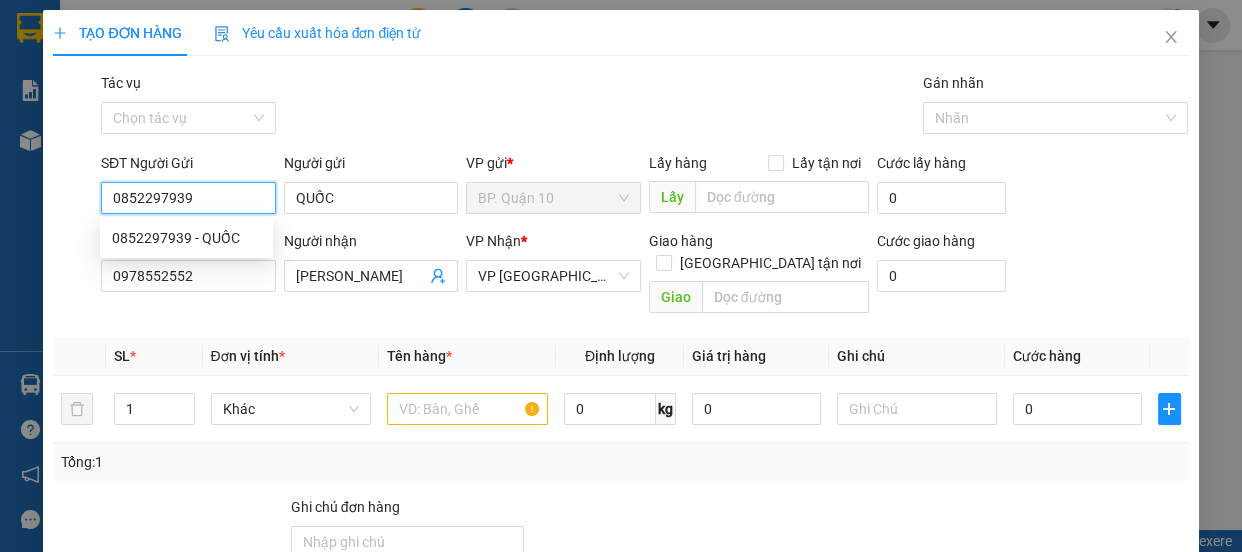 type on "40.000" 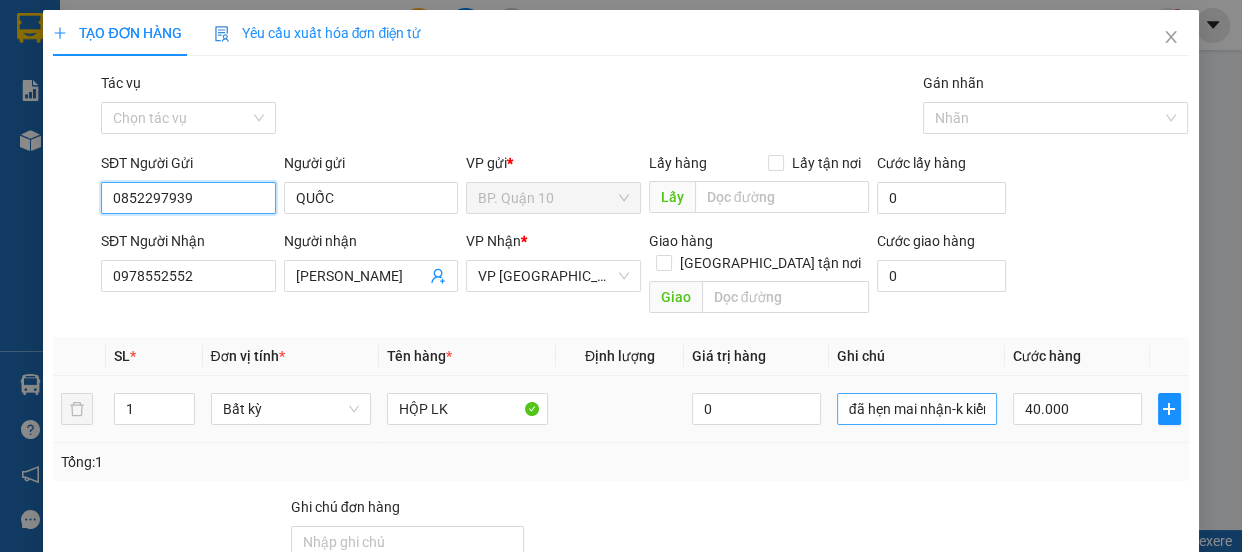 type on "0852297939" 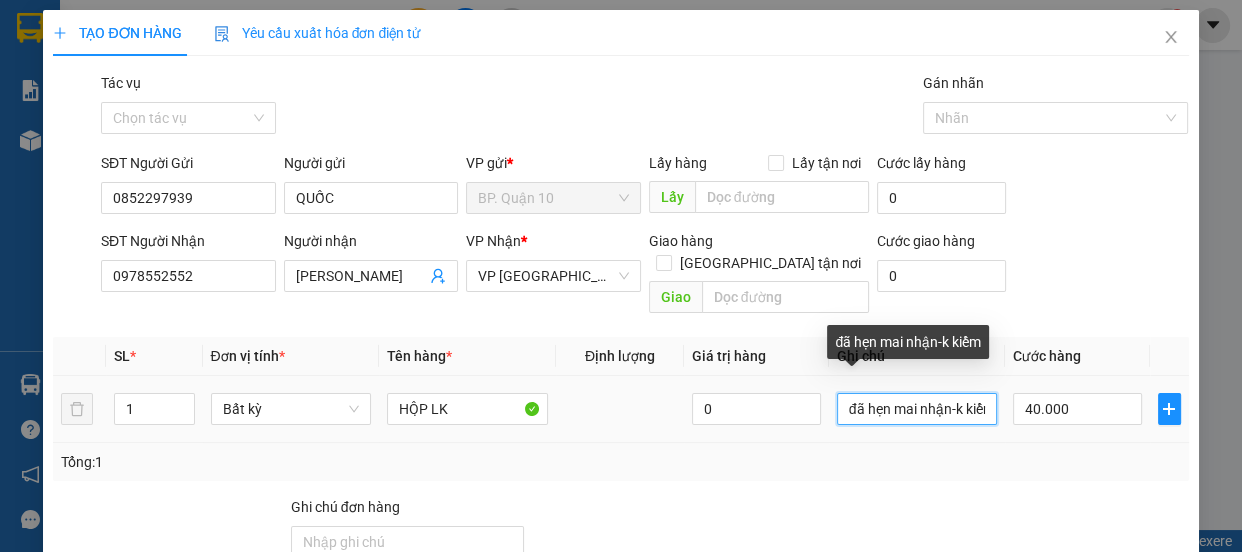 drag, startPoint x: 829, startPoint y: 390, endPoint x: 948, endPoint y: 390, distance: 119 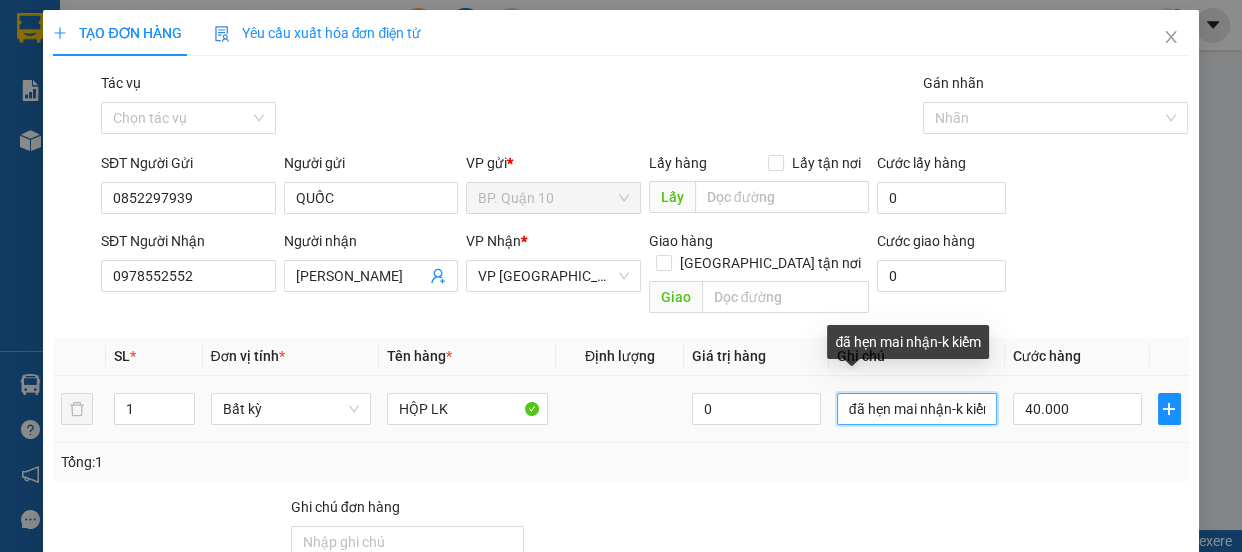 click on "đã hẹn mai nhận-k kiểm" at bounding box center (917, 409) 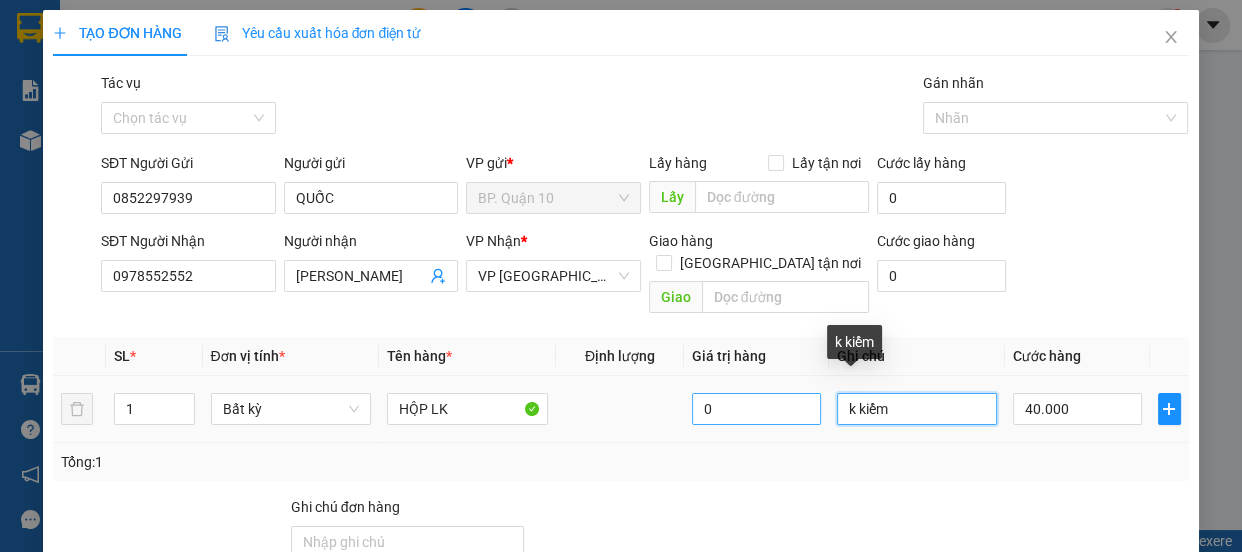 drag, startPoint x: 925, startPoint y: 394, endPoint x: 704, endPoint y: 394, distance: 221 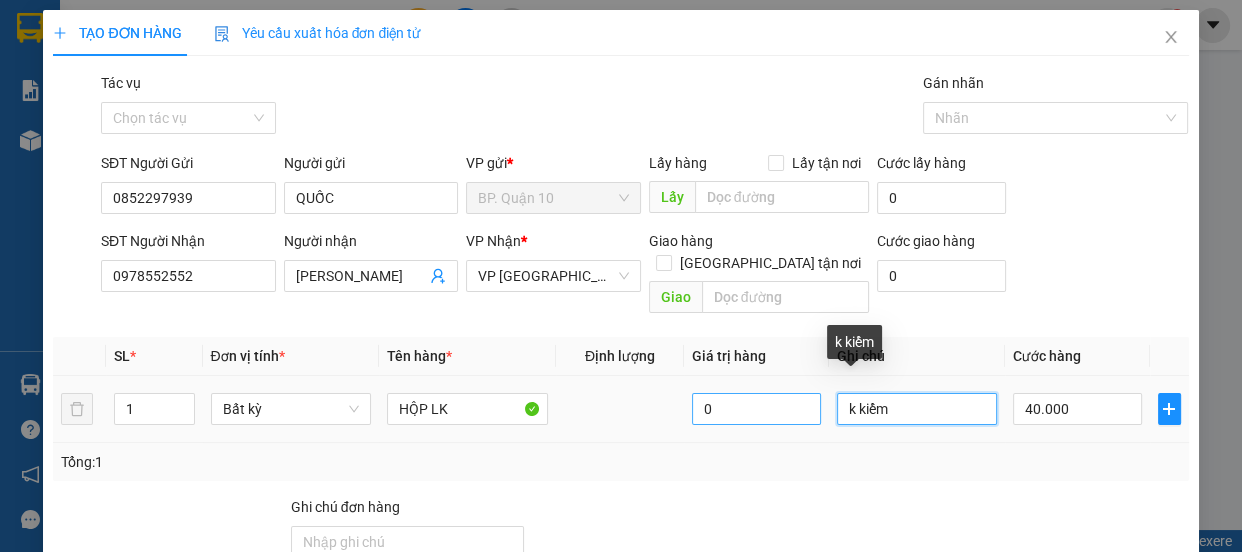 click on "1 Bất kỳ HỘP LK 0 k kiểm 40.000" at bounding box center [620, 409] 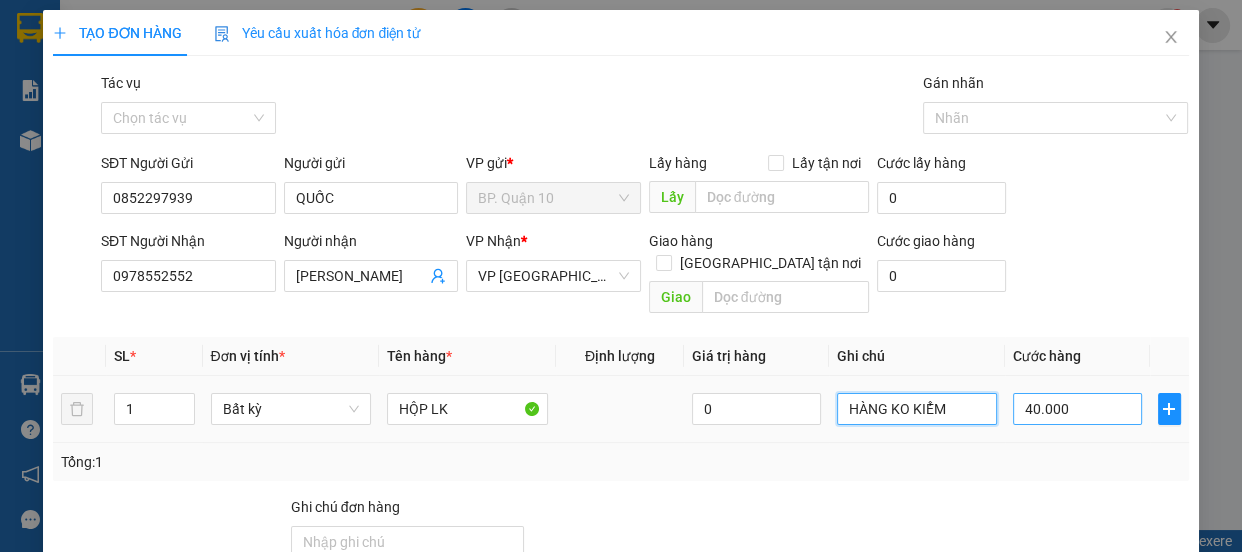 type on "HÀNG KO KIỂM" 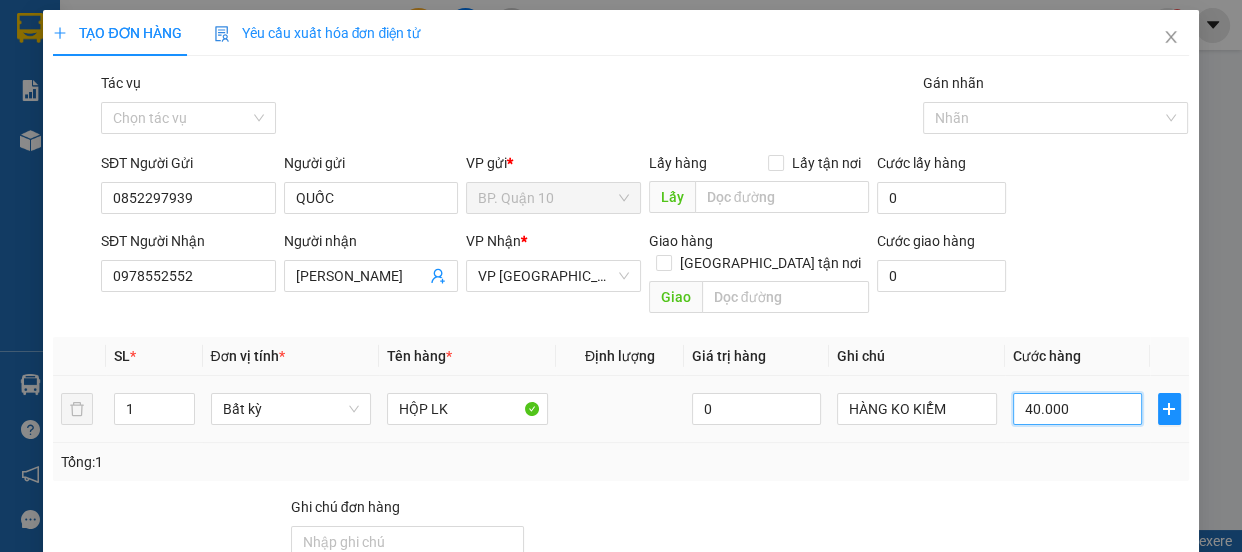 click on "40.000" at bounding box center [1077, 409] 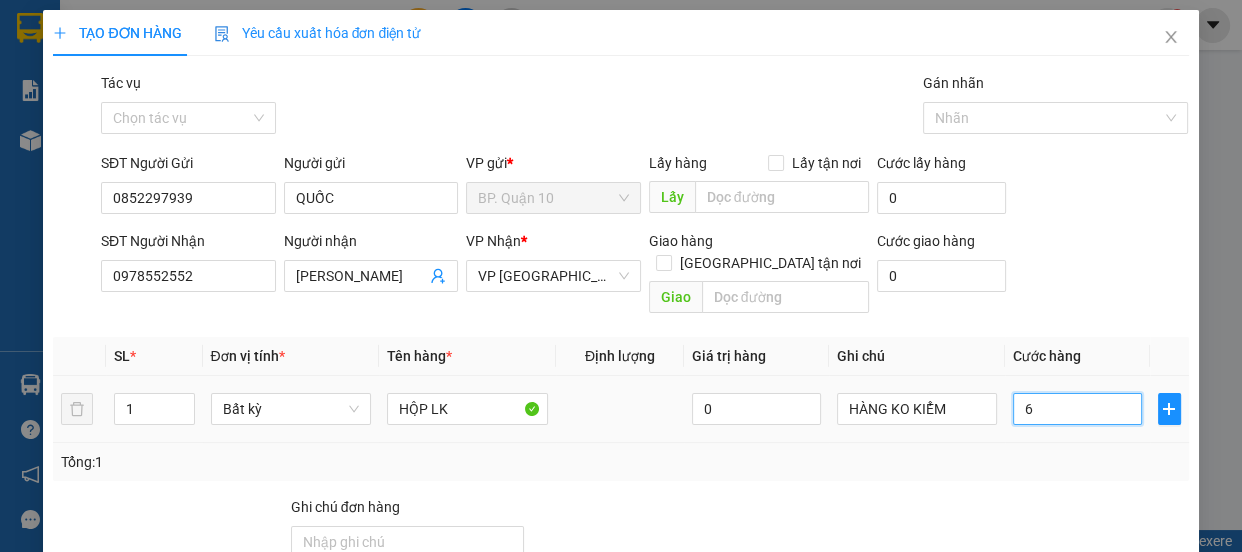 type on "6" 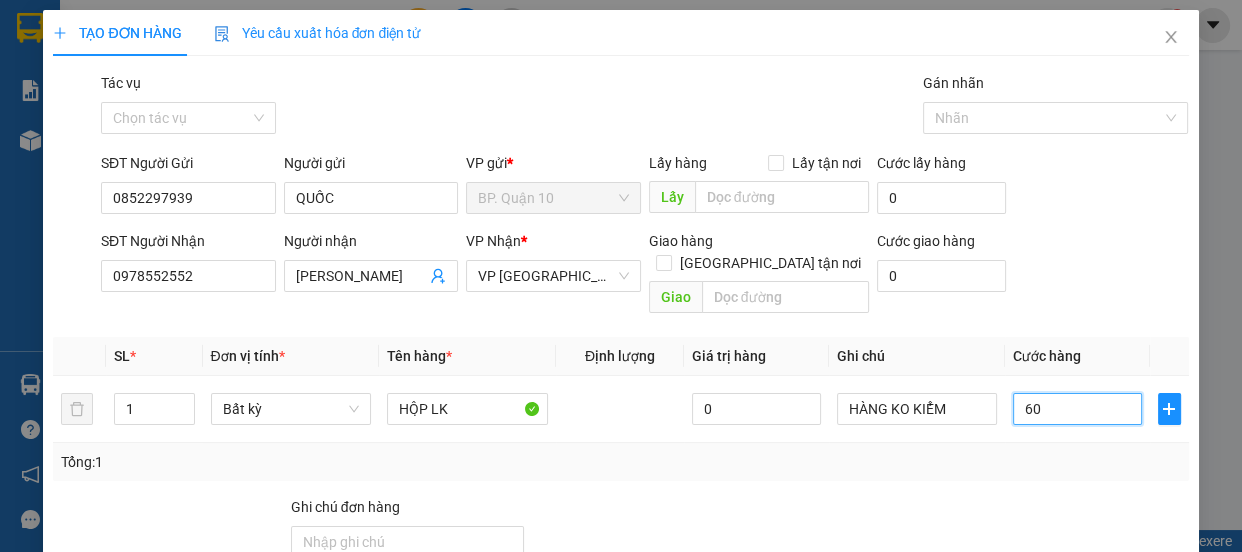 type on "60" 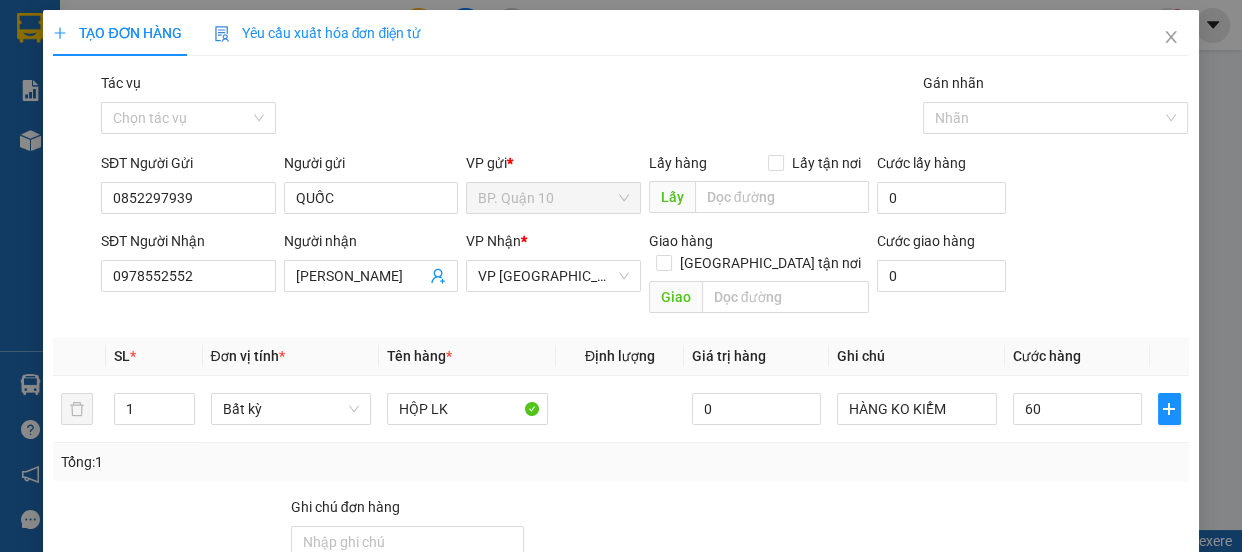 click at bounding box center (1096, 531) 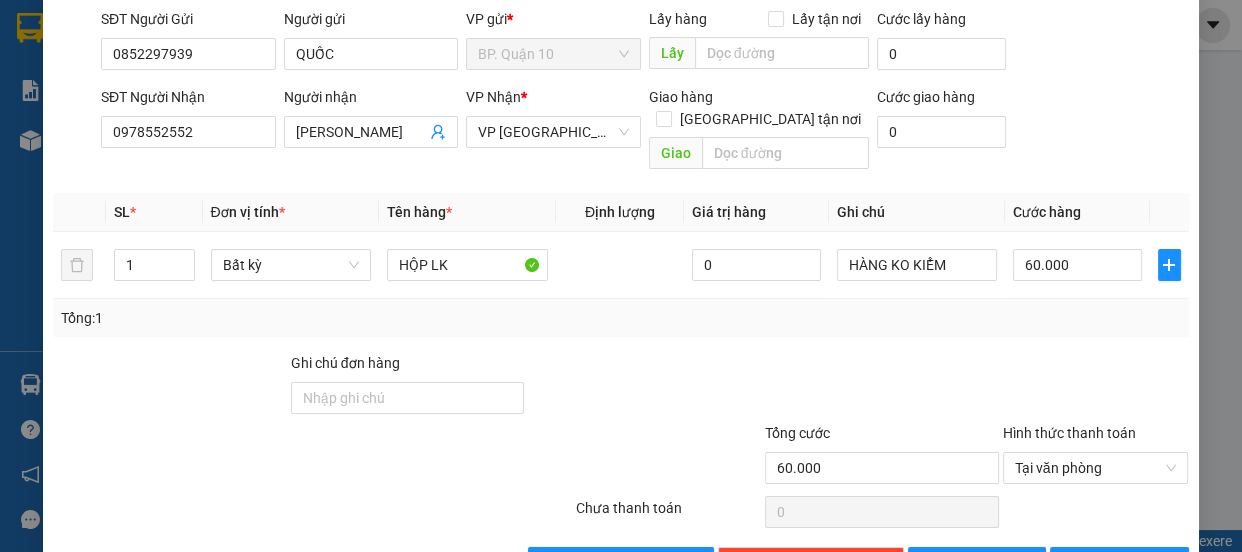 scroll, scrollTop: 187, scrollLeft: 0, axis: vertical 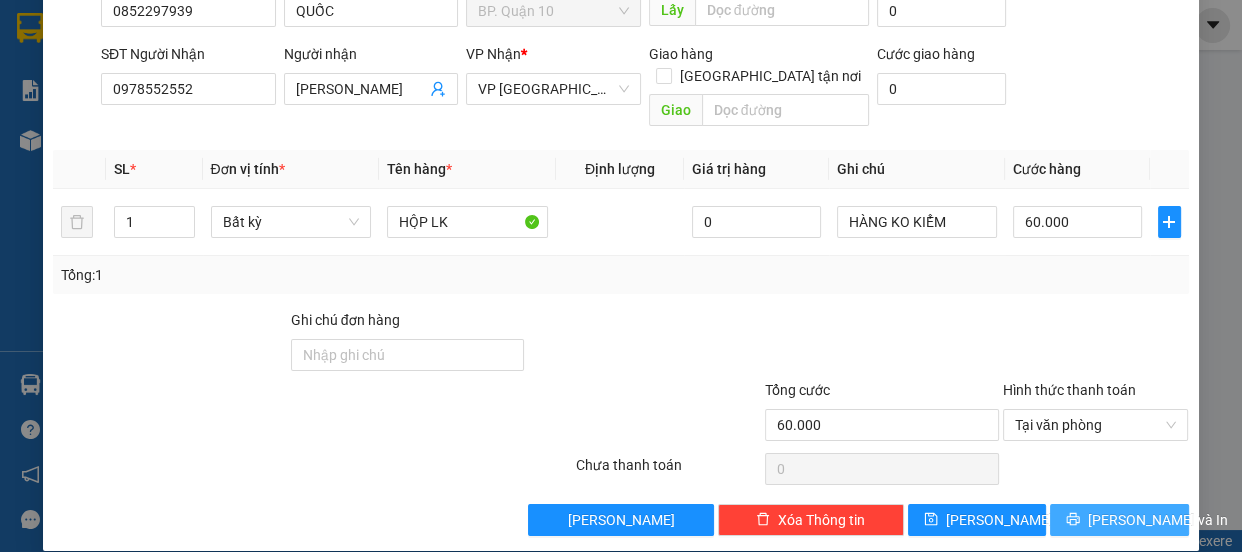 click on "[PERSON_NAME] và In" at bounding box center (1119, 520) 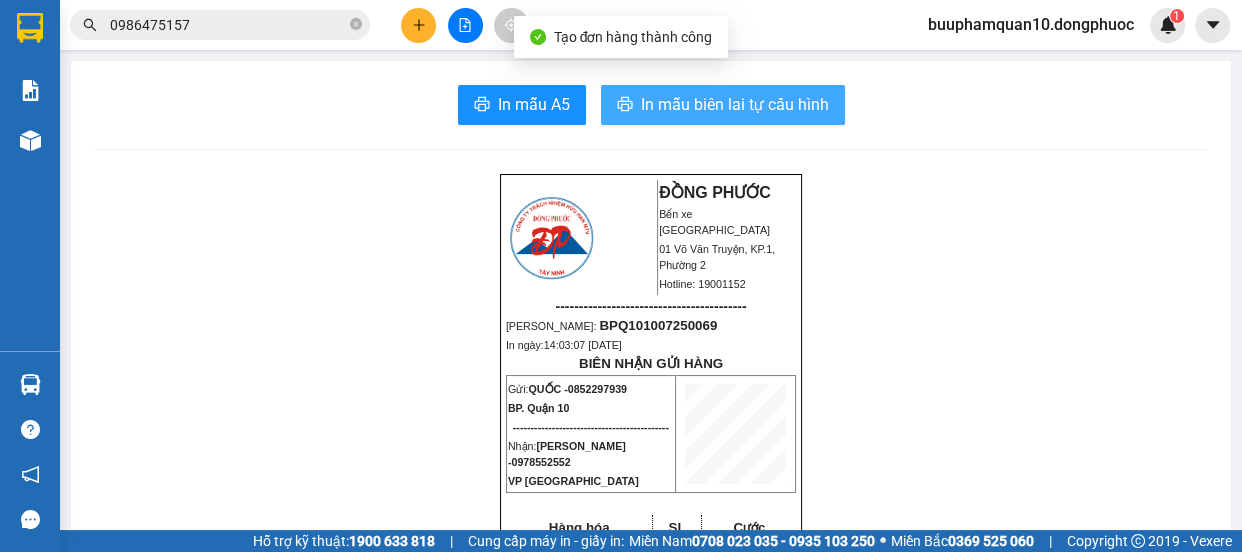 click on "In mẫu biên lai tự cấu hình" at bounding box center [735, 104] 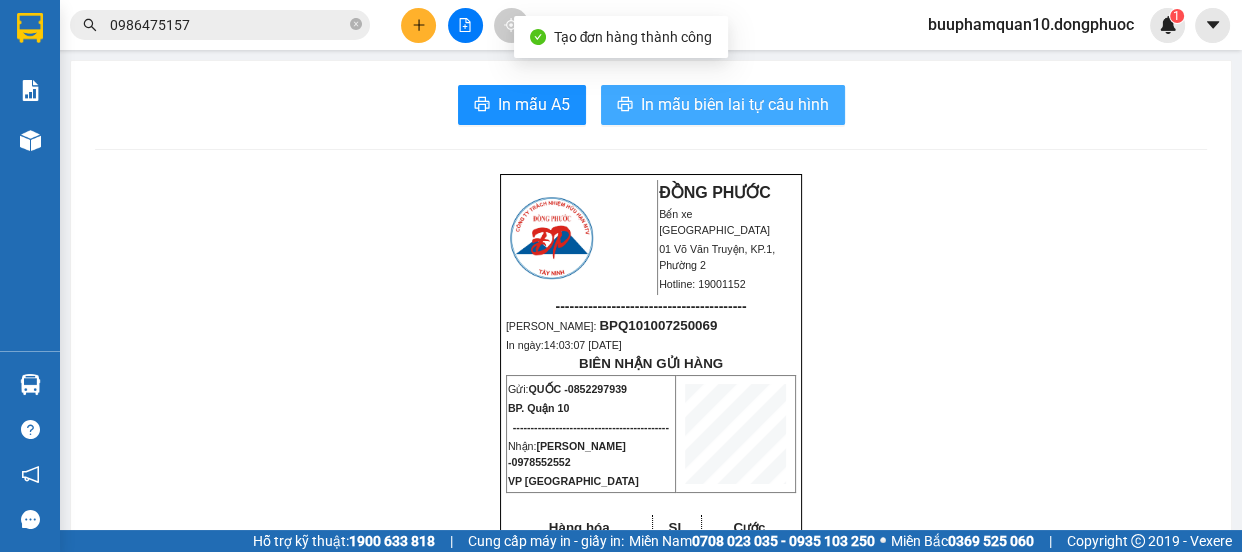 scroll, scrollTop: 0, scrollLeft: 0, axis: both 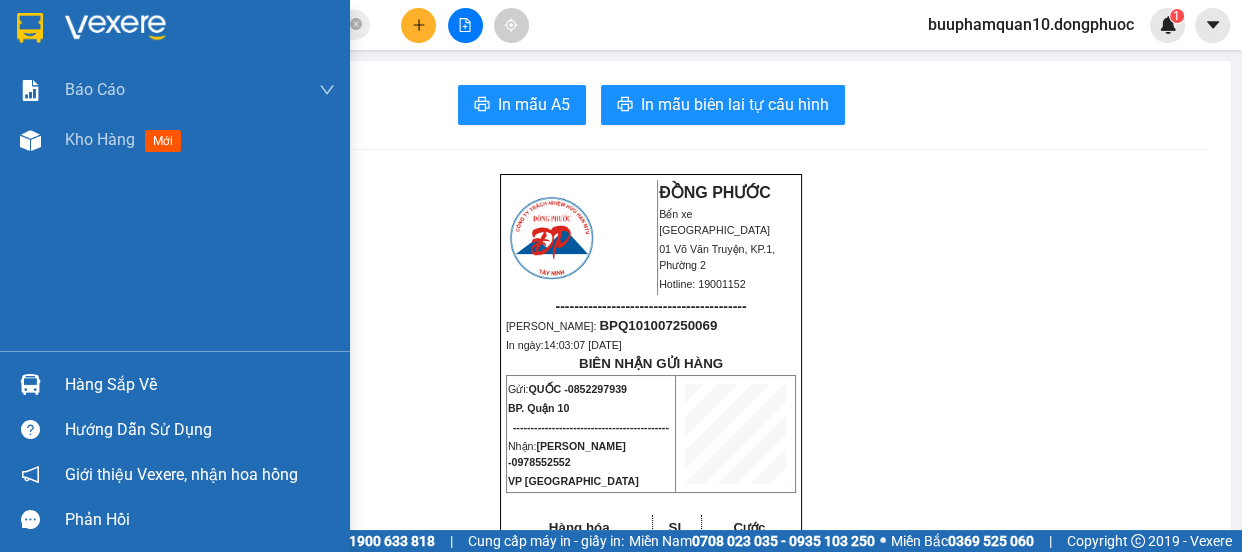 click on "Hàng sắp về" at bounding box center [200, 385] 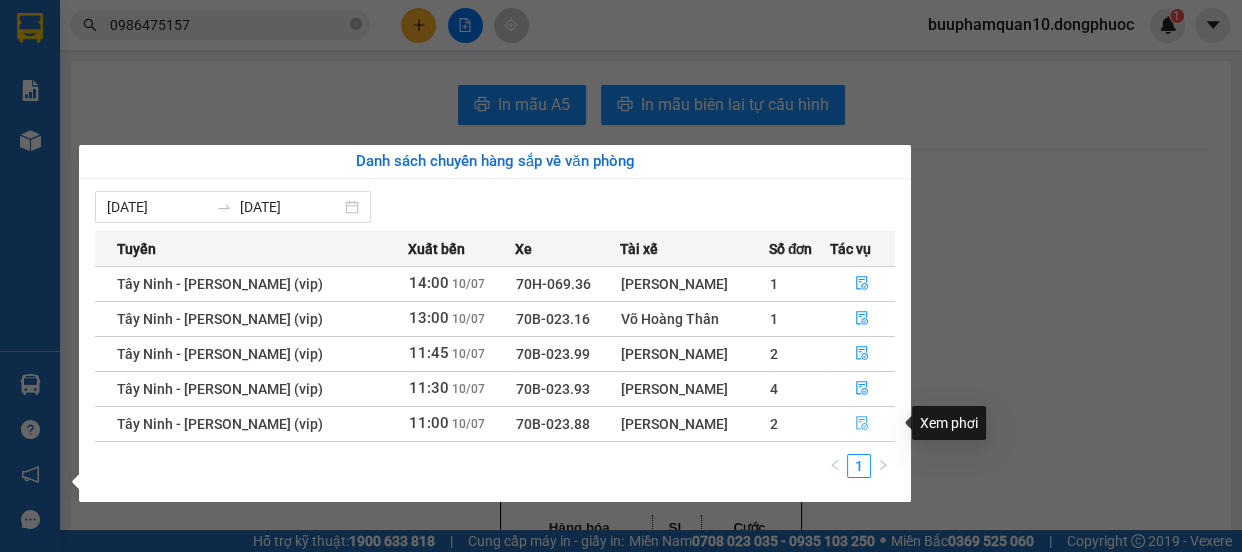 click 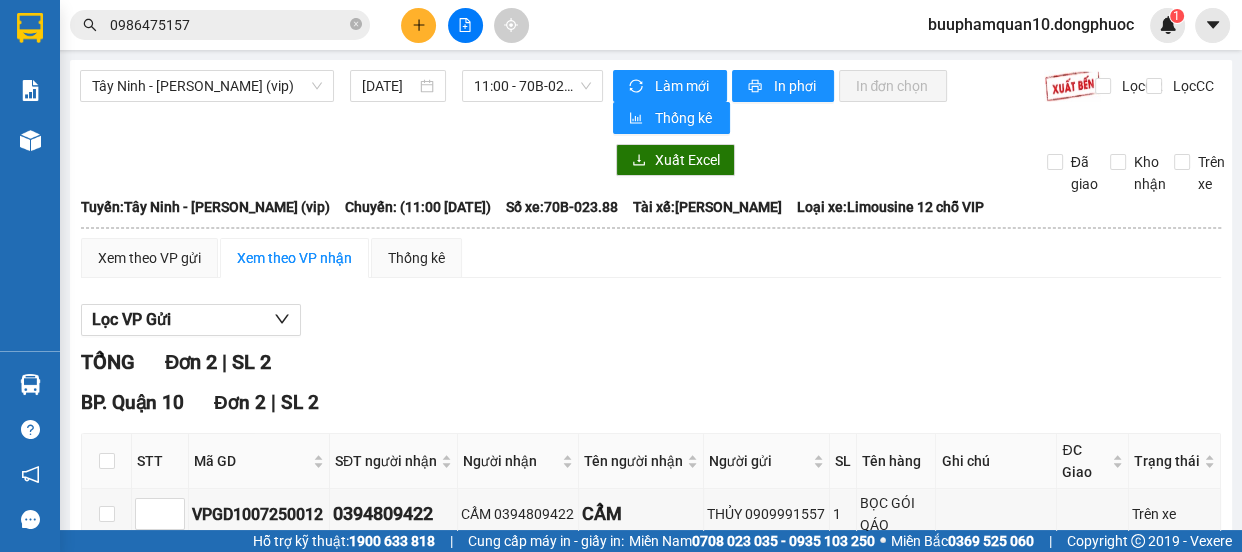 scroll, scrollTop: 163, scrollLeft: 0, axis: vertical 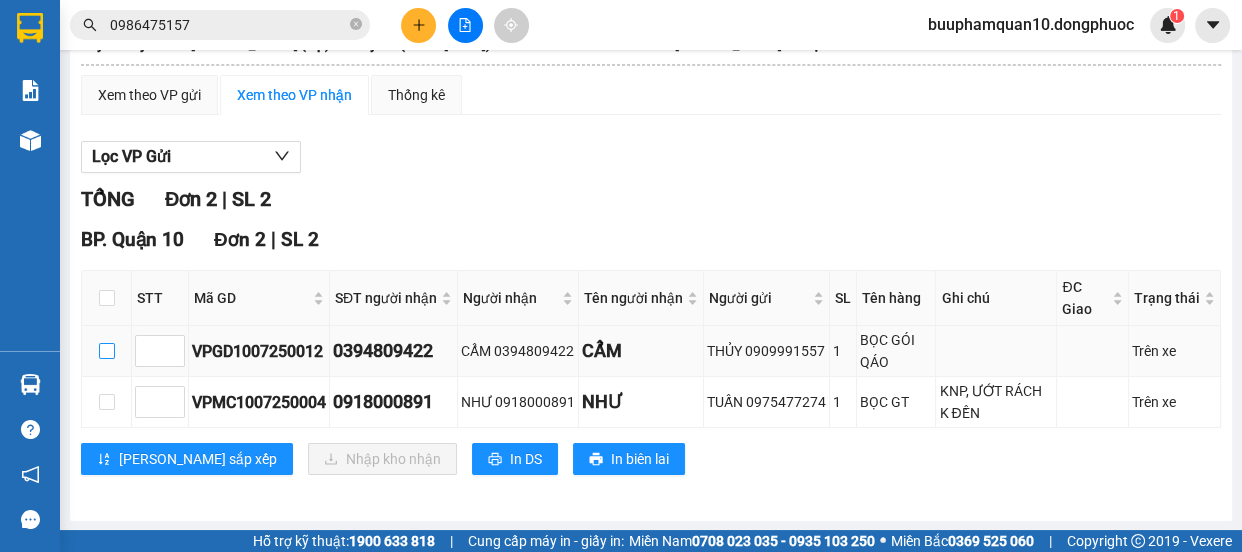 click at bounding box center [107, 351] 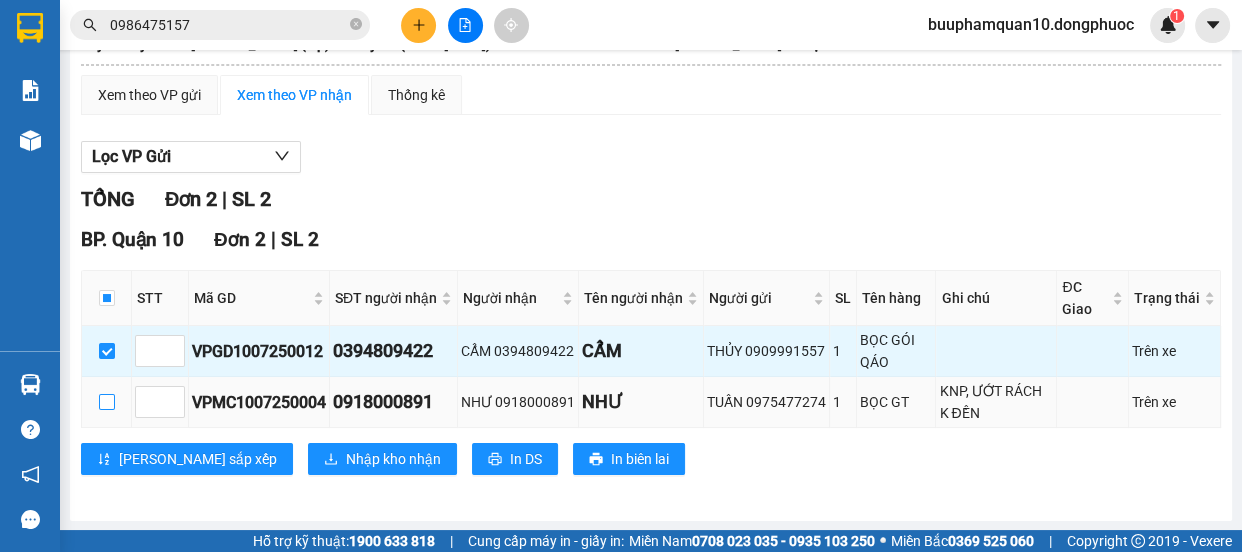 click at bounding box center (107, 402) 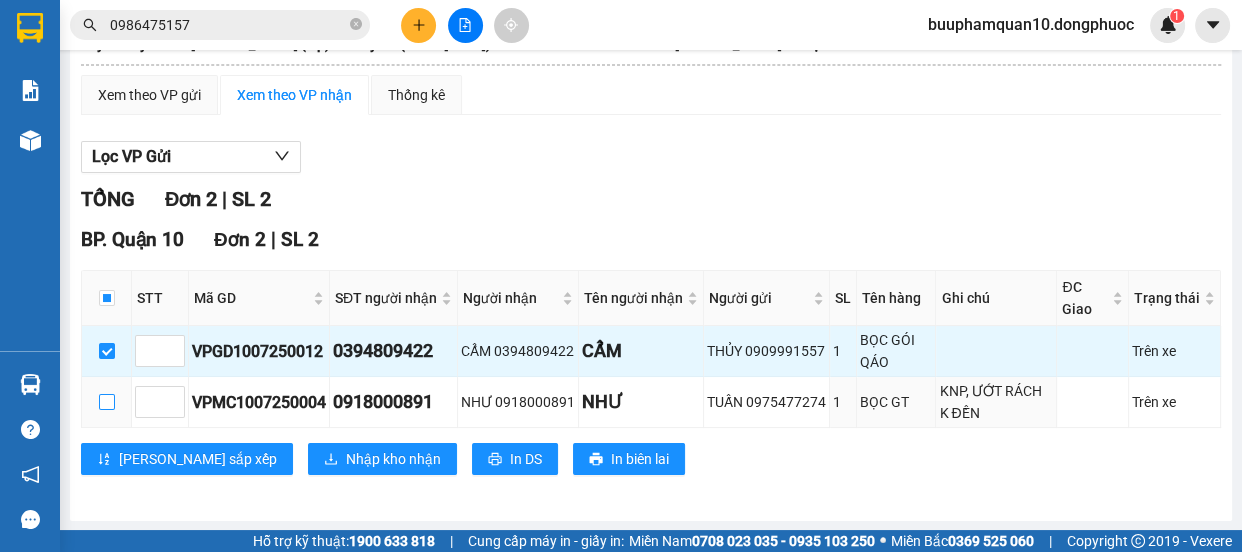 checkbox on "true" 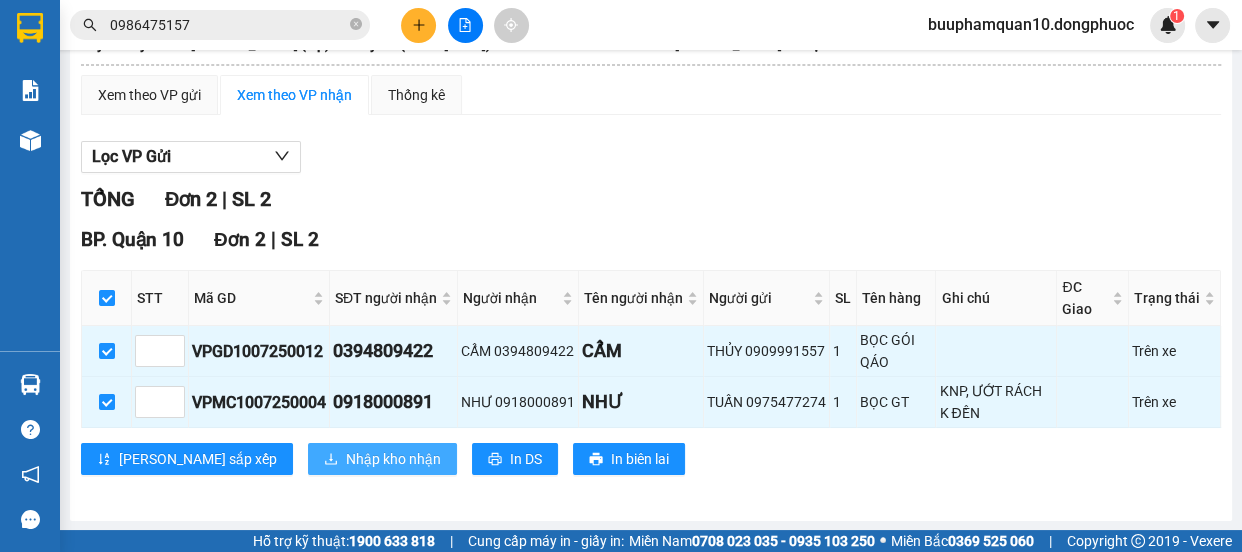 click on "Nhập kho nhận" at bounding box center (393, 459) 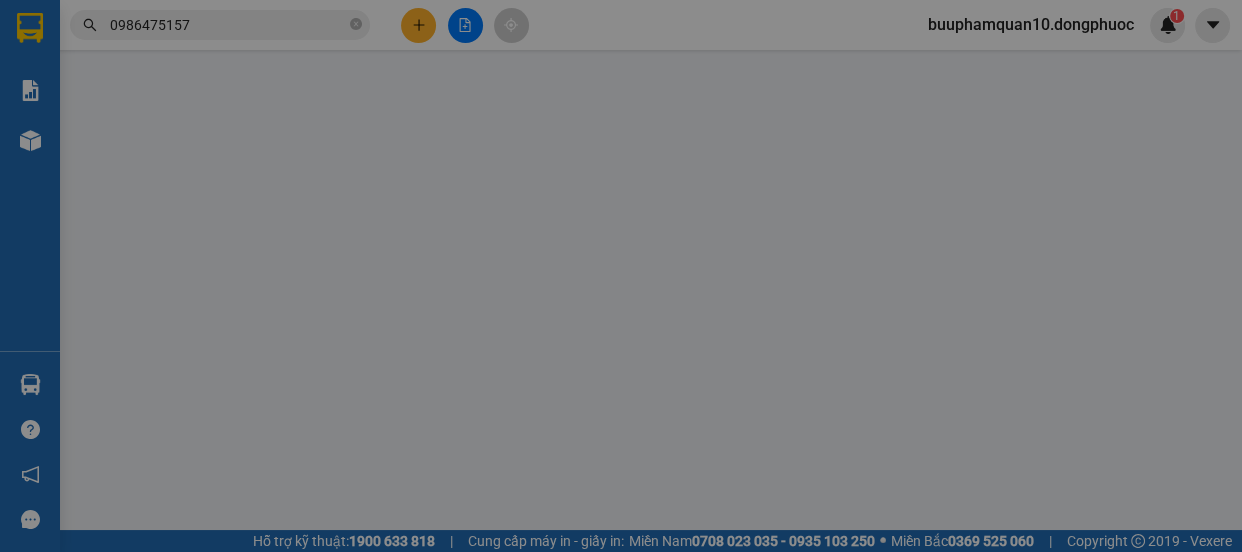 scroll, scrollTop: 0, scrollLeft: 0, axis: both 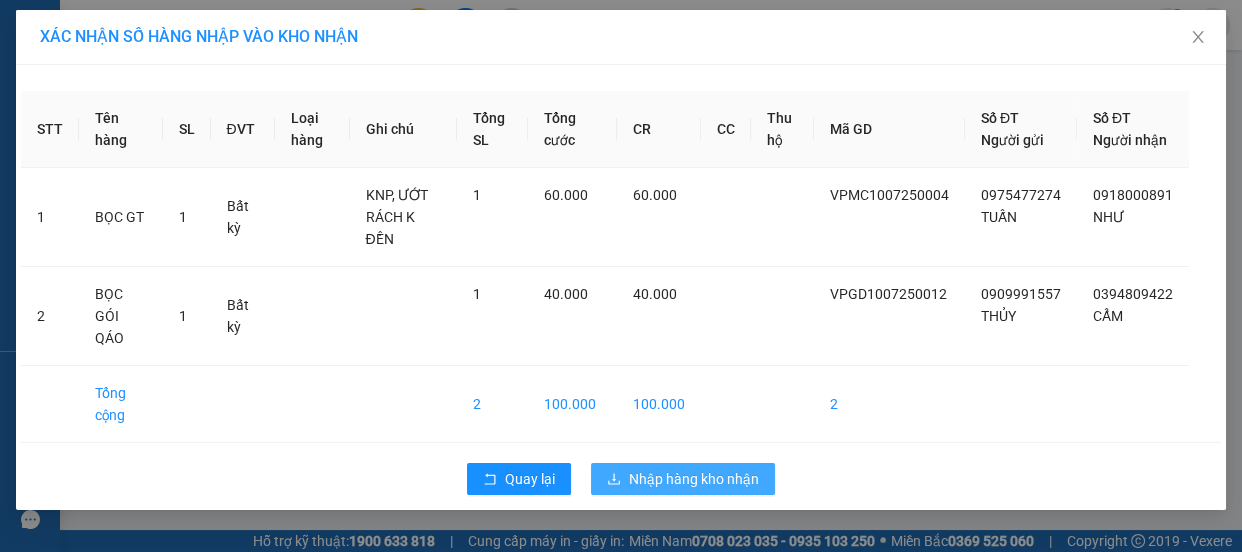 click on "Nhập hàng kho nhận" at bounding box center [694, 479] 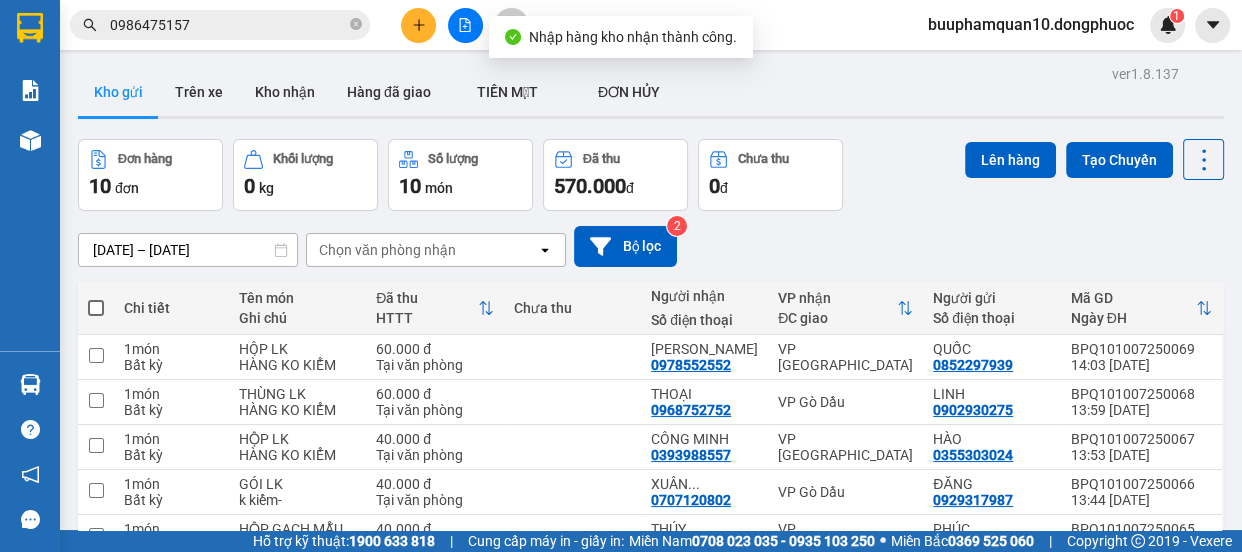 click 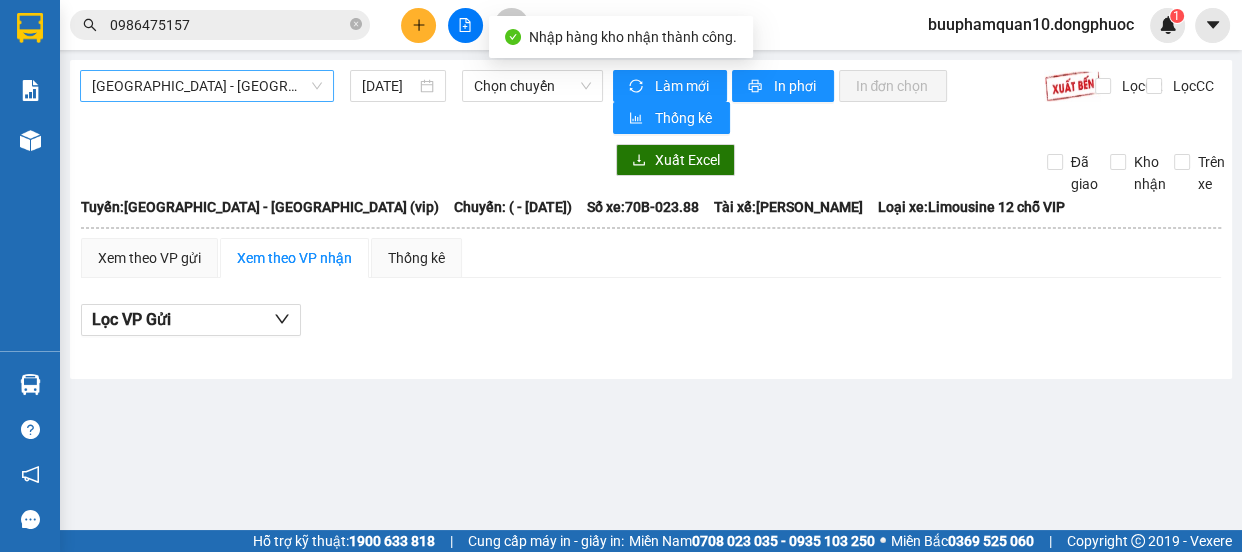 click on "[GEOGRAPHIC_DATA] - [GEOGRAPHIC_DATA] (vip)" at bounding box center [207, 86] 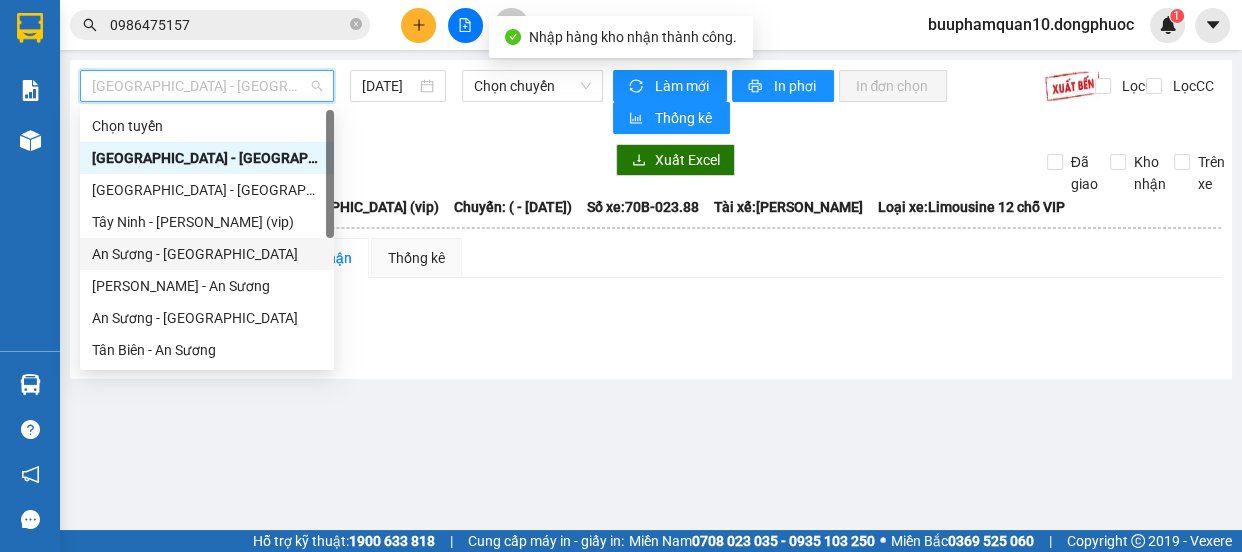 scroll, scrollTop: 287, scrollLeft: 0, axis: vertical 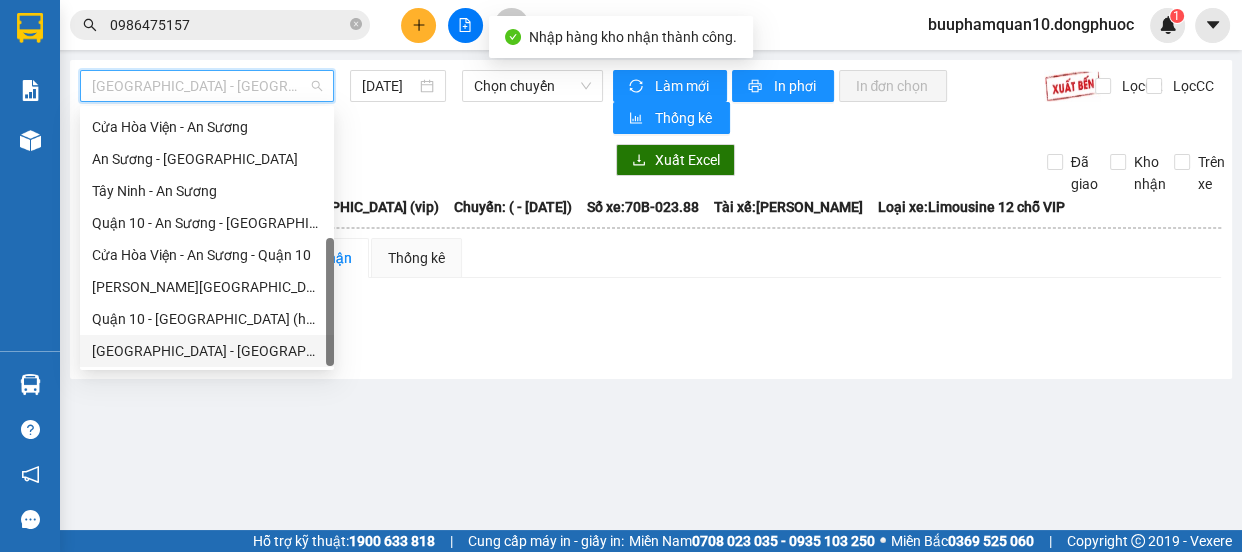 click on "[GEOGRAPHIC_DATA] - [GEOGRAPHIC_DATA] (vip)" at bounding box center [207, 351] 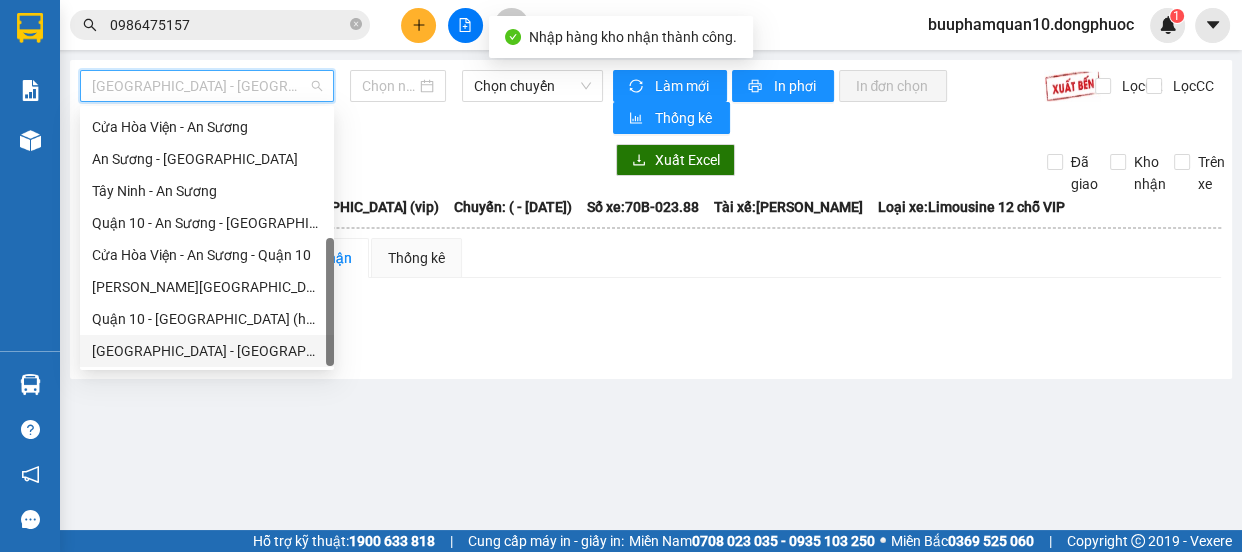 type on "[DATE]" 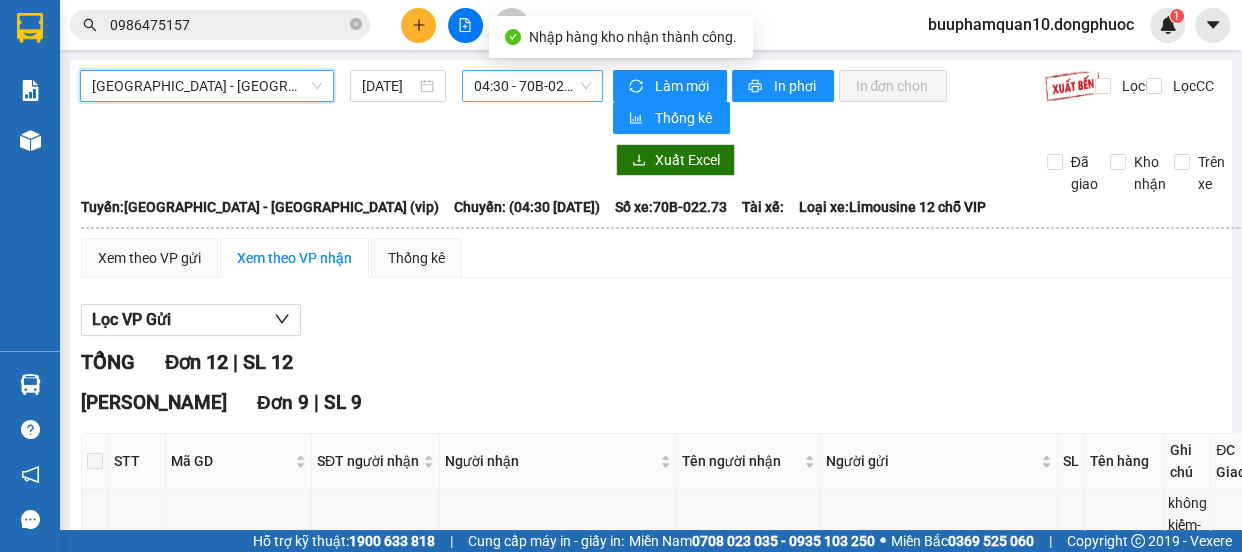 click on "04:30     - 70B-022.73" at bounding box center (532, 86) 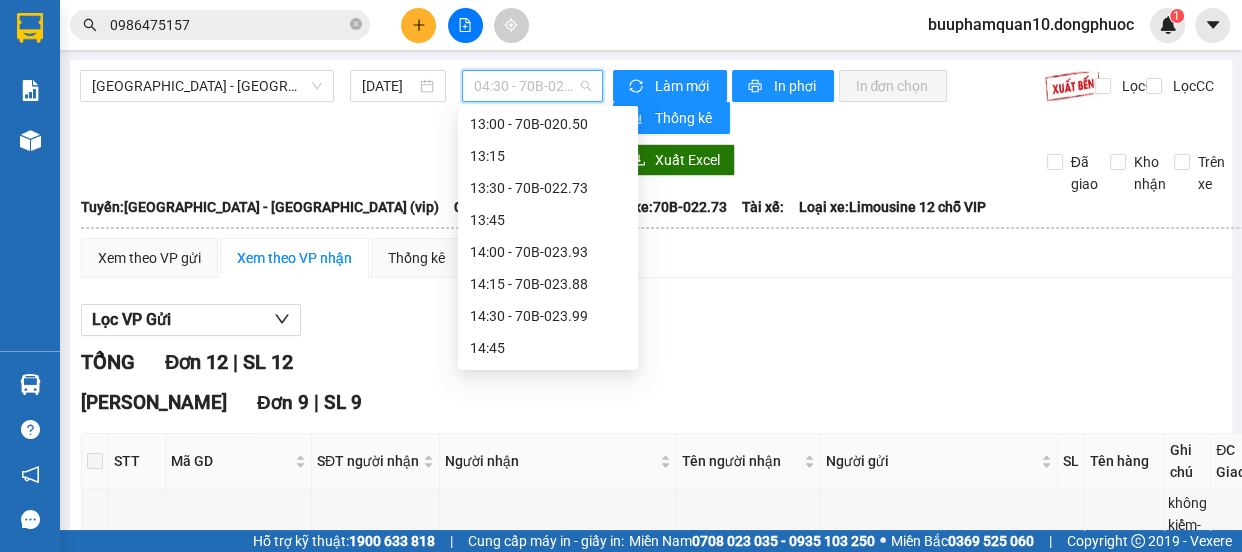 scroll, scrollTop: 1232, scrollLeft: 0, axis: vertical 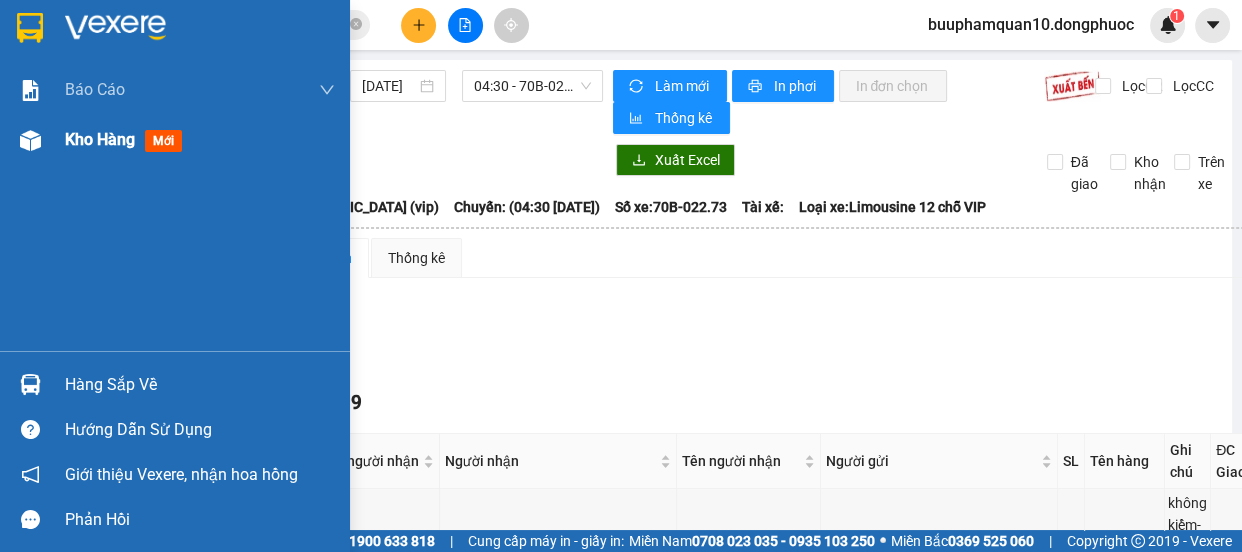 click on "Kho hàng" at bounding box center [100, 139] 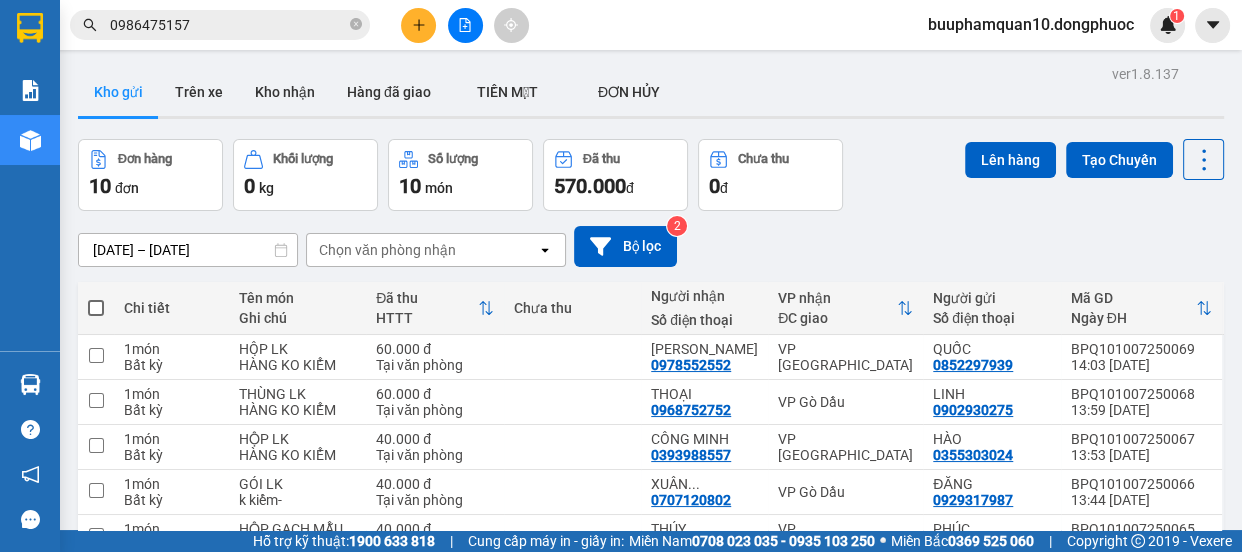 click on "Chọn văn phòng nhận" at bounding box center [422, 250] 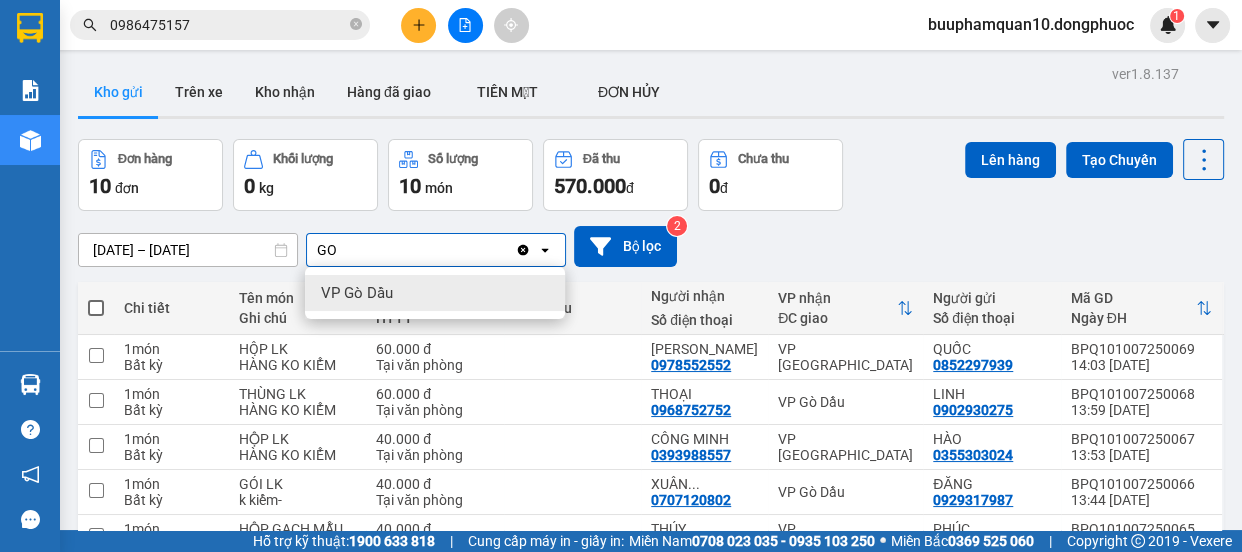type on "GO" 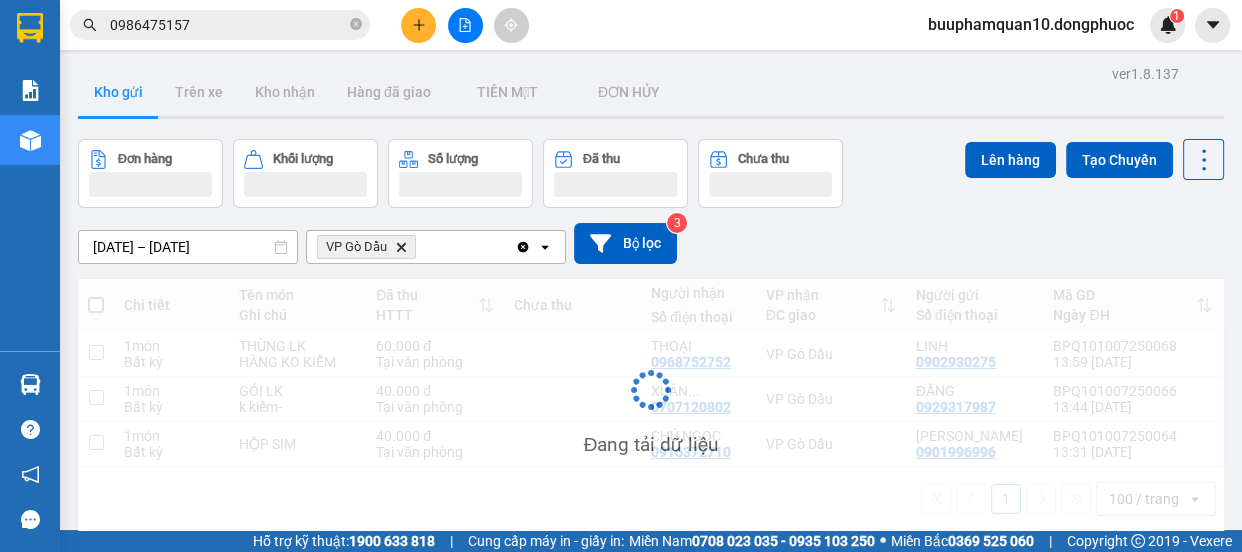 click on "VP Gò Dầu Delete" at bounding box center (411, 247) 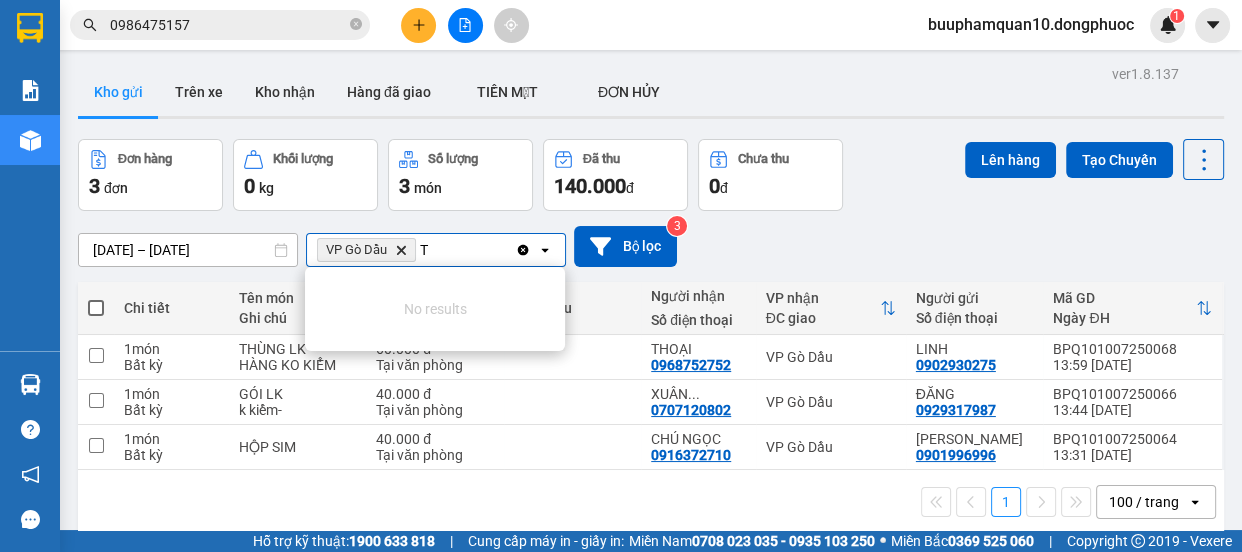 scroll, scrollTop: 0, scrollLeft: 0, axis: both 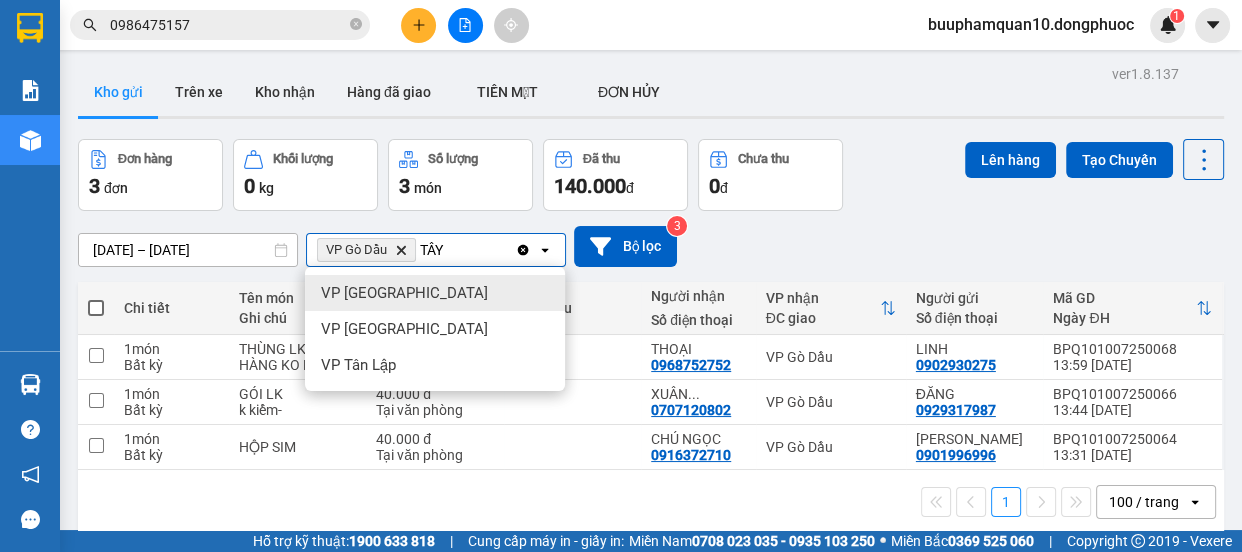 type on "TÂY" 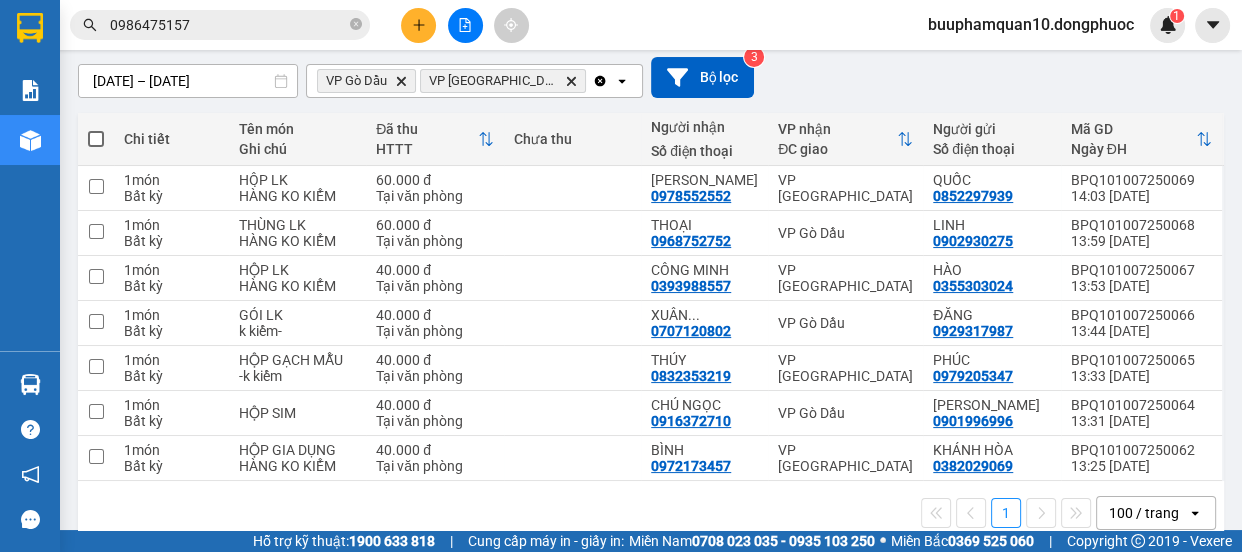 scroll, scrollTop: 200, scrollLeft: 0, axis: vertical 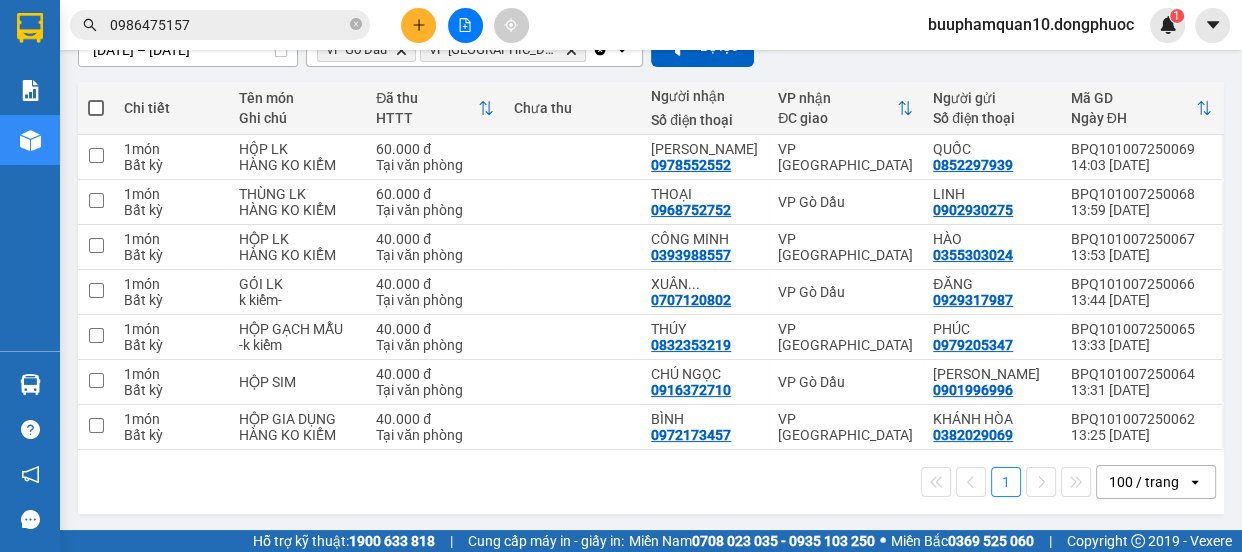 click at bounding box center [96, 108] 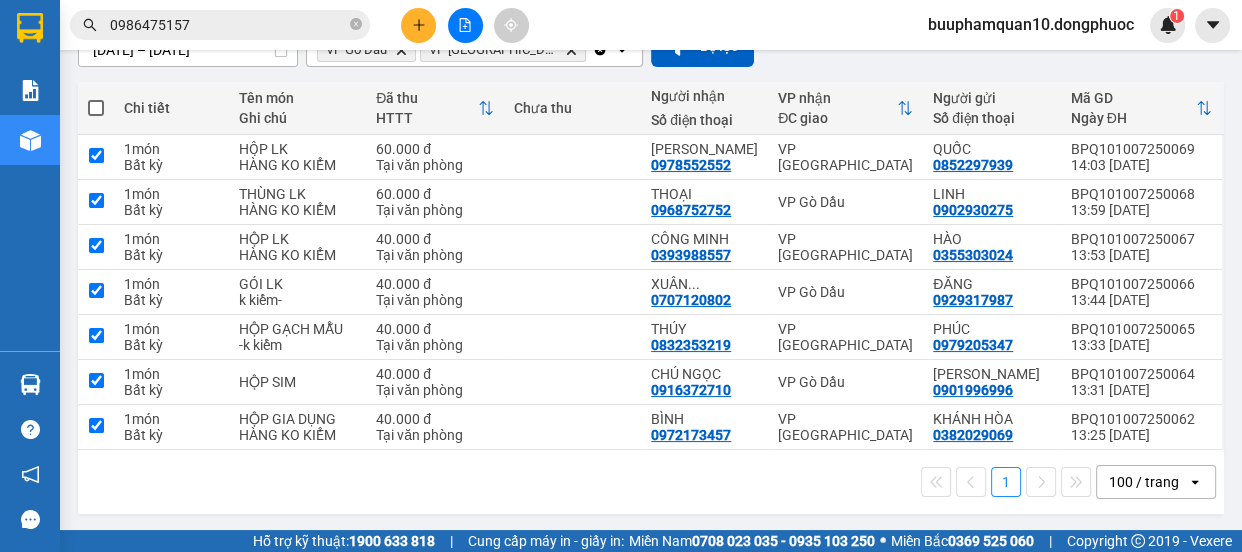 checkbox on "true" 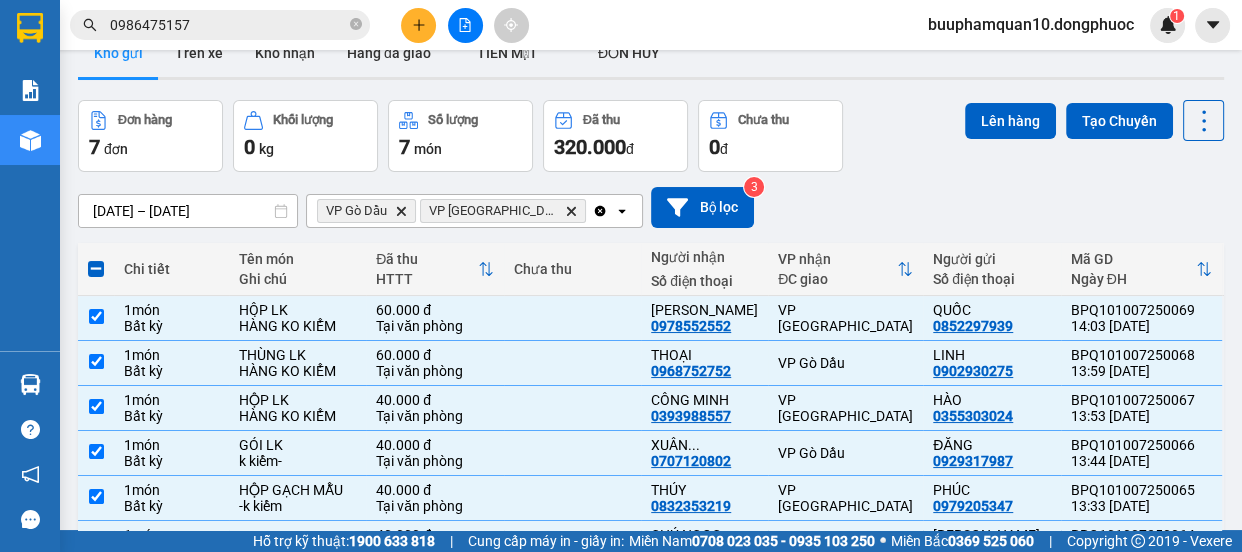 scroll, scrollTop: 0, scrollLeft: 0, axis: both 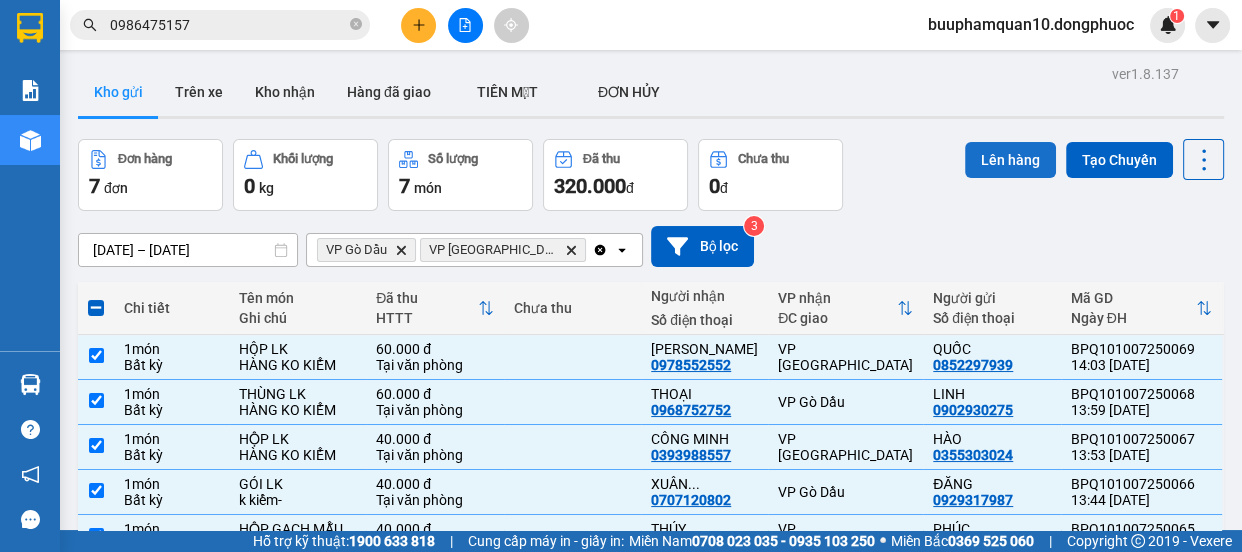 click on "Lên hàng" at bounding box center [1010, 160] 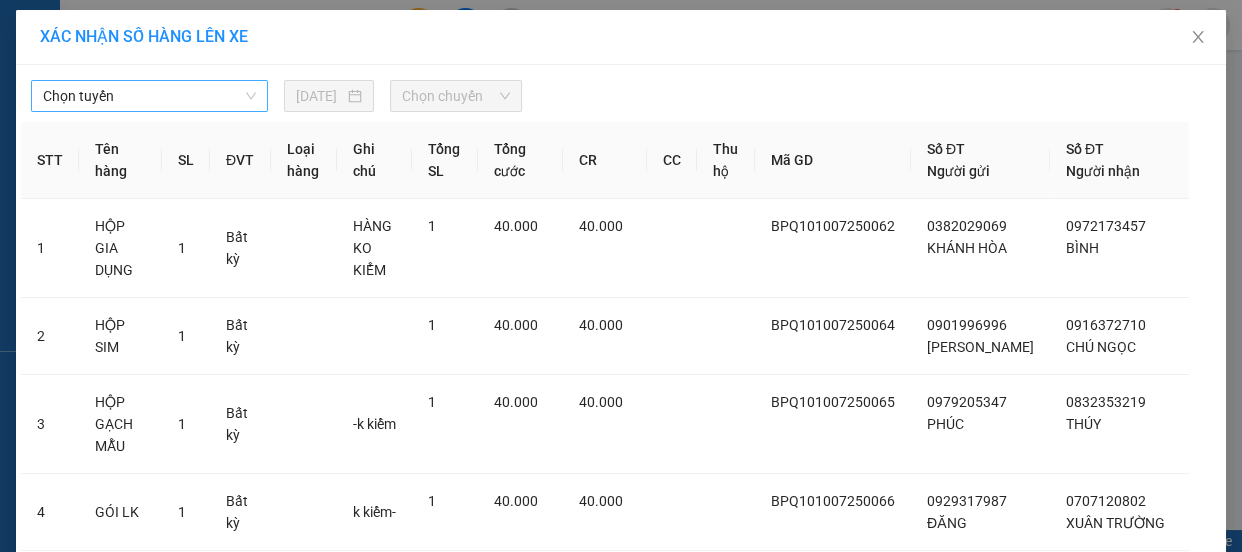 click on "Chọn tuyến" at bounding box center [149, 96] 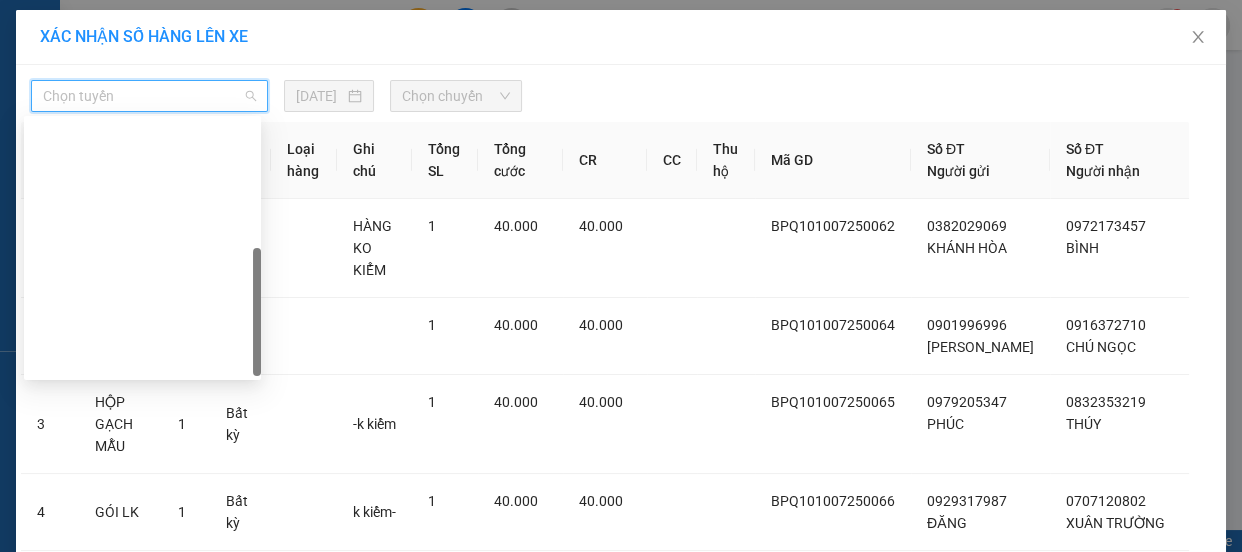 scroll, scrollTop: 287, scrollLeft: 0, axis: vertical 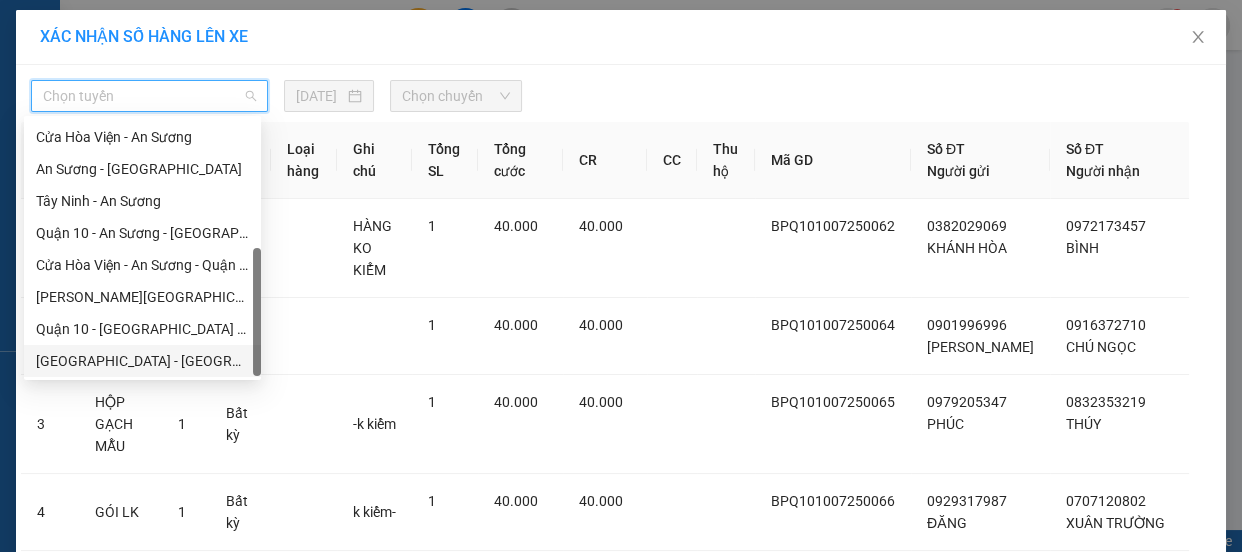 click on "[GEOGRAPHIC_DATA] - [GEOGRAPHIC_DATA] (vip)" at bounding box center (142, 361) 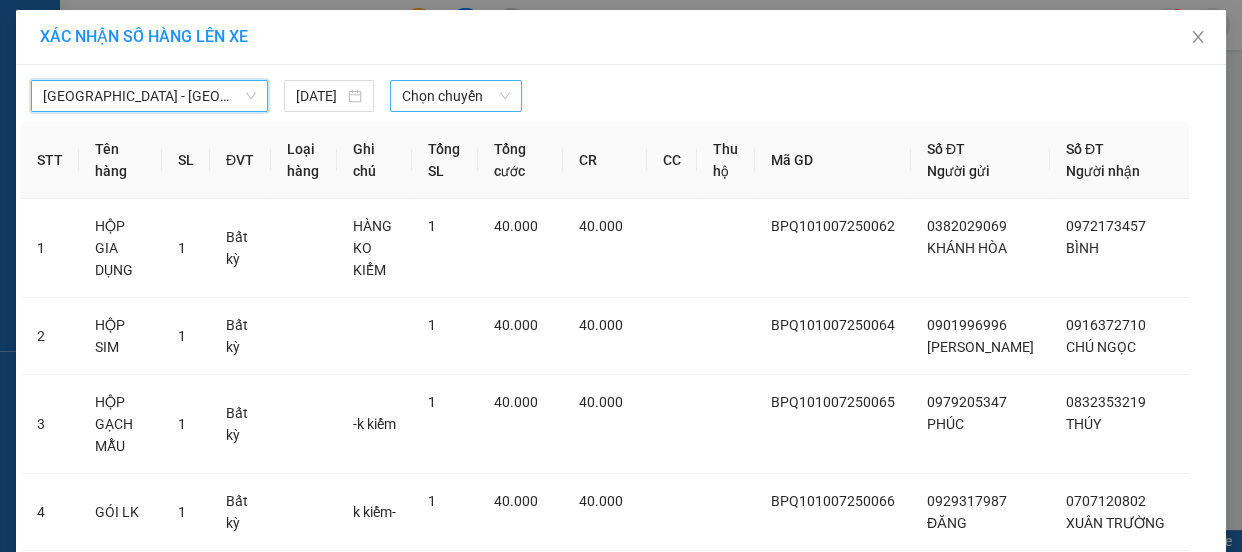 click on "Chọn chuyến" at bounding box center (456, 96) 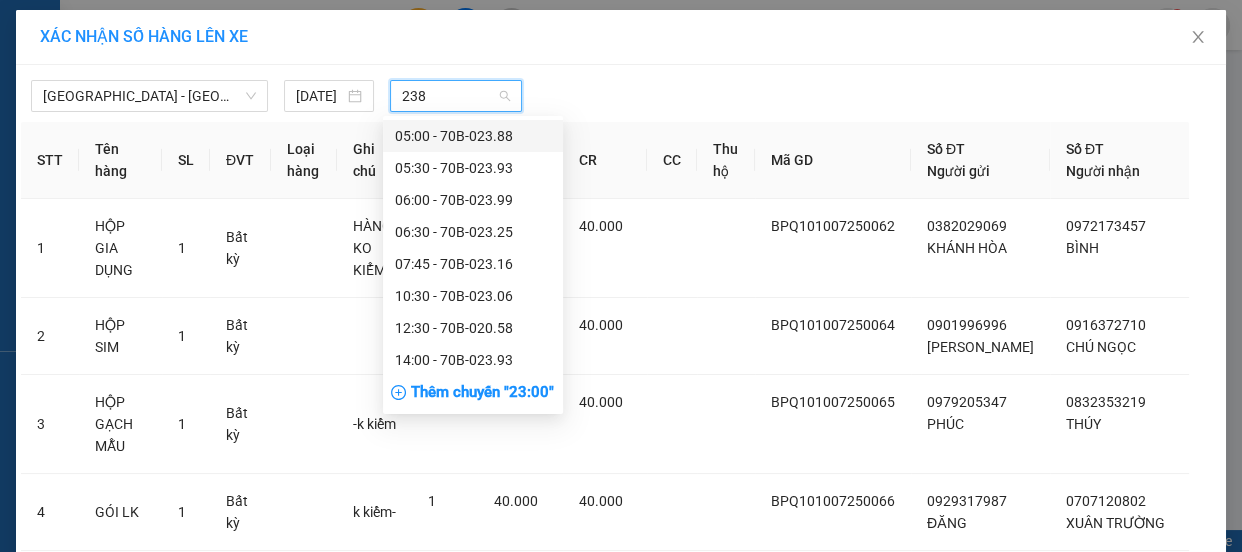 type on "2388" 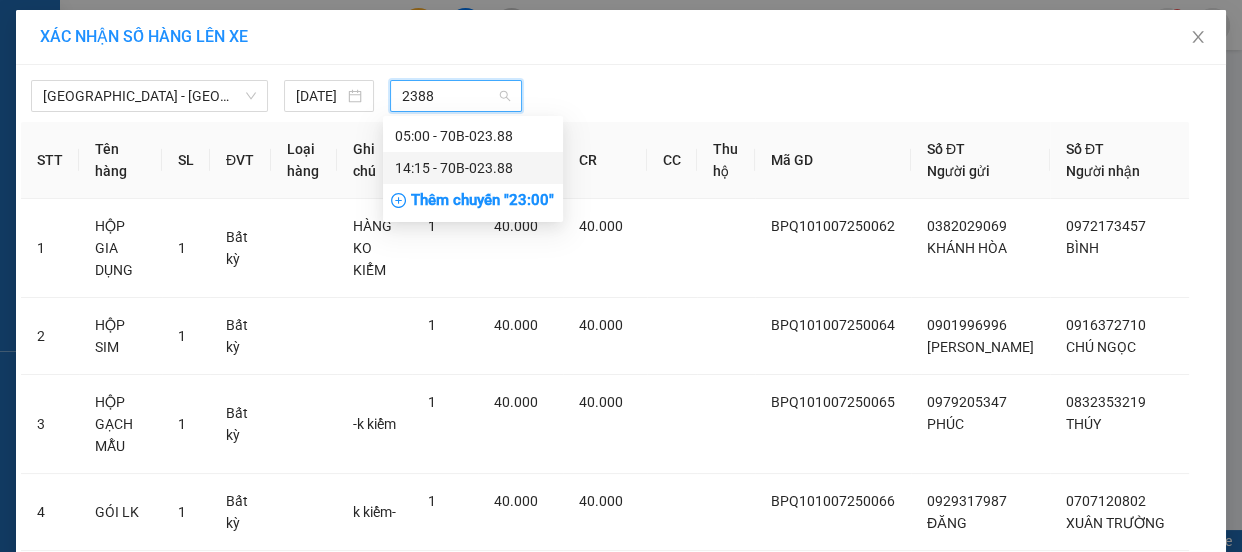 click on "14:15     - 70B-023.88" at bounding box center (473, 168) 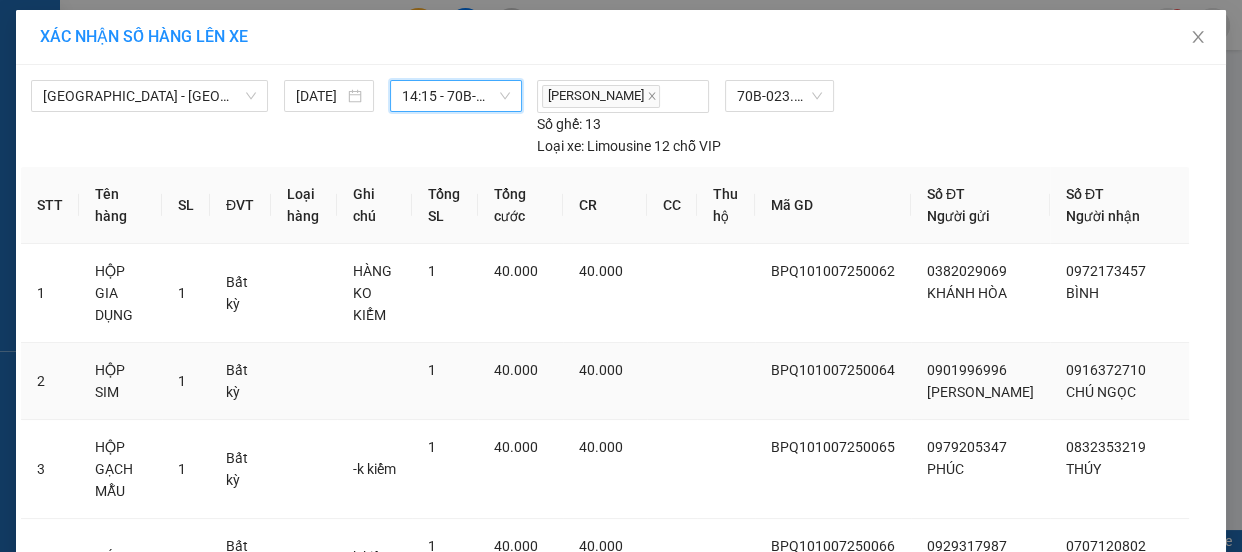 scroll, scrollTop: 441, scrollLeft: 0, axis: vertical 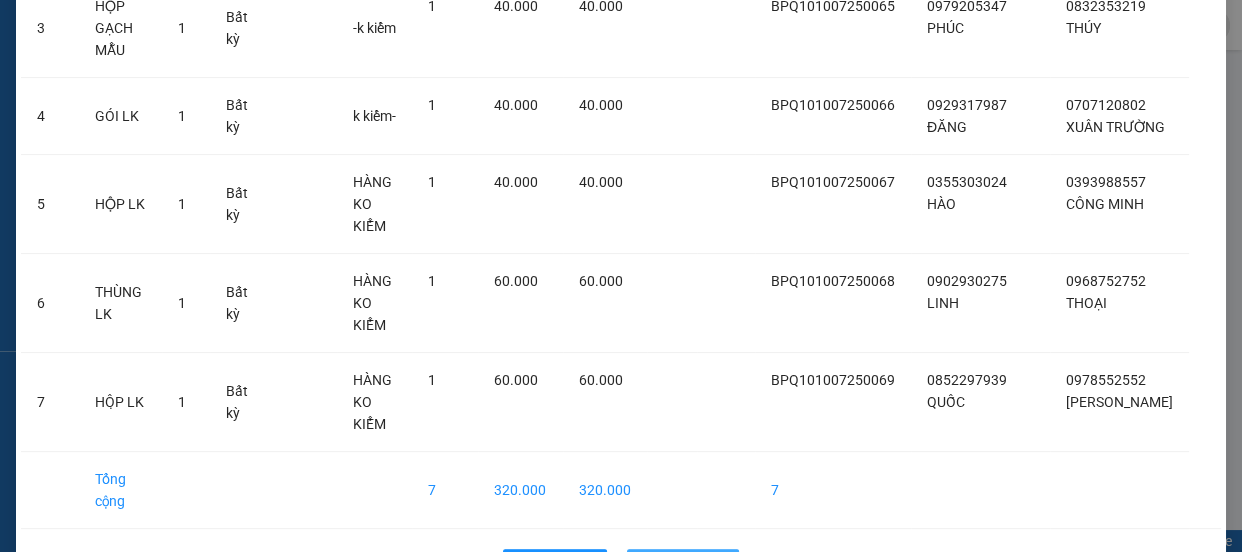 click on "Lên hàng" at bounding box center (694, 565) 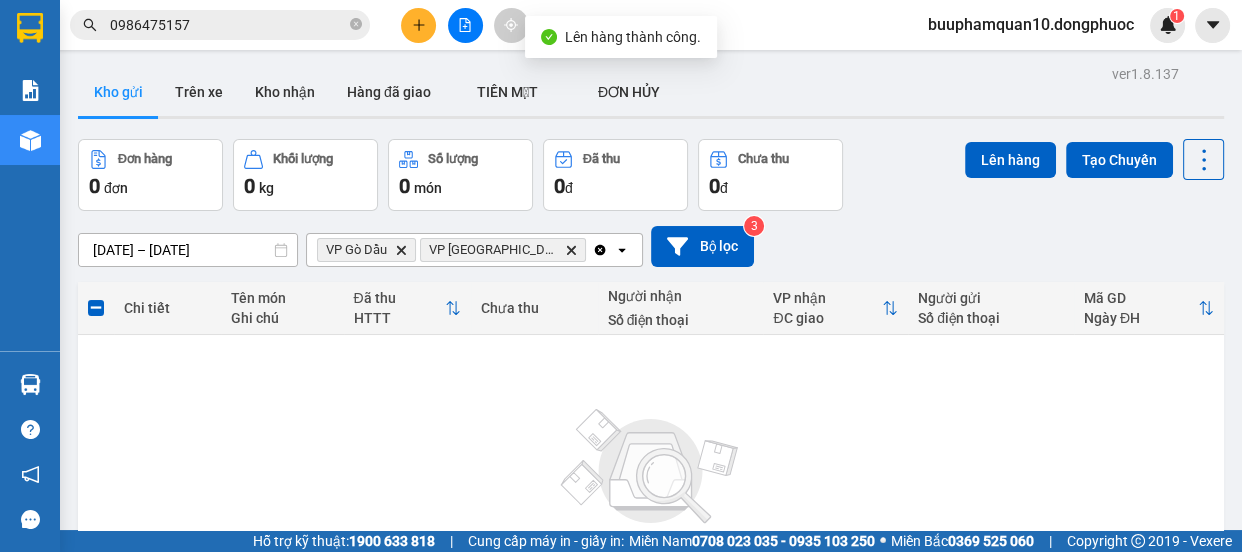 click 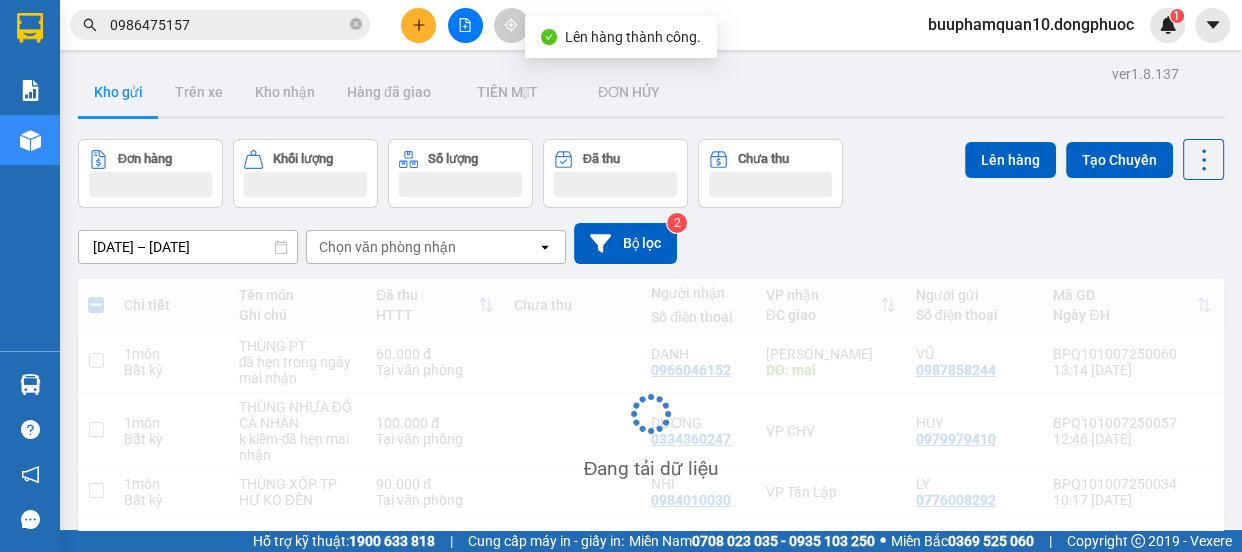 click at bounding box center [465, 25] 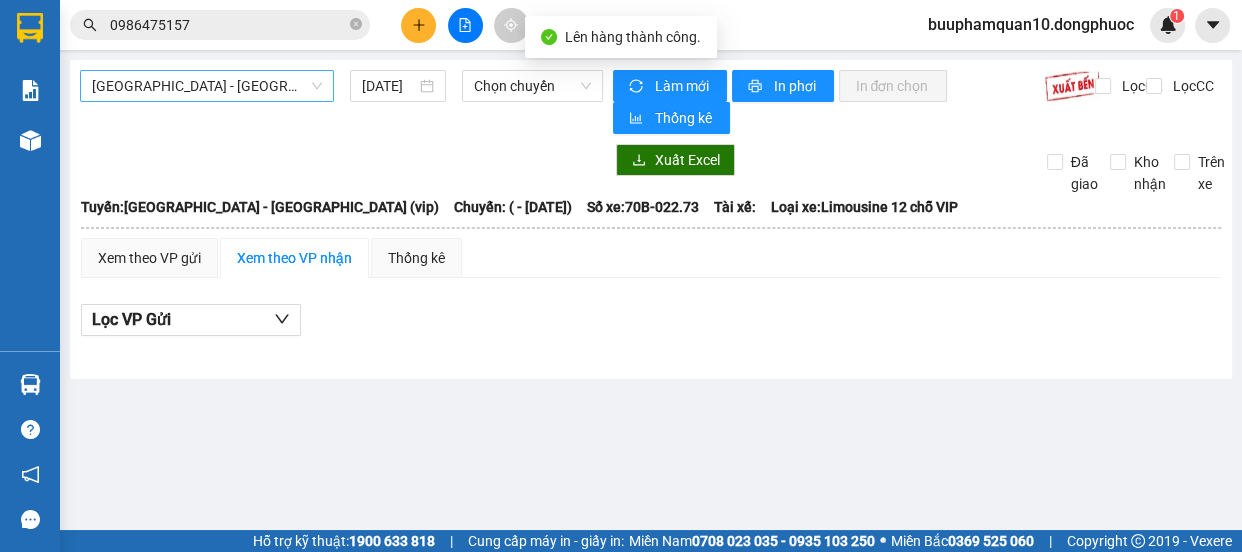 click on "[GEOGRAPHIC_DATA] - [GEOGRAPHIC_DATA] (vip)" at bounding box center [207, 86] 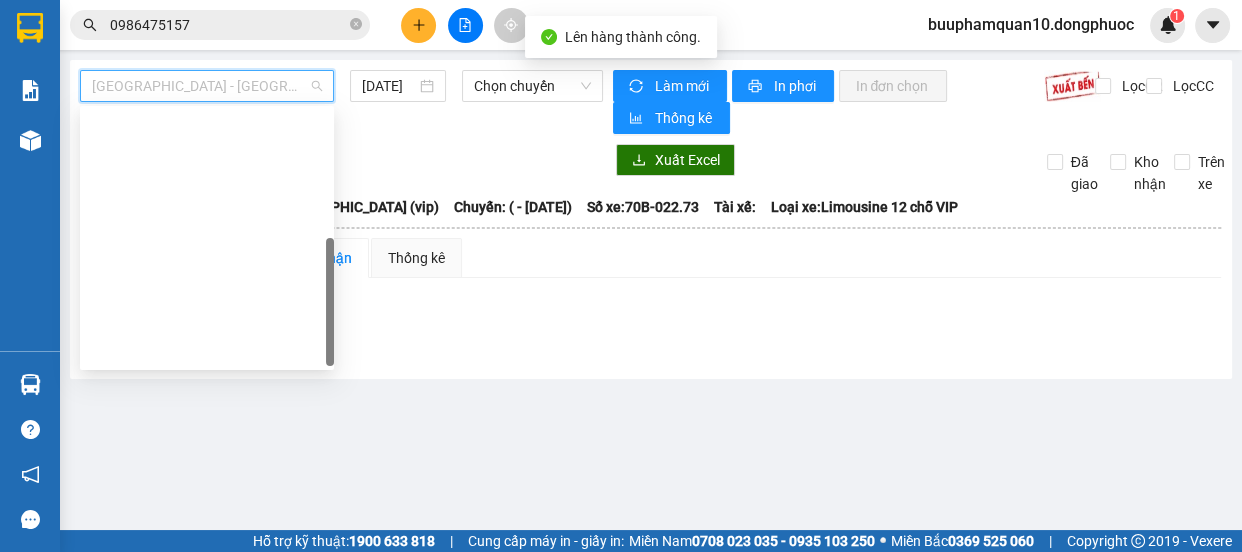 scroll, scrollTop: 287, scrollLeft: 0, axis: vertical 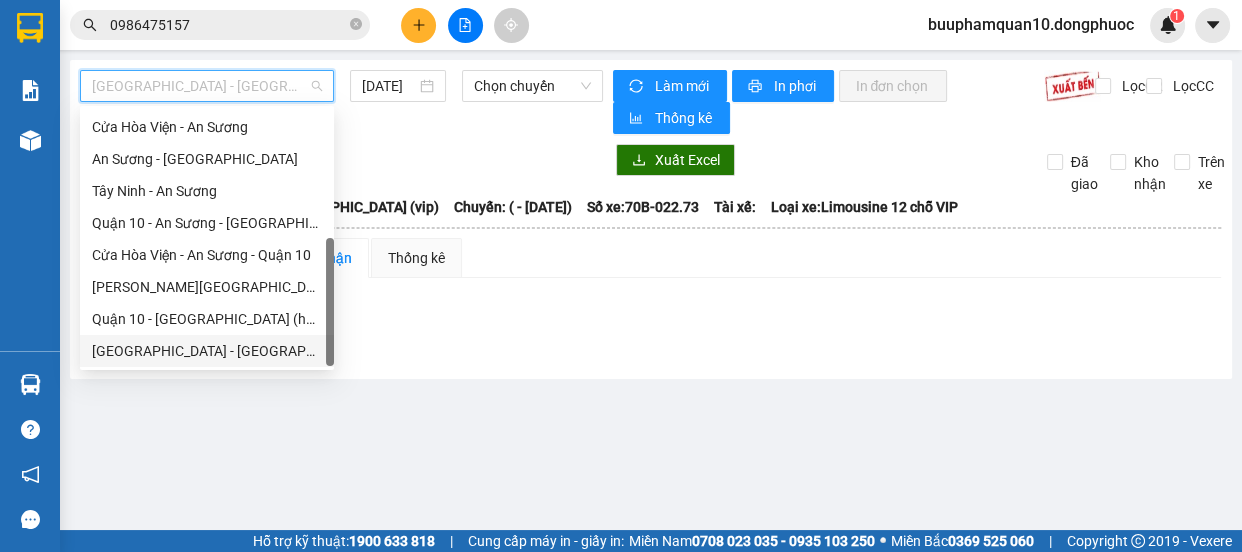 click on "[GEOGRAPHIC_DATA] - [GEOGRAPHIC_DATA] (vip)" at bounding box center (207, 351) 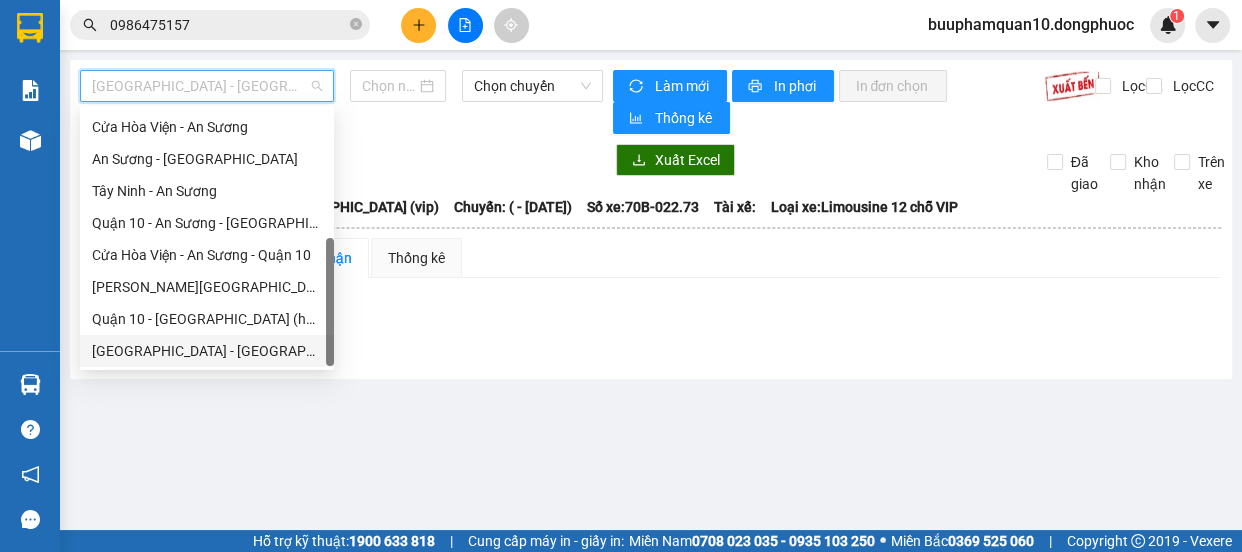 type on "[DATE]" 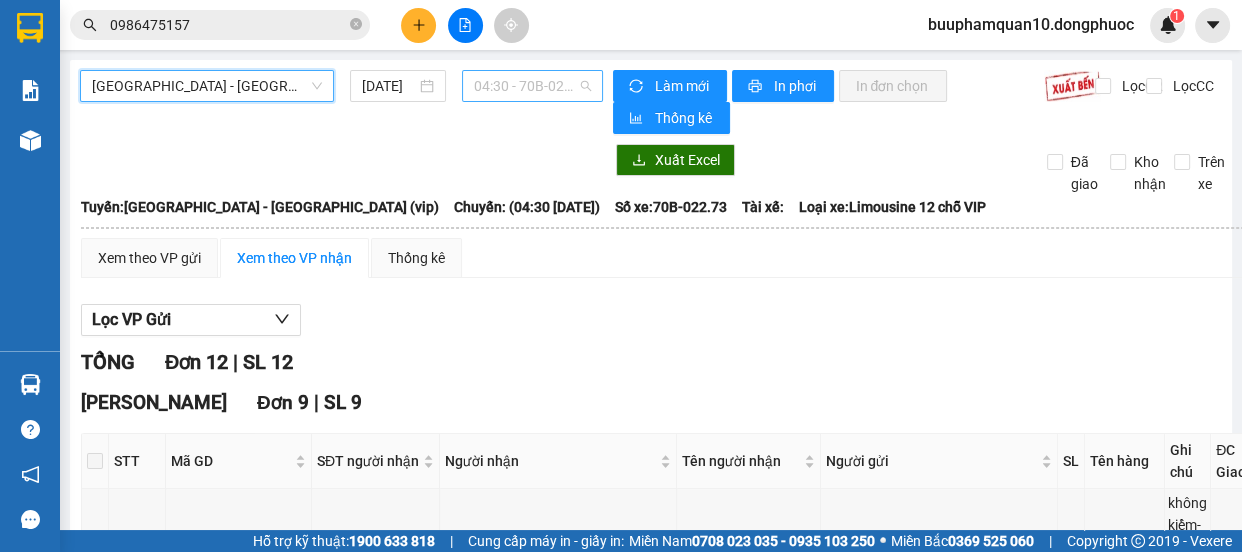 click on "04:30     - 70B-022.73" at bounding box center [532, 86] 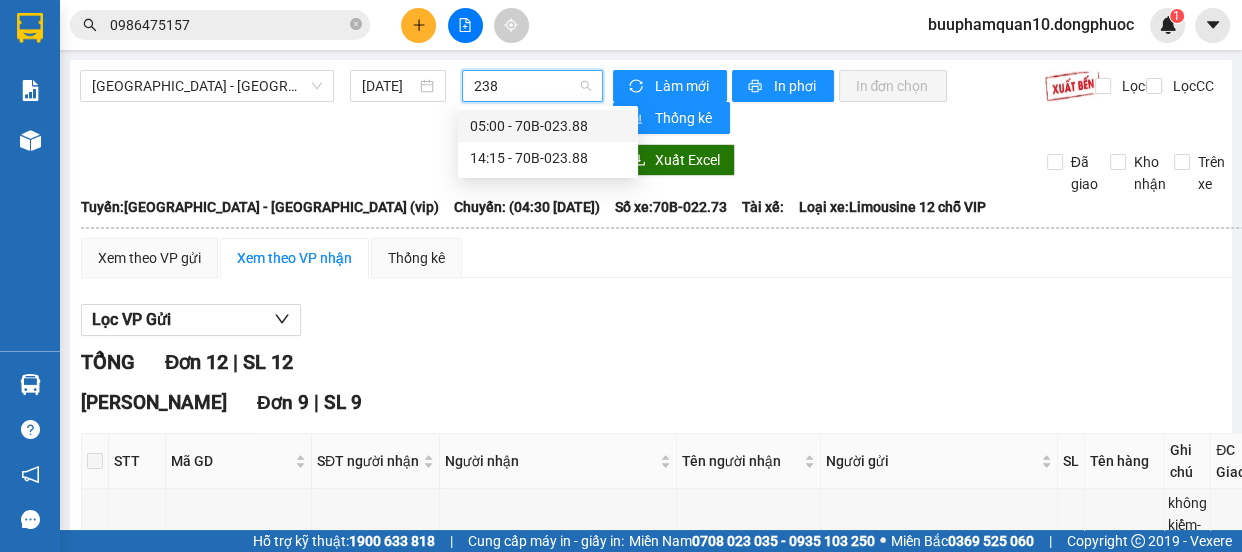 type on "2388" 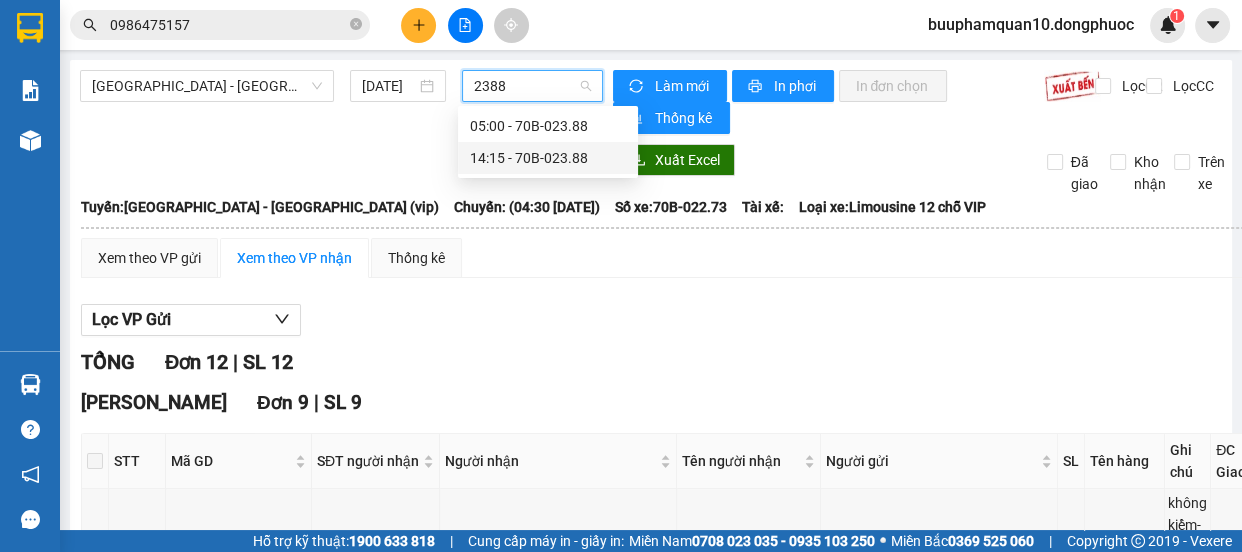 click on "14:15     - 70B-023.88" at bounding box center [548, 158] 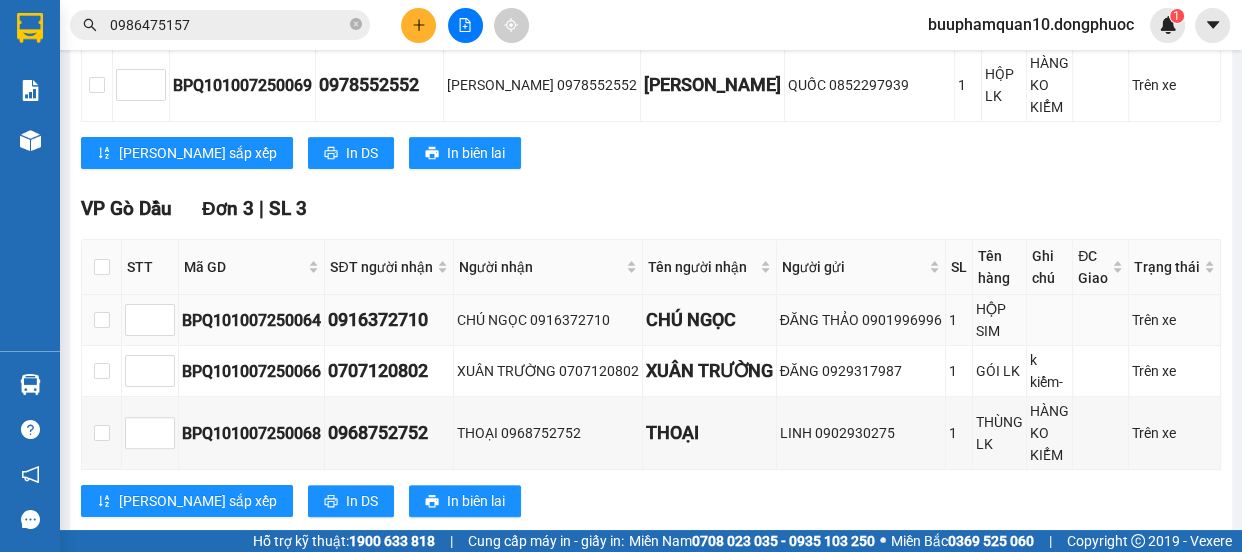 scroll, scrollTop: 700, scrollLeft: 0, axis: vertical 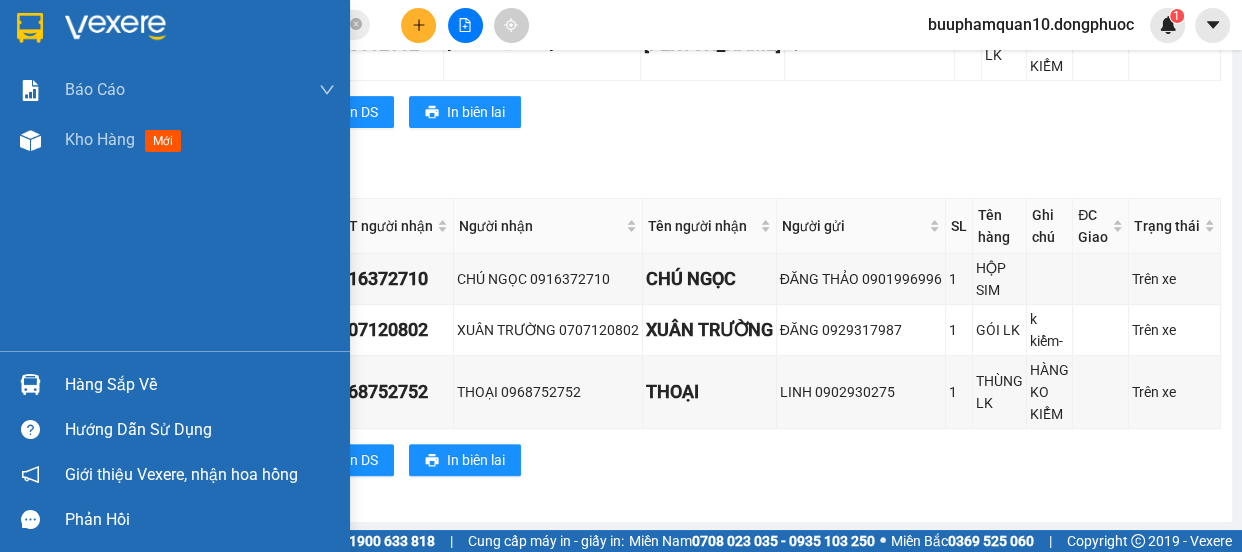 click on "Hàng sắp về" at bounding box center (200, 385) 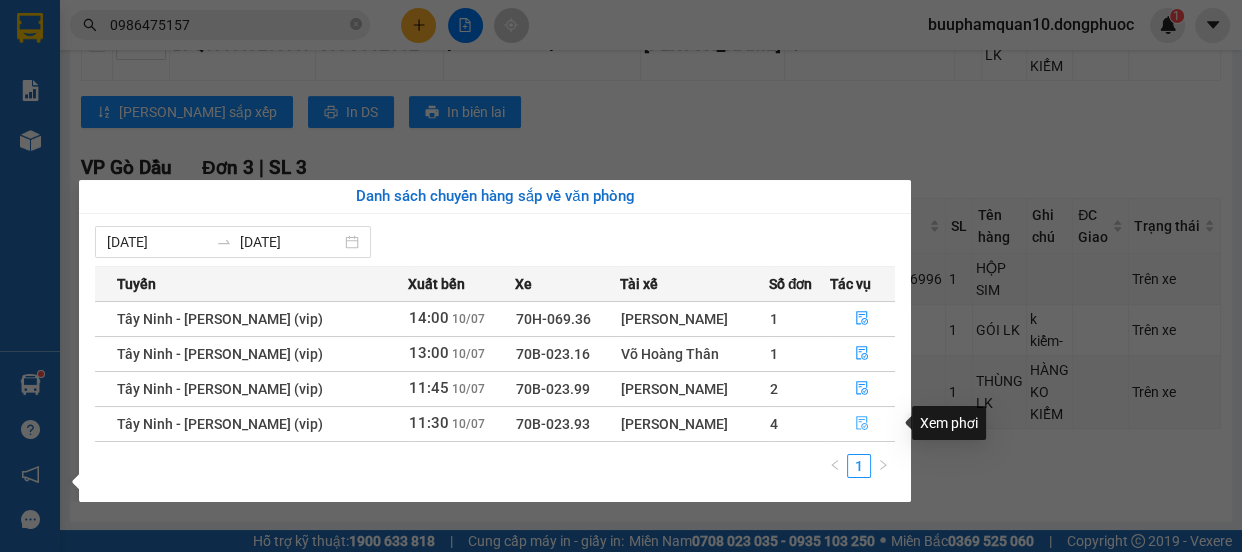 click at bounding box center [863, 424] 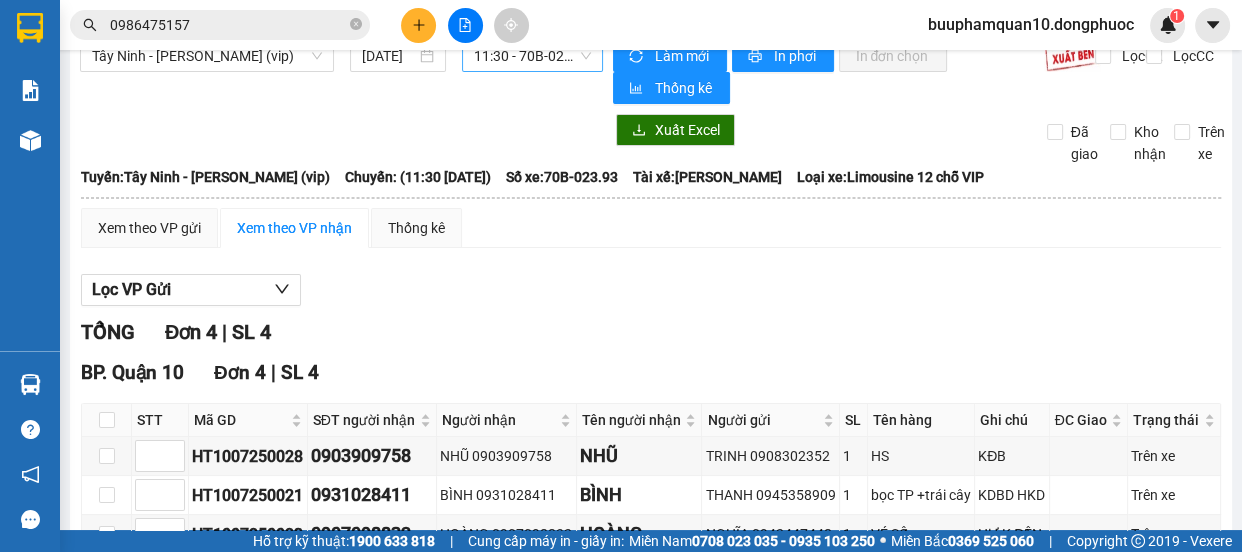 scroll, scrollTop: 0, scrollLeft: 0, axis: both 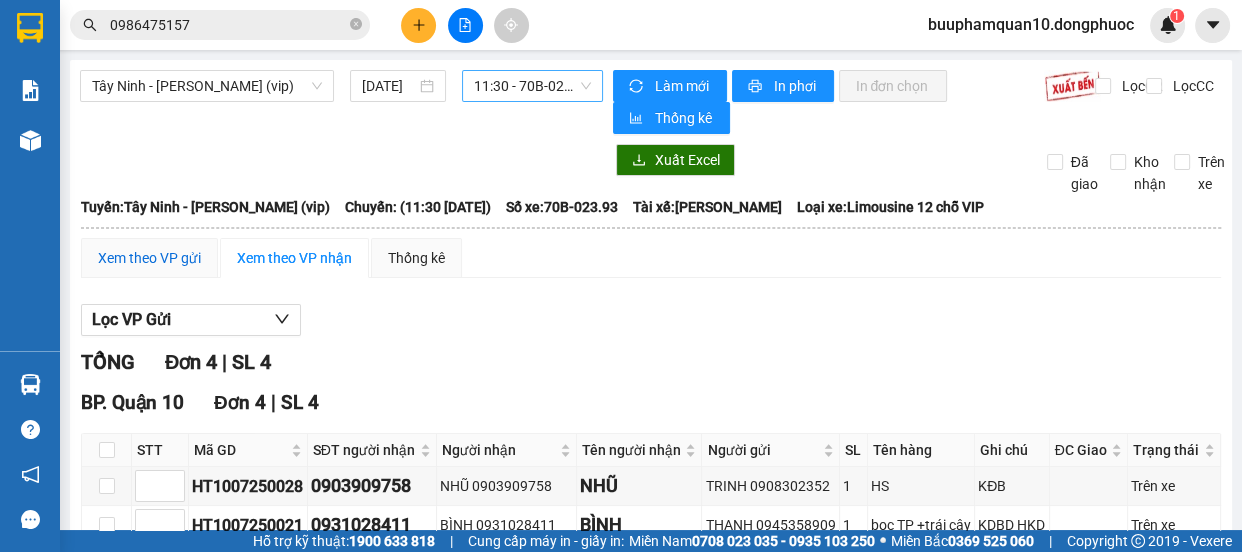 click on "Xem theo VP gửi" at bounding box center (149, 258) 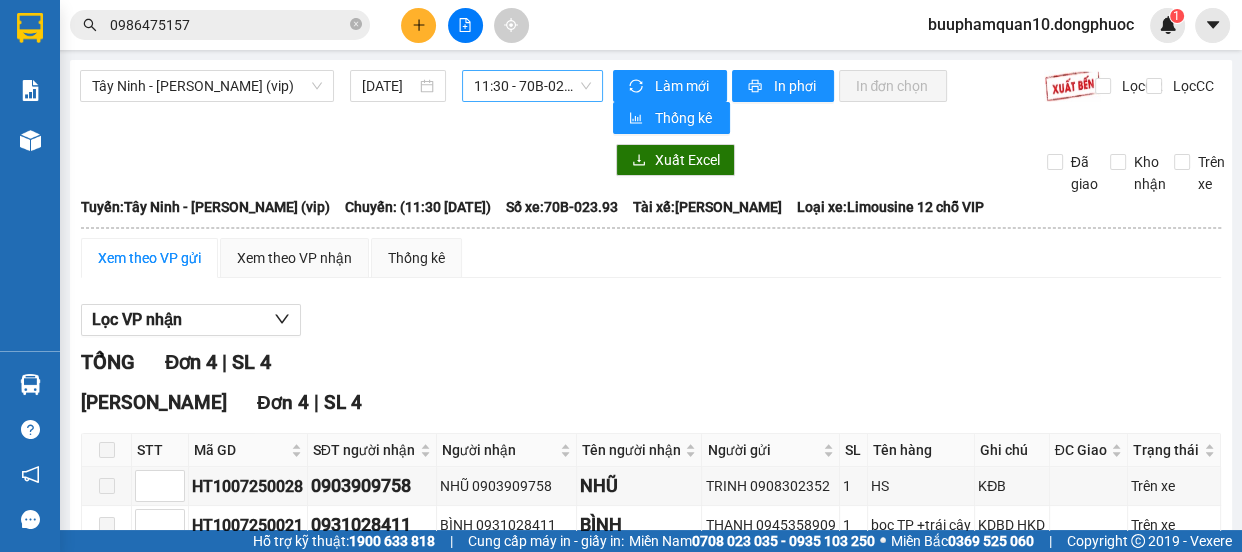 drag, startPoint x: 162, startPoint y: 89, endPoint x: 201, endPoint y: 104, distance: 41.785164 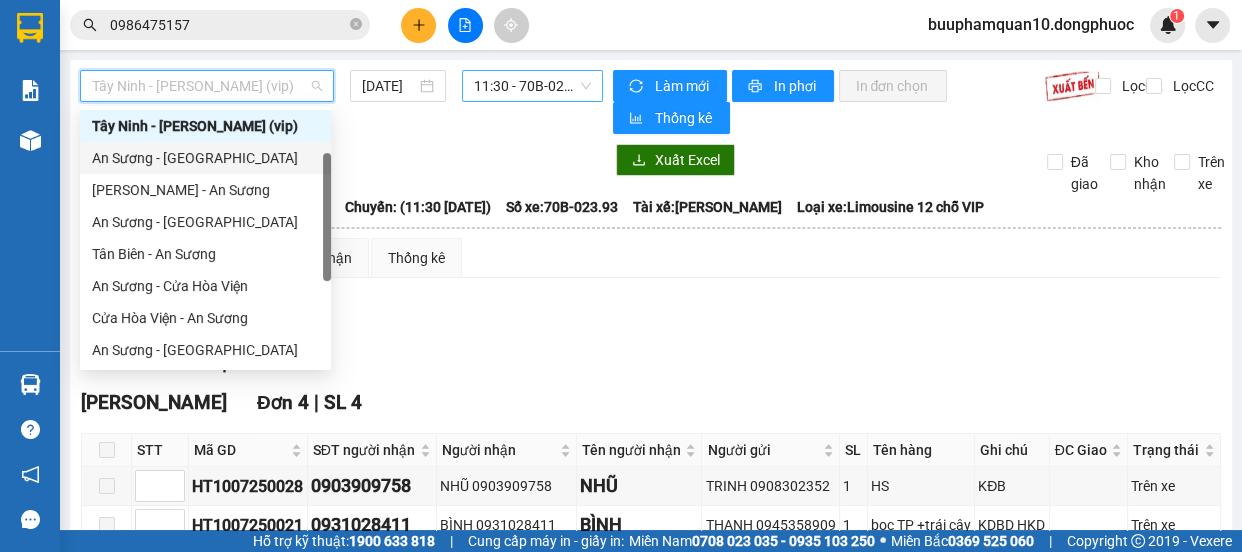scroll, scrollTop: 287, scrollLeft: 0, axis: vertical 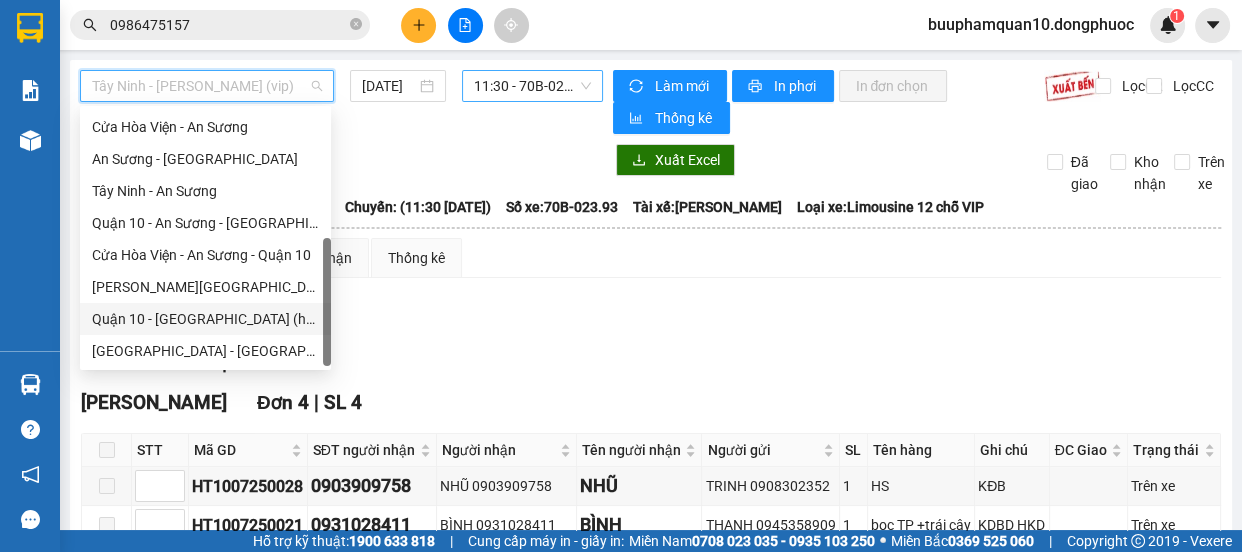 click on "[GEOGRAPHIC_DATA] - [GEOGRAPHIC_DATA] (vip)" at bounding box center (205, 351) 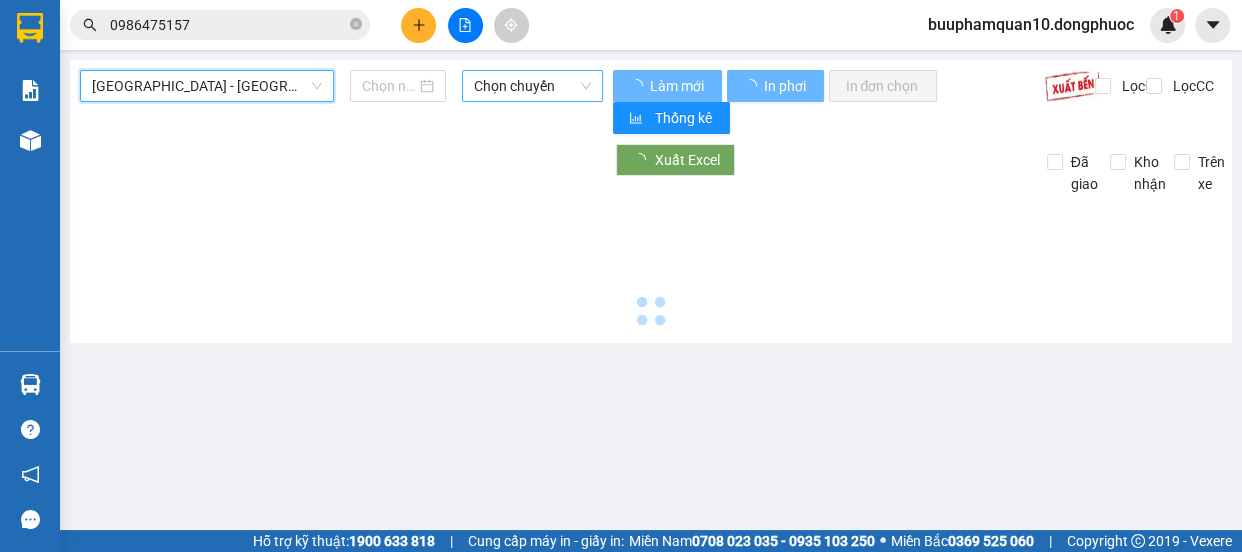 type on "[DATE]" 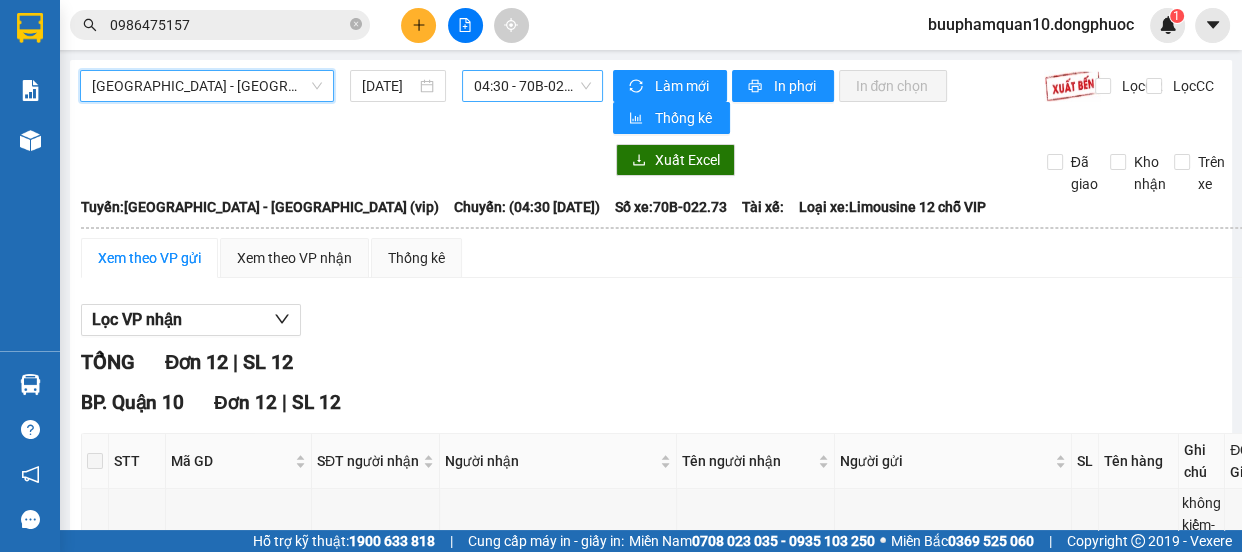 click on "04:30     - 70B-022.73" at bounding box center [532, 86] 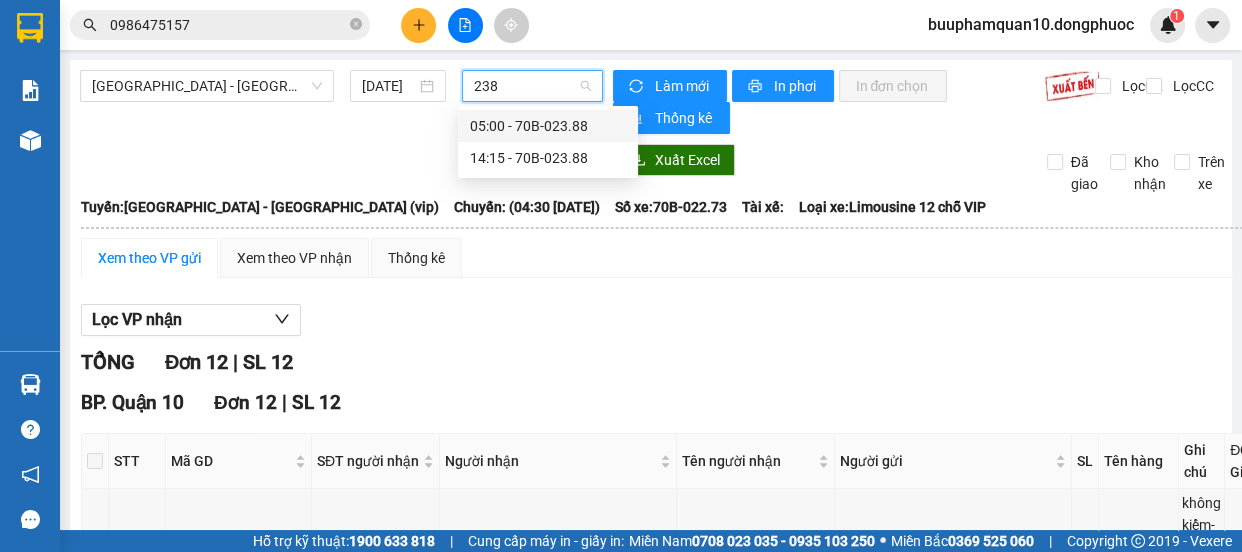 type on "2388" 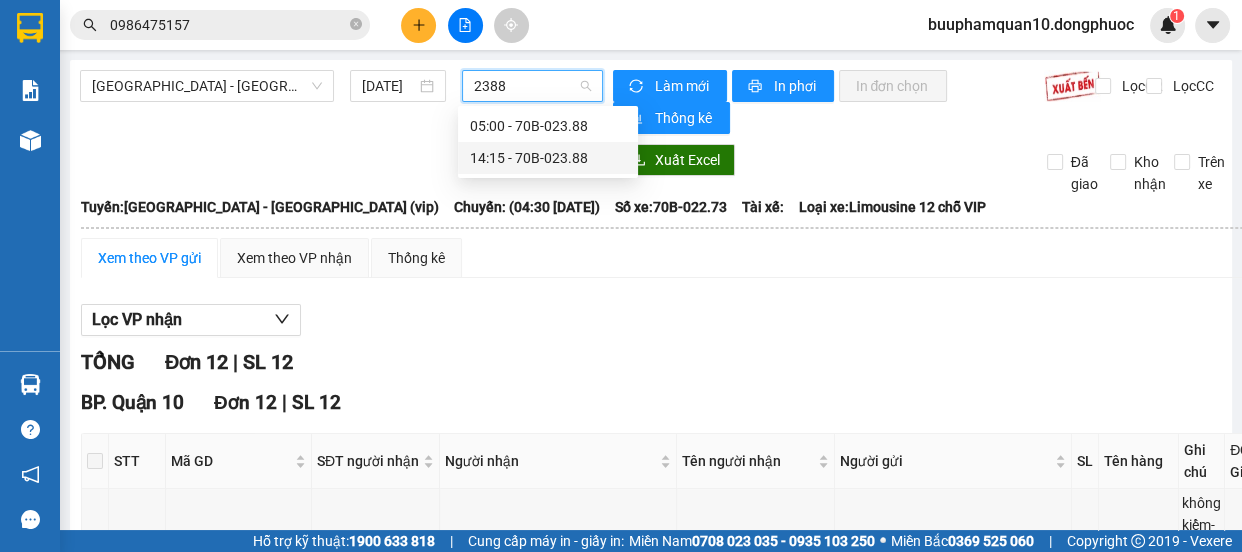 click on "14:15     - 70B-023.88" at bounding box center [548, 158] 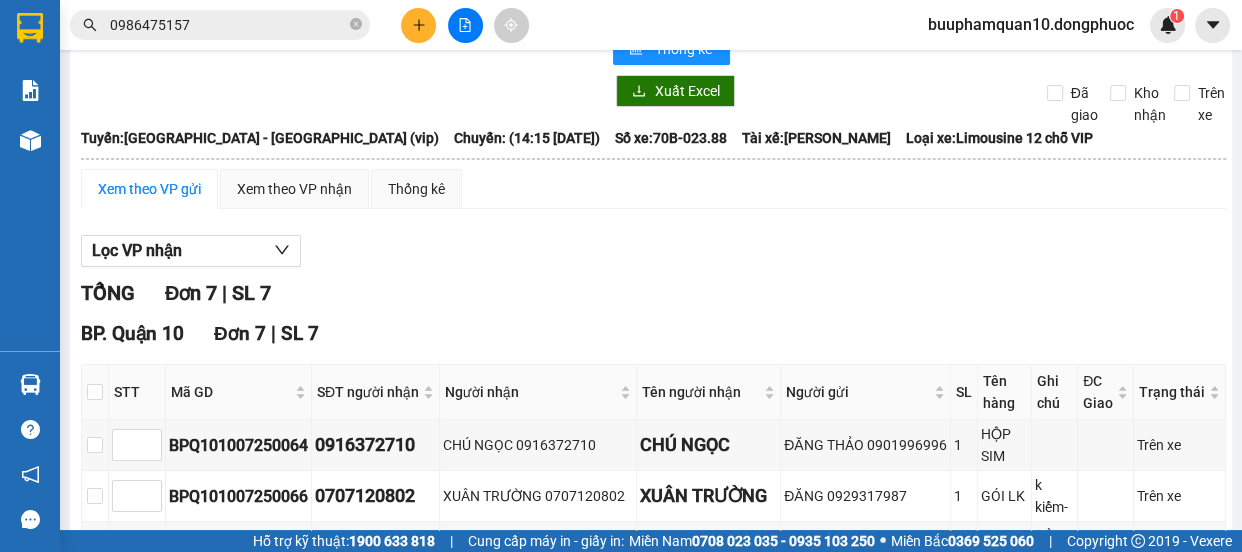 scroll, scrollTop: 0, scrollLeft: 0, axis: both 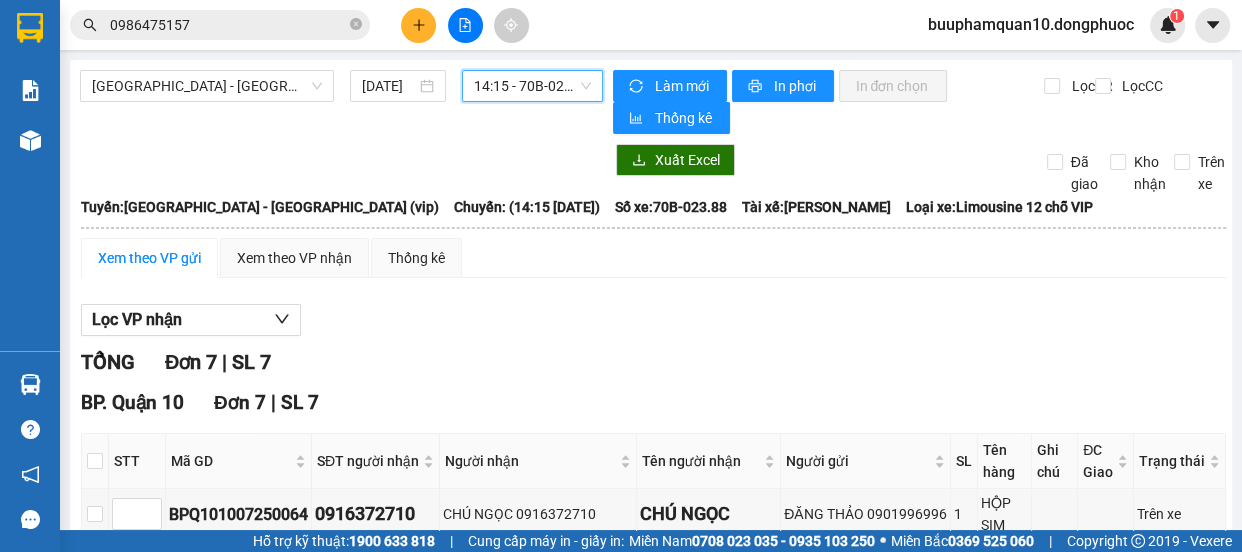 click on "14:15     - 70B-023.88" at bounding box center (532, 86) 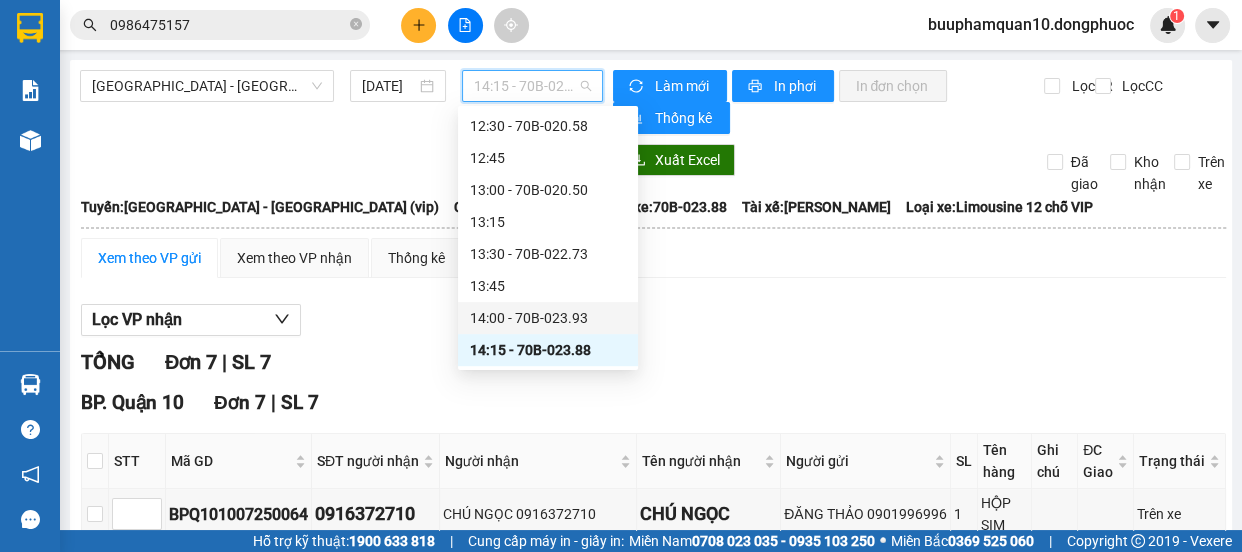 click on "14:00     - 70B-023.93" at bounding box center (548, 318) 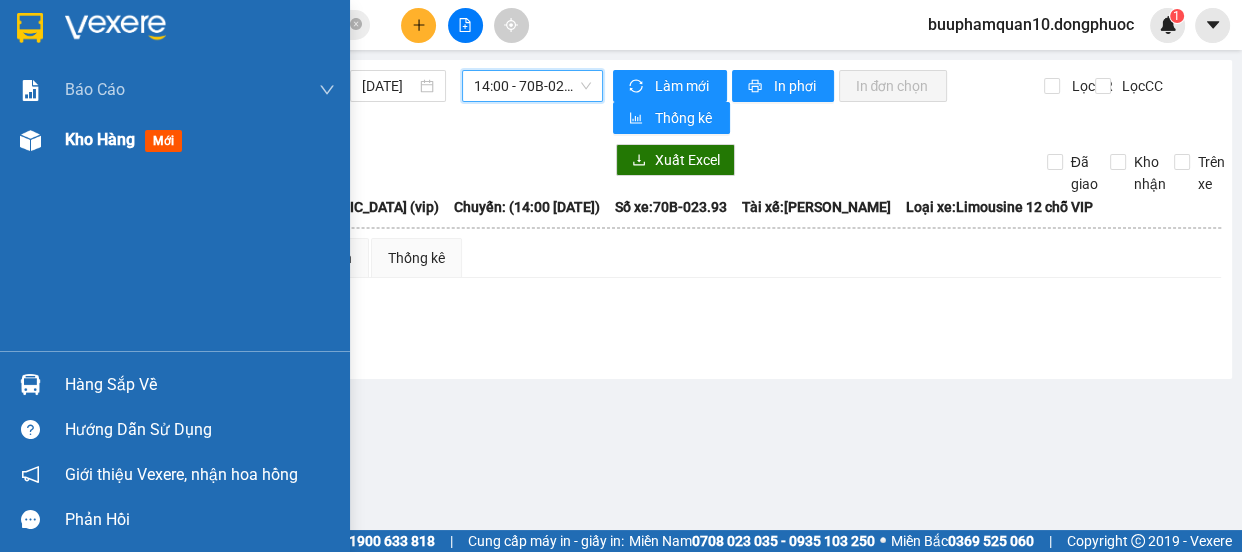 click at bounding box center [30, 140] 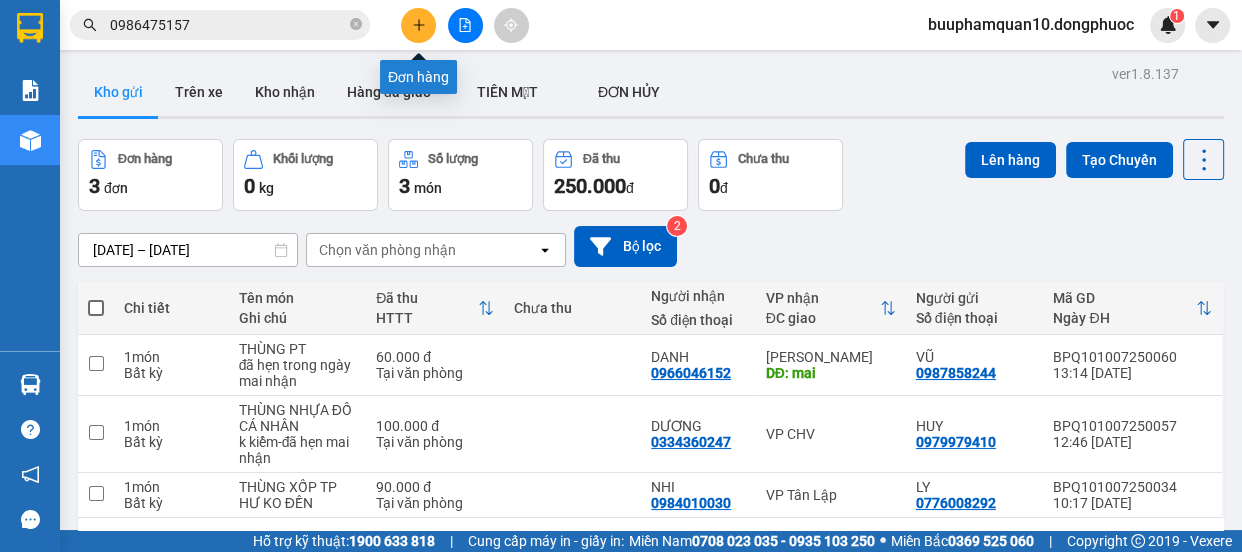 click 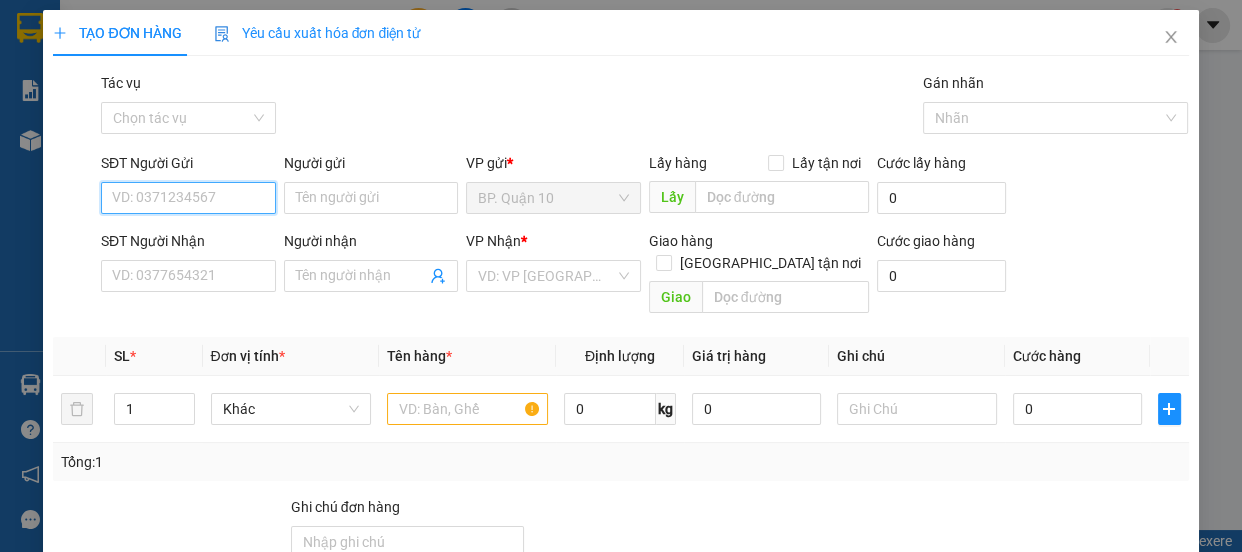 click on "SĐT Người Gửi" at bounding box center [188, 198] 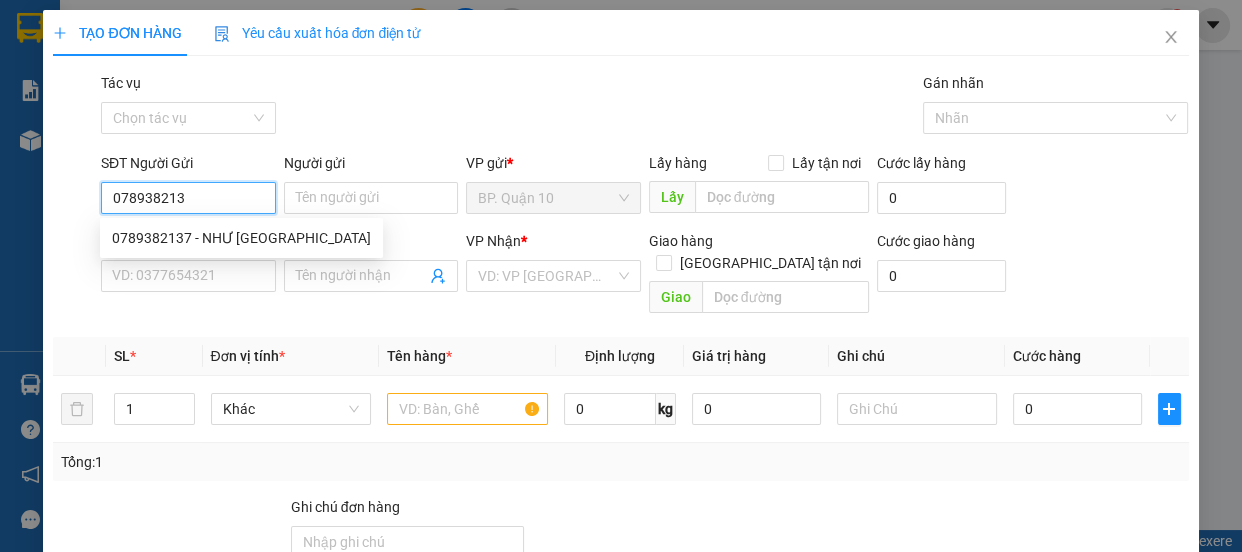 type on "0789382137" 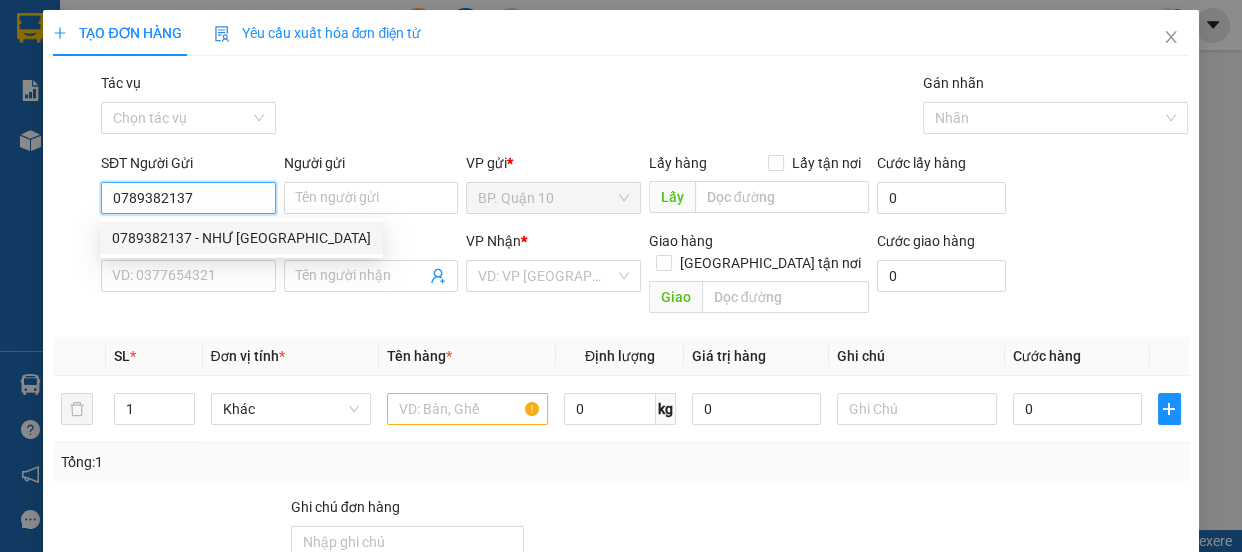click on "0789382137 - NHƯ Ý" at bounding box center [241, 238] 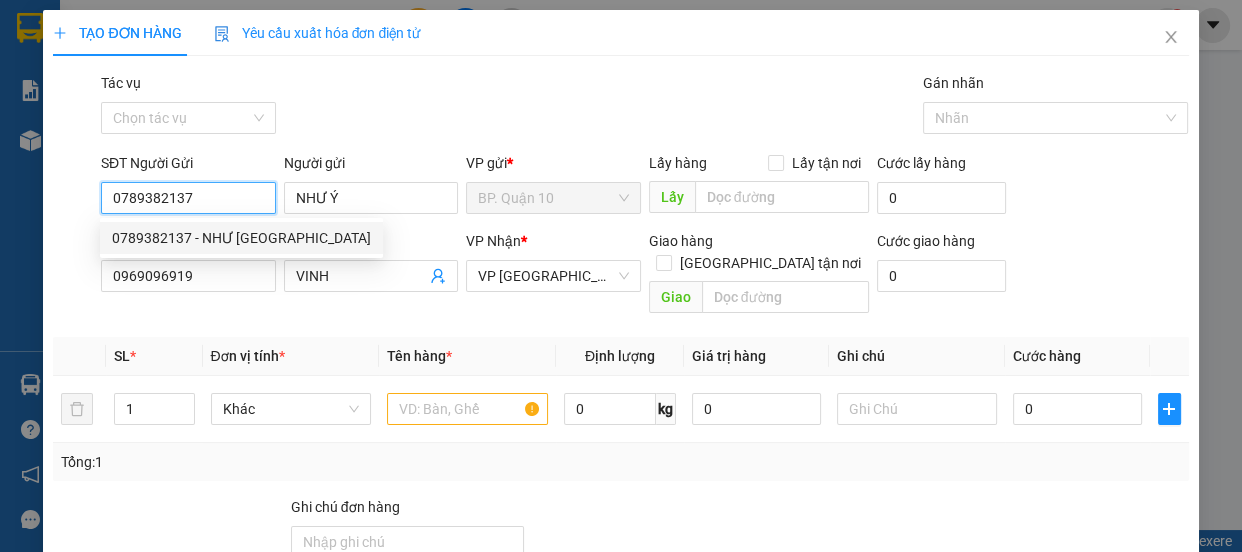 type on "60.000" 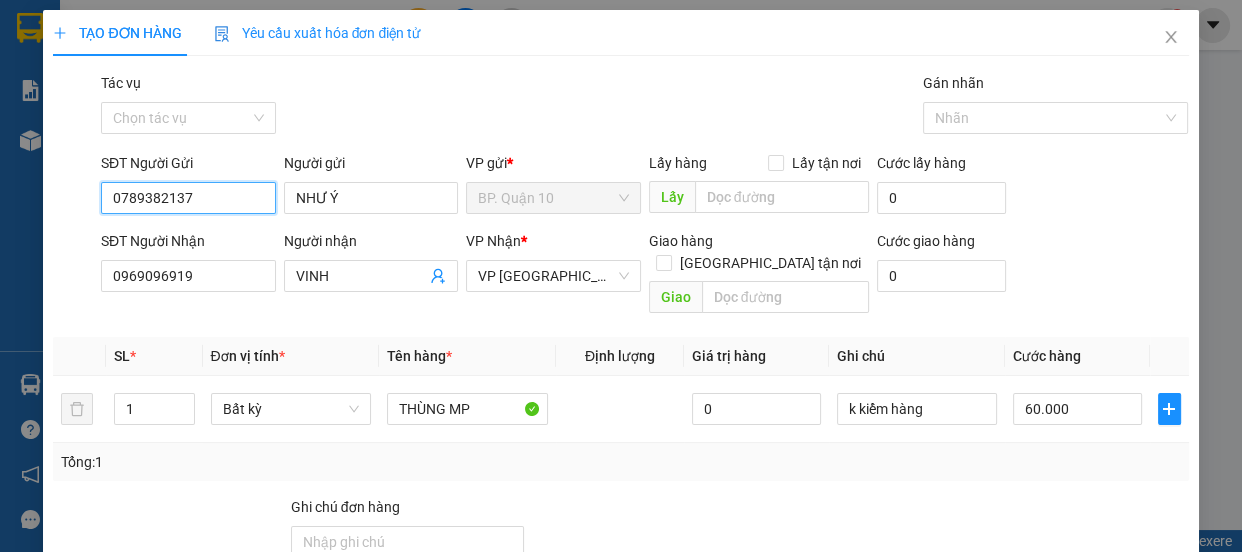 type on "0789382137" 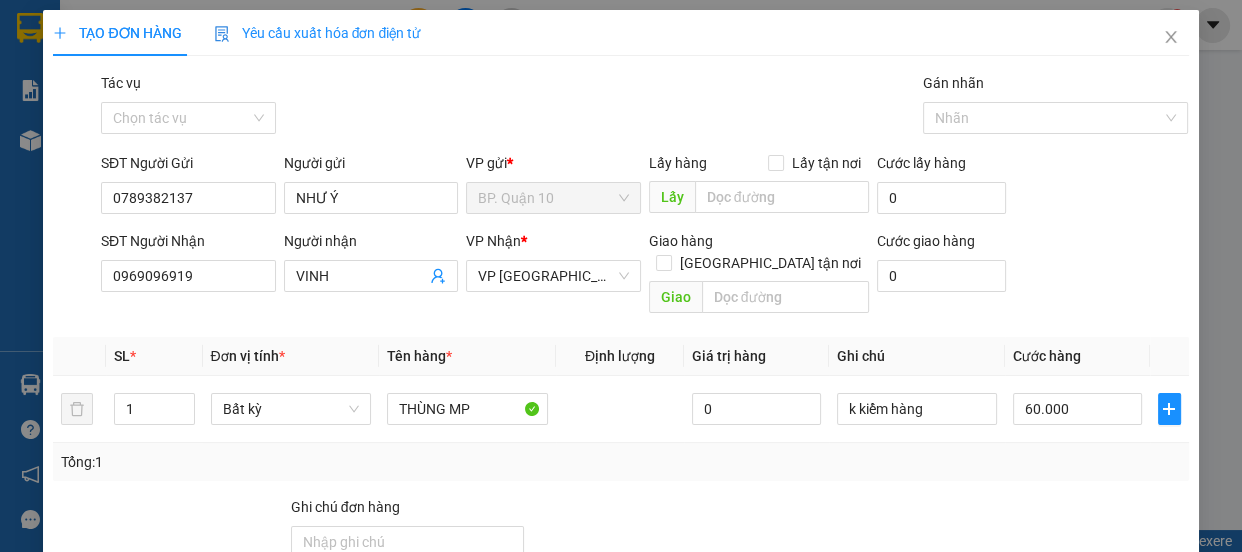 click at bounding box center (881, 531) 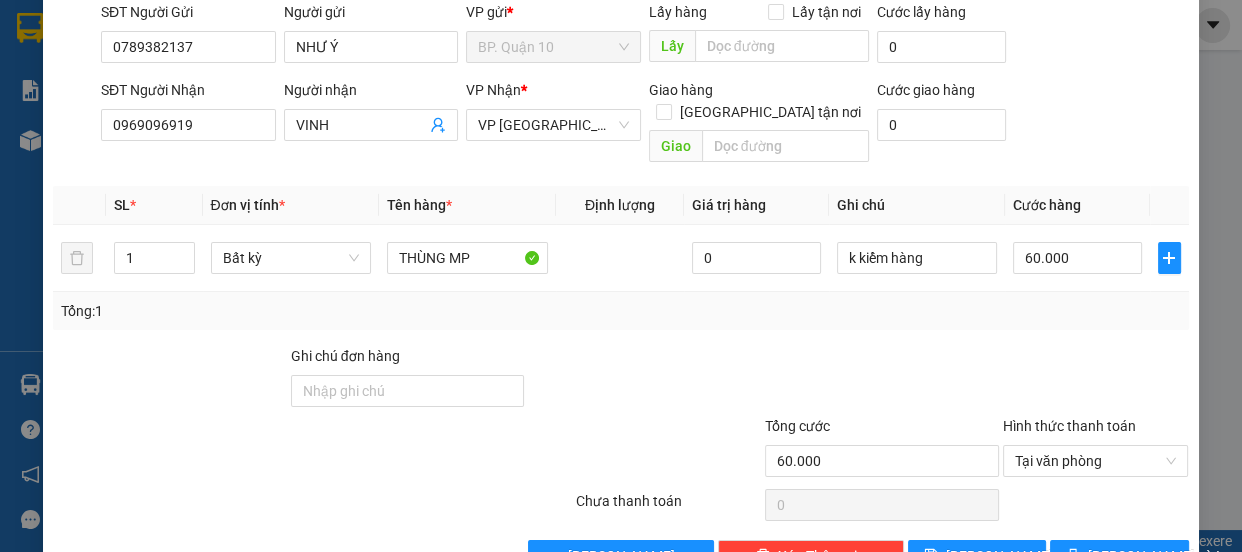 scroll, scrollTop: 187, scrollLeft: 0, axis: vertical 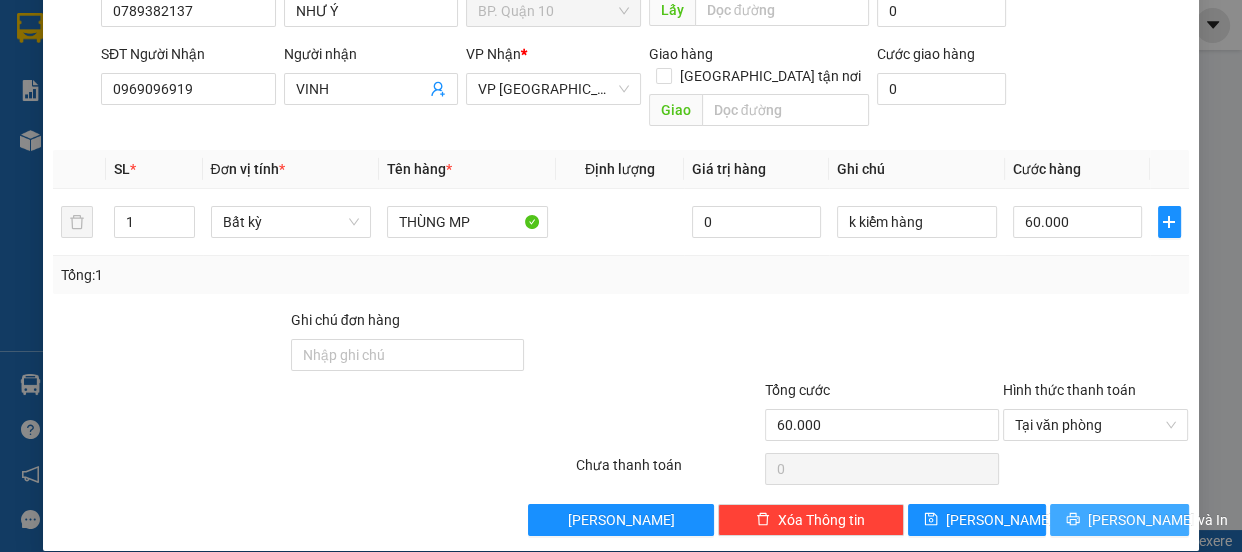 click 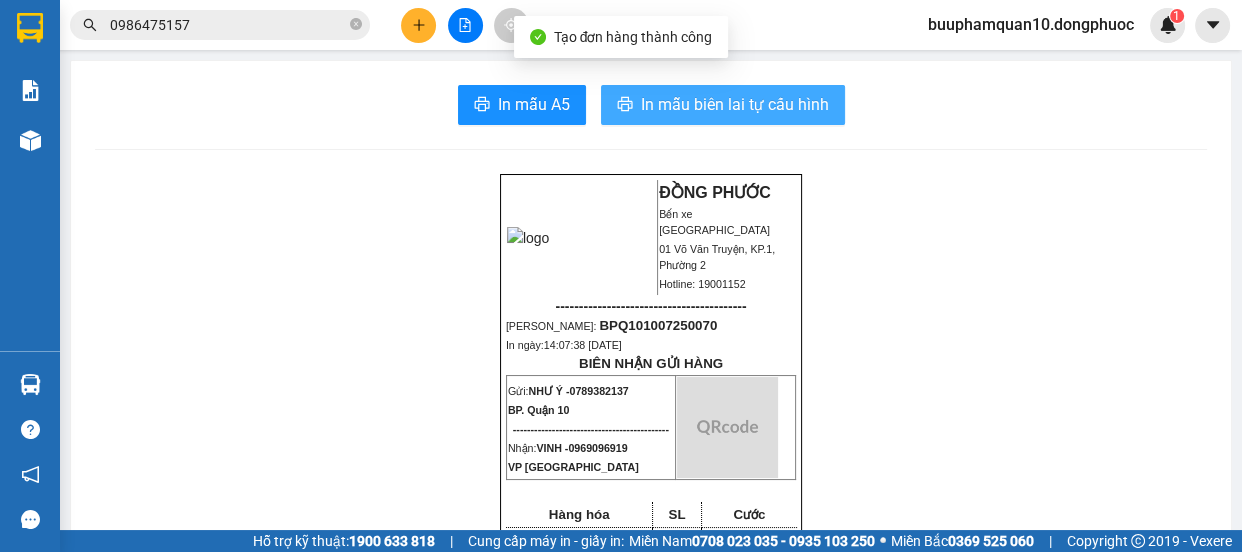 click on "In mẫu biên lai tự cấu hình" at bounding box center [735, 104] 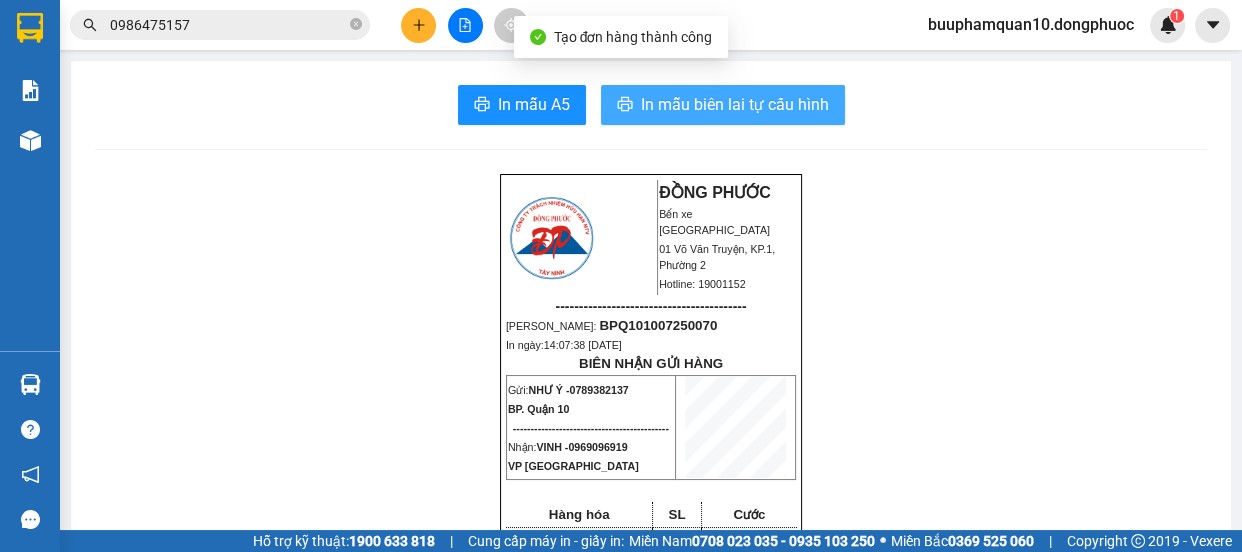 scroll, scrollTop: 0, scrollLeft: 0, axis: both 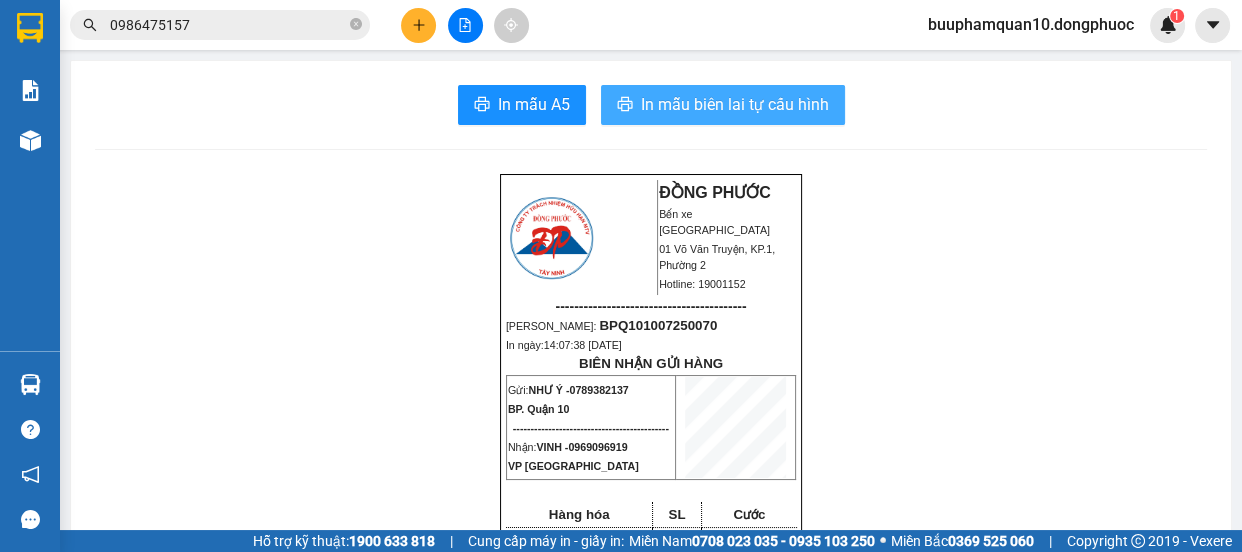 click on "In mẫu biên lai tự cấu hình" at bounding box center [735, 104] 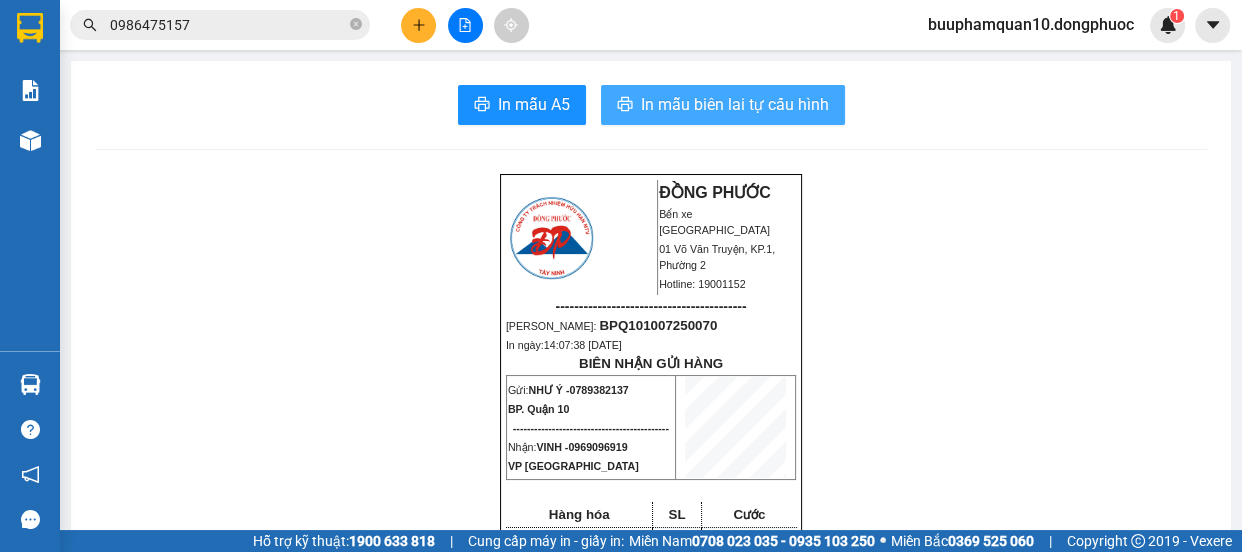 scroll, scrollTop: 0, scrollLeft: 0, axis: both 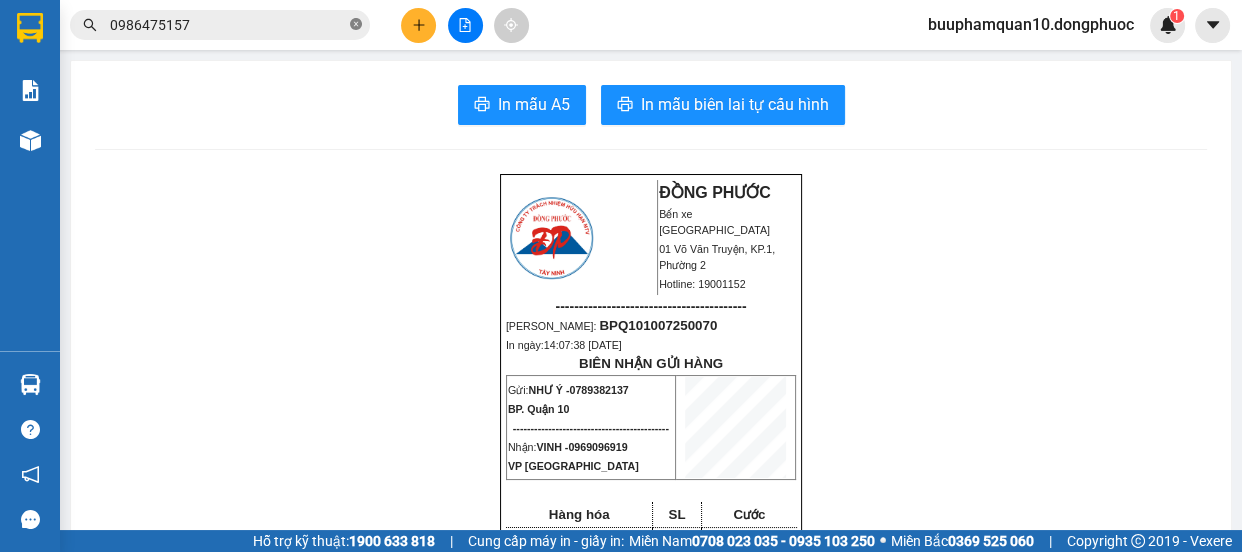 click 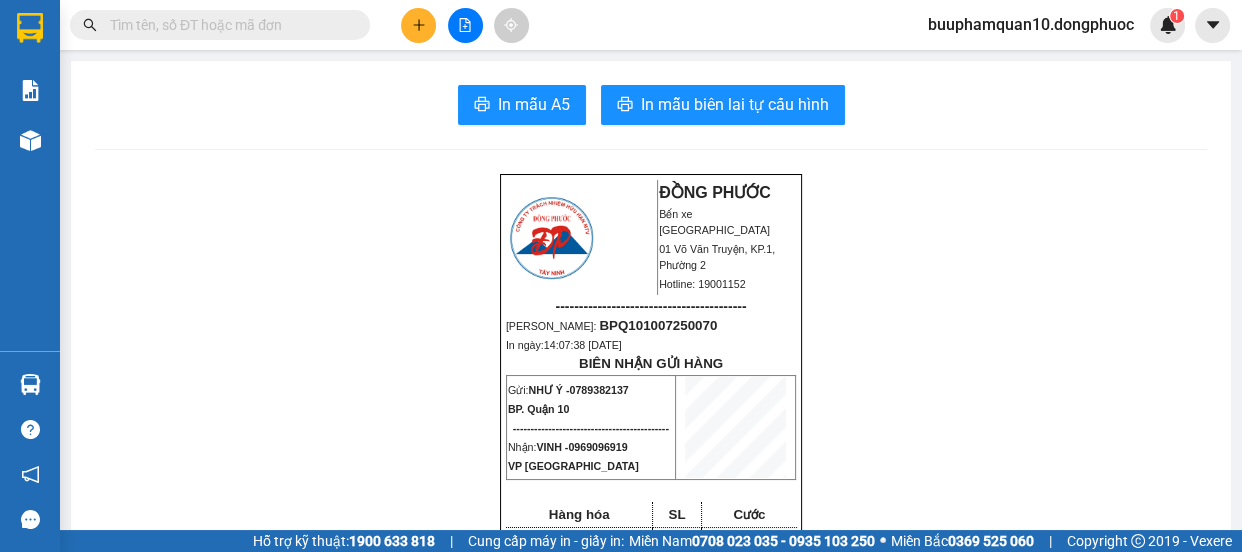 click 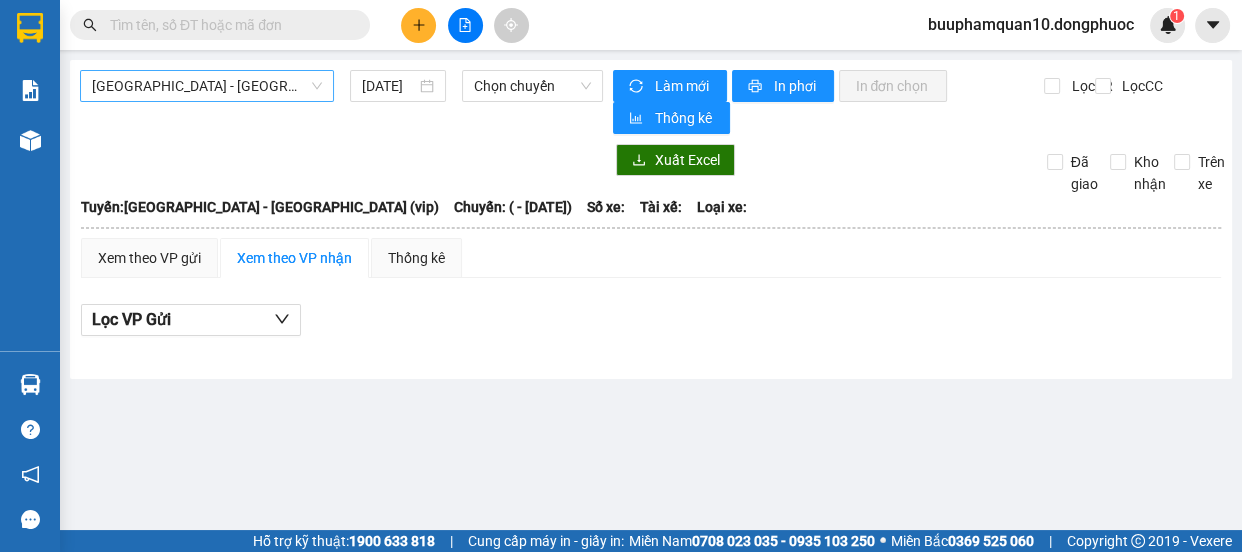 click on "[GEOGRAPHIC_DATA] - [GEOGRAPHIC_DATA] (vip)" at bounding box center (207, 86) 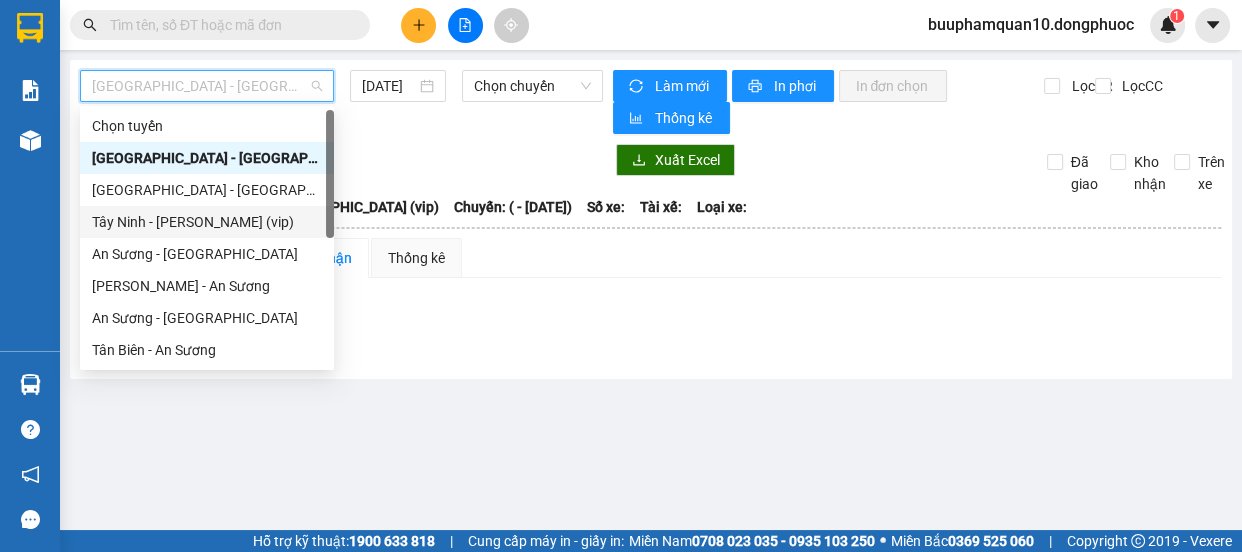 scroll, scrollTop: 287, scrollLeft: 0, axis: vertical 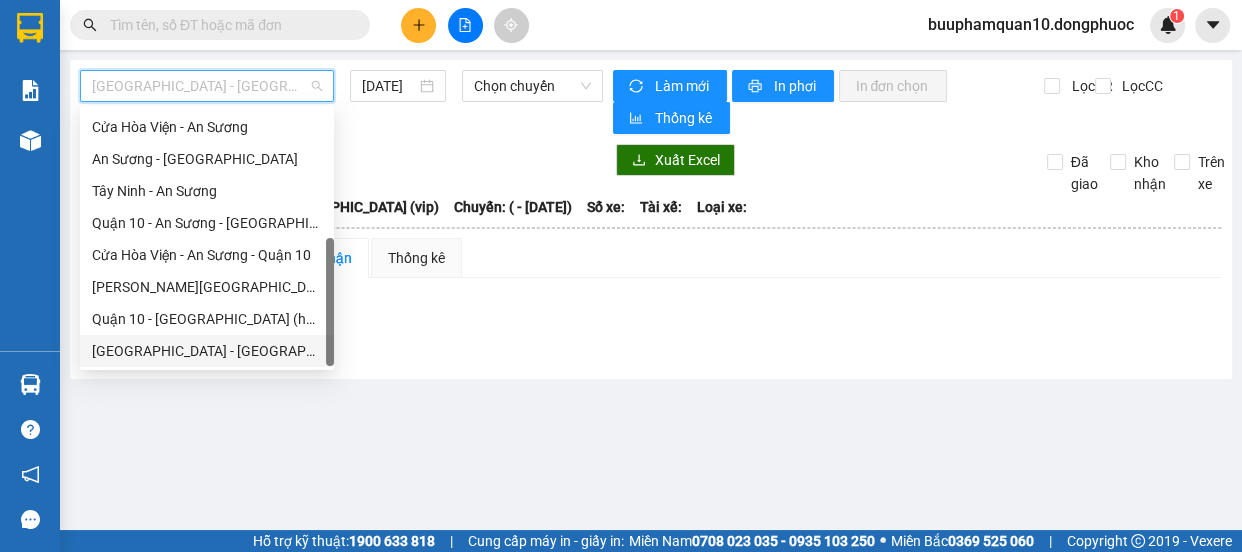 click on "[GEOGRAPHIC_DATA] - [GEOGRAPHIC_DATA] (vip)" at bounding box center (207, 351) 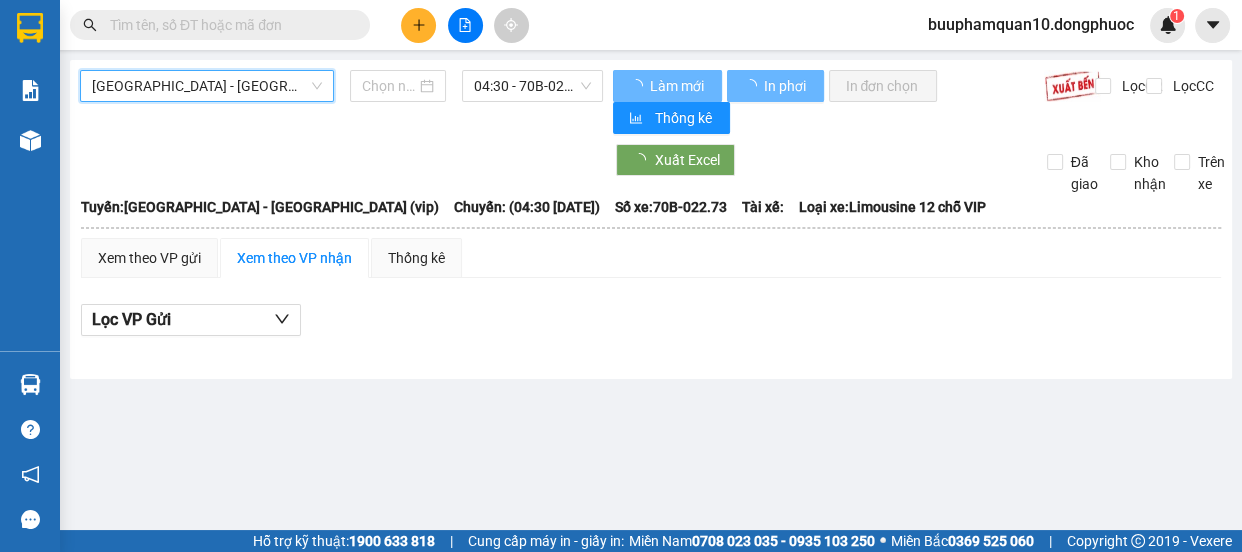 type on "[DATE]" 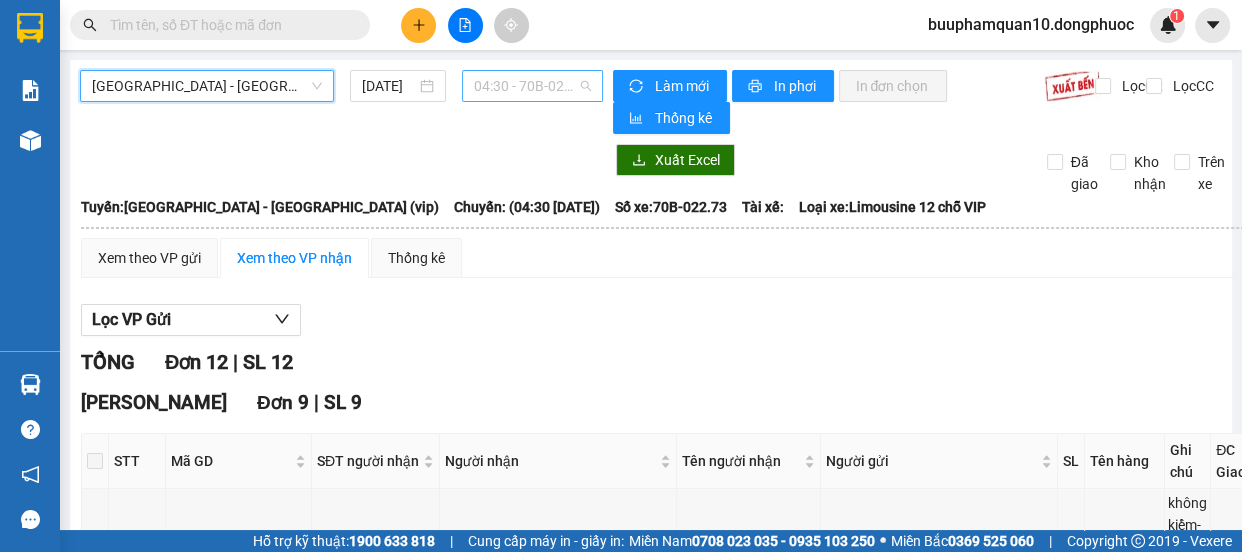 click on "04:30     - 70B-022.73" at bounding box center [532, 86] 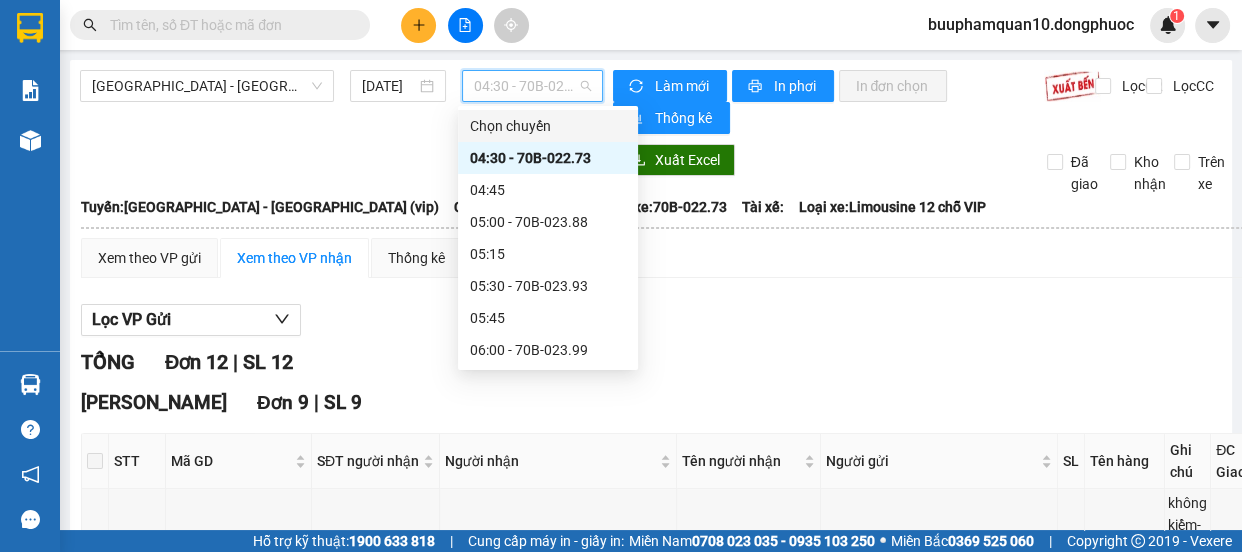 scroll, scrollTop: 1199, scrollLeft: 0, axis: vertical 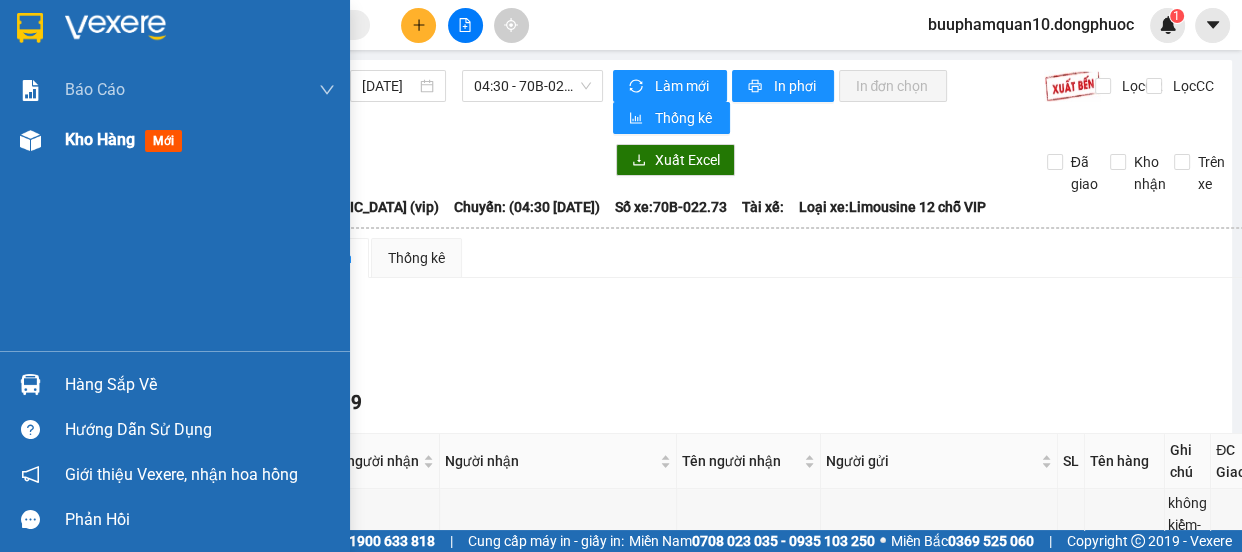 click on "Kho hàng mới" at bounding box center (175, 140) 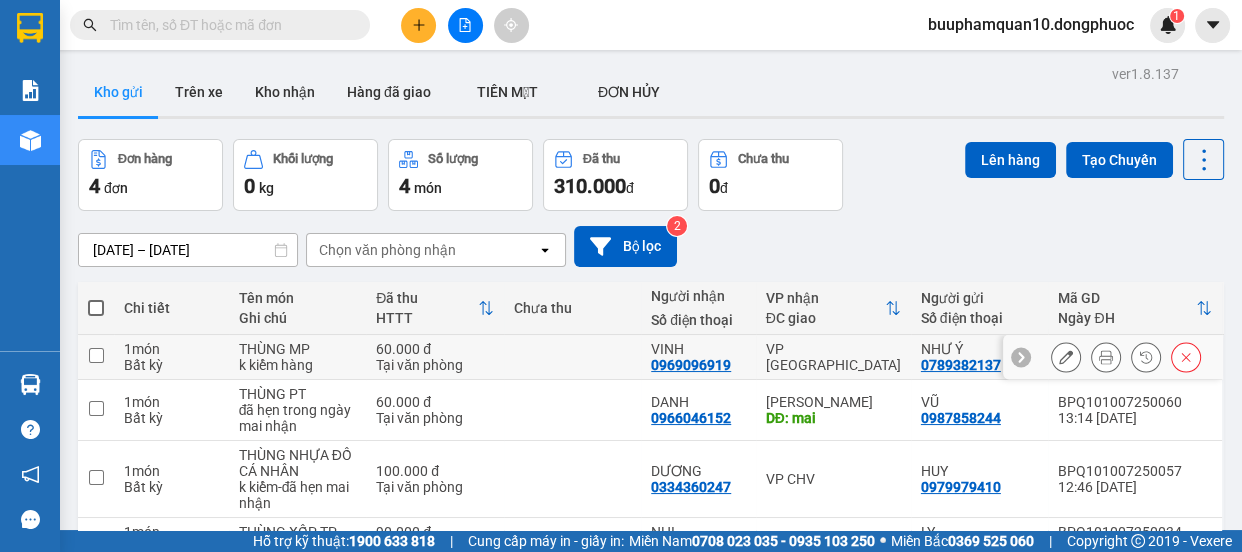 click at bounding box center [96, 355] 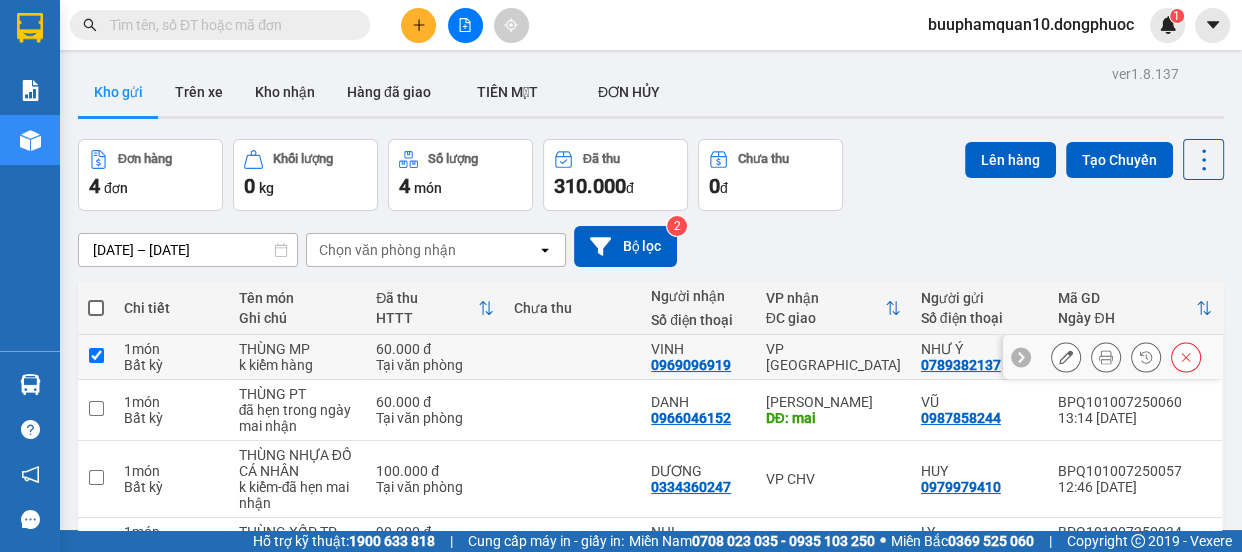 checkbox on "true" 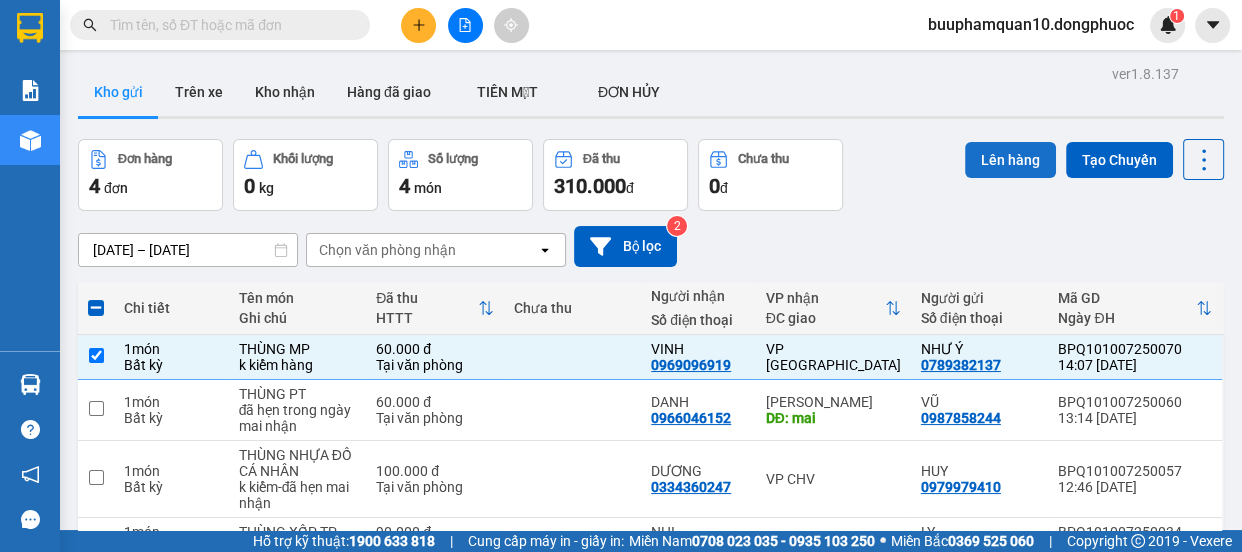click on "Lên hàng" at bounding box center [1010, 160] 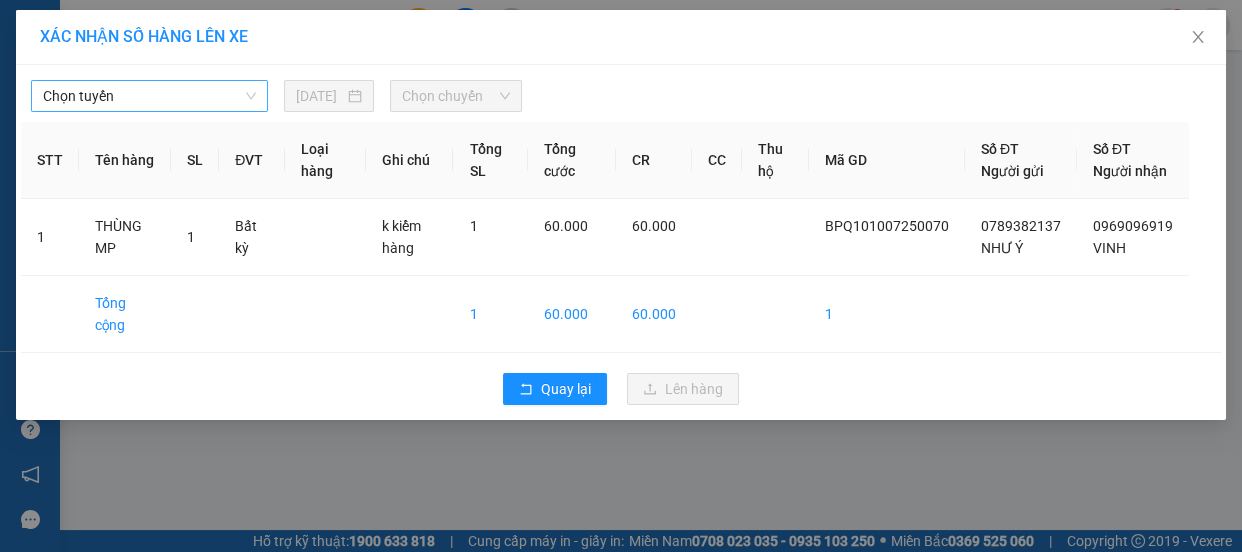 click on "Chọn tuyến" at bounding box center (149, 96) 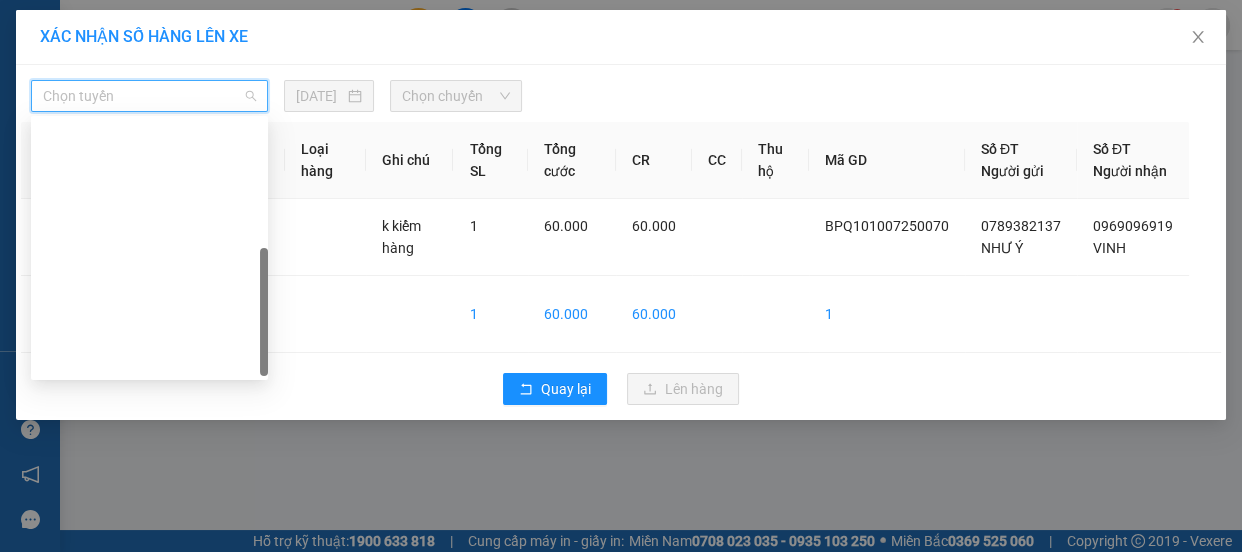 scroll, scrollTop: 287, scrollLeft: 0, axis: vertical 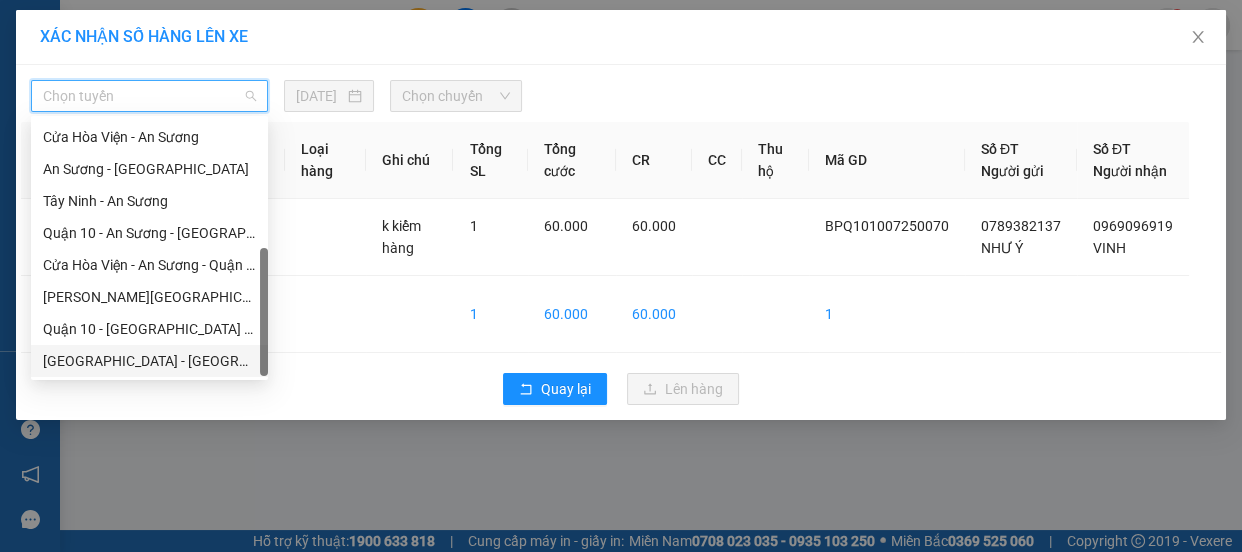 click on "[GEOGRAPHIC_DATA] - [GEOGRAPHIC_DATA] (vip)" at bounding box center (149, 361) 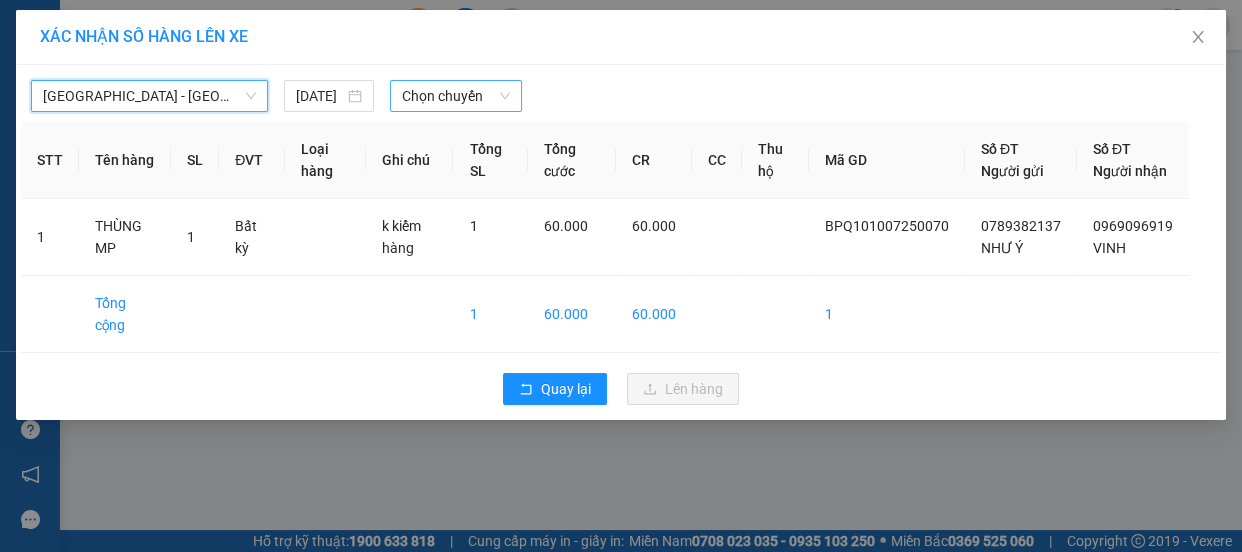 drag, startPoint x: 410, startPoint y: 97, endPoint x: 412, endPoint y: 18, distance: 79.025314 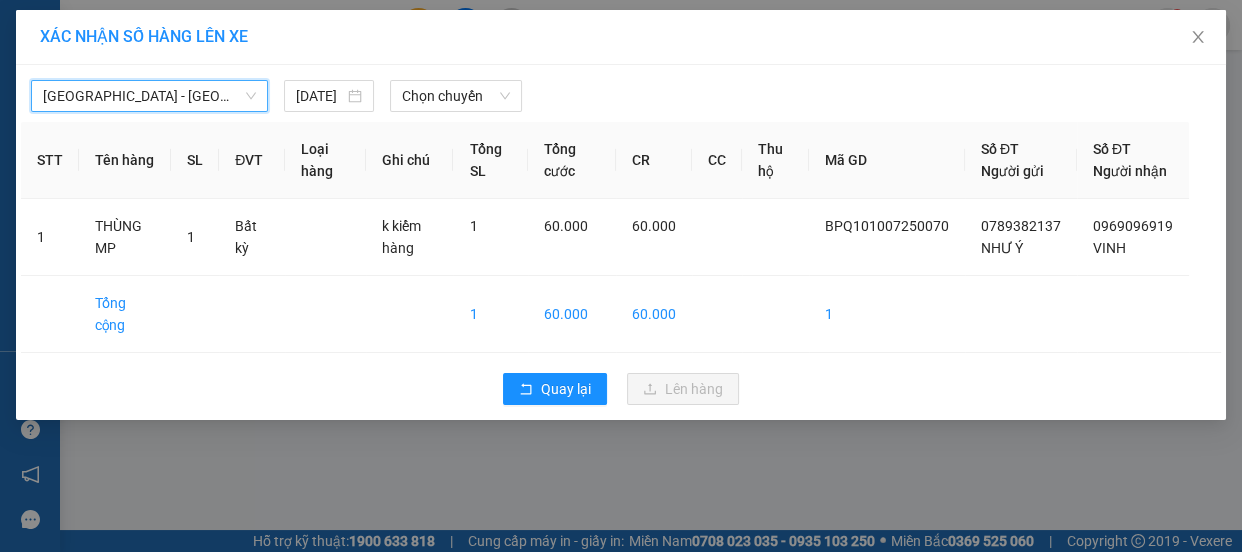 click on "Chọn chuyến" at bounding box center (456, 96) 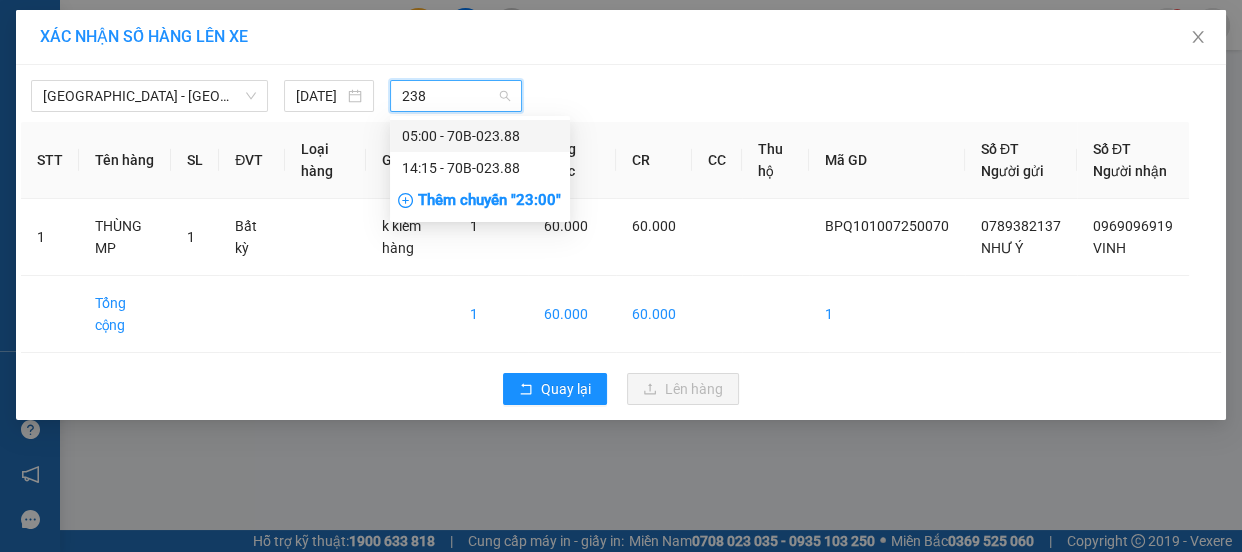 type on "2388" 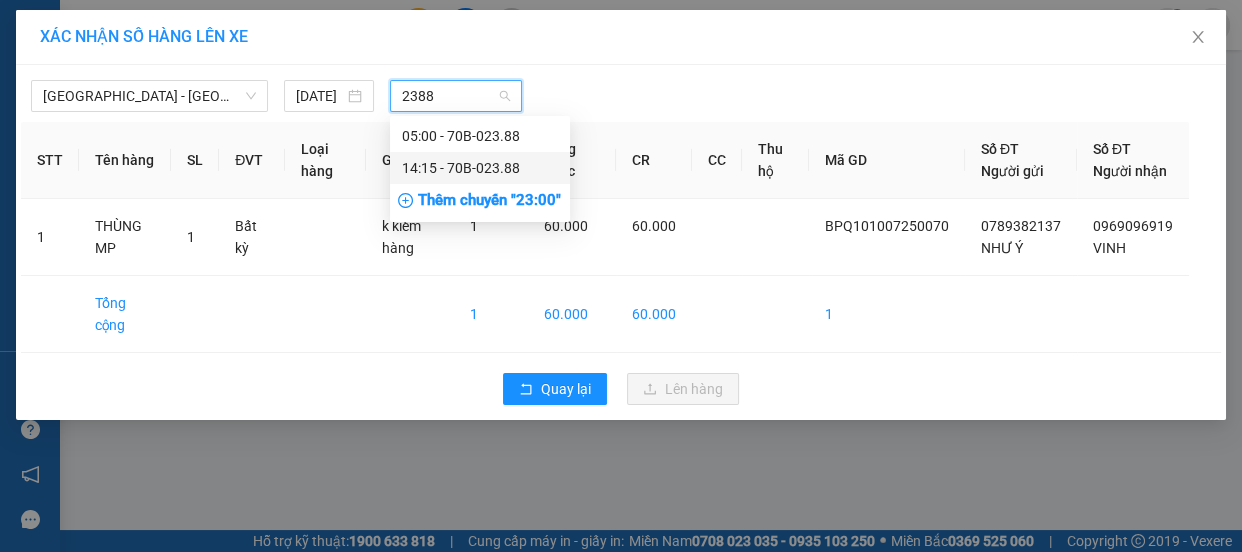 click on "14:15     - 70B-023.88" at bounding box center (480, 168) 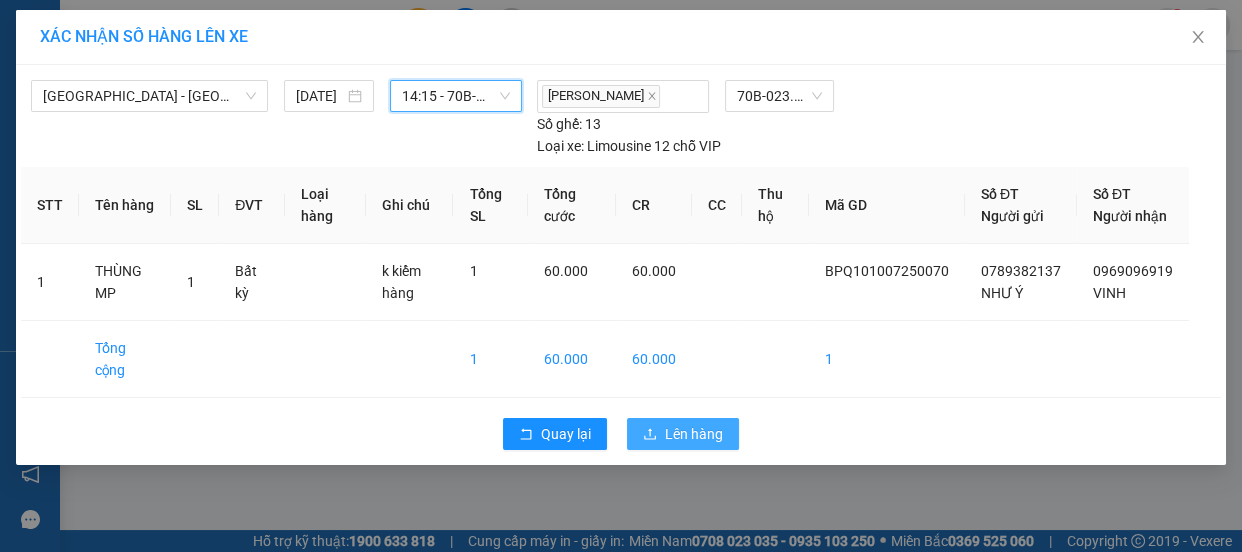 click on "Lên hàng" at bounding box center (683, 434) 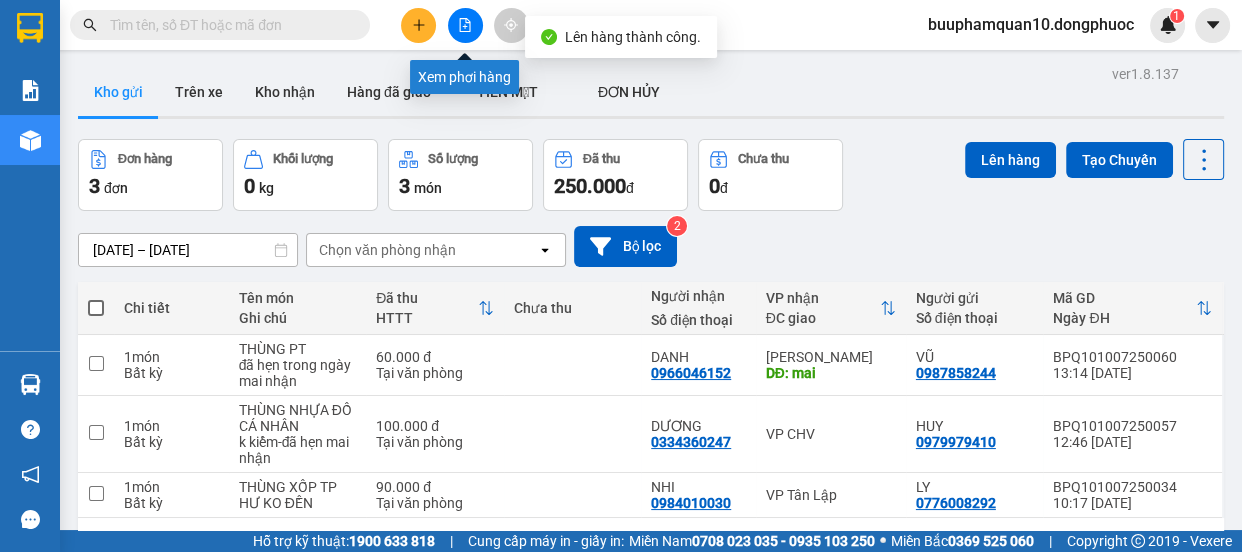 click at bounding box center (465, 25) 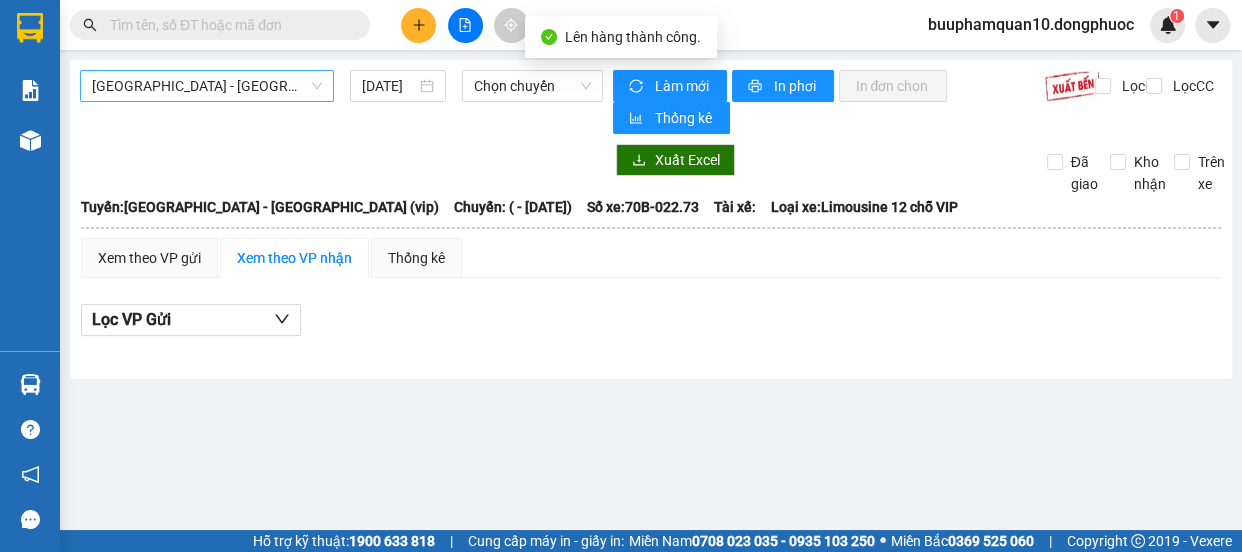 click on "[GEOGRAPHIC_DATA] - [GEOGRAPHIC_DATA] (vip)" at bounding box center (207, 86) 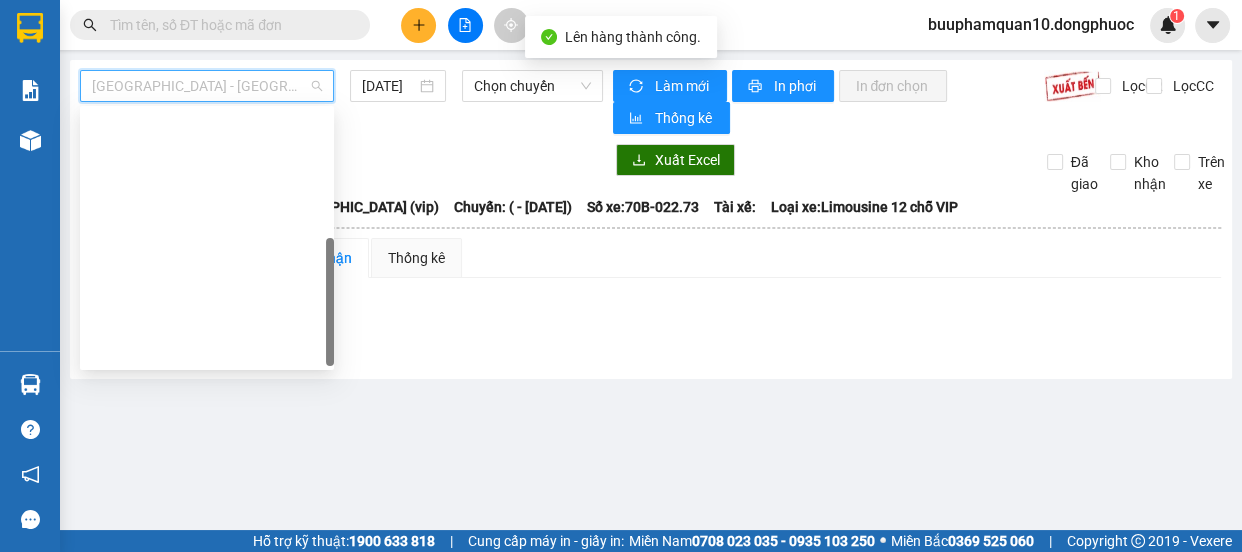 scroll, scrollTop: 287, scrollLeft: 0, axis: vertical 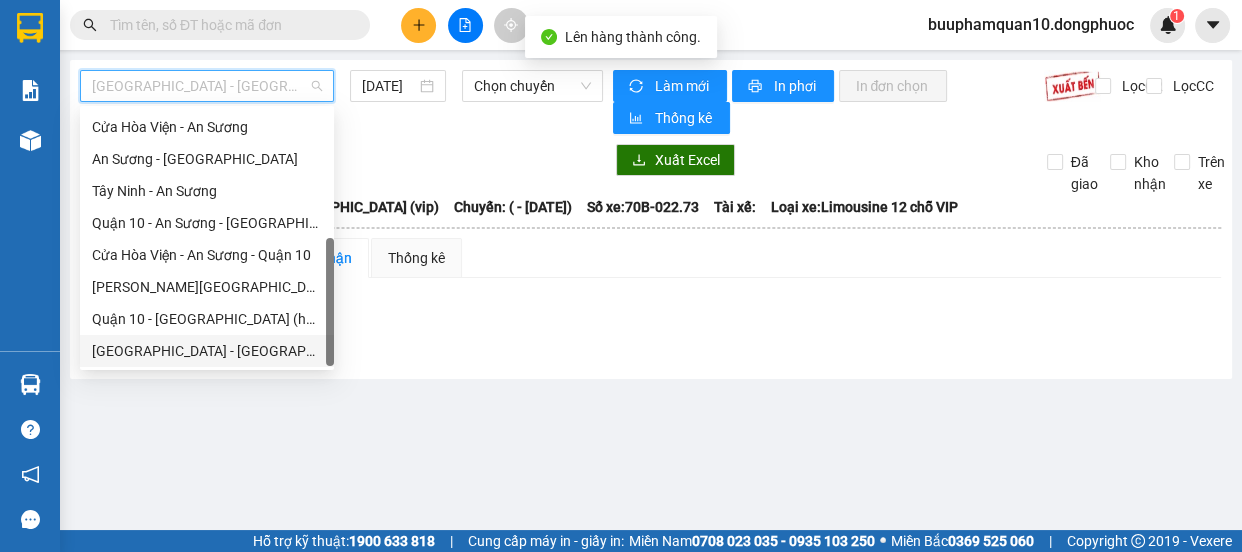 click on "[GEOGRAPHIC_DATA] - [GEOGRAPHIC_DATA] (vip)" at bounding box center [207, 351] 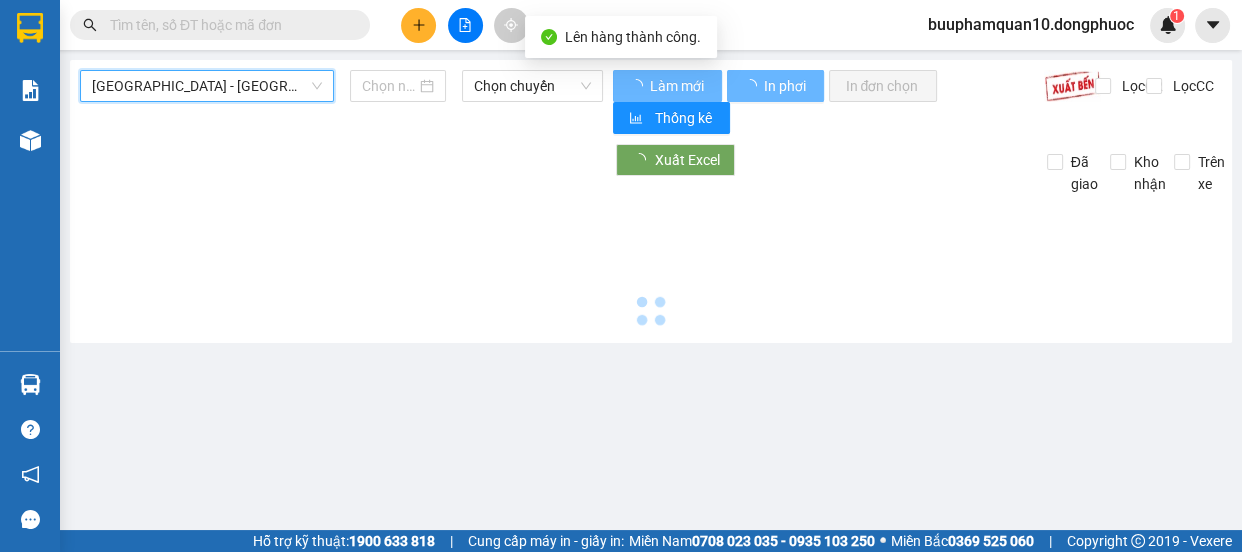 type on "[DATE]" 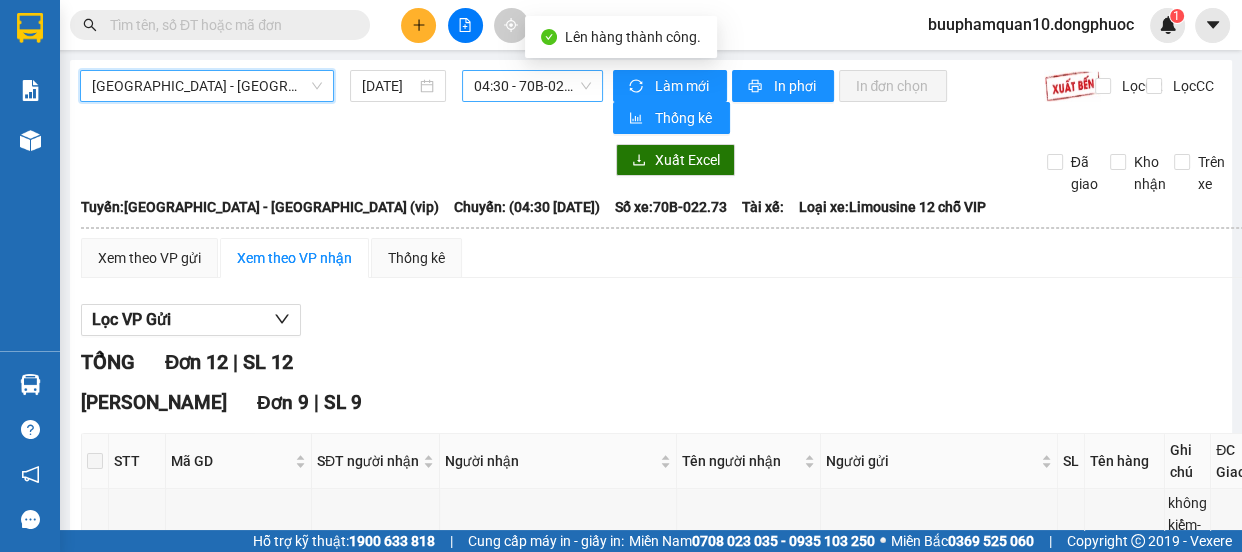 click on "04:30     - 70B-022.73" at bounding box center (532, 86) 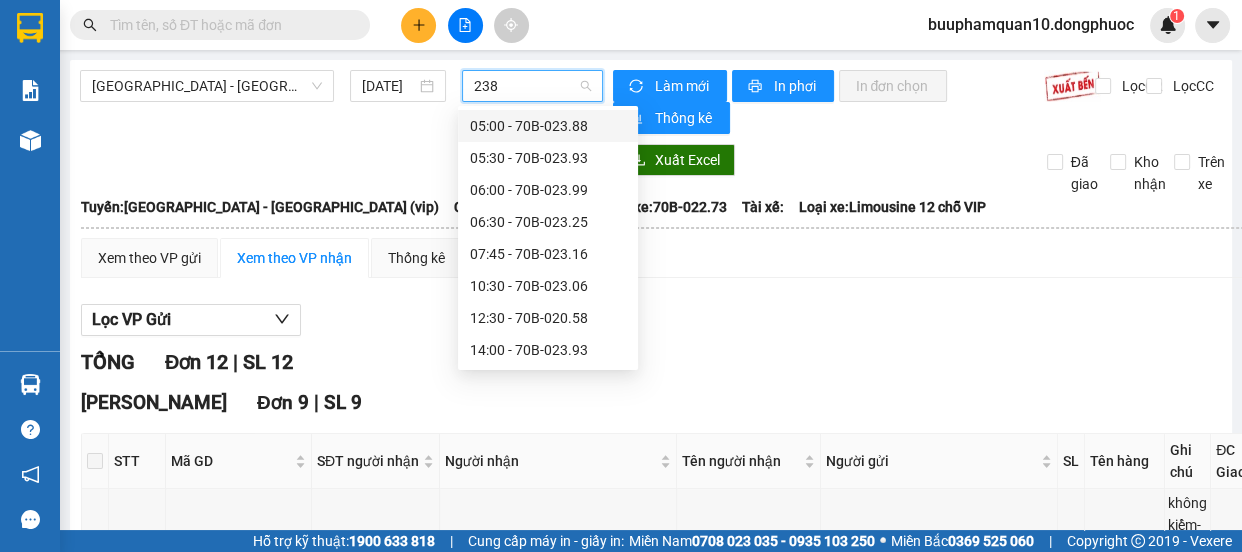 type on "2388" 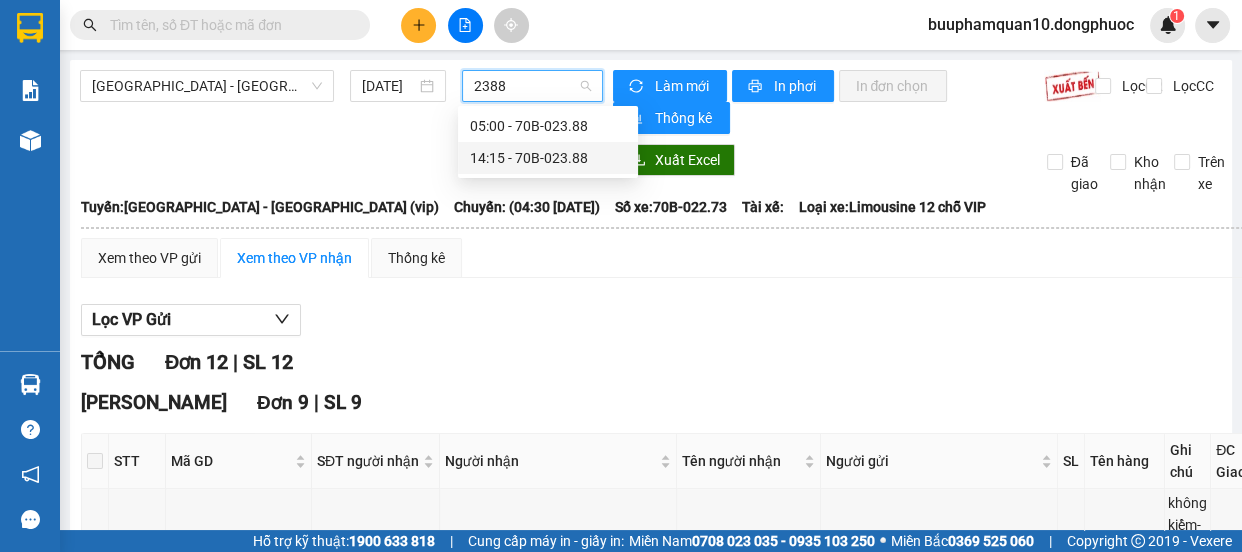click on "14:15     - 70B-023.88" at bounding box center [548, 158] 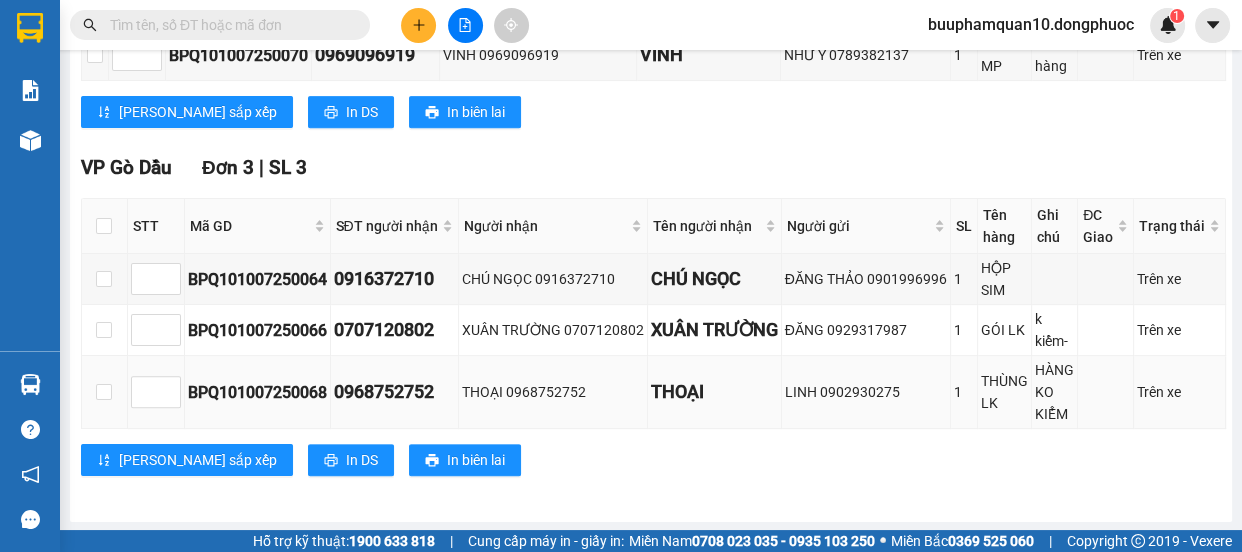 scroll, scrollTop: 0, scrollLeft: 0, axis: both 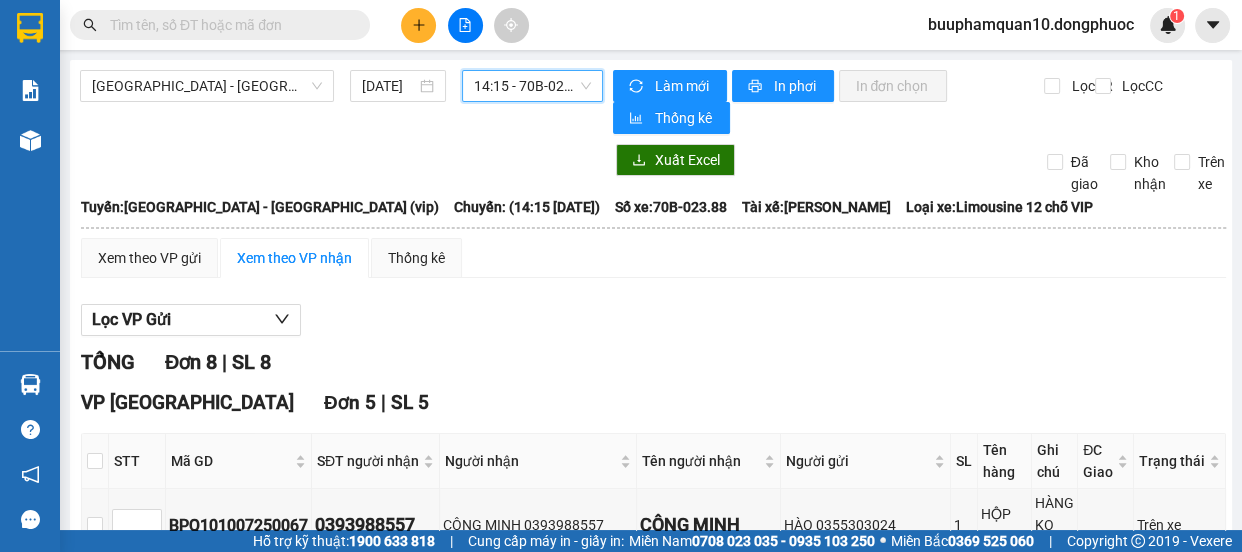 click at bounding box center (228, 25) 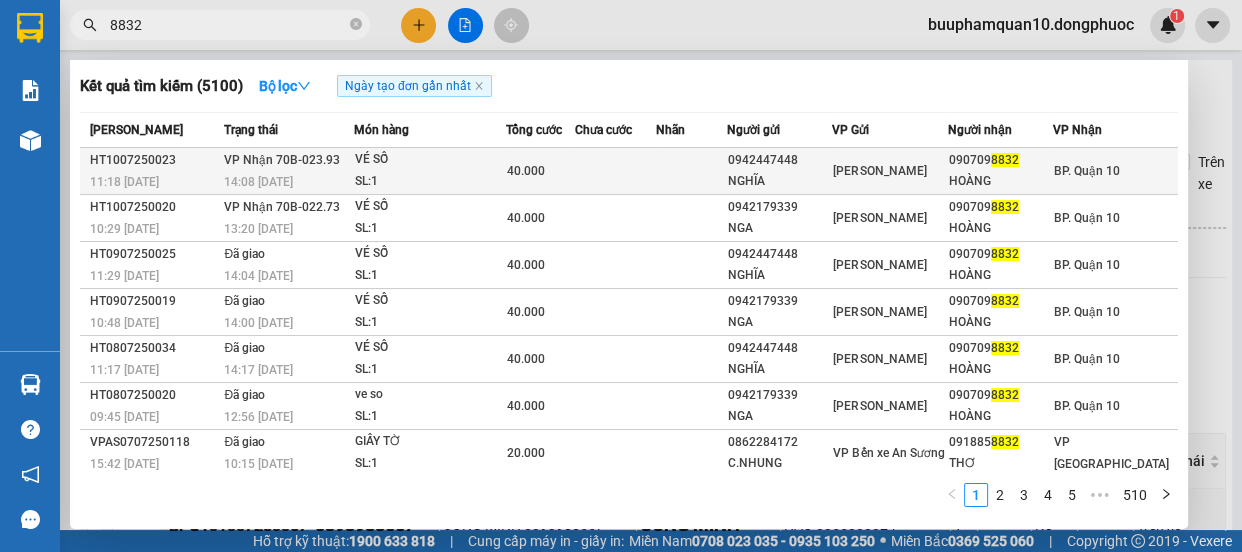 type on "8832" 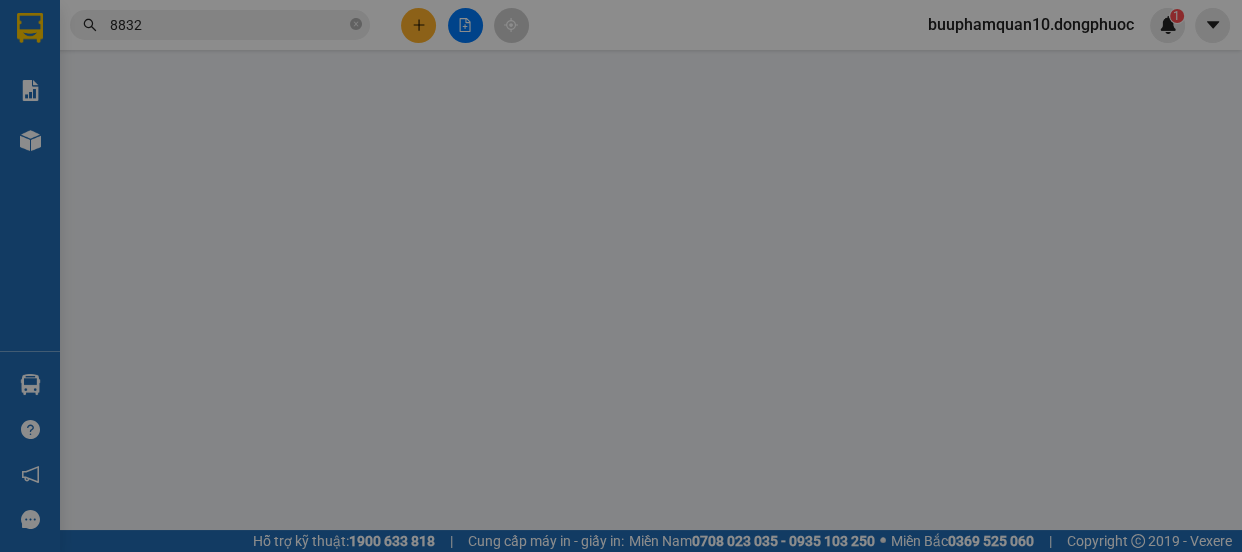 type on "0942447448" 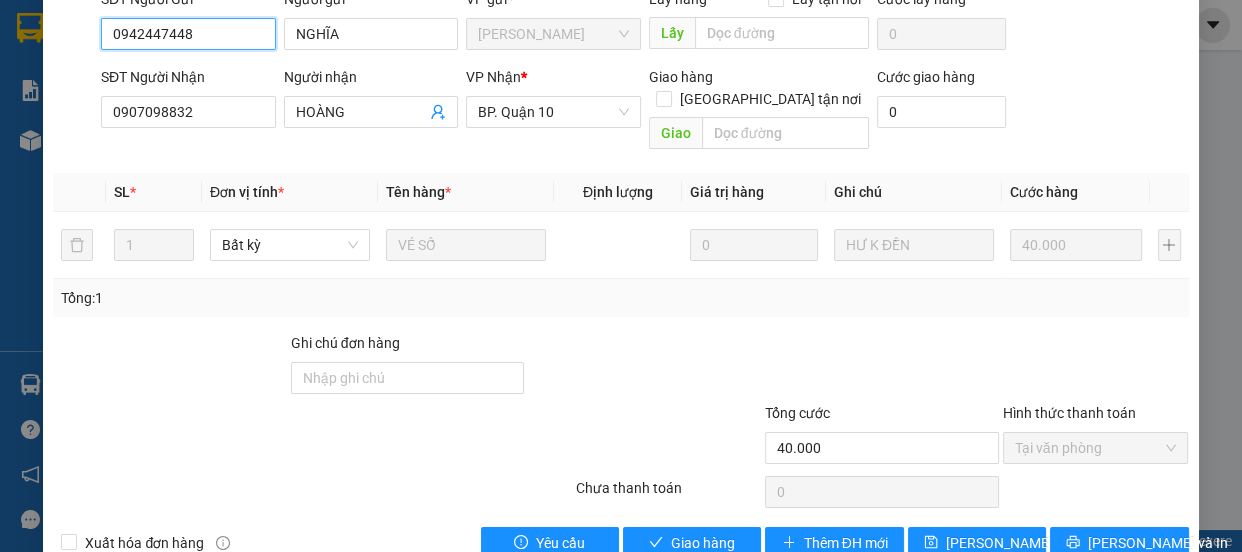 scroll, scrollTop: 235, scrollLeft: 0, axis: vertical 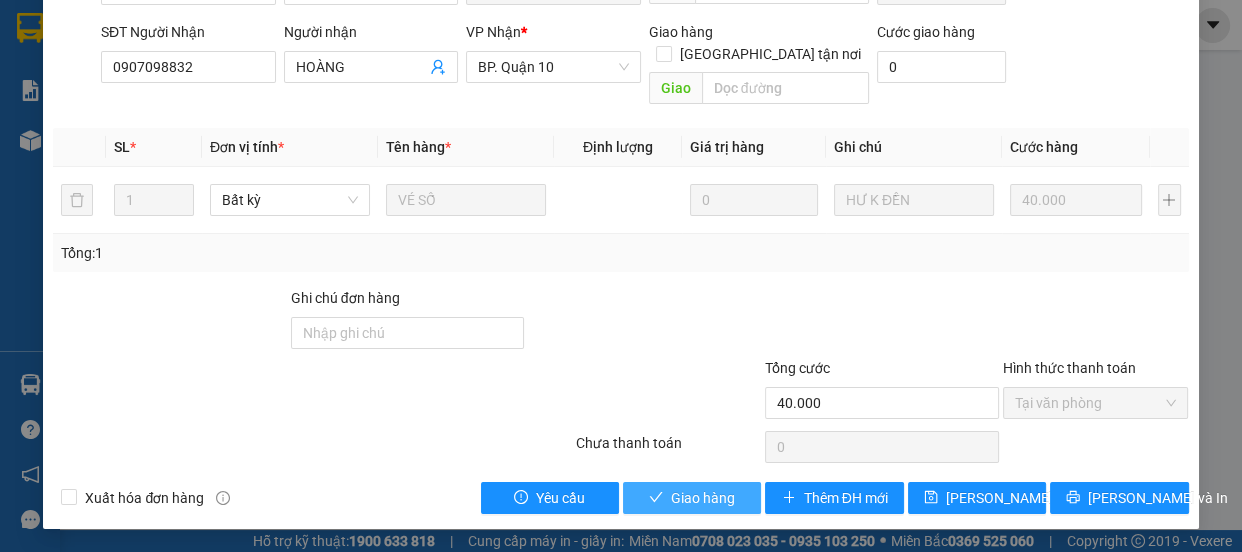 click on "Giao hàng" at bounding box center [692, 498] 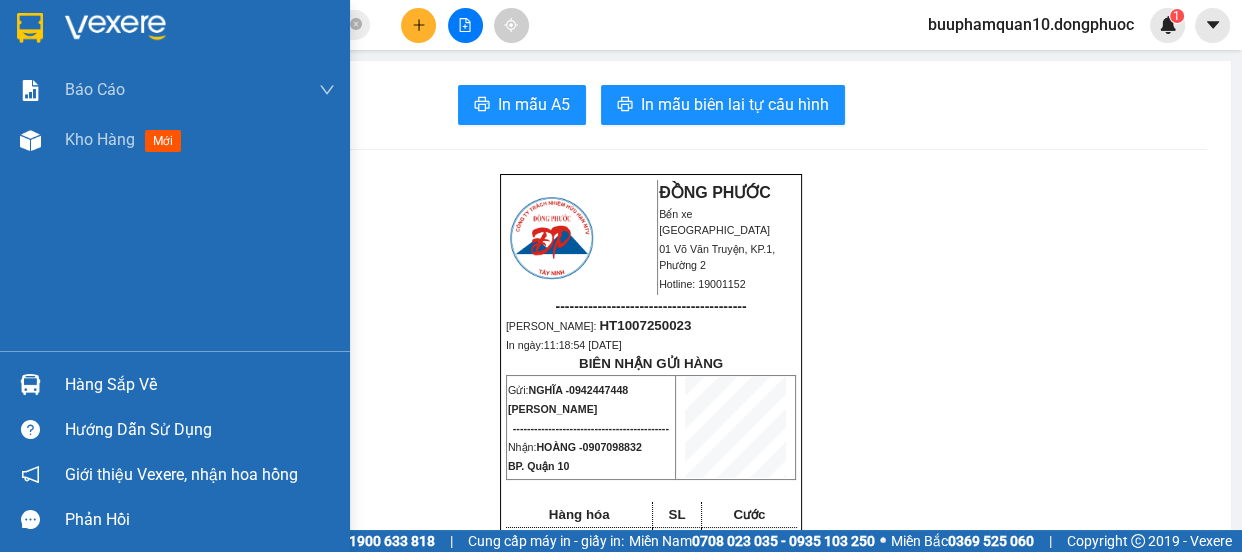 click at bounding box center [30, 384] 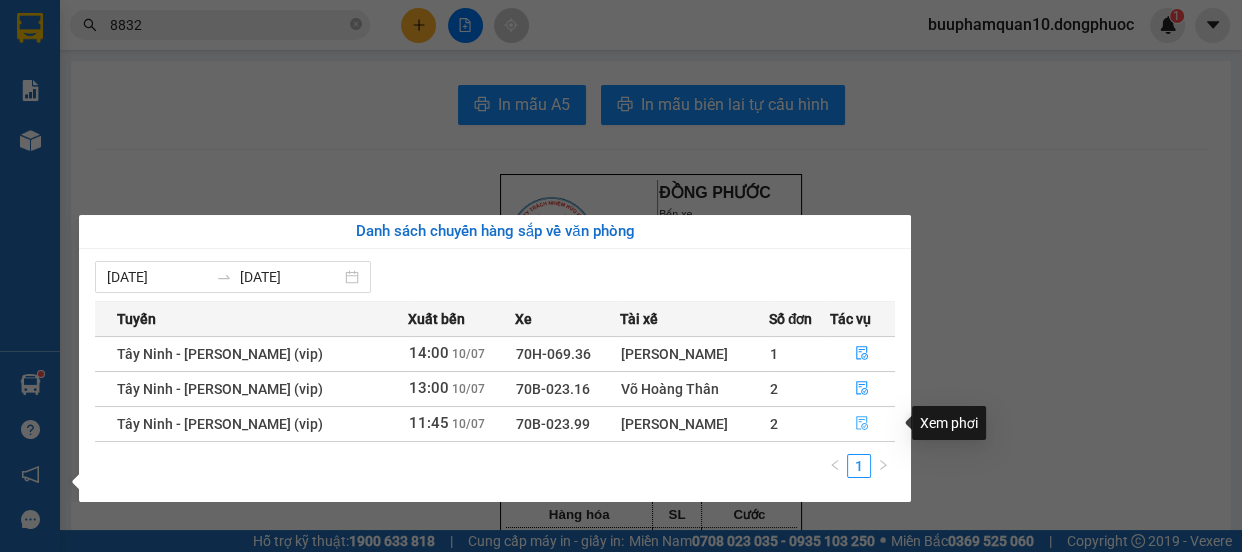 click 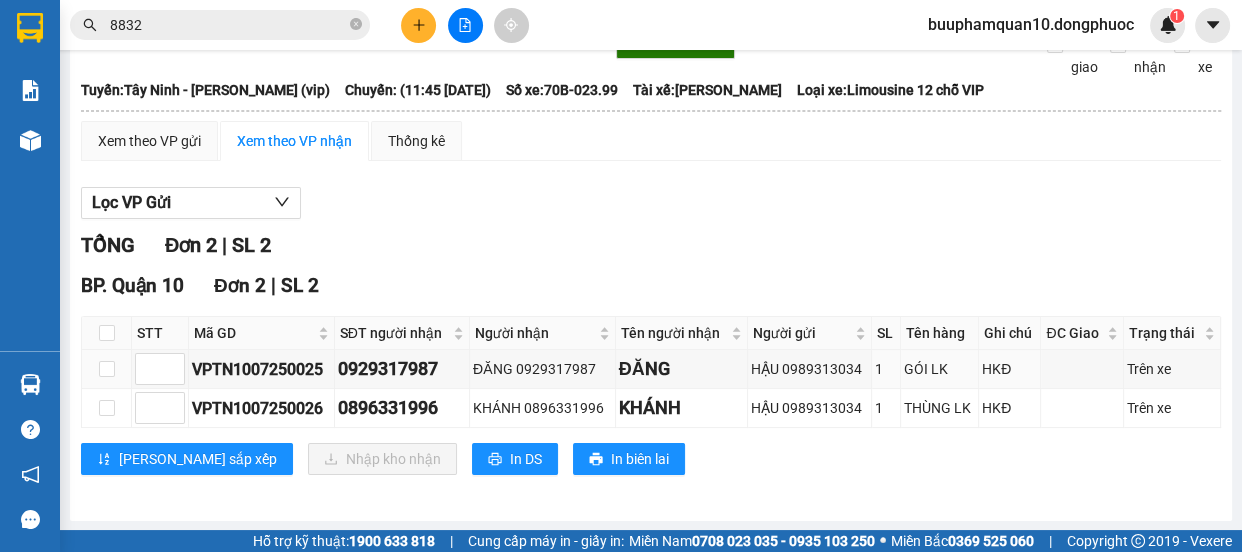 scroll, scrollTop: 117, scrollLeft: 0, axis: vertical 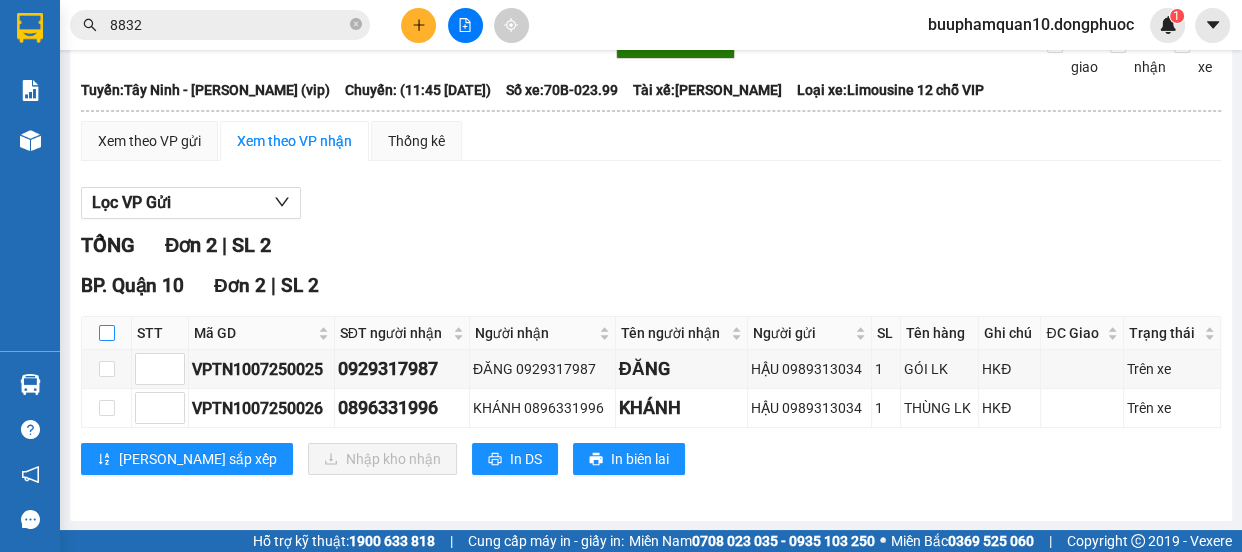 click at bounding box center [107, 333] 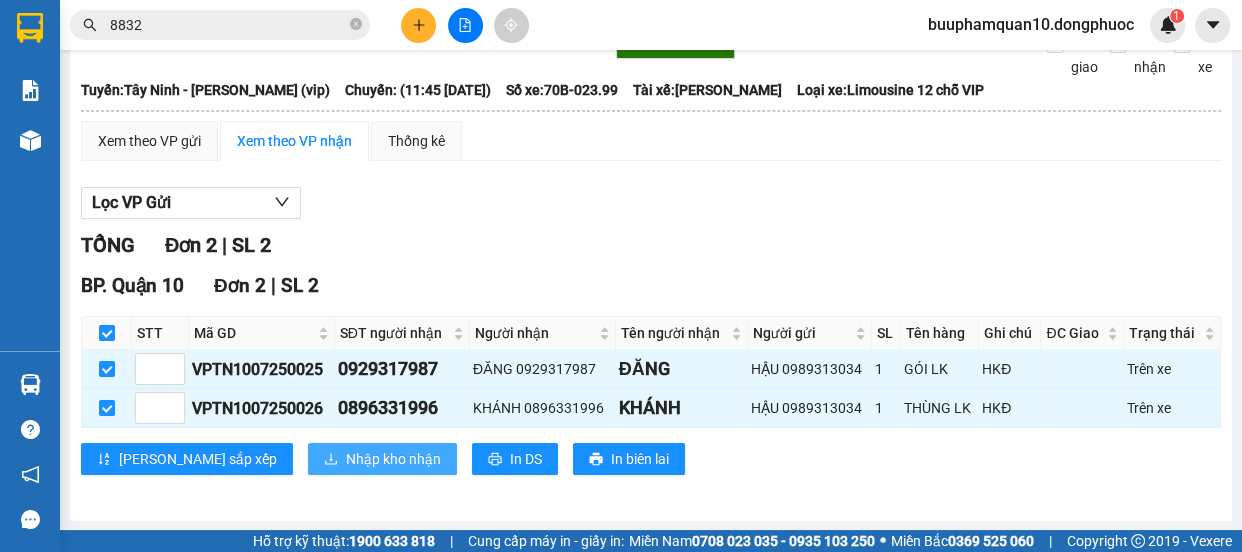 click on "Nhập kho nhận" at bounding box center (382, 459) 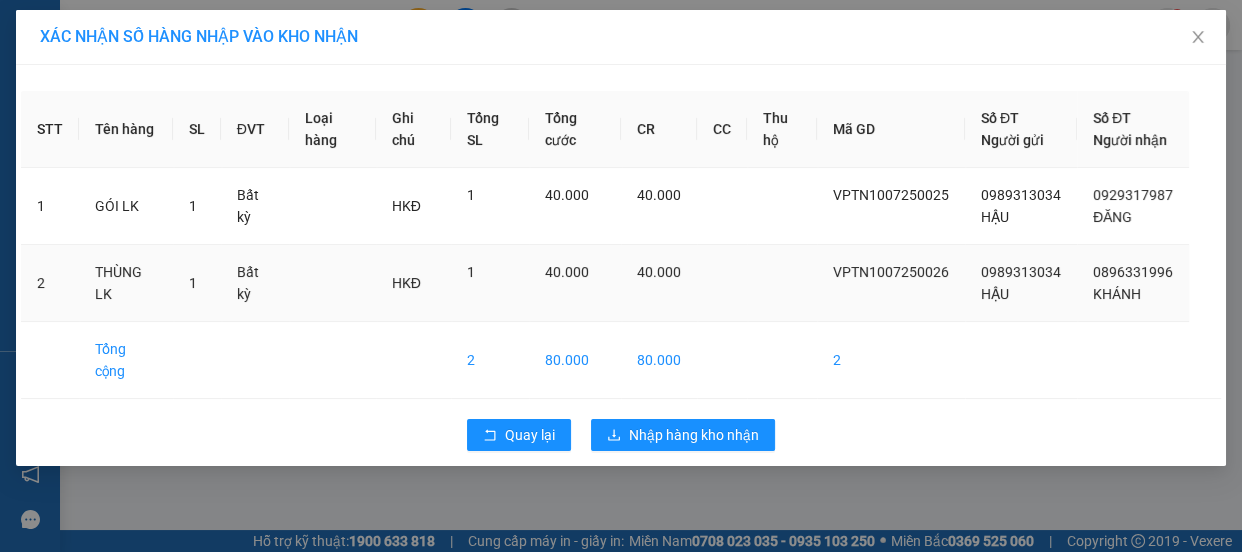 scroll, scrollTop: 0, scrollLeft: 0, axis: both 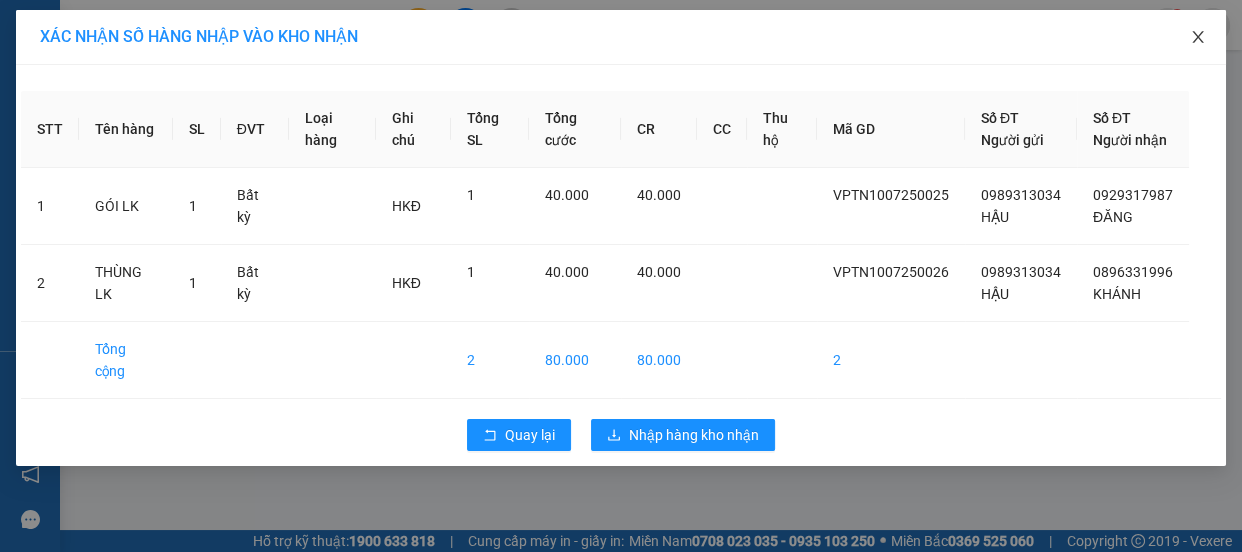 click 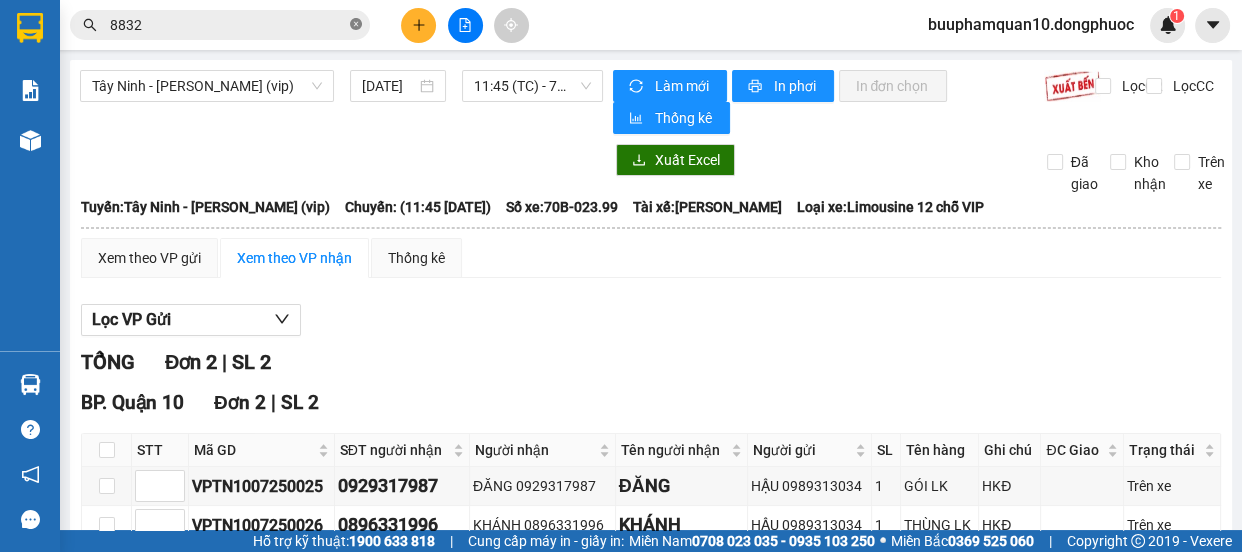 click 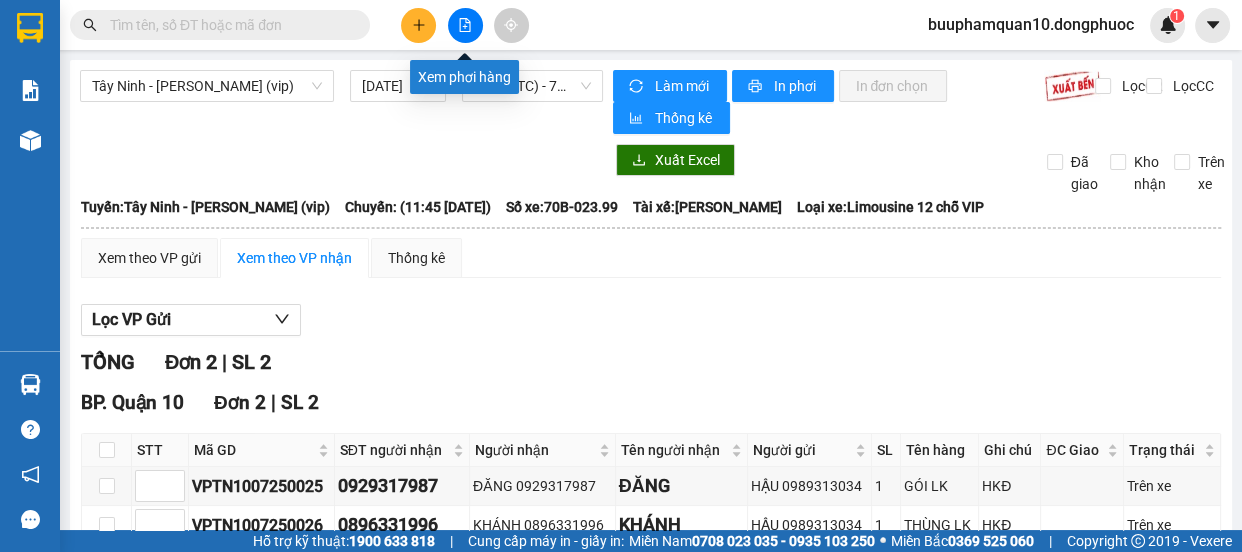 click at bounding box center (465, 25) 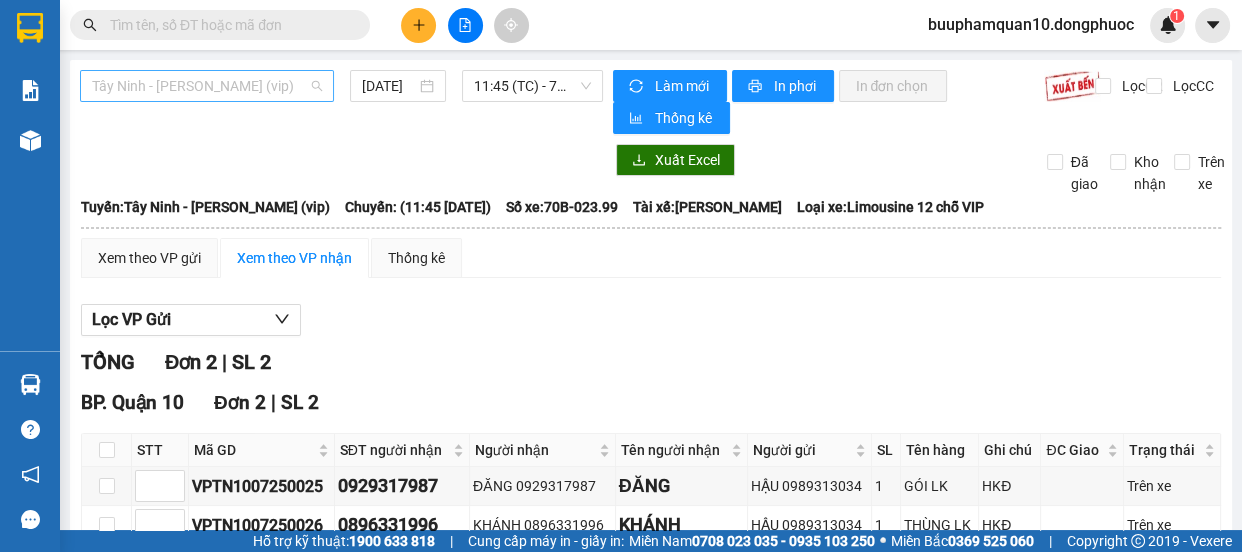 click on "Tây Ninh - [PERSON_NAME] (vip)" at bounding box center [207, 86] 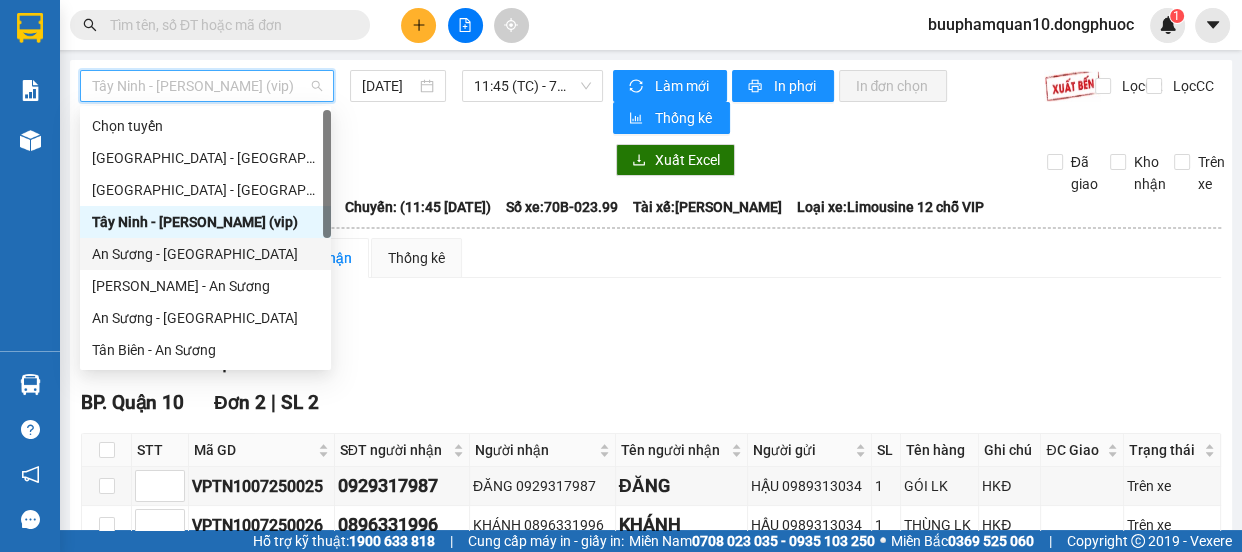 scroll, scrollTop: 287, scrollLeft: 0, axis: vertical 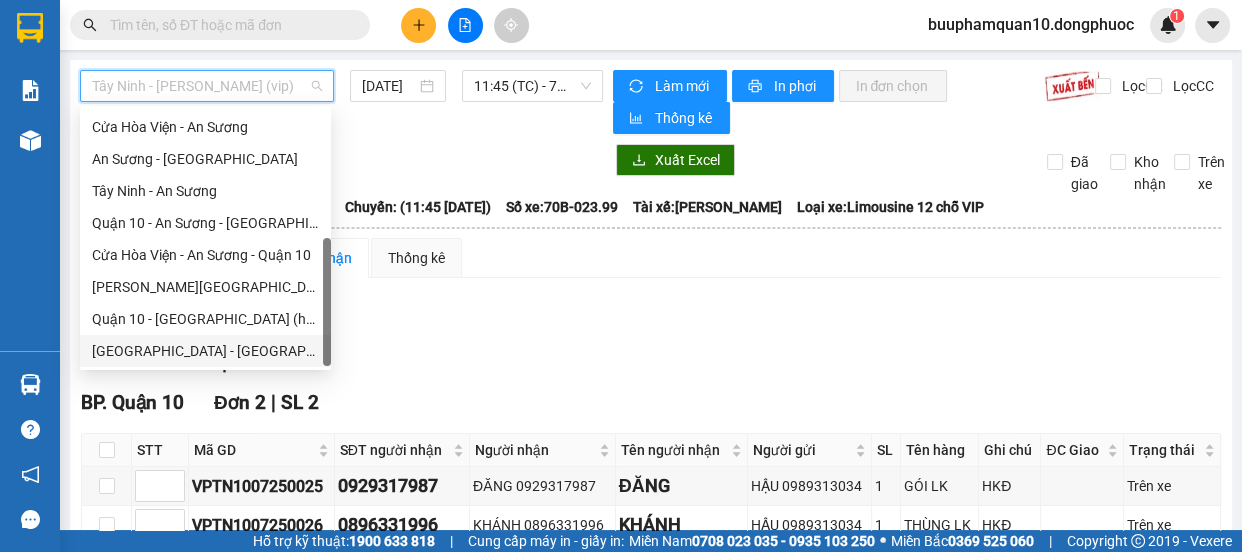 click on "[GEOGRAPHIC_DATA] - [GEOGRAPHIC_DATA] (vip)" at bounding box center (205, 351) 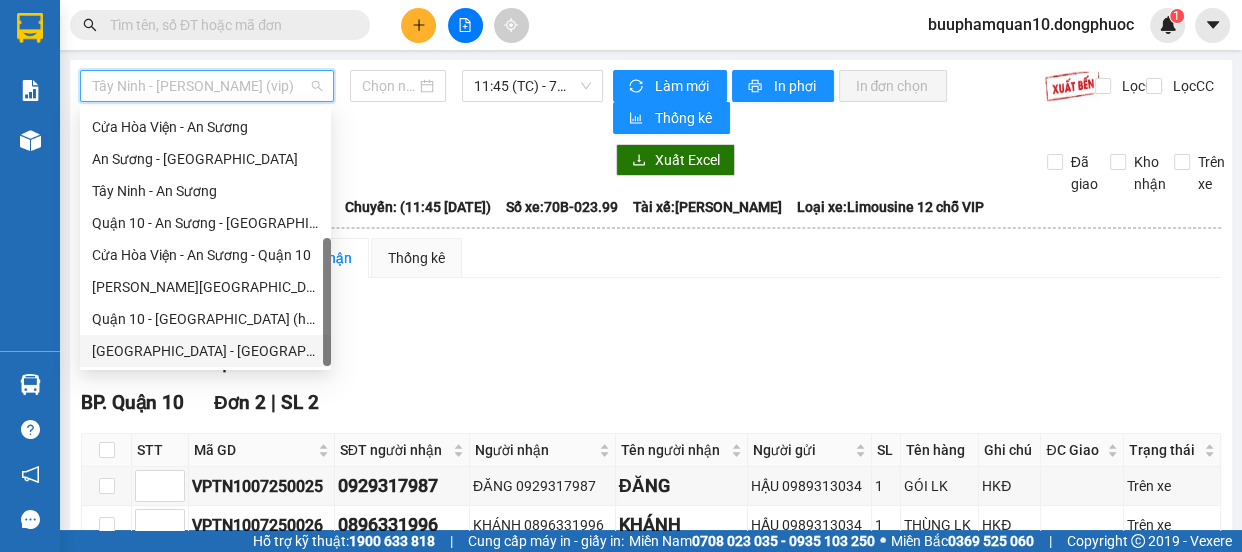type on "[DATE]" 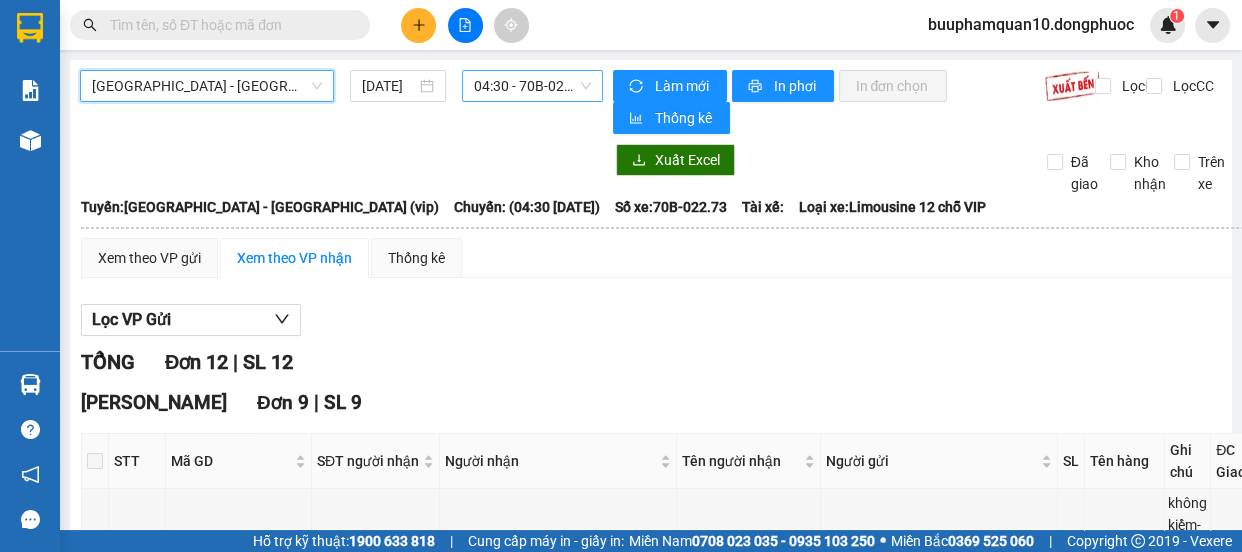 click on "04:30     - 70B-022.73" at bounding box center [532, 86] 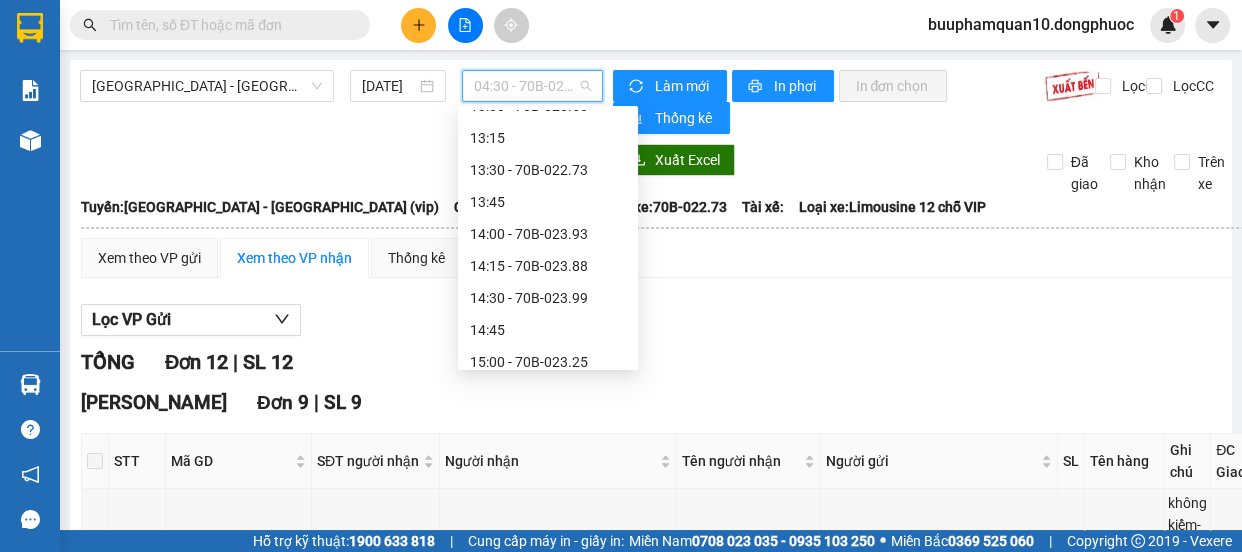 scroll, scrollTop: 1207, scrollLeft: 0, axis: vertical 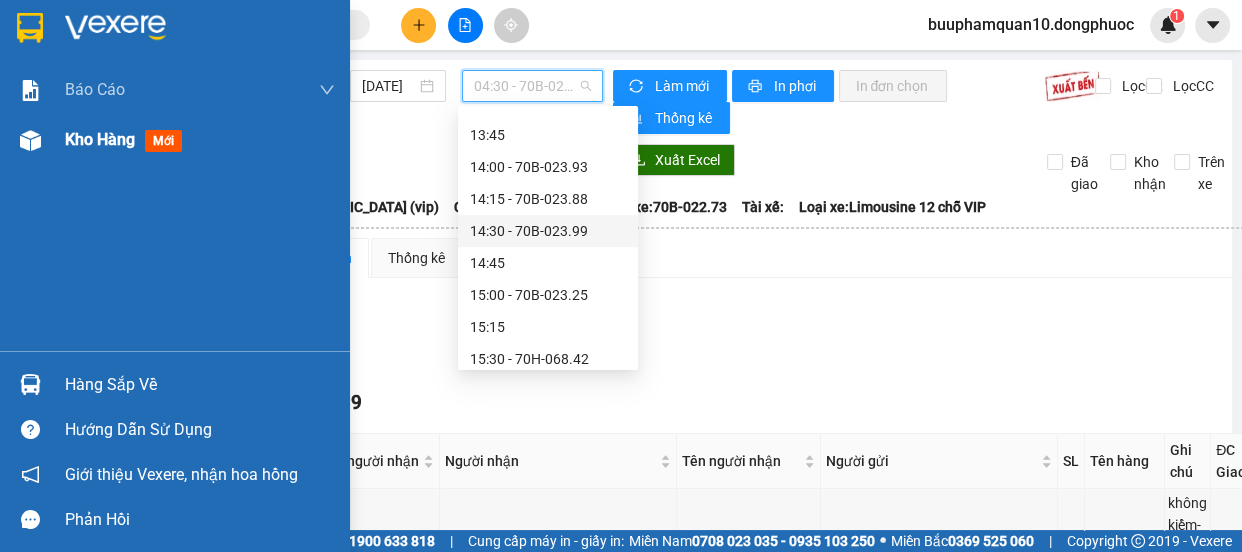 click at bounding box center [30, 140] 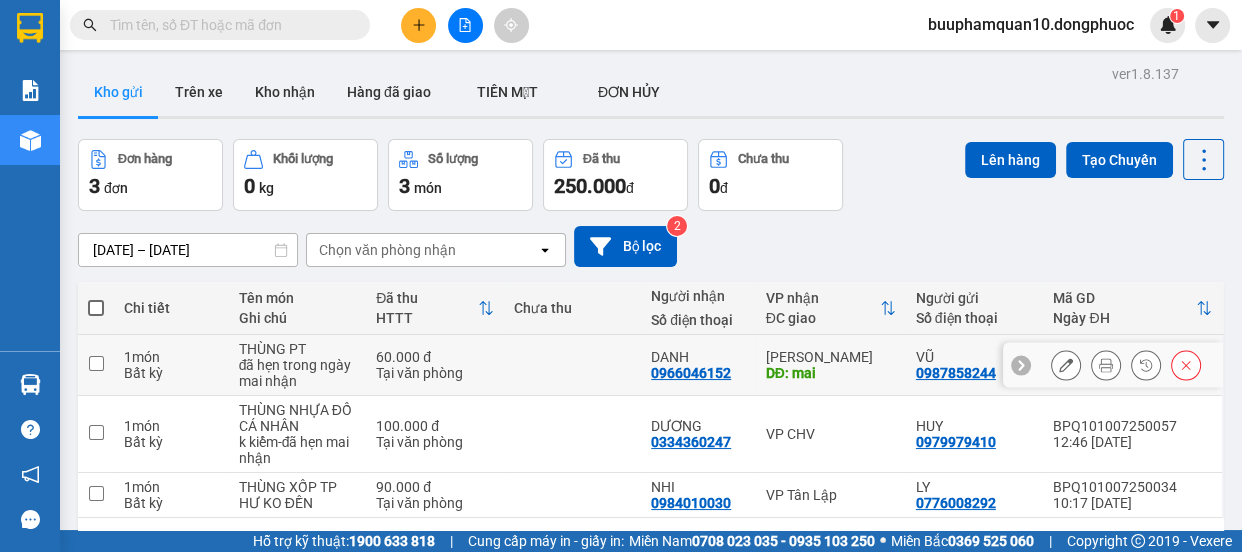 scroll, scrollTop: 91, scrollLeft: 0, axis: vertical 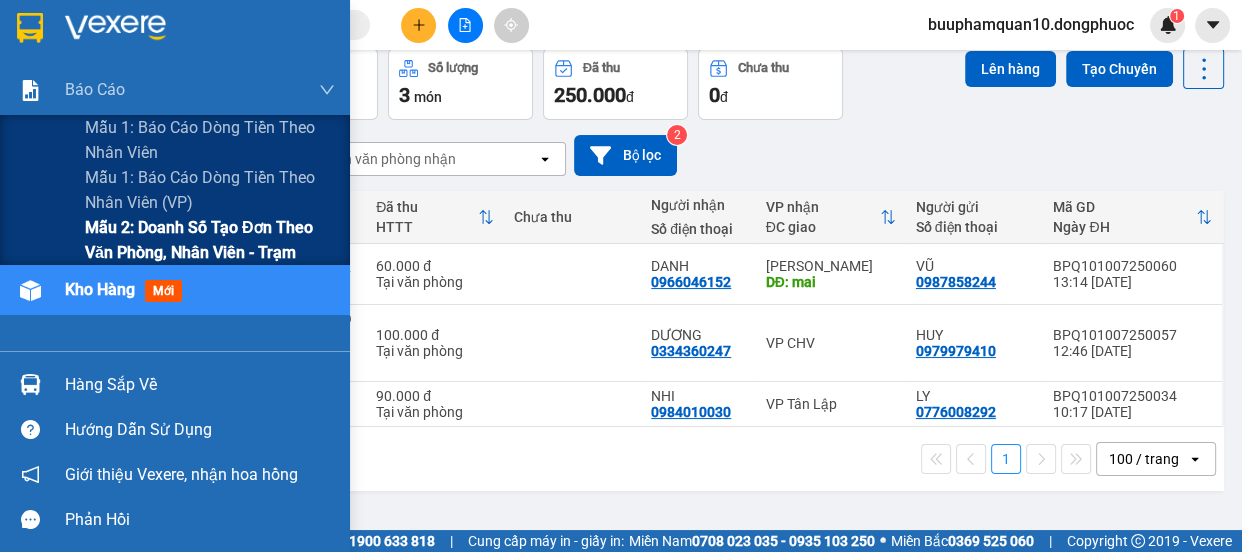 click on "Mẫu 2: Doanh số tạo đơn theo Văn phòng, nhân viên - Trạm" at bounding box center (210, 240) 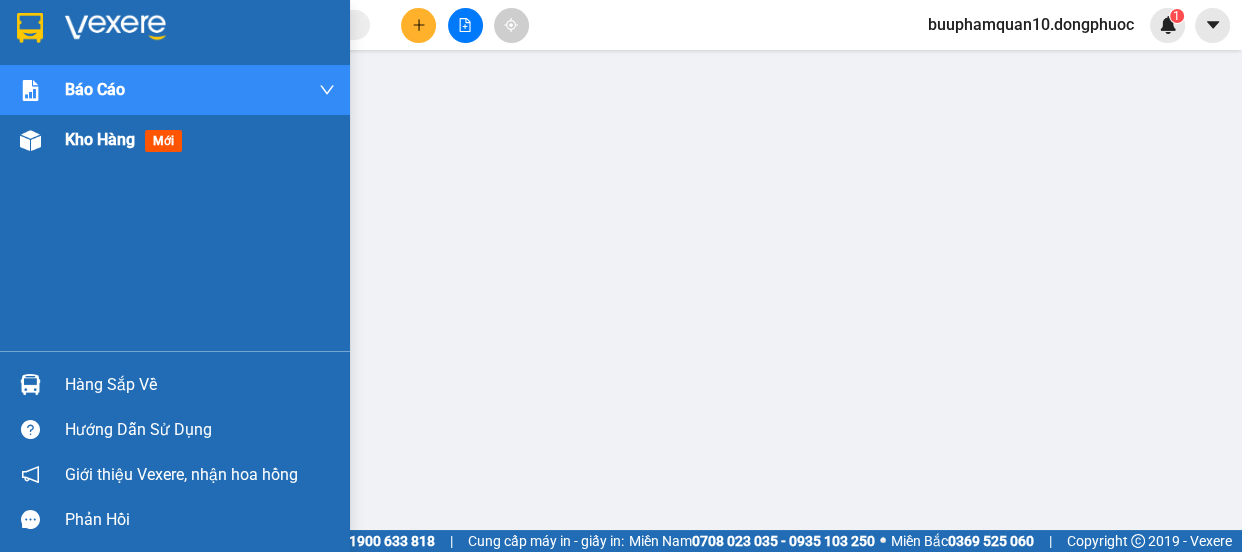 click on "Kho hàng mới" at bounding box center (175, 140) 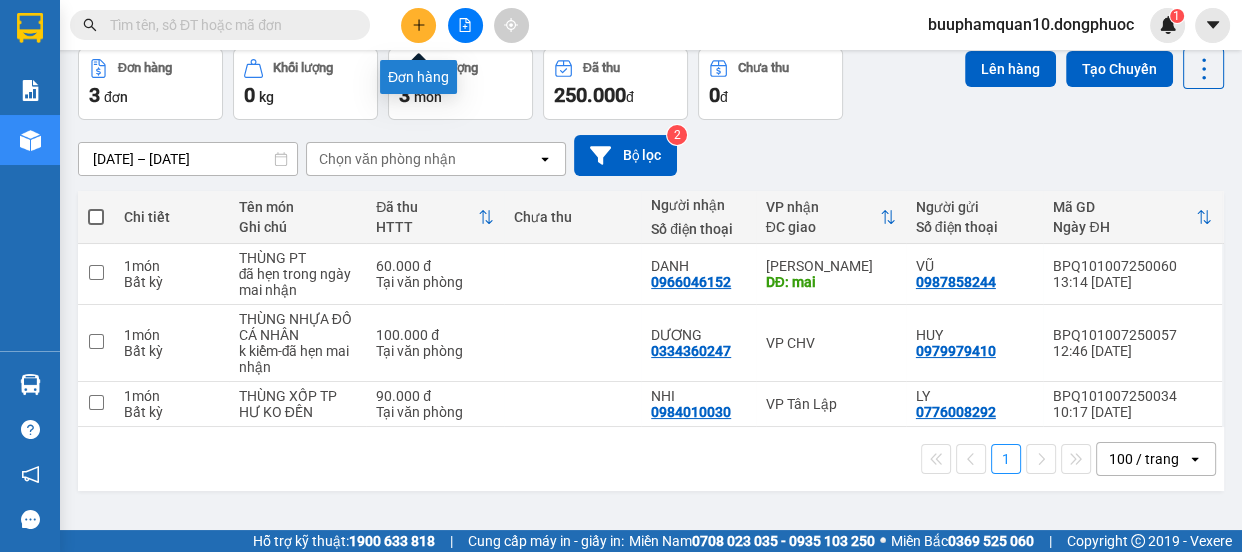 click 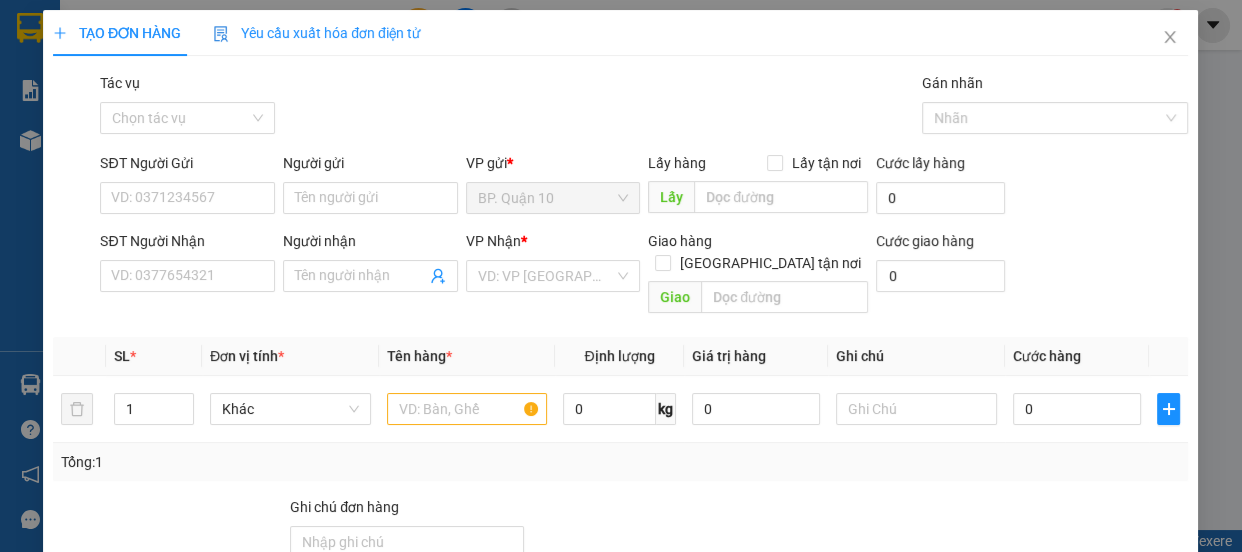 scroll, scrollTop: 0, scrollLeft: 0, axis: both 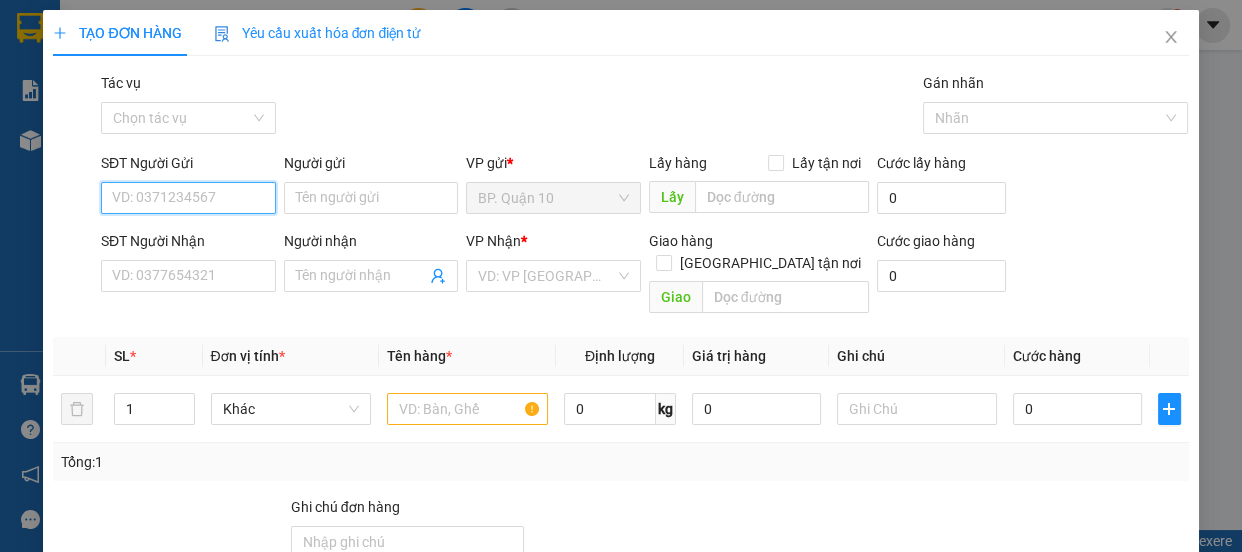 click on "SĐT Người Gửi" at bounding box center [188, 198] 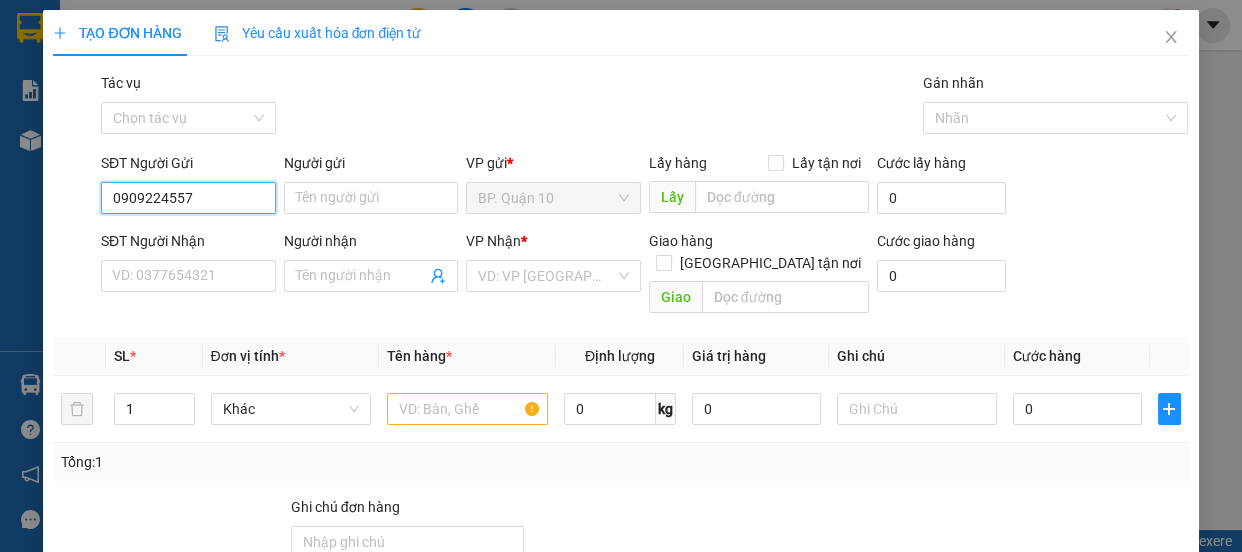 click on "0909224557" at bounding box center [188, 198] 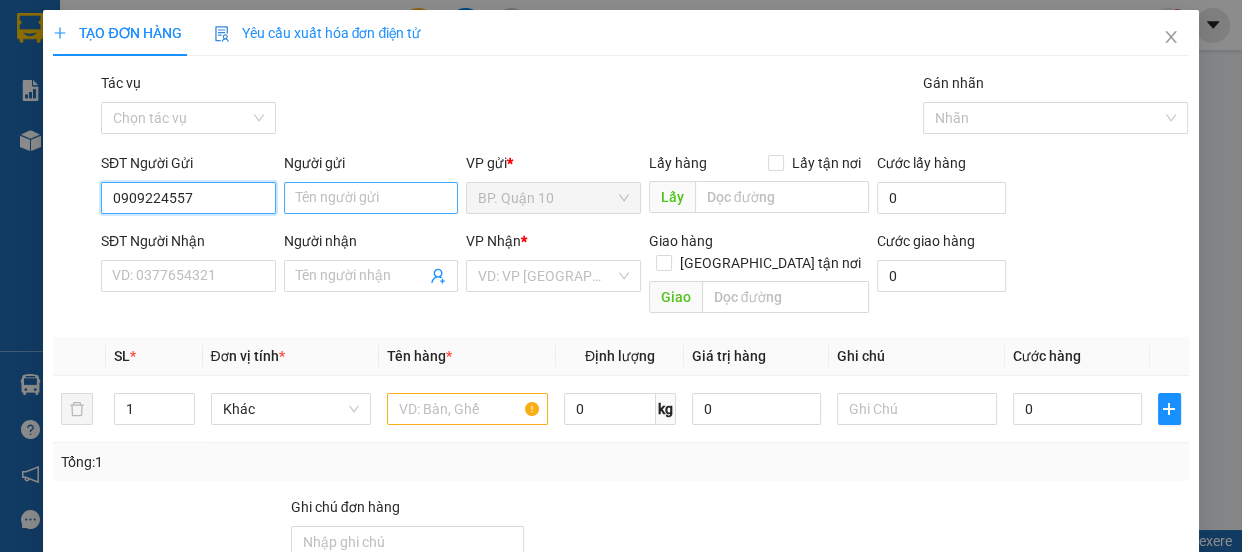 type on "0909224557" 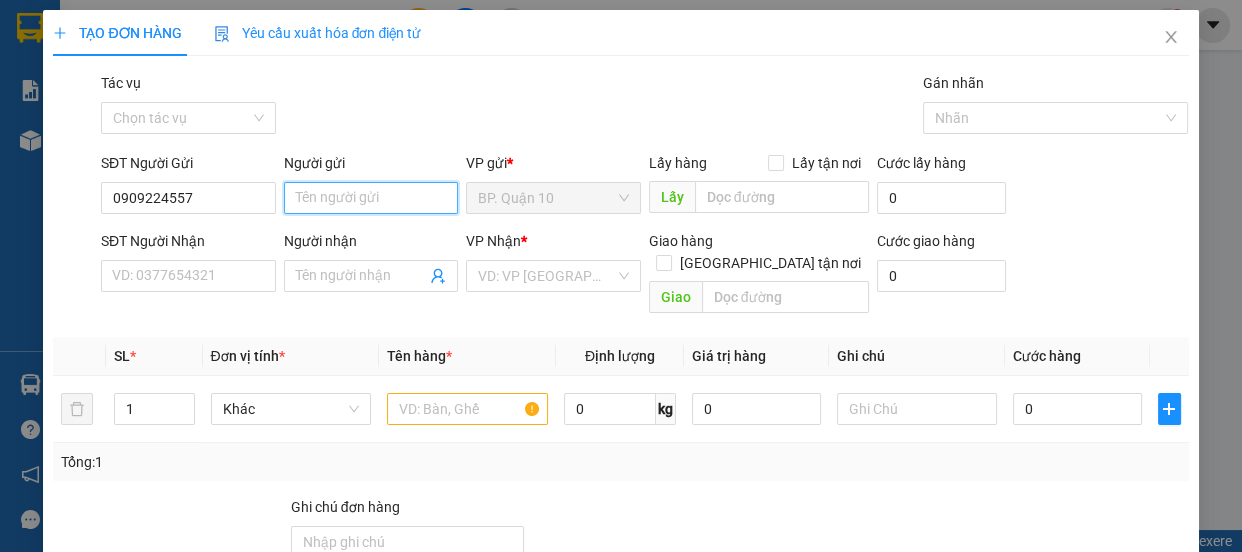 click on "Người gửi" at bounding box center [371, 198] 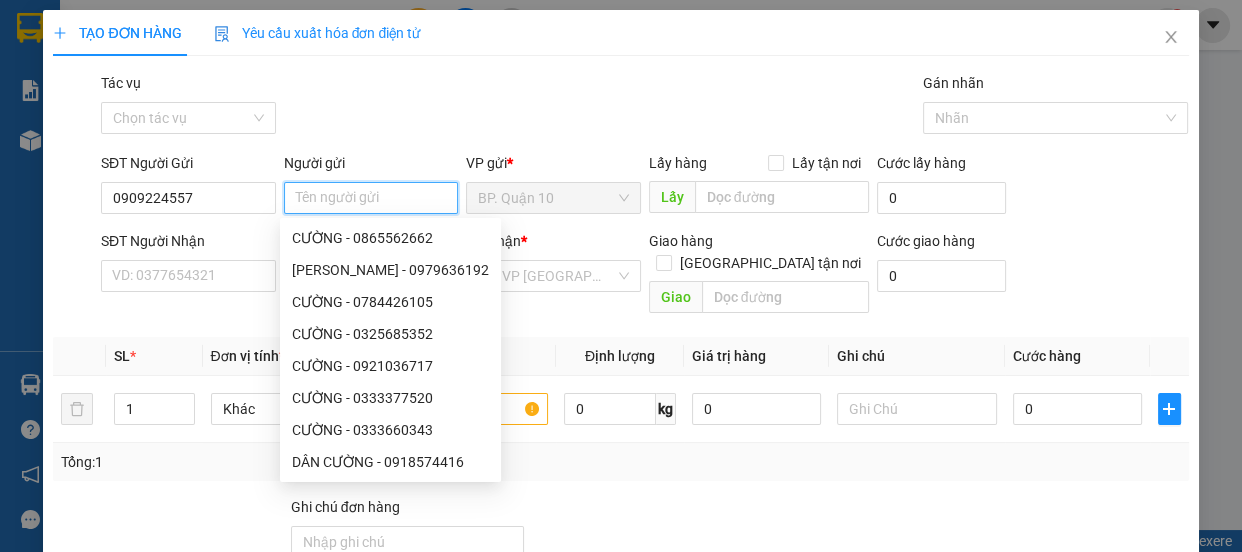 click on "Người gửi" at bounding box center [371, 198] 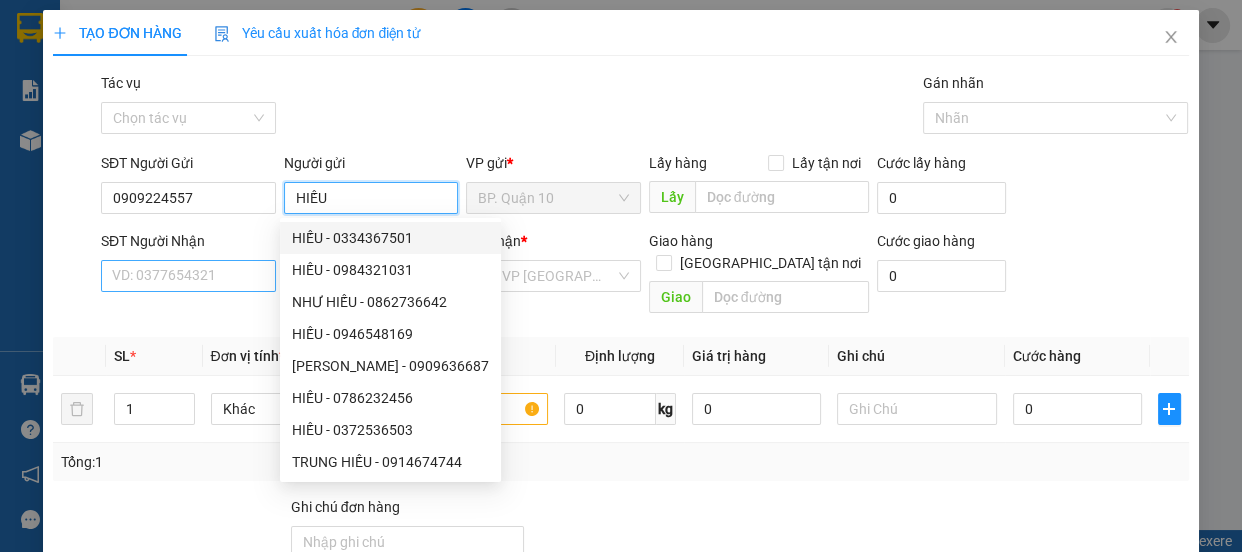 type on "HIẾU" 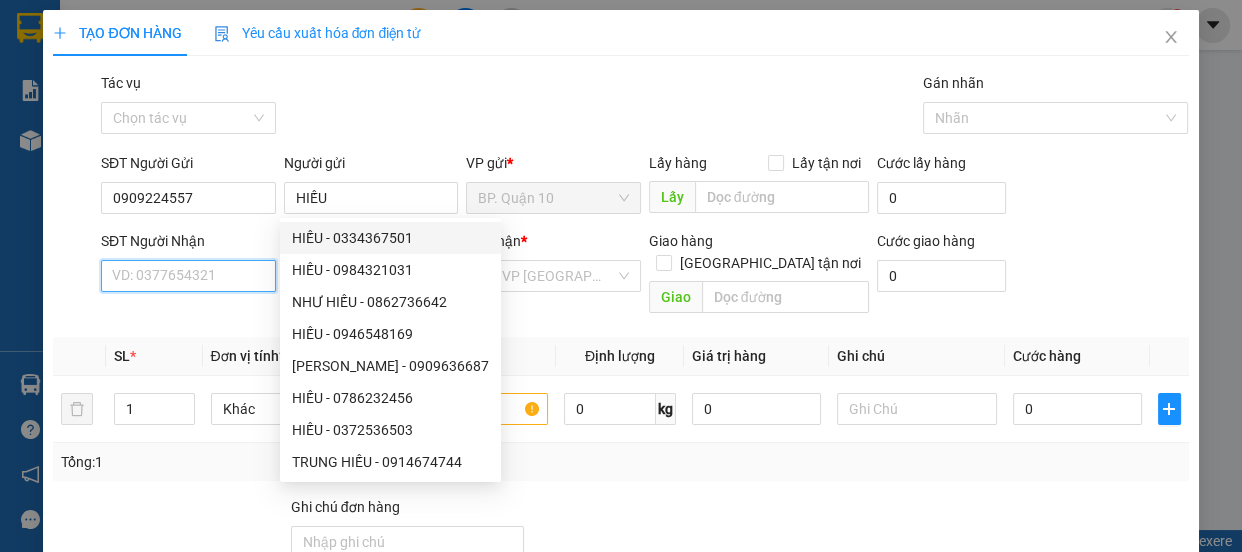 click on "SĐT Người Nhận" at bounding box center (188, 276) 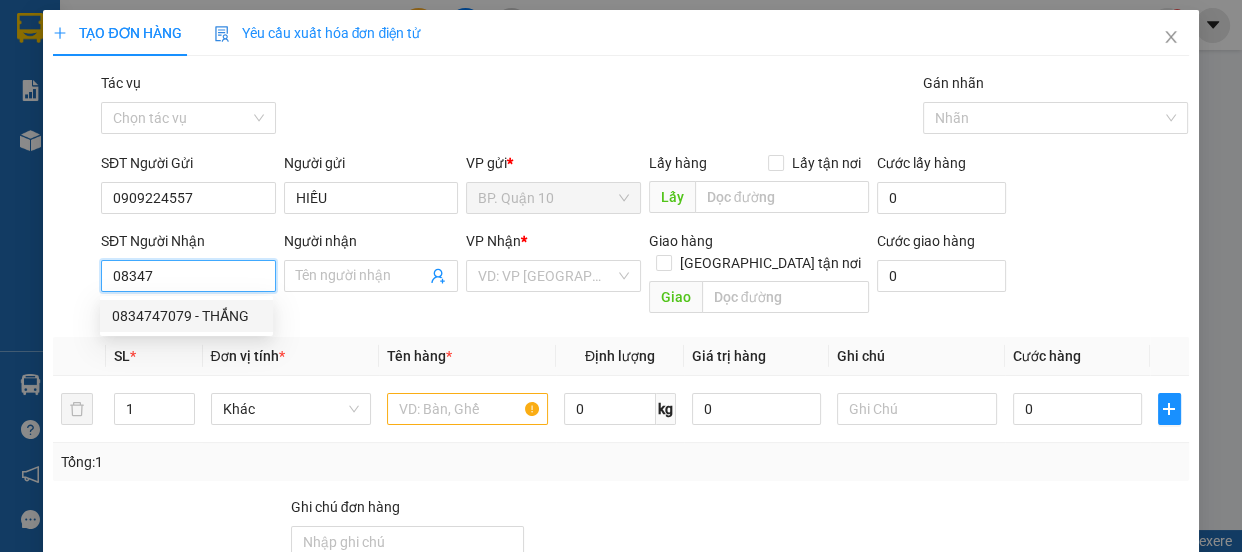 click on "0834747079 - THẮNG" at bounding box center [186, 316] 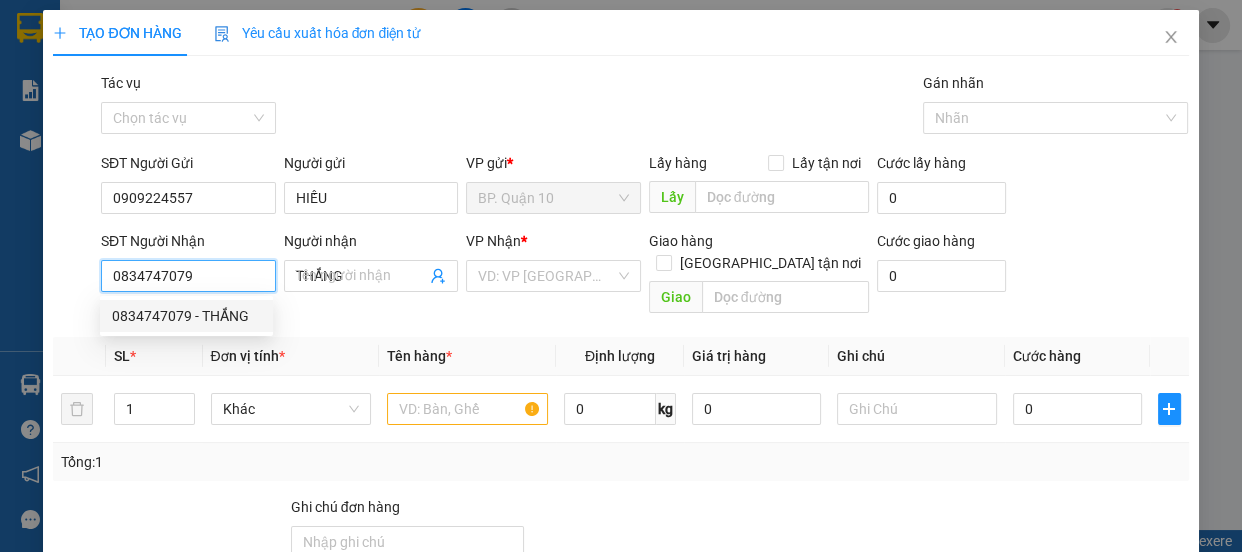 type on "40.000" 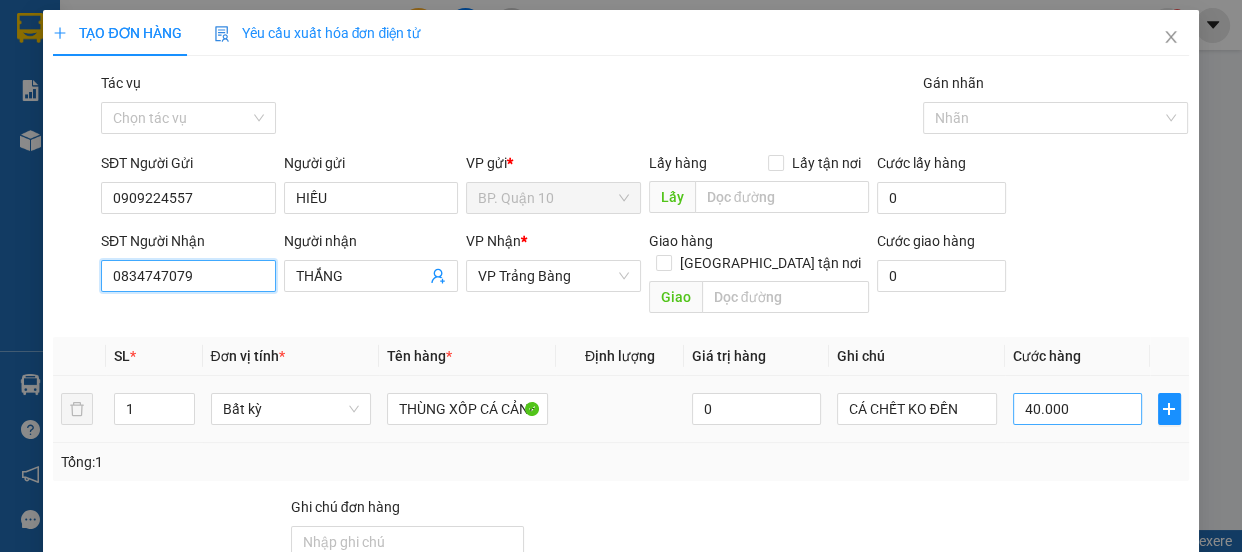 type on "0834747079" 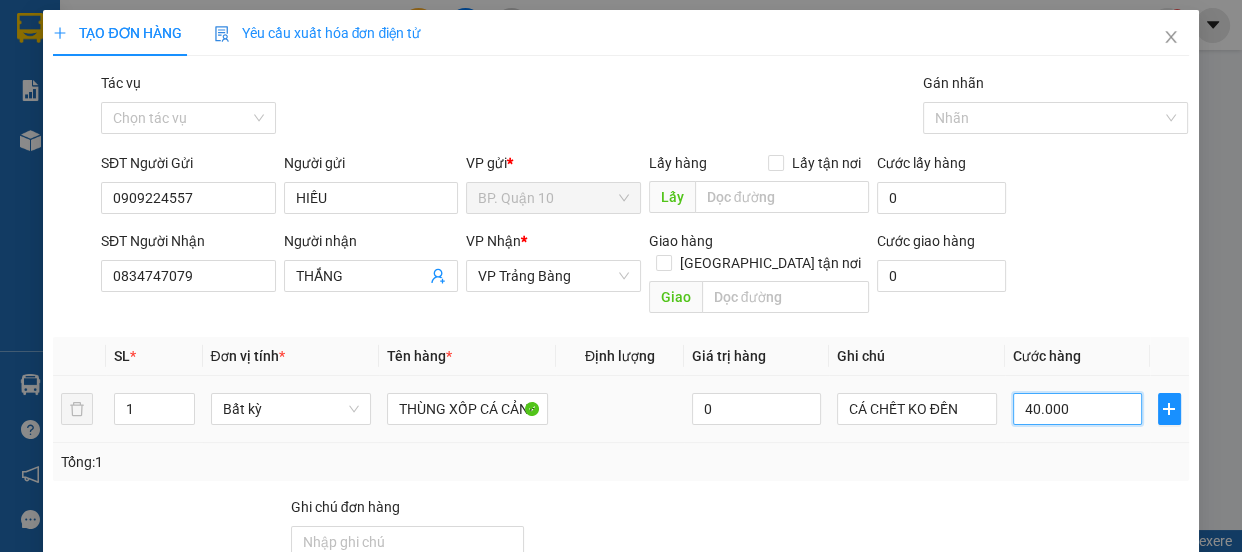 click on "40.000" at bounding box center [1077, 409] 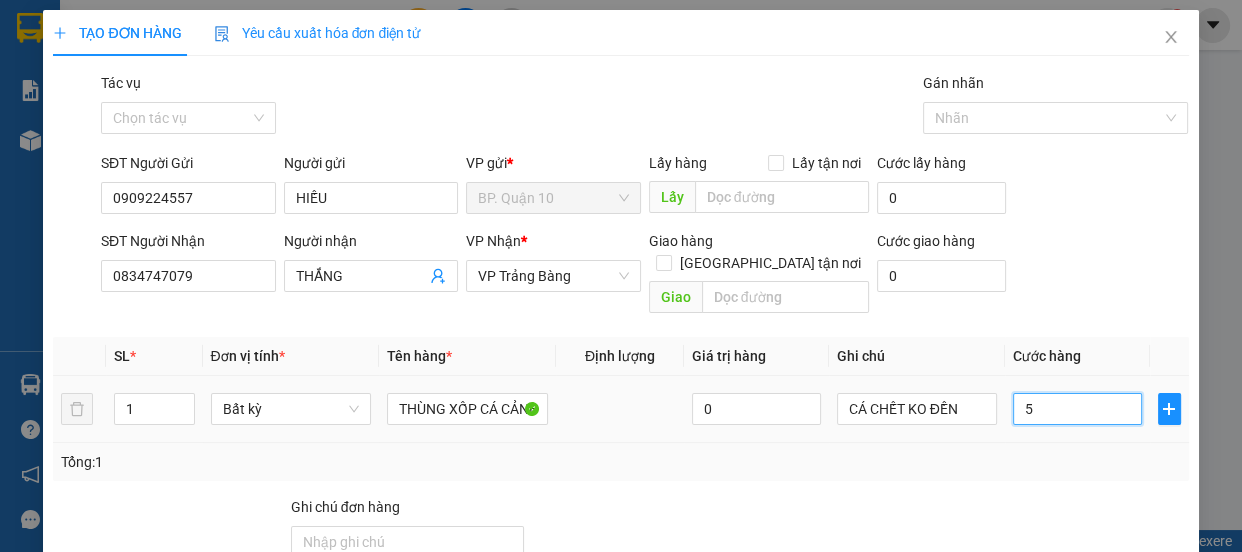 type on "50" 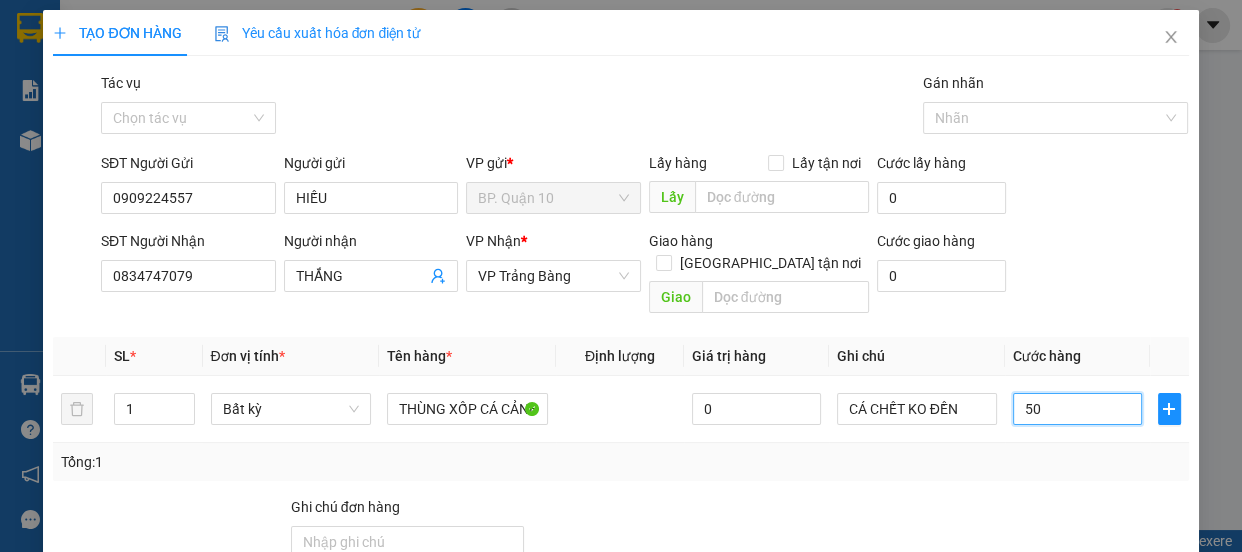 type on "50" 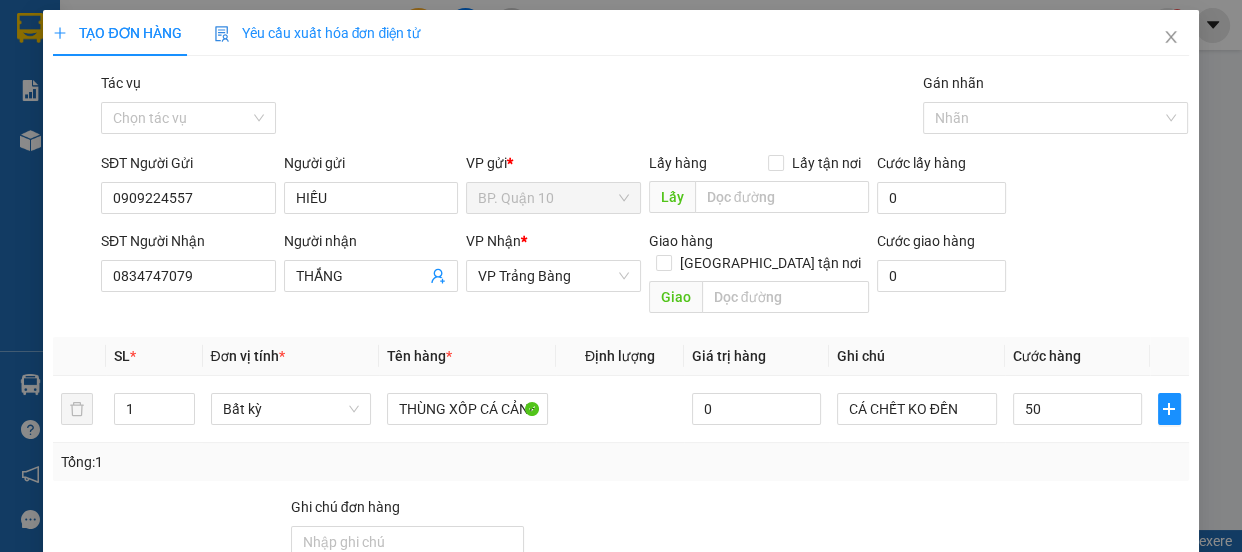 type on "50.000" 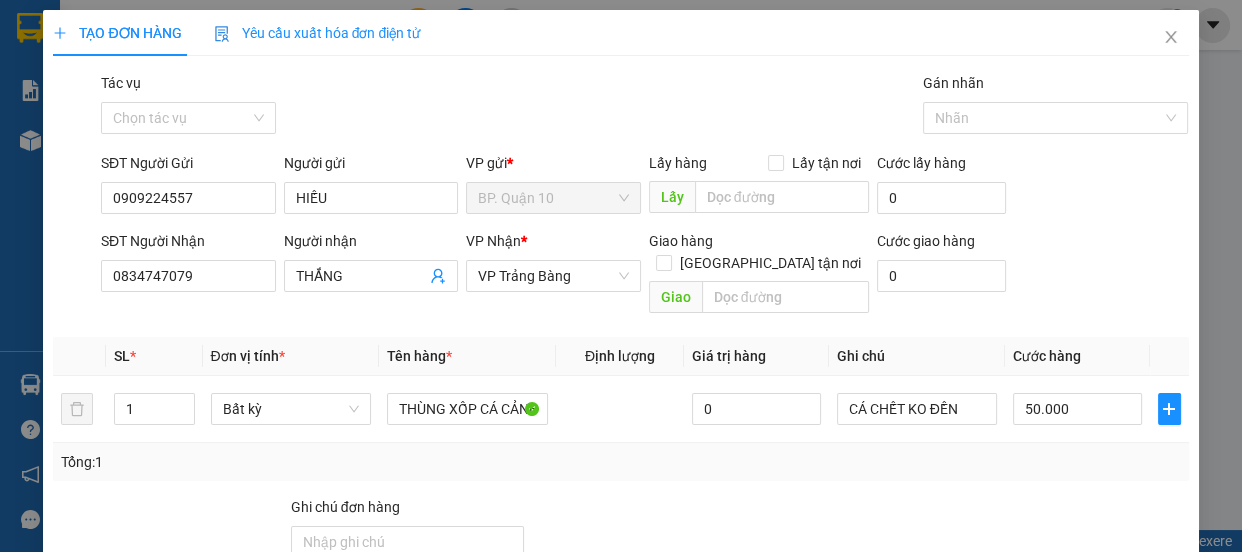 click at bounding box center [1096, 531] 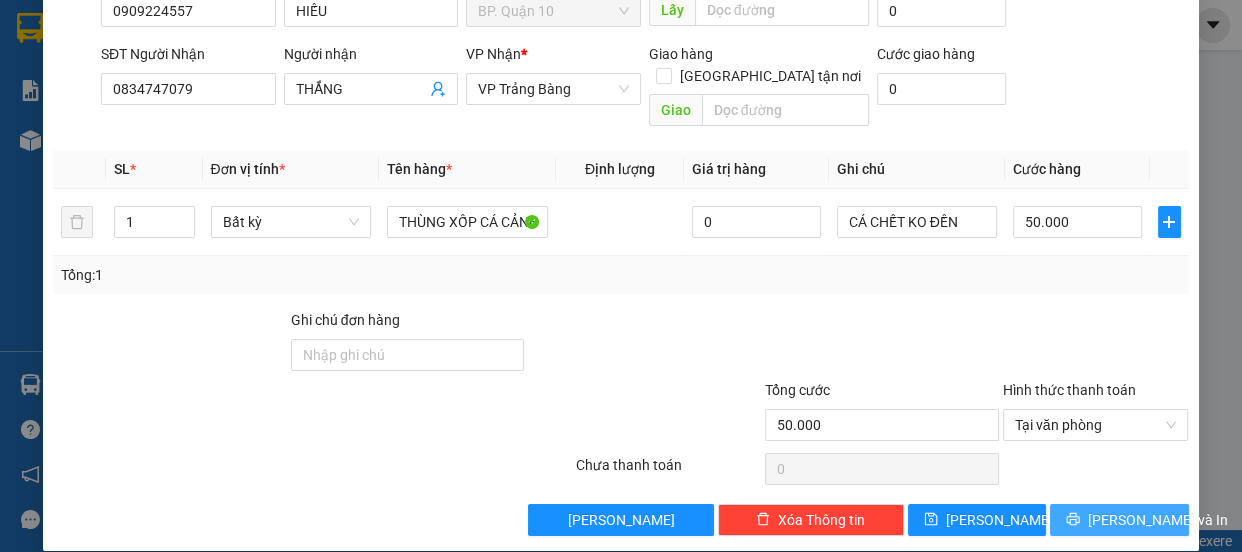 click on "[PERSON_NAME] và In" at bounding box center (1158, 520) 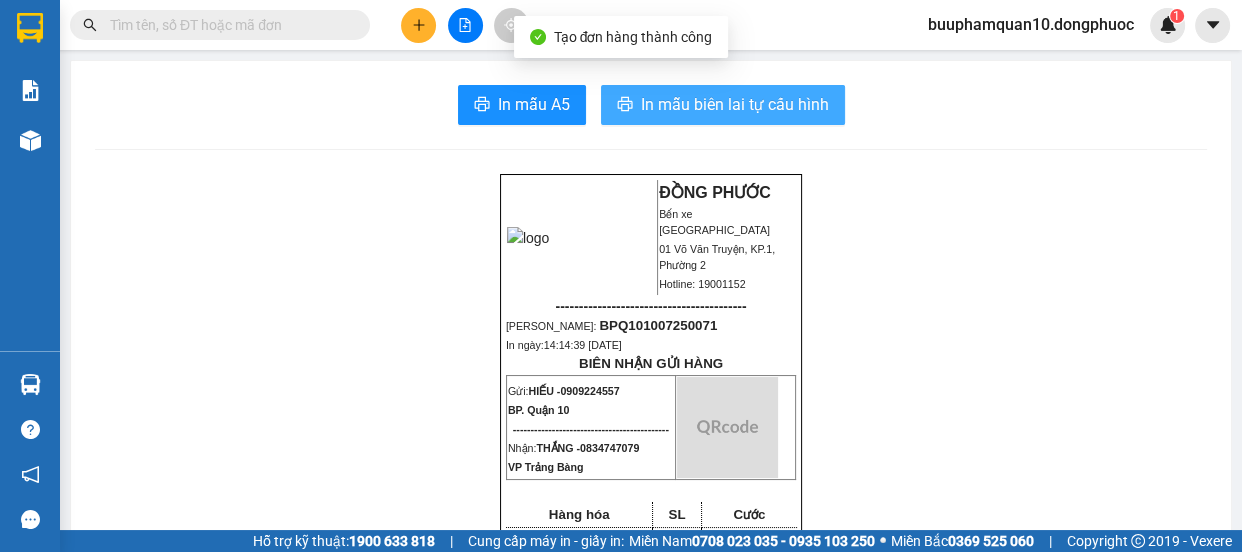 click on "In mẫu biên lai tự cấu hình" at bounding box center [735, 104] 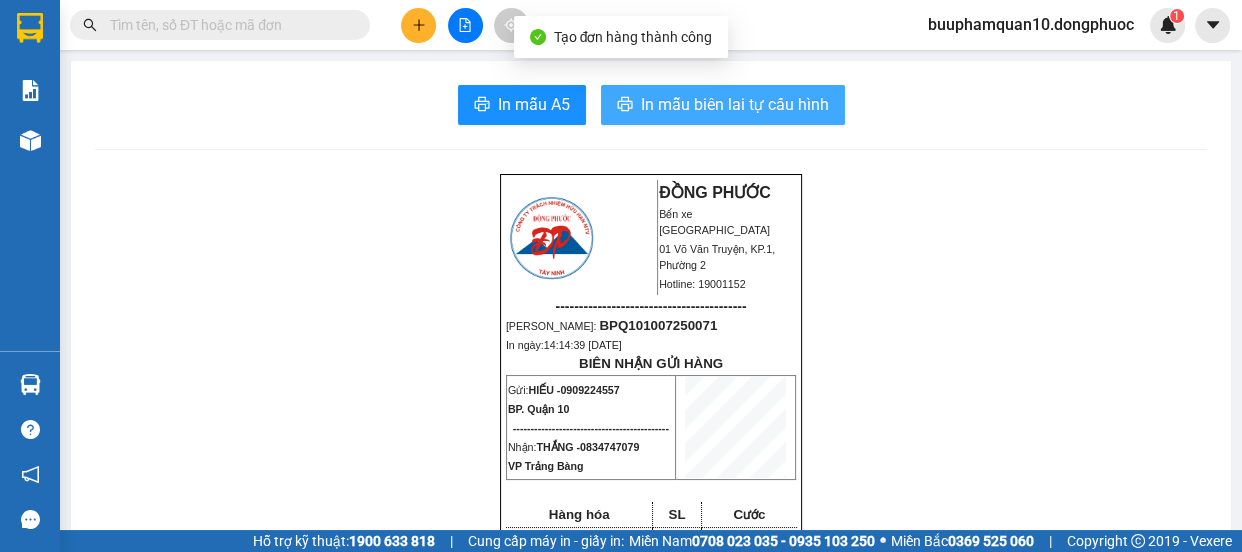 scroll, scrollTop: 0, scrollLeft: 0, axis: both 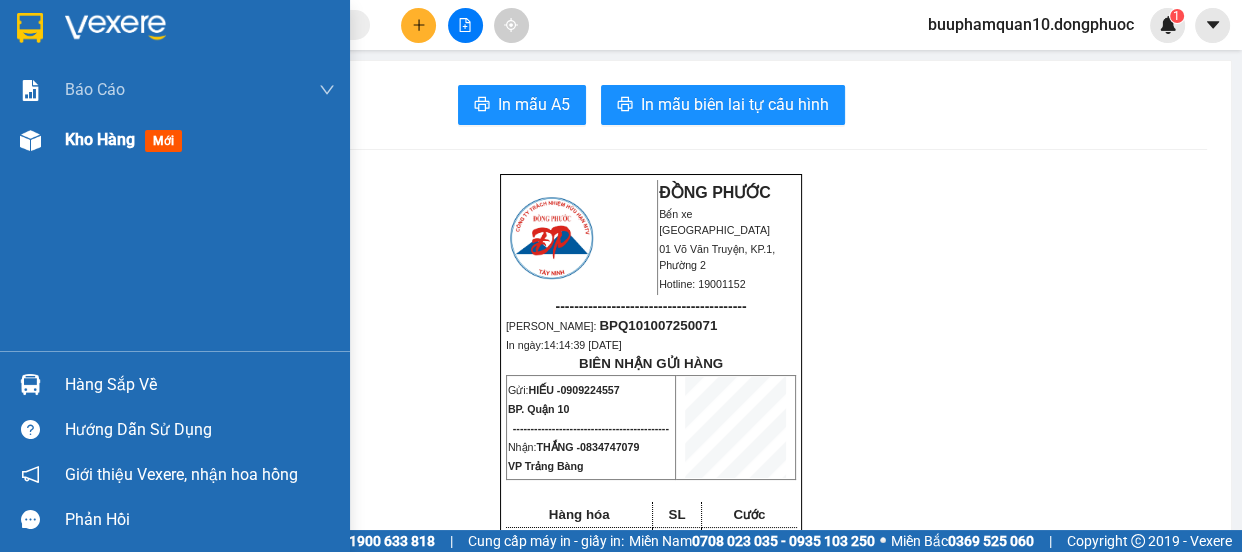 click on "Kho hàng mới" at bounding box center [175, 140] 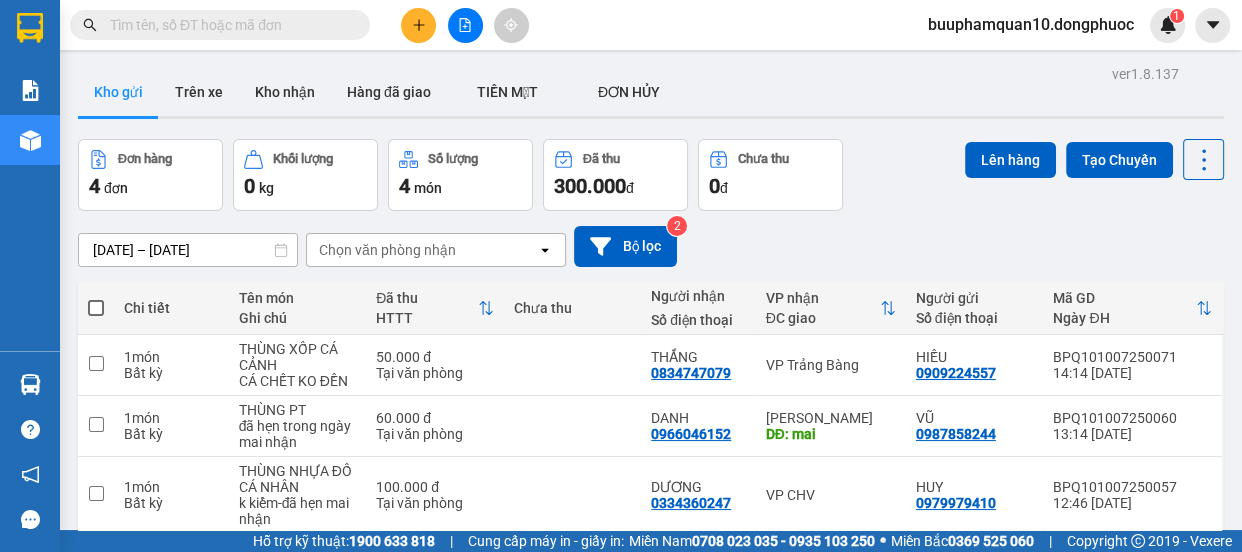 click at bounding box center (96, 554) 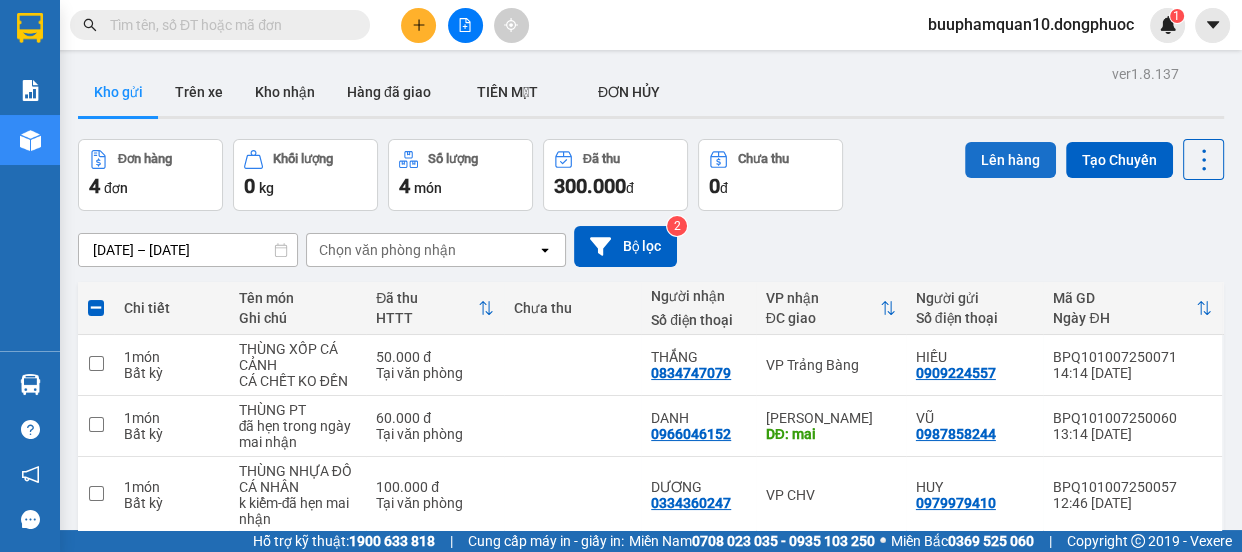 click on "Lên hàng" at bounding box center [1010, 160] 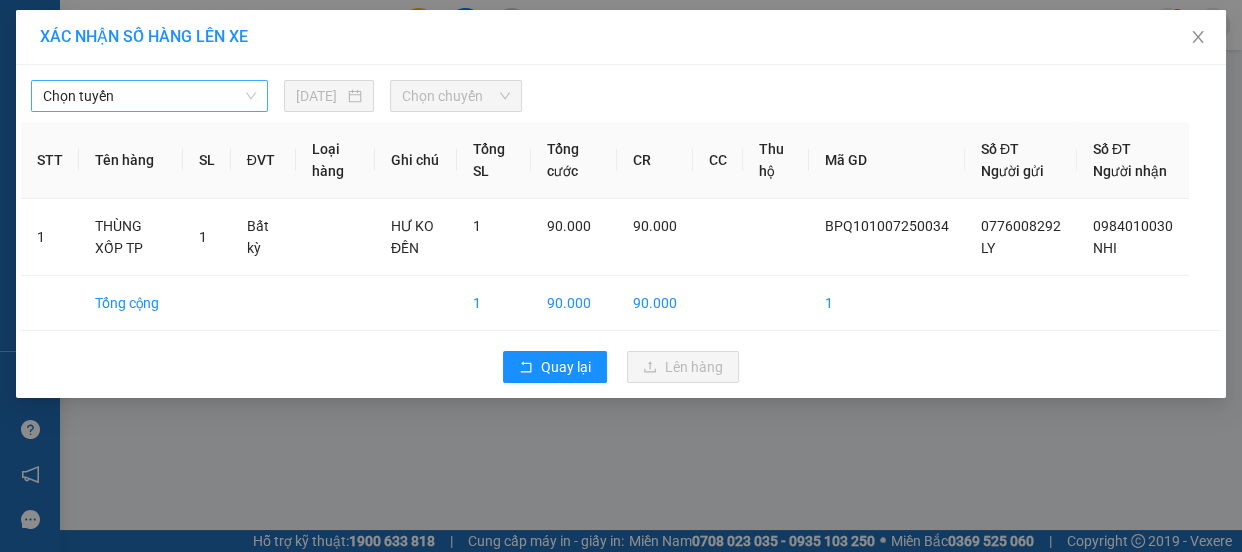 click on "Chọn tuyến" at bounding box center (149, 96) 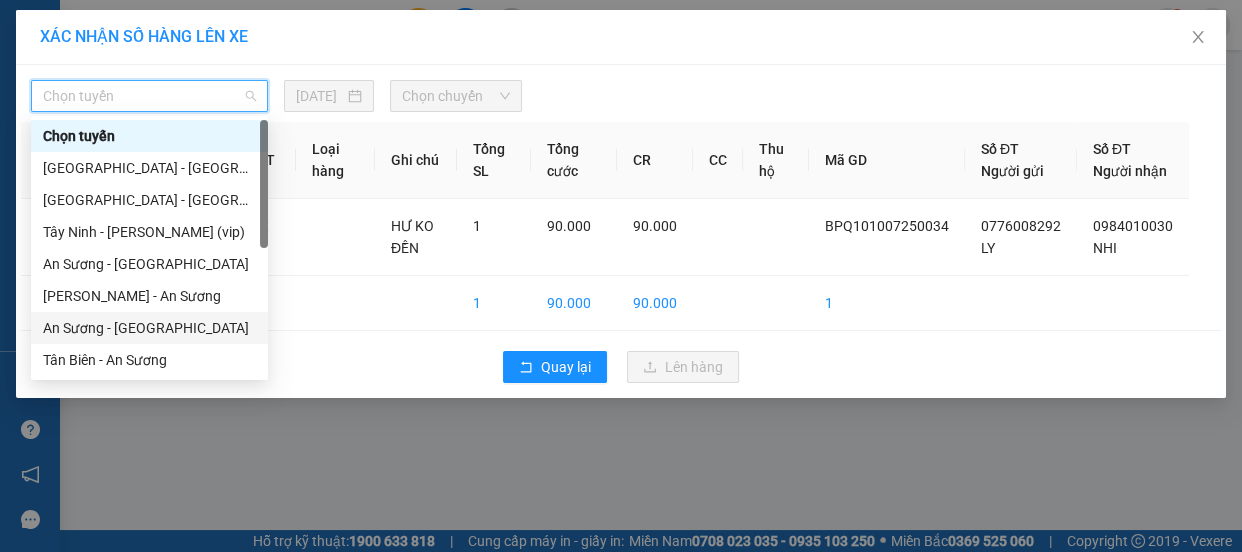 click on "An Sương - [GEOGRAPHIC_DATA]" at bounding box center [149, 328] 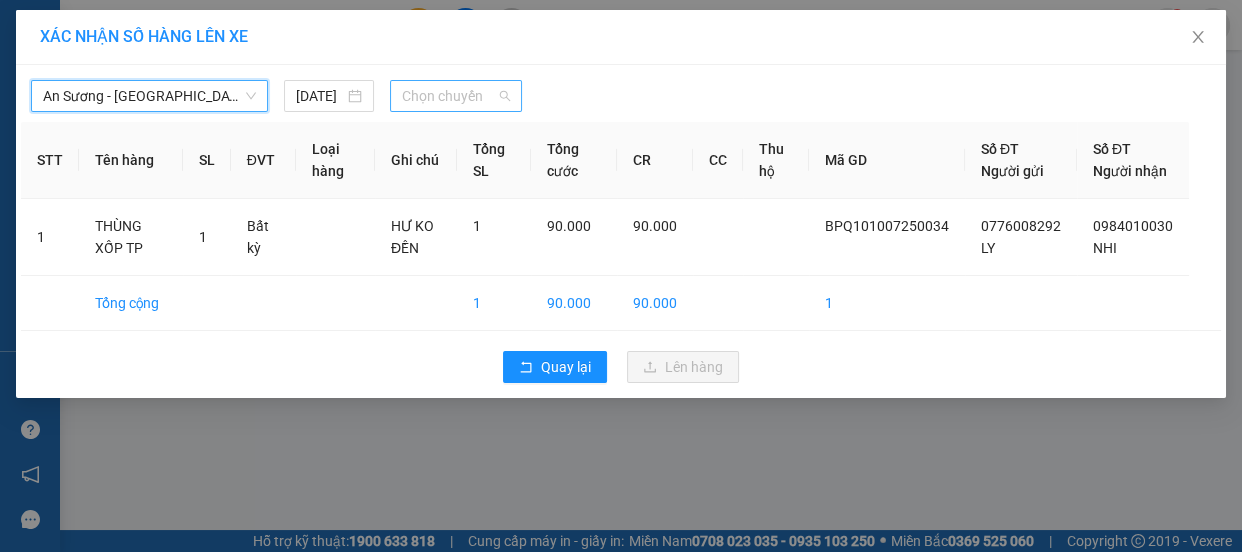click on "Chọn chuyến" at bounding box center (456, 96) 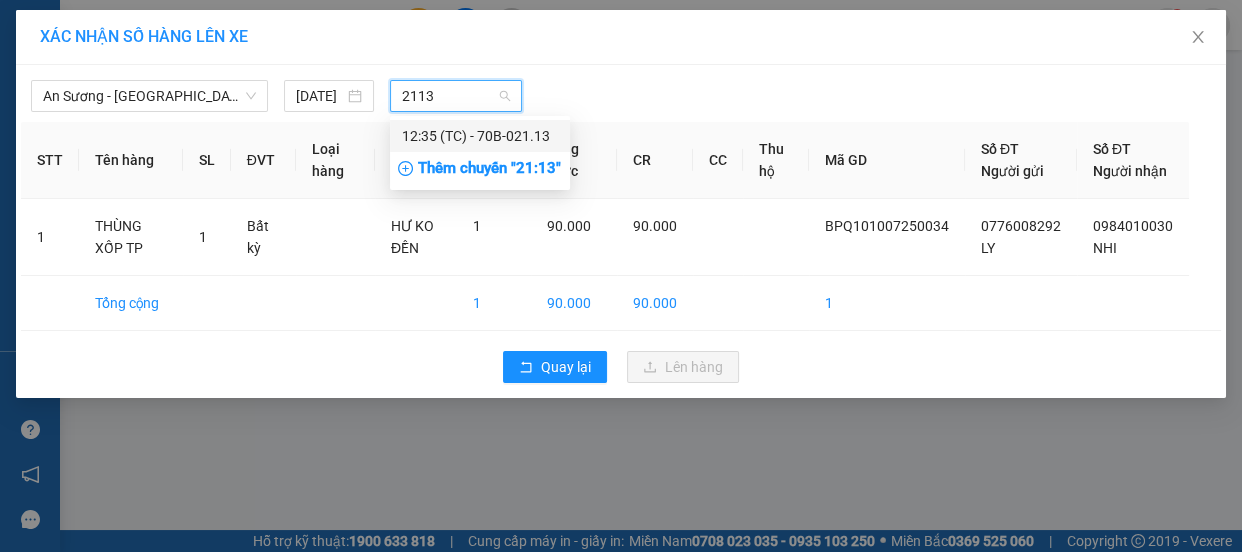 click on "12:35   (TC)   - 70B-021.13" at bounding box center [480, 136] 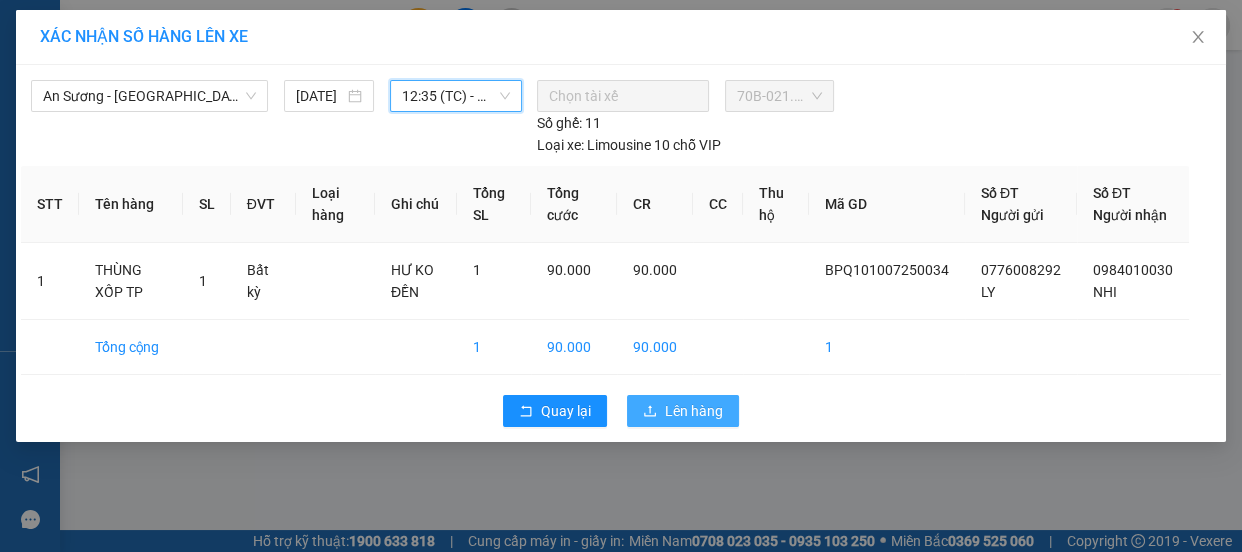 click on "Lên hàng" at bounding box center [694, 411] 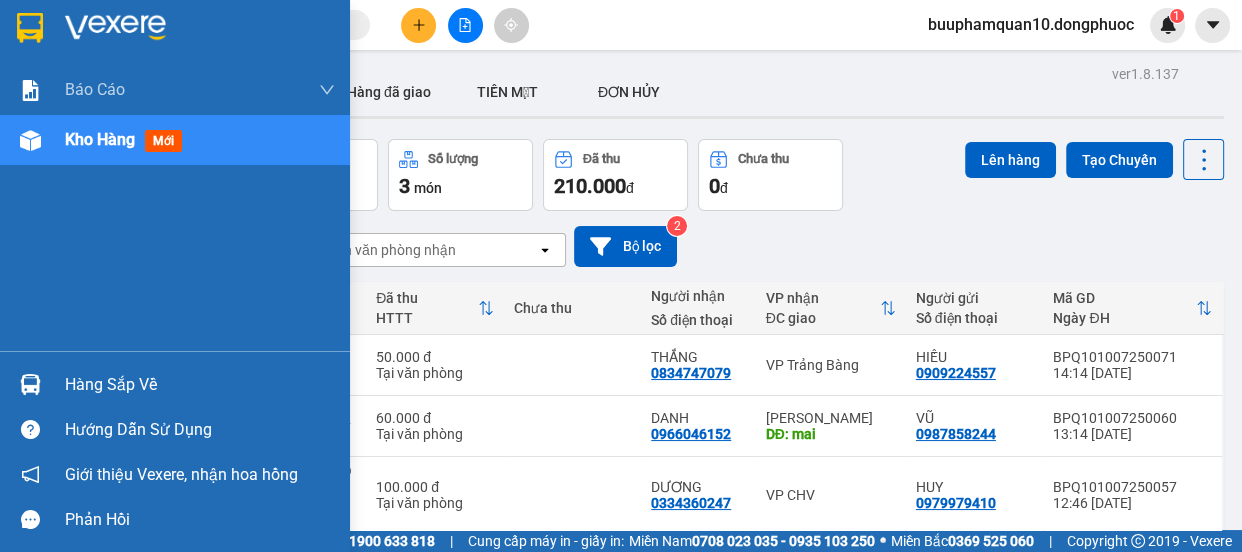 click at bounding box center (30, 384) 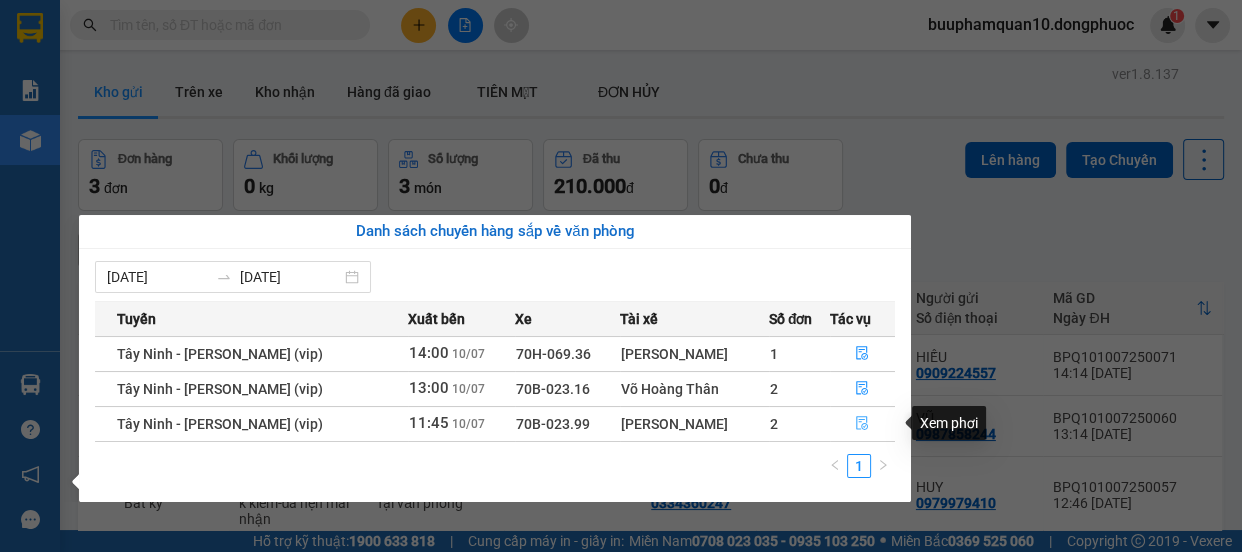 click 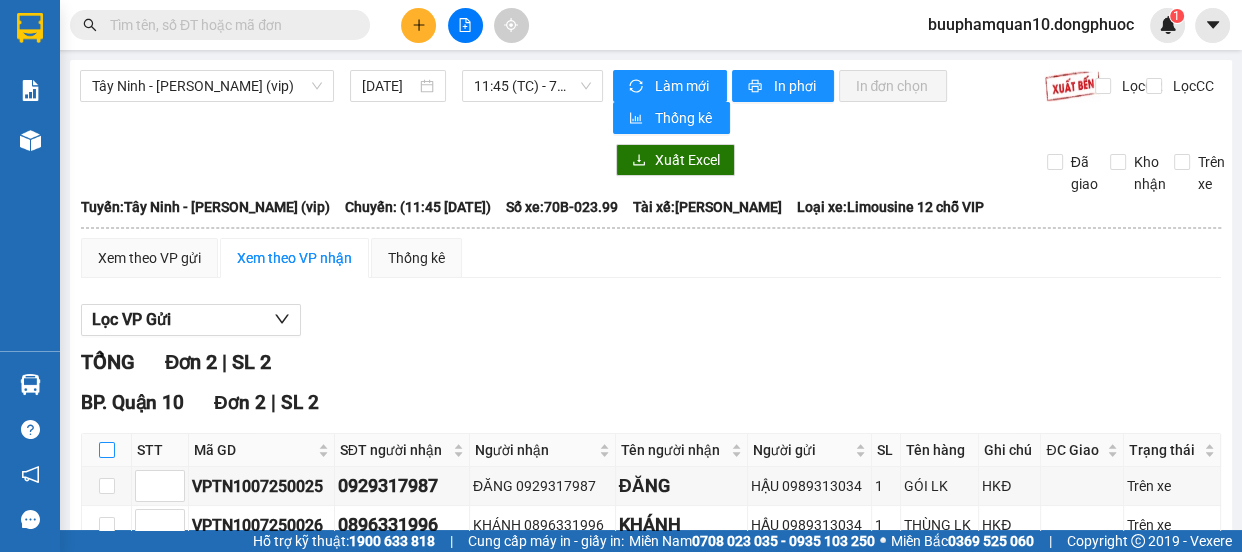 click at bounding box center [107, 450] 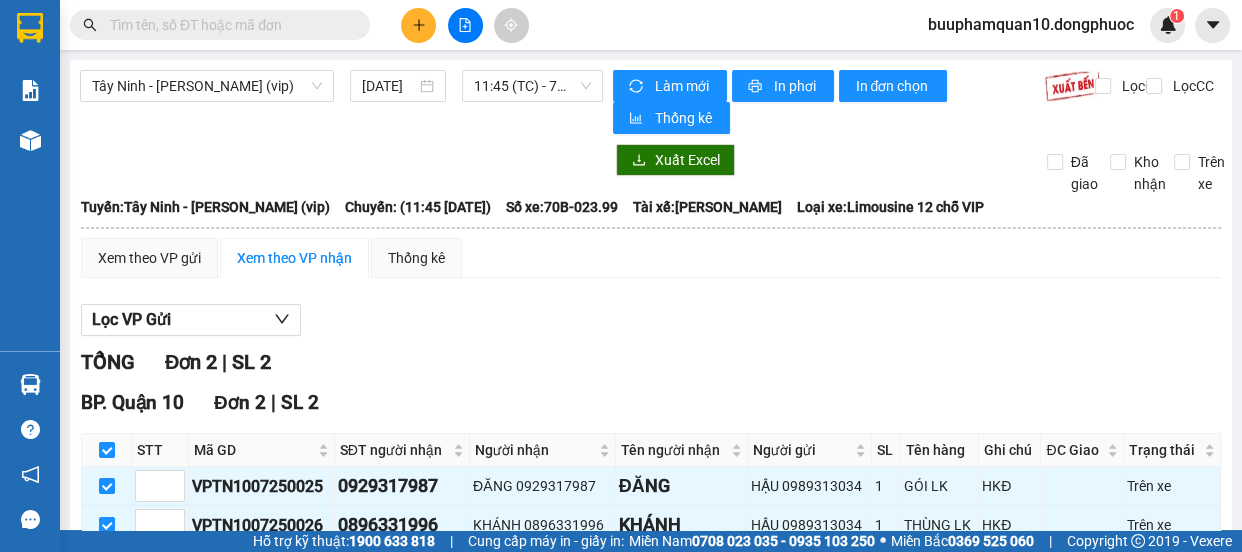 click on "Nhập kho nhận" at bounding box center (382, 576) 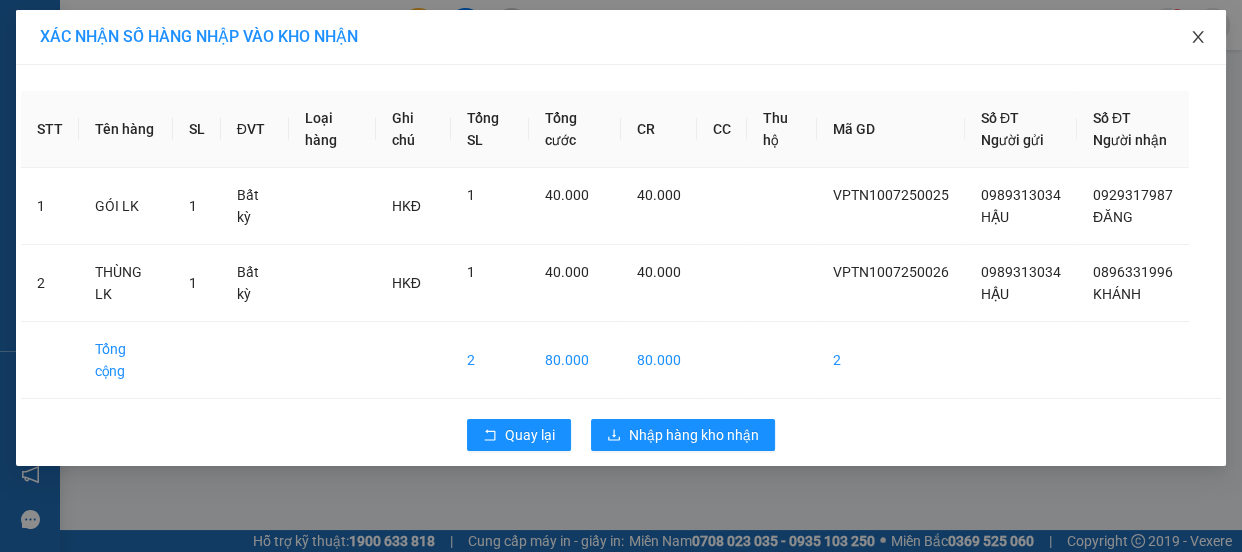 click 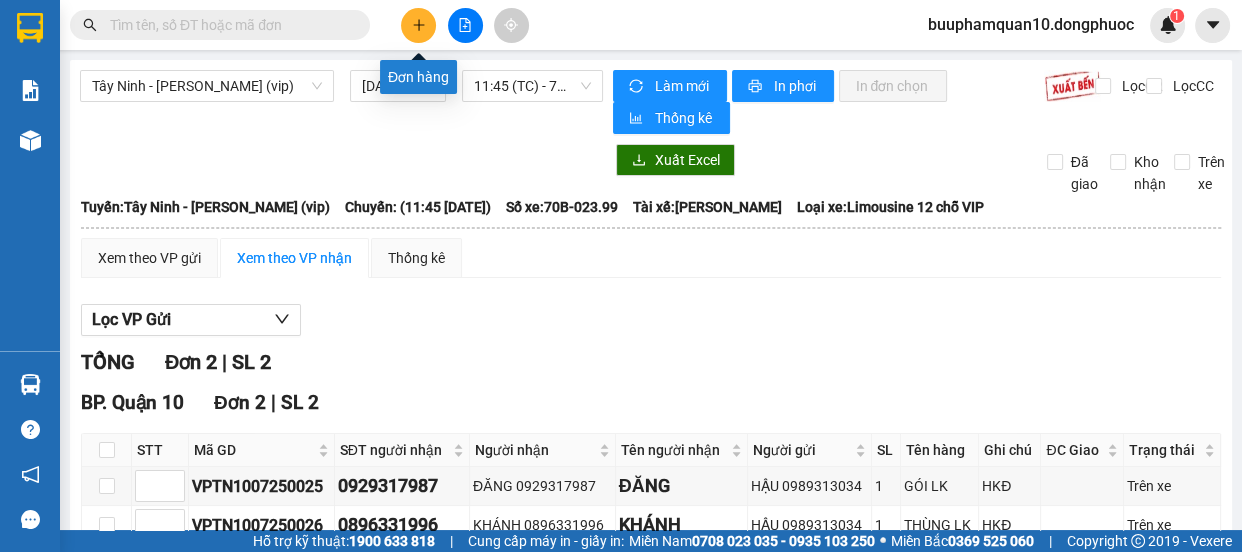 click 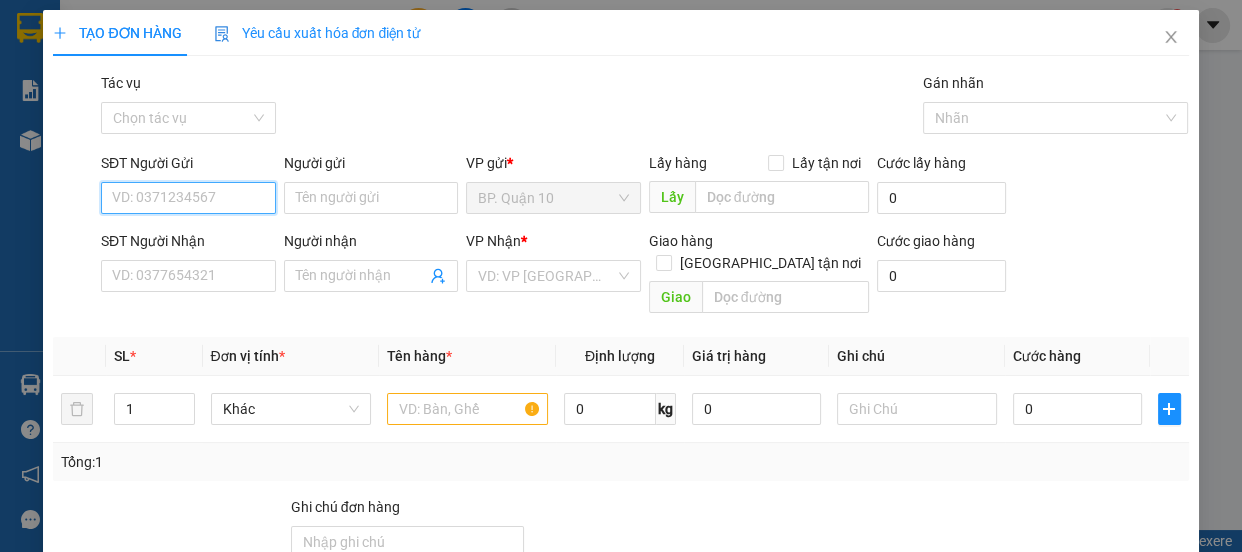 click on "SĐT Người Gửi" at bounding box center (188, 198) 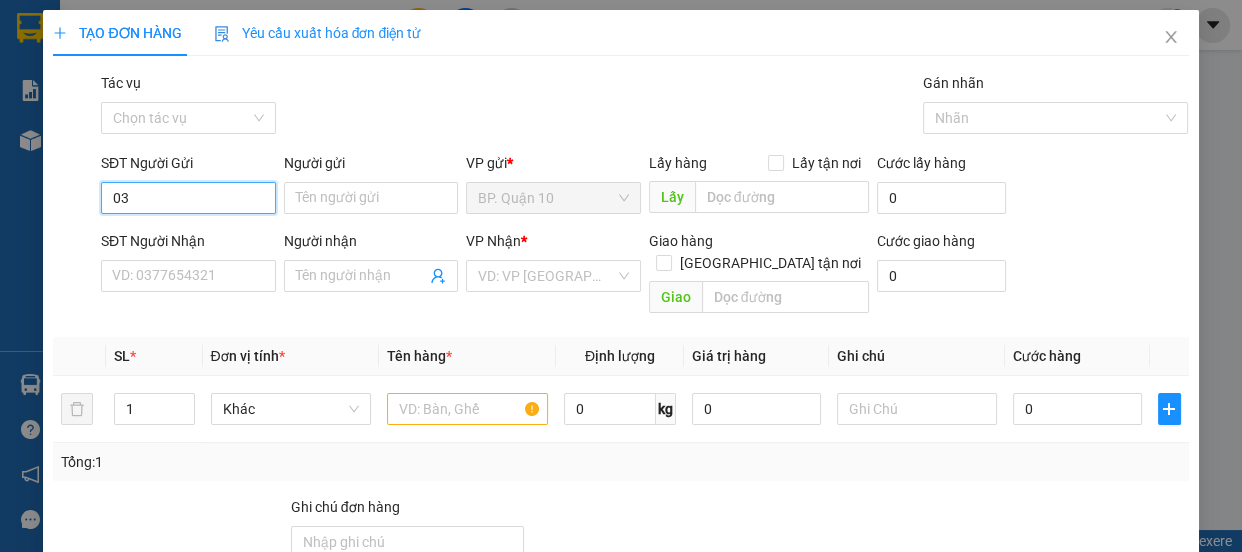 type on "0" 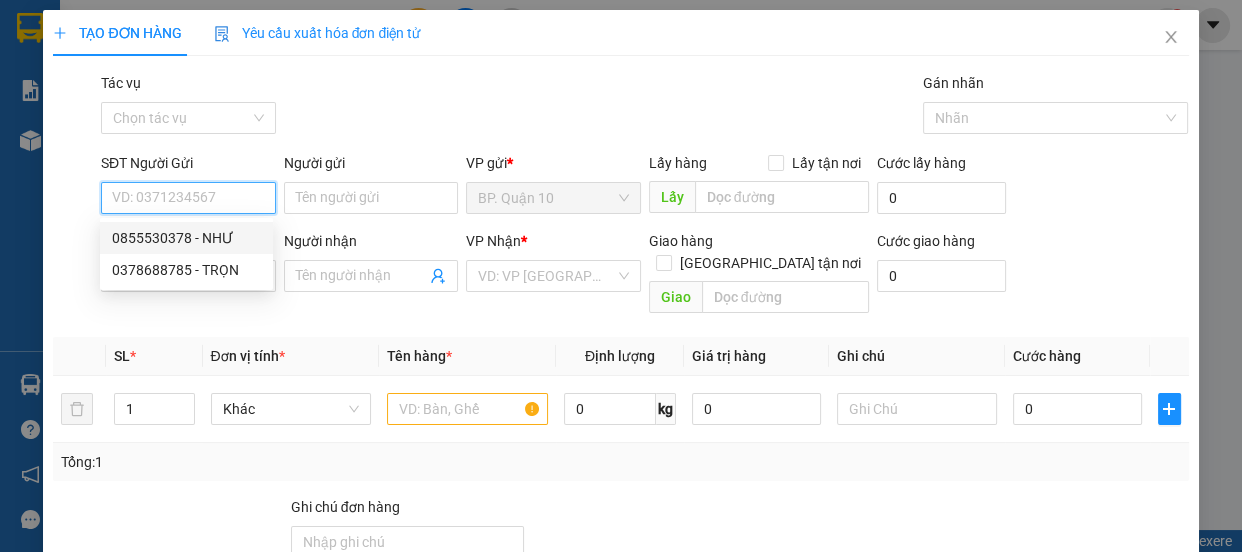 click on "SĐT Người Gửi" at bounding box center [188, 198] 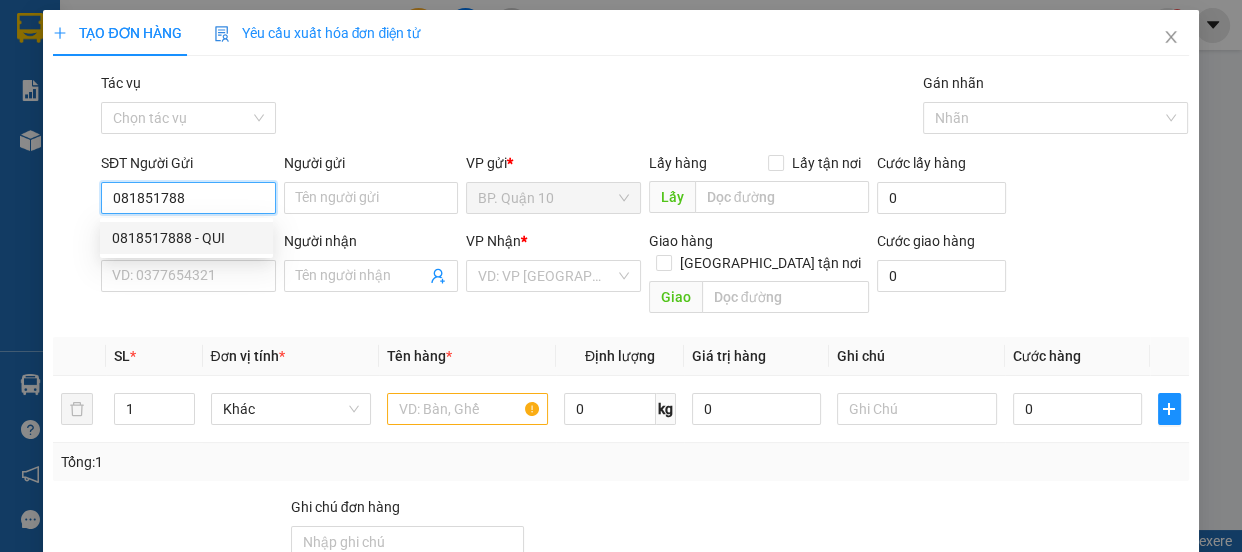 click on "0818517888 - QUI" at bounding box center [186, 238] 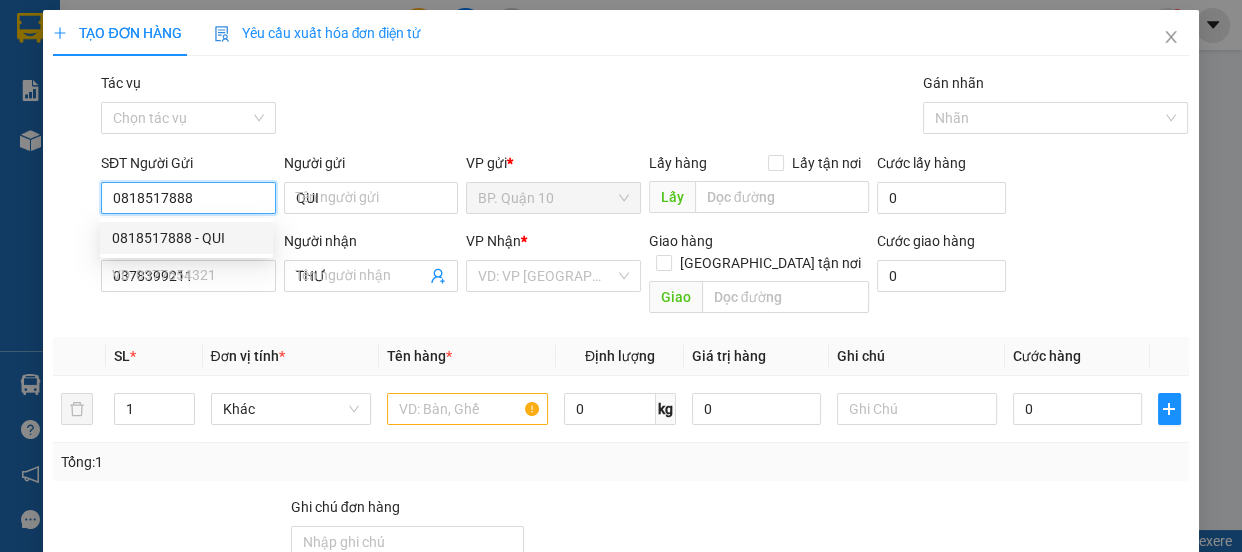 type on "40.000" 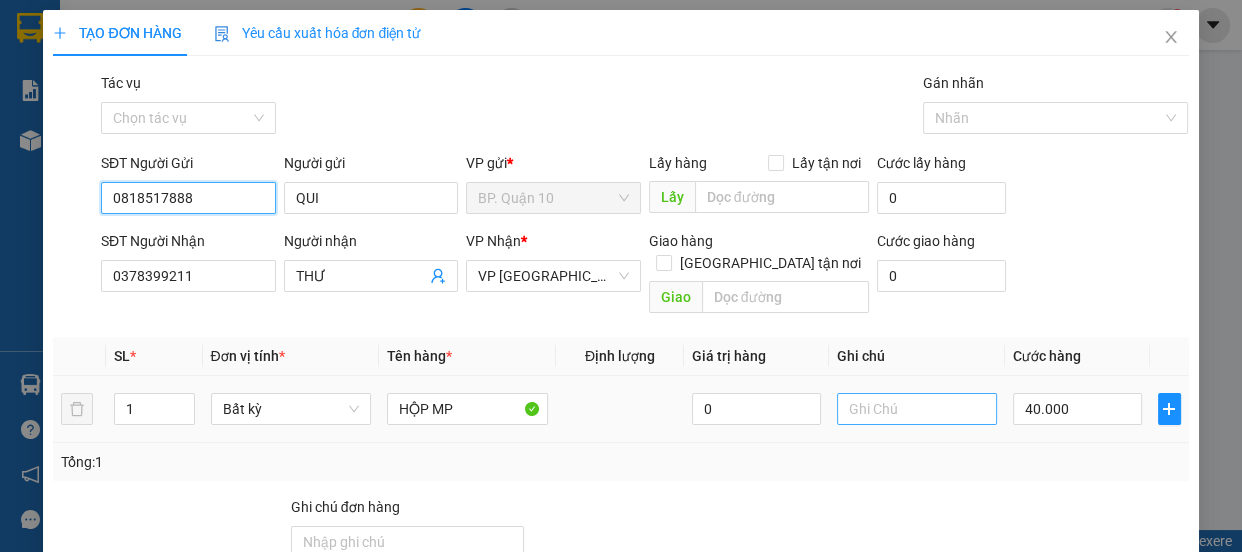 type on "0818517888" 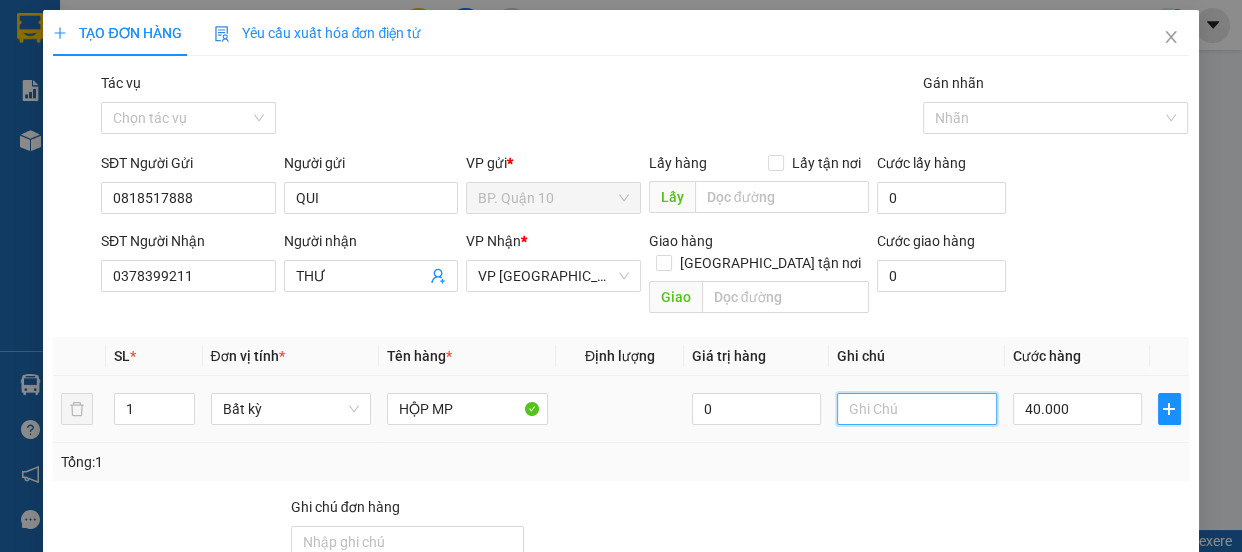 click at bounding box center (917, 409) 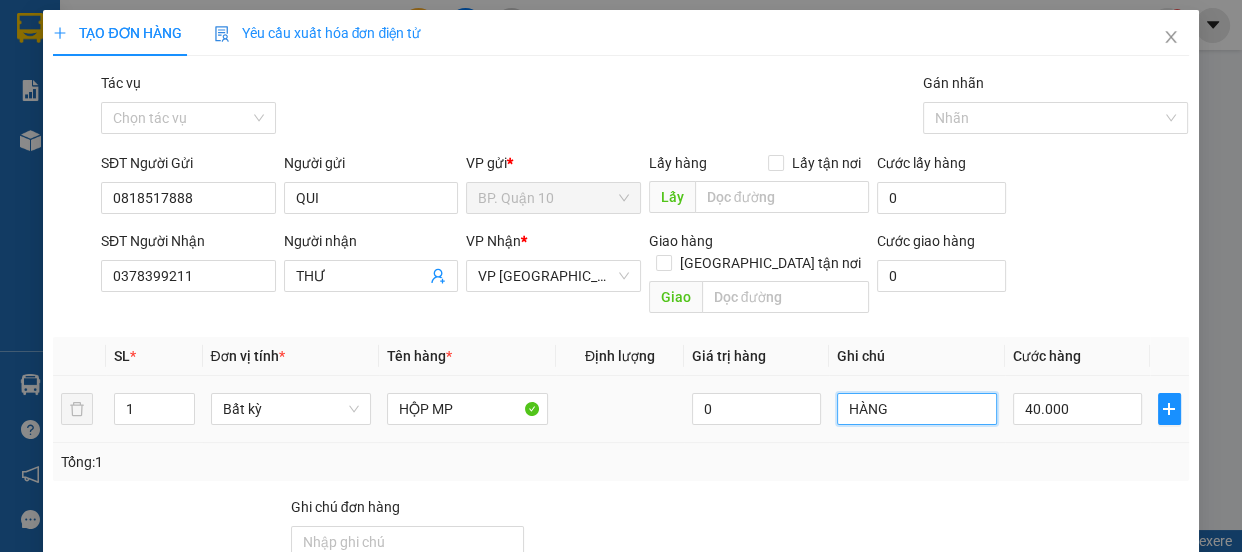 type on "HÀNG K" 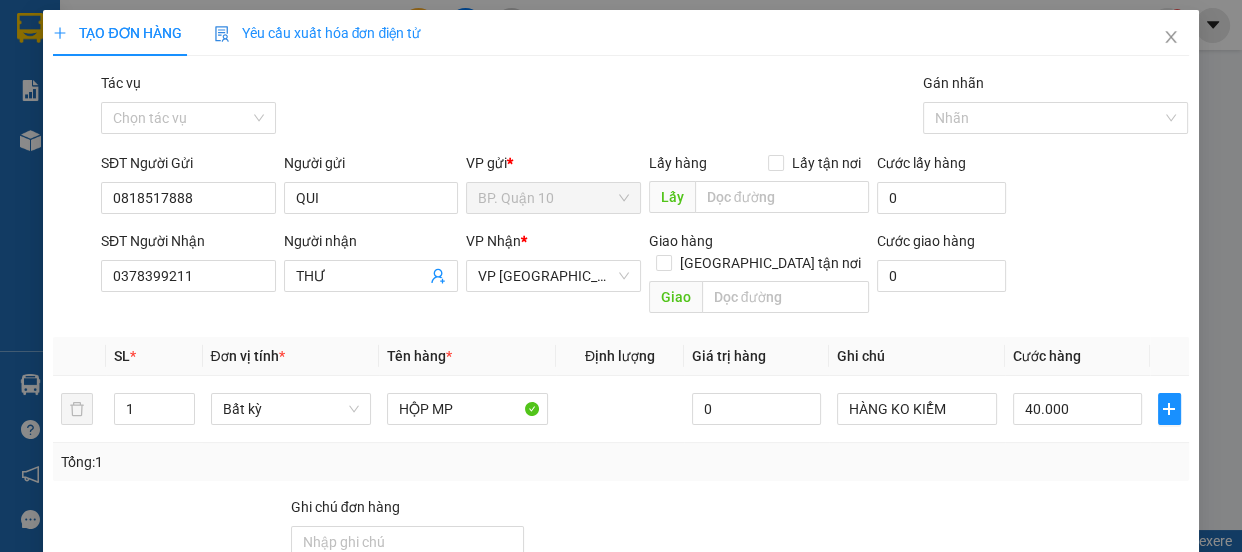 click at bounding box center [881, 531] 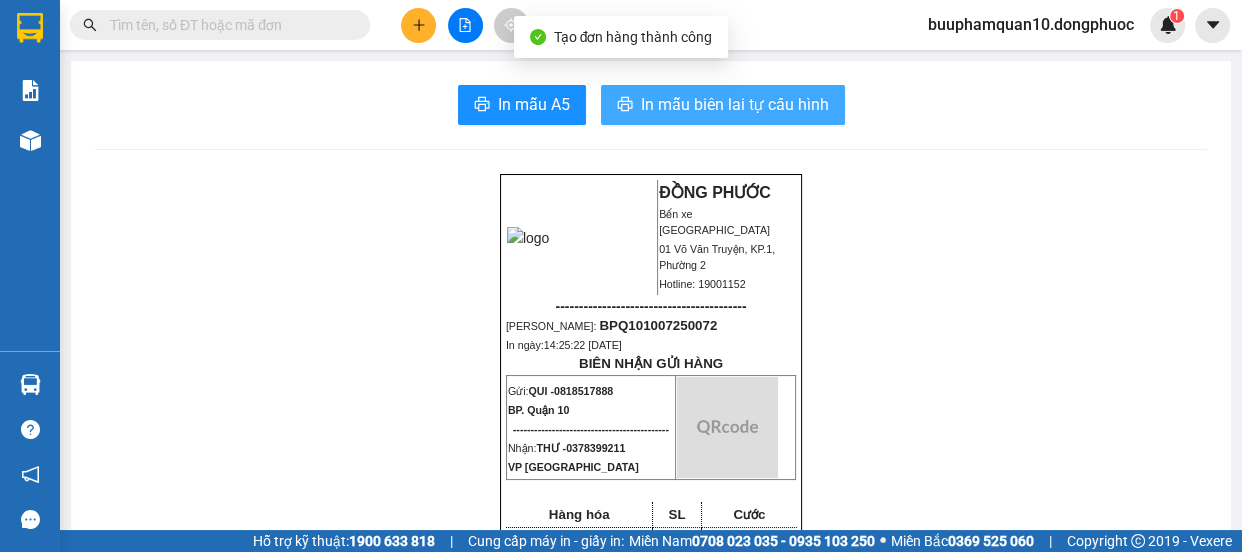 click on "In mẫu biên lai tự cấu hình" at bounding box center [735, 104] 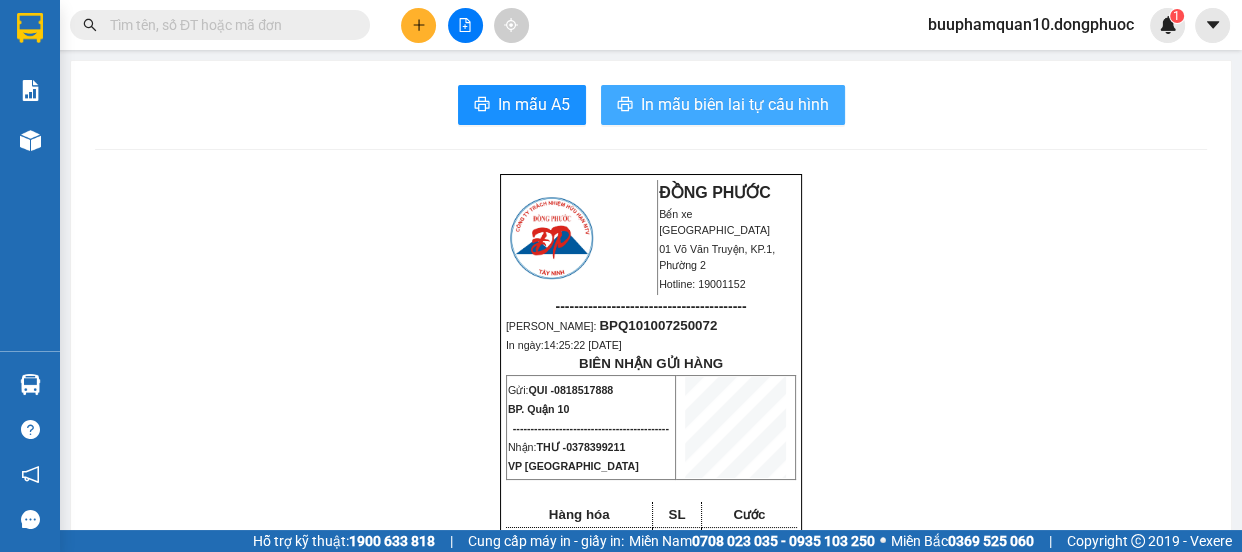 click on "In mẫu biên lai tự cấu hình" at bounding box center [735, 104] 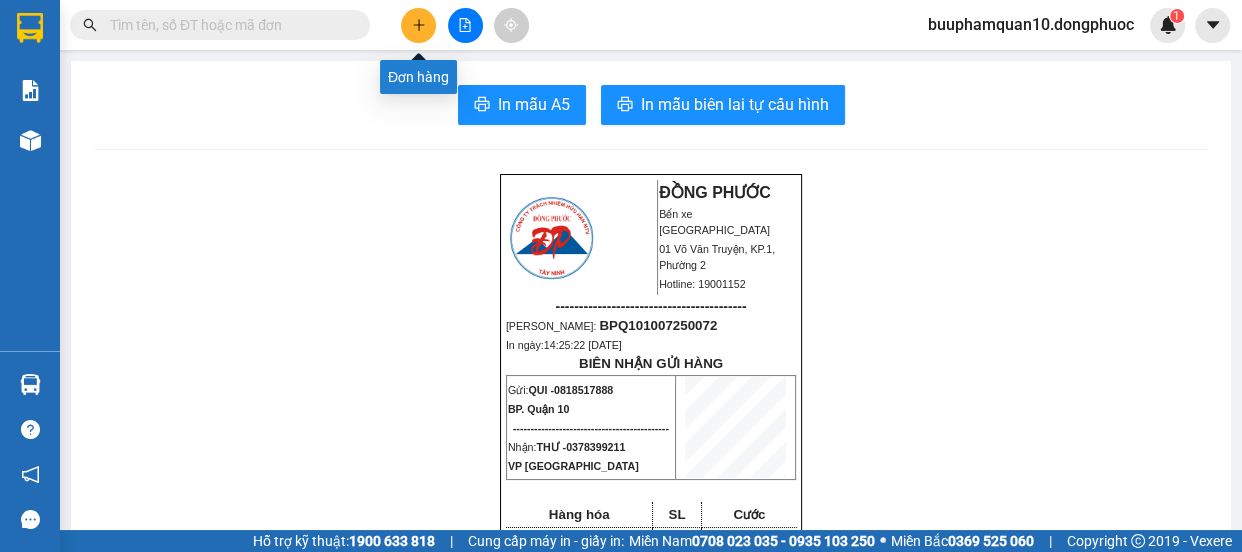 click at bounding box center (418, 25) 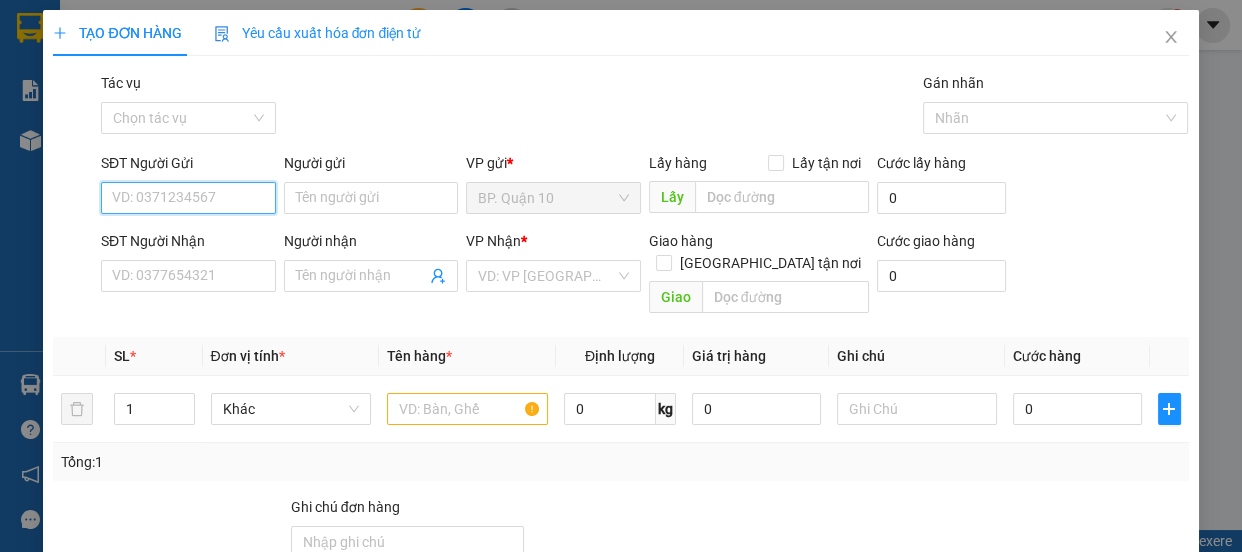 click on "SĐT Người Gửi" at bounding box center [188, 198] 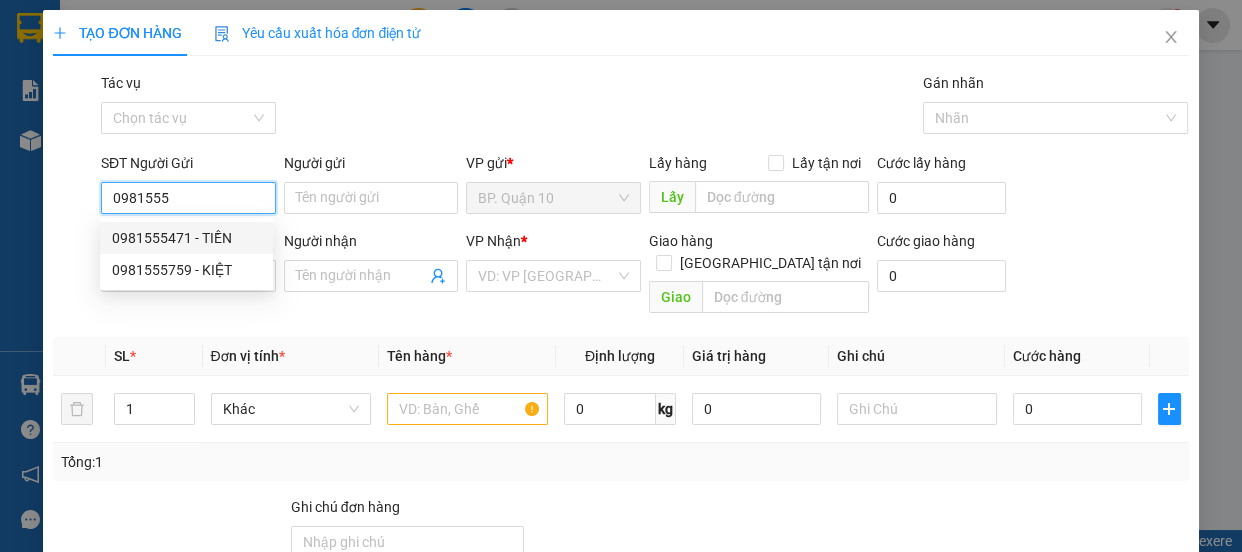 click on "0981555471 - TIỀN" at bounding box center [186, 238] 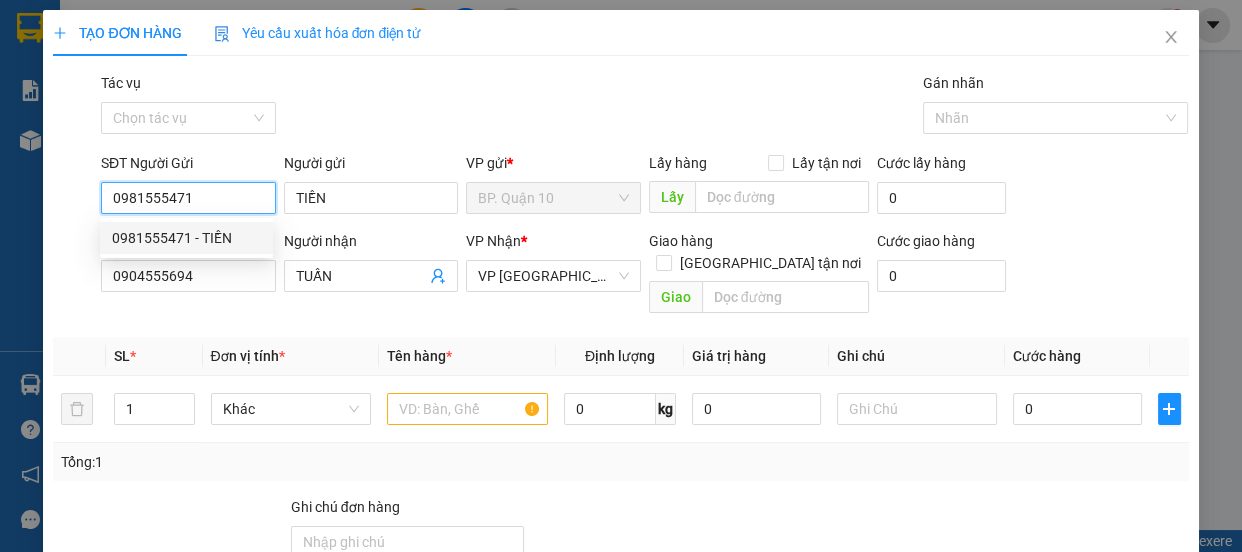 type on "60.000" 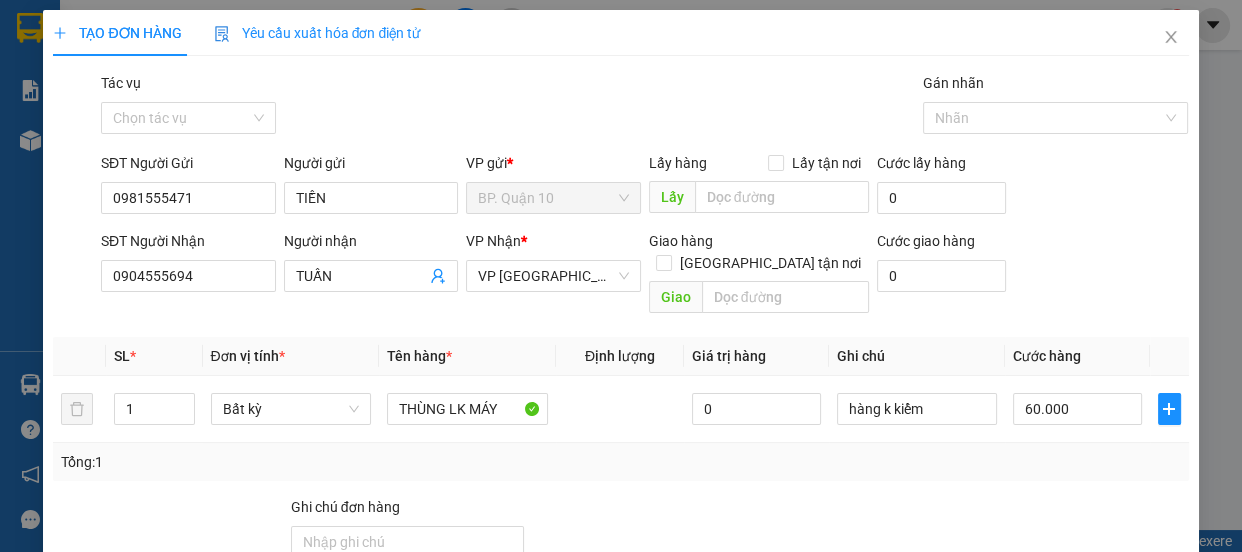 click on "Tổng:  1" at bounding box center [620, 462] 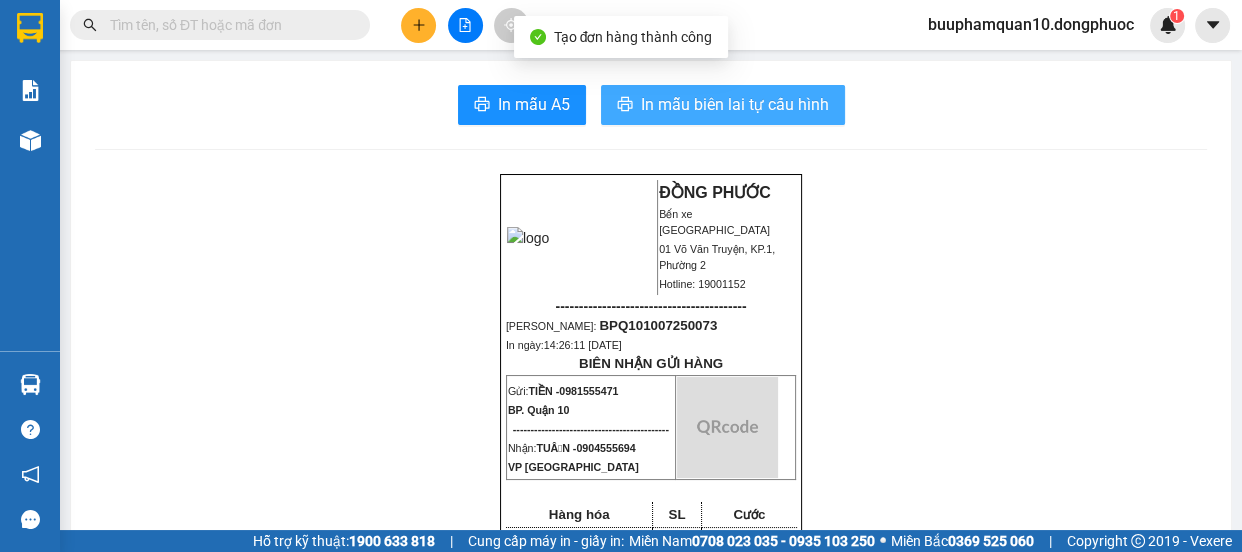 click on "In mẫu biên lai tự cấu hình" at bounding box center (735, 104) 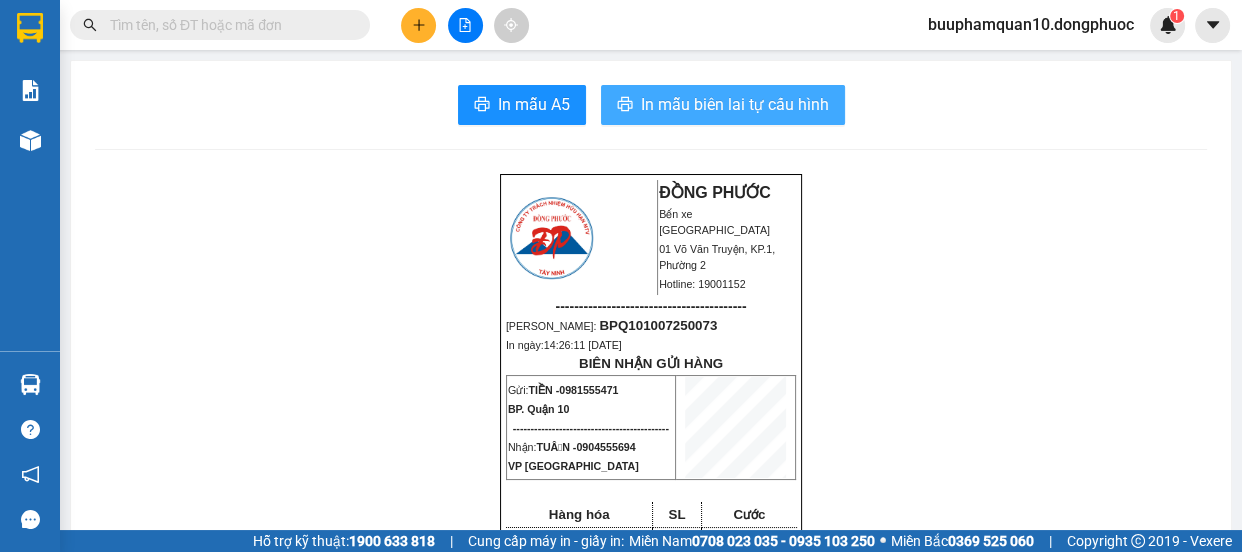 click on "In mẫu biên lai tự cấu hình" at bounding box center (735, 104) 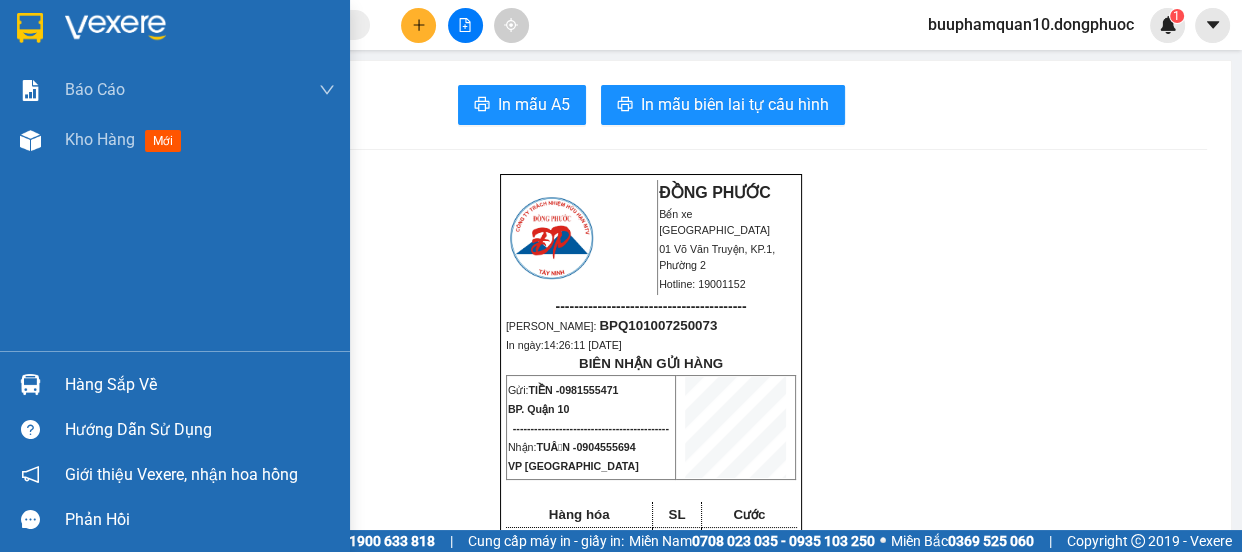 click at bounding box center [30, 384] 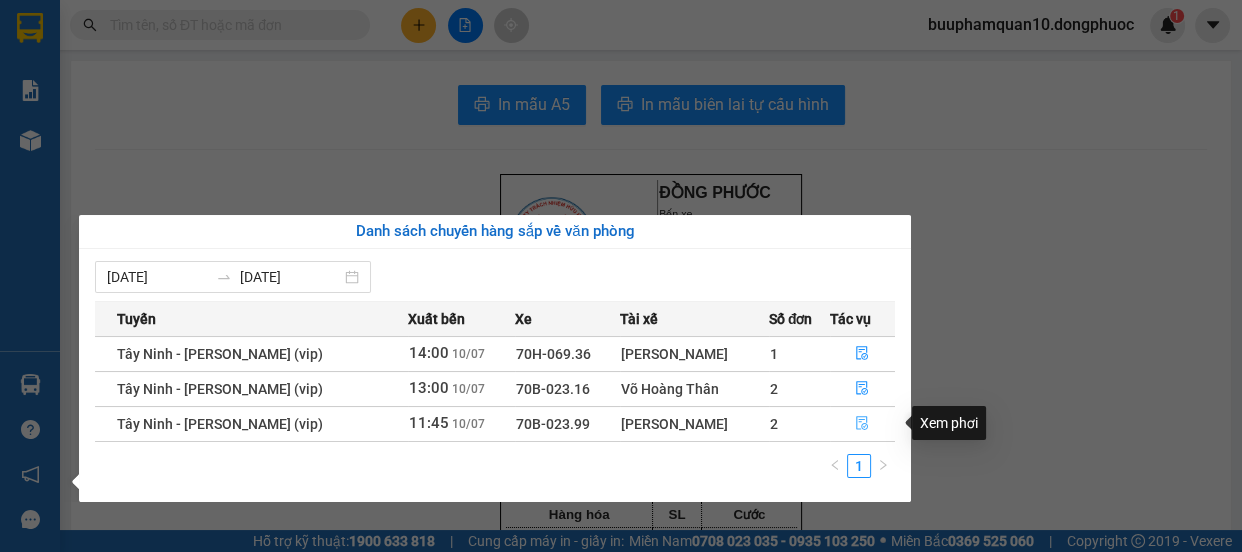 click 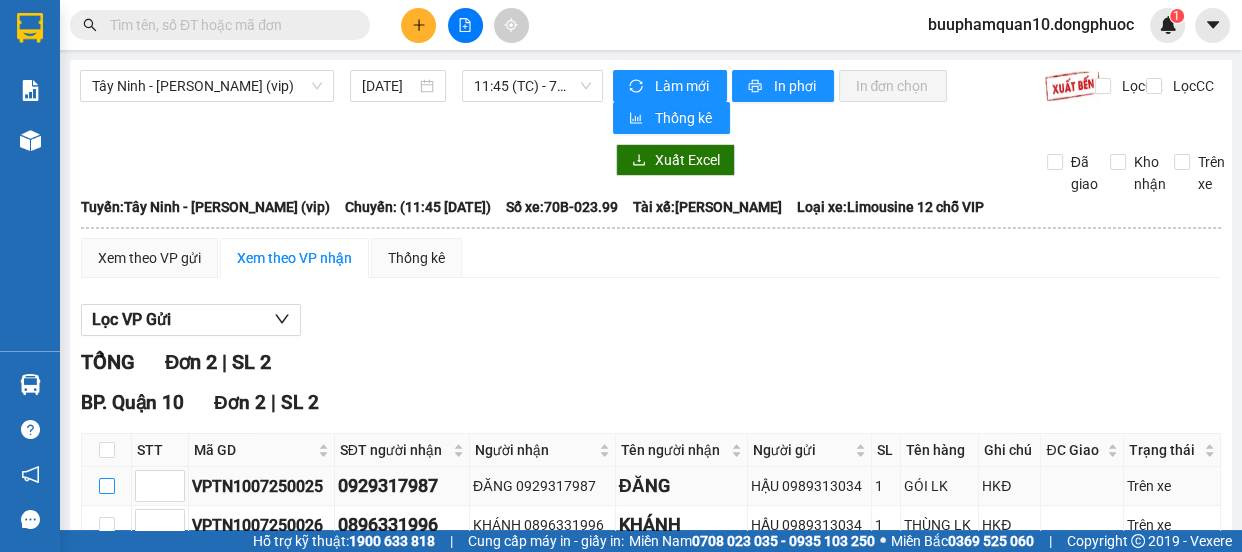 click at bounding box center [107, 486] 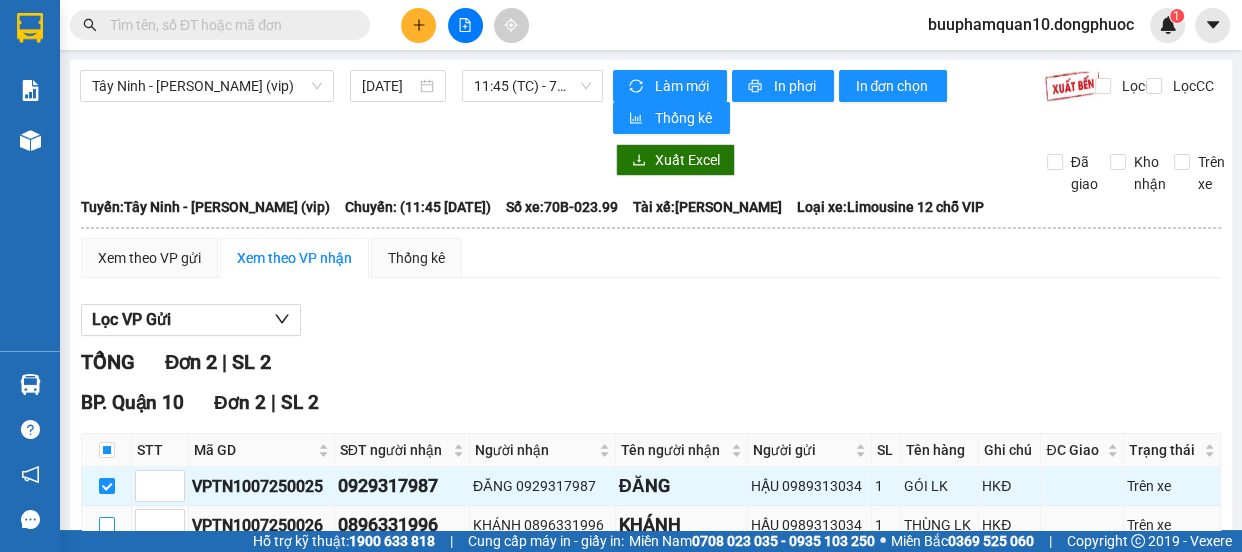 click at bounding box center [107, 525] 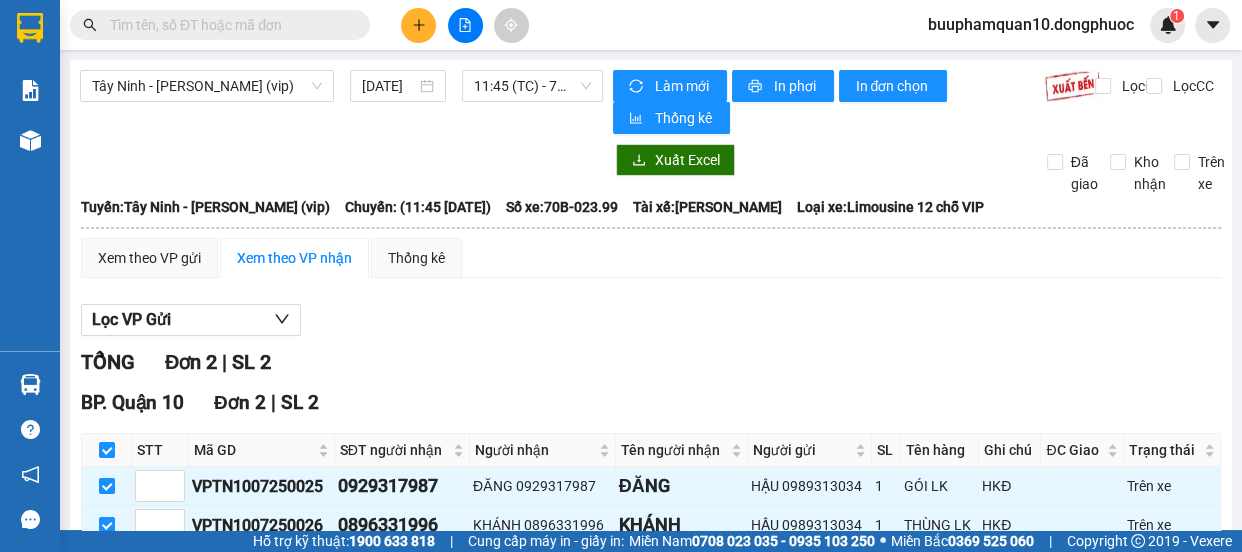 click on "Nhập kho nhận" at bounding box center (393, 576) 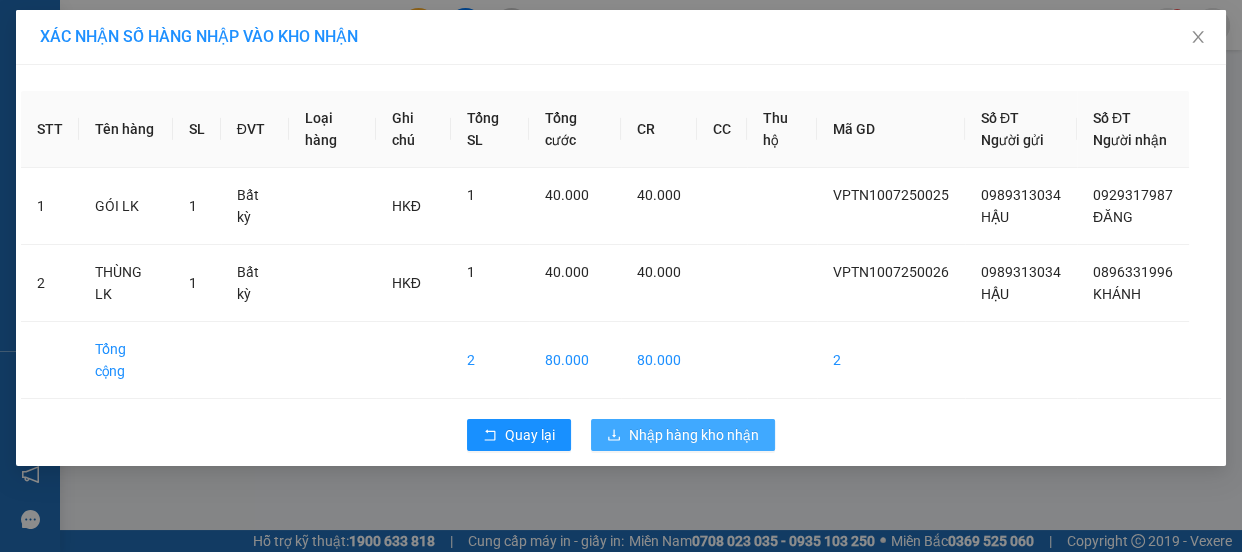 click on "Nhập hàng kho nhận" at bounding box center [694, 435] 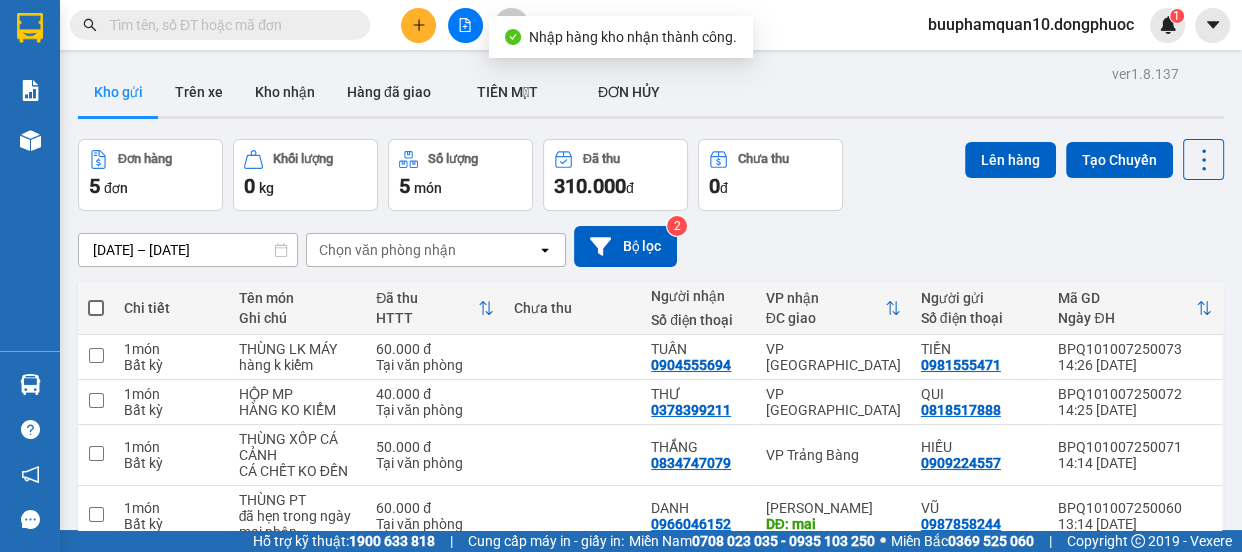 click on "Chọn văn phòng nhận" at bounding box center [422, 250] 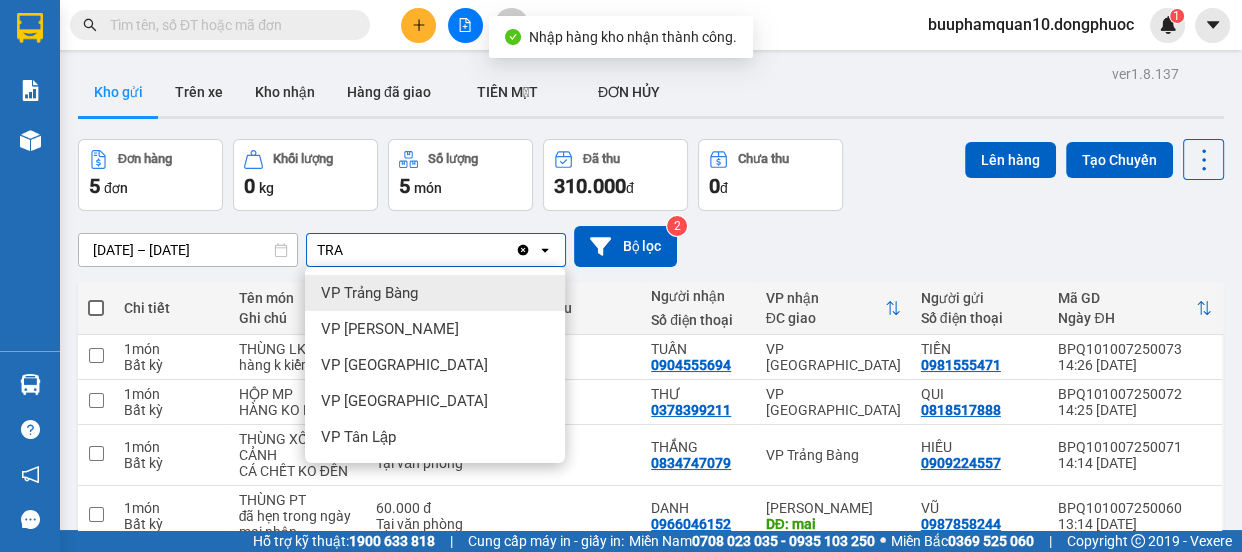 click on "VP Trảng Bàng" at bounding box center (435, 293) 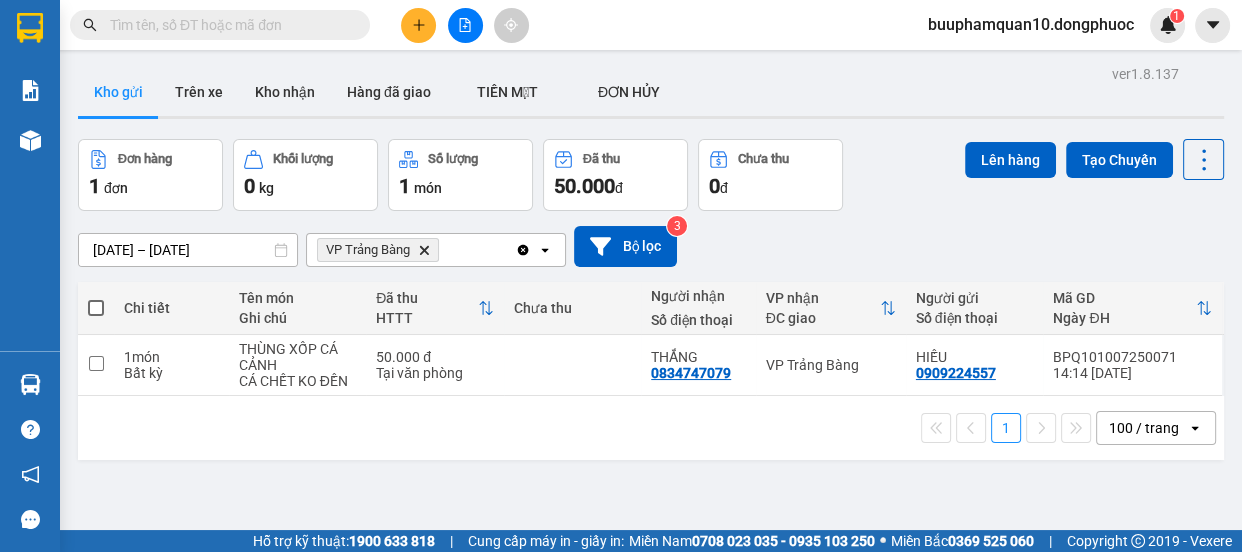 click at bounding box center (96, 308) 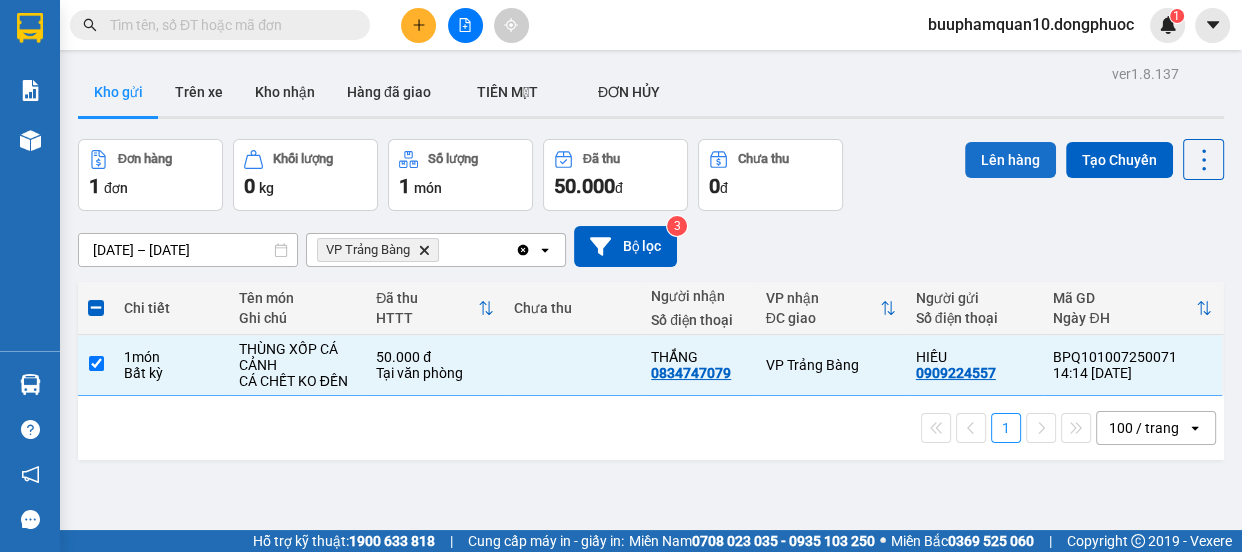click on "Lên hàng" at bounding box center (1010, 160) 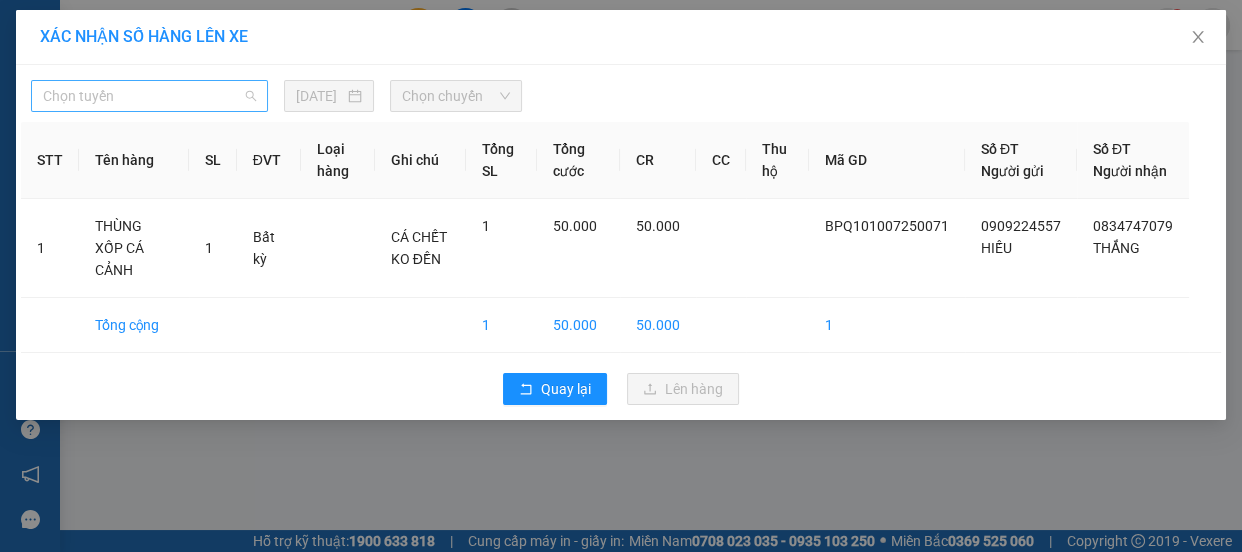 click on "Chọn tuyến" at bounding box center (149, 96) 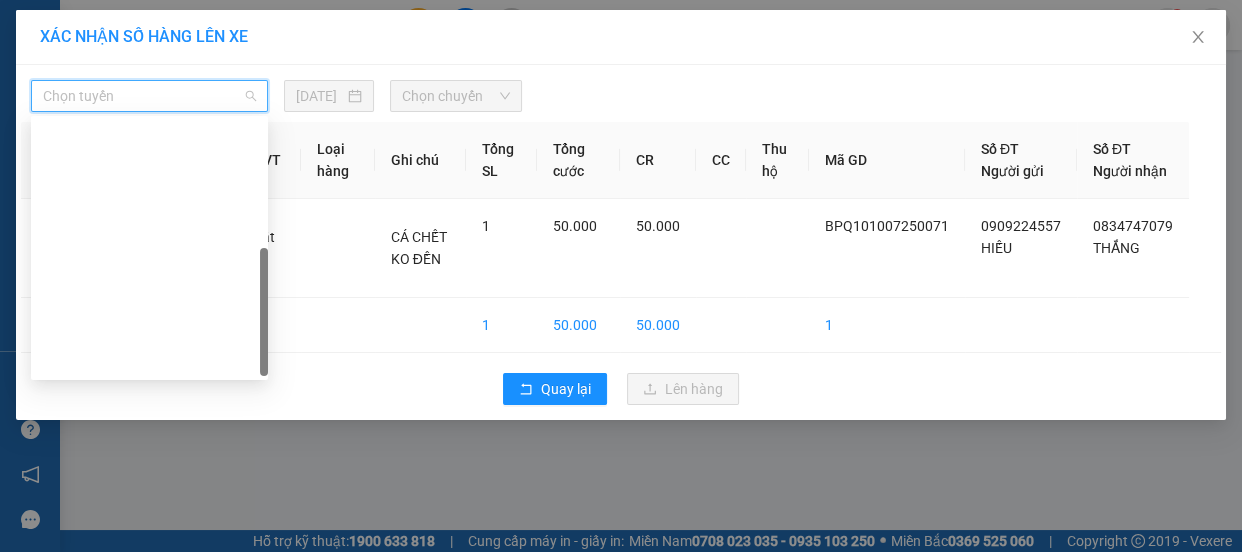 click on "[GEOGRAPHIC_DATA] - [GEOGRAPHIC_DATA] (vip)" at bounding box center (149, 648) 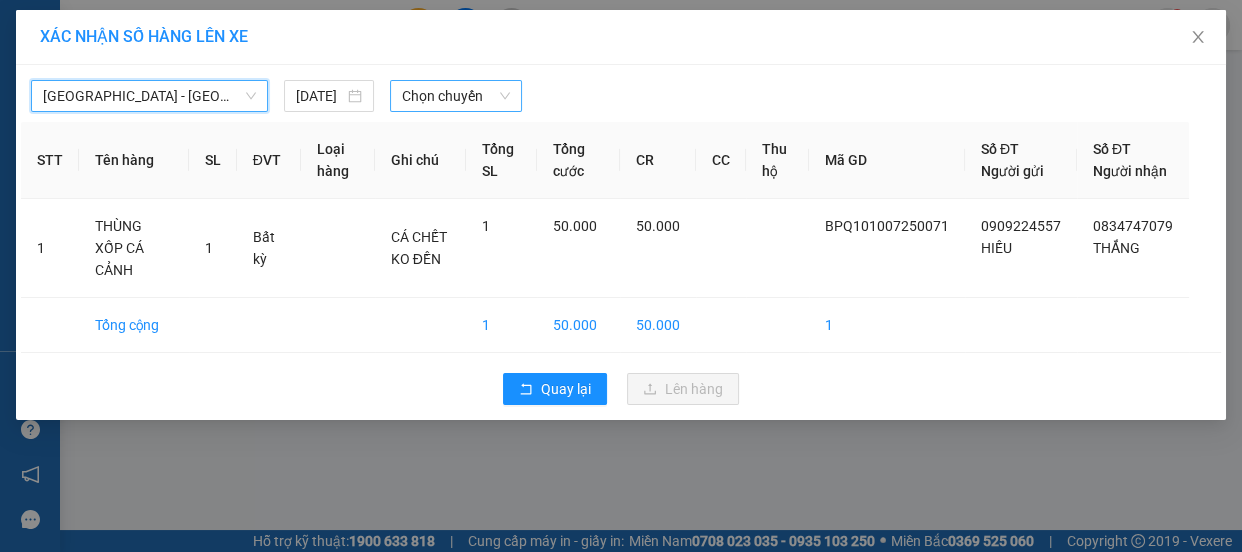 click on "Chọn chuyến" at bounding box center (456, 96) 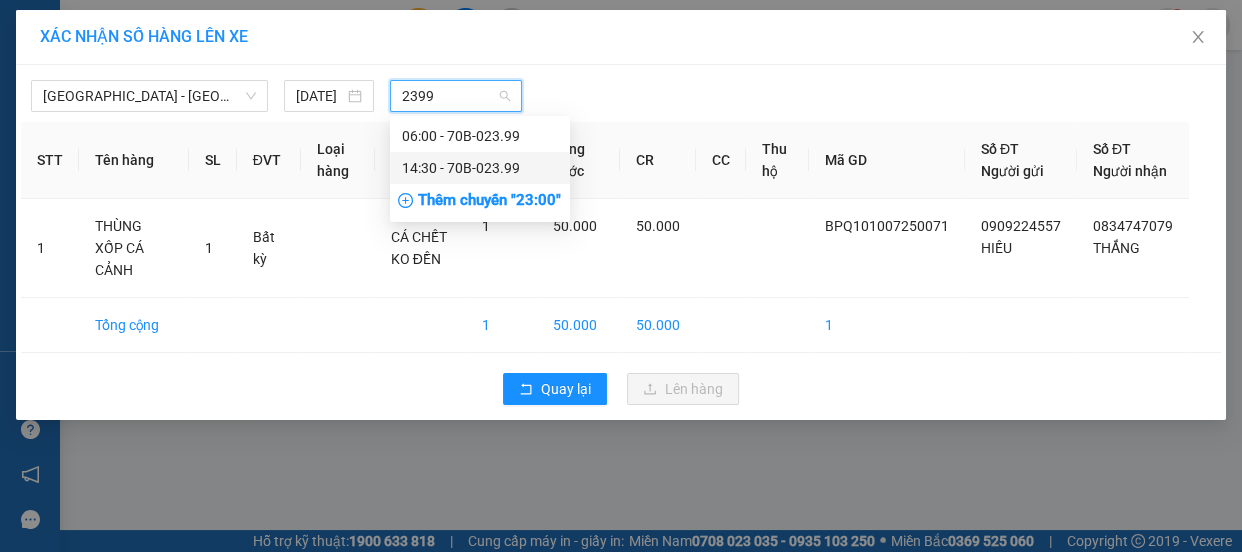 click on "14:30     - 70B-023.99" at bounding box center [480, 168] 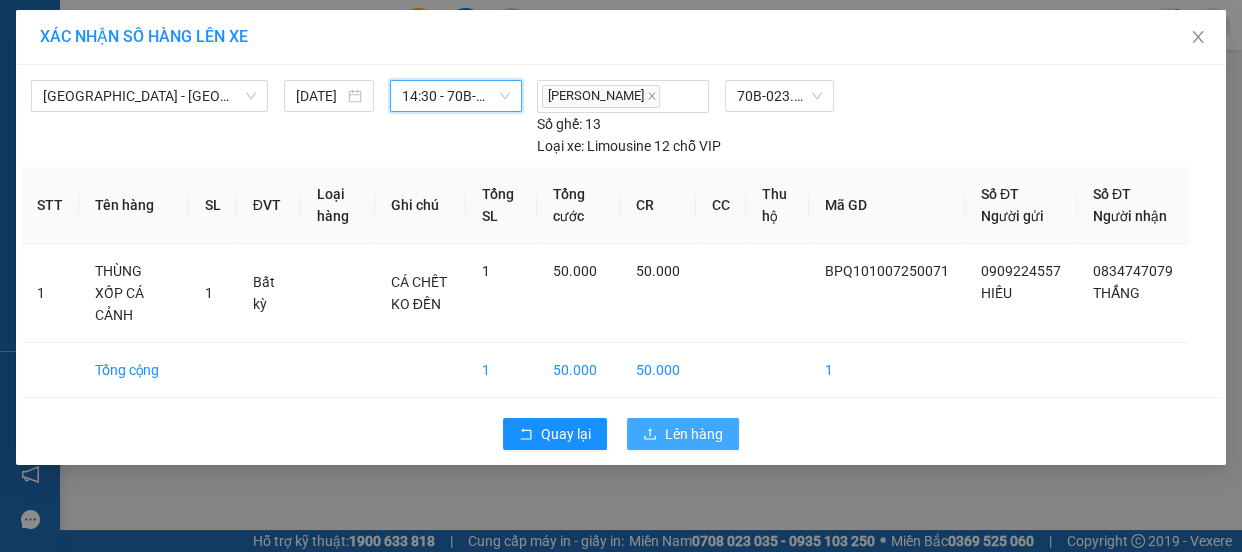 click 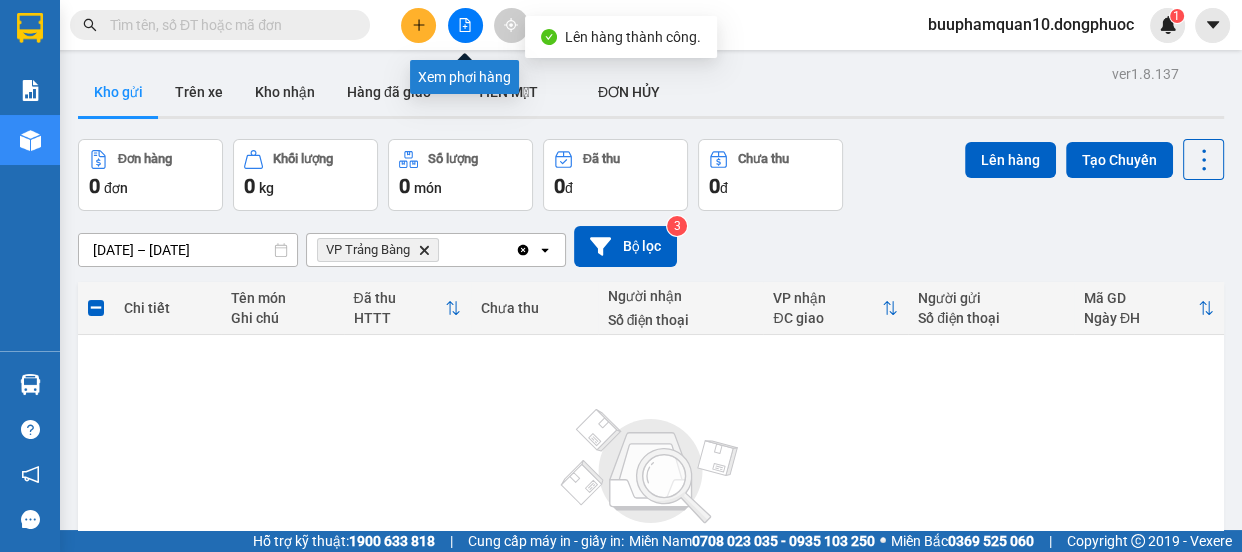 click 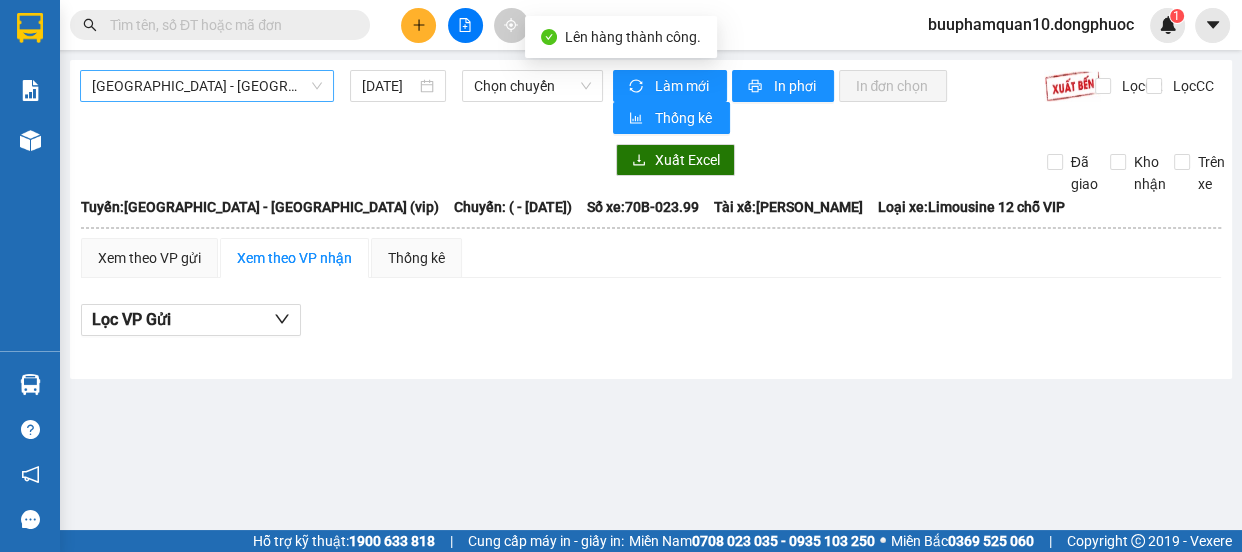 click on "[GEOGRAPHIC_DATA] - [GEOGRAPHIC_DATA] (vip)" at bounding box center (207, 86) 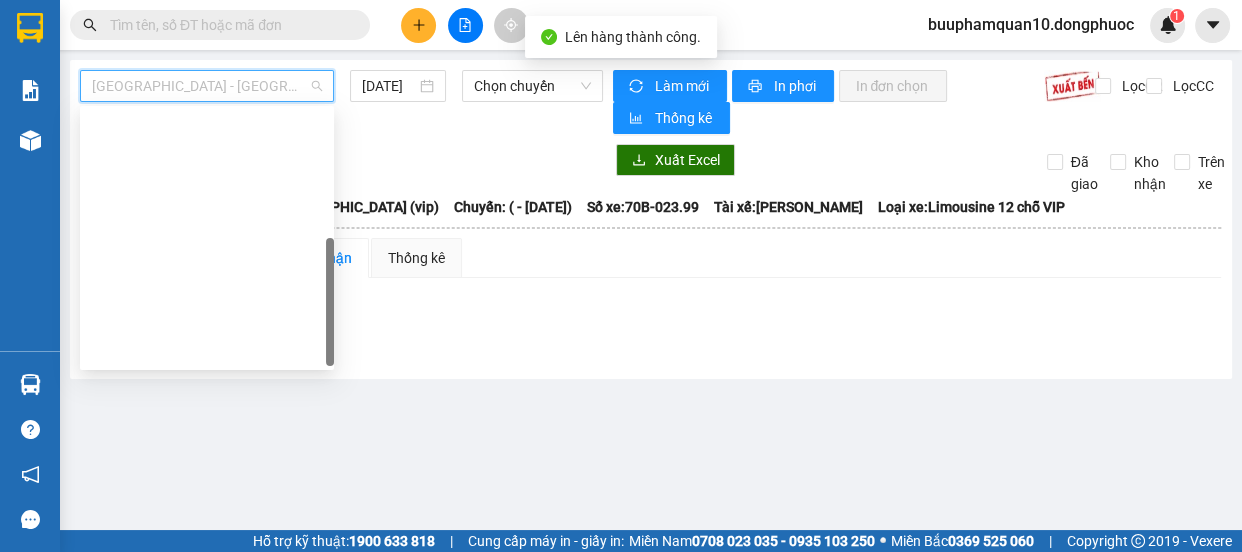 click on "[GEOGRAPHIC_DATA] - [GEOGRAPHIC_DATA] (vip)" at bounding box center [207, 638] 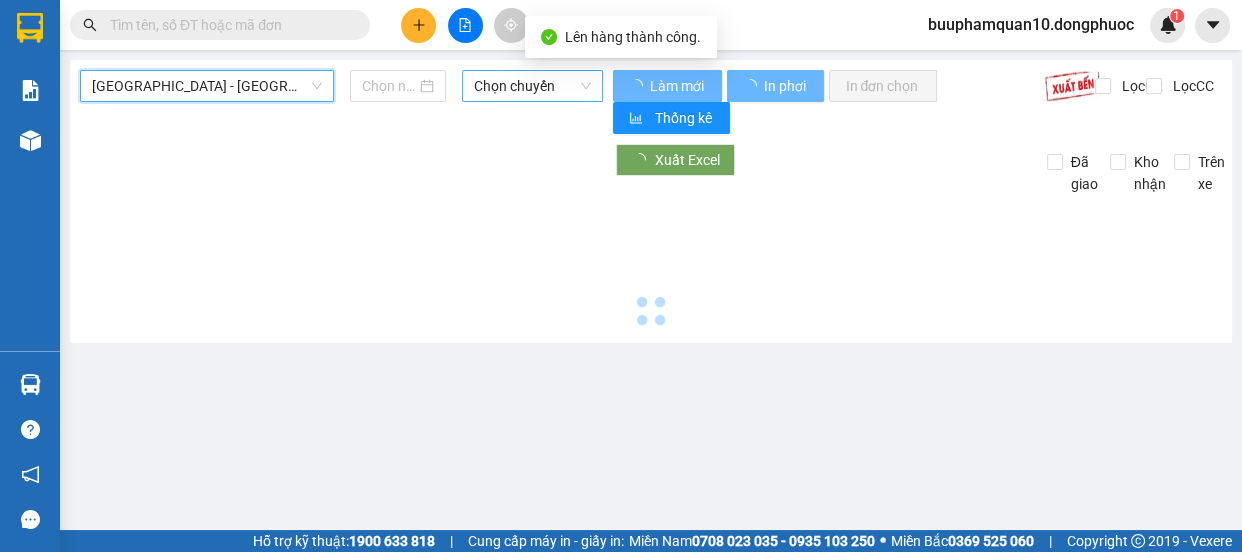 type on "[DATE]" 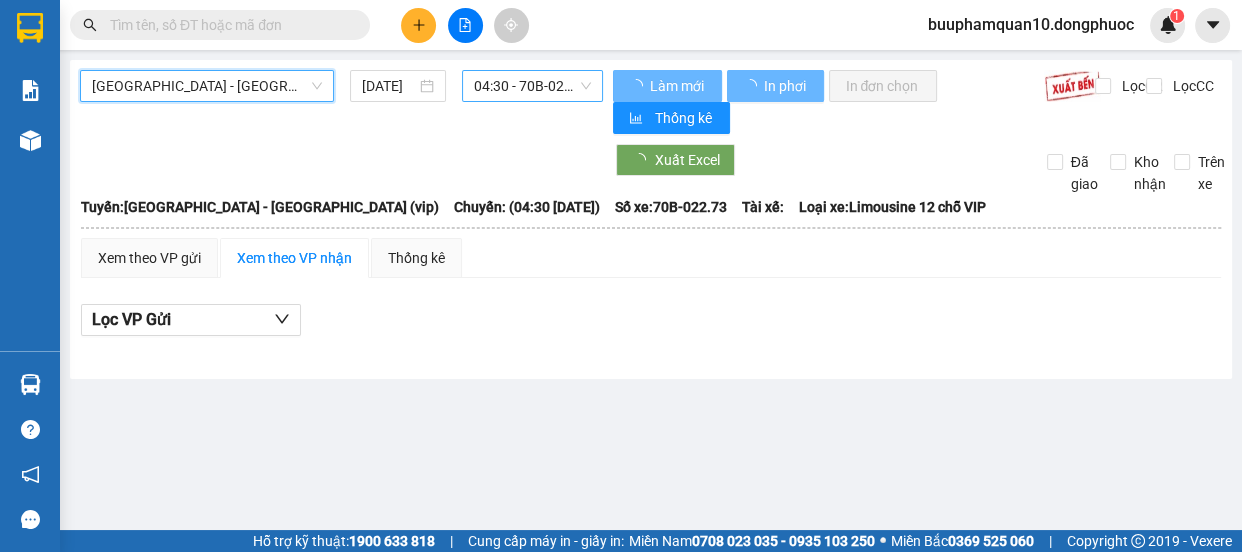 click on "04:30     - 70B-022.73" at bounding box center (532, 86) 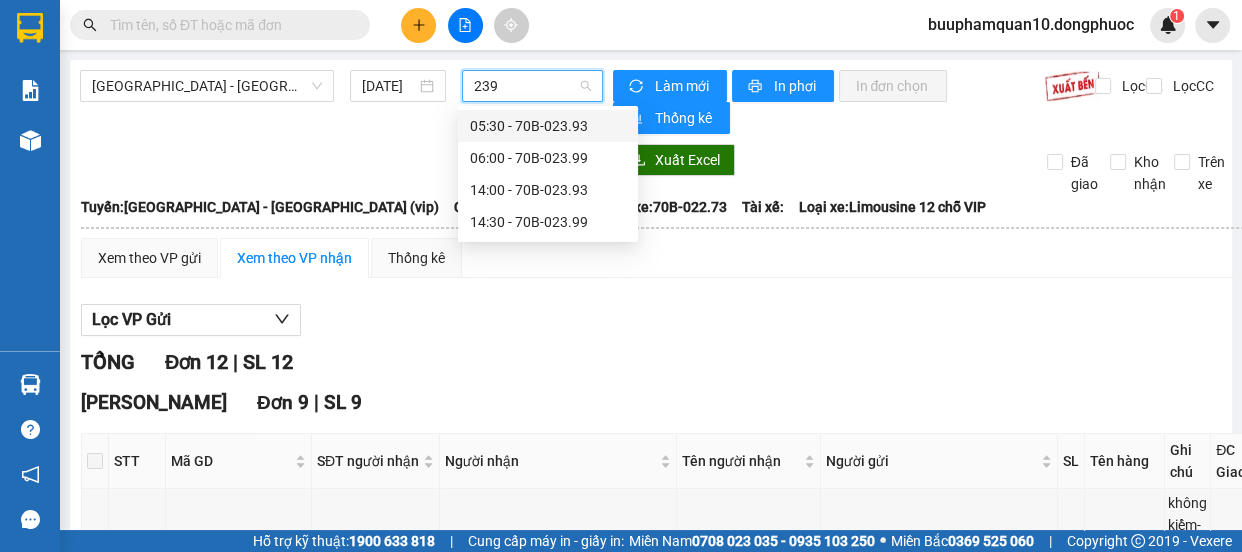type on "2399" 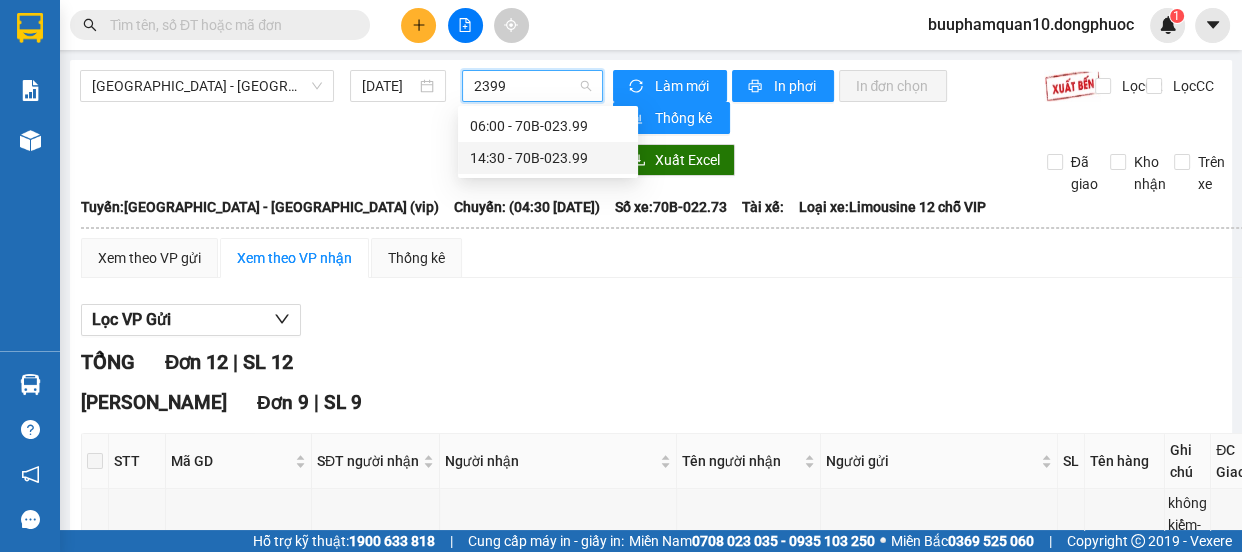 click on "14:30     - 70B-023.99" at bounding box center [548, 158] 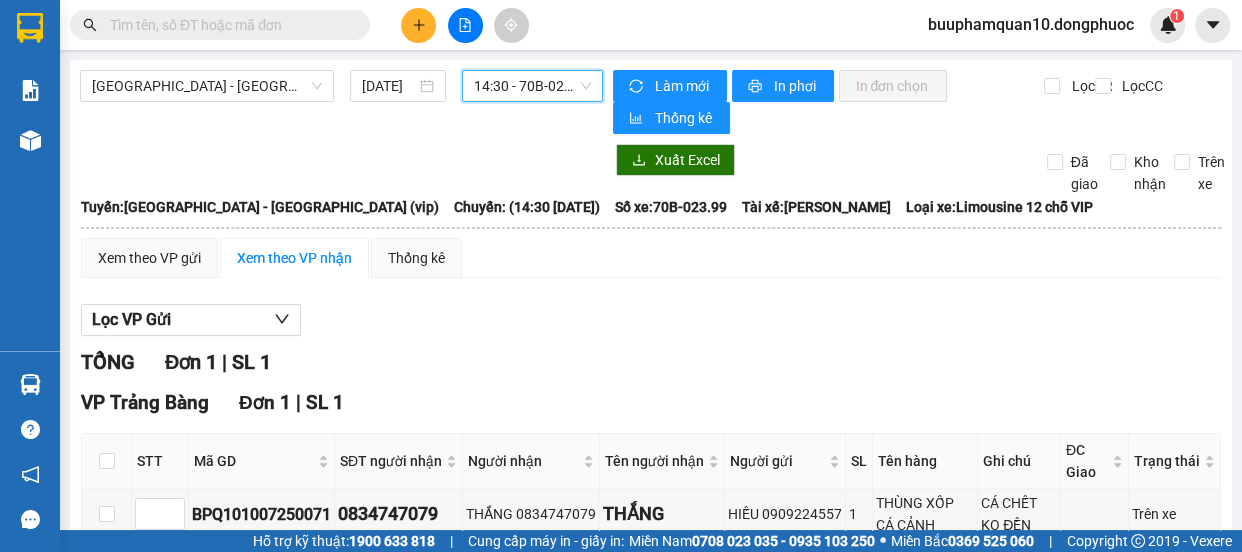 click on "14:30     - 70B-023.99" at bounding box center [532, 86] 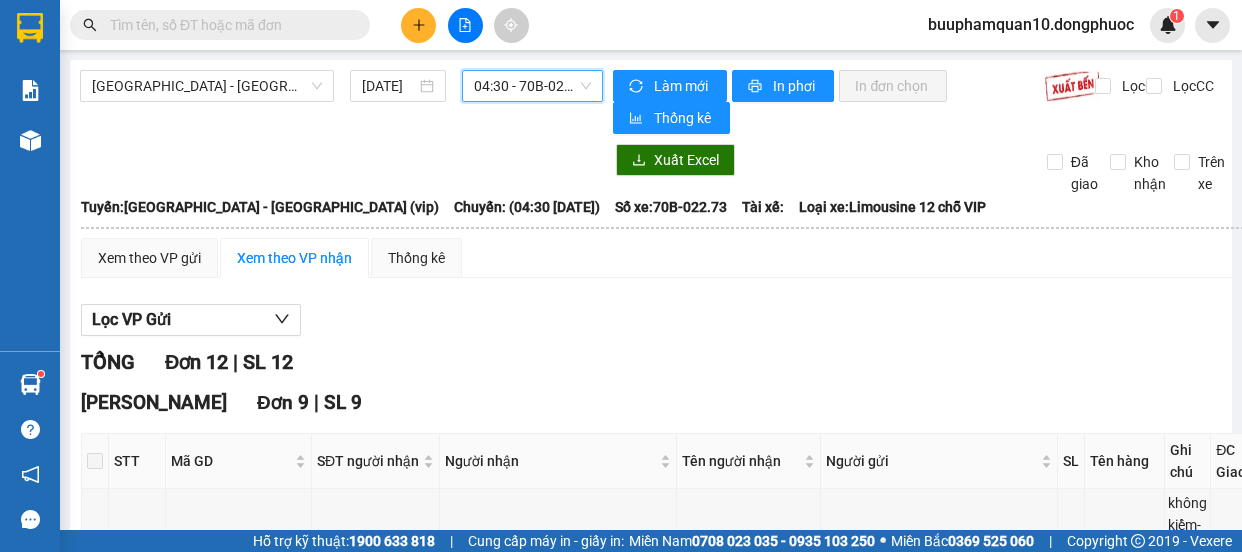 scroll, scrollTop: 0, scrollLeft: 0, axis: both 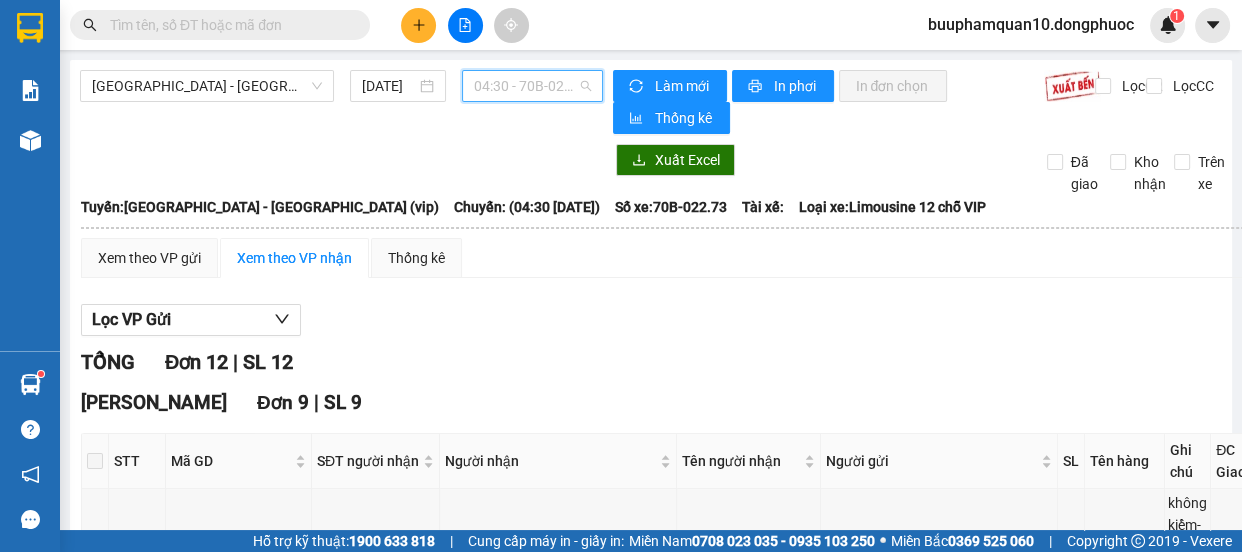click on "04:30     - 70B-022.73" at bounding box center (532, 86) 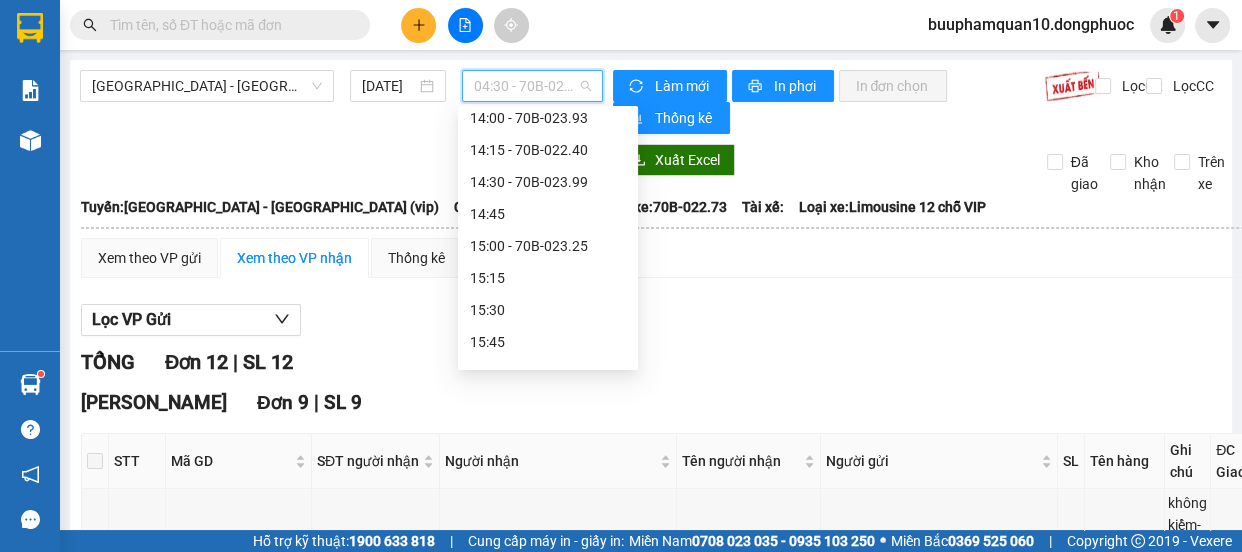 scroll, scrollTop: 1315, scrollLeft: 0, axis: vertical 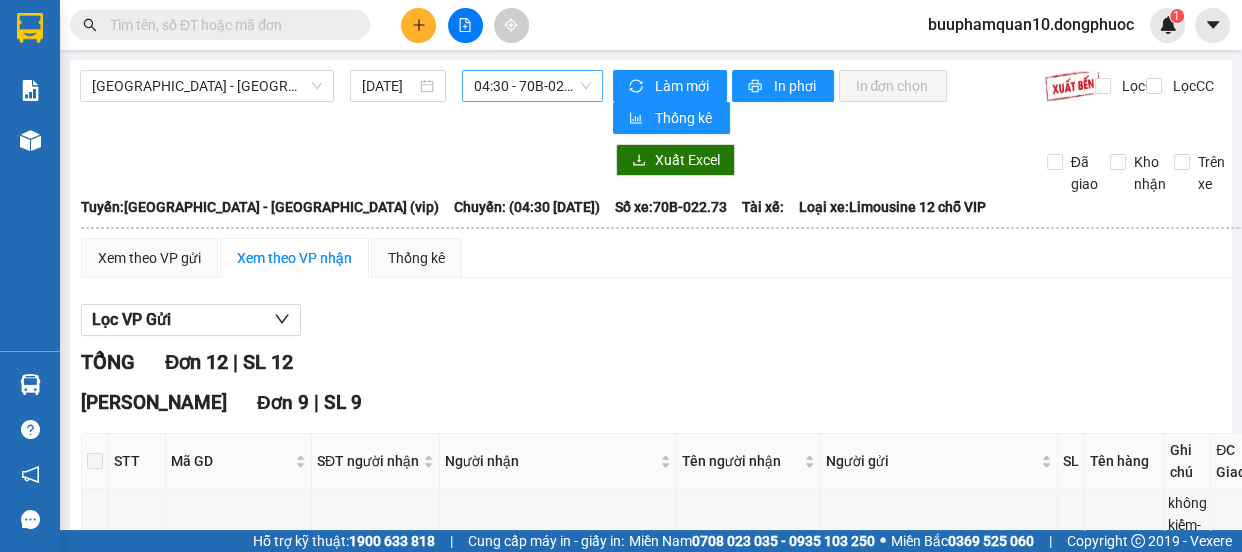click on "04:30     - 70B-022.73" at bounding box center [532, 86] 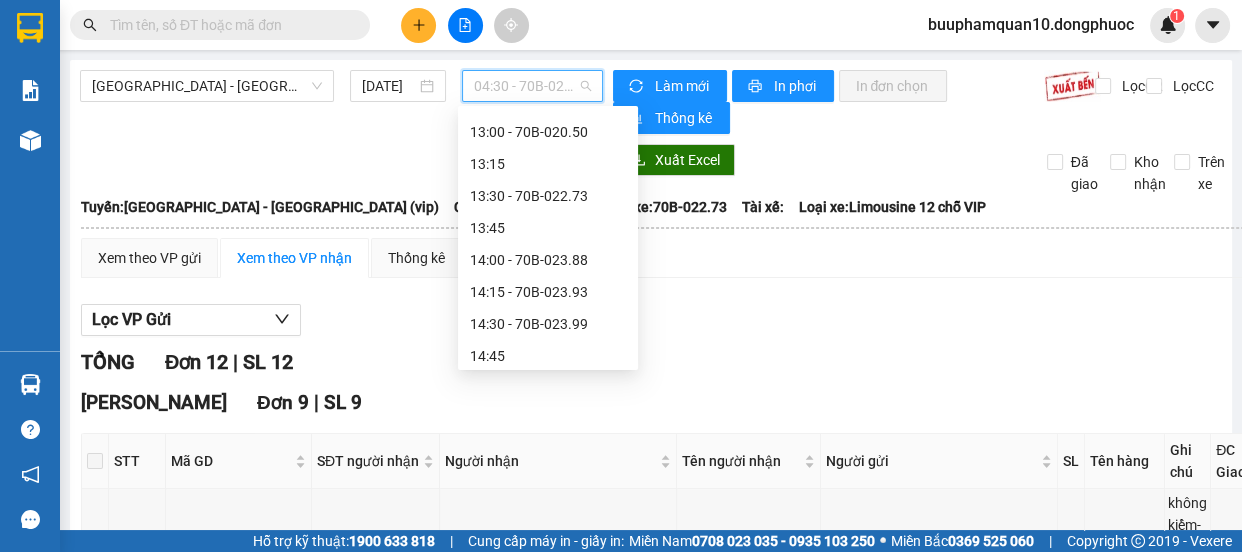 scroll, scrollTop: 1165, scrollLeft: 0, axis: vertical 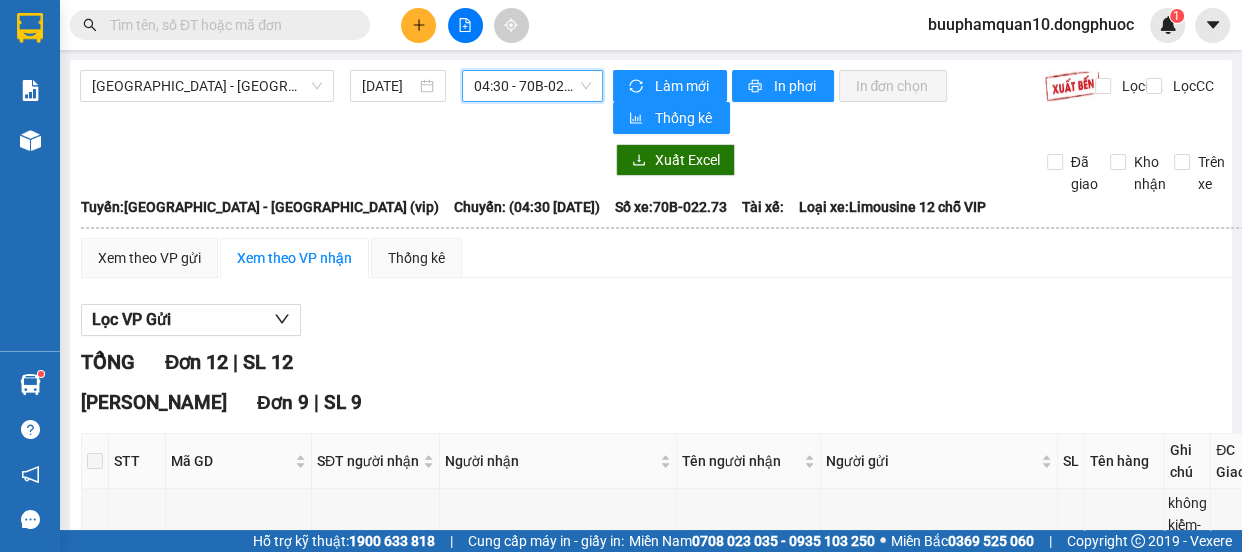 click on "04:30     - 70B-022.73" at bounding box center [532, 86] 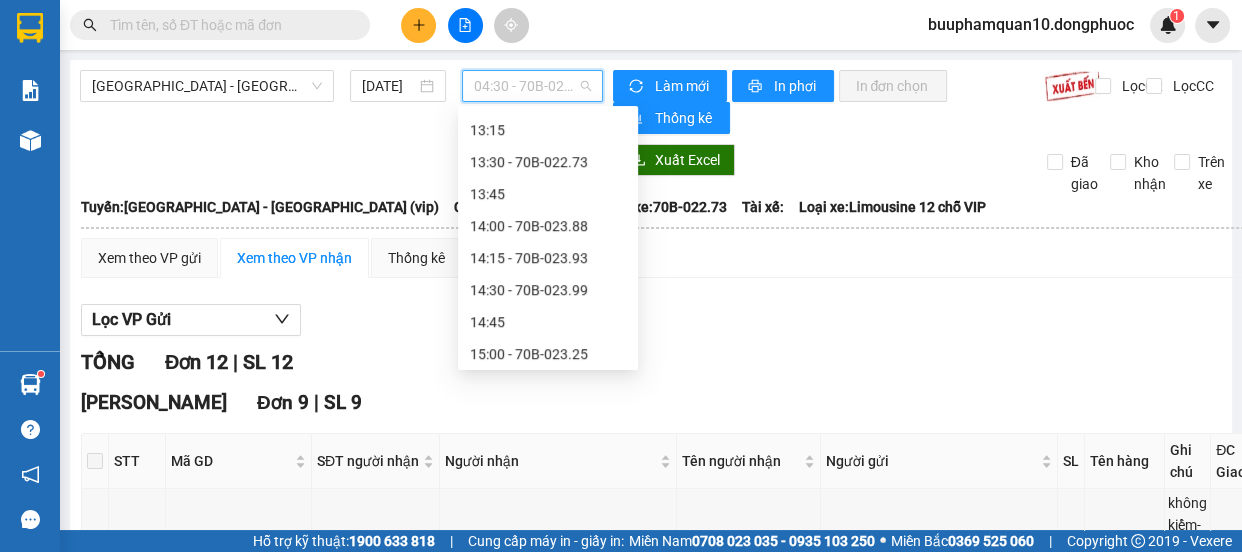 scroll, scrollTop: 31, scrollLeft: 0, axis: vertical 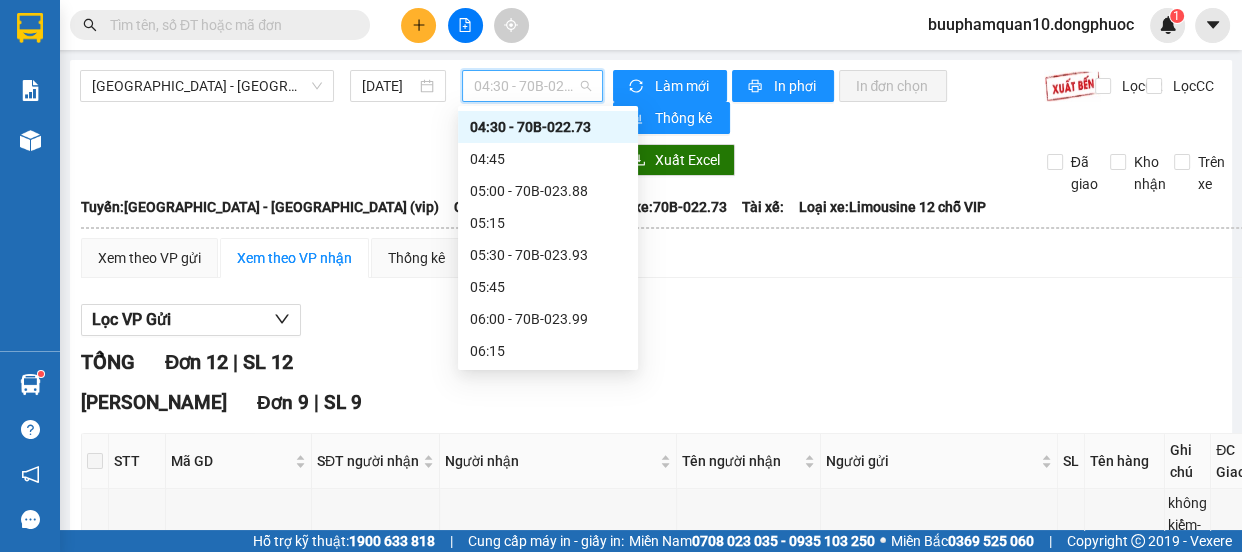 drag, startPoint x: 536, startPoint y: 89, endPoint x: 538, endPoint y: 62, distance: 27.073973 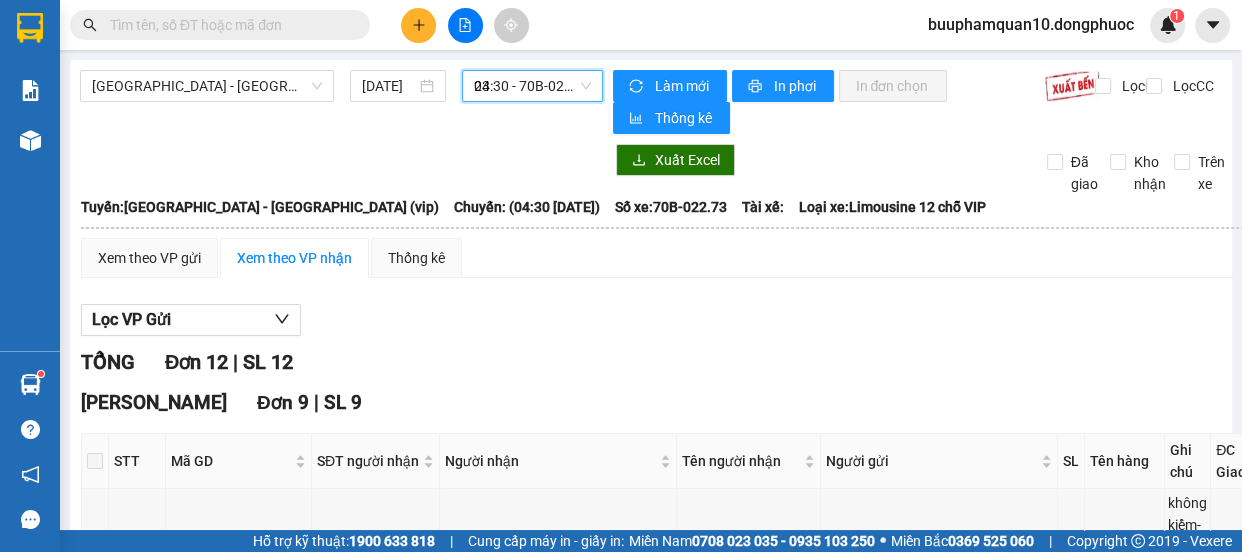 scroll, scrollTop: 0, scrollLeft: 0, axis: both 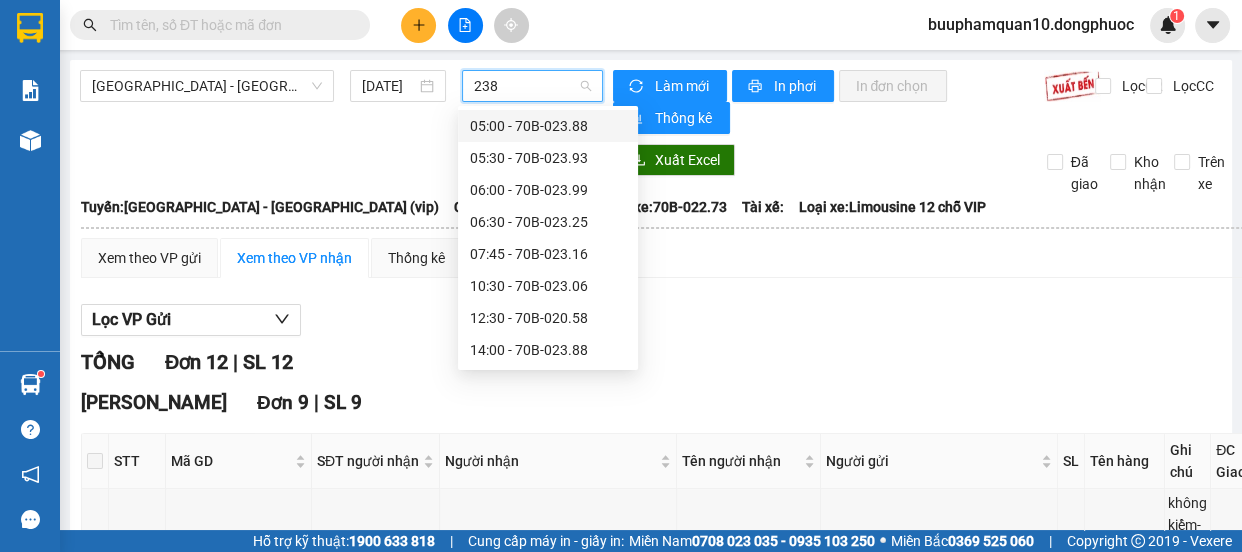 type on "2388" 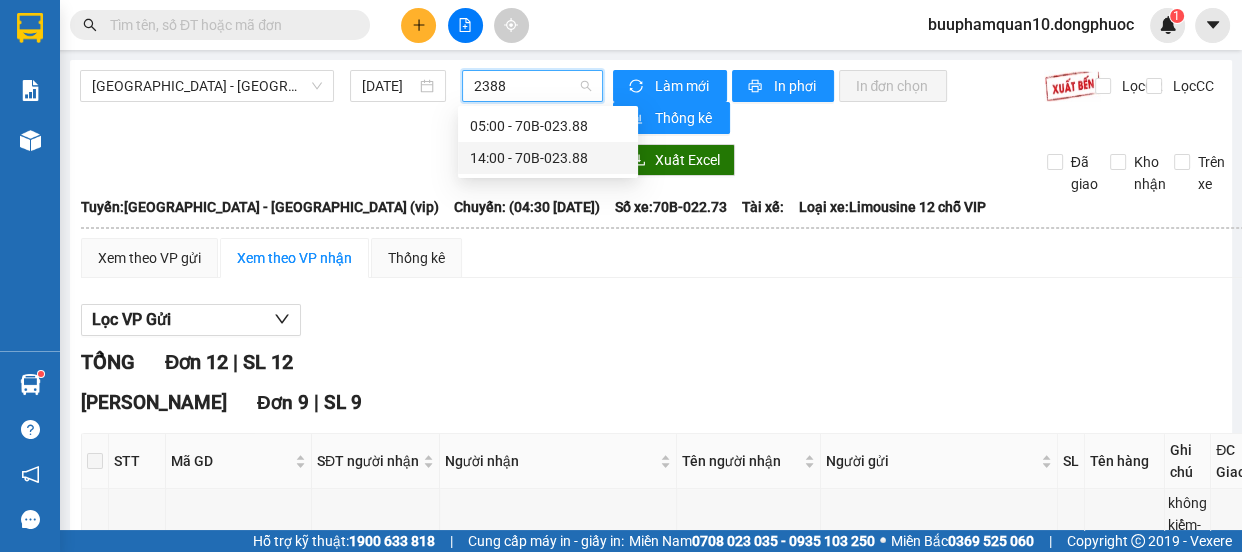 click on "14:00     - 70B-023.88" at bounding box center (548, 158) 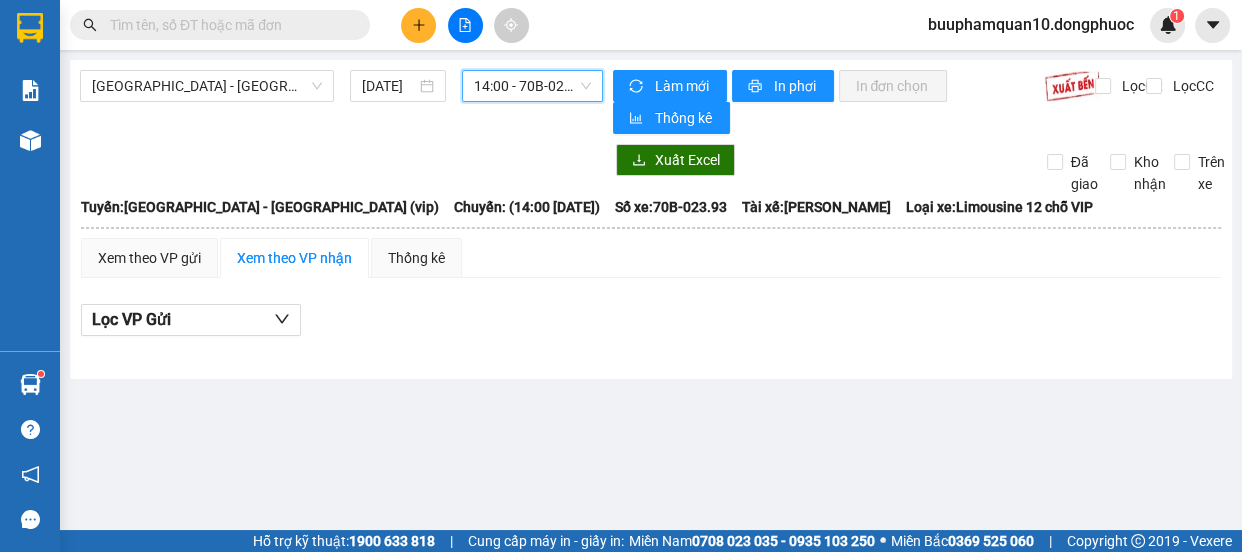 click on "14:00     - 70B-023.93" at bounding box center (532, 86) 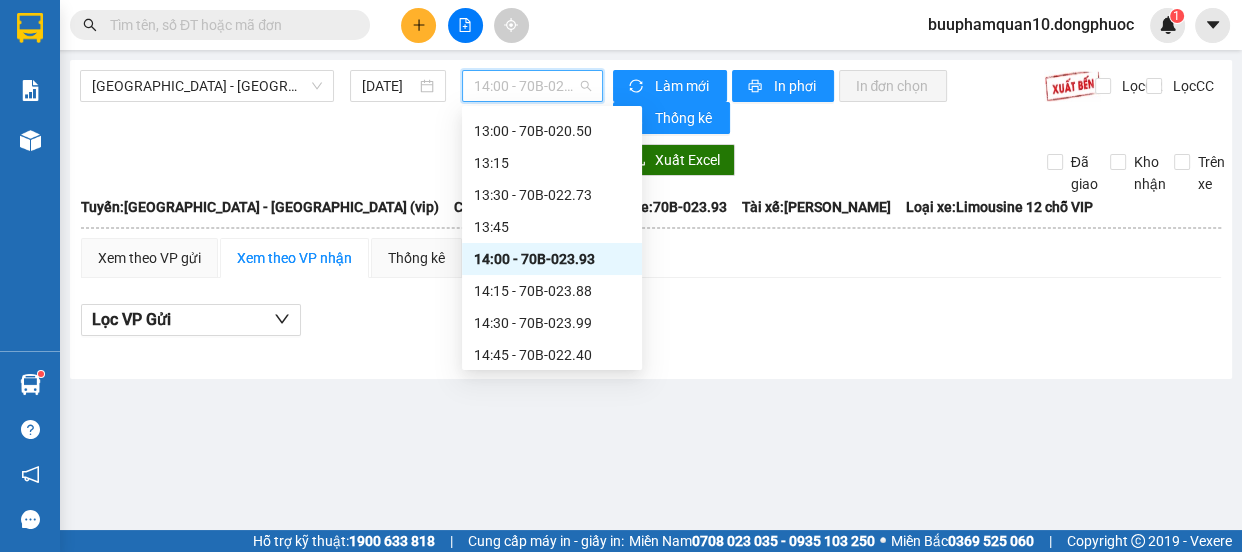 scroll, scrollTop: 1132, scrollLeft: 0, axis: vertical 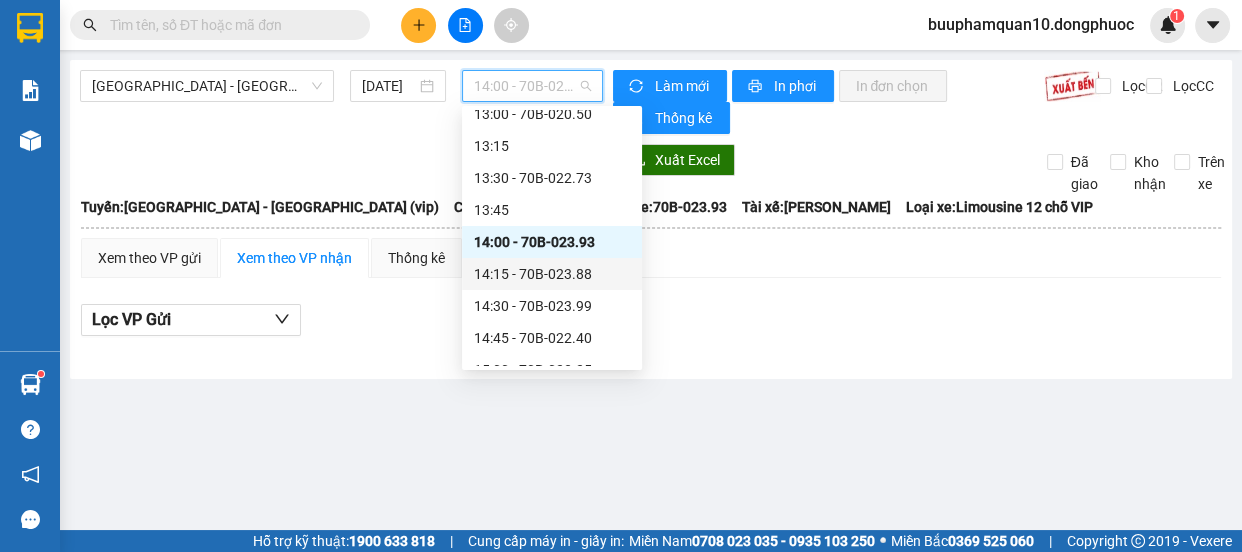 click on "14:15     - 70B-023.88" at bounding box center [552, 274] 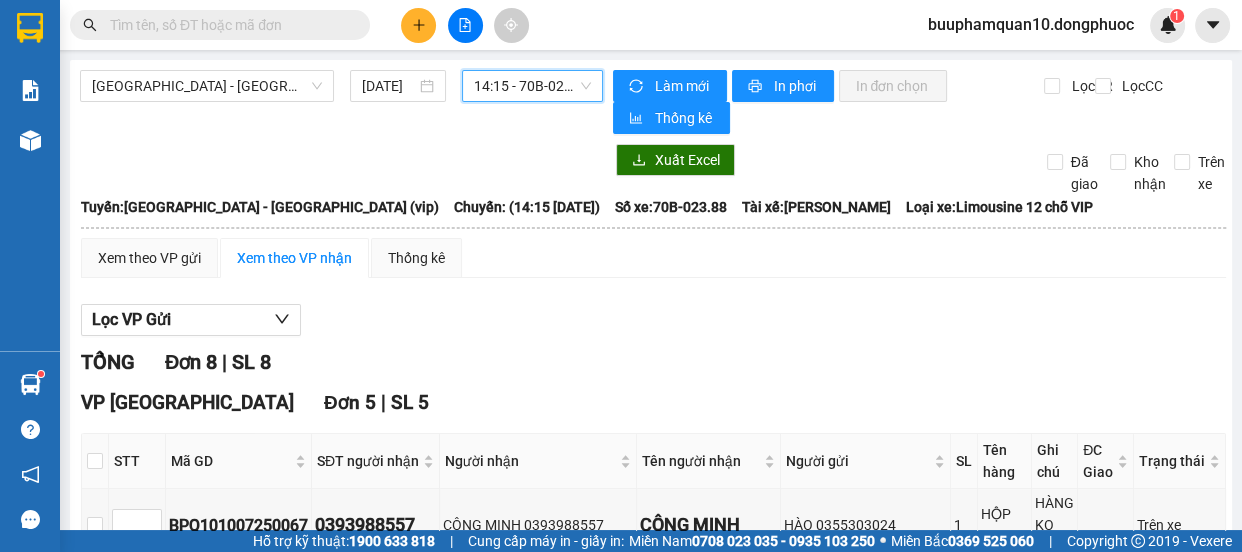 click on "14:15     - 70B-023.88" at bounding box center [532, 86] 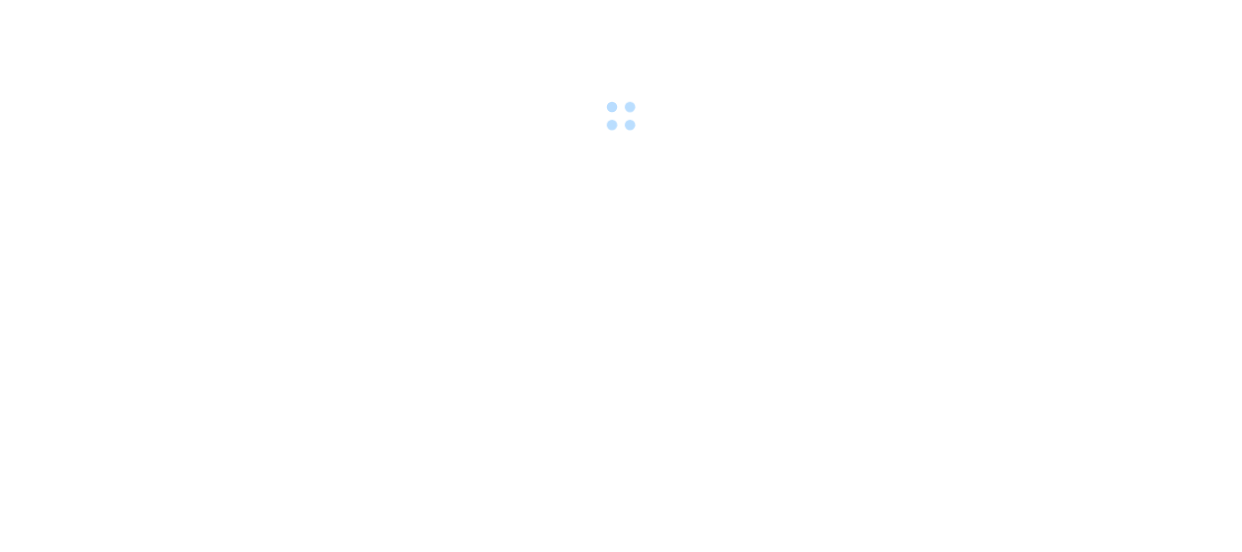 scroll, scrollTop: 0, scrollLeft: 0, axis: both 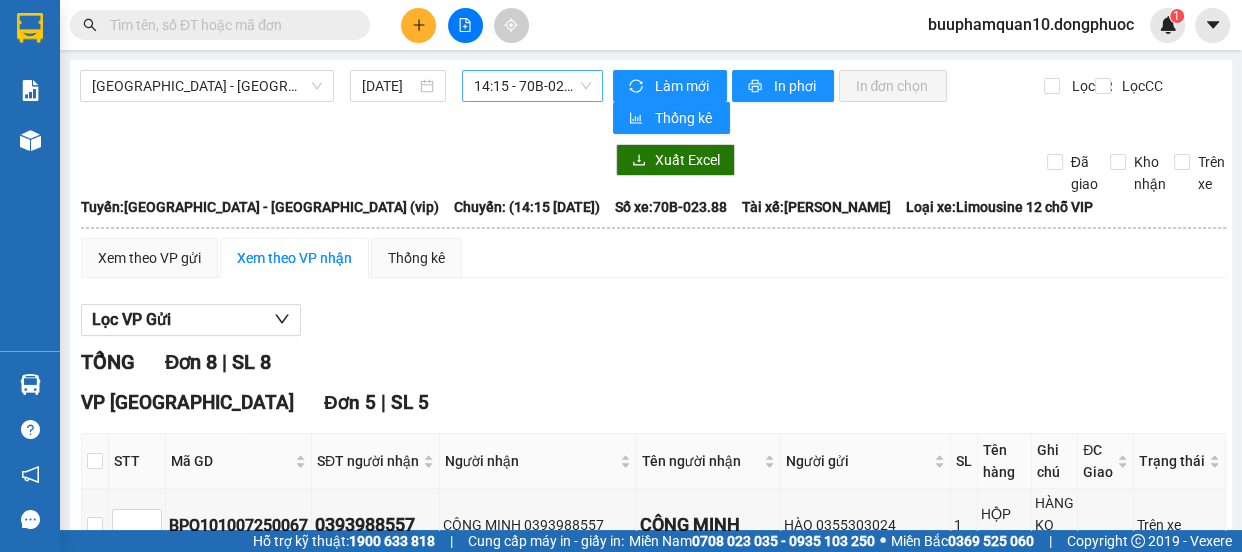 click on "14:15     - 70B-023.88" at bounding box center [532, 86] 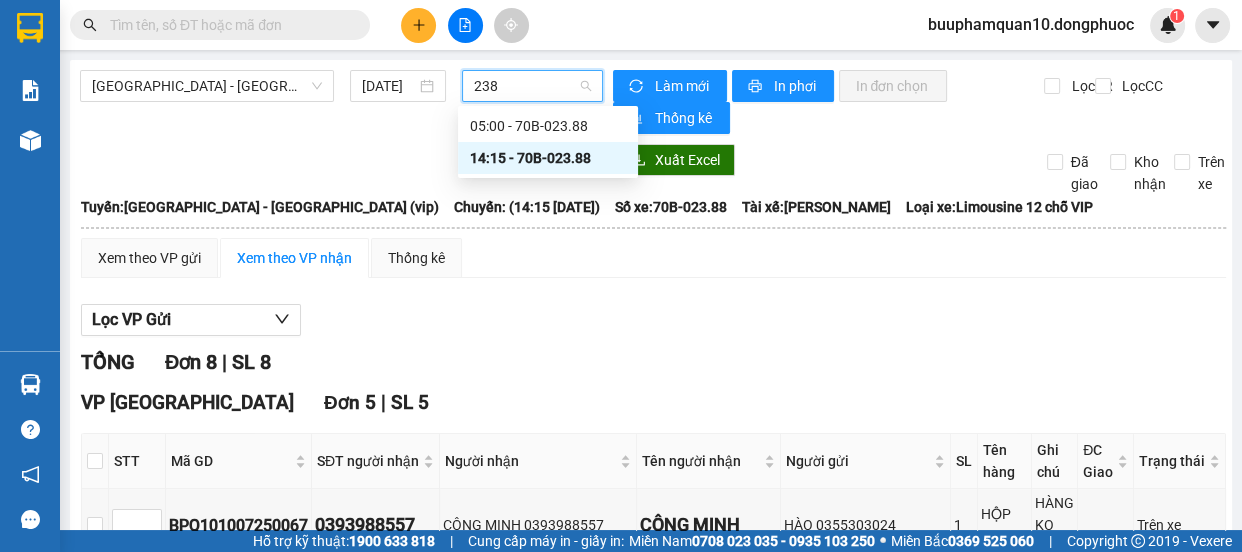scroll, scrollTop: 0, scrollLeft: 0, axis: both 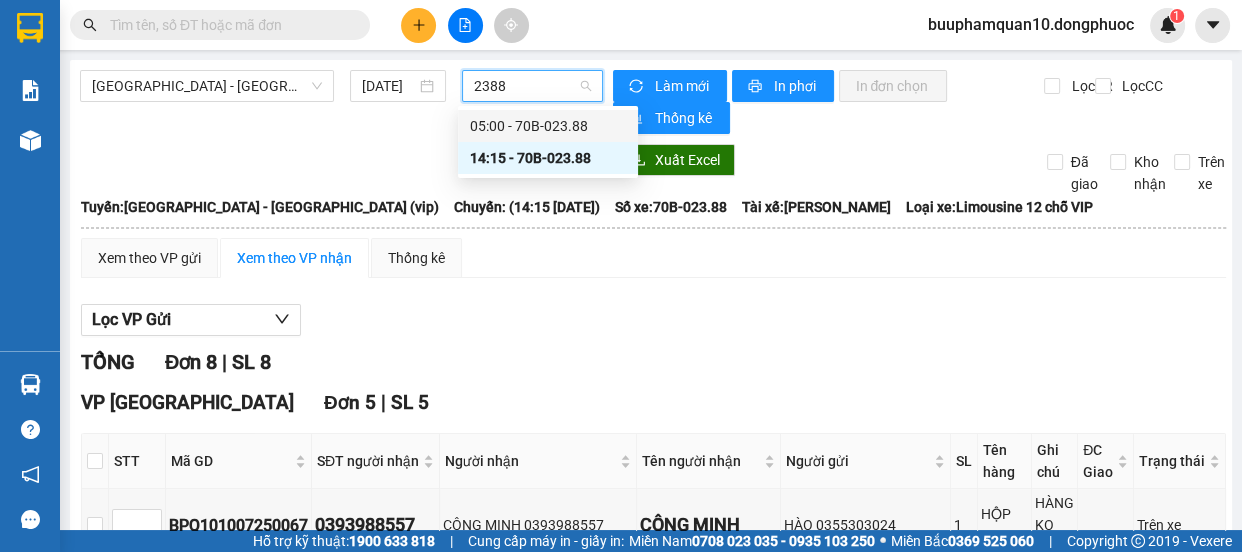 click on "05:00     - 70B-023.88" at bounding box center [548, 126] 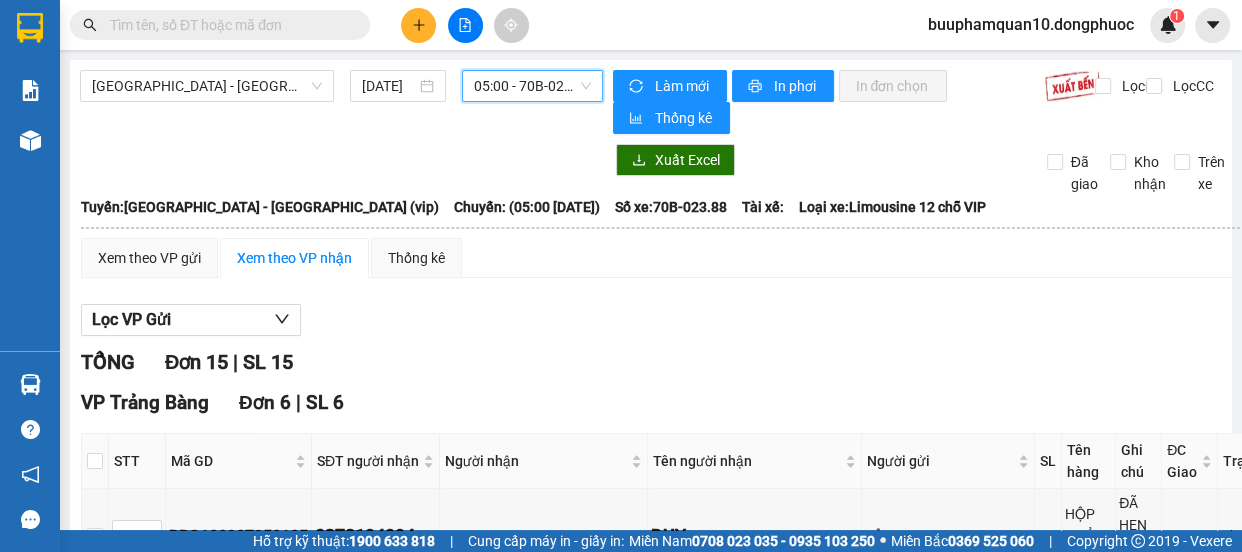 click on "05:00     - 70B-023.88" at bounding box center [532, 86] 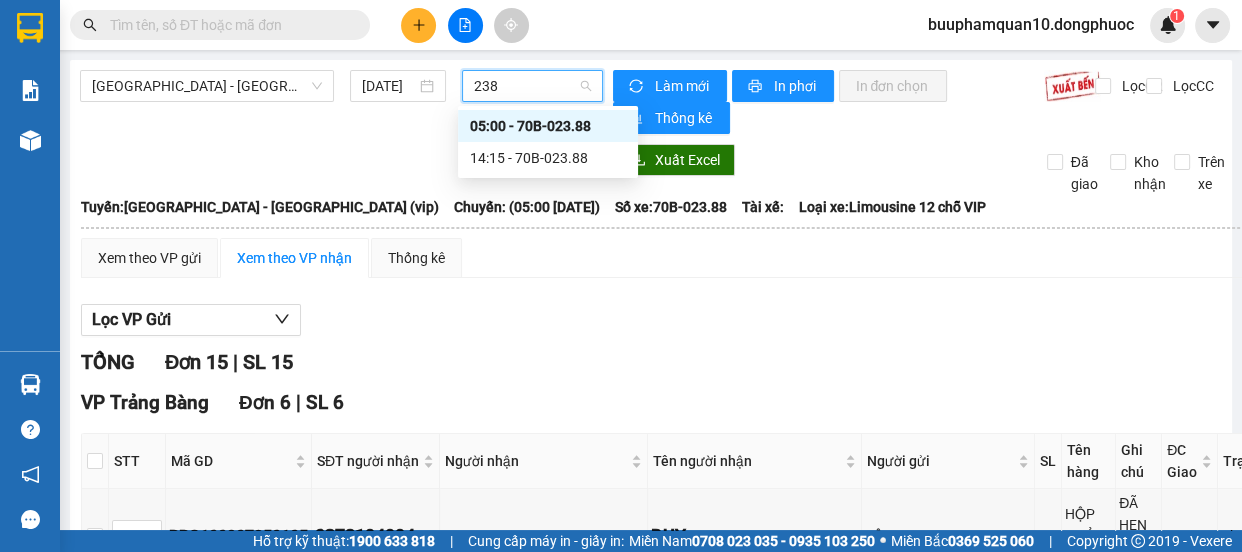 type on "2388" 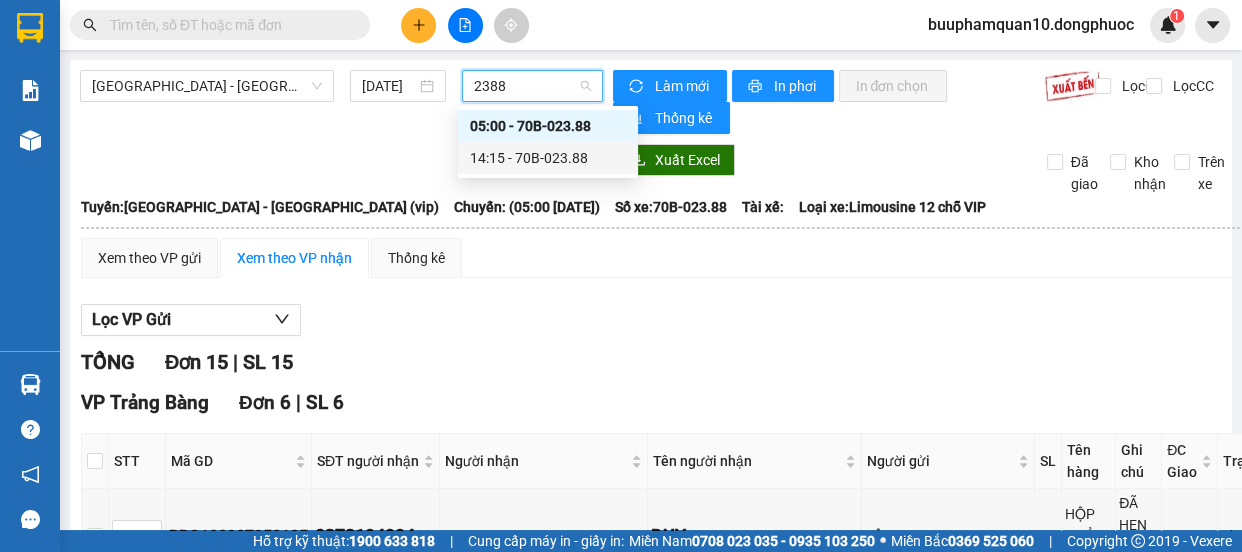 click on "14:15     - 70B-023.88" at bounding box center [548, 158] 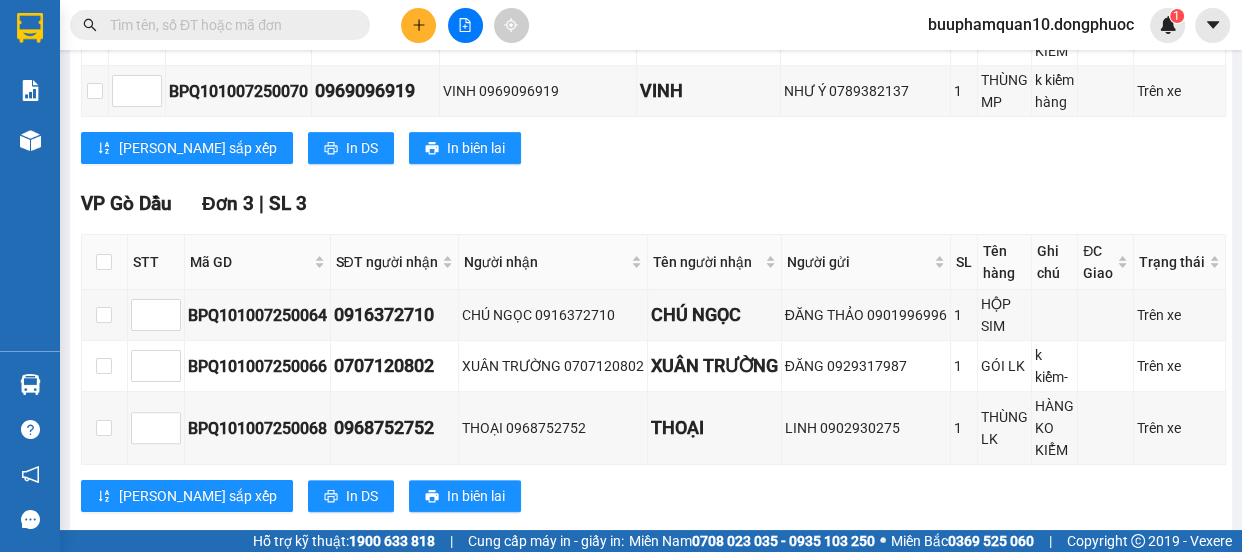scroll, scrollTop: 751, scrollLeft: 0, axis: vertical 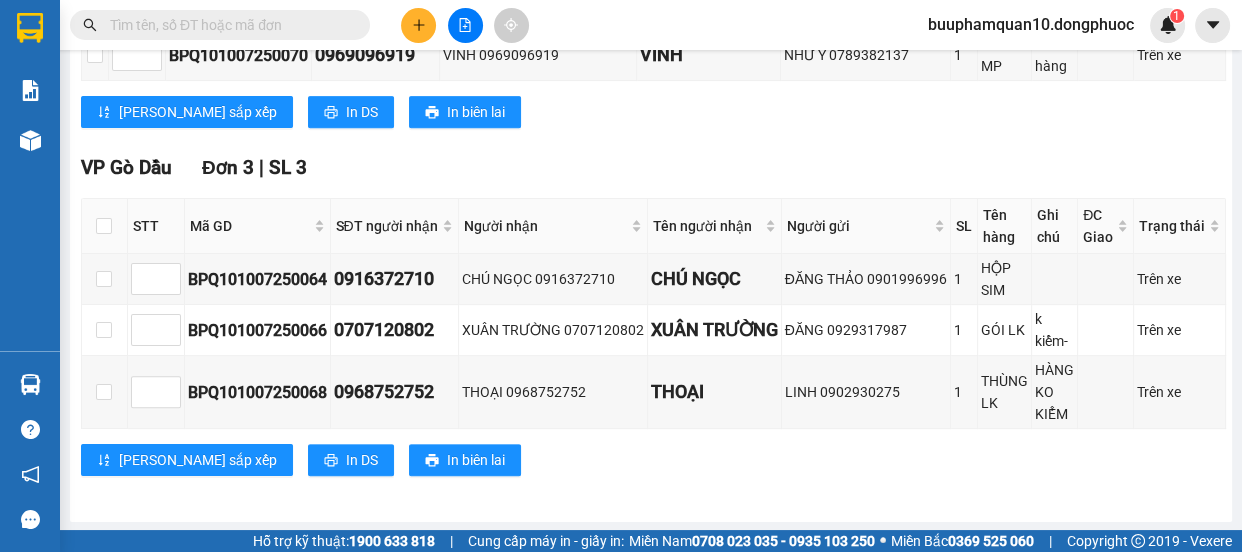 click 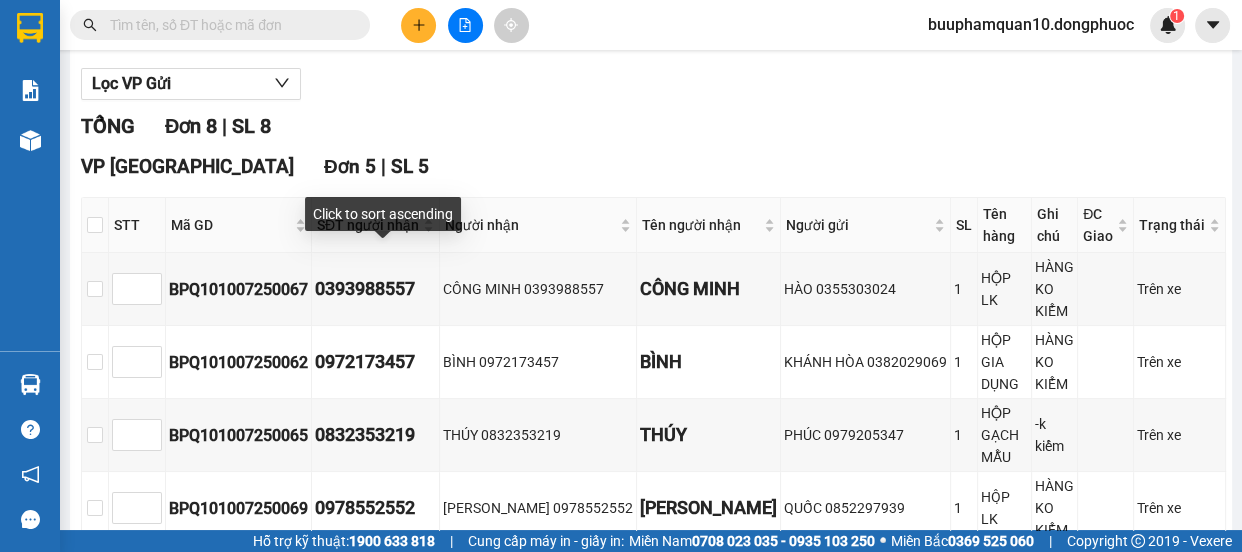 scroll, scrollTop: 0, scrollLeft: 0, axis: both 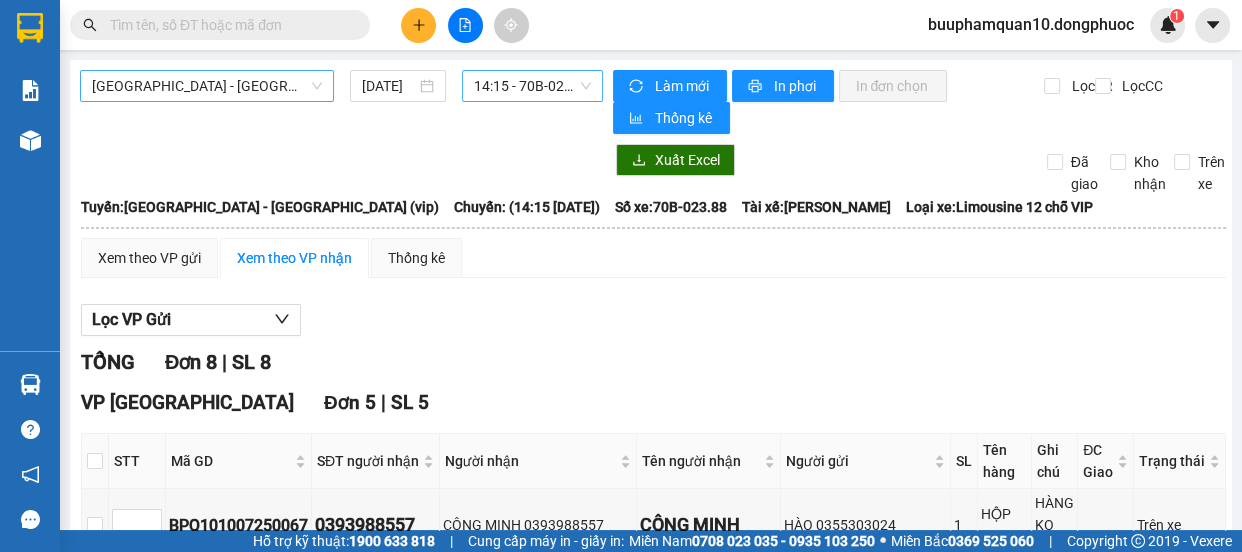click on "[GEOGRAPHIC_DATA][PERSON_NAME][GEOGRAPHIC_DATA] (vip)" at bounding box center (207, 86) 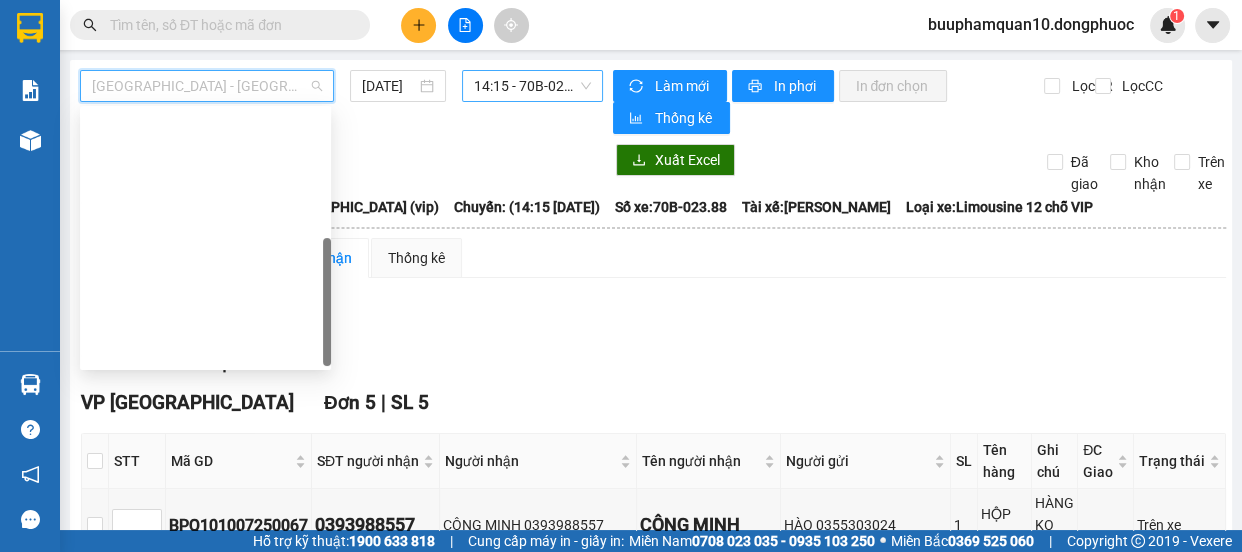 scroll, scrollTop: 287, scrollLeft: 0, axis: vertical 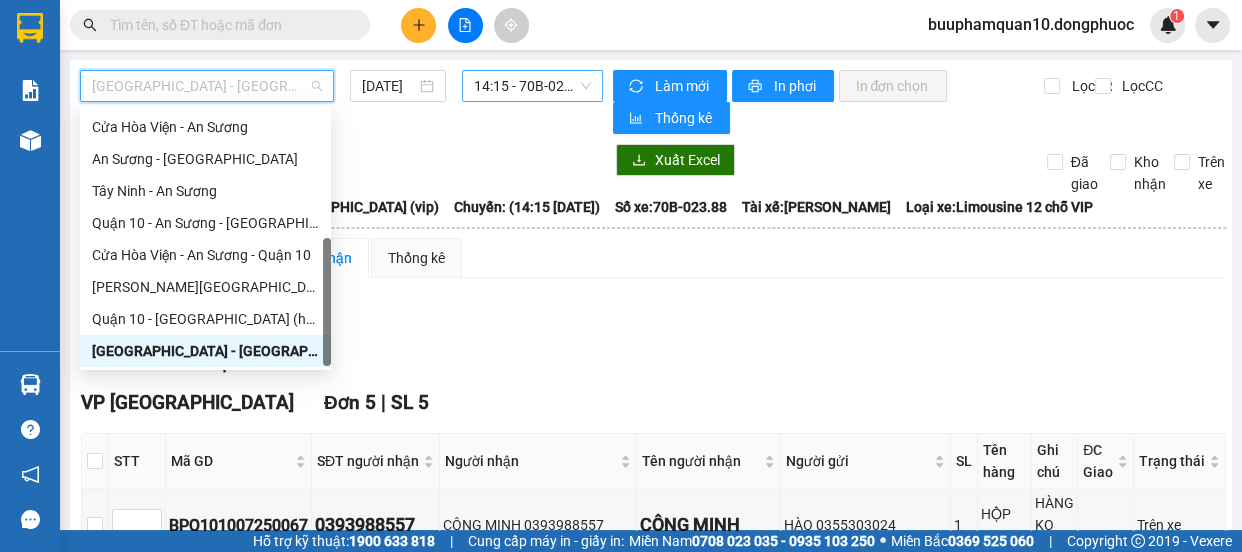 drag, startPoint x: 232, startPoint y: 359, endPoint x: 588, endPoint y: 155, distance: 410.3072 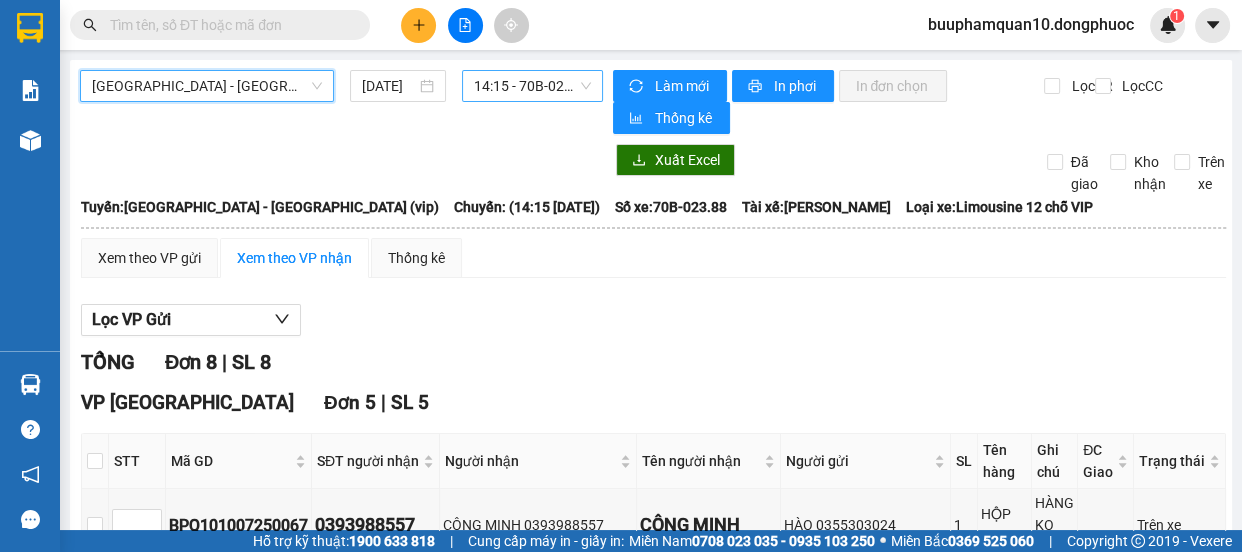 drag, startPoint x: 556, startPoint y: 81, endPoint x: 589, endPoint y: 104, distance: 40.22437 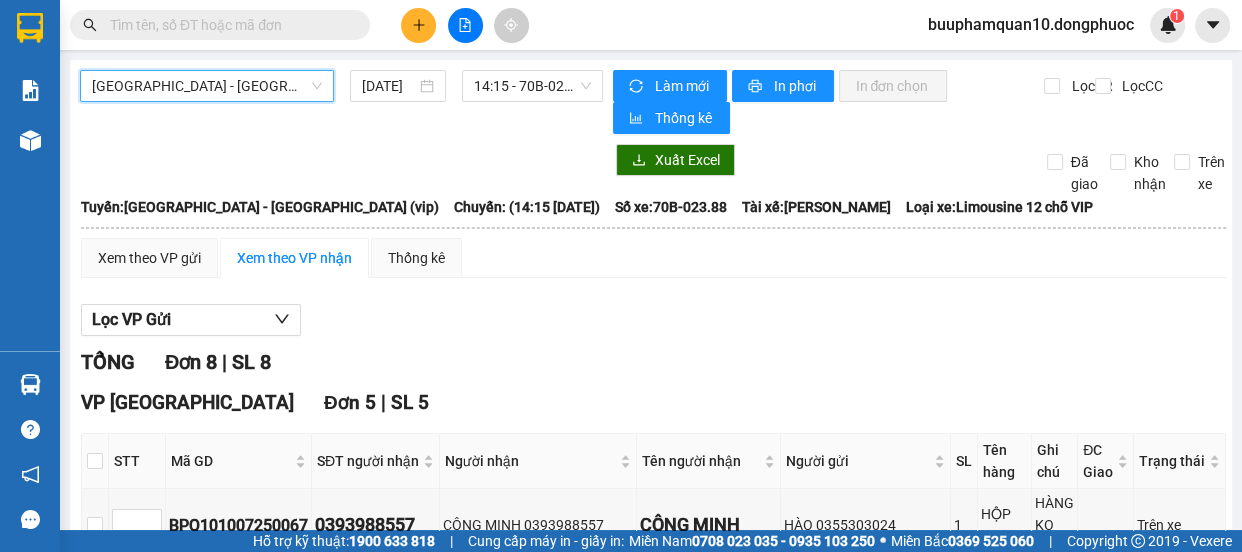 scroll, scrollTop: 1056, scrollLeft: 0, axis: vertical 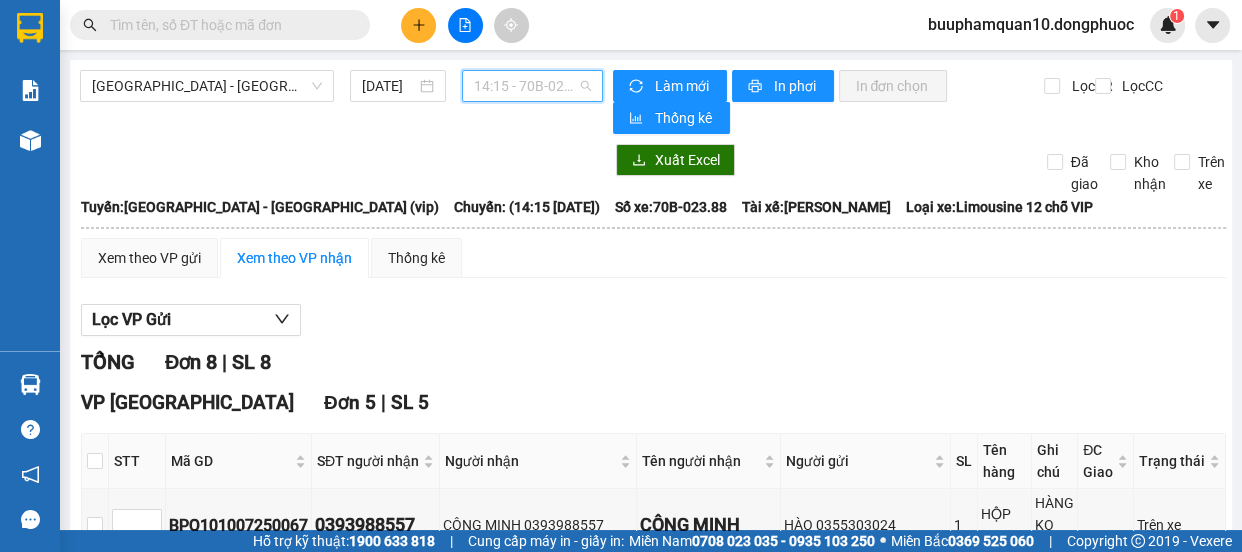 click on "14:15     - 70B-023.88" at bounding box center (532, 86) 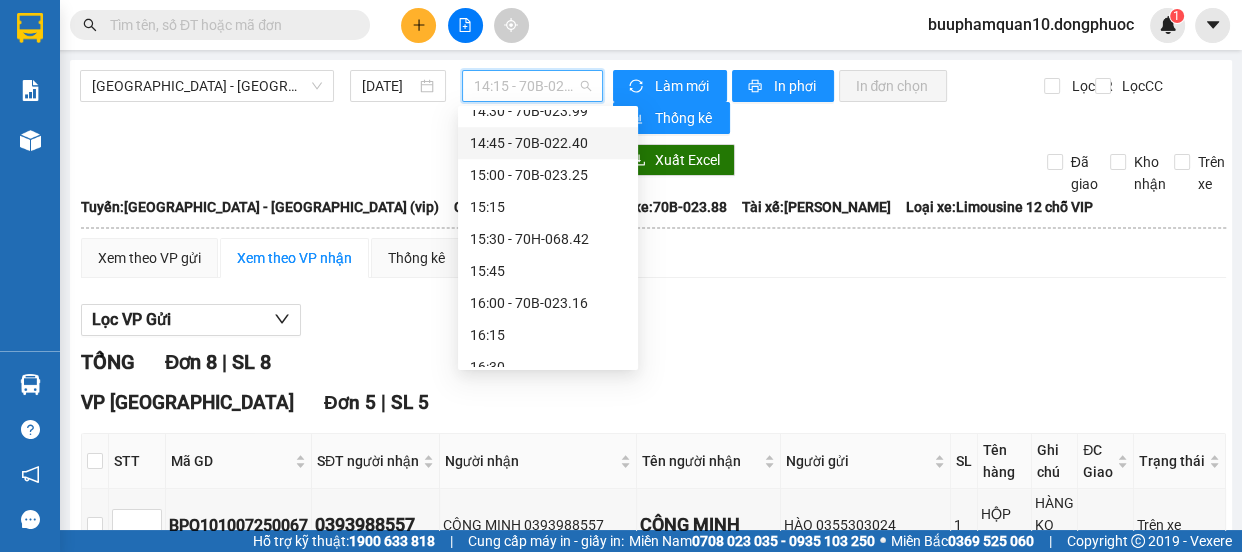 scroll, scrollTop: 1328, scrollLeft: 0, axis: vertical 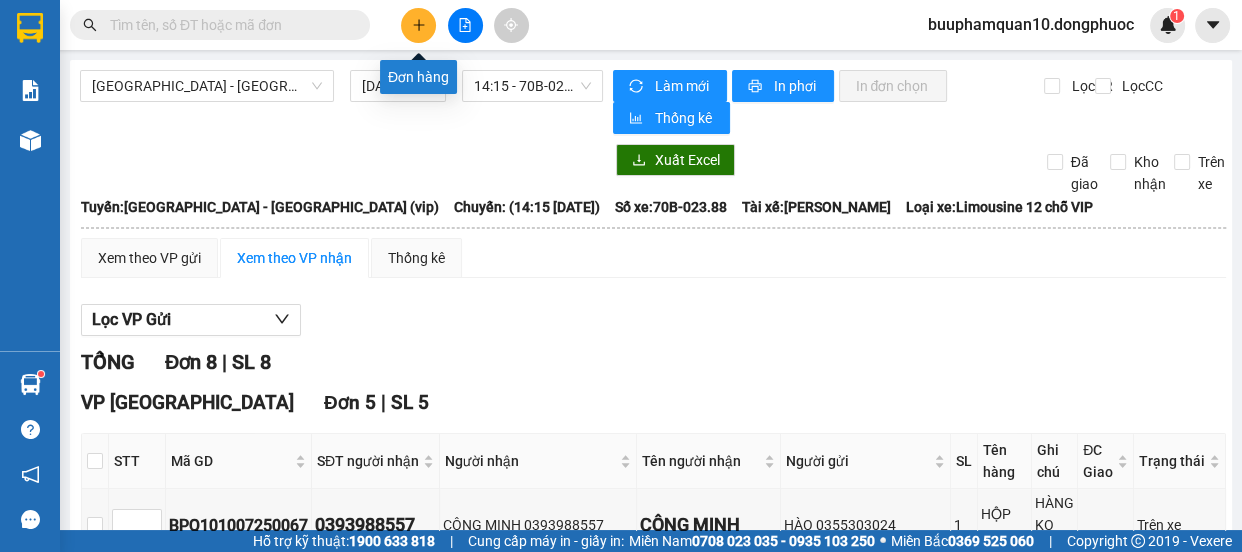 click at bounding box center [418, 25] 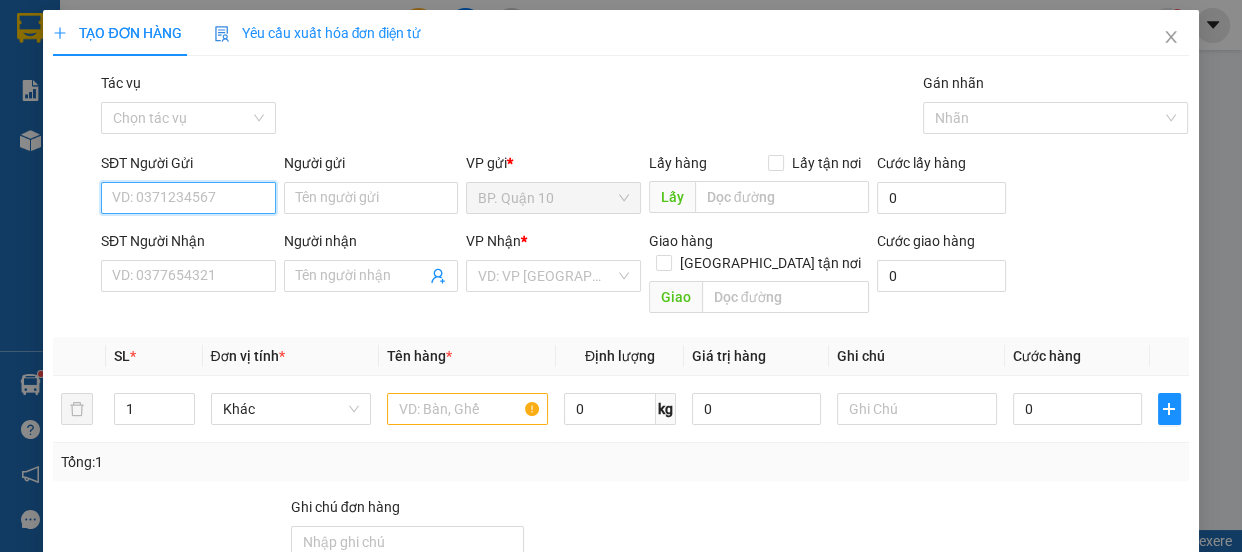 click on "SĐT Người Gửi" at bounding box center [188, 198] 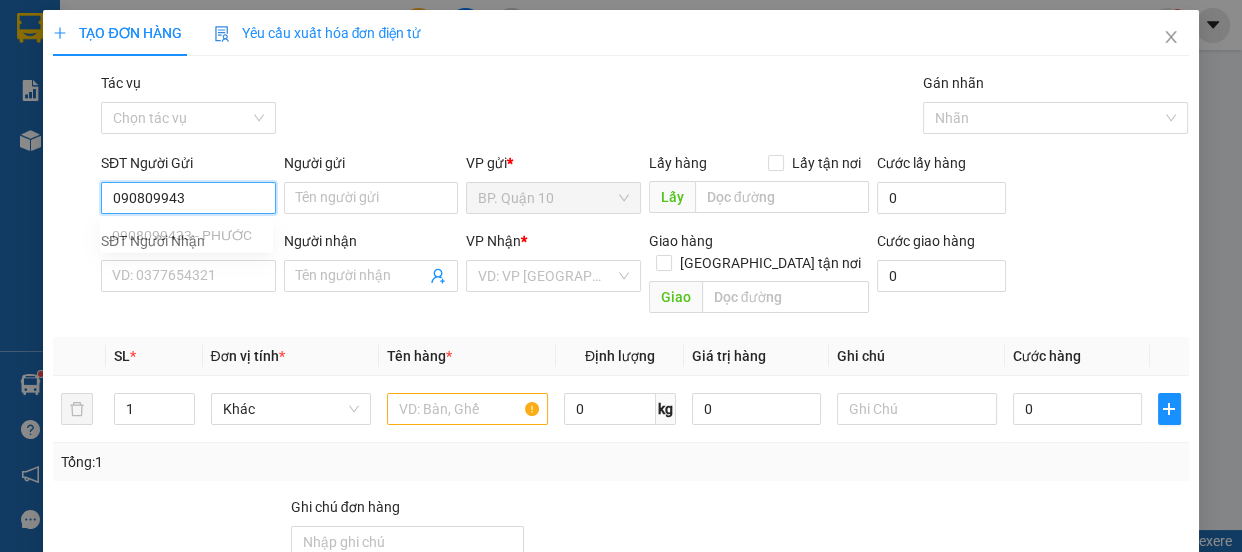 type on "0908099433" 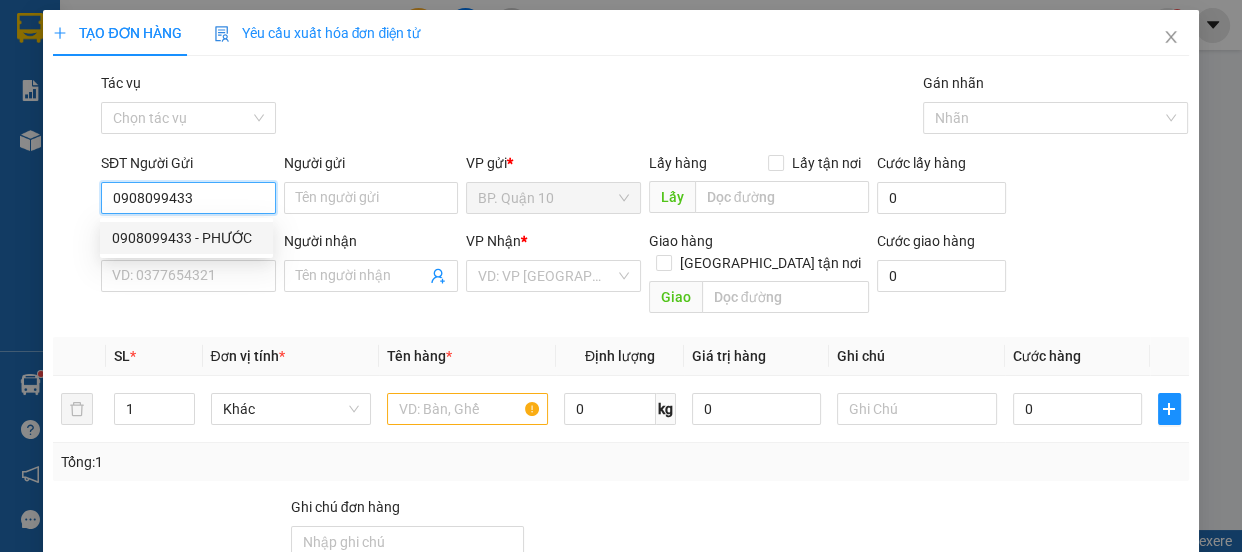 click on "0908099433 - PHƯỚC" at bounding box center [186, 238] 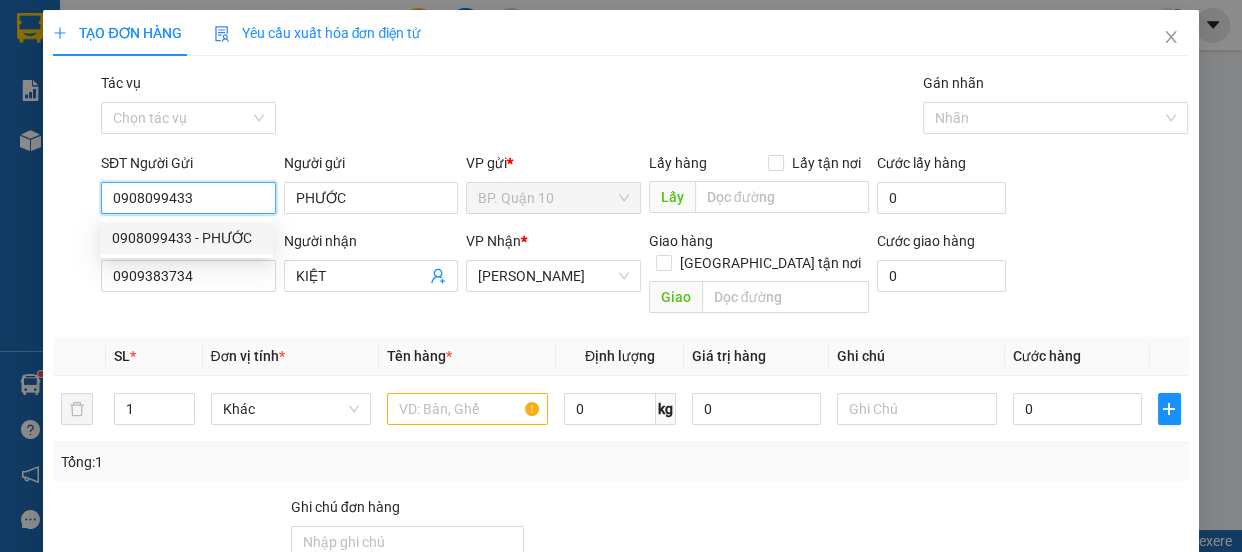 type on "40.000" 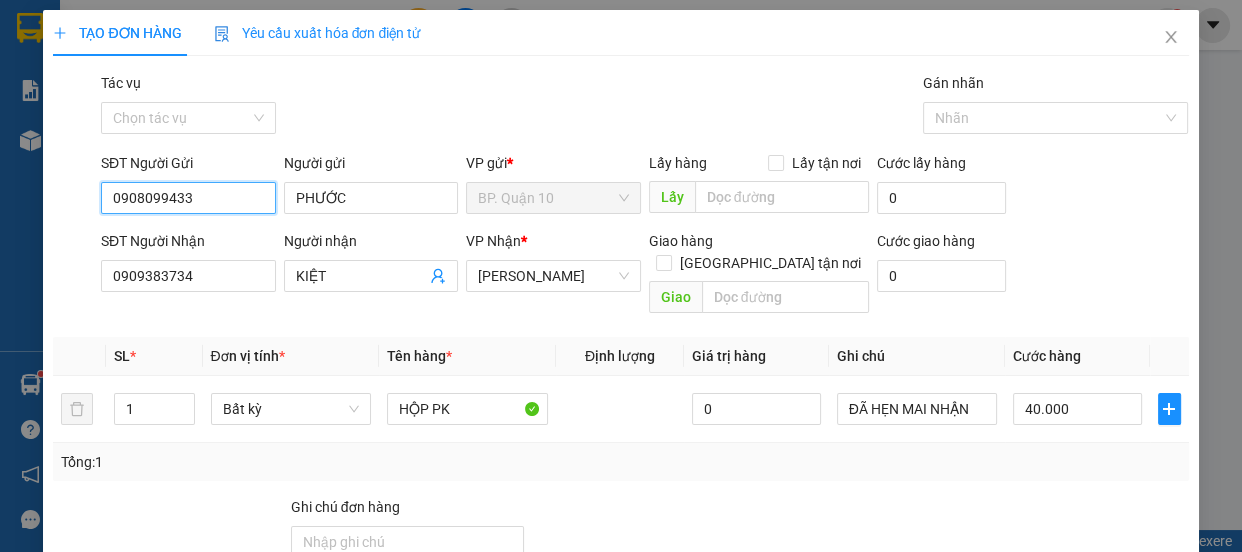type on "0908099433" 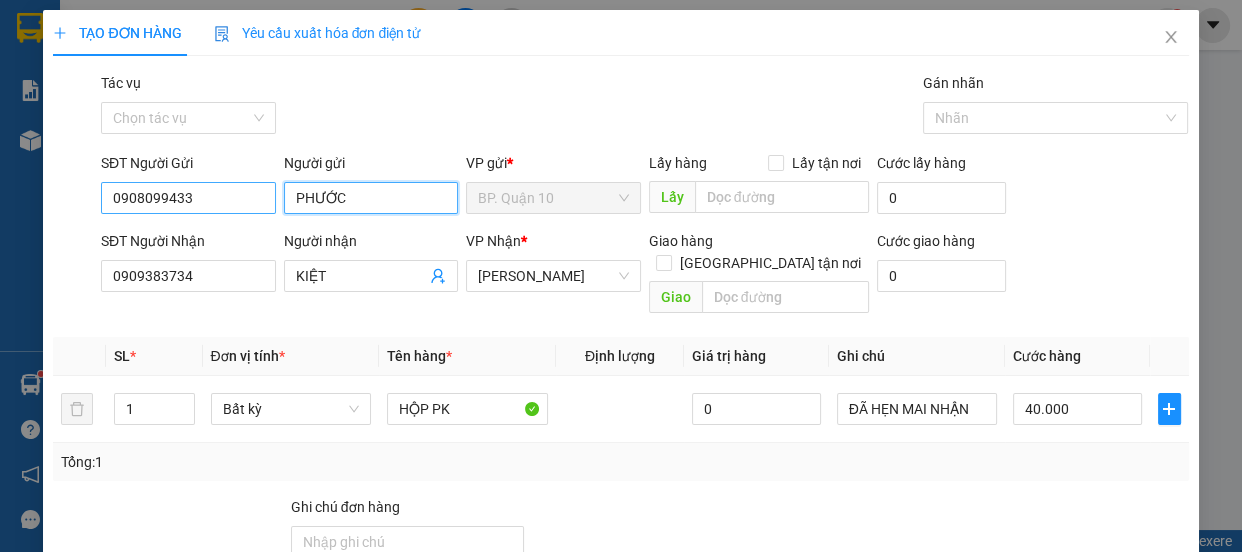 drag, startPoint x: 256, startPoint y: 195, endPoint x: 236, endPoint y: 195, distance: 20 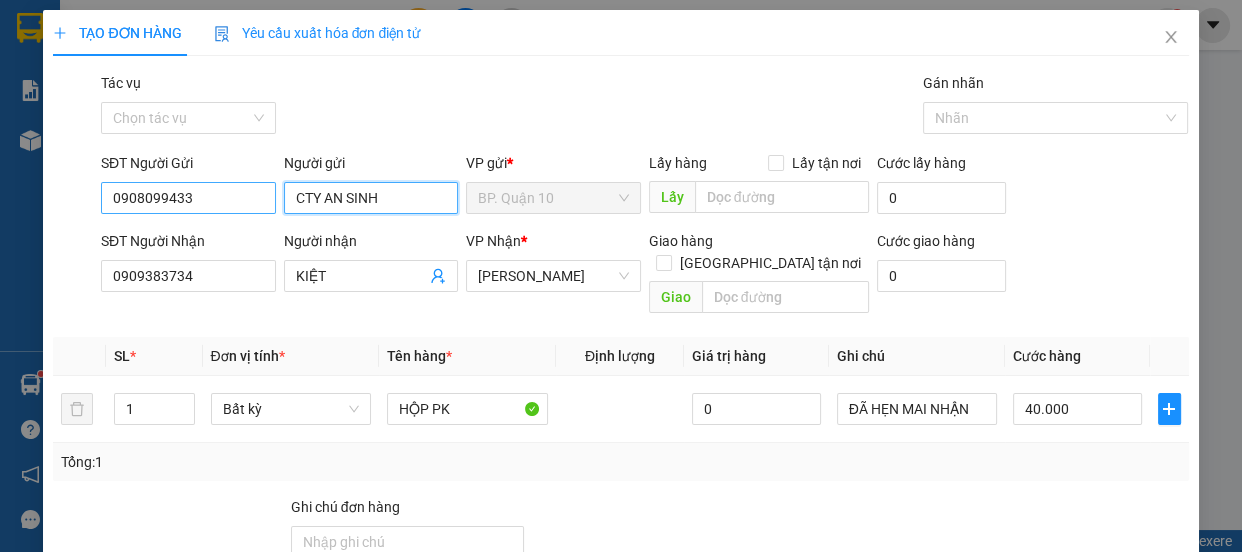 drag, startPoint x: 397, startPoint y: 191, endPoint x: 237, endPoint y: 200, distance: 160.25293 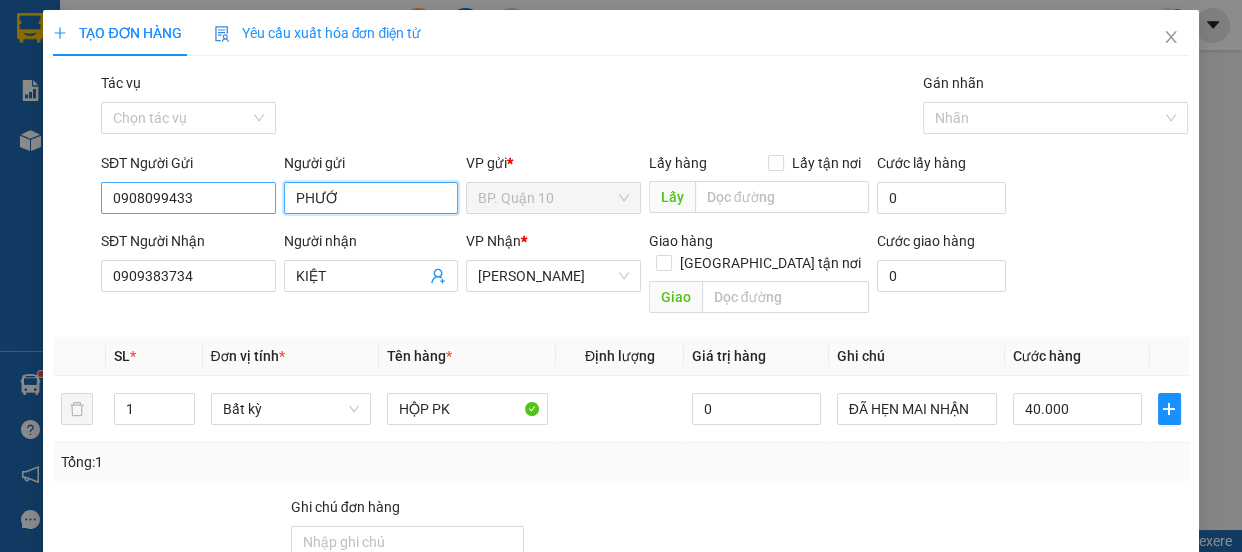 type on "PHƯỚC" 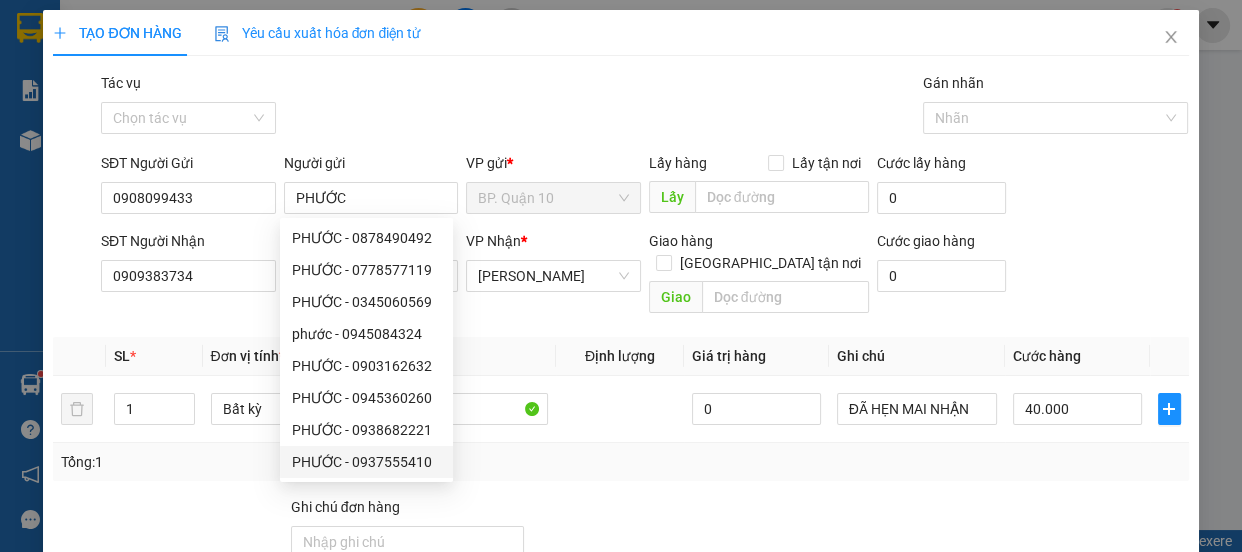 click on "Tổng:  1" at bounding box center [620, 462] 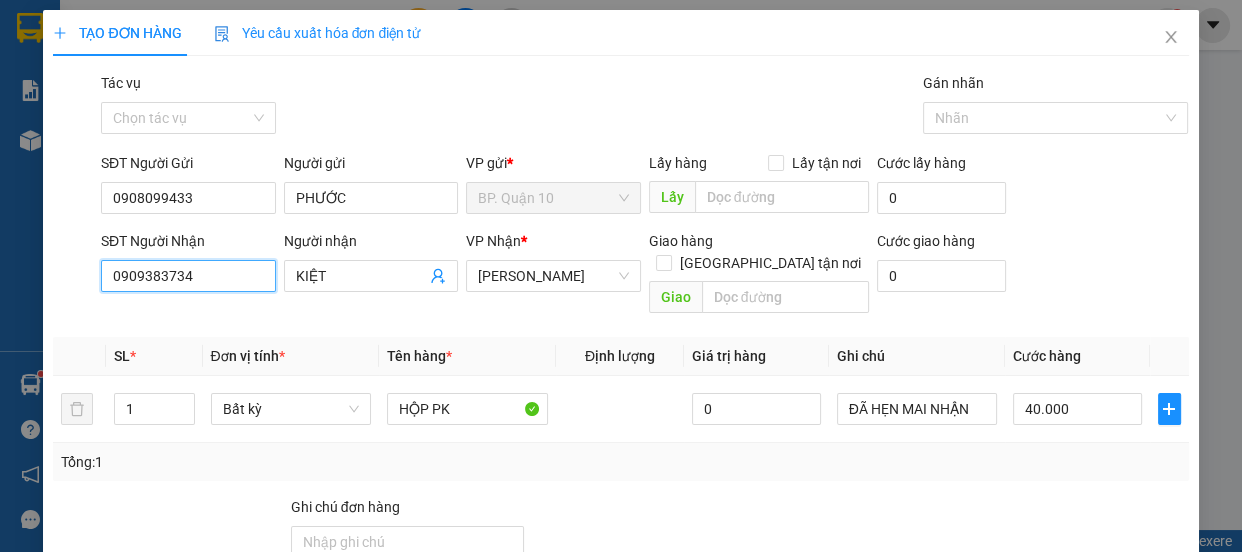 drag, startPoint x: 200, startPoint y: 275, endPoint x: 45, endPoint y: 232, distance: 160.85397 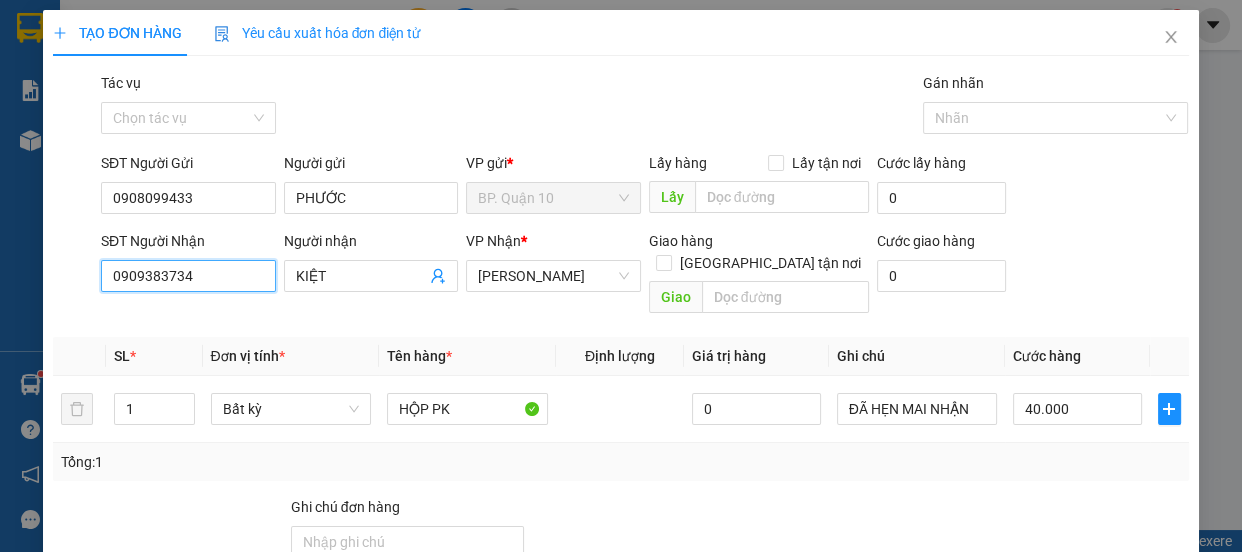 click on "TẠO ĐƠN HÀNG Yêu cầu xuất hóa đơn điện tử Transit Pickup Surcharge Ids Transit Deliver Surcharge Ids Transit Deliver Surcharge Transit Deliver Surcharge Gói vận chuyển  * Tiêu chuẩn Tác vụ Chọn tác vụ Gán nhãn   Nhãn SĐT Người Gửi 0908099433 Người gửi PHƯỚC VP gửi  * BP. Quận 10 Lấy hàng Lấy tận nơi Lấy Cước lấy hàng 0 SĐT Người Nhận 0909383734 0909383734 Người nhận KIỆT VP Nhận  * Hòa Thành Giao hàng Giao tận nơi Giao Cước giao hàng 0 SL  * Đơn vị tính  * Tên hàng  * Định lượng Giá trị hàng Ghi chú Cước hàng                   1 Bất kỳ HỘP PK 0 ĐÃ HẸN MAI NHẬN 40.000 Tổng:  1 Ghi chú đơn hàng Tổng cước 40.000 Hình thức thanh toán Tại văn phòng Số tiền thu trước 0 Chưa thanh toán 0 Chọn HT Thanh Toán Lưu nháp Xóa Thông tin Lưu Lưu và In HỘP PK" at bounding box center [621, 276] 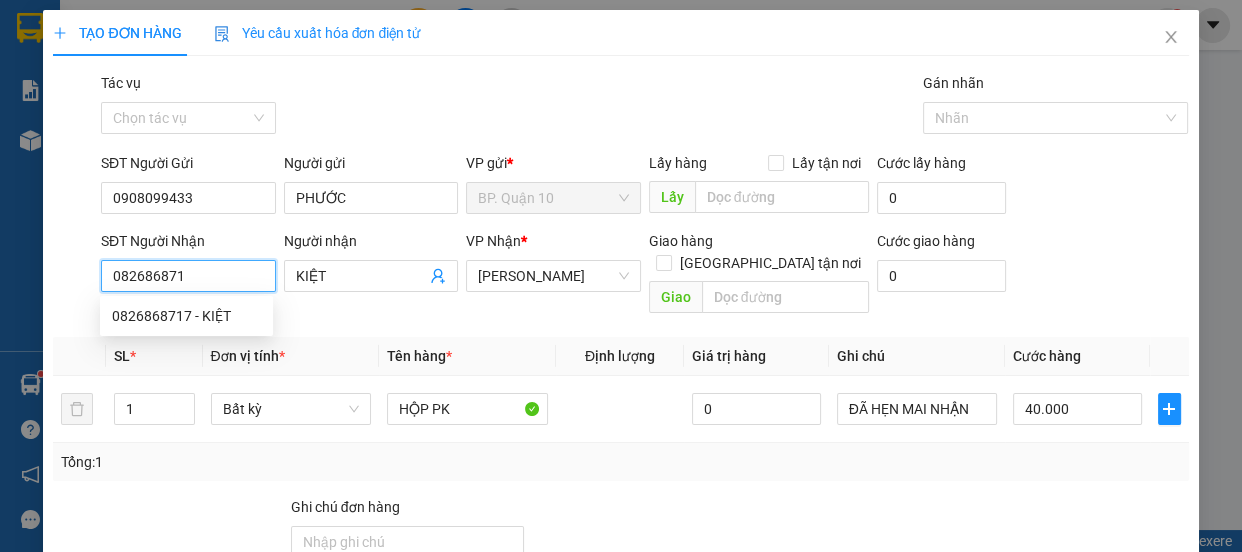 type on "0826868717" 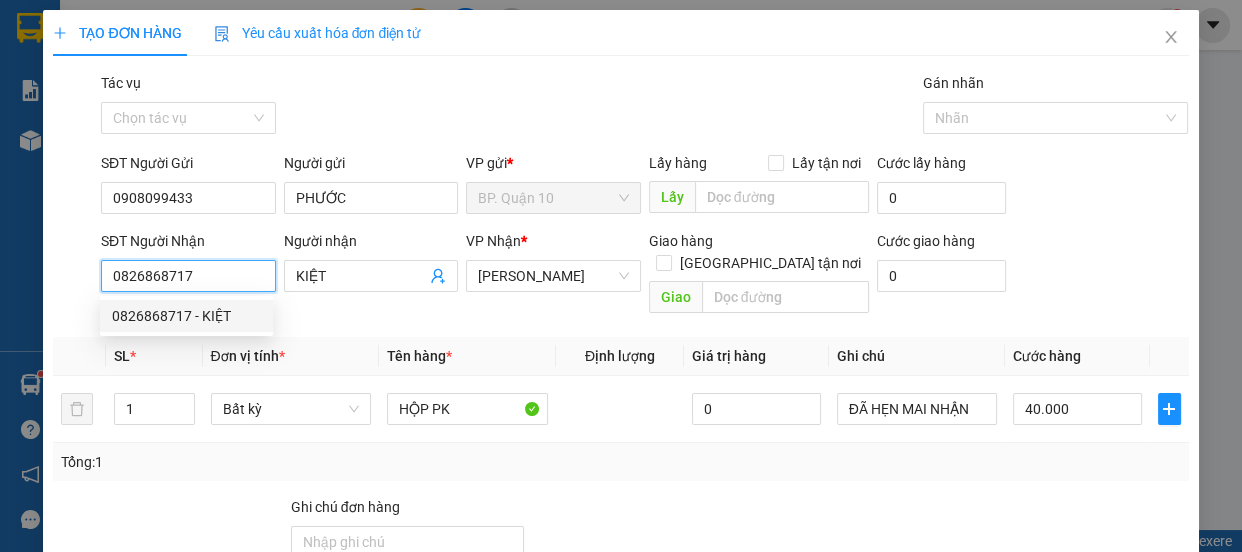 click on "0826868717 - KIỆT" at bounding box center (186, 316) 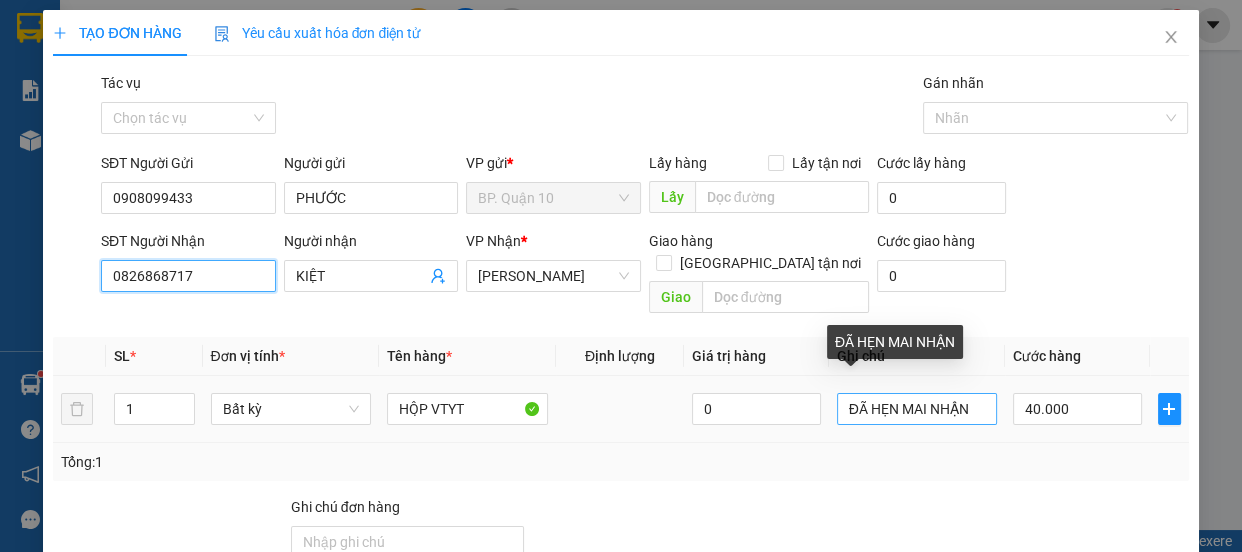type on "0826868717" 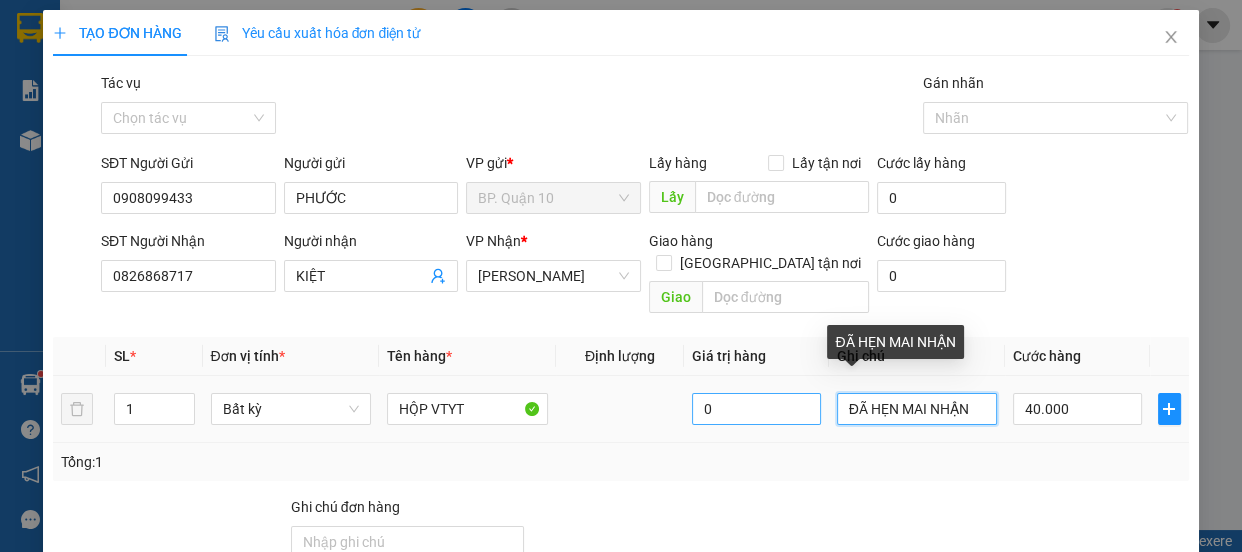 drag, startPoint x: 968, startPoint y: 379, endPoint x: 704, endPoint y: 398, distance: 264.68283 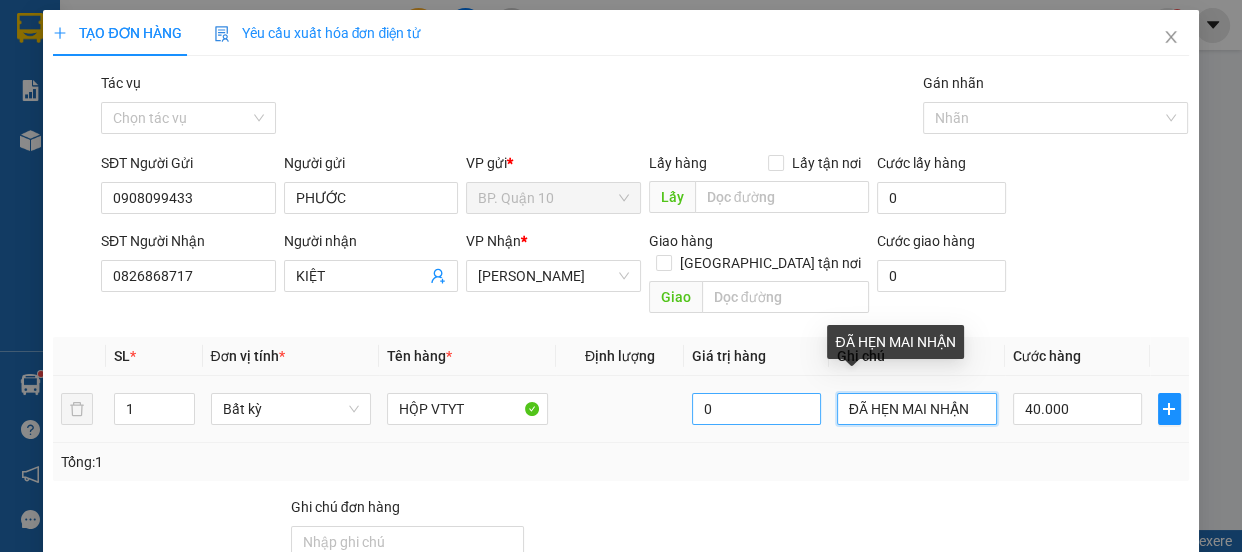 click on "1 Bất kỳ HỘP VTYT 0 ĐÃ HẸN MAI NHẬN 40.000" at bounding box center [620, 409] 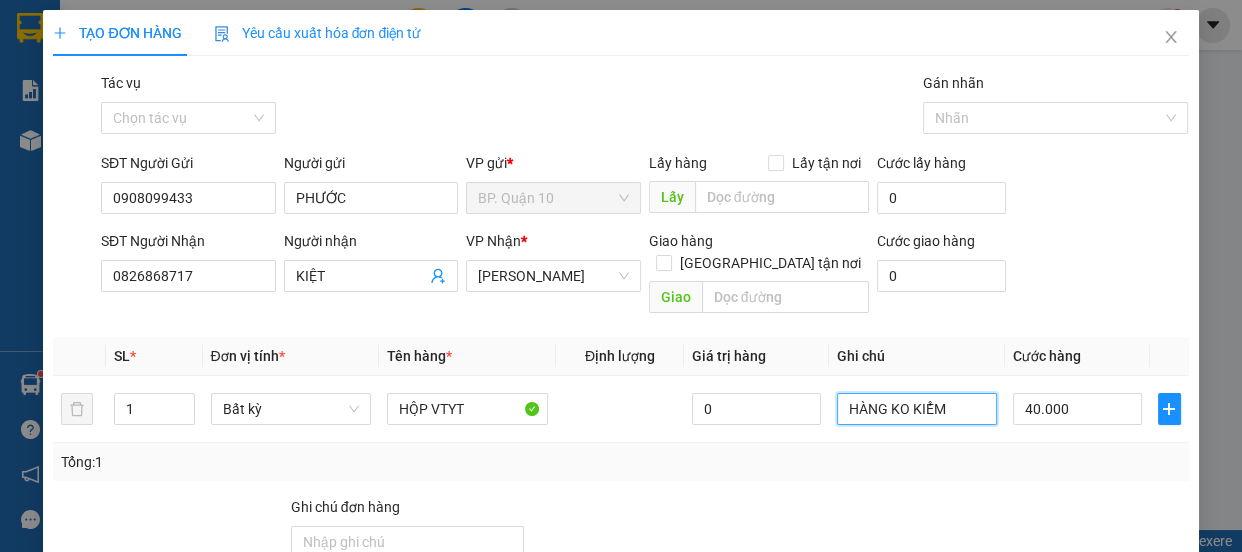type on "HÀNG KO KIỂM" 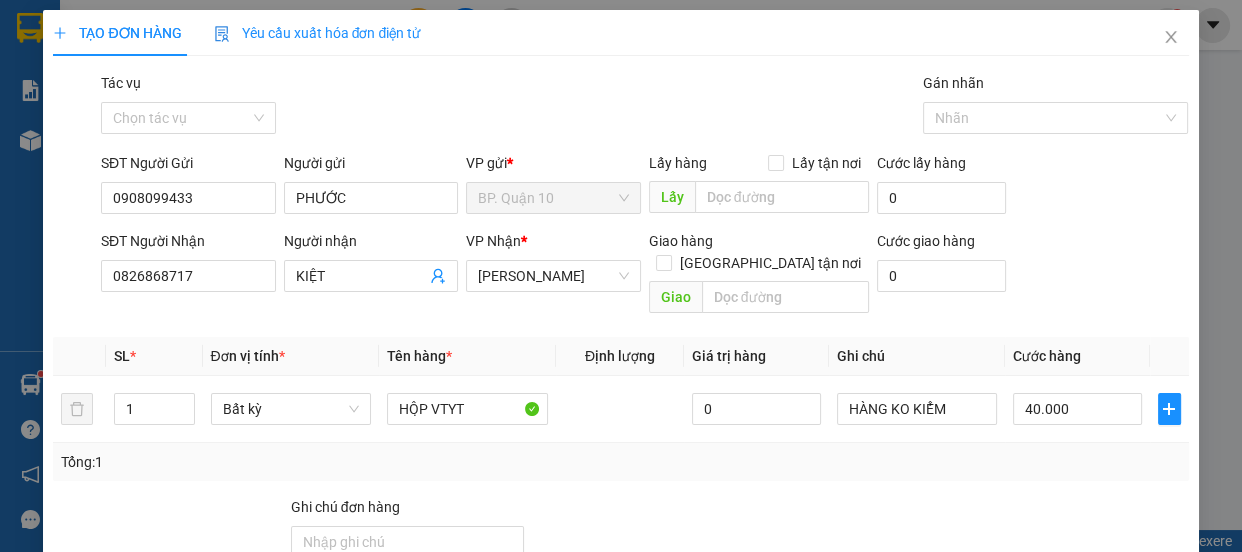 click on "Transit Pickup Surcharge Ids Transit Deliver Surcharge Ids Transit Deliver Surcharge Transit Deliver Surcharge Gói vận chuyển  * Tiêu chuẩn Tác vụ Chọn tác vụ Gán nhãn   Nhãn SĐT Người Gửi 0908099433 Người gửi PHƯỚC VP gửi  * BP. Quận 10 Lấy hàng Lấy tận nơi Lấy Cước lấy hàng 0 SĐT Người Nhận 0826868717 Người nhận KIỆT VP Nhận  * Hòa Thành Giao hàng Giao tận nơi Giao Cước giao hàng 0 SL  * Đơn vị tính  * Tên hàng  * Định lượng Giá trị hàng Ghi chú Cước hàng                   1 Bất kỳ HỘP VTYT 0 HÀNG KO KIỂM 40.000 Tổng:  1 Ghi chú đơn hàng Tổng cước 40.000 Hình thức thanh toán Tại văn phòng Số tiền thu trước 0 Chưa thanh toán 0 Chọn HT Thanh Toán Lưu nháp Xóa Thông tin Lưu Lưu và In HỘP VTYT HÀNG KO KIỂM" at bounding box center [620, 397] 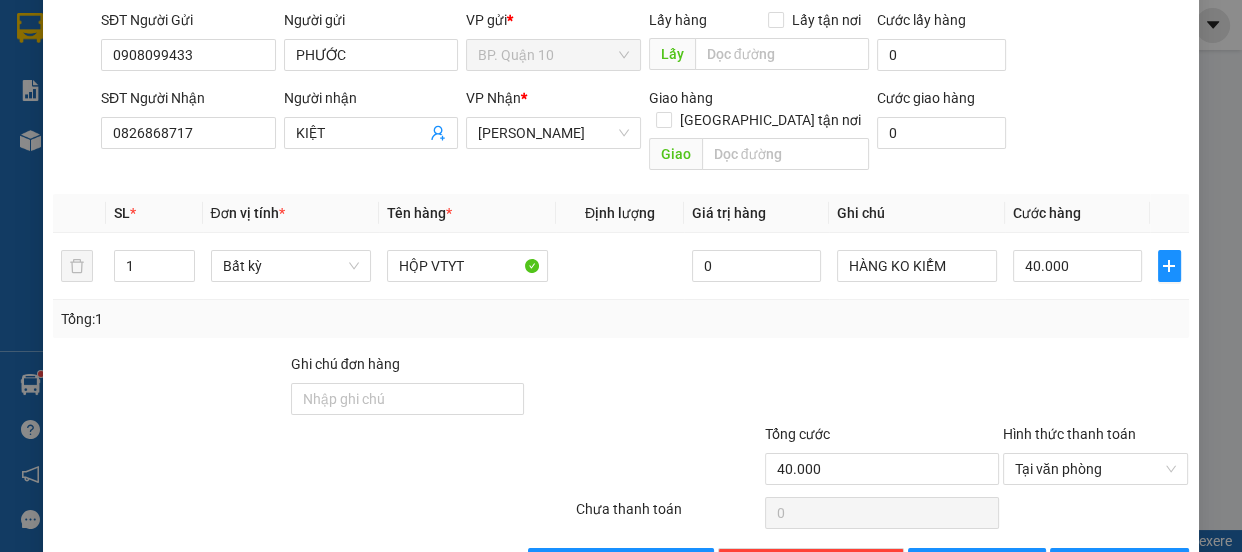 scroll, scrollTop: 187, scrollLeft: 0, axis: vertical 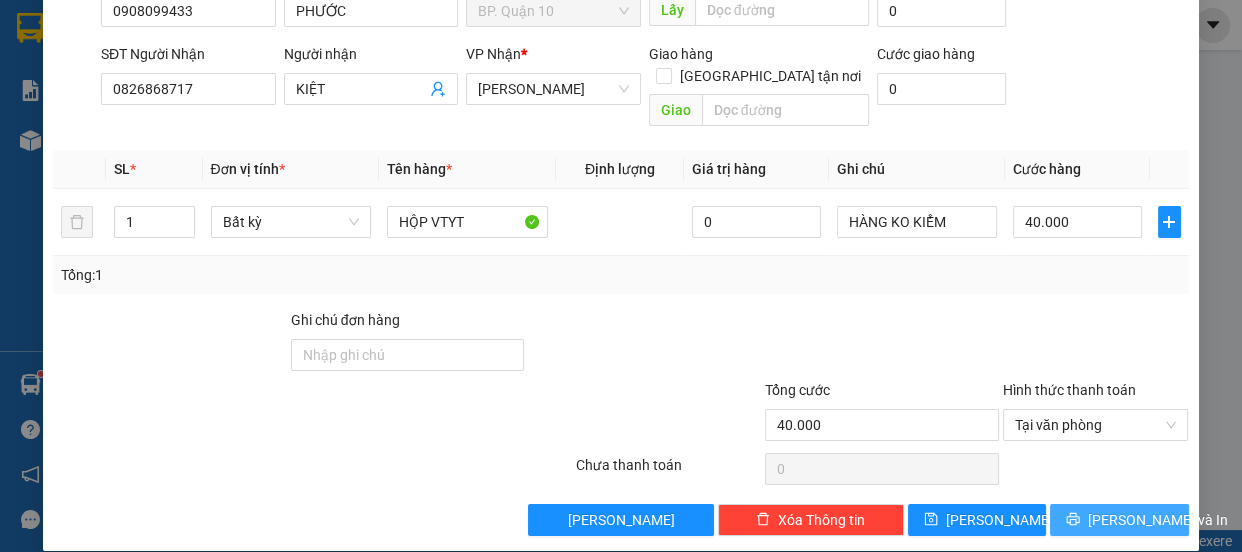 click on "[PERSON_NAME] và In" at bounding box center (1119, 520) 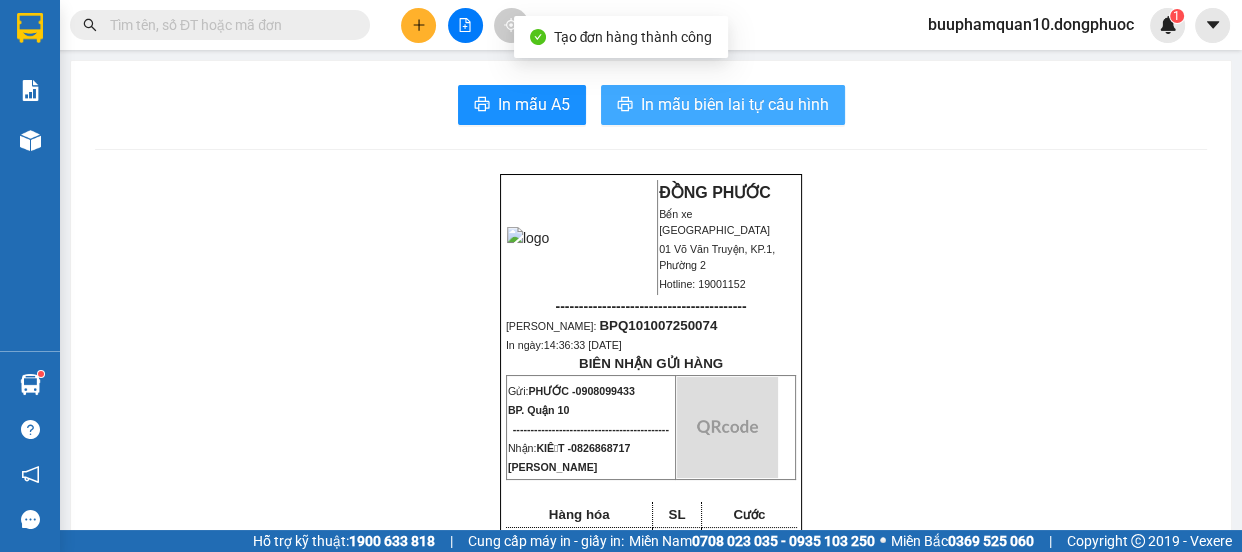 click on "In mẫu biên lai tự cấu hình" at bounding box center [735, 104] 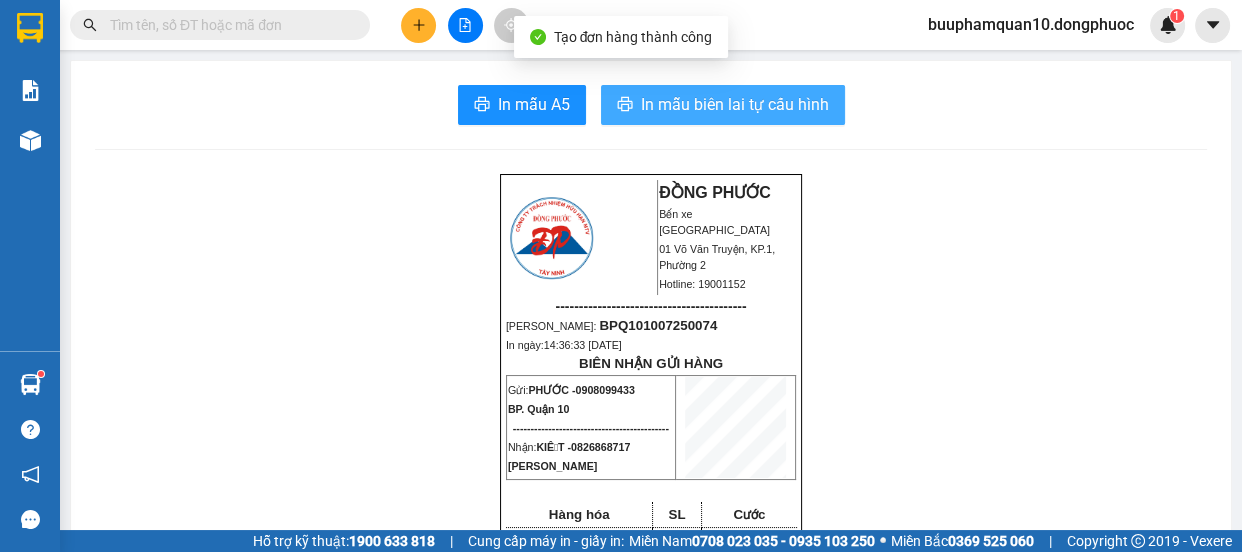 scroll, scrollTop: 0, scrollLeft: 0, axis: both 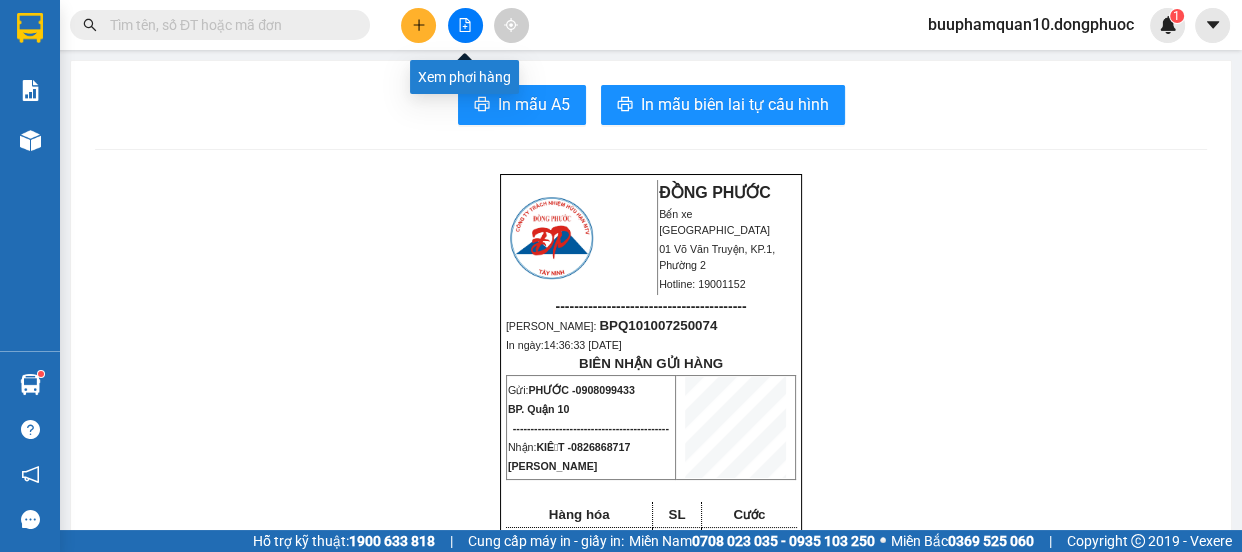 click 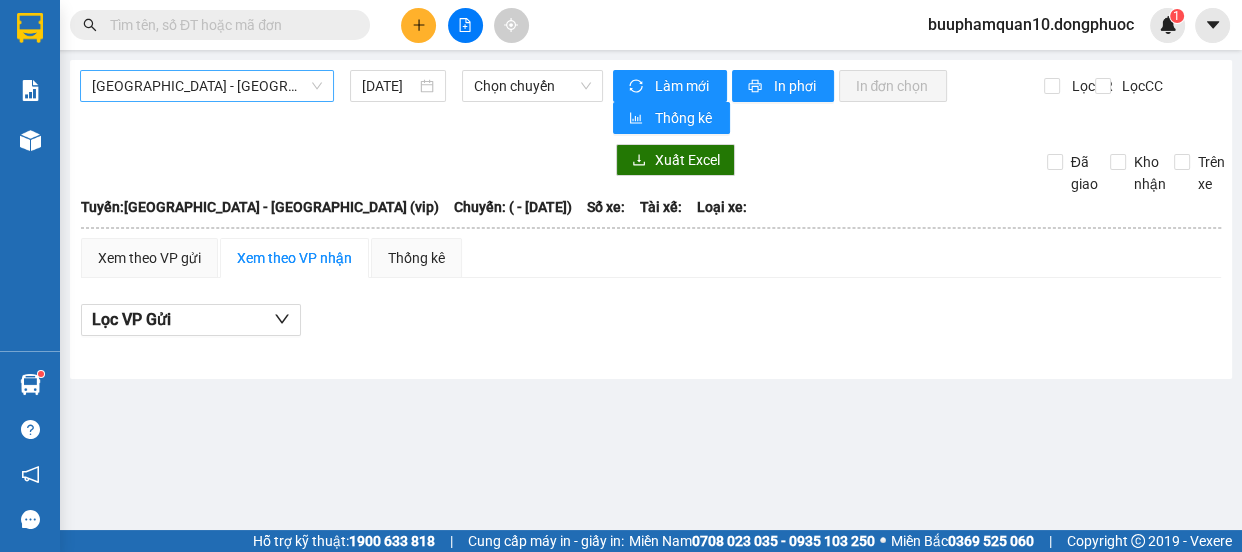 click on "[GEOGRAPHIC_DATA] - [GEOGRAPHIC_DATA] (vip)" at bounding box center (207, 86) 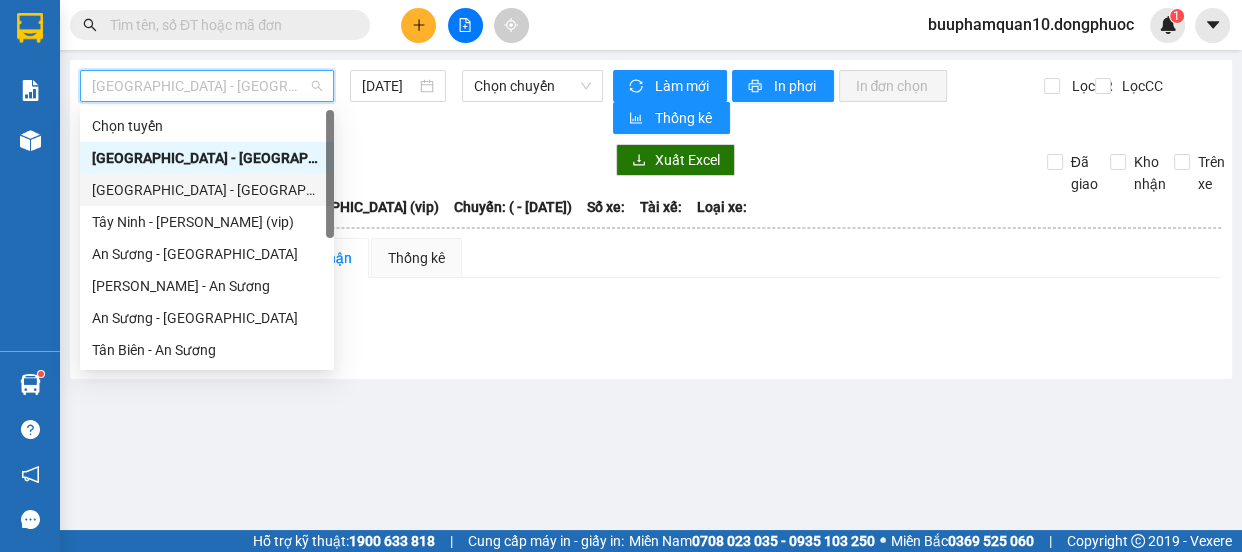scroll, scrollTop: 287, scrollLeft: 0, axis: vertical 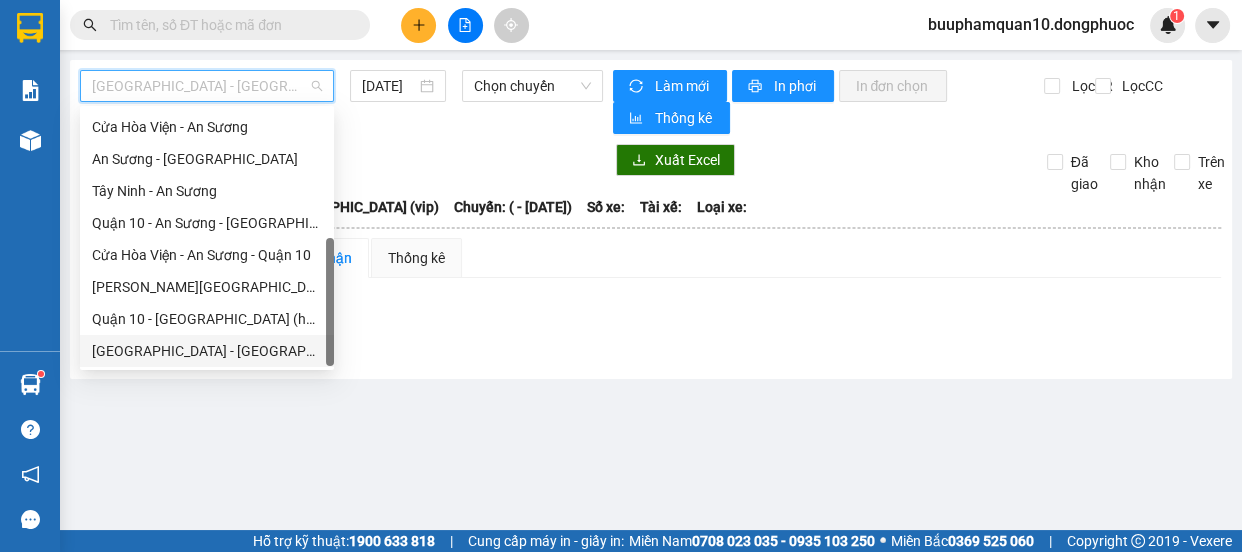 click on "[GEOGRAPHIC_DATA] - [GEOGRAPHIC_DATA] (vip)" at bounding box center (207, 351) 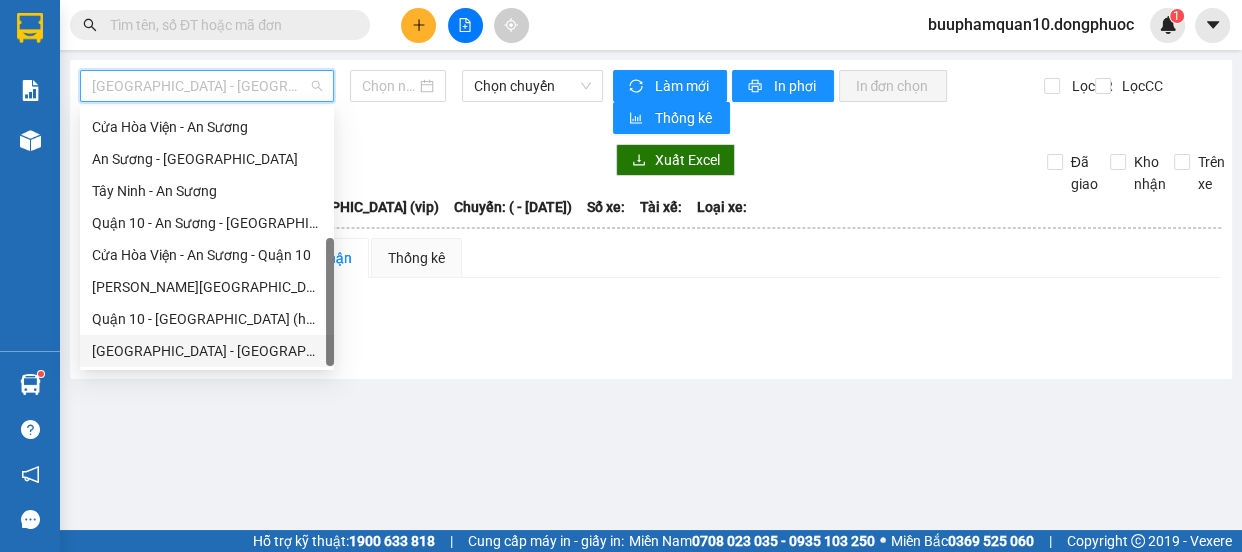 type on "[DATE]" 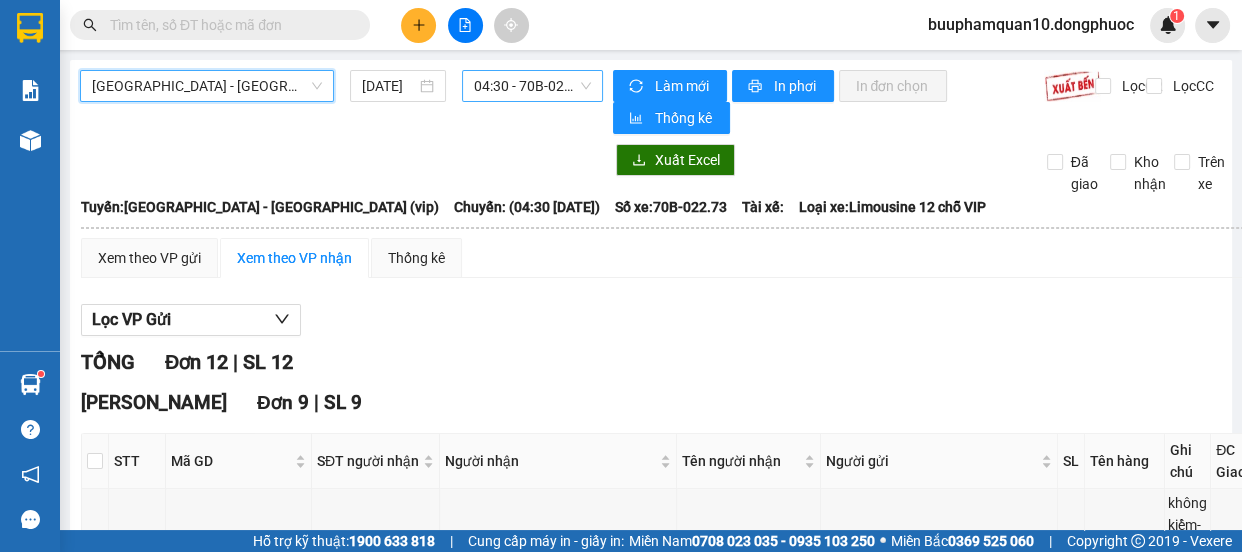 click on "04:30     - 70B-022.73" at bounding box center (532, 86) 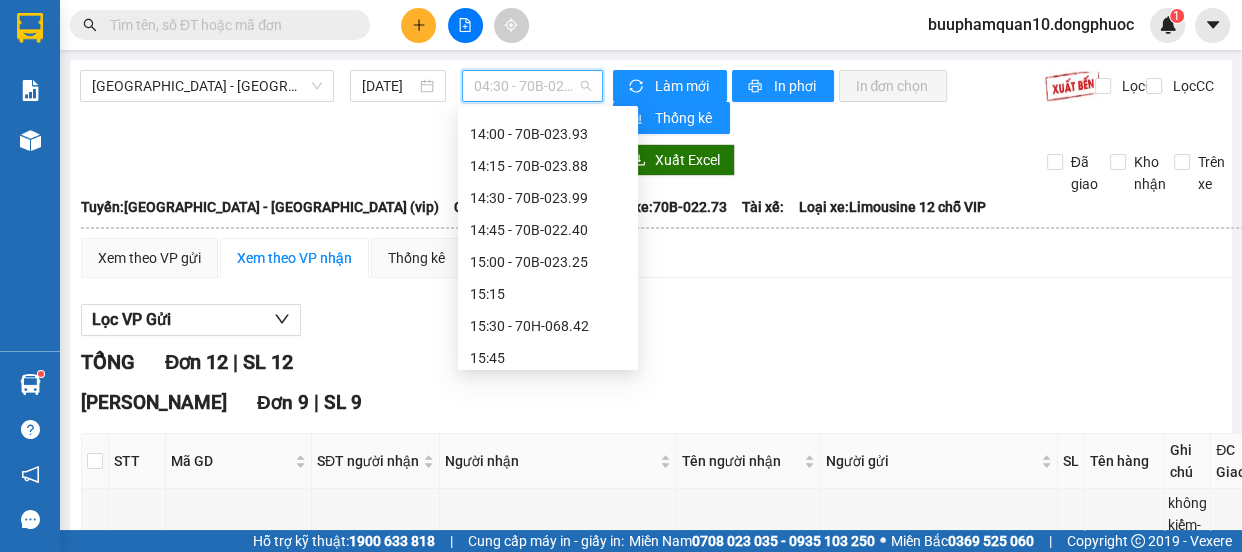 scroll, scrollTop: 1258, scrollLeft: 0, axis: vertical 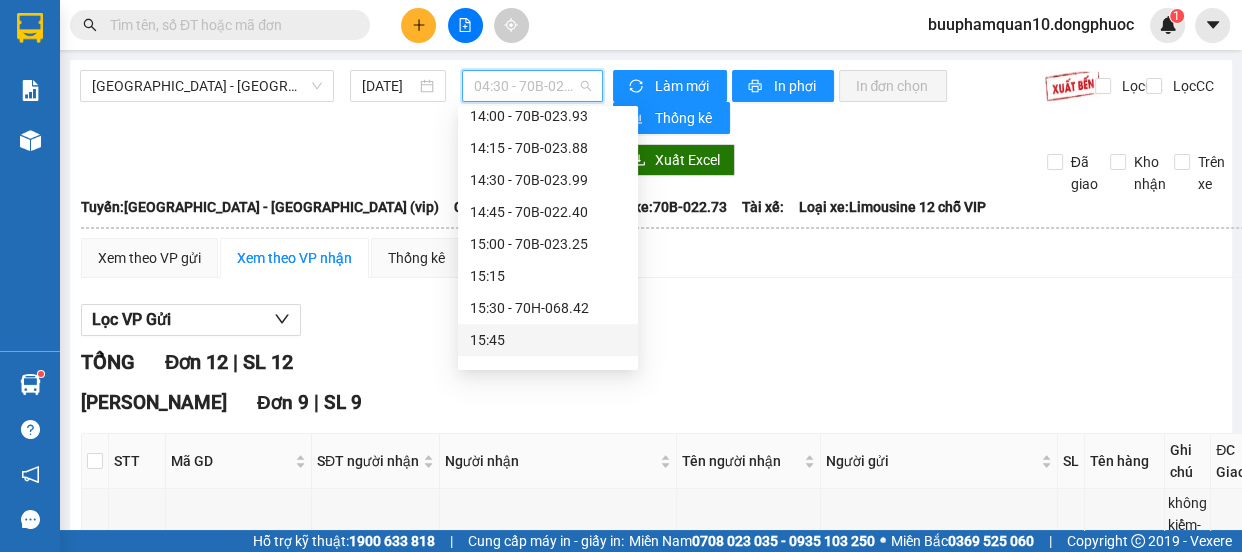 click 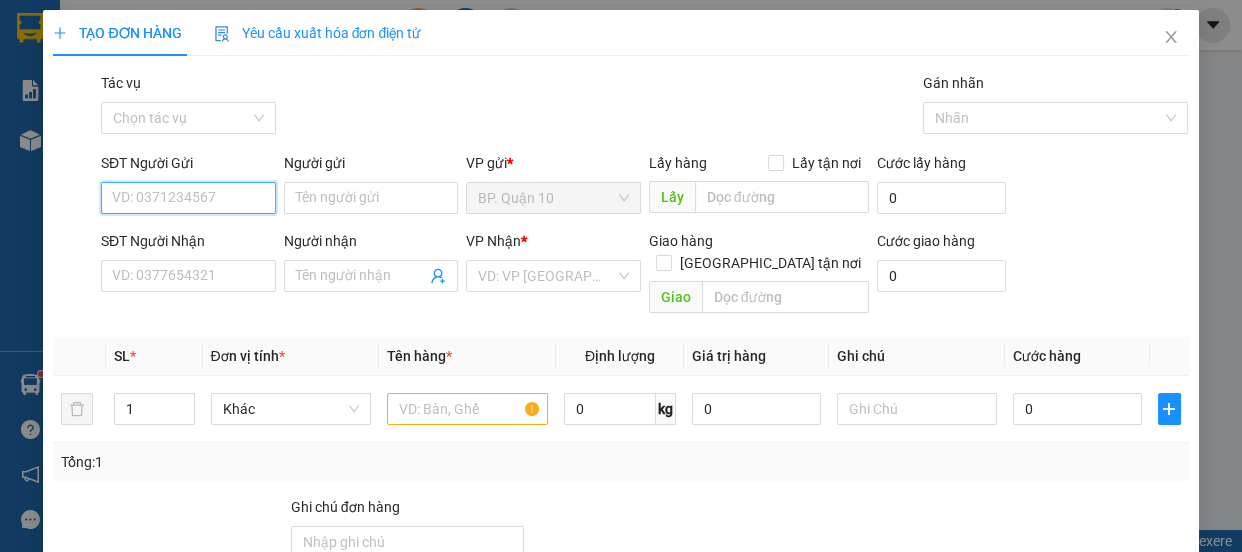 click on "SĐT Người Gửi" at bounding box center (188, 198) 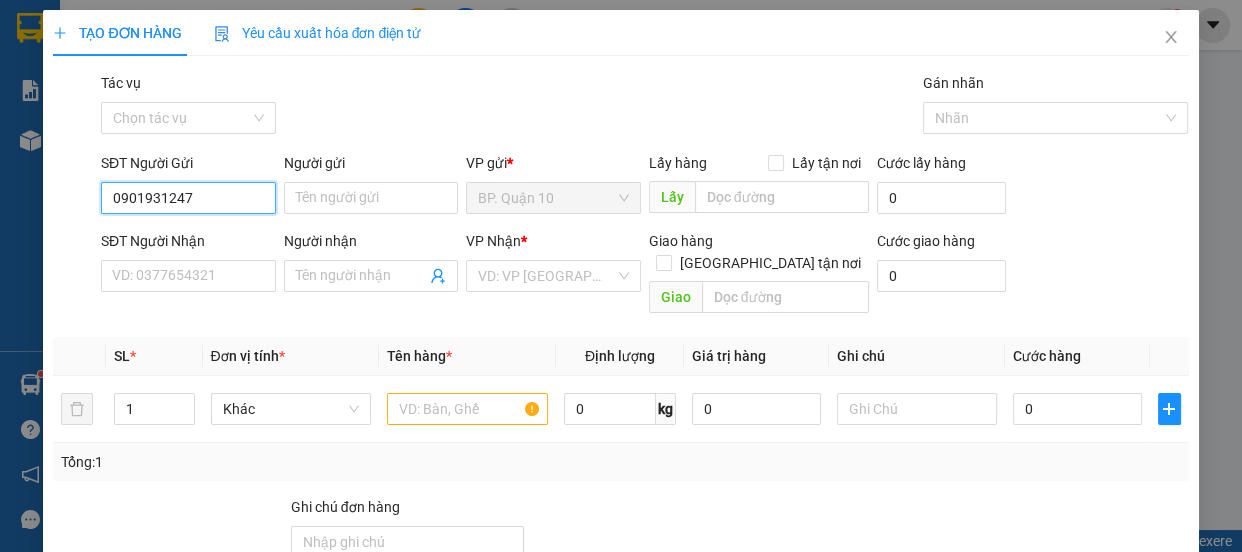 click on "0901931247" at bounding box center [188, 198] 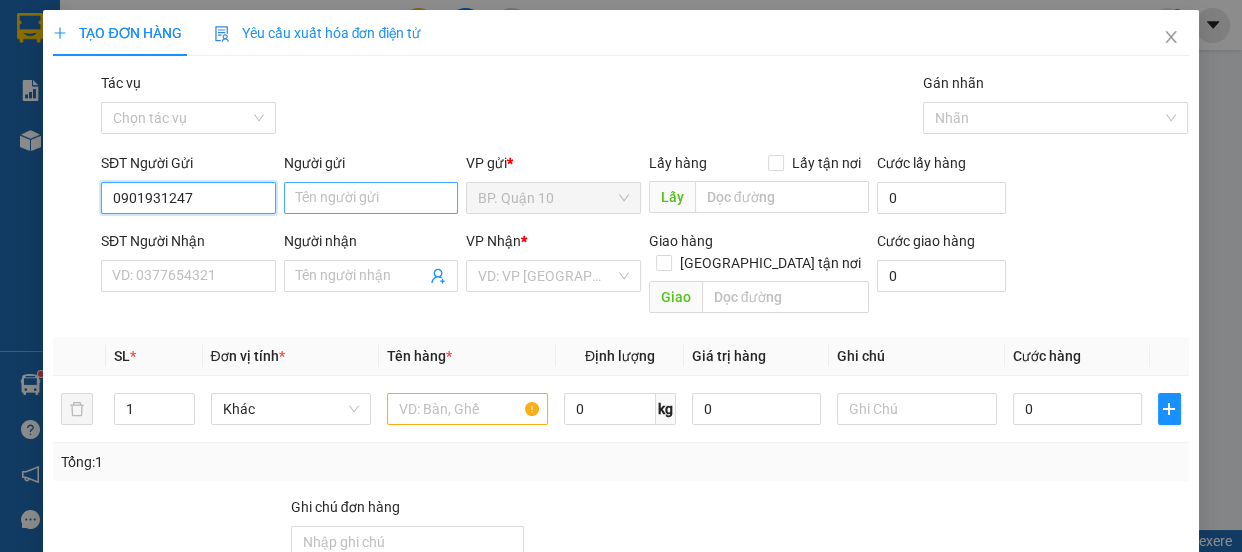 type on "0901931247" 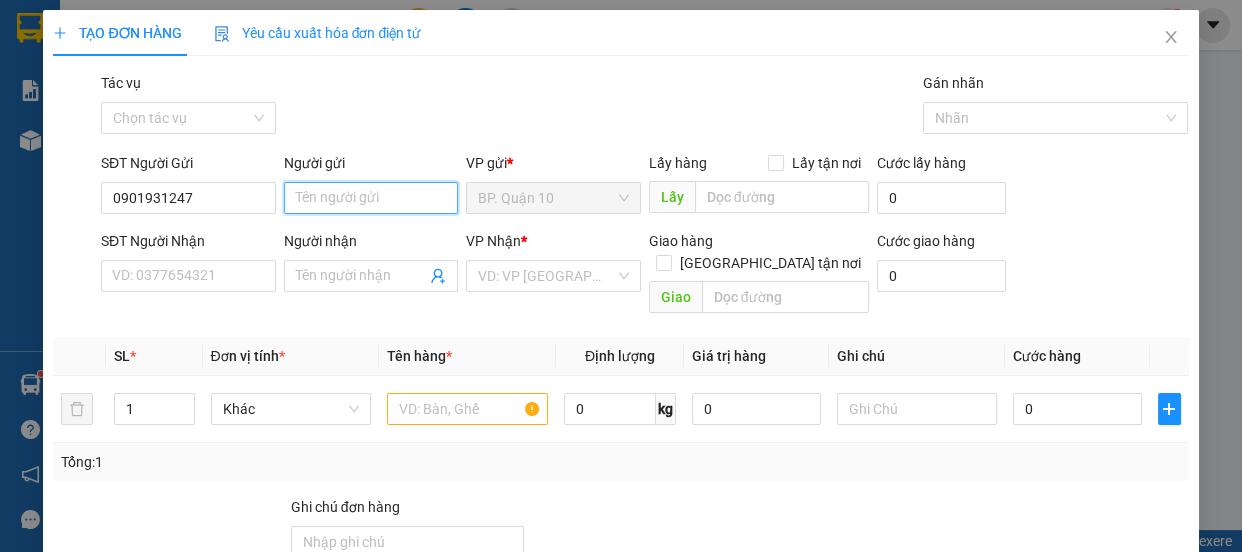 click on "Người gửi" at bounding box center (371, 198) 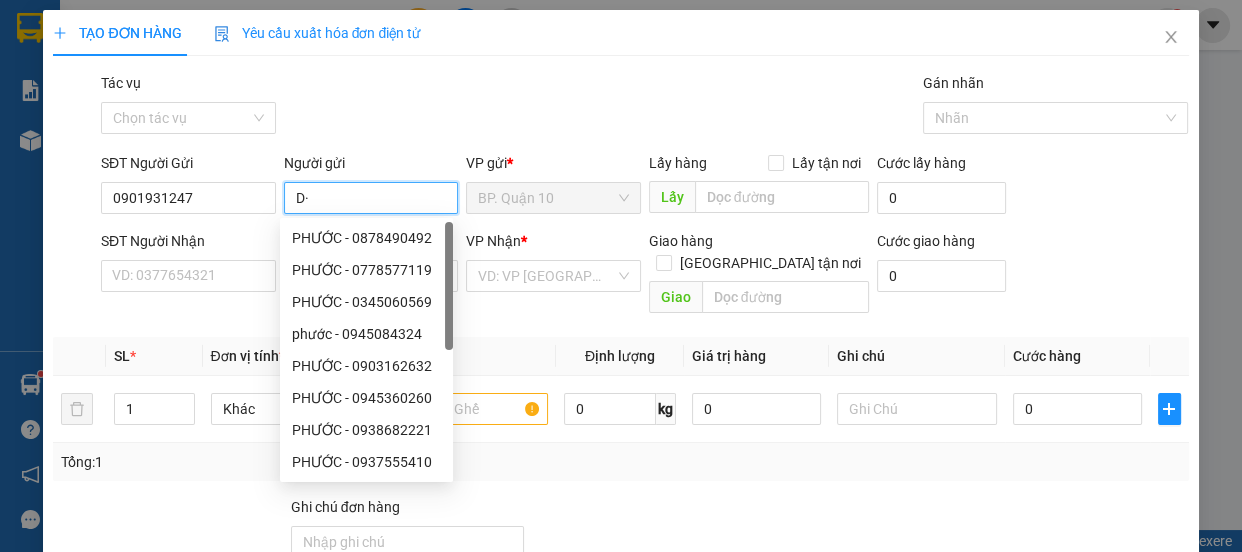 type on "D" 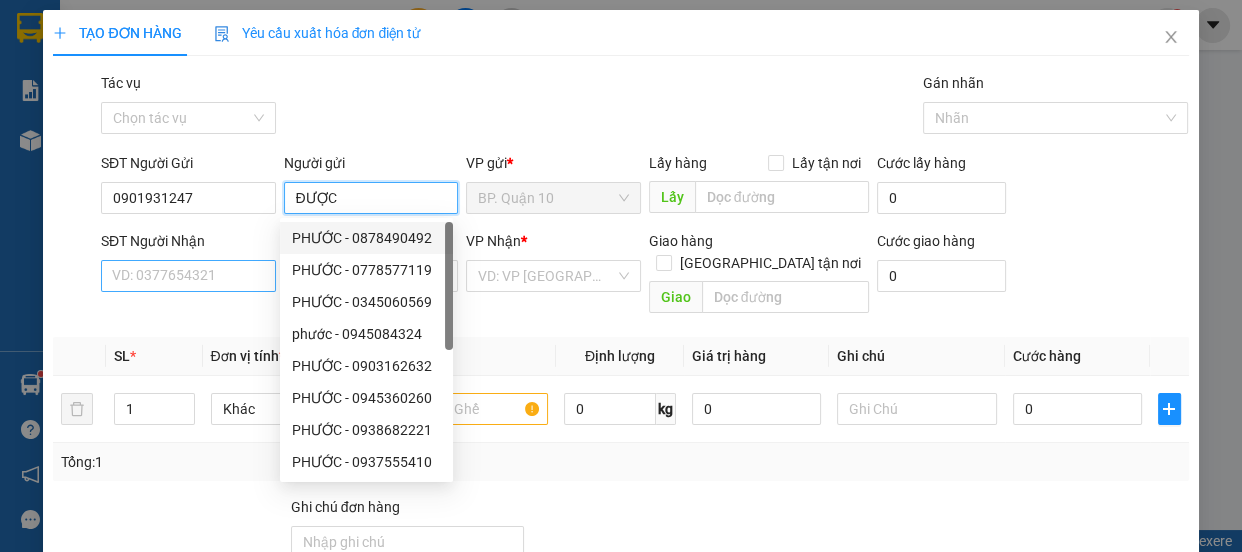 type on "ĐƯỢC" 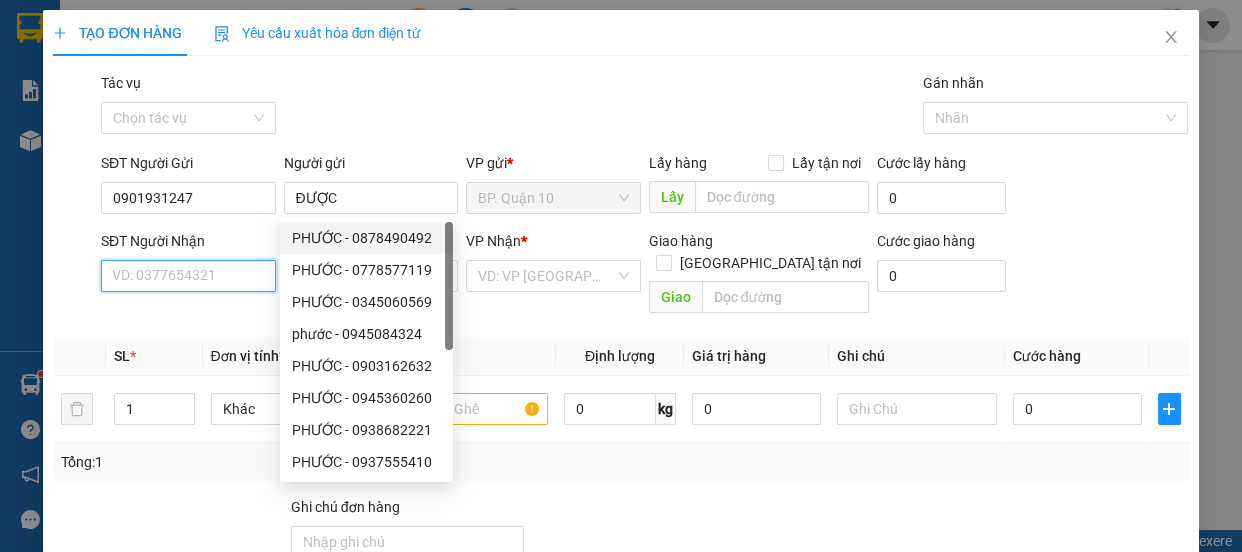 click on "SĐT Người Nhận" at bounding box center (188, 276) 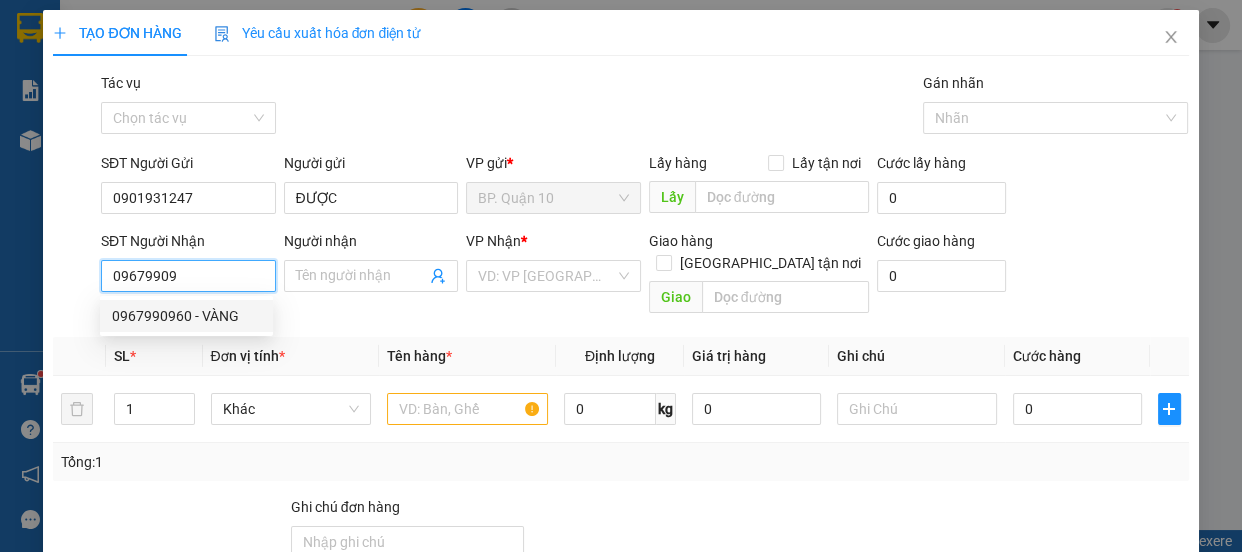 click on "0967990960 - VÀNG" at bounding box center (186, 316) 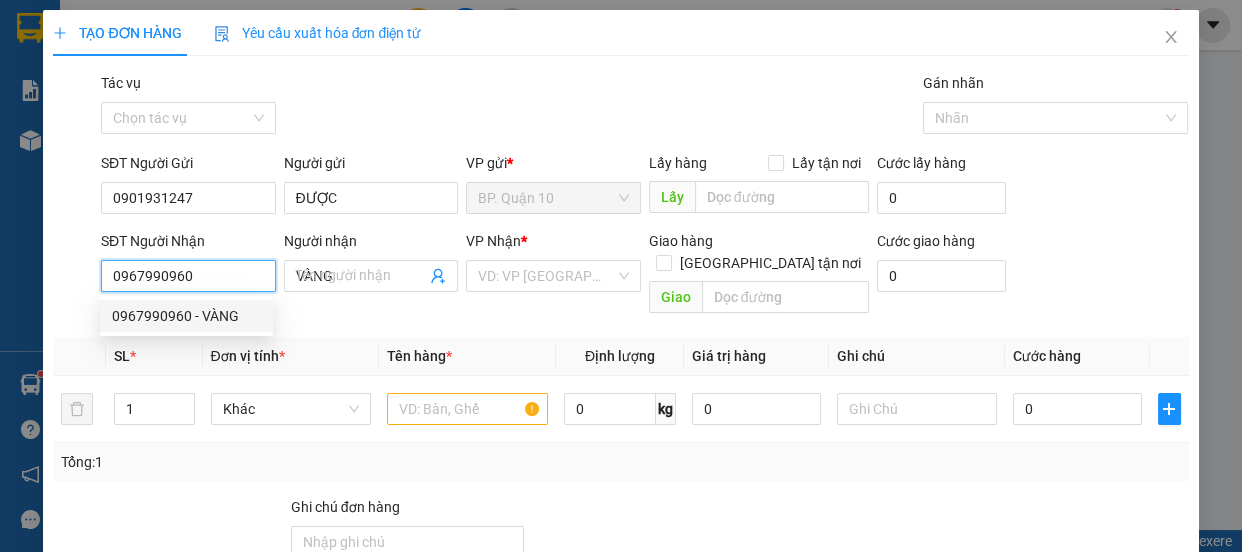 type on "60.000" 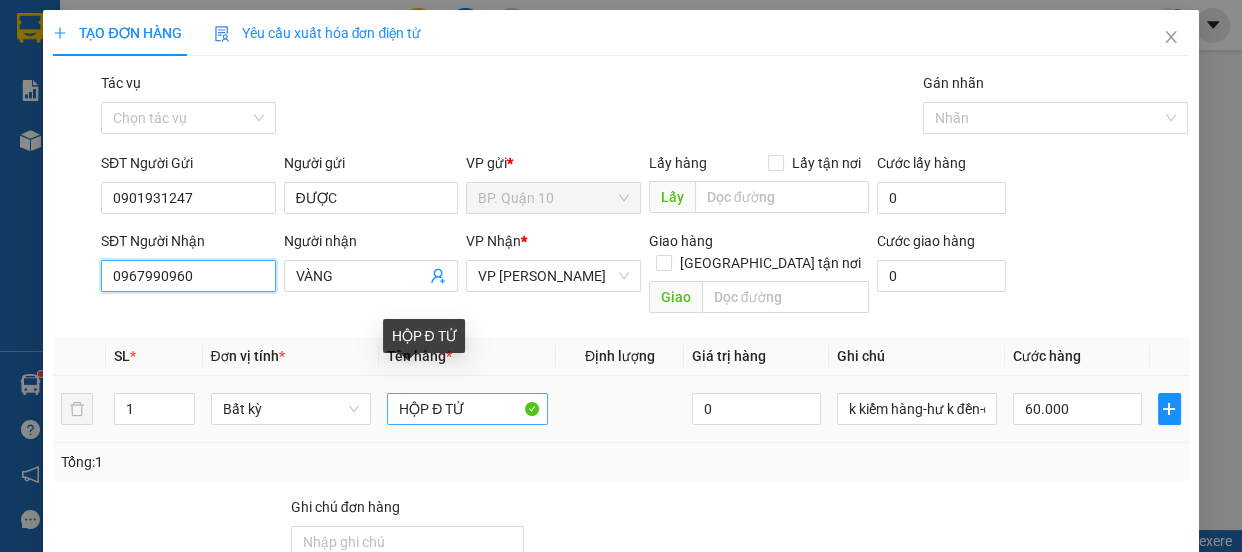 type on "0967990960" 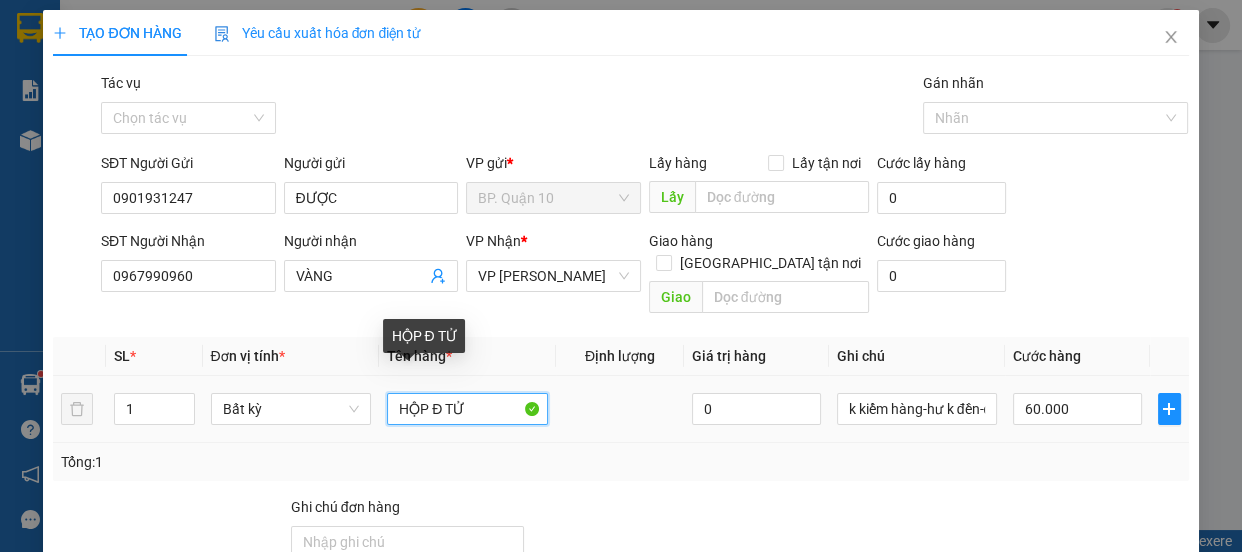 click on "HỘP Đ TỬ" at bounding box center (467, 409) 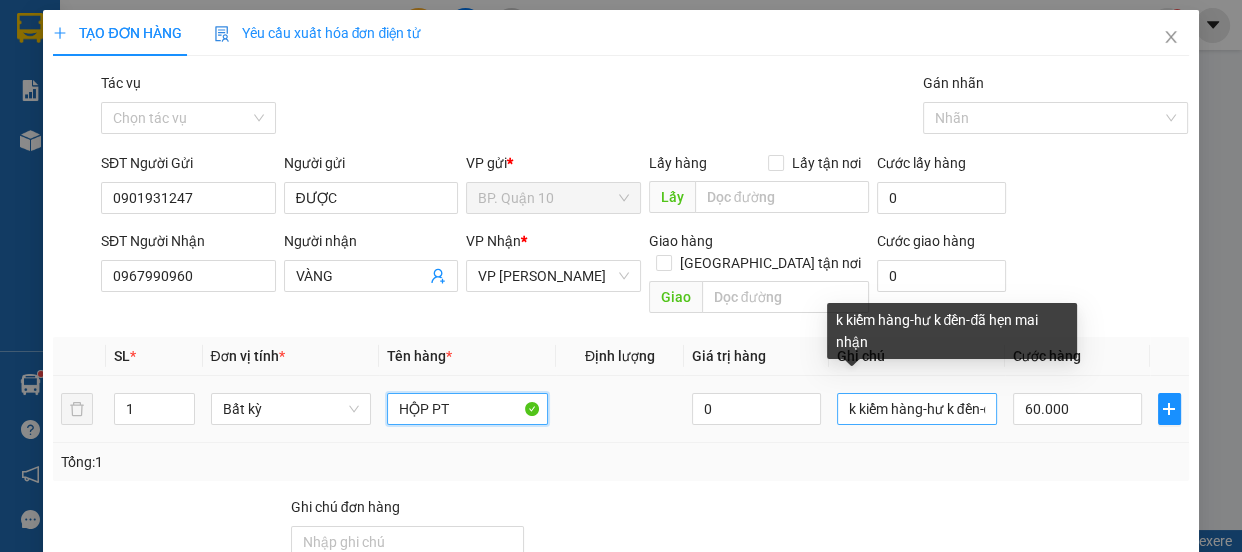 type on "HỘP PT" 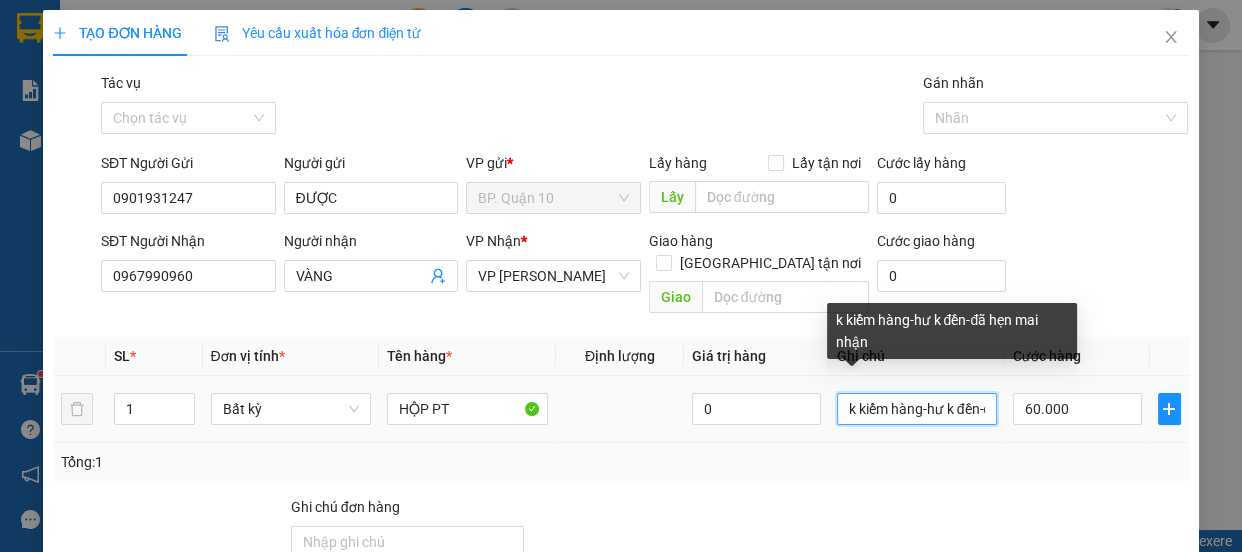 scroll, scrollTop: 0, scrollLeft: 113, axis: horizontal 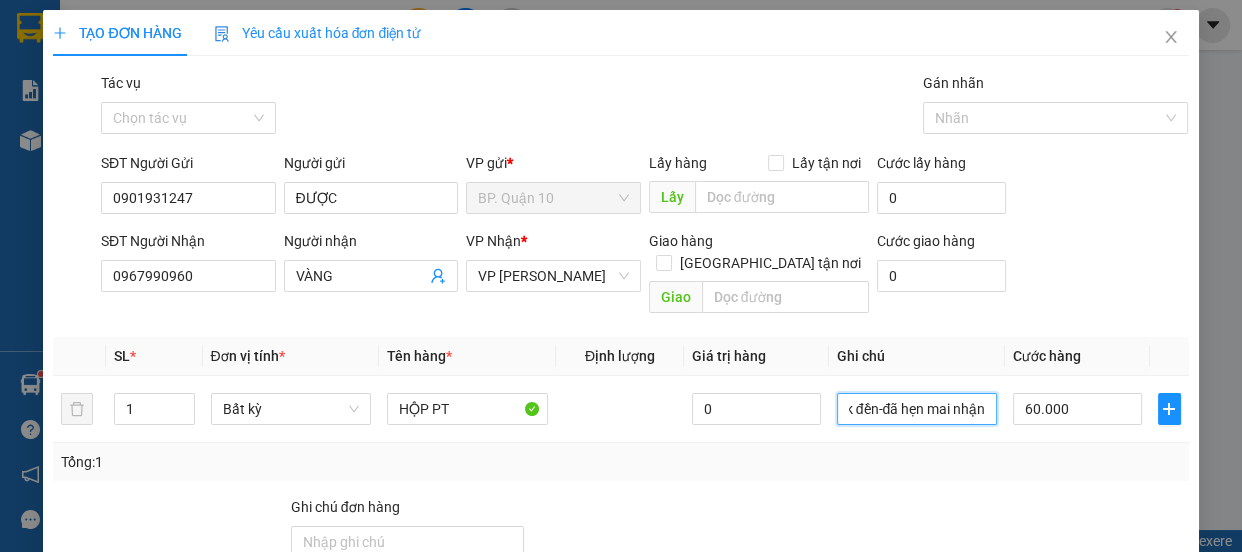 drag, startPoint x: 831, startPoint y: 390, endPoint x: 1130, endPoint y: 437, distance: 302.67145 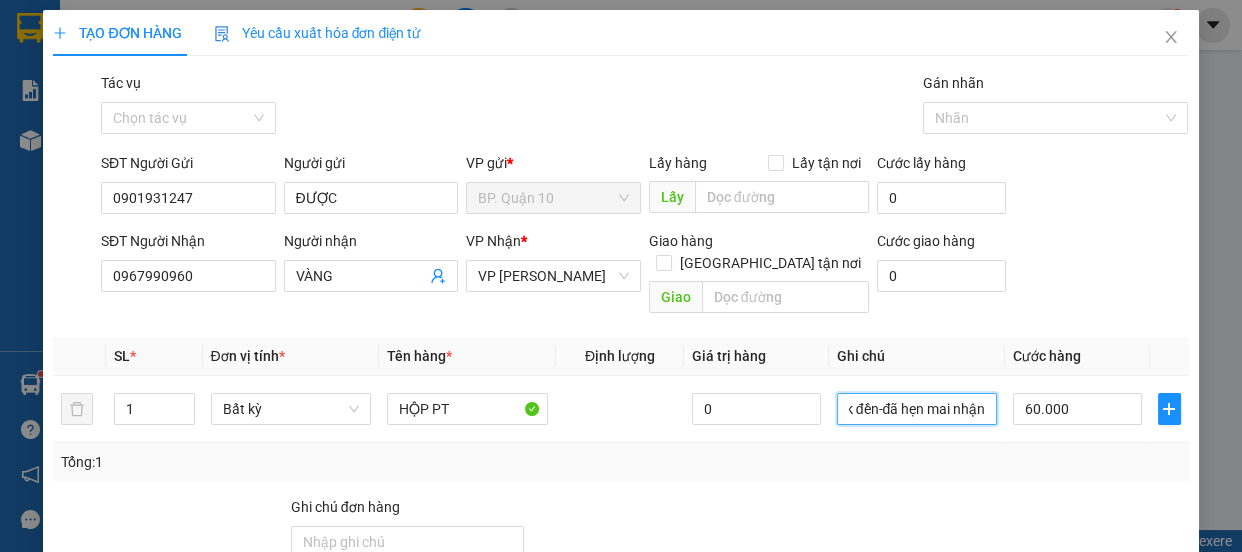 click on "SL  * Đơn vị tính  * Tên hàng  * Định lượng Giá trị hàng Ghi chú Cước hàng                   1 Bất kỳ HỘP PT 0 k kiểm hàng-hư k đền-đã hẹn mai nhận 60.000 Tổng:  1" at bounding box center (620, 409) 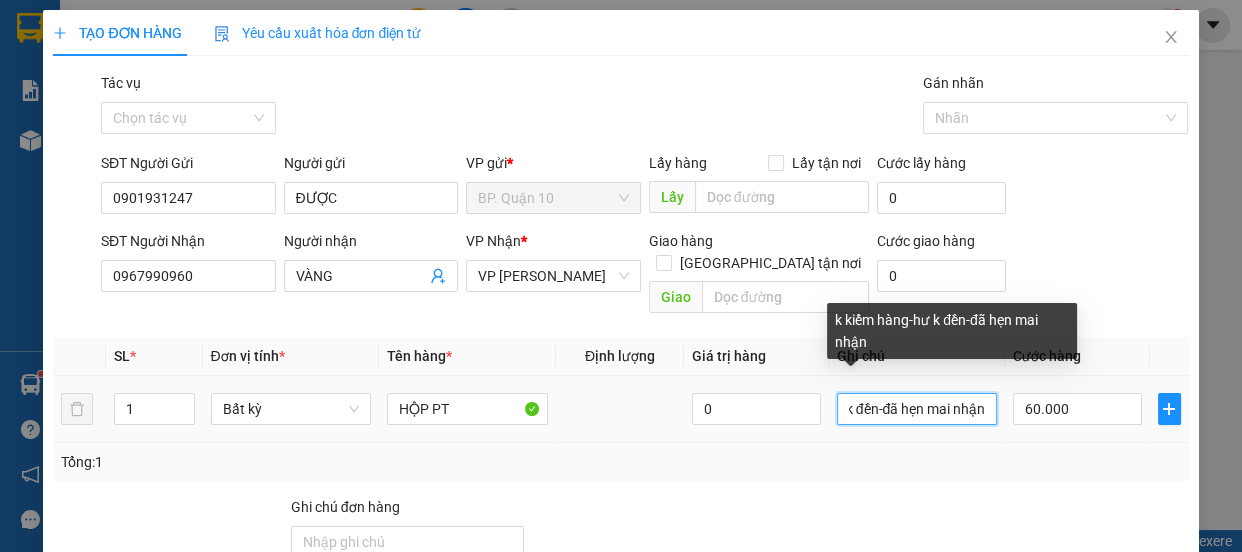 click on "k kiểm hàng-hư k đền-đã hẹn mai nhận" at bounding box center (917, 409) 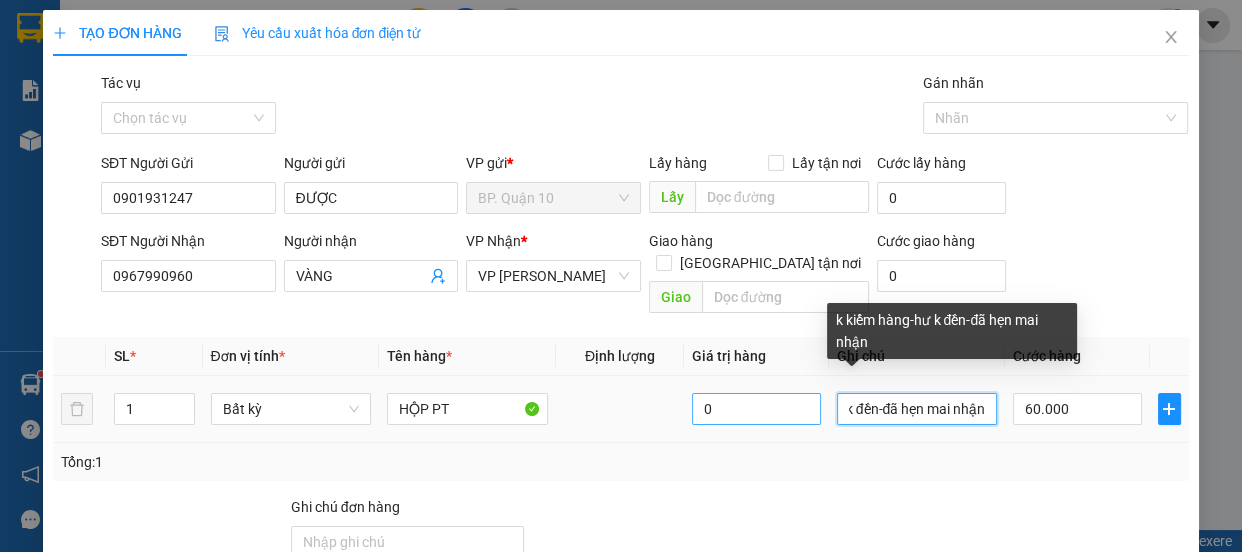 scroll, scrollTop: 0, scrollLeft: 0, axis: both 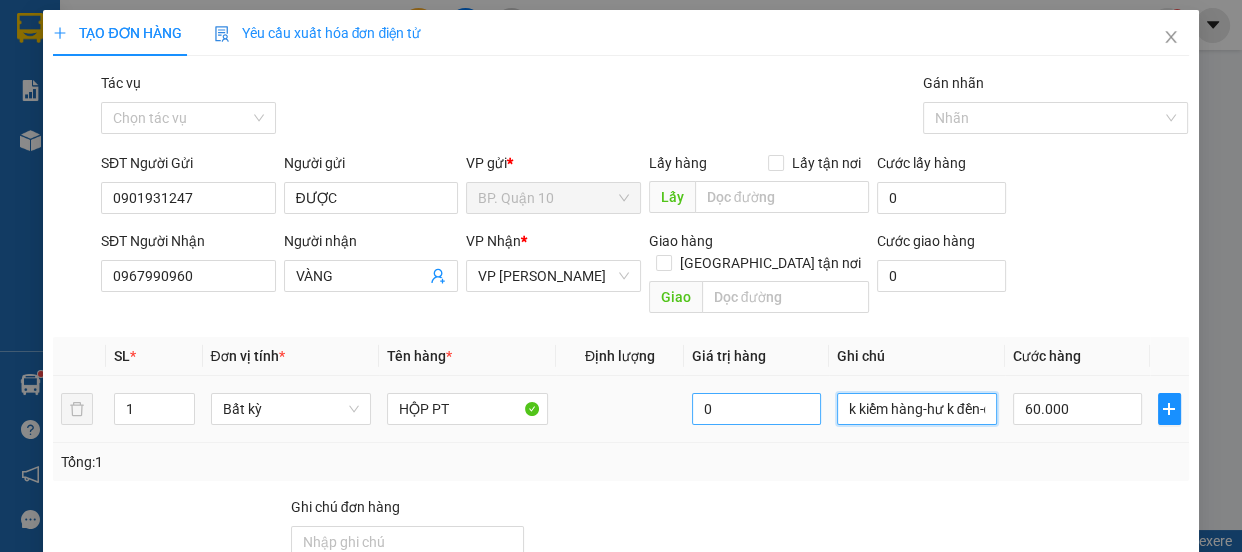 drag, startPoint x: 865, startPoint y: 390, endPoint x: 784, endPoint y: 390, distance: 81 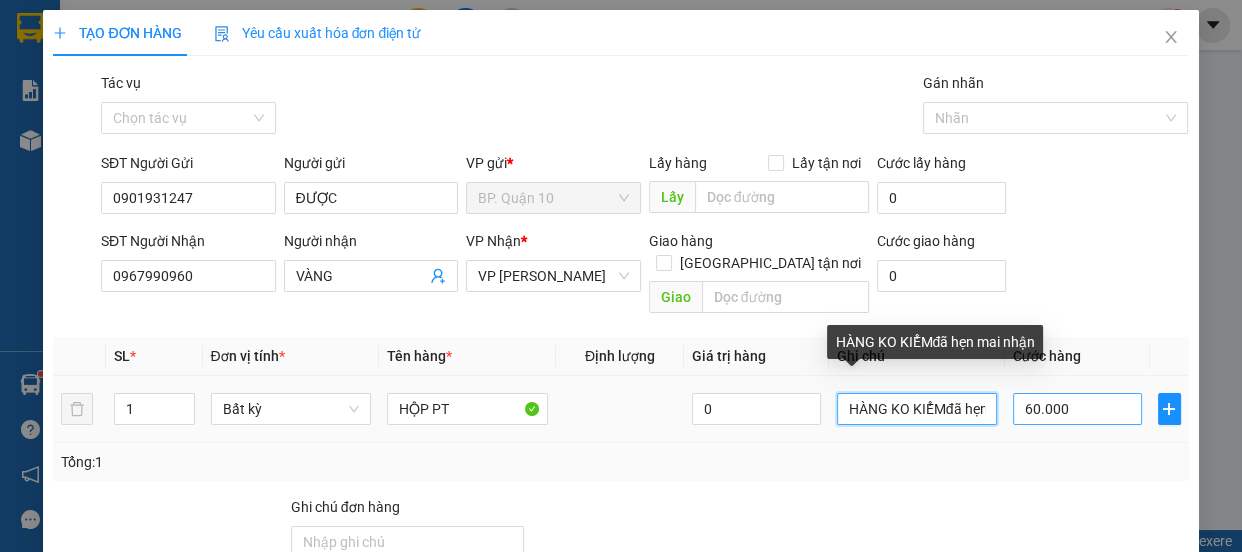 scroll, scrollTop: 0, scrollLeft: 69, axis: horizontal 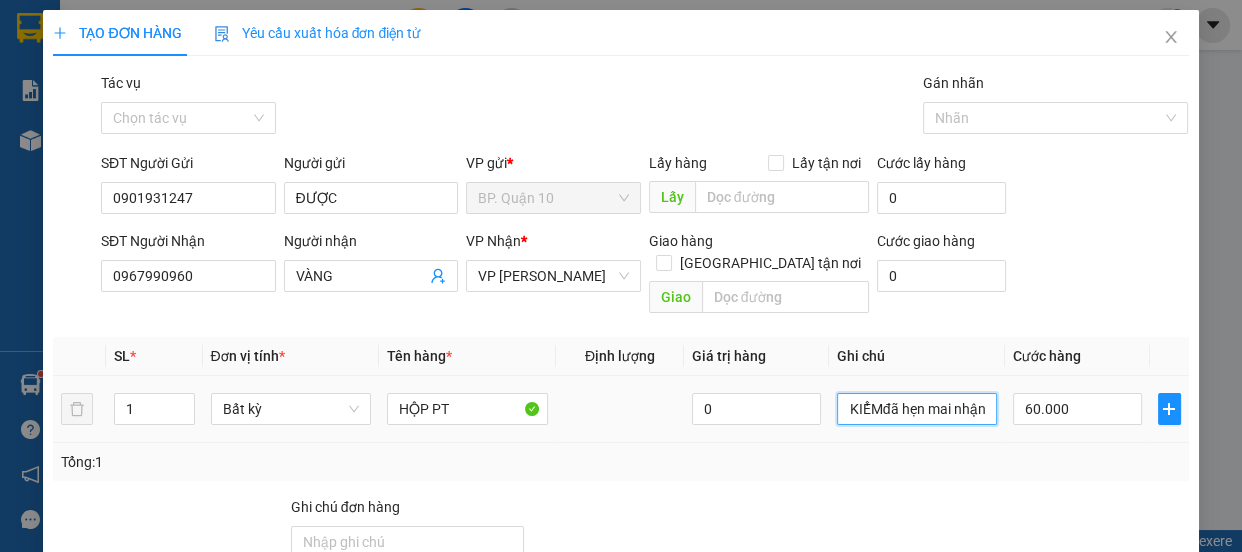drag, startPoint x: 931, startPoint y: 389, endPoint x: 1102, endPoint y: 407, distance: 171.94476 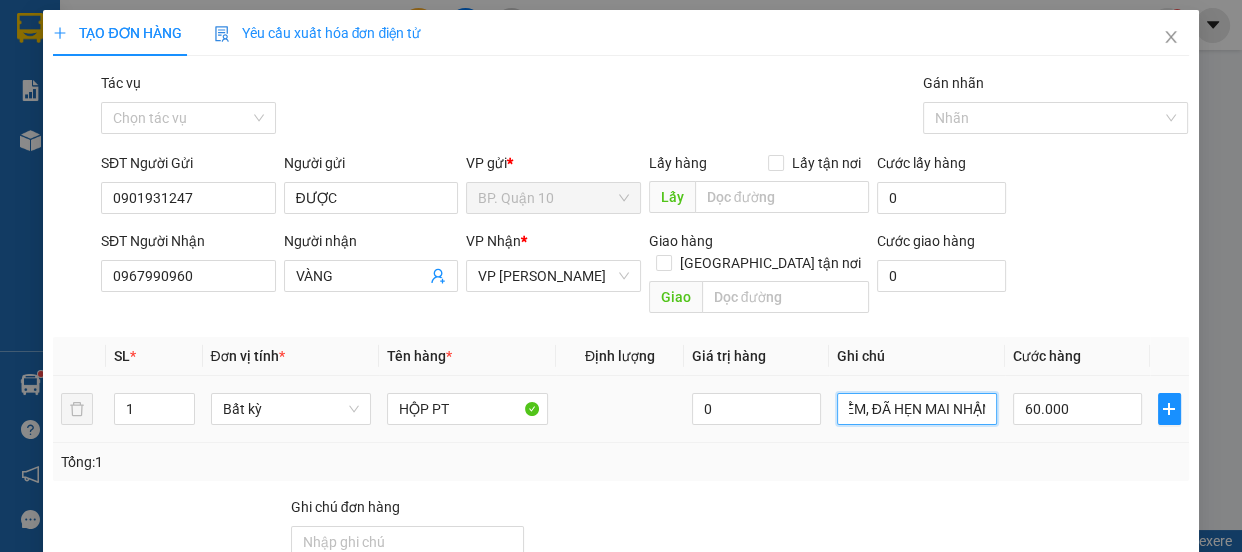 scroll, scrollTop: 0, scrollLeft: 91, axis: horizontal 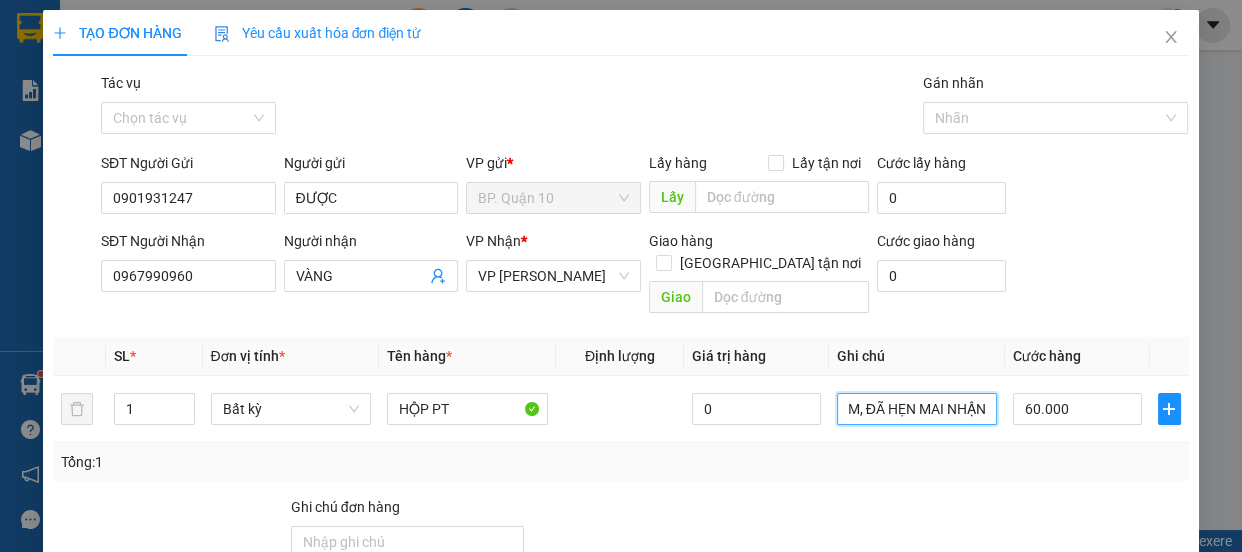type on "HÀNG KO KIỂM, ĐÃ HẸN MAI NHẬN" 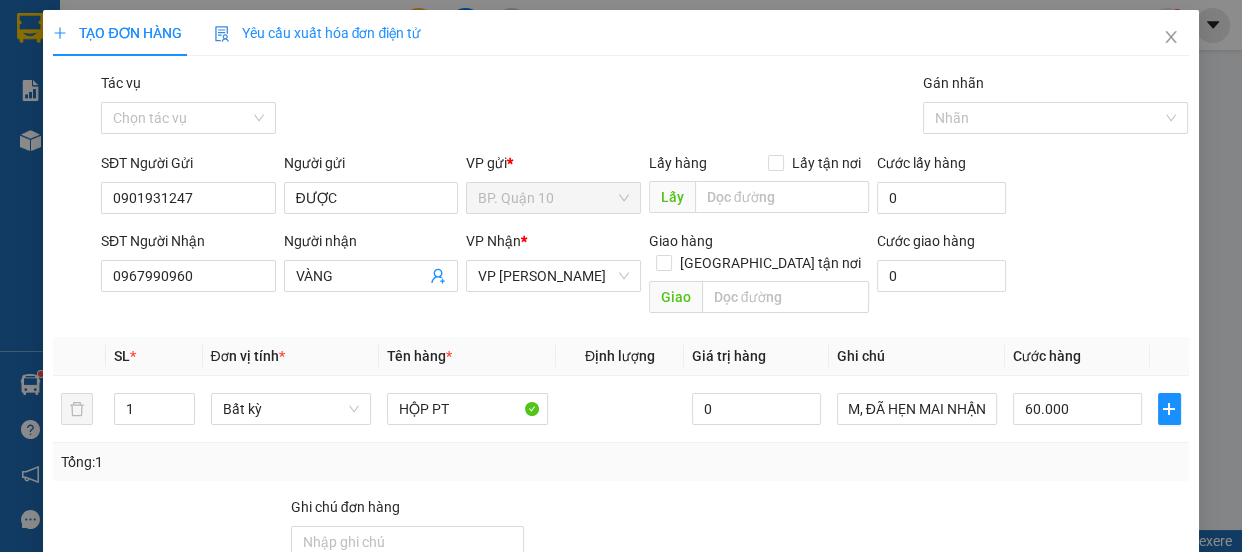 scroll, scrollTop: 0, scrollLeft: 0, axis: both 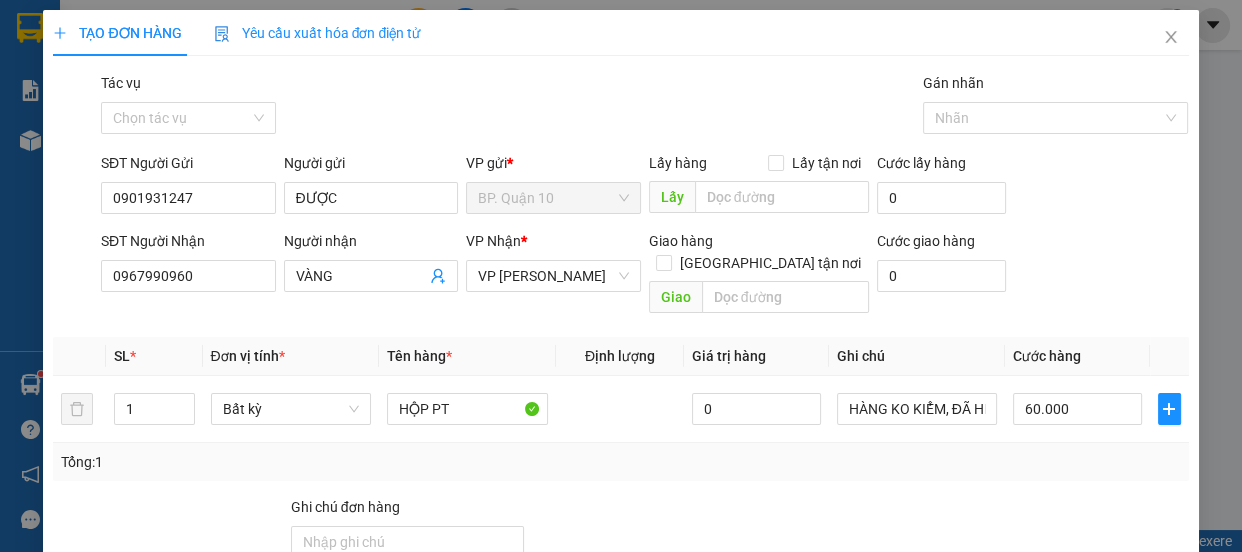 click at bounding box center [1096, 531] 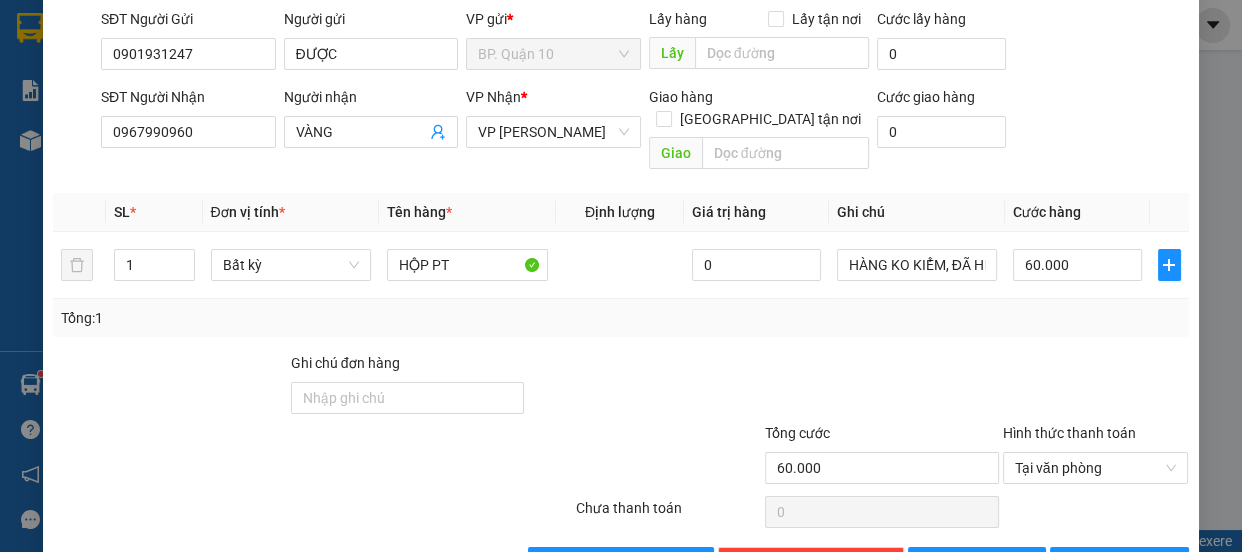 scroll, scrollTop: 187, scrollLeft: 0, axis: vertical 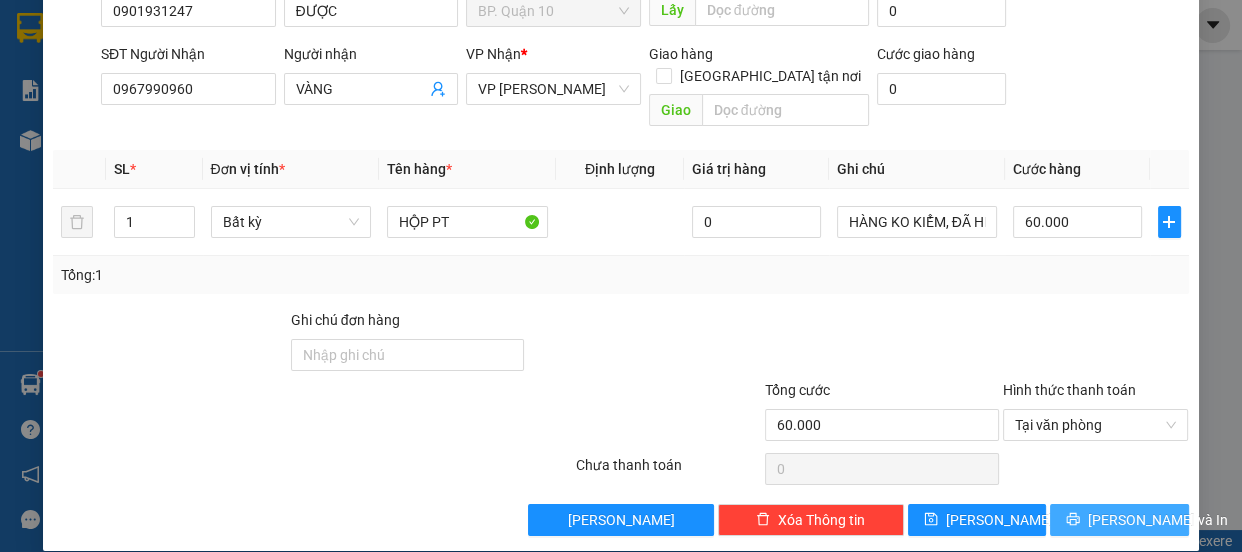 click on "[PERSON_NAME] và In" at bounding box center [1158, 520] 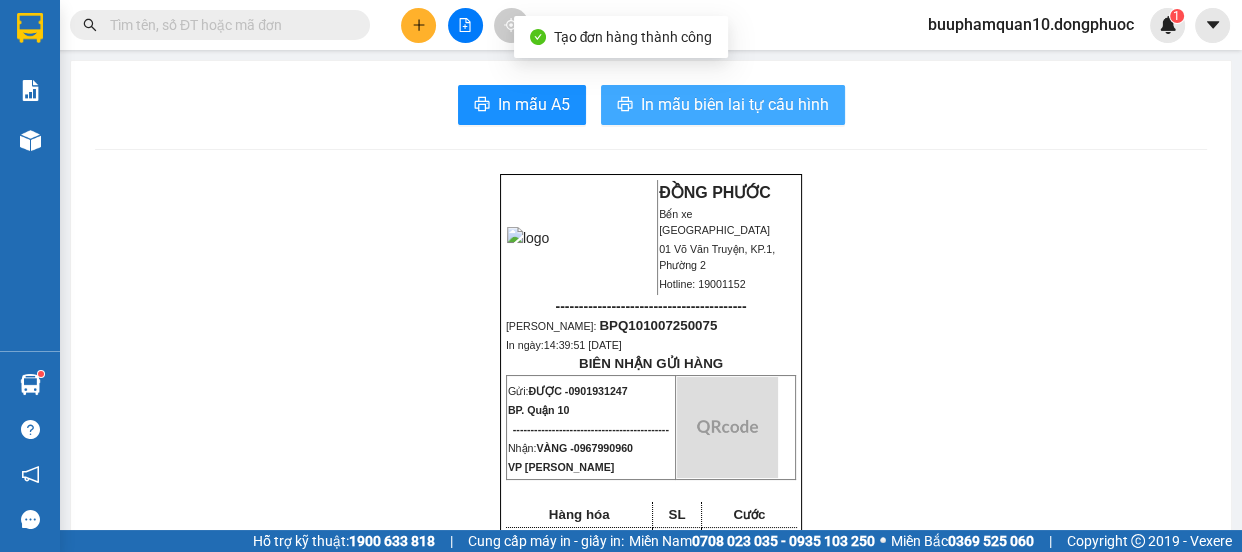 click on "In mẫu biên lai tự cấu hình" at bounding box center (735, 104) 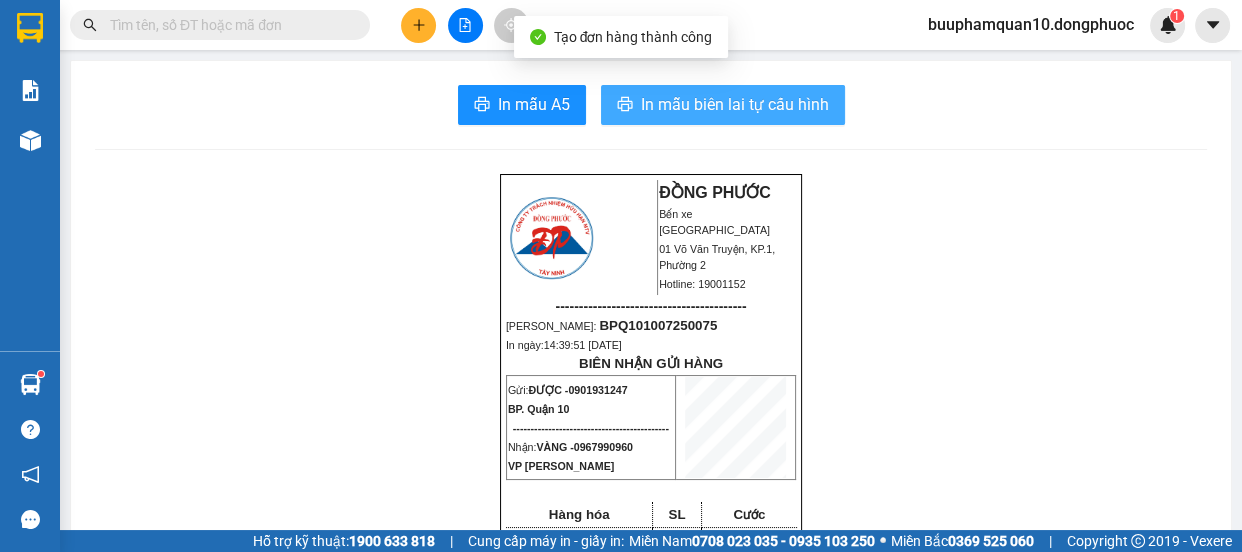 scroll, scrollTop: 0, scrollLeft: 0, axis: both 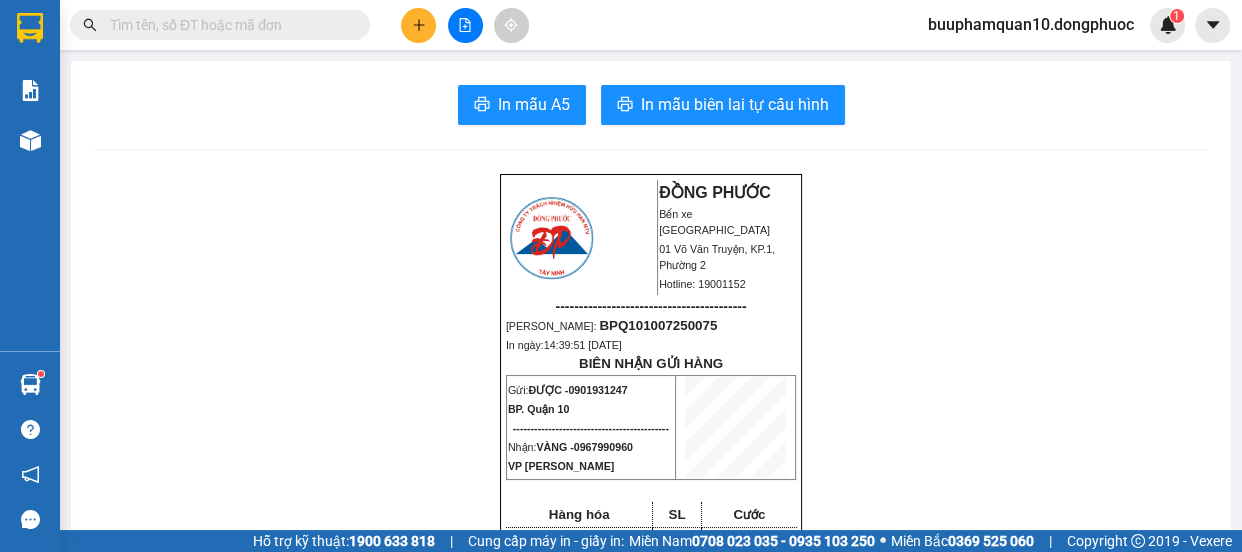 click at bounding box center (228, 25) 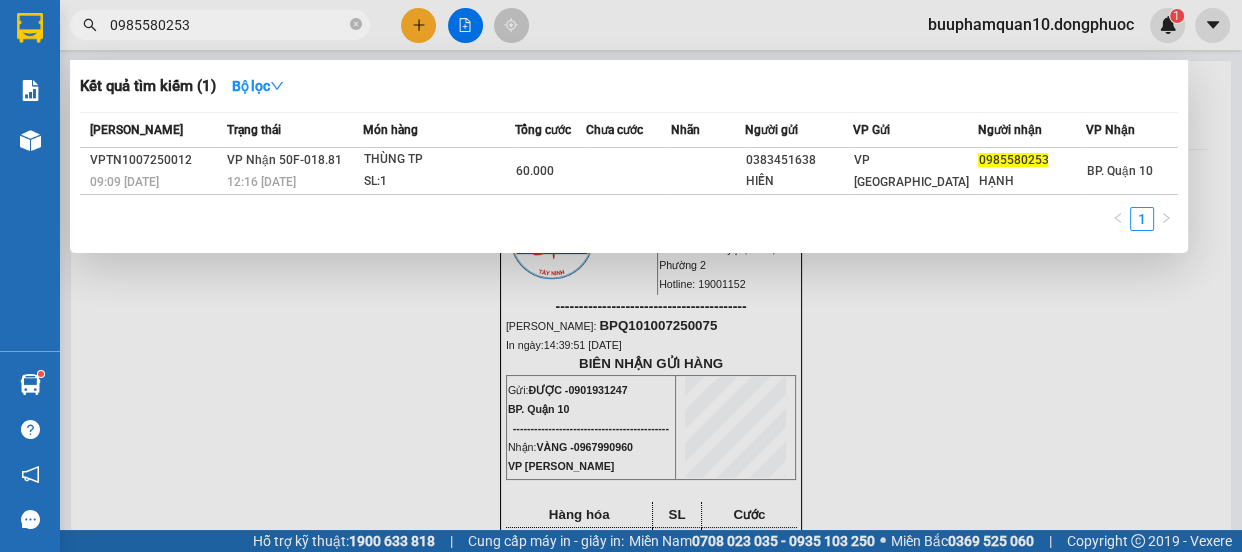 type on "0985580253" 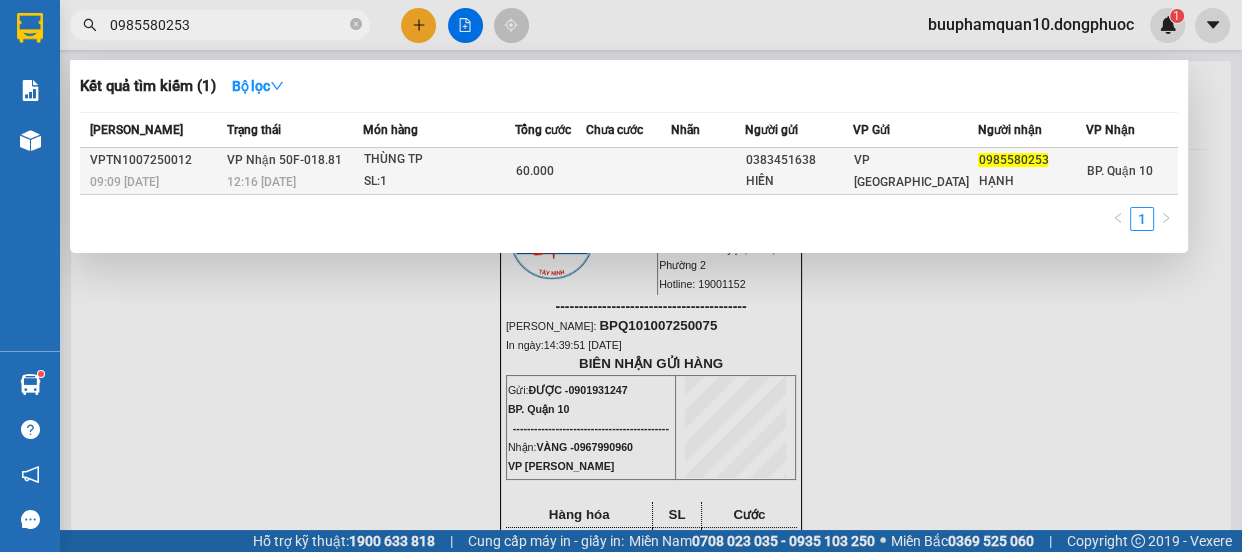 click at bounding box center [707, 171] 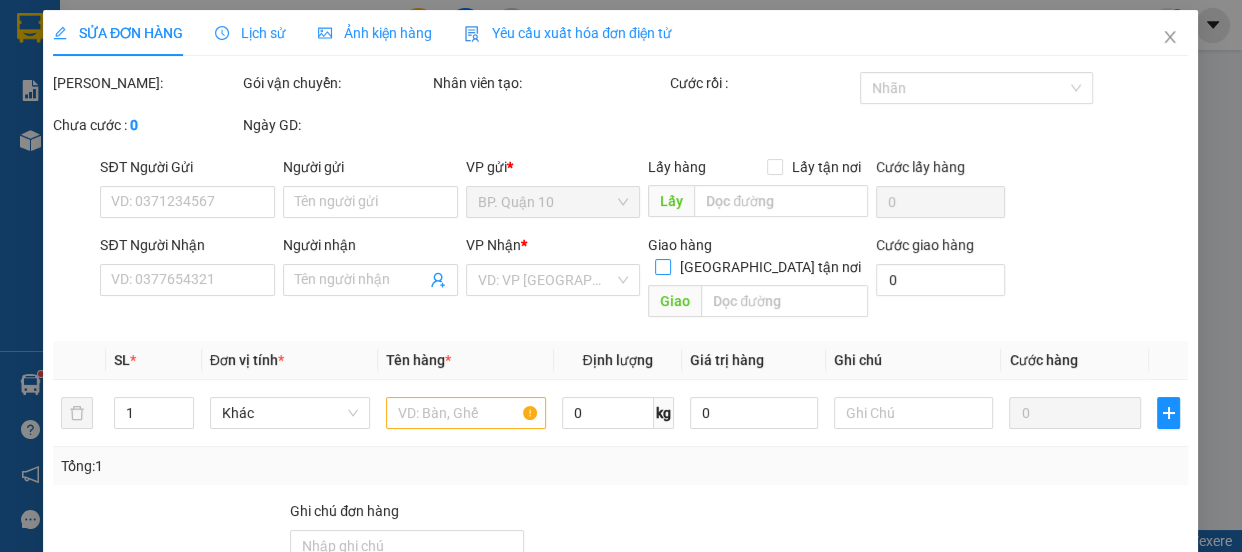 type on "0383451638" 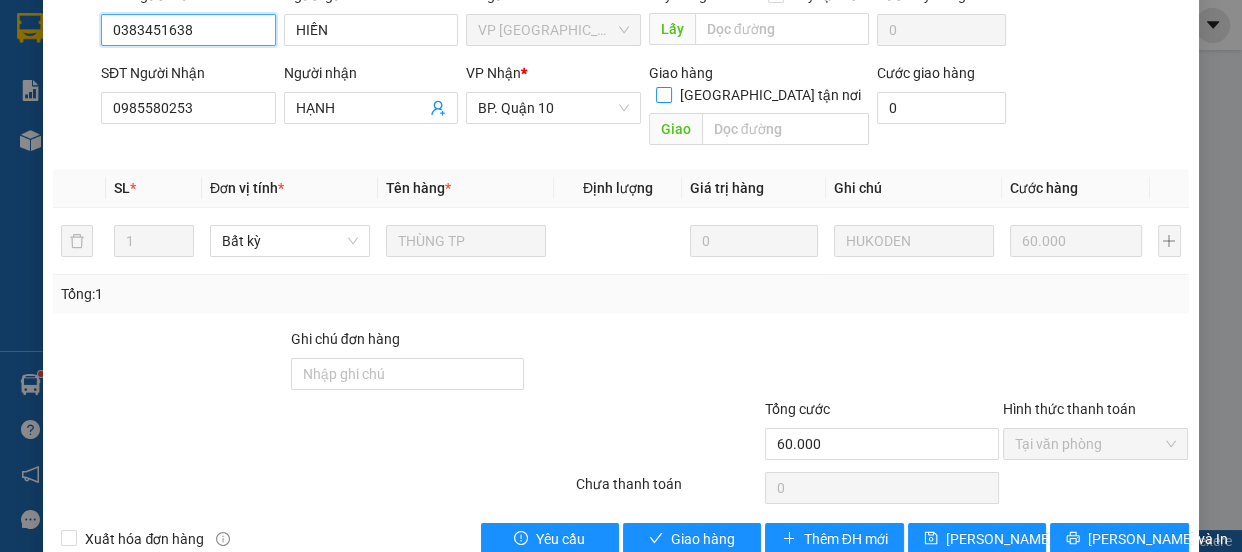 scroll, scrollTop: 235, scrollLeft: 0, axis: vertical 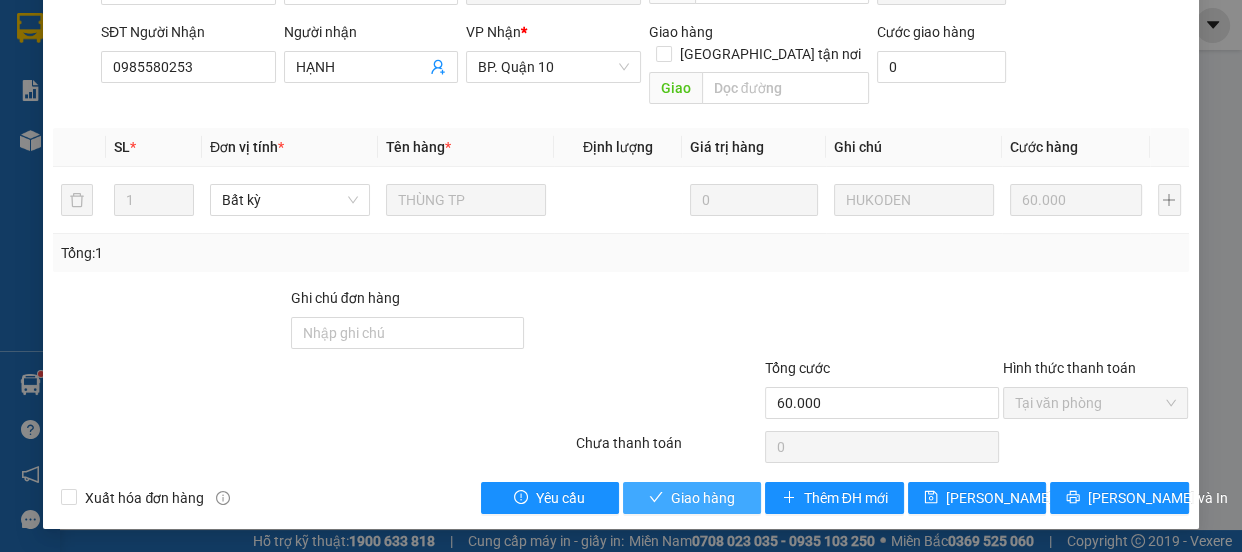 click on "Giao hàng" at bounding box center [703, 498] 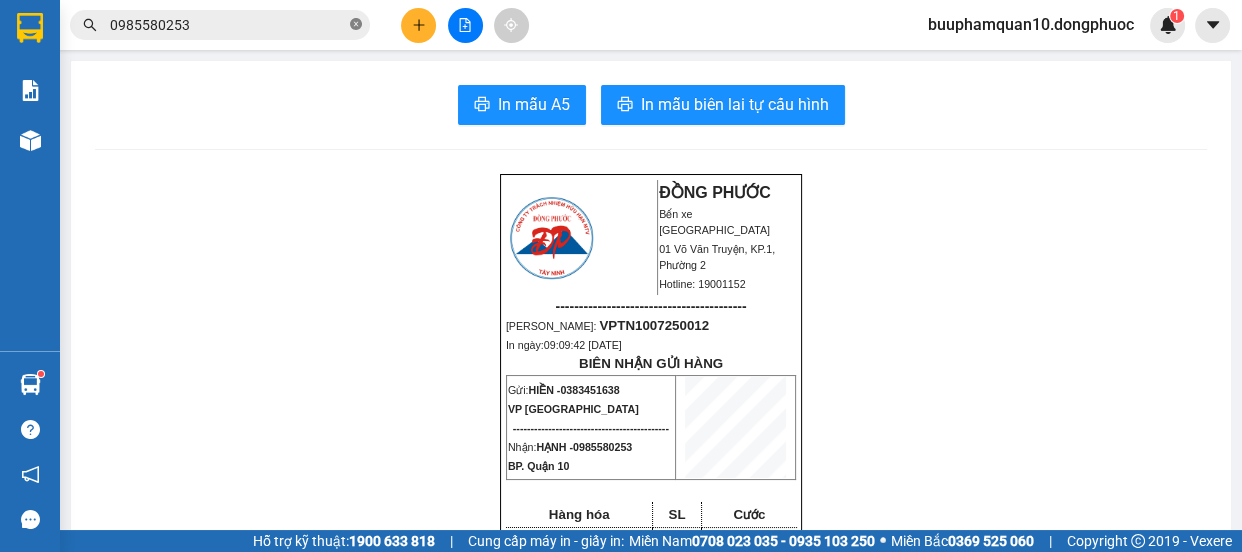 click 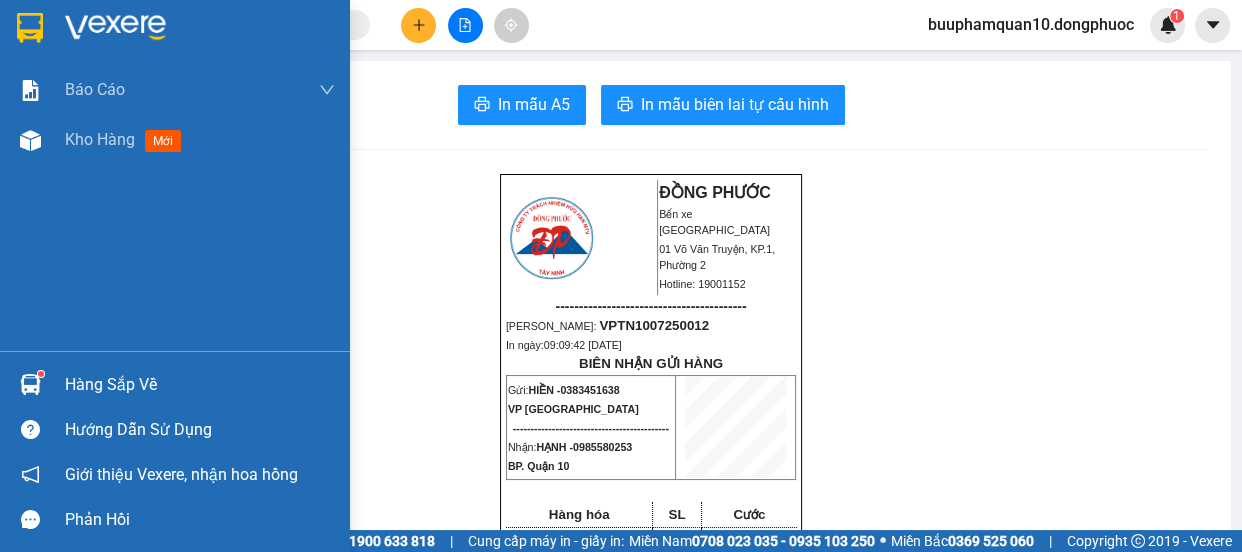 click on "Hàng sắp về" at bounding box center (175, 384) 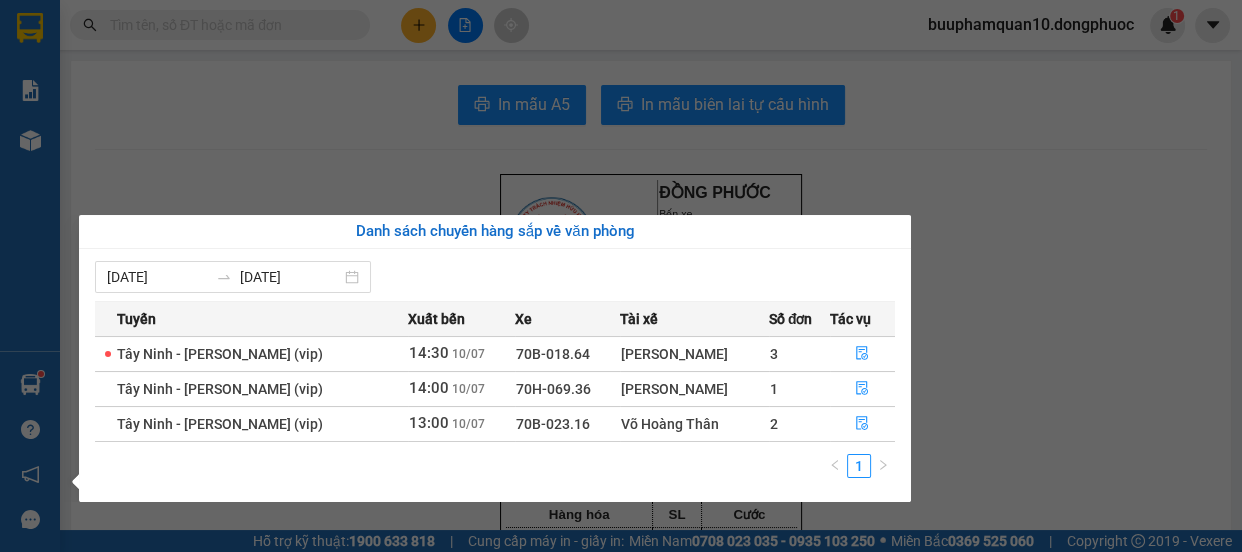 click on "Kết quả tìm kiếm ( 1 )  Bộ lọc  Mã ĐH Trạng thái Món hàng Tổng cước Chưa cước Nhãn Người gửi VP Gửi Người nhận VP Nhận VPTN1007250012 09:09 - 10/07 VP Nhận   50F-018.81 12:16 - 10/07 THÙNG TP SL:  1 60.000 0383451638 HIỀN VP Tây Ninh 0985580253 HẠNH  BP. Quận 10 1 buuphamquan10.dongphuoc 1     Báo cáo Mẫu 1: Báo cáo dòng tiền theo nhân viên Mẫu 1: Báo cáo dòng tiền theo nhân viên (VP) Mẫu 2: Doanh số tạo đơn theo Văn phòng, nhân viên - Trạm     Kho hàng mới Hàng sắp về Hướng dẫn sử dụng Giới thiệu Vexere, nhận hoa hồng Phản hồi Phần mềm hỗ trợ bạn tốt chứ? In mẫu A5
In mẫu biên lai tự cấu hình
ĐỒNG PHƯỚC
Bến xe Tây Ninh
01 Võ Văn Truyện, KP.1, Phường 2
Hotline: 19001152
-----------------------------------------
Mã ĐH:   VPTN1007250012
In ngày:  09:09:42 - 10/07/2025
BIÊN NHẬN GỬI HÀNG
Gửi:" at bounding box center [621, 276] 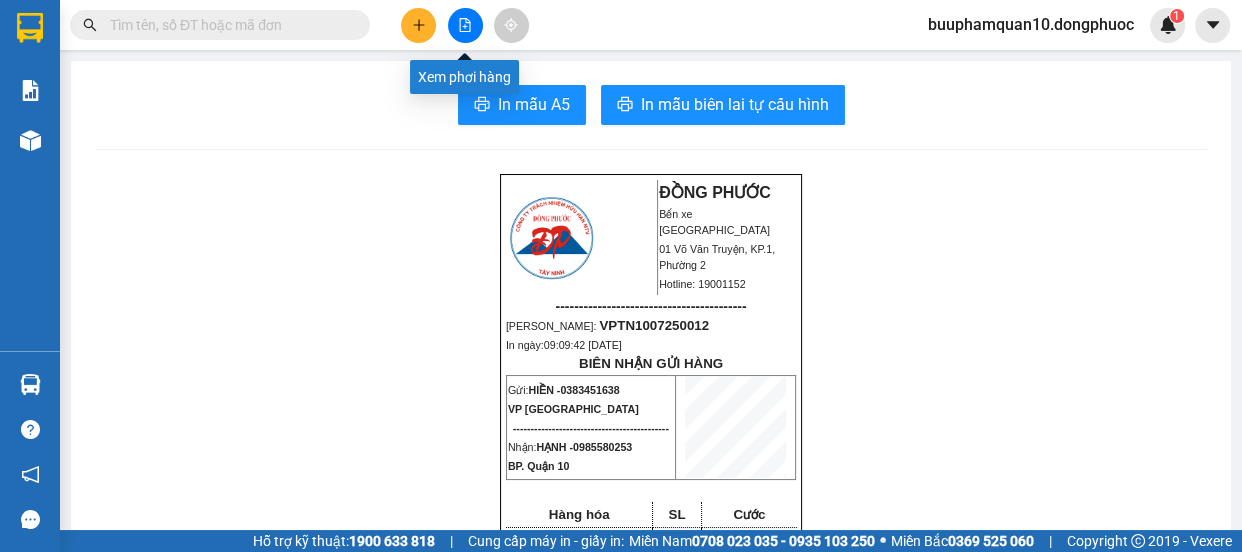 click 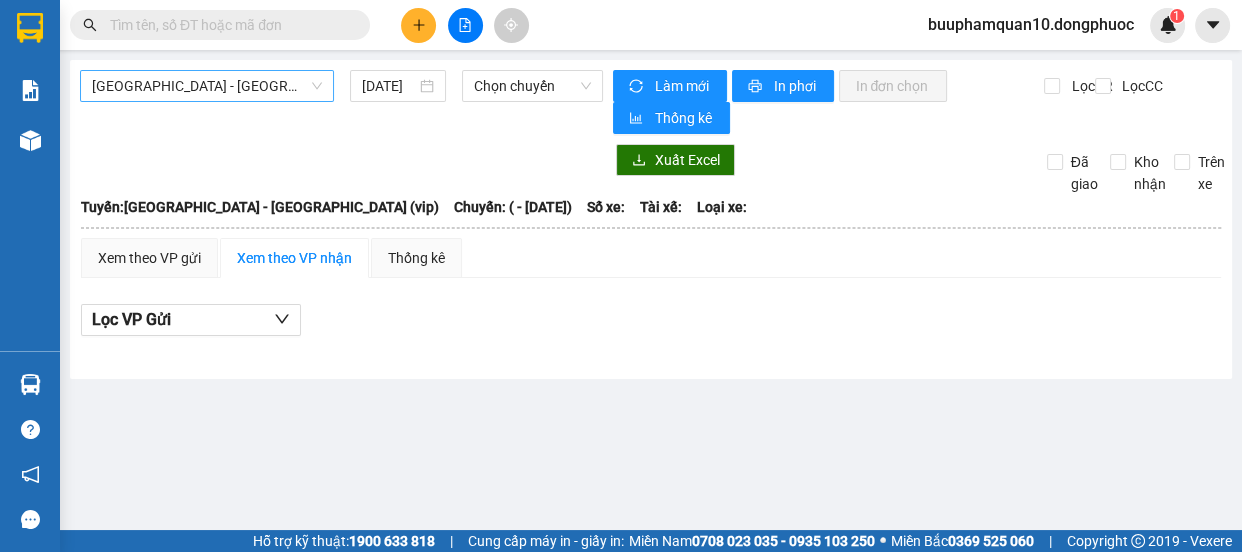 click on "[GEOGRAPHIC_DATA] - [GEOGRAPHIC_DATA] (vip)" at bounding box center (207, 86) 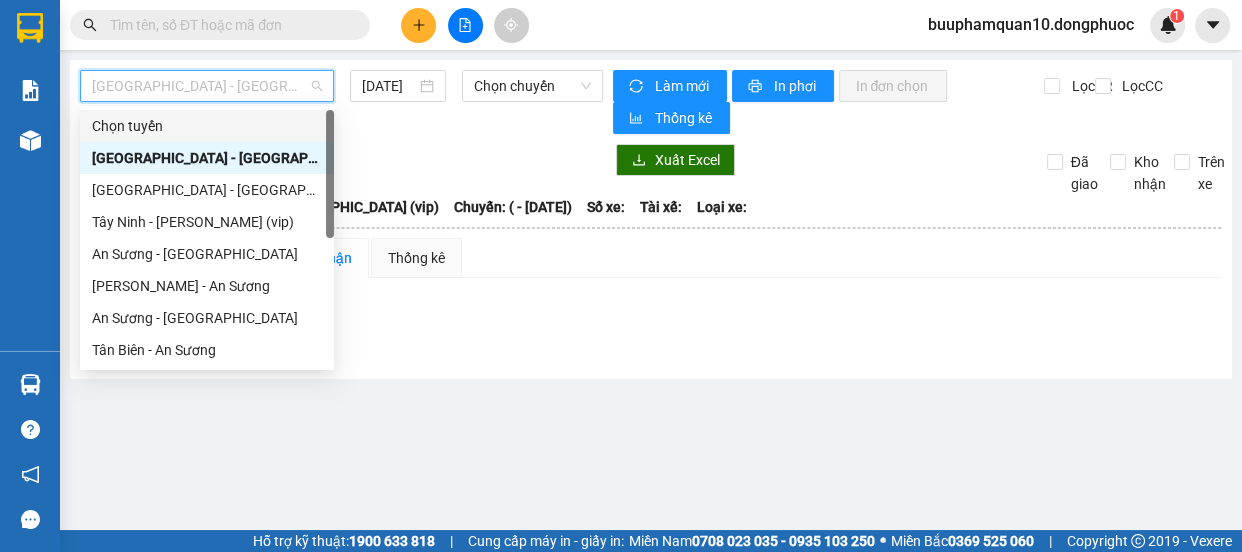 scroll, scrollTop: 287, scrollLeft: 0, axis: vertical 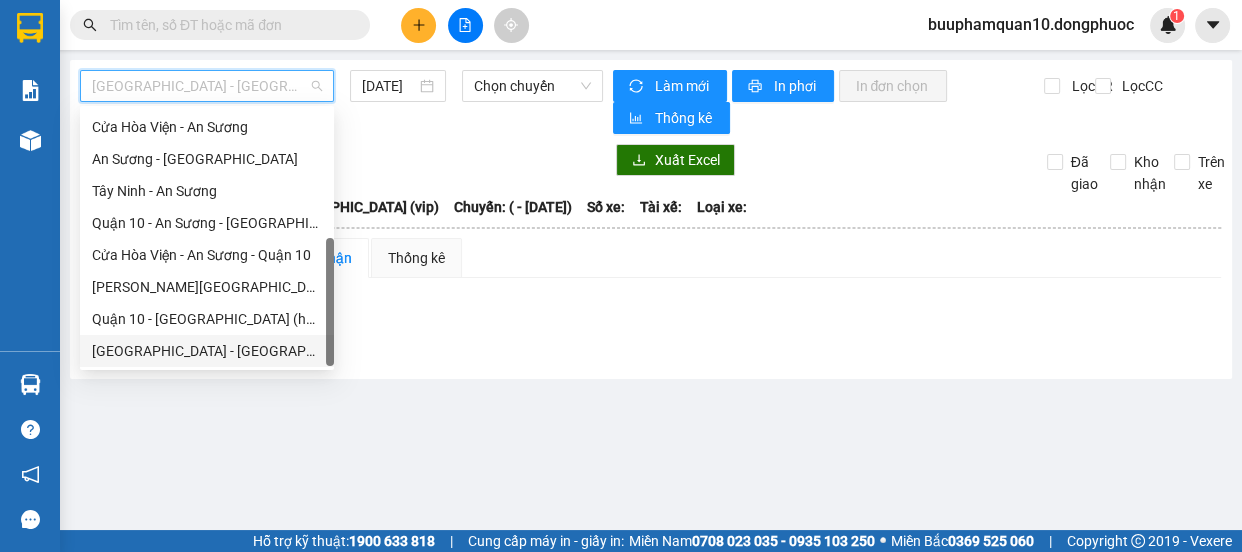 drag, startPoint x: 237, startPoint y: 348, endPoint x: 306, endPoint y: 350, distance: 69.02898 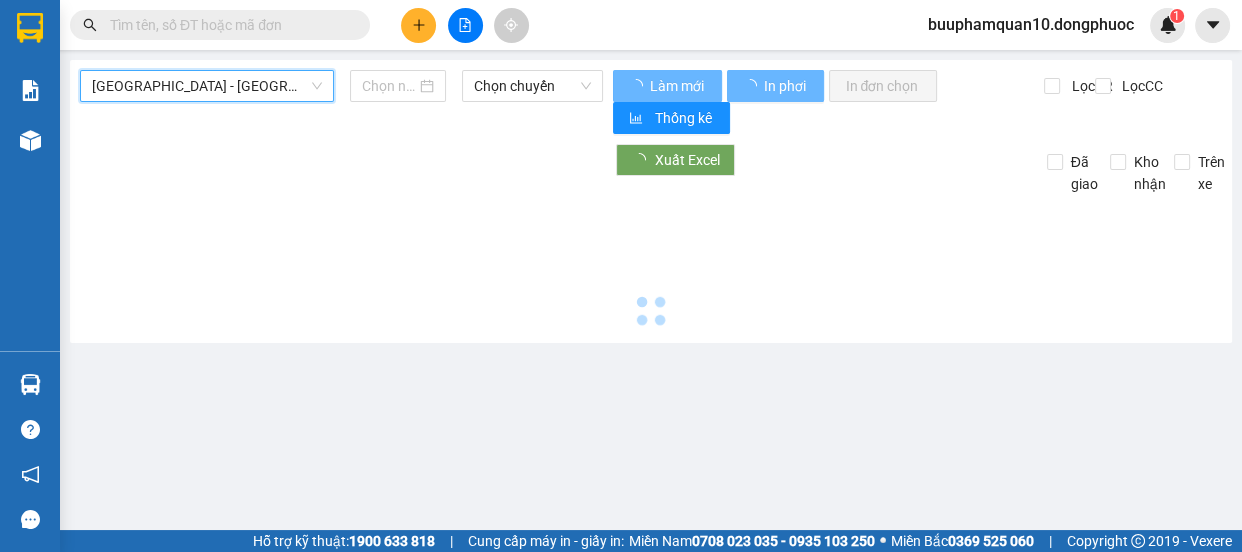 type on "[DATE]" 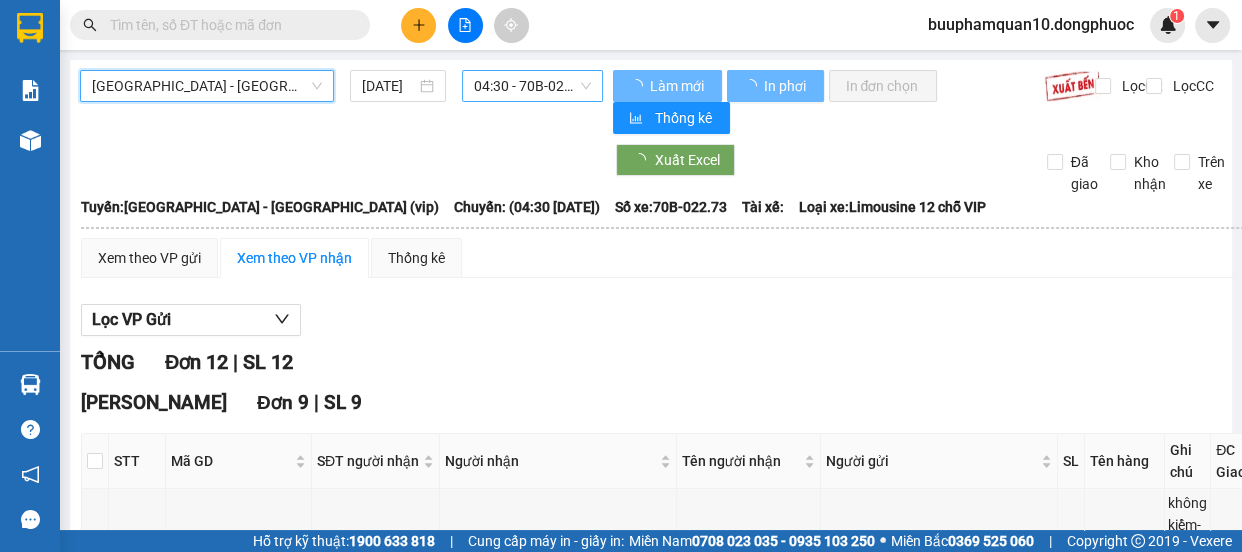 click on "04:30     - 70B-022.73" at bounding box center (532, 86) 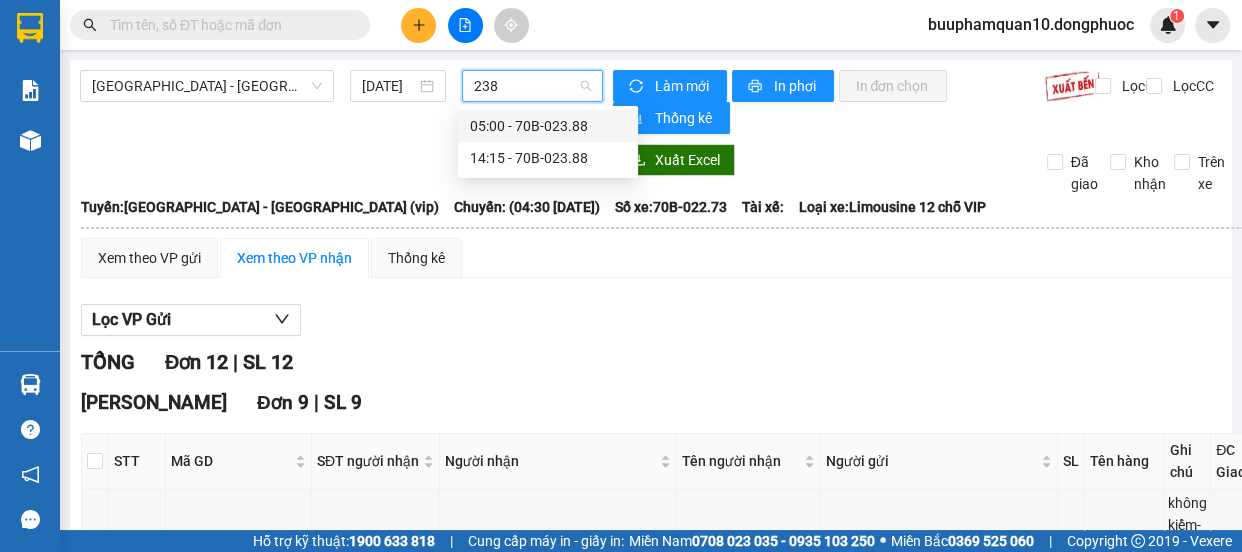 type on "2388" 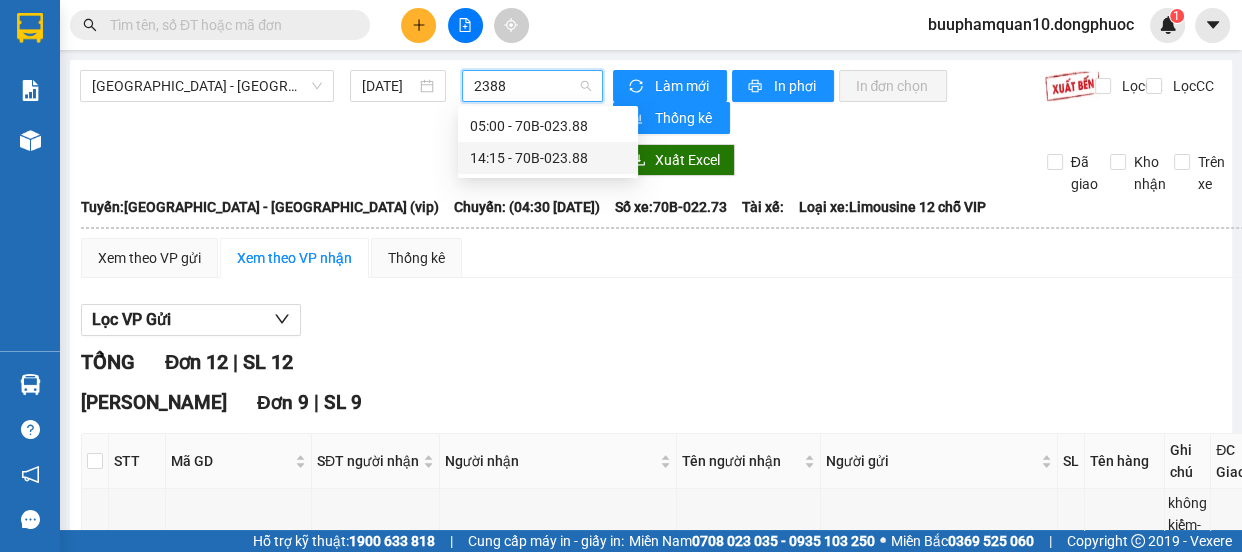 click on "14:15     - 70B-023.88" at bounding box center [548, 158] 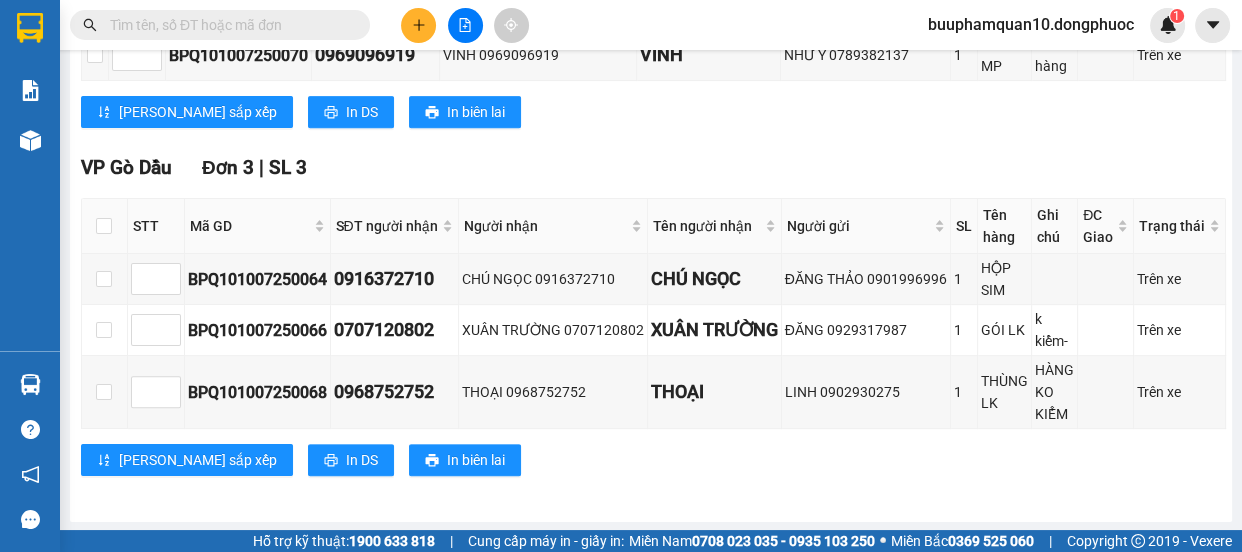 scroll, scrollTop: 0, scrollLeft: 0, axis: both 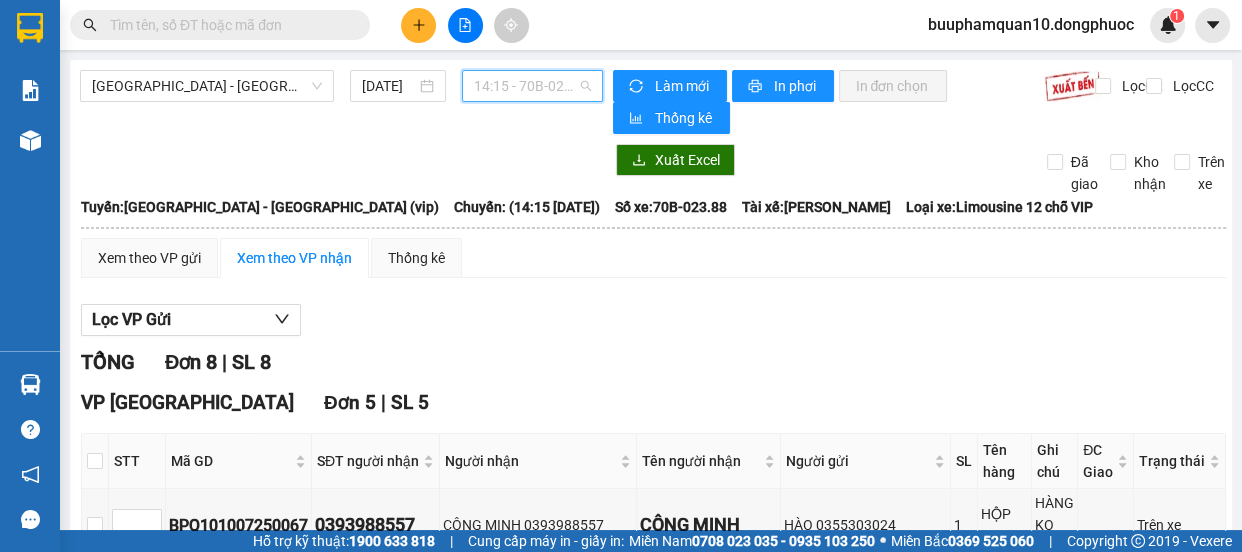 click on "14:15     - 70B-023.88" at bounding box center [532, 86] 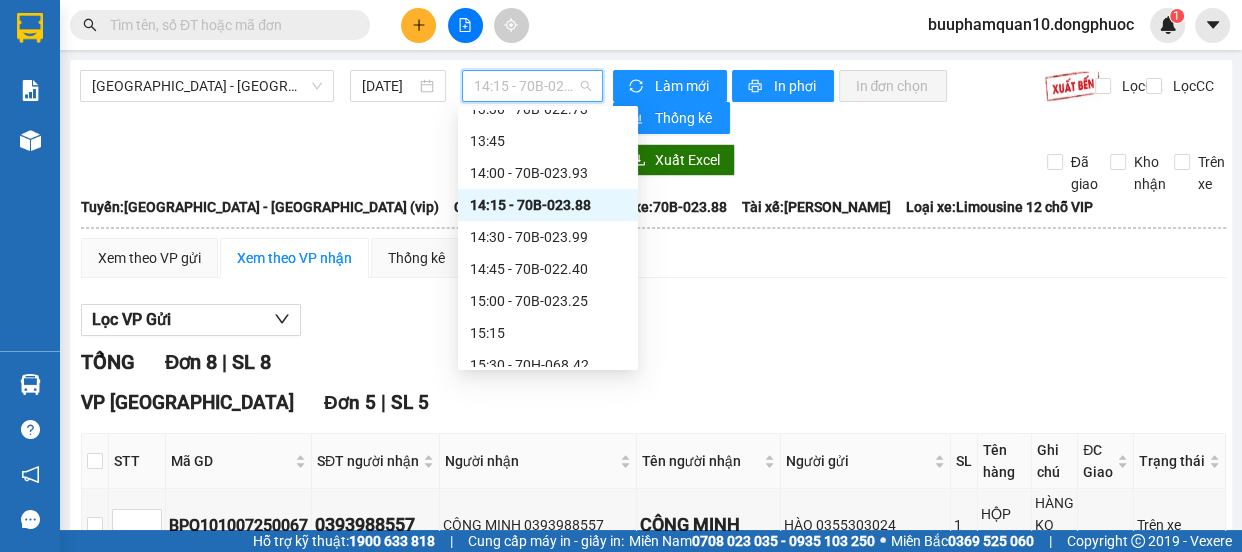 scroll, scrollTop: 1238, scrollLeft: 0, axis: vertical 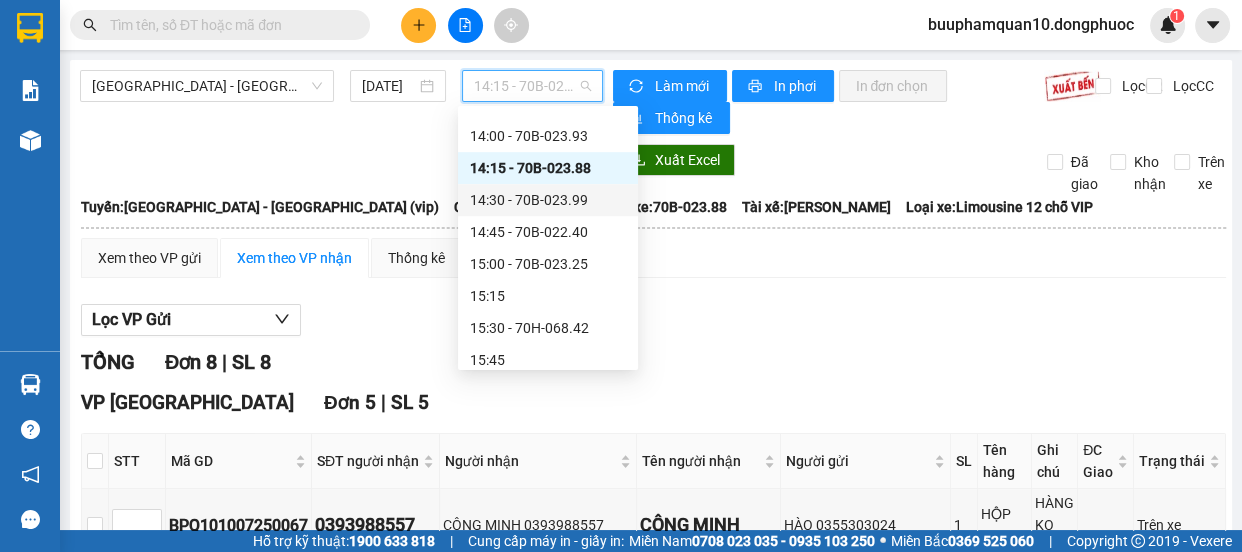 click on "14:30     - 70B-023.99" at bounding box center [548, 200] 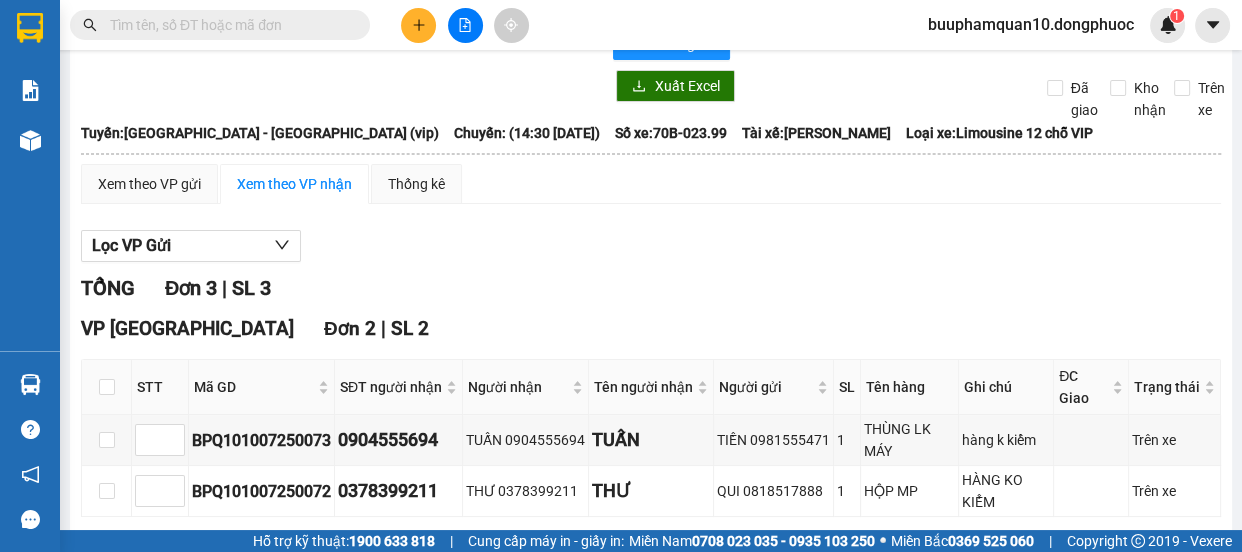 scroll, scrollTop: 0, scrollLeft: 0, axis: both 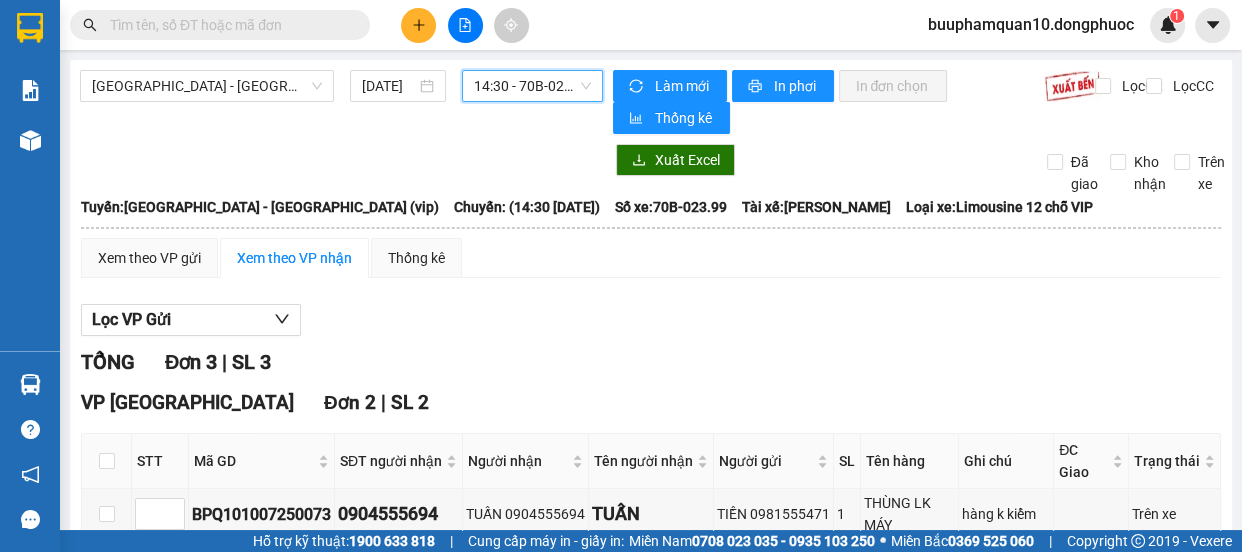 click on "14:30     - 70B-023.99" at bounding box center (532, 86) 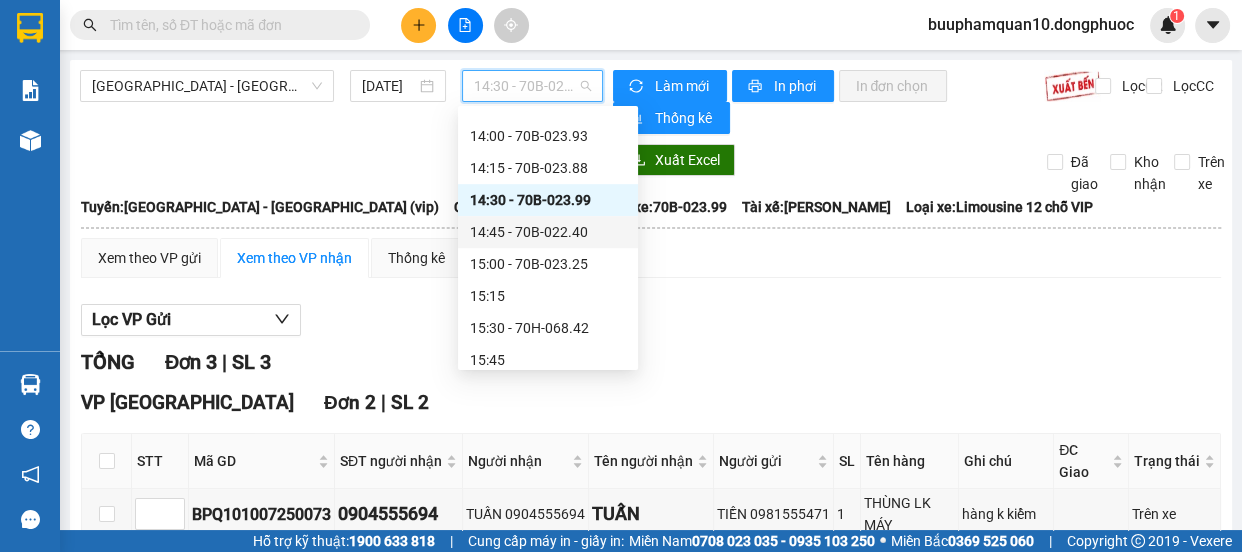 click on "14:45     - 70B-022.40" at bounding box center (548, 232) 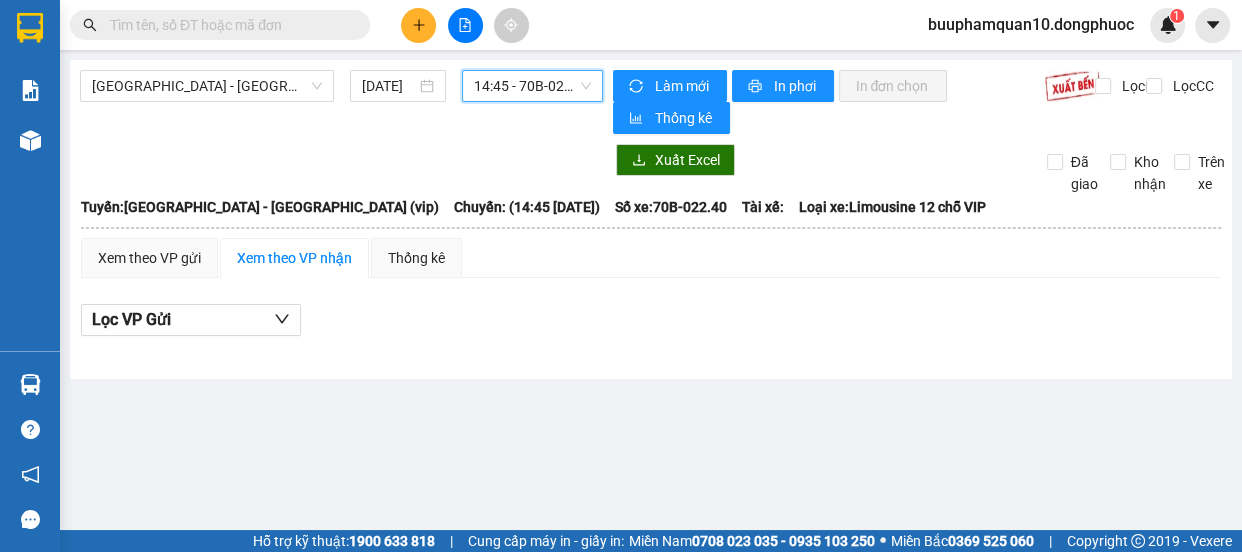 click on "14:45     - 70B-022.40" at bounding box center [532, 86] 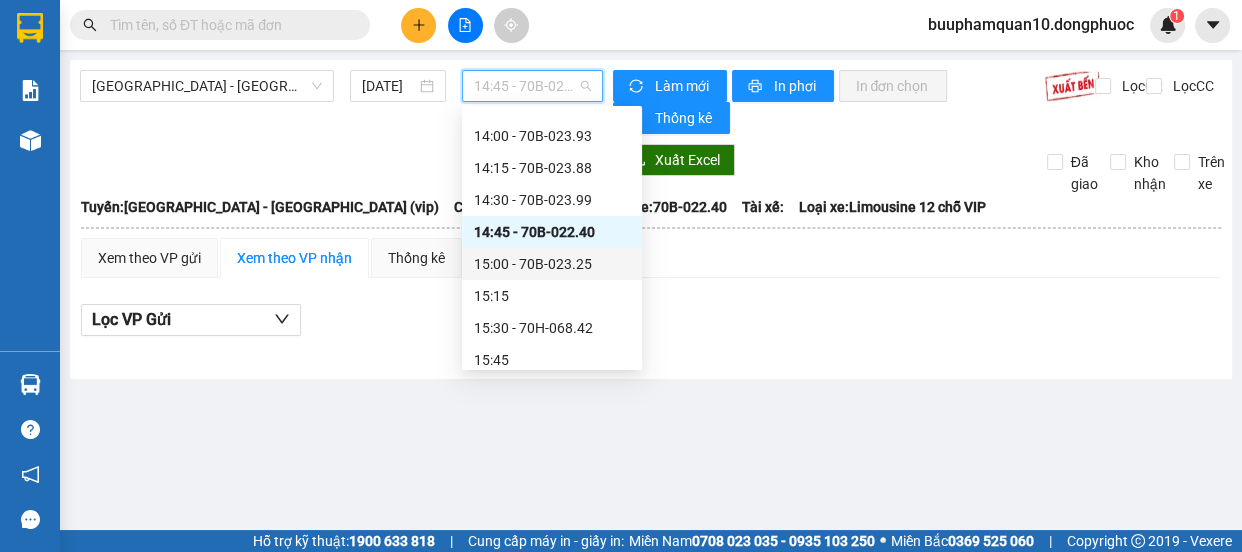click on "15:00     - 70B-023.25" at bounding box center [552, 264] 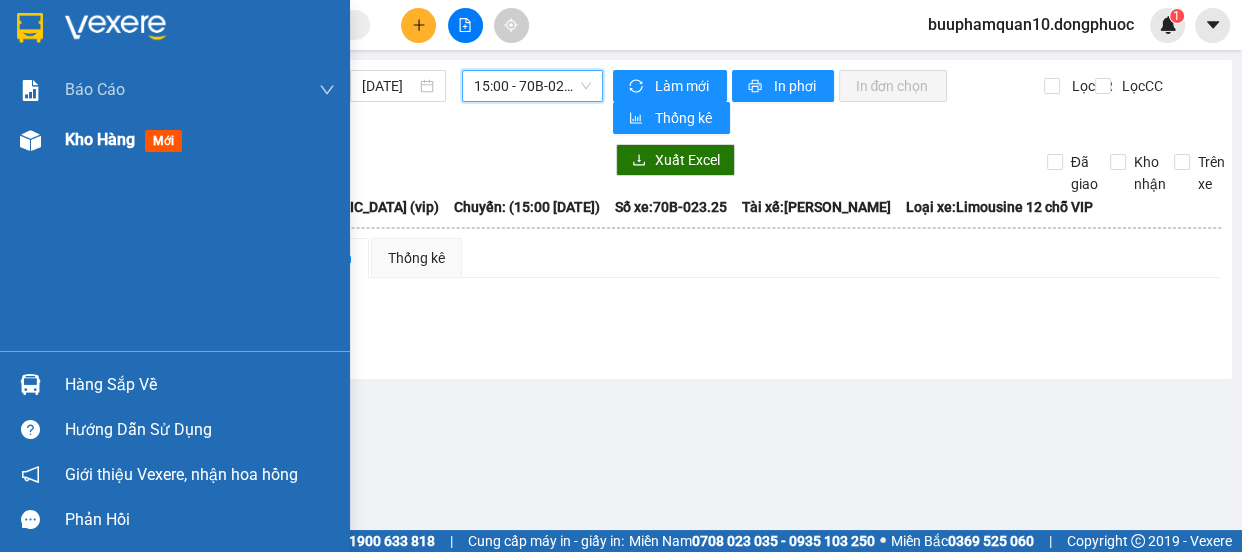 click at bounding box center (30, 140) 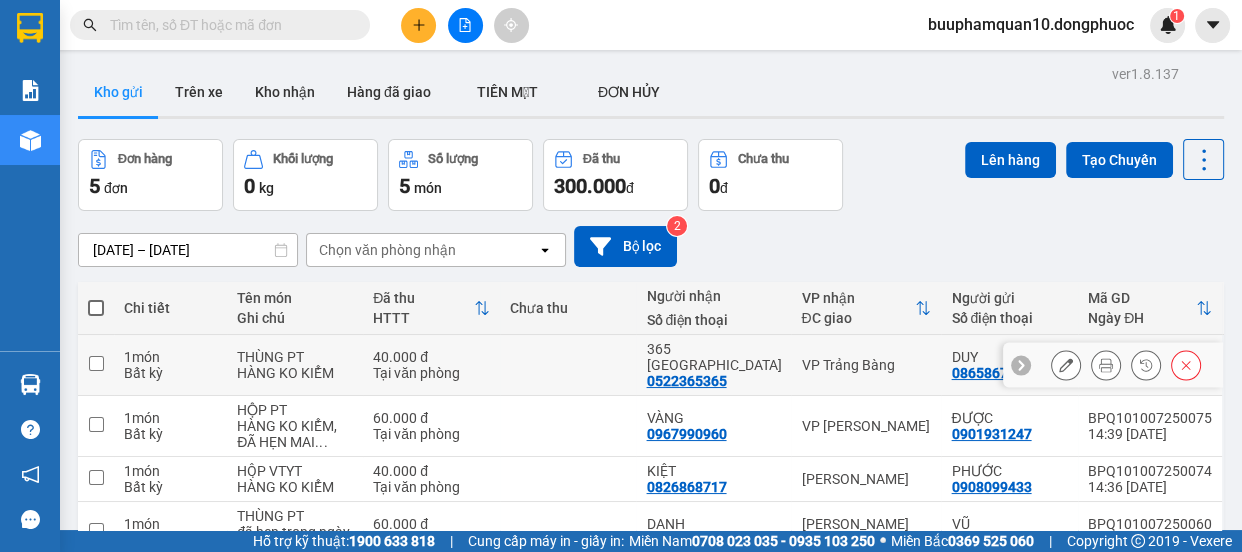 click at bounding box center [96, 363] 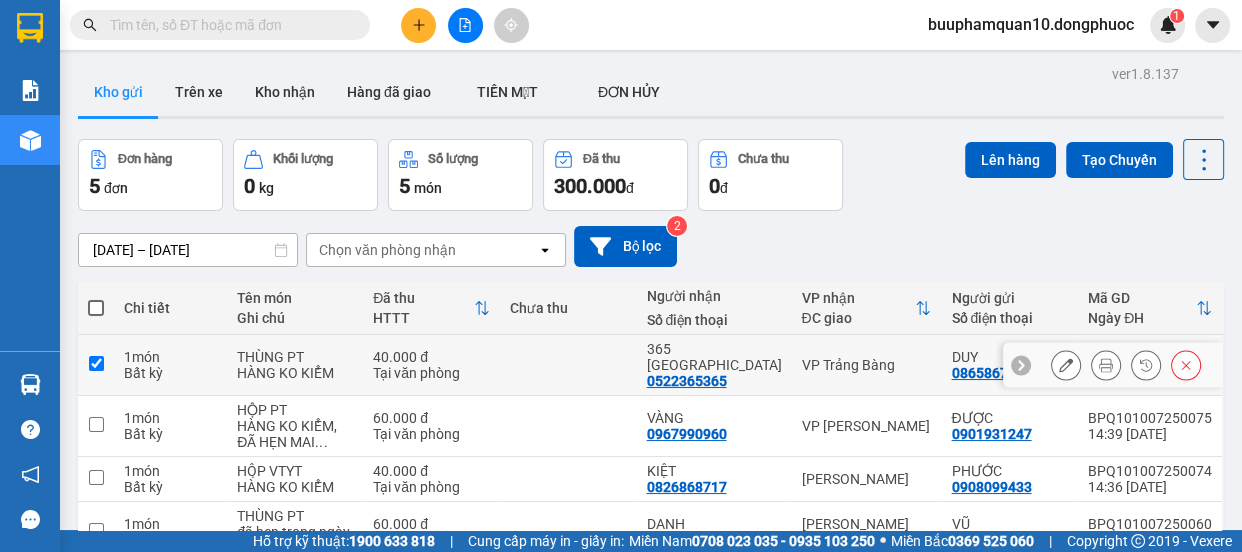 checkbox on "true" 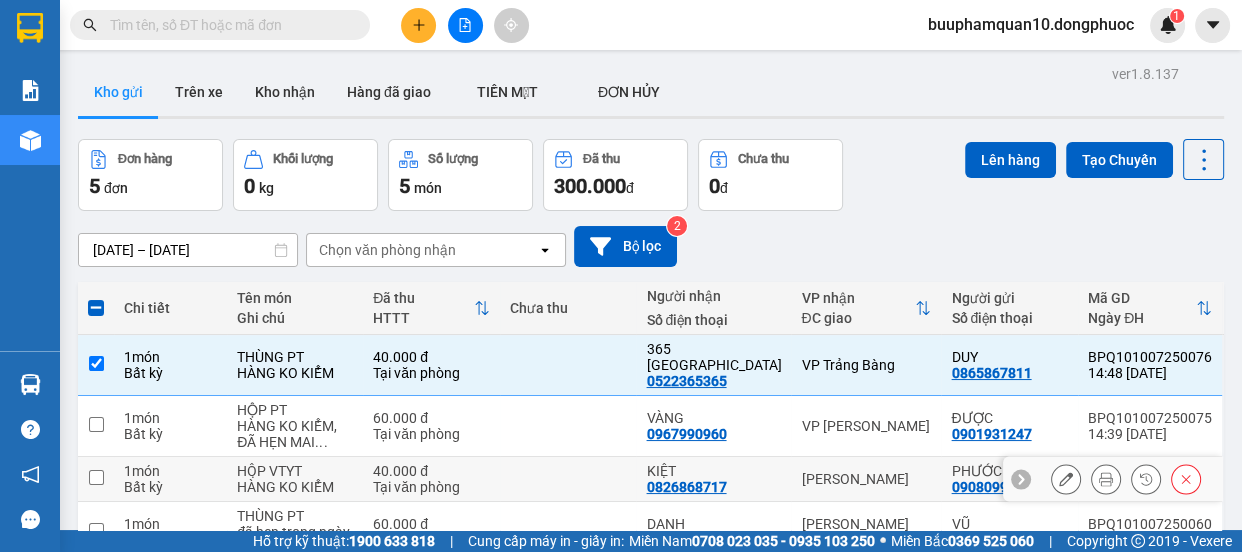 scroll, scrollTop: 175, scrollLeft: 0, axis: vertical 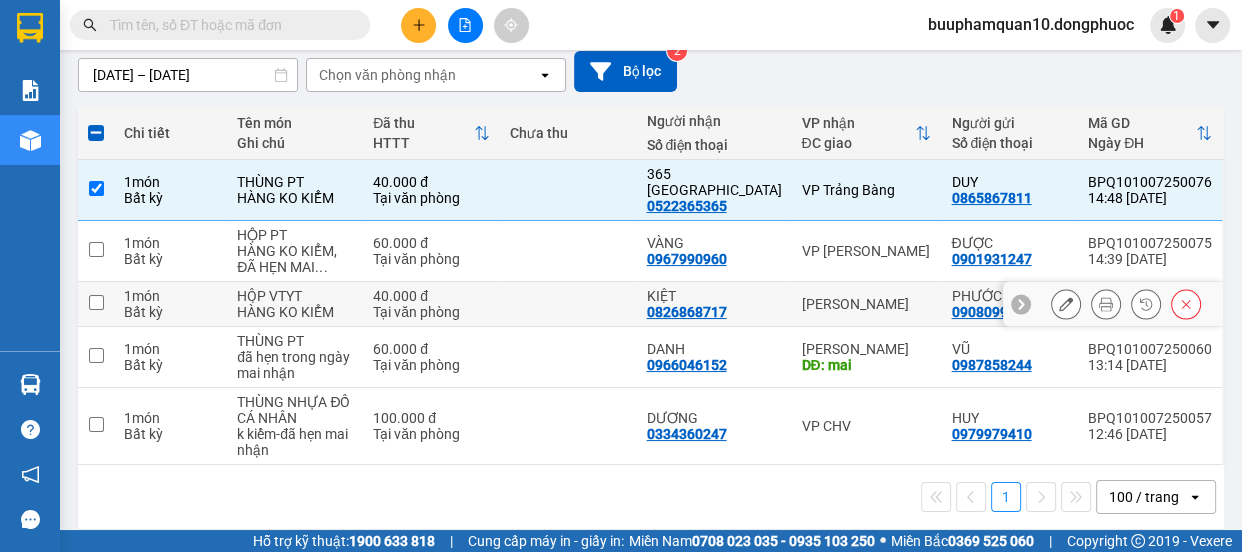 click at bounding box center (96, 302) 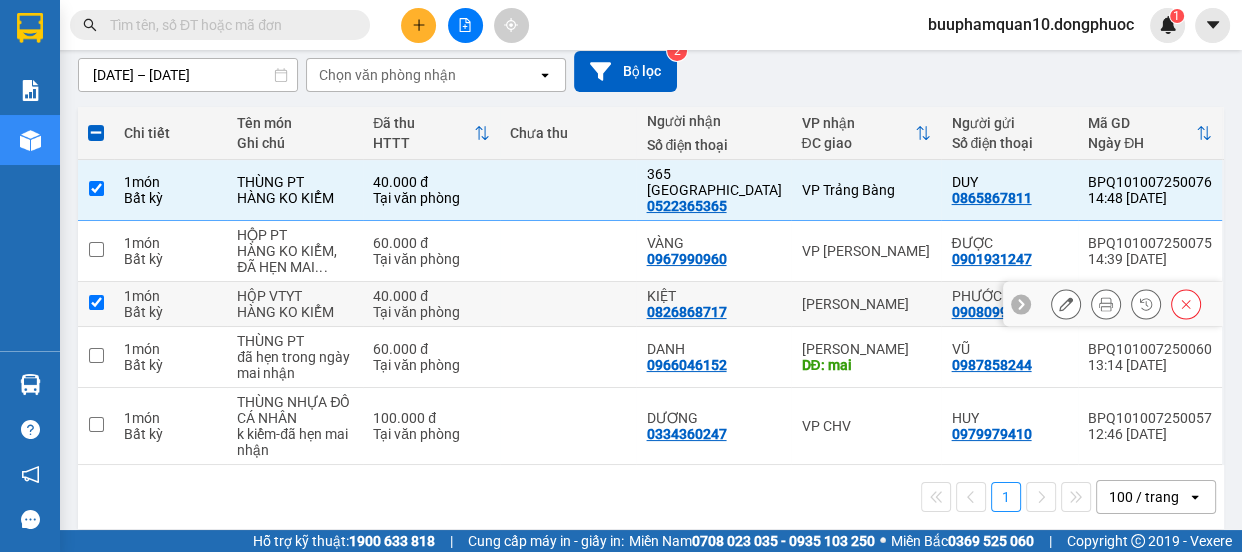 checkbox on "true" 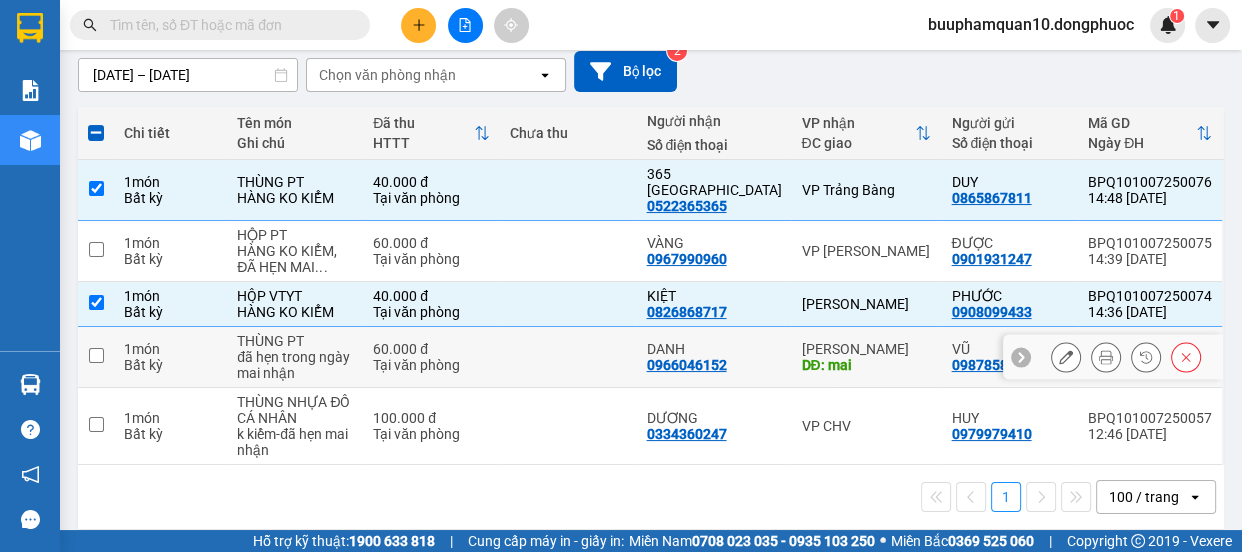 scroll, scrollTop: 0, scrollLeft: 0, axis: both 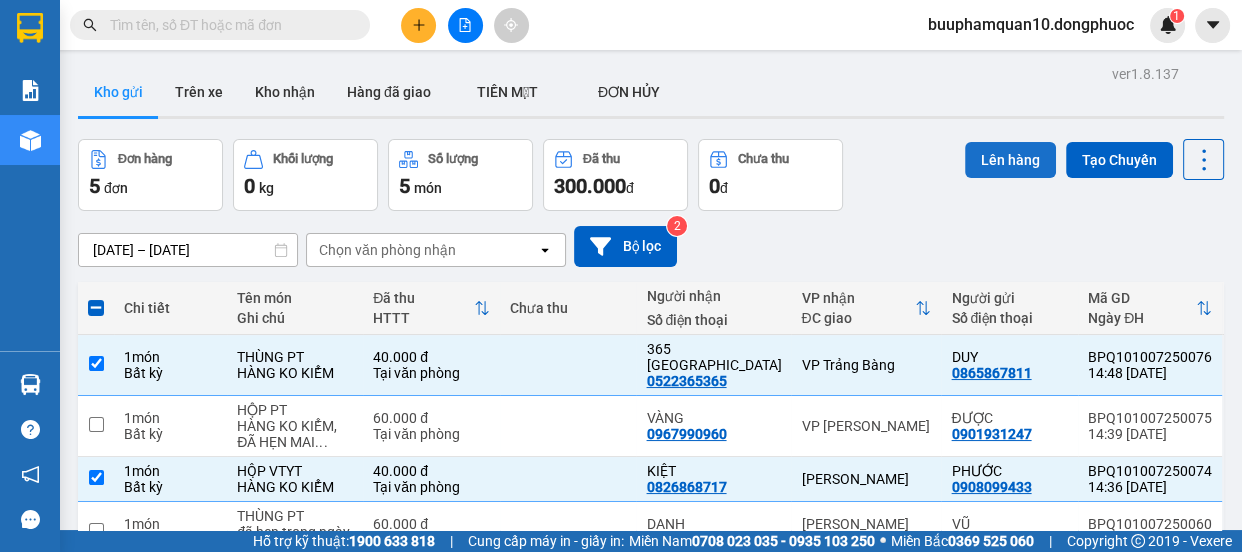 click on "Lên hàng" at bounding box center [1010, 160] 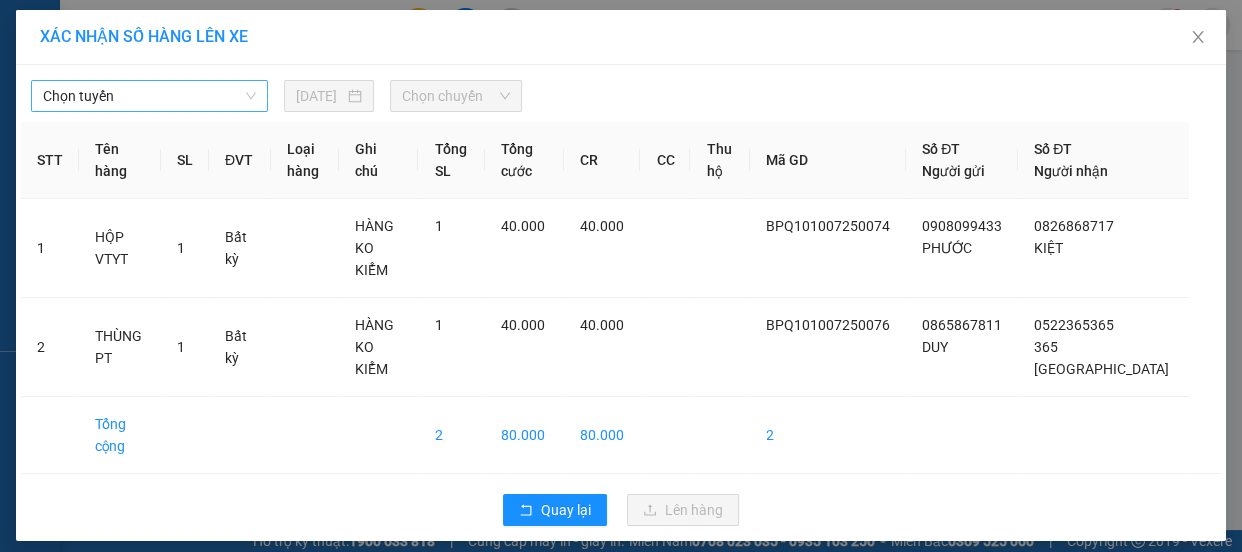 click on "Chọn tuyến" at bounding box center [149, 96] 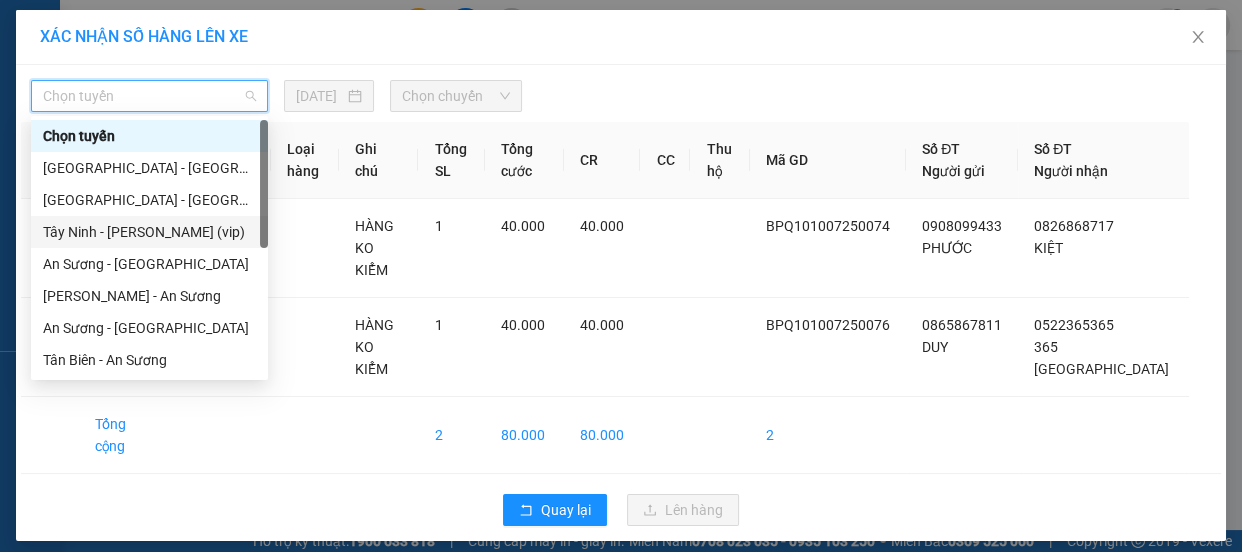 scroll, scrollTop: 287, scrollLeft: 0, axis: vertical 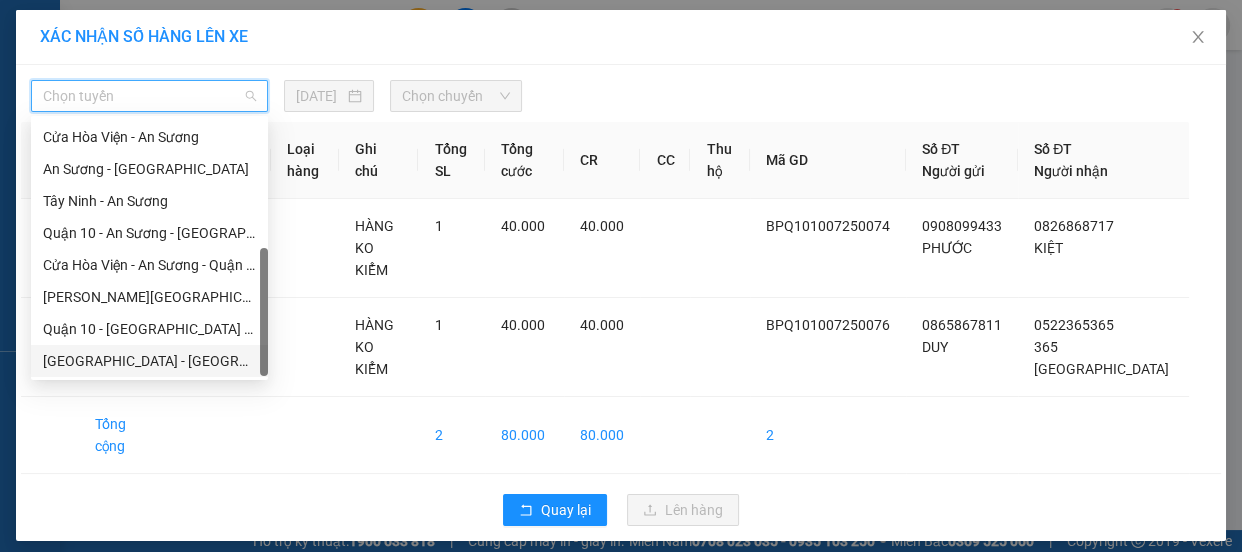 click on "Hồ Chí Minh - Tây Ninh (vip)" at bounding box center [149, 361] 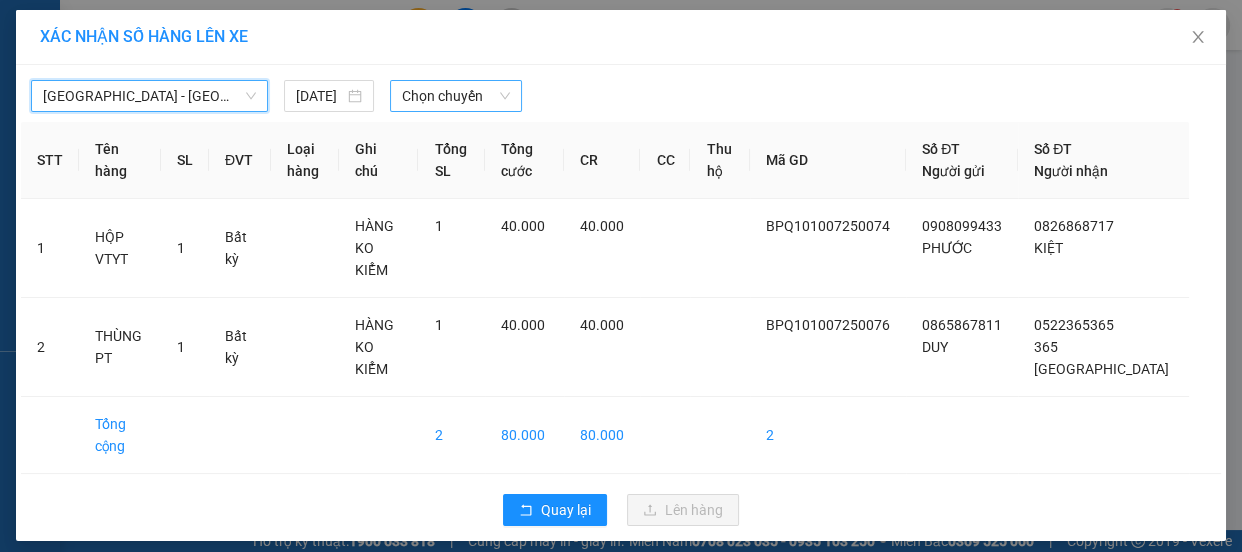 click on "Chọn chuyến" at bounding box center [456, 96] 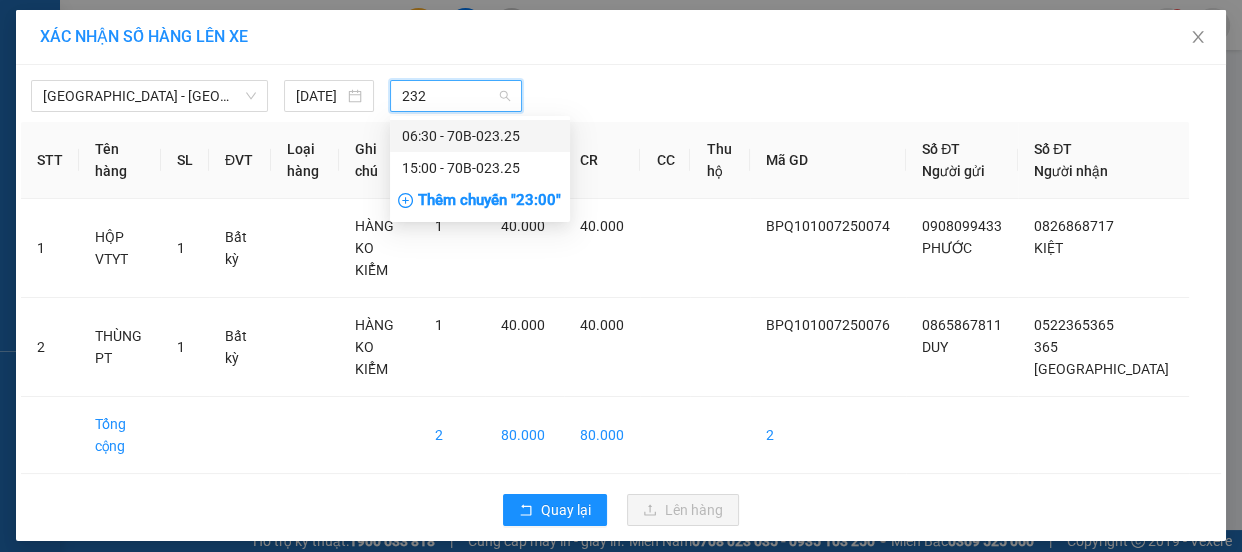 type on "2325" 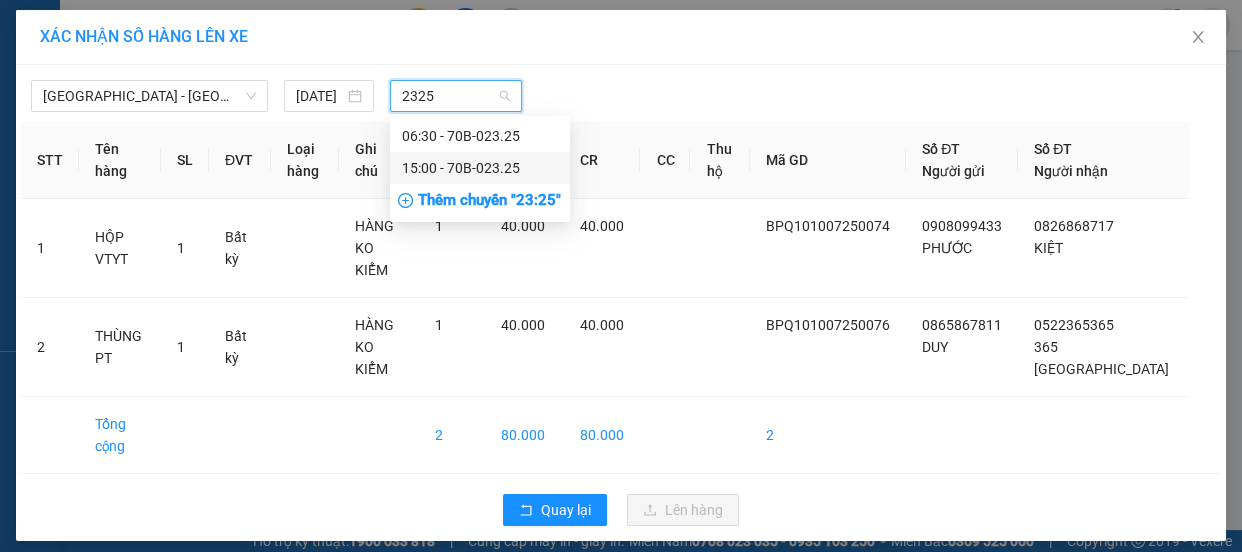click on "15:00     - 70B-023.25" at bounding box center [480, 168] 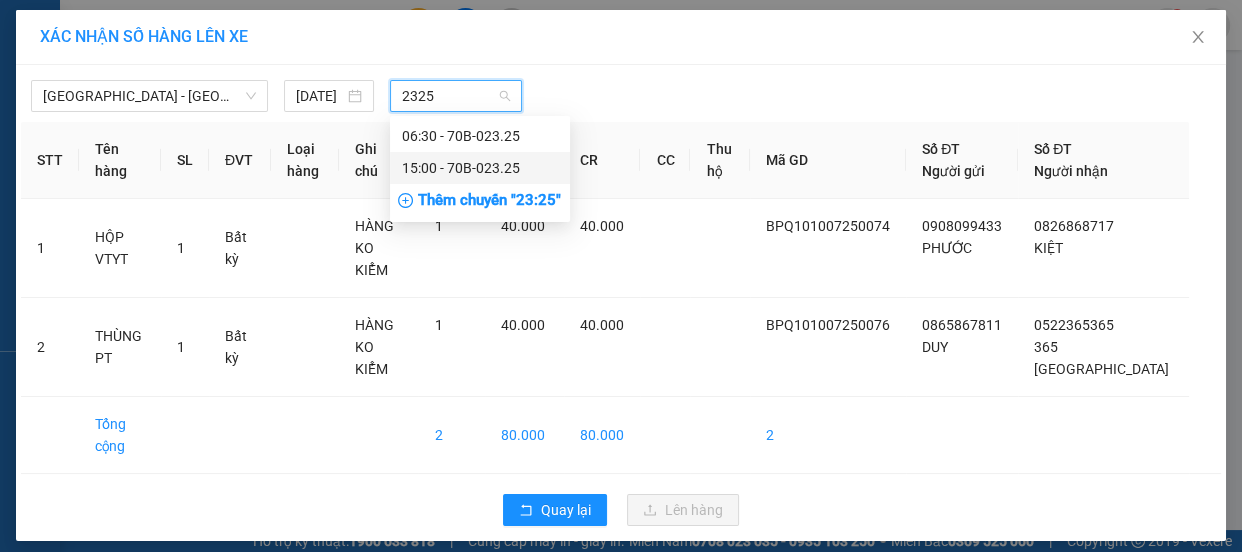 type 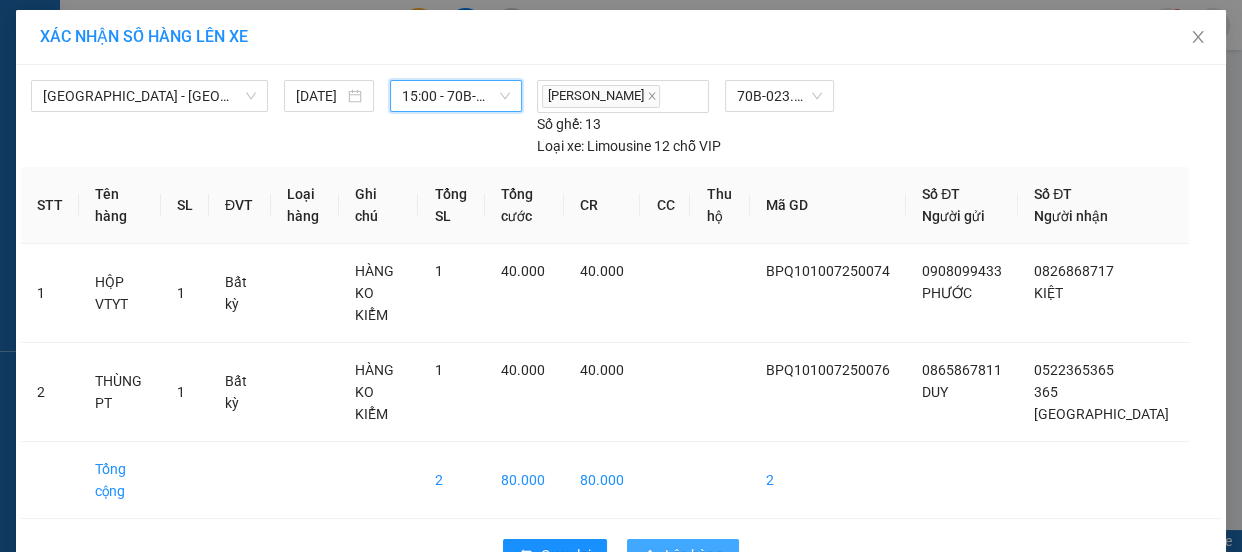 click on "Lên hàng" at bounding box center (683, 555) 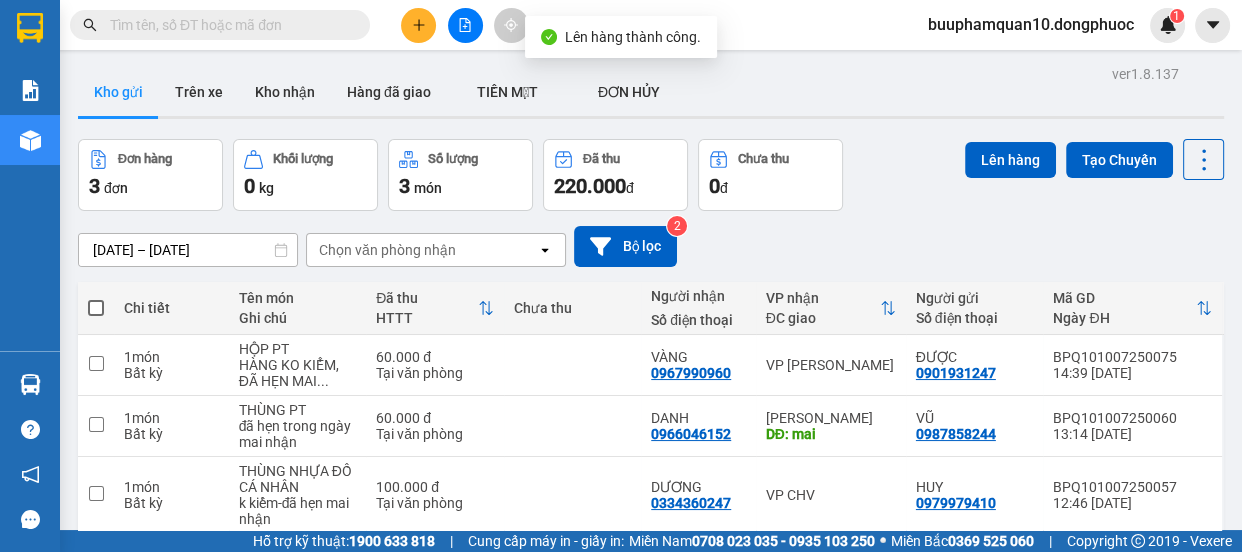 click 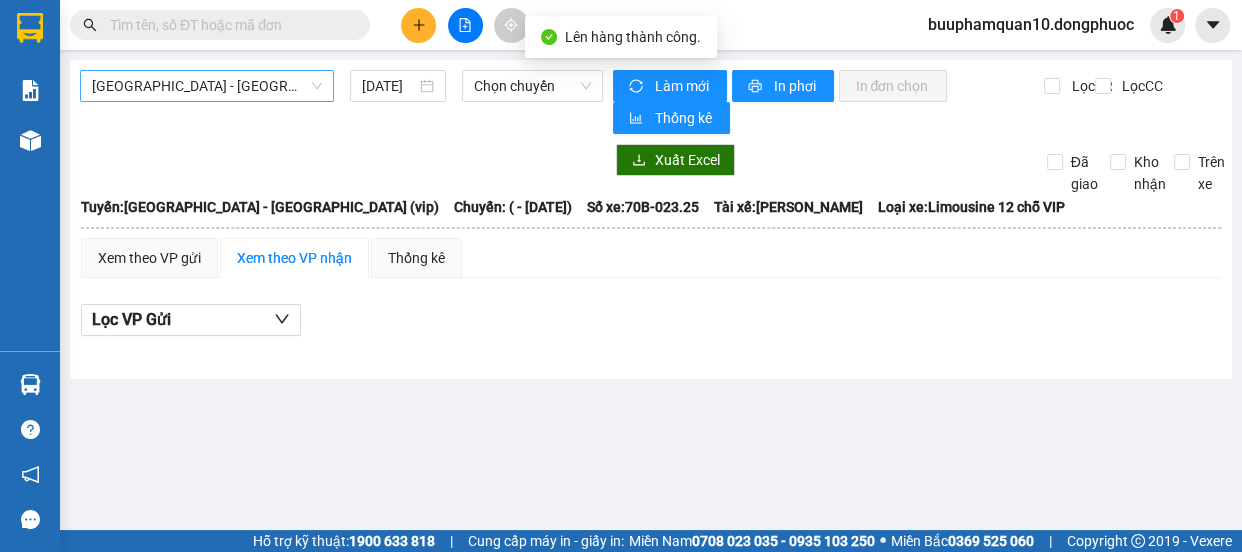 click on "Hồ Chí Minh - Tây Ninh (vip)" at bounding box center (207, 86) 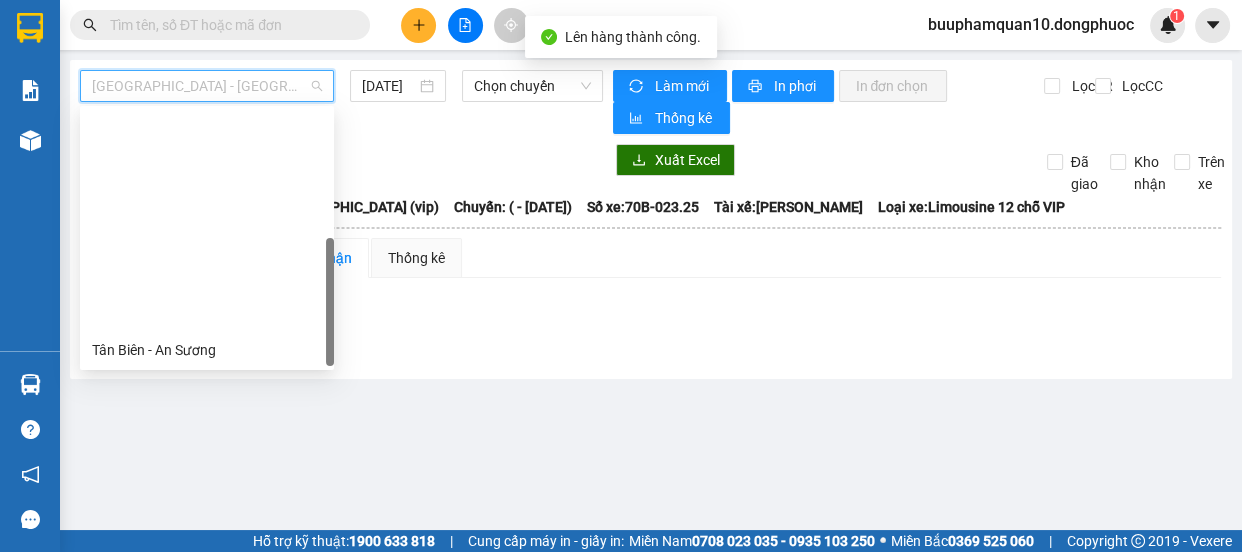 scroll, scrollTop: 287, scrollLeft: 0, axis: vertical 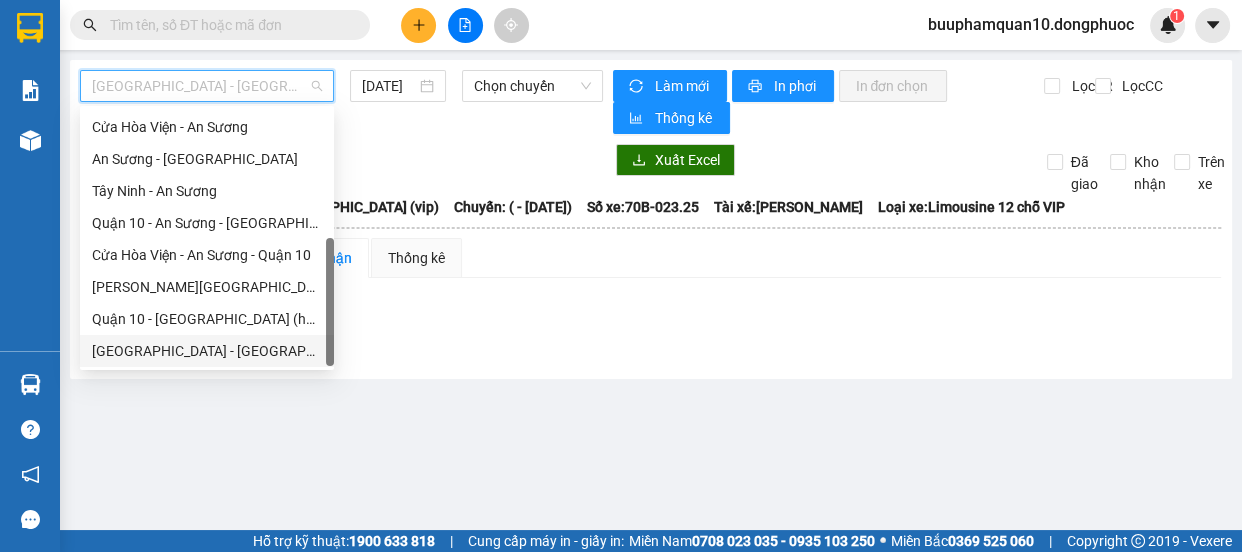 click on "Hồ Chí Minh - Tây Ninh (vip)" at bounding box center (207, 351) 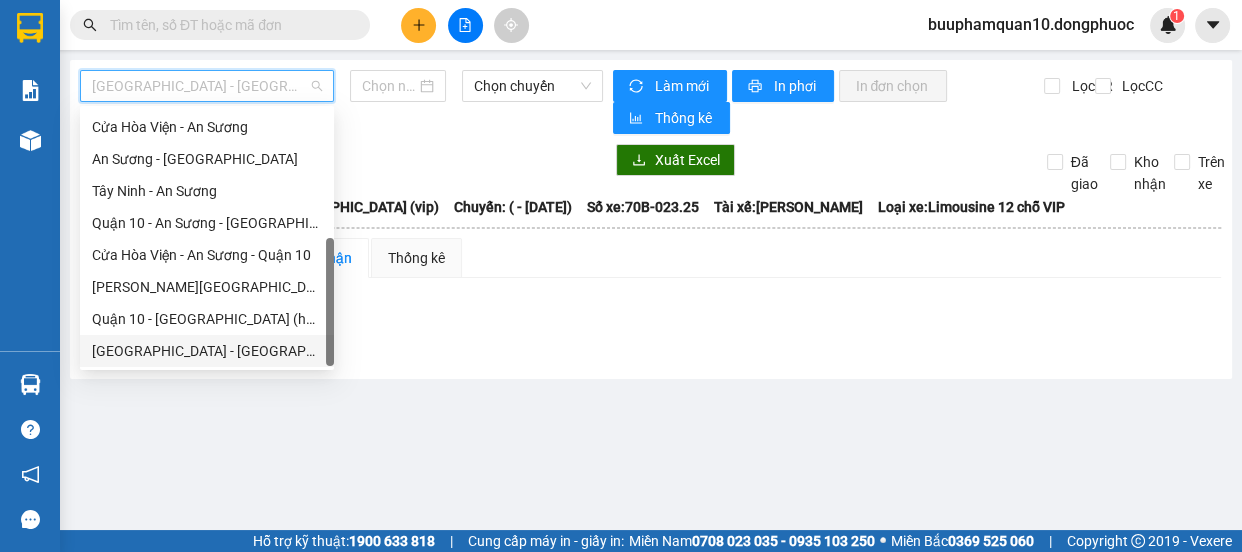 type on "[DATE]" 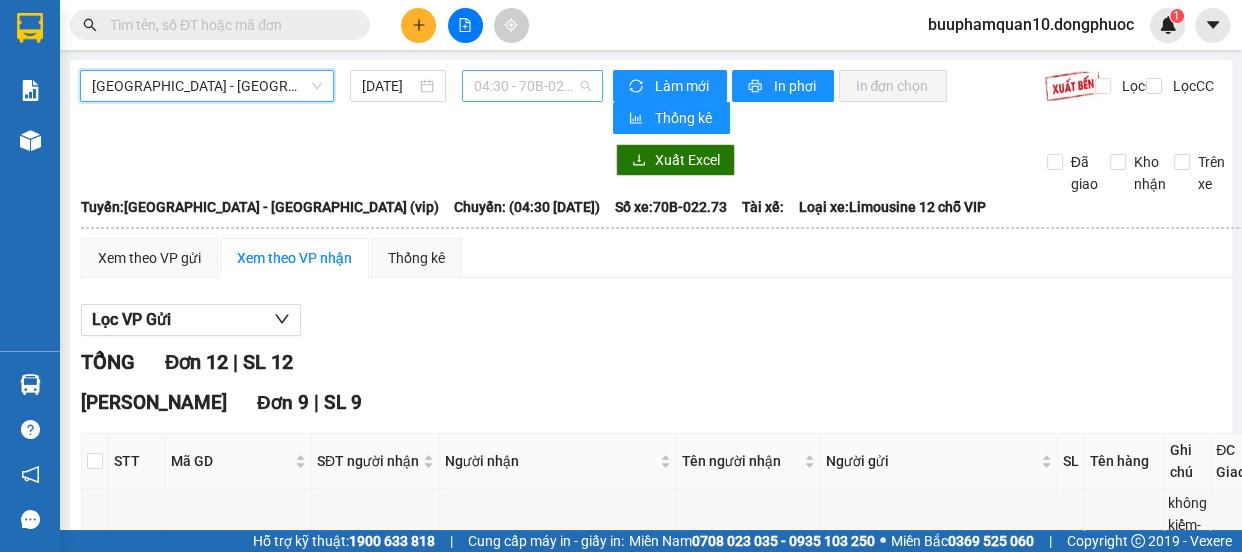 click on "04:30     - 70B-022.73" at bounding box center [532, 86] 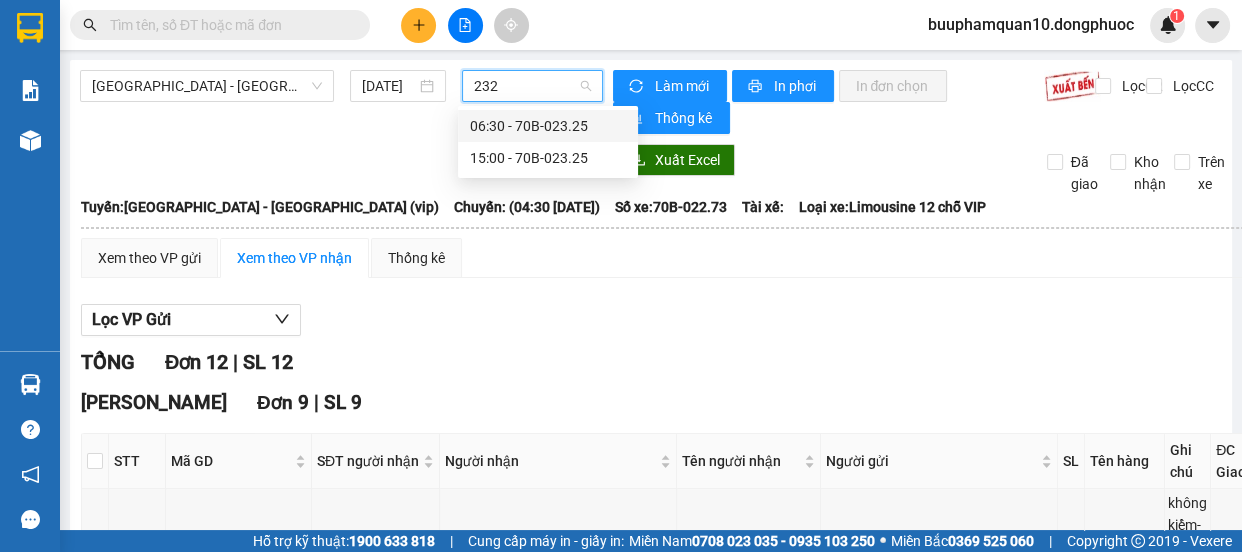 type on "2325" 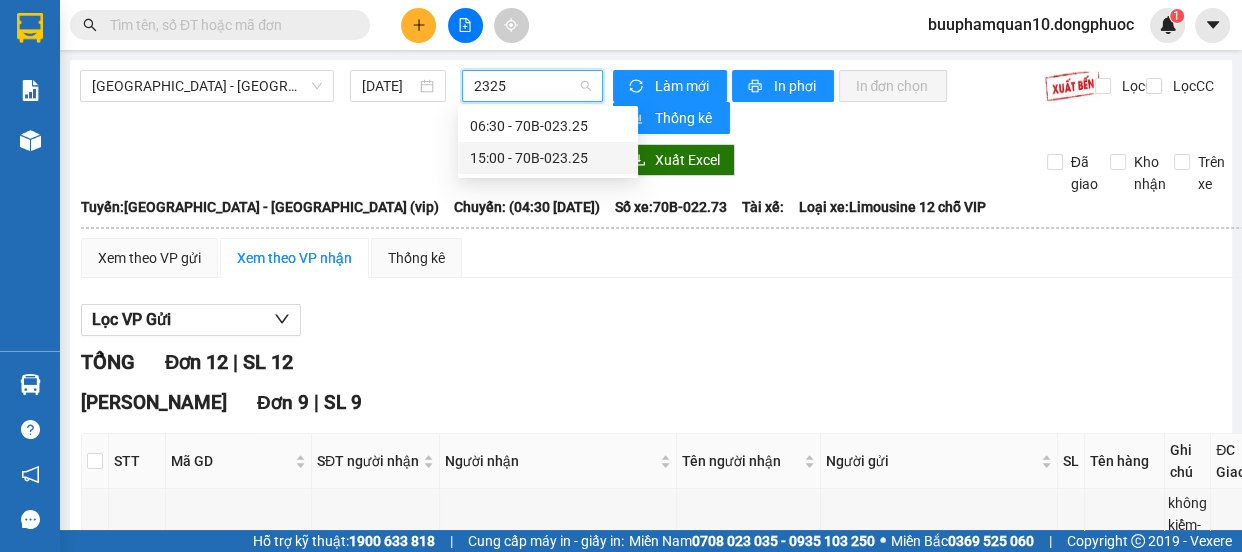 click on "15:00     - 70B-023.25" at bounding box center [548, 158] 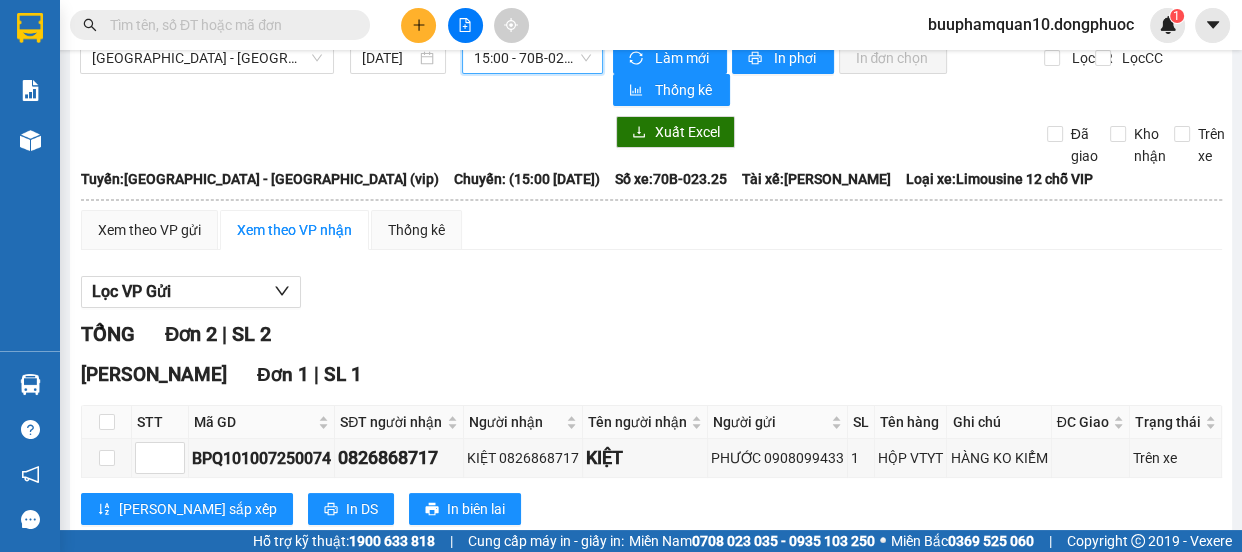 scroll, scrollTop: 0, scrollLeft: 0, axis: both 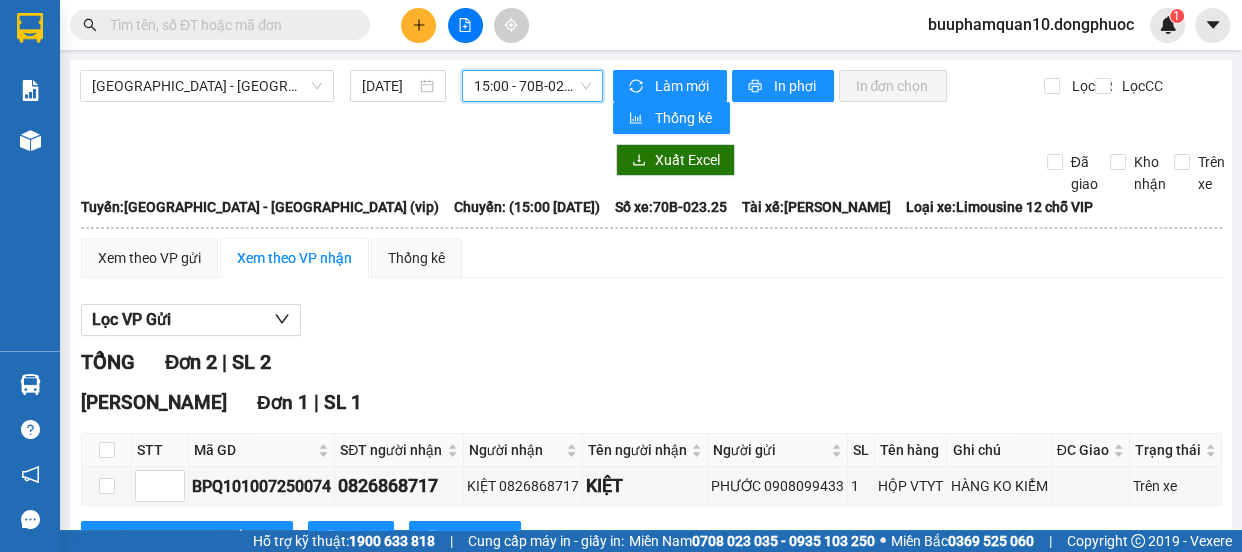 click on "15:00     - 70B-023.25" at bounding box center (532, 86) 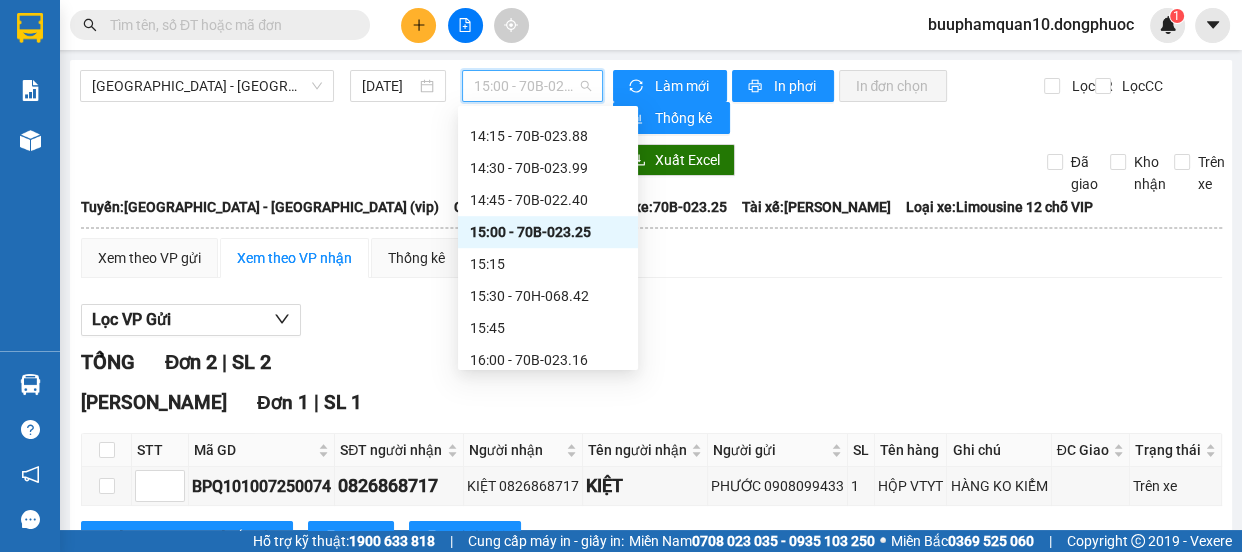 scroll, scrollTop: 1297, scrollLeft: 0, axis: vertical 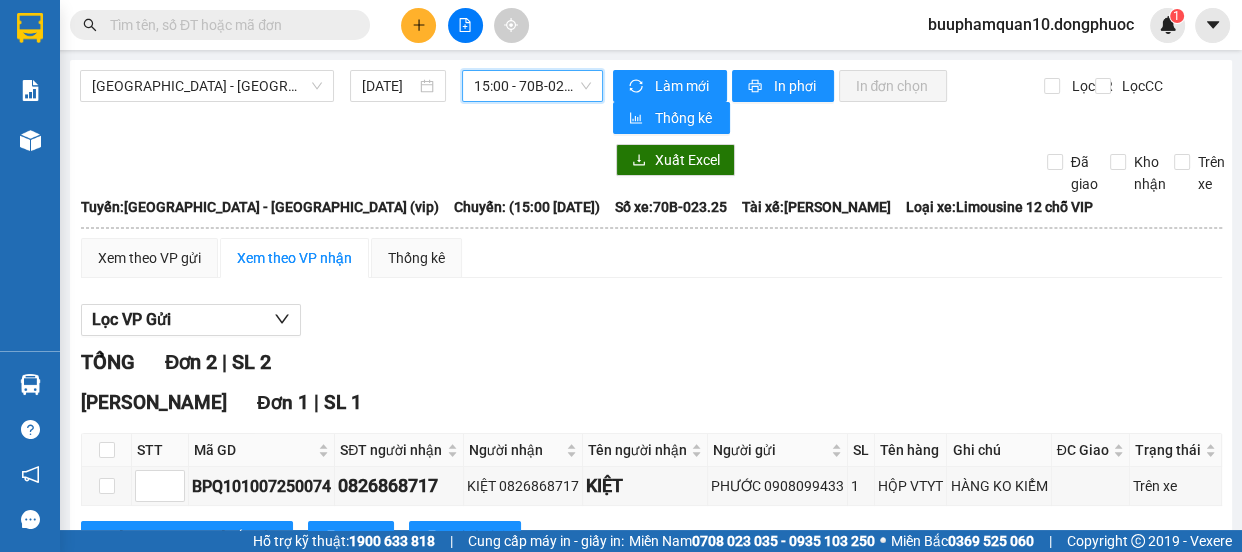 click at bounding box center [228, 25] 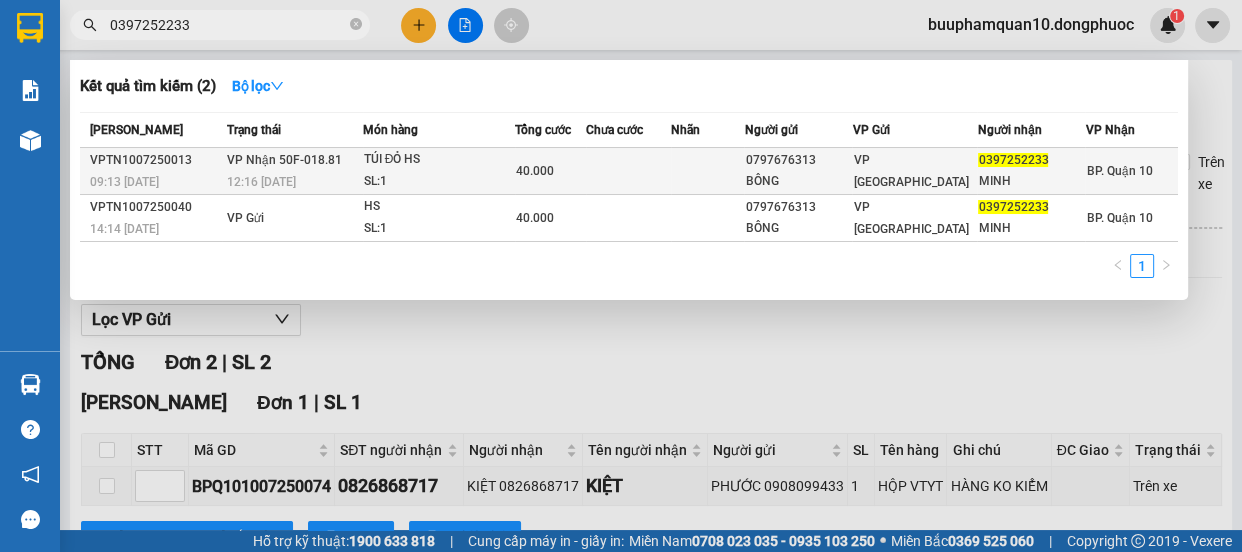 type on "0397252233" 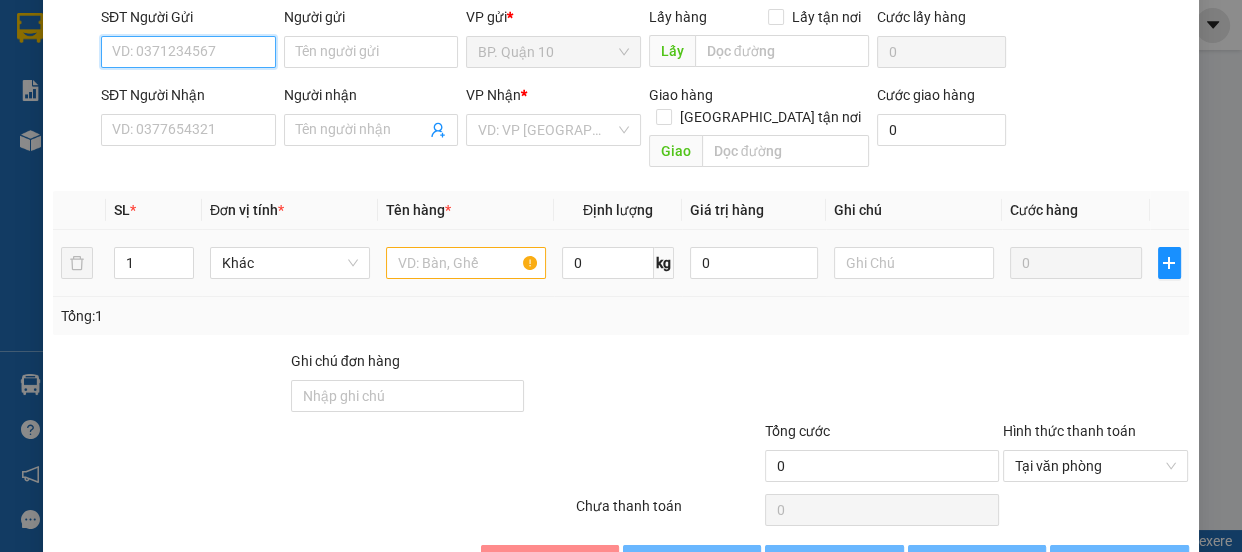 type on "0797676313" 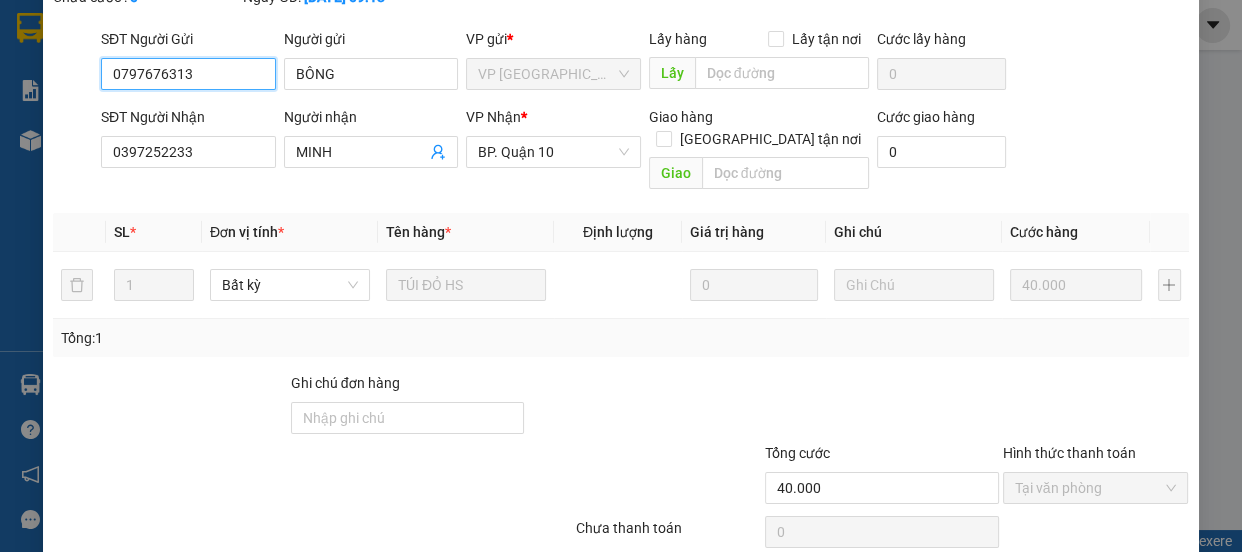 scroll, scrollTop: 213, scrollLeft: 0, axis: vertical 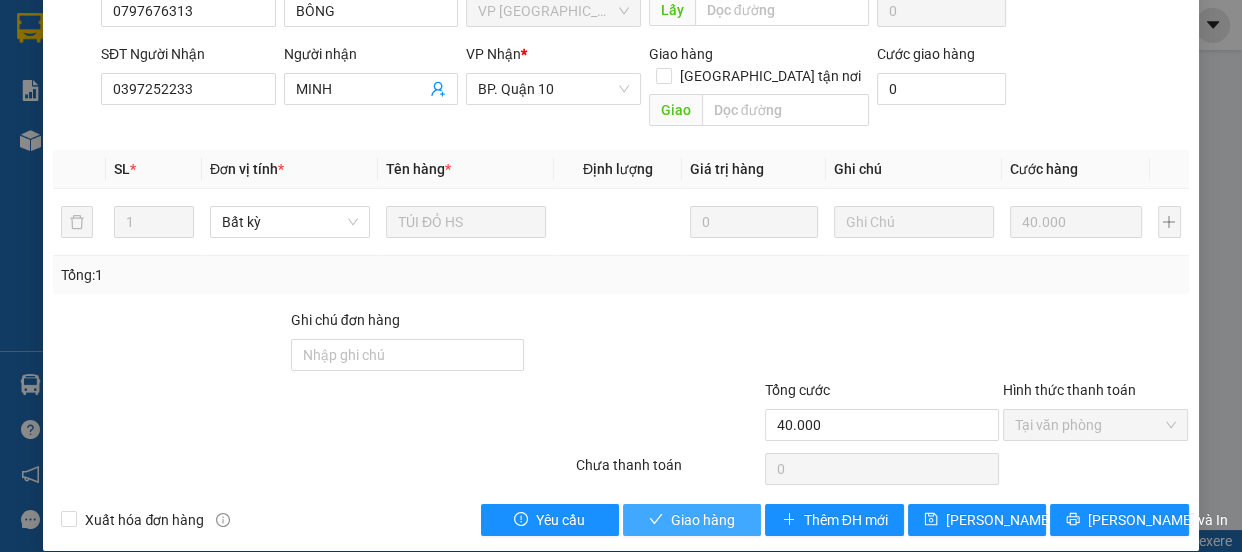 click on "Giao hàng" at bounding box center [703, 520] 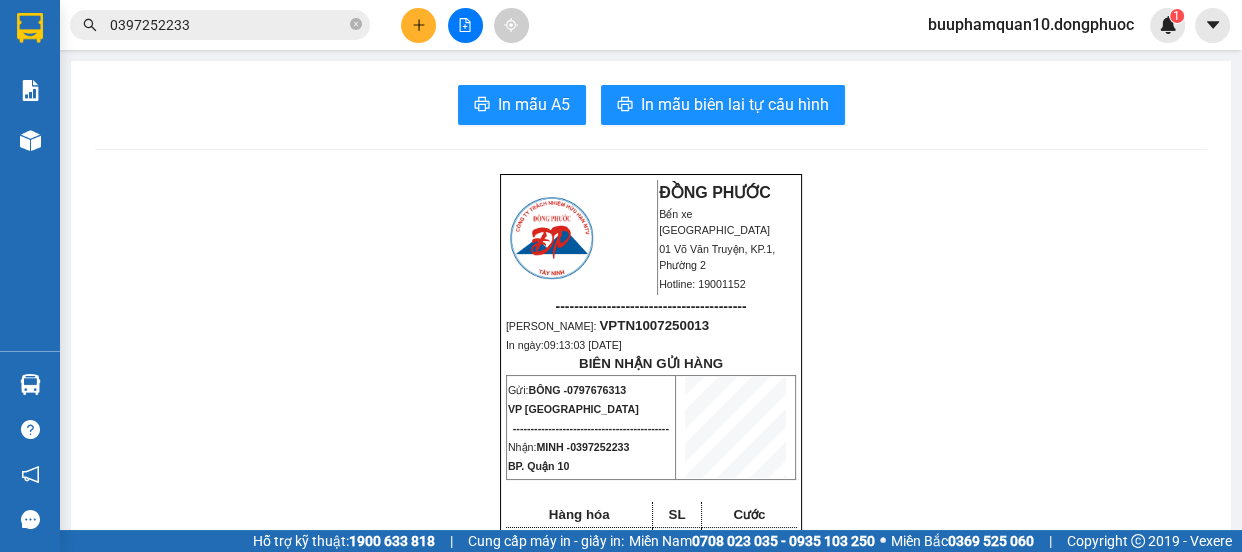 click on "0397252233" at bounding box center (228, 25) 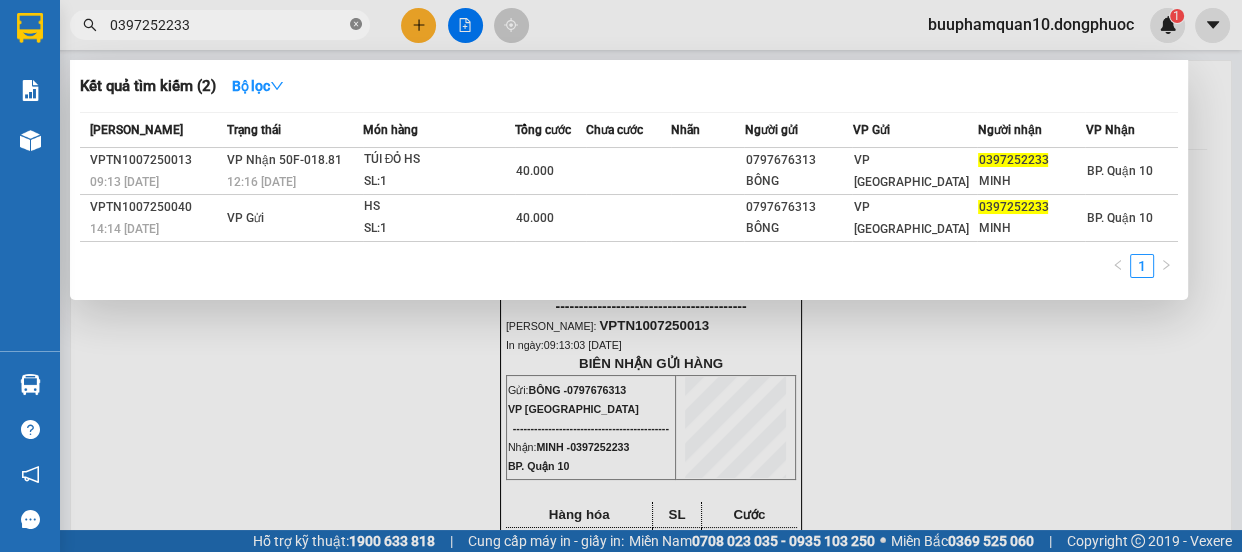 click 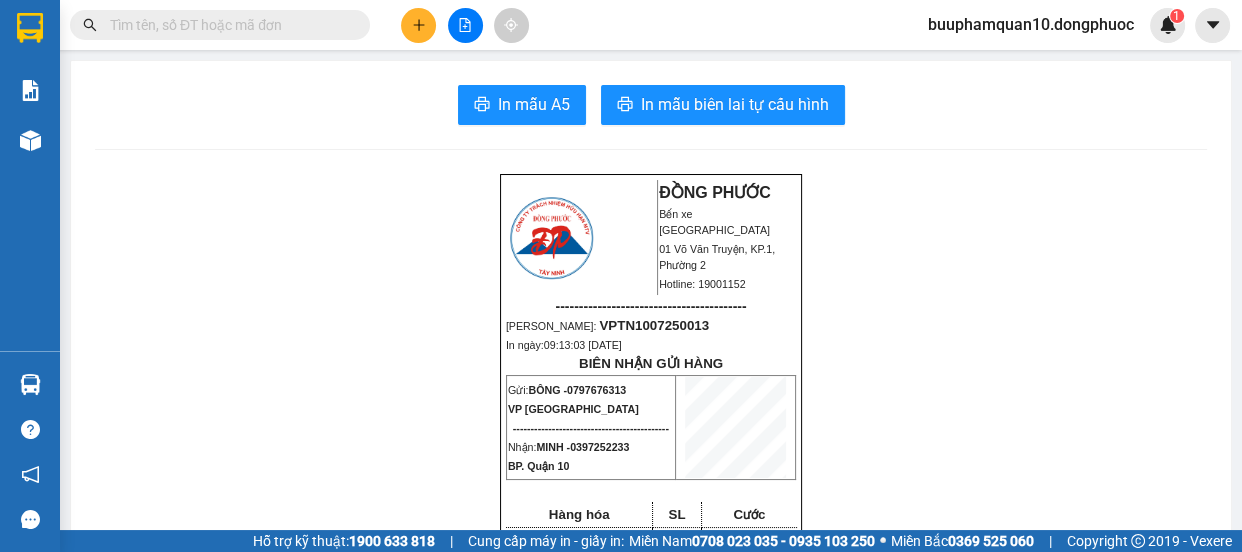 click at bounding box center (228, 25) 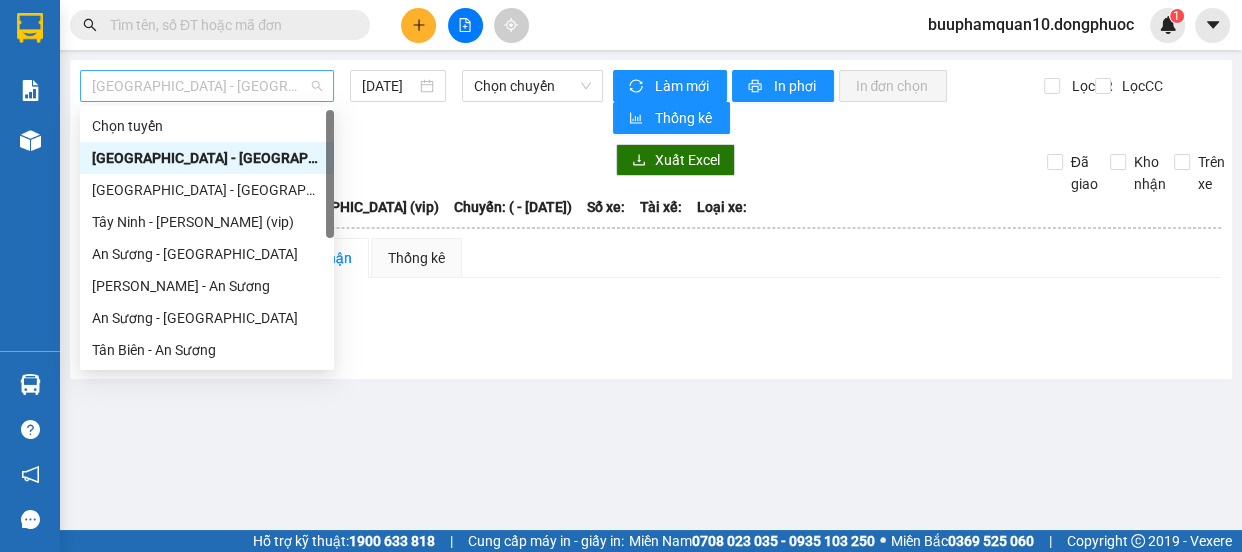 click on "Hồ Chí Minh - Tây Ninh (vip)" at bounding box center [207, 86] 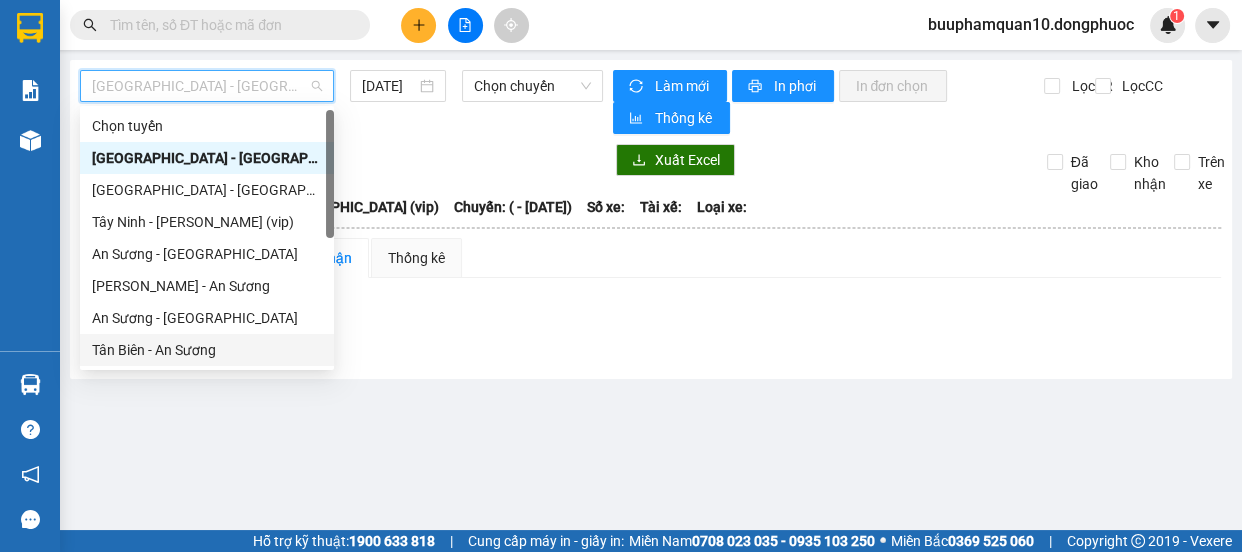 scroll, scrollTop: 287, scrollLeft: 0, axis: vertical 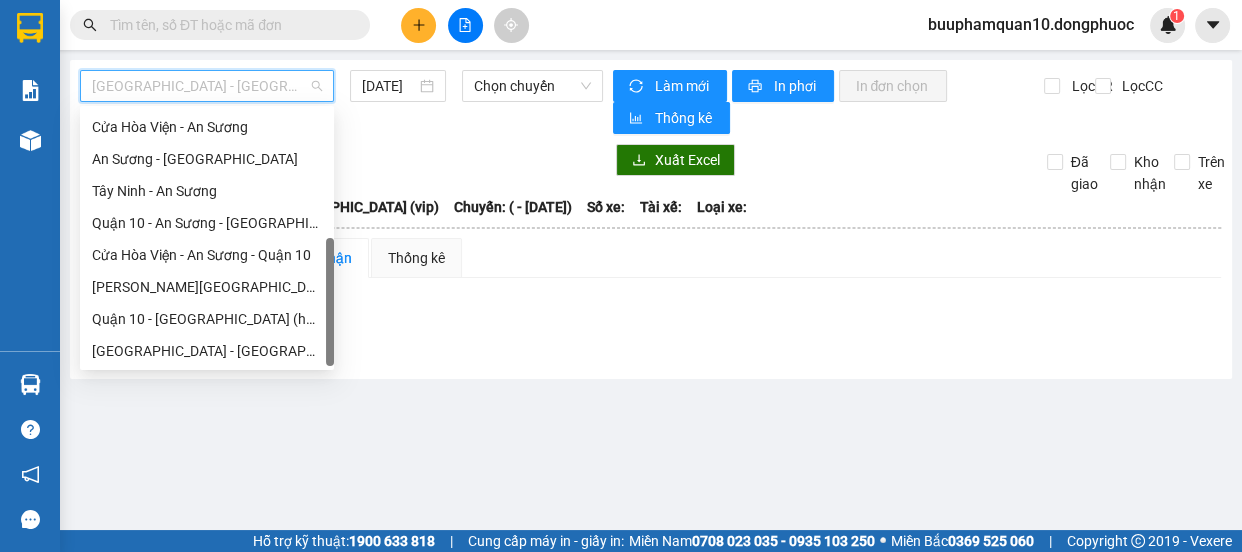 click on "Hồ Chí Minh - Tây Ninh (vip)" at bounding box center [207, 351] 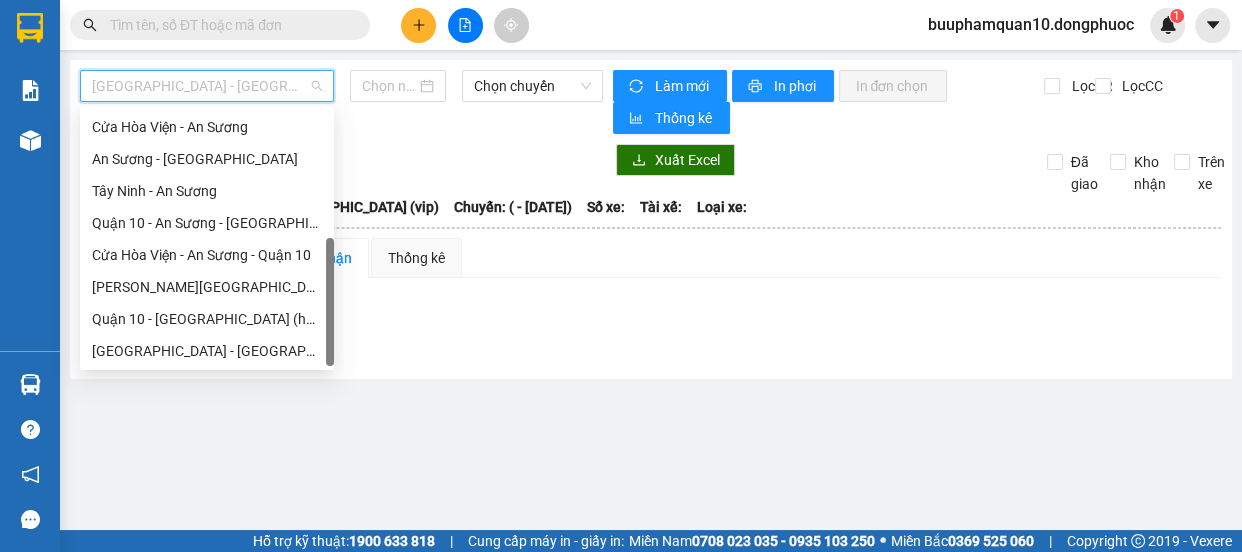 type on "[DATE]" 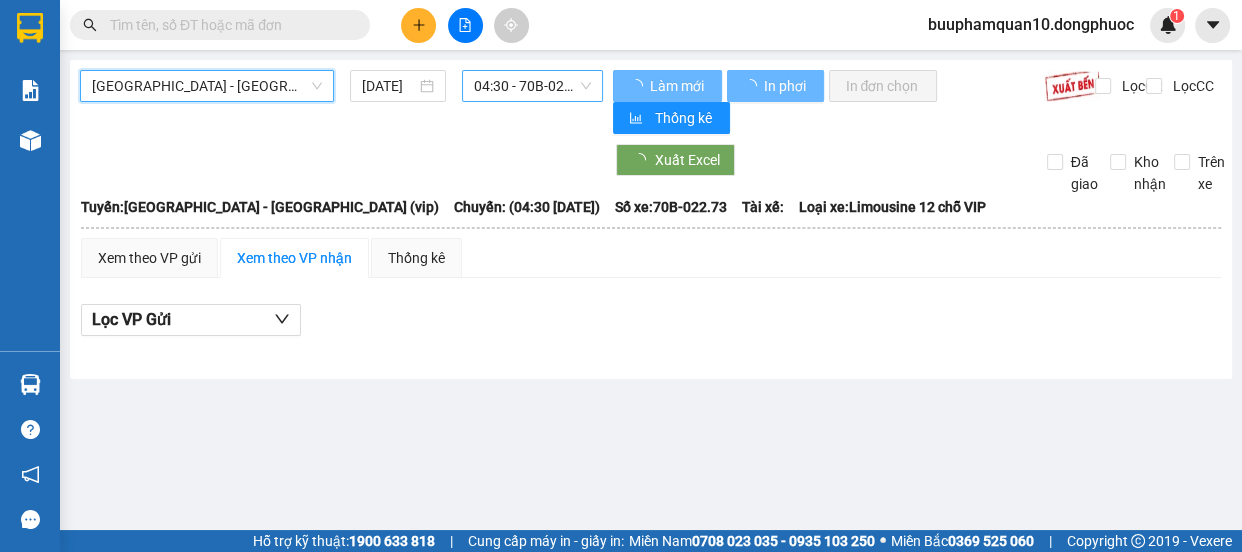 click on "04:30     - 70B-022.73" at bounding box center [532, 86] 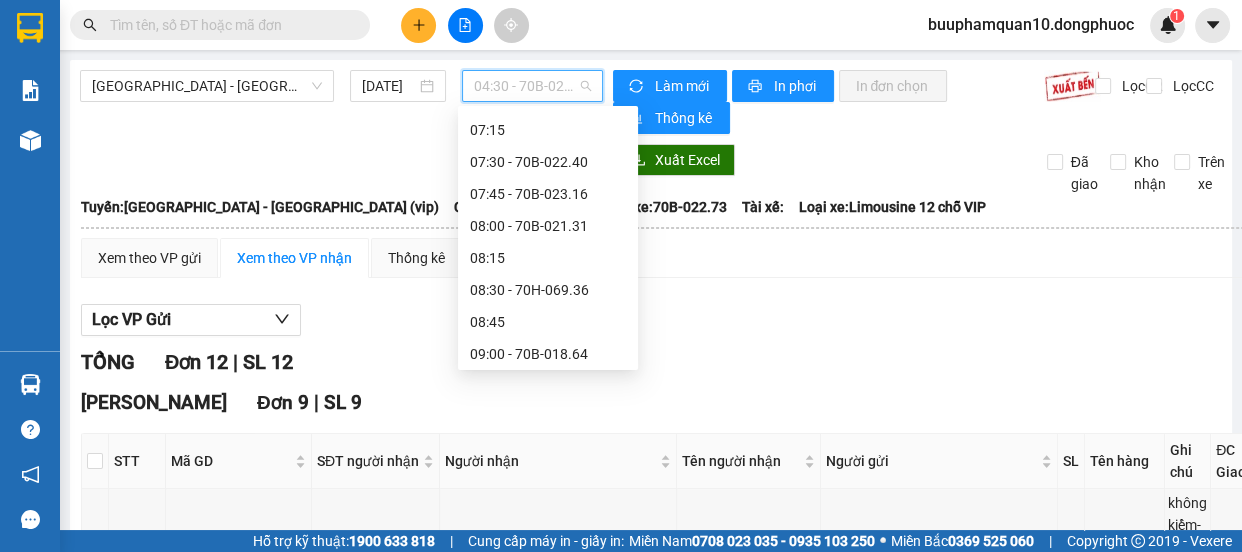 scroll, scrollTop: 421, scrollLeft: 0, axis: vertical 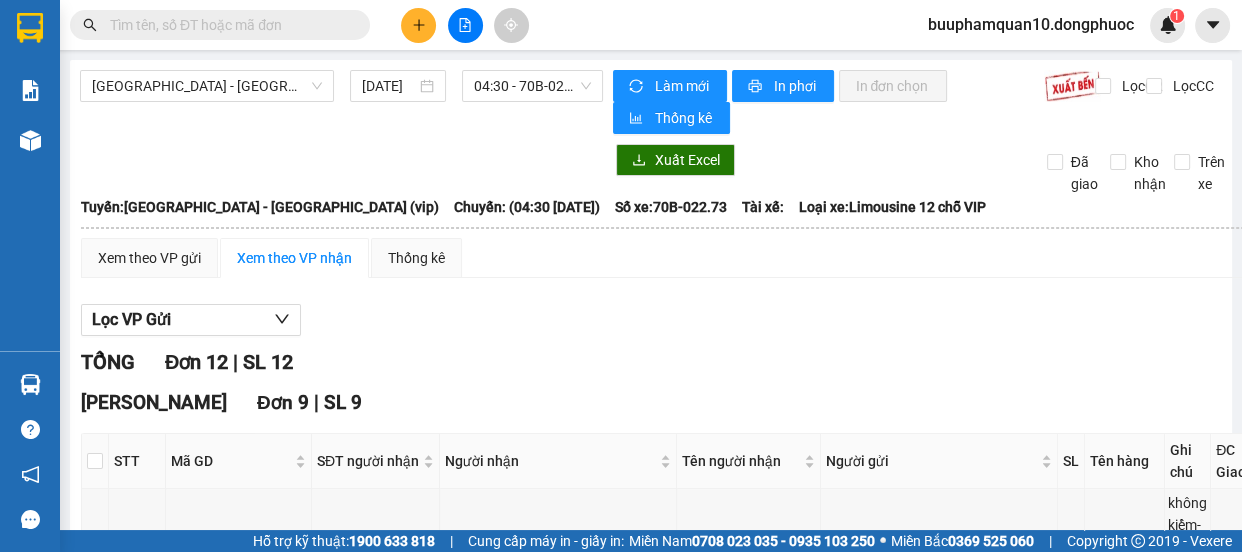 click at bounding box center [220, 25] 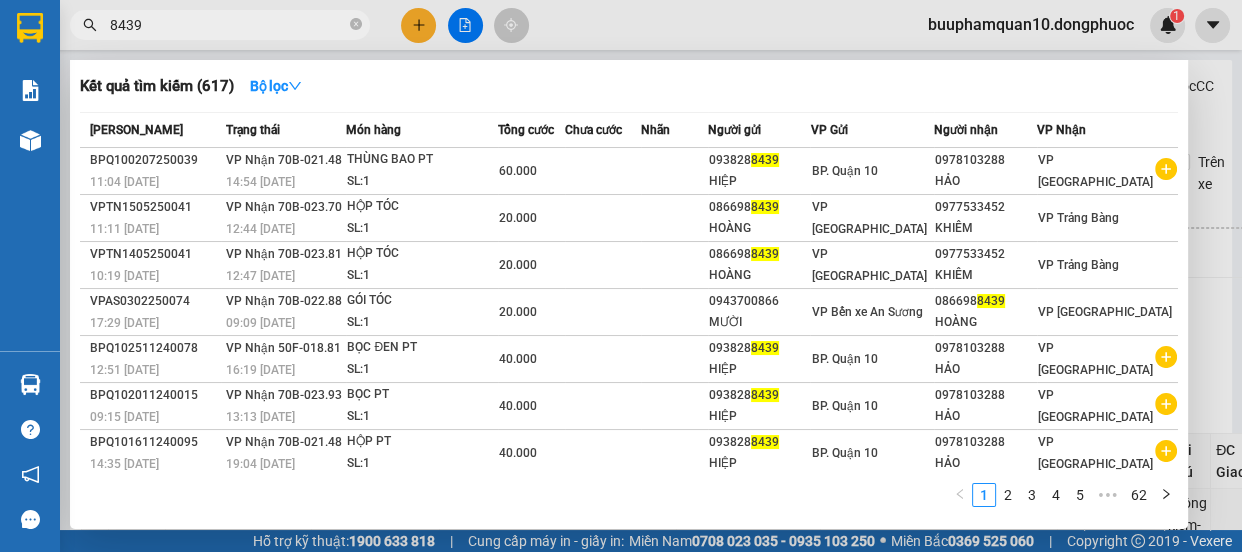 type on "8439" 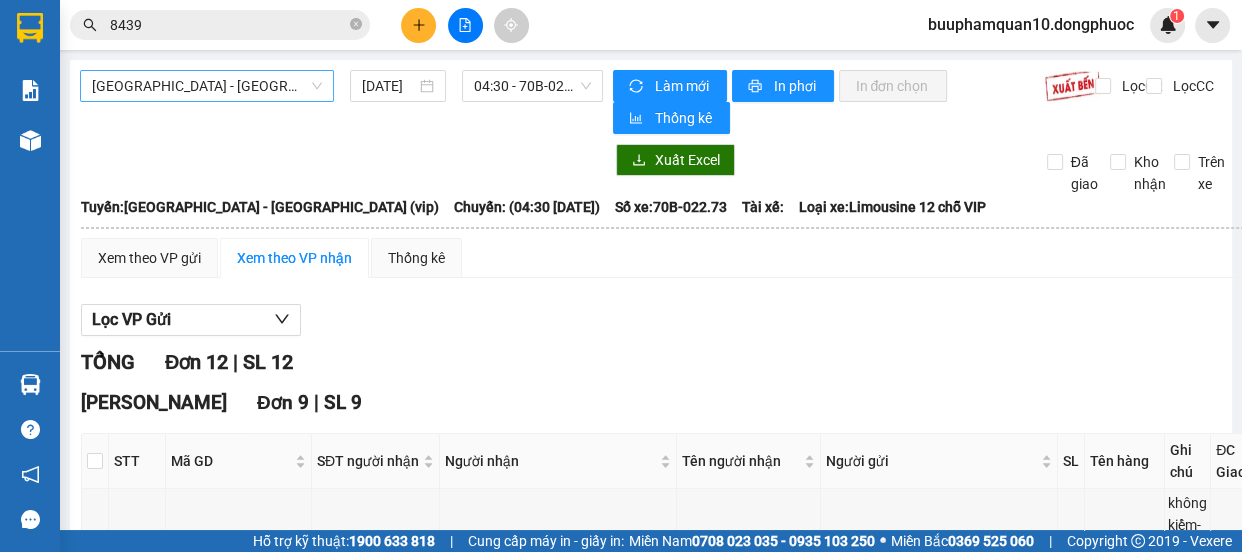 click on "Hồ Chí Minh - Tây Ninh (vip)" at bounding box center [207, 86] 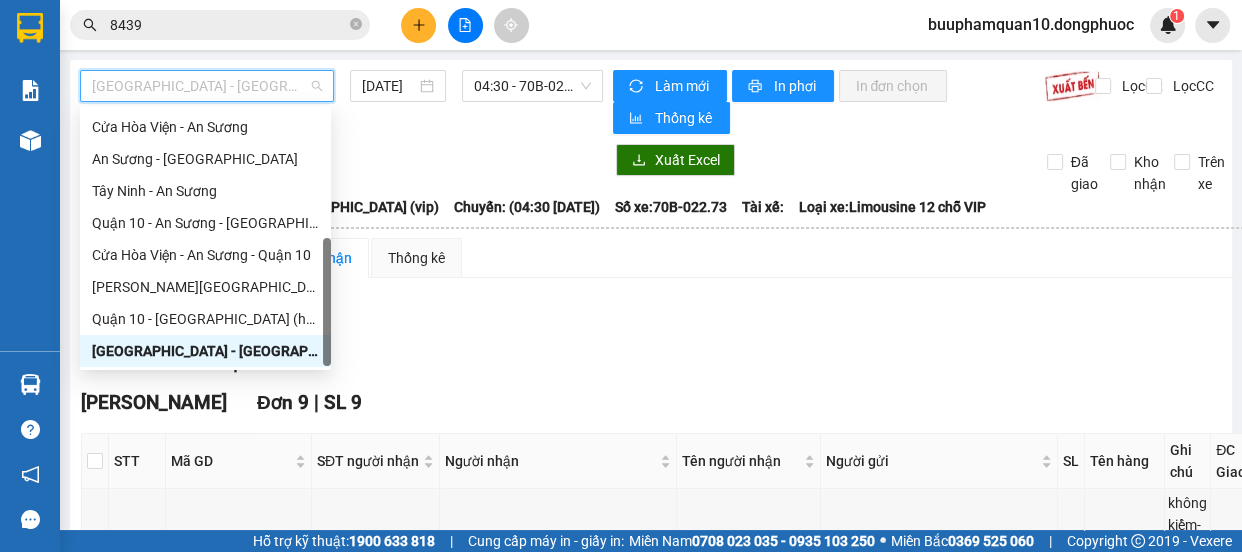 click on "Hồ Chí Minh - Tây Ninh (vip)" at bounding box center [205, 351] 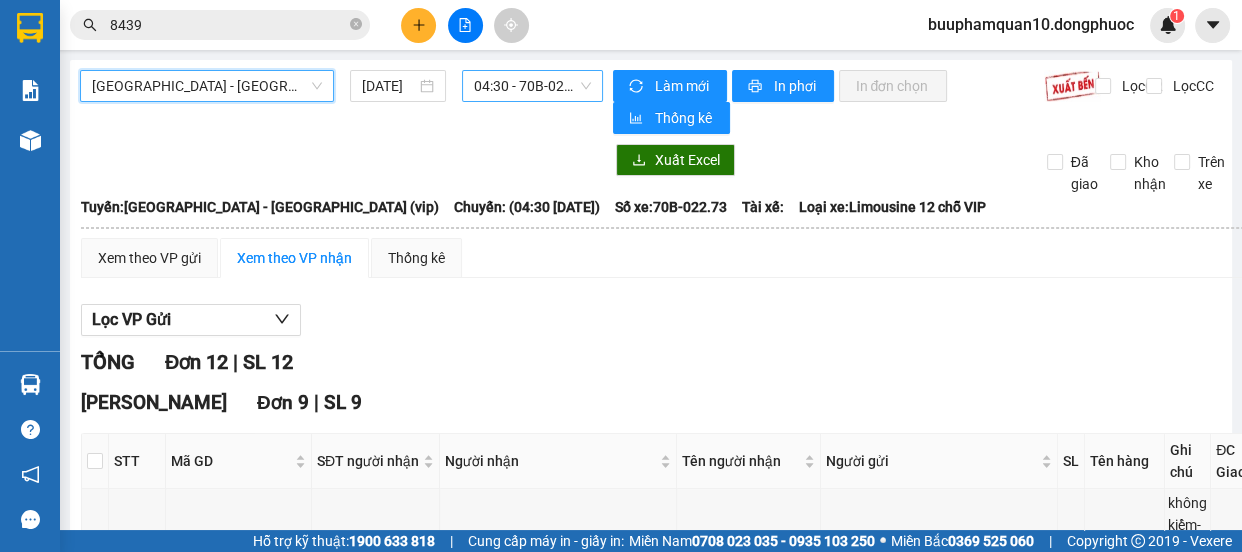 click on "04:30     - 70B-022.73" at bounding box center [532, 86] 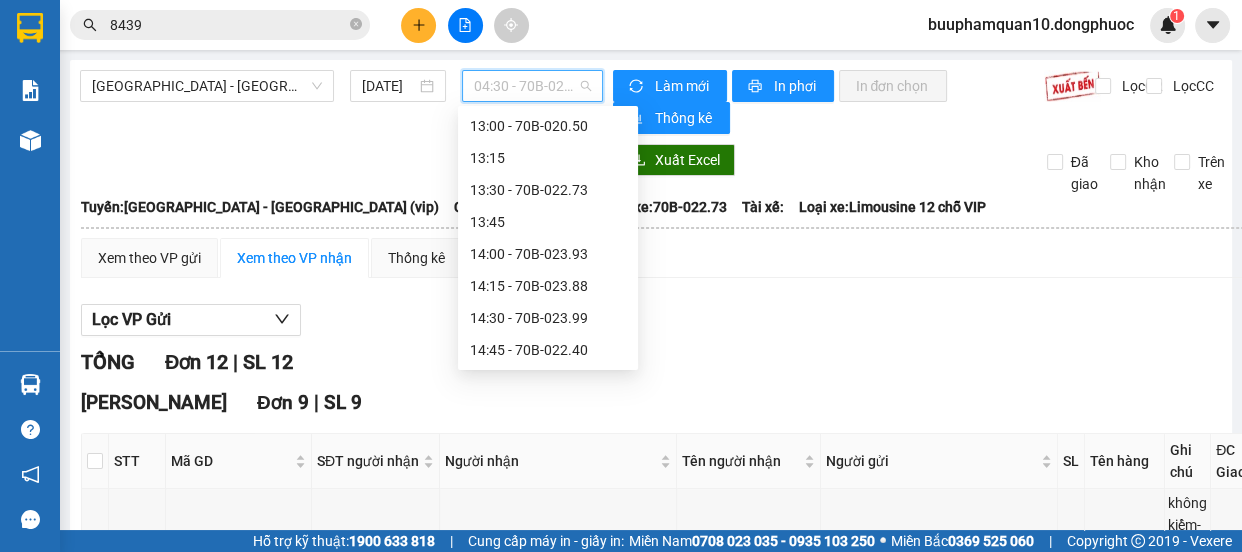 scroll, scrollTop: 1188, scrollLeft: 0, axis: vertical 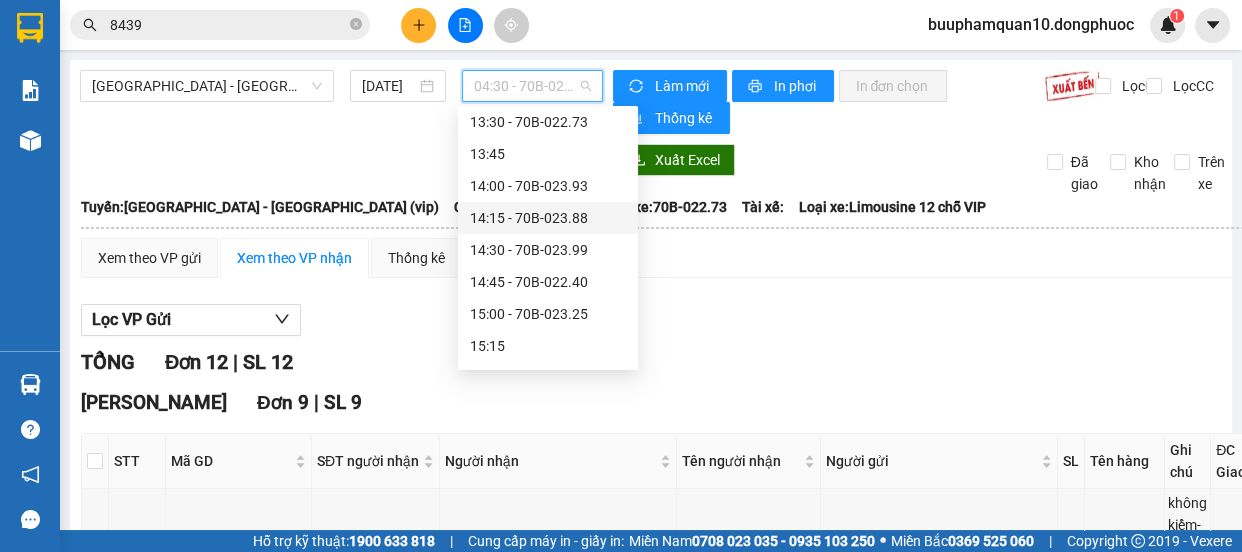 click on "14:15     - 70B-023.88" at bounding box center [548, 218] 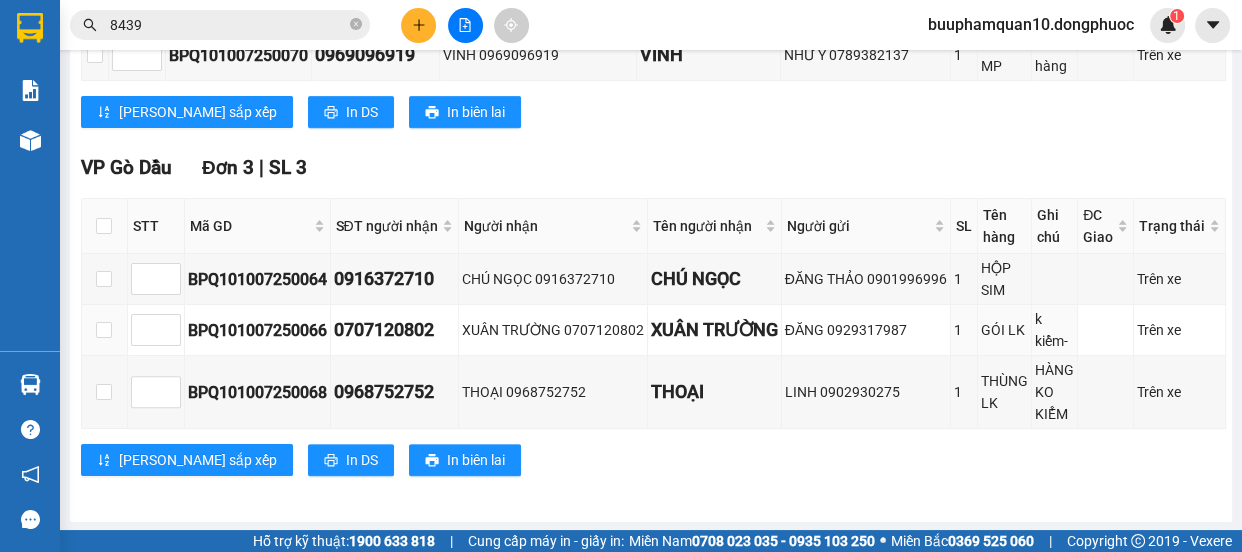 scroll, scrollTop: 0, scrollLeft: 0, axis: both 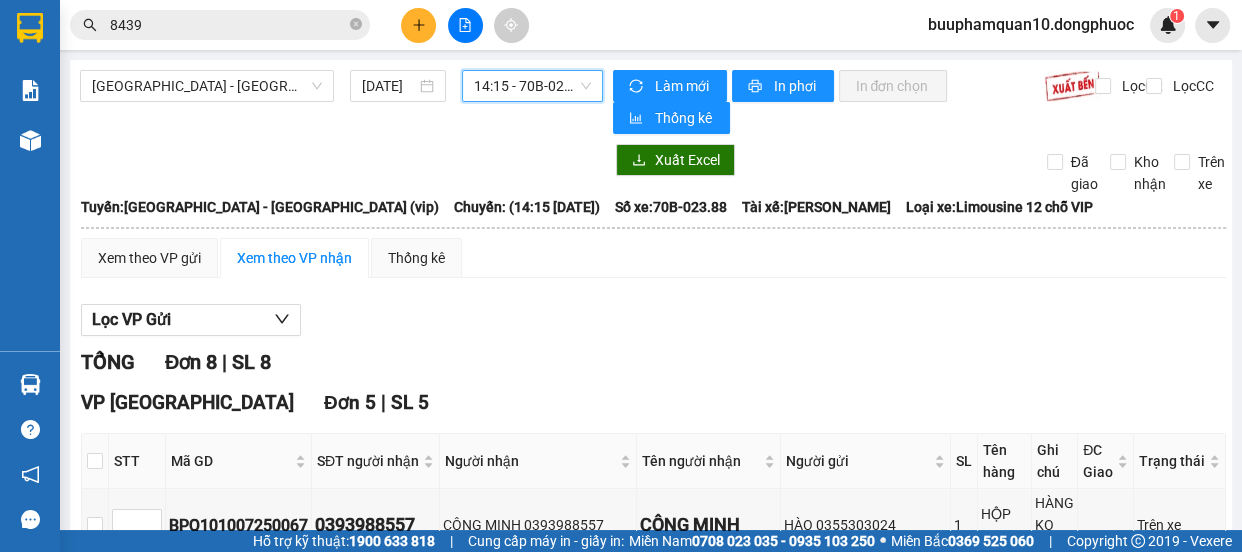 click on "14:15     - 70B-023.88" at bounding box center [532, 86] 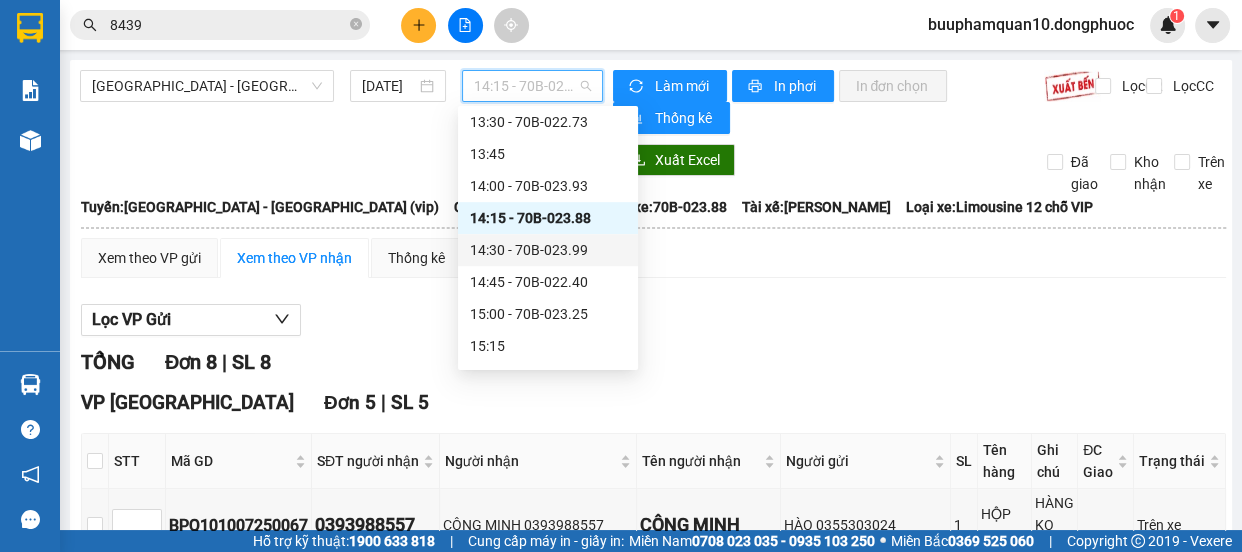 click on "14:30     - 70B-023.99" at bounding box center (548, 250) 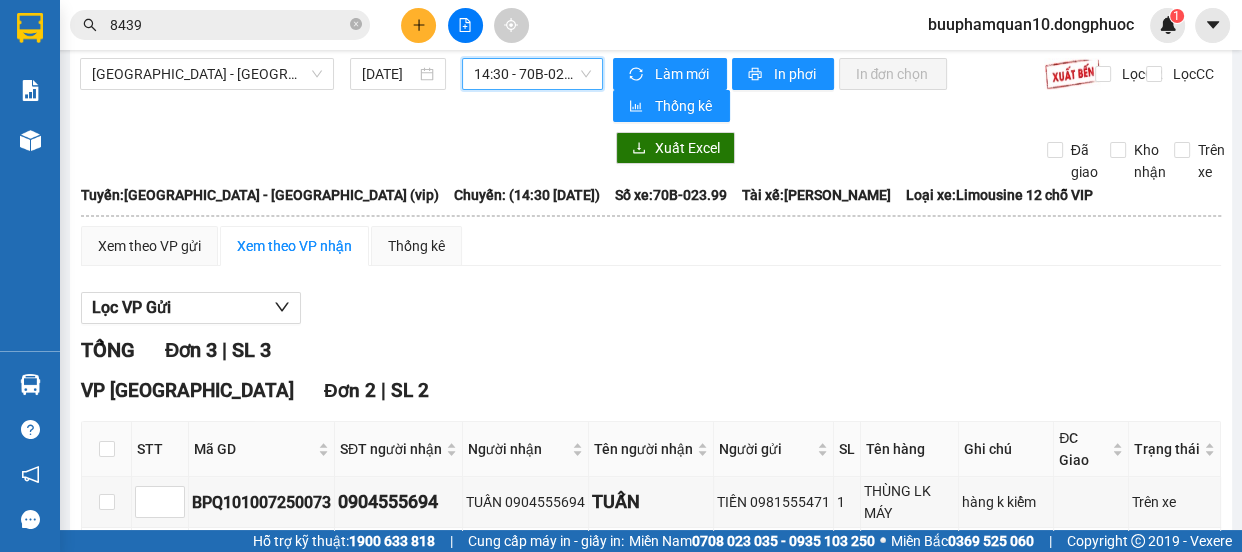 scroll, scrollTop: 0, scrollLeft: 0, axis: both 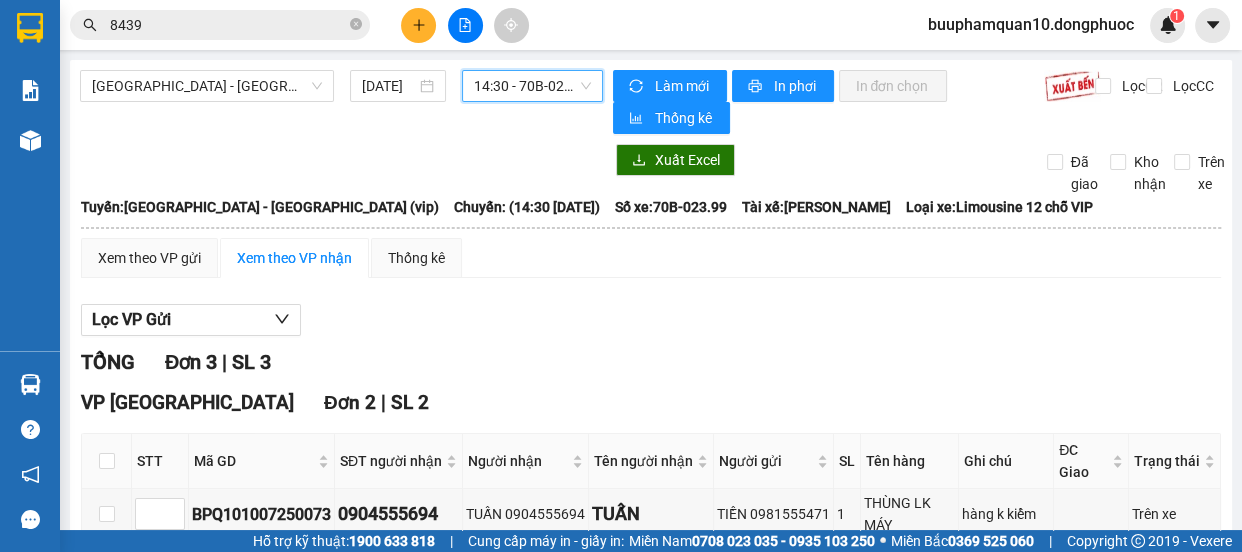 click on "14:30     - 70B-023.99" at bounding box center (532, 86) 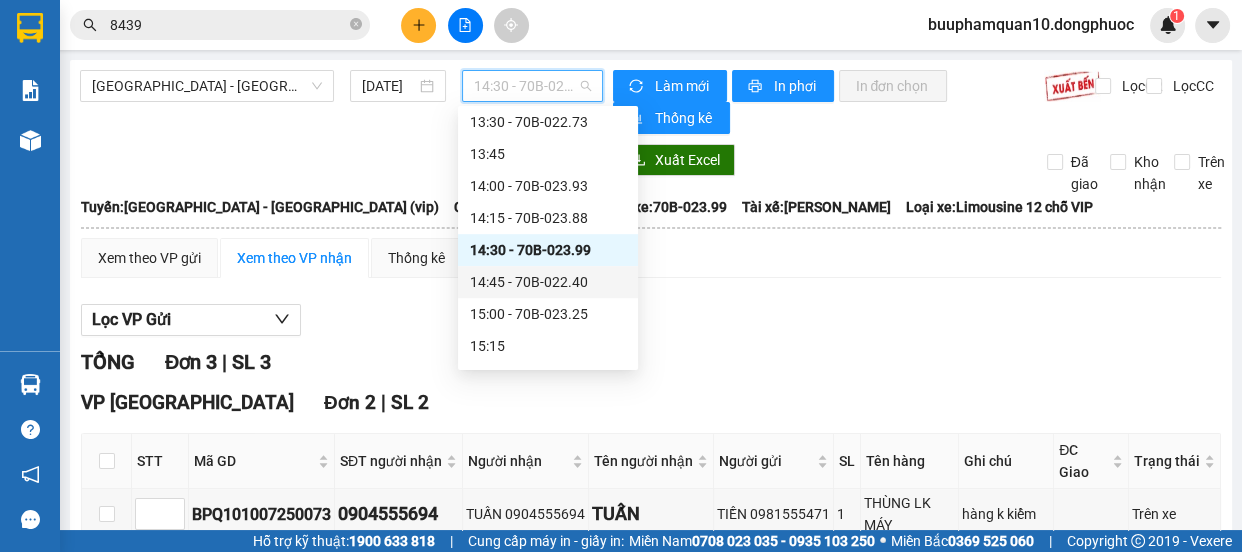 click on "14:45     - 70B-022.40" at bounding box center (548, 282) 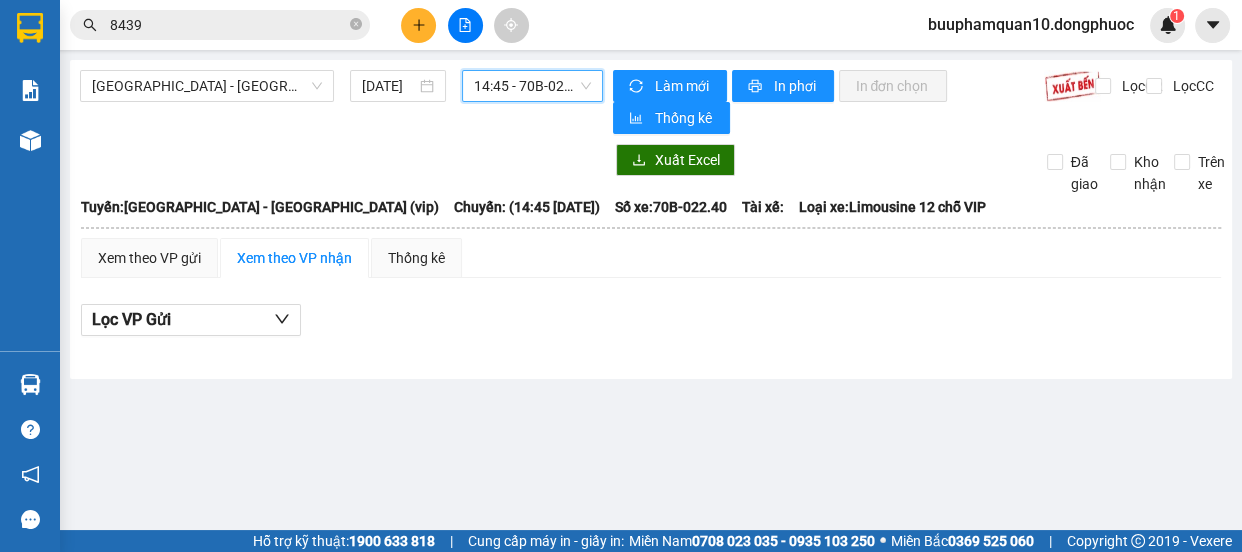 click on "14:45     - 70B-022.40" at bounding box center (532, 86) 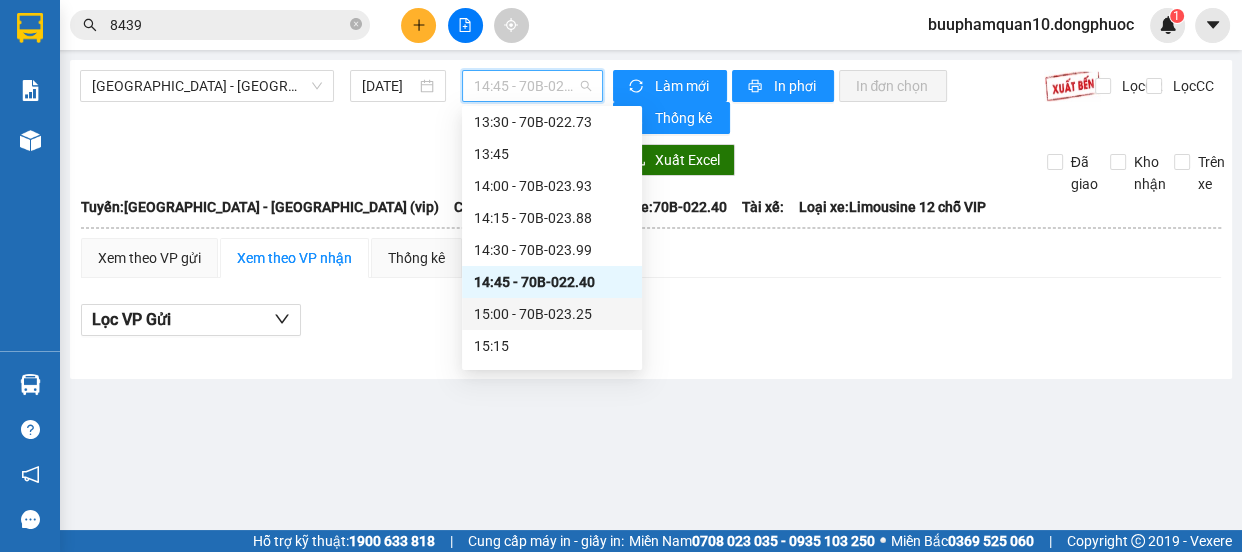 click on "15:00     - 70B-023.25" at bounding box center [552, 314] 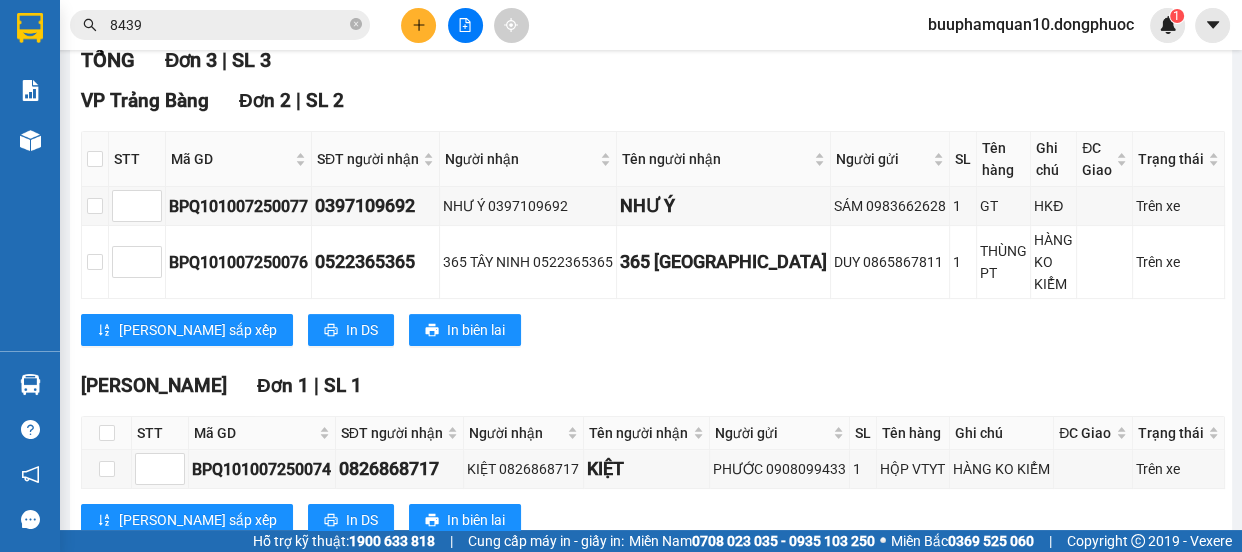 scroll, scrollTop: 0, scrollLeft: 0, axis: both 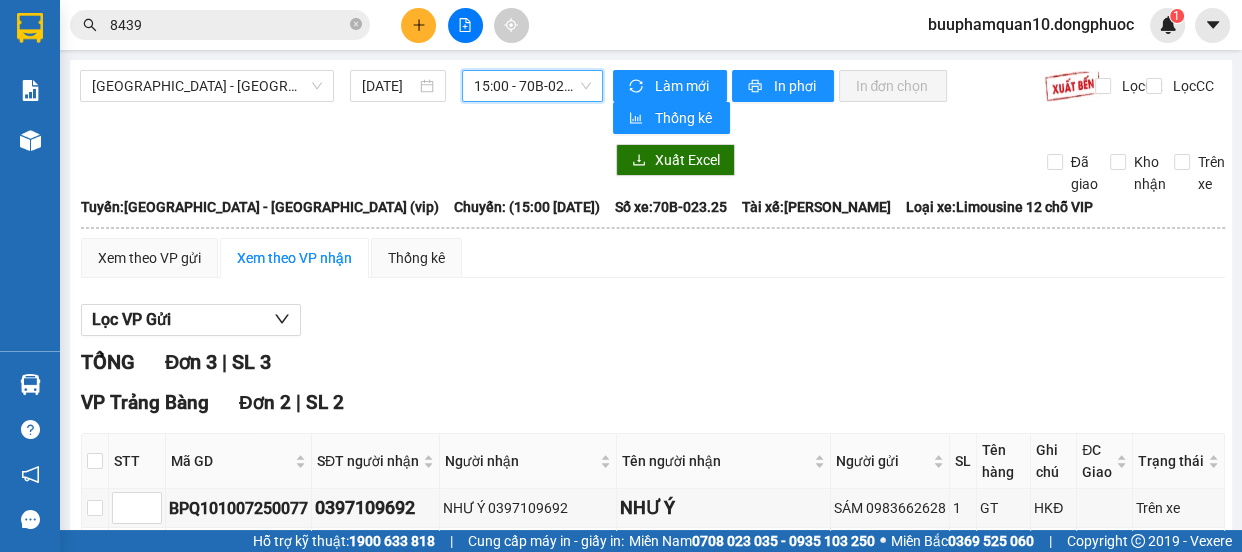 click on "15:00     - 70B-023.25" at bounding box center (532, 86) 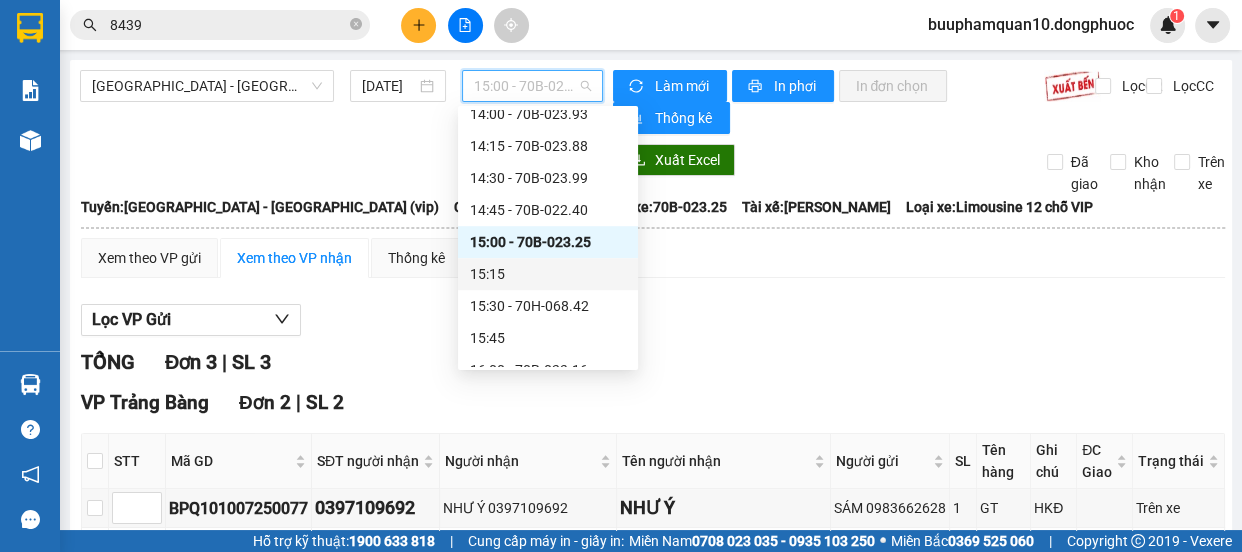 scroll, scrollTop: 1297, scrollLeft: 0, axis: vertical 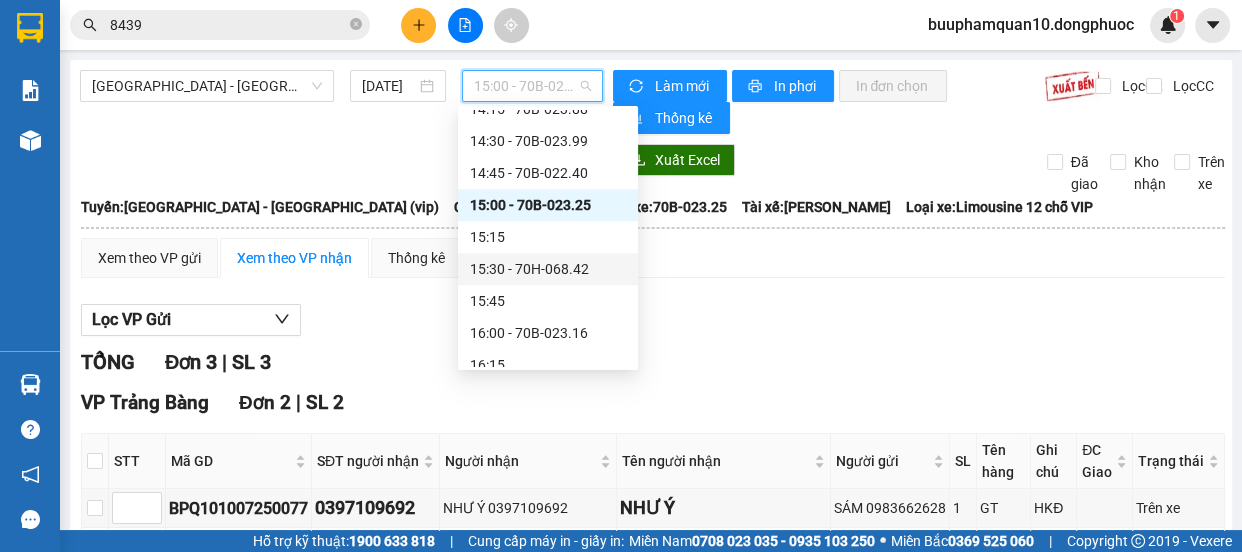 click on "15:30     - 70H-068.42" at bounding box center [548, 269] 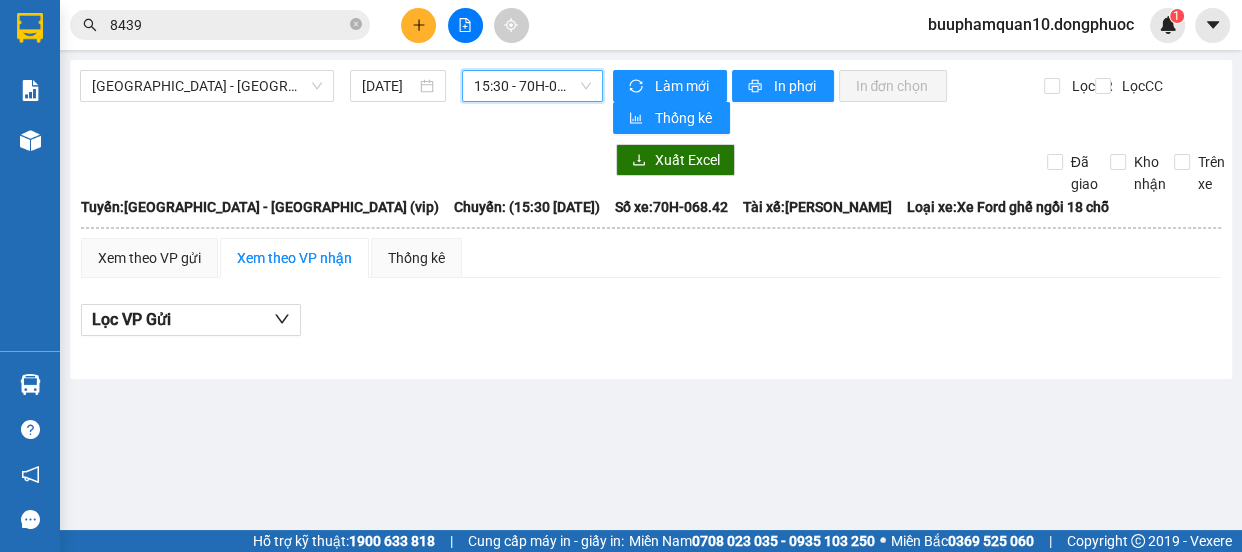click on "15:30     - 70H-068.42" at bounding box center [532, 86] 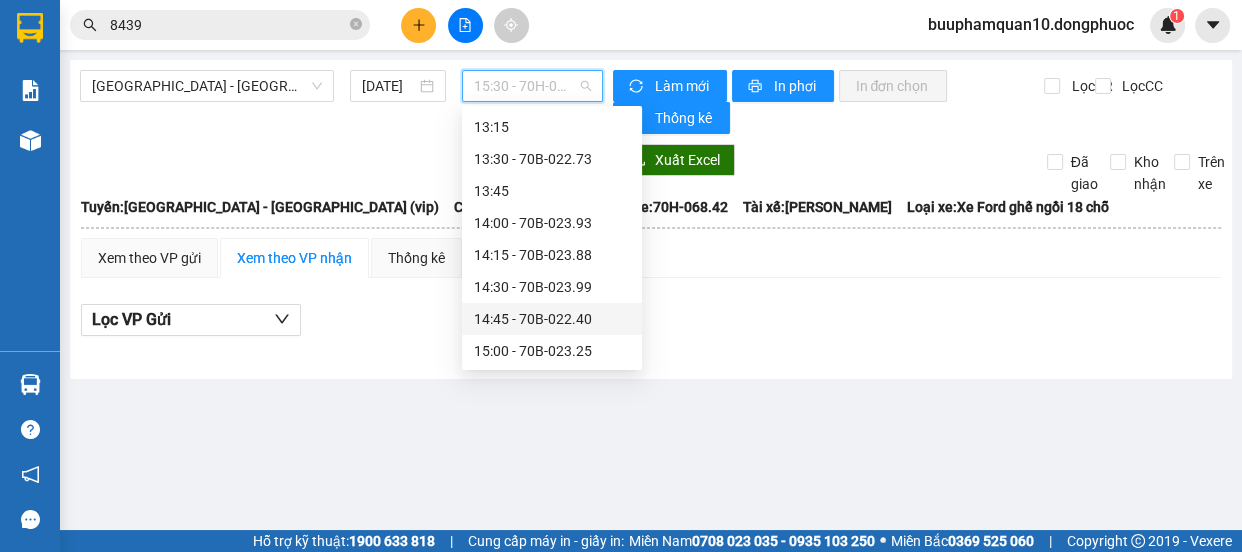 scroll, scrollTop: 1115, scrollLeft: 0, axis: vertical 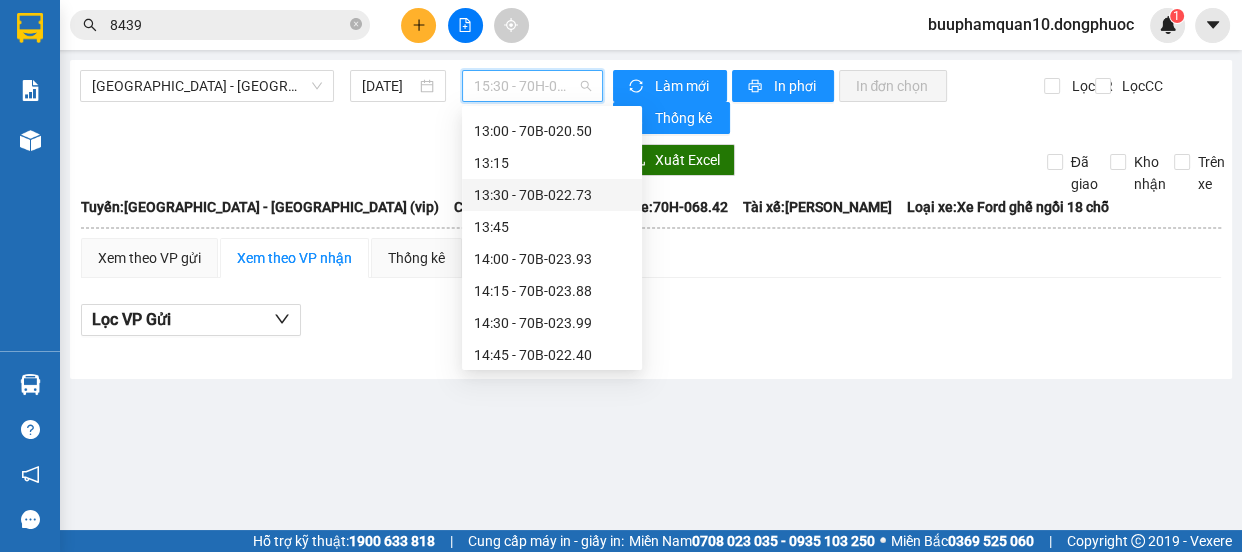 click on "13:30     - 70B-022.73" at bounding box center (552, 195) 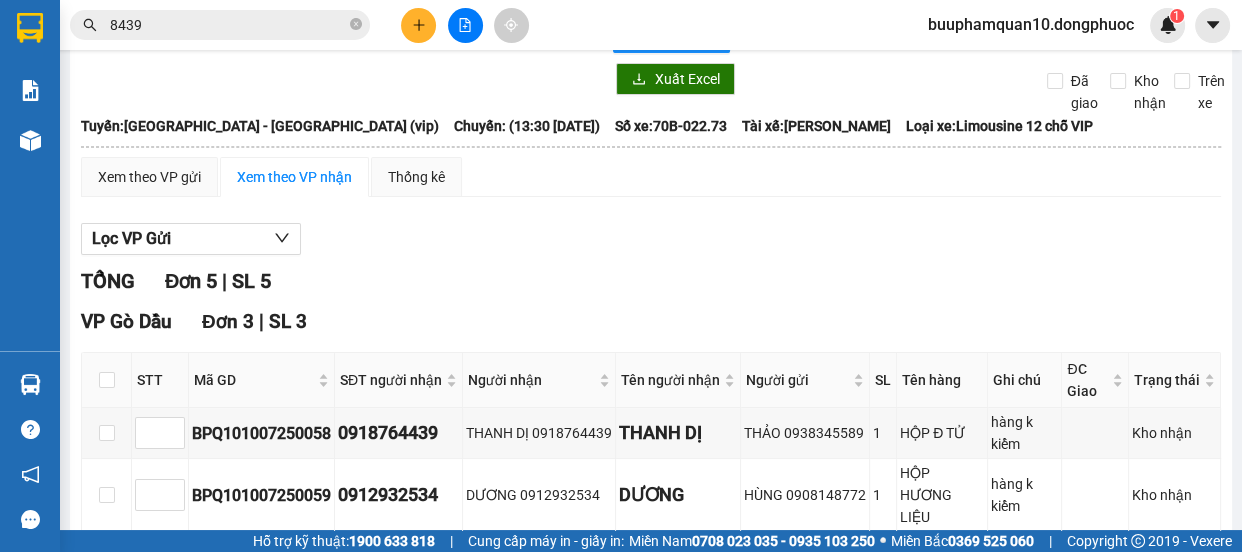 scroll, scrollTop: 0, scrollLeft: 0, axis: both 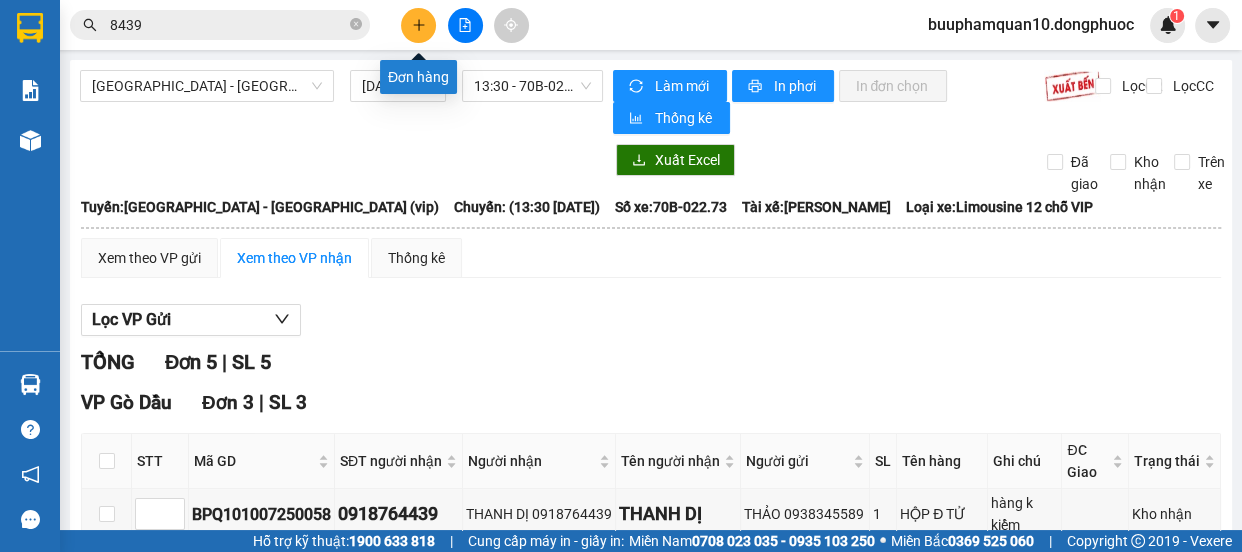 click 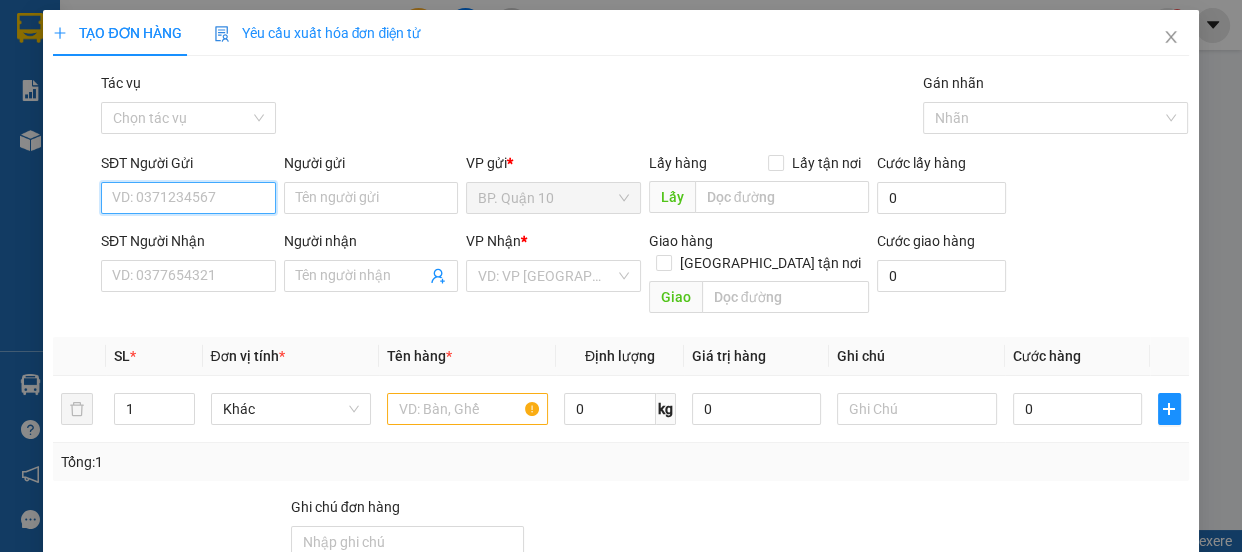 click on "SĐT Người Gửi" at bounding box center [188, 198] 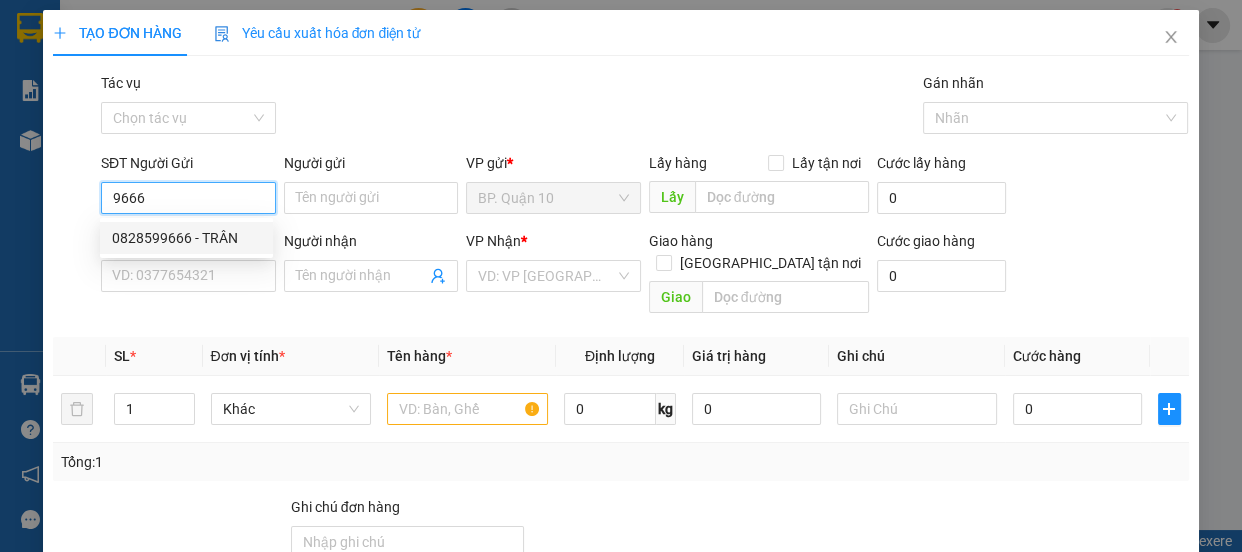 click on "0828599666 - TRÂN" at bounding box center (186, 238) 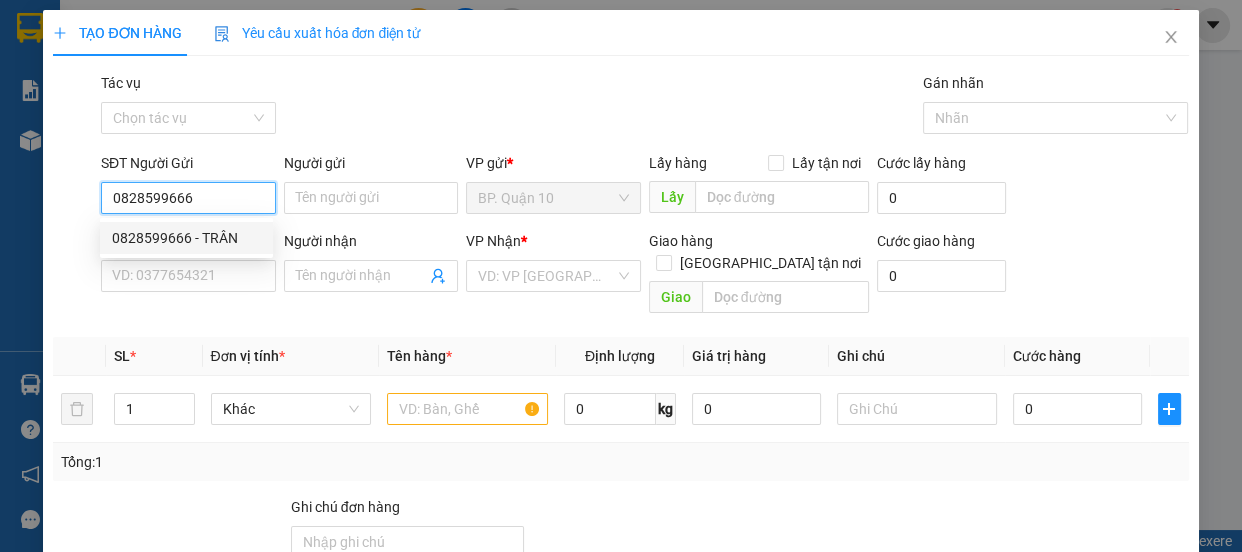 type on "TRÂN" 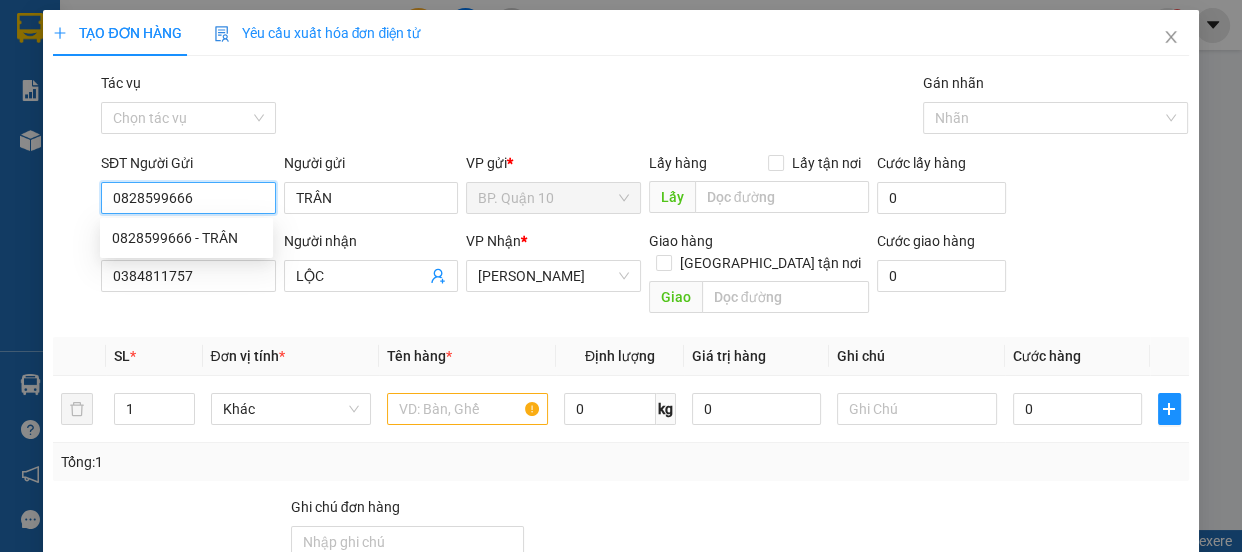 type on "40.000" 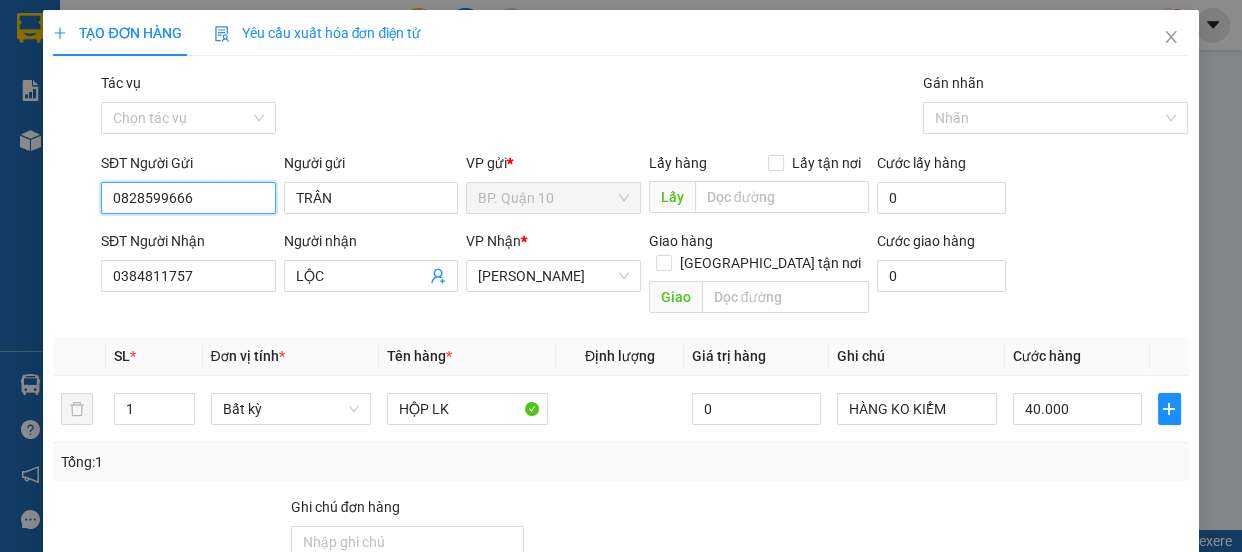 type on "0828599666" 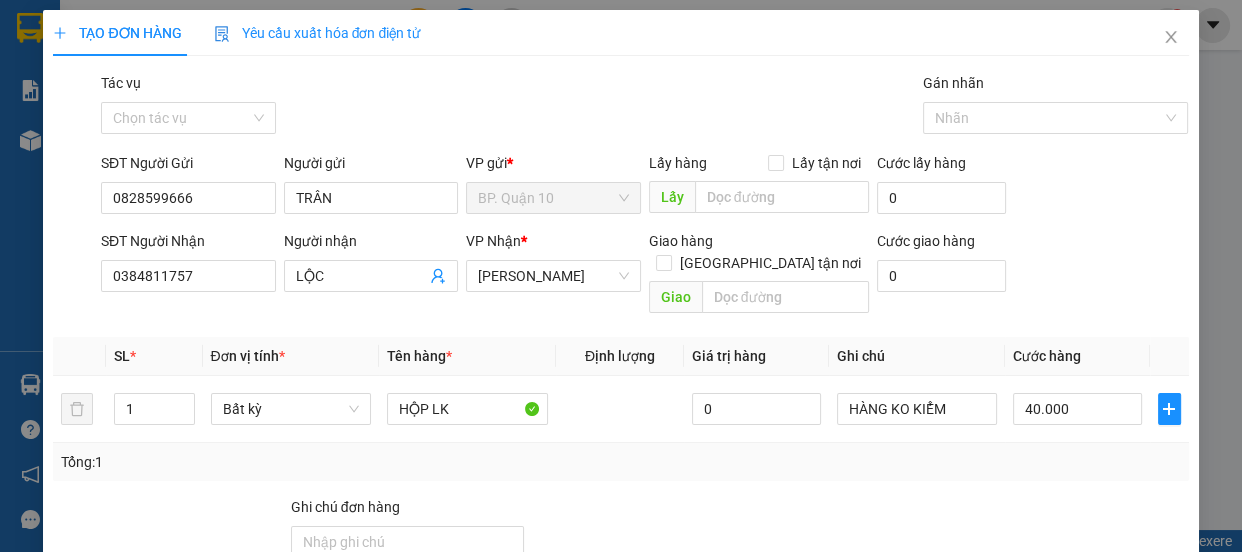 click on "Tổng:  1" at bounding box center [620, 462] 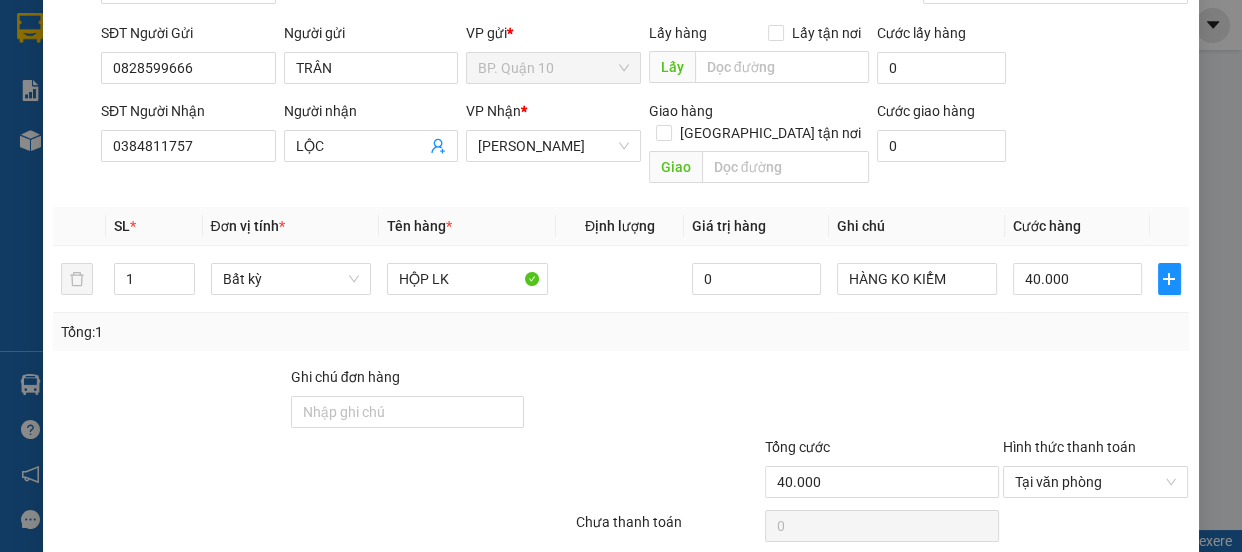 scroll, scrollTop: 187, scrollLeft: 0, axis: vertical 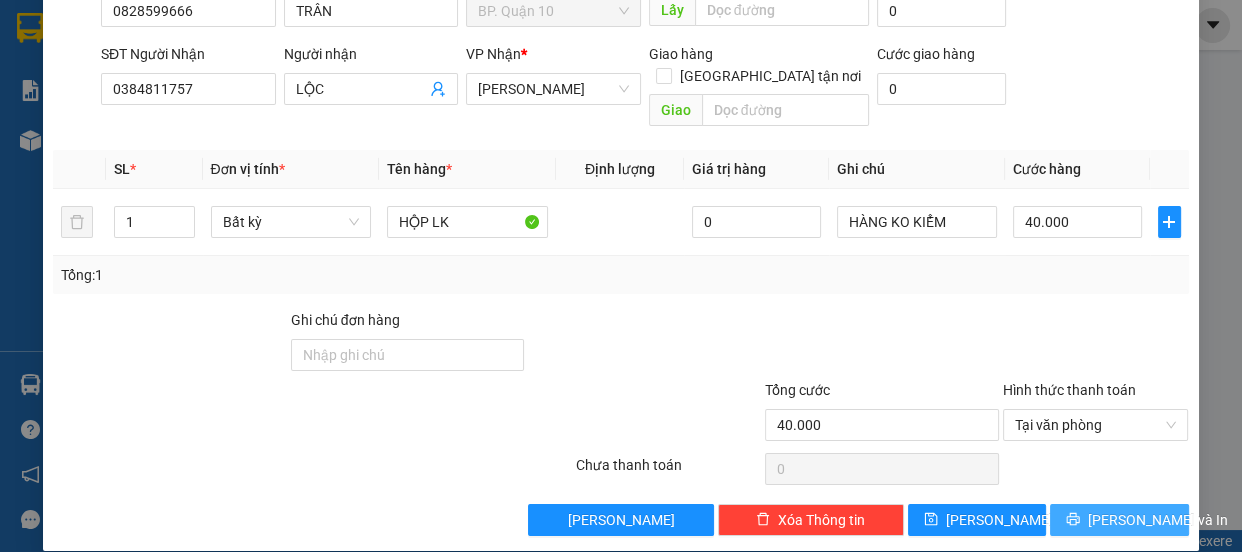 click on "[PERSON_NAME] và In" at bounding box center (1119, 520) 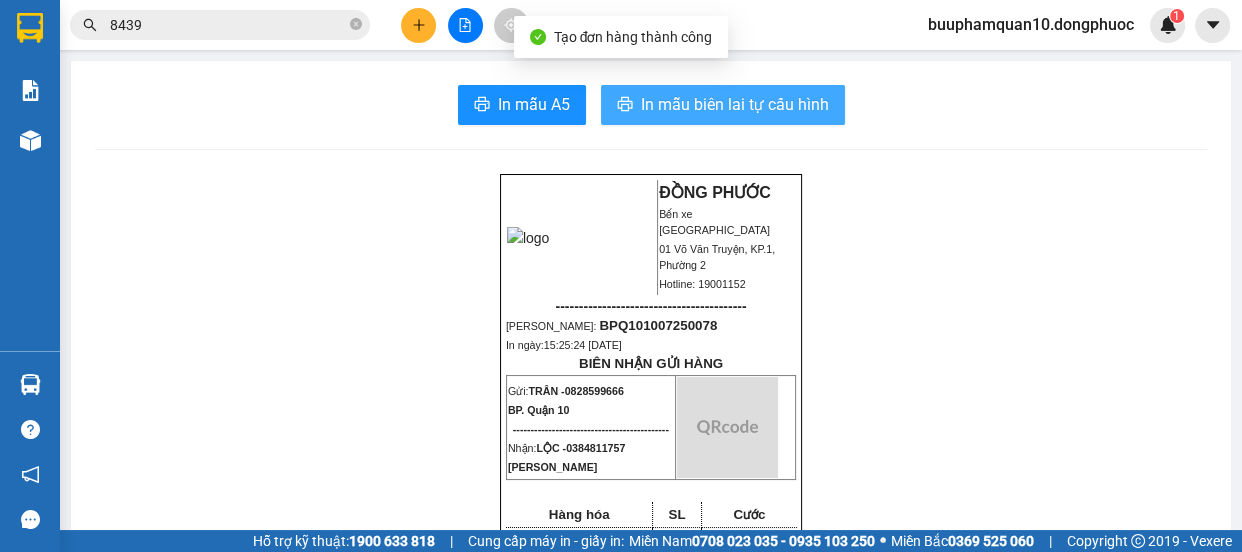 click on "In mẫu biên lai tự cấu hình" at bounding box center [723, 105] 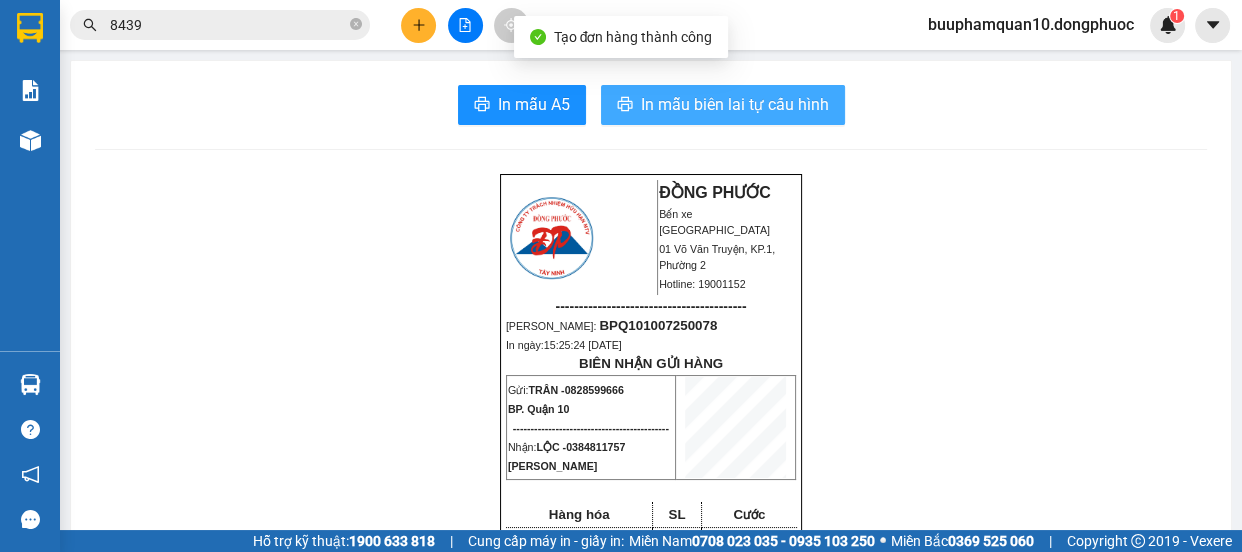 scroll, scrollTop: 0, scrollLeft: 0, axis: both 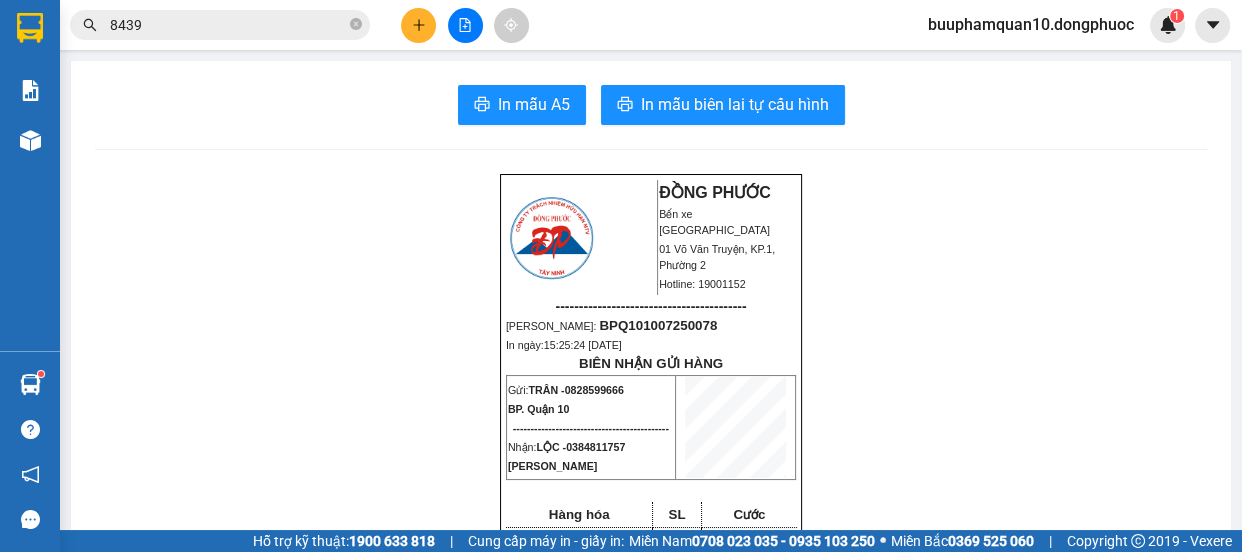 click 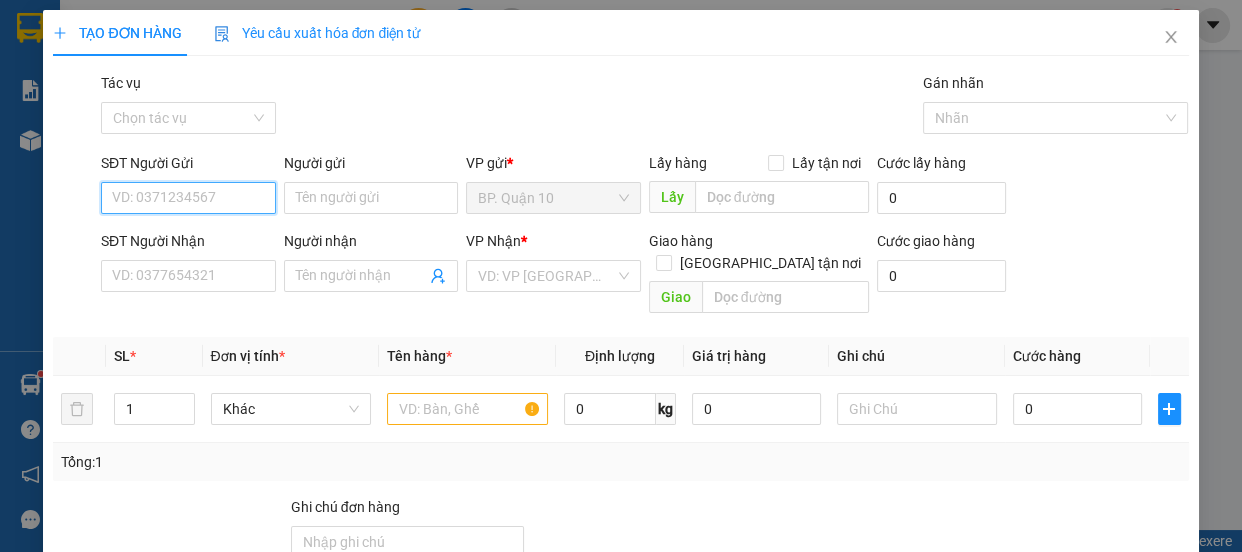 click on "SĐT Người Gửi" at bounding box center (188, 198) 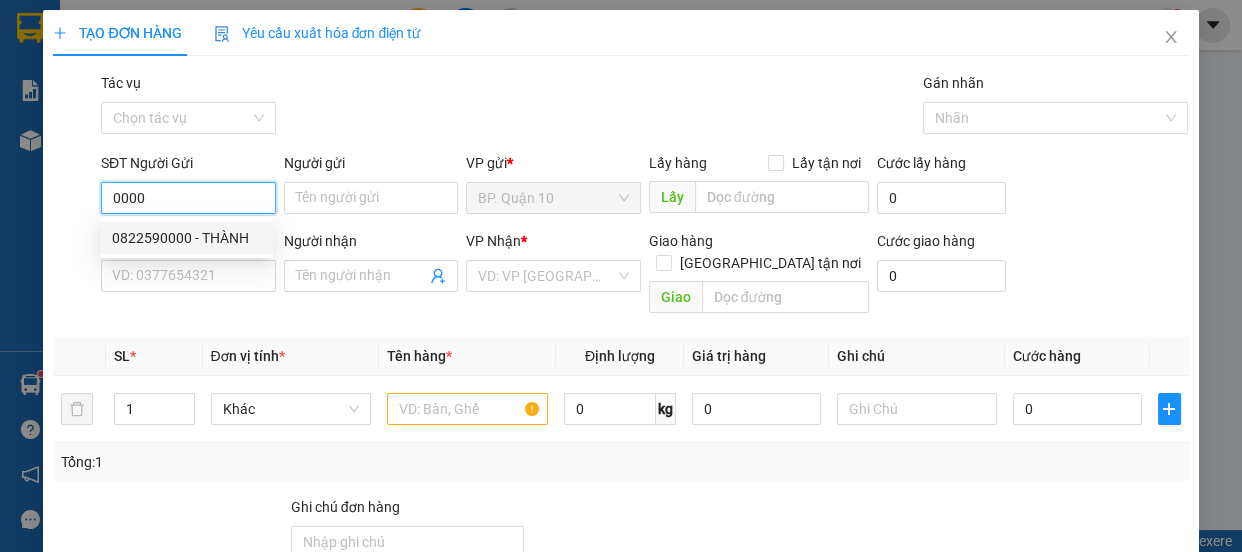 click on "0822590000 - THÀNH" at bounding box center (186, 238) 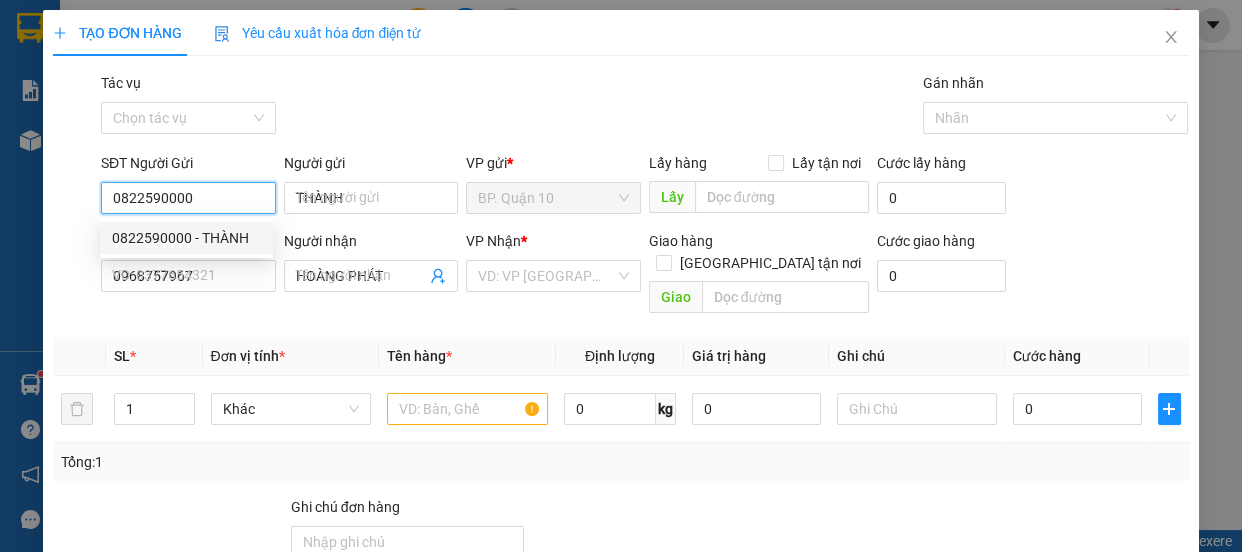 type on "40.000" 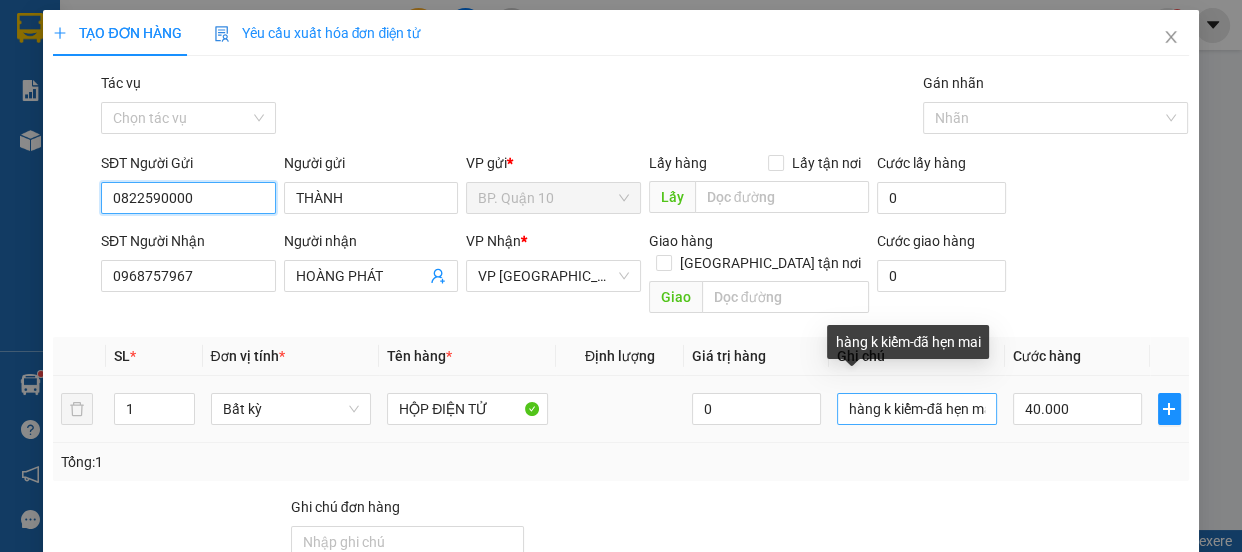 type on "0822590000" 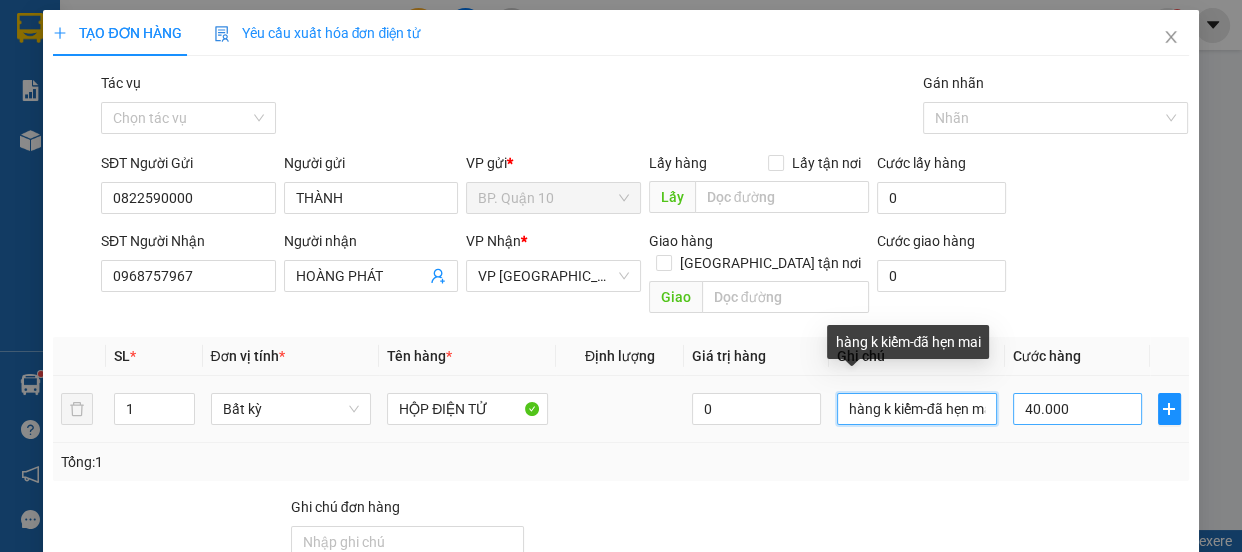 scroll, scrollTop: 0, scrollLeft: 15, axis: horizontal 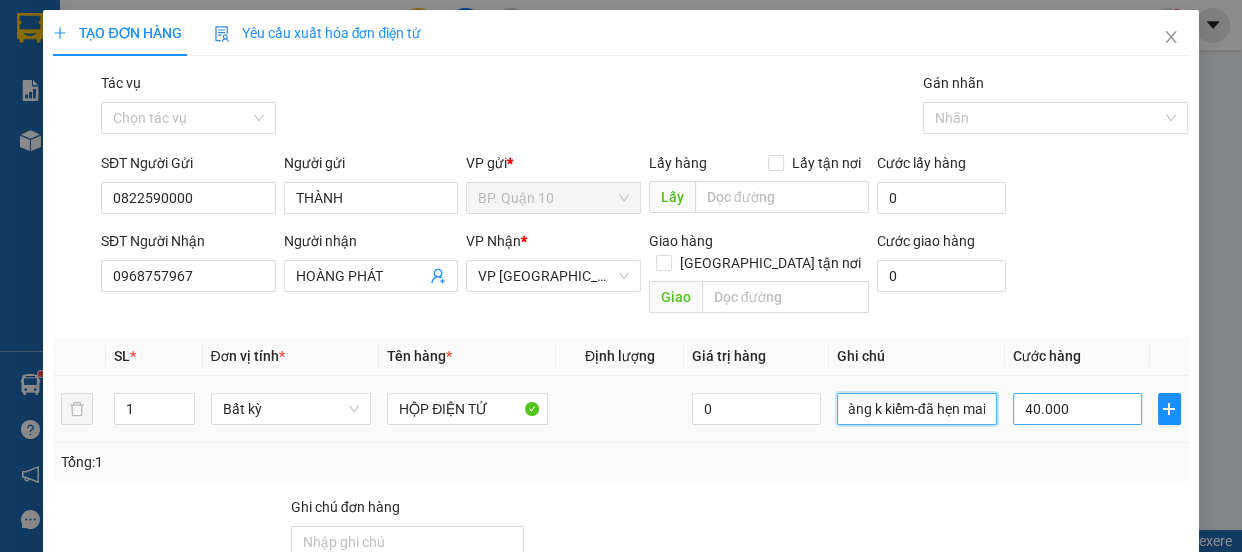 drag, startPoint x: 913, startPoint y: 392, endPoint x: 1034, endPoint y: 400, distance: 121.264175 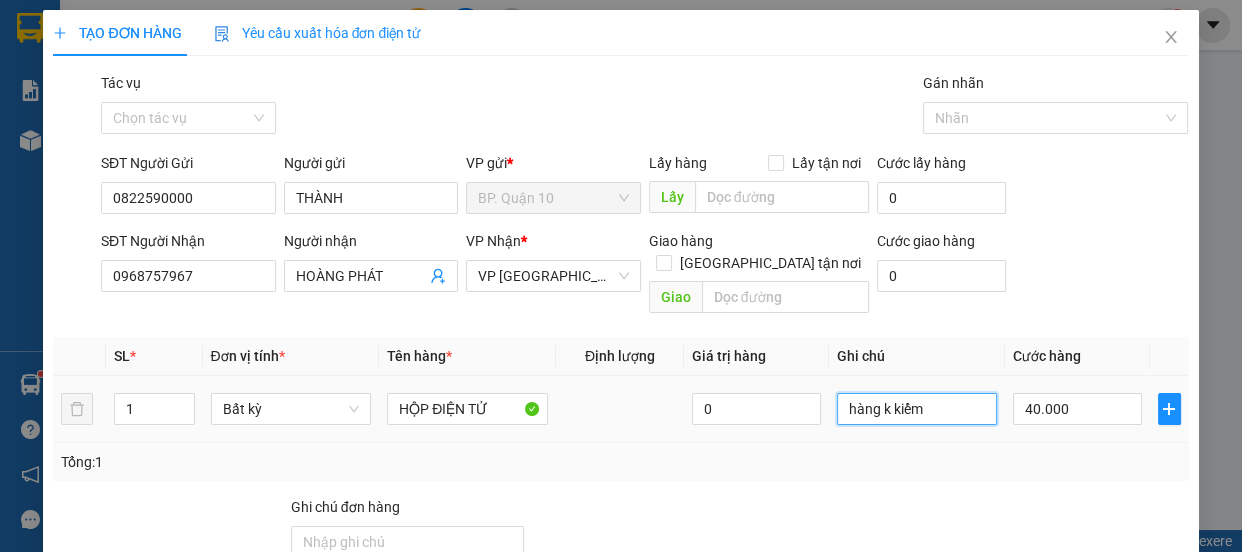 scroll, scrollTop: 0, scrollLeft: 0, axis: both 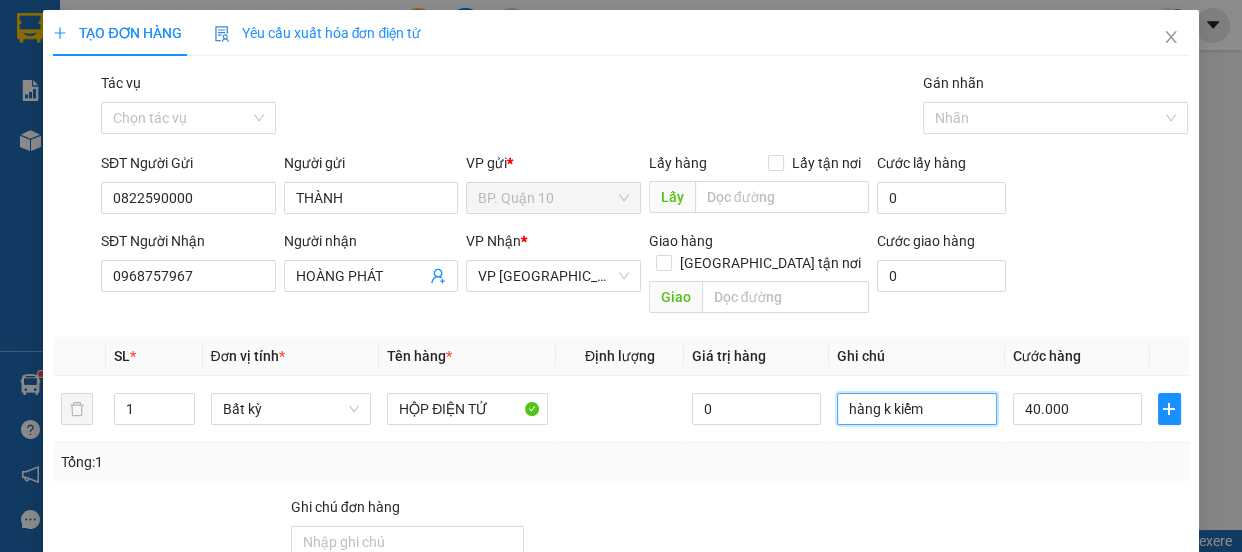 type on "hàng k kiểm" 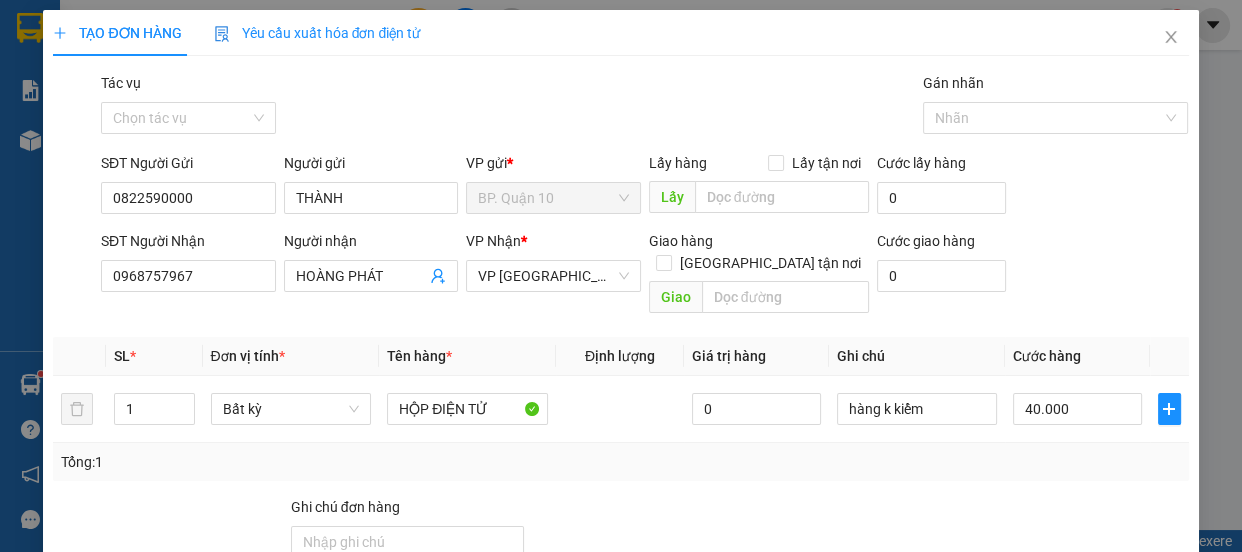 click on "Tổng:  1" at bounding box center (620, 462) 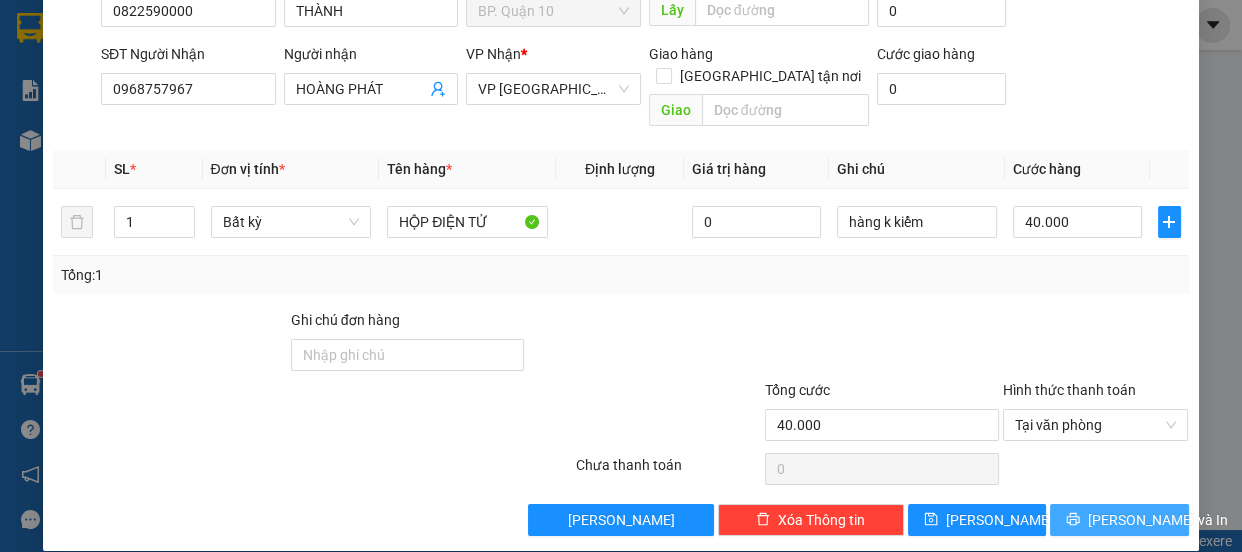 click on "[PERSON_NAME] và In" at bounding box center [1158, 520] 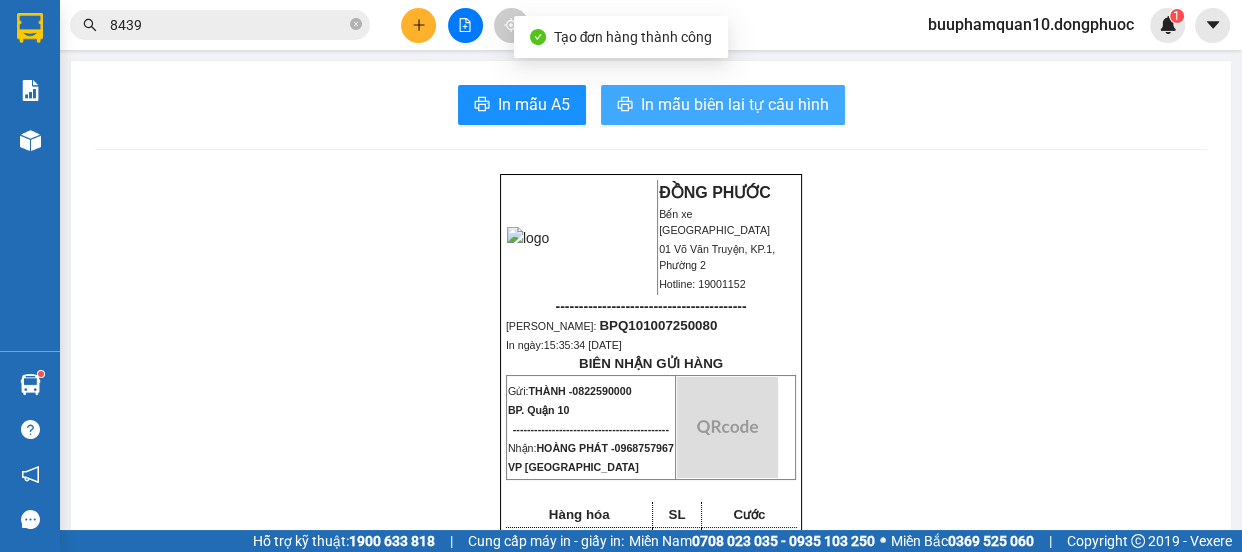 click on "In mẫu biên lai tự cấu hình" at bounding box center [723, 105] 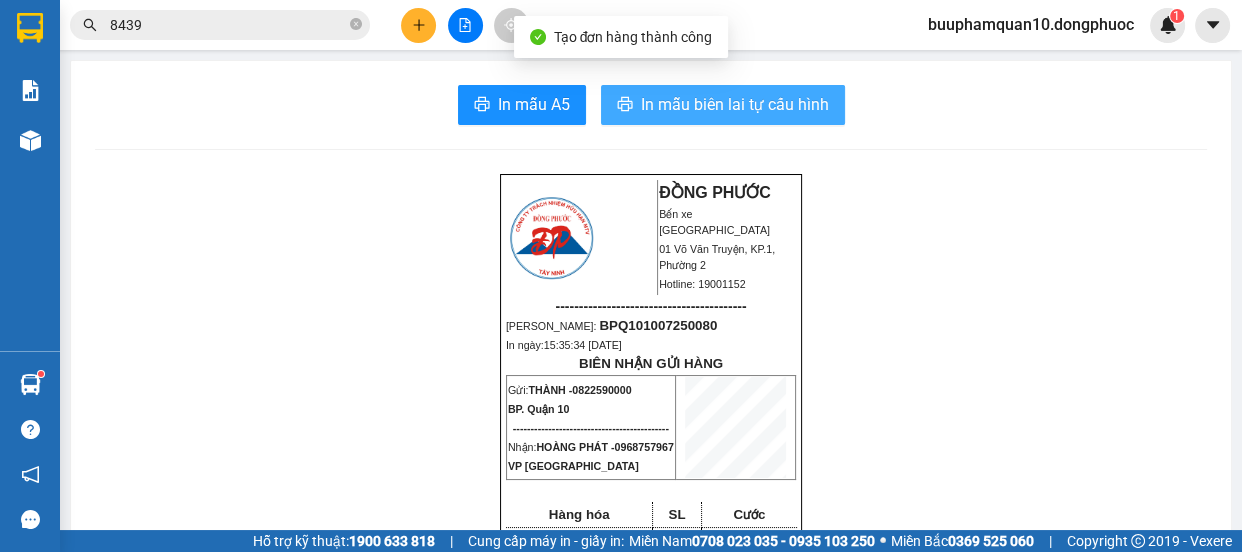scroll, scrollTop: 0, scrollLeft: 0, axis: both 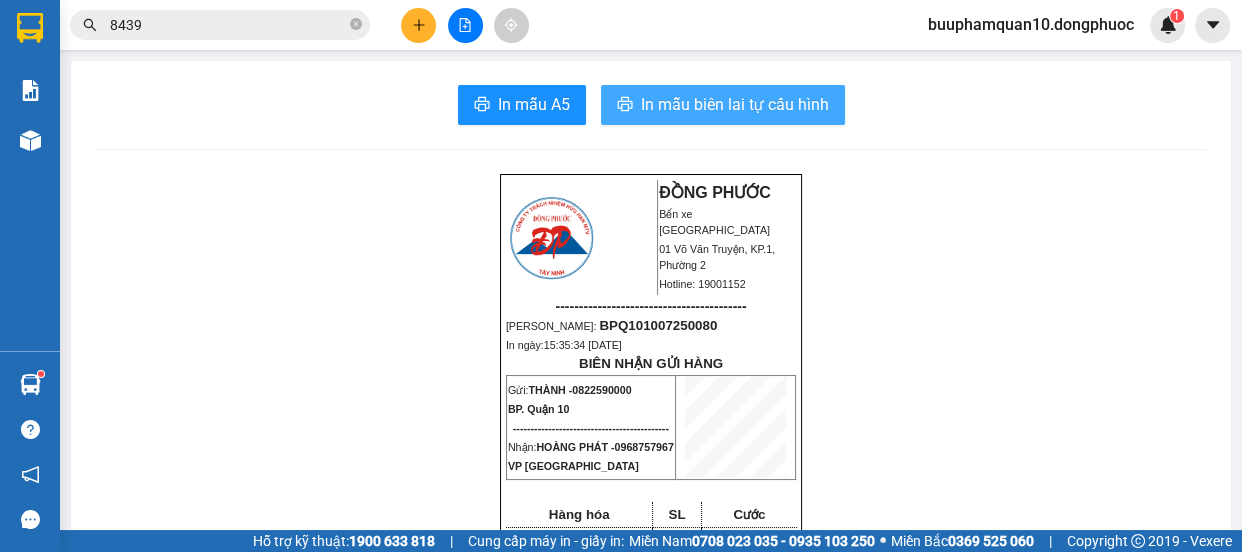 click on "In mẫu biên lai tự cấu hình" at bounding box center [735, 104] 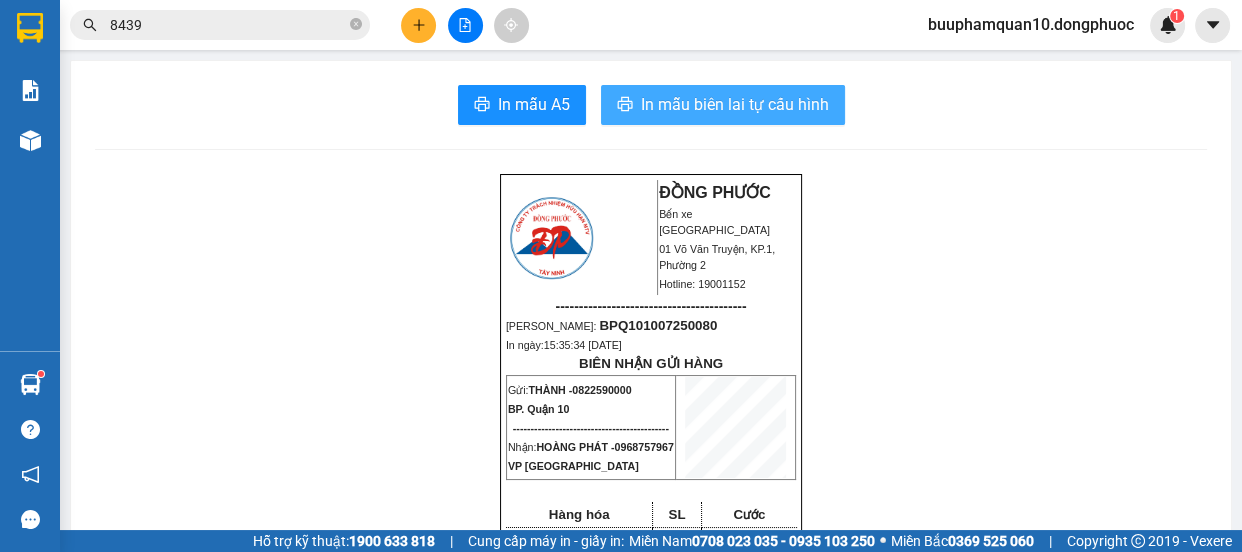 scroll, scrollTop: 0, scrollLeft: 0, axis: both 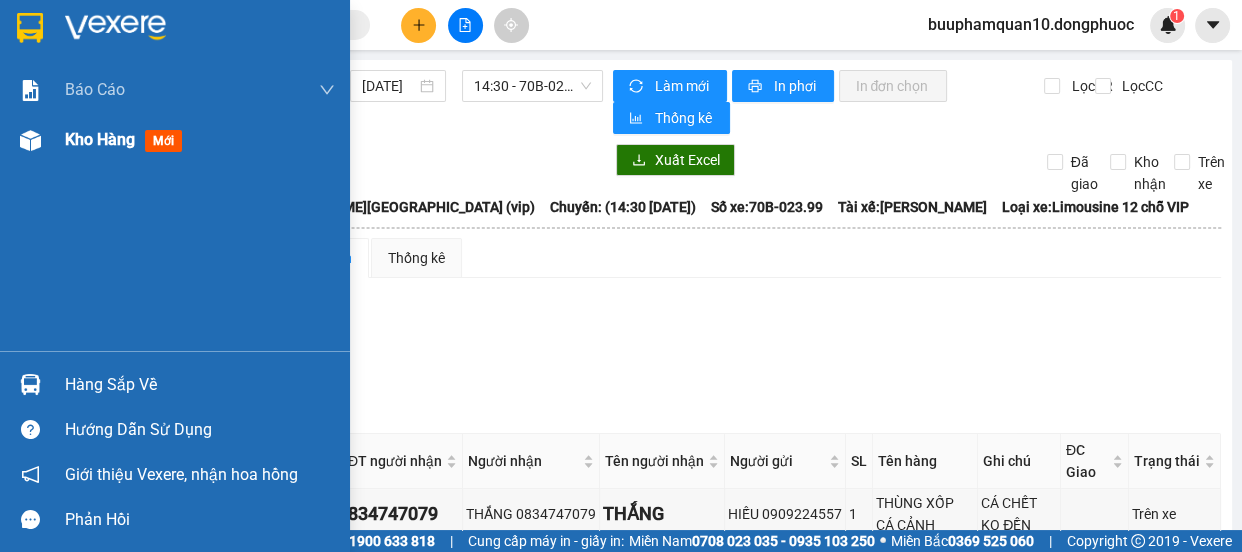 click on "Kho hàng mới" at bounding box center [175, 140] 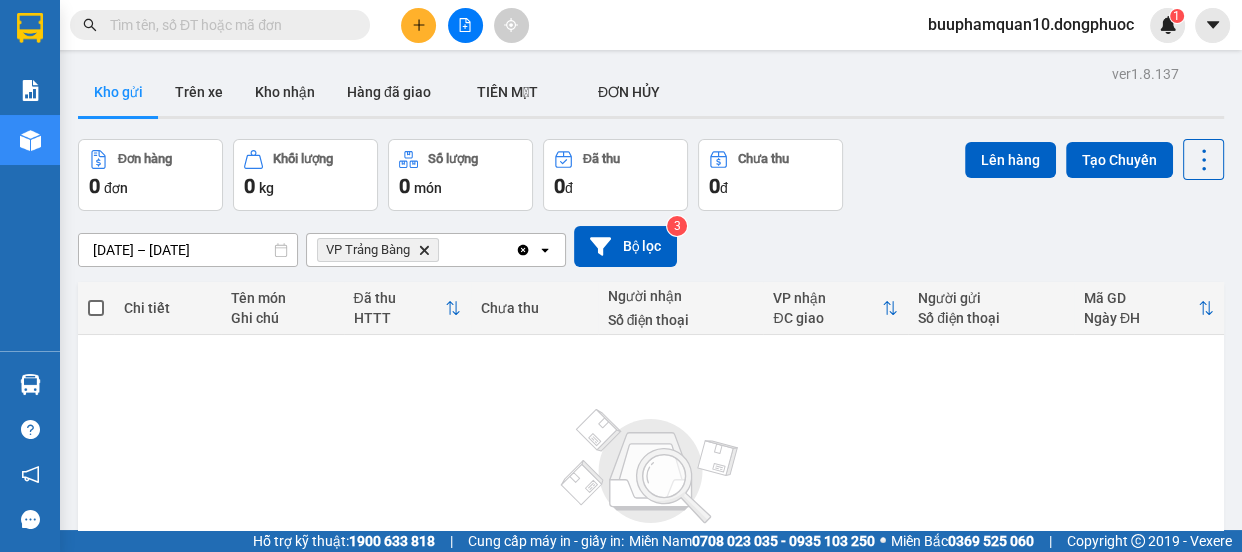 click on "Clear all" 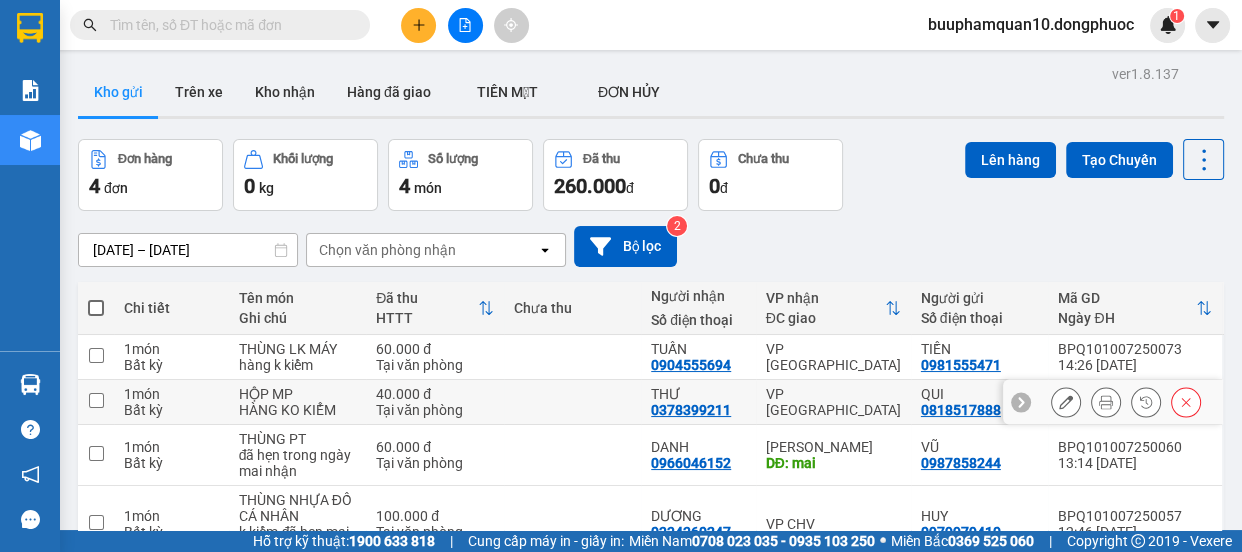 click at bounding box center [96, 400] 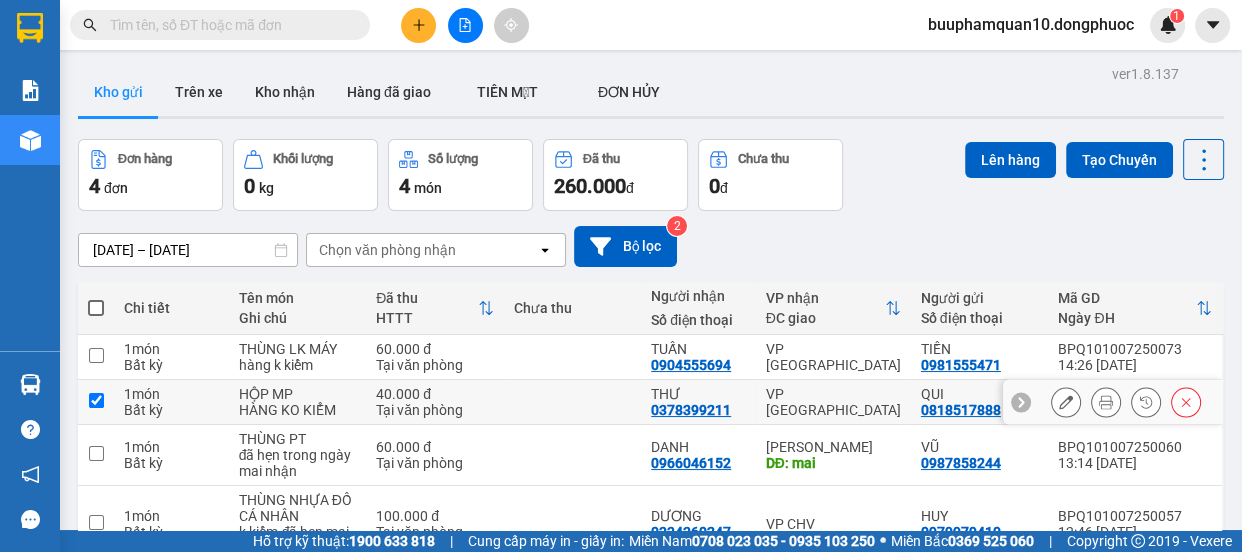 checkbox on "true" 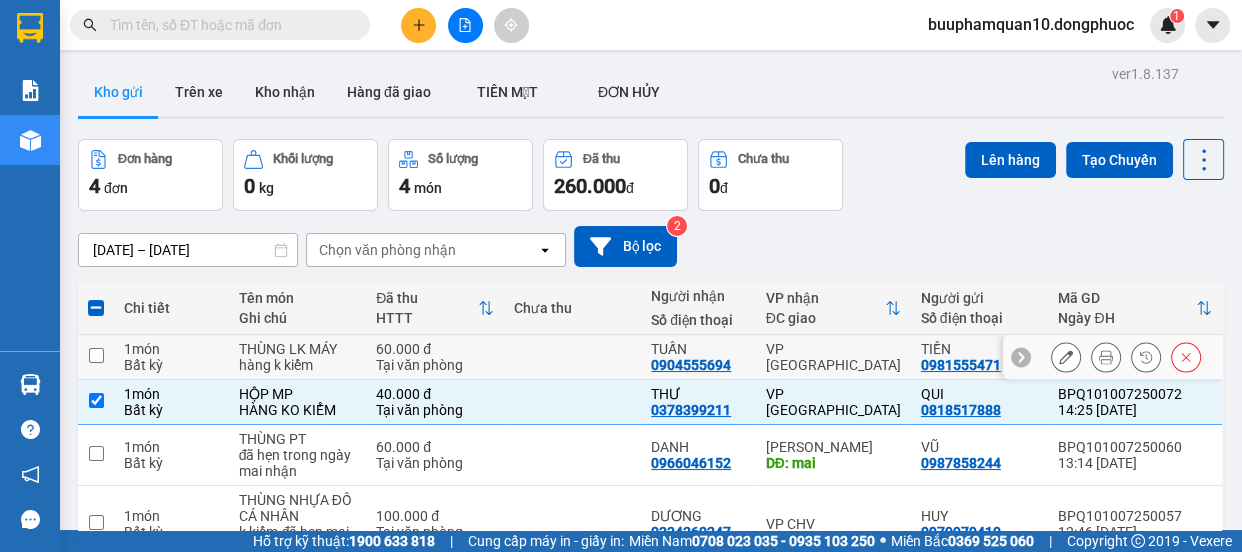click at bounding box center (96, 355) 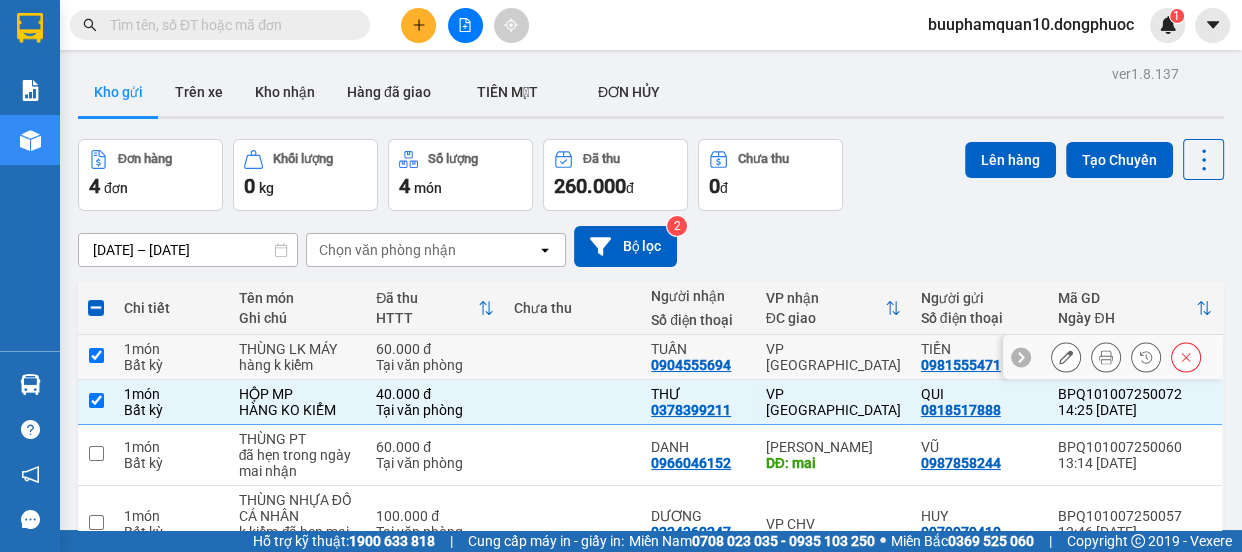 checkbox on "true" 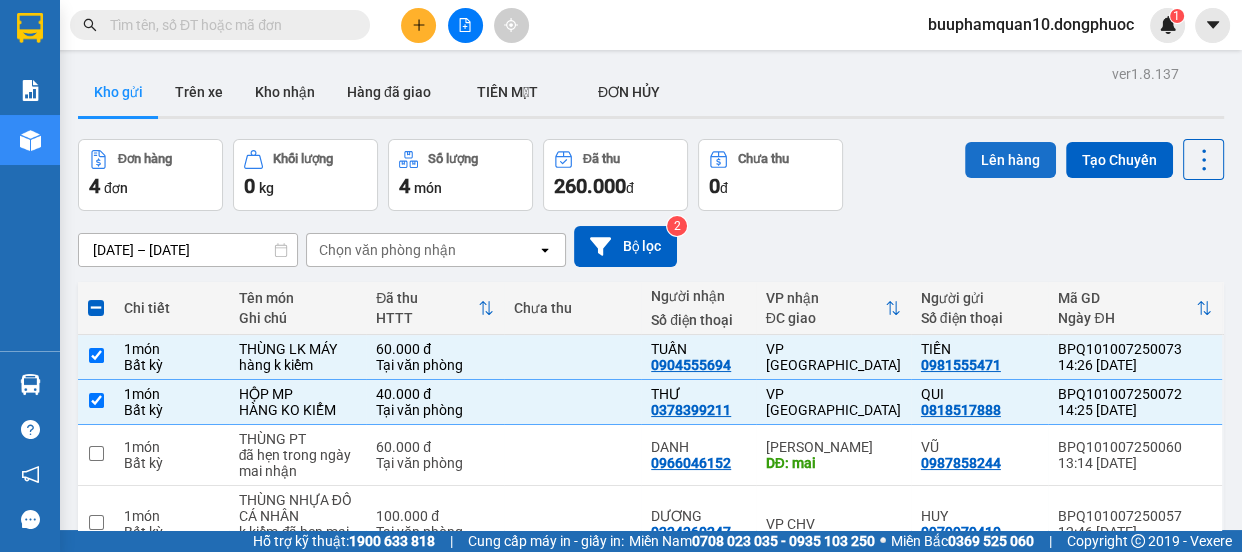 click on "Lên hàng" at bounding box center [1010, 160] 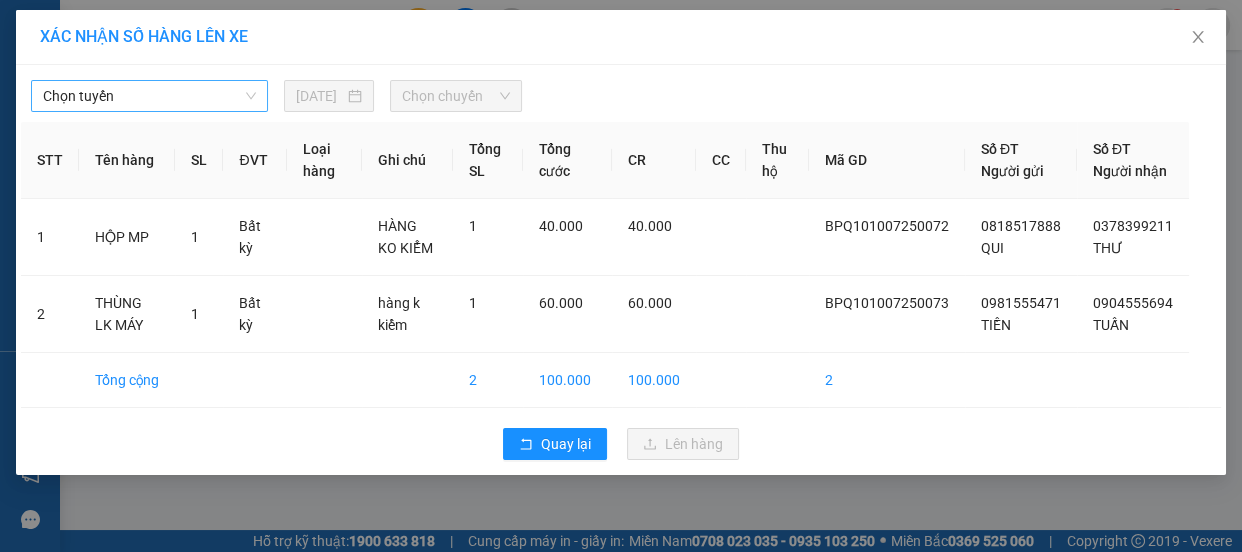 click on "Chọn tuyến" at bounding box center [149, 96] 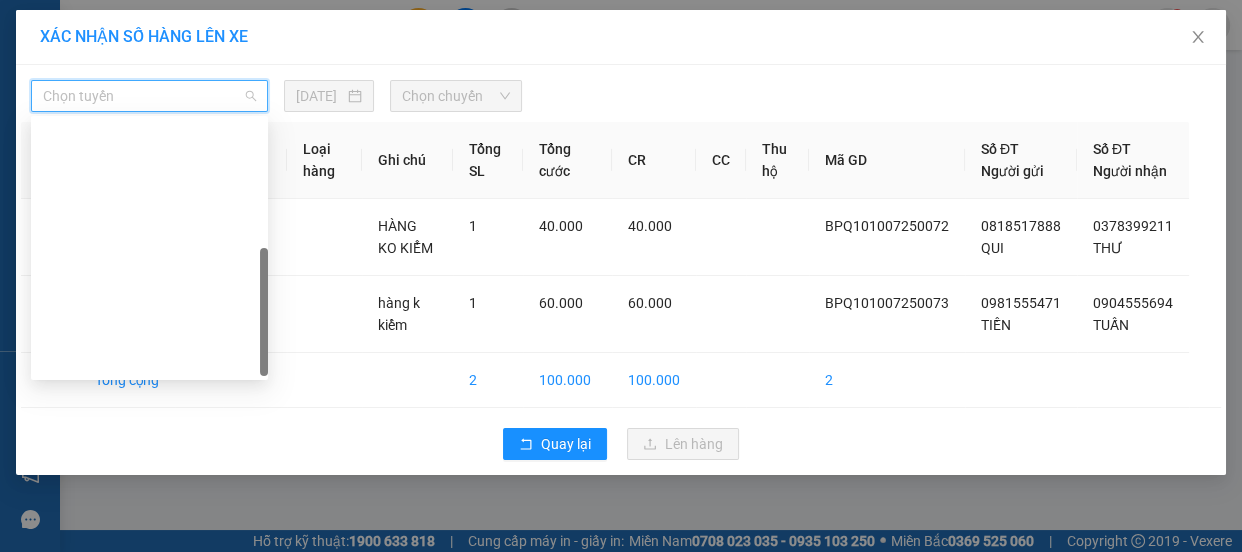 scroll, scrollTop: 287, scrollLeft: 0, axis: vertical 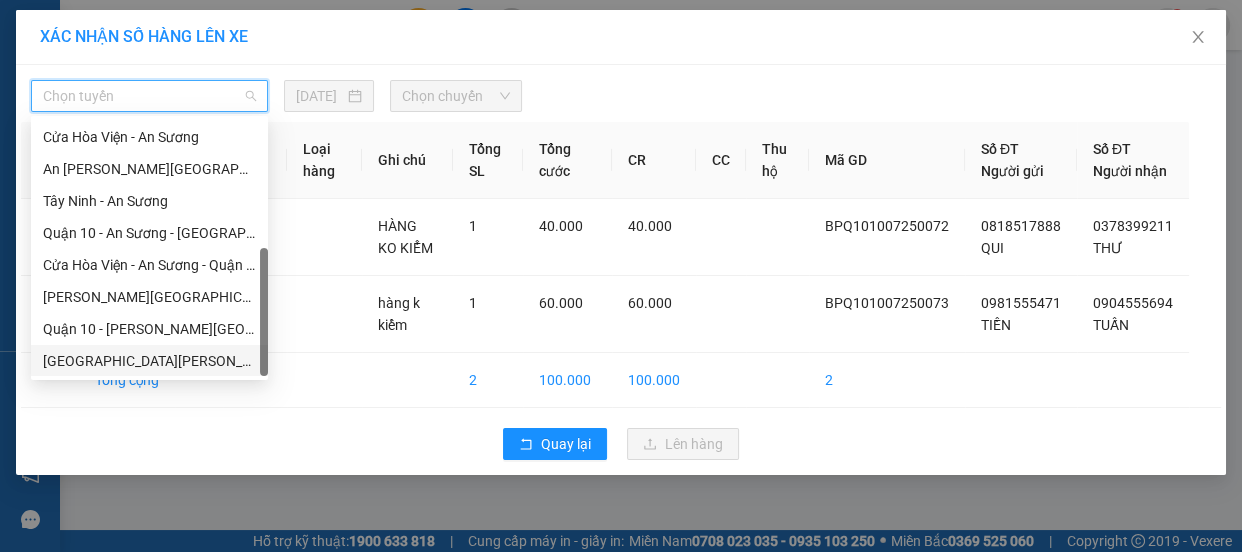 click on "[GEOGRAPHIC_DATA][PERSON_NAME][GEOGRAPHIC_DATA] (vip)" at bounding box center [149, 361] 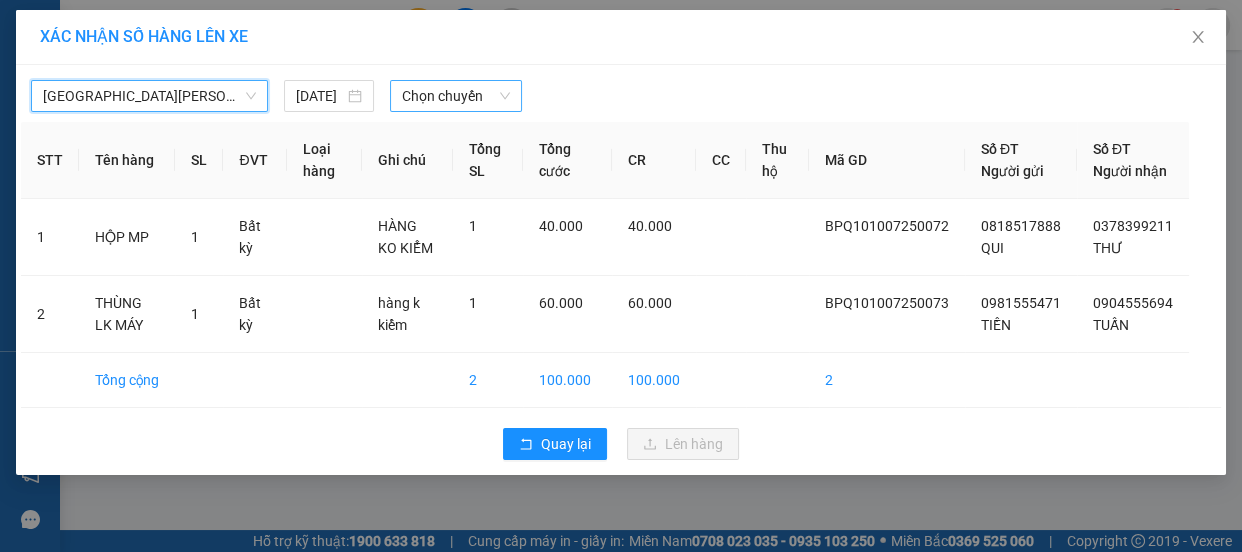 click on "Chọn chuyến" at bounding box center (456, 96) 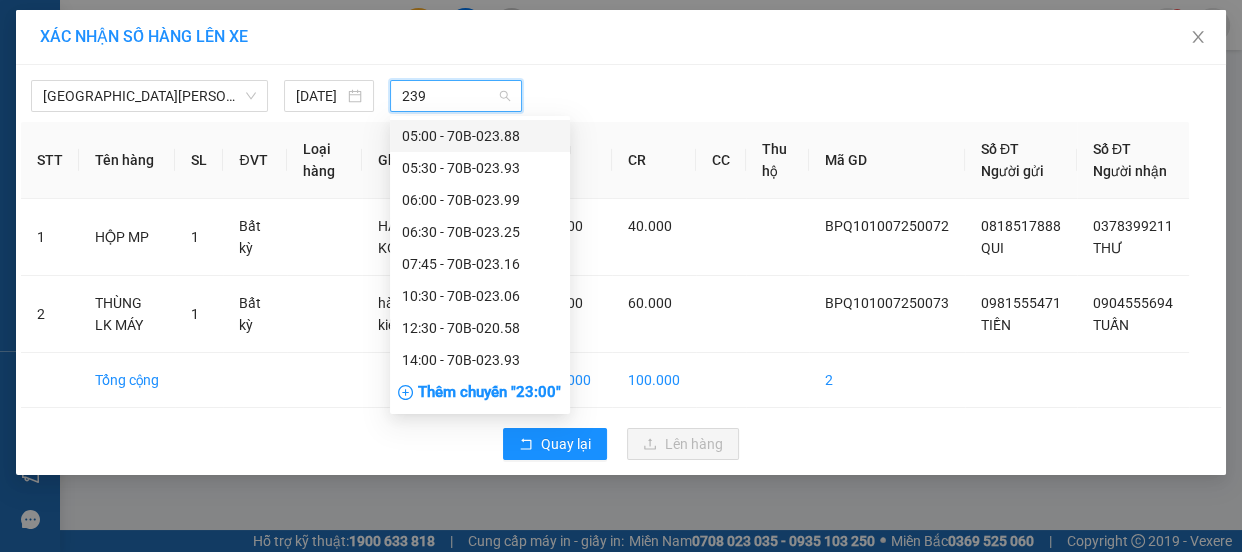 type on "2399" 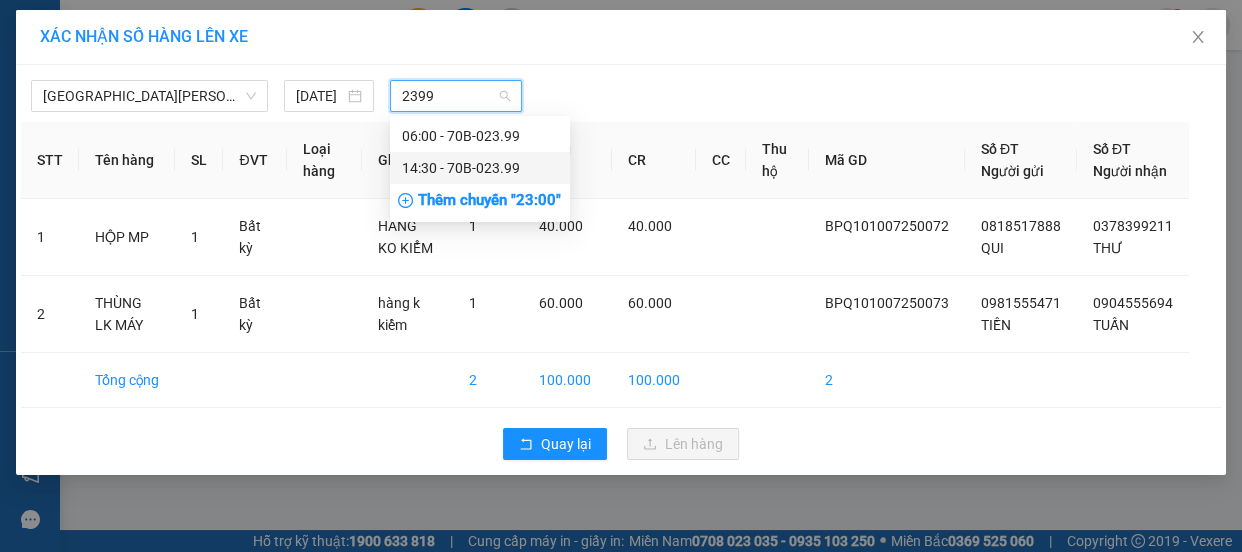 click on "14:30     - 70B-023.99" at bounding box center (480, 168) 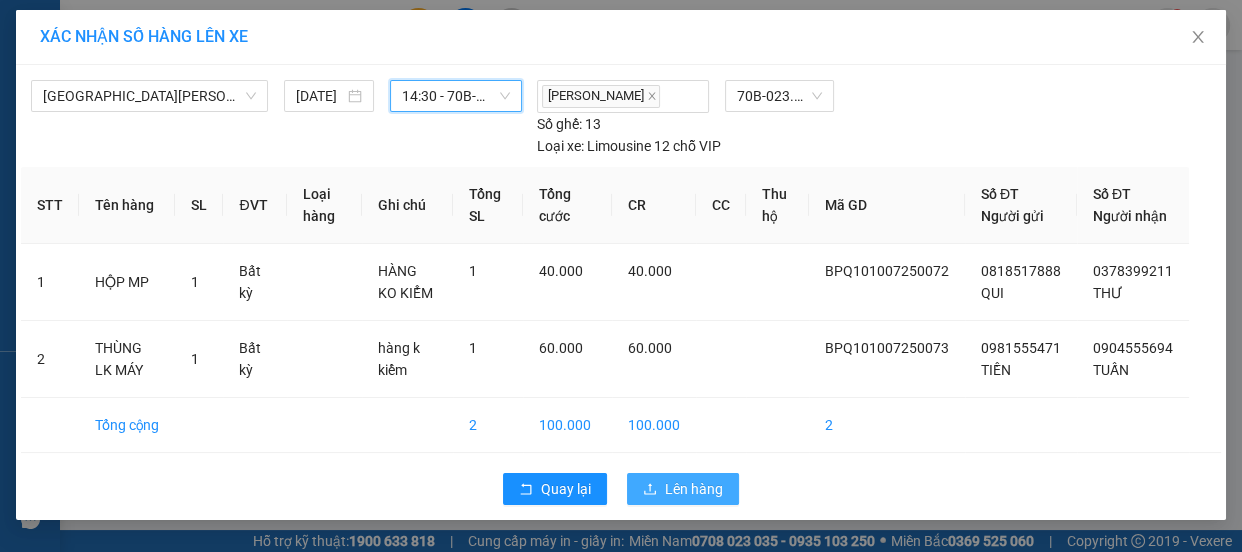 click on "Lên hàng" at bounding box center (683, 489) 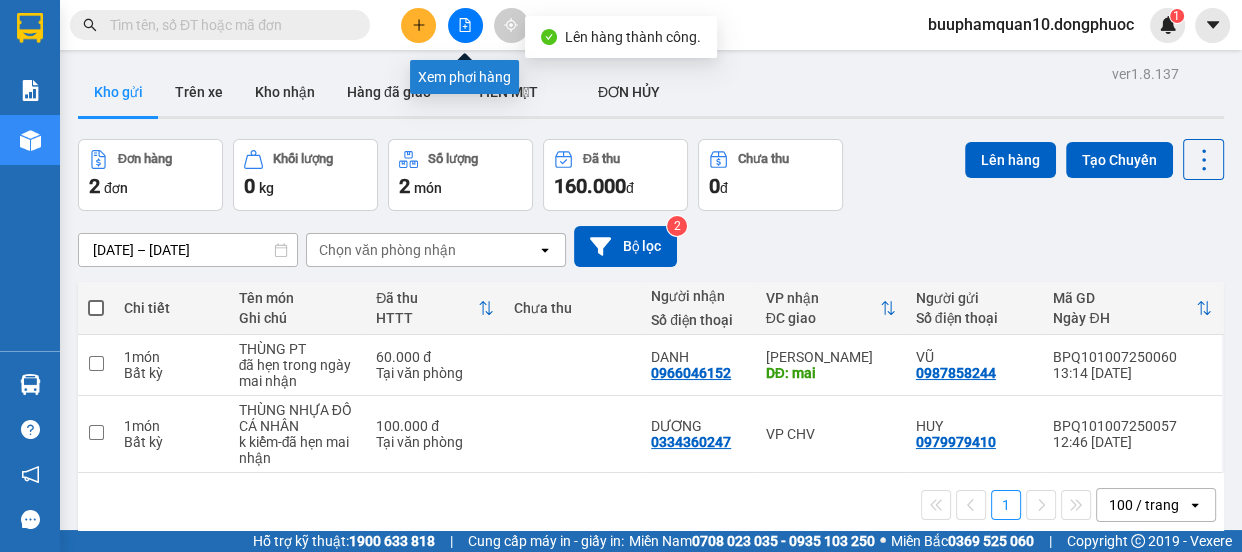 click 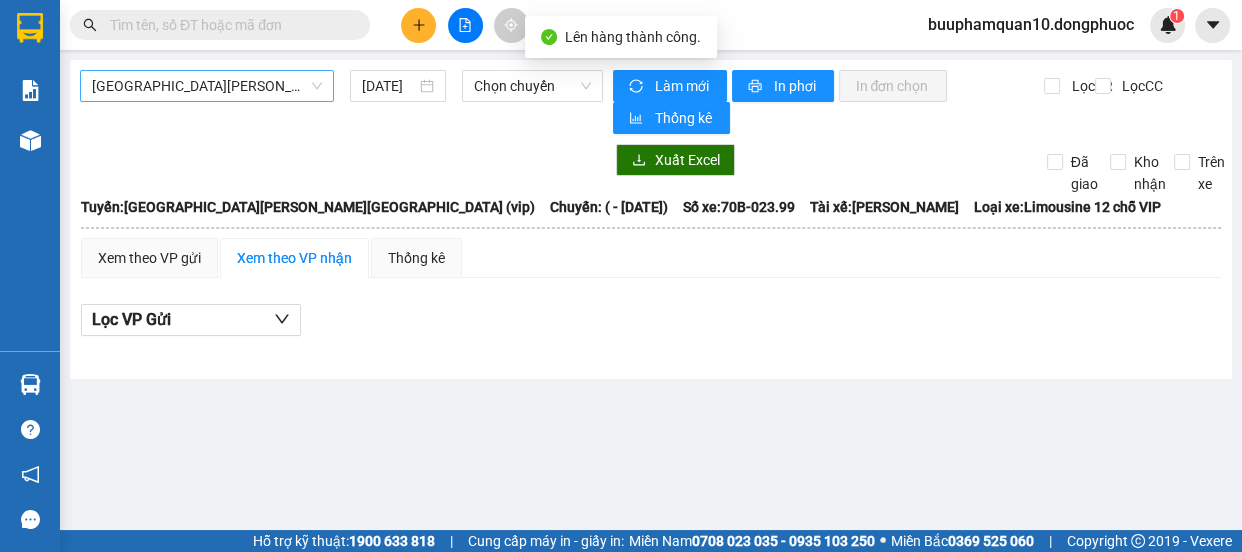 click on "[GEOGRAPHIC_DATA][PERSON_NAME][GEOGRAPHIC_DATA] (vip)" at bounding box center (207, 86) 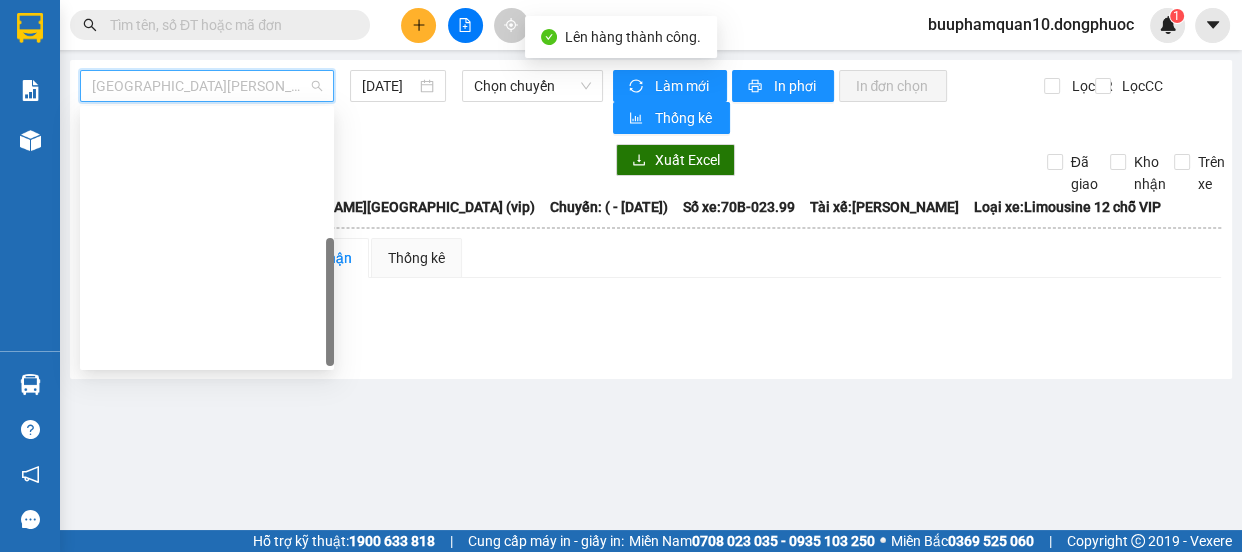 scroll, scrollTop: 287, scrollLeft: 0, axis: vertical 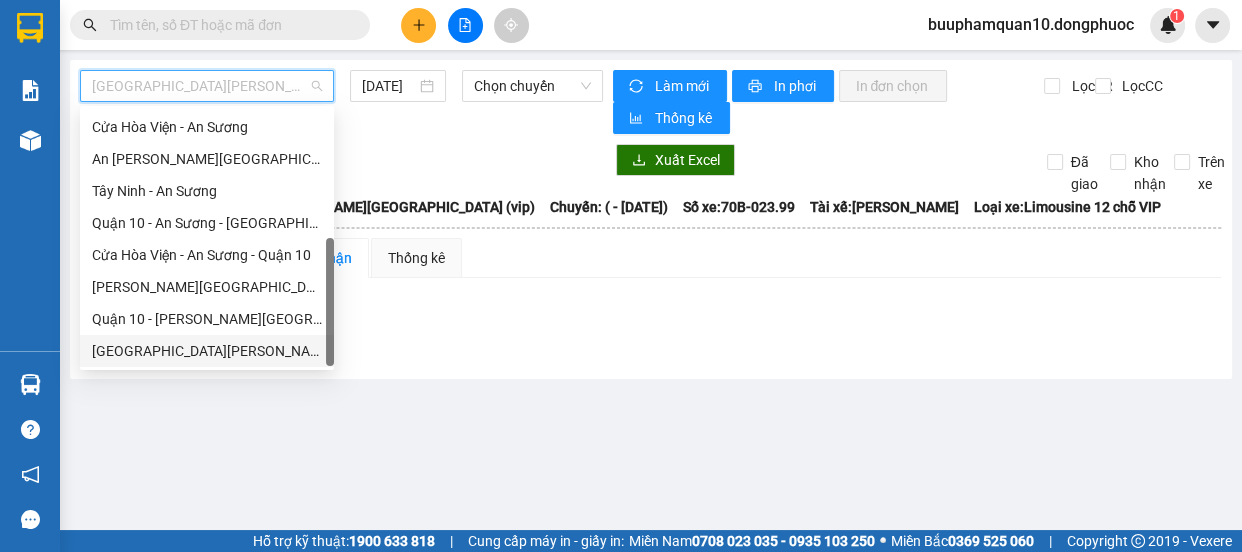 click on "[GEOGRAPHIC_DATA][PERSON_NAME][GEOGRAPHIC_DATA] (vip)" at bounding box center (207, 351) 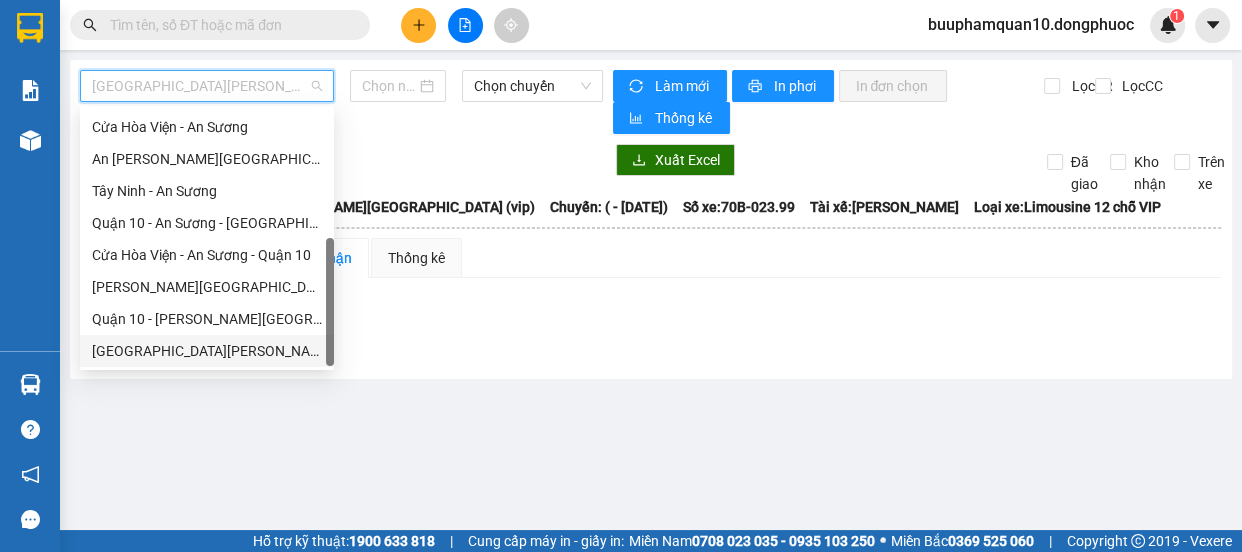type on "[DATE]" 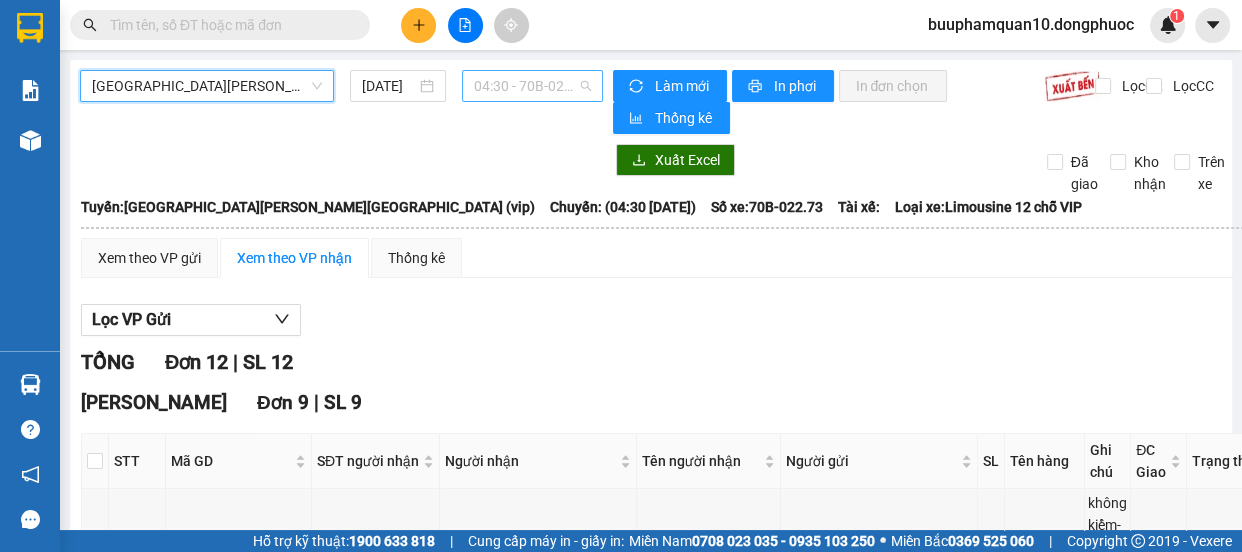 click on "04:30     - 70B-022.73" at bounding box center (532, 86) 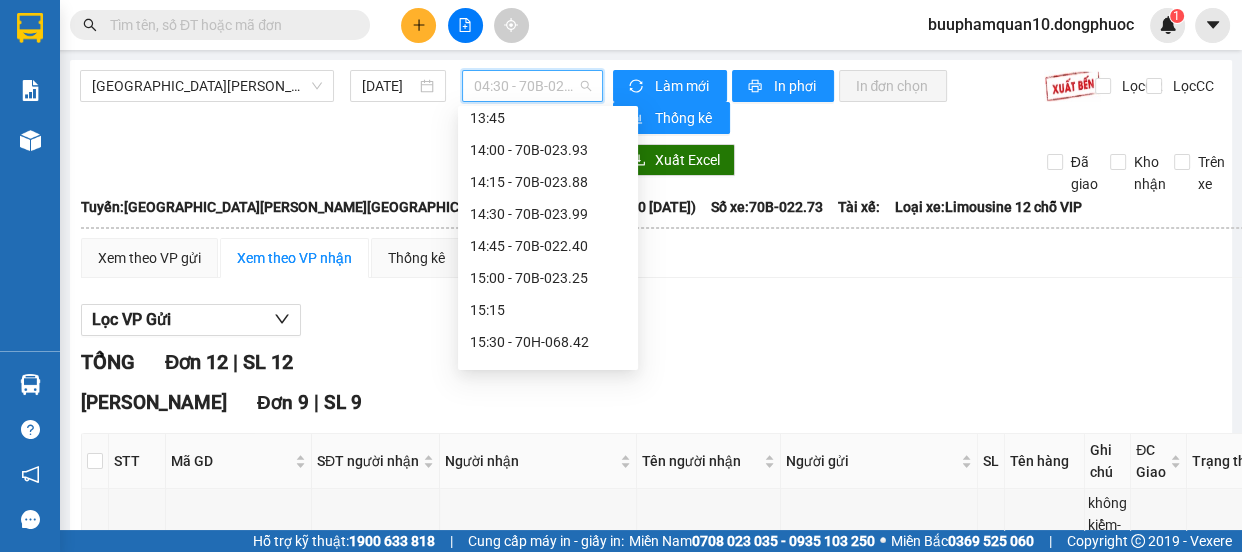 scroll, scrollTop: 1106, scrollLeft: 0, axis: vertical 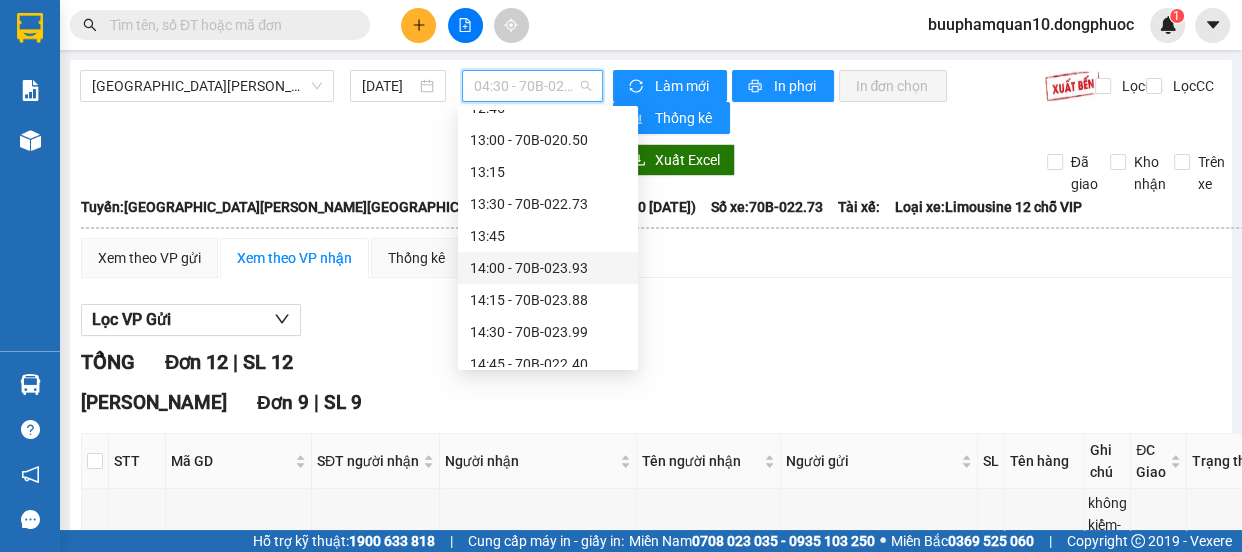click on "14:00     - 70B-023.93" at bounding box center (548, 268) 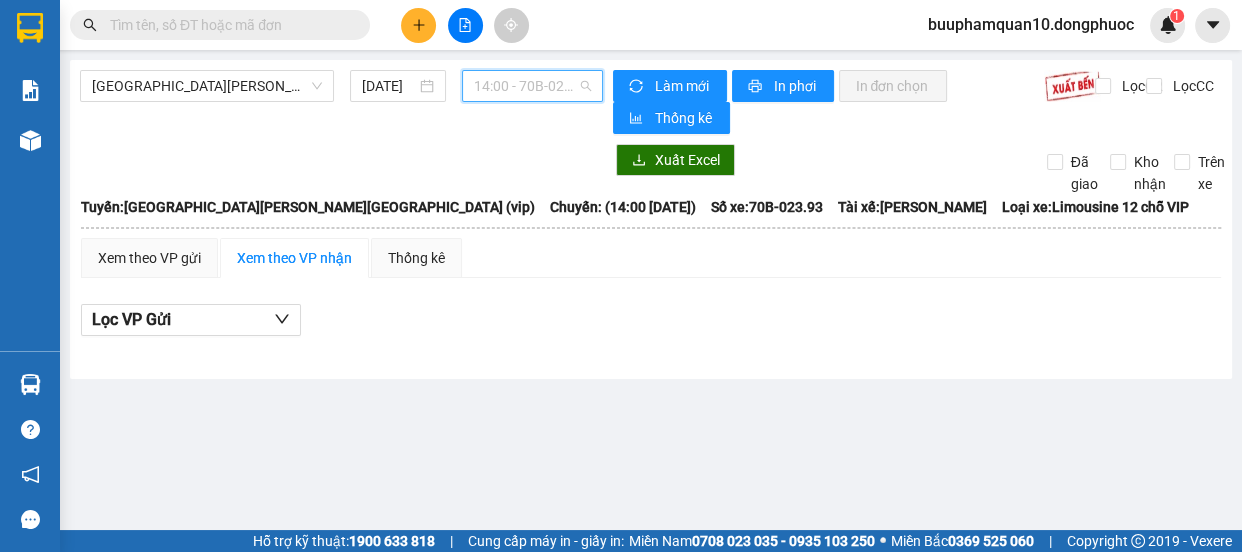 click on "14:00     - 70B-023.93" at bounding box center [532, 86] 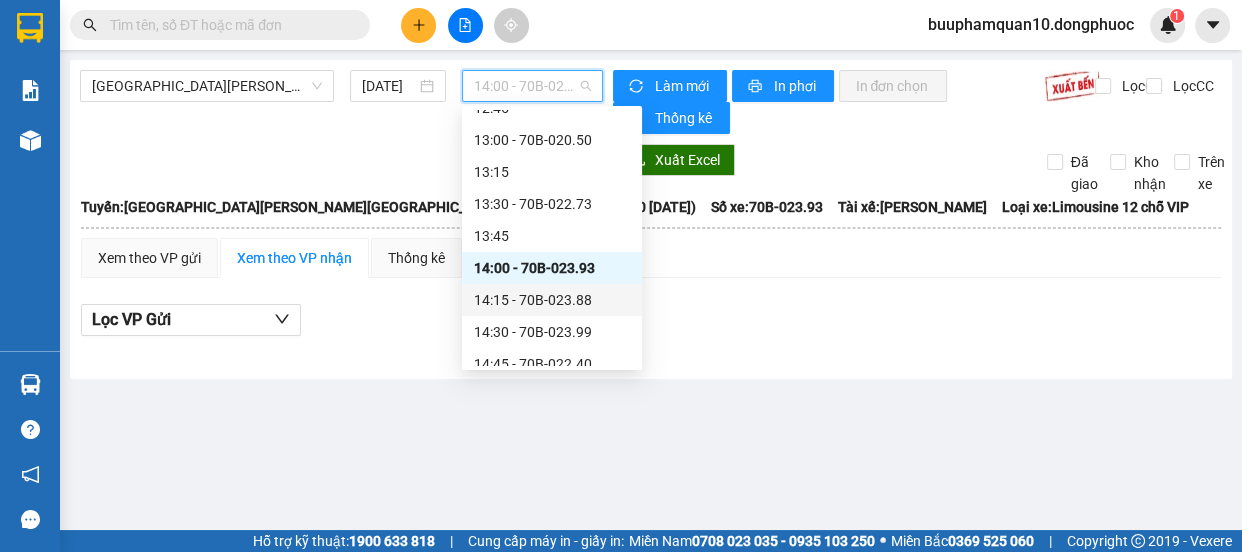 click on "14:15     - 70B-023.88" at bounding box center [552, 300] 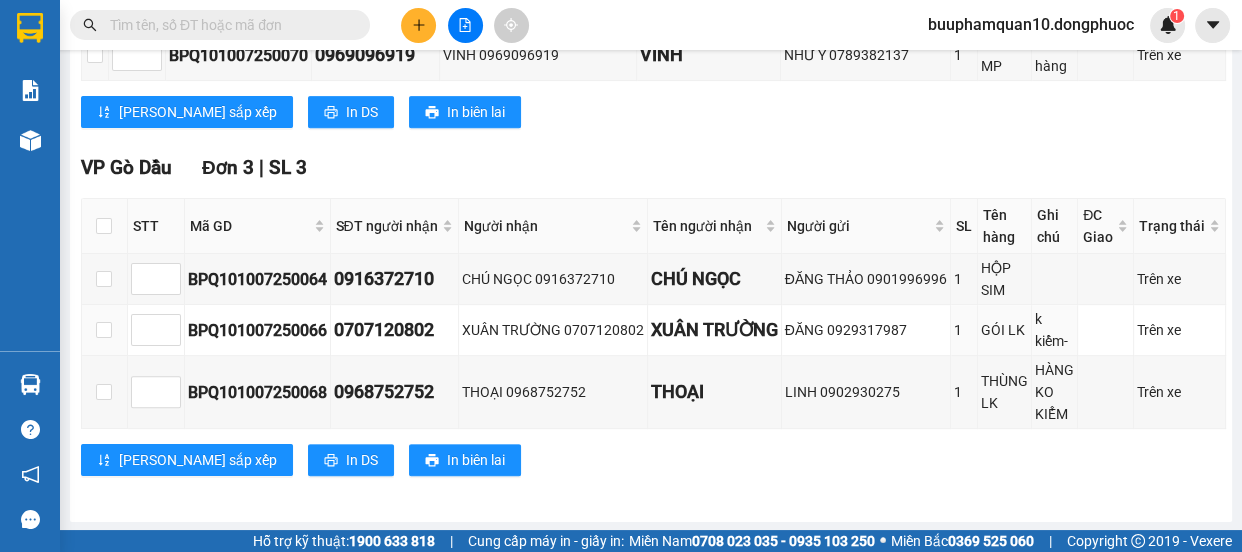 scroll, scrollTop: 0, scrollLeft: 0, axis: both 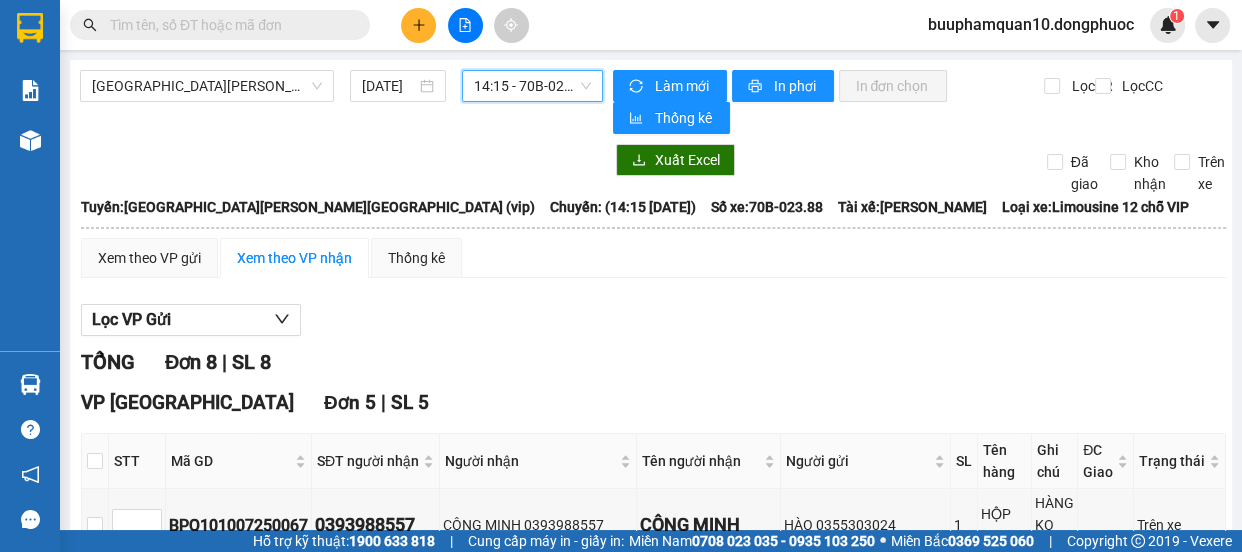 click on "14:15     - 70B-023.88" at bounding box center (532, 86) 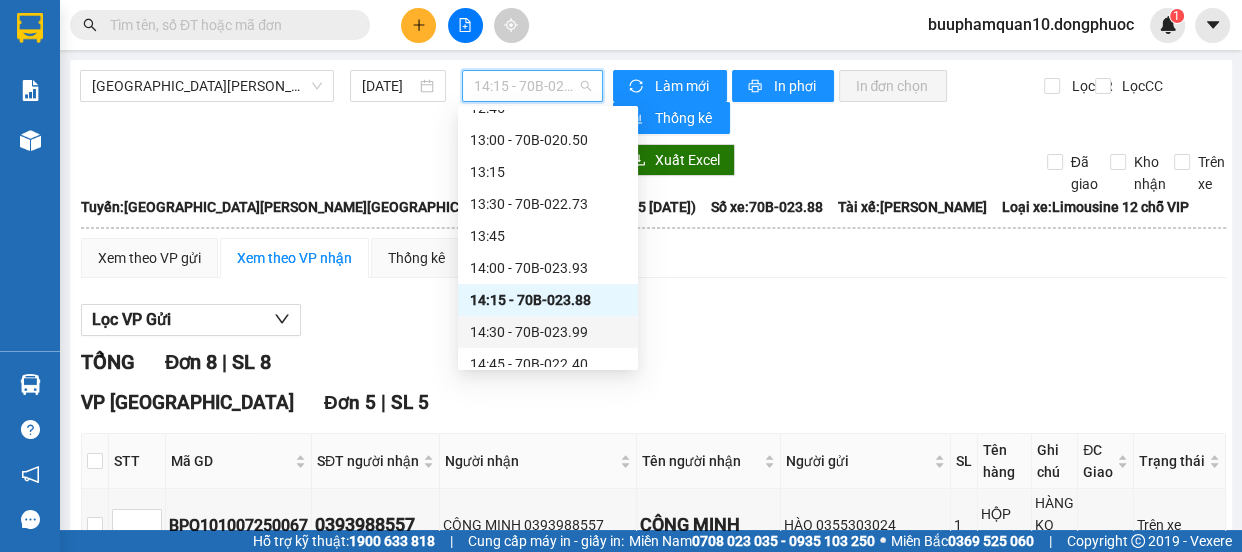 click on "14:30     - 70B-023.99" at bounding box center [548, 332] 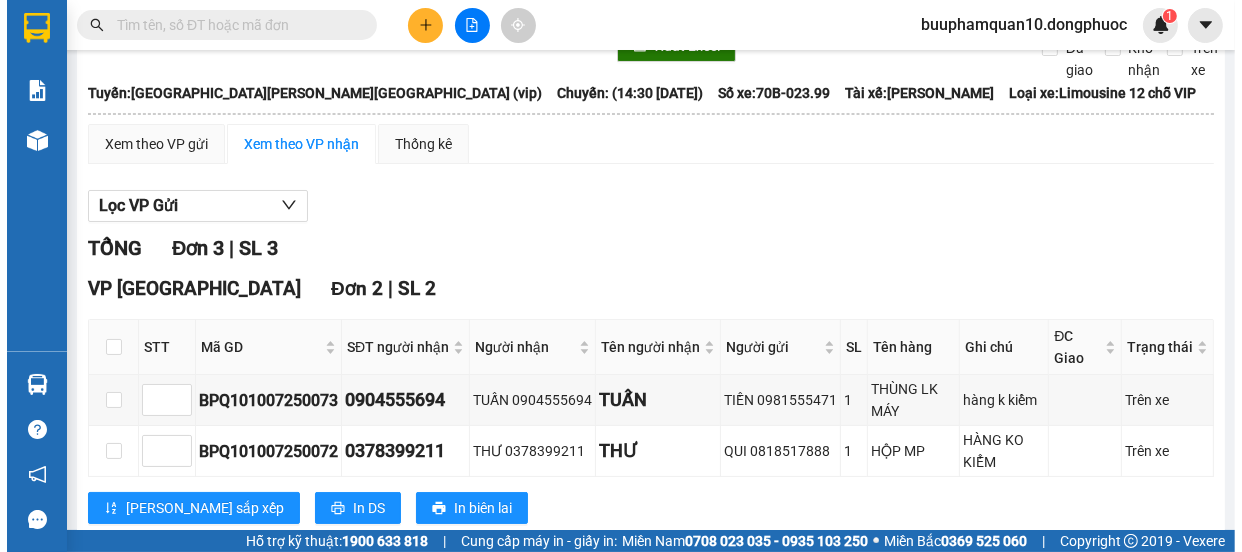 scroll, scrollTop: 0, scrollLeft: 0, axis: both 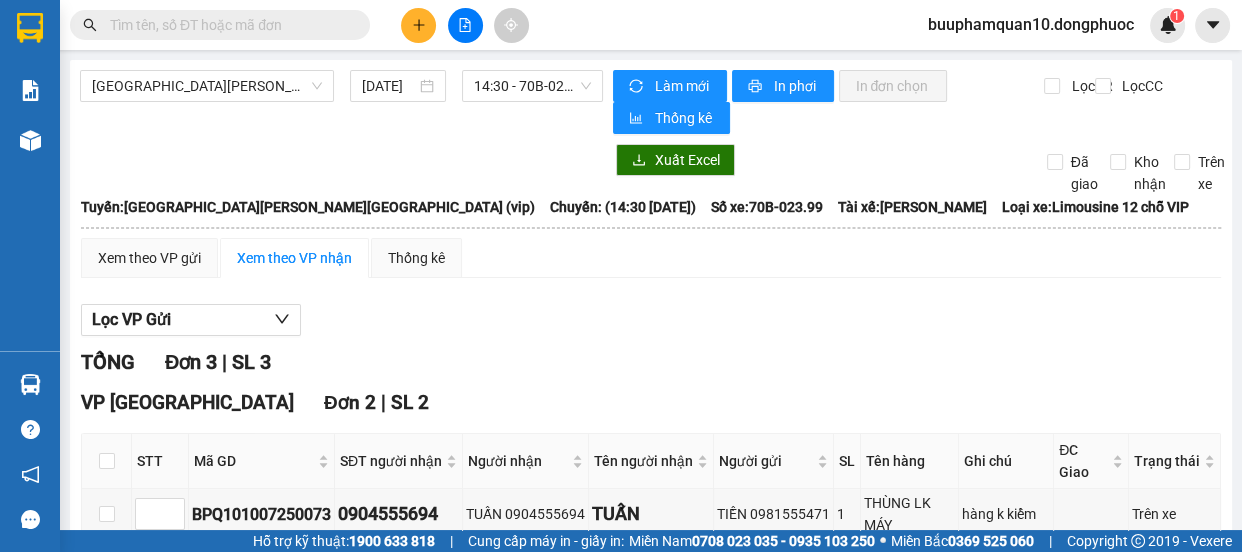 click on "Hồ Chí Minh - Tây Ninh (vip) 10/07/2025 14:30     - 70B-023.99  Làm mới In phơi In đơn chọn Thống kê Lọc  CR Lọc  CC Xuất Excel Đã giao Kho nhận Trên xe Đồng Phước   19001152   Bến xe Tây Ninh, 01 Võ Văn Truyện, KP 1, Phường 2 14:30 - 10/07/2025 Tuyến:  Hồ Chí Minh - Tây Ninh (vip) Chuyến:   (14:30 - 10/07/2025) Tài xế:  Đặng Phước Vũ   Số xe:  70B-023.99 Loại xe:  Limousine 12 chỗ VIP Tuyến:  Hồ Chí Minh - Tây Ninh (vip) Chuyến:   (14:30 - 10/07/2025) Số xe:  70B-023.99 Tài xế:  Đặng Phước Vũ Loại xe:  Limousine 12 chỗ VIP Xem theo VP gửi Xem theo VP nhận Thống kê Lọc VP Gửi TỔNG Đơn   3 | SL   3 VP Tây Ninh Đơn   2 | SL   2 STT Mã GD SĐT người nhận Người nhận Tên người nhận Người gửi SL Tên hàng Ghi chú ĐC Giao Trạng thái Ký nhận                           BPQ101007250073 0904555694 TUẤN 0904555694 TUẤN TIỀN 0981555471 1 THÙNG LK MÁY  Trên xe 1" at bounding box center [651, 484] 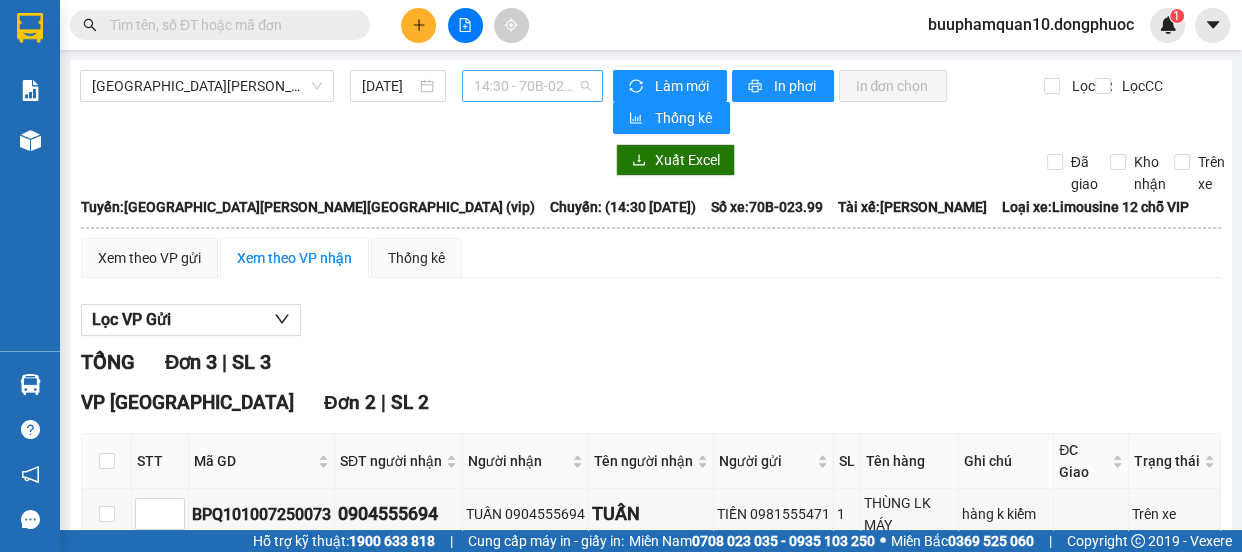 click on "14:30     - 70B-023.99" at bounding box center [532, 86] 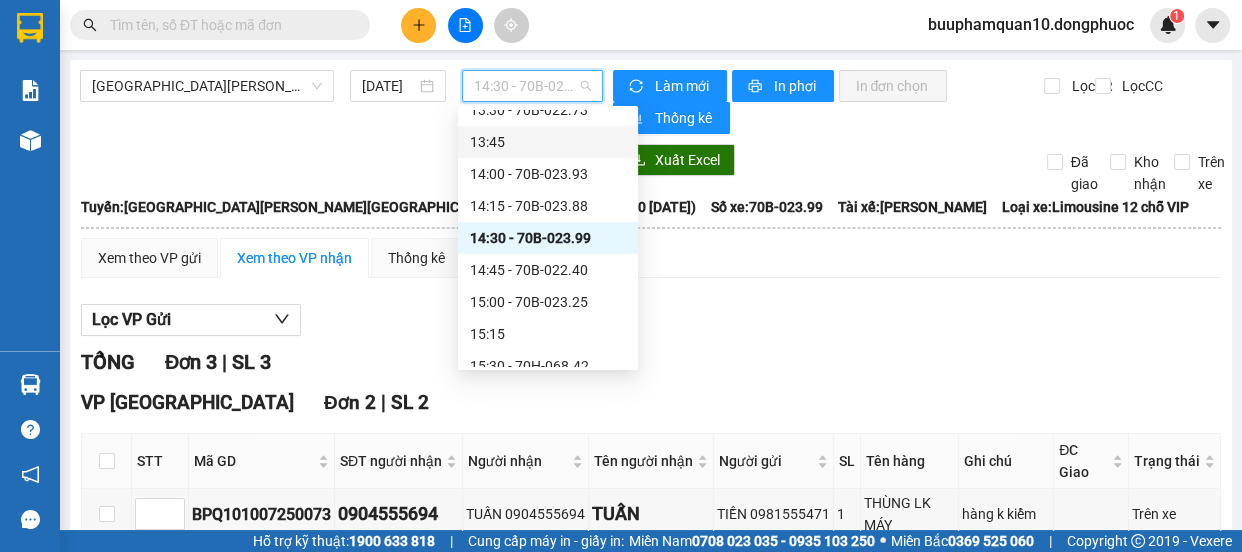 scroll, scrollTop: 1215, scrollLeft: 0, axis: vertical 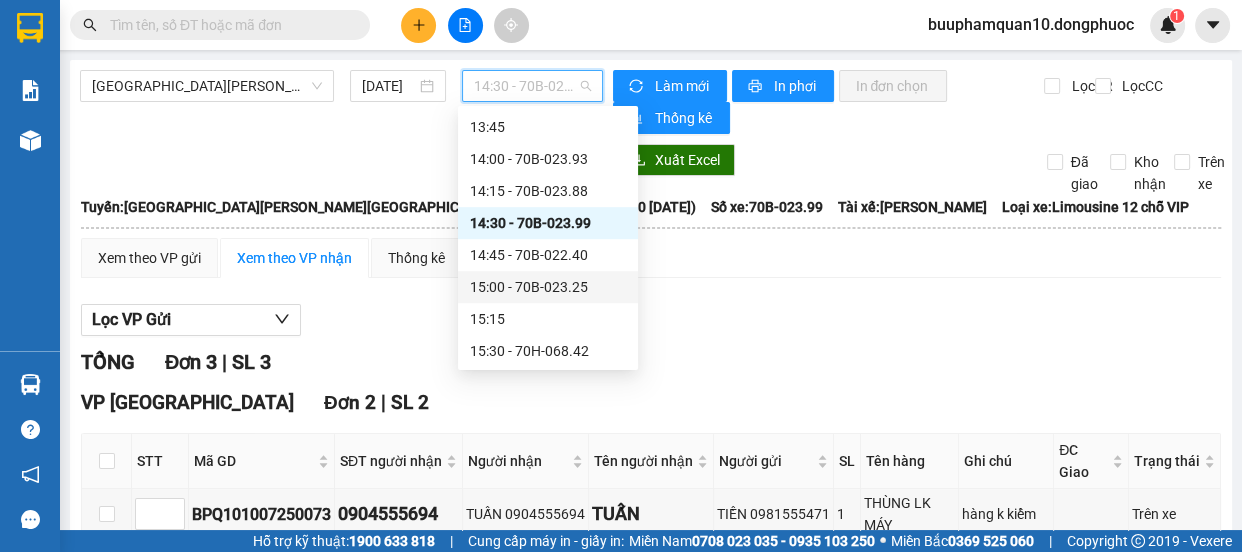 click on "15:00     - 70B-023.25" at bounding box center (548, 287) 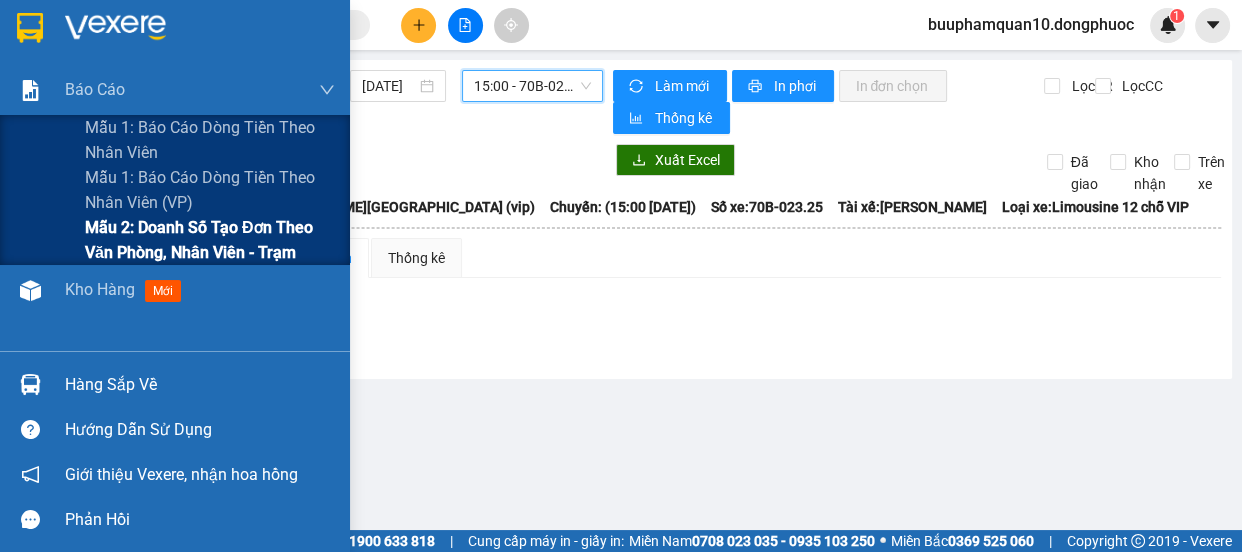 click on "Mẫu 2: Doanh số tạo đơn theo Văn phòng, nhân viên - Trạm" at bounding box center (210, 240) 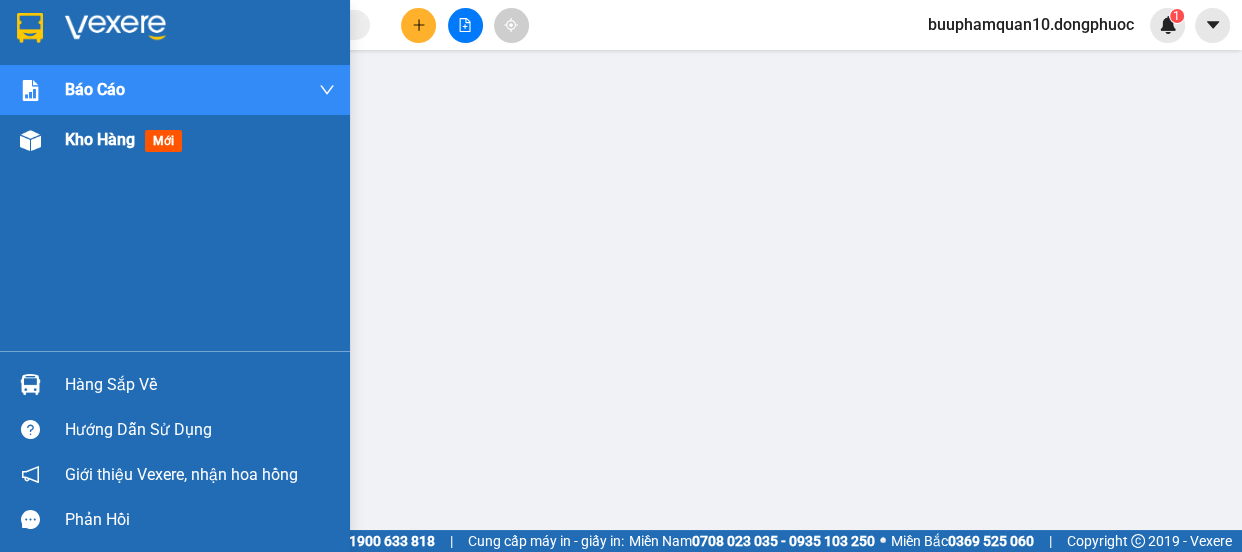 click on "Kho hàng" at bounding box center (100, 139) 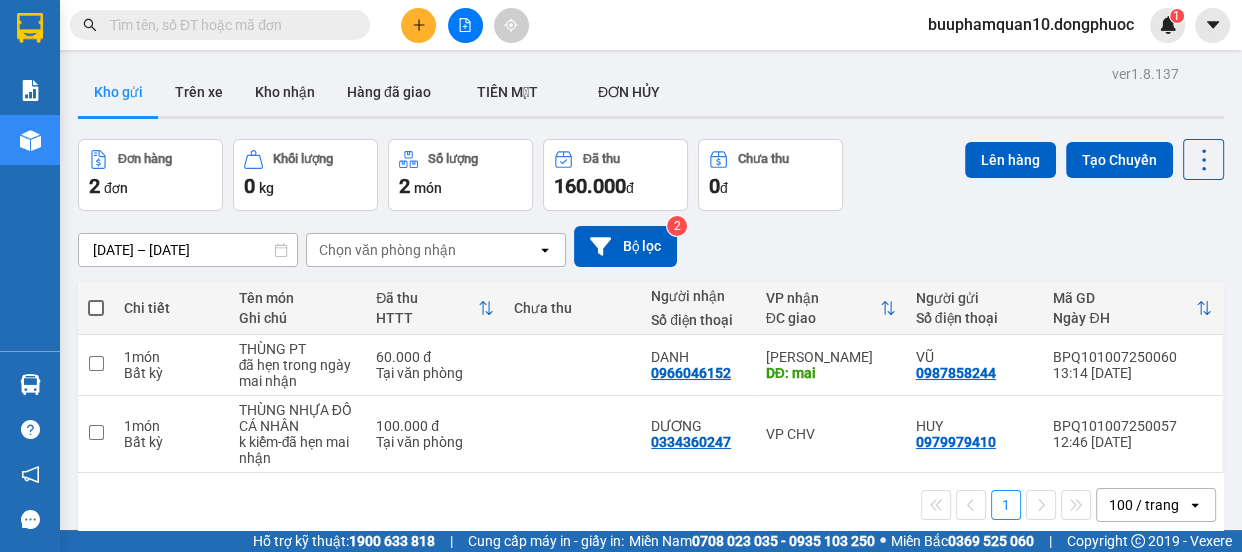 click at bounding box center [228, 25] 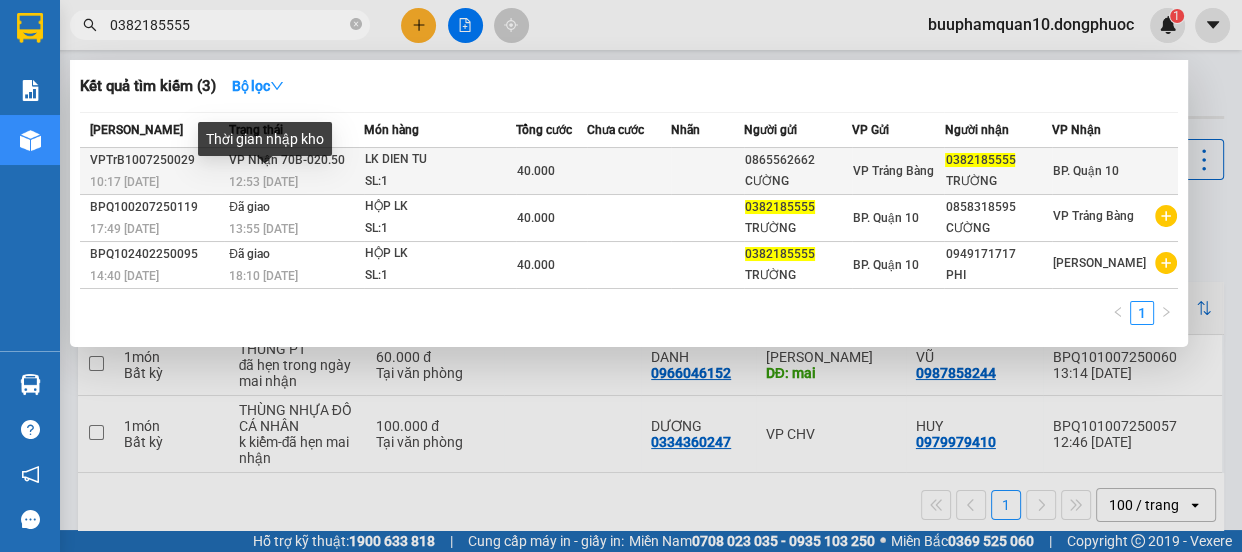 type on "0382185555" 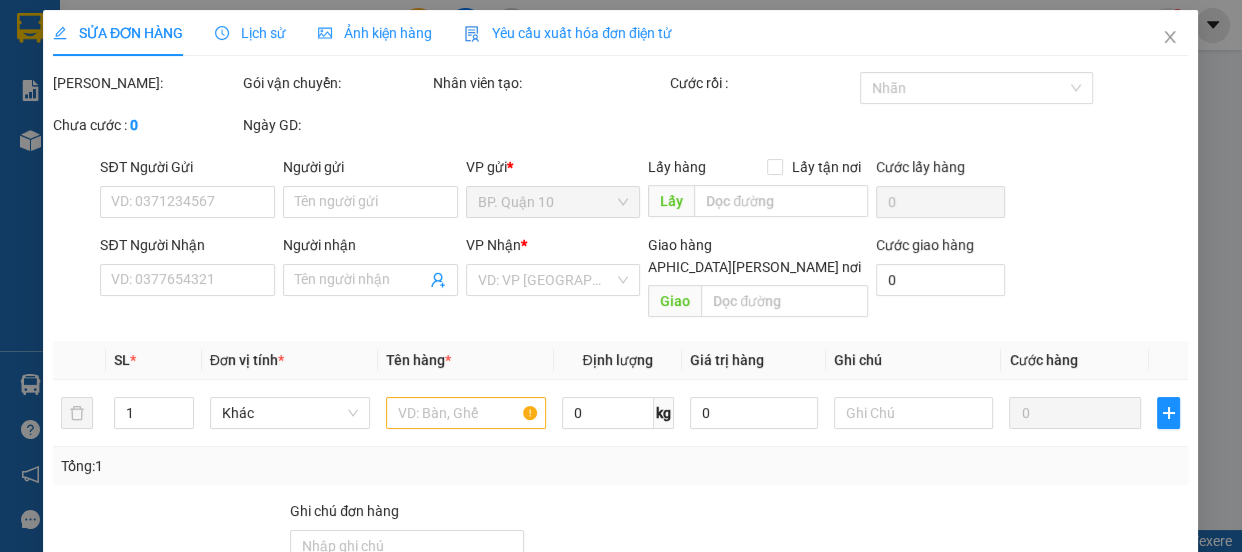 type on "0865562662" 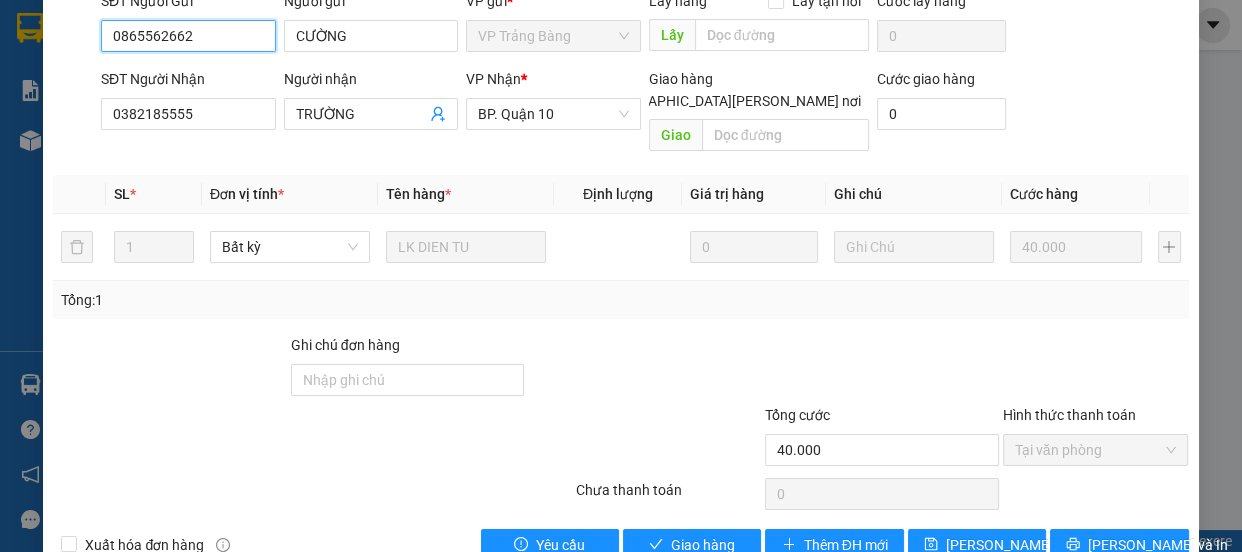 scroll, scrollTop: 235, scrollLeft: 0, axis: vertical 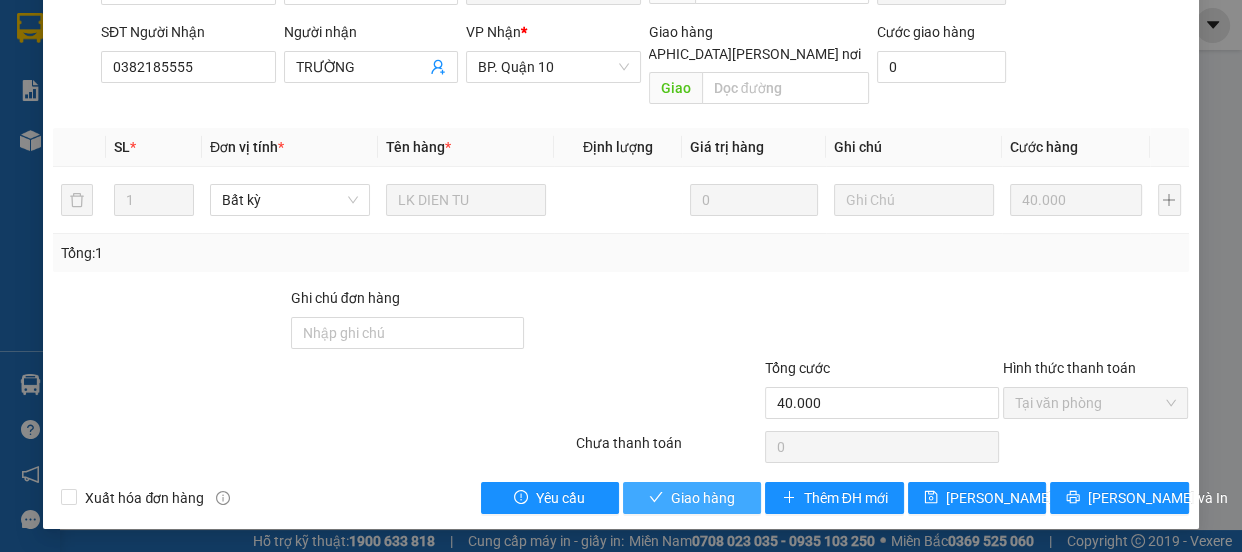 click on "Giao hàng" at bounding box center (703, 498) 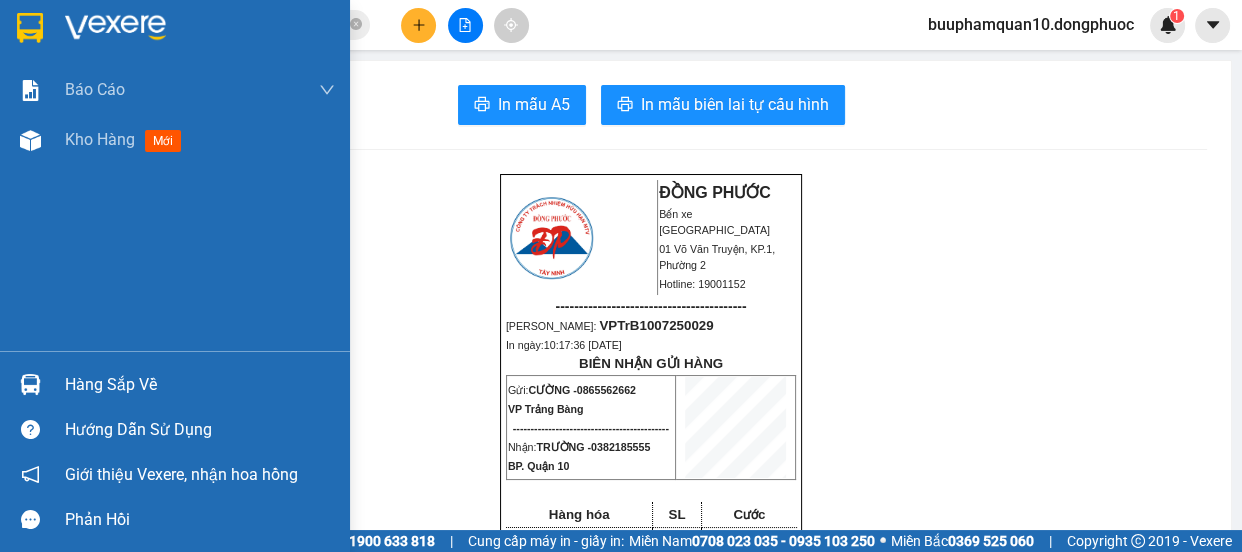 click at bounding box center (30, 384) 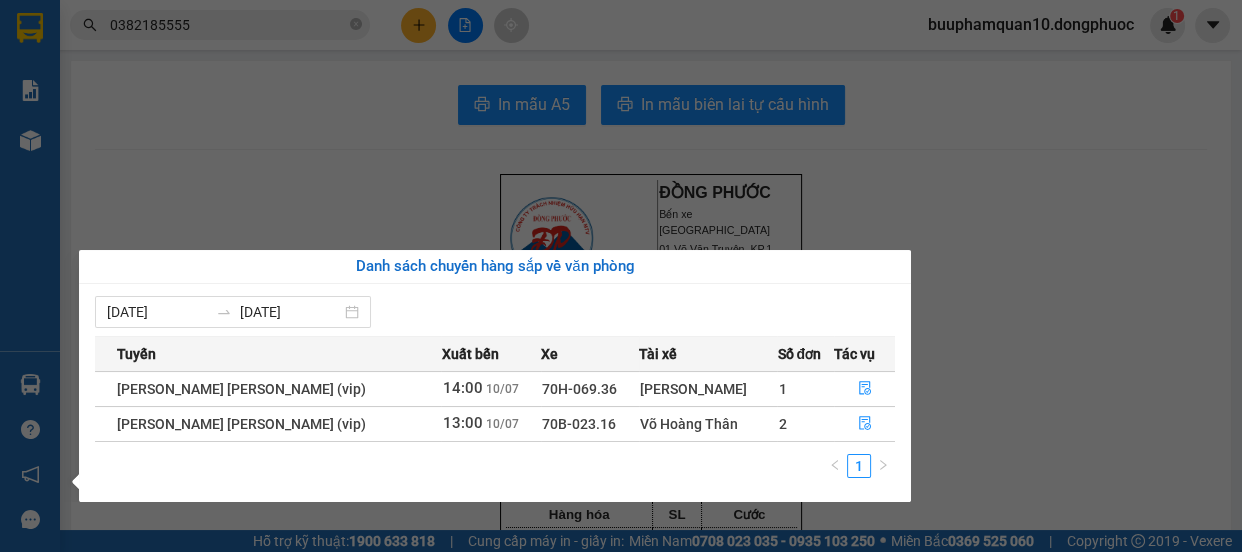 click on "Kết quả tìm kiếm ( 3 )  Bộ lọc  Mã ĐH Trạng thái Món hàng Tổng cước Chưa cước Nhãn Người gửi VP Gửi Người nhận VP Nhận VPTrB1007250029 10:17 - 10/07 VP Nhận   70B-020.50 12:53 - 10/07 LK DIEN TU SL:  1 40.000 0865562662 CƯỜNG VP Trảng Bàng 0382185555 TRƯỜNG BP. Quận 10 BPQ100207250119 17:49 - 02/07 Đã giao   13:55 - 03/07 HỘP LK SL:  1 40.000 0382185555 TRƯỜNG BP. Quận 10 0858318595 CƯỜNG VP Trảng Bàng BPQ102402250095 14:40 - 24/02 Đã giao   18:10 - 24/02 HỘP LK SL:  1 40.000 0382185555 TRƯỜNG BP. Quận 10 0949171717 PHI Hòa Thành 1 0382185555 buuphamquan10.dongphuoc 1     Báo cáo Mẫu 1: Báo cáo dòng tiền theo nhân viên Mẫu 1: Báo cáo dòng tiền theo nhân viên (VP) Mẫu 2: Doanh số tạo đơn theo Văn phòng, nhân viên - Trạm     Kho hàng mới Hàng sắp về Hướng dẫn sử dụng Giới thiệu Vexere, nhận hoa hồng Phản hồi Phần mềm hỗ trợ bạn tốt chứ? In mẫu A5" at bounding box center [621, 276] 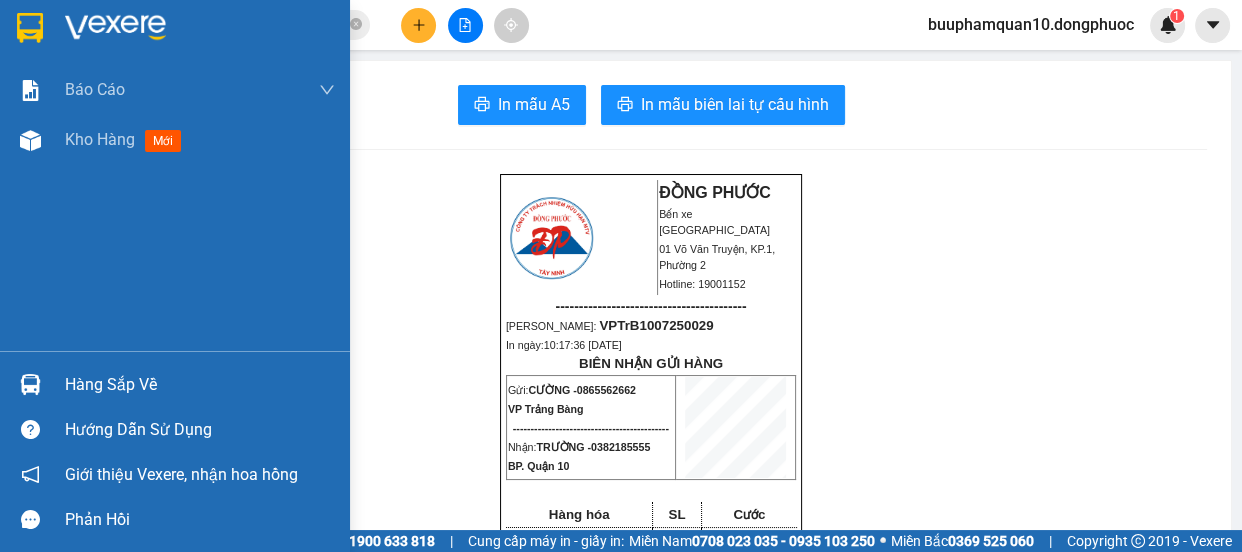 click on "Hàng sắp về" at bounding box center (200, 385) 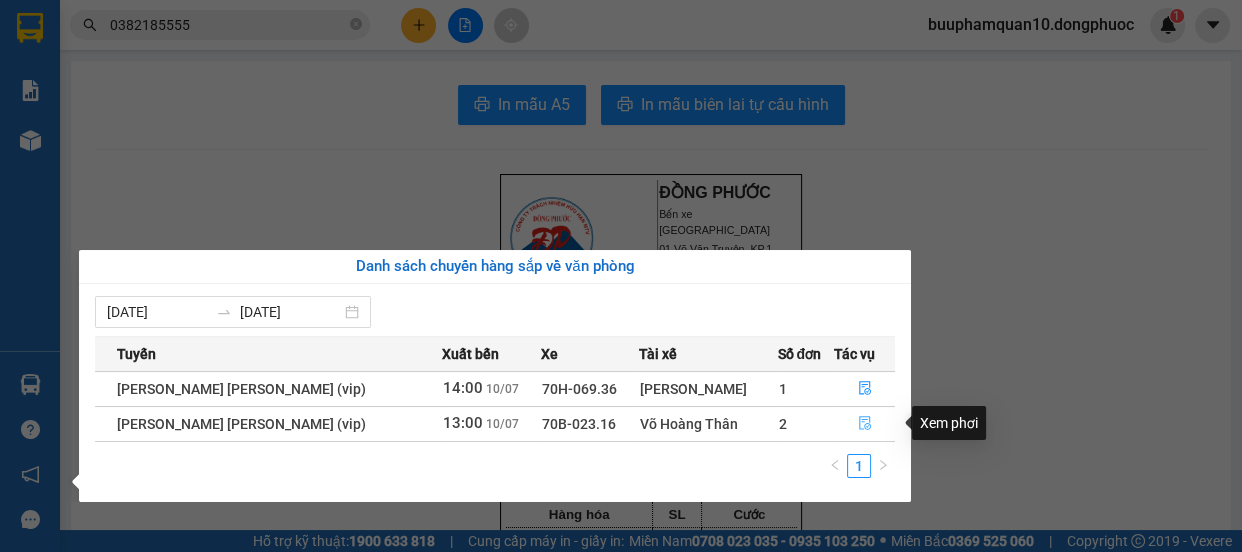 click 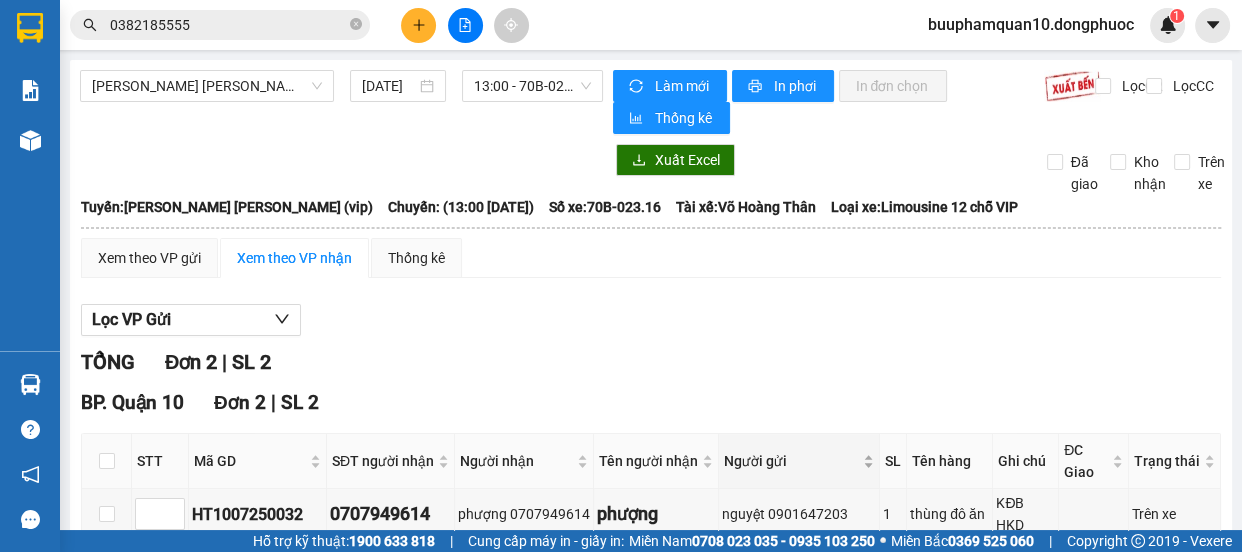 scroll, scrollTop: 163, scrollLeft: 0, axis: vertical 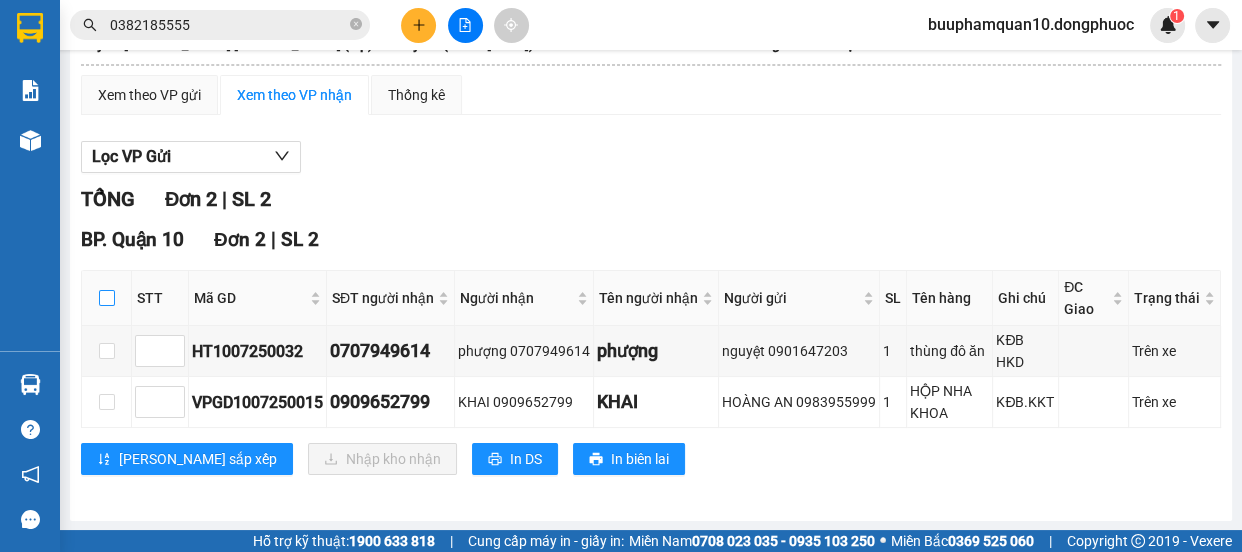 click at bounding box center [107, 298] 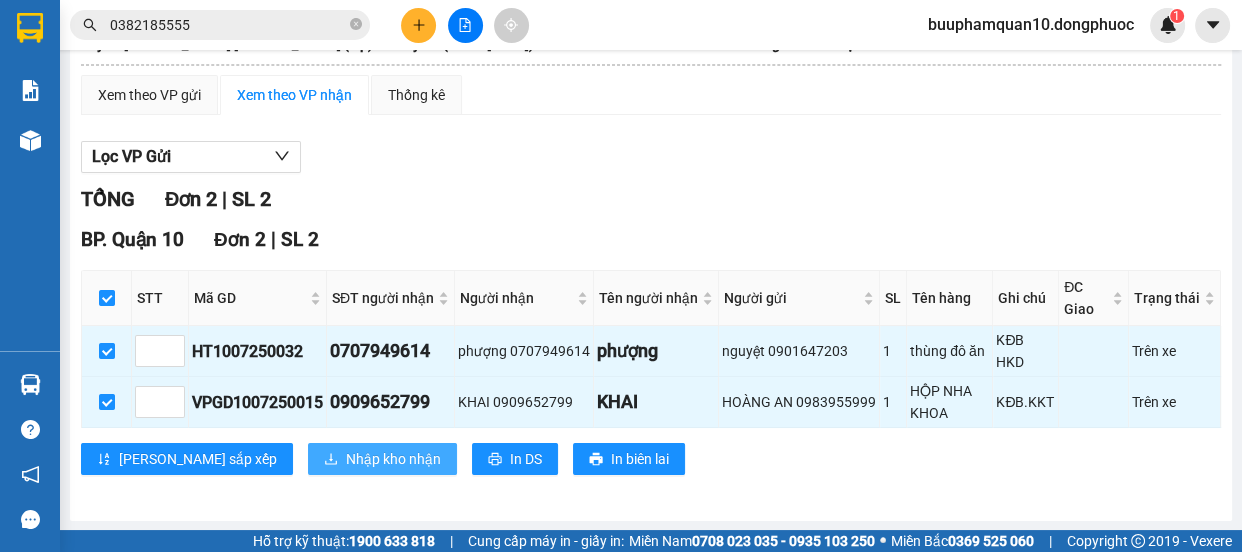 click on "Nhập kho nhận" at bounding box center (382, 459) 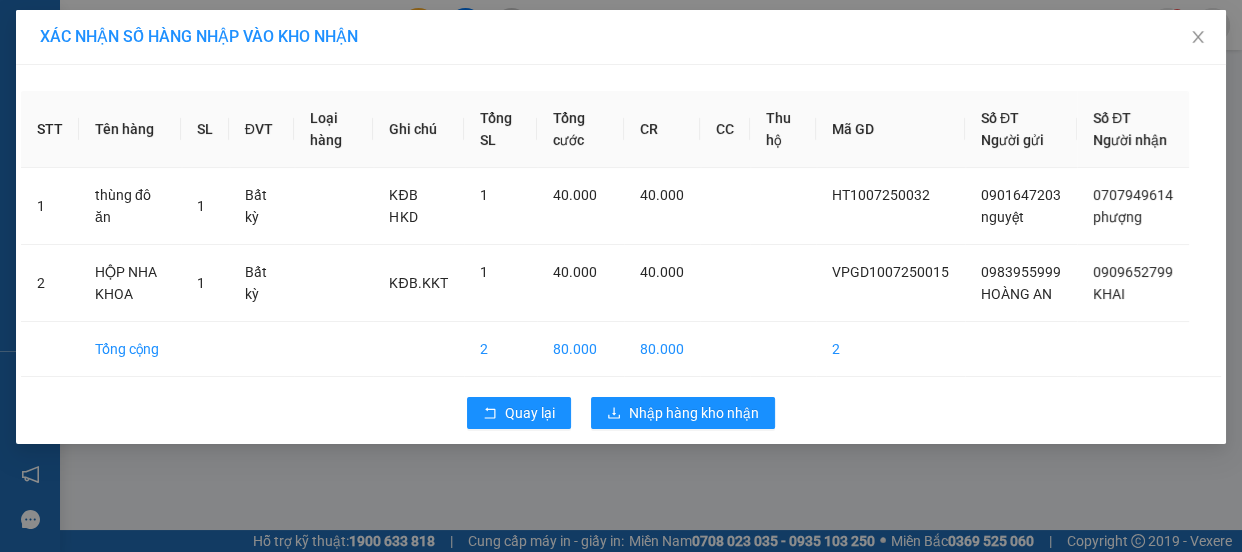 scroll, scrollTop: 0, scrollLeft: 0, axis: both 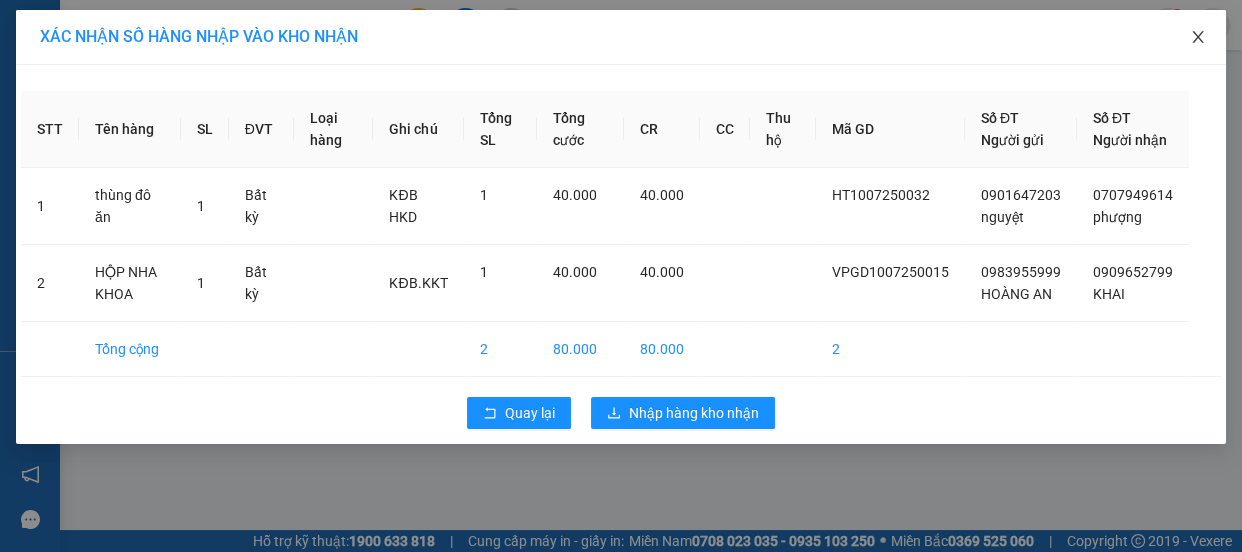click 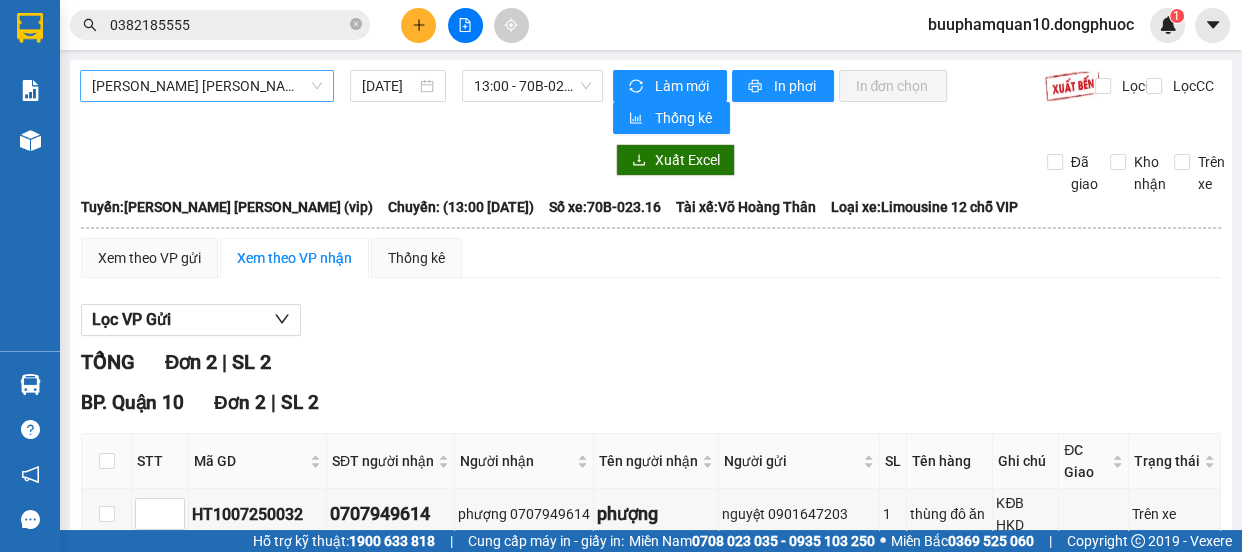 click on "Tây Ninh - [PERSON_NAME] (vip)" at bounding box center (207, 86) 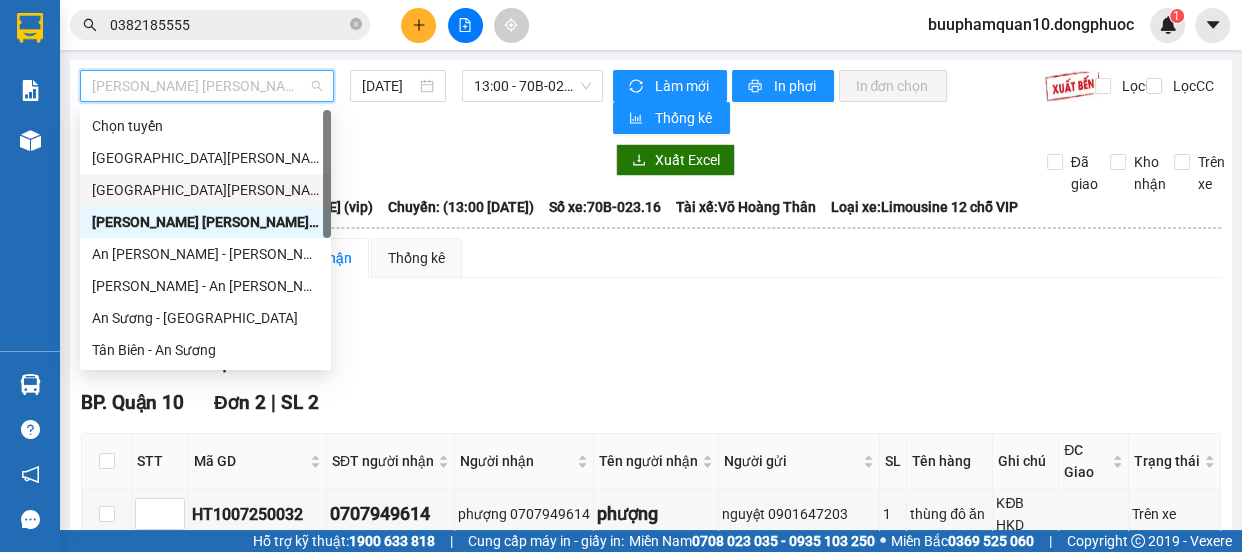 scroll, scrollTop: 287, scrollLeft: 0, axis: vertical 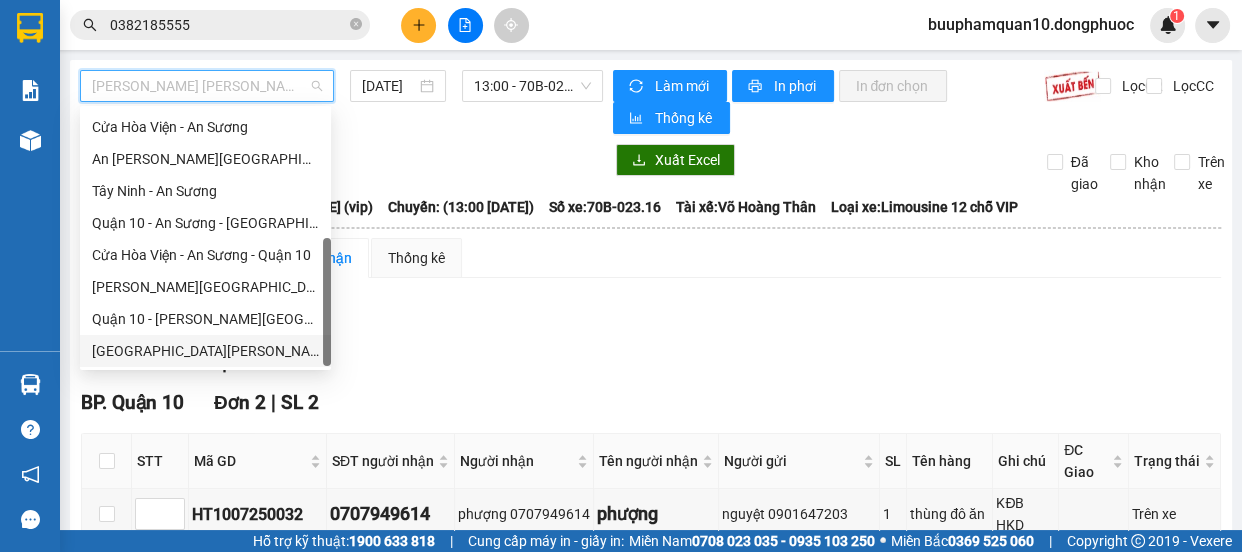 click on "[GEOGRAPHIC_DATA] - [GEOGRAPHIC_DATA] (vip)" at bounding box center [205, 351] 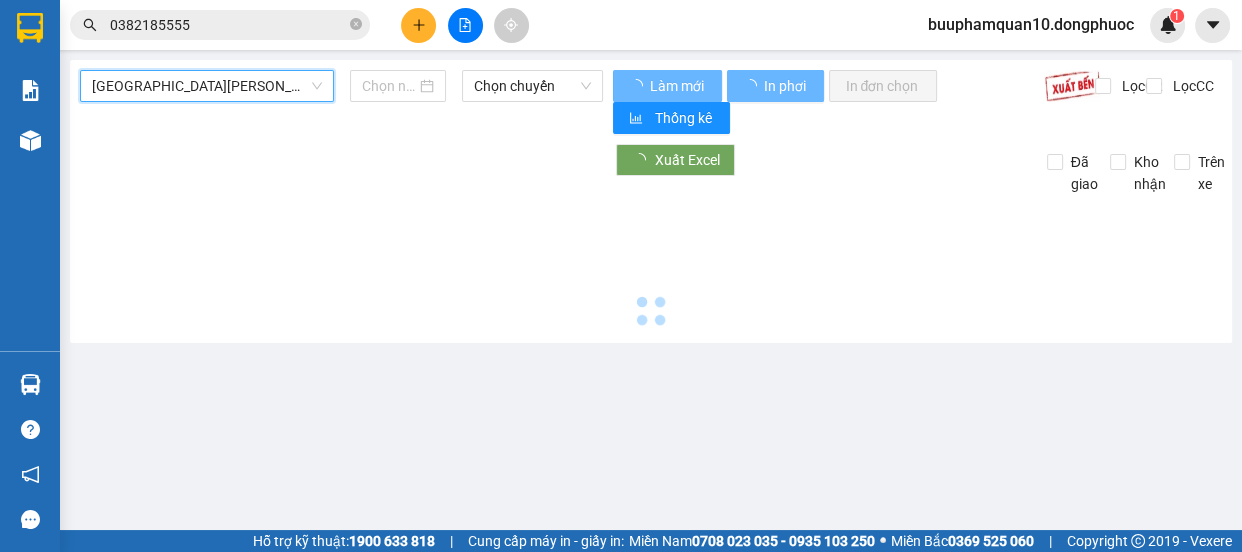 type on "[DATE]" 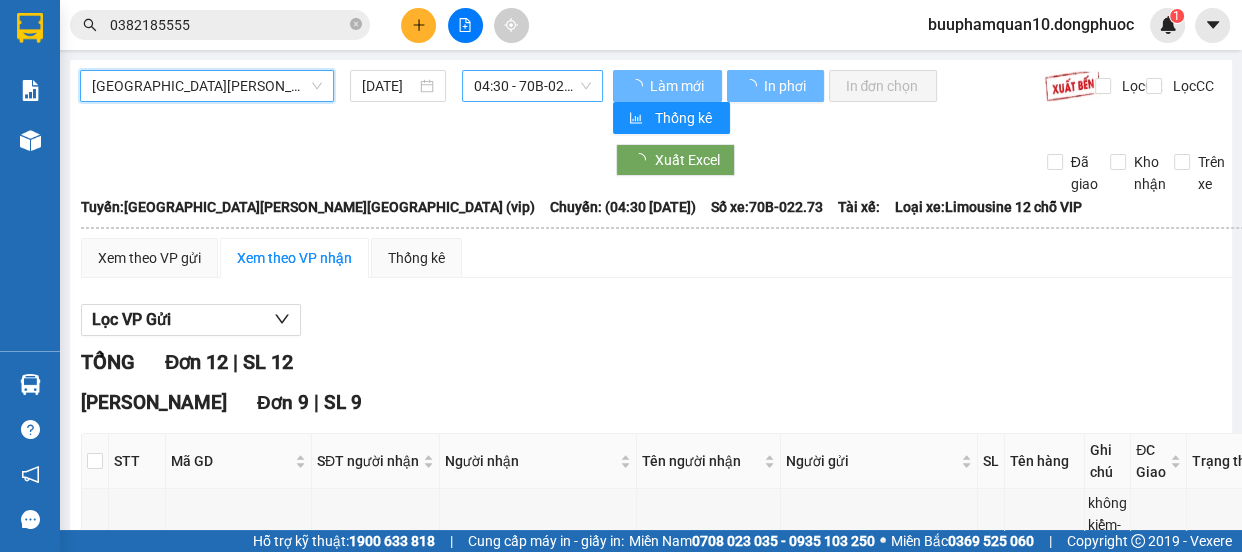 click on "04:30     - 70B-022.73" at bounding box center [532, 86] 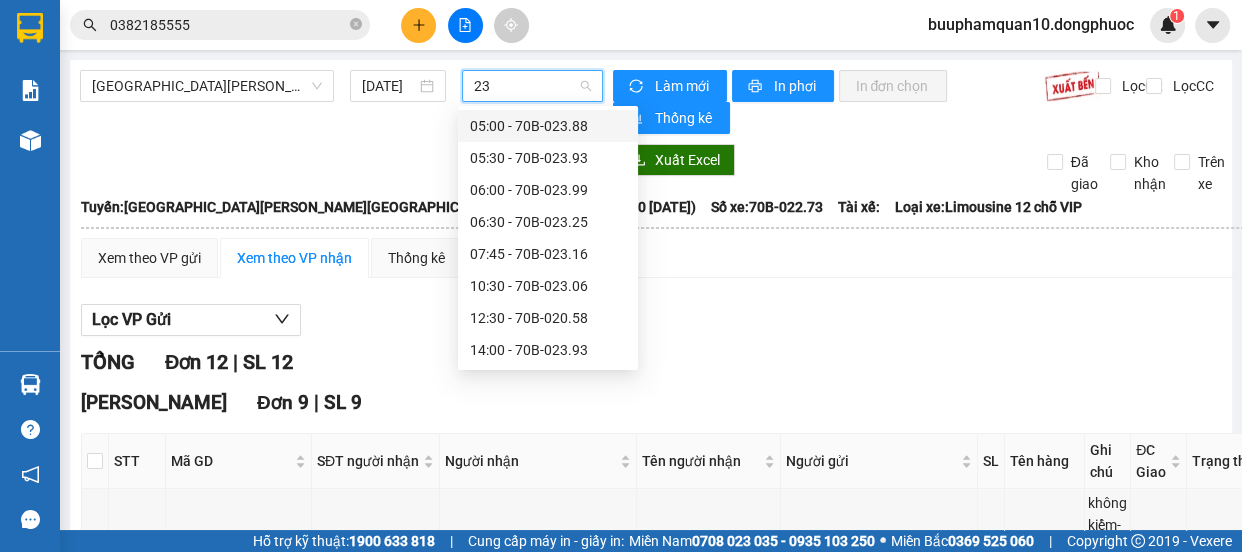 type on "23" 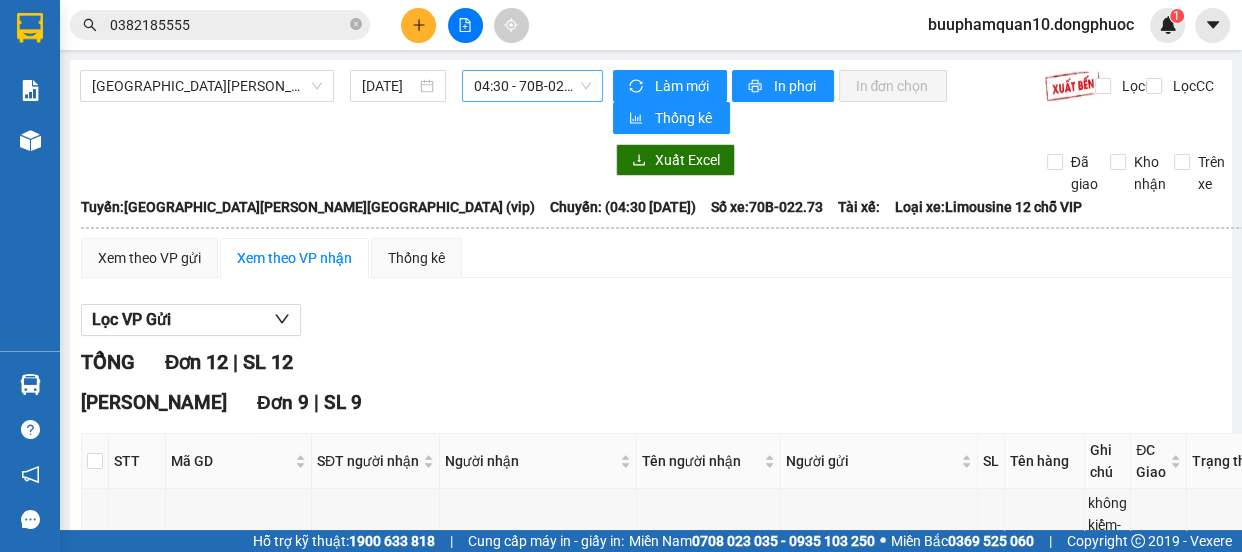 click on "Lọc VP Gửi TỔNG Đơn   12 | SL   12 Hòa Thành Đơn   9 | SL   9 STT Mã GD SĐT người nhận Người nhận Tên người nhận Người gửi SL Tên hàng Ghi chú ĐC Giao Trạng thái Ký nhận                           BPQ100907250110 0979216852 LƯỢM 0979216852 LƯỢM BÌNH  0977828848 1 TÚI PT không kiểm-đã hẹn mai nhận Đã giao BPQ100907250108 0905910205 NK VIỆT ĐỨC 0905910205 NK VIỆT ĐỨC LABO PT 0931226982 1 HỘP NK  k kiểm-đã hẹn mai Đã giao BPQ100907250118 0366155609 GIA THỊNH  0366155609 GIA THỊNH  NGUYÊN  0963765620 1 TÚI QA  không kiểm-đã hẹn mai nhận  Đã giao BPQ100907250127 0907605060 TRỌNG 0907605060 TRỌNG TRANG 0777934309 1 HỘP LK  k kiểm-đã hẹn mai nhận Đã giao BPQ100907250120 0983695698 KIM LOAN  0983695698 KIM LOAN  KIM LOAN  0983695698 1 BỌC MÁY NƯỚC NÓNG(NHẸ TAY) không kiểm-hư bể k đền Đã giao BPQ100907250111 0987616979 LIÊN 0987616979 LIÊN mibebe shop 0933252556 1 NHƯ" at bounding box center [680, 1177] 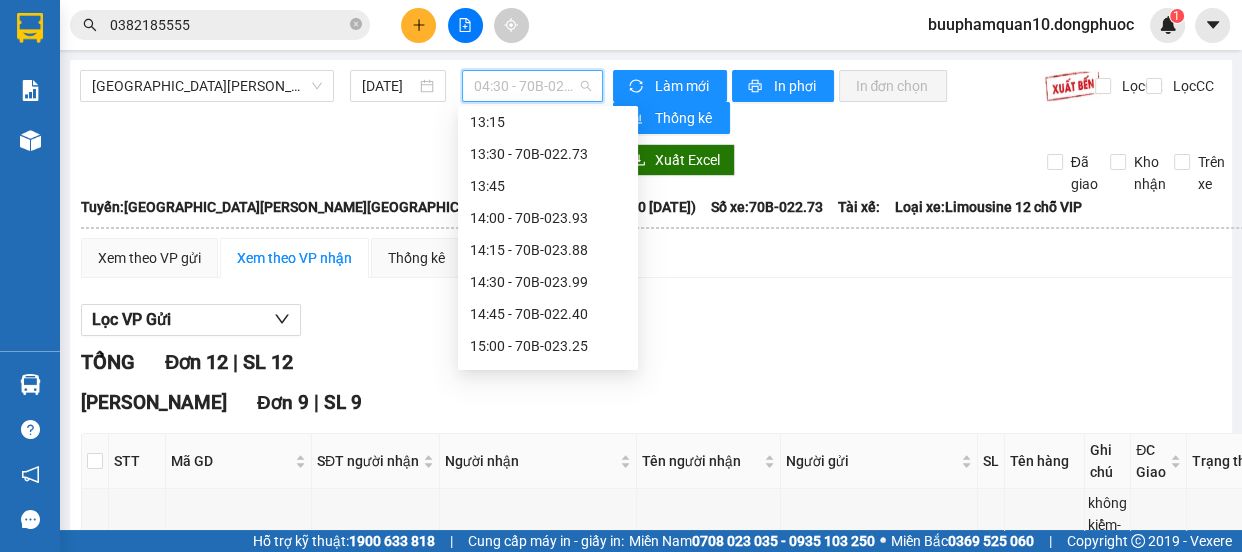 scroll, scrollTop: 1181, scrollLeft: 0, axis: vertical 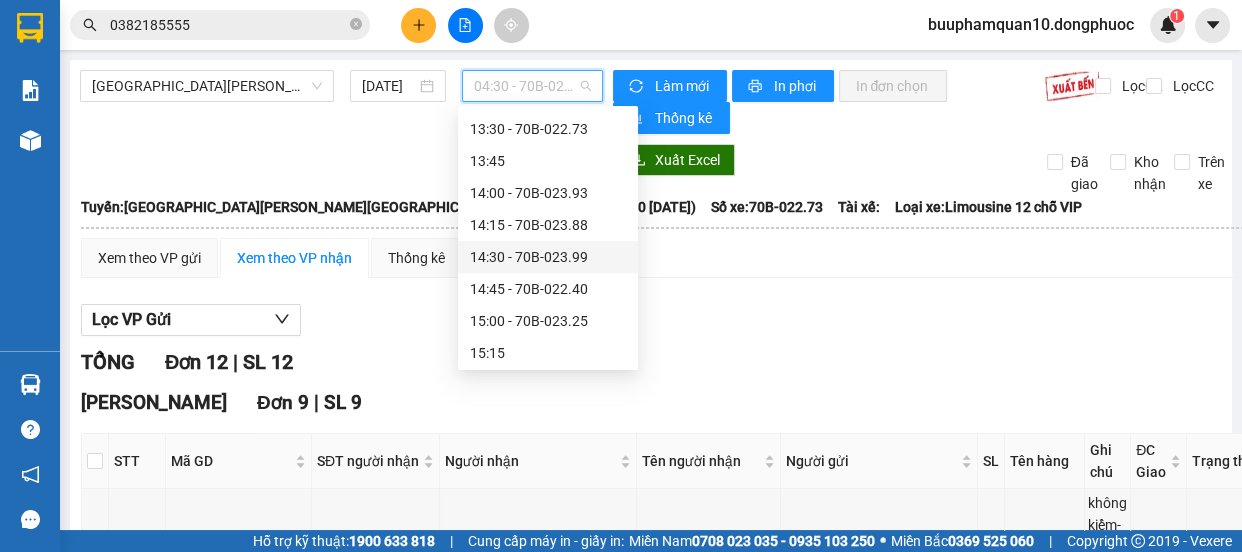 click on "14:30     - 70B-023.99" at bounding box center (548, 257) 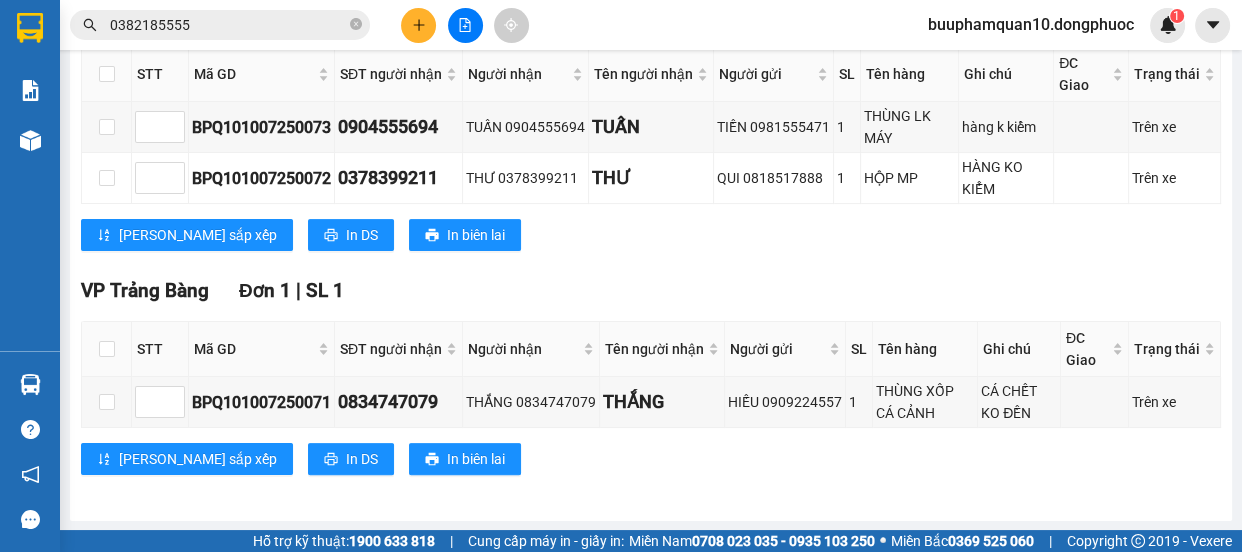 scroll, scrollTop: 0, scrollLeft: 0, axis: both 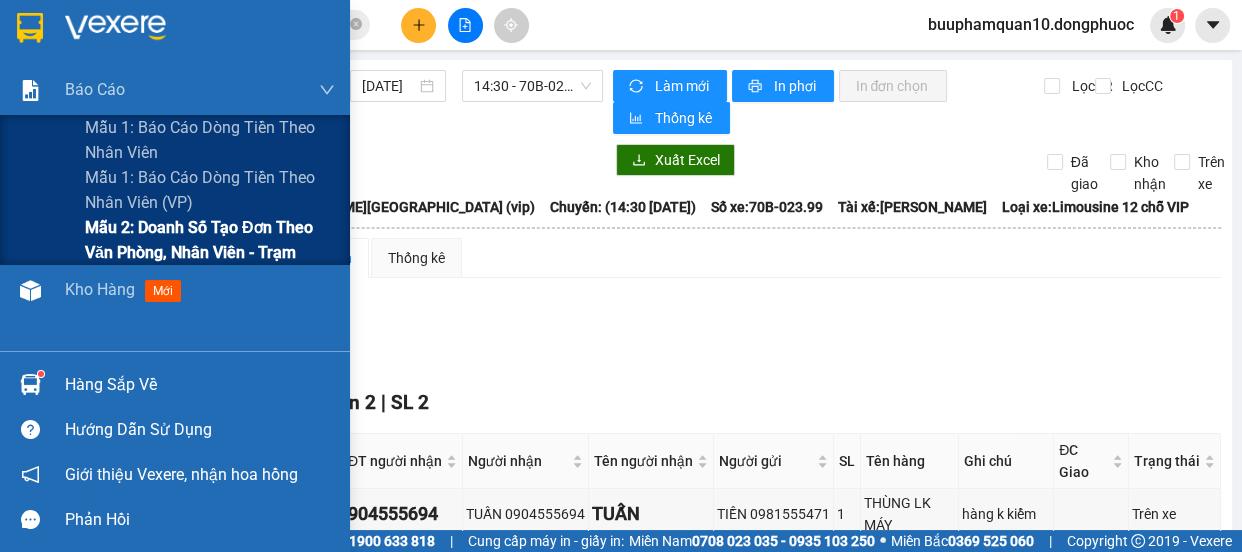 click on "Mẫu 2: Doanh số tạo đơn theo Văn phòng, nhân viên - Trạm" at bounding box center [210, 240] 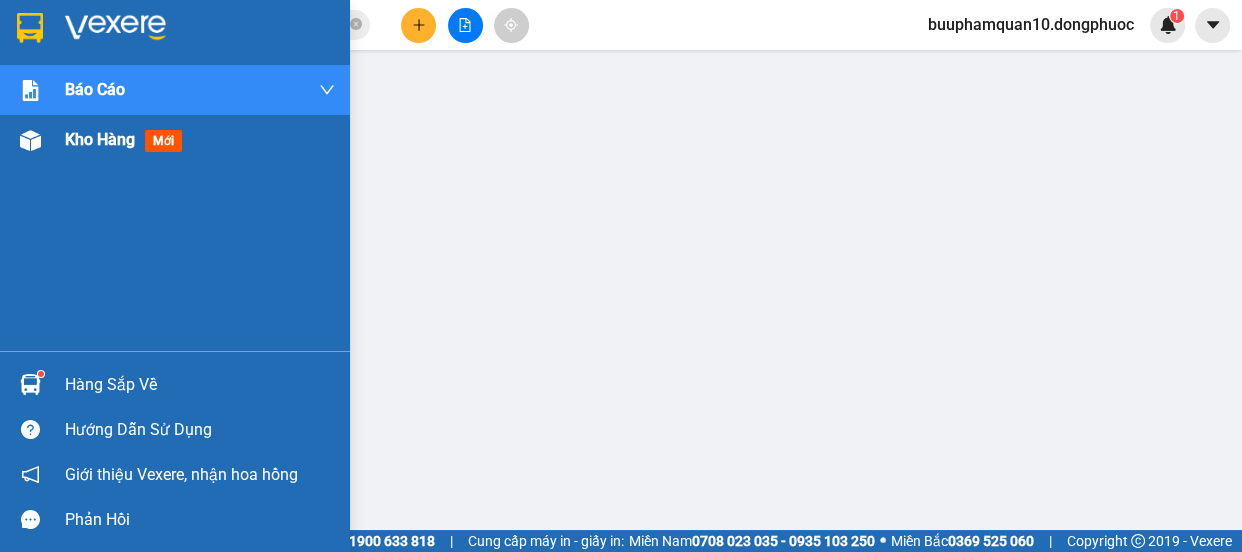 click on "Kho hàng mới" at bounding box center [175, 140] 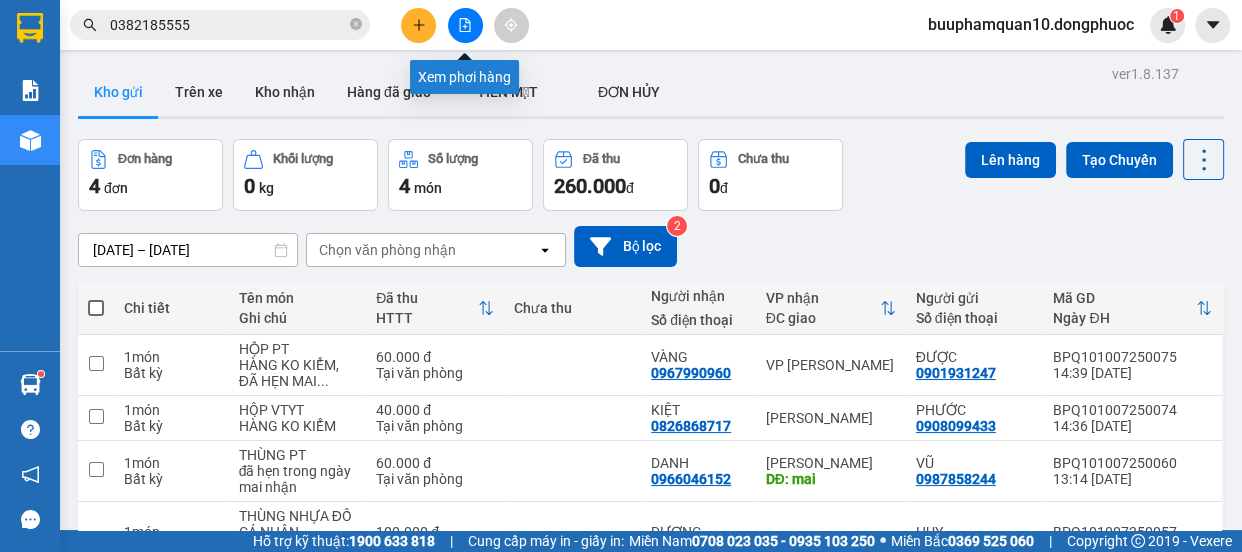 click at bounding box center (465, 25) 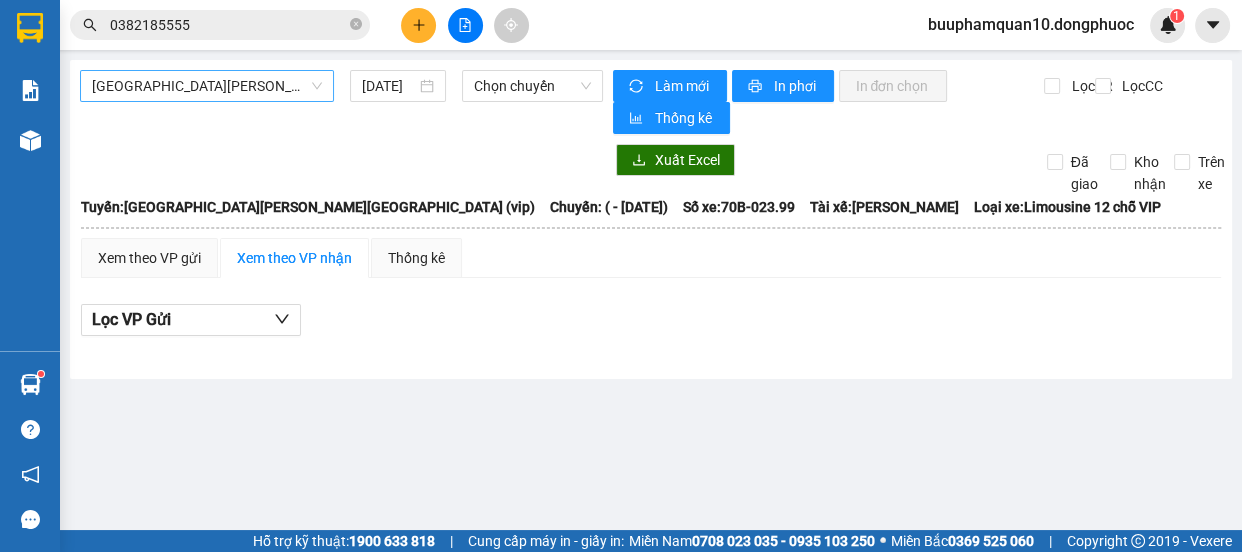 click on "[GEOGRAPHIC_DATA] - [GEOGRAPHIC_DATA] (vip)" at bounding box center [207, 86] 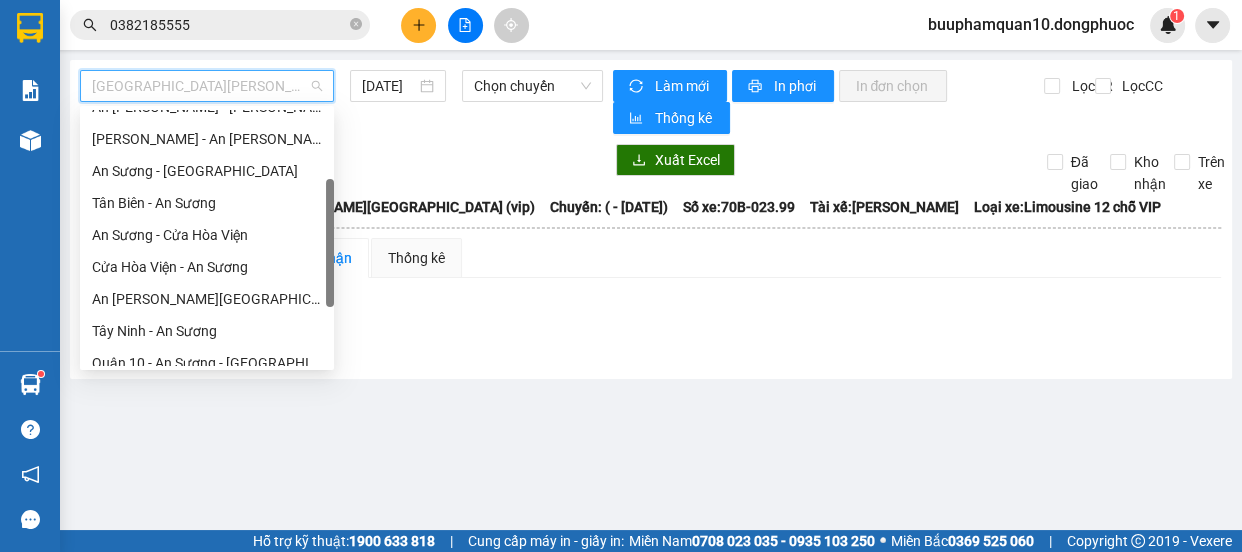 scroll, scrollTop: 287, scrollLeft: 0, axis: vertical 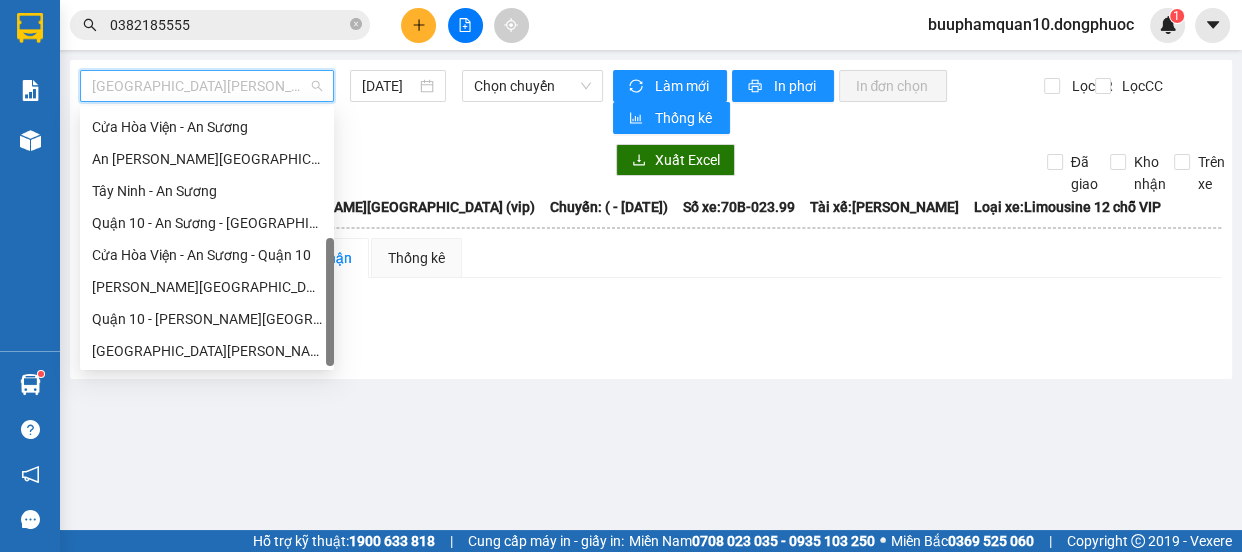drag, startPoint x: 328, startPoint y: 162, endPoint x: 334, endPoint y: 294, distance: 132.13629 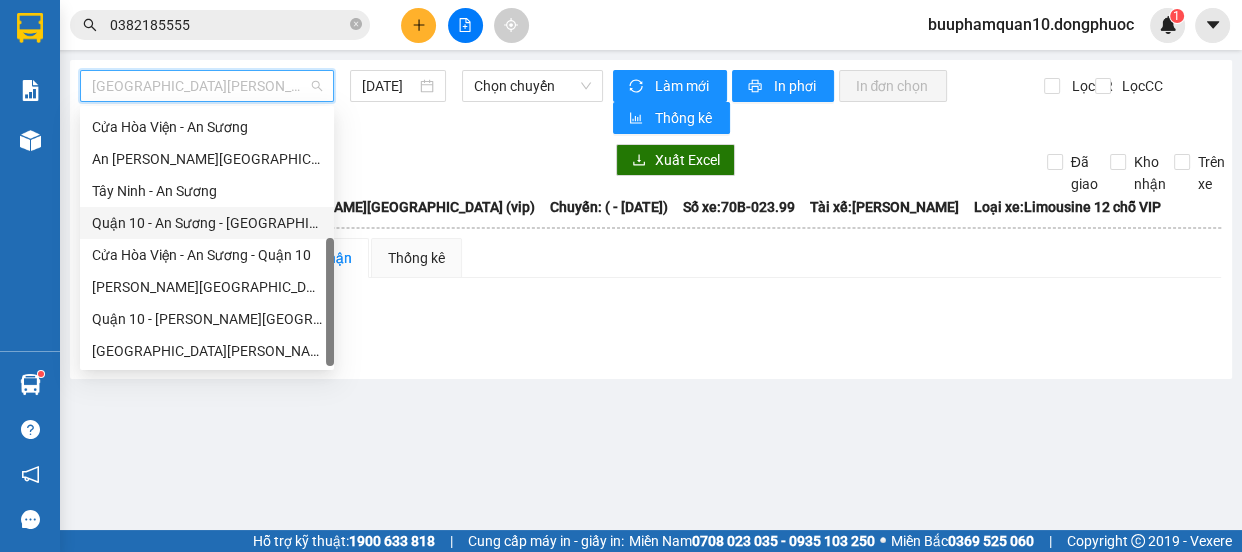 click on "Quận 10 - An Sương - [GEOGRAPHIC_DATA]" at bounding box center (207, 223) 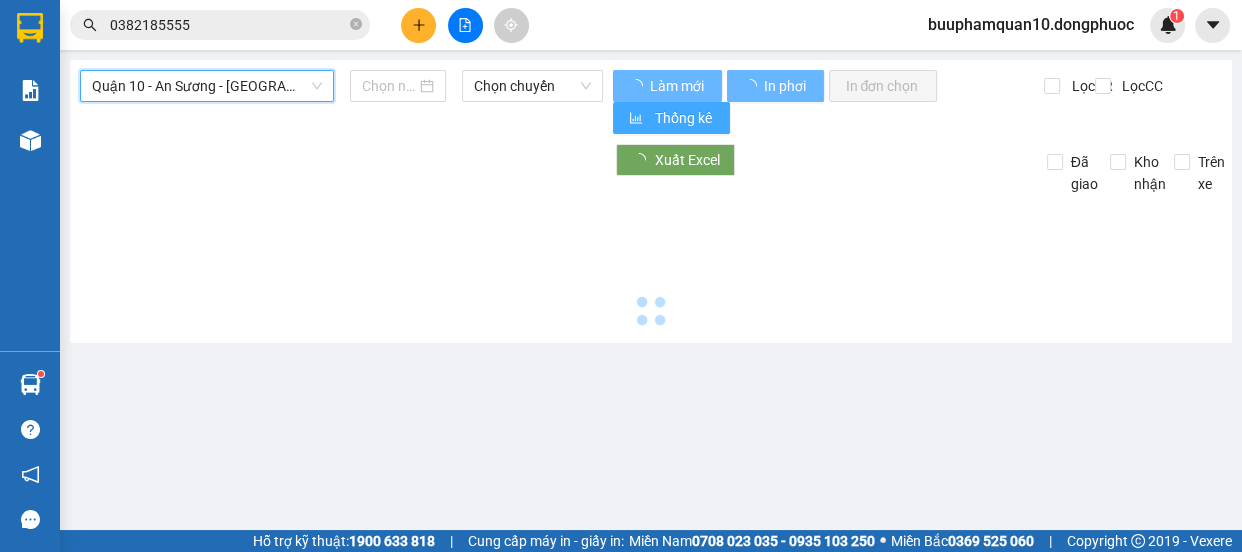 type on "[DATE]" 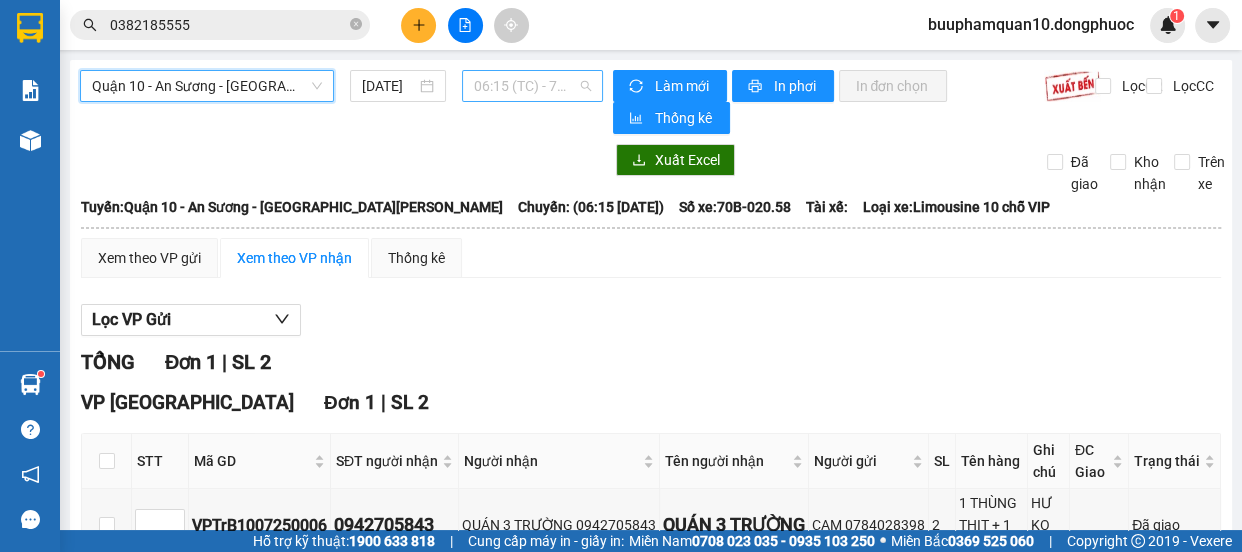 click on "06:15   (TC)   - 70B-020.58" at bounding box center [532, 86] 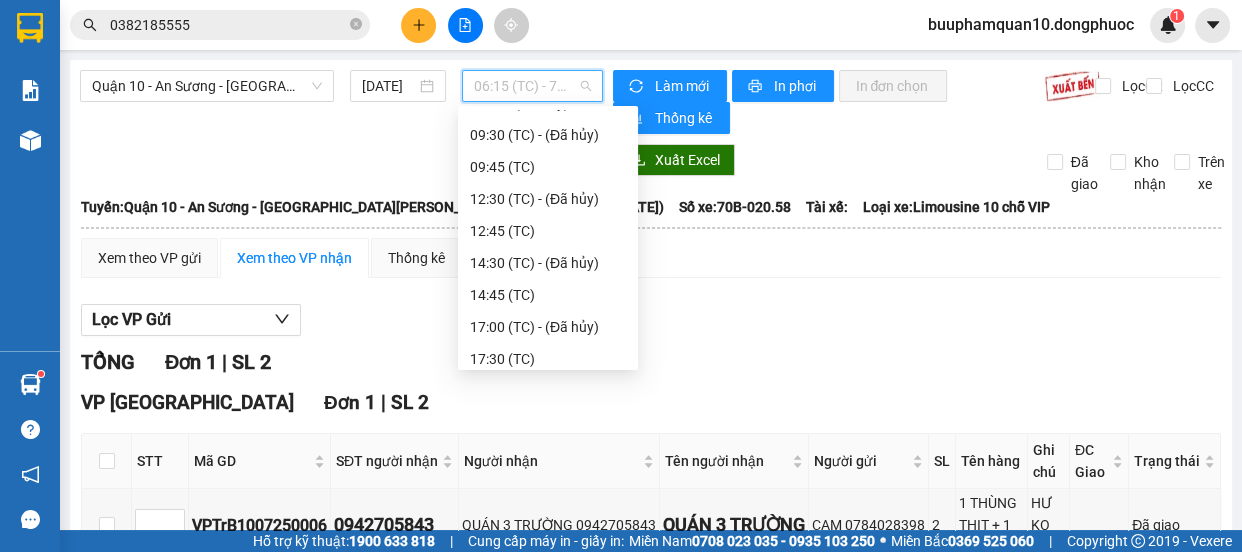 scroll, scrollTop: 223, scrollLeft: 0, axis: vertical 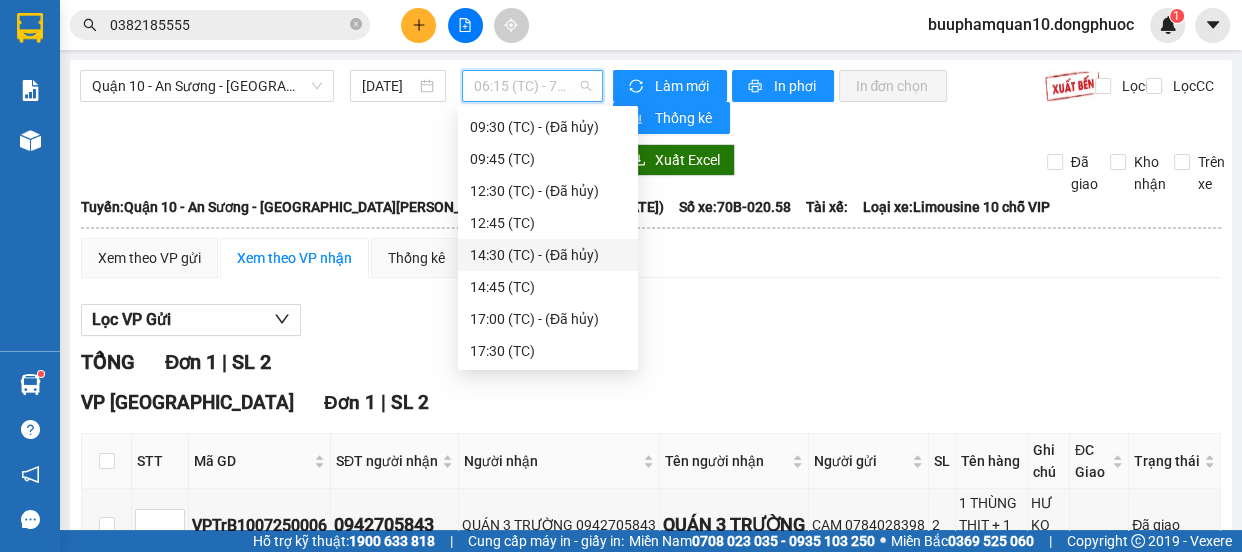 click on "14:30   (TC)   - (Đã hủy)" at bounding box center [548, 255] 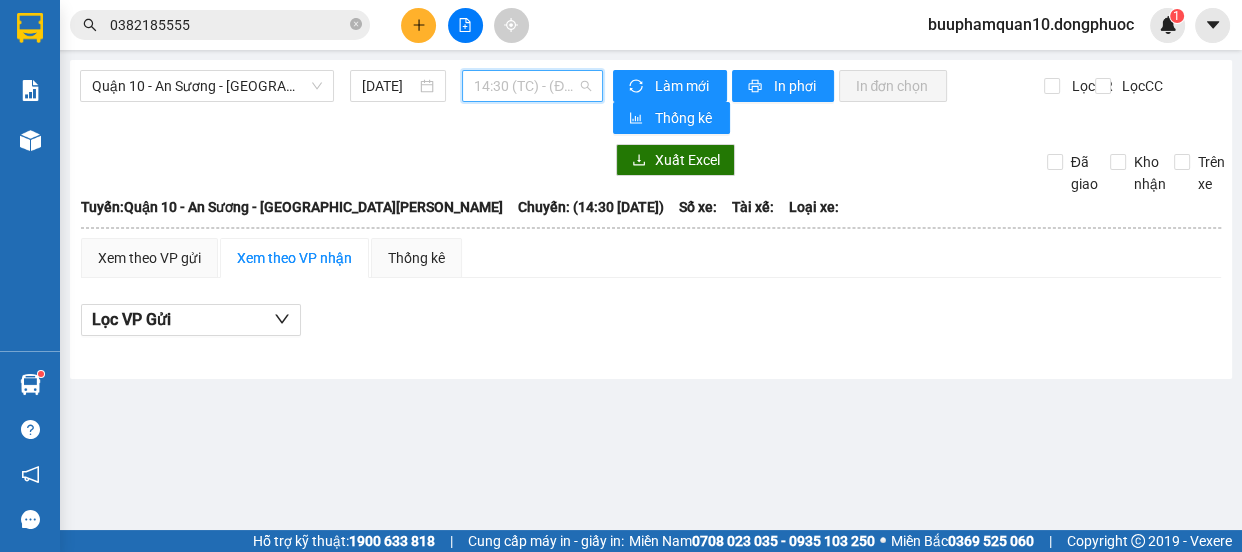 click on "14:30   (TC)   - (Đã hủy)" at bounding box center [532, 86] 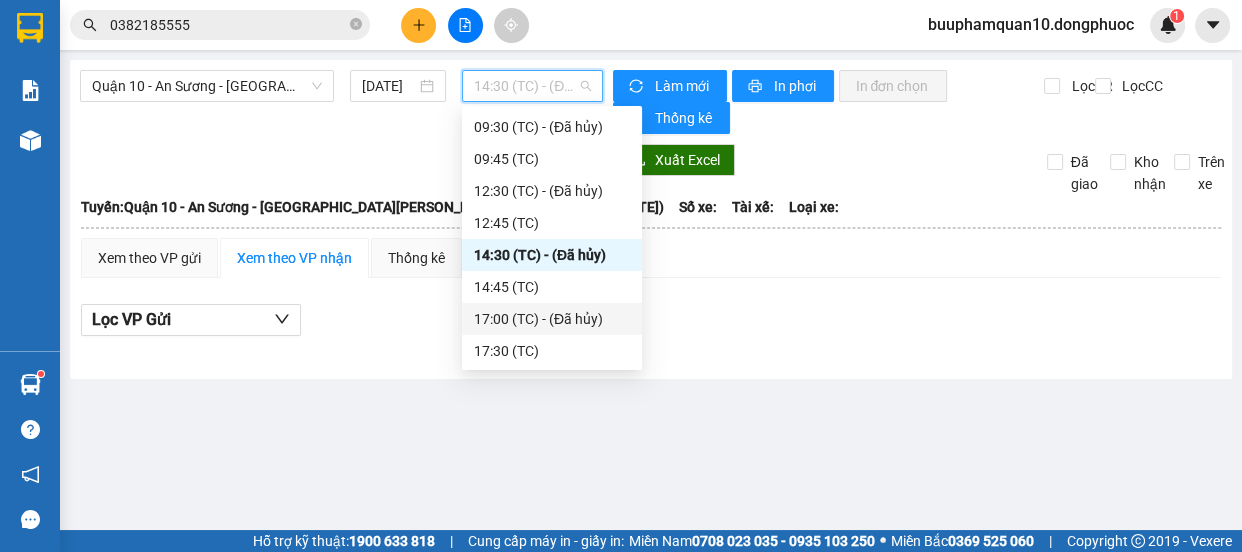 click on "17:00   (TC)   - (Đã hủy)" at bounding box center (552, 319) 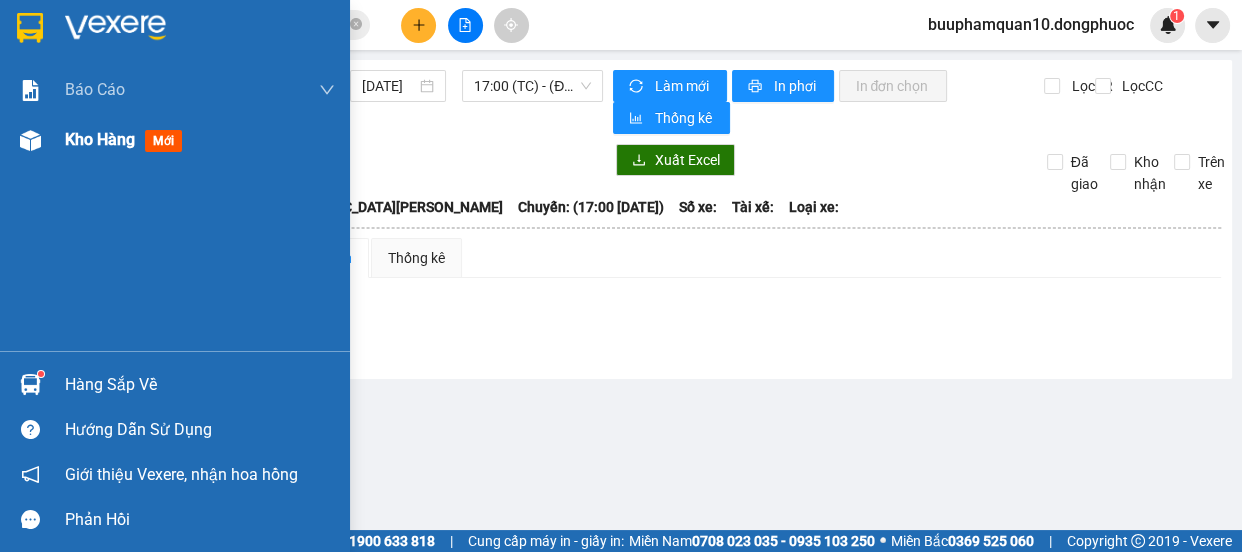 click on "Kho hàng mới" at bounding box center [175, 140] 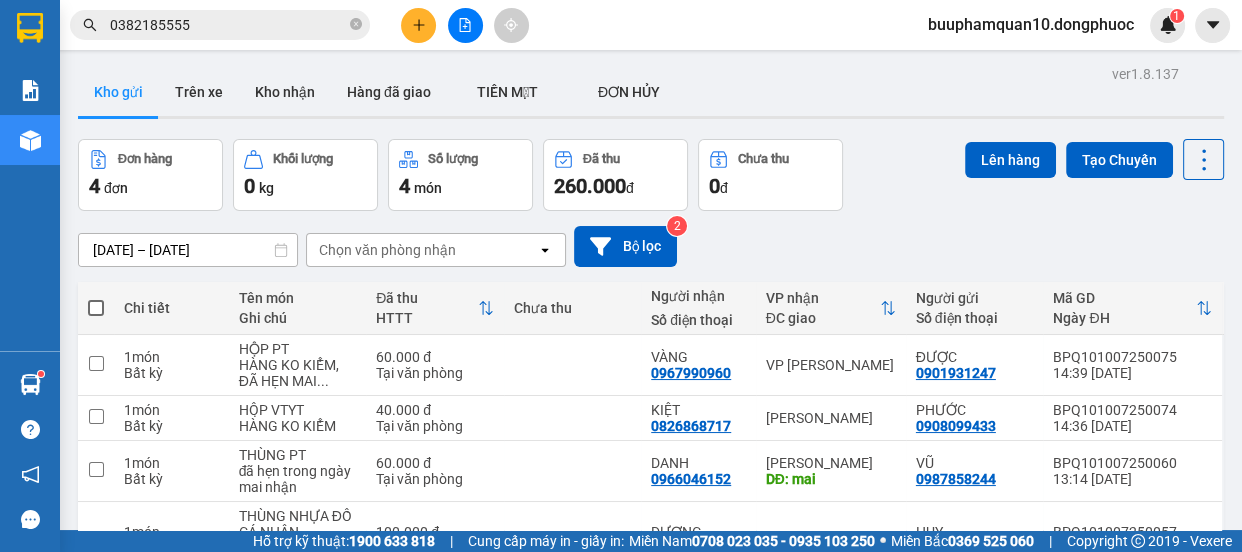 click at bounding box center (418, 25) 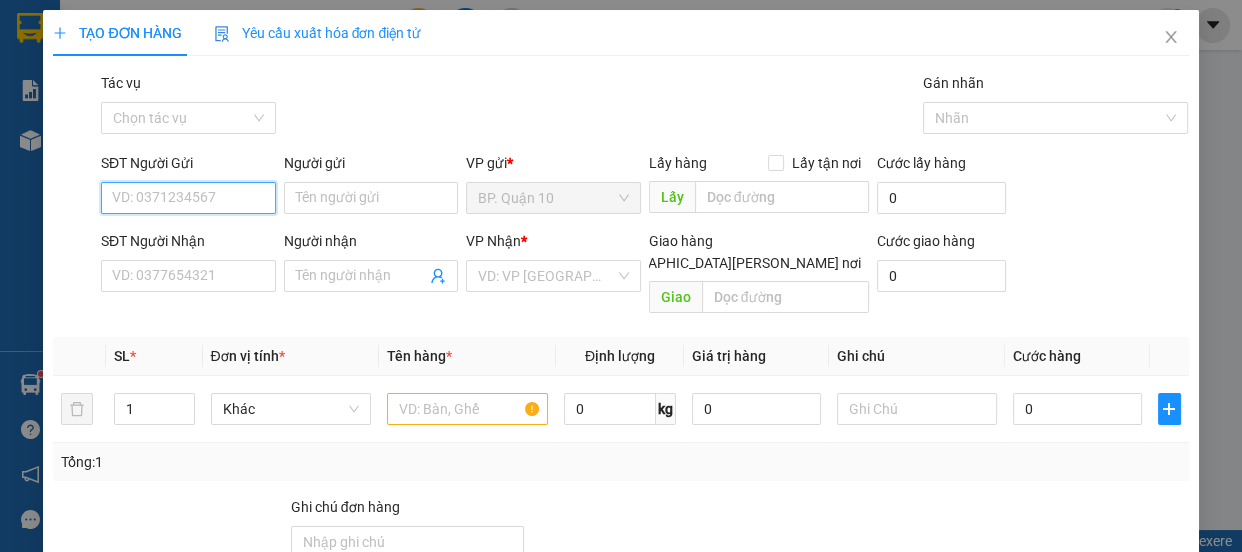 click on "SĐT Người Gửi" at bounding box center [188, 198] 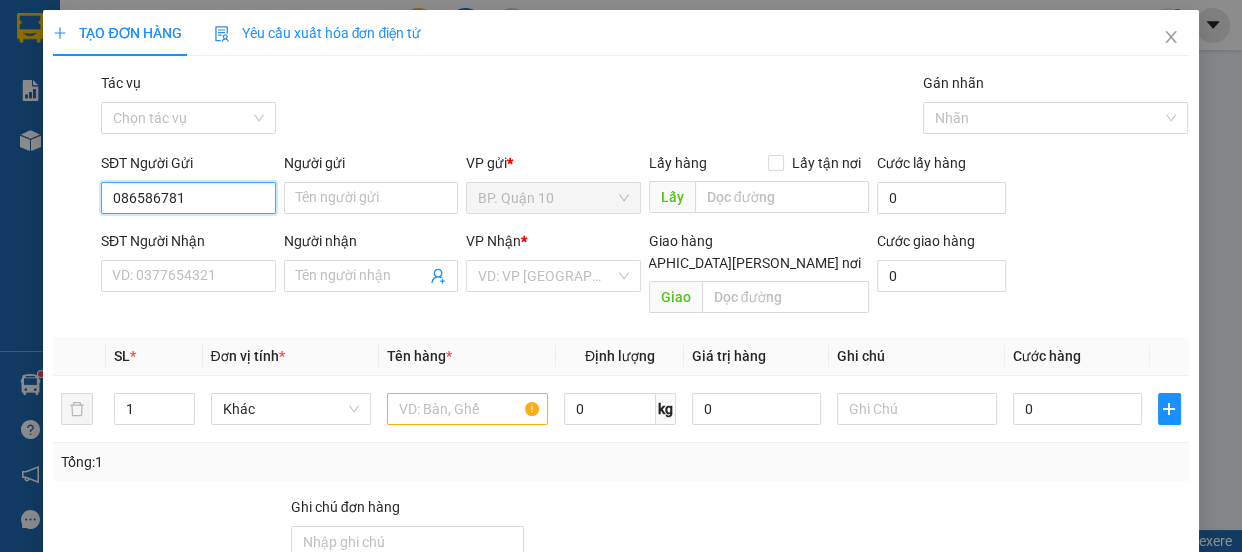 type on "0865867811" 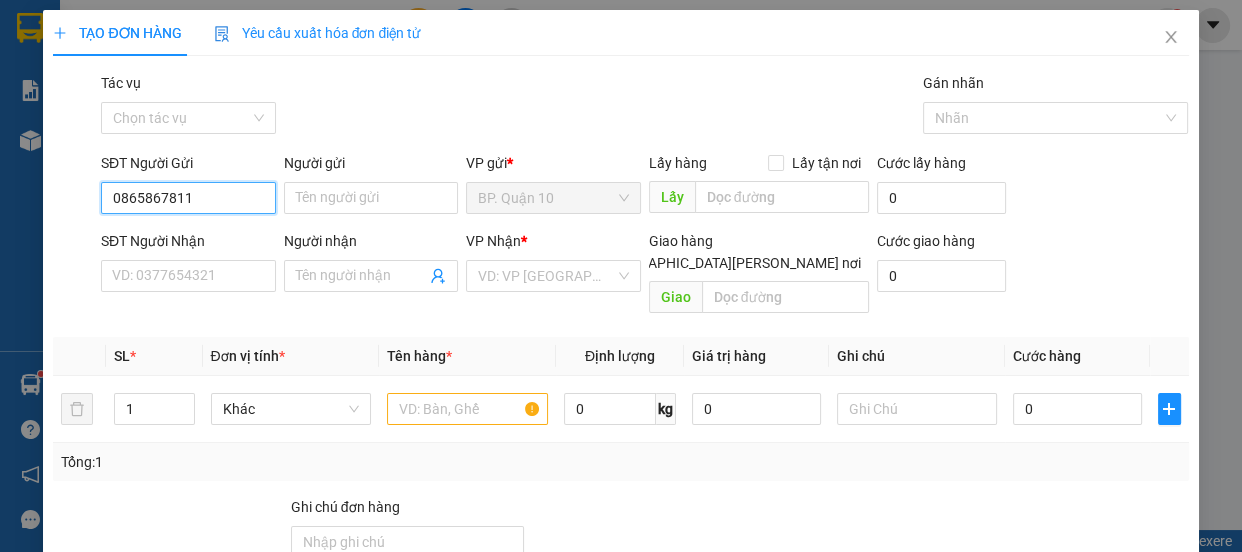 click on "0865867811" at bounding box center [188, 198] 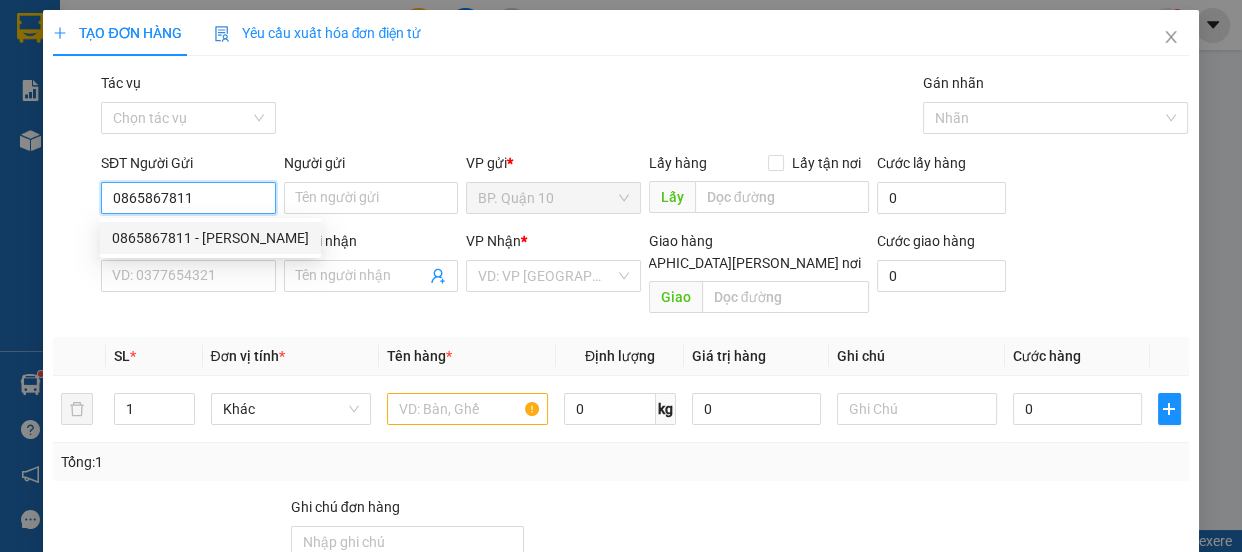 click on "0865867811 - DUY" at bounding box center (210, 238) 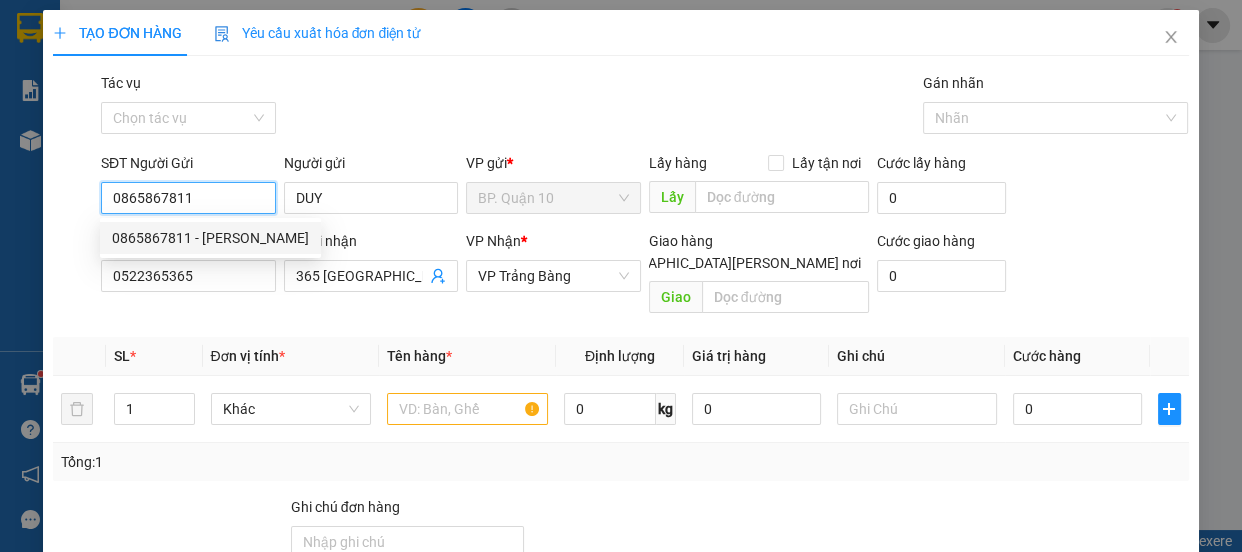 type on "100.000" 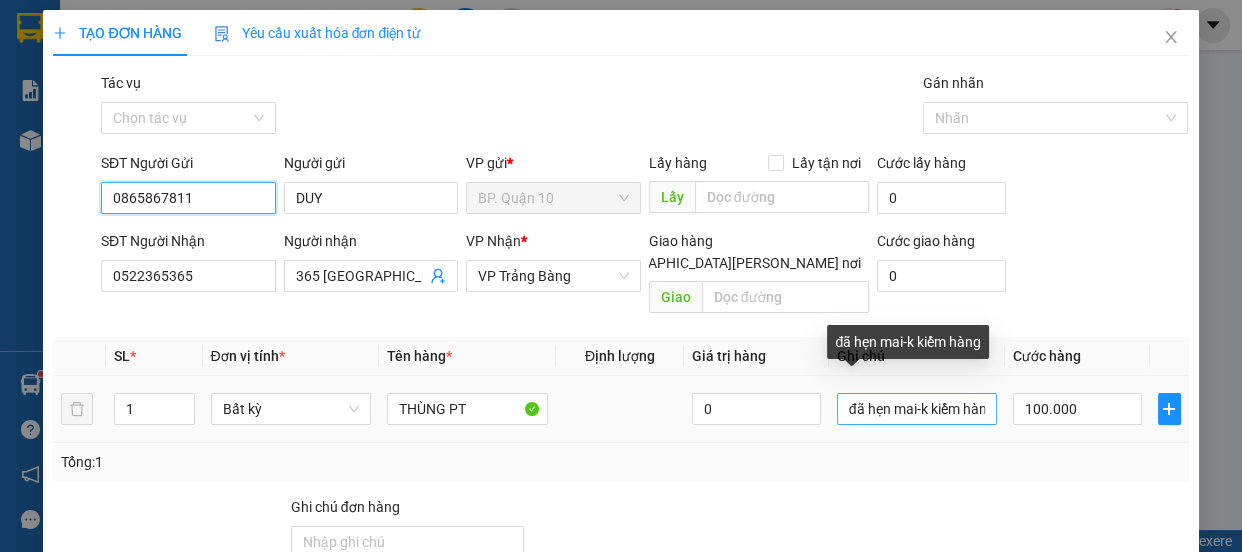 type on "0865867811" 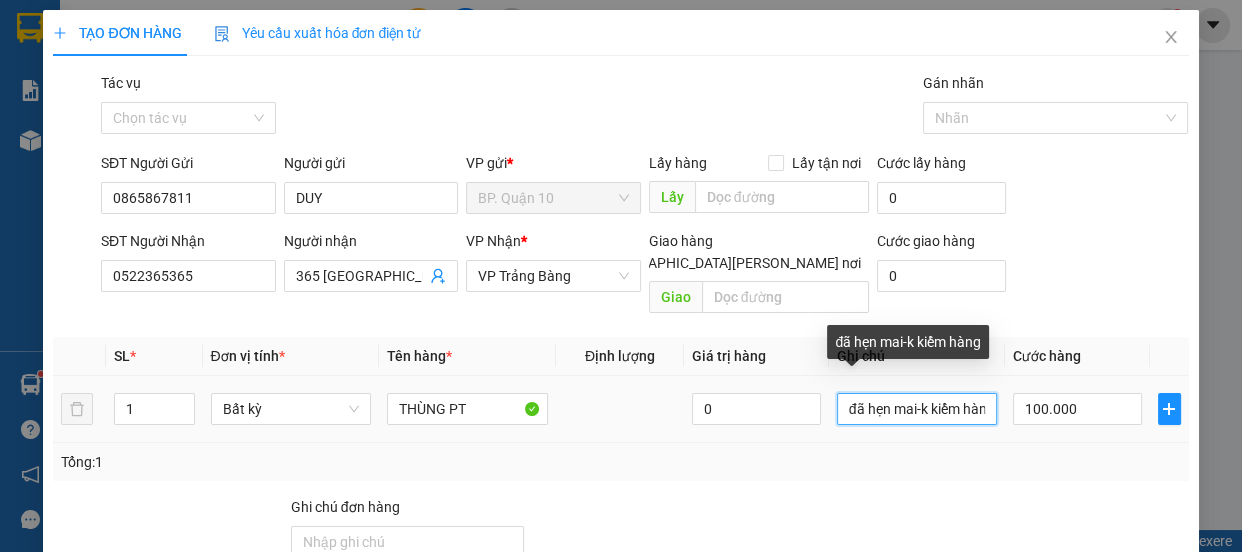 click on "đã hẹn mai-k kiểm hàng" at bounding box center [917, 409] 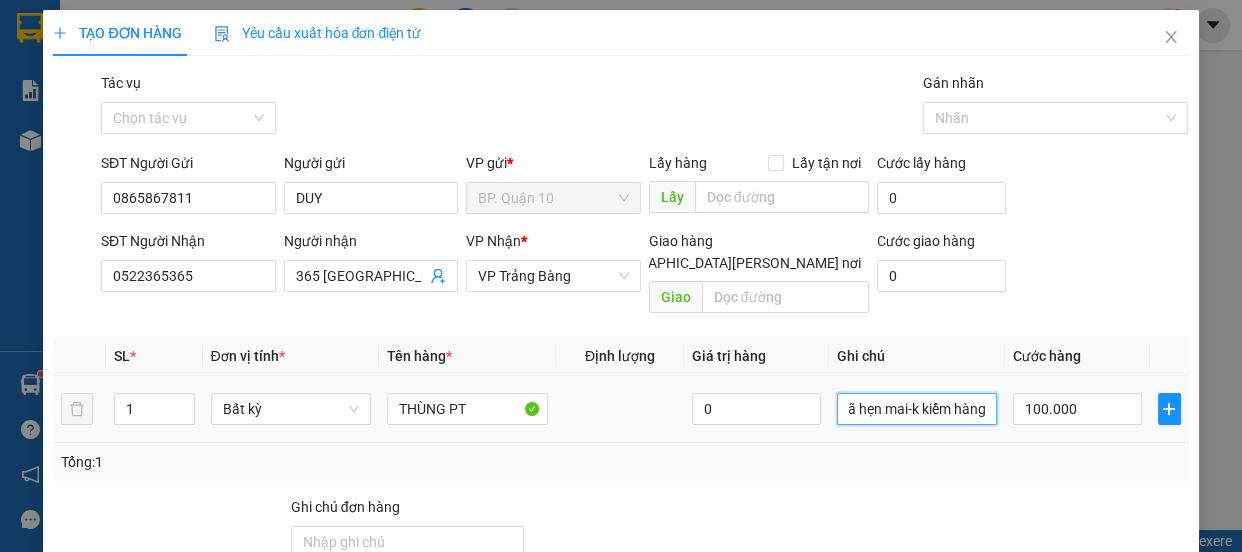 drag, startPoint x: 839, startPoint y: 392, endPoint x: 1170, endPoint y: 419, distance: 332.0994 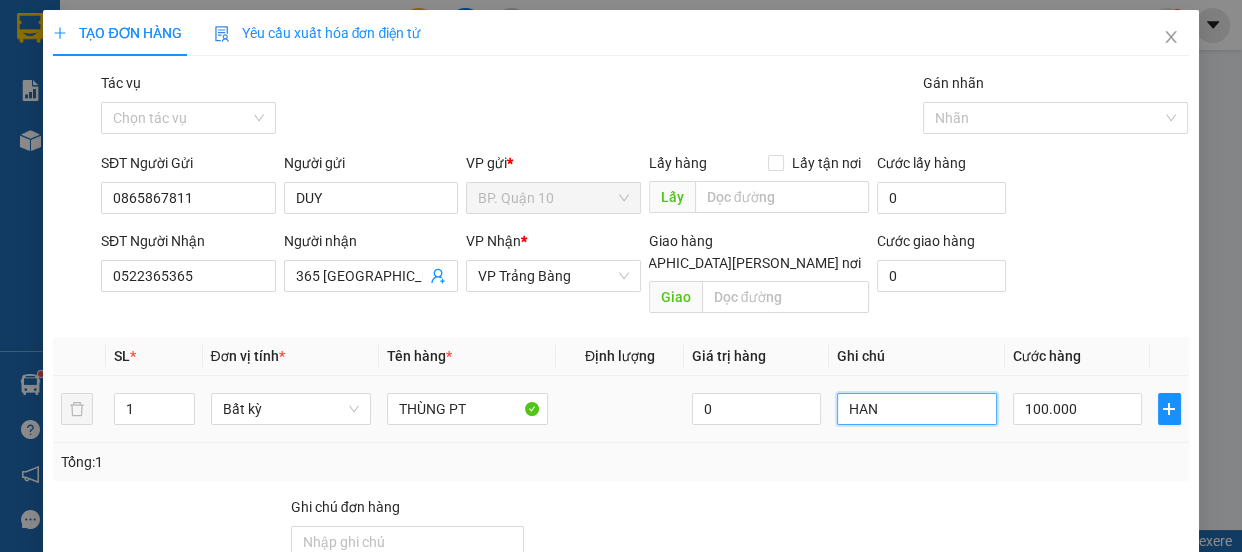 scroll, scrollTop: 0, scrollLeft: 0, axis: both 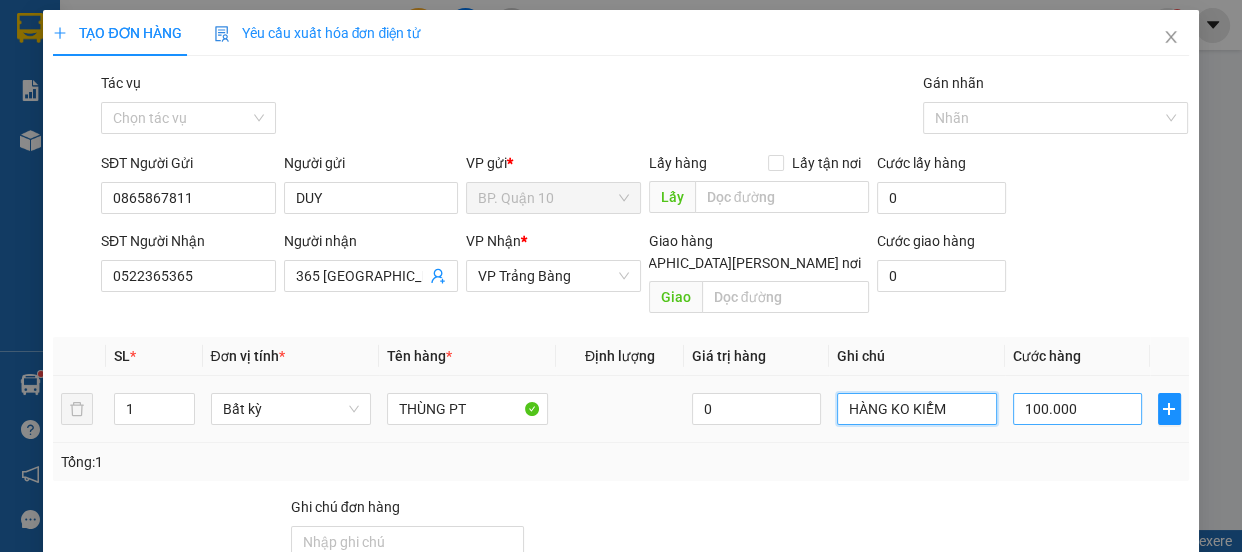 type on "HÀNG KO KIỂM" 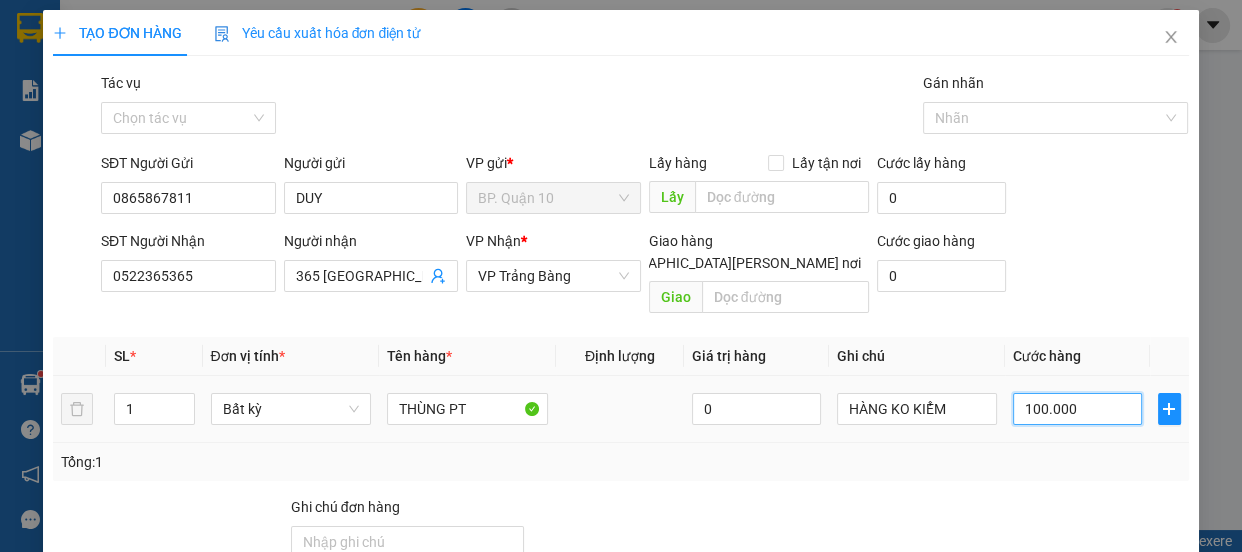 click on "100.000" at bounding box center [1077, 409] 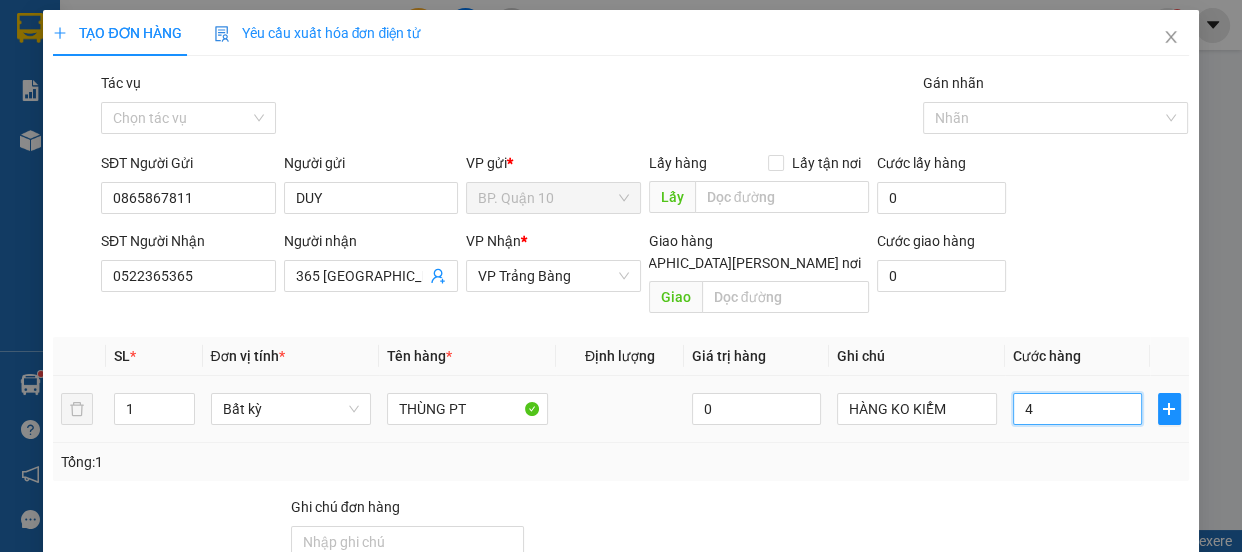 type on "4" 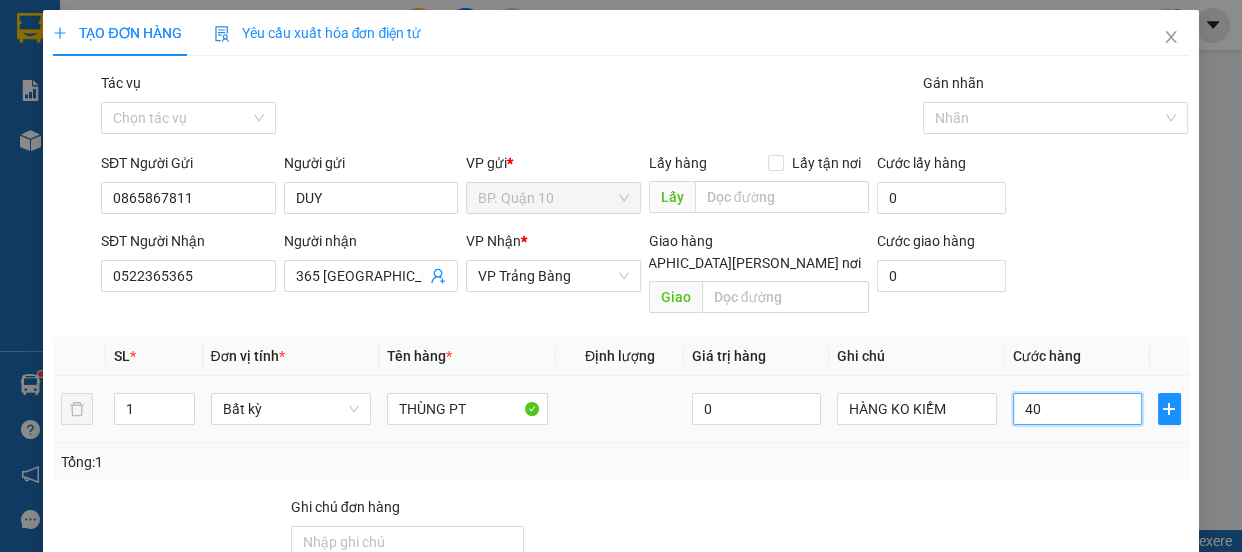 type on "40" 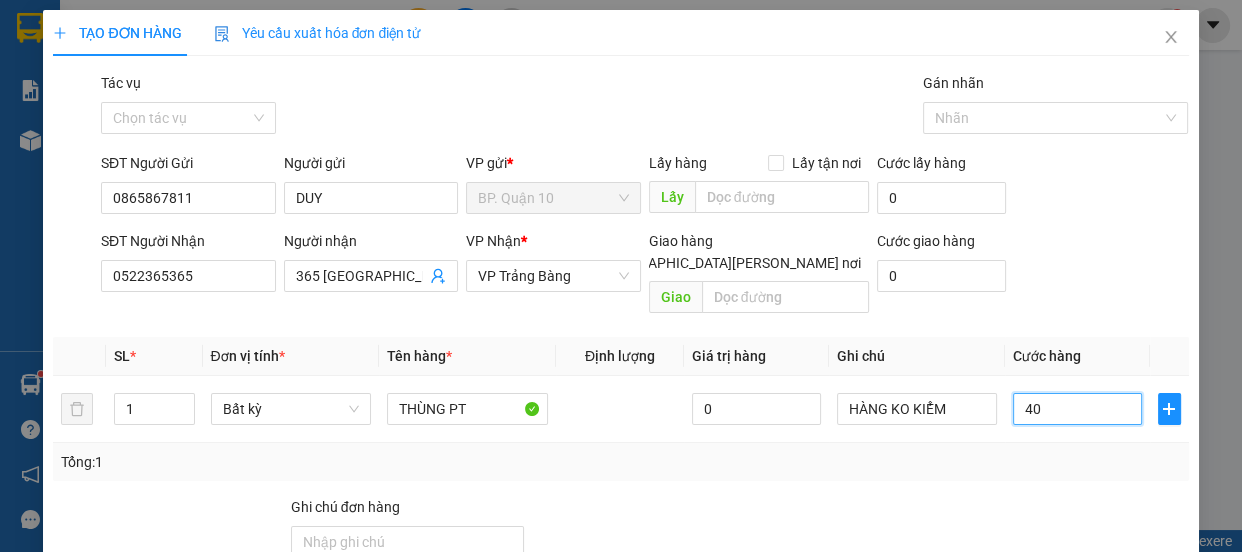 type on "40" 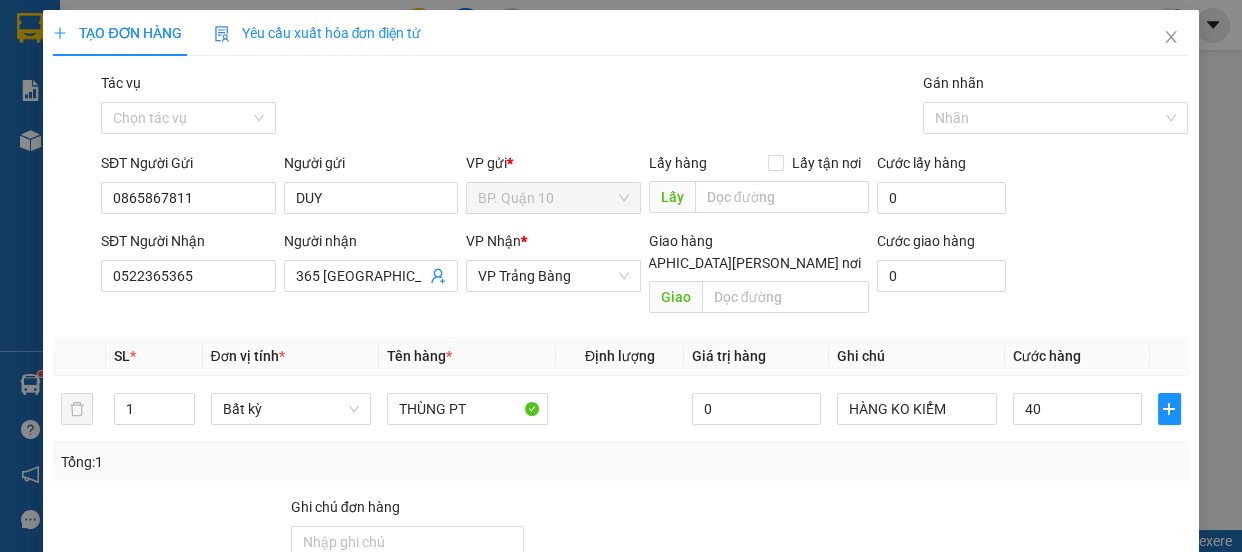 type on "40.000" 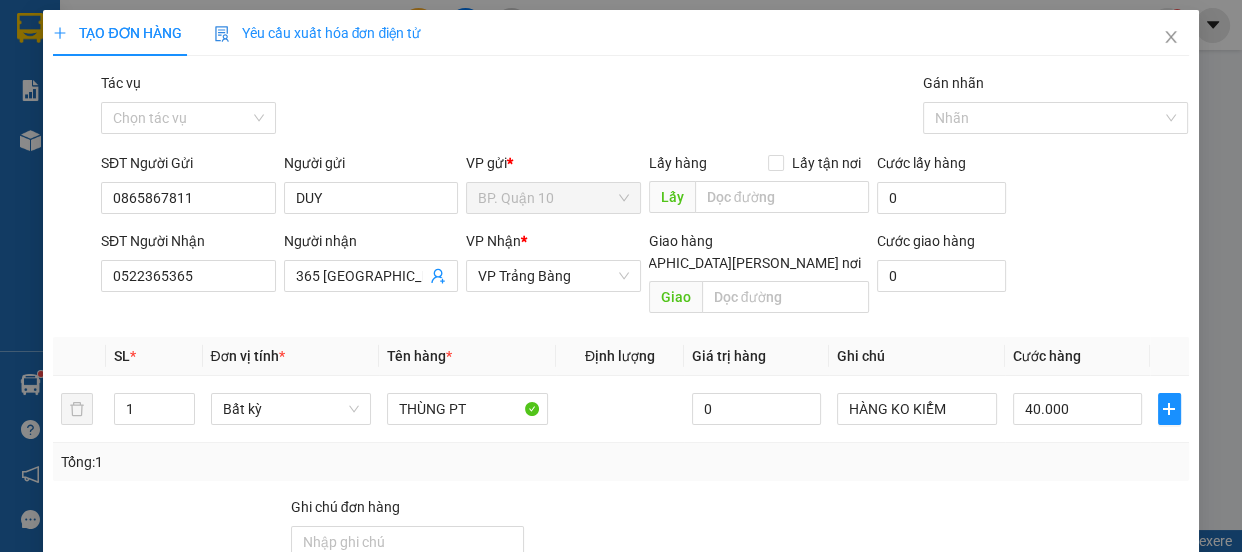 click at bounding box center (1096, 531) 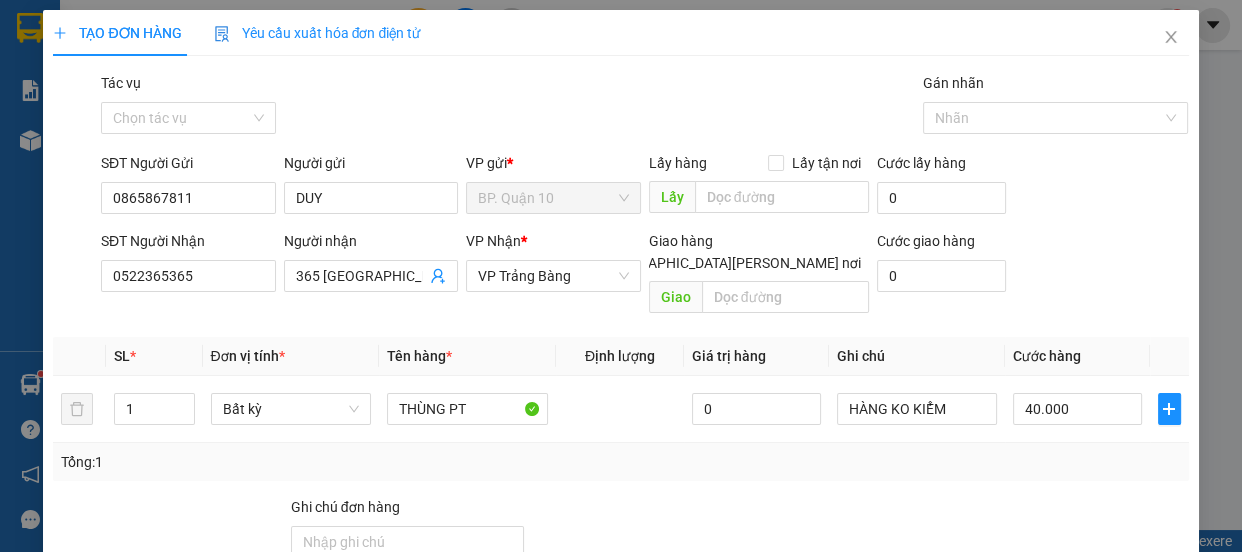 scroll, scrollTop: 187, scrollLeft: 0, axis: vertical 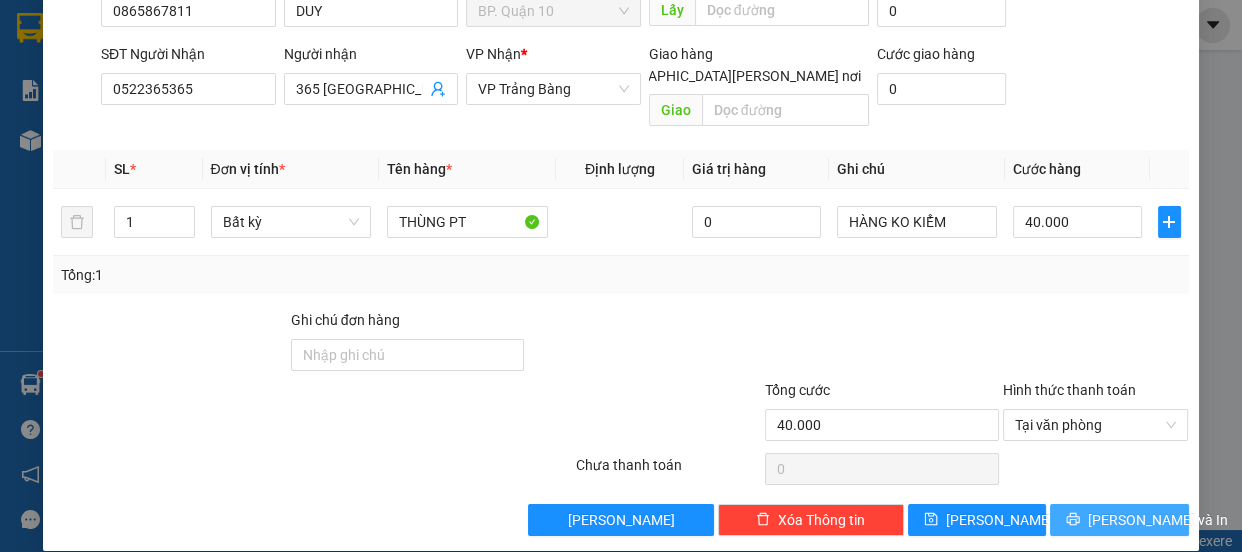 click on "[PERSON_NAME] và In" at bounding box center [1158, 520] 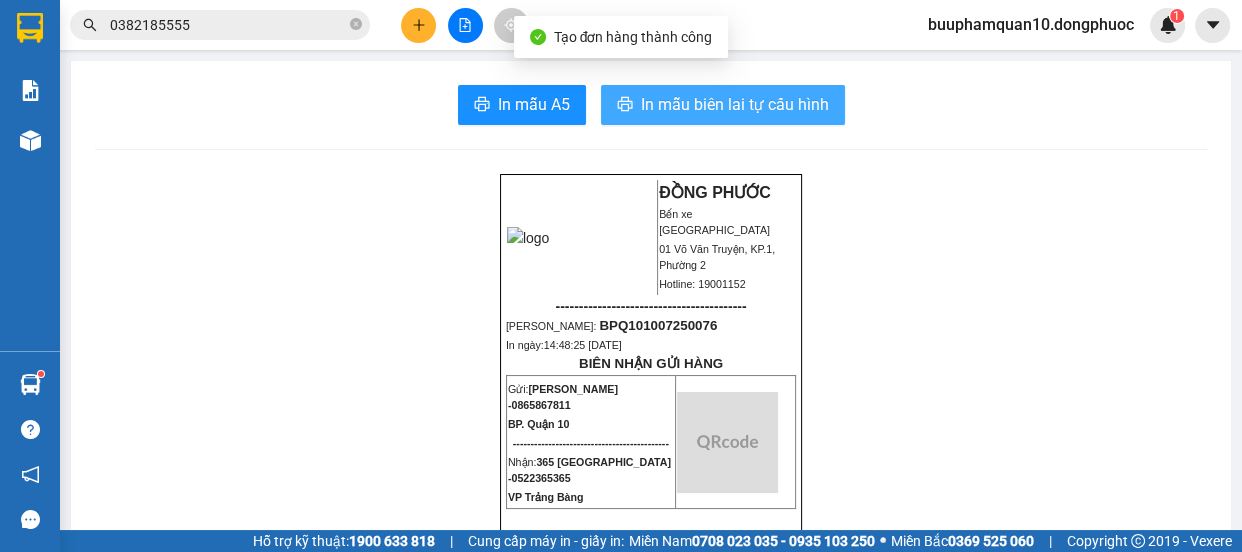 click 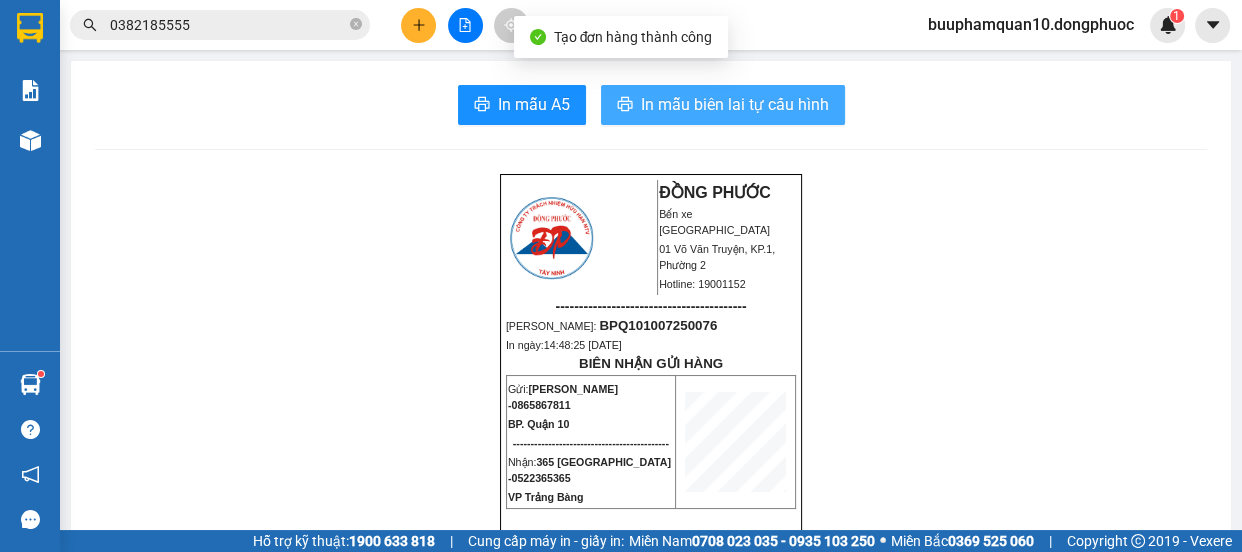 scroll, scrollTop: 0, scrollLeft: 0, axis: both 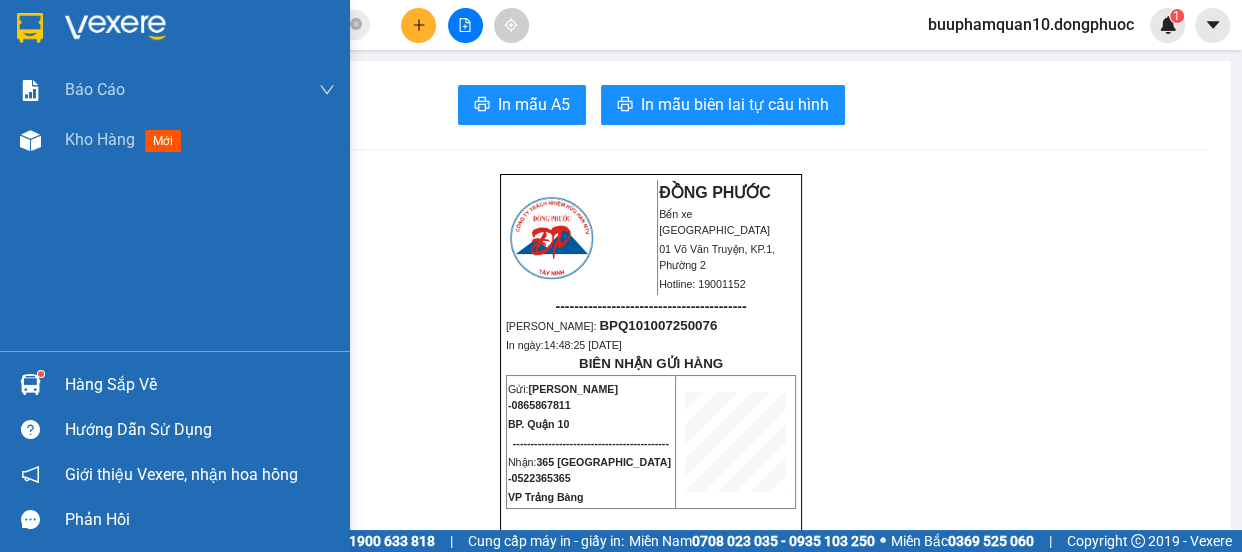 click at bounding box center (30, 384) 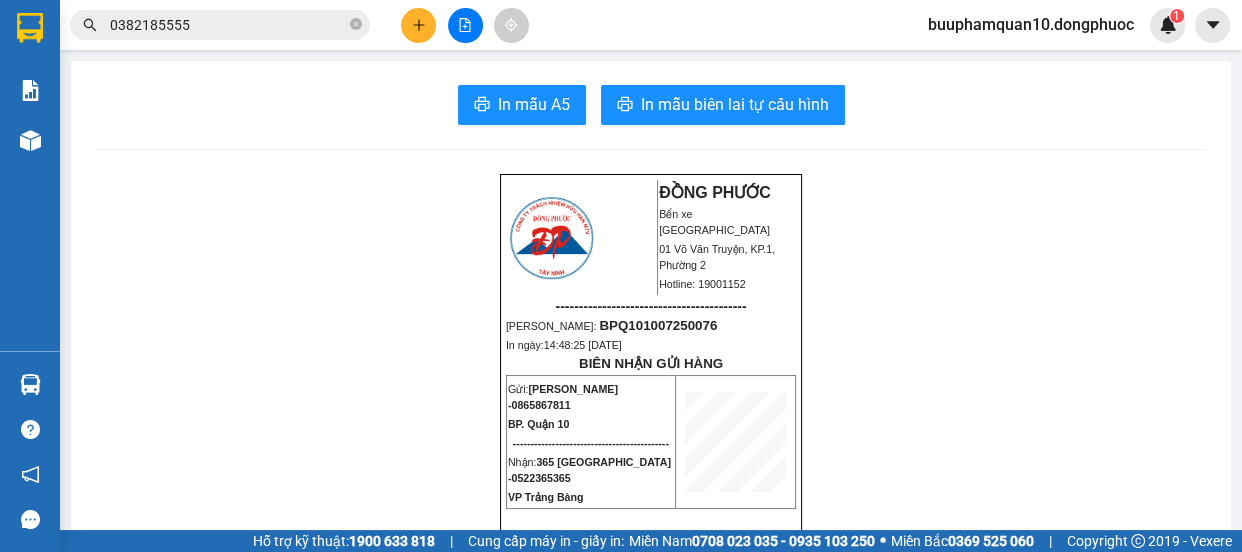 click on "Kết quả tìm kiếm ( 3 )  Bộ lọc  Mã ĐH Trạng thái Món hàng Tổng cước Chưa cước Nhãn Người gửi VP Gửi Người nhận VP Nhận VPTrB1007250029 10:17 - 10/07 VP Nhận   70B-020.50 12:53 - 10/07 LK DIEN TU SL:  1 40.000 0865562662 CƯỜNG VP Trảng Bàng 0382185555 TRƯỜNG BP. Quận 10 BPQ100207250119 17:49 - 02/07 Đã giao   13:55 - 03/07 HỘP LK SL:  1 40.000 0382185555 TRƯỜNG BP. Quận 10 0858318595 CƯỜNG VP Trảng Bàng BPQ102402250095 14:40 - 24/02 Đã giao   18:10 - 24/02 HỘP LK SL:  1 40.000 0382185555 TRƯỜNG BP. Quận 10 0949171717 PHI Hòa Thành 1 0382185555 buuphamquan10.dongphuoc 1     Báo cáo Mẫu 1: Báo cáo dòng tiền theo nhân viên Mẫu 1: Báo cáo dòng tiền theo nhân viên (VP) Mẫu 2: Doanh số tạo đơn theo Văn phòng, nhân viên - Trạm     Kho hàng mới Hàng sắp về Hướng dẫn sử dụng Giới thiệu Vexere, nhận hoa hồng Phản hồi Phần mềm hỗ trợ bạn tốt chứ? In mẫu A5" at bounding box center (621, 276) 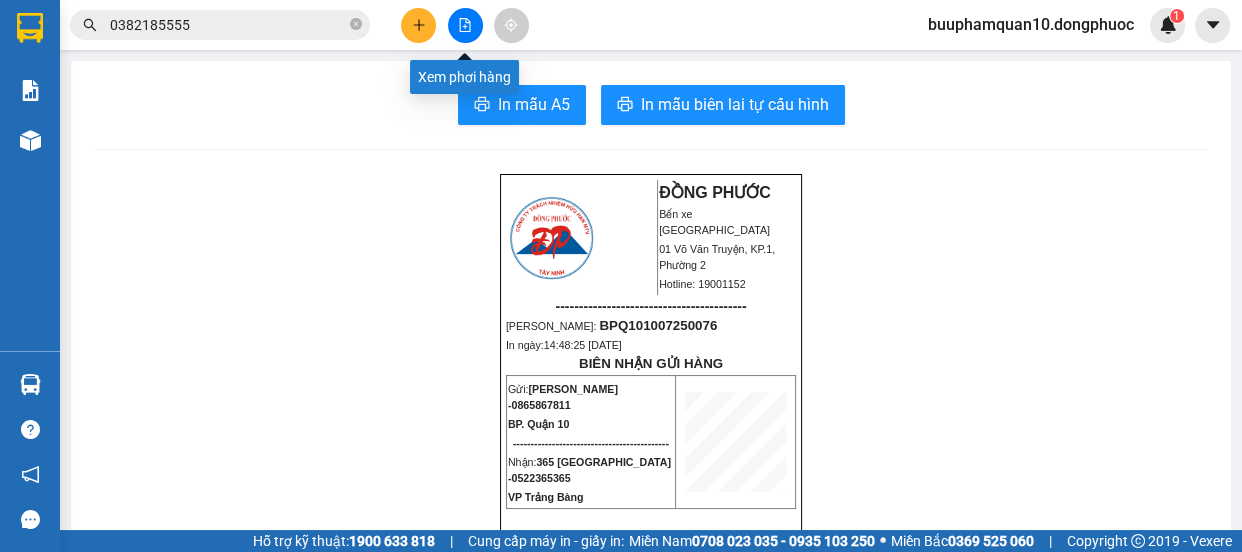 click at bounding box center (465, 25) 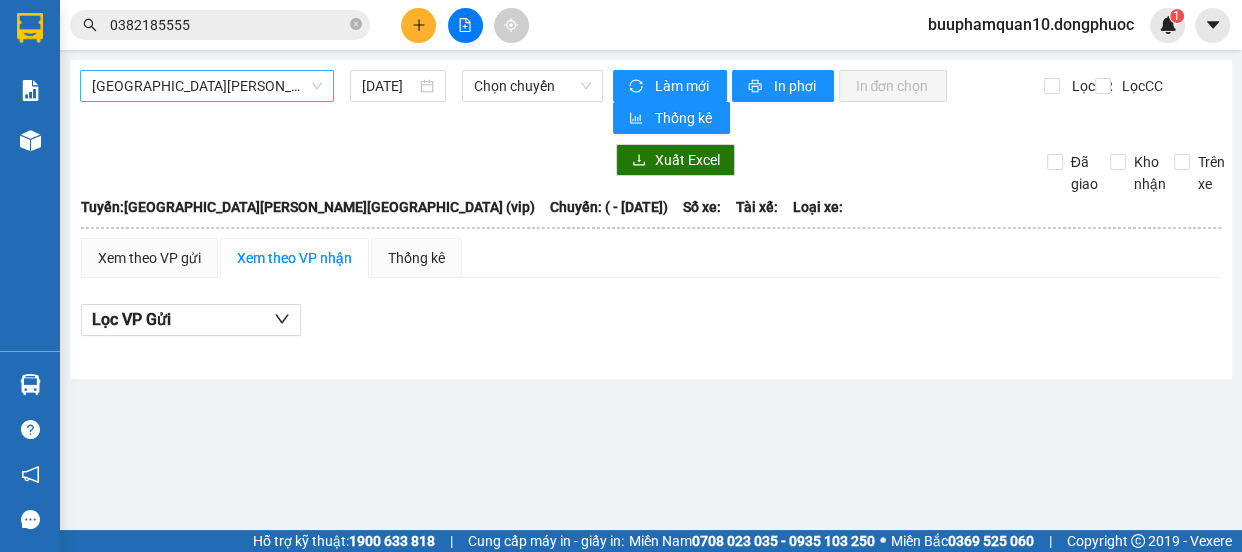 click on "[GEOGRAPHIC_DATA] - [GEOGRAPHIC_DATA] (vip)" at bounding box center (207, 86) 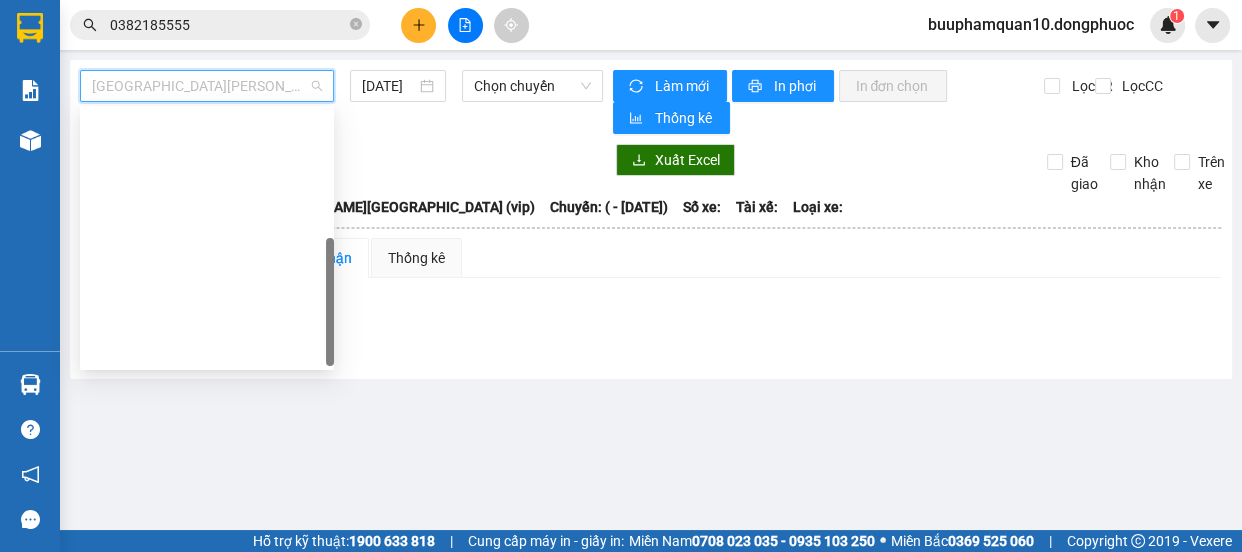 scroll, scrollTop: 287, scrollLeft: 0, axis: vertical 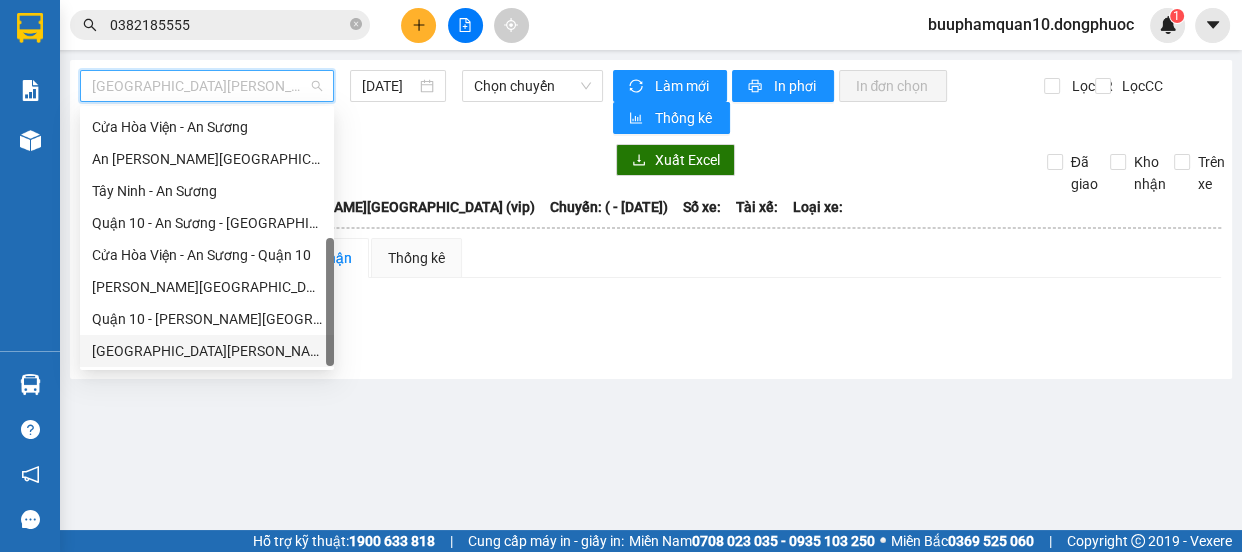 click on "[GEOGRAPHIC_DATA] - [GEOGRAPHIC_DATA] (vip)" at bounding box center [207, 351] 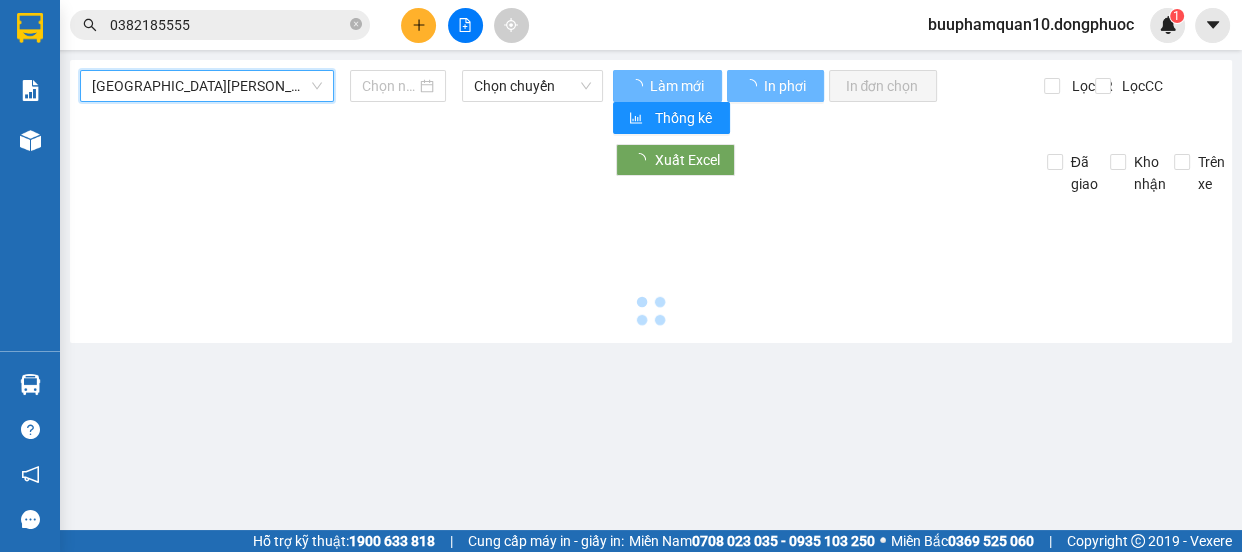 type on "[DATE]" 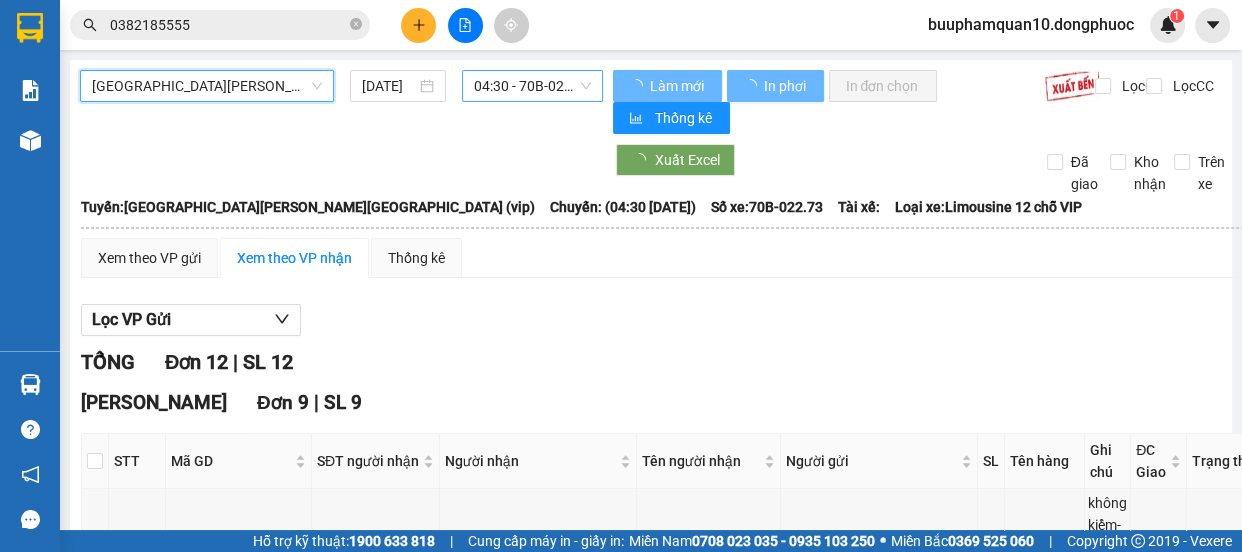 click on "04:30     - 70B-022.73" at bounding box center (532, 86) 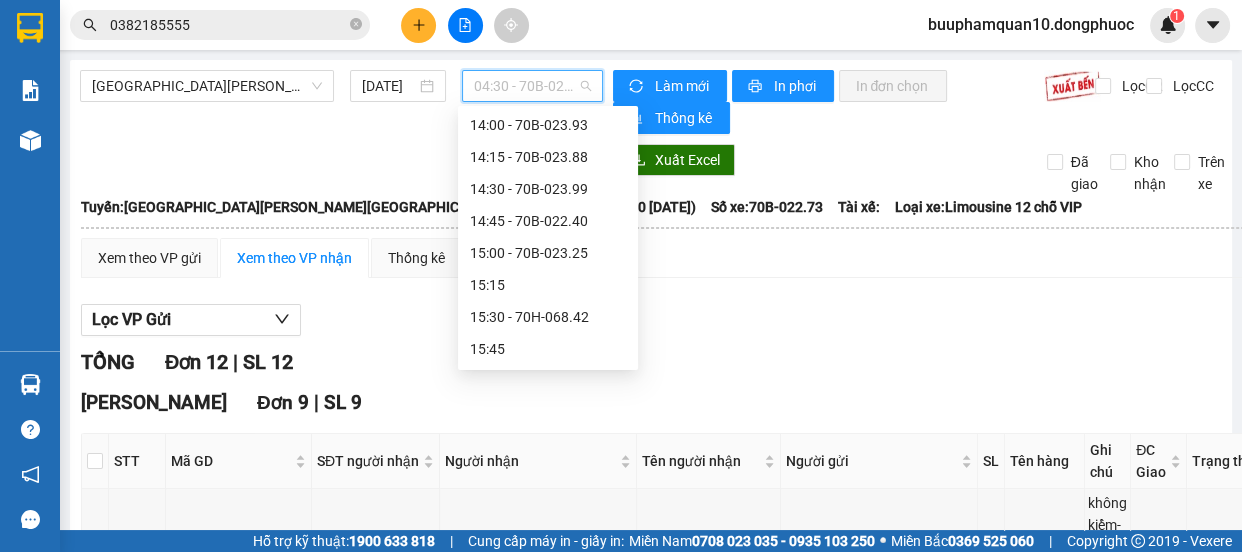 scroll, scrollTop: 1283, scrollLeft: 0, axis: vertical 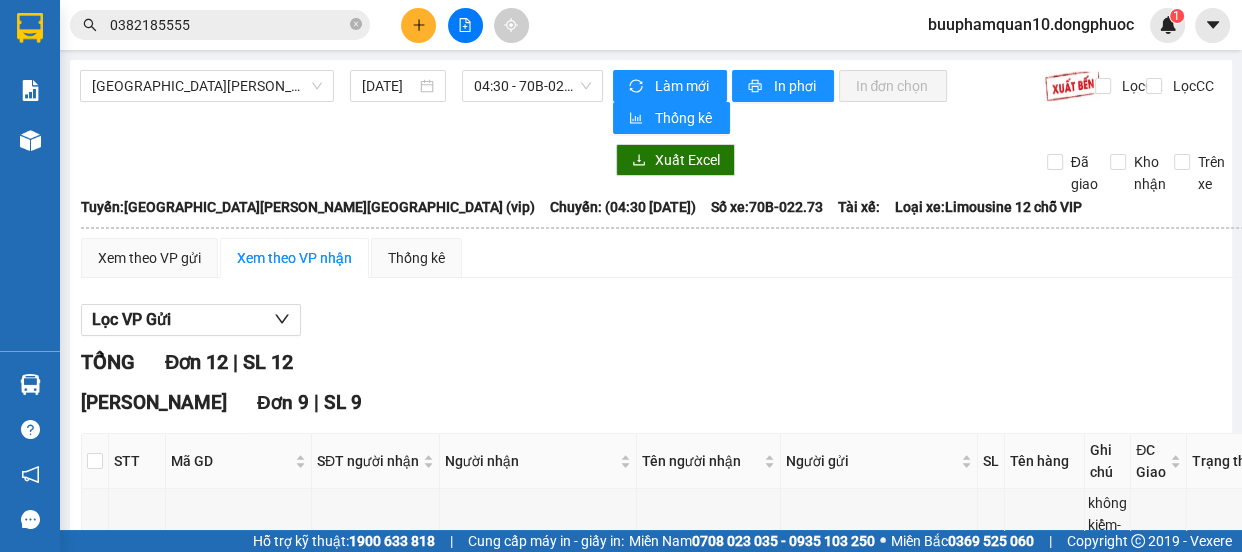 click on "Xem theo VP gửi Xem theo VP nhận Thống kê" at bounding box center (680, 258) 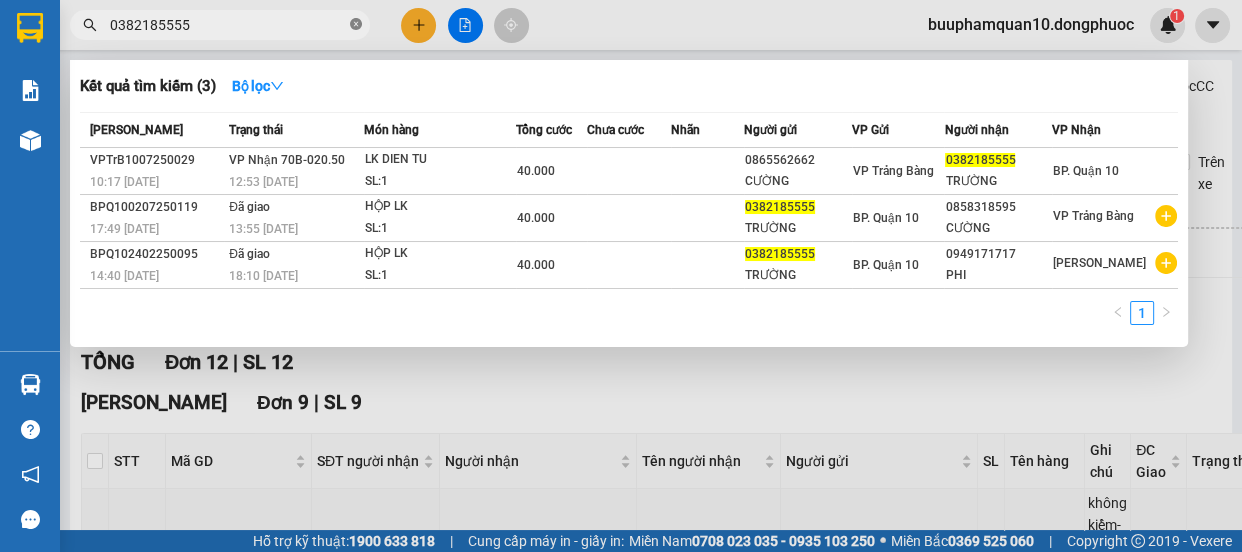 click 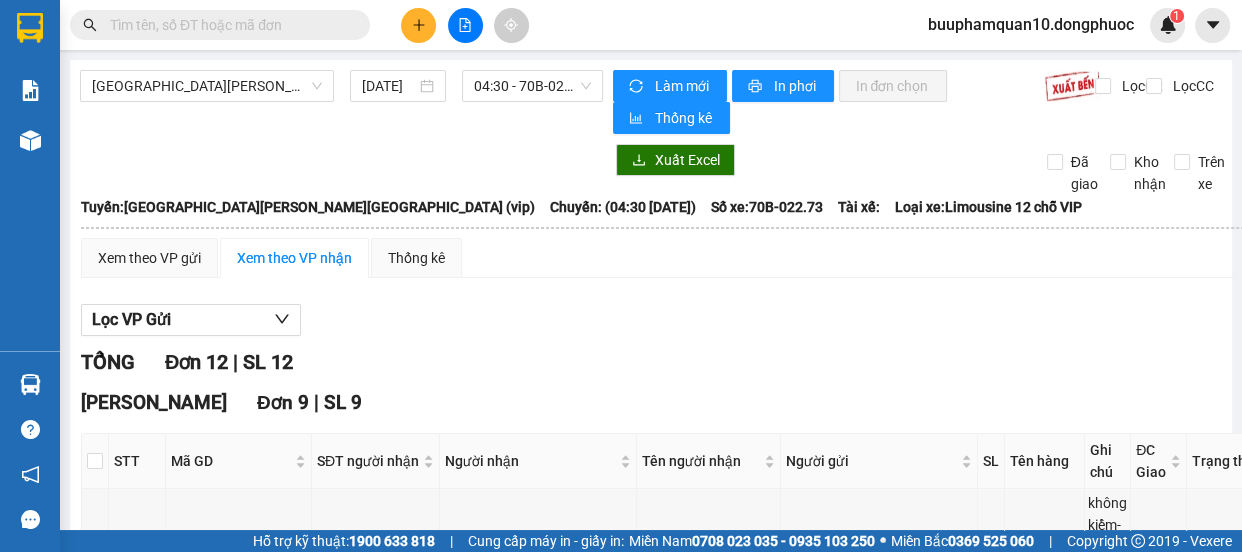 click at bounding box center (228, 25) 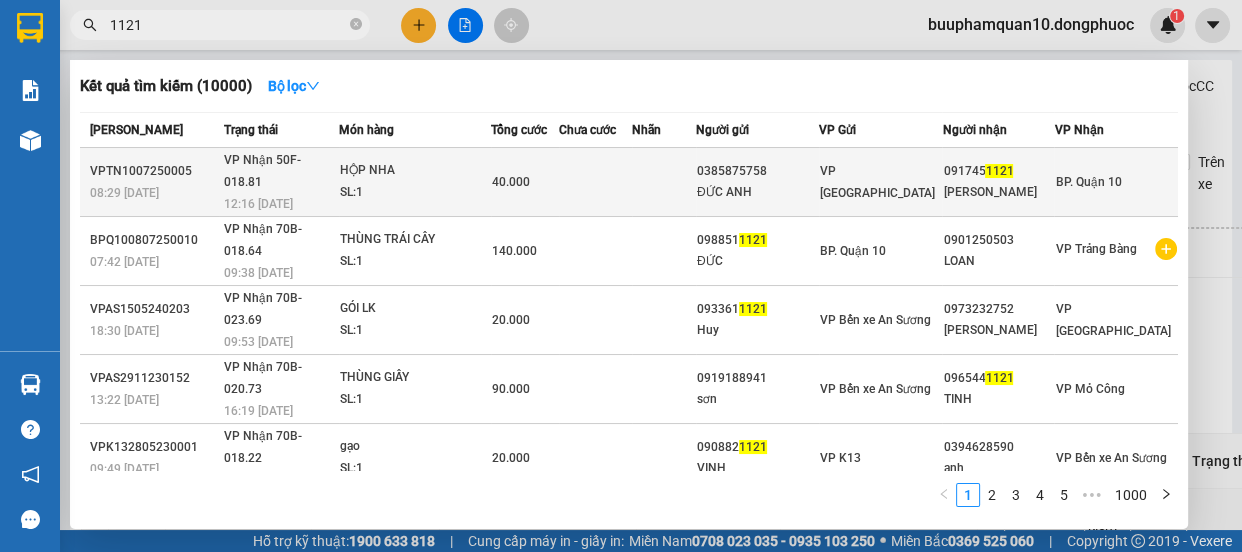 type on "1121" 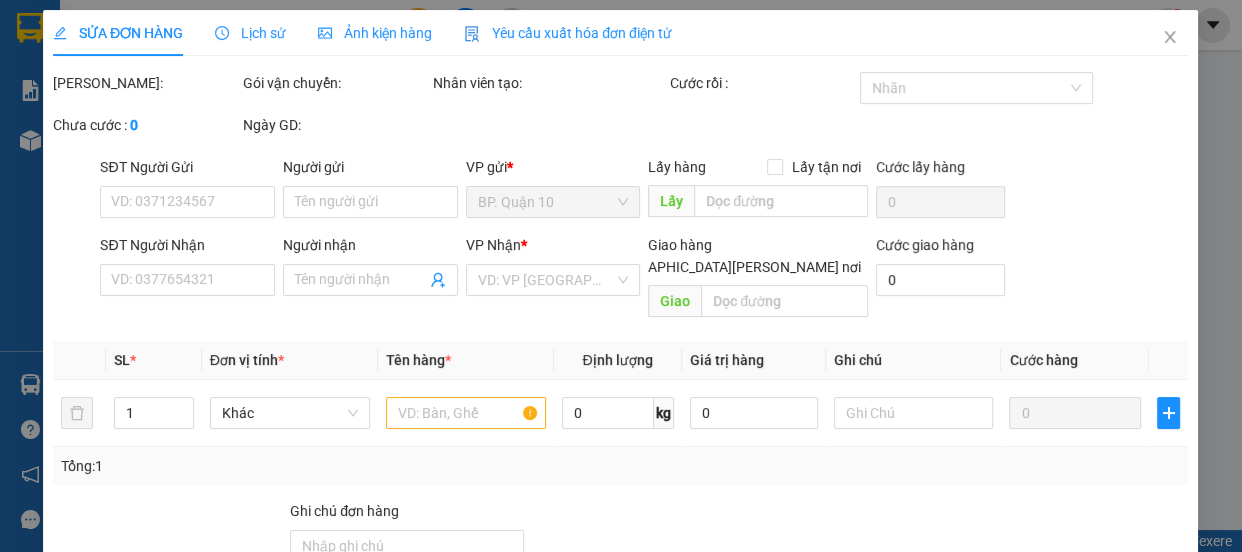type on "0385875758" 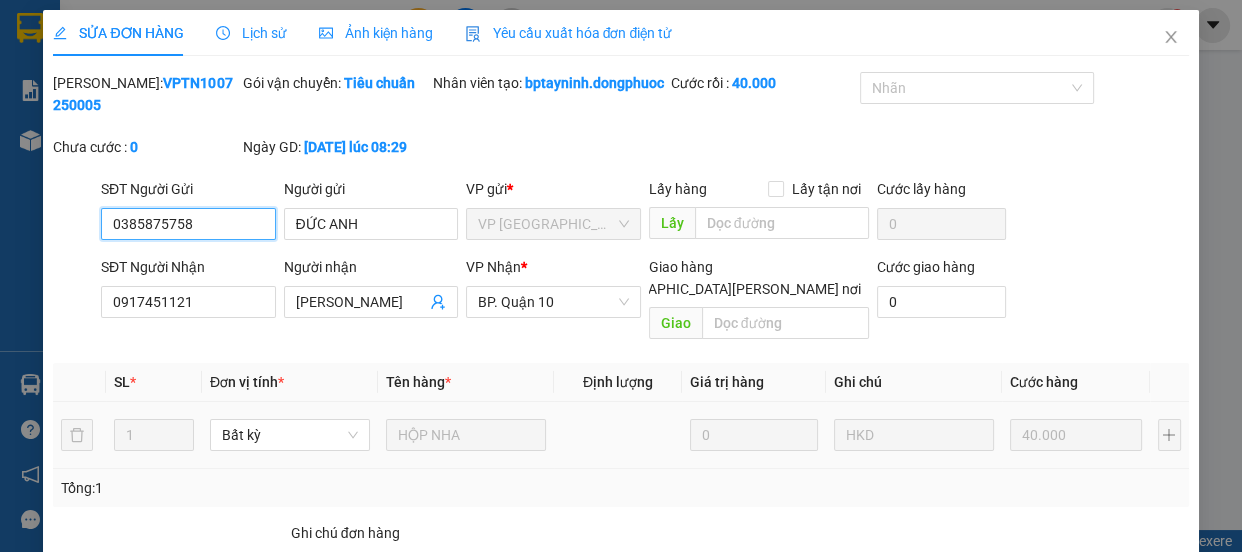 scroll, scrollTop: 235, scrollLeft: 0, axis: vertical 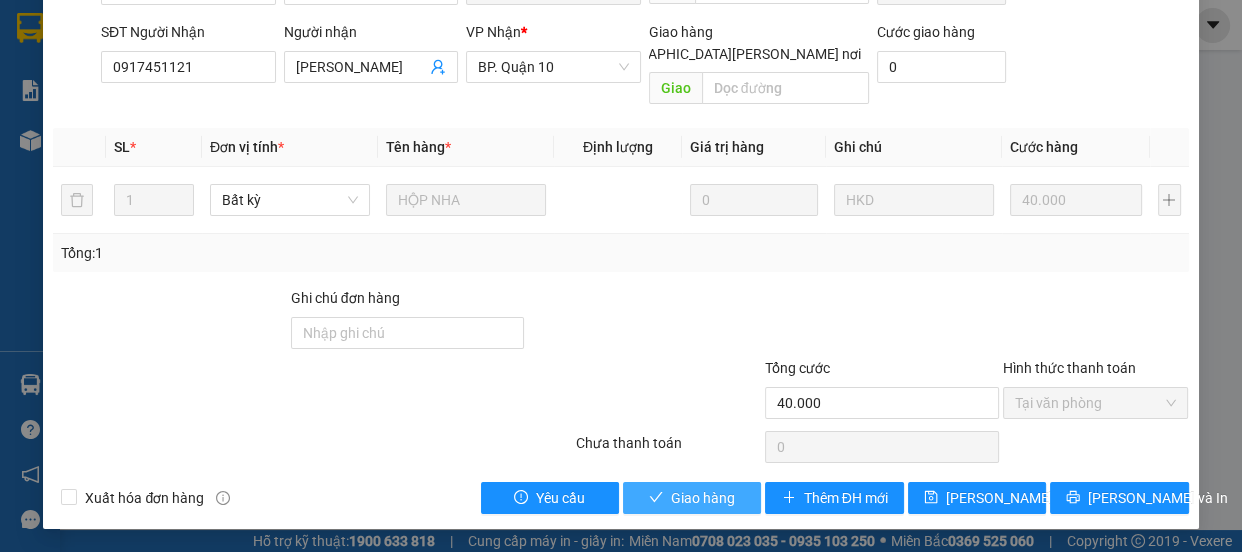 click on "Giao hàng" at bounding box center [703, 498] 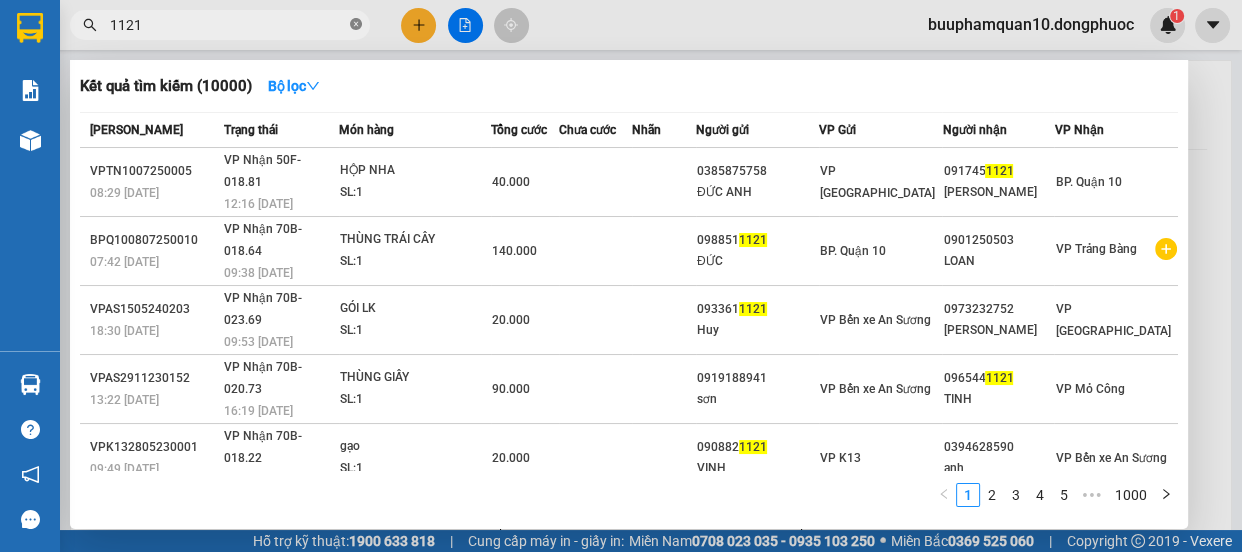 click 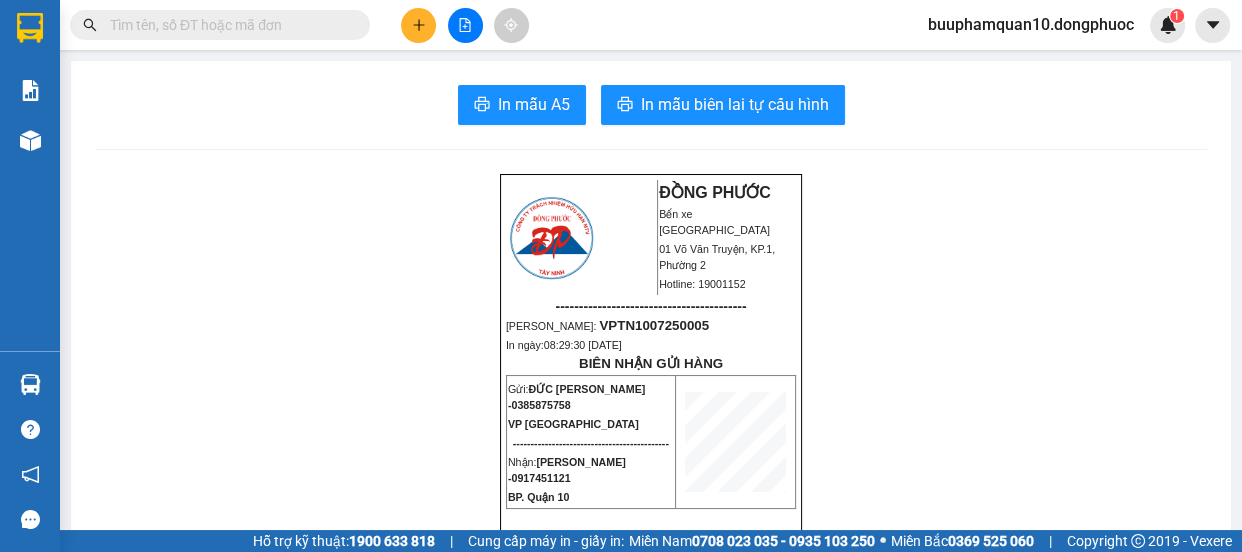 click at bounding box center (228, 25) 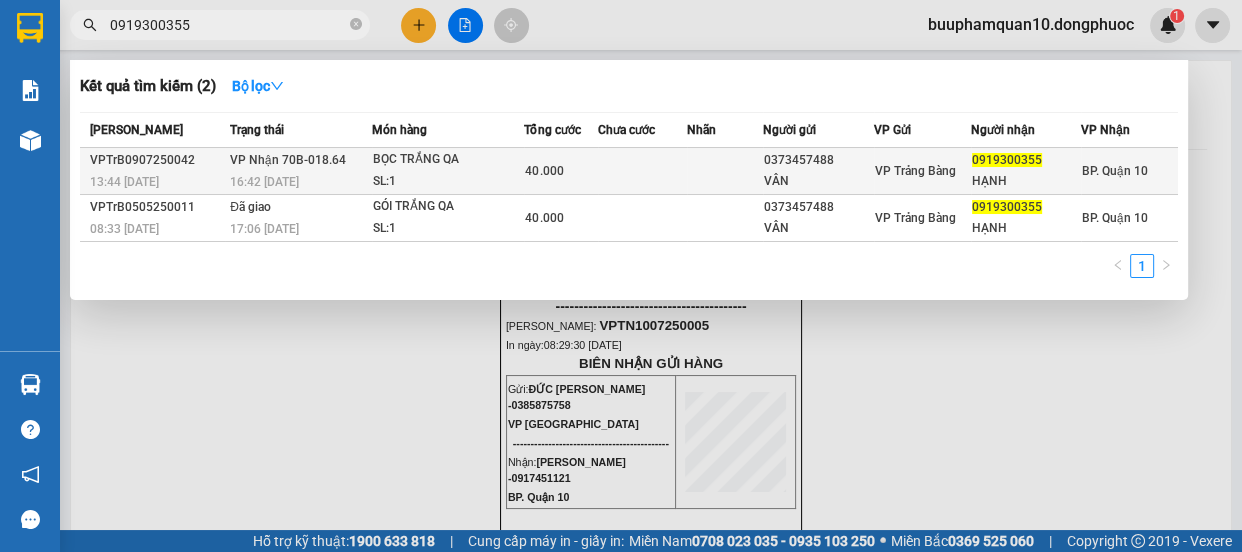 type on "0919300355" 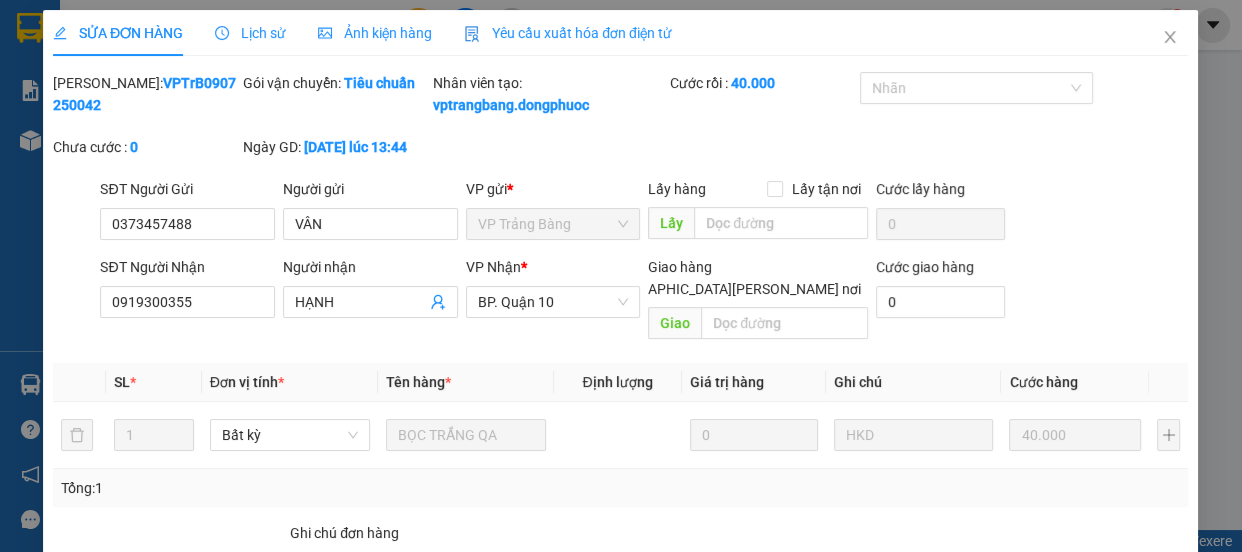 type on "0373457488" 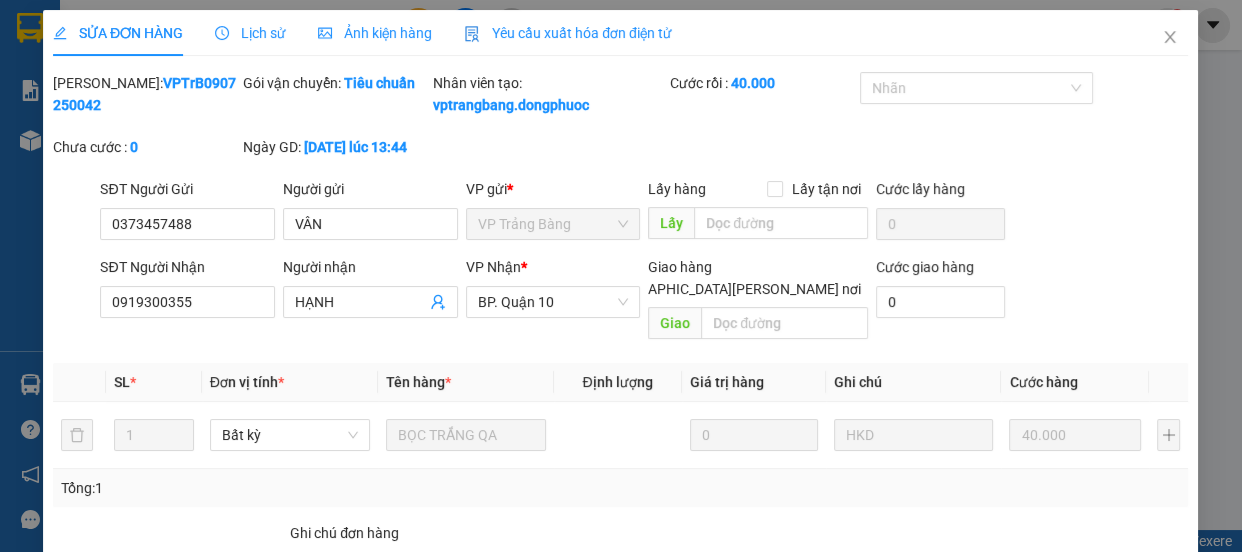 type on "VÂN" 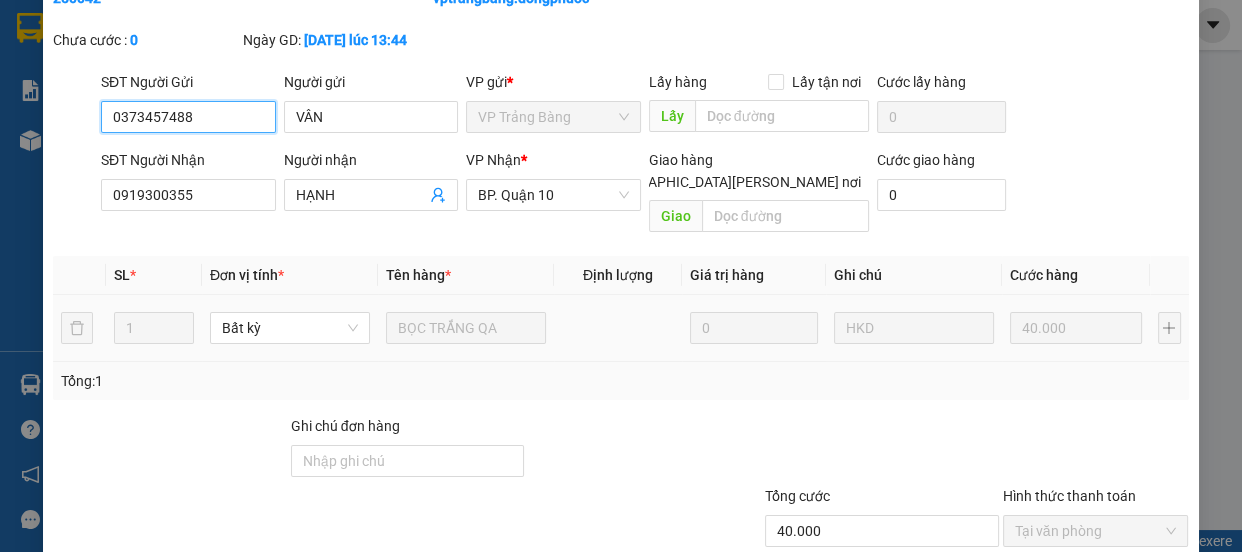 scroll, scrollTop: 235, scrollLeft: 0, axis: vertical 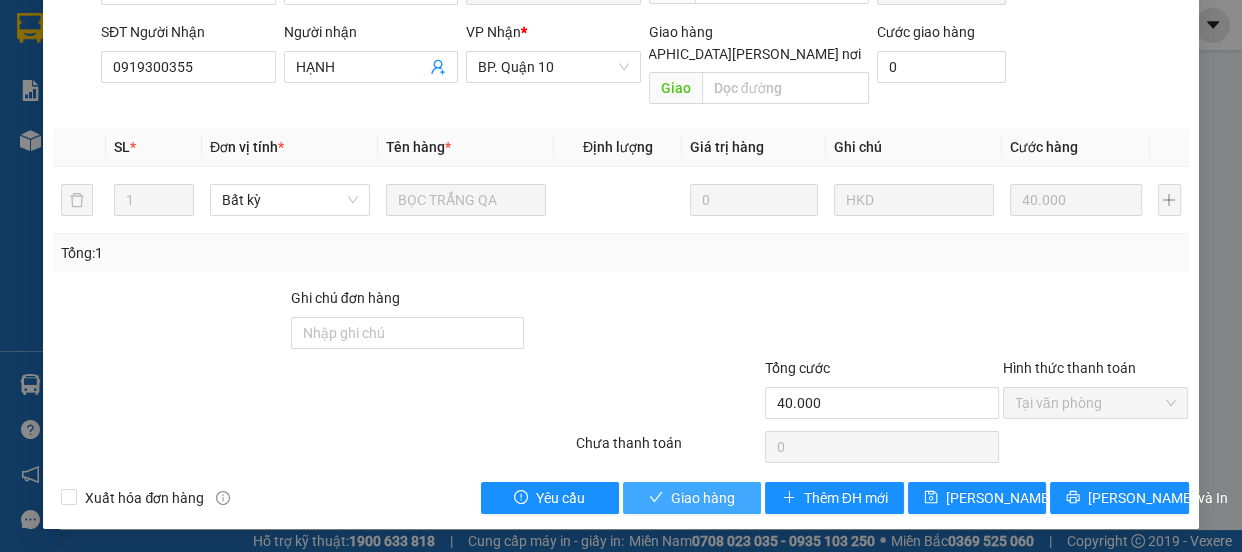 click on "Giao hàng" at bounding box center [703, 498] 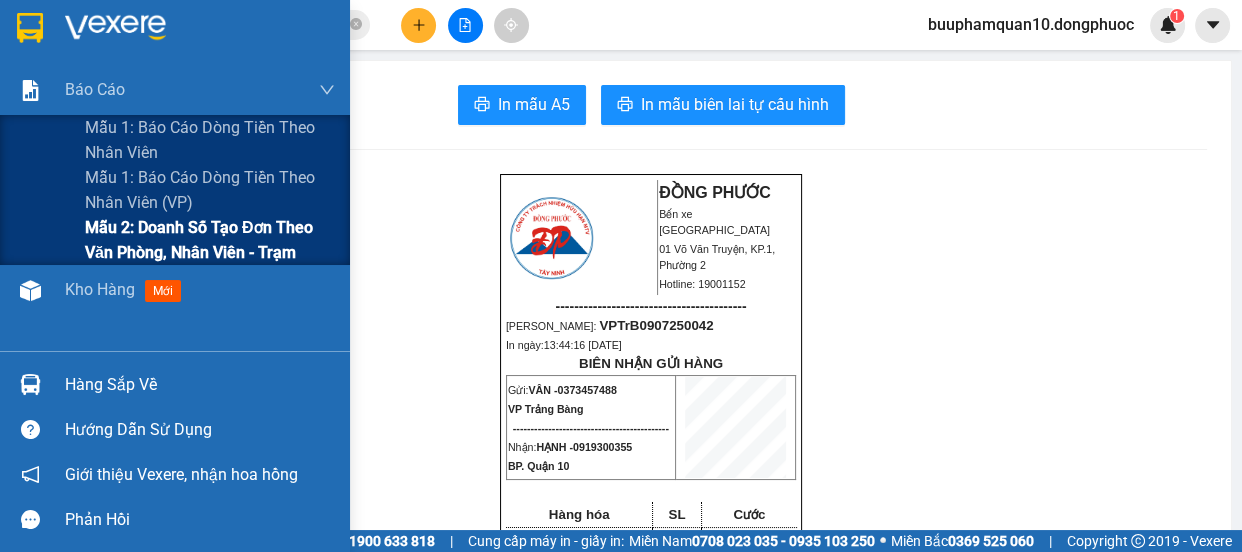 click on "Mẫu 2: Doanh số tạo đơn theo Văn phòng, nhân viên - Trạm" at bounding box center (210, 240) 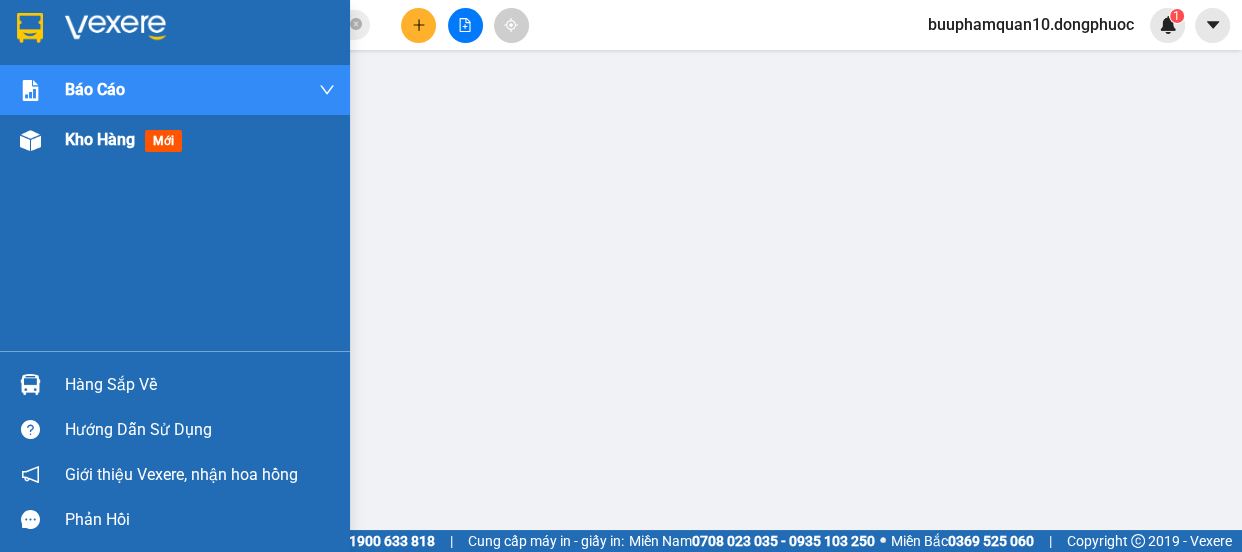 click on "Kho hàng" at bounding box center [100, 139] 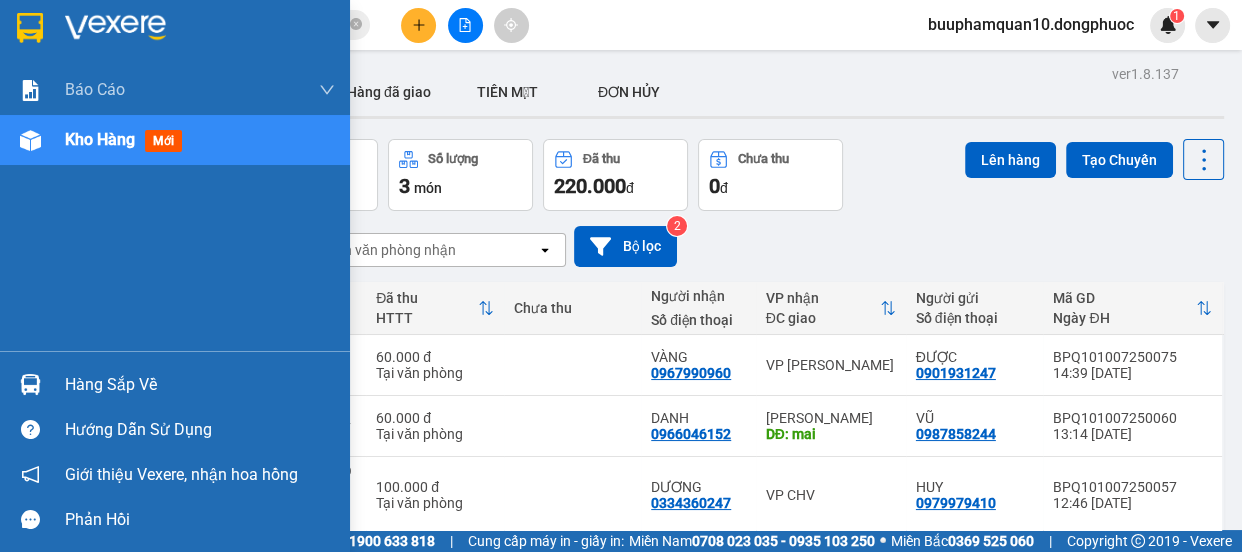 click at bounding box center (30, 384) 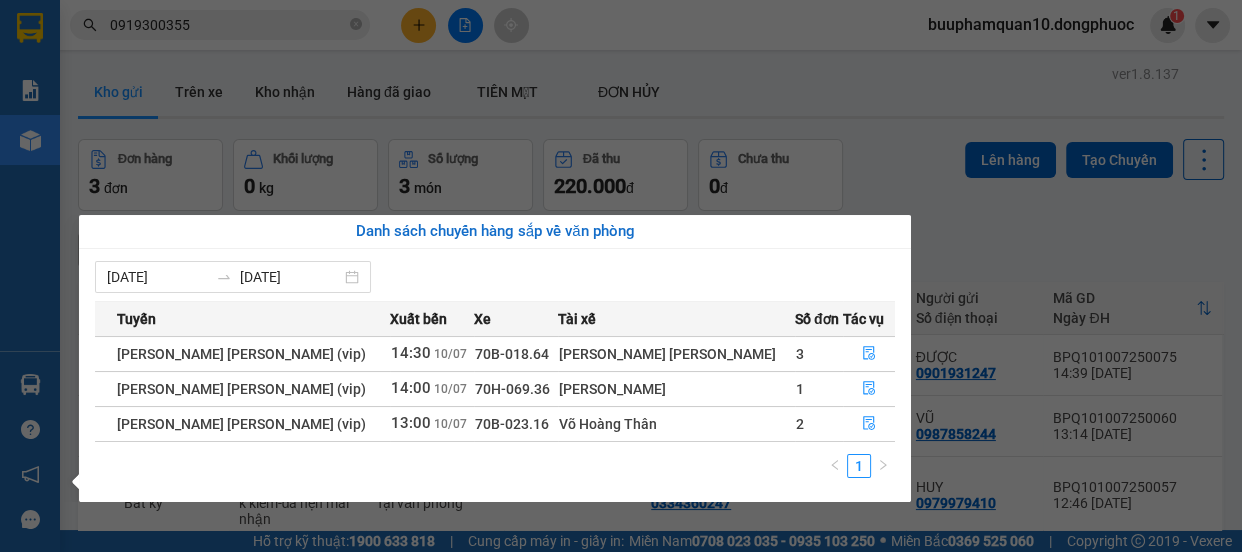 click on "Kết quả tìm kiếm ( 2 )  Bộ lọc  Mã ĐH Trạng thái Món hàng Tổng cước Chưa cước Nhãn Người gửi VP Gửi Người nhận VP Nhận VPTrB0907250042 13:44 - 09/07 VP Nhận   70B-018.64 16:42 - 09/07 BỌC TRẮNG QA SL:  1 40.000 0373457488 VÂN VP Trảng Bàng 0919300355 HẠNH  BP. Quận 10 VPTrB0505250011 08:33 - 05/05 Đã giao   17:06 - 05/05 GÓI TRẮNG QA SL:  1 40.000 0373457488 VÂN VP Trảng Bàng 0919300355 HẠNH  BP. Quận 10 1 0919300355 buuphamquan10.dongphuoc 1     Báo cáo Mẫu 1: Báo cáo dòng tiền theo nhân viên Mẫu 1: Báo cáo dòng tiền theo nhân viên (VP) Mẫu 2: Doanh số tạo đơn theo Văn phòng, nhân viên - Trạm     Kho hàng mới Hàng sắp về Hướng dẫn sử dụng Giới thiệu Vexere, nhận hoa hồng Phản hồi Phần mềm hỗ trợ bạn tốt chứ? ver  1.8.137 Kho gửi Trên xe Kho nhận Hàng đã giao TIỀN MẶT  ĐƠN HỦY Đơn hàng 3 đơn Khối lượng 0 kg Số lượng 3 món Đã thu 0" at bounding box center [621, 276] 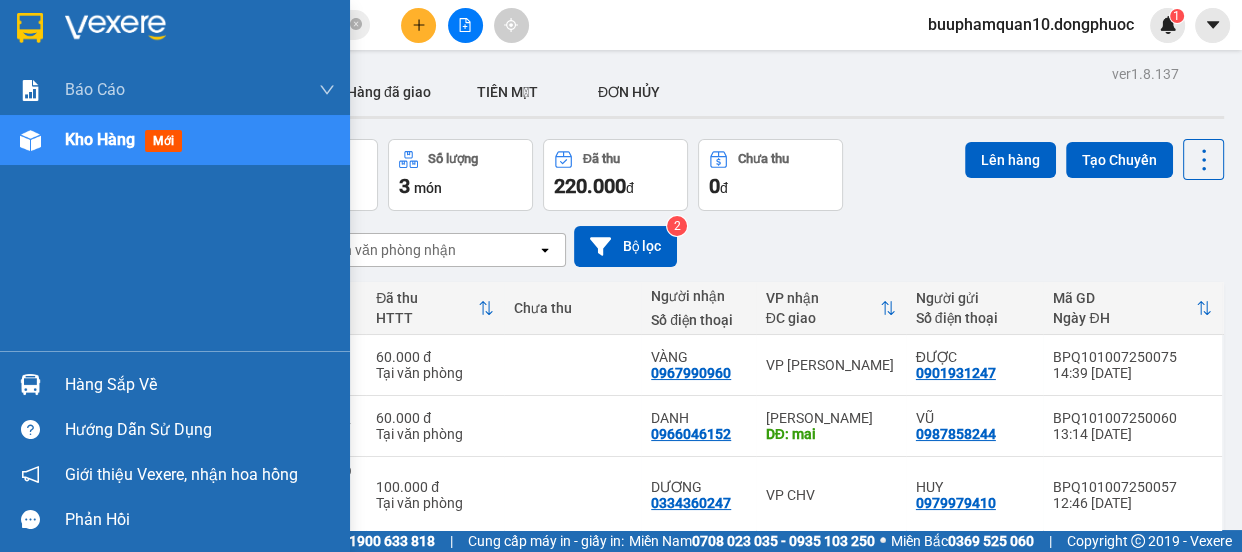 click on "Hàng sắp về" at bounding box center (175, 384) 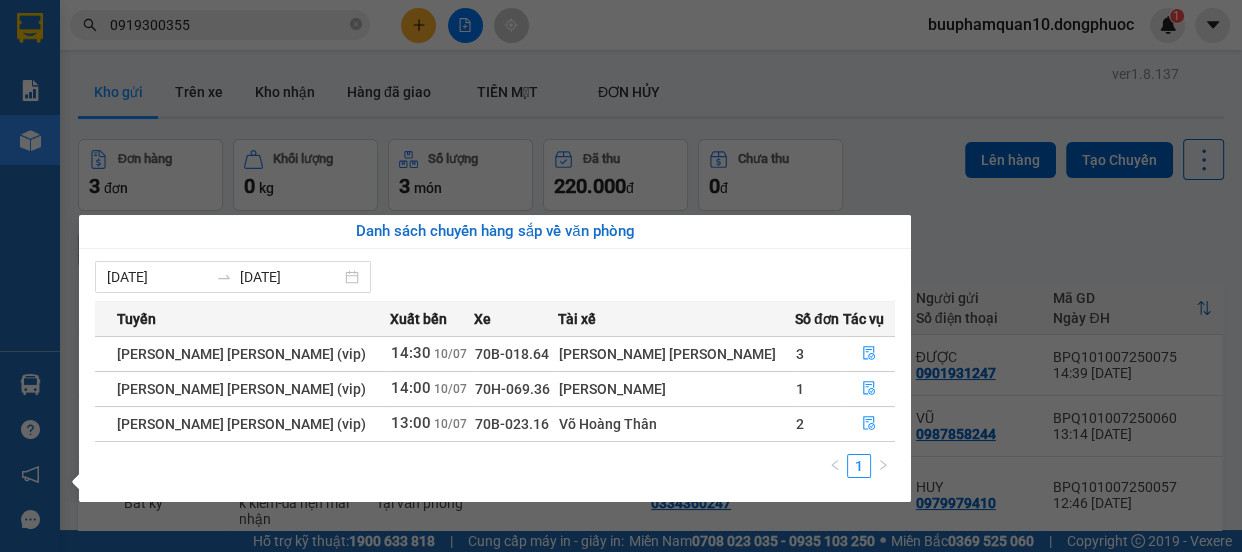 click on "Kết quả tìm kiếm ( 2 )  Bộ lọc  Mã ĐH Trạng thái Món hàng Tổng cước Chưa cước Nhãn Người gửi VP Gửi Người nhận VP Nhận VPTrB0907250042 13:44 - 09/07 VP Nhận   70B-018.64 16:42 - 09/07 BỌC TRẮNG QA SL:  1 40.000 0373457488 VÂN VP Trảng Bàng 0919300355 HẠNH  BP. Quận 10 VPTrB0505250011 08:33 - 05/05 Đã giao   17:06 - 05/05 GÓI TRẮNG QA SL:  1 40.000 0373457488 VÂN VP Trảng Bàng 0919300355 HẠNH  BP. Quận 10 1 0919300355 buuphamquan10.dongphuoc 1     Báo cáo Mẫu 1: Báo cáo dòng tiền theo nhân viên Mẫu 1: Báo cáo dòng tiền theo nhân viên (VP) Mẫu 2: Doanh số tạo đơn theo Văn phòng, nhân viên - Trạm     Kho hàng mới Hàng sắp về Hướng dẫn sử dụng Giới thiệu Vexere, nhận hoa hồng Phản hồi Phần mềm hỗ trợ bạn tốt chứ? ver  1.8.137 Kho gửi Trên xe Kho nhận Hàng đã giao TIỀN MẶT  ĐƠN HỦY Đơn hàng 3 đơn Khối lượng 0 kg Số lượng 3 món Đã thu 0" at bounding box center (621, 276) 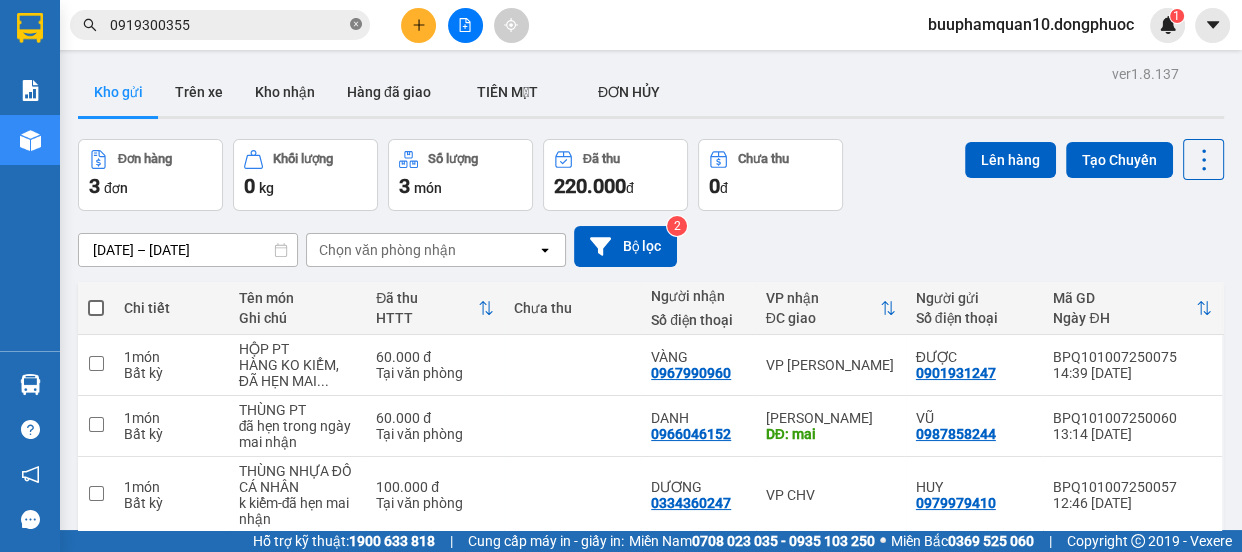 click 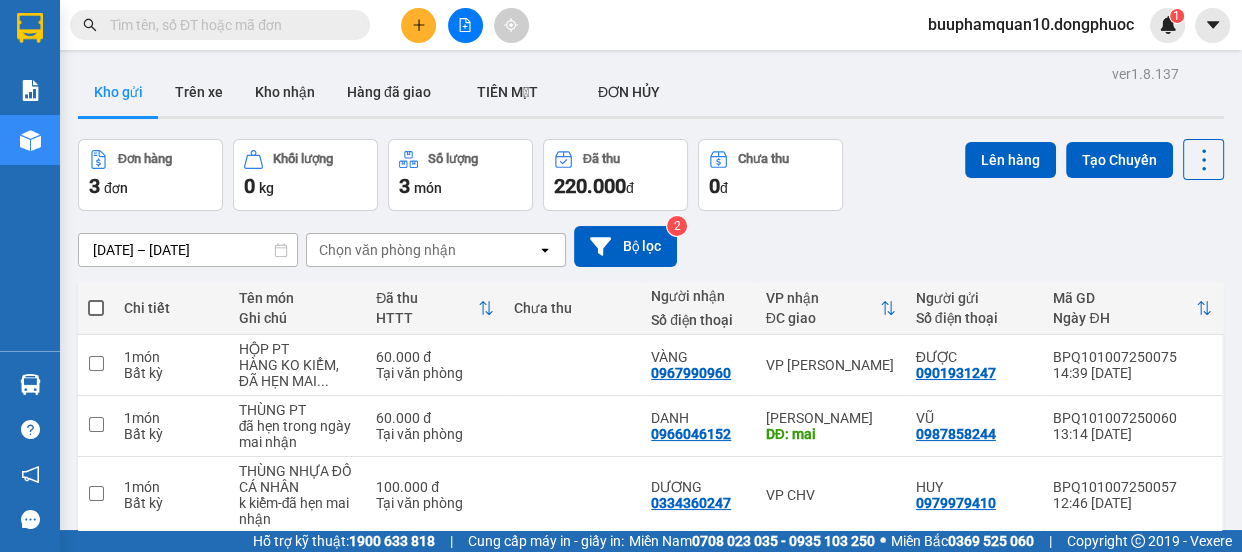 drag, startPoint x: 316, startPoint y: 29, endPoint x: 316, endPoint y: 4, distance: 25 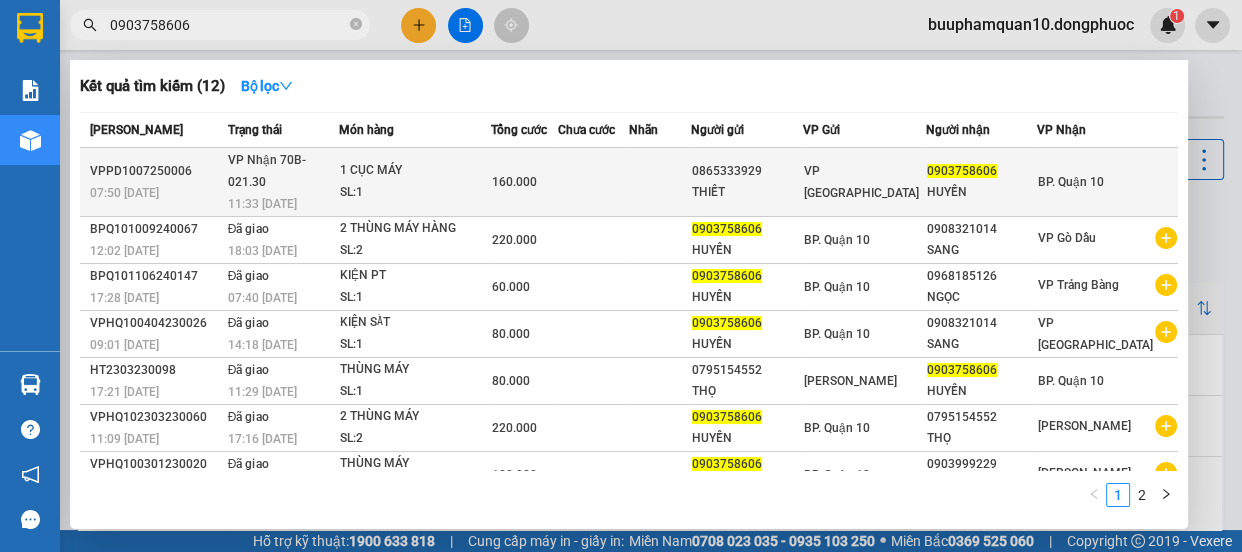 type on "0903758606" 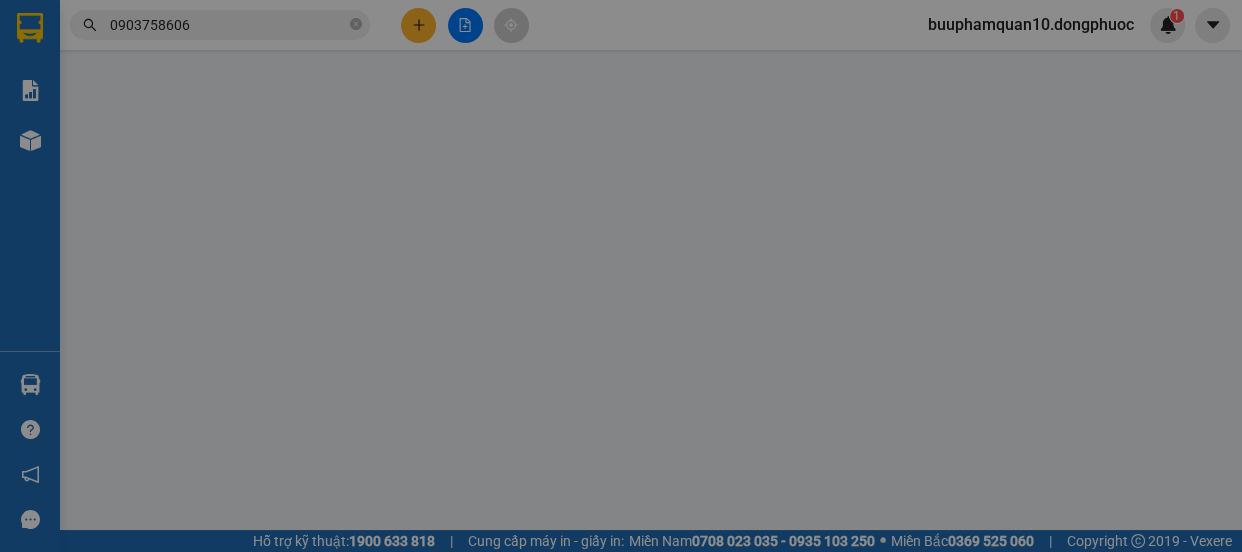 type on "0865333929" 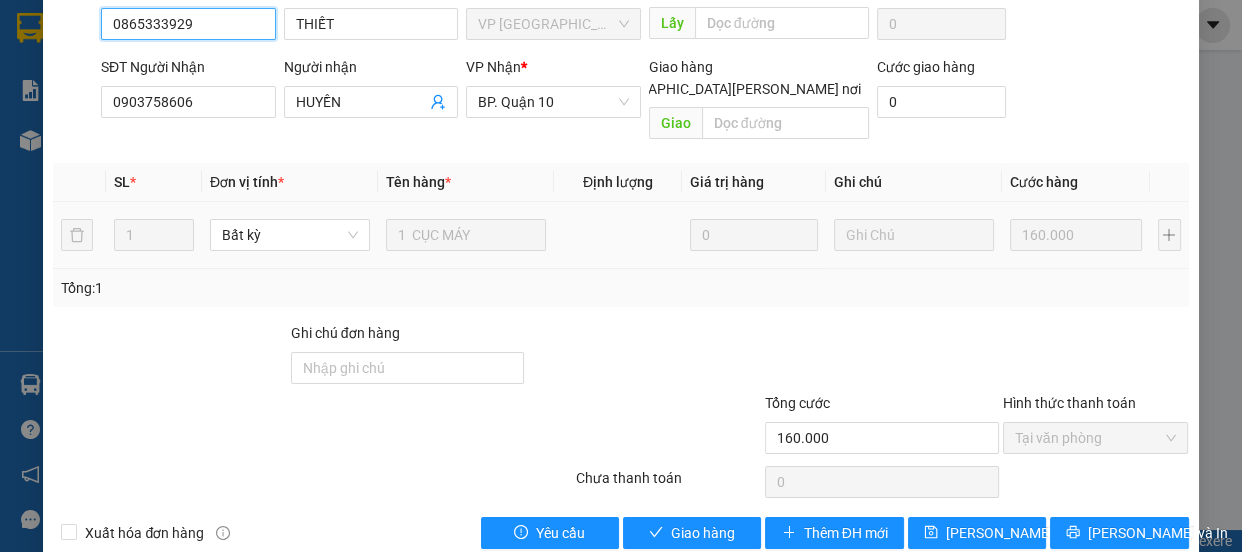 scroll, scrollTop: 235, scrollLeft: 0, axis: vertical 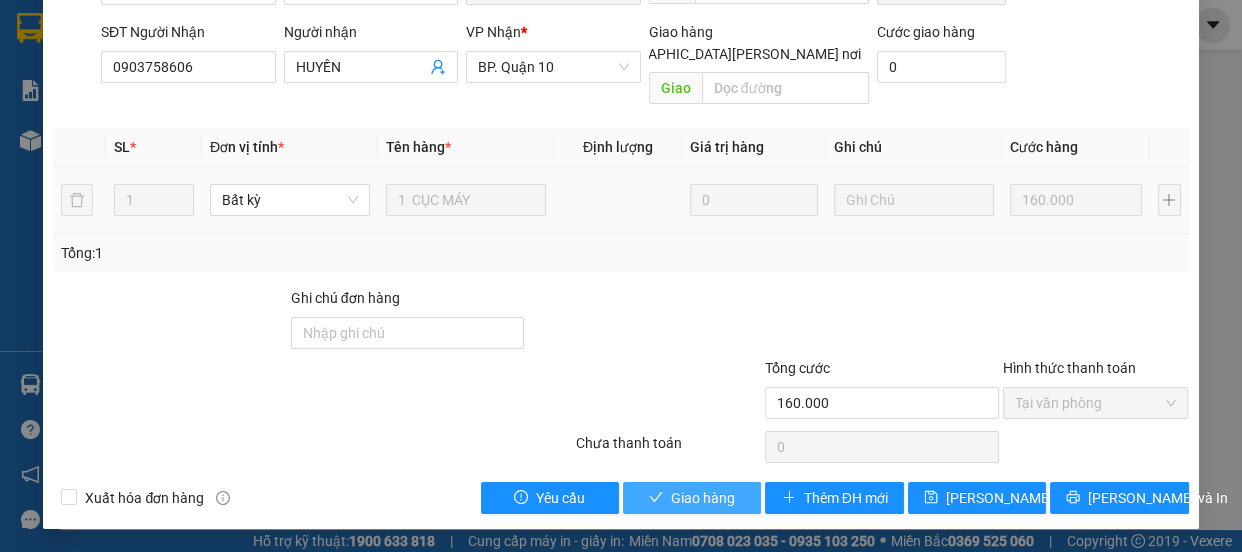 click 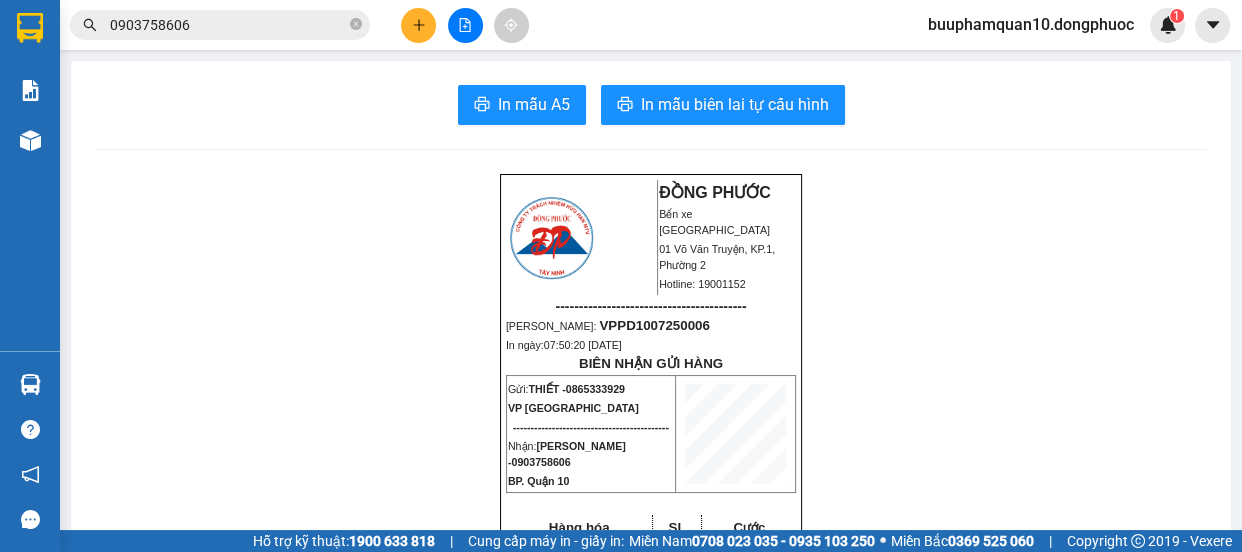 click at bounding box center (465, 25) 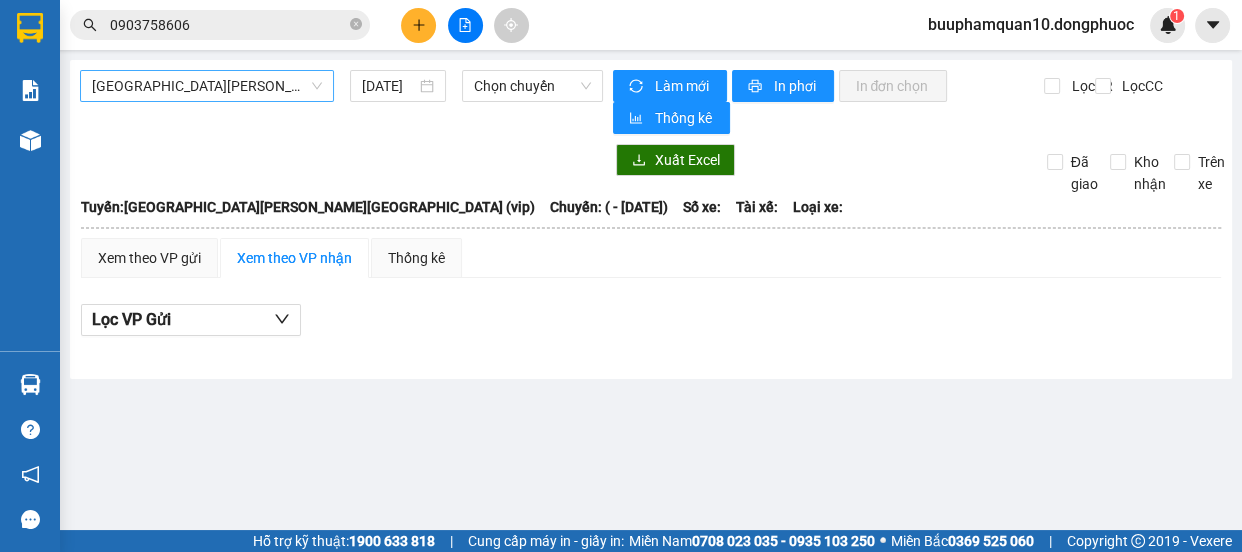 click on "[GEOGRAPHIC_DATA] - [GEOGRAPHIC_DATA] (vip)" at bounding box center [207, 86] 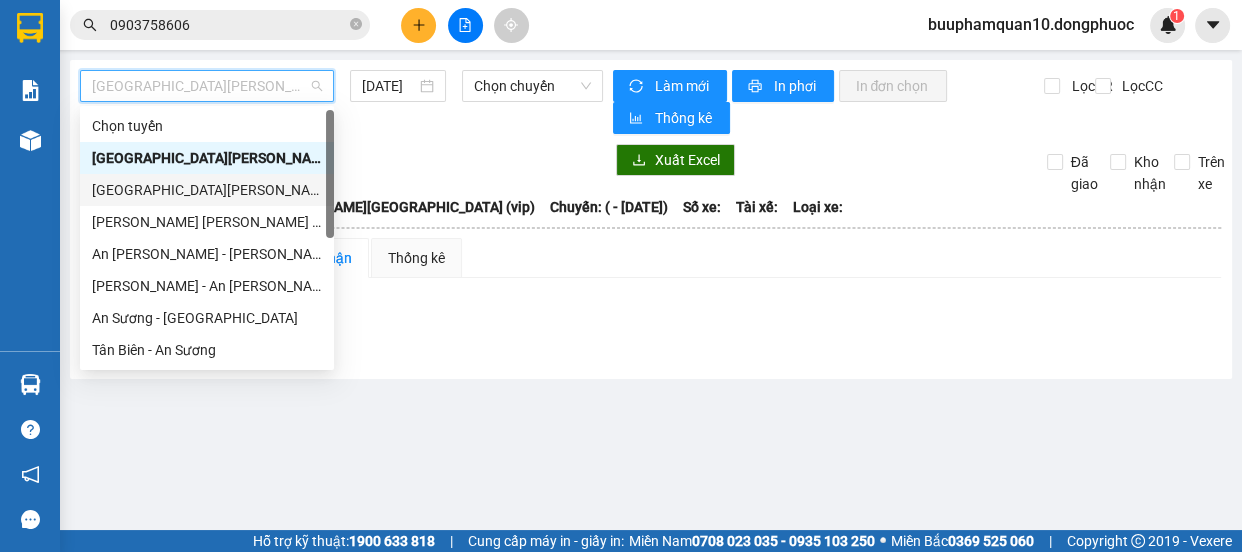 scroll, scrollTop: 287, scrollLeft: 0, axis: vertical 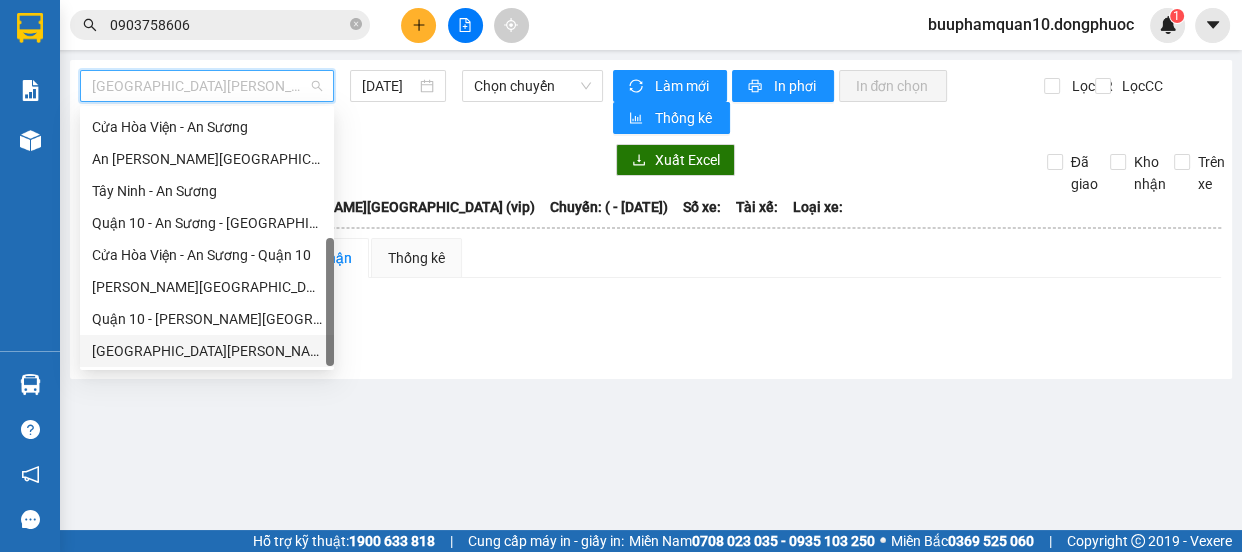 click on "[GEOGRAPHIC_DATA] - [GEOGRAPHIC_DATA] (vip)" at bounding box center [207, 351] 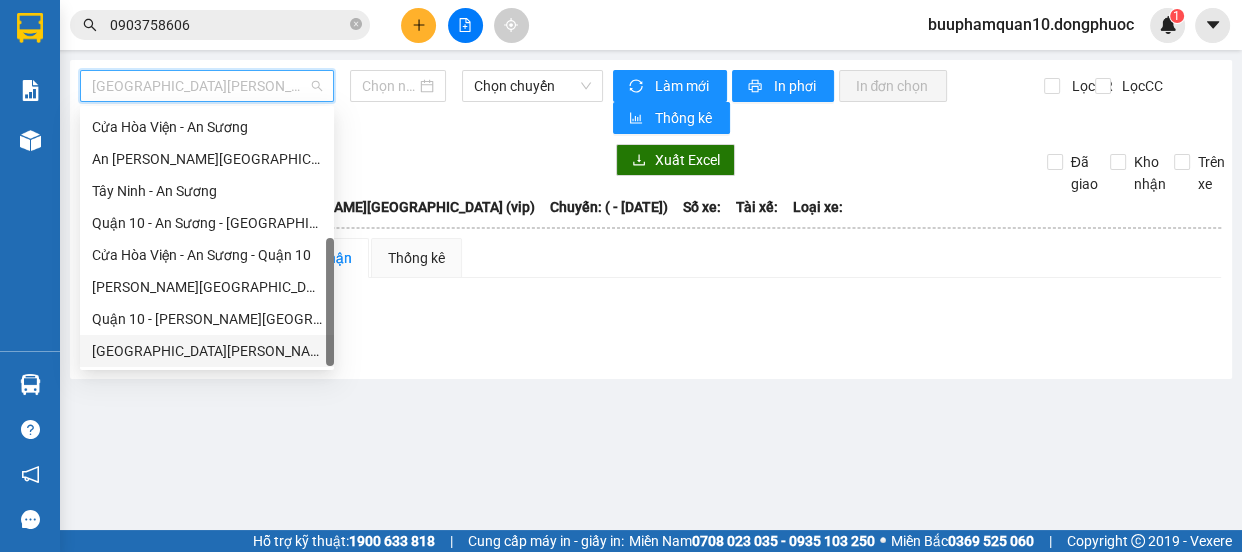 type on "[DATE]" 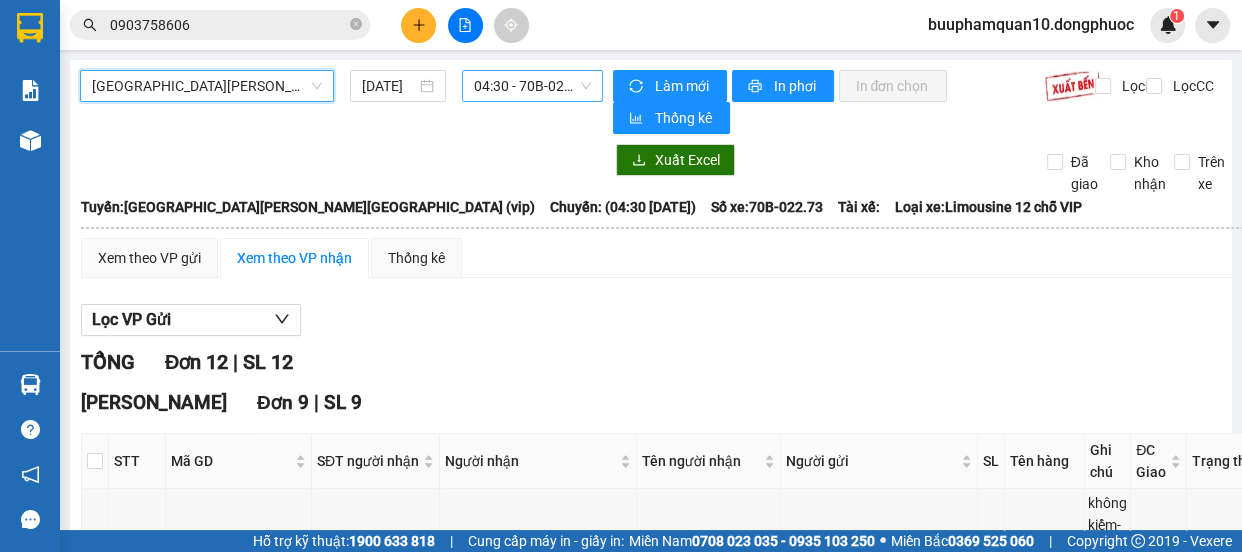click on "04:30     - 70B-022.73" at bounding box center [532, 86] 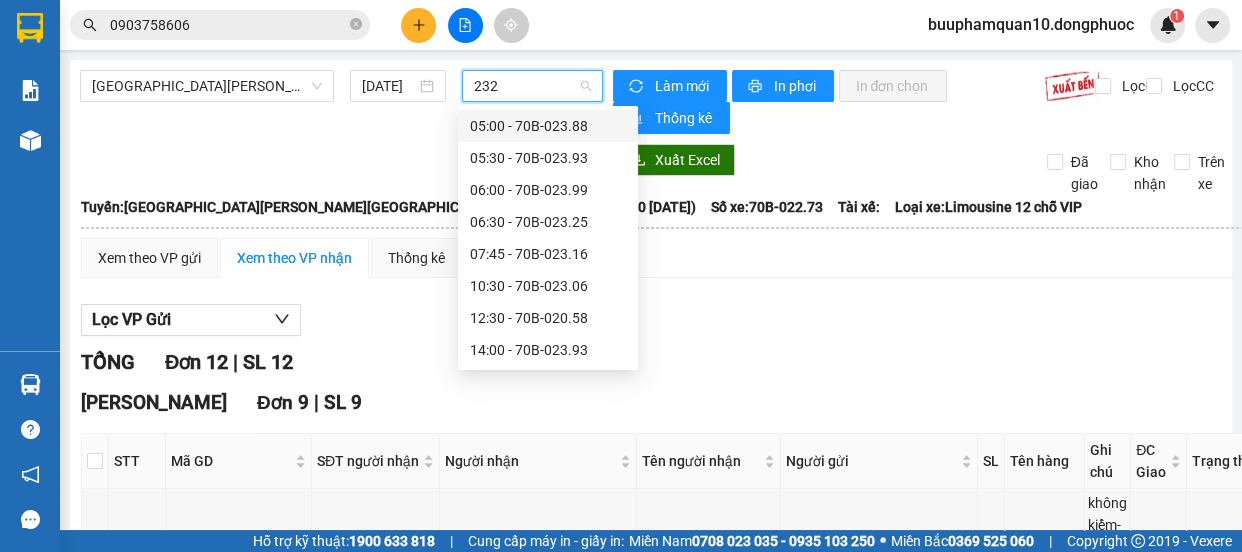 type on "2325" 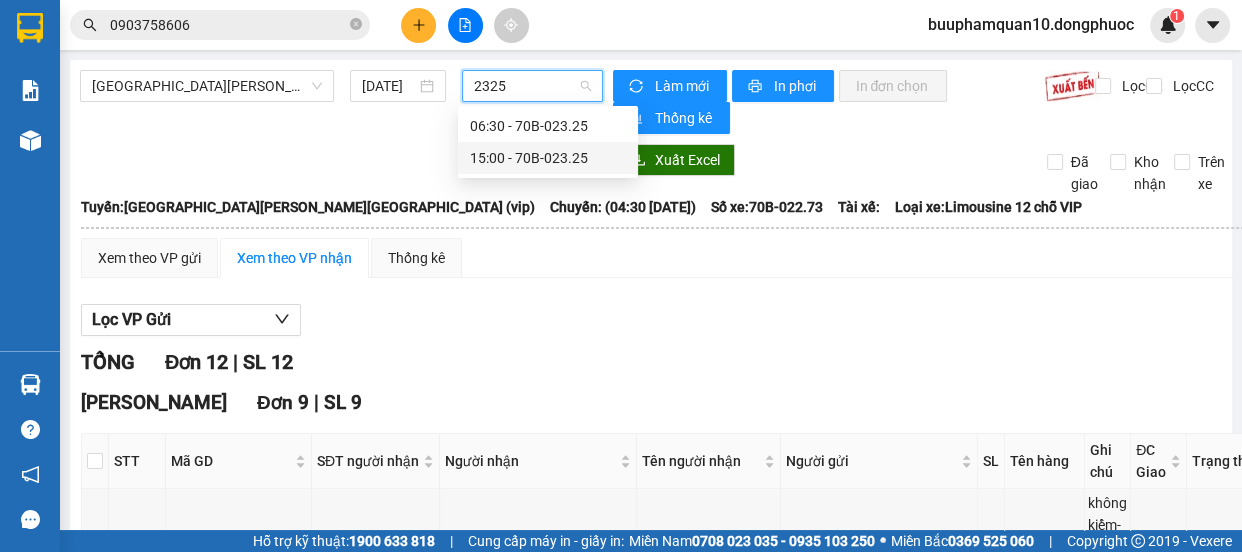 click on "15:00     - 70B-023.25" at bounding box center [548, 158] 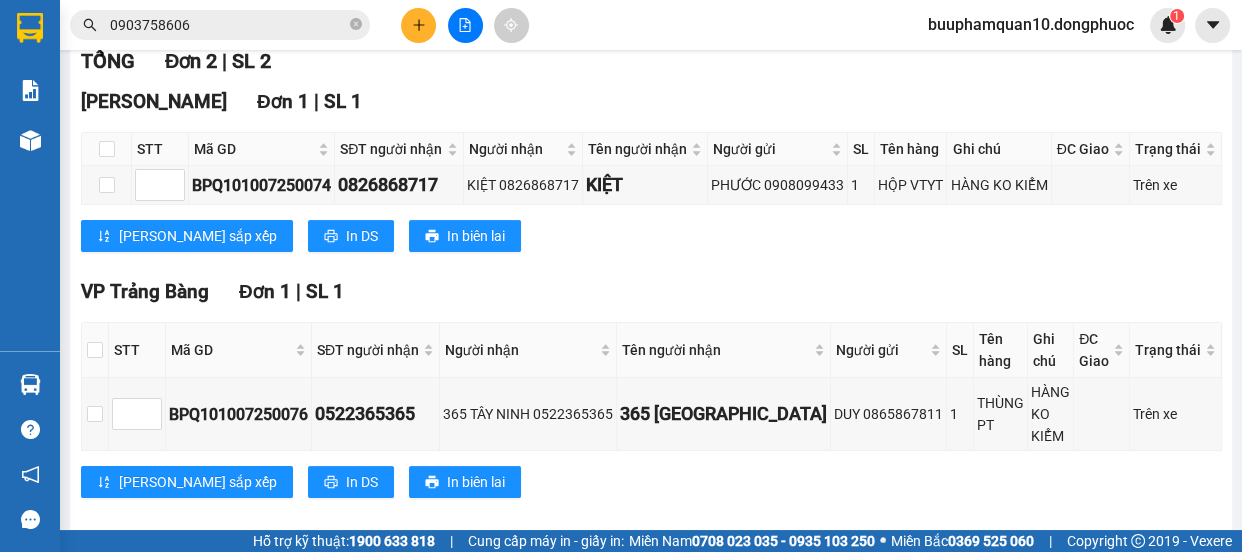 scroll, scrollTop: 0, scrollLeft: 0, axis: both 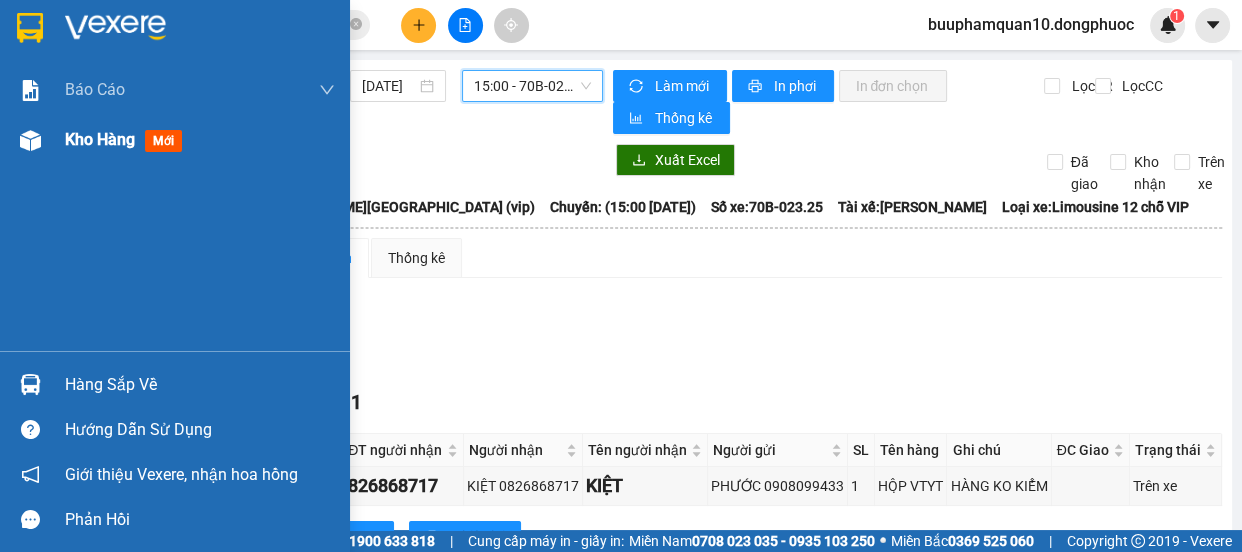 click at bounding box center [30, 140] 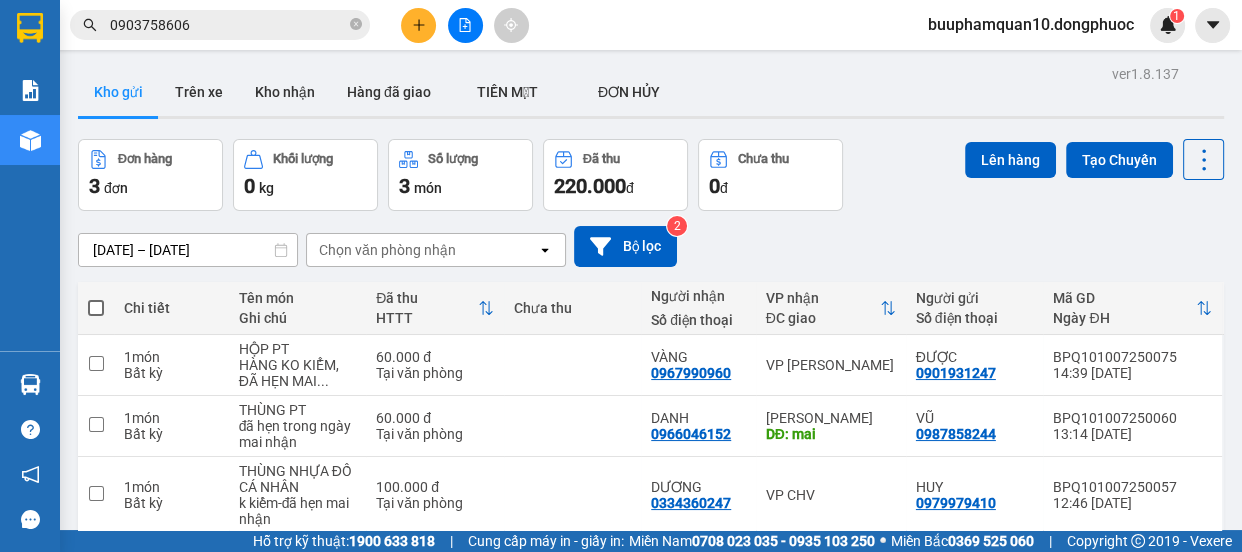 click at bounding box center (418, 25) 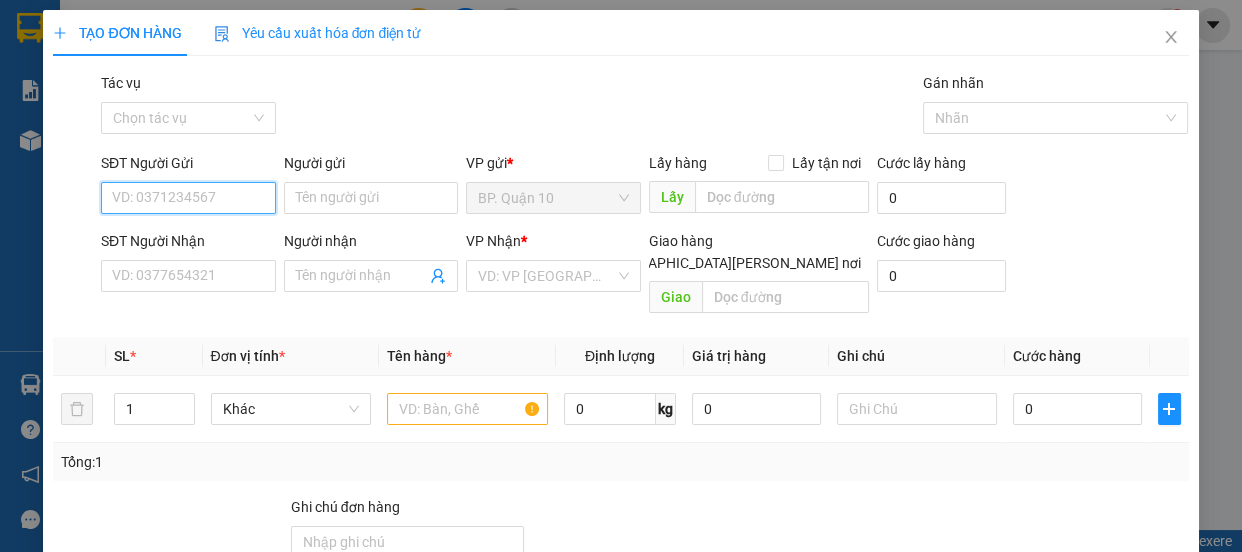 click on "SĐT Người Gửi" at bounding box center (188, 198) 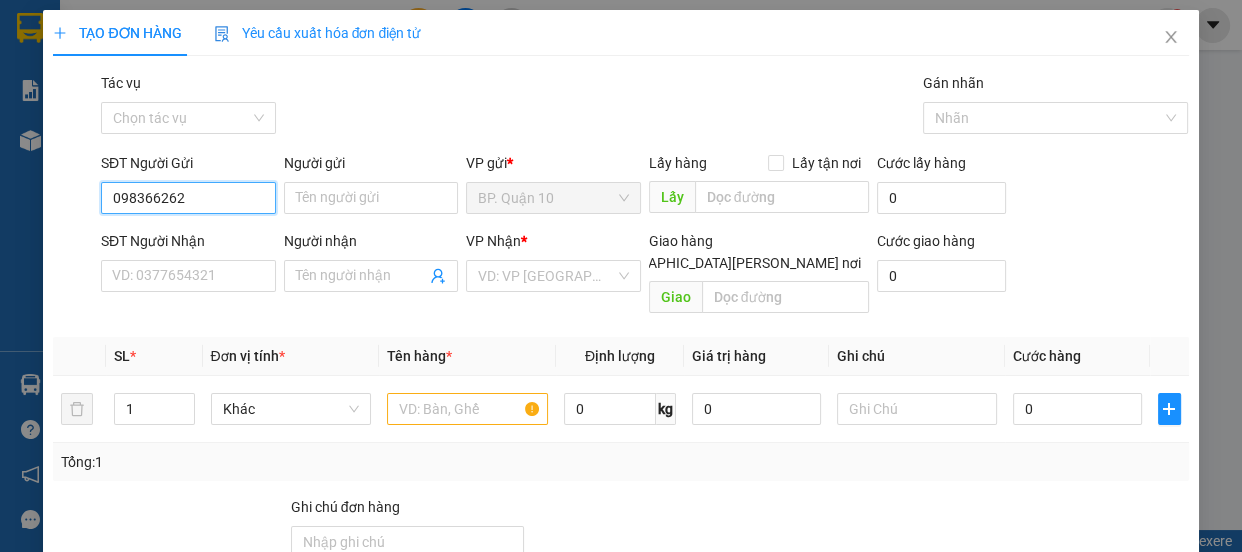 type on "0983662628" 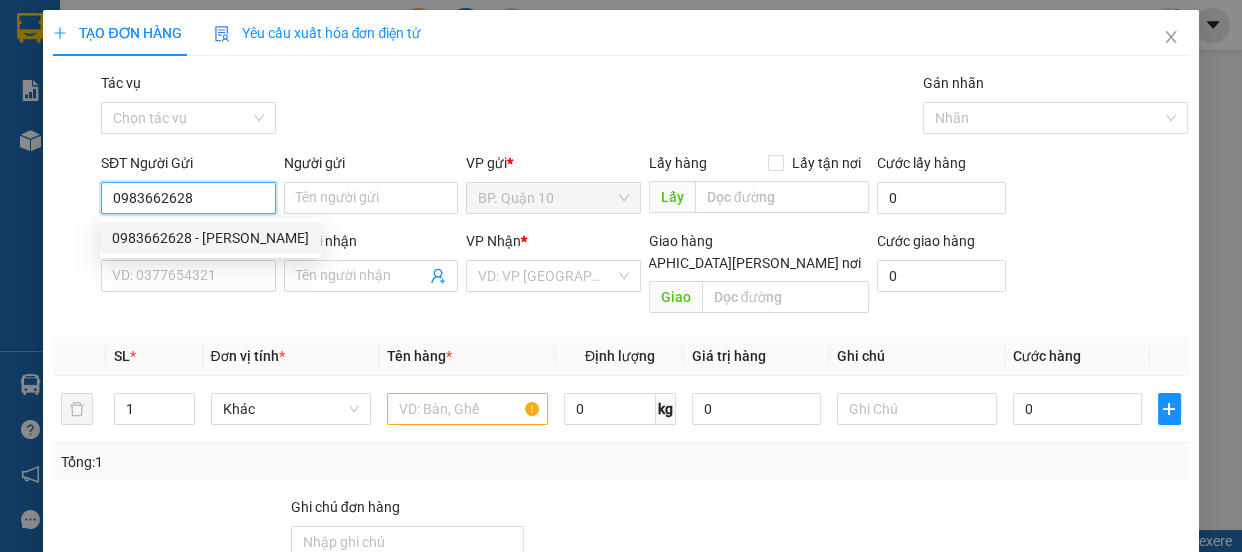 click on "0983662628 - SÁM" at bounding box center [210, 238] 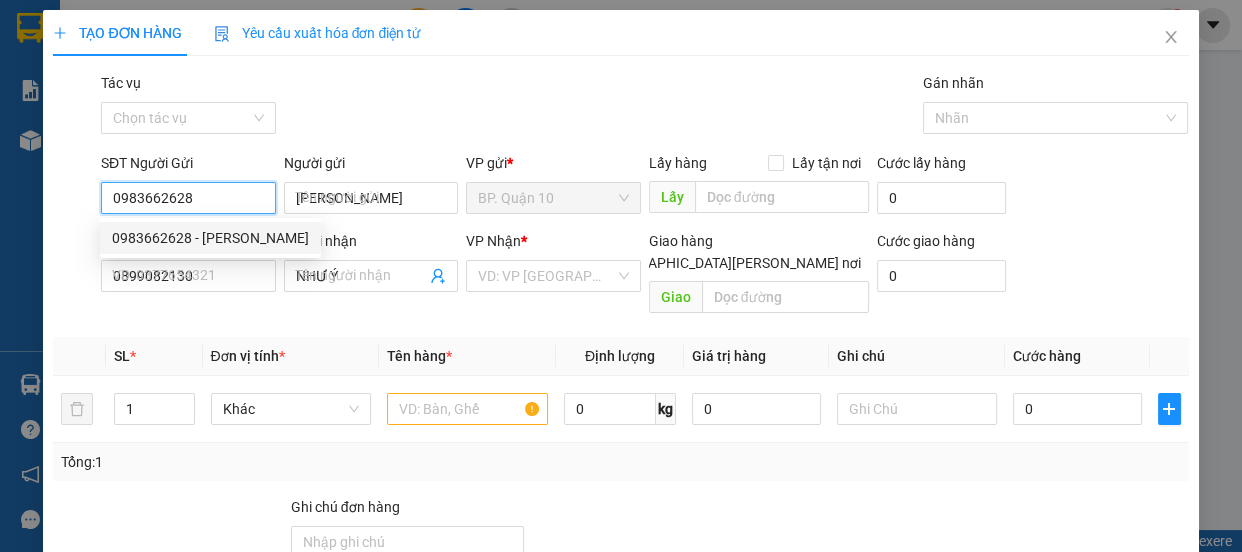 type on "40.000" 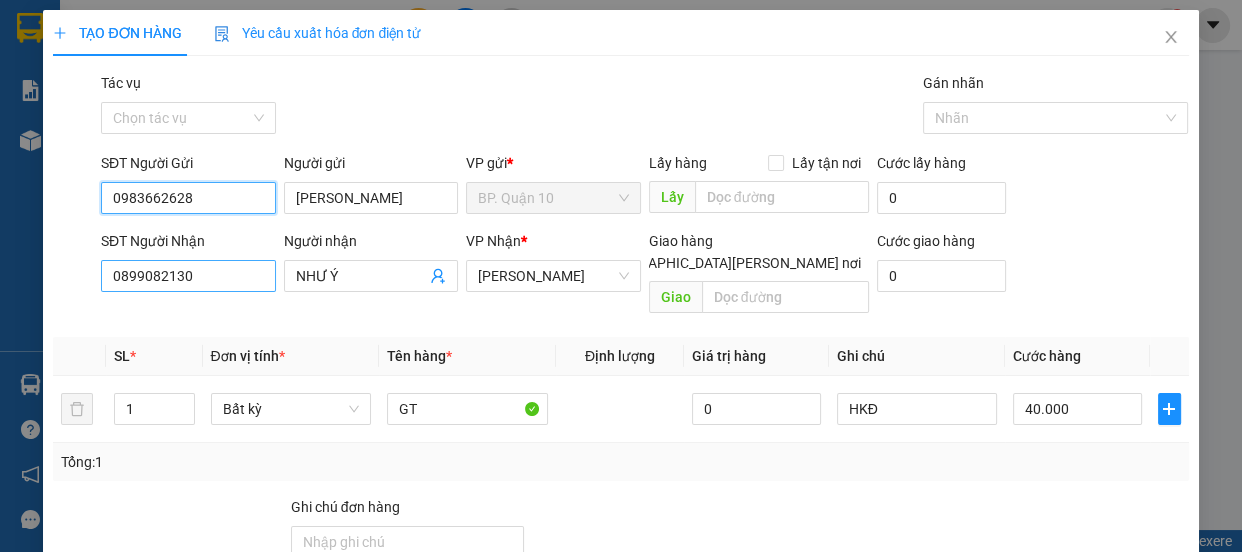 type on "0983662628" 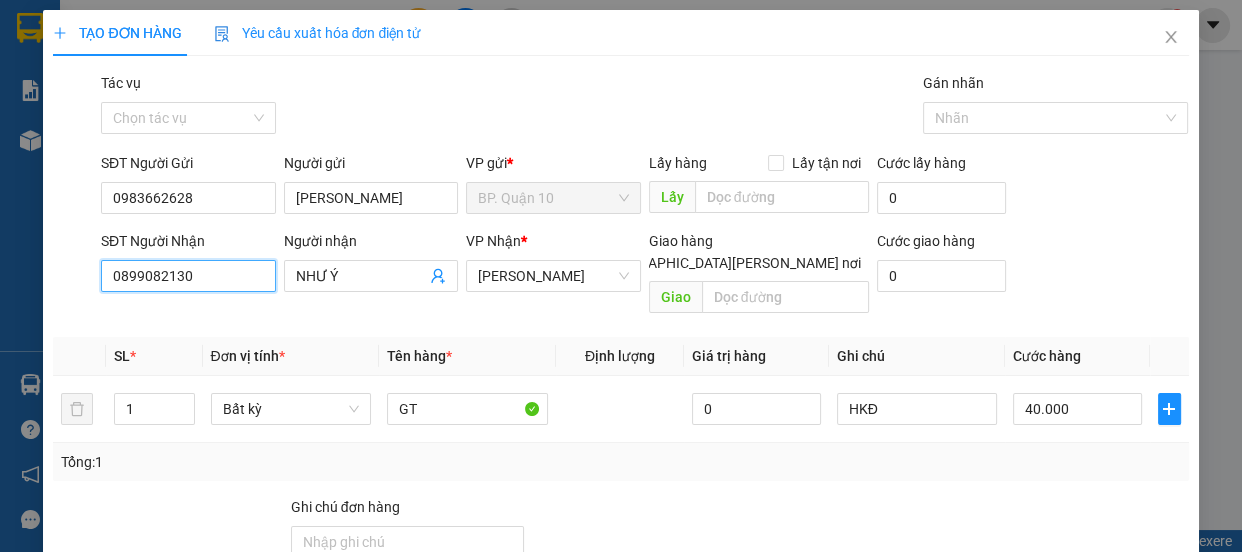 drag, startPoint x: 225, startPoint y: 280, endPoint x: 0, endPoint y: 300, distance: 225.88715 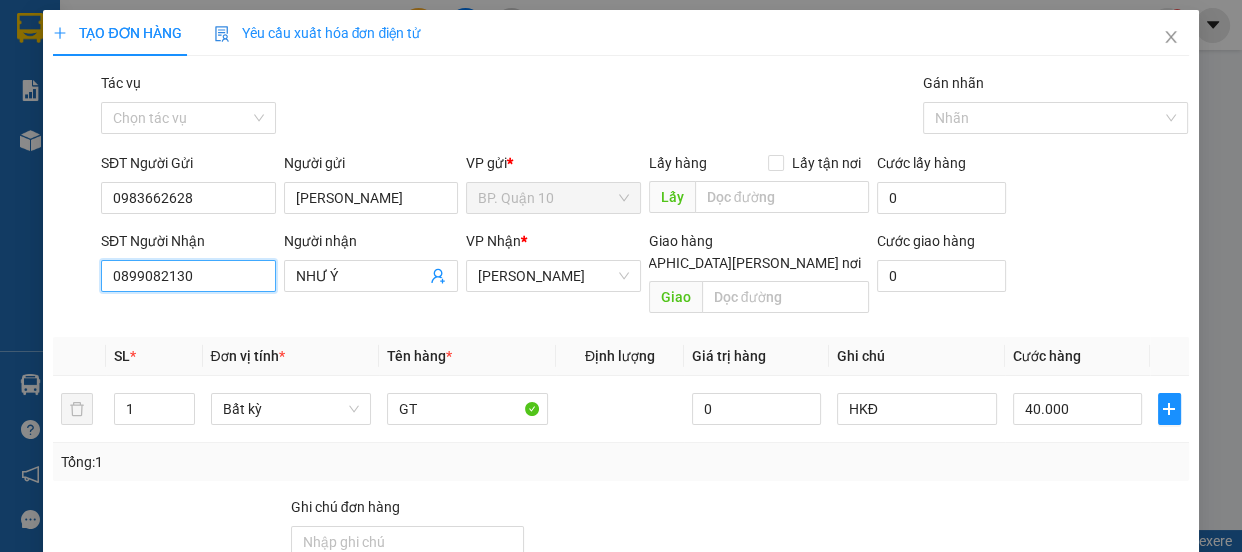 click on "TẠO ĐƠN HÀNG Yêu cầu xuất hóa đơn điện tử Transit Pickup Surcharge Ids Transit Deliver Surcharge Ids Transit Deliver Surcharge Transit Deliver Surcharge Gói vận chuyển  * Tiêu chuẩn Tác vụ Chọn tác vụ Gán nhãn   Nhãn SĐT Người Gửi 0983662628 Người gửi SÁM VP gửi  * BP. Quận 10 Lấy hàng Lấy tận nơi Lấy Cước lấy hàng 0 SĐT Người Nhận 0899082130 0899082130 Người nhận NHƯ Ý VP Nhận  * Hòa Thành Giao hàng Giao tận nơi Giao Cước giao hàng 0 SL  * Đơn vị tính  * Tên hàng  * Định lượng Giá trị hàng Ghi chú Cước hàng                   1 Bất kỳ GT 0 HKĐ 40.000 Tổng:  1 Ghi chú đơn hàng Tổng cước 40.000 Hình thức thanh toán Tại văn phòng Số tiền thu trước 0 Chưa thanh toán 0 Chọn HT Thanh Toán Lưu nháp Xóa Thông tin Lưu Lưu và In" at bounding box center (621, 276) 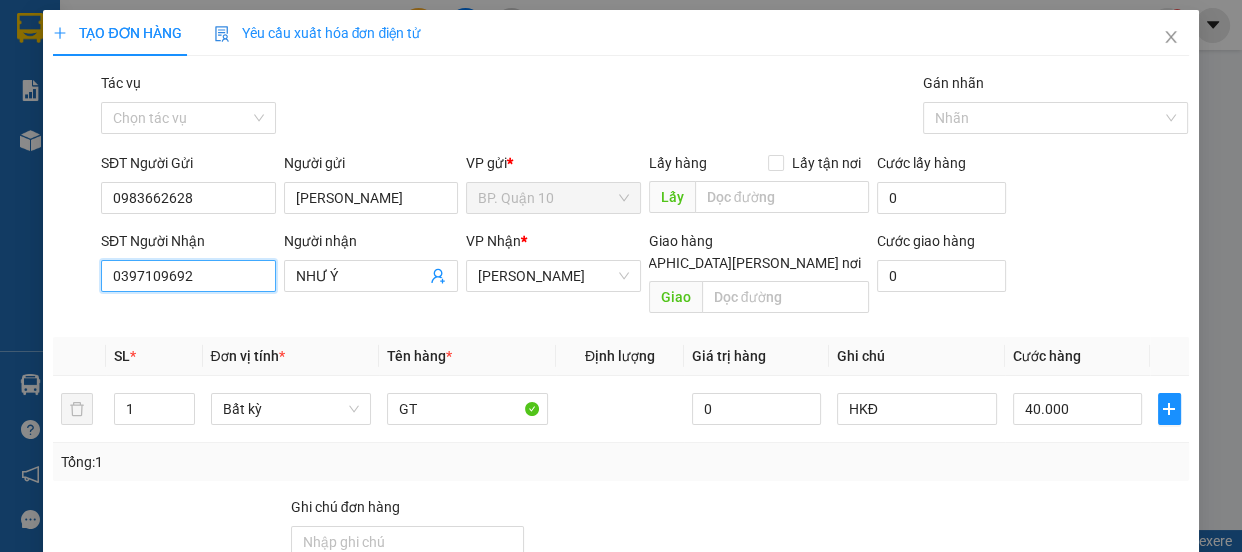 click on "0397109692" at bounding box center [188, 276] 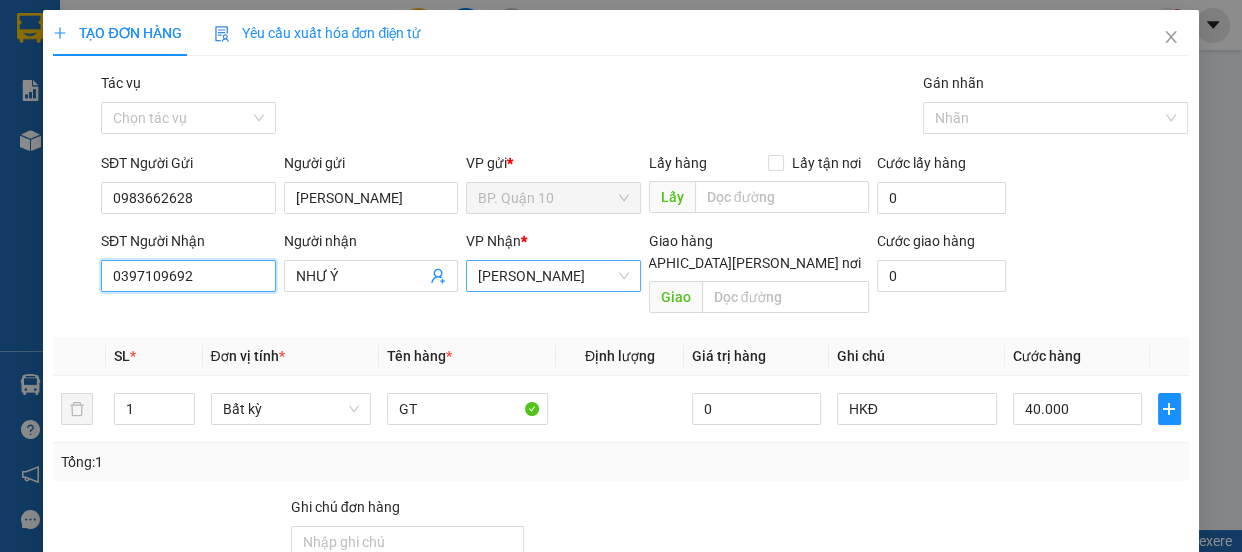 click on "[PERSON_NAME]" at bounding box center [553, 276] 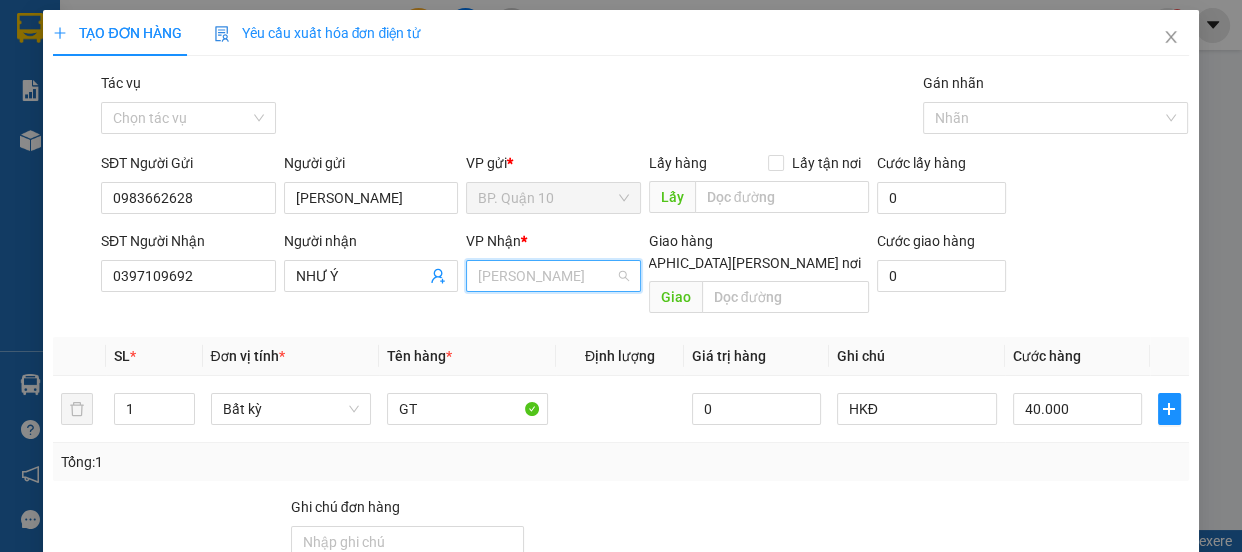 scroll, scrollTop: 63, scrollLeft: 0, axis: vertical 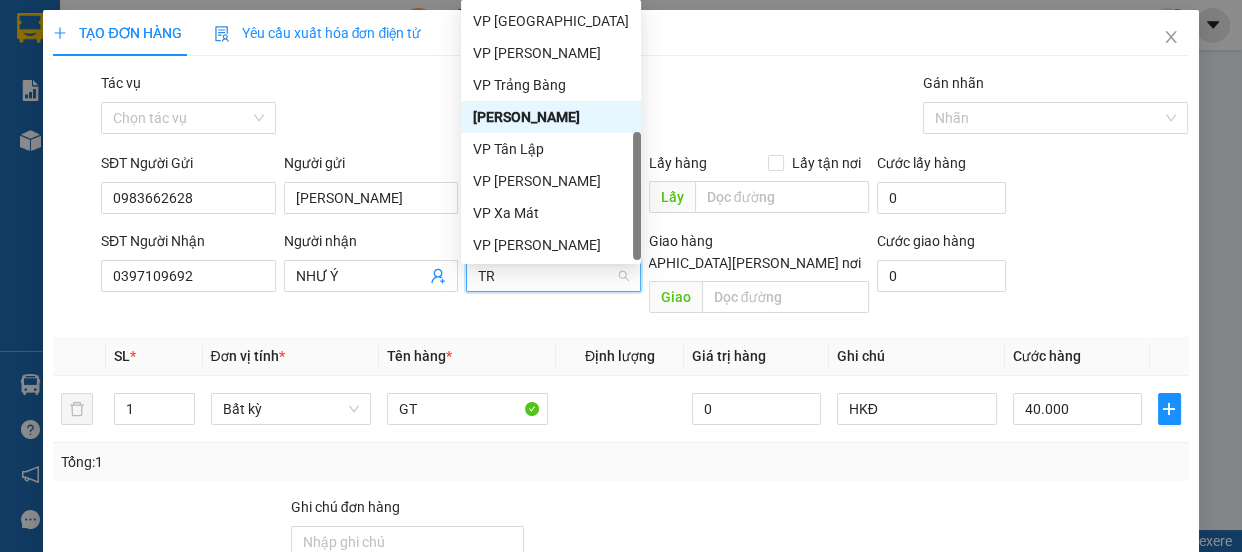 type on "TRA" 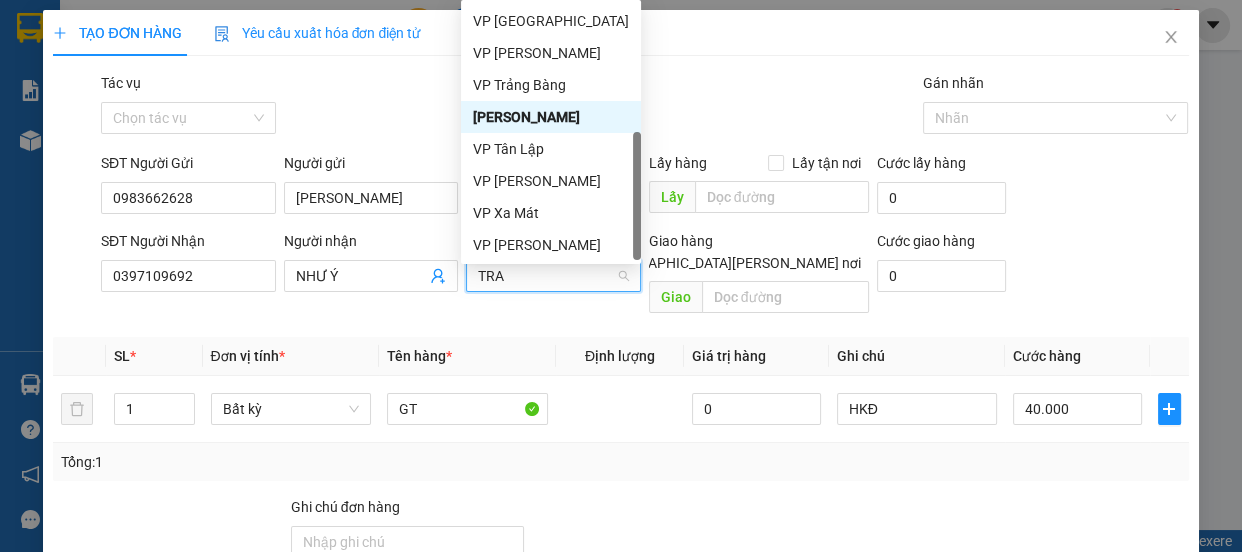 scroll, scrollTop: 0, scrollLeft: 0, axis: both 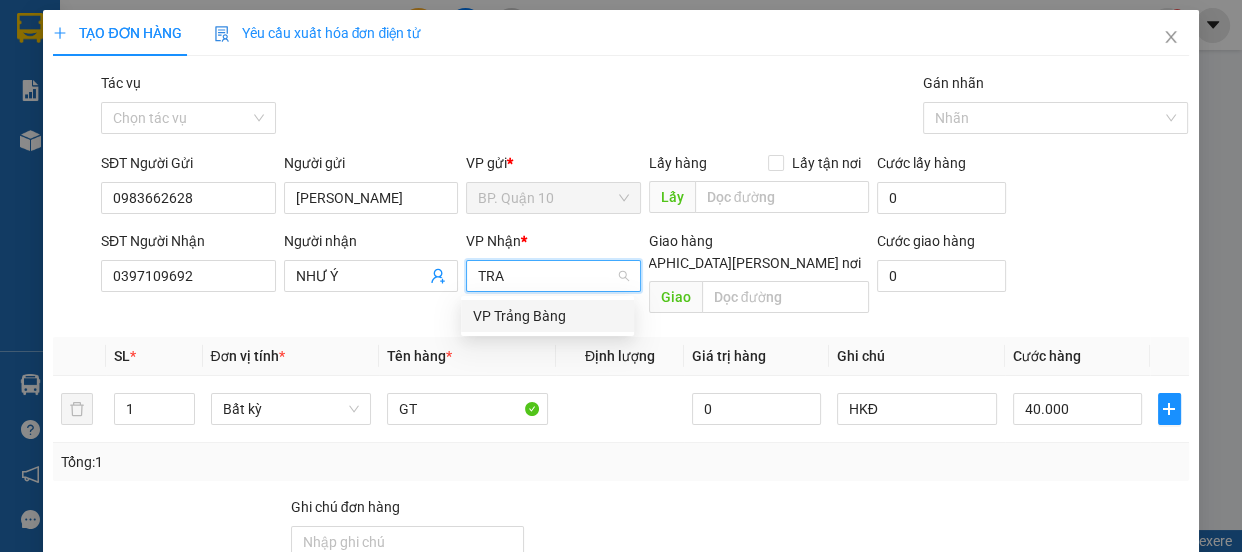 click on "VP Trảng Bàng" at bounding box center (547, 316) 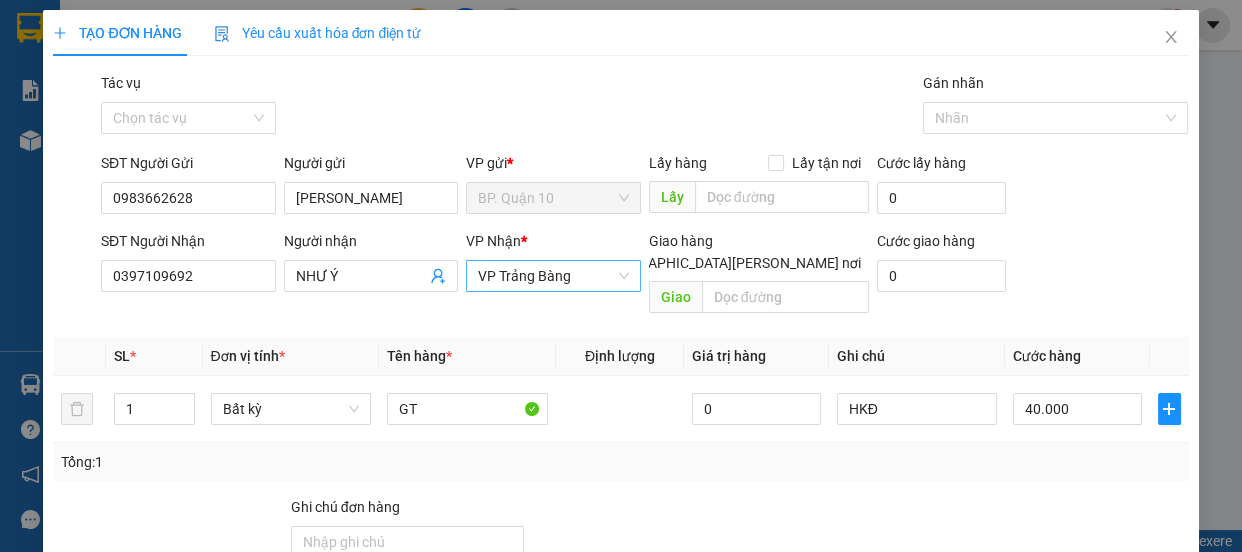 click at bounding box center (881, 531) 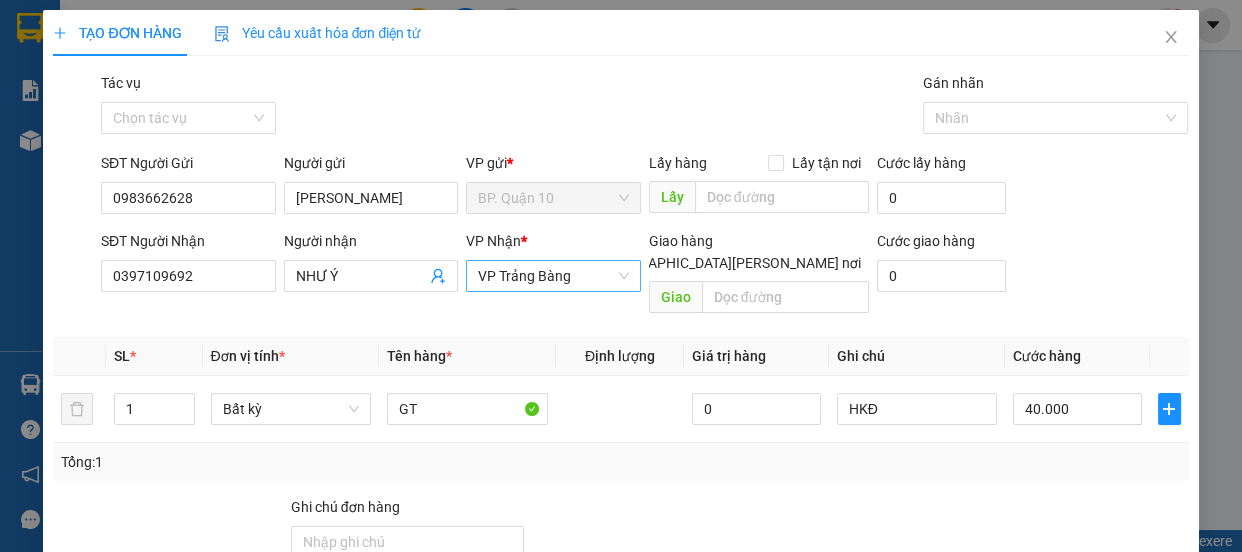 scroll, scrollTop: 187, scrollLeft: 0, axis: vertical 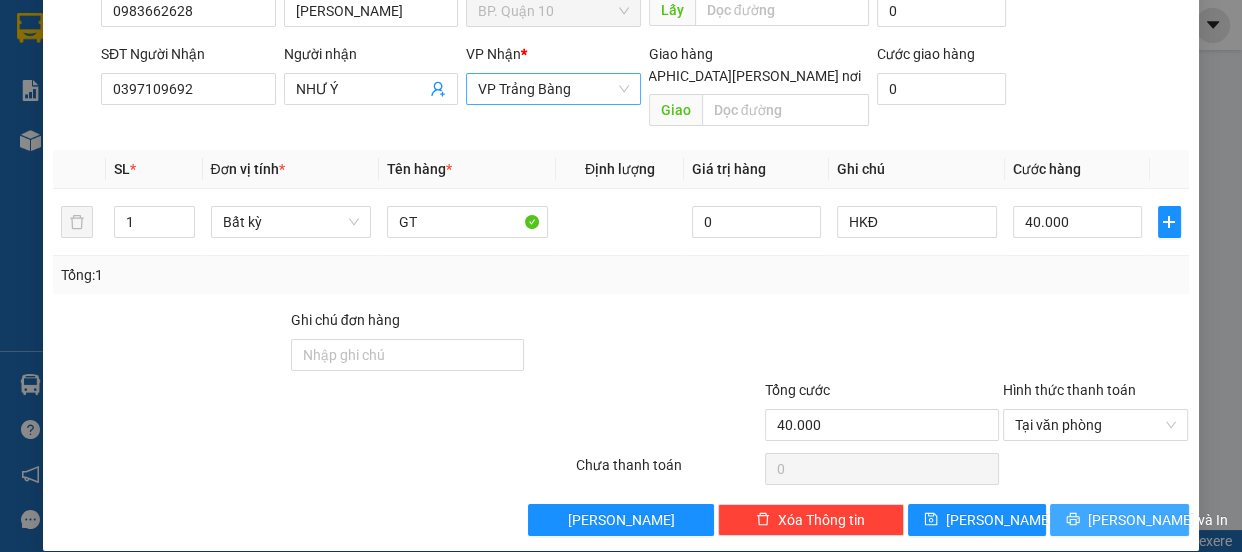 click on "[PERSON_NAME] và In" at bounding box center (1158, 520) 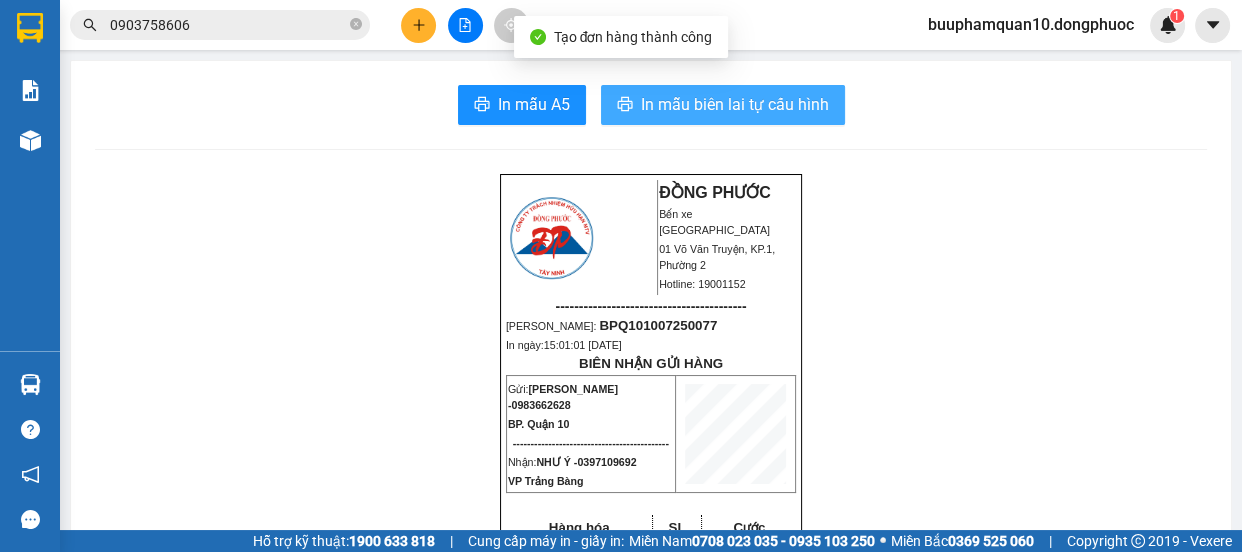 click on "In mẫu biên lai tự cấu hình" at bounding box center (735, 104) 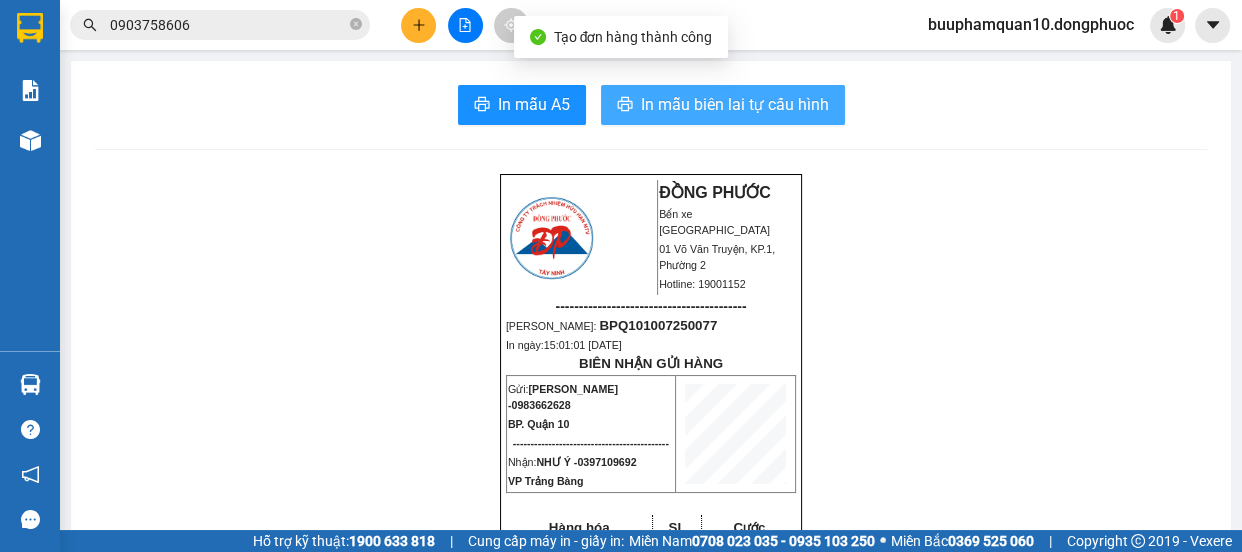 scroll, scrollTop: 0, scrollLeft: 0, axis: both 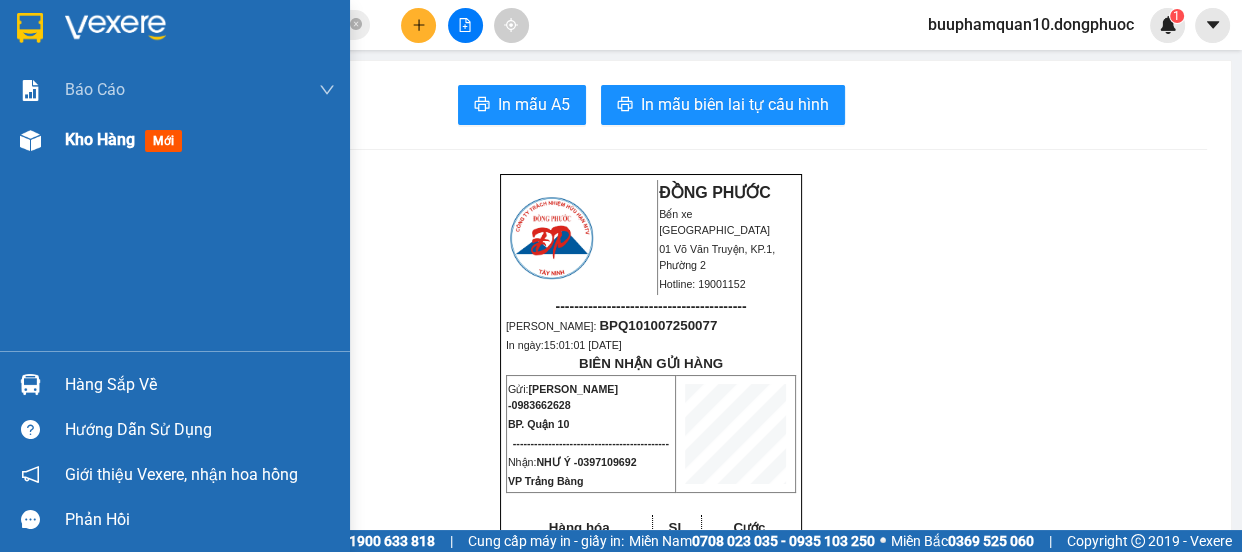 click at bounding box center (30, 140) 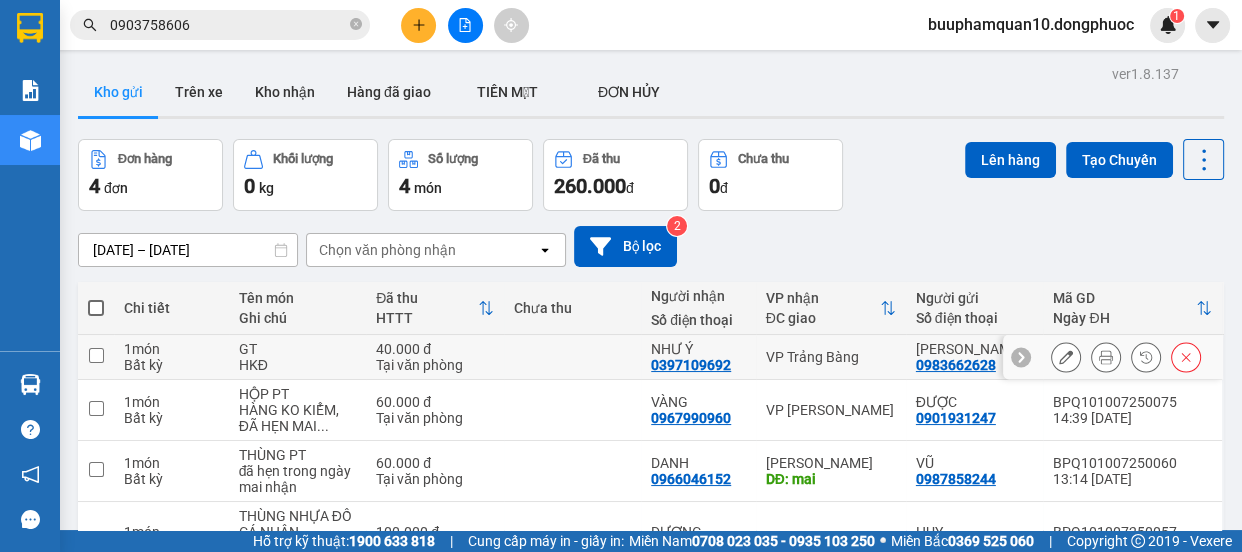 click at bounding box center [96, 355] 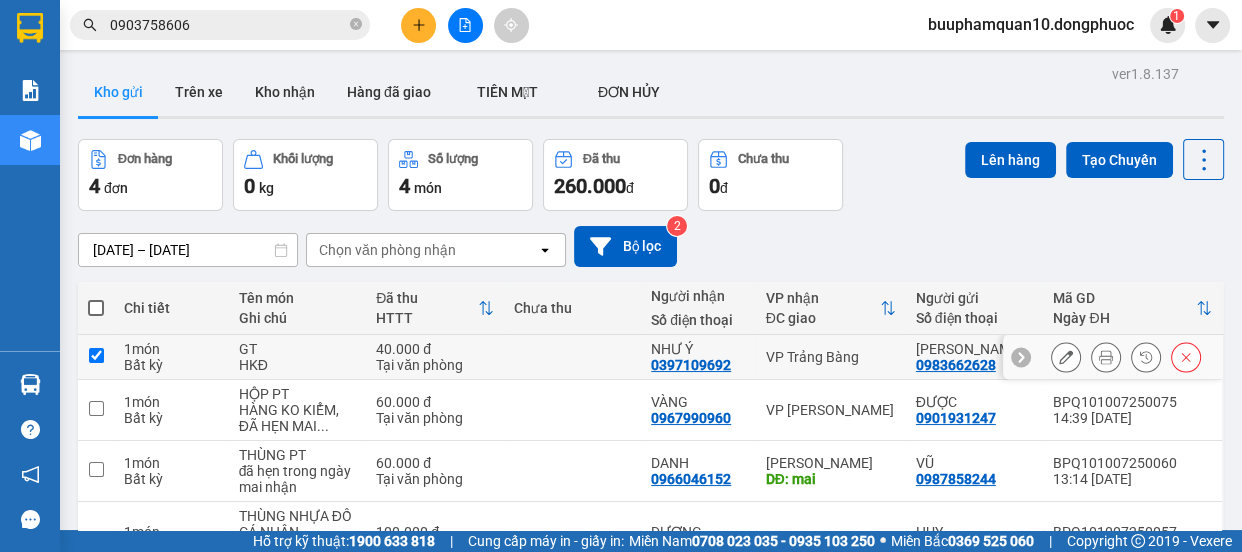 checkbox on "true" 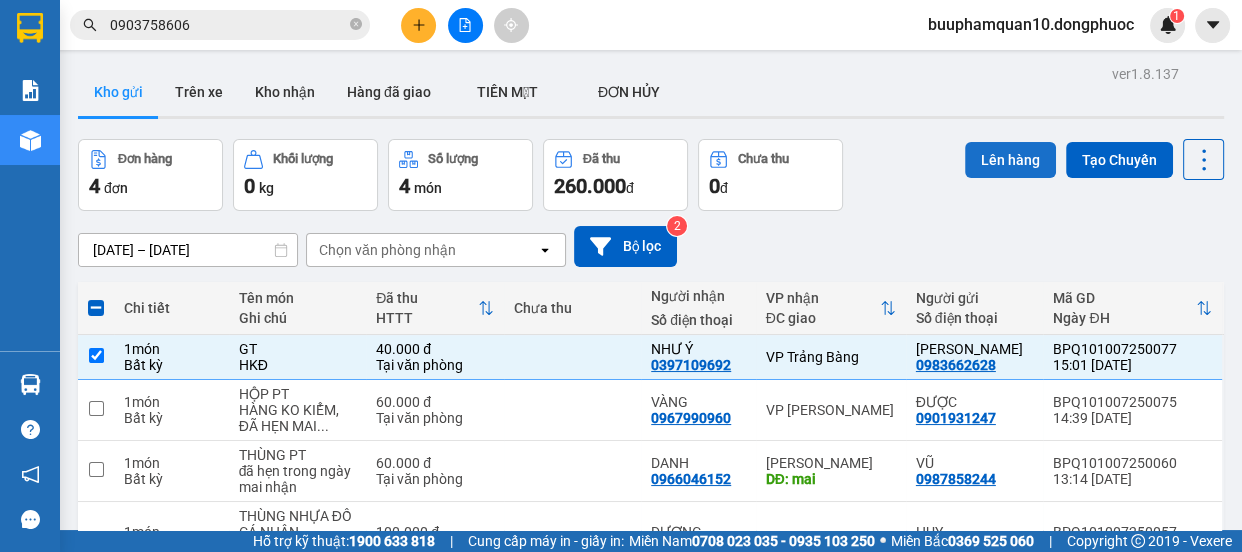 click on "Lên hàng" at bounding box center [1010, 160] 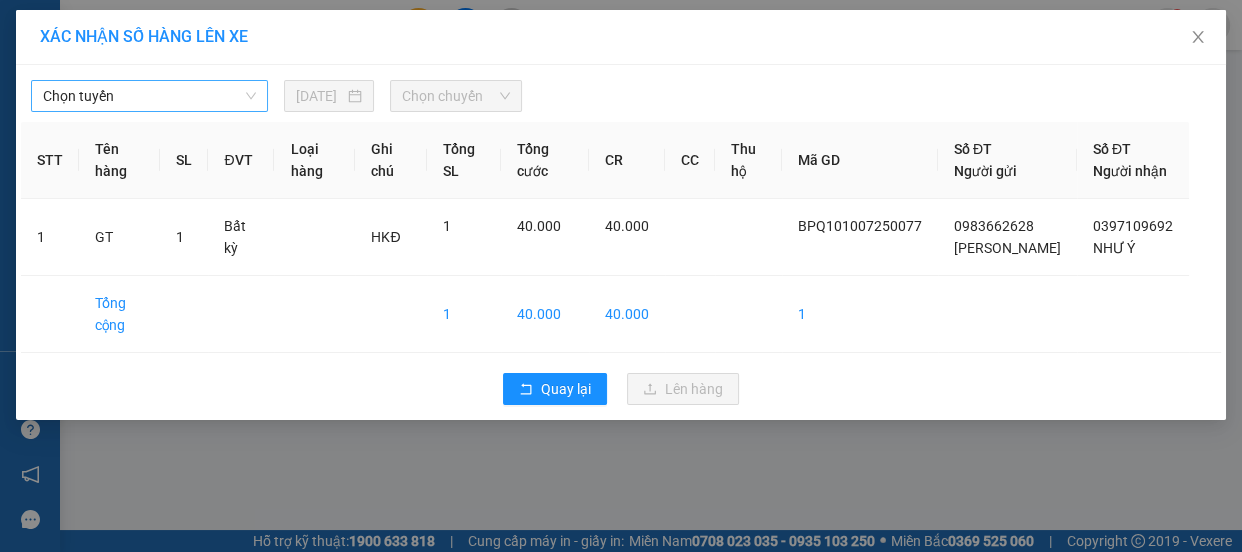 click on "Chọn tuyến" at bounding box center (149, 96) 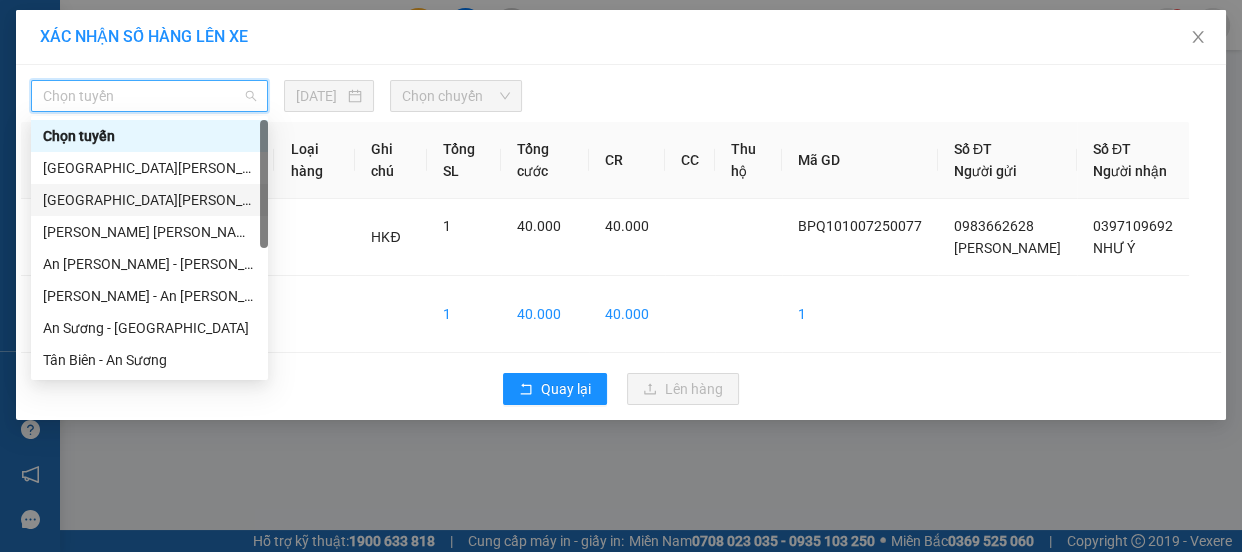 scroll, scrollTop: 287, scrollLeft: 0, axis: vertical 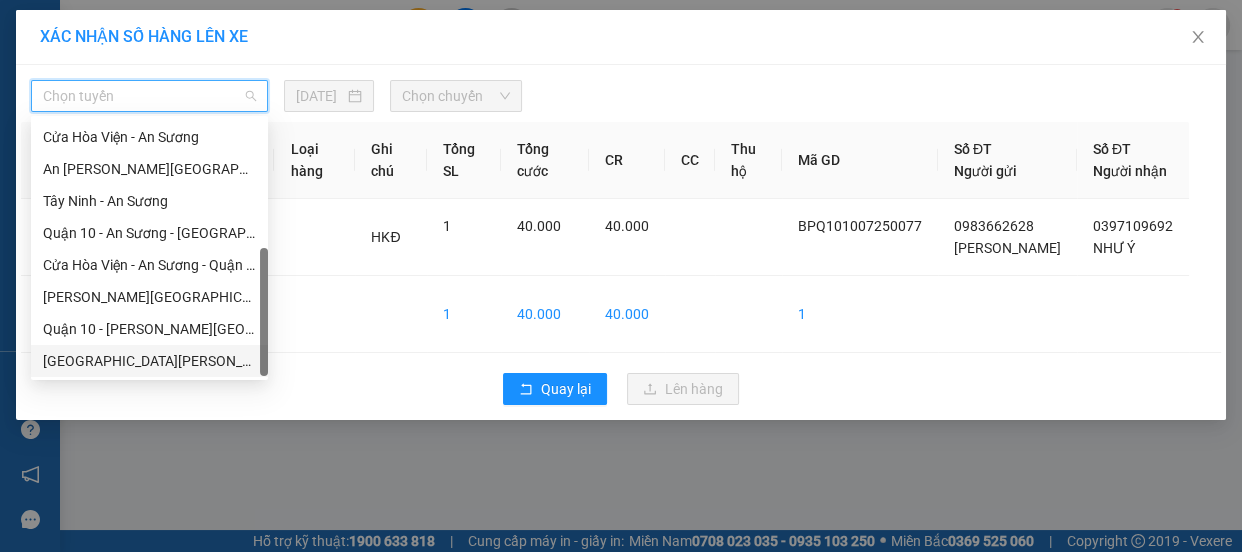 click on "[GEOGRAPHIC_DATA] - [GEOGRAPHIC_DATA] (vip)" at bounding box center [149, 361] 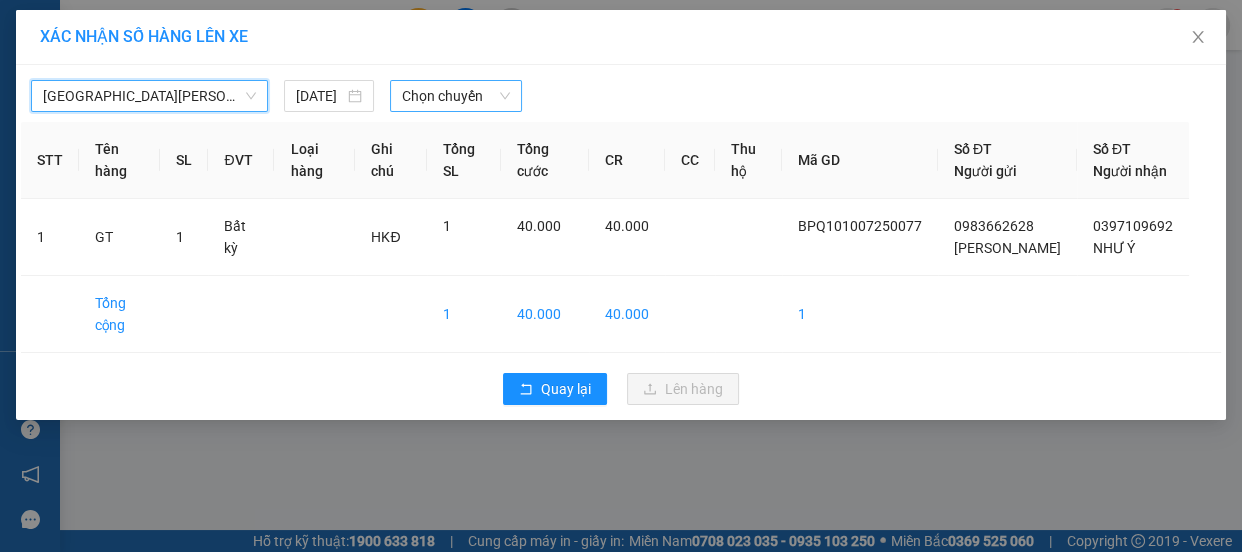 click on "Chọn chuyến" at bounding box center [456, 96] 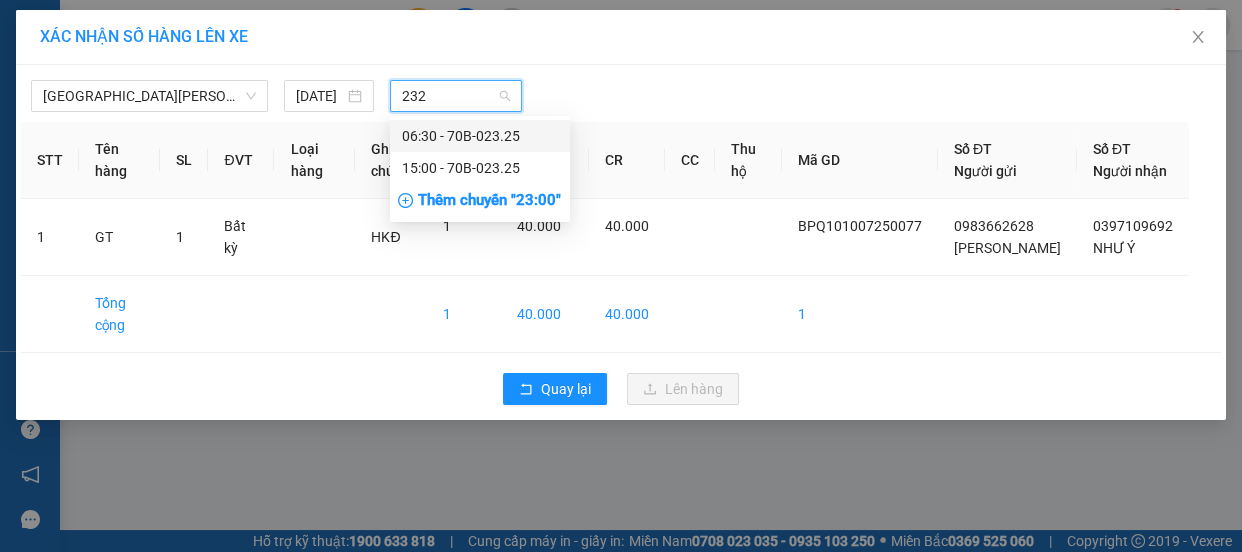 type on "2325" 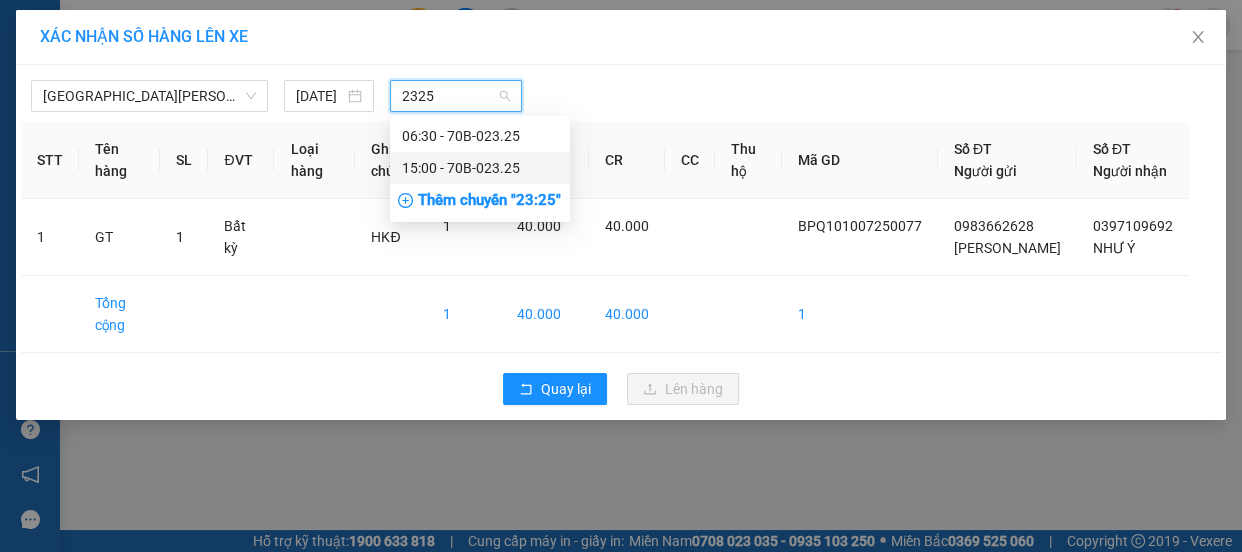 click on "15:00     - 70B-023.25" at bounding box center (480, 168) 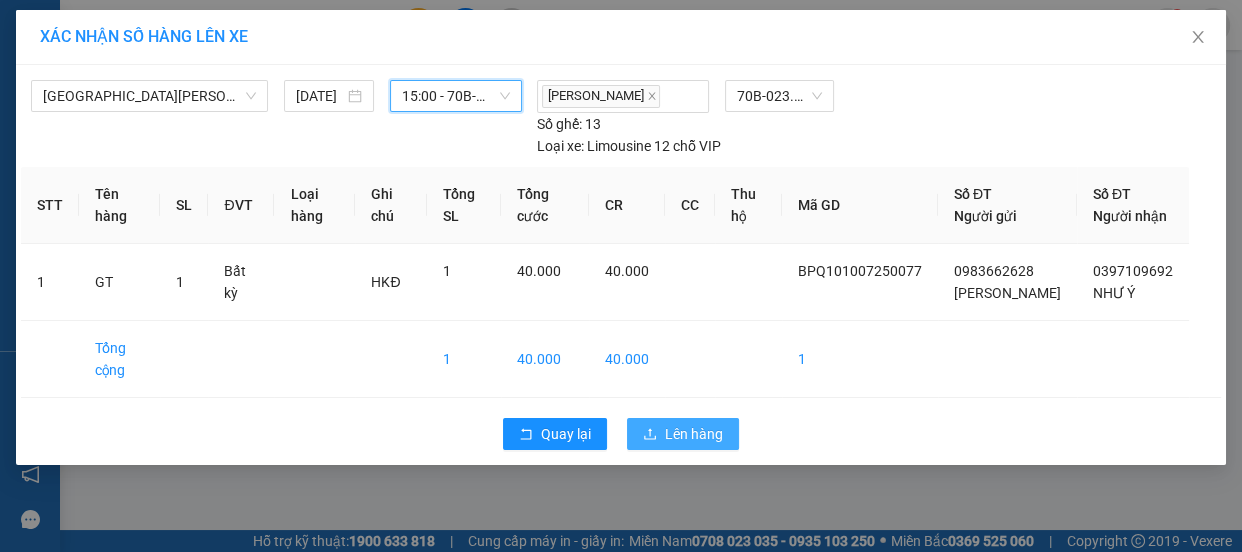 click on "Lên hàng" at bounding box center (694, 434) 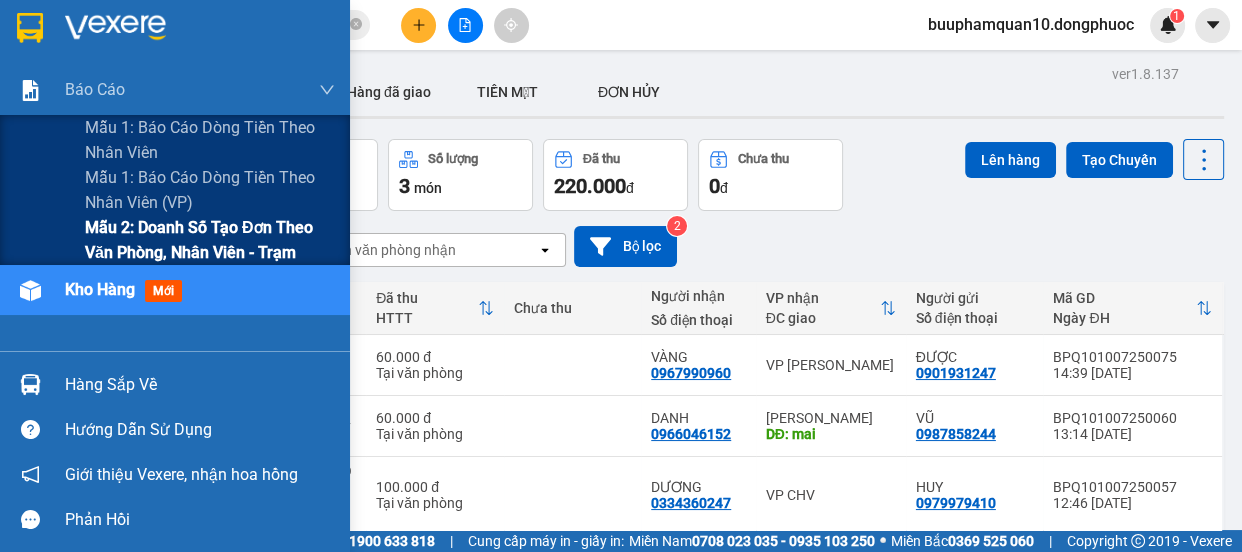 click on "Mẫu 2: Doanh số tạo đơn theo Văn phòng, nhân viên - Trạm" at bounding box center (210, 240) 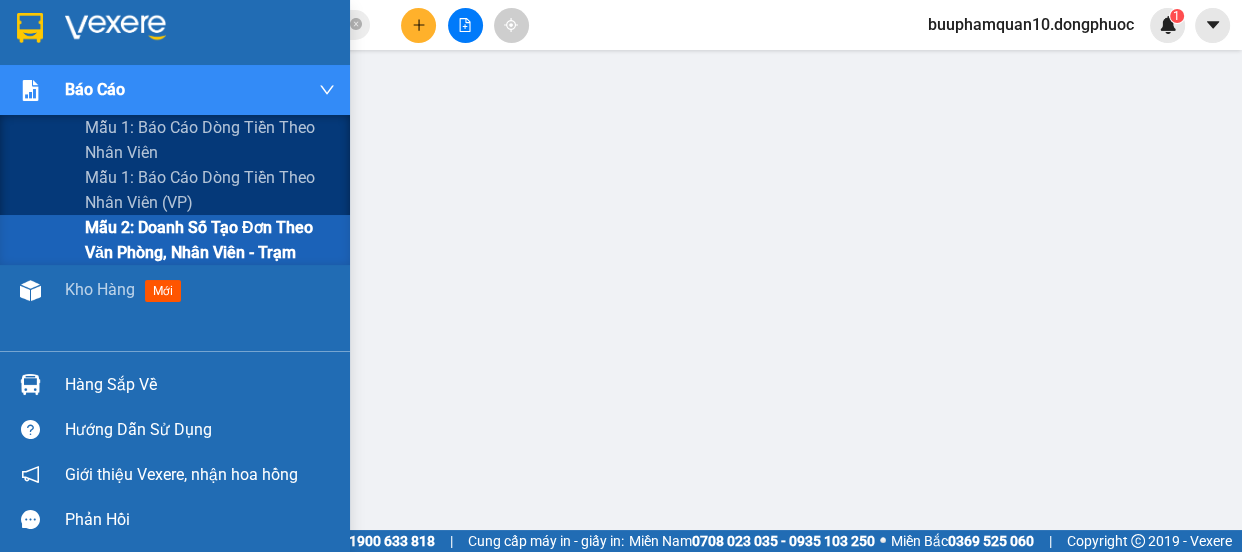 click on "Mẫu 2: Doanh số tạo đơn theo Văn phòng, nhân viên - Trạm" at bounding box center (210, 240) 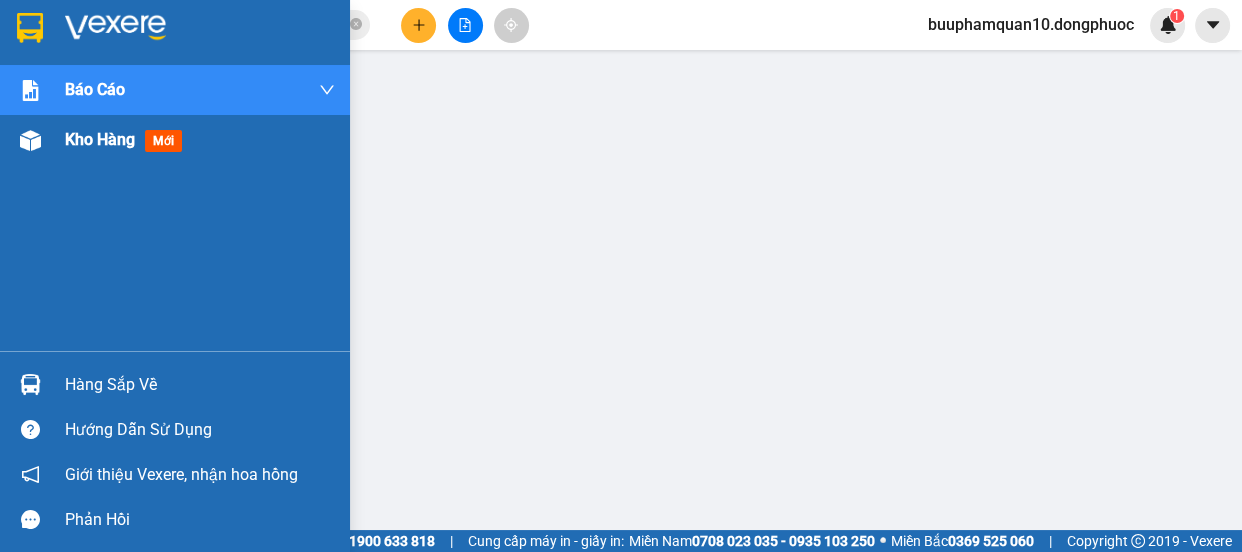 click on "Kho hàng" at bounding box center (100, 139) 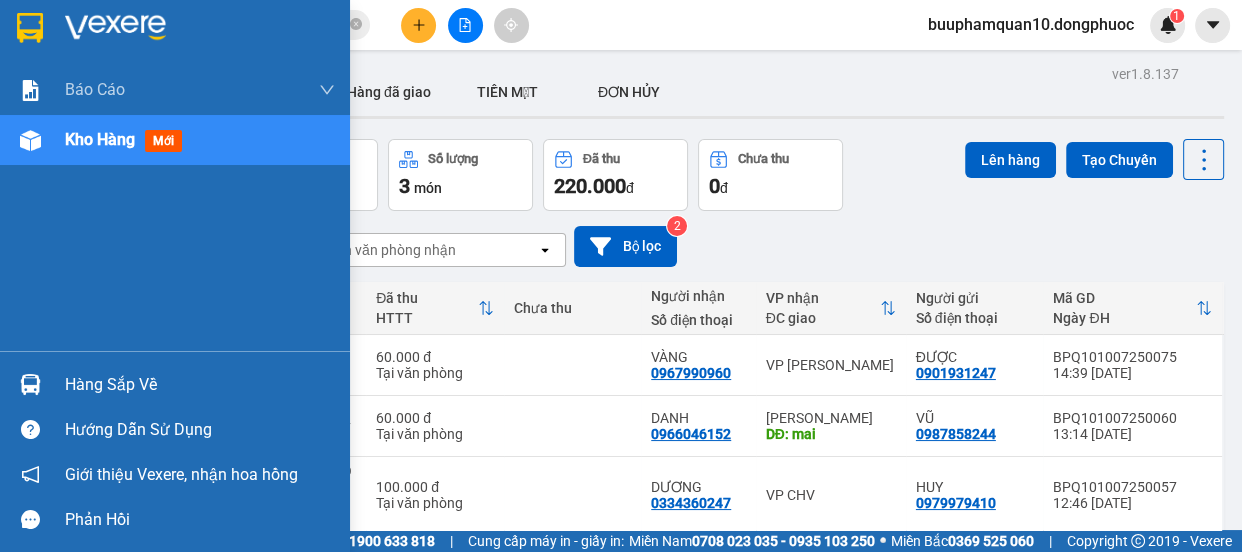 click on "Hàng sắp về" at bounding box center (200, 385) 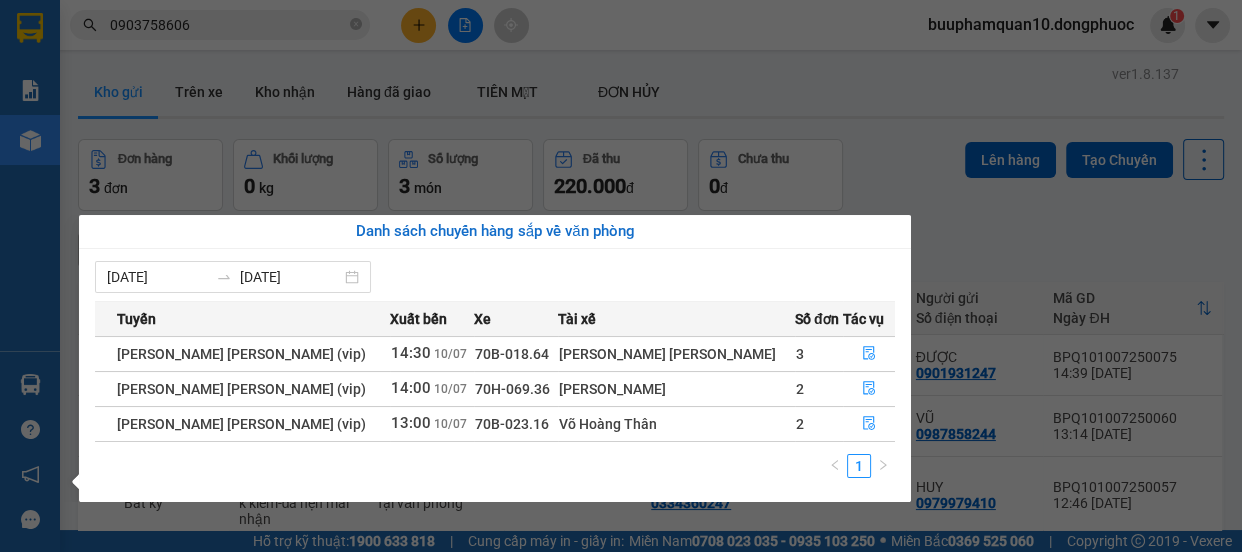 click on "Kết quả tìm kiếm ( 12 )  Bộ lọc  Mã ĐH Trạng thái Món hàng Tổng cước Chưa cước Nhãn Người gửi VP Gửi Người nhận VP Nhận VPPD1007250006 07:50 - 10/07 VP Nhận   70B-021.30 11:33 - 10/07 1  CỤC MÁY SL:  1 160.000 0865333929 THIẾT  VP Phước Đông 0903758606 HUYỀN  BP. Quận 10 BPQ101009240067 12:02 - 10/09 Đã giao   18:03 - 10/09 2 THÙNG MÁY HÀNG SL:  2 220.000 0903758606 HUYỀN BP. Quận 10 0908321014 SANG VP Gò Dầu BPQ101106240147 17:28 - 11/06 Đã giao   07:40 - 12/06 KIỆN PT SL:  1 60.000 0903758606 HUYỀN BP. Quận 10 0968185126 NGỌC VP Trảng Bàng VPHQ100404230026 09:01 - 04/04 Đã giao   14:18 - 04/04 KIỆN SẮT SL:  1 80.000 0903758606 HUYỀN BP. Quận 10 0908321014 SANG VP Tây Ninh HT2303230098 17:21 - 23/03 Đã giao   11:29 - 27/03 THÙNG MÁY SL:  1 80.000 0795154552 THỌ Hòa Thành 0903758606 HUYỀN BP. Quận 10 VPHQ102303230060 11:09 - 23/03 Đã giao   17:16 - 23/03 2 THÙNG MÁY SL:  2 220.000 0903758606 HUYỀN" at bounding box center [621, 276] 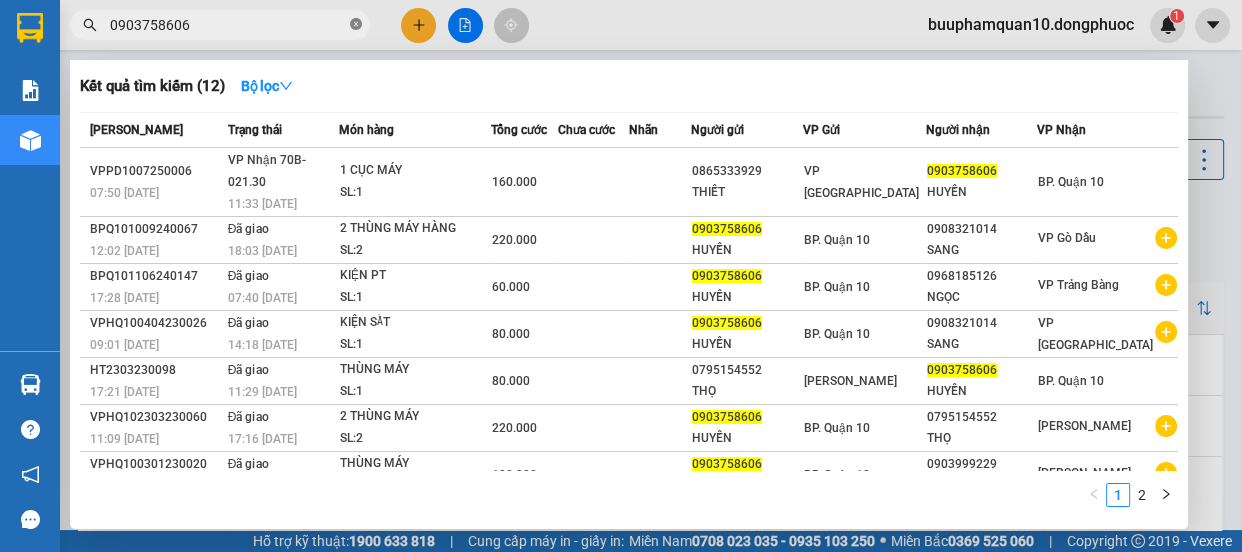 click 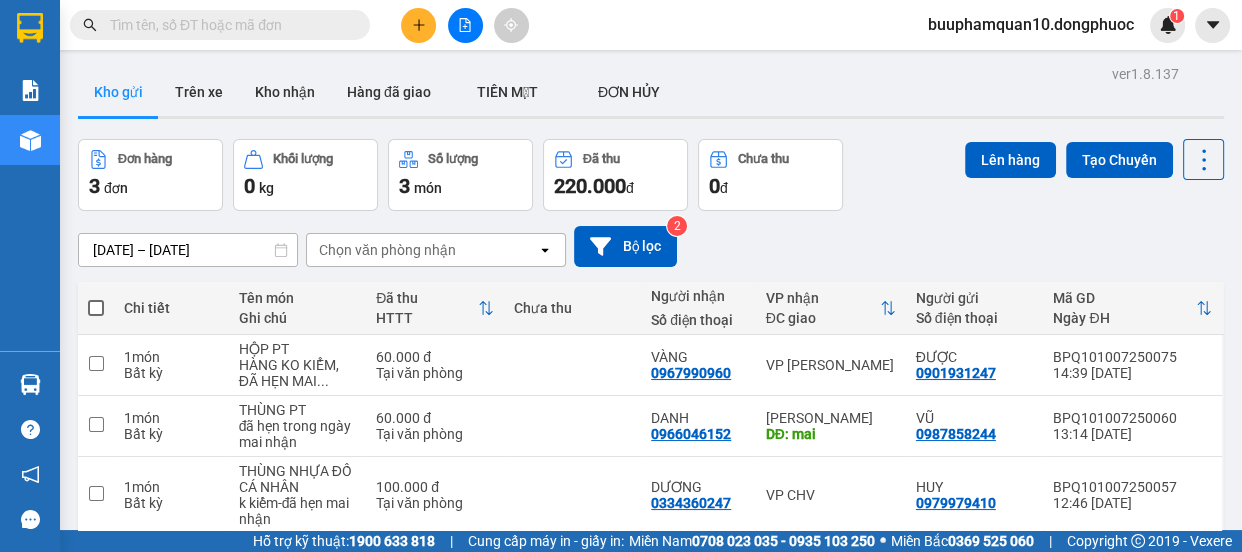 click at bounding box center (228, 25) 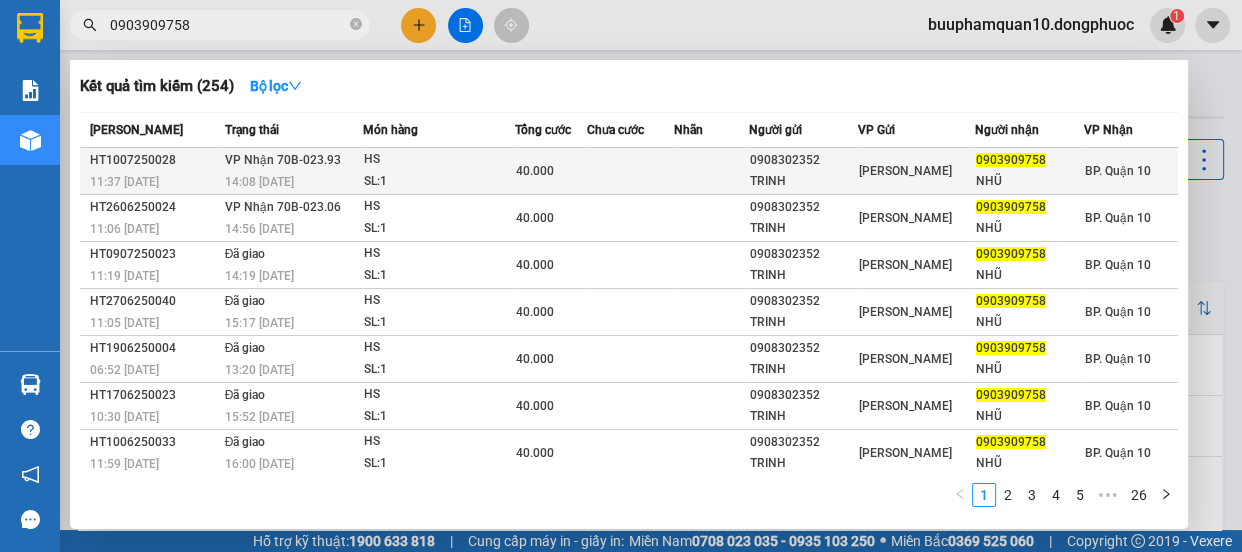 type on "0903909758" 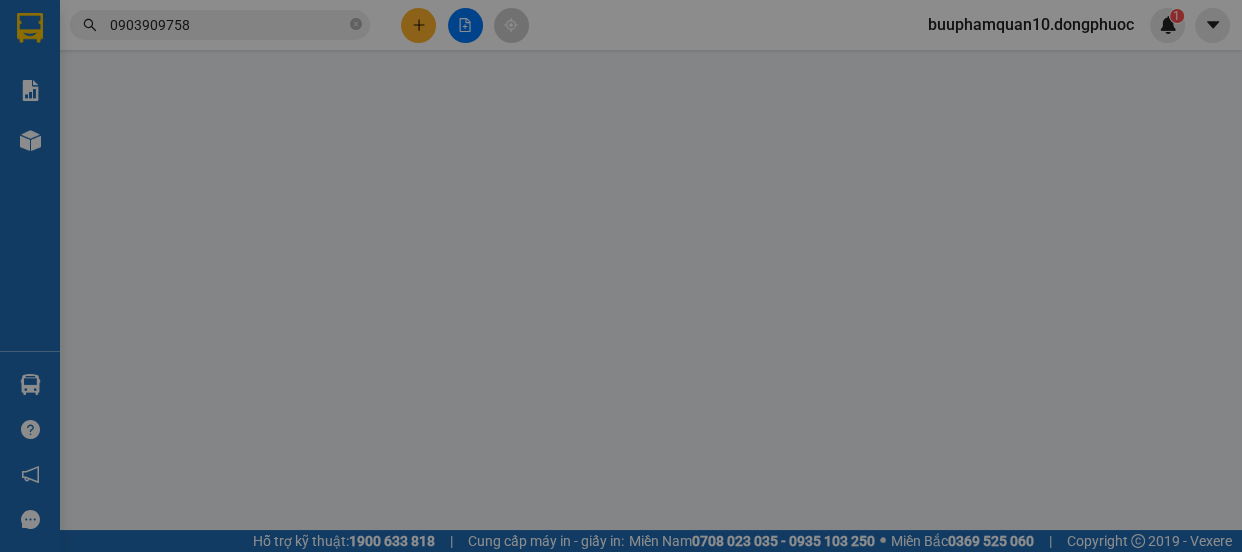 type on "0908302352" 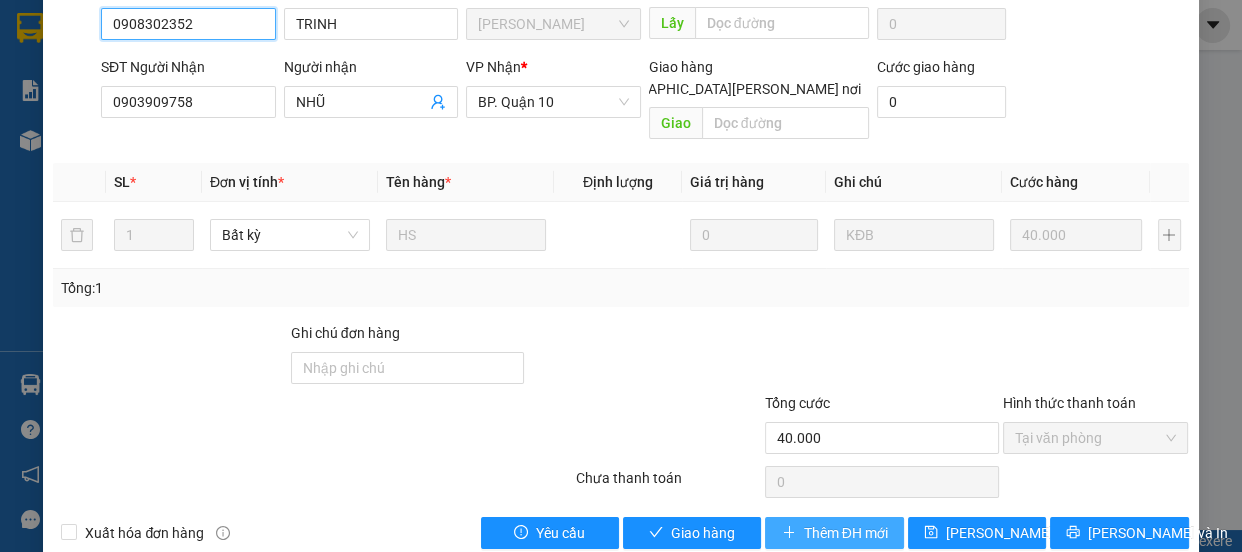 scroll, scrollTop: 235, scrollLeft: 0, axis: vertical 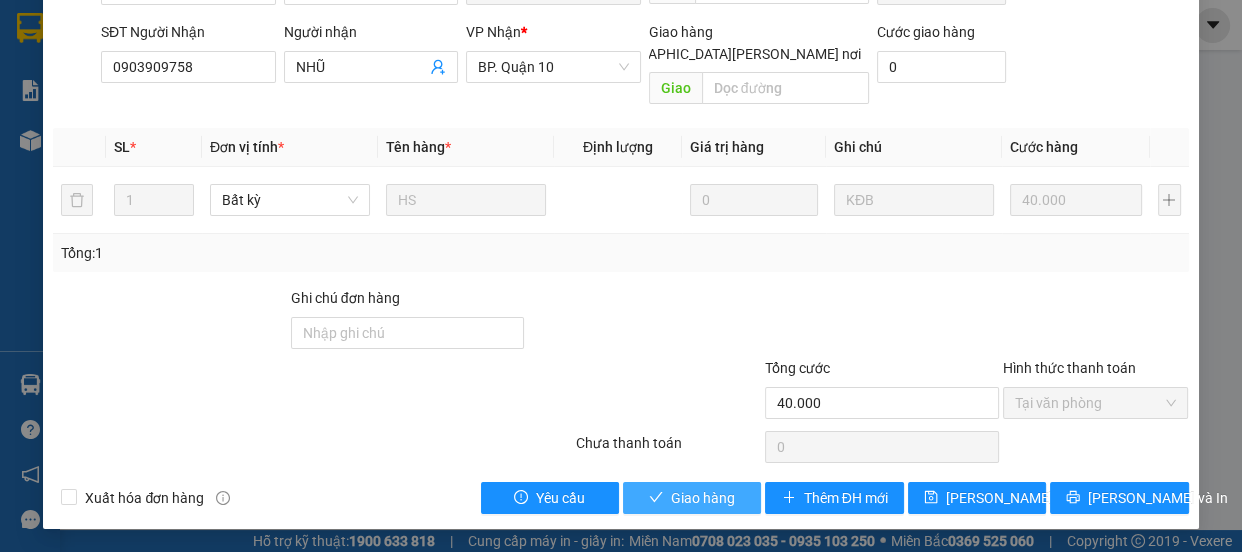 click on "Giao hàng" at bounding box center [703, 498] 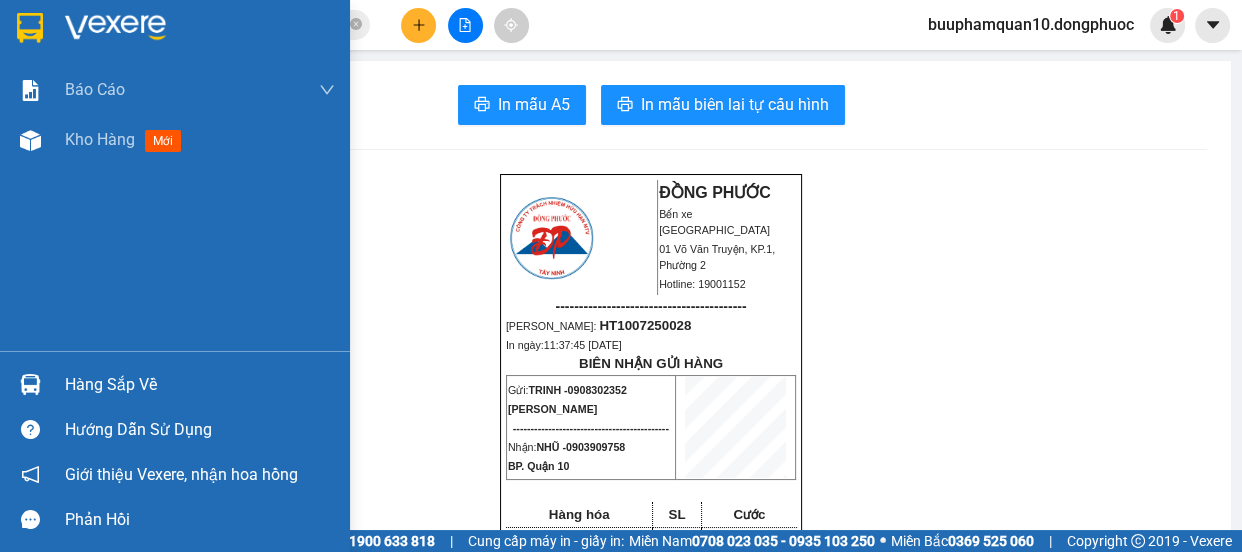 click on "Hàng sắp về" at bounding box center [200, 385] 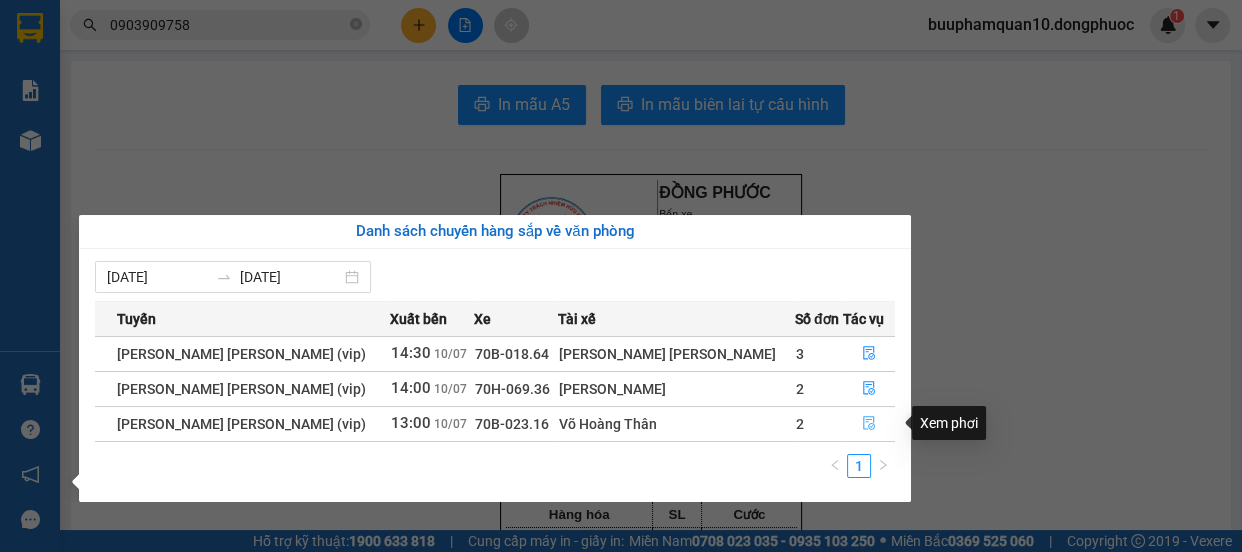 click 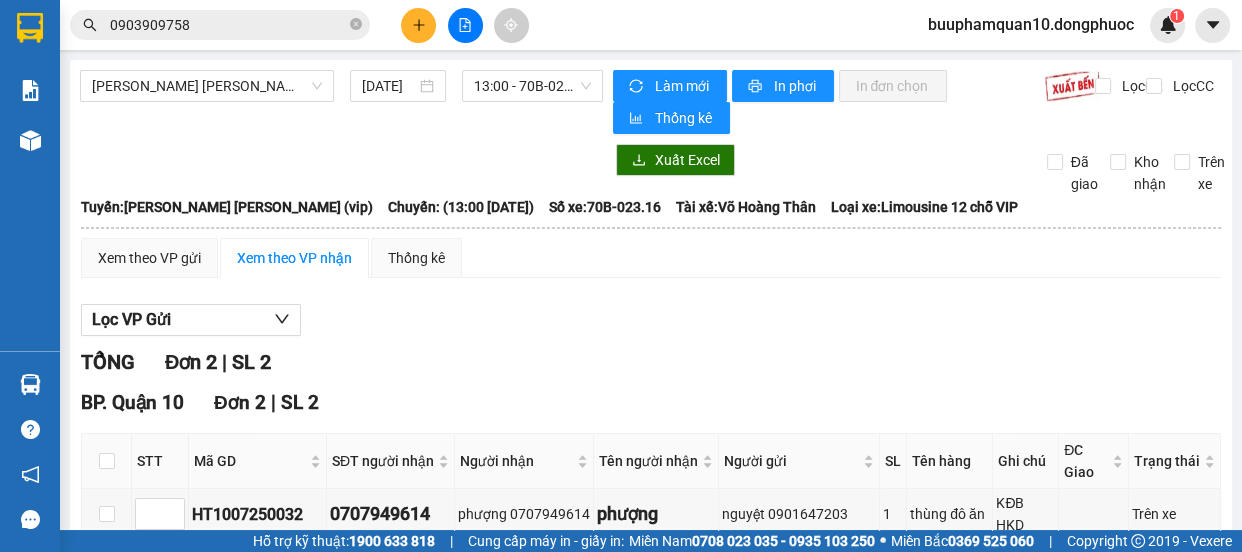 click on "Lọc VP Gửi TỔNG Đơn   2 | SL   2 BP. Quận 10 Đơn   2 | SL   2 STT Mã GD SĐT người nhận Người nhận Tên người nhận Người gửi SL Tên hàng Ghi chú ĐC Giao Trạng thái Ký nhận                           HT1007250032 0707949614 phượng 0707949614 phượng nguyệt 0901647203 1 thùng đô ăn  KĐB HKD  Trên xe VPGD1007250015 0909652799 KHAI 0909652799 KHAI HOÀNG AN 0983955999 1 HỘP NHA KHOA KĐB.KKT Trên xe Lưu sắp xếp Nhập kho nhận In DS In biên lai Đồng Phước   19001152   Bến xe Tây Ninh, 01 Võ Văn Truyện, KP 1, Phường 2 BP. Quận 10  -  15:08 - 10/07/2025 Tuyến:  Tây Ninh - Hồ Chí Minh (vip) Chuyến:   (13:00 - 10/07/2025) Tài xế:  Võ Hoàng Thân   Số xe:  70B-023.16   Loại xe:  Limousine 12 chỗ VIP STT Mã GD SĐT người nhận Người nhận Tên người nhận Người gửi SL Tên hàng Ghi chú ĐC Giao Trạng thái Ký nhận BP. Quận 10 Đơn   2 | SL   2 1 HT1007250032 0707949614 1 2 1 2" at bounding box center [651, 478] 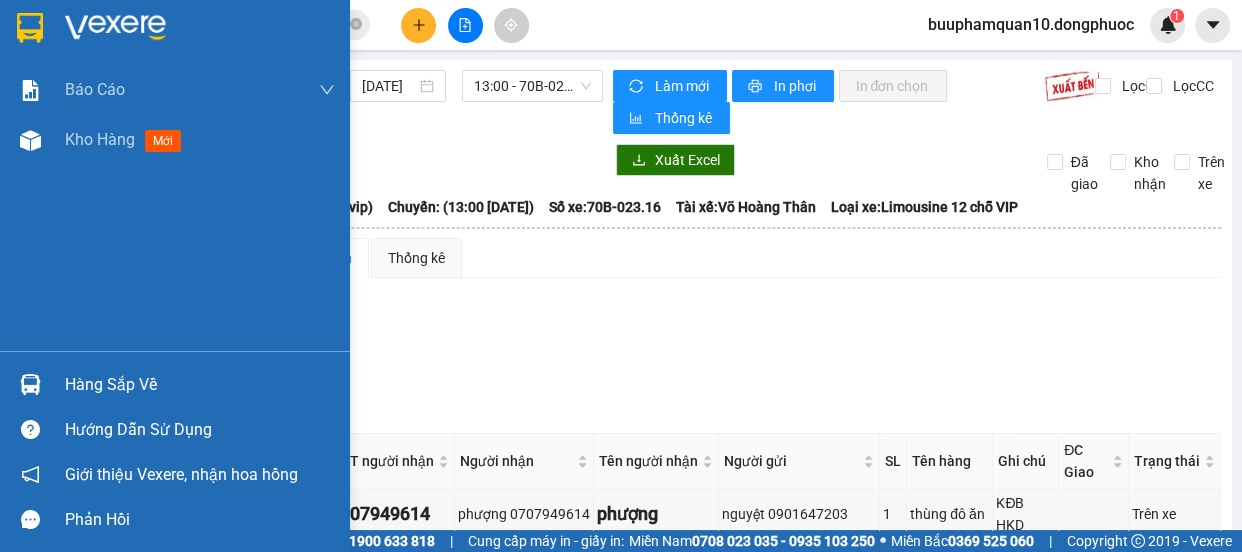 click on "Hàng sắp về" at bounding box center [175, 384] 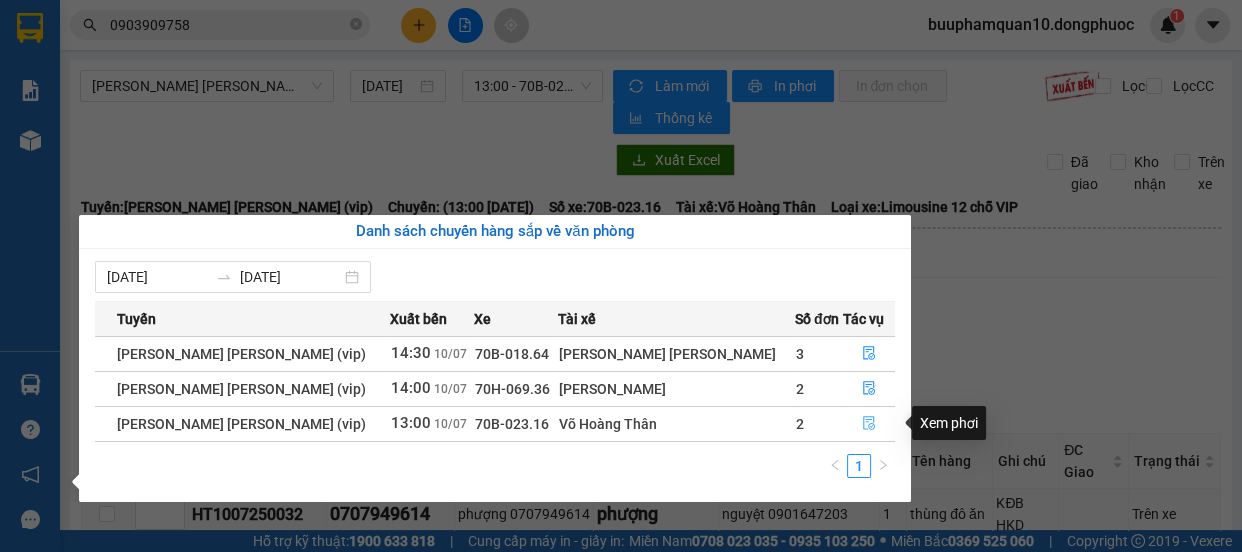 click 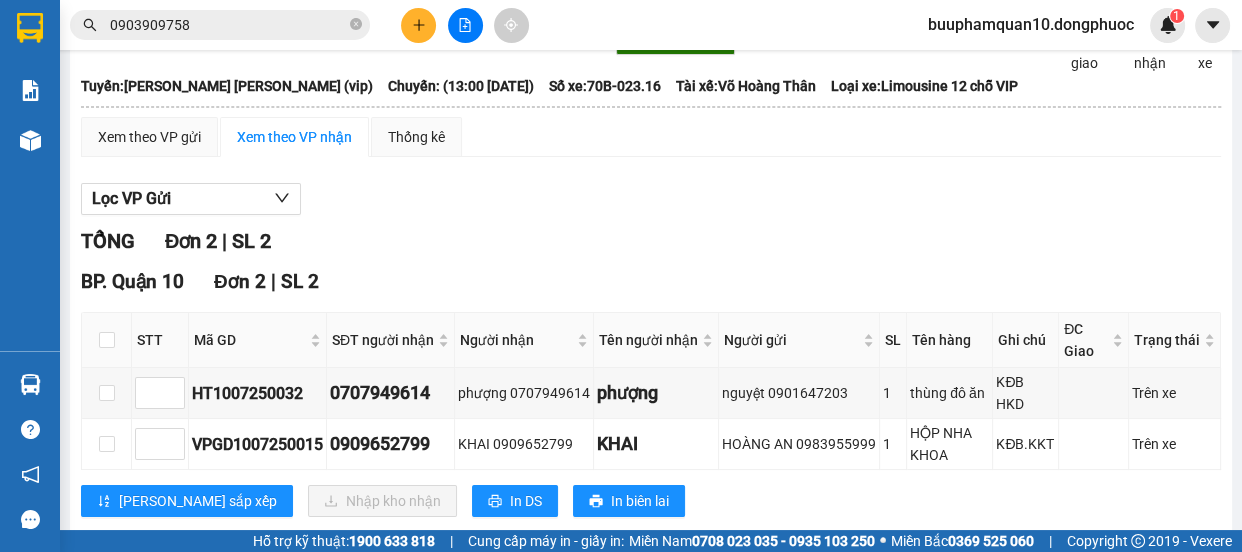scroll, scrollTop: 163, scrollLeft: 0, axis: vertical 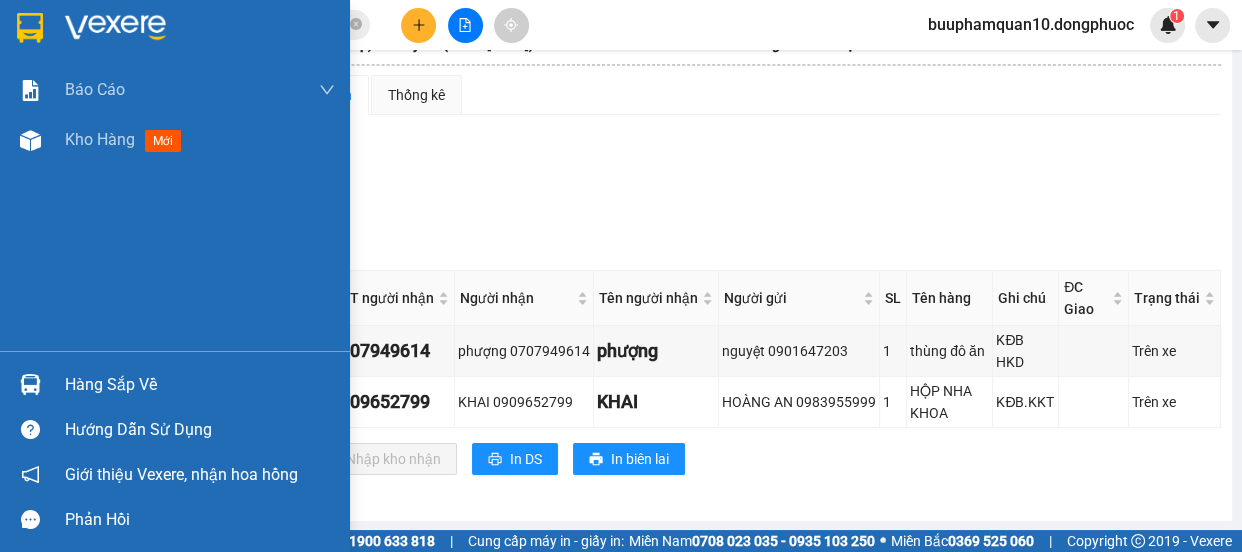 click on "Hàng sắp về" at bounding box center [175, 384] 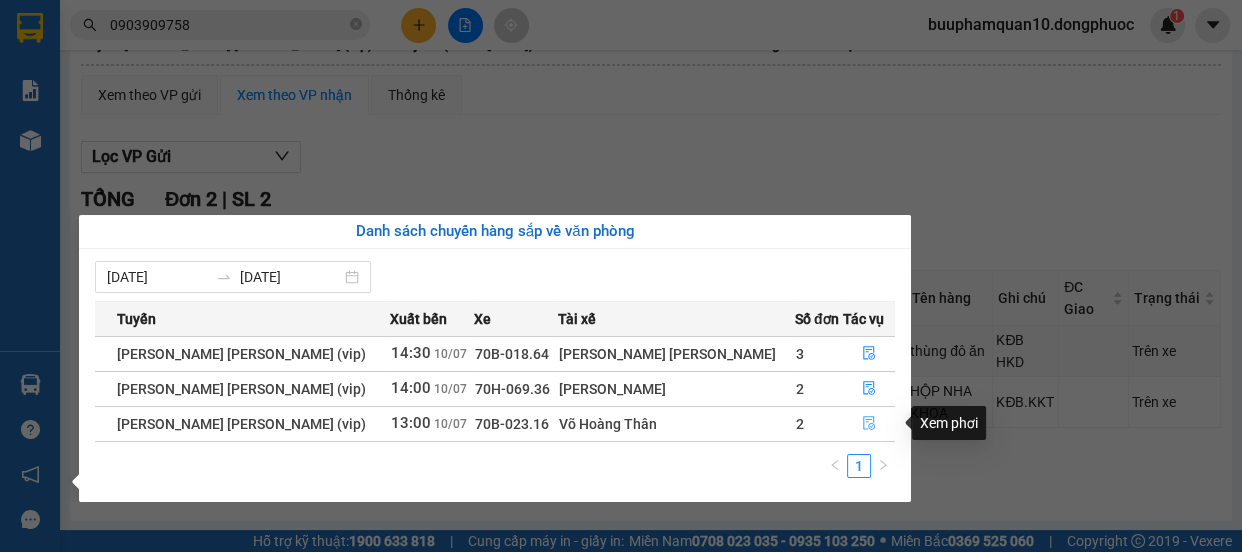 click 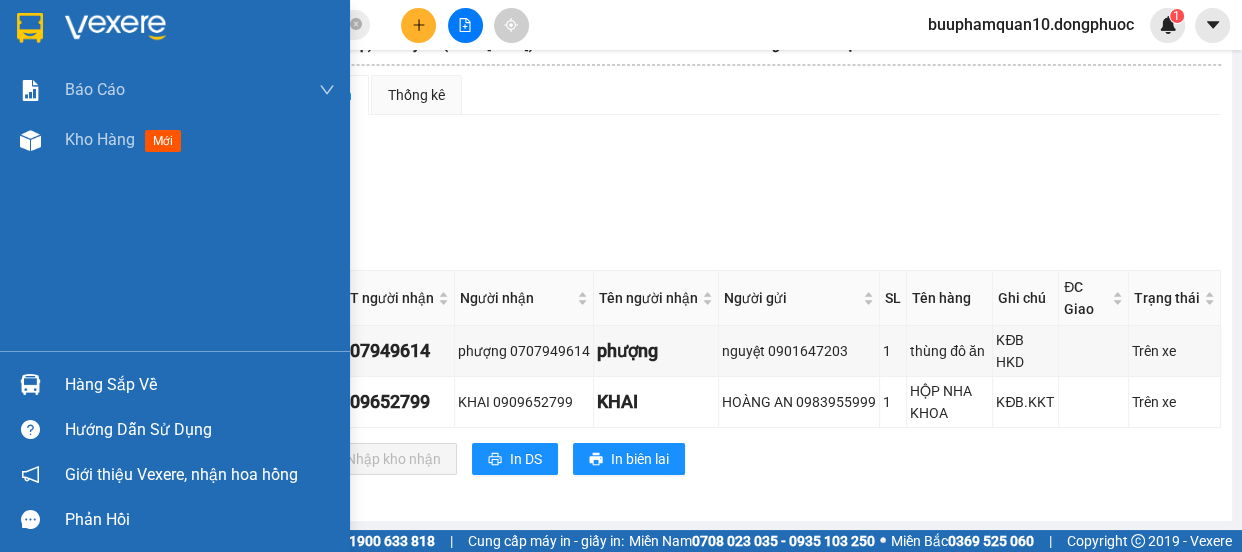 click at bounding box center (30, 384) 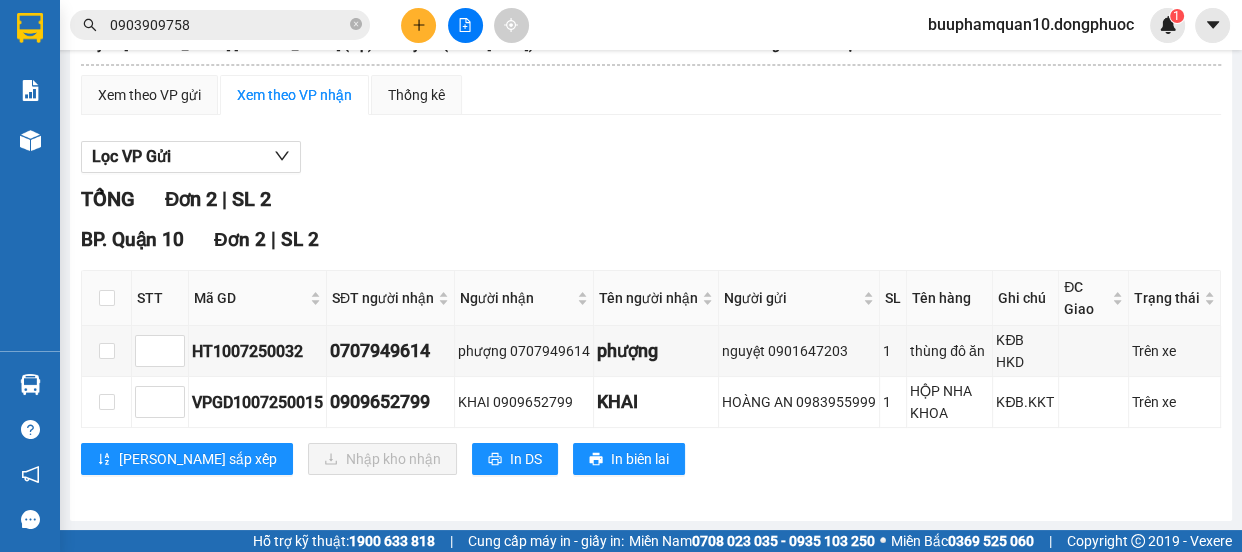 click on "Kết quả tìm kiếm ( 254 )  Bộ lọc  Mã ĐH Trạng thái Món hàng Tổng cước Chưa cước Nhãn Người gửi VP Gửi Người nhận VP Nhận HT1007250028 11:37 [DATE] VP Nhận   70B-023.93 14:08 [DATE] HS SL:  1 40.000 0908302352 [GEOGRAPHIC_DATA] 0903909758 NHŨ BP. Quận 10 HT2606250024 11:06 [DATE] VP Nhận   70B-023.06 14:56 [DATE] HS SL:  1 40.000 0908302352 [GEOGRAPHIC_DATA] 0903909758 NHŨ BP. Quận 10 HT0907250023 11:19 [DATE] Đã giao   14:19 [DATE] HS SL:  1 40.000 0908302352 [GEOGRAPHIC_DATA] 0903909758 NHŨ BP. Quận 10 HT2706250040 11:05 [DATE] Đã giao   15:17 [DATE] HS SL:  1 40.000 0908302352 [GEOGRAPHIC_DATA] 0903909758 NHŨ BP. Quận 10 HT1906250004 06:52 [DATE] Đã giao   13:20 [DATE] HS SL:  1 40.000 0908302352 [GEOGRAPHIC_DATA] 0903909758 NHŨ BP. Quận 10 HT1706250023 10:30 [DATE] Đã giao   15:52 [DATE] HS SL:  1 40.000 0908302352 [GEOGRAPHIC_DATA] 0903909758 NHŨ BP. Quận 10 HT1006250033 11:59 [DATE] Đã giao   16:00 [DATE] HS SL:  1" at bounding box center (621, 276) 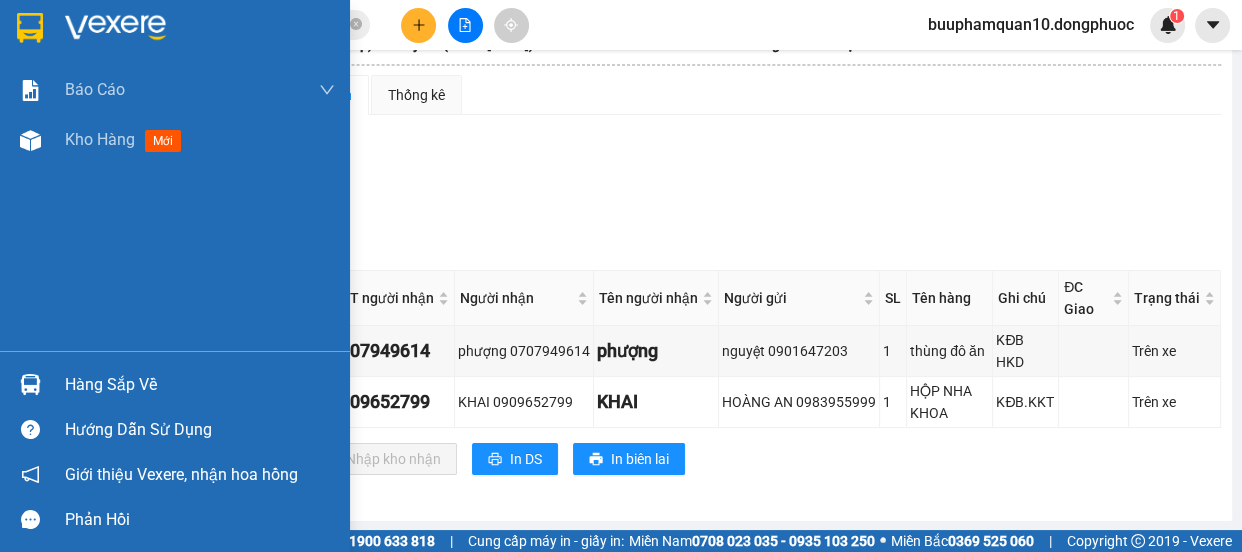 click at bounding box center [30, 384] 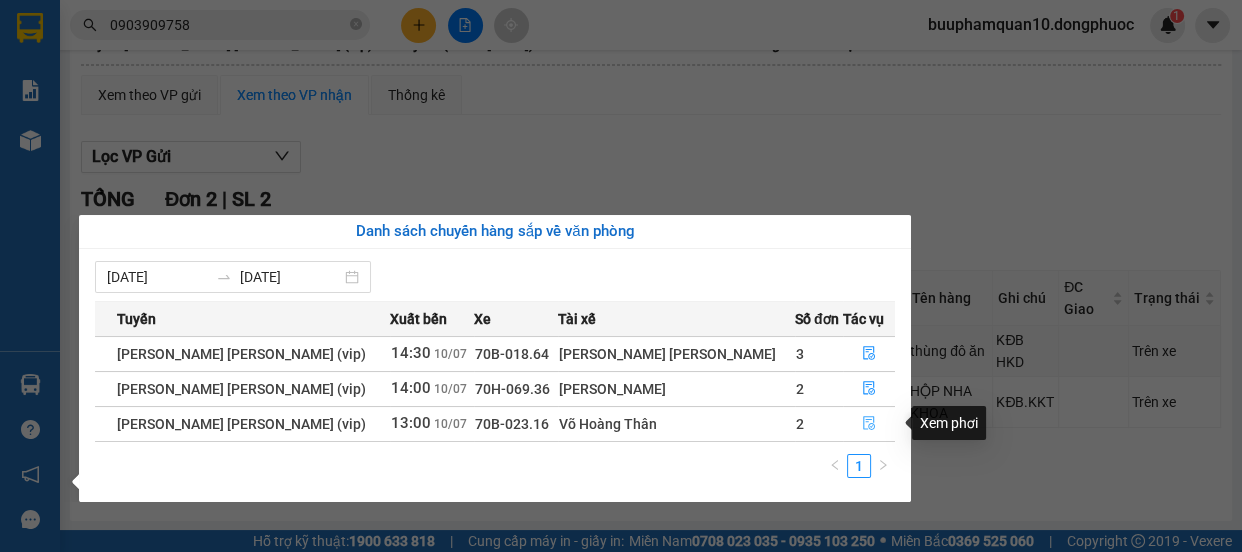click 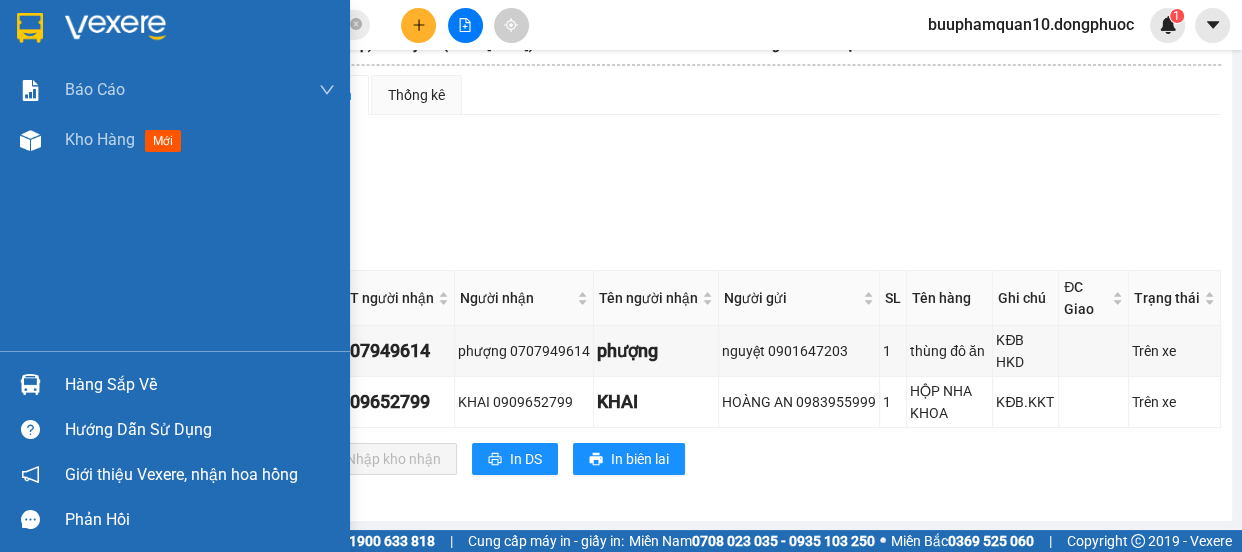 click on "Hàng sắp về" at bounding box center [200, 385] 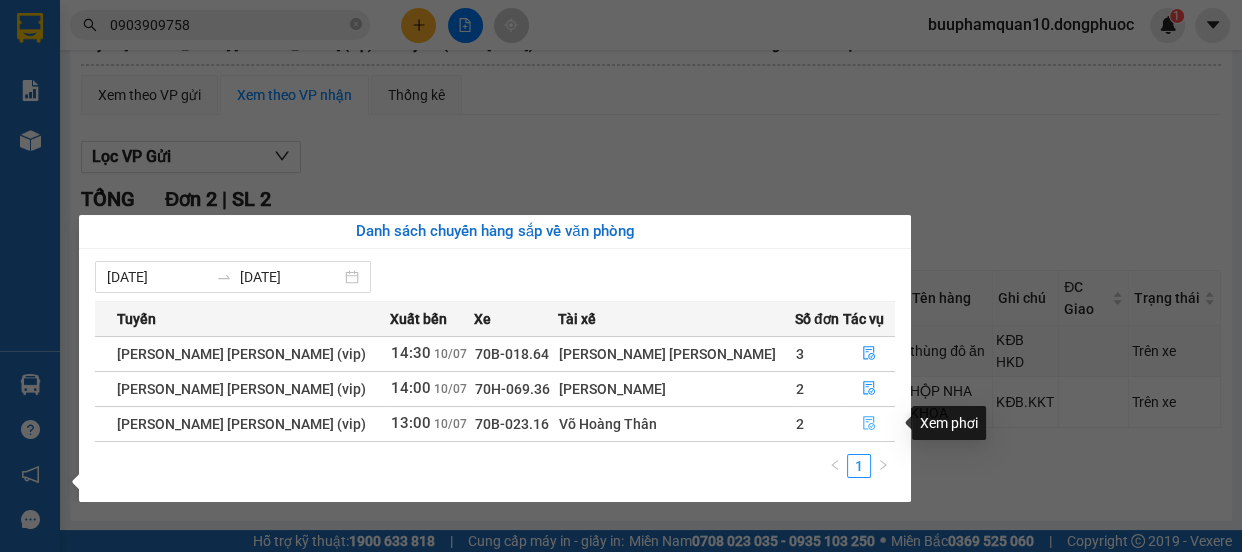 click 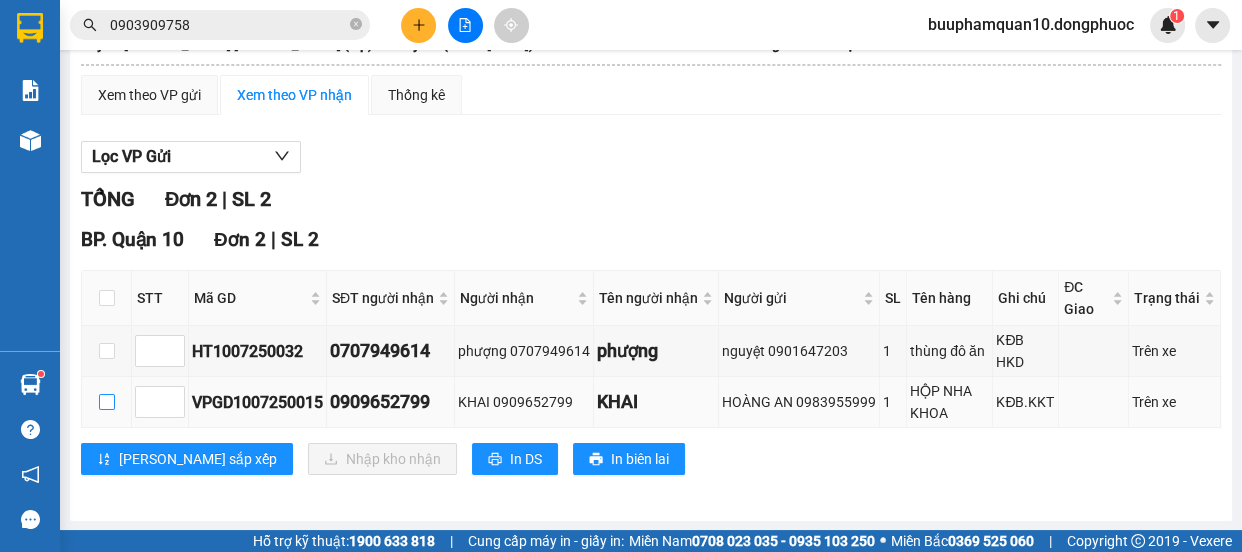 click at bounding box center [107, 402] 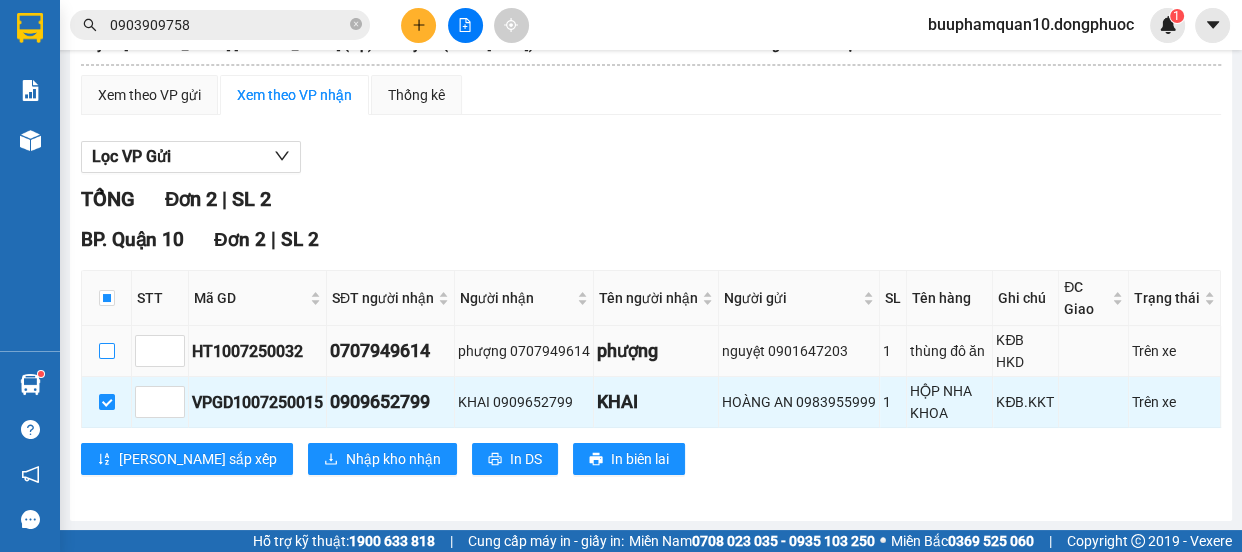 click at bounding box center [107, 351] 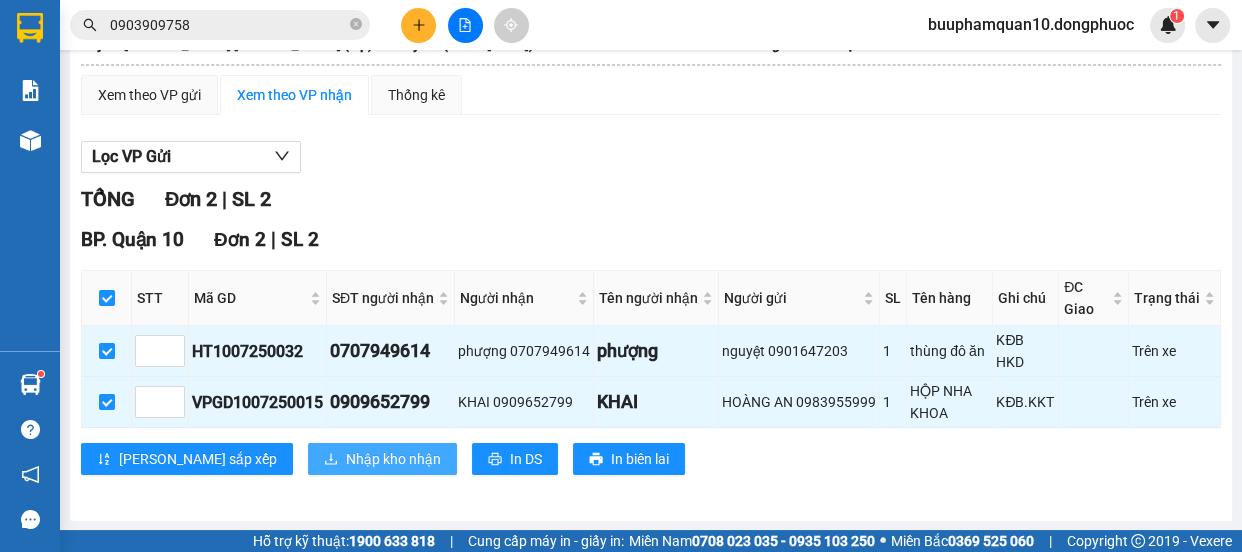 click on "Nhập kho nhận" at bounding box center [382, 459] 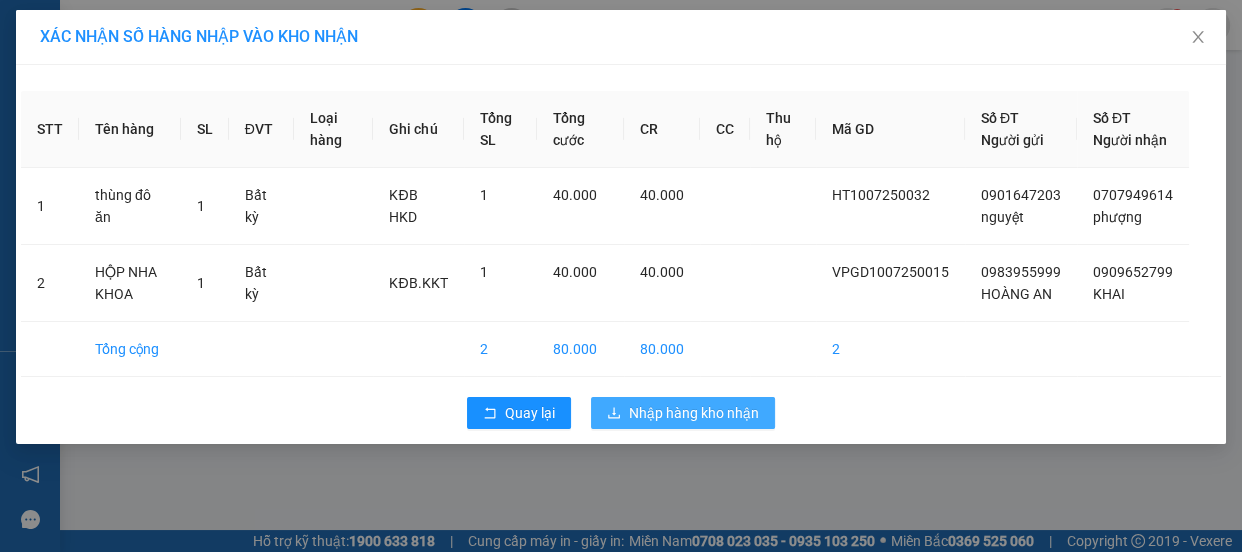 click on "Nhập hàng kho nhận" at bounding box center [694, 413] 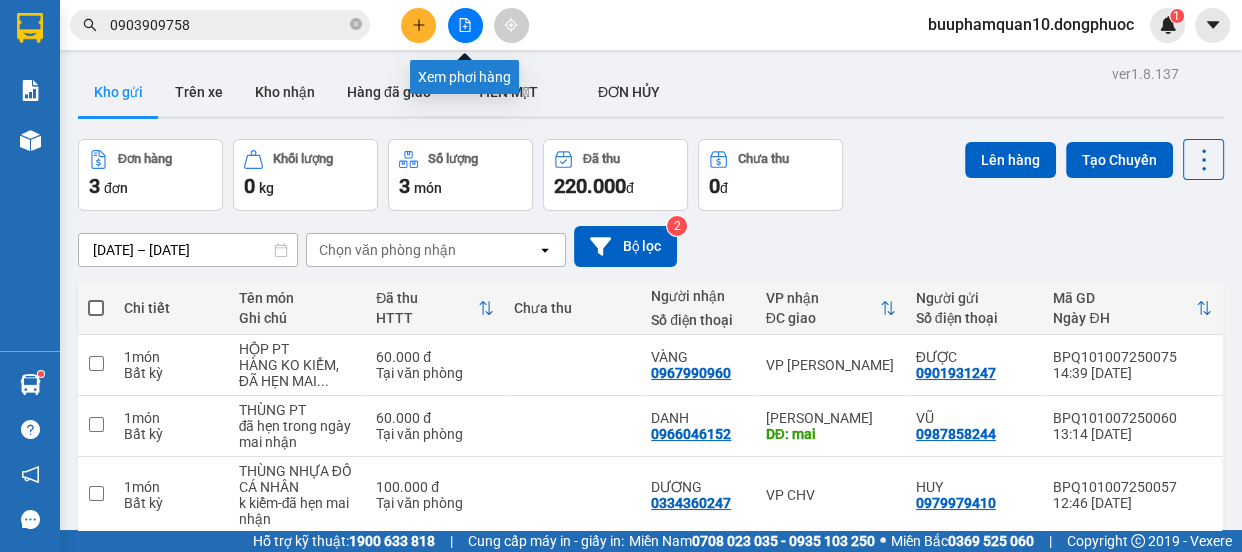 click at bounding box center [465, 25] 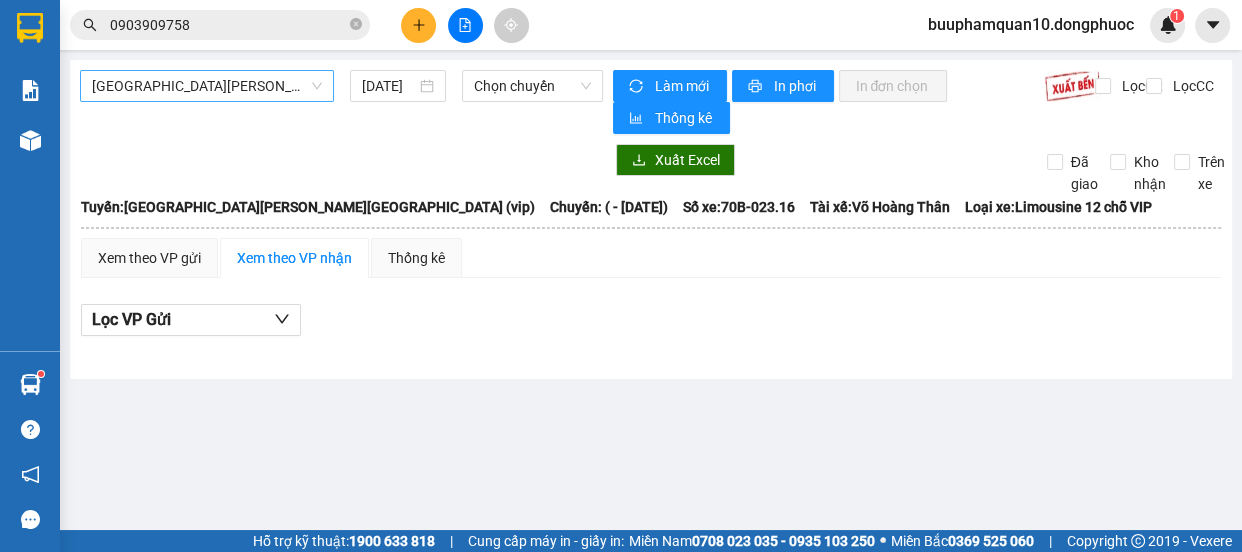 click on "Hồ Chí Minh - Tây Ninh (vip)" at bounding box center [207, 86] 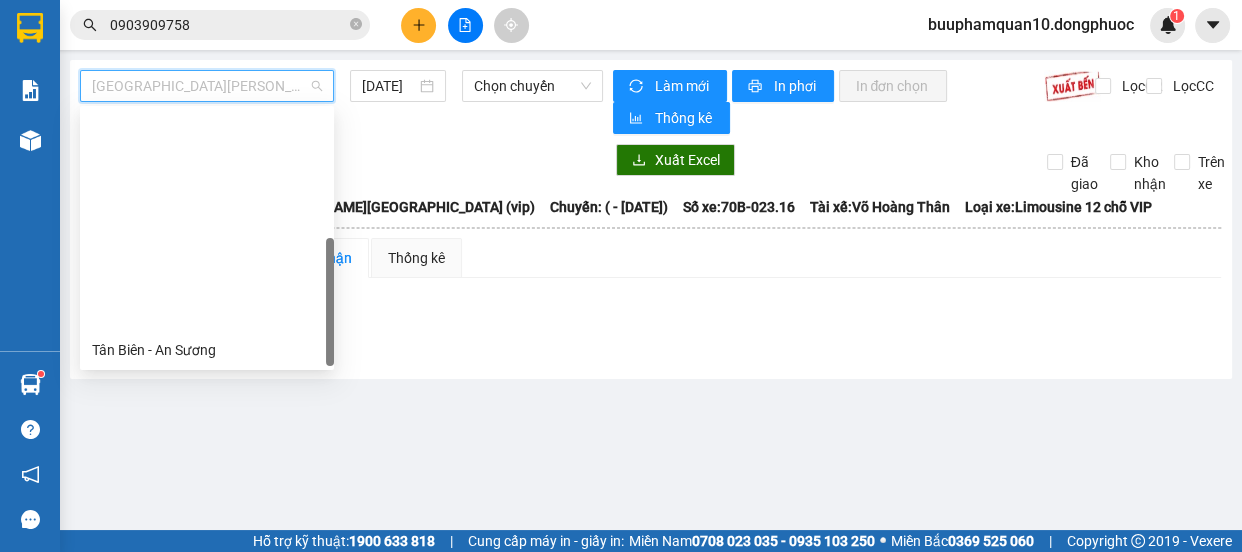 scroll, scrollTop: 287, scrollLeft: 0, axis: vertical 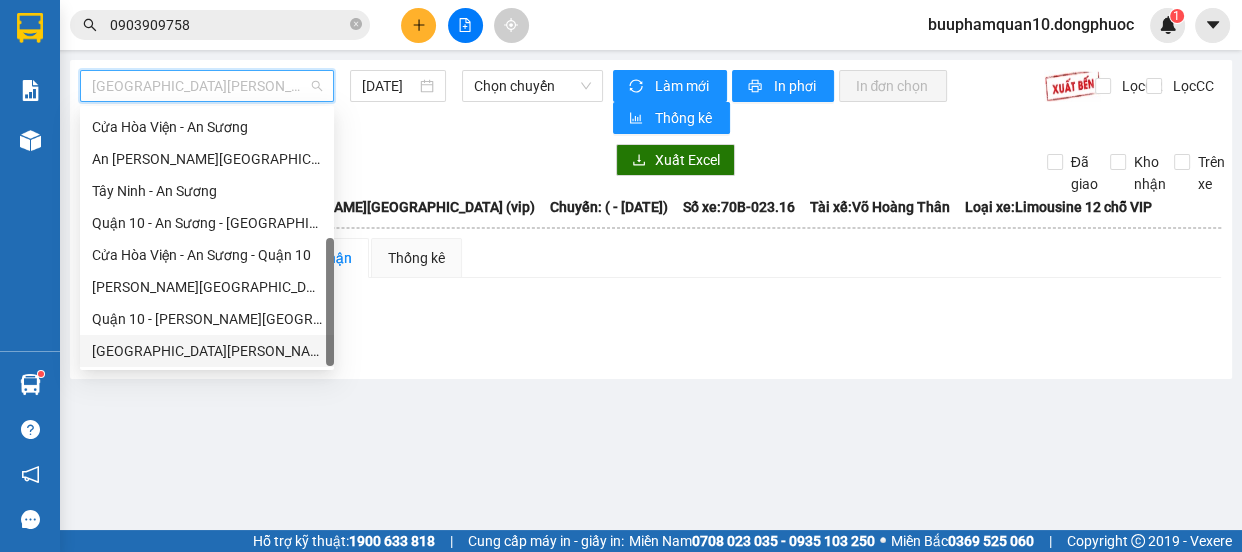 click on "Hồ Chí Minh - Tây Ninh (vip)" at bounding box center [207, 351] 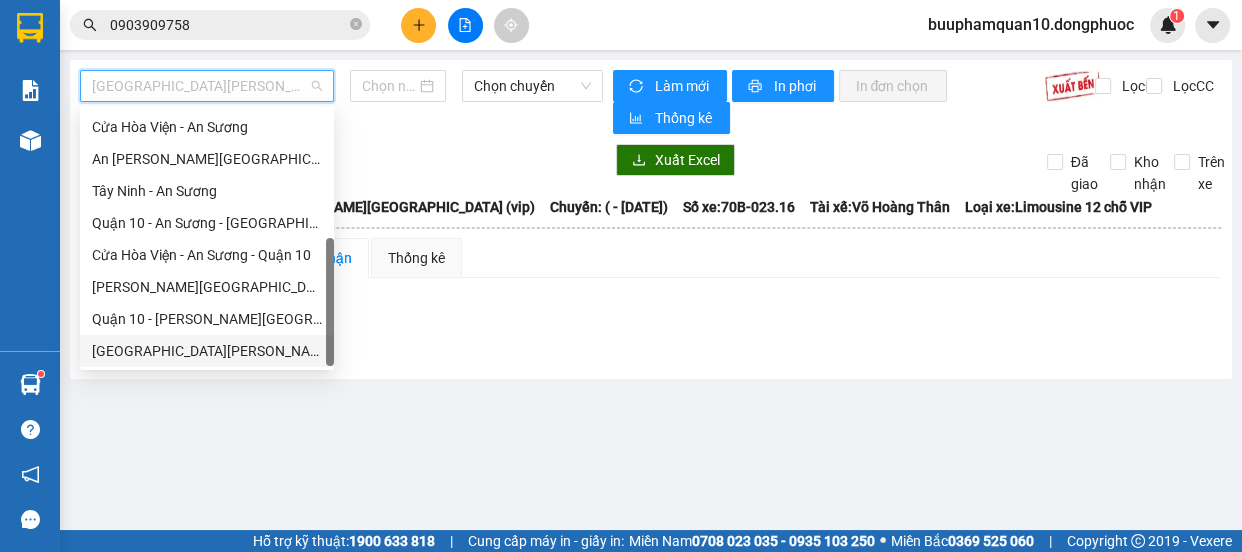 type on "[DATE]" 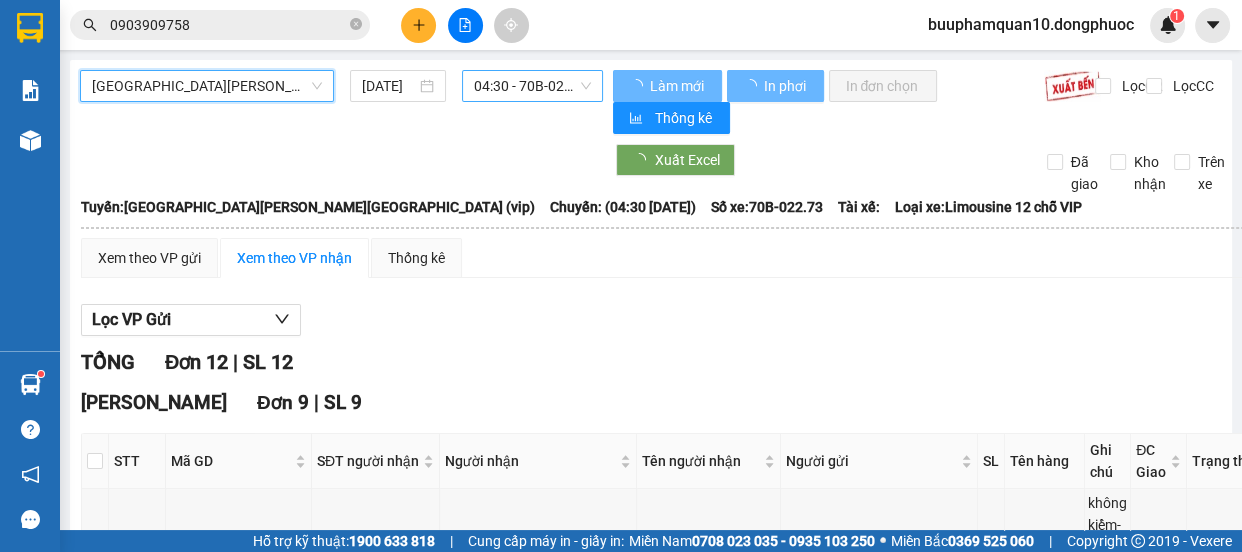 click on "04:30     - 70B-022.73" at bounding box center [532, 86] 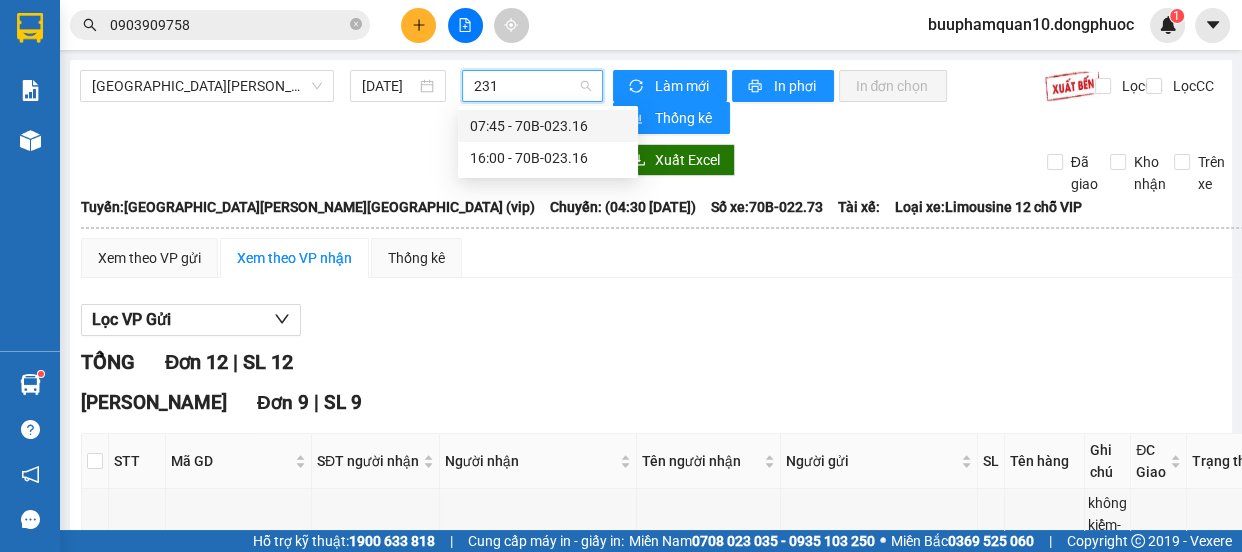 type on "2316" 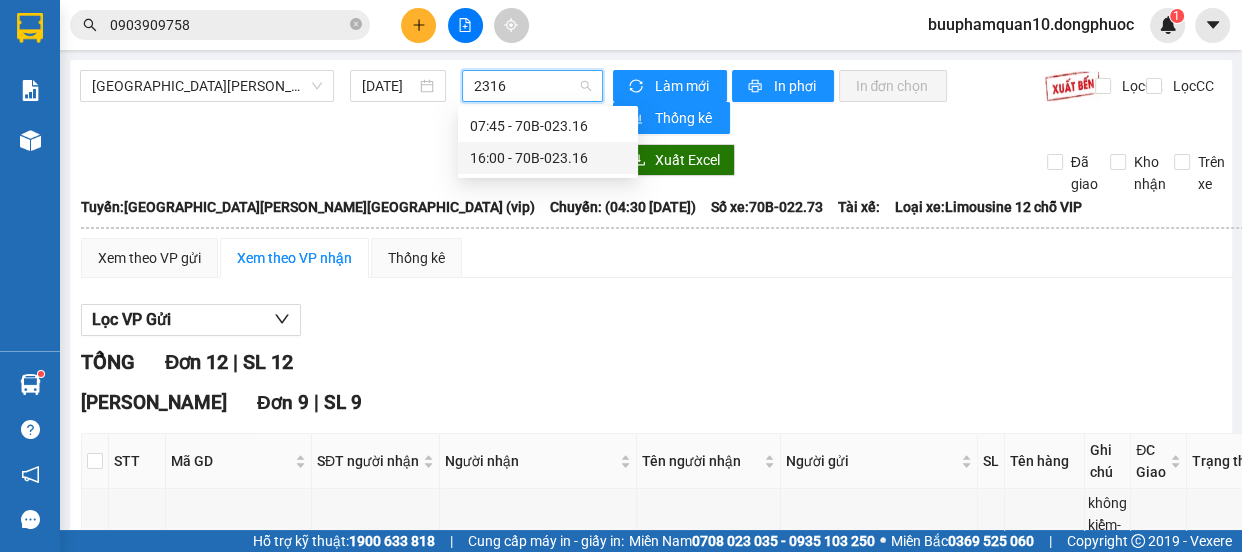 click on "16:00     - 70B-023.16" at bounding box center [548, 158] 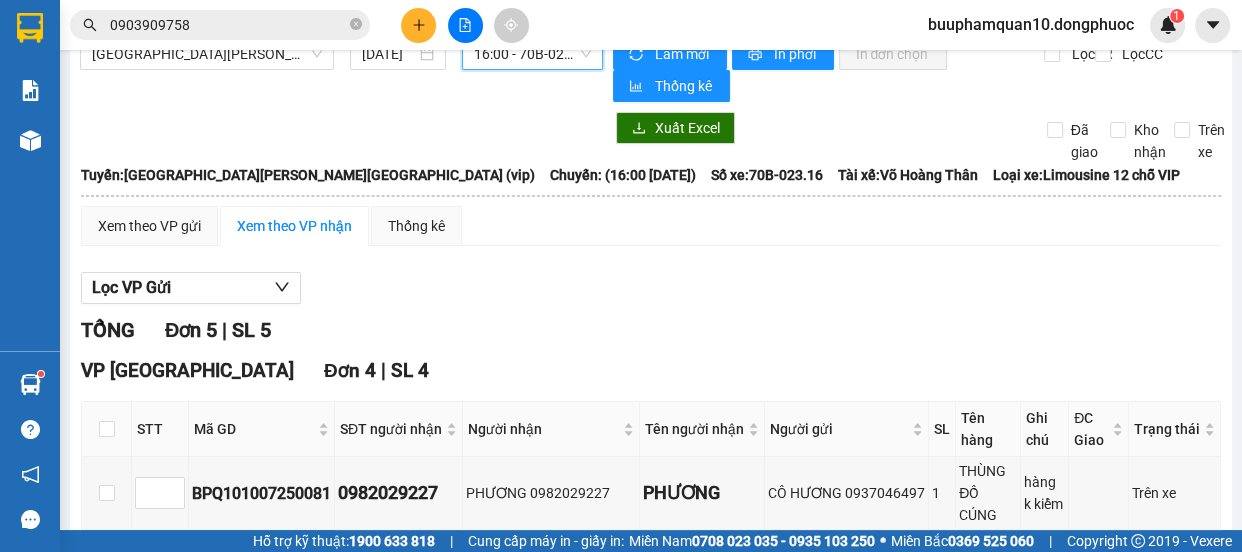 scroll, scrollTop: 0, scrollLeft: 0, axis: both 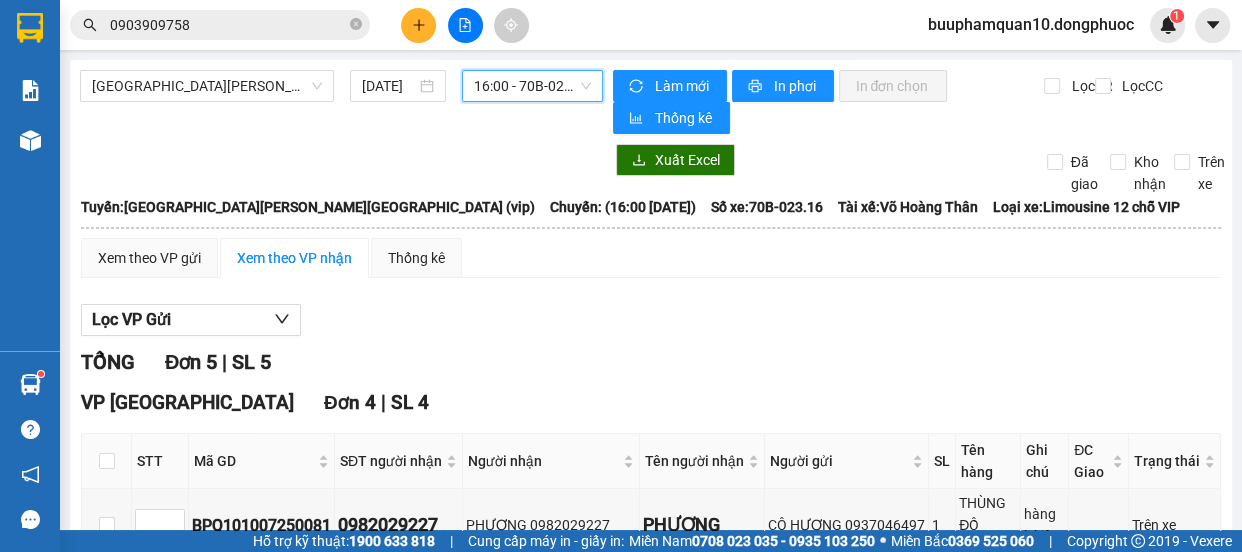 click on "16:00     - 70B-023.16" at bounding box center [532, 86] 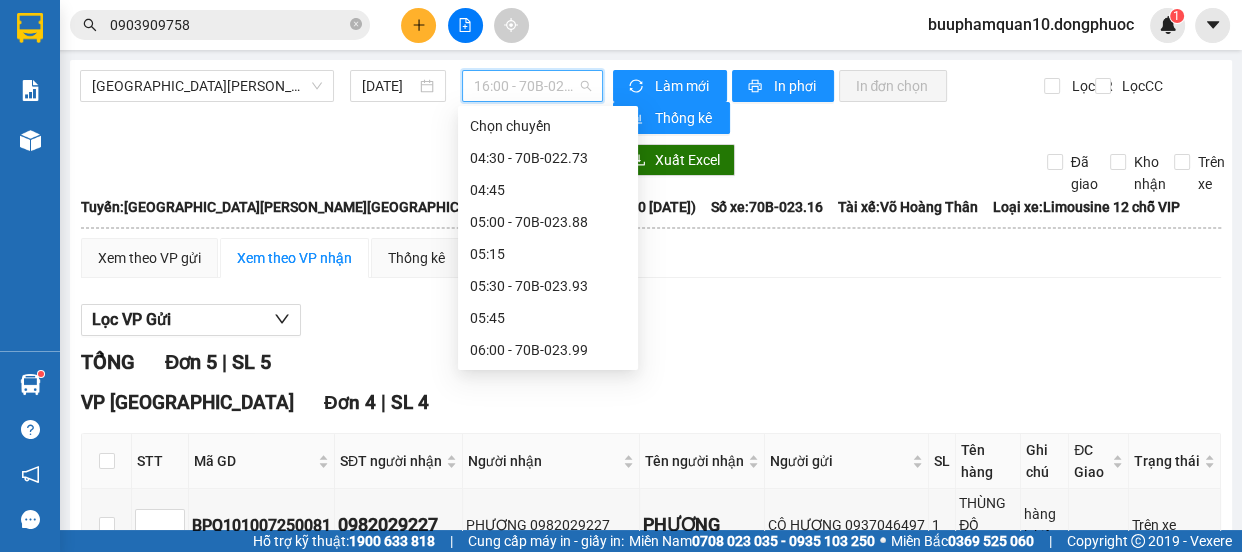 scroll, scrollTop: 1280, scrollLeft: 0, axis: vertical 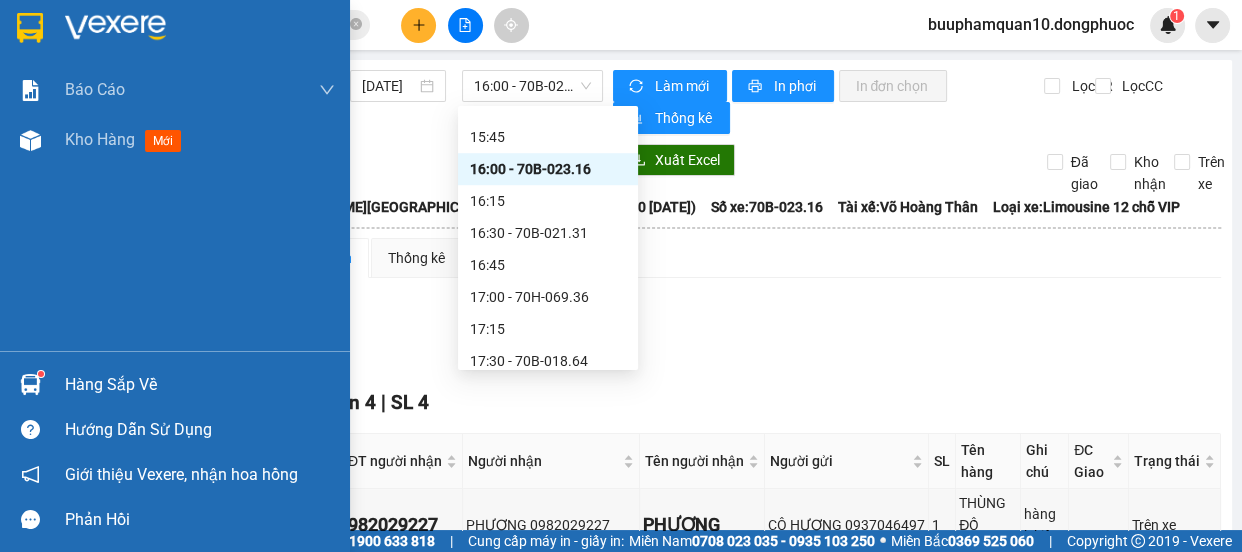 click at bounding box center [30, 384] 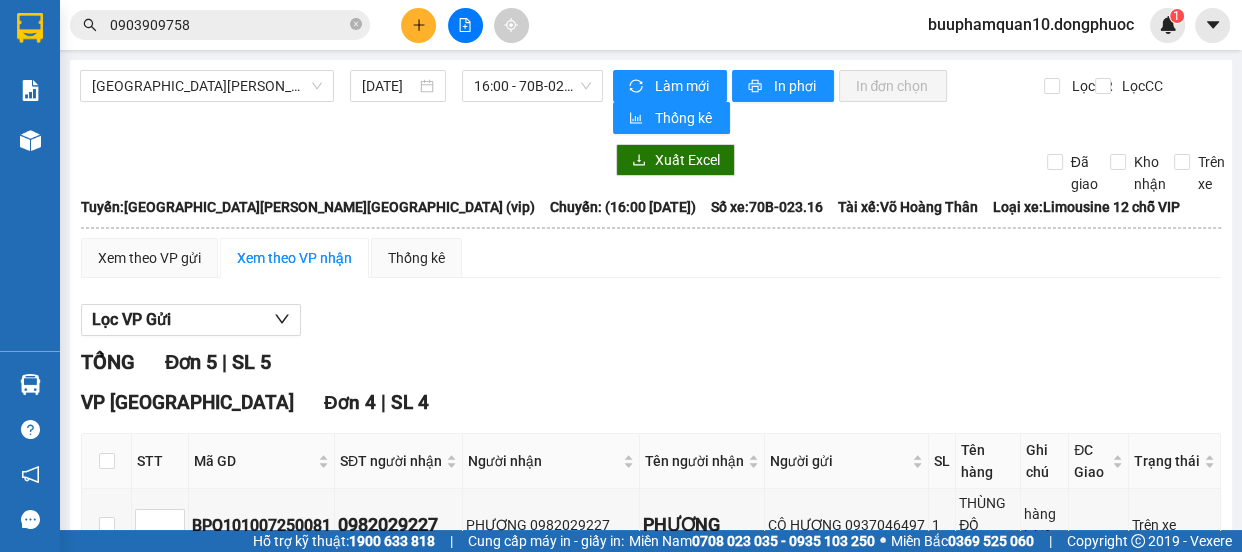 click on "Kết quả tìm kiếm ( 254 )  Bộ lọc  Mã ĐH Trạng thái Món hàng Tổng cước Chưa cước Nhãn Người gửi VP Gửi Người nhận VP Nhận HT1007250028 11:37 [DATE] VP Nhận   70B-023.93 14:08 [DATE] HS SL:  1 40.000 0908302352 [GEOGRAPHIC_DATA] 0903909758 NHŨ BP. Quận 10 HT2606250024 11:06 [DATE] VP Nhận   70B-023.06 14:56 [DATE] HS SL:  1 40.000 0908302352 [GEOGRAPHIC_DATA] 0903909758 NHŨ BP. Quận 10 HT0907250023 11:19 [DATE] Đã giao   14:19 [DATE] HS SL:  1 40.000 0908302352 [GEOGRAPHIC_DATA] 0903909758 NHŨ BP. Quận 10 HT2706250040 11:05 [DATE] Đã giao   15:17 [DATE] HS SL:  1 40.000 0908302352 [GEOGRAPHIC_DATA] 0903909758 NHŨ BP. Quận 10 HT1906250004 06:52 [DATE] Đã giao   13:20 [DATE] HS SL:  1 40.000 0908302352 [GEOGRAPHIC_DATA] 0903909758 NHŨ BP. Quận 10 HT1706250023 10:30 [DATE] Đã giao   15:52 [DATE] HS SL:  1 40.000 0908302352 [GEOGRAPHIC_DATA] 0903909758 NHŨ BP. Quận 10 HT1006250033 11:59 [DATE] Đã giao   16:00 [DATE] HS SL:  1" at bounding box center [621, 276] 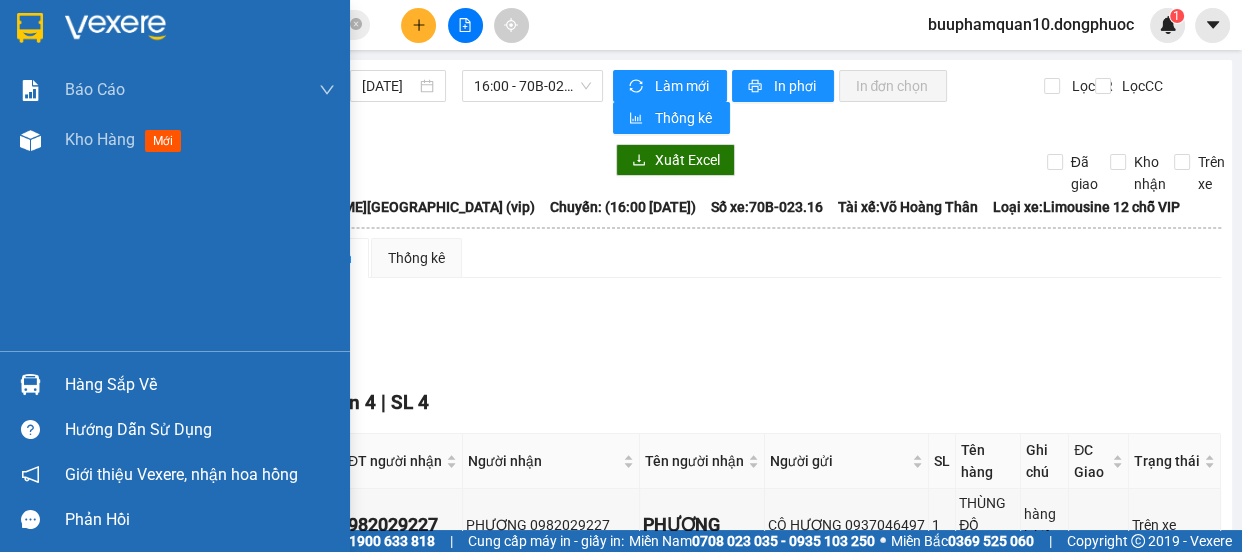 click on "Hàng sắp về Hướng dẫn sử dụng Giới thiệu Vexere, nhận hoa hồng Phản hồi" at bounding box center (175, 446) 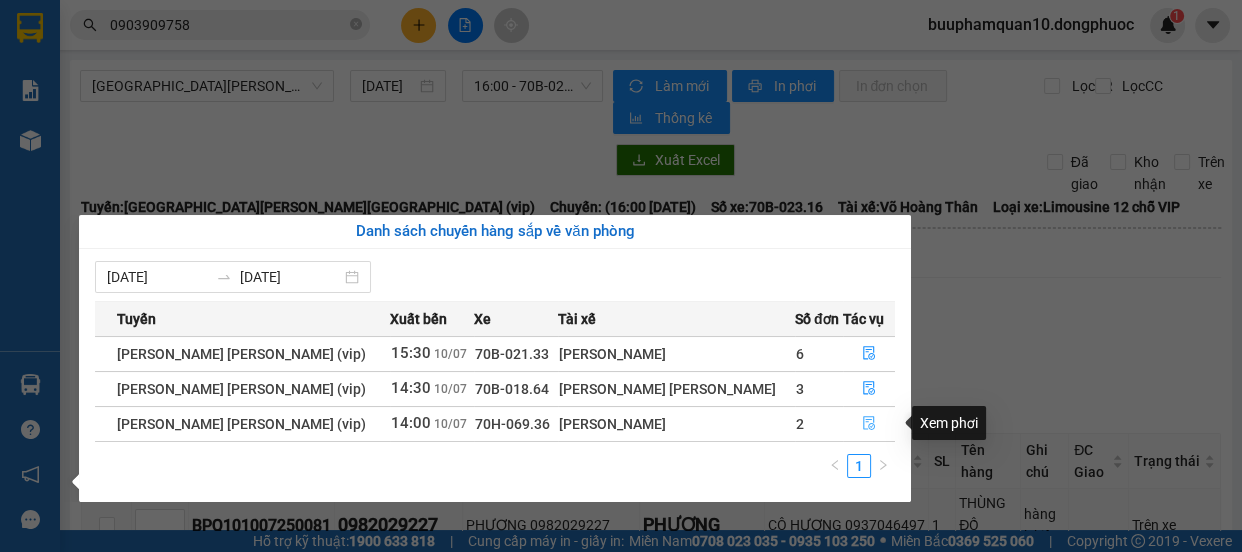 click 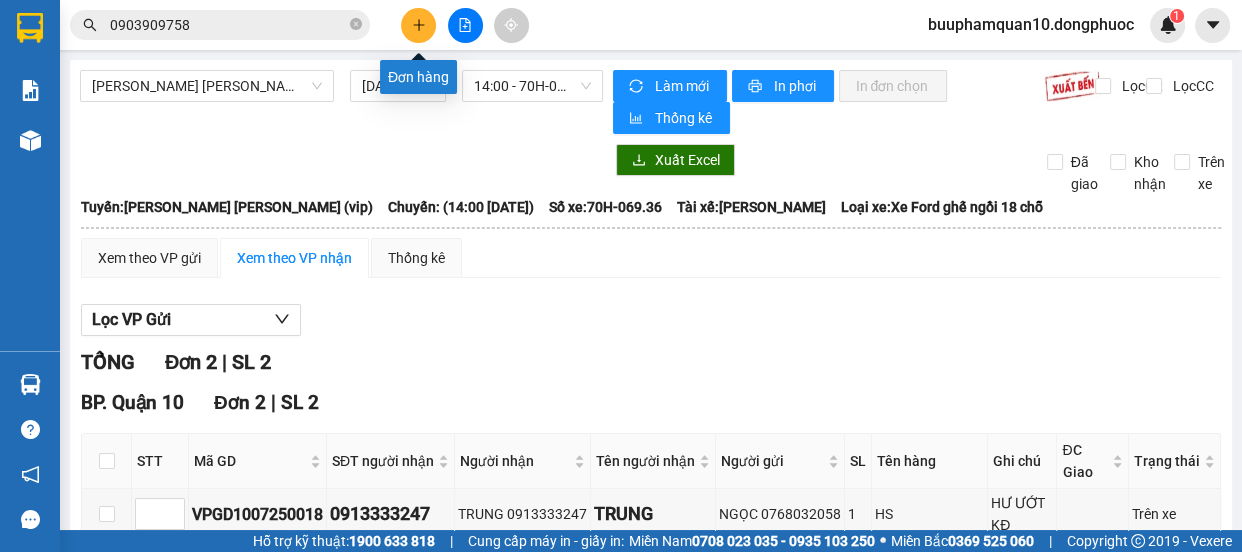 click at bounding box center (418, 25) 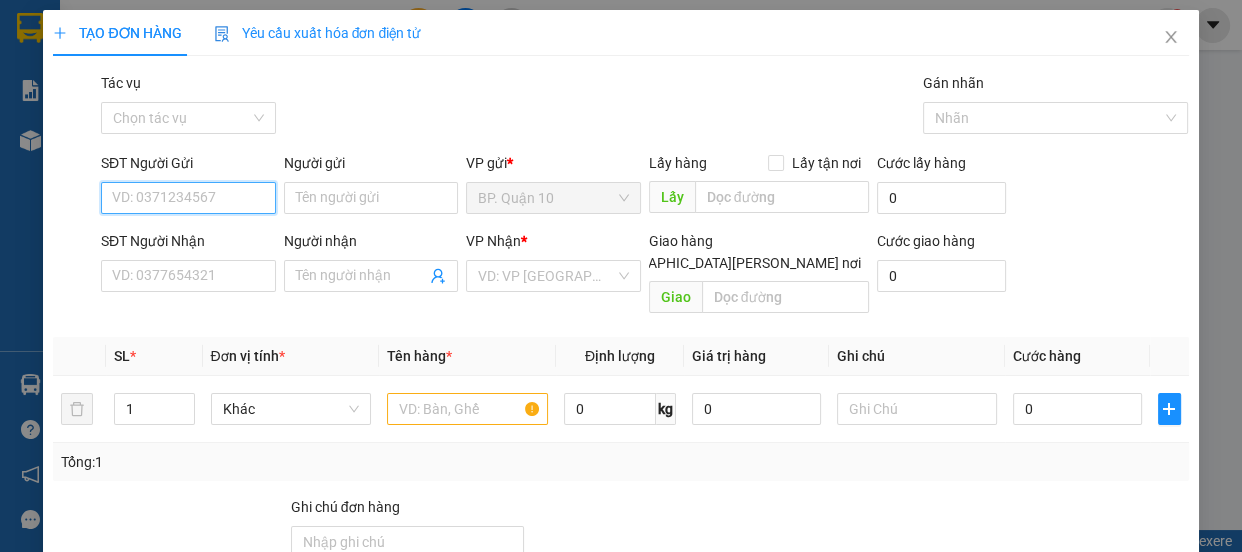 click on "SĐT Người Gửi" at bounding box center (188, 198) 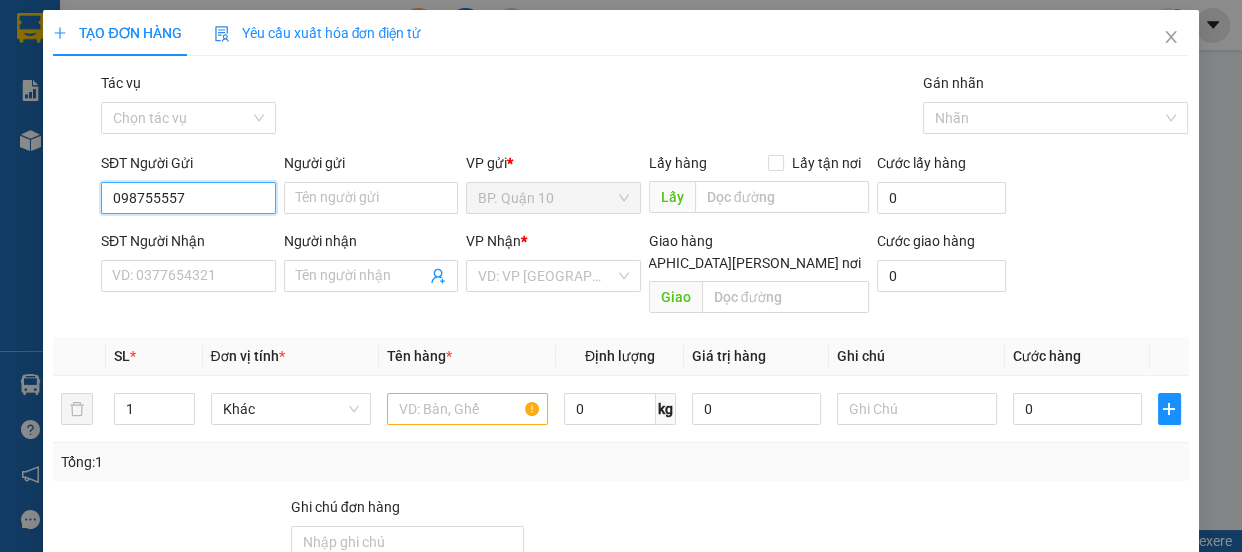 type on "0987555578" 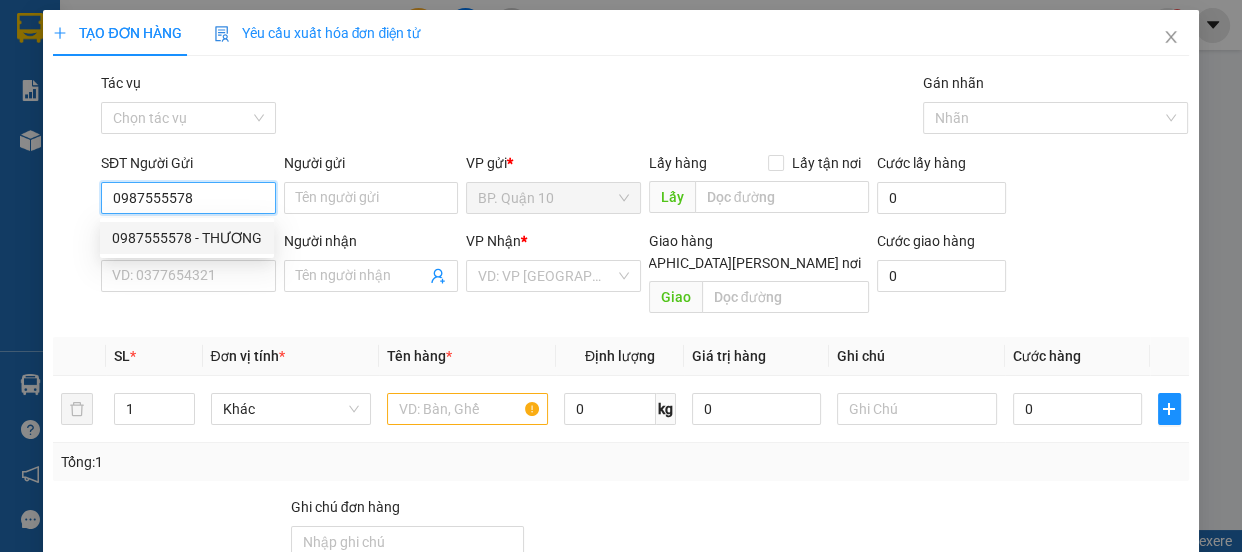 drag, startPoint x: 176, startPoint y: 230, endPoint x: 249, endPoint y: 294, distance: 97.082436 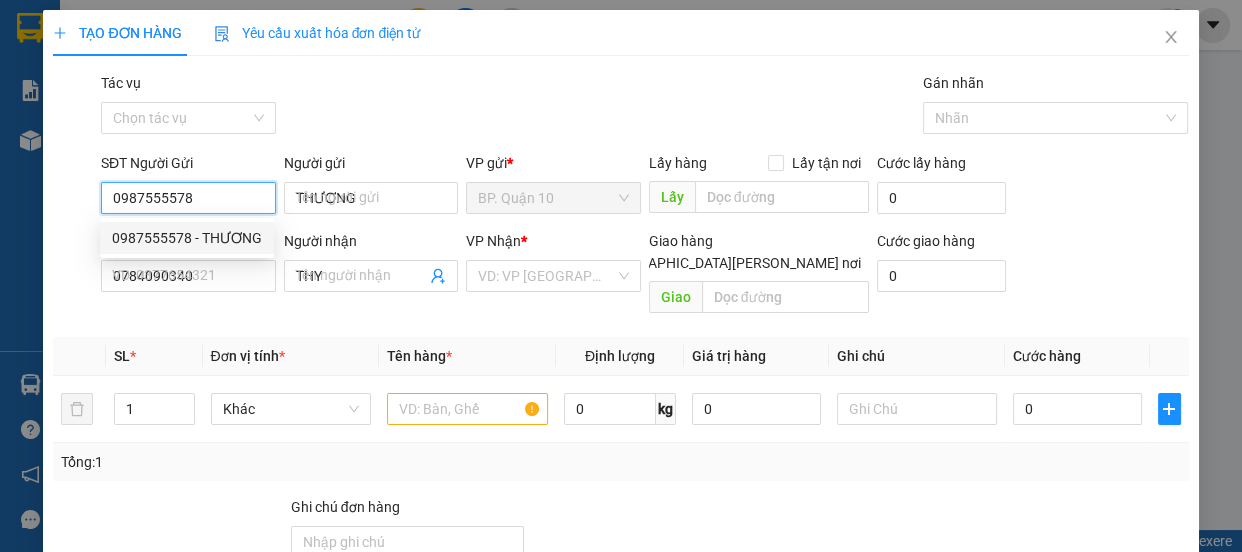 type on "120.000" 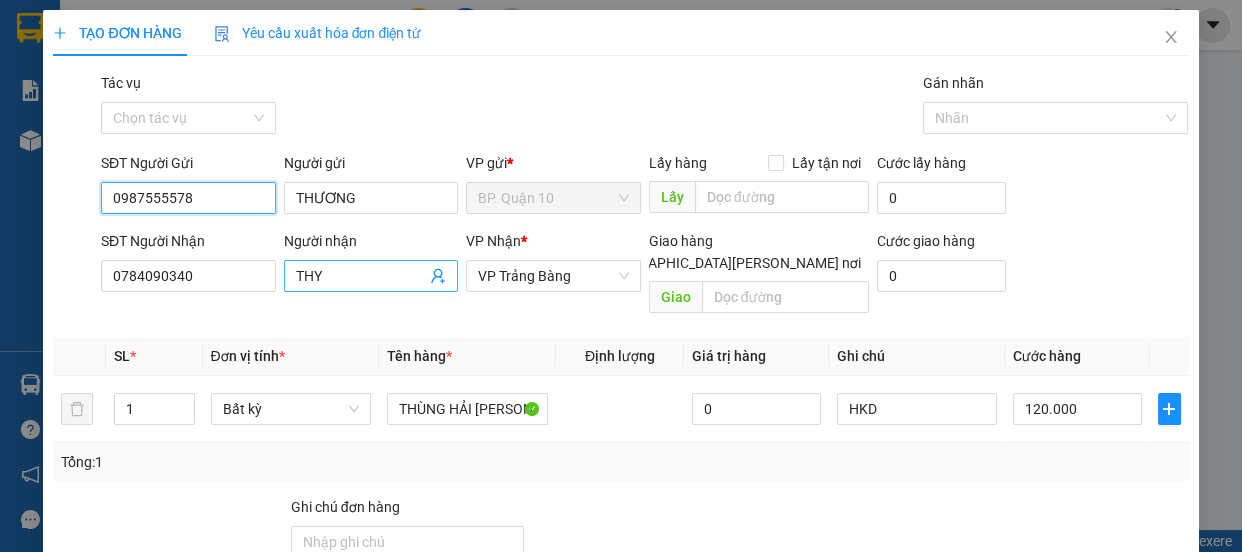 type on "0987555578" 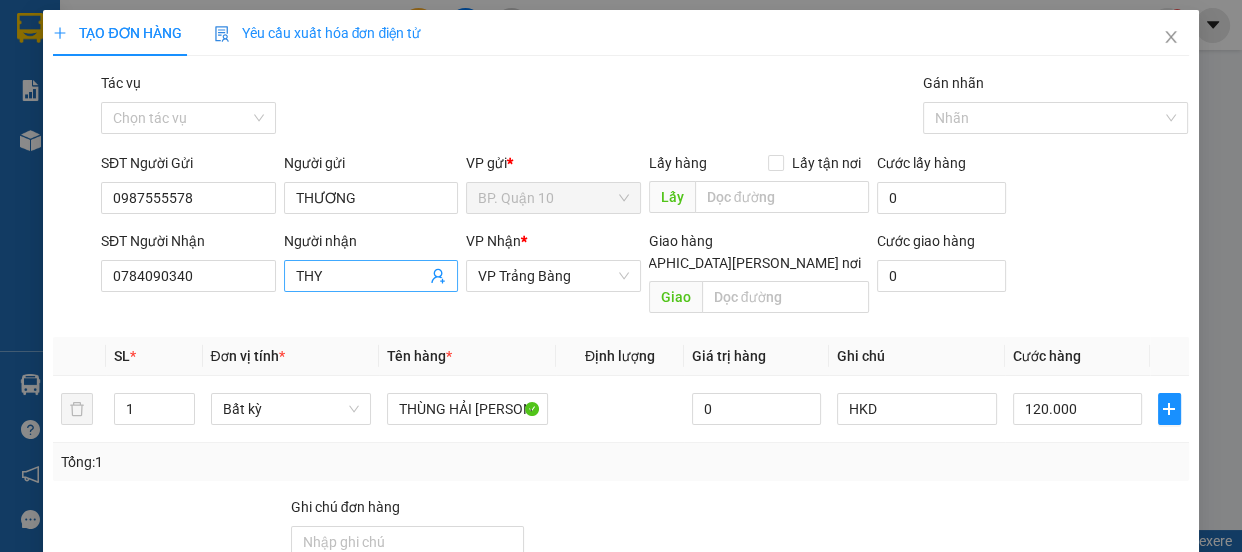 click 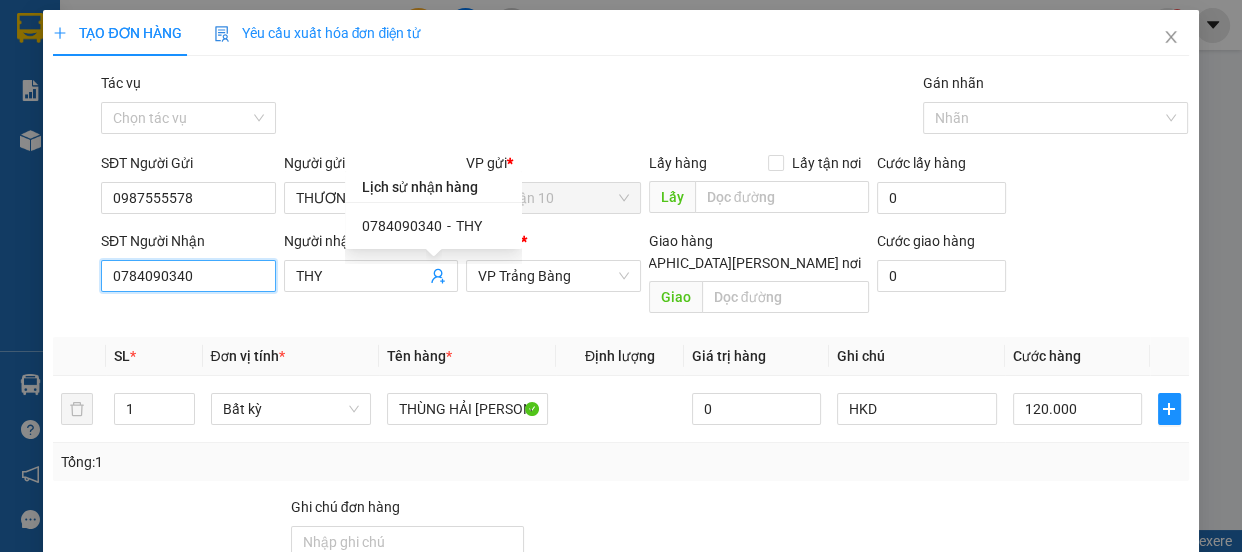 click on "0784090340" at bounding box center [188, 276] 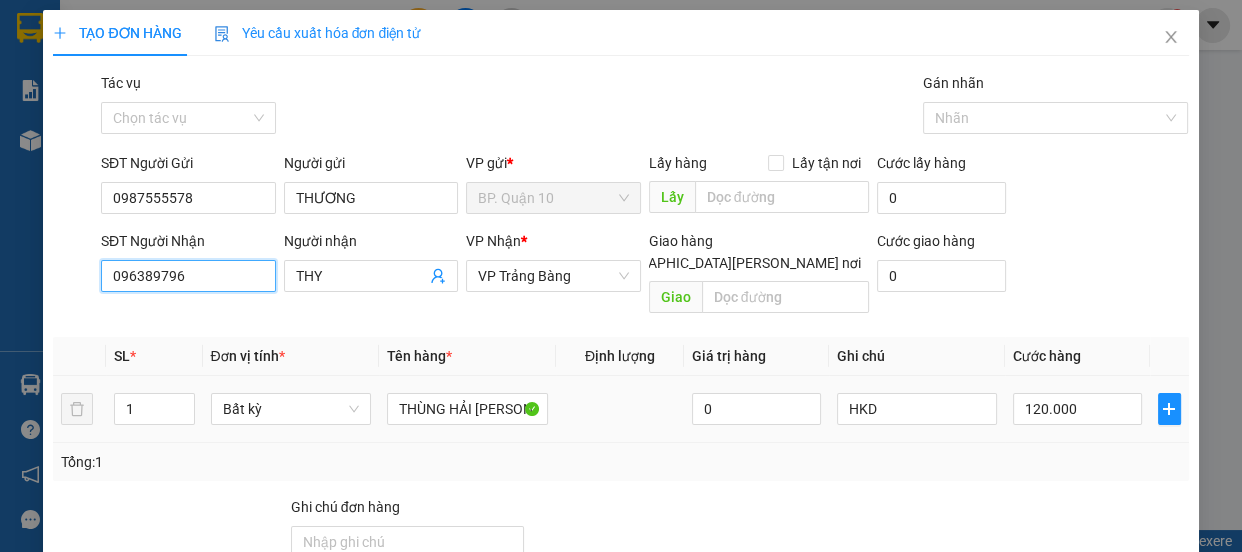 type on "0963897961" 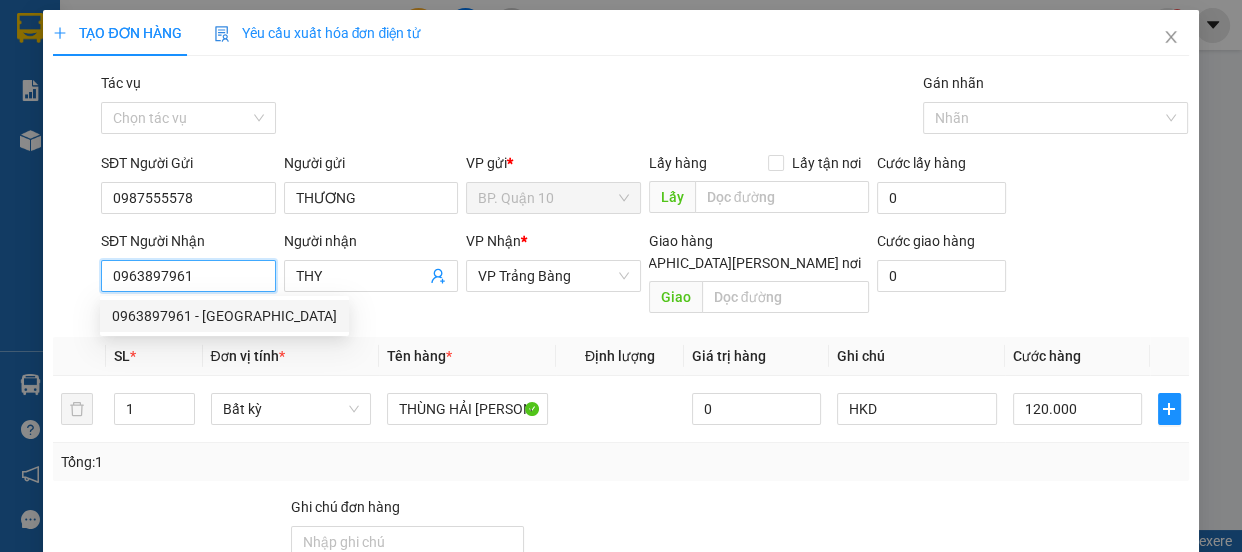drag, startPoint x: 225, startPoint y: 317, endPoint x: 531, endPoint y: 334, distance: 306.47186 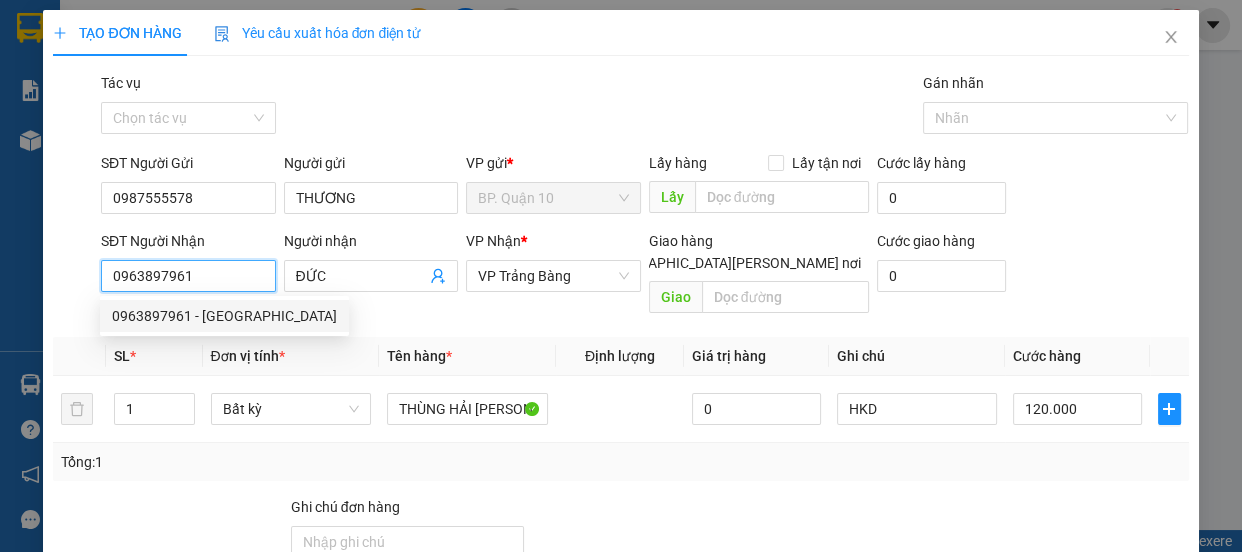 type on "40.000" 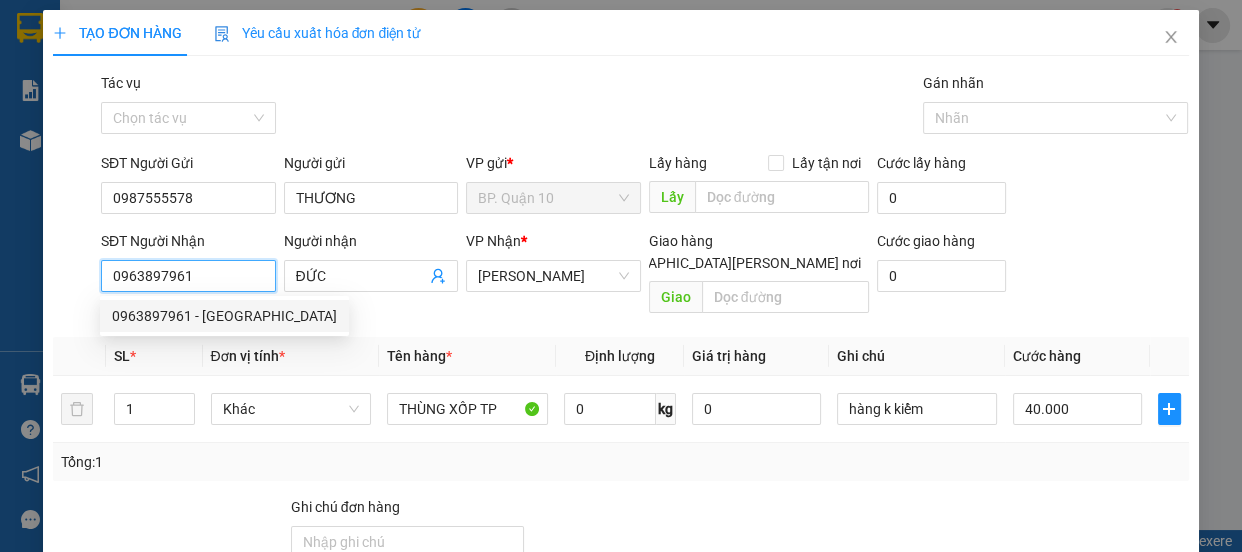 type on "0963897961" 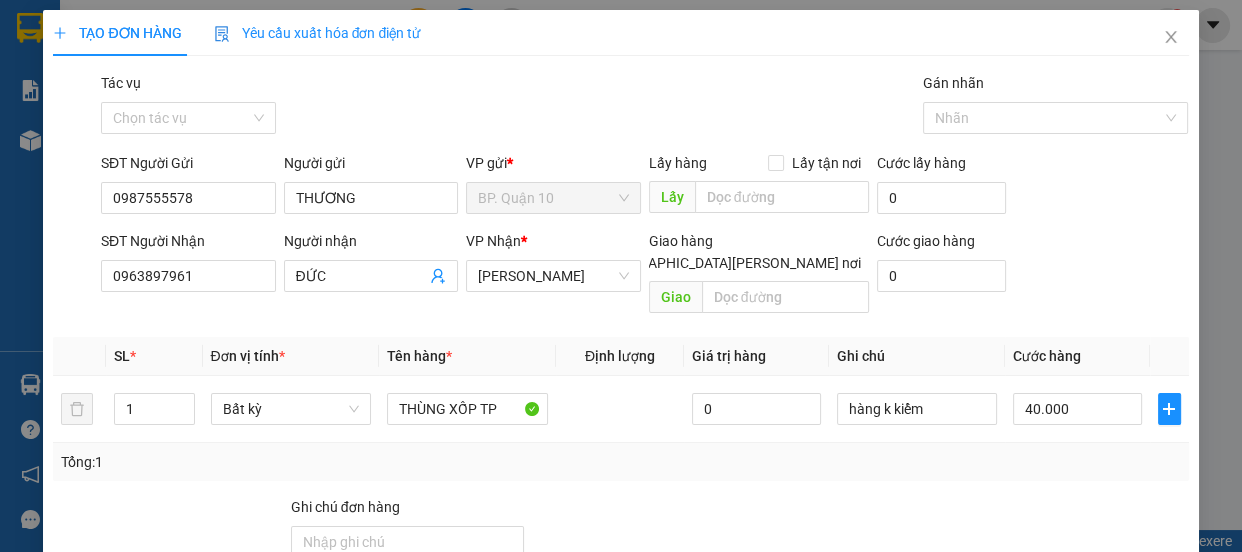 click on "Tên hàng  *" at bounding box center (467, 356) 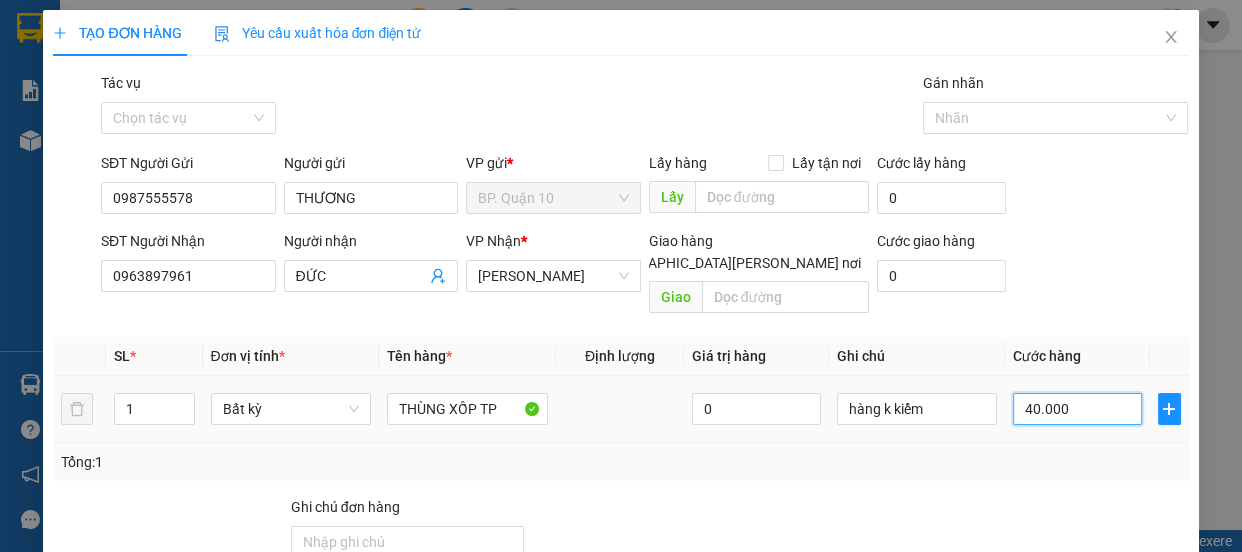 click on "40.000" at bounding box center [1077, 409] 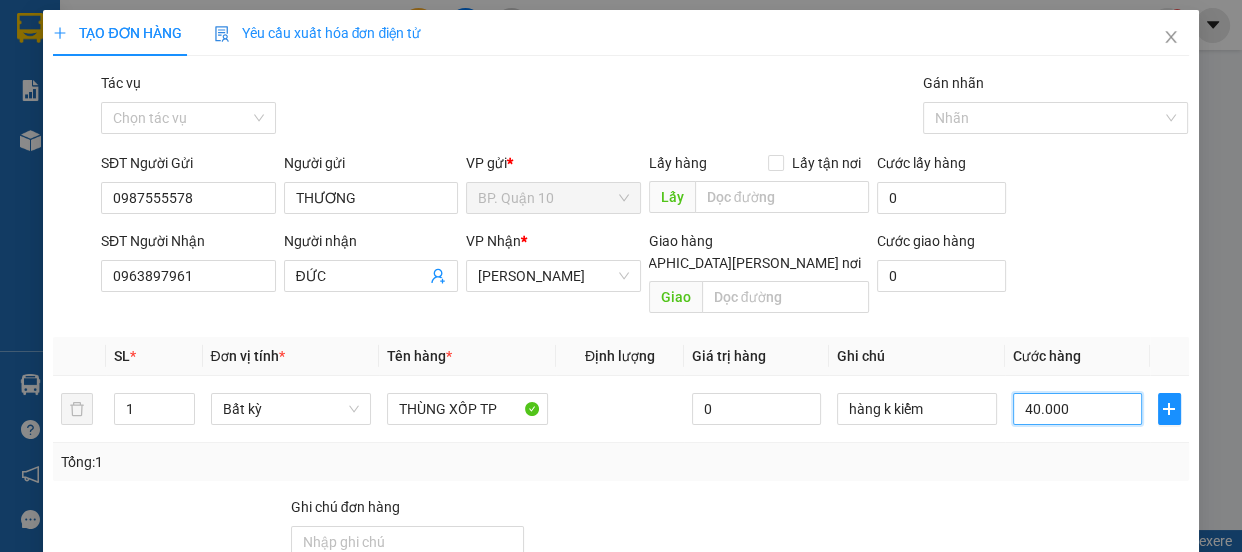 type on "6" 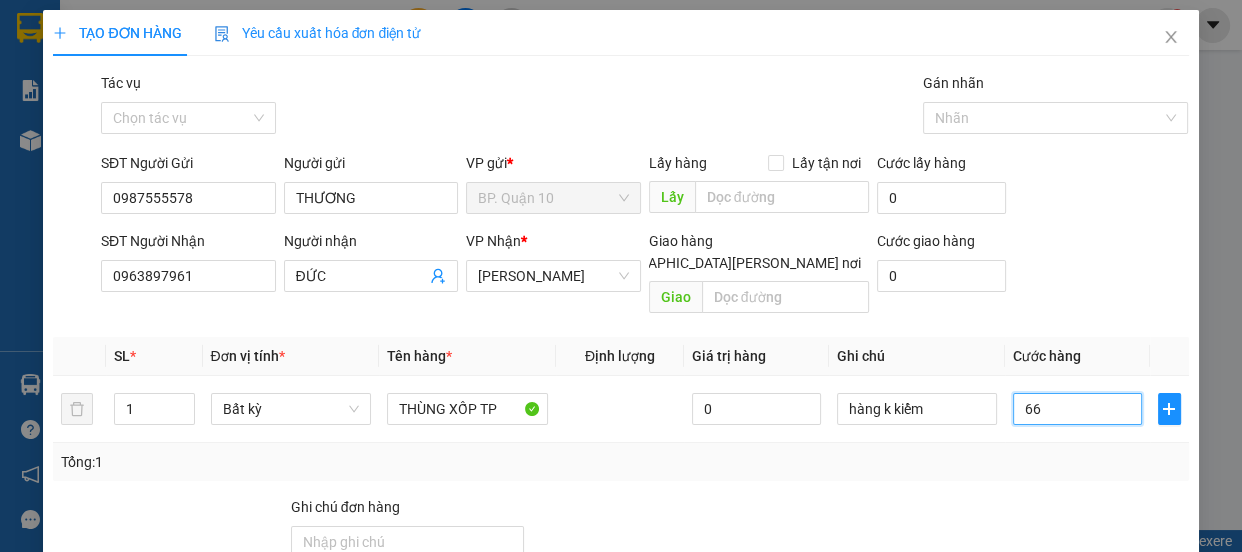 type on "660" 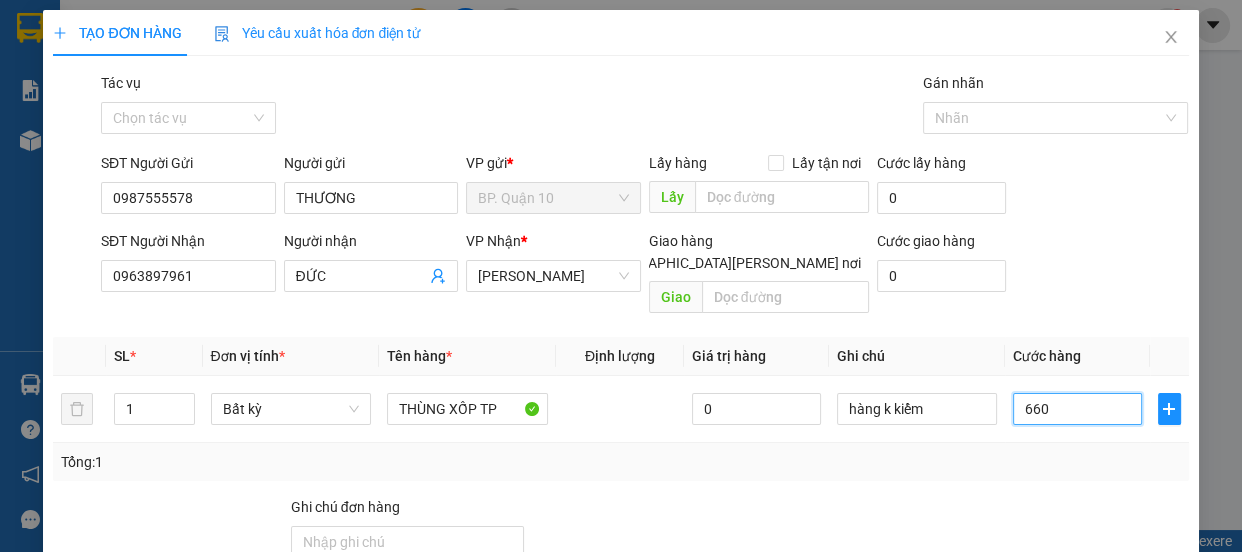 type on "66" 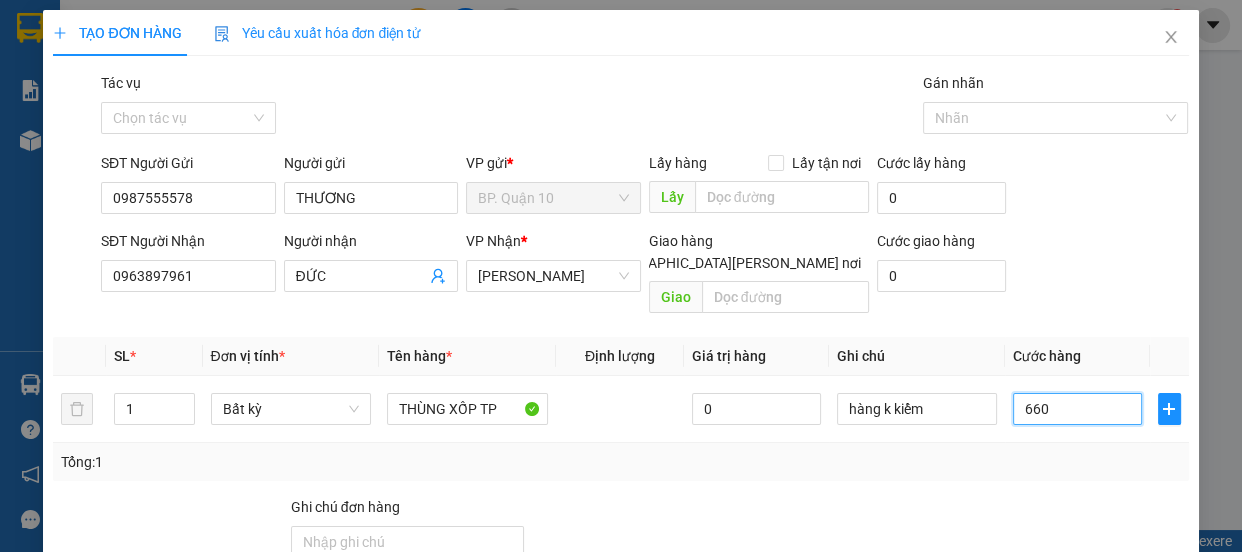 type on "66" 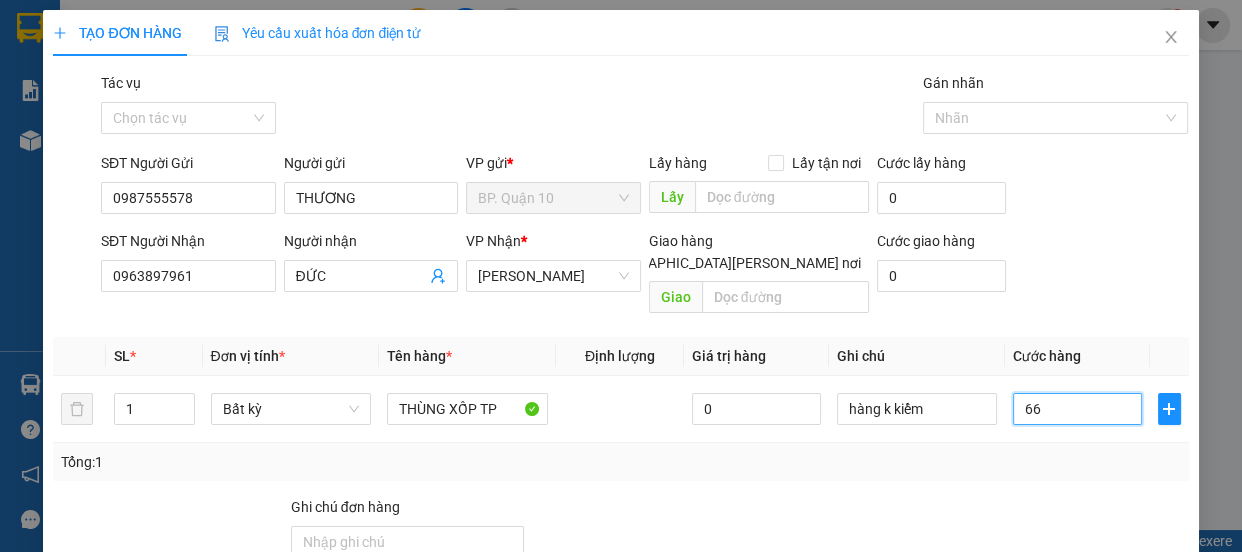 type on "6" 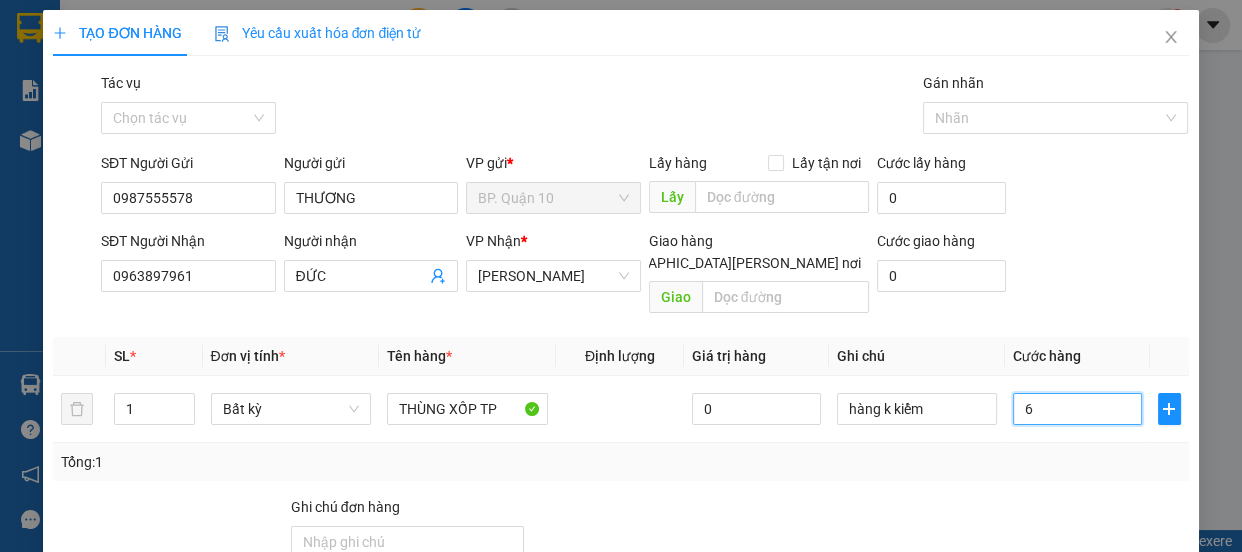 type on "60" 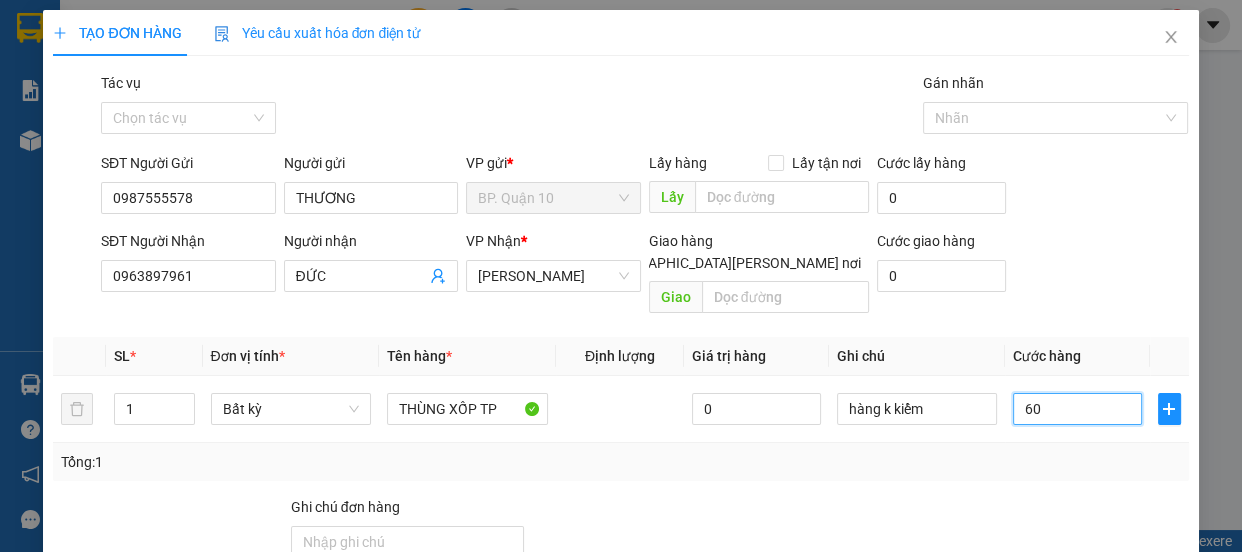 type on "60" 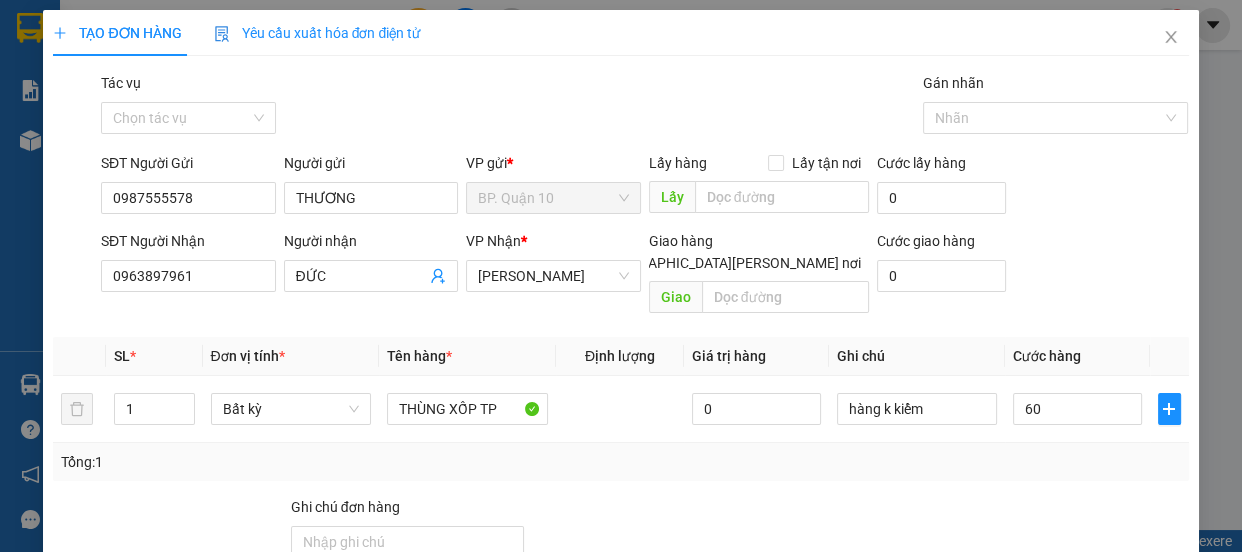 type on "60.000" 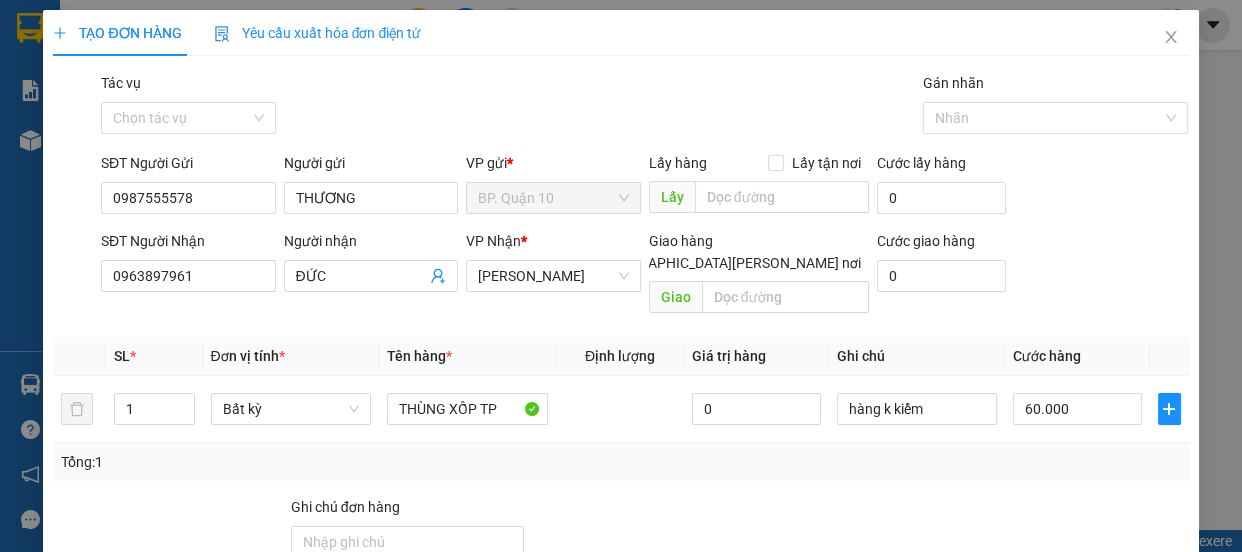 click at bounding box center (1096, 531) 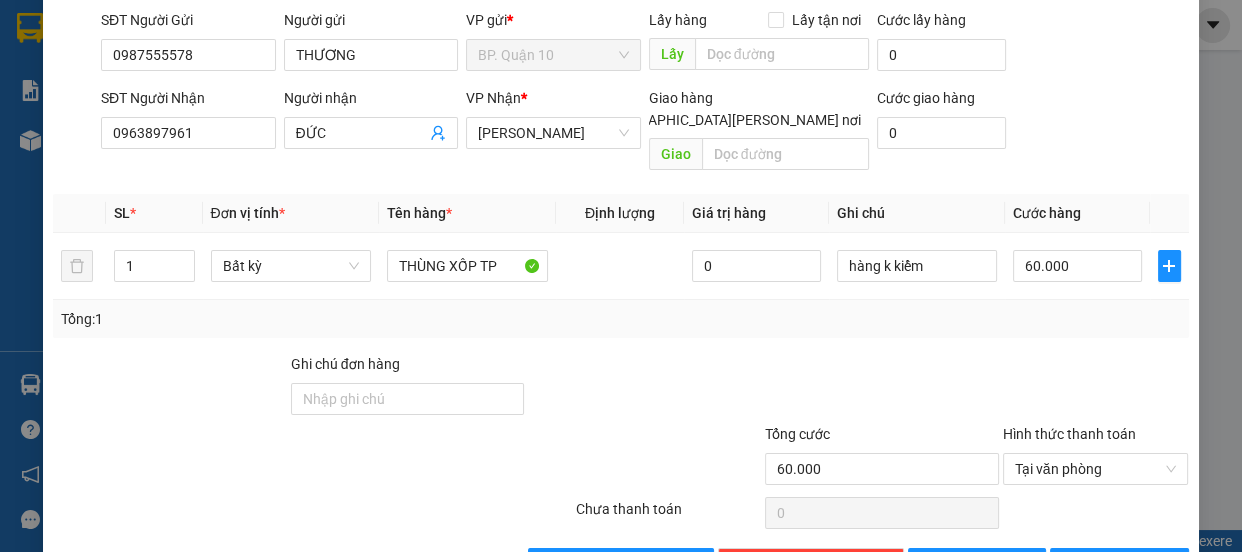 scroll, scrollTop: 187, scrollLeft: 0, axis: vertical 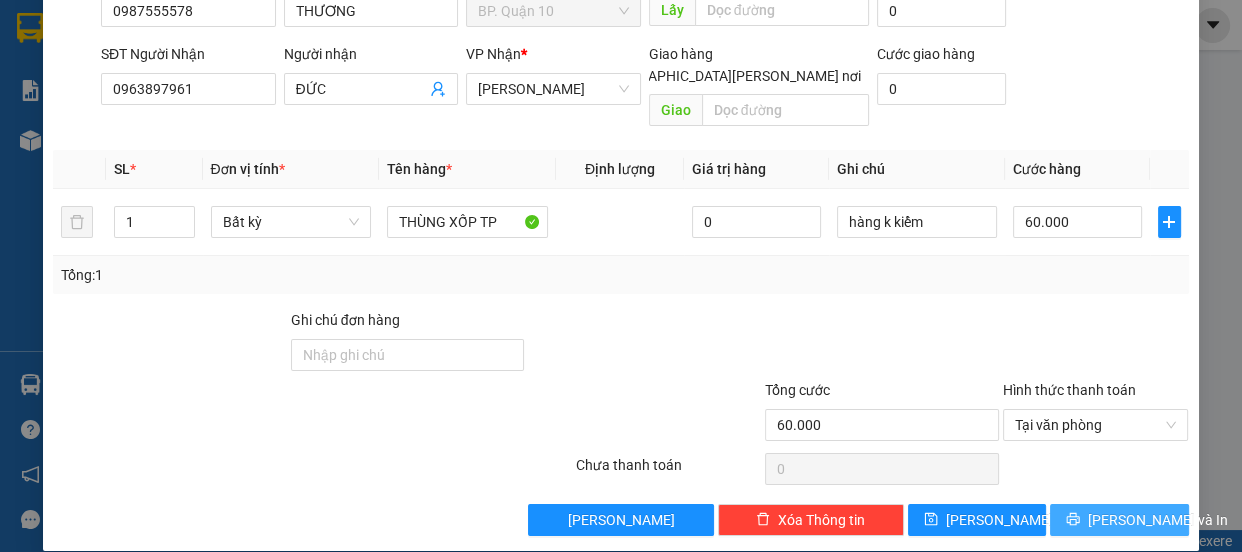 click on "[PERSON_NAME] và In" at bounding box center [1119, 520] 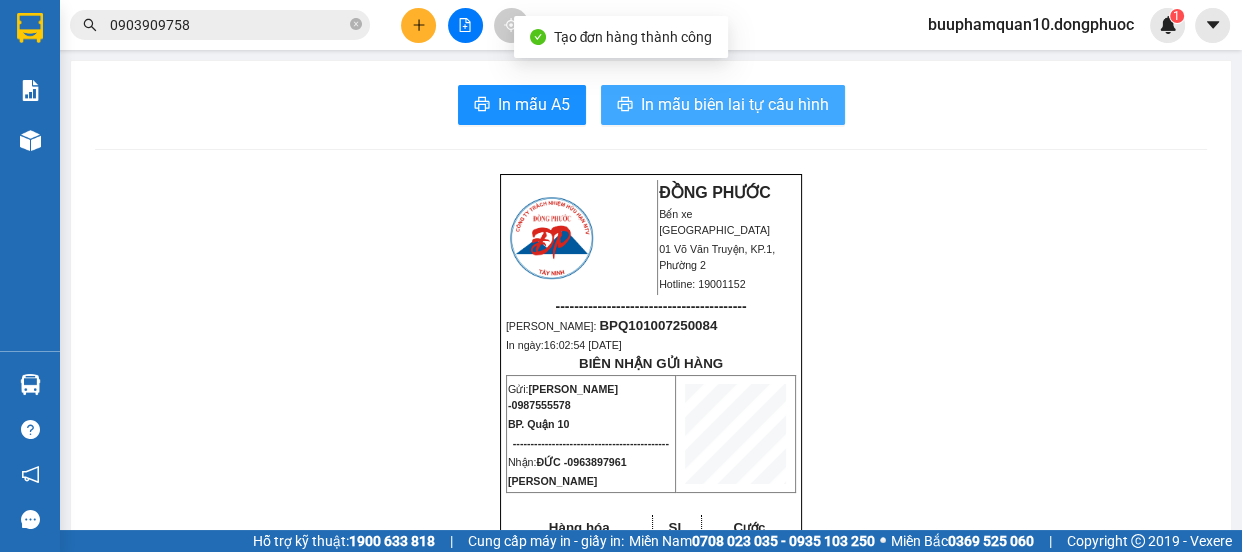click on "In mẫu biên lai tự cấu hình" at bounding box center (735, 104) 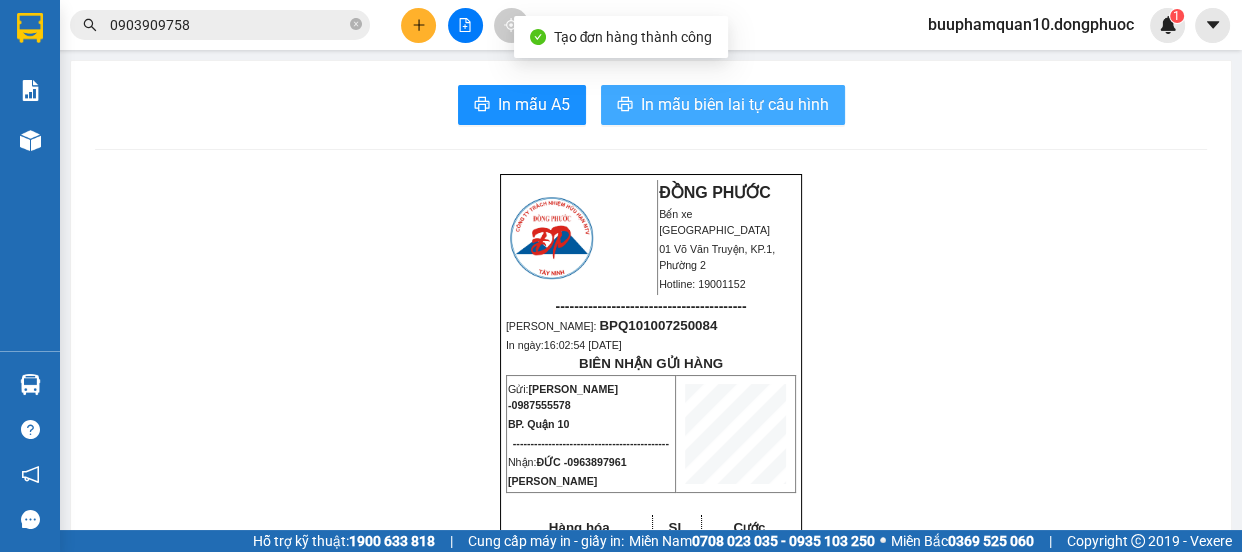 scroll, scrollTop: 0, scrollLeft: 0, axis: both 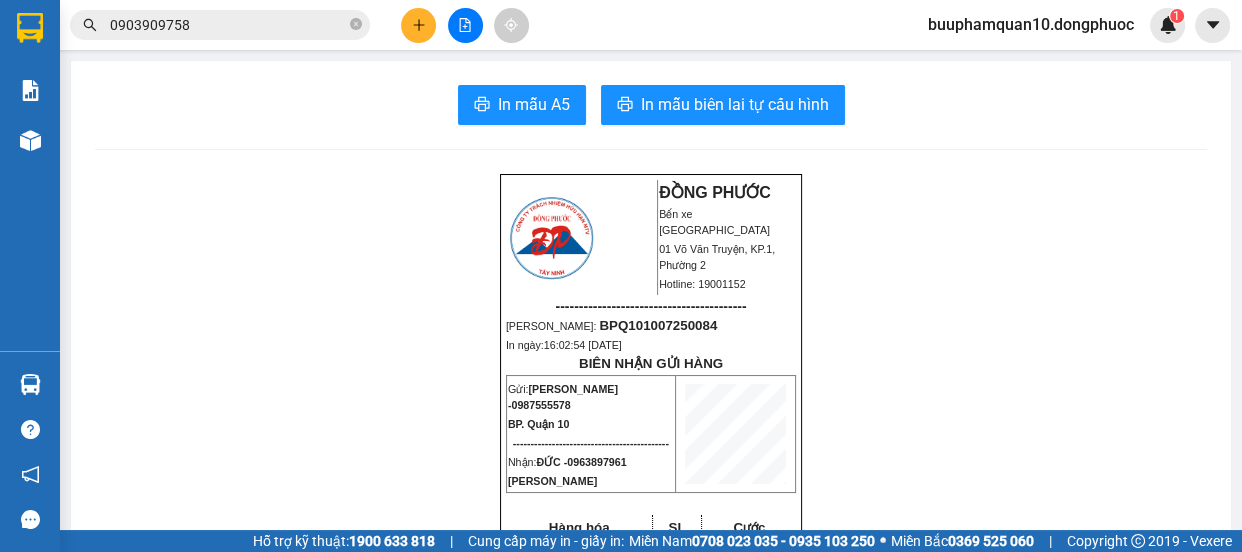 click at bounding box center [465, 25] 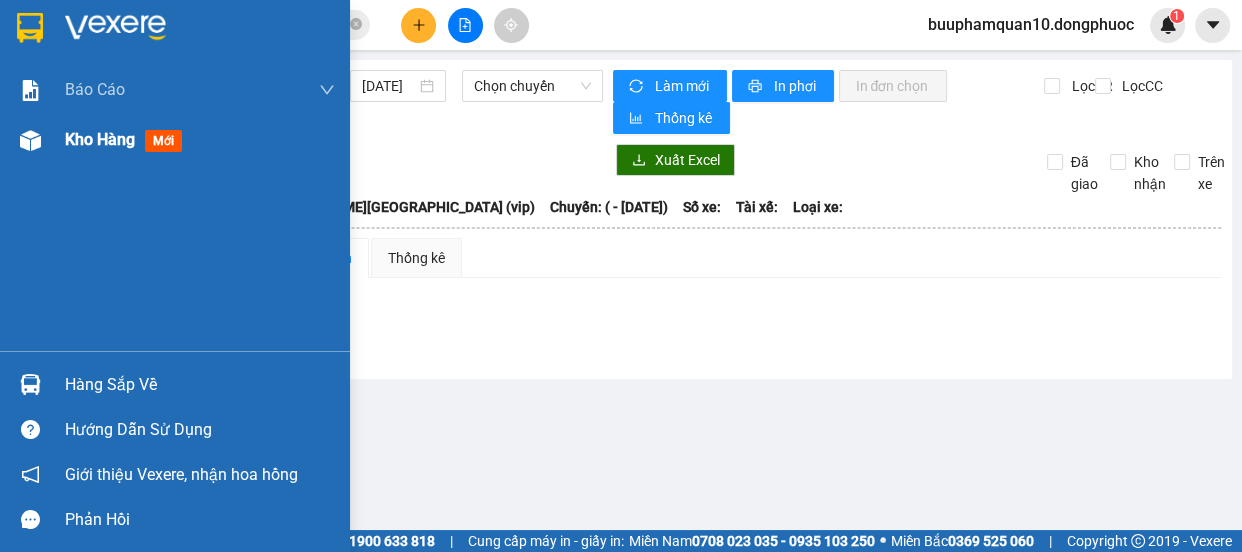 click on "Kho hàng mới" at bounding box center (175, 140) 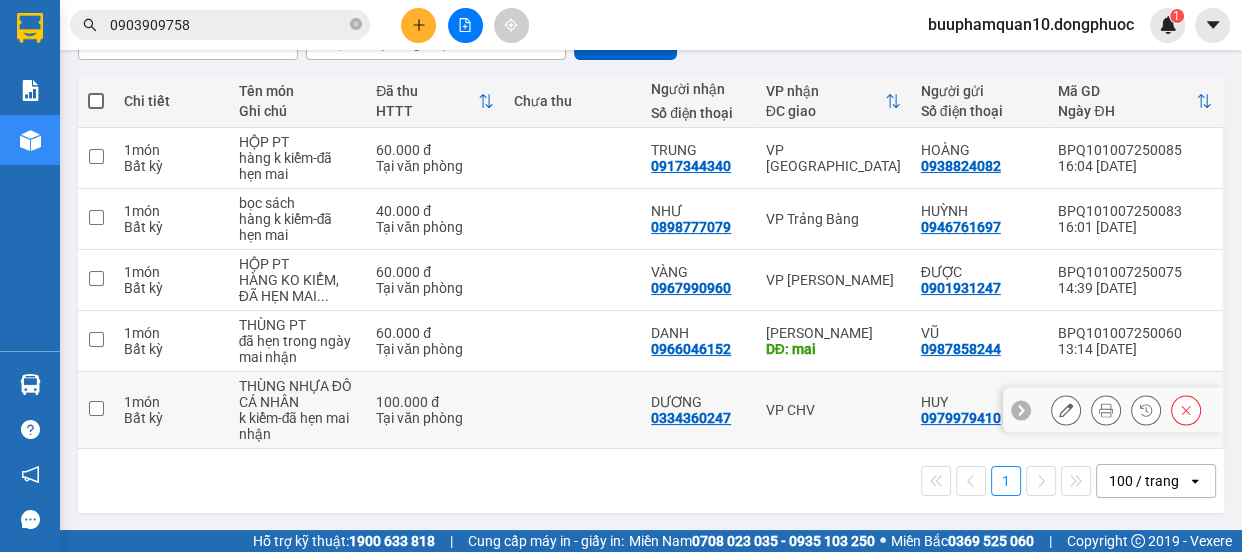 scroll, scrollTop: 0, scrollLeft: 0, axis: both 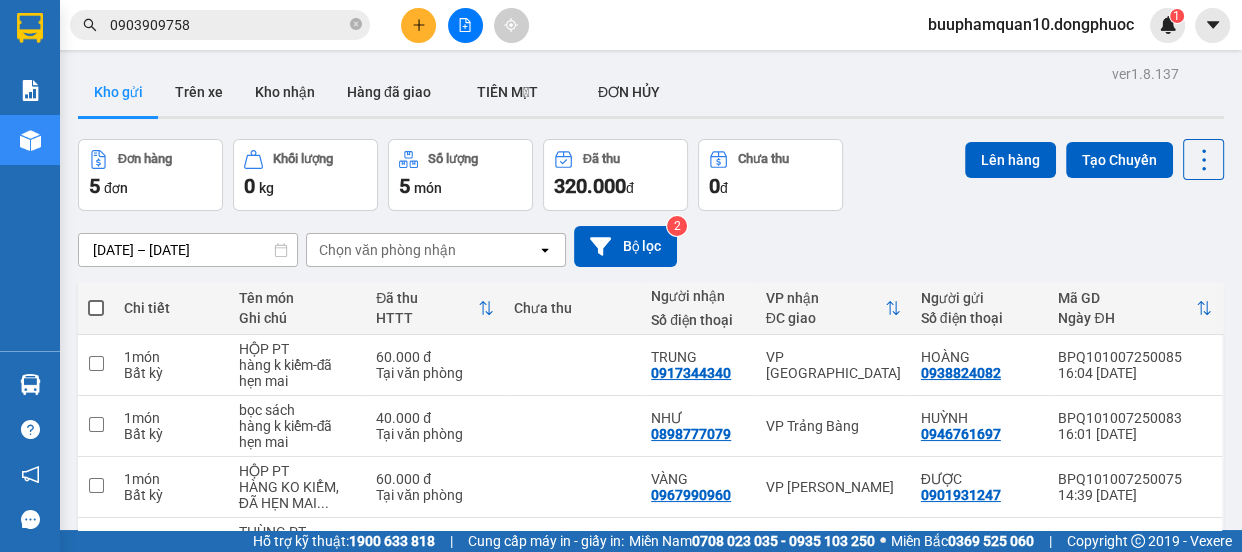 click 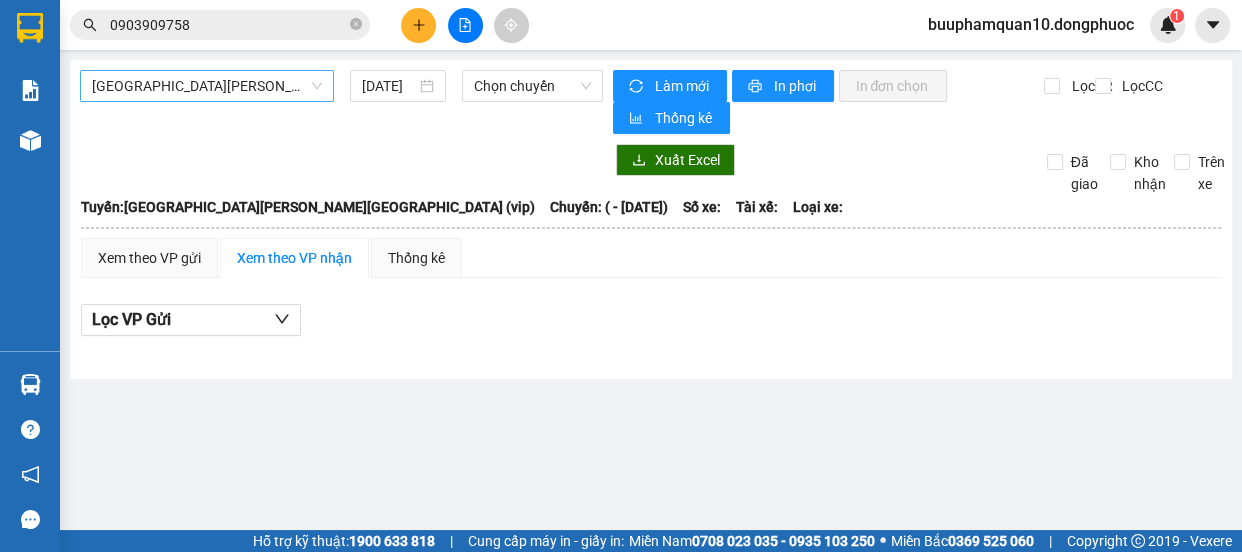 click on "Hồ Chí Minh - Tây Ninh (vip)" at bounding box center (207, 86) 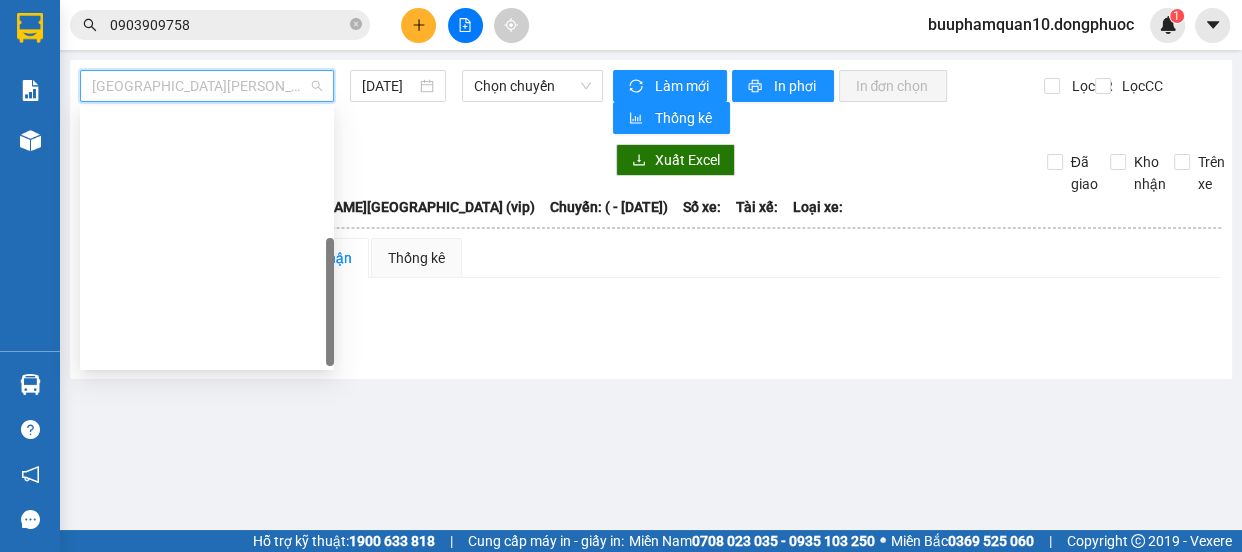 scroll, scrollTop: 287, scrollLeft: 0, axis: vertical 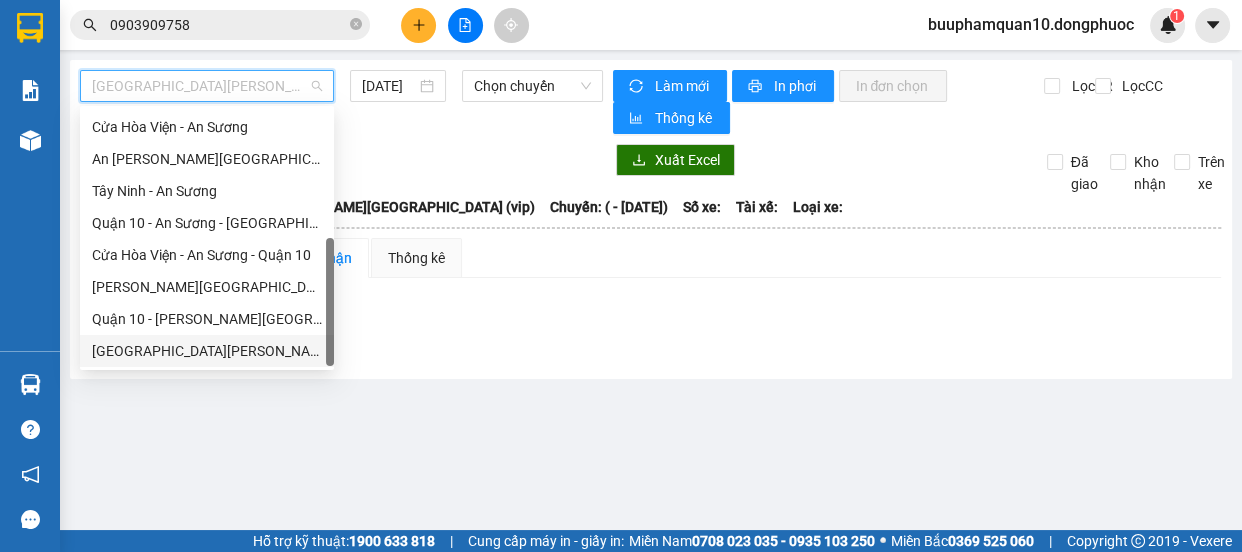 click on "Hồ Chí Minh - Tây Ninh (vip)" at bounding box center [207, 351] 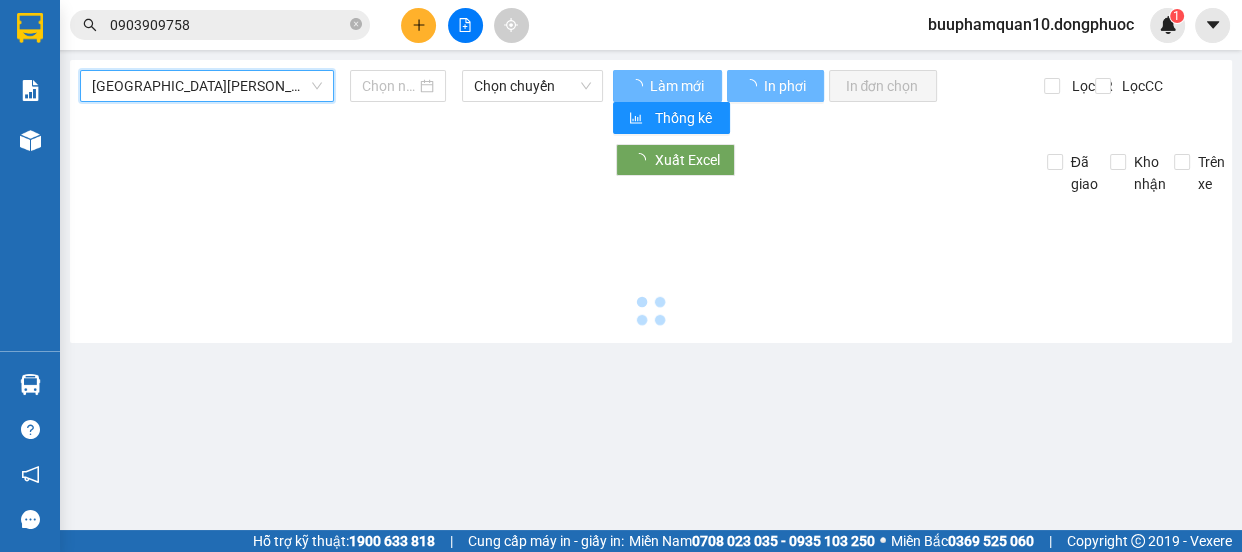 type on "[DATE]" 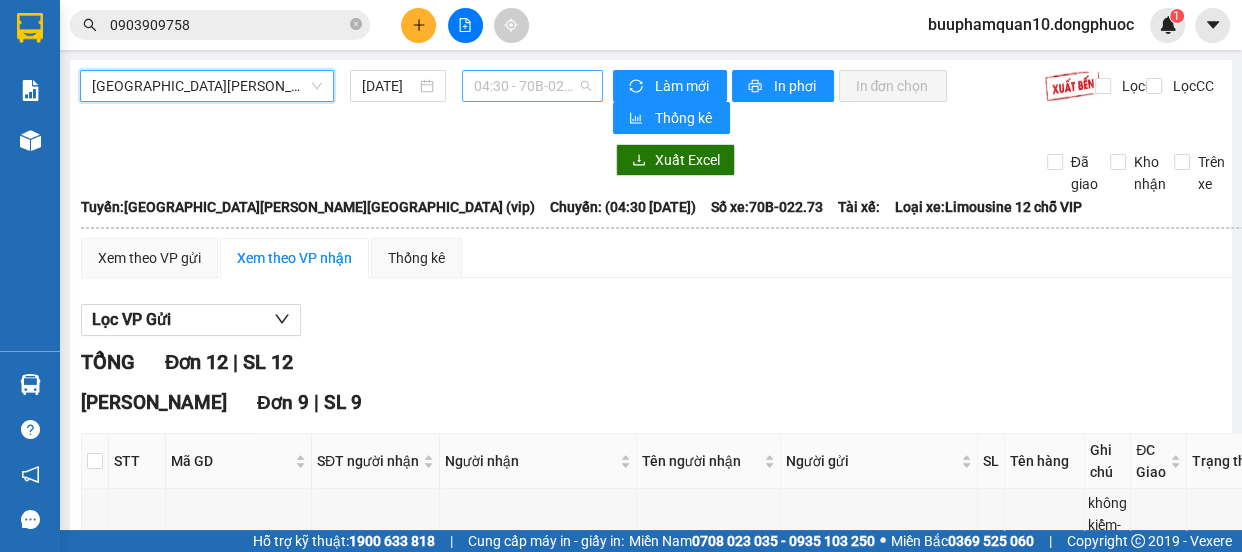 click on "04:30     - 70B-022.73" at bounding box center [532, 86] 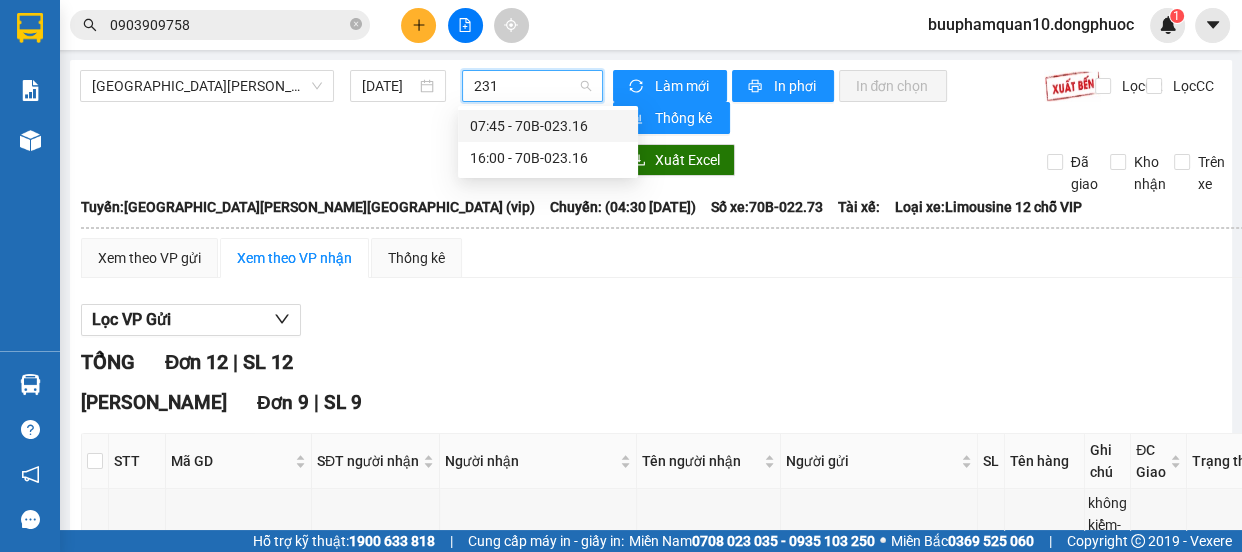 type on "2316" 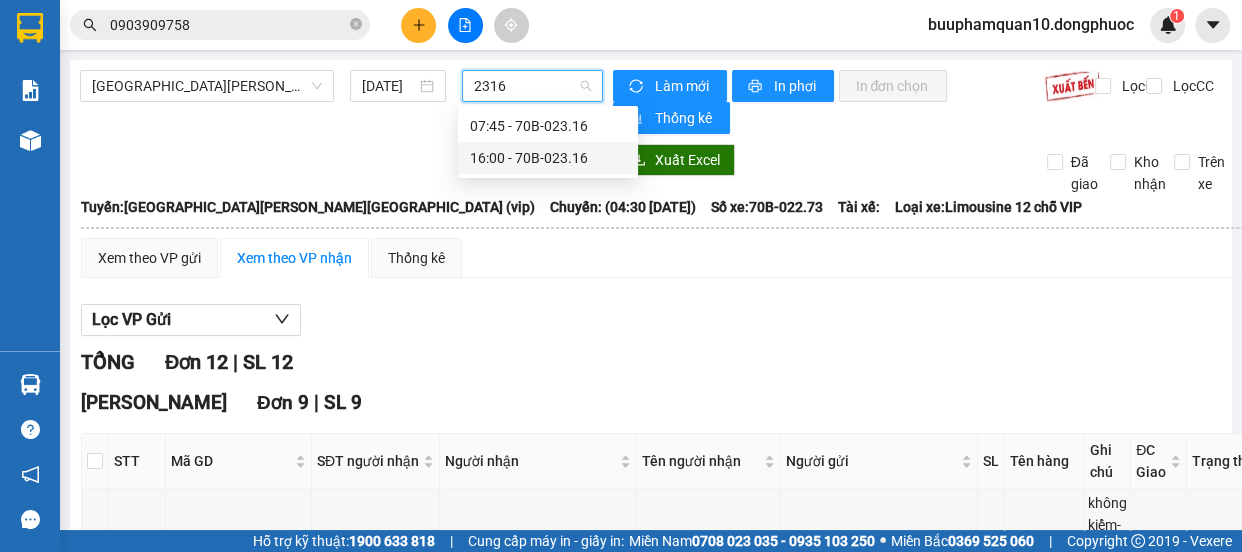 click on "16:00     - 70B-023.16" at bounding box center [548, 158] 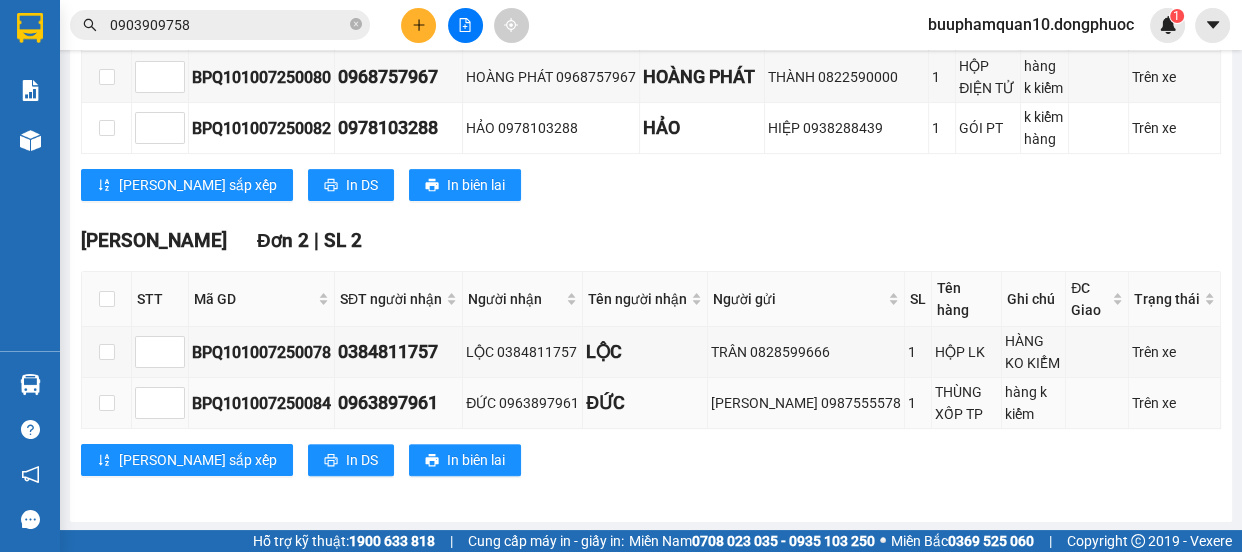 scroll, scrollTop: 0, scrollLeft: 0, axis: both 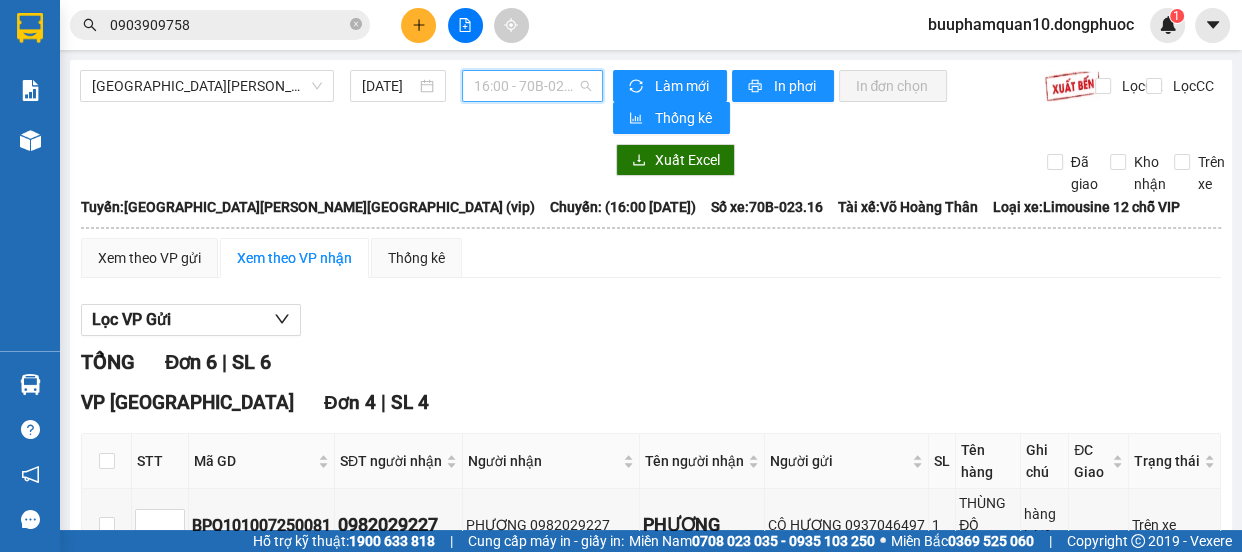 click on "16:00     - 70B-023.16" at bounding box center [532, 86] 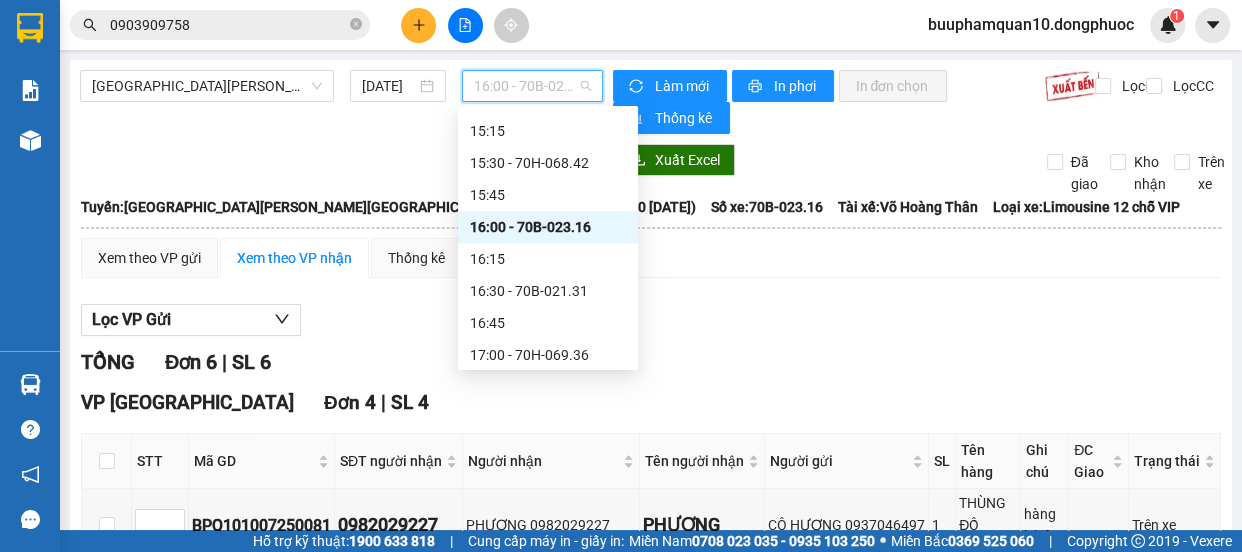 scroll, scrollTop: 1425, scrollLeft: 0, axis: vertical 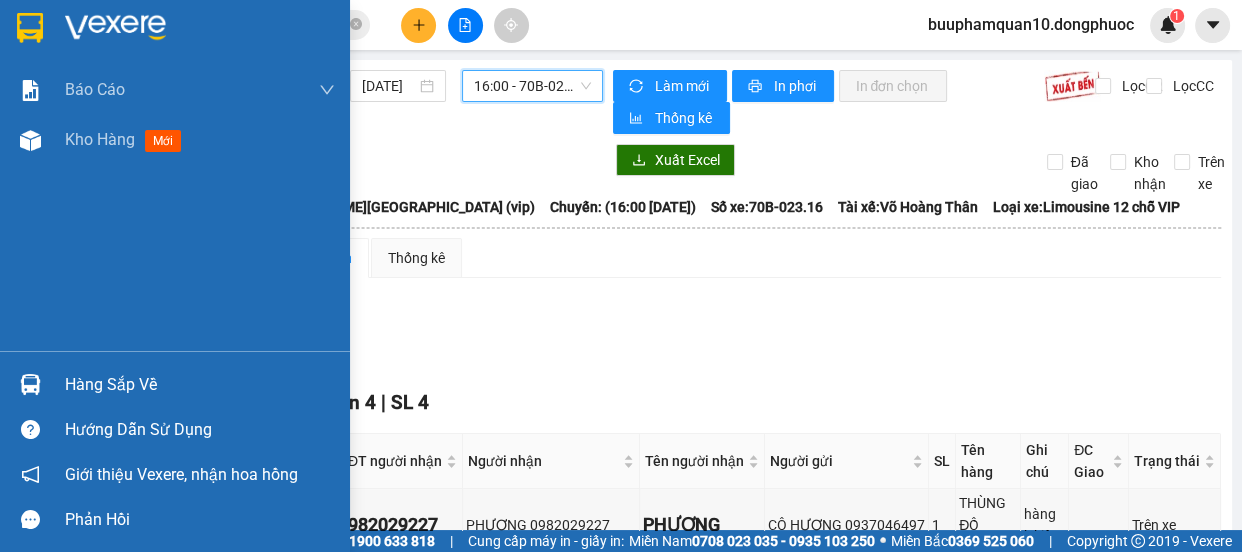 click at bounding box center (30, 384) 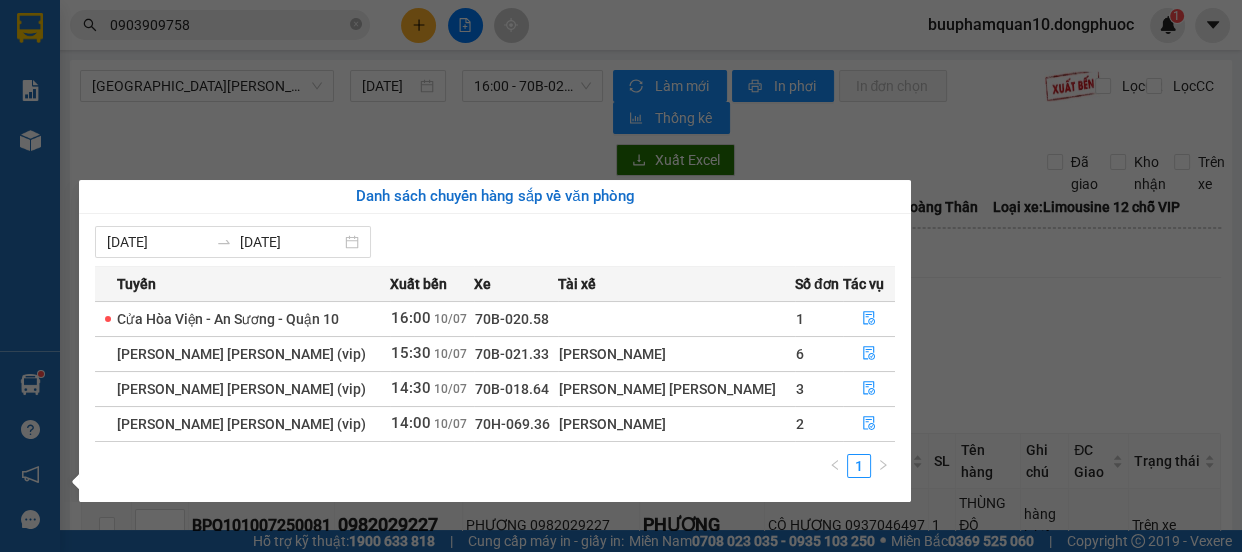 click on "Kết quả tìm kiếm ( 254 )  Bộ lọc  Mã ĐH Trạng thái Món hàng Tổng cước Chưa cước Nhãn Người gửi VP Gửi Người nhận VP Nhận HT1007250028 11:37 [DATE] VP Nhận   70B-023.93 14:08 [DATE] HS SL:  1 40.000 0908302352 [GEOGRAPHIC_DATA] 0903909758 NHŨ BP. Quận 10 HT2606250024 11:06 [DATE] VP Nhận   70B-023.06 14:56 [DATE] HS SL:  1 40.000 0908302352 [GEOGRAPHIC_DATA] 0903909758 NHŨ BP. Quận 10 HT0907250023 11:19 [DATE] Đã giao   14:19 [DATE] HS SL:  1 40.000 0908302352 [GEOGRAPHIC_DATA] 0903909758 NHŨ BP. Quận 10 HT2706250040 11:05 [DATE] Đã giao   15:17 [DATE] HS SL:  1 40.000 0908302352 [GEOGRAPHIC_DATA] 0903909758 NHŨ BP. Quận 10 HT1906250004 06:52 [DATE] Đã giao   13:20 [DATE] HS SL:  1 40.000 0908302352 [GEOGRAPHIC_DATA] 0903909758 NHŨ BP. Quận 10 HT1706250023 10:30 [DATE] Đã giao   15:52 [DATE] HS SL:  1 40.000 0908302352 [GEOGRAPHIC_DATA] 0903909758 NHŨ BP. Quận 10 HT1006250033 11:59 [DATE] Đã giao   16:00 [DATE] HS SL:  1" at bounding box center [621, 276] 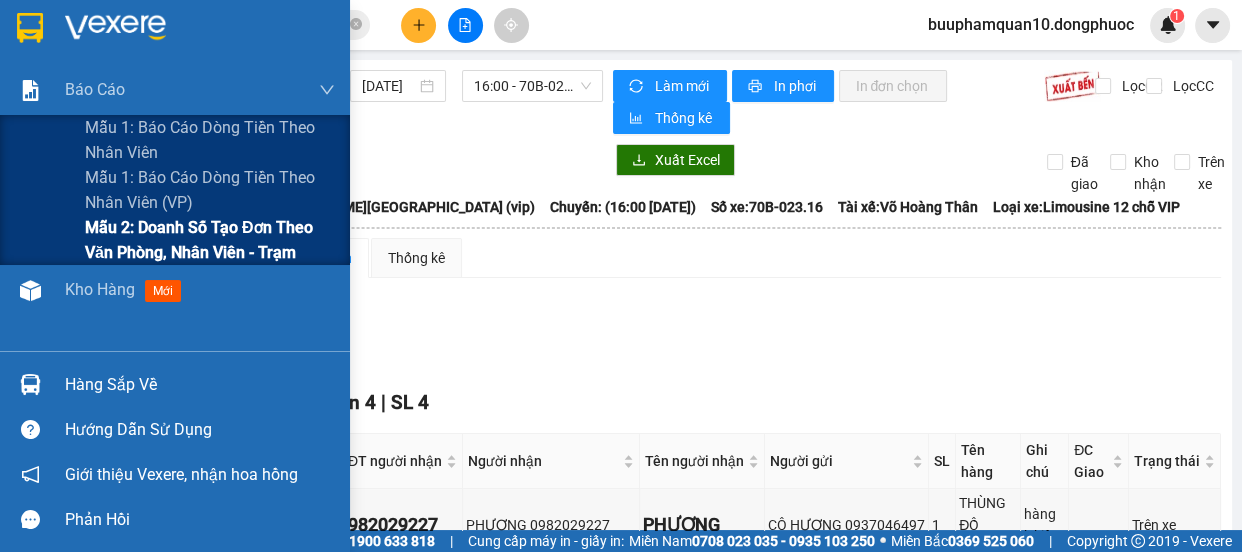 click on "Mẫu 2: Doanh số tạo đơn theo Văn phòng, nhân viên - Trạm" at bounding box center [210, 240] 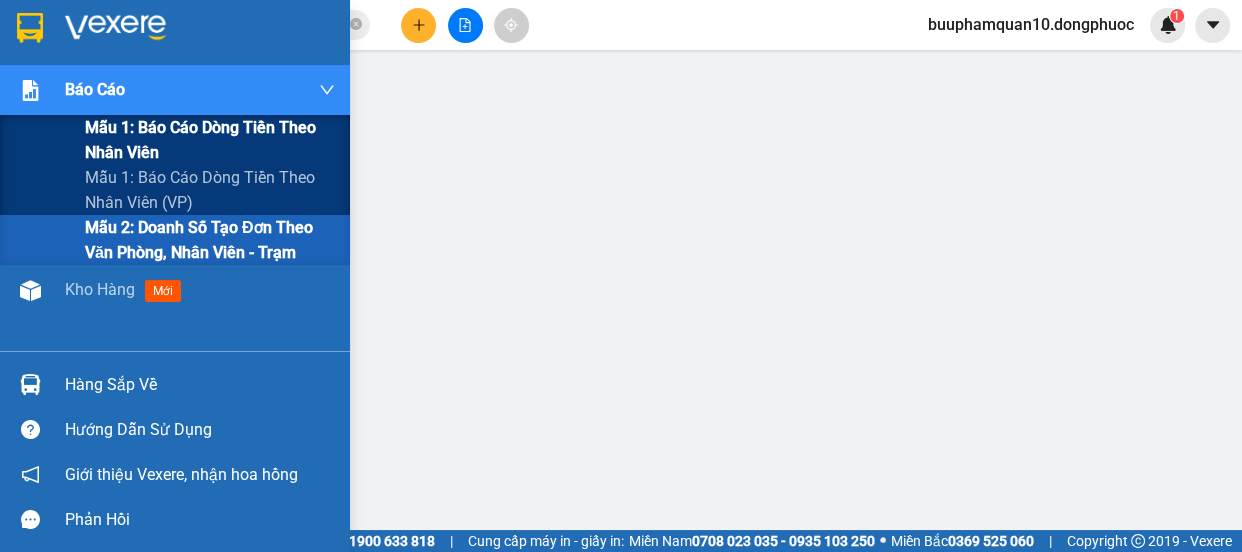 click on "Mẫu 1: Báo cáo dòng tiền theo nhân viên" at bounding box center (175, 140) 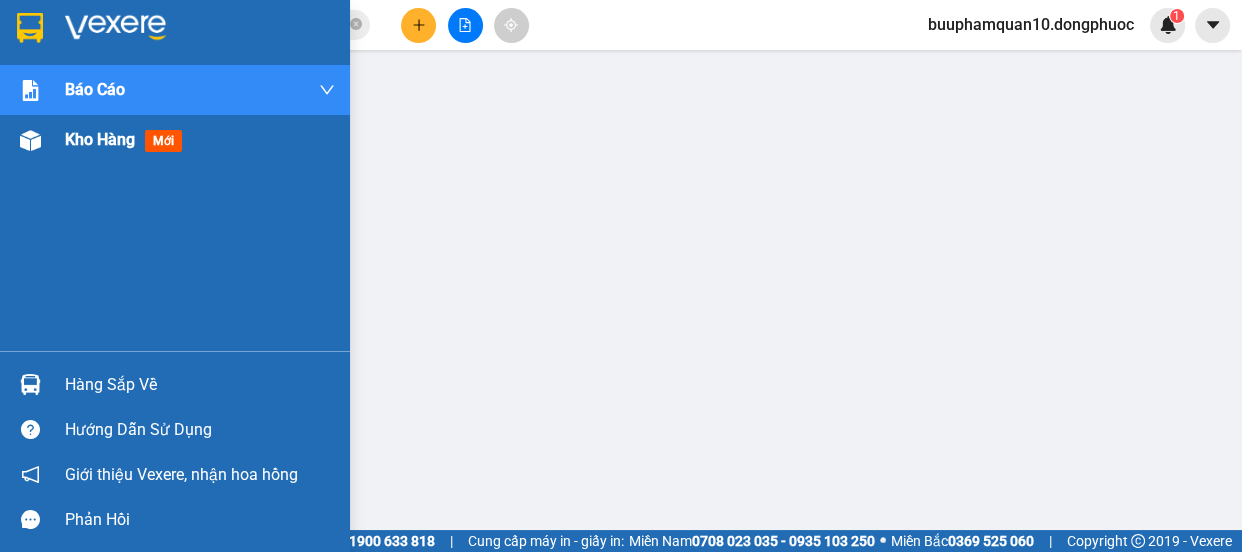 click on "Kho hàng" at bounding box center [100, 139] 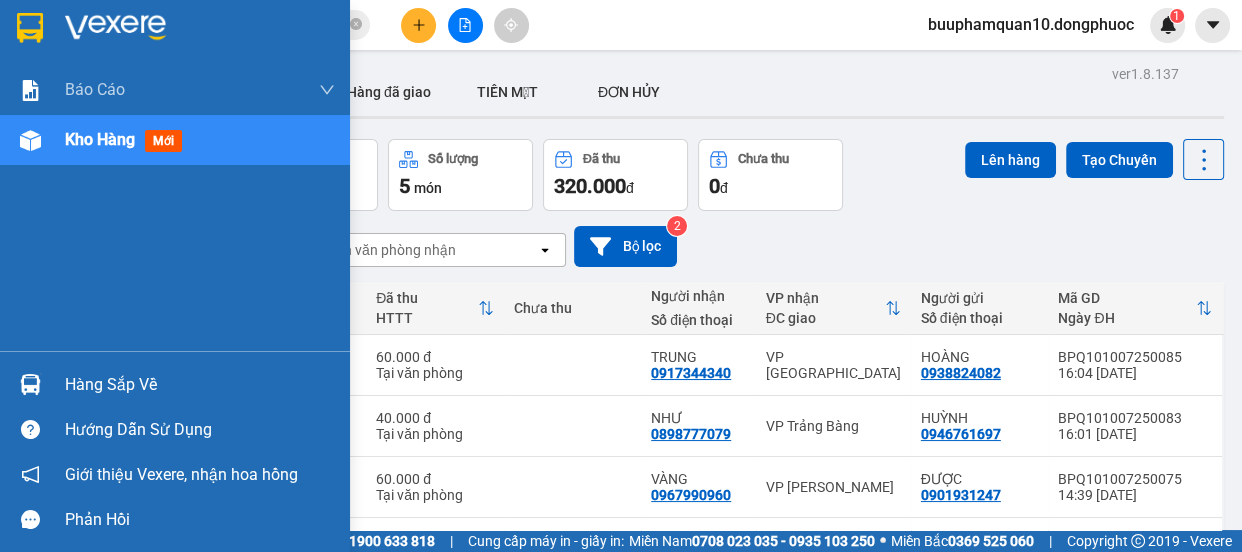 click at bounding box center [30, 384] 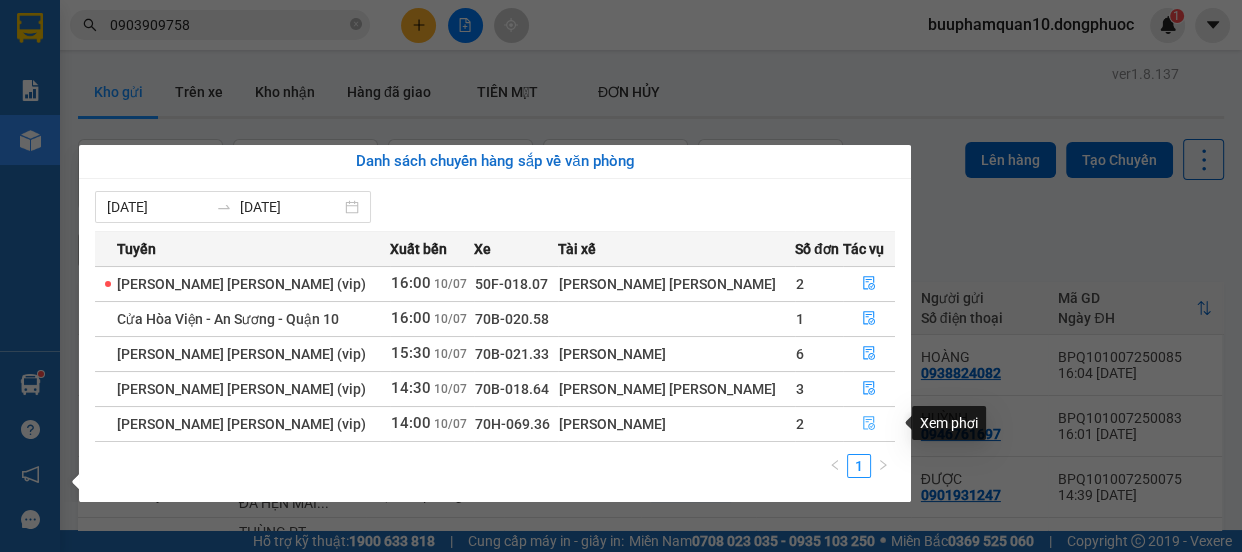 click at bounding box center [869, 424] 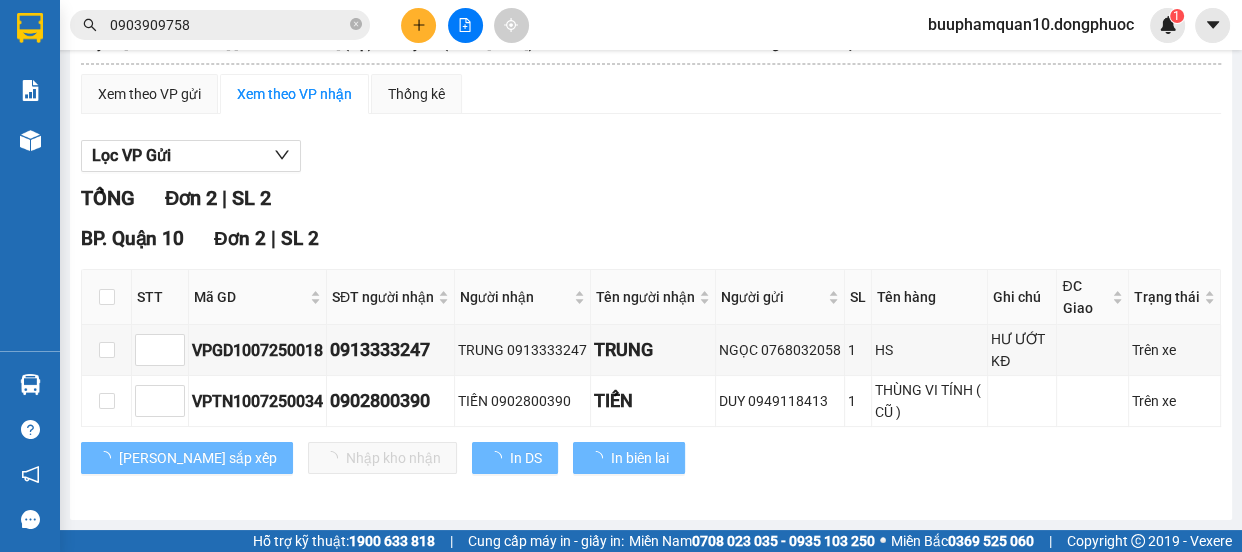 scroll, scrollTop: 163, scrollLeft: 0, axis: vertical 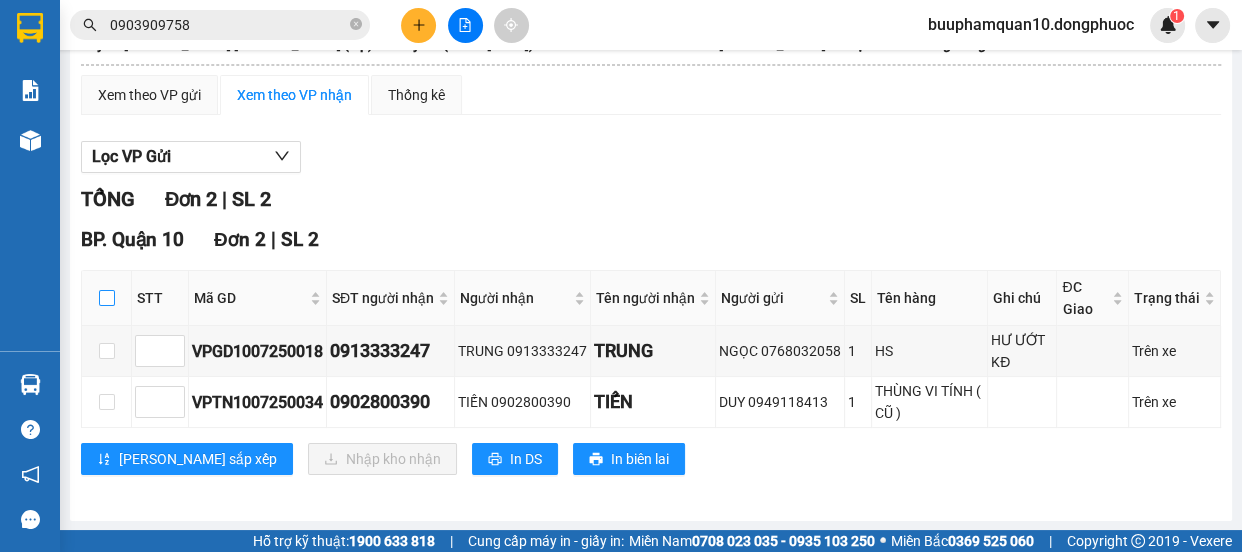 click at bounding box center [107, 298] 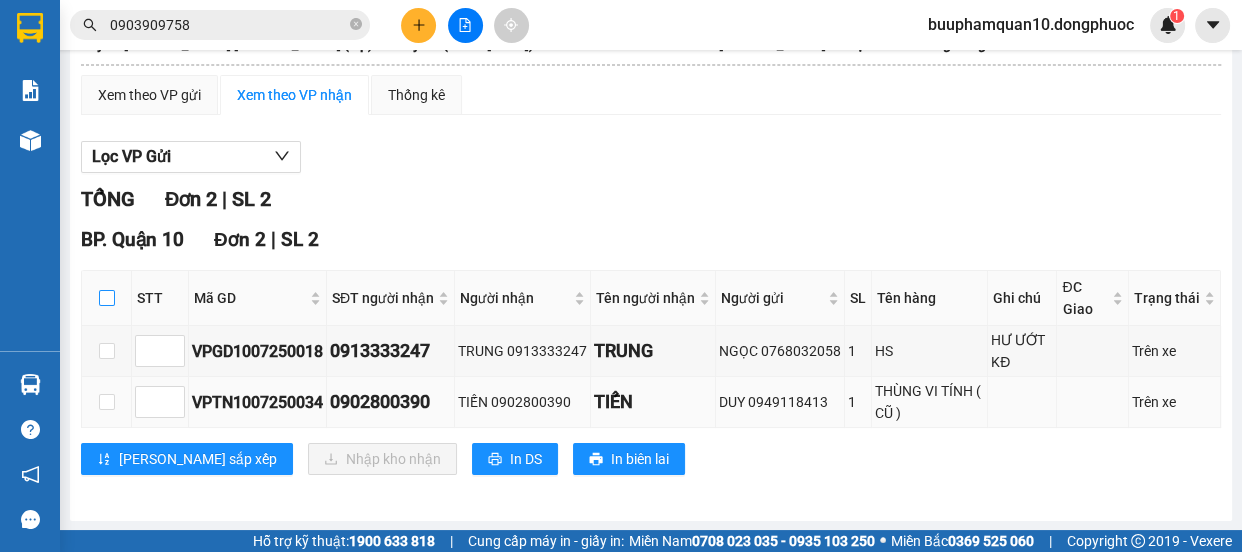 checkbox on "true" 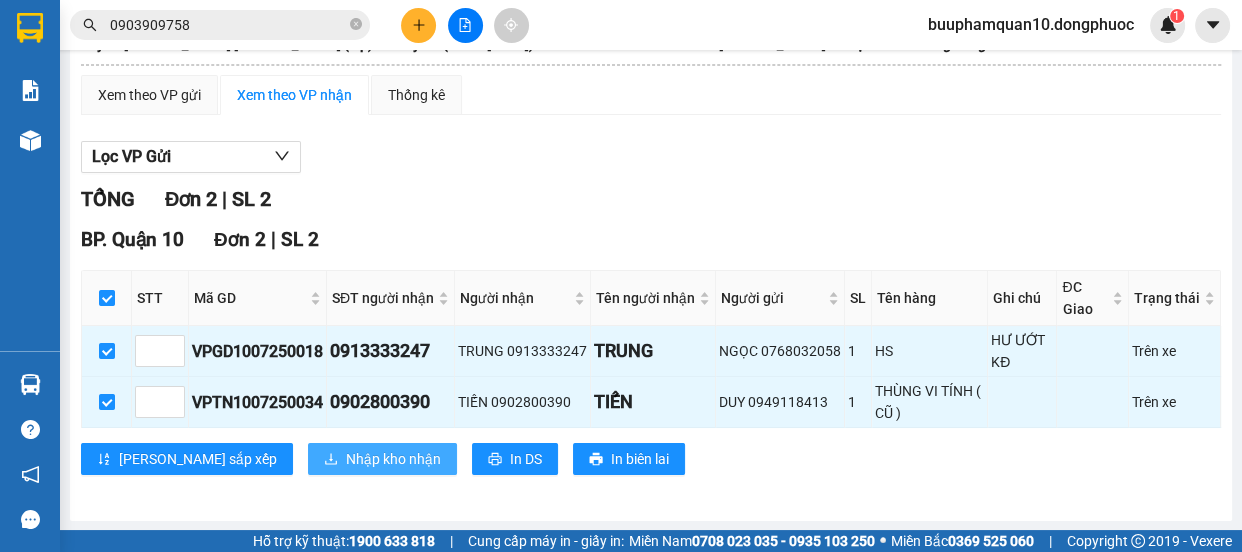 click on "Nhập kho nhận" at bounding box center [393, 459] 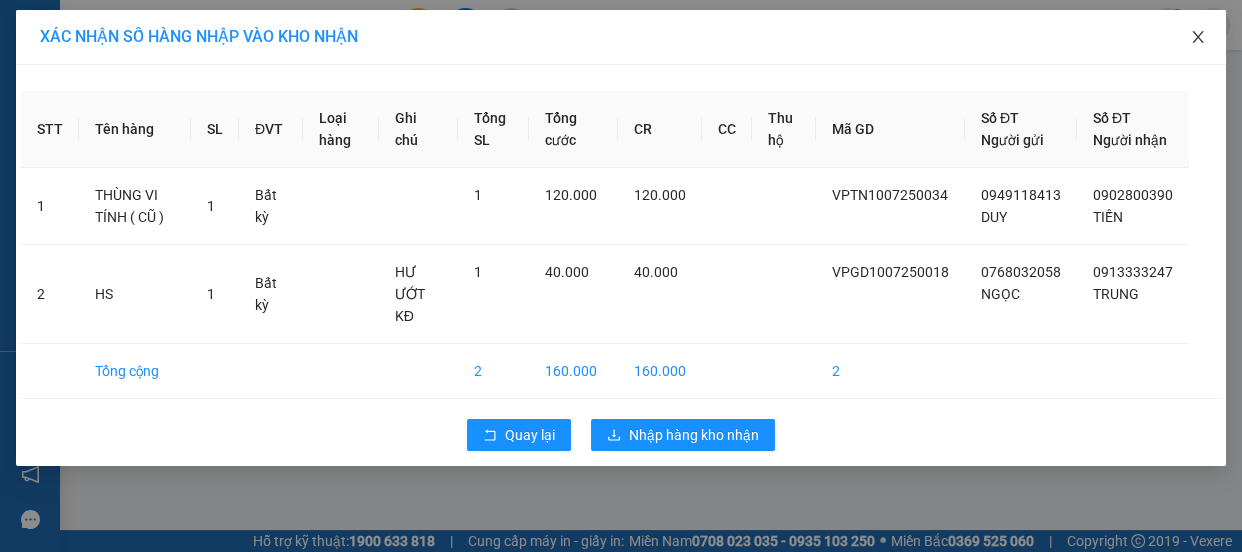 click 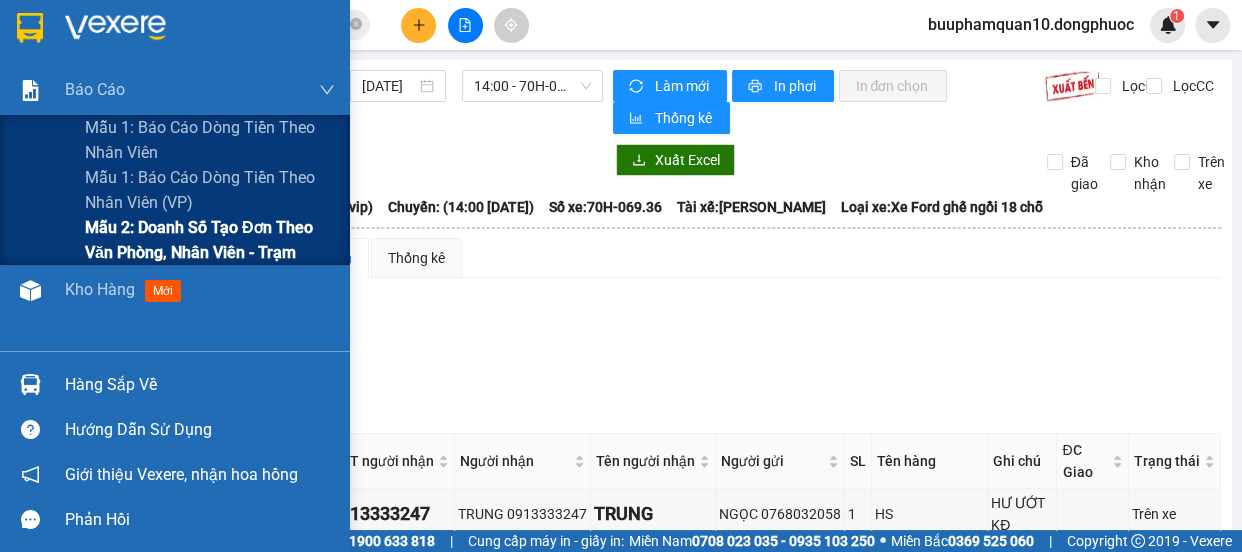 click on "Mẫu 2: Doanh số tạo đơn theo Văn phòng, nhân viên - Trạm" at bounding box center (210, 240) 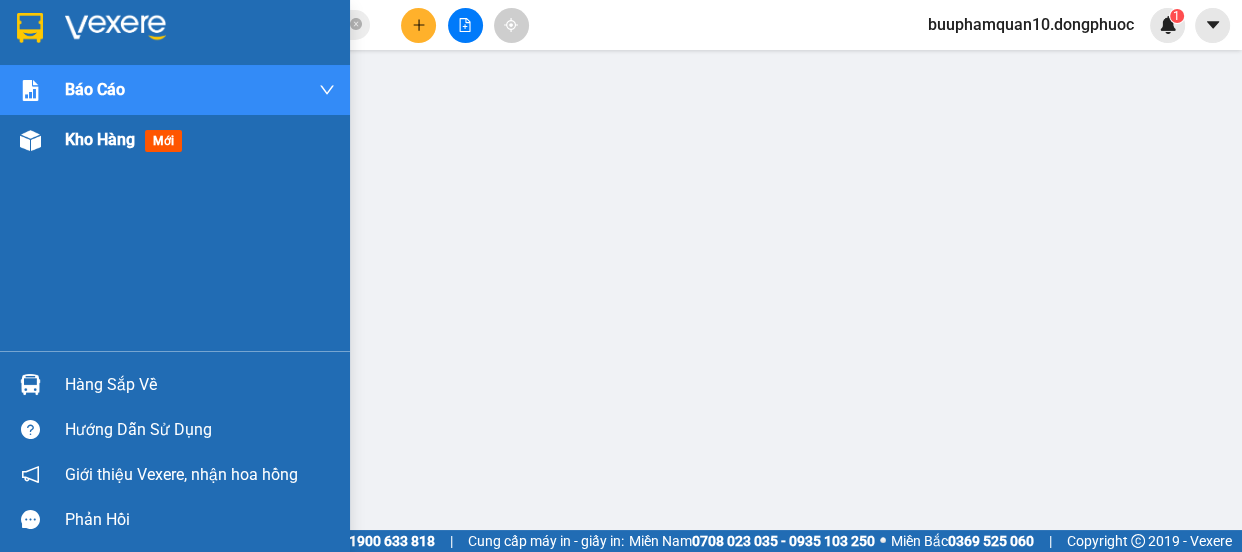 click at bounding box center [30, 140] 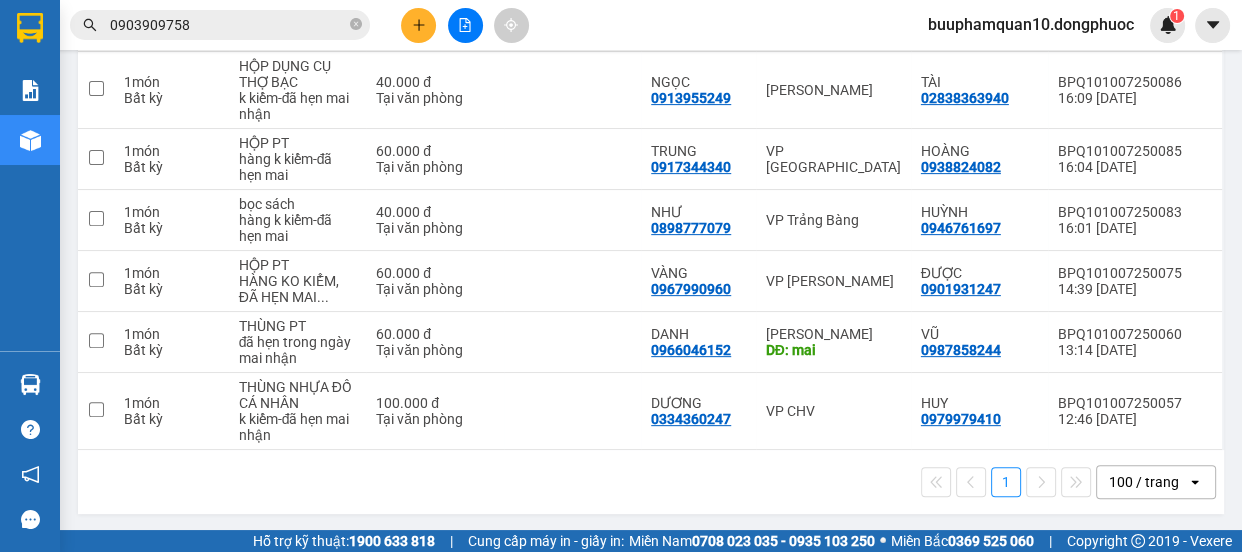 scroll, scrollTop: 0, scrollLeft: 0, axis: both 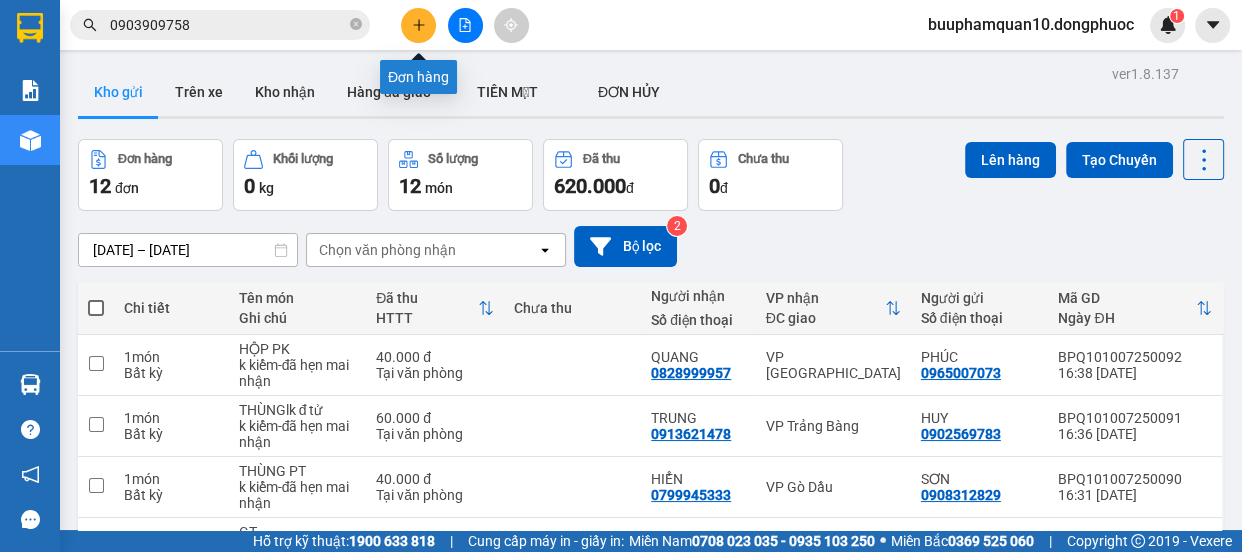 click 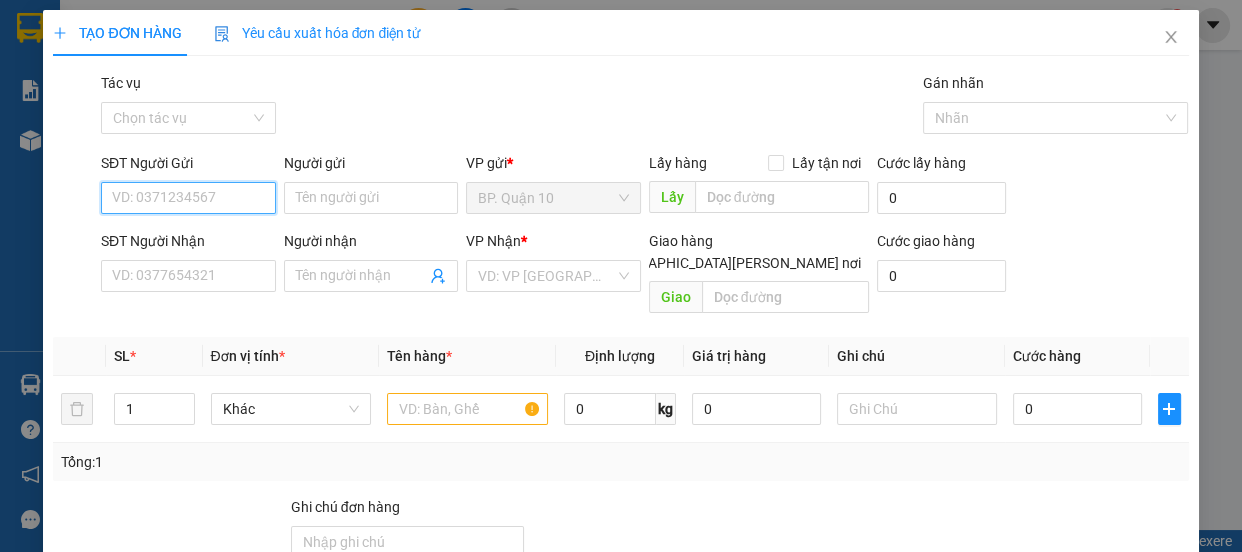 click on "SĐT Người Gửi" at bounding box center (188, 198) 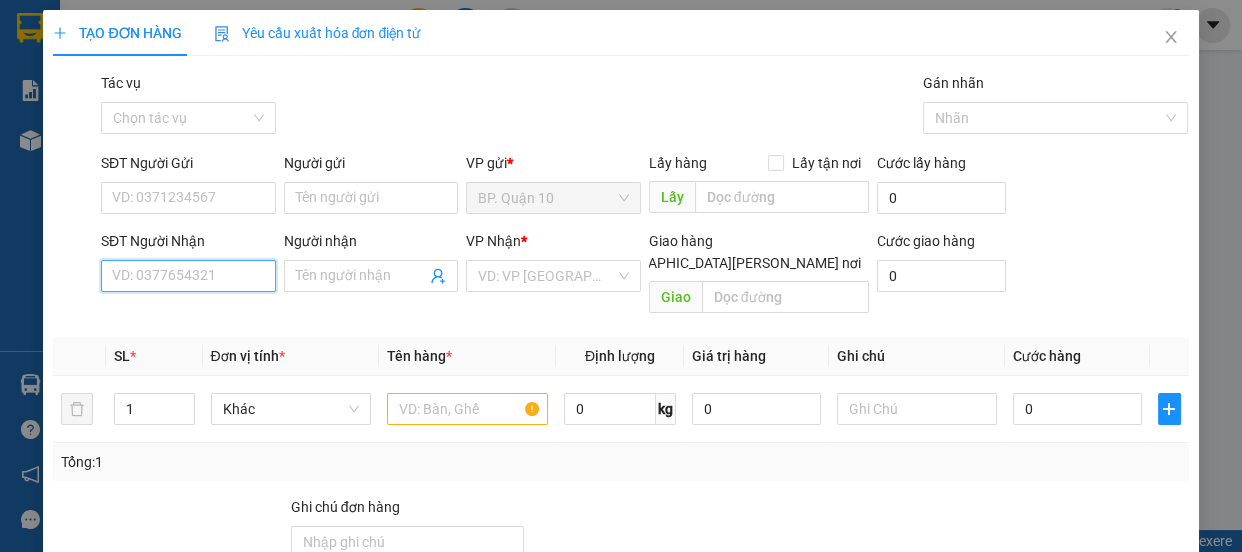click on "SĐT Người Nhận" at bounding box center (188, 276) 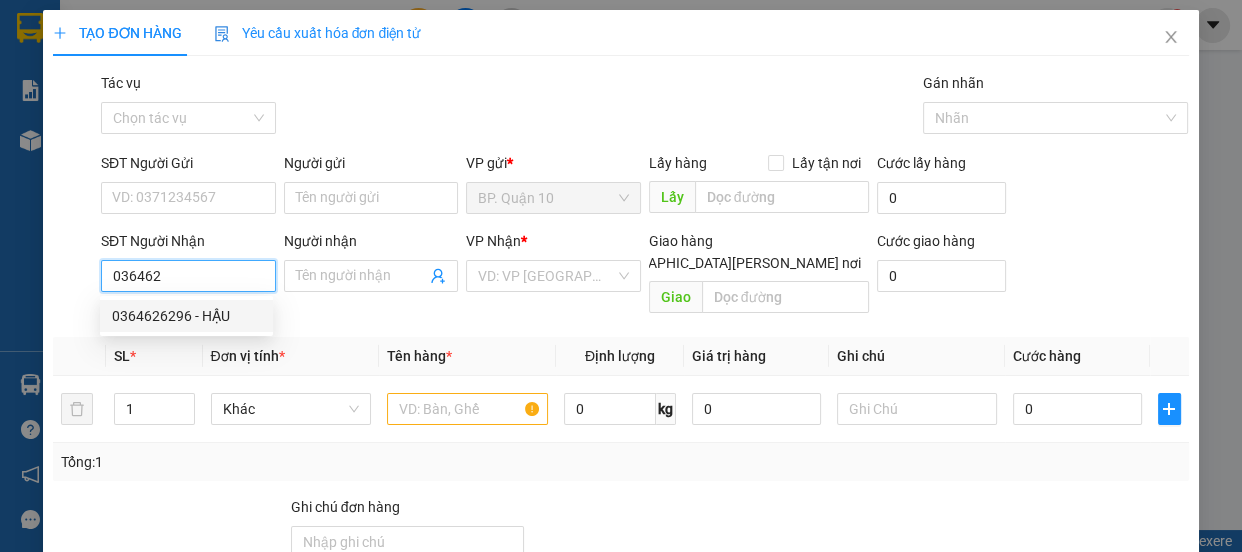 click on "0364626296 - HẬU" at bounding box center [186, 316] 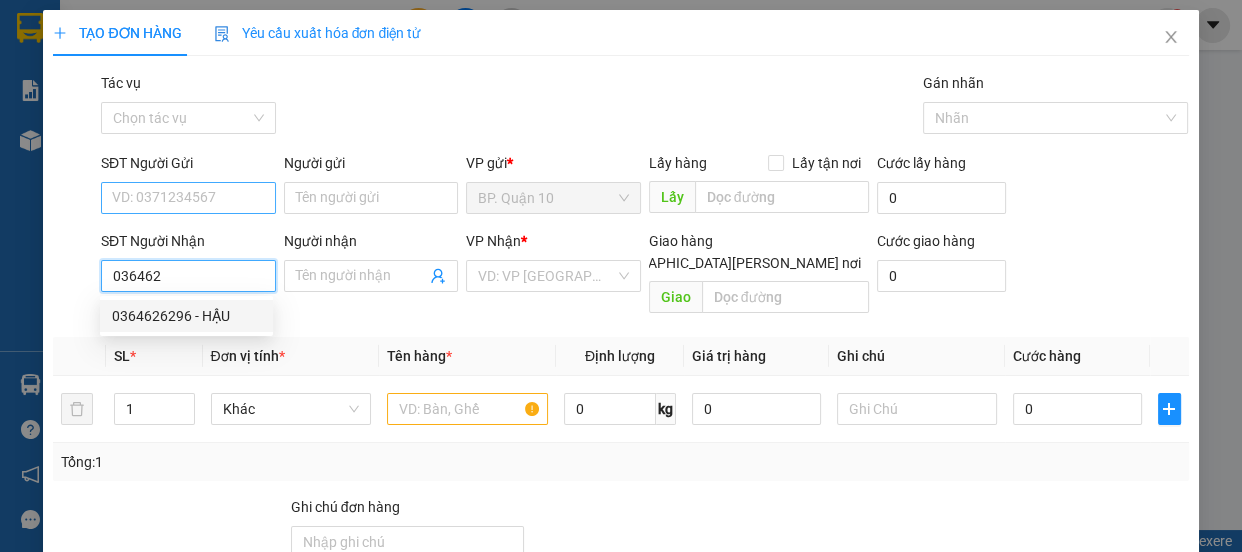 type on "0364626296" 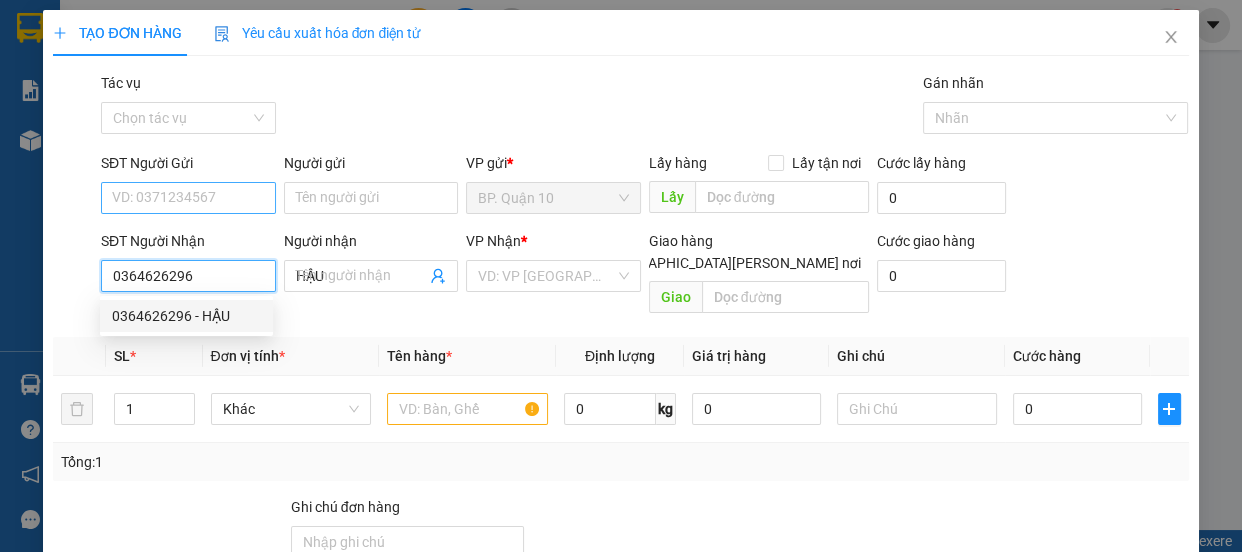 type on "60.000" 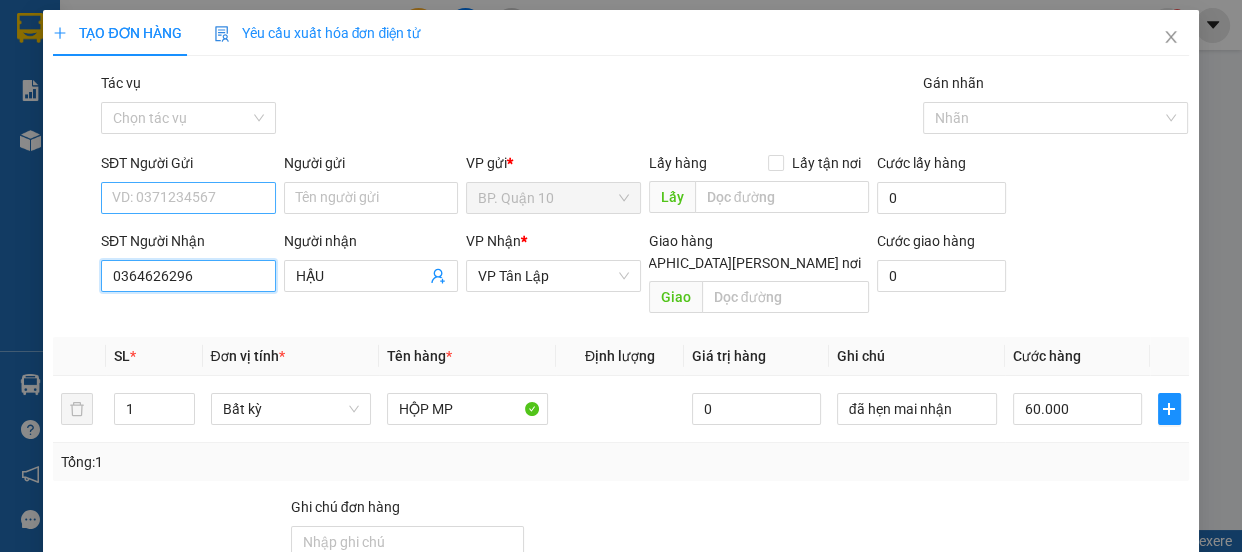 type on "0364626296" 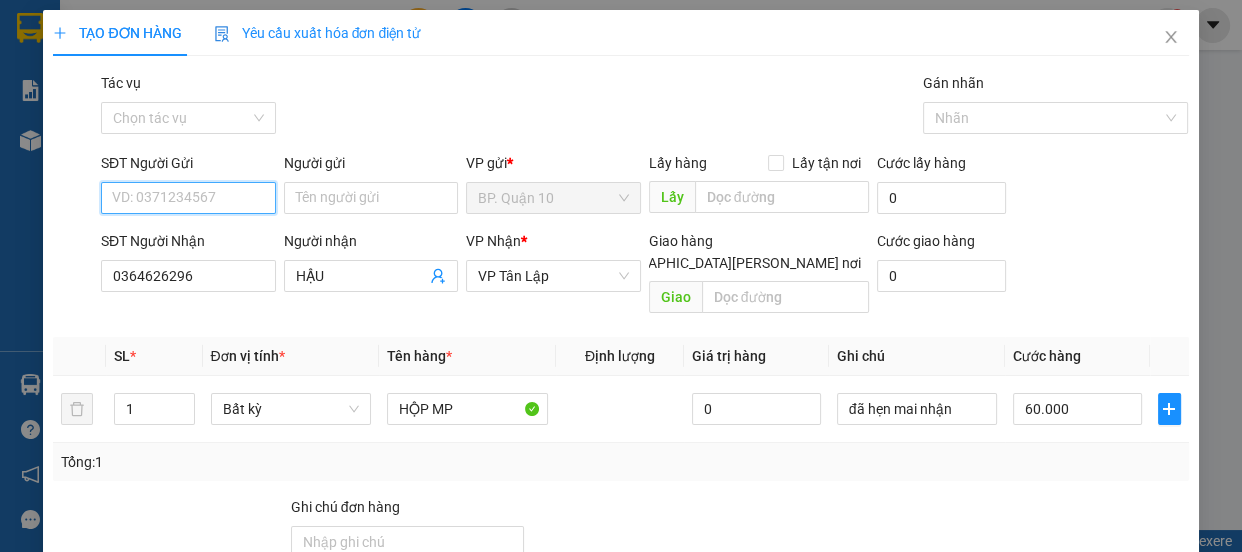 click on "SĐT Người Gửi" at bounding box center [188, 198] 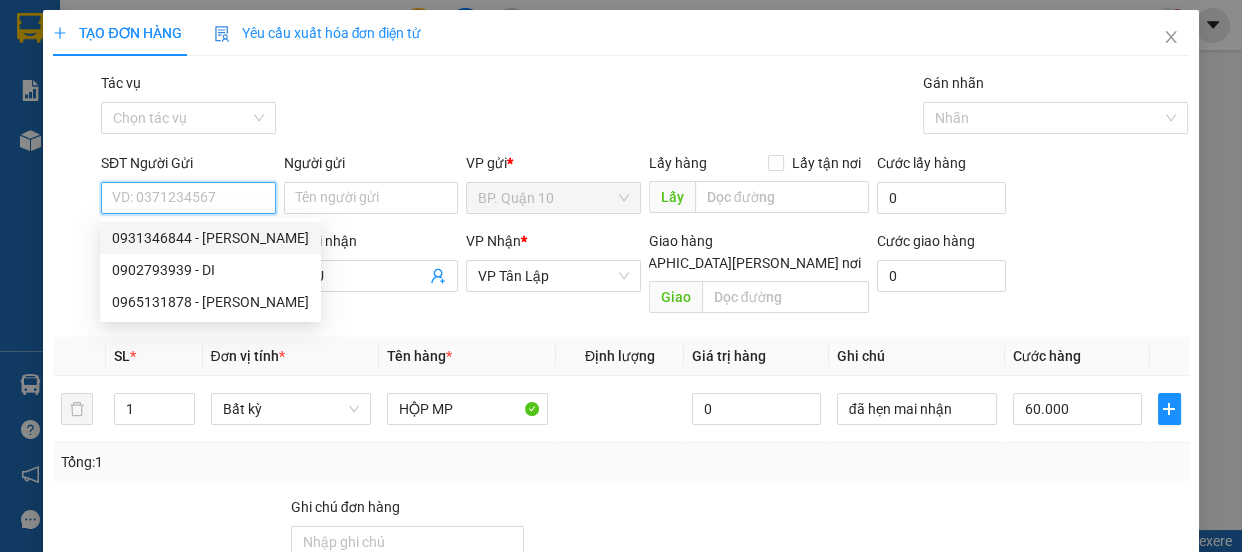 click on "0931346844 - LÂM" at bounding box center [210, 238] 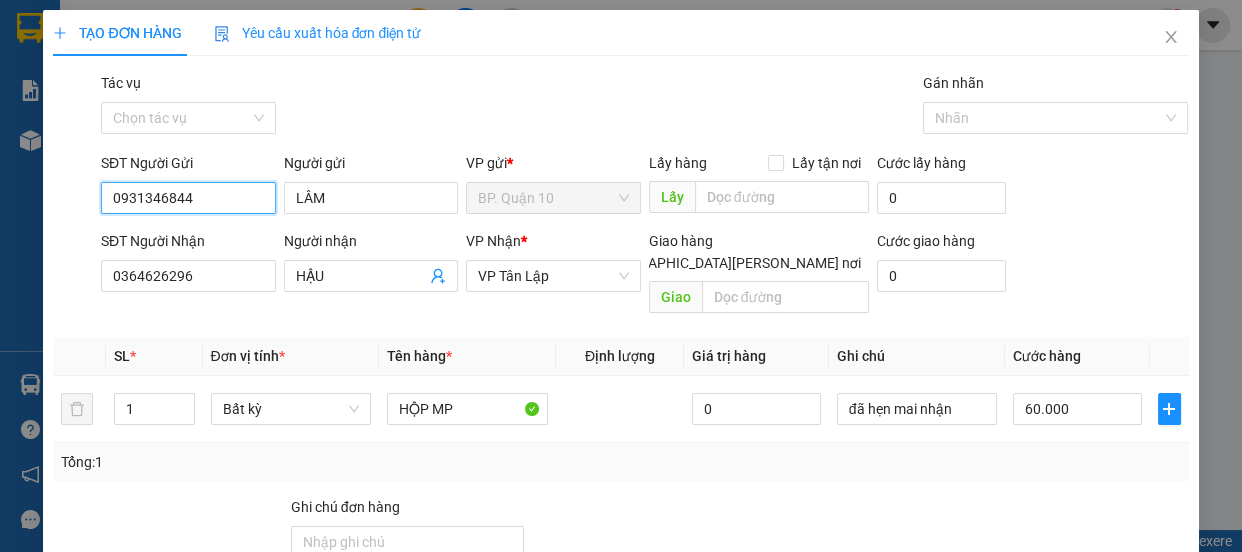 drag, startPoint x: 213, startPoint y: 197, endPoint x: 5, endPoint y: 198, distance: 208.00241 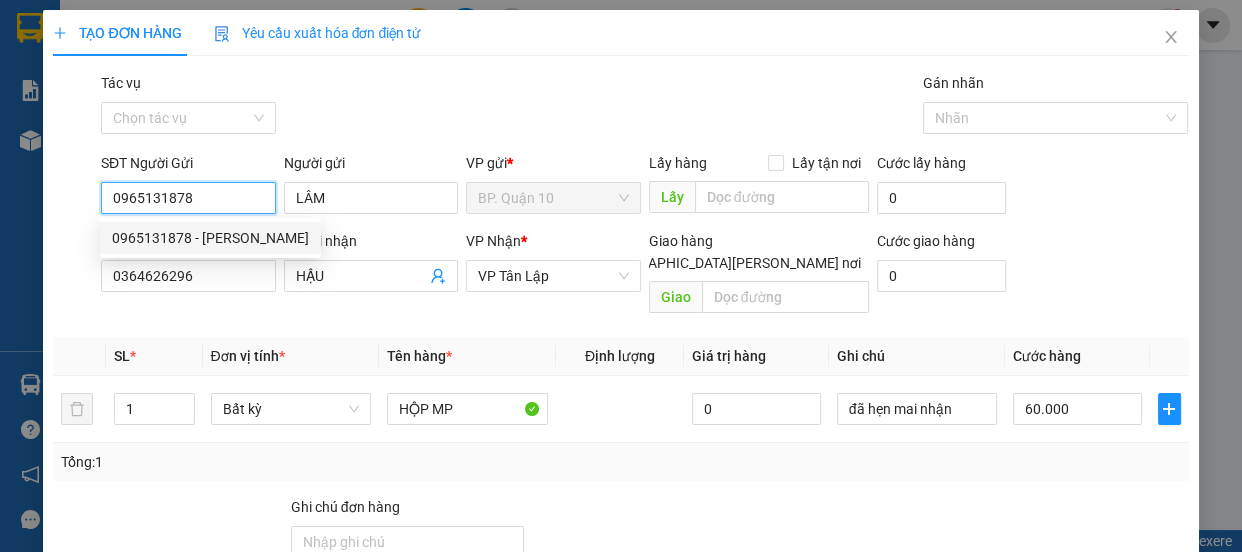 click on "0965131878 - LÂM" at bounding box center [210, 238] 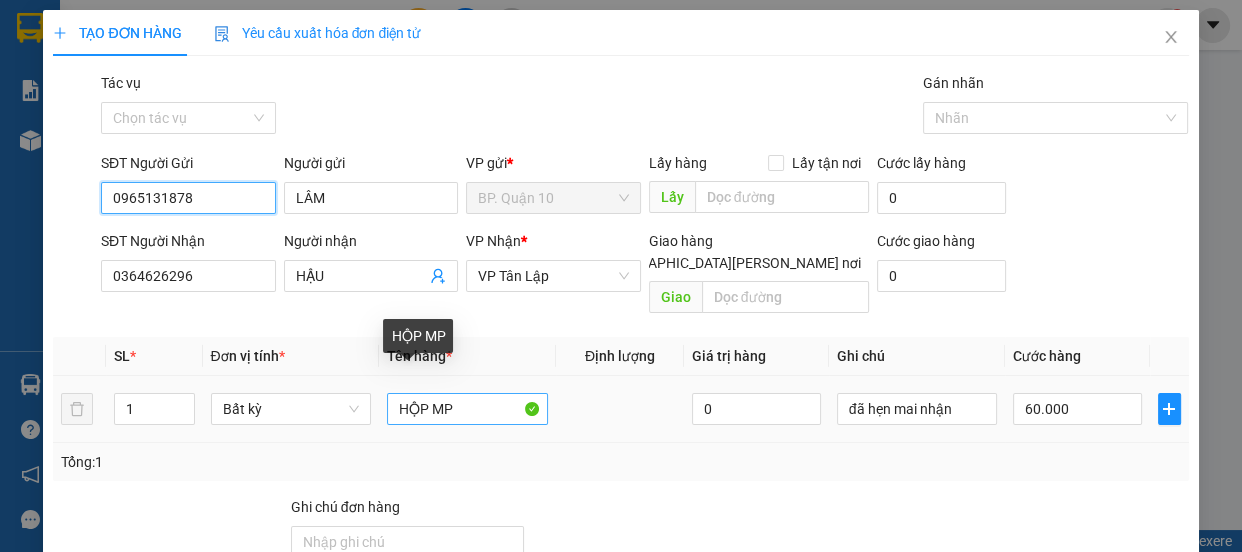 type on "0965131878" 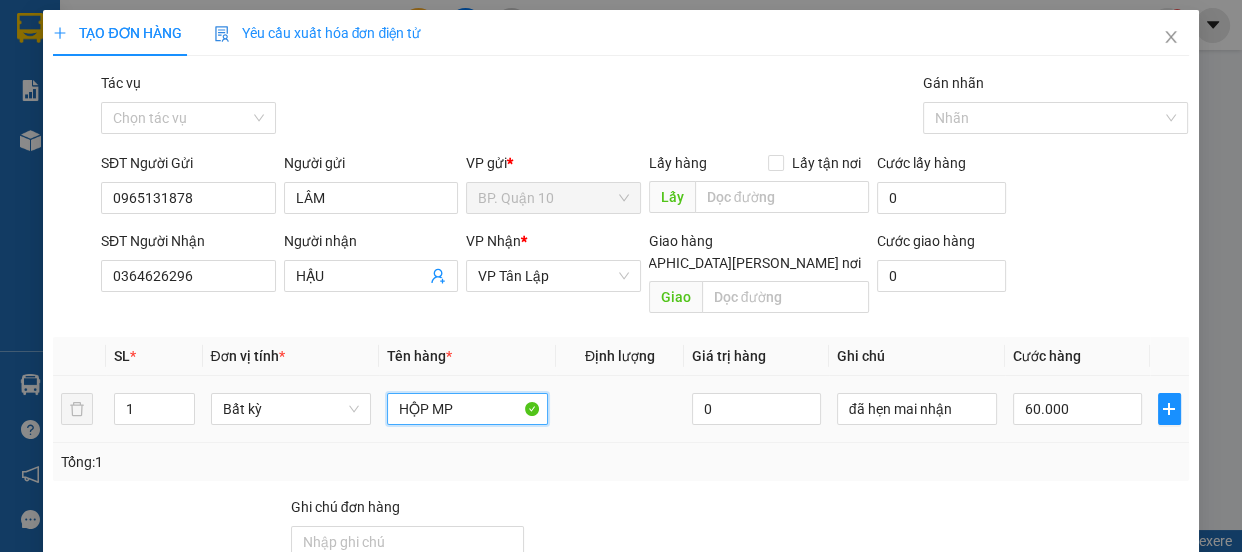 drag, startPoint x: 420, startPoint y: 382, endPoint x: 227, endPoint y: 343, distance: 196.90099 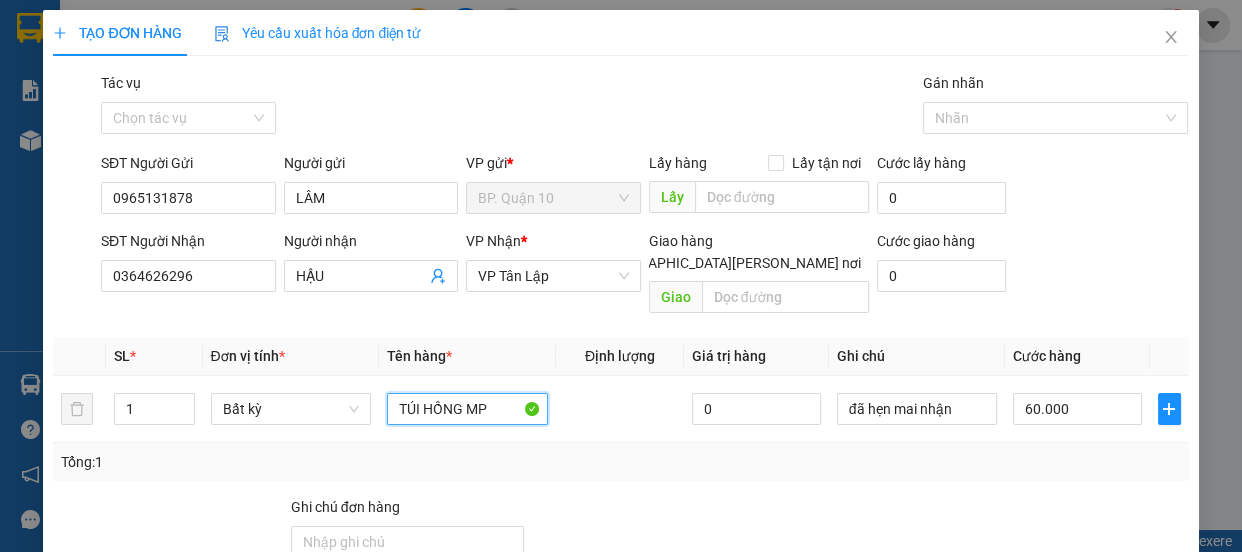 type on "TÚI HỒNG MP" 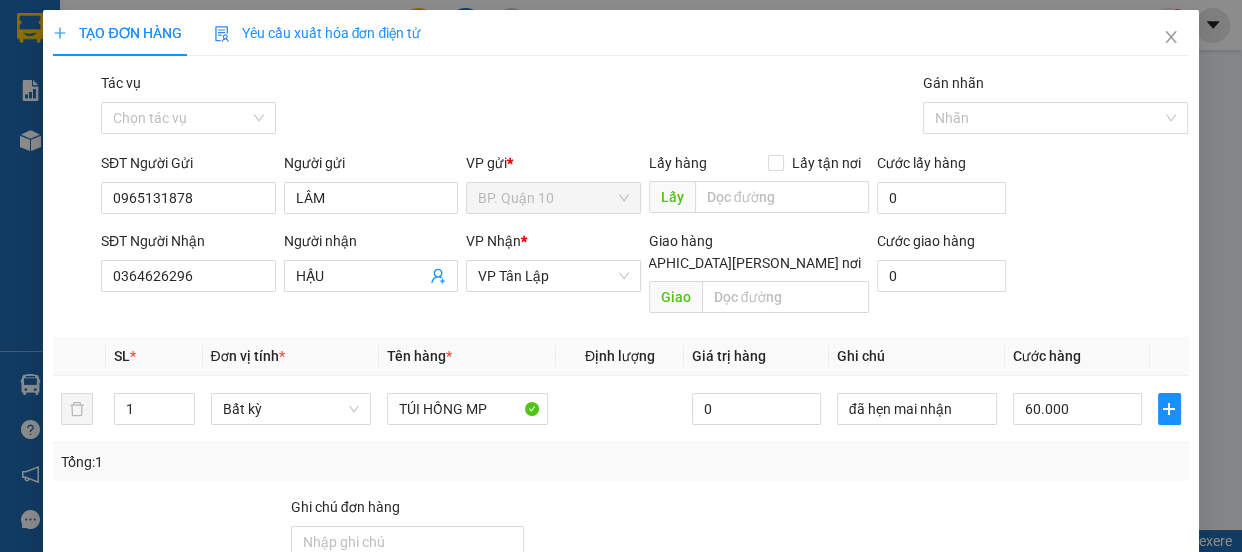 click at bounding box center (1096, 531) 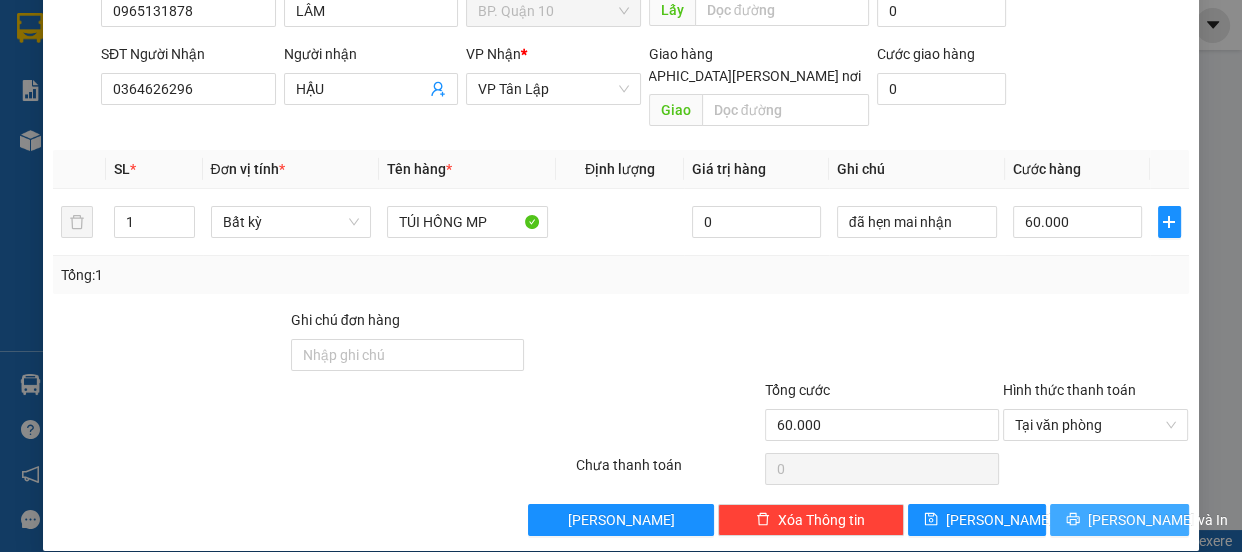 click on "[PERSON_NAME] và In" at bounding box center (1158, 520) 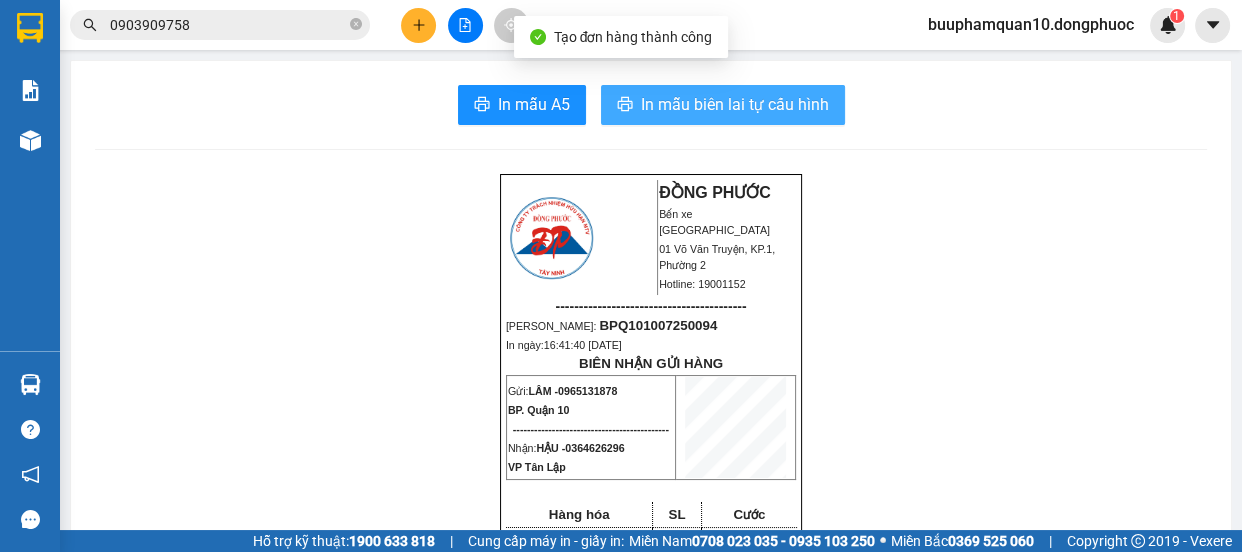 click on "In mẫu biên lai tự cấu hình" at bounding box center [735, 104] 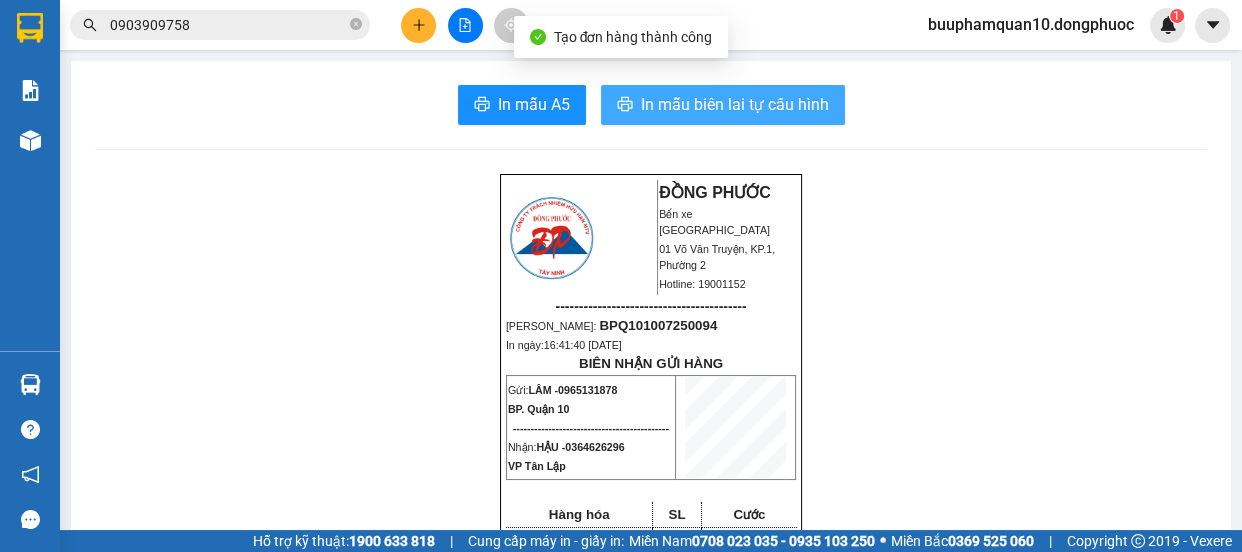 scroll, scrollTop: 0, scrollLeft: 0, axis: both 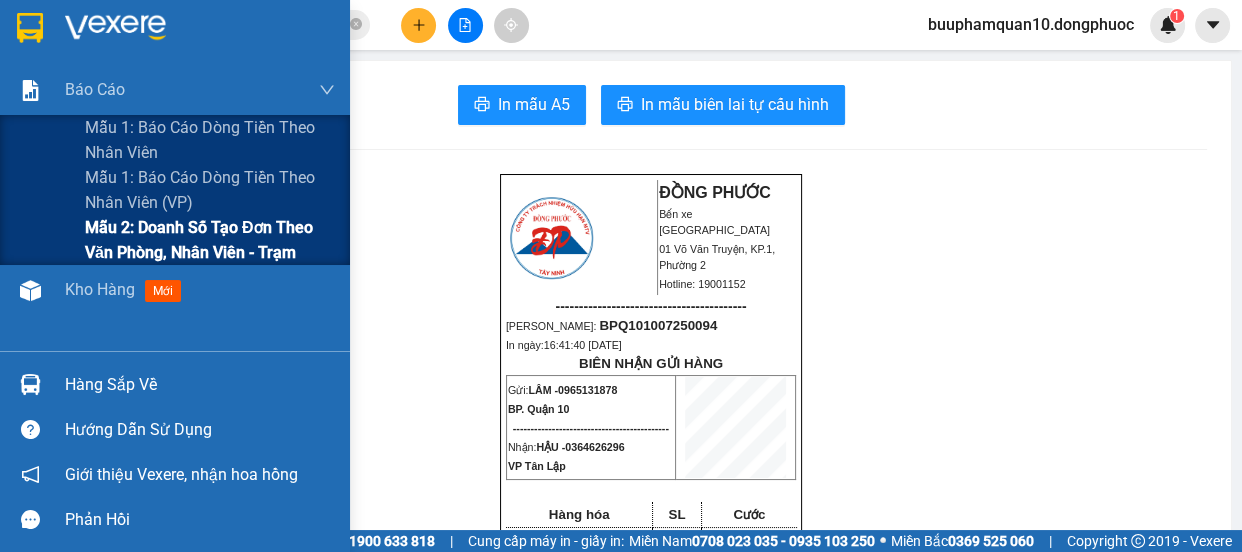 click on "Mẫu 2: Doanh số tạo đơn theo Văn phòng, nhân viên - Trạm" at bounding box center (210, 240) 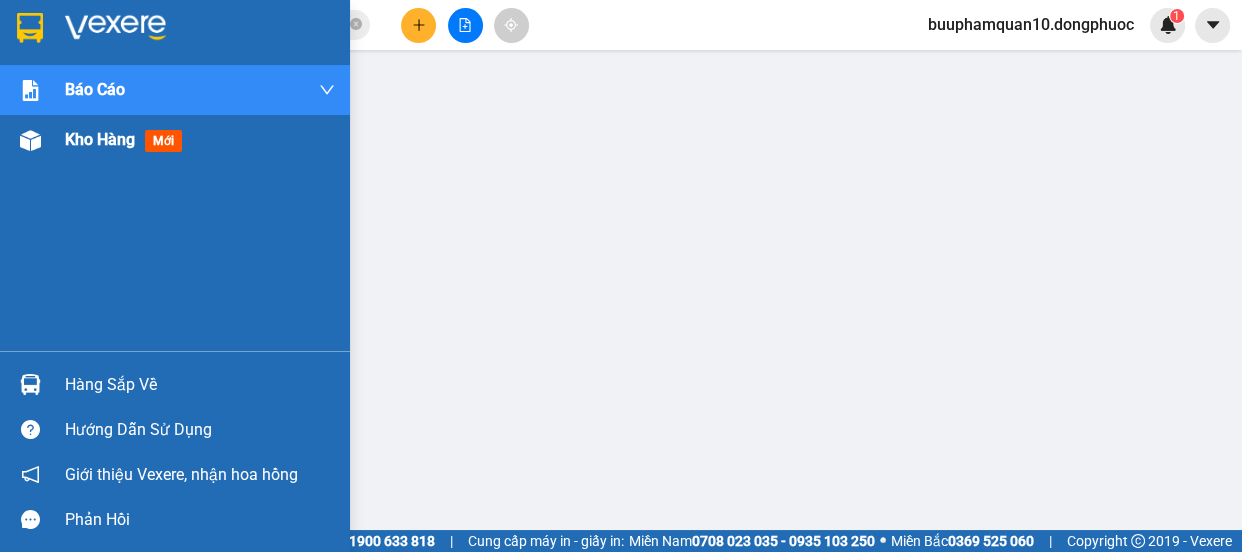 click on "Kho hàng" at bounding box center (100, 139) 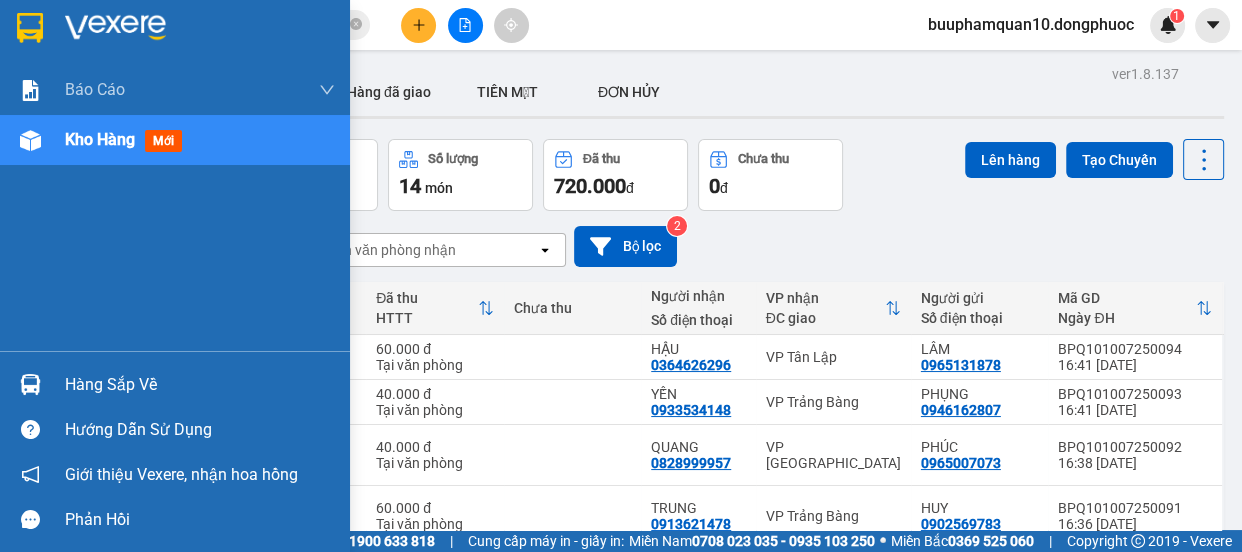 click at bounding box center (30, 384) 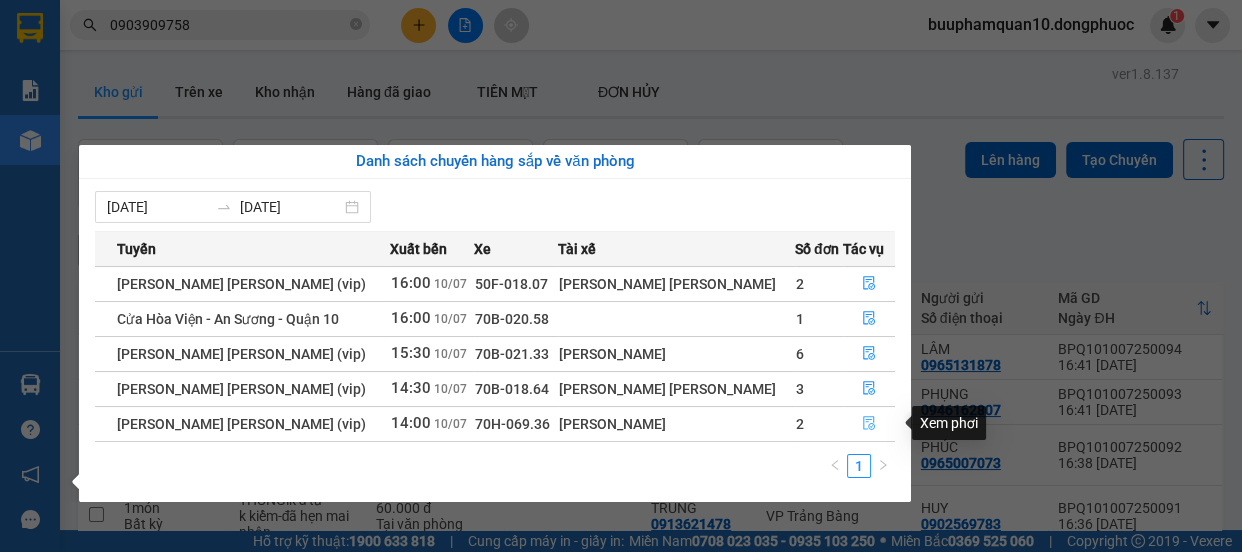 click 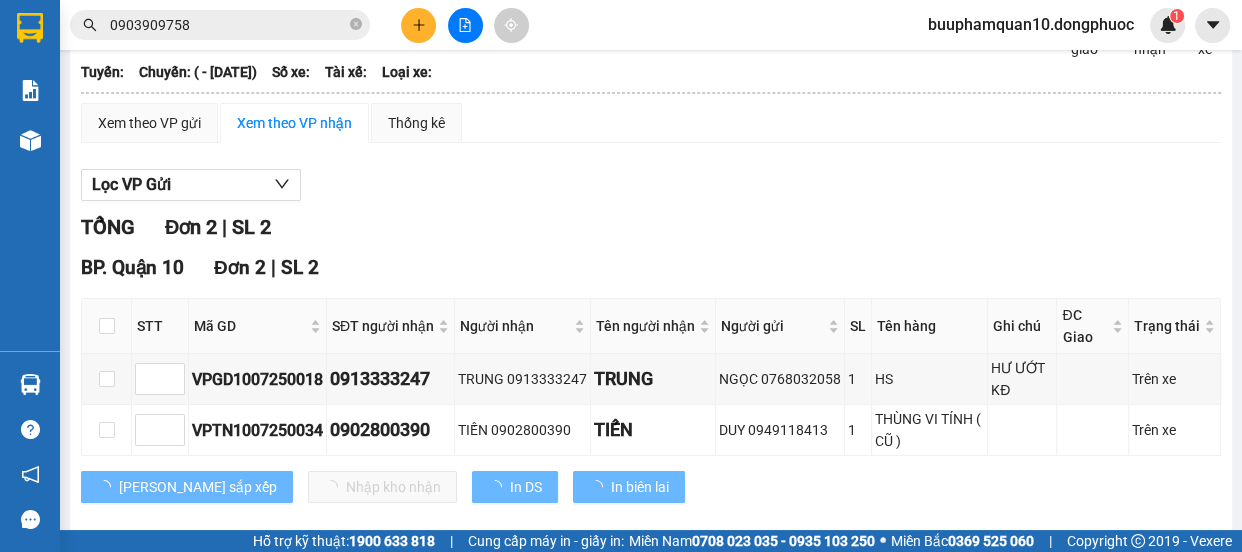 scroll, scrollTop: 163, scrollLeft: 0, axis: vertical 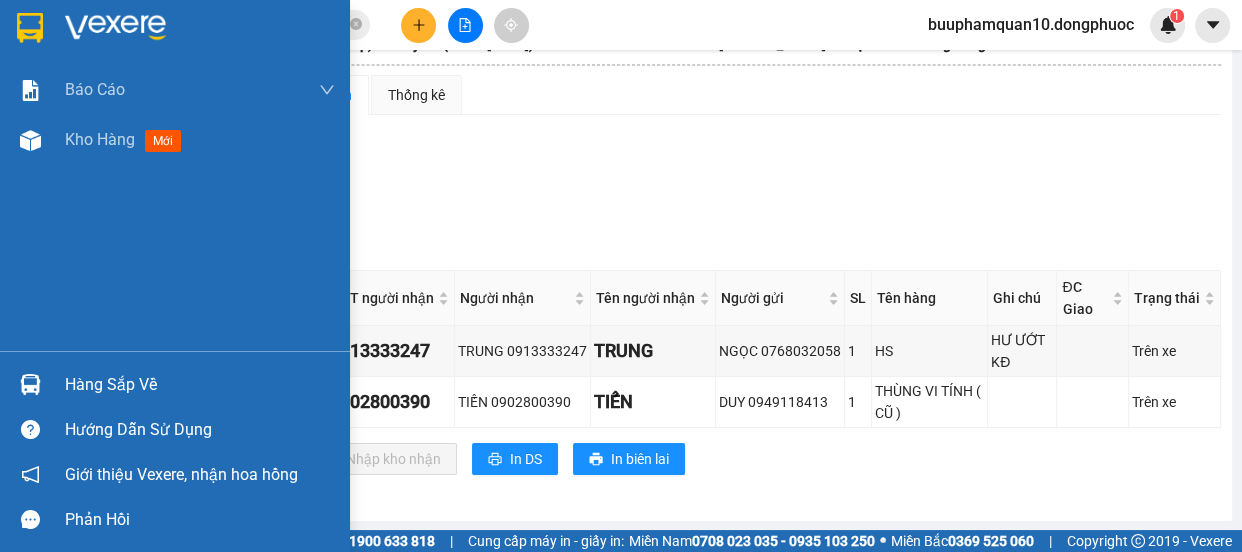 click on "Hàng sắp về" at bounding box center [175, 384] 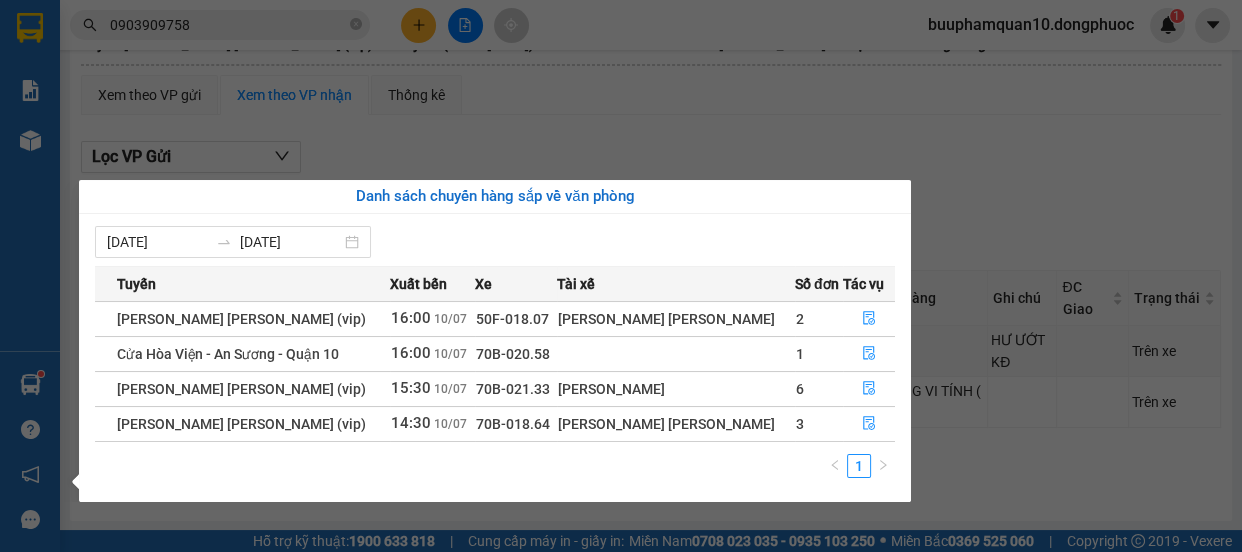 click on "Kết quả tìm kiếm ( 254 )  Bộ lọc  Mã ĐH Trạng thái Món hàng Tổng cước Chưa cước Nhãn Người gửi VP Gửi Người nhận VP Nhận HT1007250028 11:37 [DATE] VP Nhận   70B-023.93 14:08 [DATE] HS SL:  1 40.000 0908302352 [GEOGRAPHIC_DATA] 0903909758 NHŨ BP. Quận 10 HT2606250024 11:06 [DATE] VP Nhận   70B-023.06 14:56 [DATE] HS SL:  1 40.000 0908302352 [GEOGRAPHIC_DATA] 0903909758 NHŨ BP. Quận 10 HT0907250023 11:19 [DATE] Đã giao   14:19 [DATE] HS SL:  1 40.000 0908302352 [GEOGRAPHIC_DATA] 0903909758 NHŨ BP. Quận 10 HT2706250040 11:05 [DATE] Đã giao   15:17 [DATE] HS SL:  1 40.000 0908302352 [GEOGRAPHIC_DATA] 0903909758 NHŨ BP. Quận 10 HT1906250004 06:52 [DATE] Đã giao   13:20 [DATE] HS SL:  1 40.000 0908302352 [GEOGRAPHIC_DATA] 0903909758 NHŨ BP. Quận 10 HT1706250023 10:30 [DATE] Đã giao   15:52 [DATE] HS SL:  1 40.000 0908302352 [GEOGRAPHIC_DATA] 0903909758 NHŨ BP. Quận 10 HT1006250033 11:59 [DATE] Đã giao   16:00 [DATE] HS SL:  1" at bounding box center (621, 276) 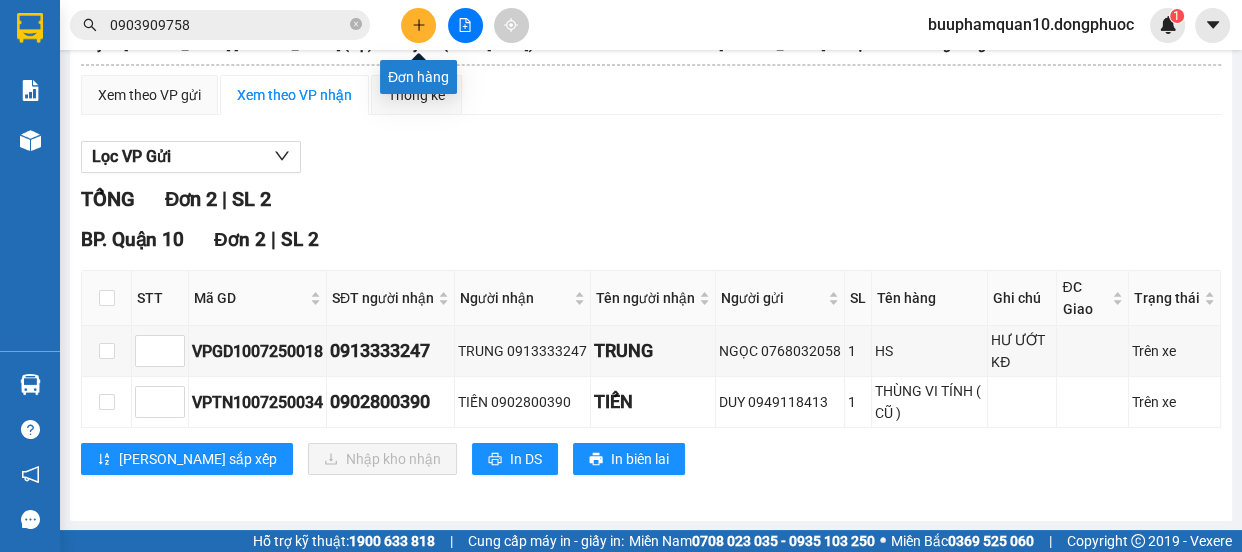 click 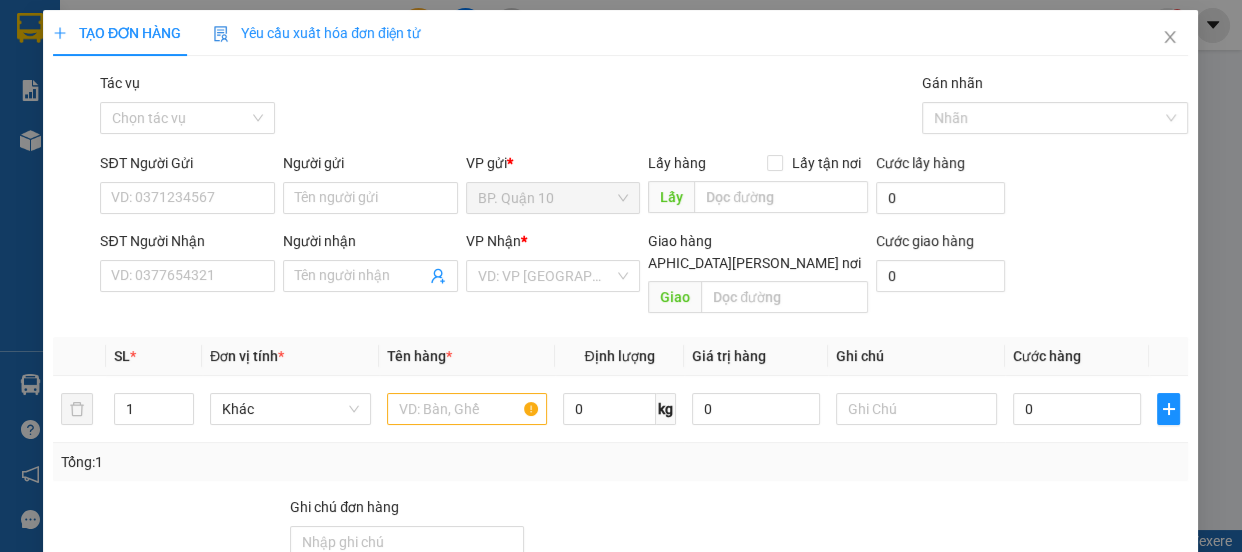 scroll, scrollTop: 0, scrollLeft: 0, axis: both 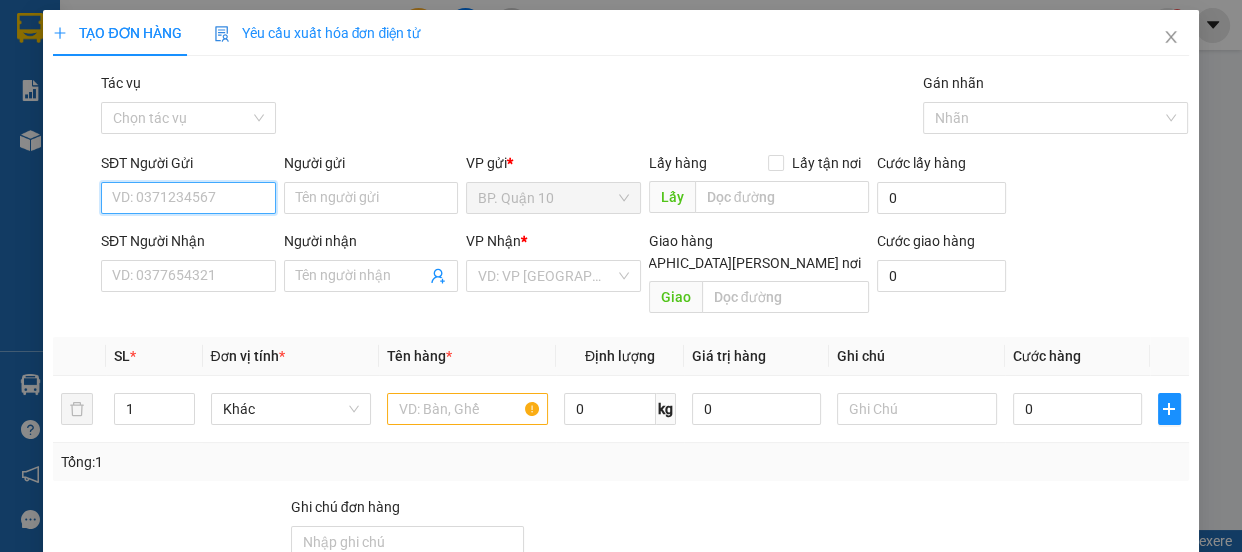 click on "SĐT Người Gửi" at bounding box center (188, 198) 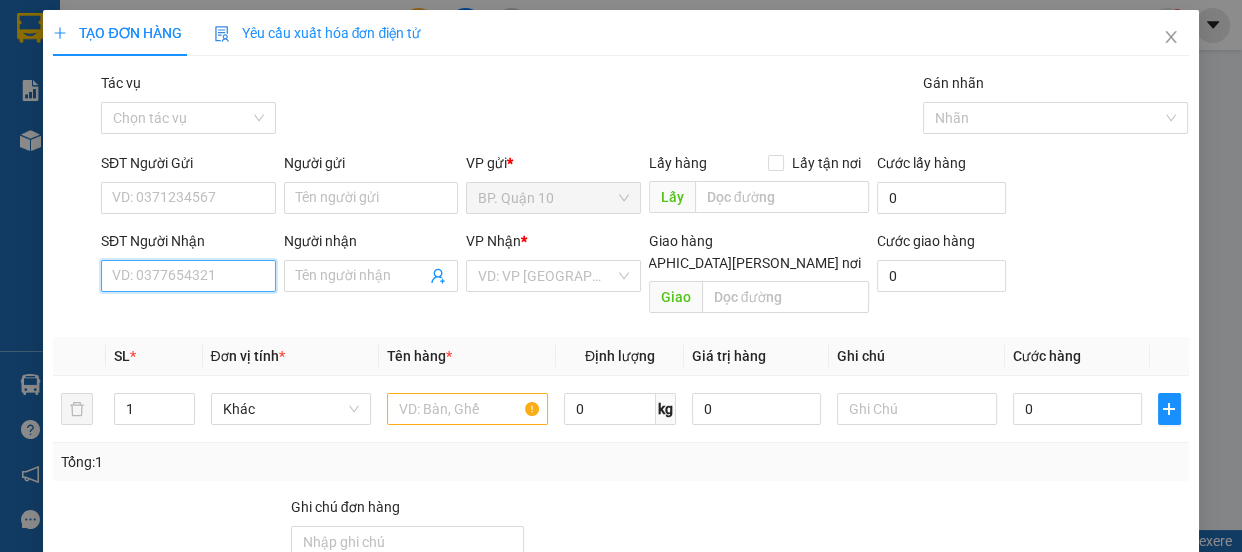 click on "SĐT Người Nhận" at bounding box center [188, 276] 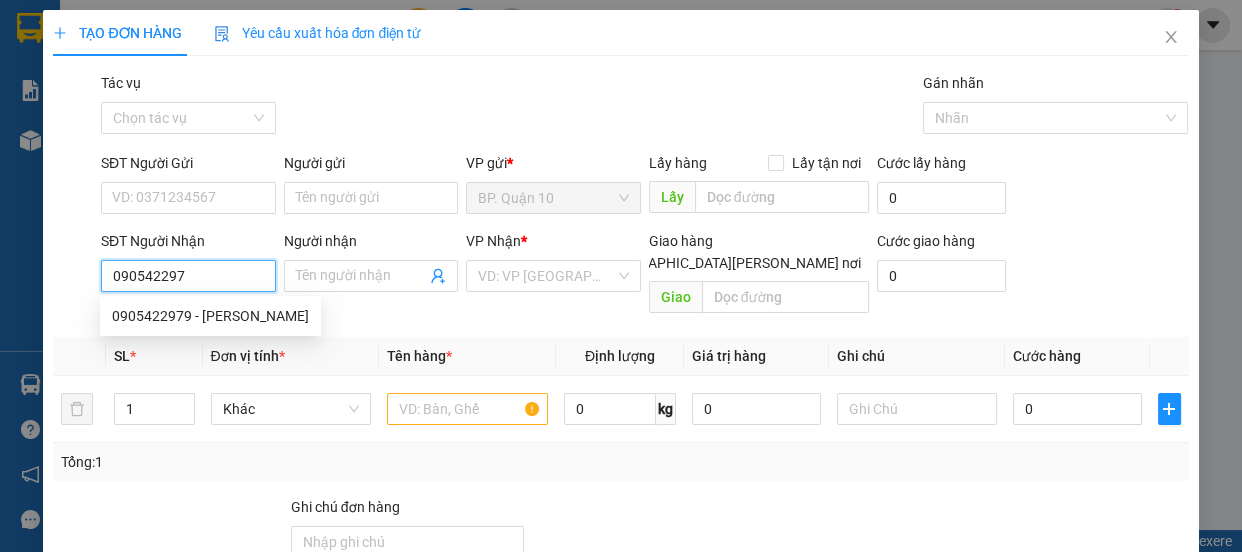 type on "0905422979" 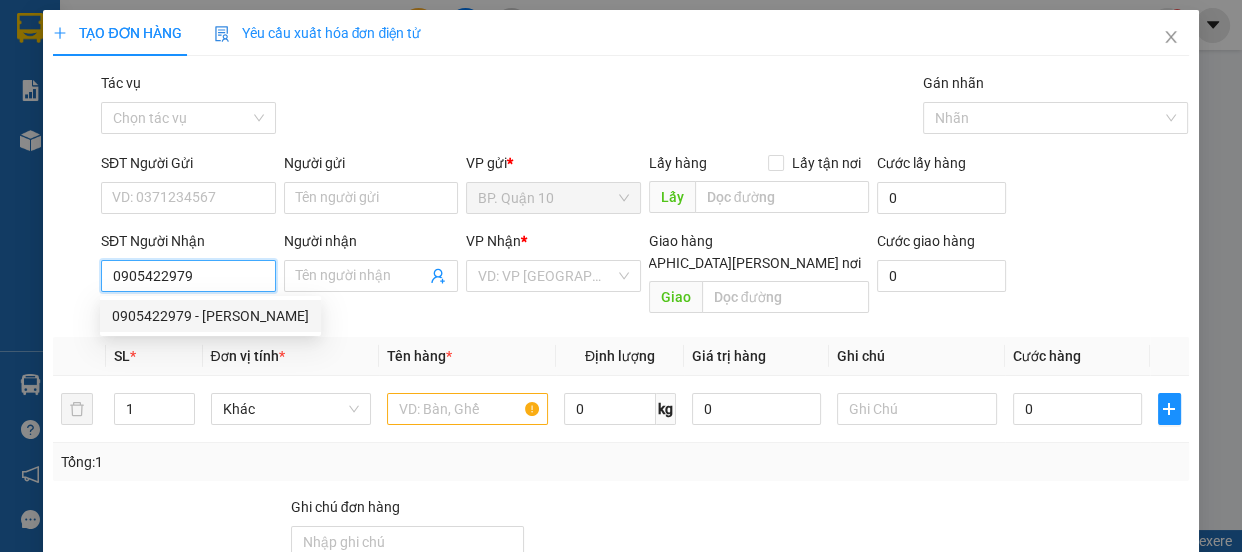 click on "0905422979 - TRIỀU" at bounding box center [210, 316] 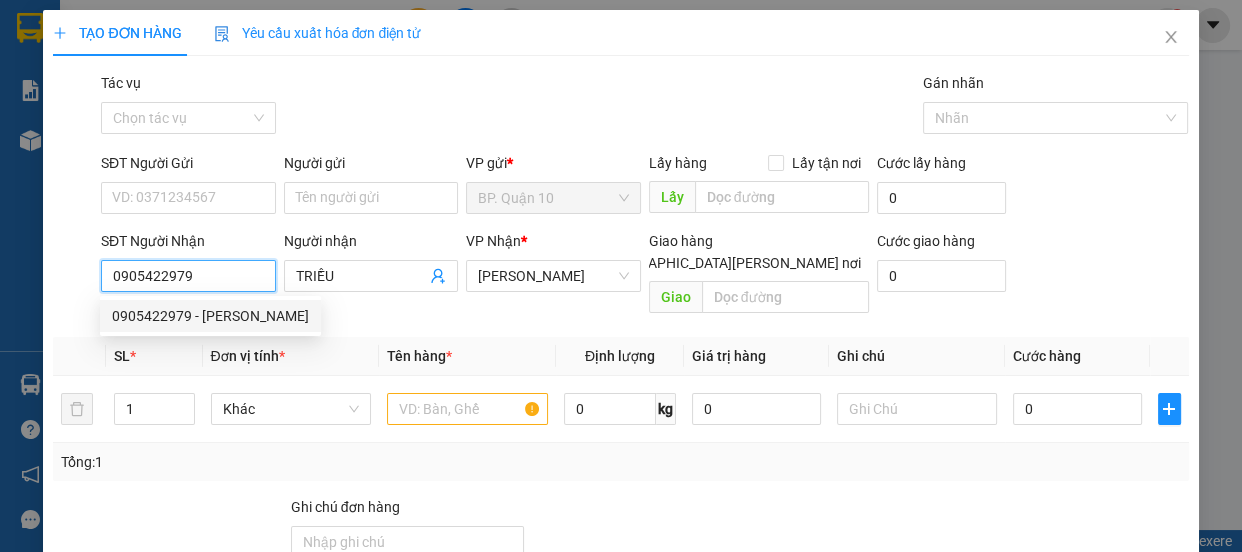 type on "40.000" 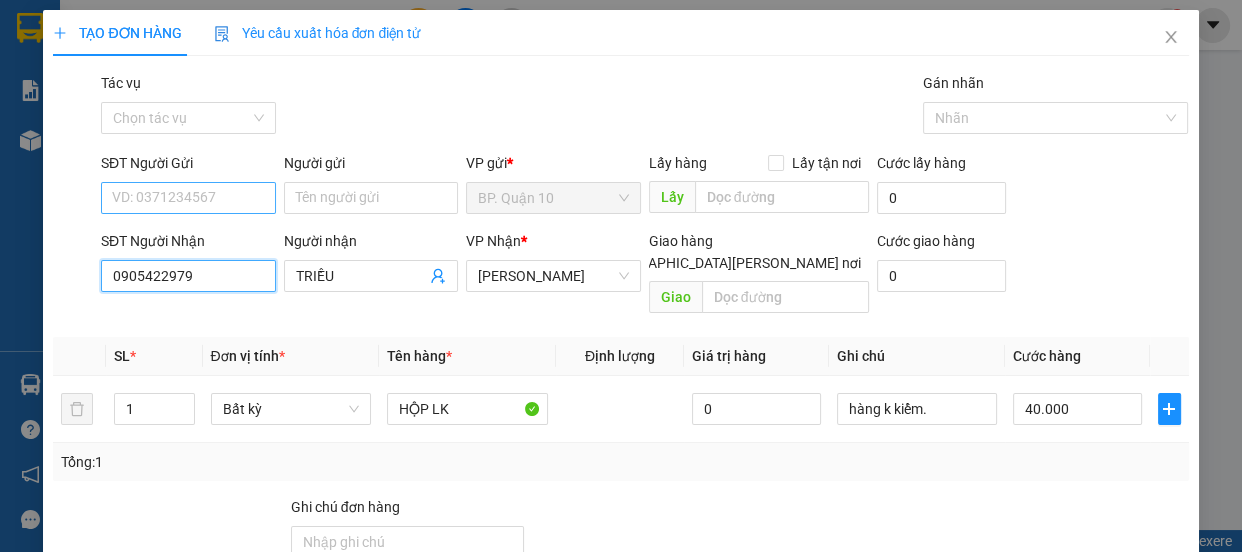 type on "0905422979" 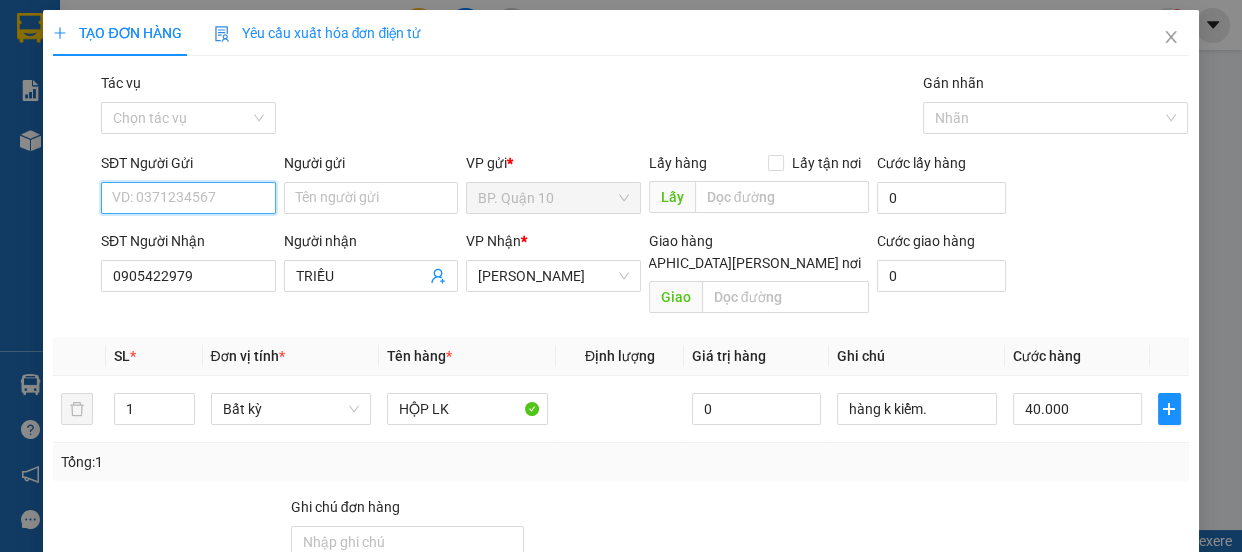 click on "SĐT Người Gửi" at bounding box center (188, 198) 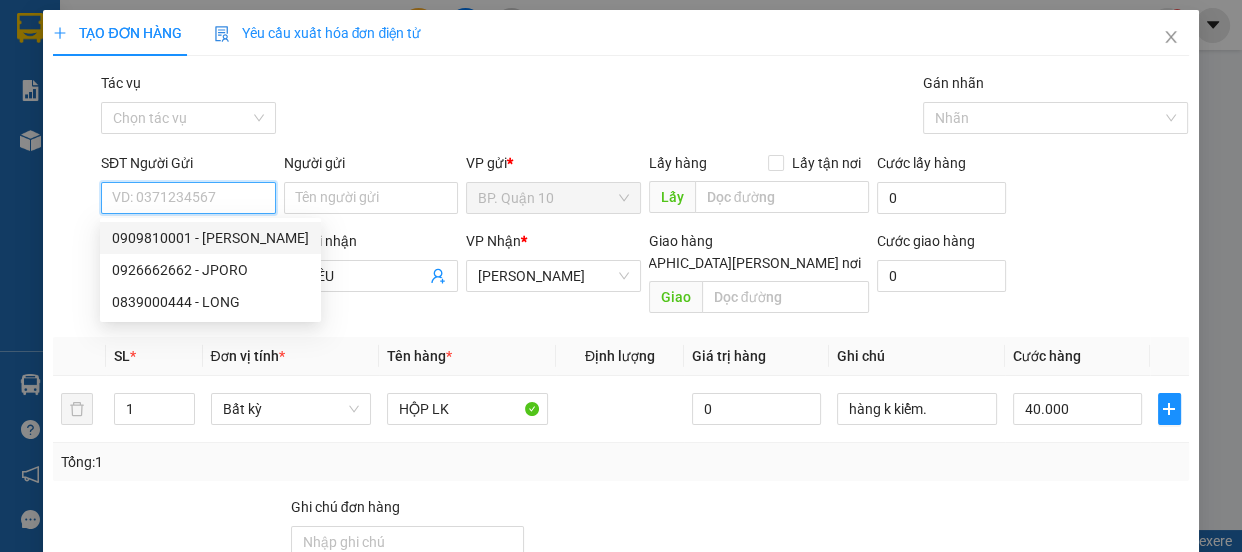 click on "0909810001 - CHIÊM TÀI" at bounding box center (210, 238) 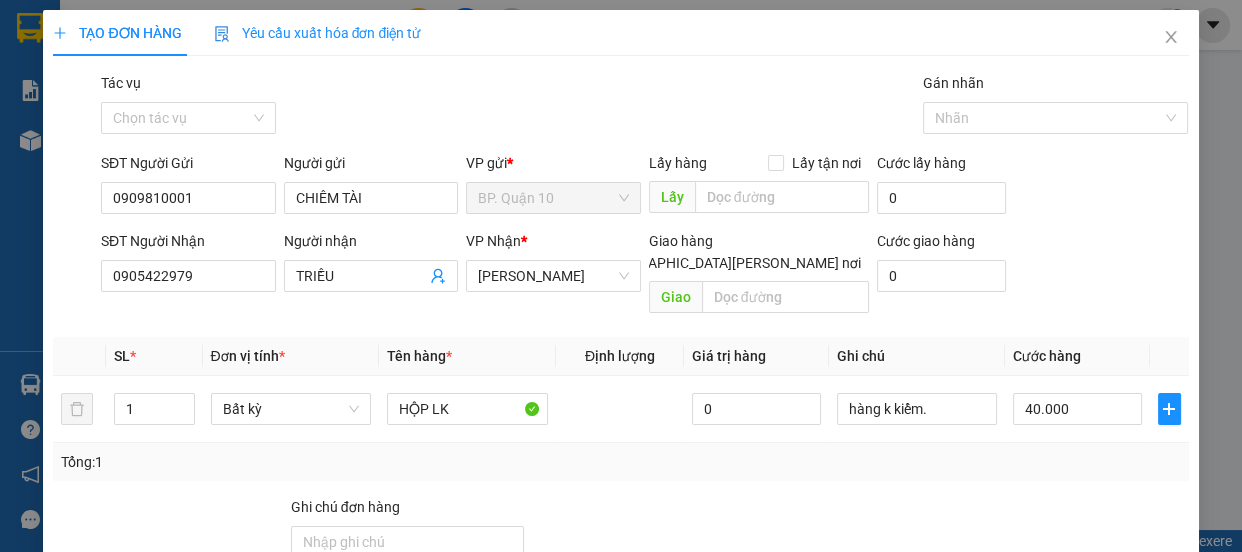 click on "Tổng:  1" at bounding box center [620, 462] 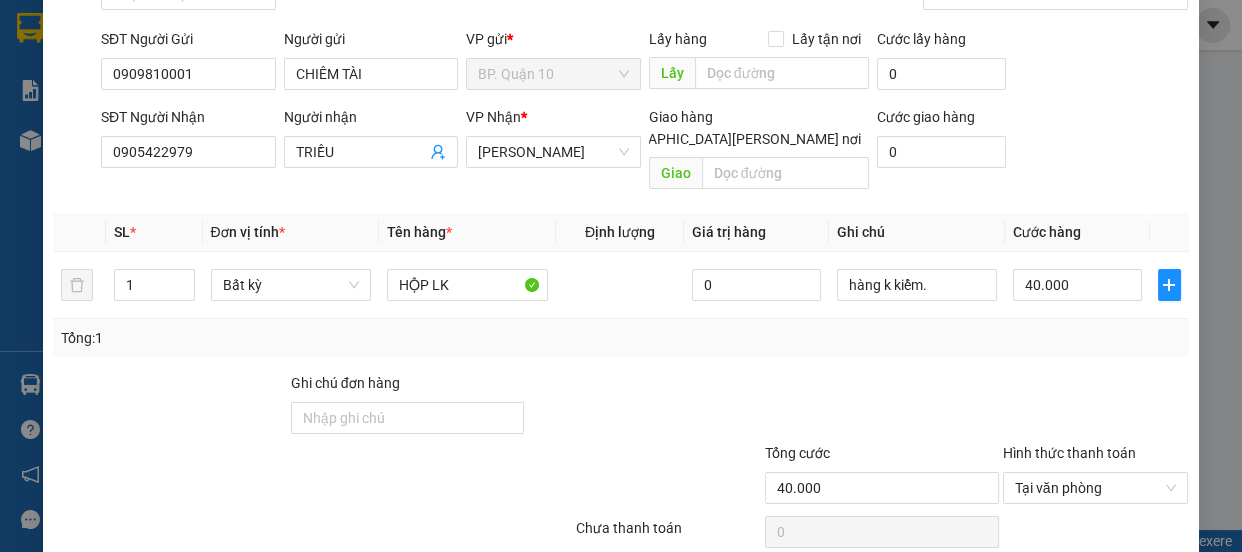 scroll, scrollTop: 187, scrollLeft: 0, axis: vertical 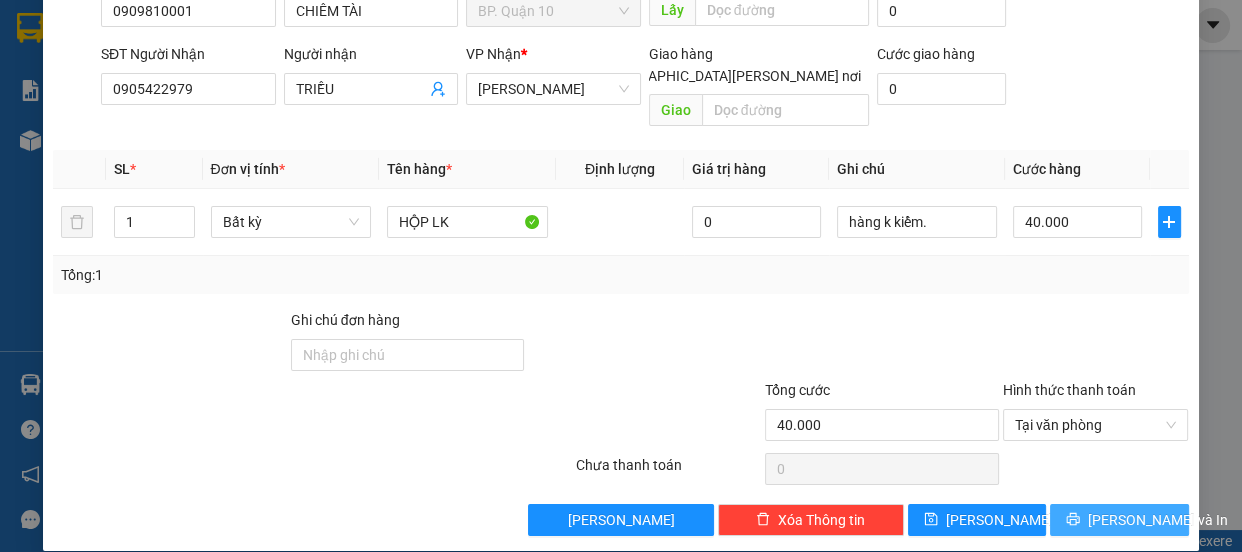 click on "[PERSON_NAME] và In" at bounding box center (1119, 520) 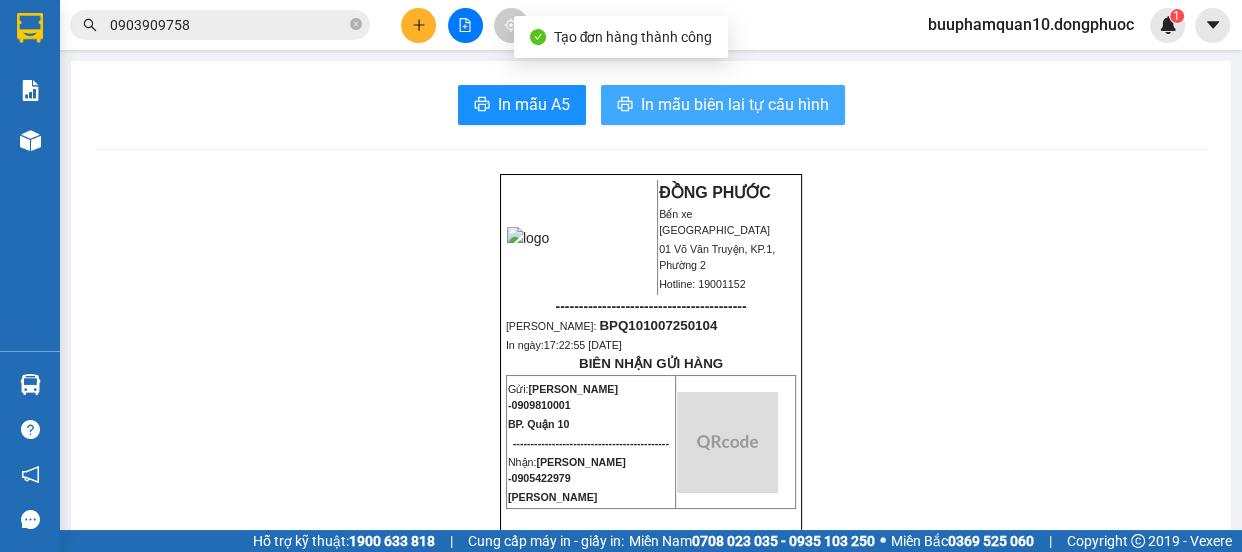 click on "In mẫu biên lai tự cấu hình" at bounding box center (735, 104) 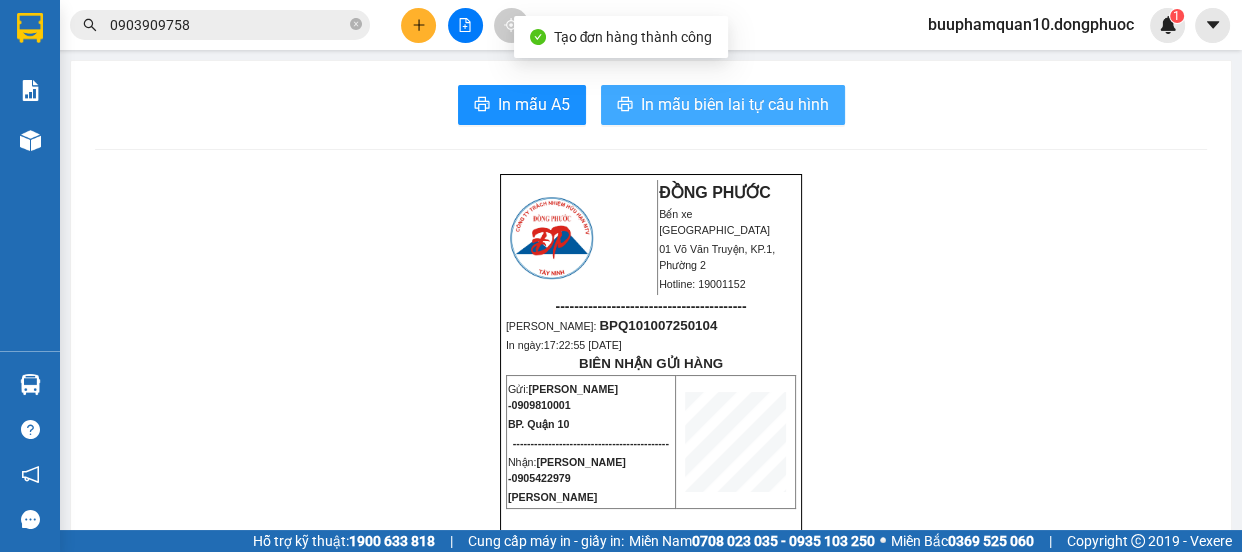 scroll, scrollTop: 0, scrollLeft: 0, axis: both 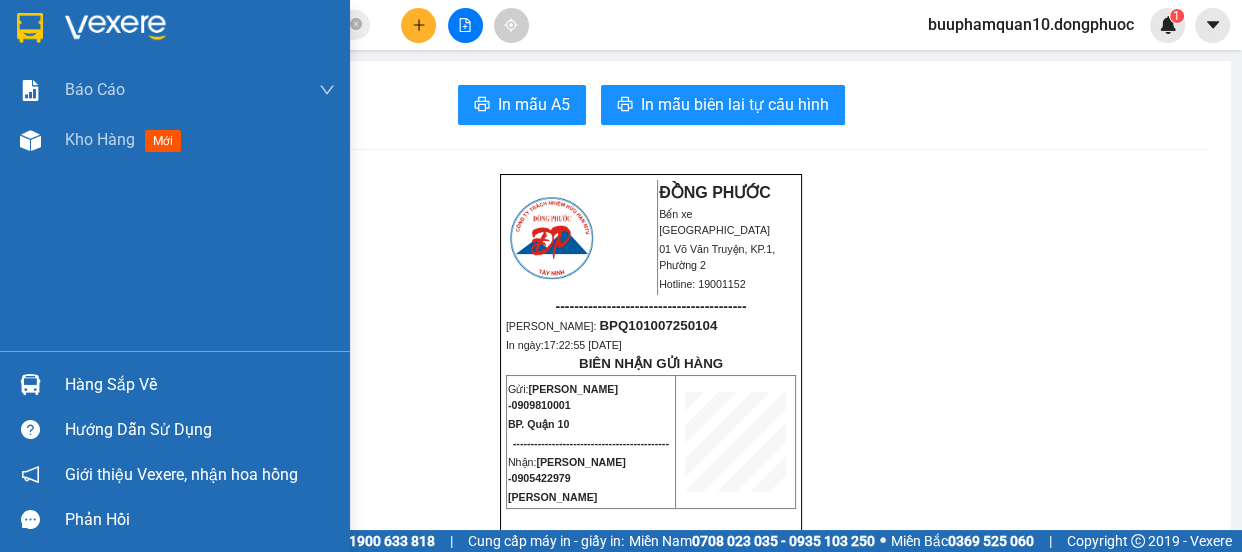 click at bounding box center (30, 384) 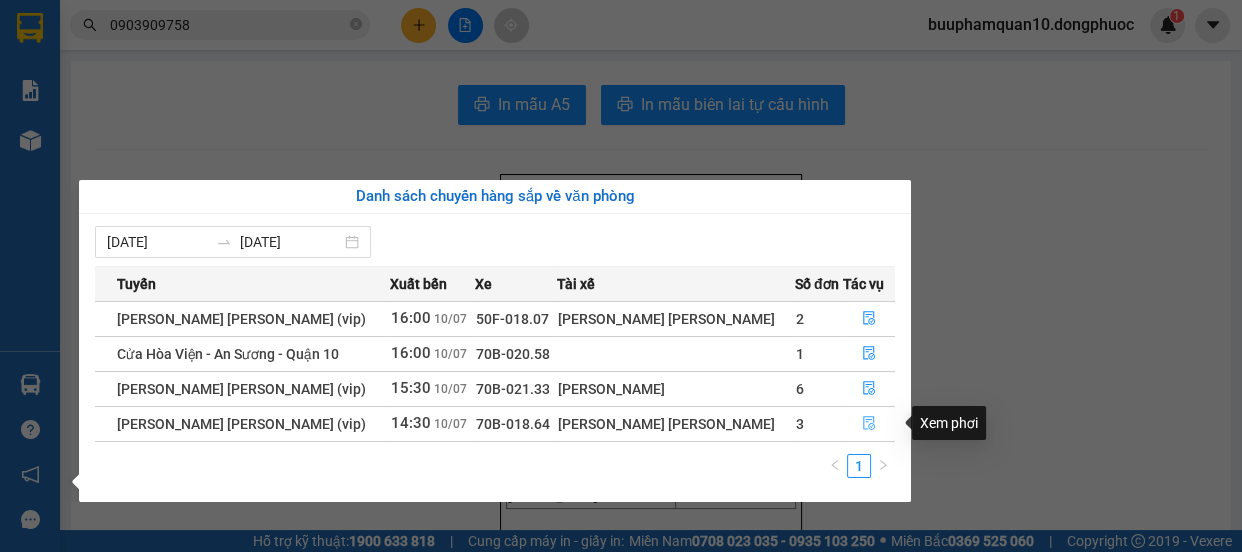 click at bounding box center [869, 424] 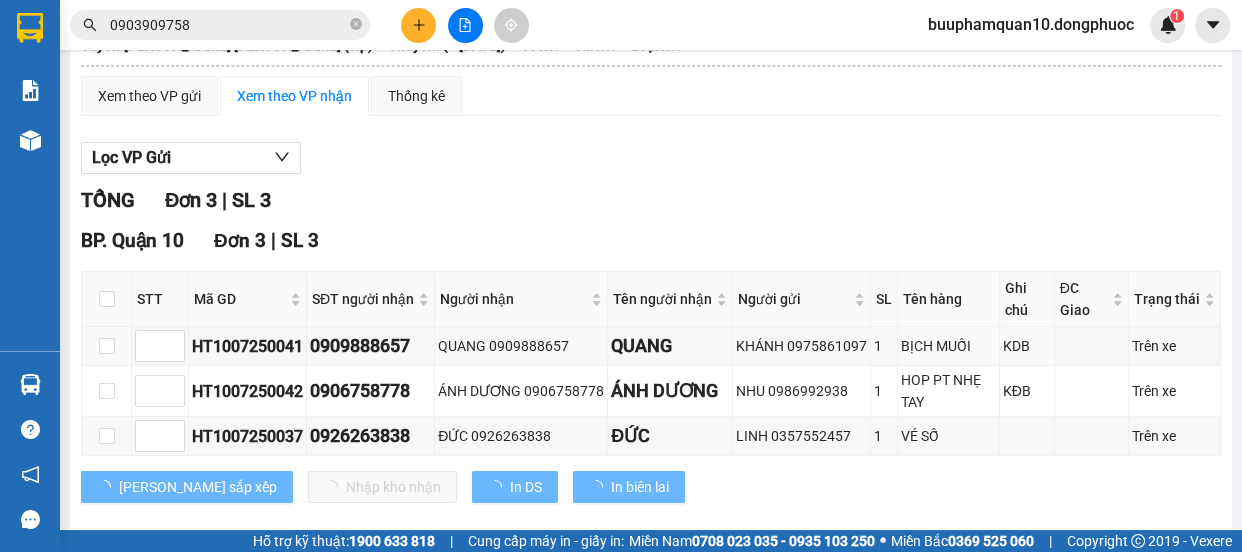 scroll, scrollTop: 163, scrollLeft: 0, axis: vertical 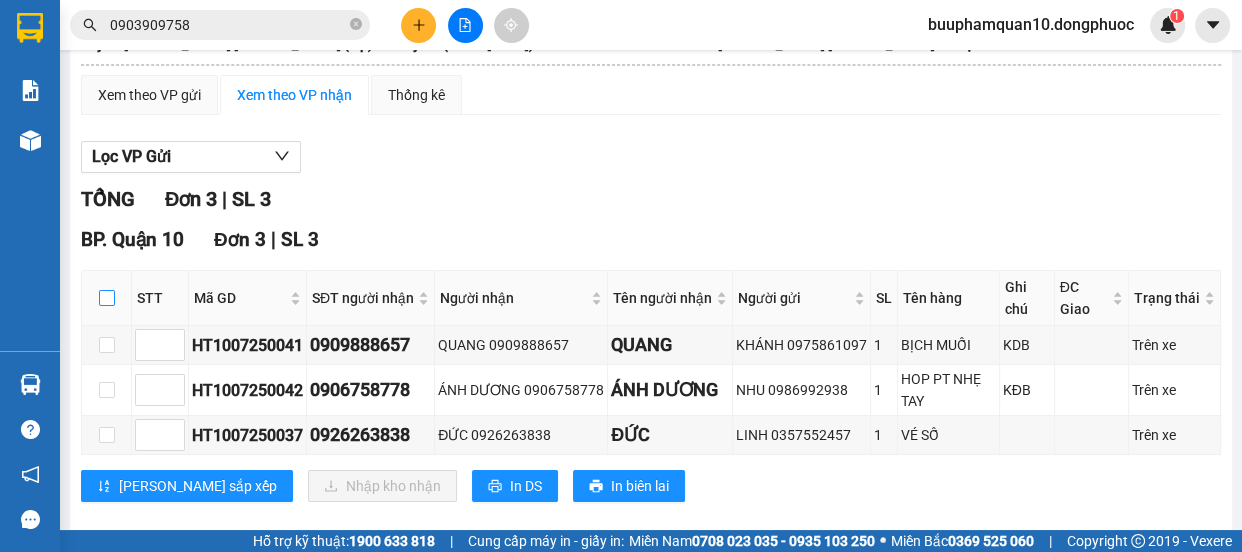 click at bounding box center [107, 298] 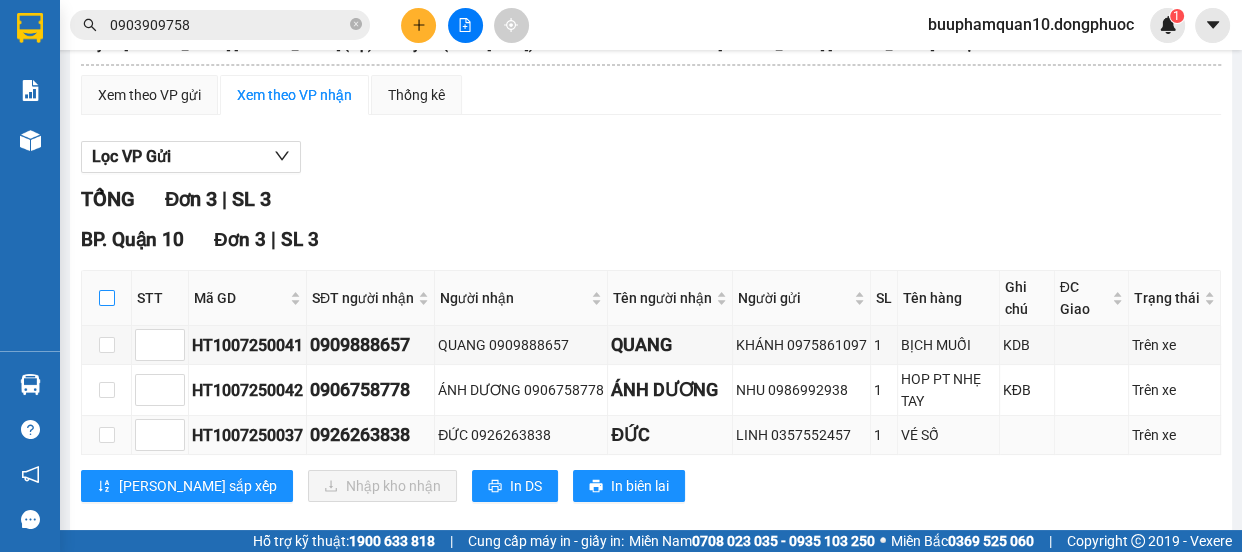 checkbox on "true" 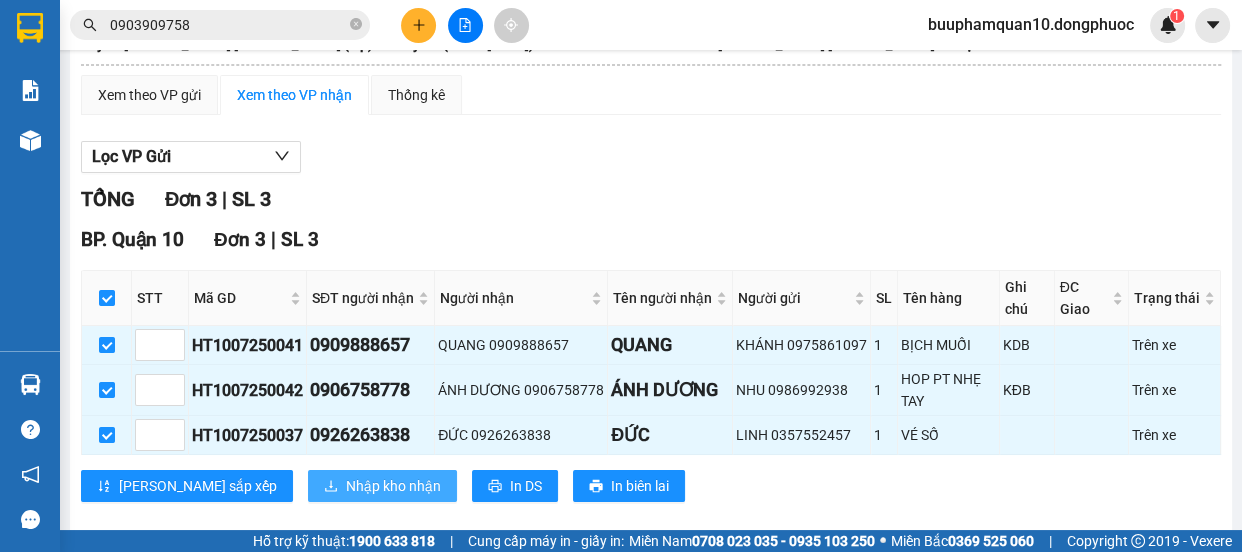 click on "Nhập kho nhận" at bounding box center [393, 486] 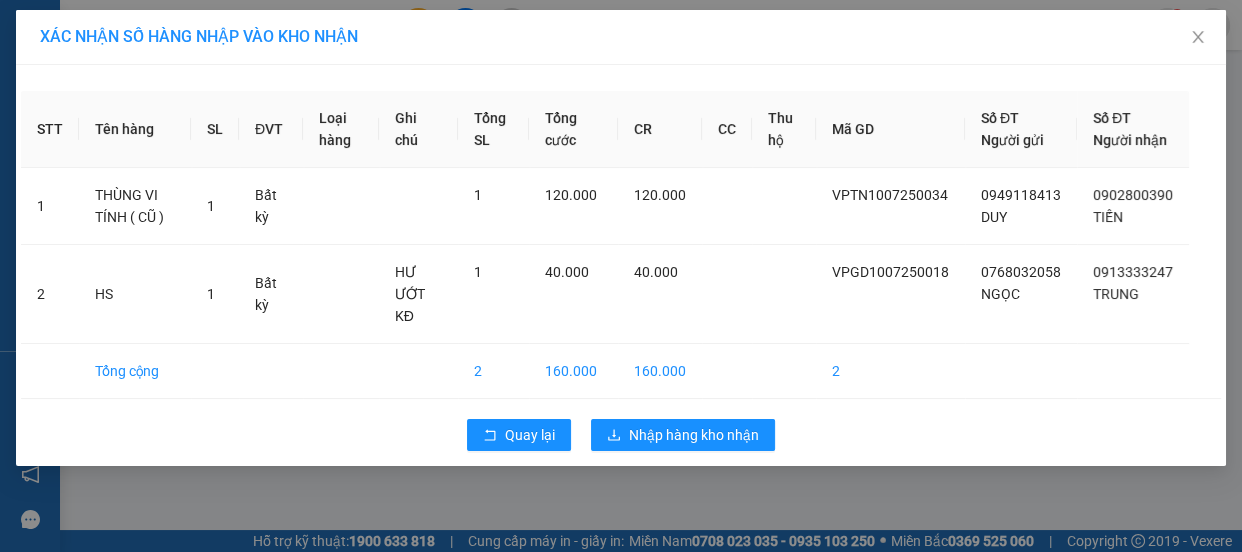 scroll, scrollTop: 0, scrollLeft: 0, axis: both 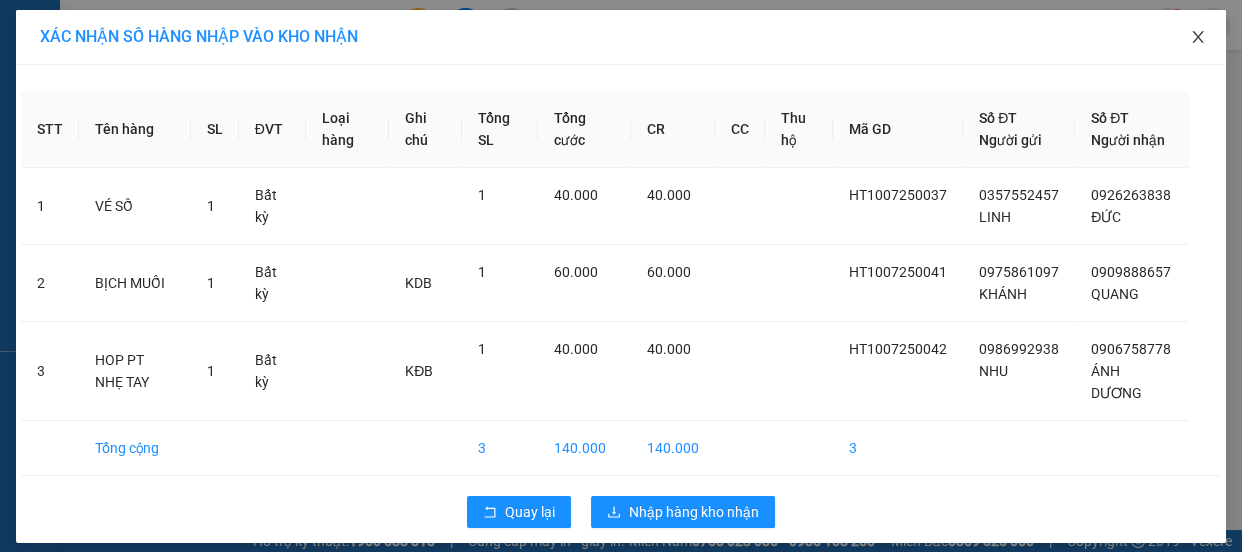 click 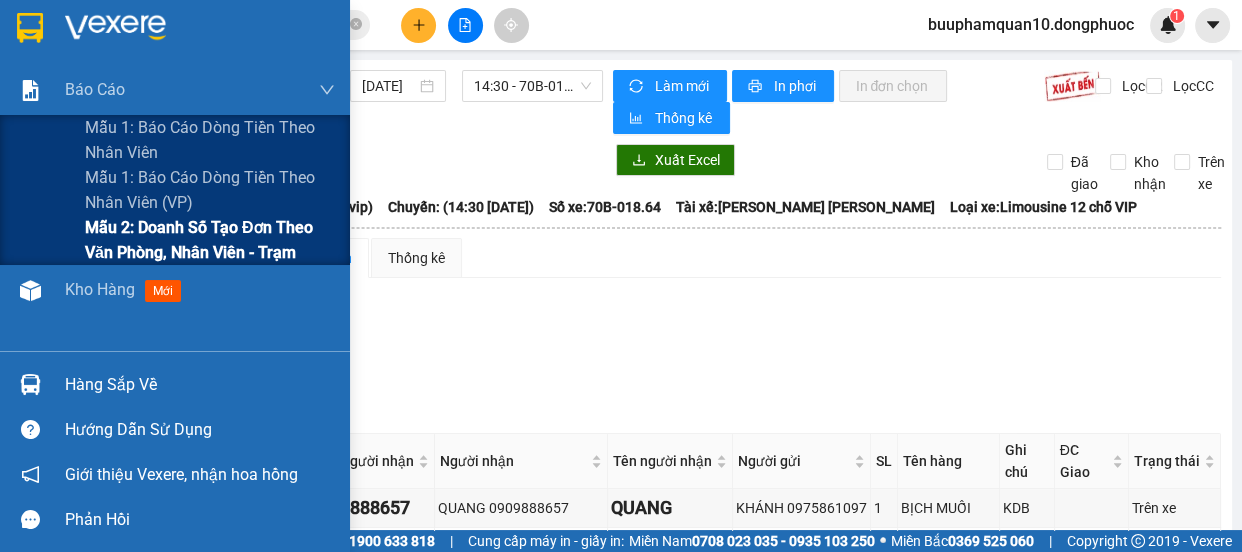 click on "Mẫu 2: Doanh số tạo đơn theo Văn phòng, nhân viên - Trạm" at bounding box center [210, 240] 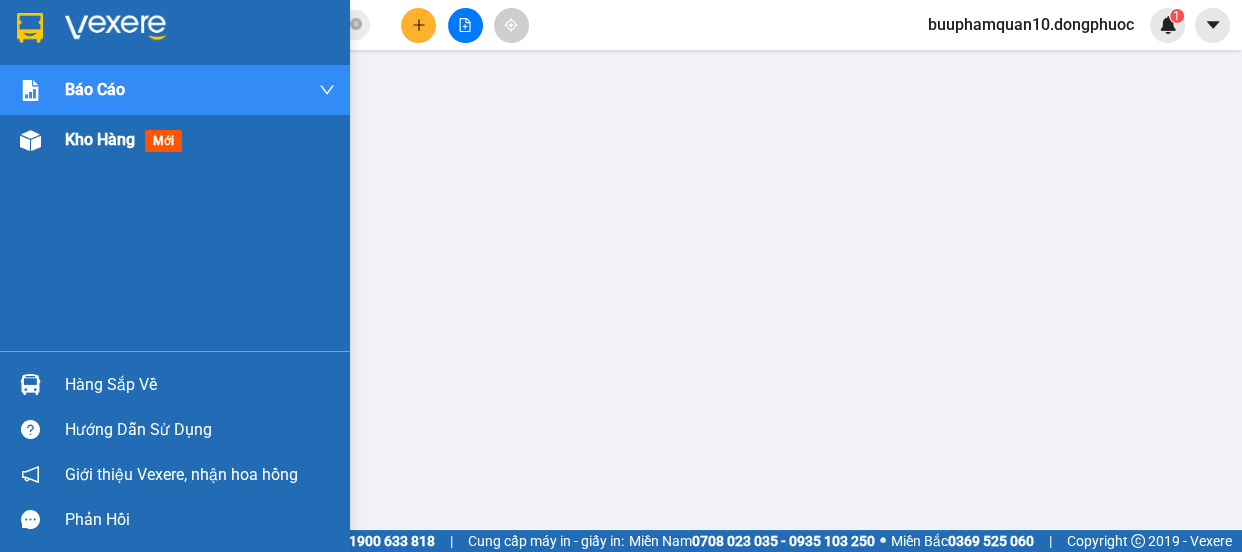 click at bounding box center (30, 140) 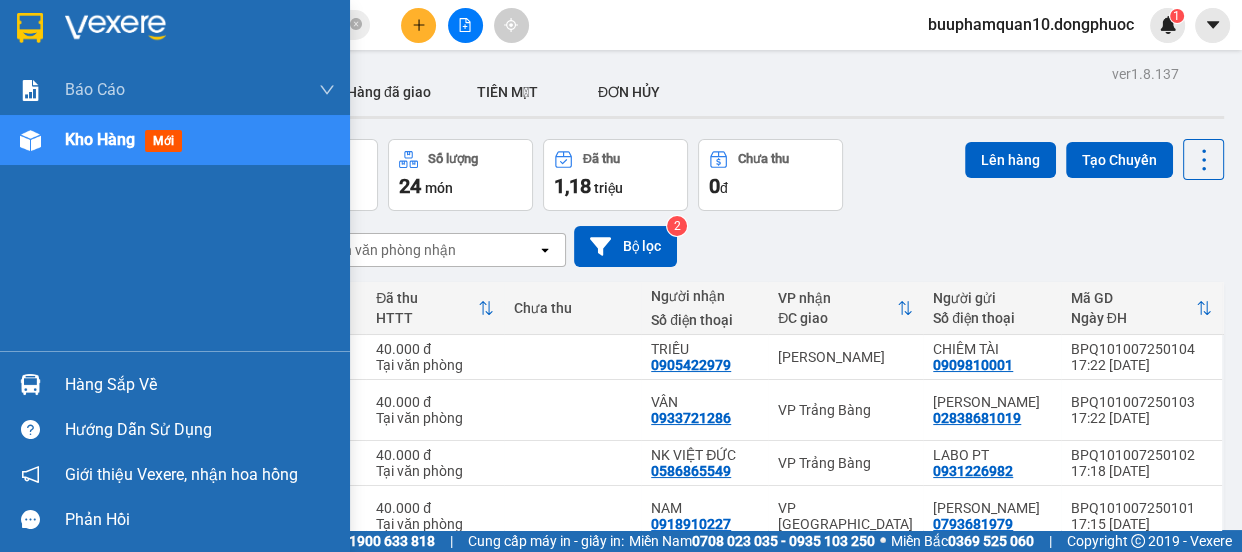 click on "Hàng sắp về" at bounding box center [200, 385] 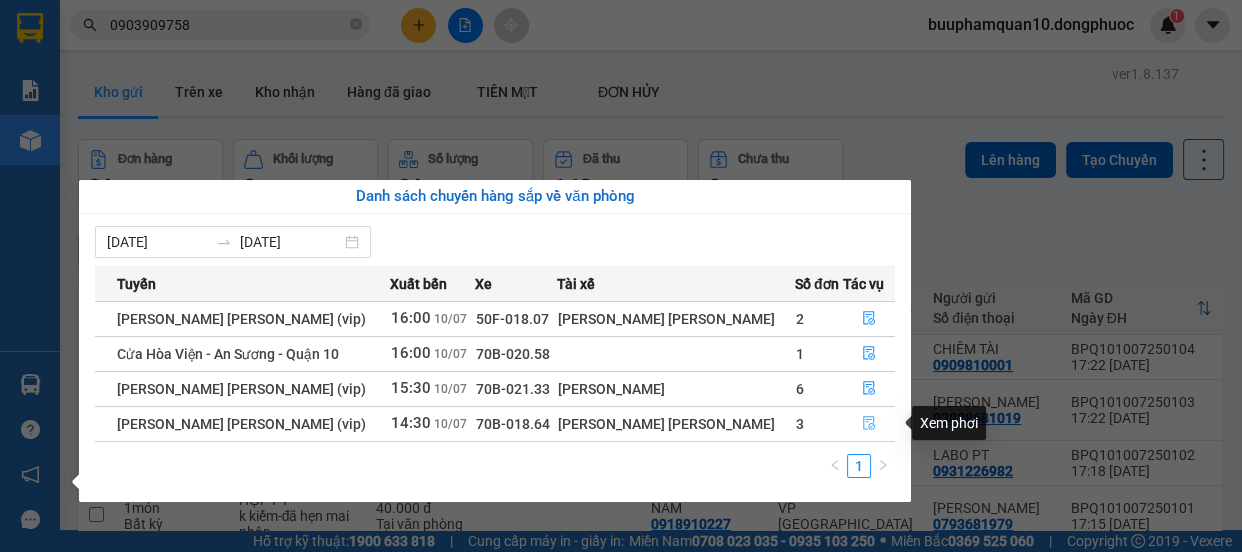 click 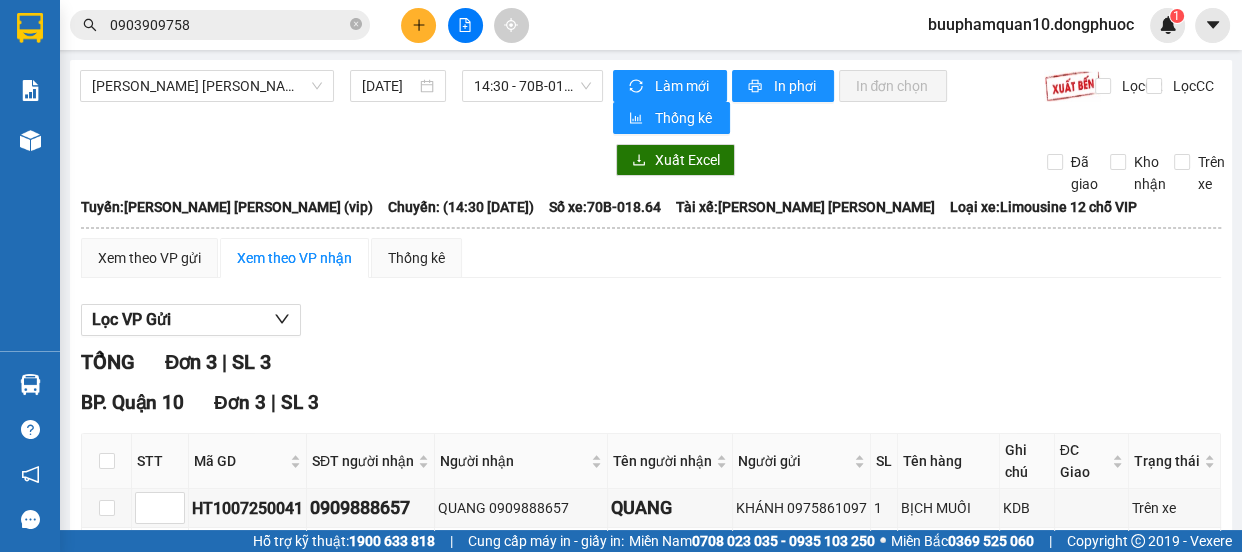 scroll, scrollTop: 190, scrollLeft: 0, axis: vertical 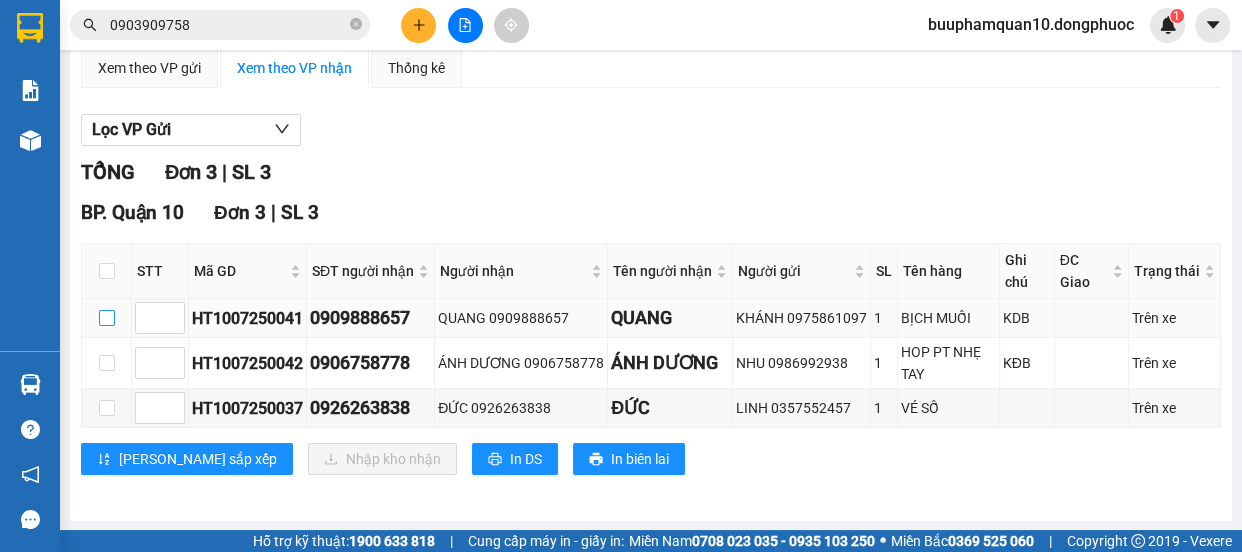 click at bounding box center (107, 318) 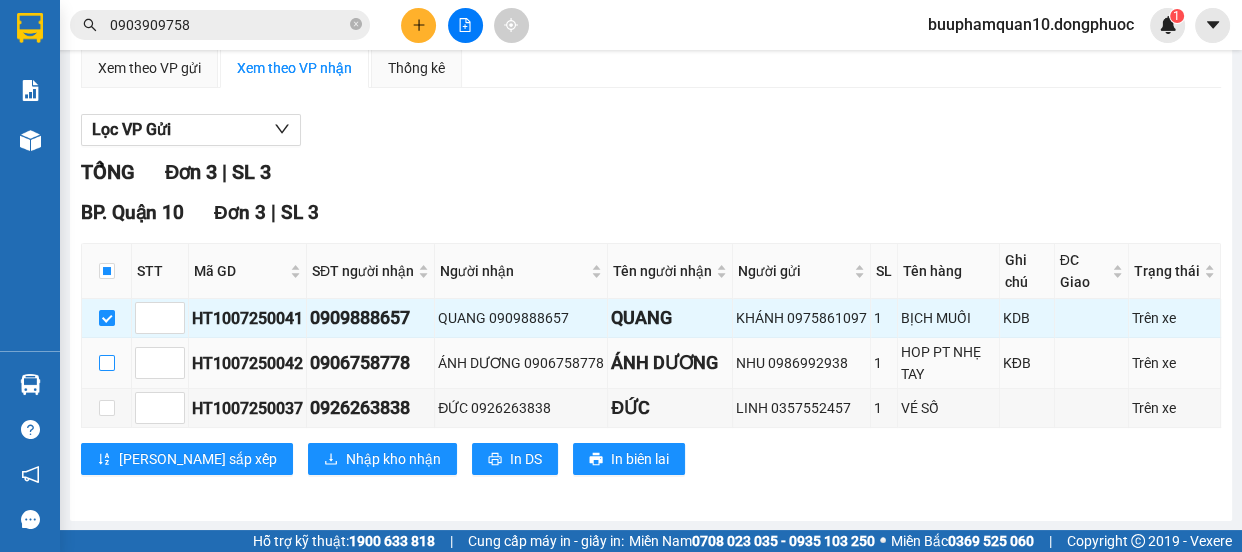 click at bounding box center [107, 363] 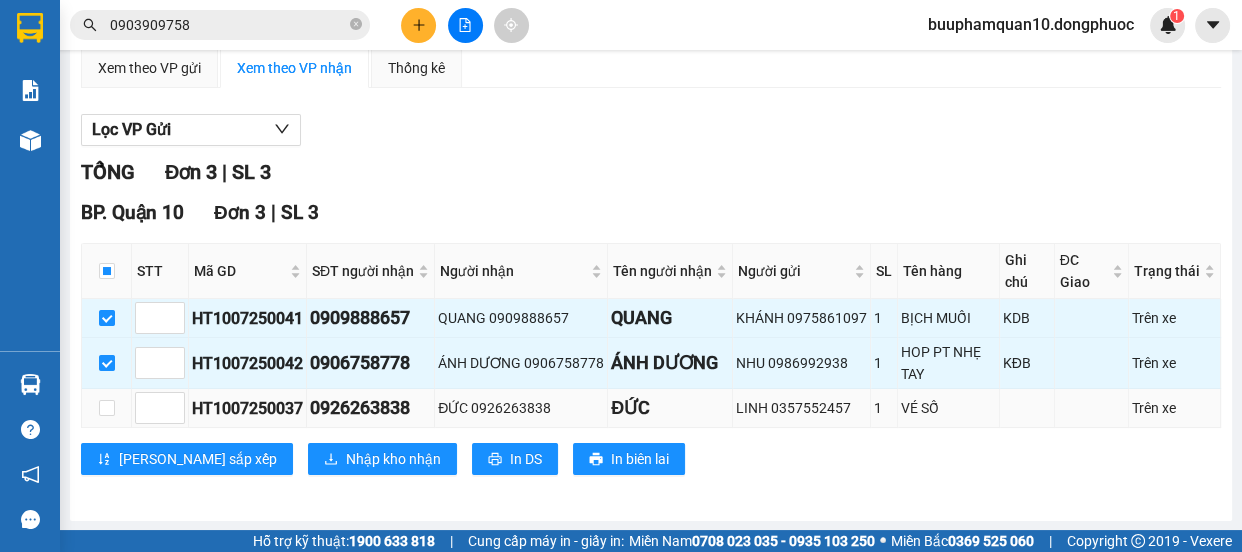 click at bounding box center [107, 408] 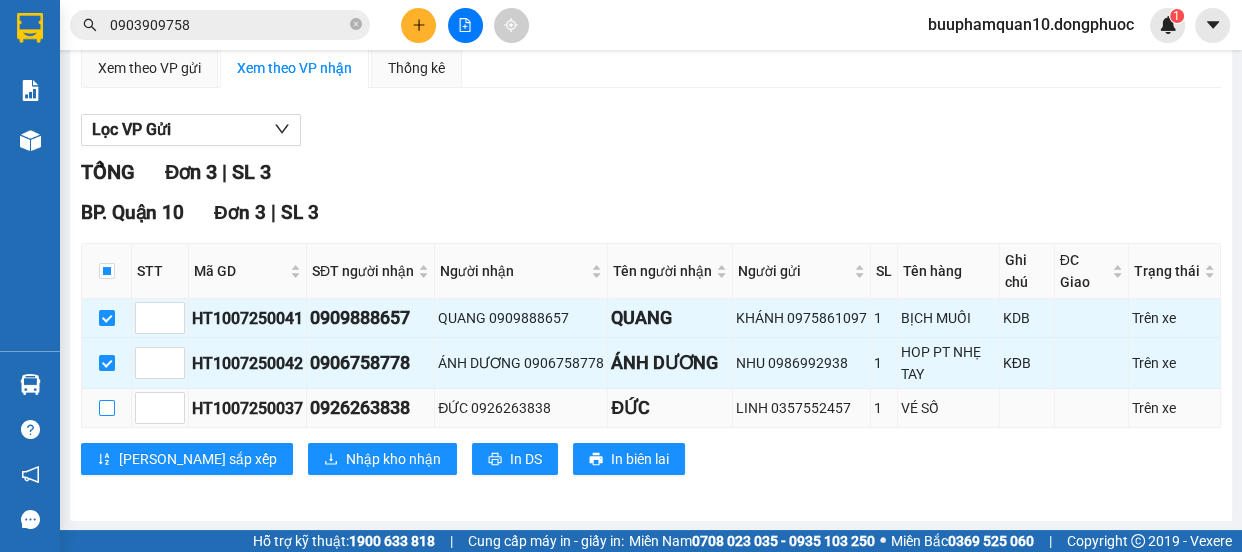 click at bounding box center (107, 408) 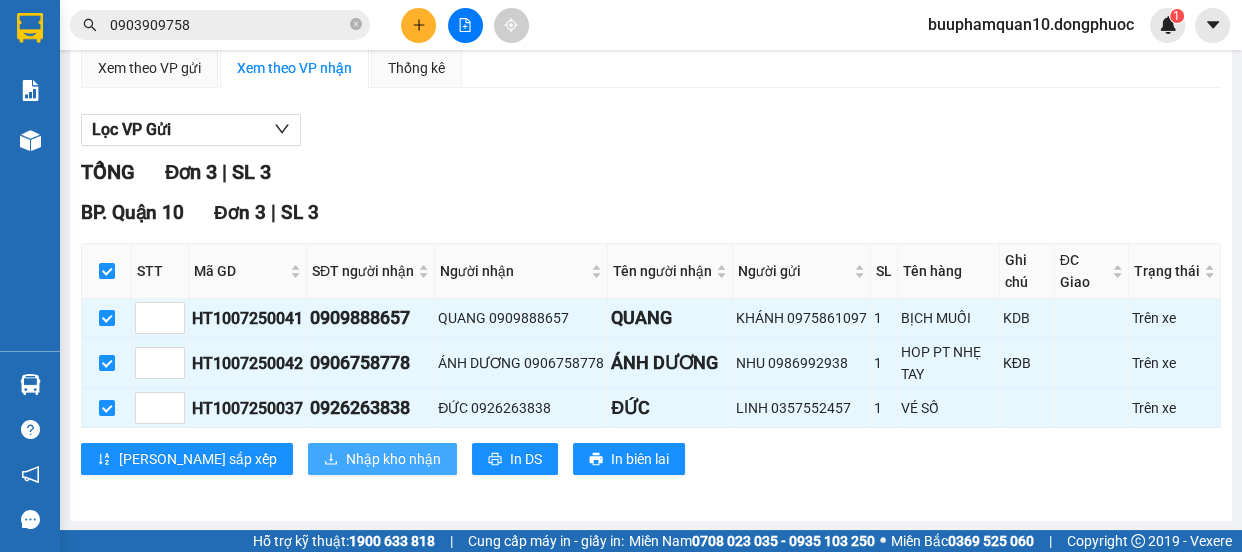 click on "Nhập kho nhận" at bounding box center [393, 459] 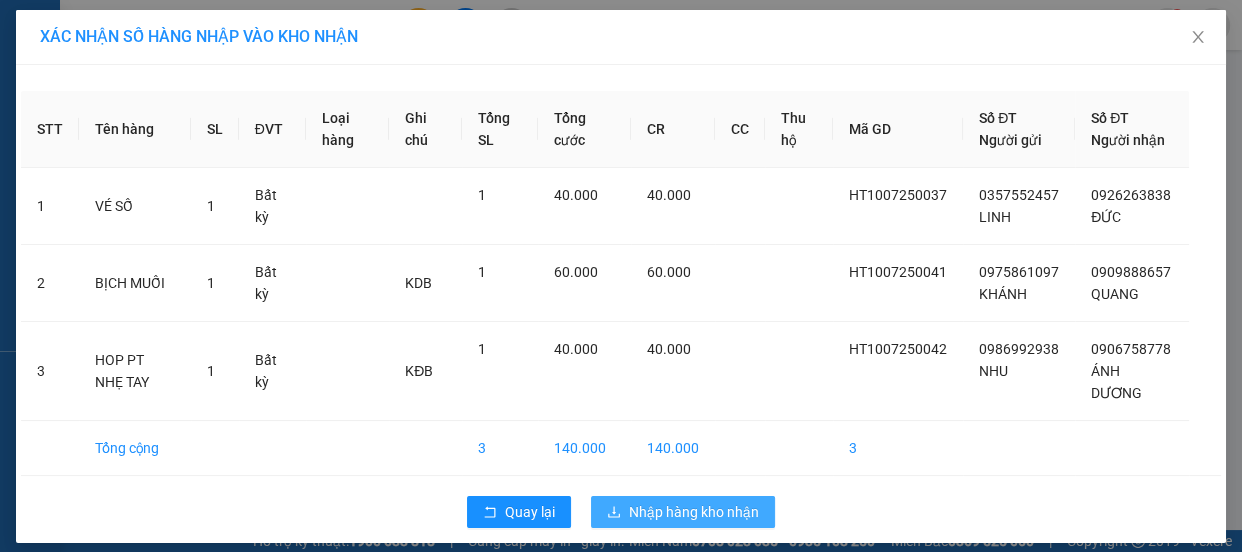 click on "Nhập hàng kho nhận" at bounding box center (694, 512) 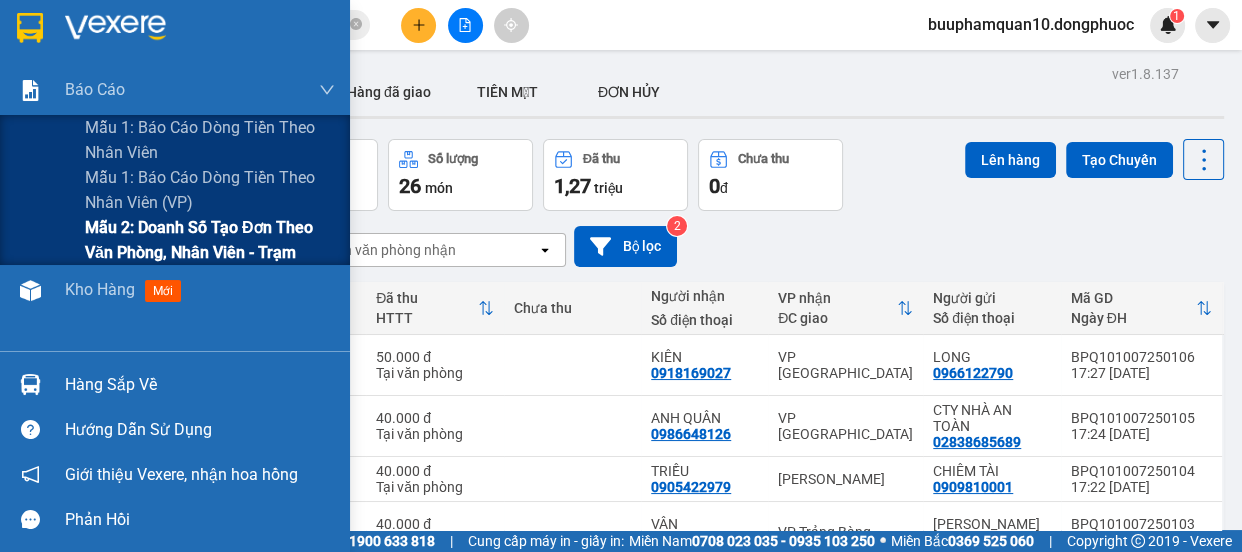 click on "Mẫu 2: Doanh số tạo đơn theo Văn phòng, nhân viên - Trạm" at bounding box center [210, 240] 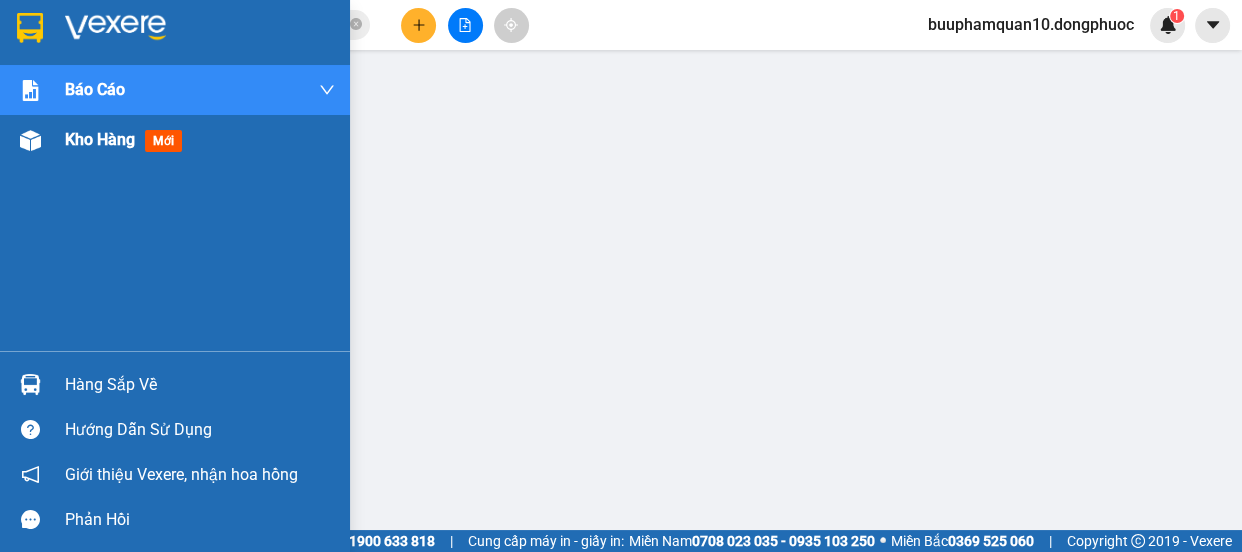 click at bounding box center [30, 140] 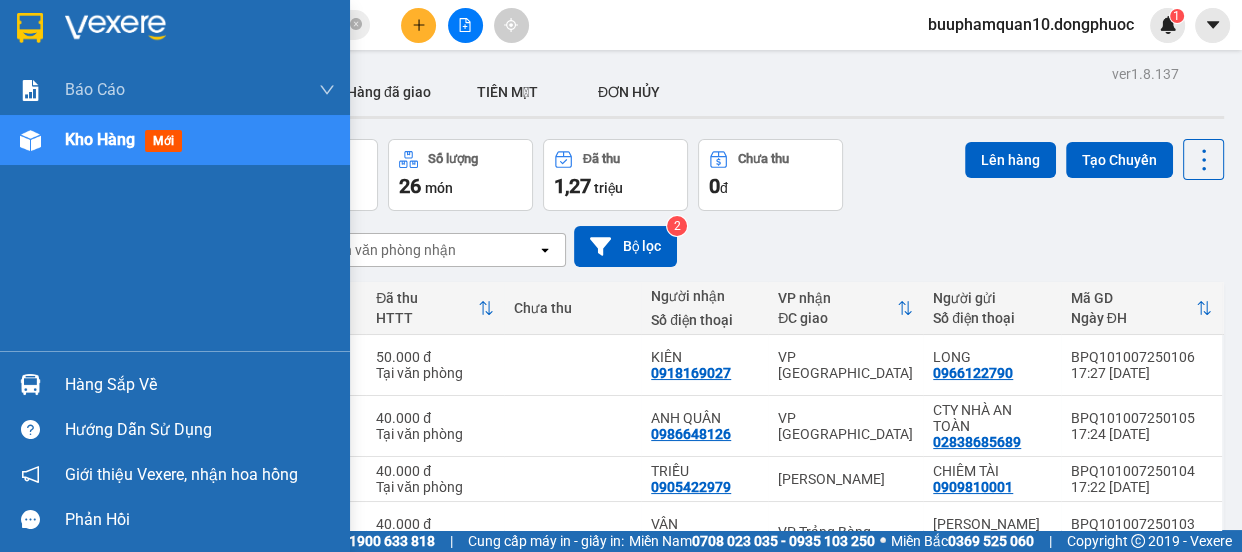click at bounding box center (96, 365) 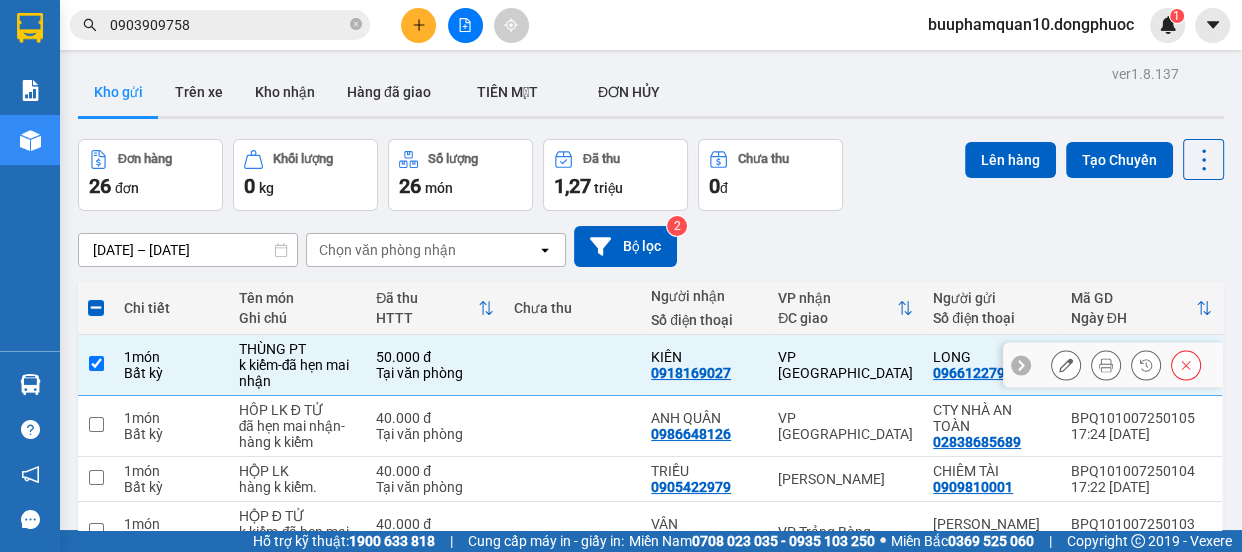 click at bounding box center (96, 363) 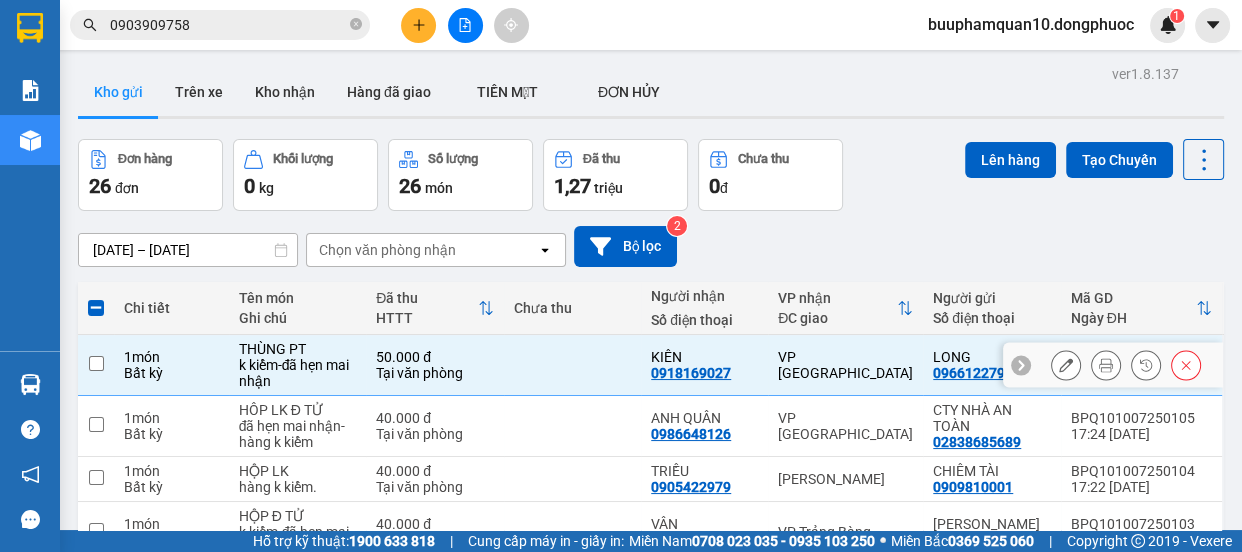 checkbox on "false" 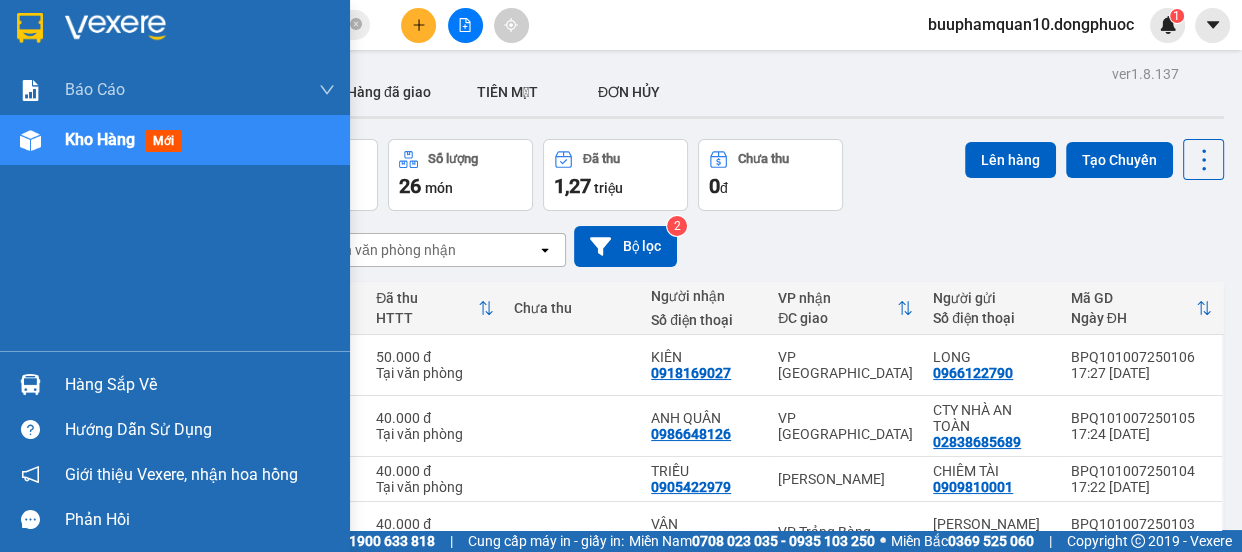 click on "Hàng sắp về" at bounding box center [175, 384] 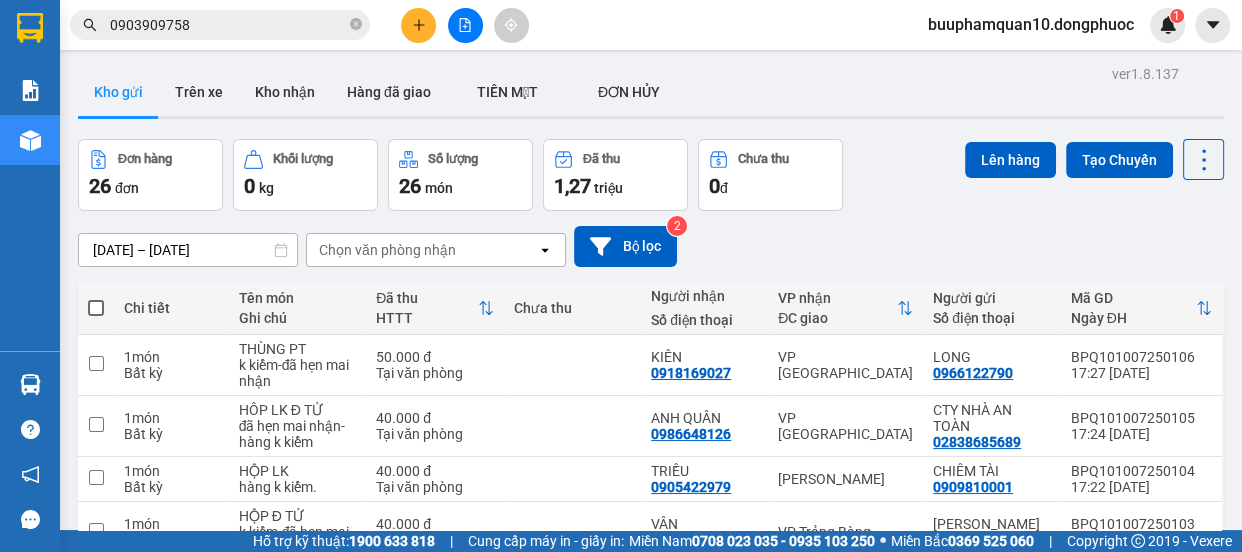 click on "Kết quả tìm kiếm ( 254 )  Bộ lọc  Mã ĐH Trạng thái Món hàng Tổng cước Chưa cước Nhãn Người gửi VP Gửi Người nhận VP Nhận HT1007250028 11:37 - 10/07 VP Nhận   70B-023.93 14:08 - 10/07 HS SL:  1 40.000 0908302352 TRINH Hòa Thành 0903909758 NHŨ BP. Quận 10 HT2606250024 11:06 - 26/06 VP Nhận   70B-023.06 14:56 - 26/06 HS SL:  1 40.000 0908302352 TRINH Hòa Thành 0903909758 NHŨ BP. Quận 10 HT0907250023 11:19 - 09/07 Đã giao   14:19 - 09/07 HS SL:  1 40.000 0908302352 TRINH Hòa Thành 0903909758 NHŨ BP. Quận 10 HT2706250040 11:05 - 27/06 Đã giao   15:17 - 27/06 HS SL:  1 40.000 0908302352 TRINH Hòa Thành 0903909758 NHŨ BP. Quận 10 HT1906250004 06:52 - 19/06 Đã giao   13:20 - 19/06 HS SL:  1 40.000 0908302352 TRINH Hòa Thành 0903909758 NHŨ BP. Quận 10 HT1706250023 10:30 - 17/06 Đã giao   15:52 - 17/06 HS SL:  1 40.000 0908302352 TRINH Hòa Thành 0903909758 NHŨ BP. Quận 10 HT1006250033 11:59 - 10/06 Đã giao   16:00 - 10/06 HS SL:  1" at bounding box center [621, 276] 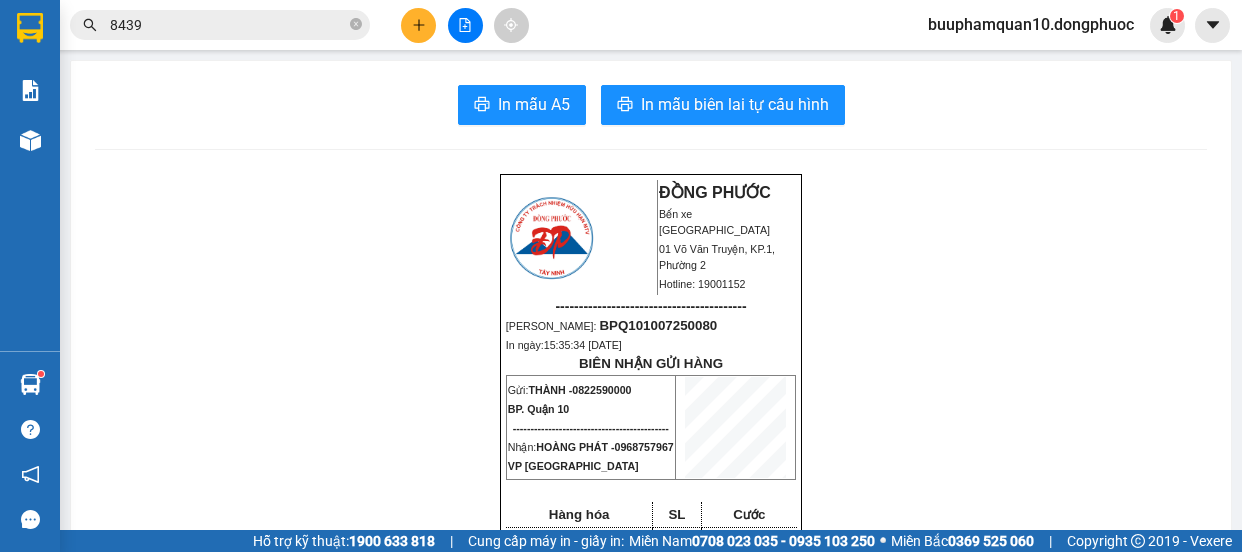 scroll, scrollTop: 0, scrollLeft: 0, axis: both 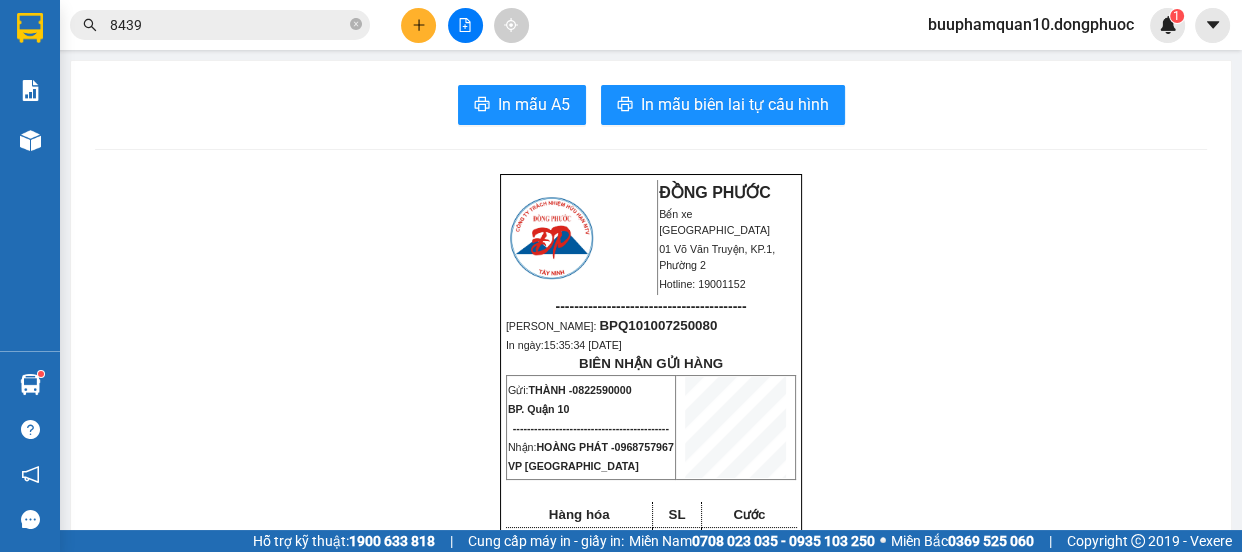 click at bounding box center [465, 25] 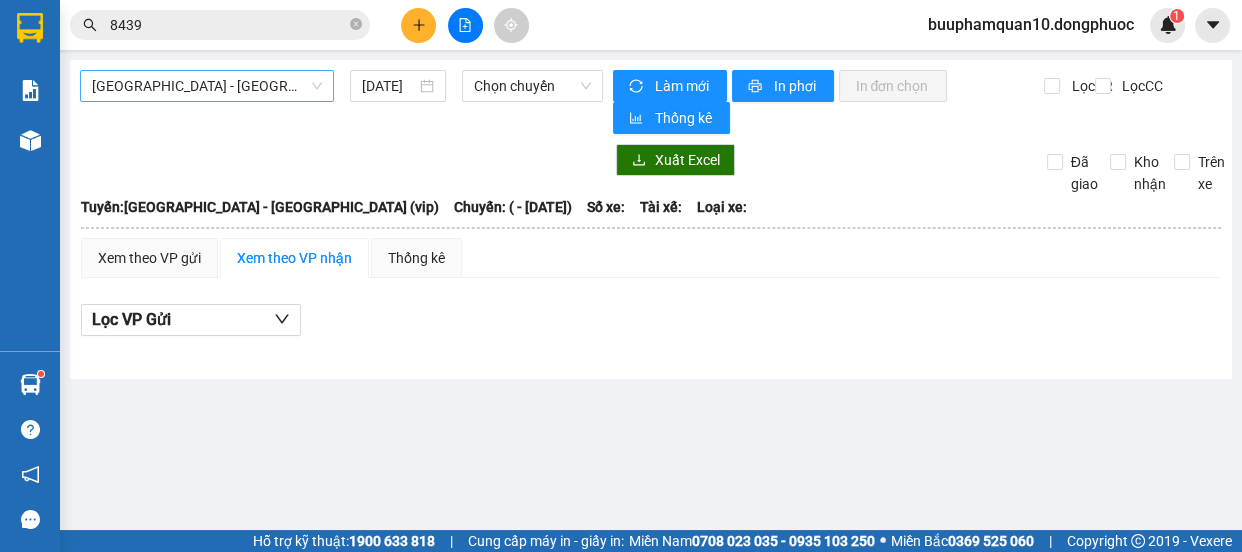 click on "[GEOGRAPHIC_DATA] - [GEOGRAPHIC_DATA] (vip)" at bounding box center [207, 86] 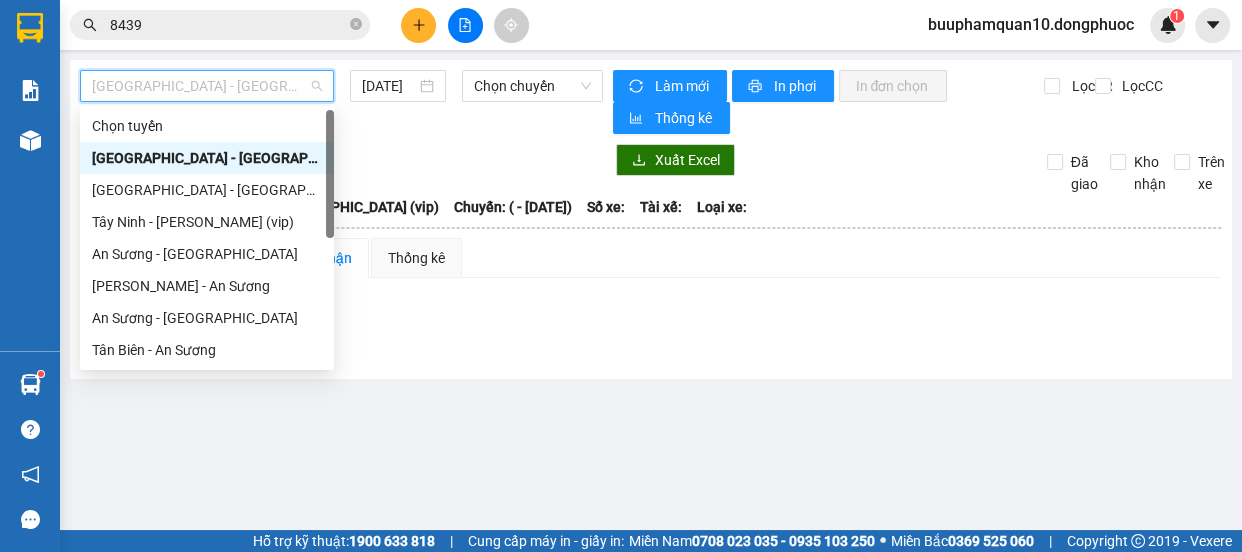 scroll, scrollTop: 287, scrollLeft: 0, axis: vertical 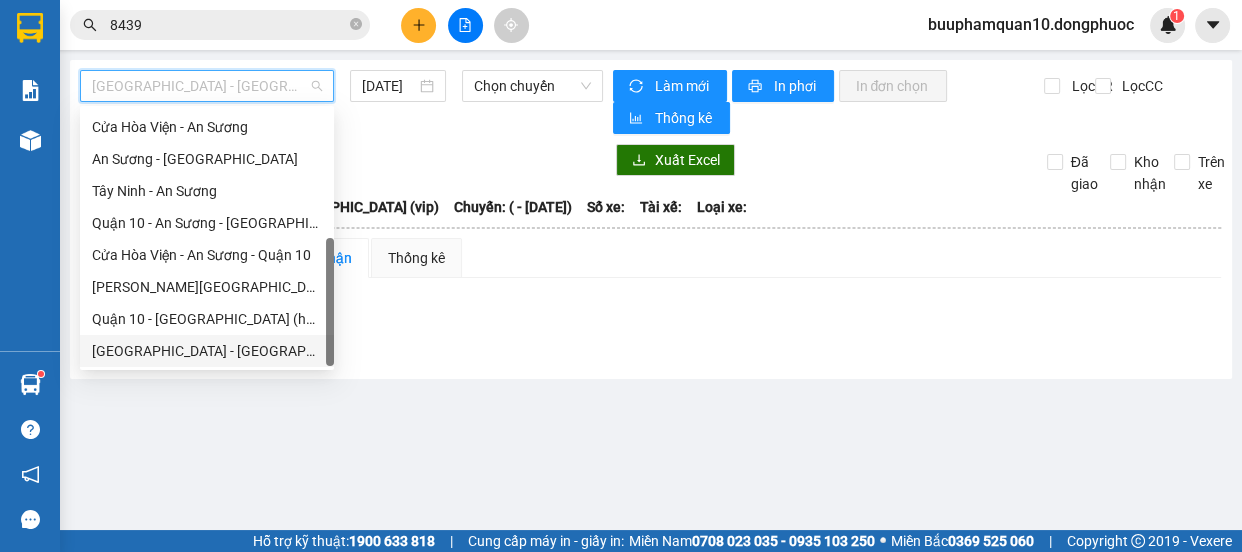click on "[GEOGRAPHIC_DATA] - [GEOGRAPHIC_DATA] (vip)" at bounding box center [207, 351] 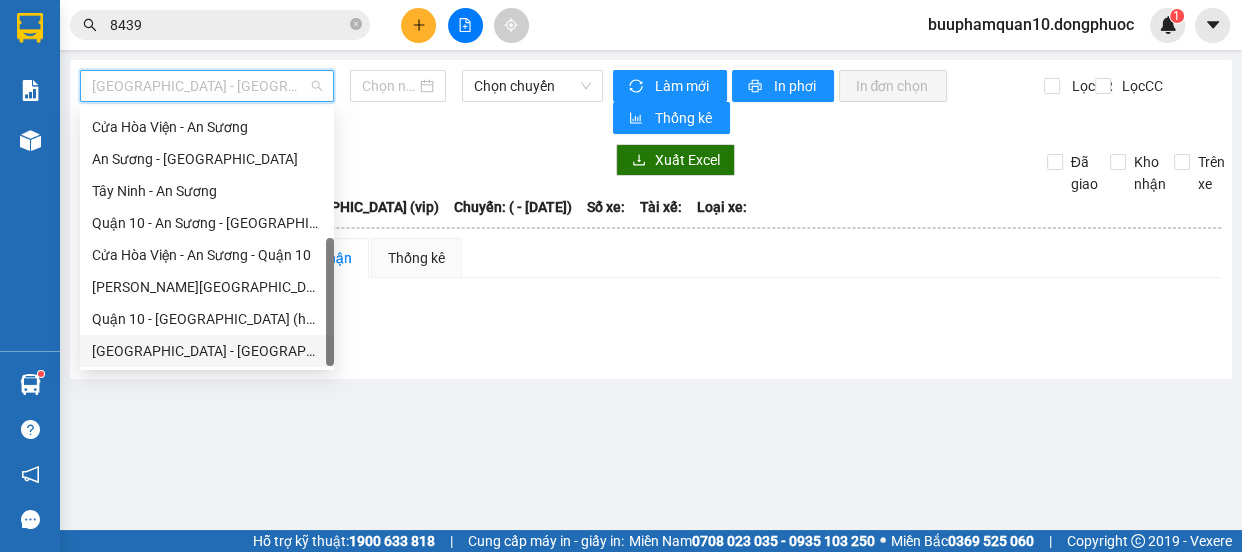 type on "[DATE]" 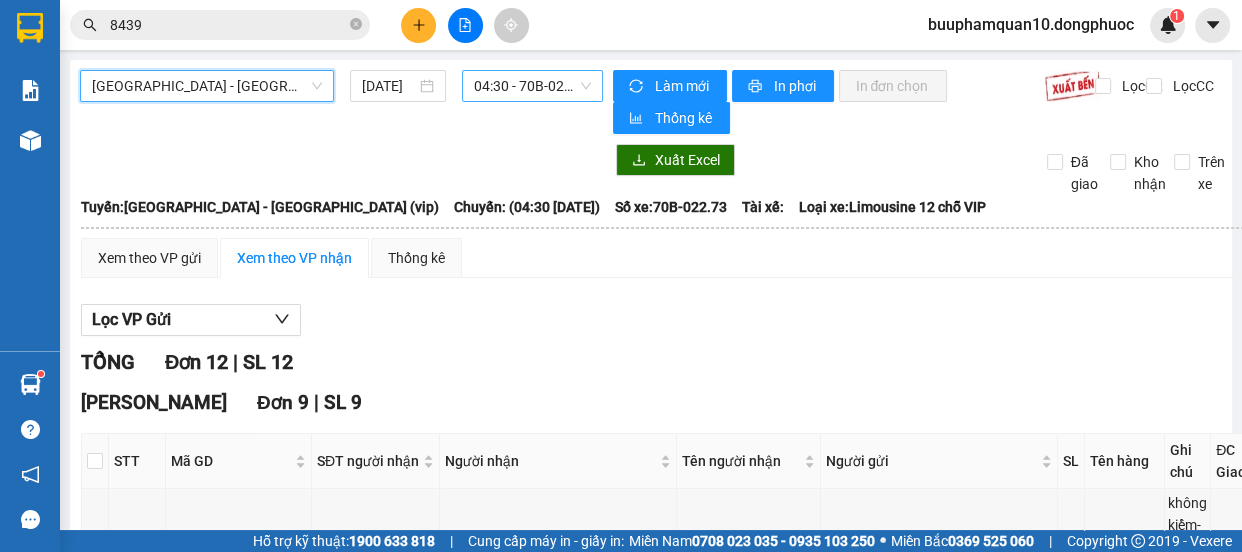 click on "04:30     - 70B-022.73" at bounding box center [532, 86] 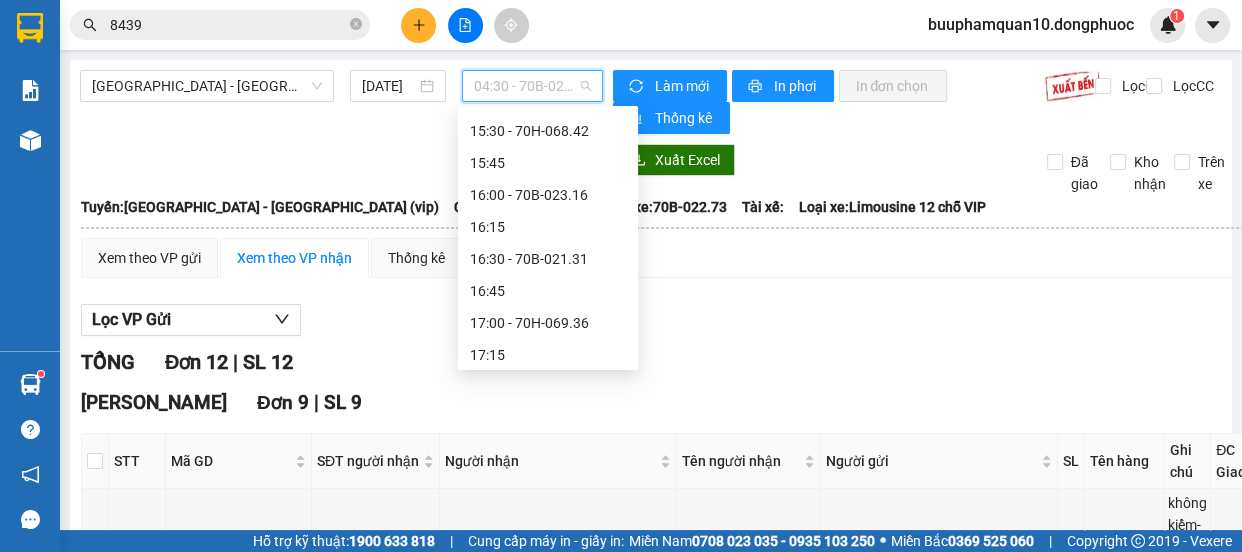 scroll, scrollTop: 1443, scrollLeft: 0, axis: vertical 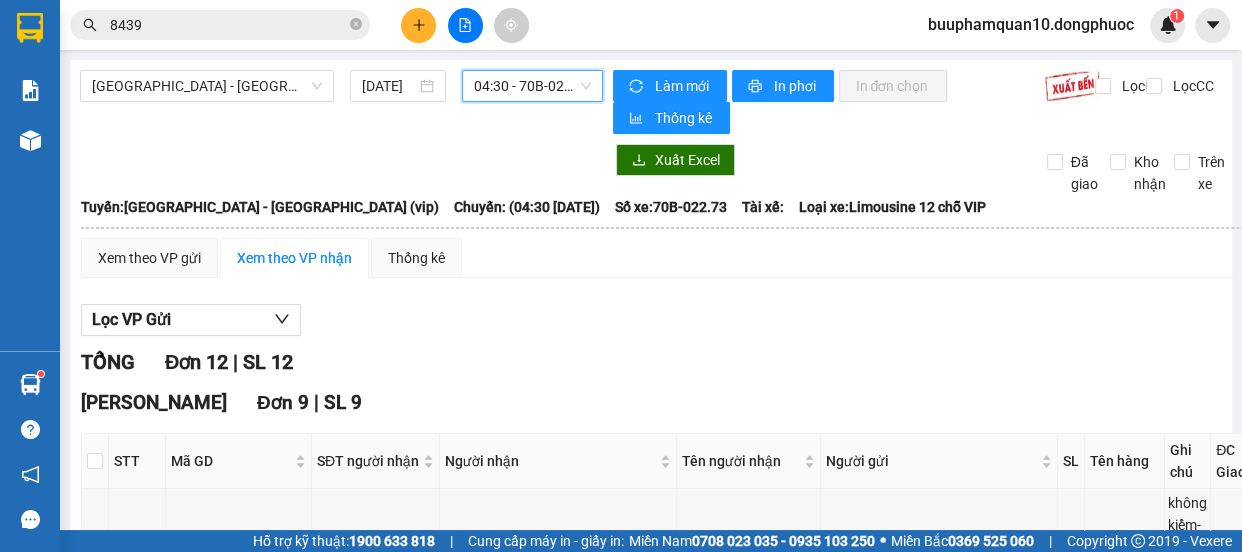click 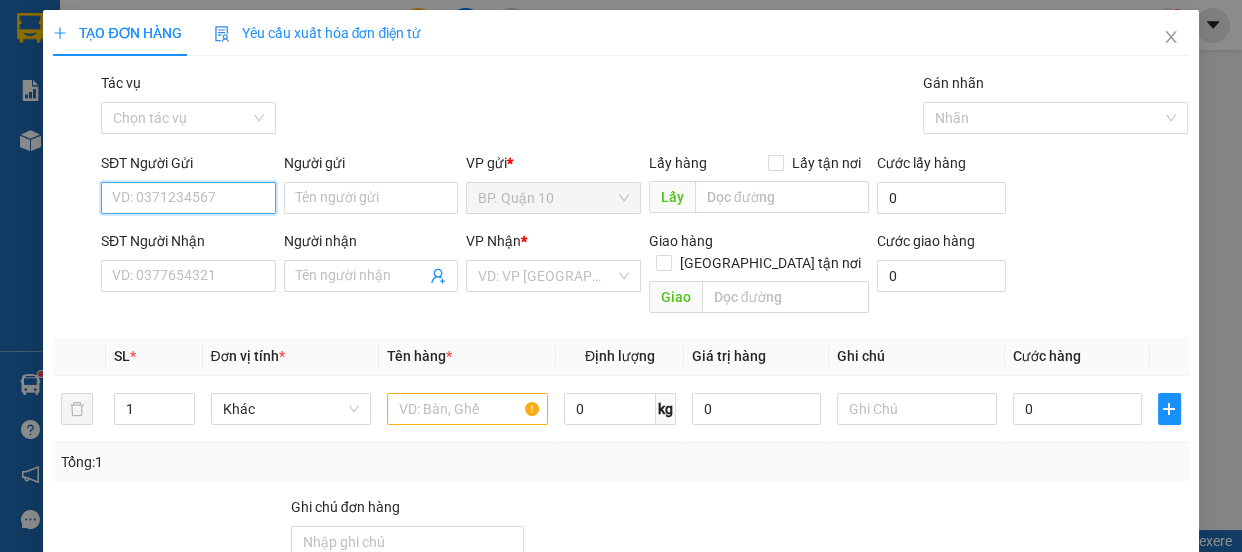 click on "SĐT Người Gửi" at bounding box center [188, 198] 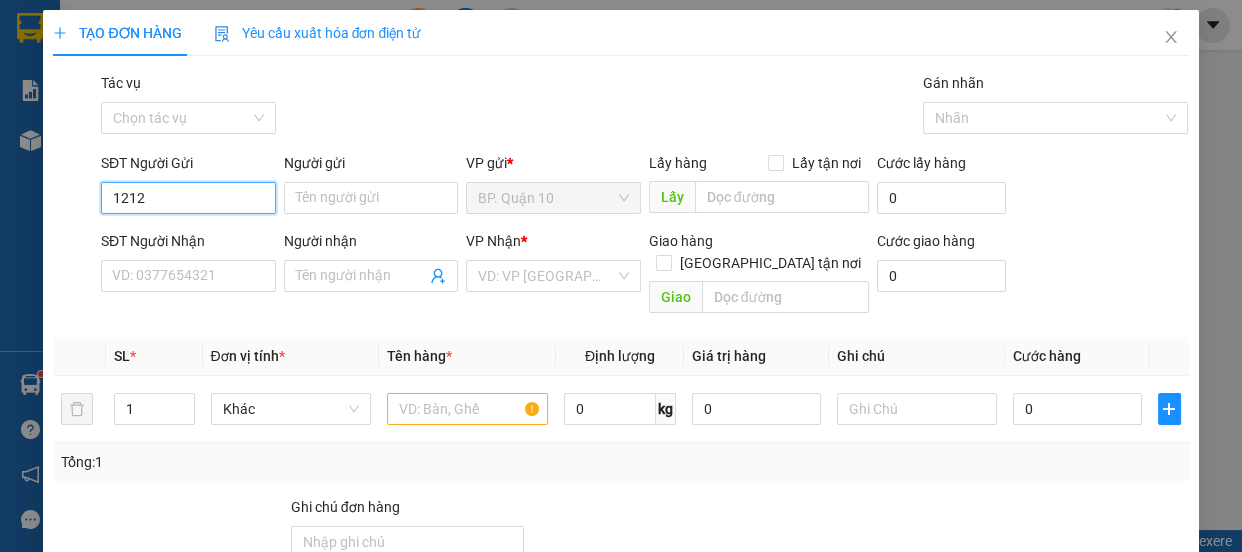 click on "1212" at bounding box center (188, 198) 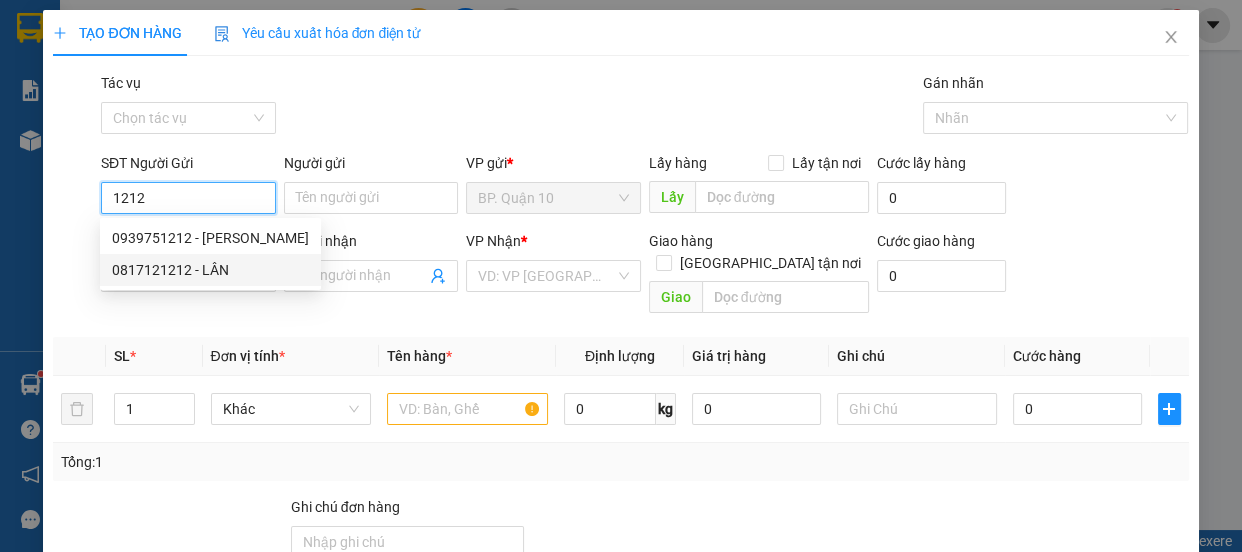 click on "0817121212 - LÂN" at bounding box center [210, 270] 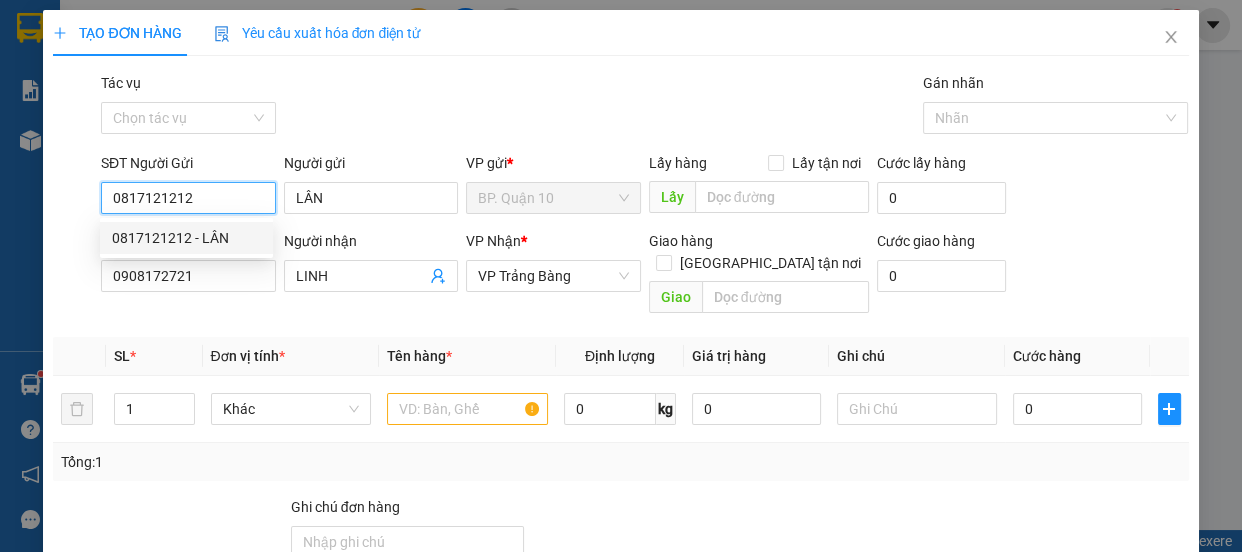type on "40.000" 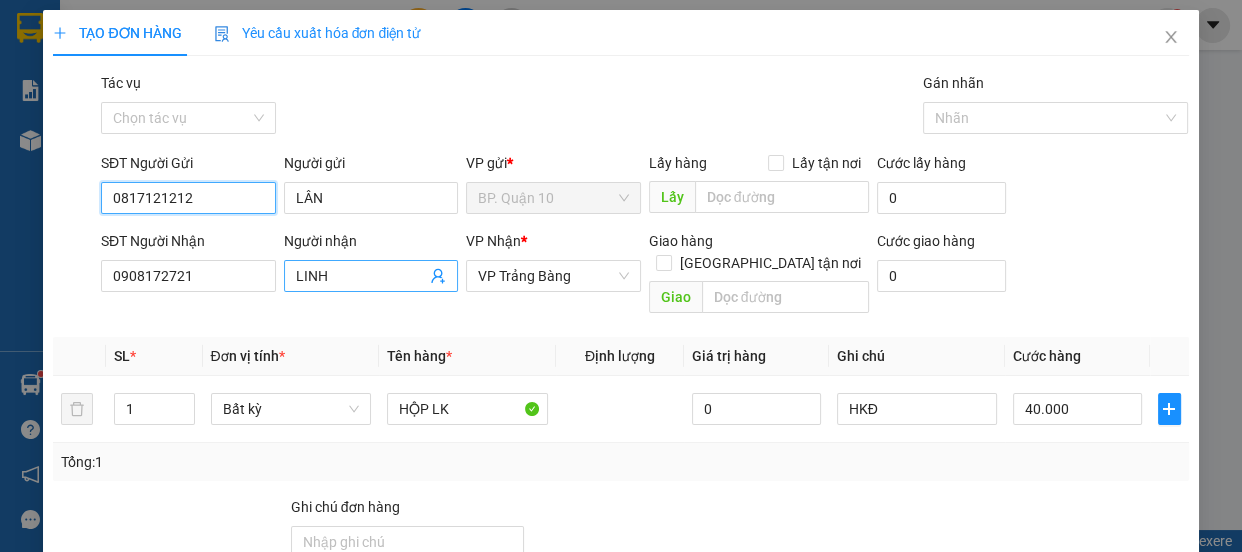 type on "0817121212" 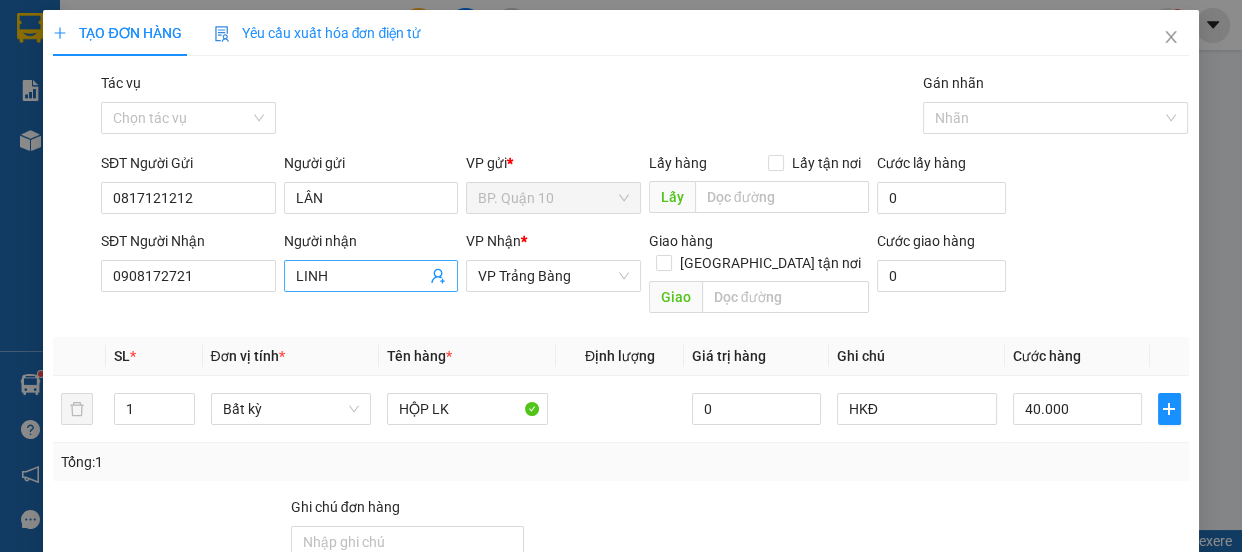 click 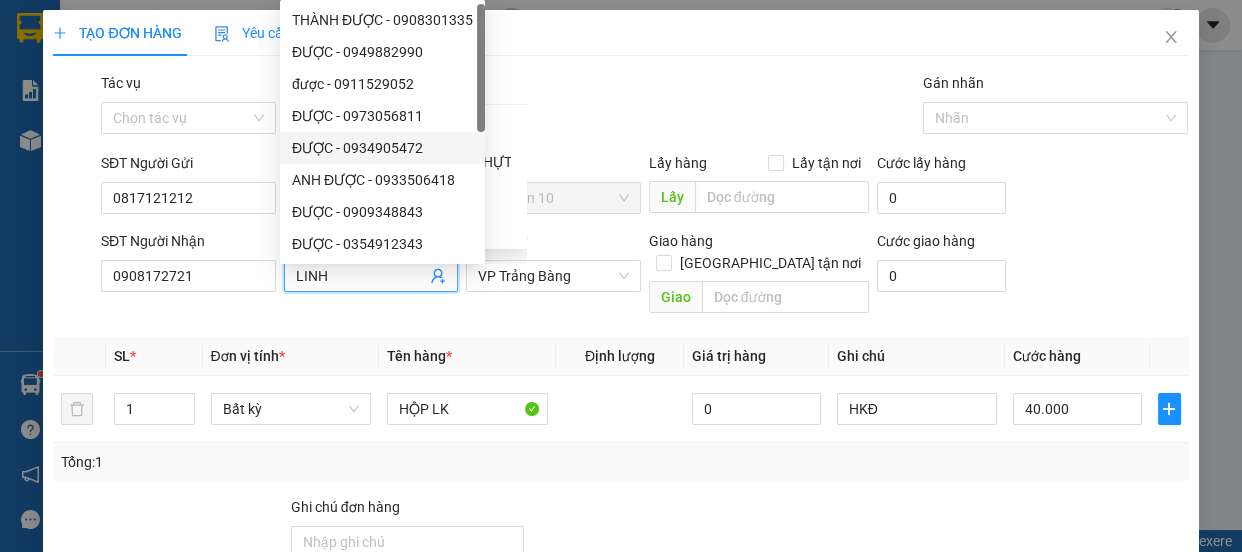 scroll, scrollTop: 194, scrollLeft: 0, axis: vertical 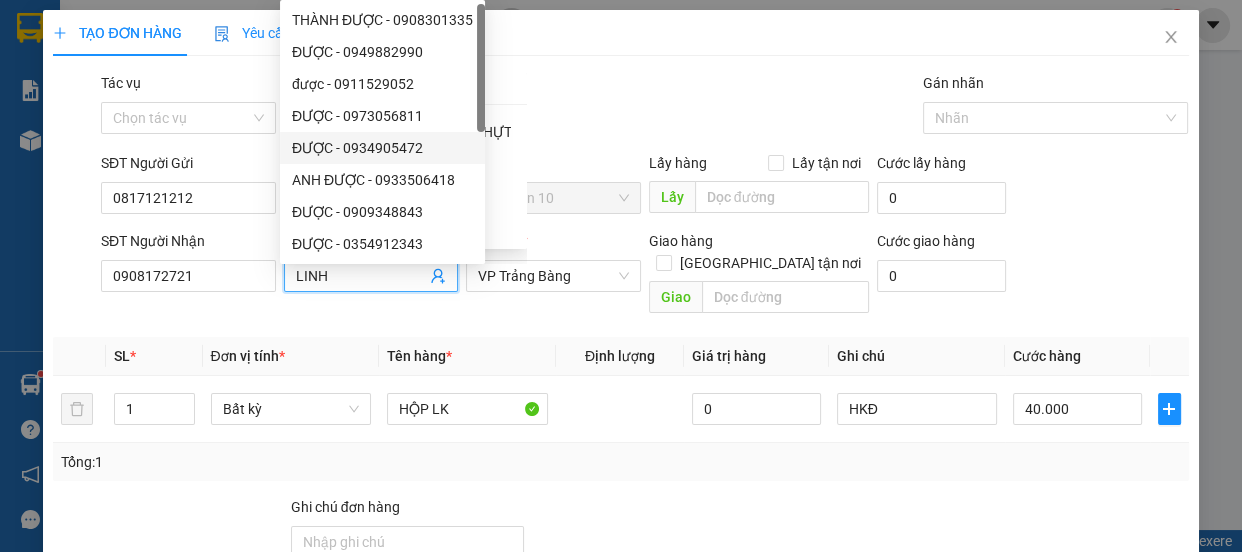 click on "MINH NHỰT" at bounding box center (472, 132) 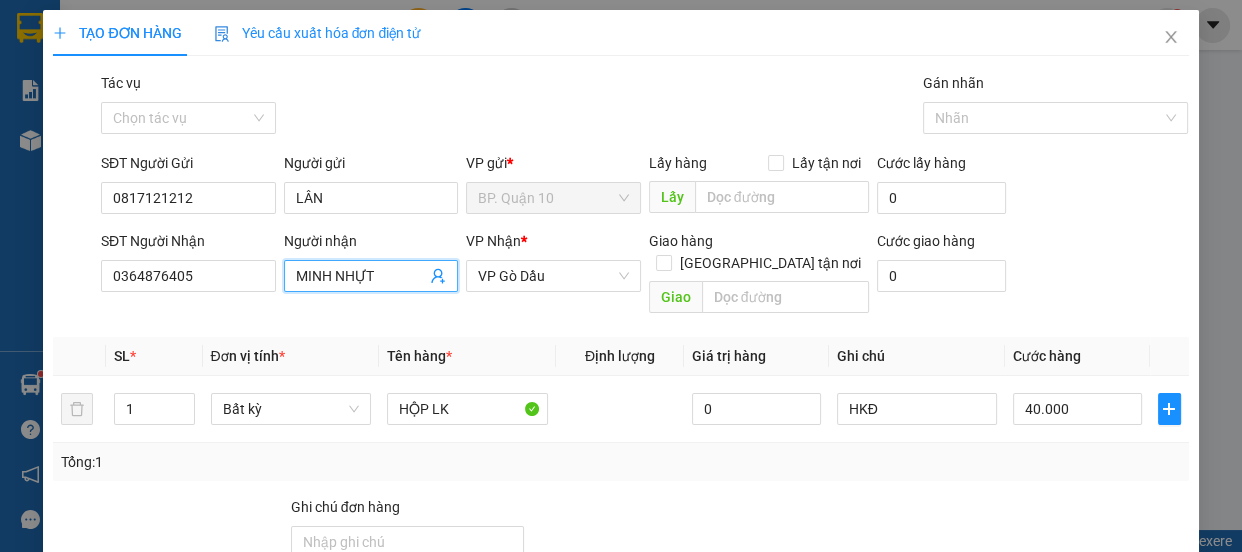 click on "Transit Pickup Surcharge Ids Transit Deliver Surcharge Ids Transit Deliver Surcharge Transit Deliver Surcharge Gói vận chuyển  * Tiêu chuẩn Tác vụ Chọn tác vụ Gán nhãn   Nhãn SĐT Người Gửi 0817121212 Người gửi LÂN VP gửi  * BP. Quận 10 Lấy hàng Lấy tận nơi Lấy Cước lấy hàng 0 SĐT Người Nhận 0364876405 Người nhận MINH NHỰT MINH NHỰT VP Nhận  * VP Gò Dầu Giao hàng Giao tận nơi Giao Cước giao hàng 0 SL  * Đơn vị tính  * Tên hàng  * Định lượng Giá trị hàng Ghi chú Cước hàng                   1 Bất kỳ HỘP LK 0 HKĐ 40.000 Tổng:  1 Ghi chú đơn hàng Tổng cước 40.000 Hình thức thanh toán Tại văn phòng Số tiền thu trước 0 Chưa thanh toán 0 Chọn HT Thanh Toán Lưu nháp Xóa Thông tin [PERSON_NAME] và In Lịch sử nhận hàng 0908172721 - LINH 0847827848 - TUẤN ANH 0978305905 - GIAO 0979371717 - TIỀN TÁO  0972257617 - TÂN 0939011121 - TRÍ 0976299511 - DUY - CHÍ" at bounding box center (620, 397) 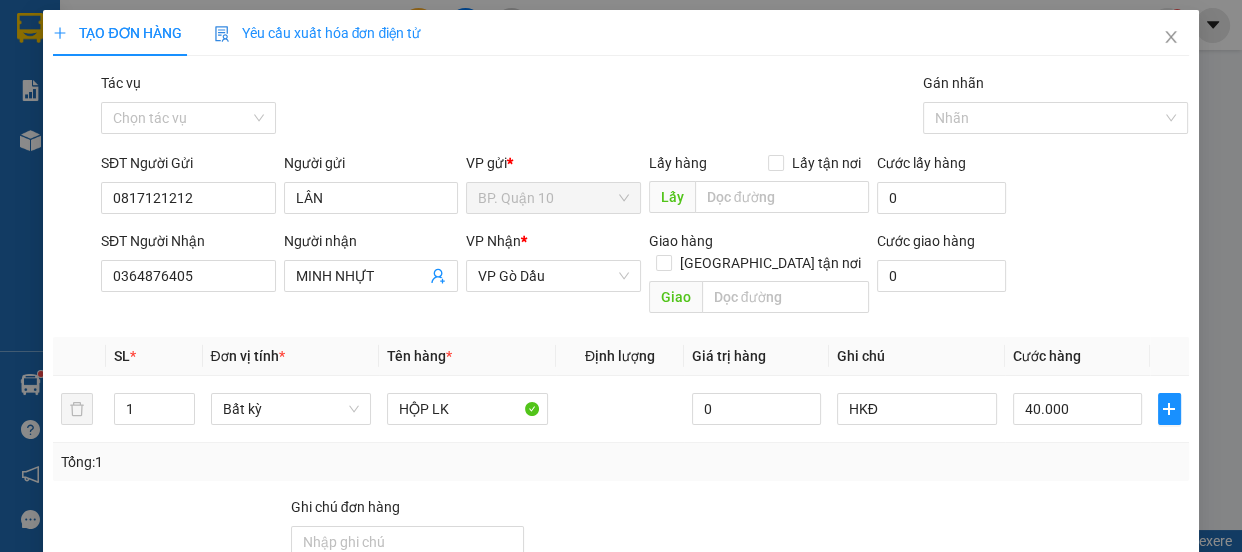 scroll, scrollTop: 187, scrollLeft: 0, axis: vertical 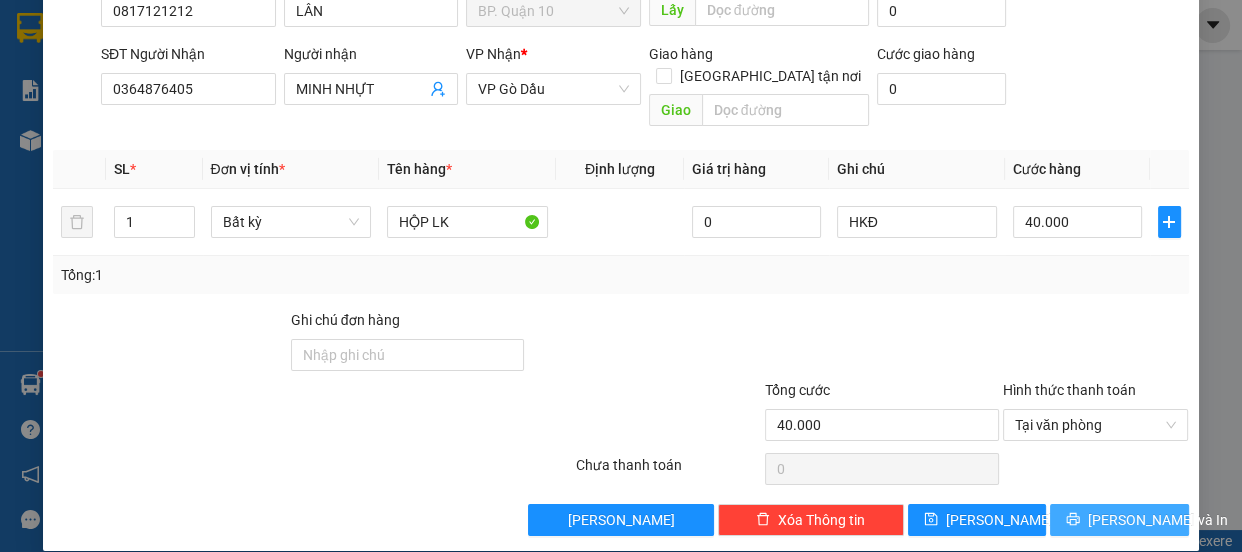 click on "[PERSON_NAME] và In" at bounding box center [1158, 520] 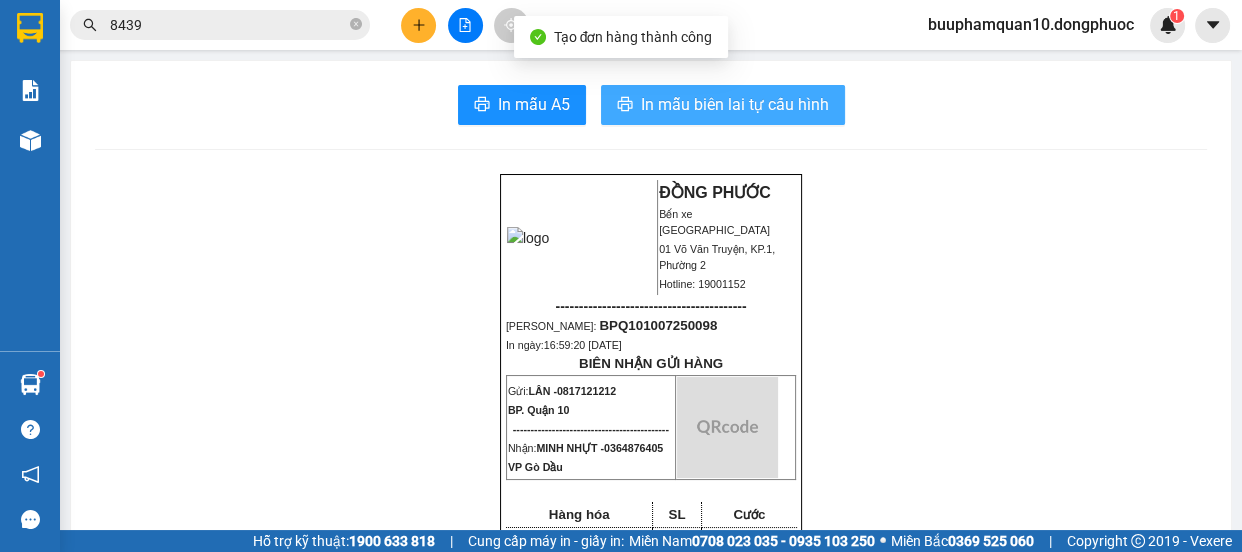 click on "In mẫu biên lai tự cấu hình" at bounding box center [735, 104] 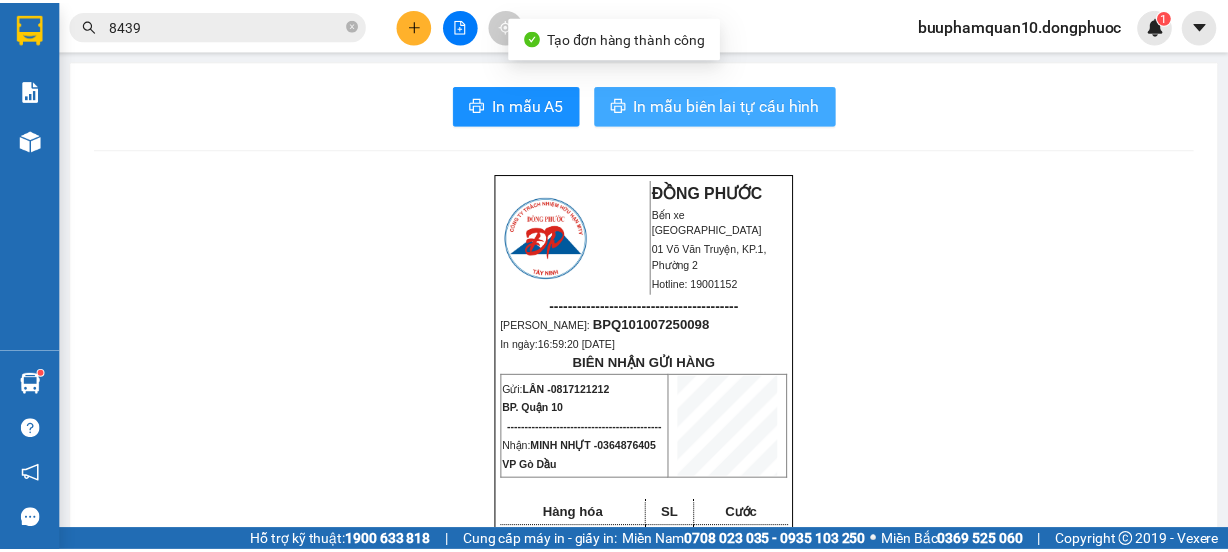scroll, scrollTop: 0, scrollLeft: 0, axis: both 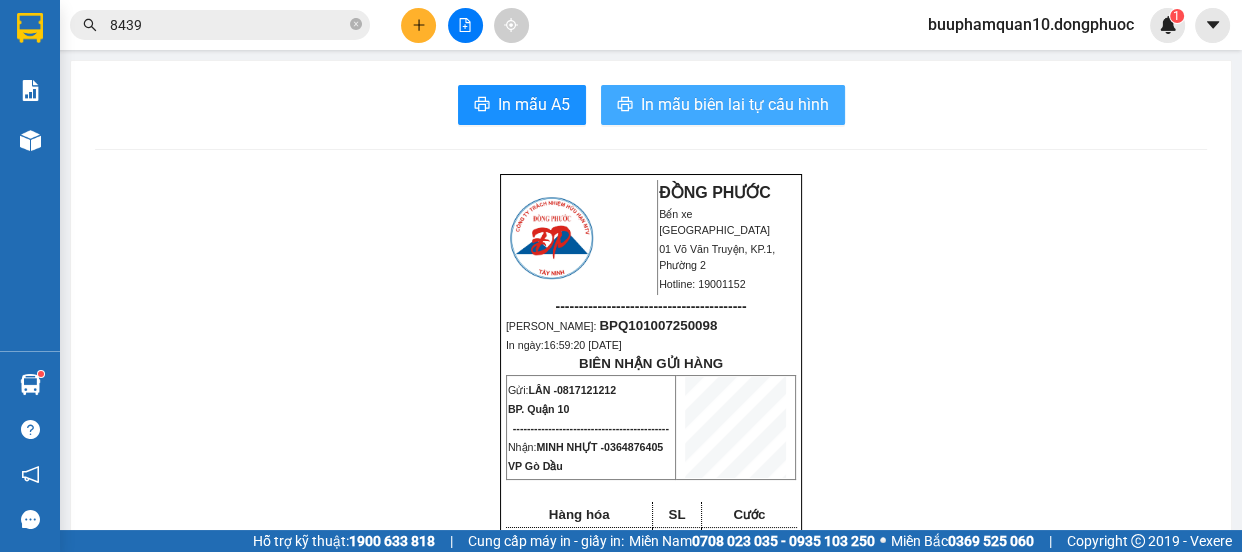 click on "In mẫu biên lai tự cấu hình" at bounding box center [735, 104] 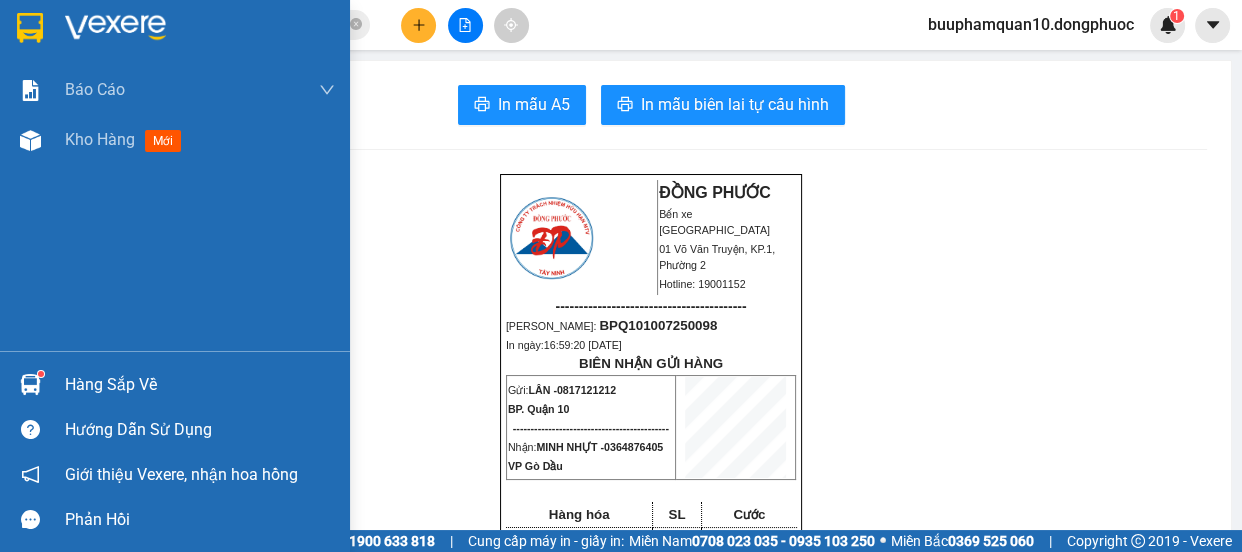 click at bounding box center [30, 384] 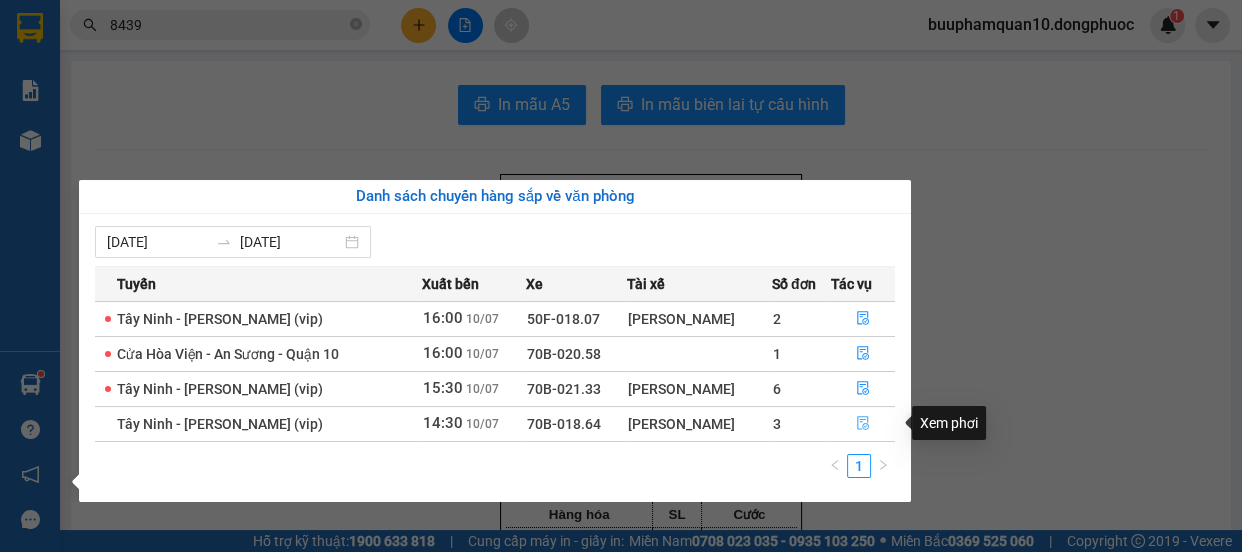 click at bounding box center (863, 424) 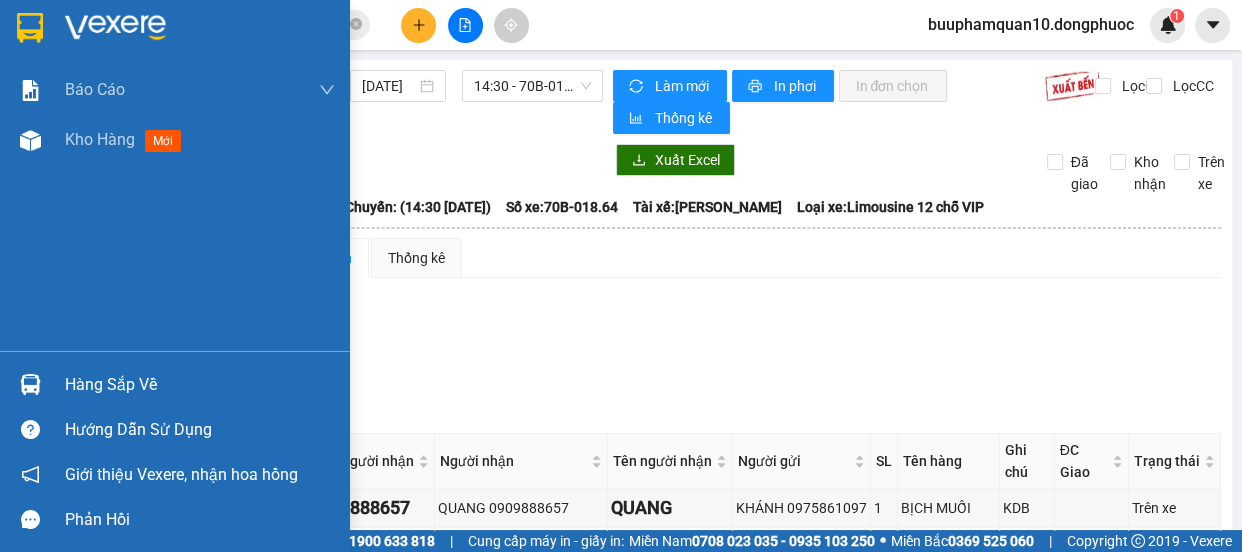 click on "Hàng sắp về" at bounding box center (200, 385) 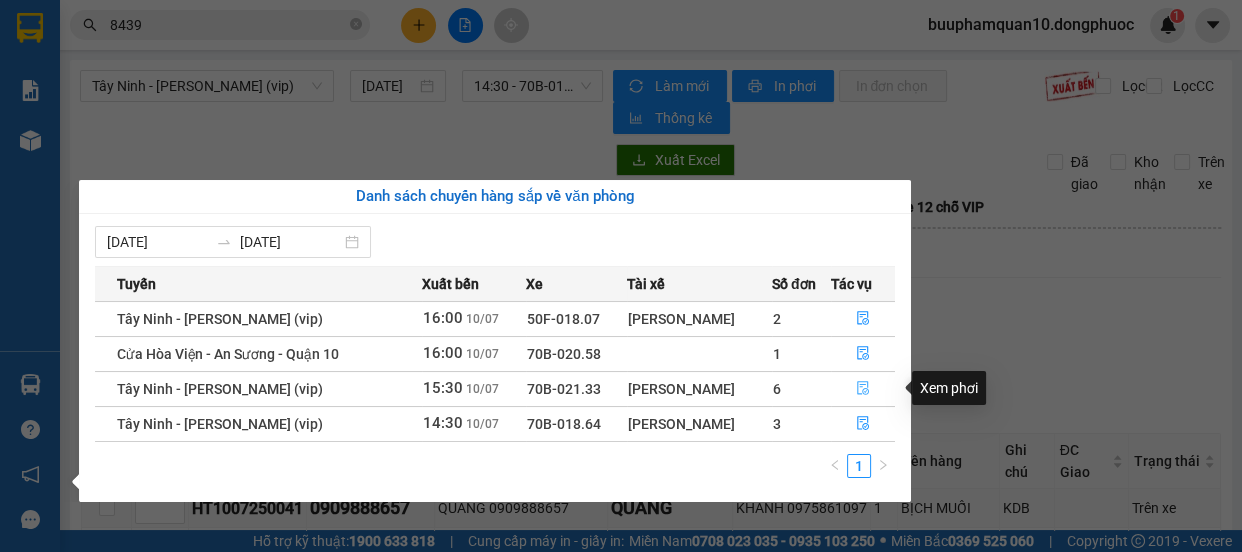 click 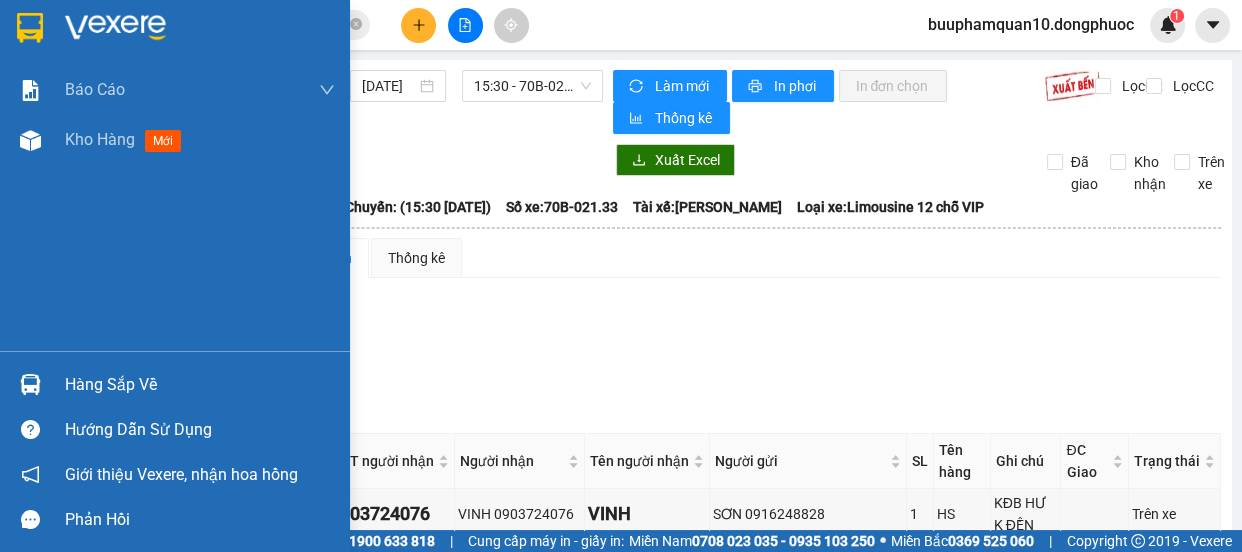 drag, startPoint x: 61, startPoint y: 382, endPoint x: 396, endPoint y: 382, distance: 335 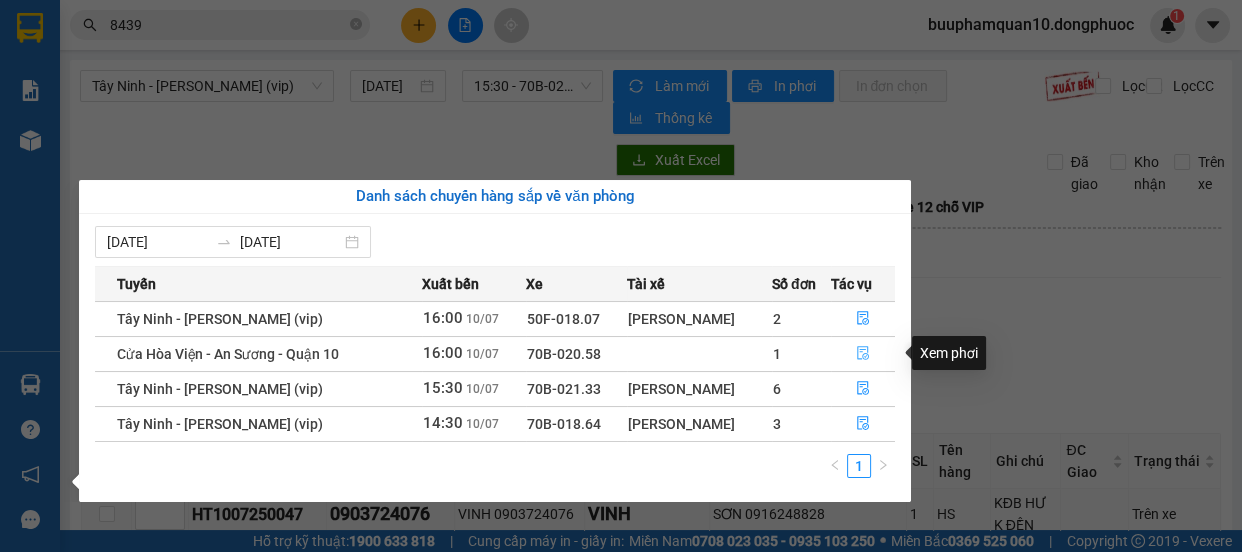 click 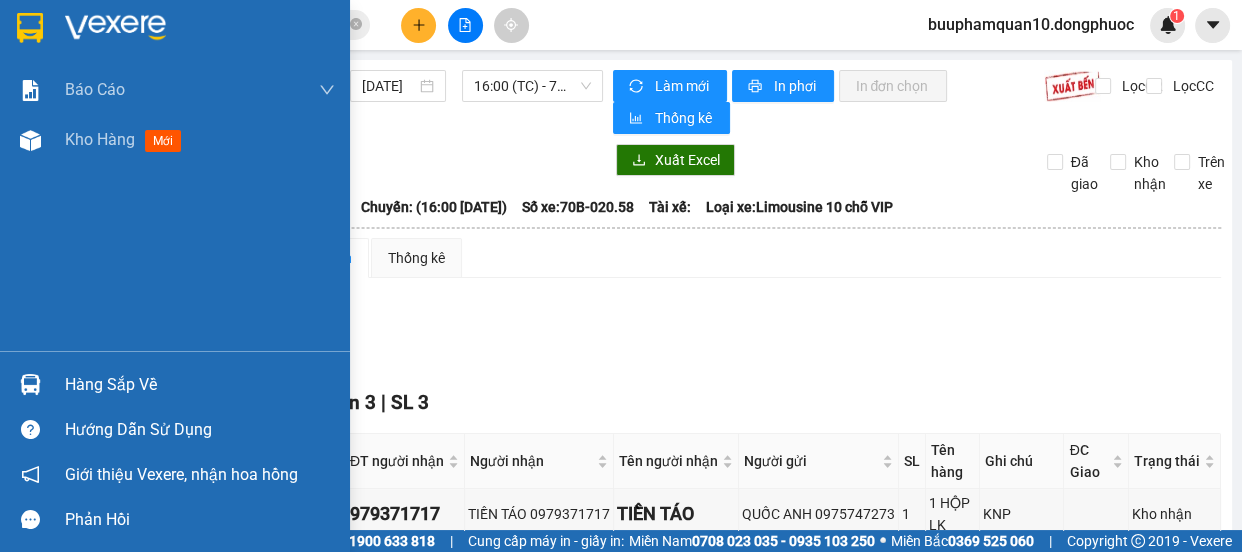 click on "Hàng sắp về" at bounding box center [200, 385] 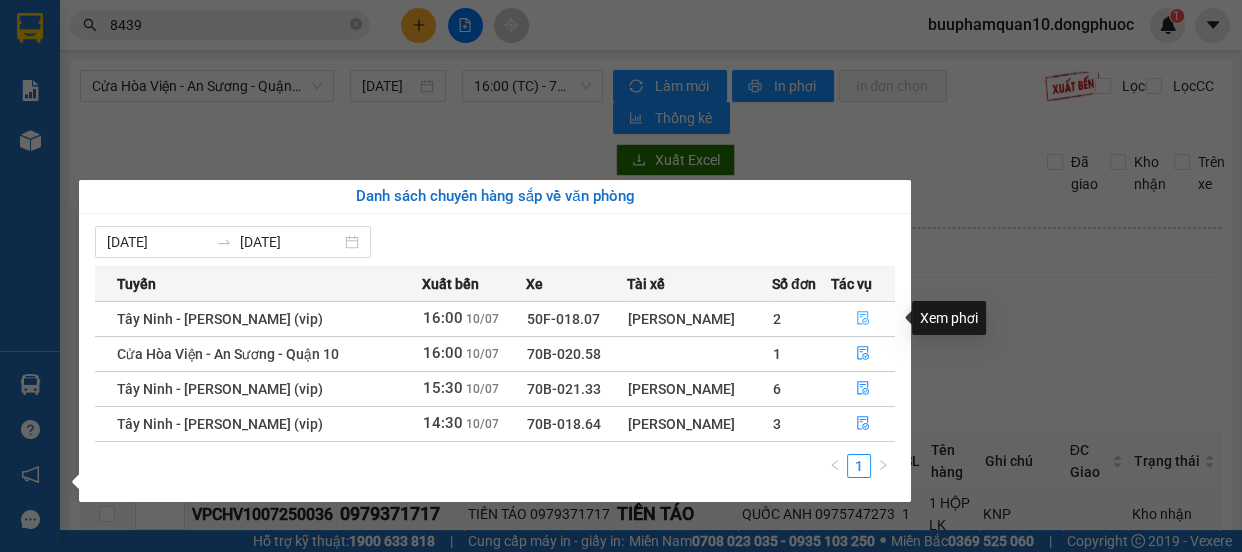click 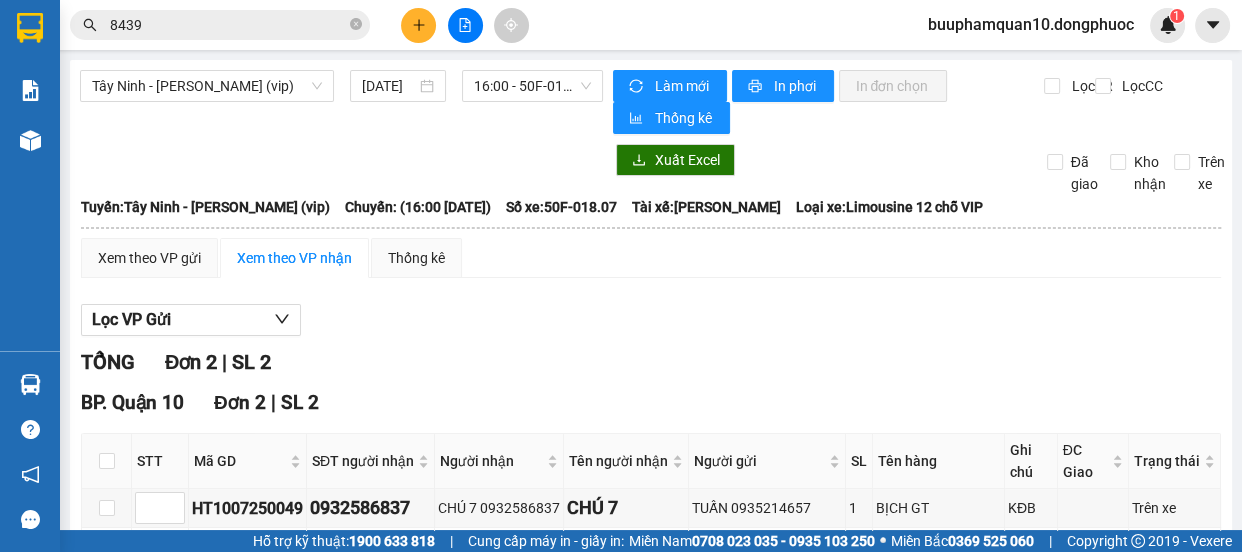 click 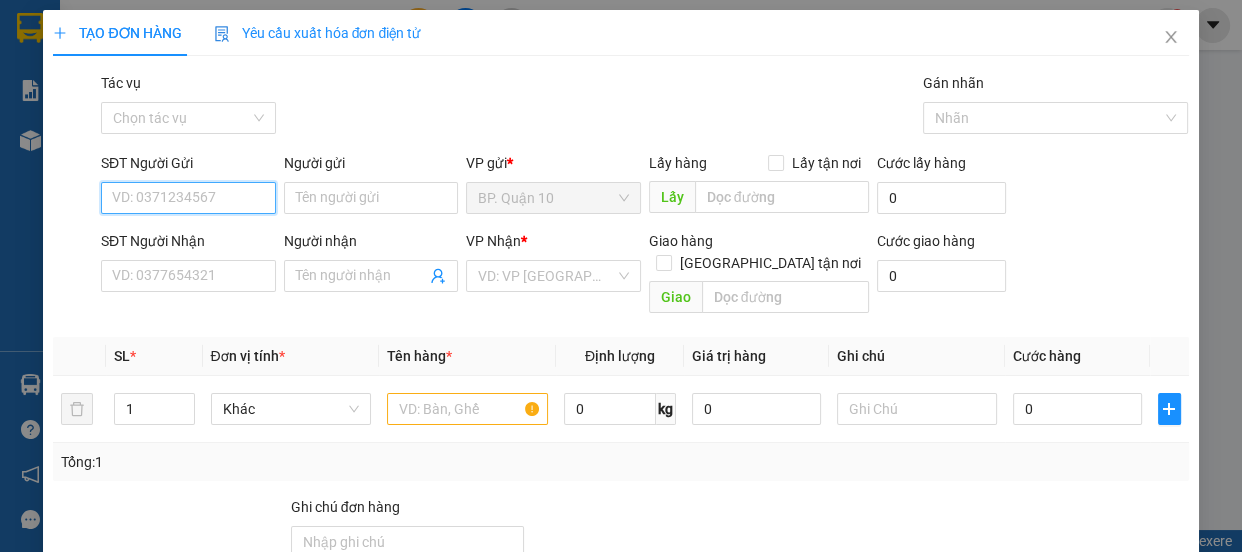 click on "SĐT Người Gửi" at bounding box center (188, 198) 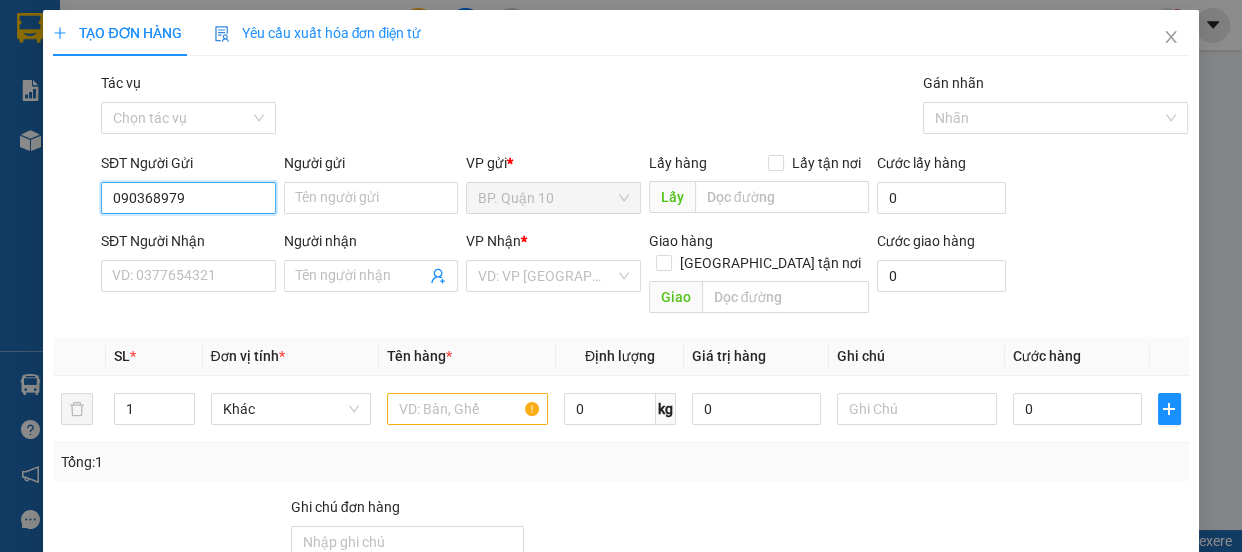 type on "0903689798" 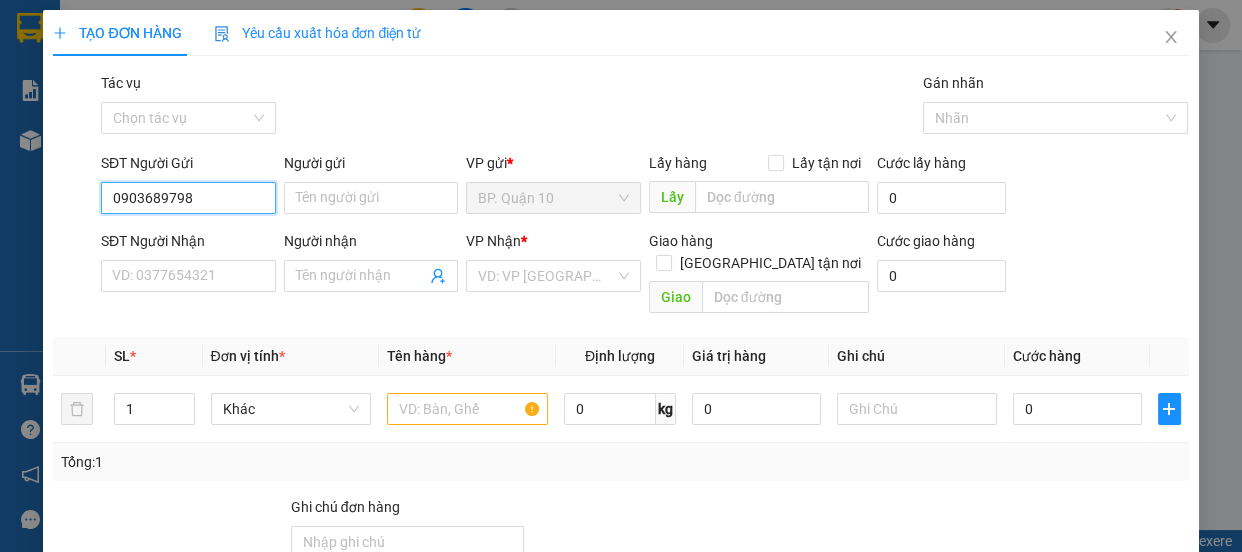 click on "0903689798" at bounding box center (188, 198) 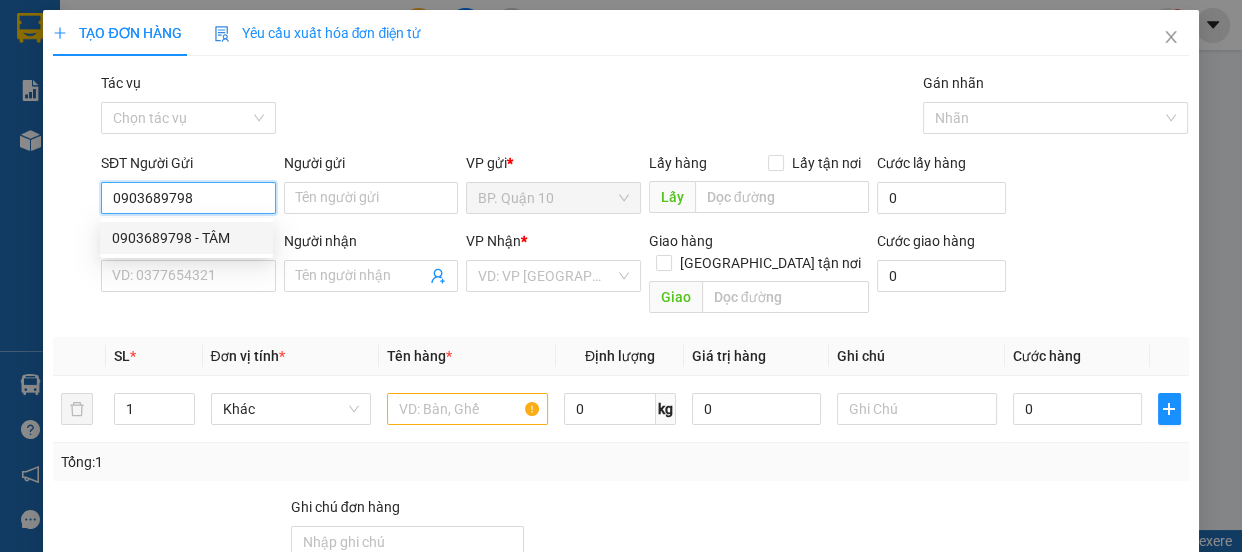 click on "0903689798 - TÂM" at bounding box center [186, 238] 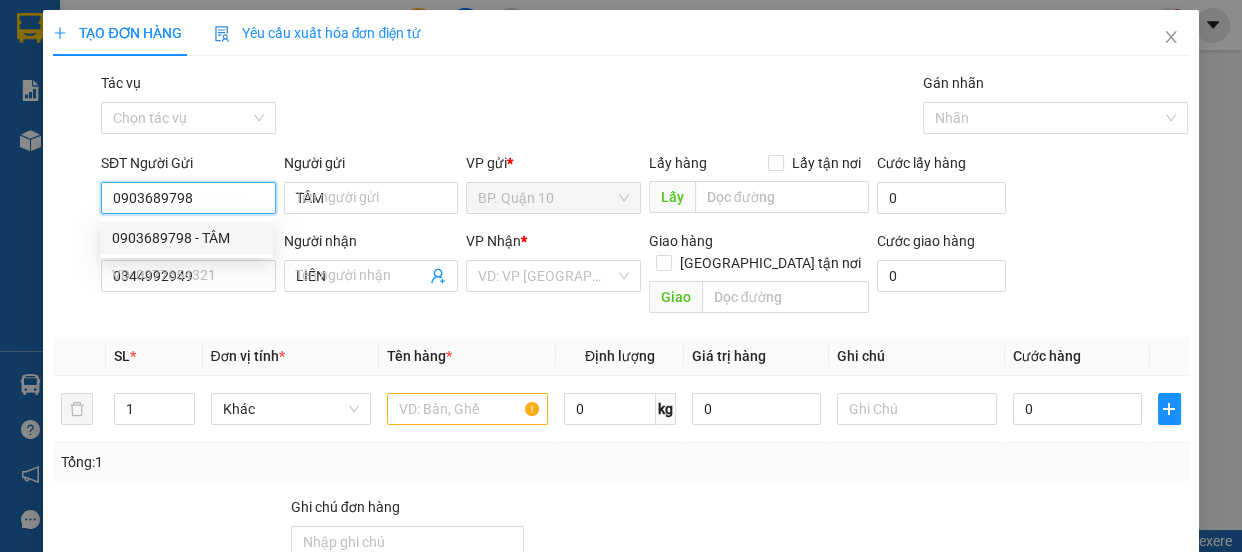 type on "60.000" 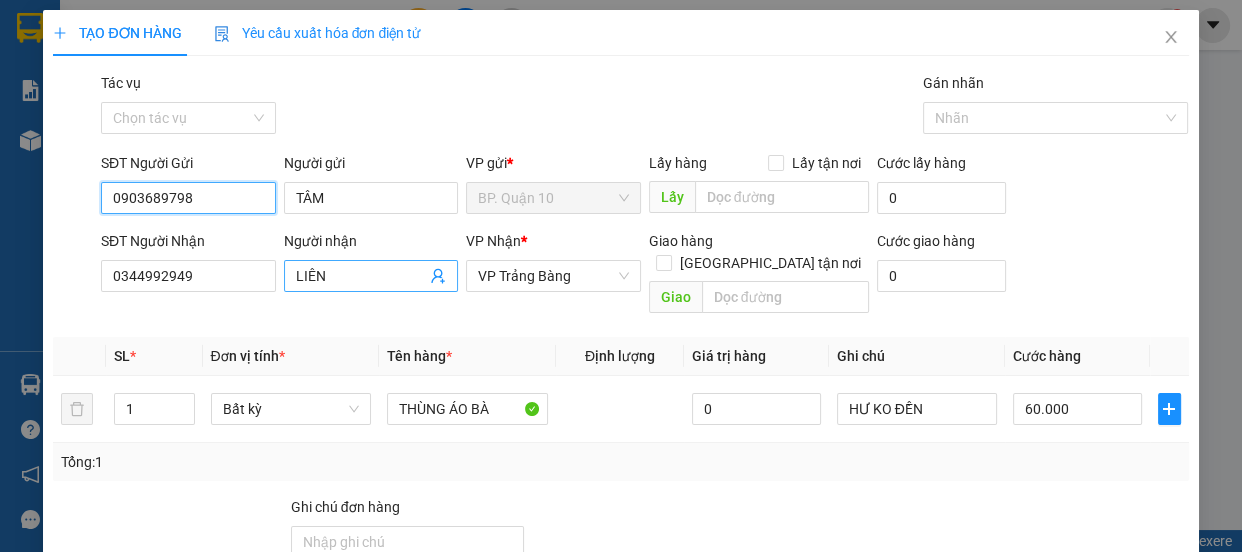 type on "0903689798" 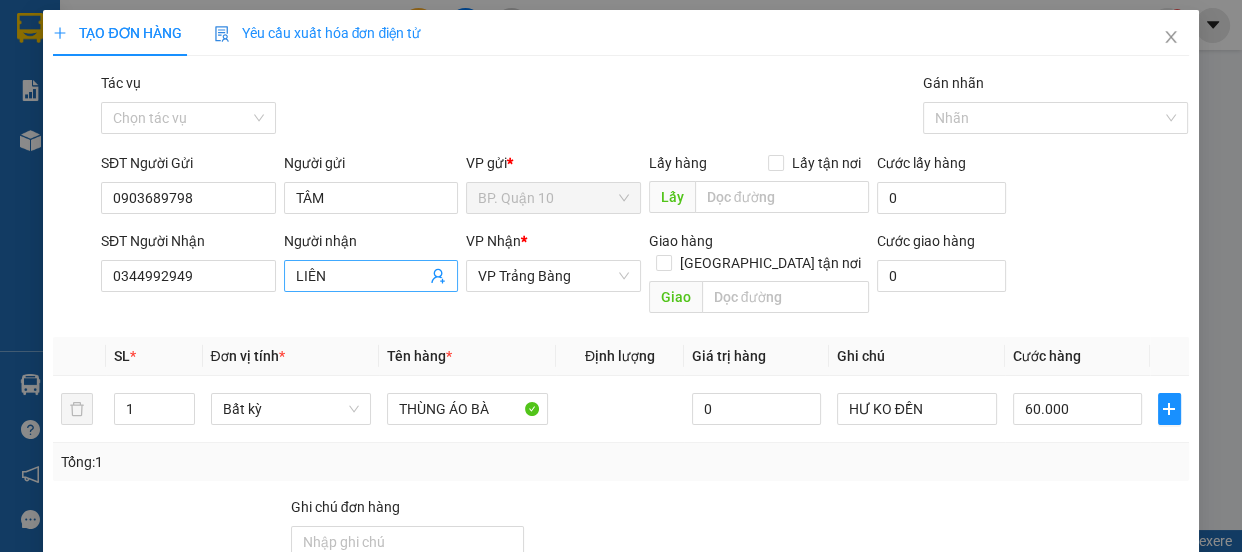 click 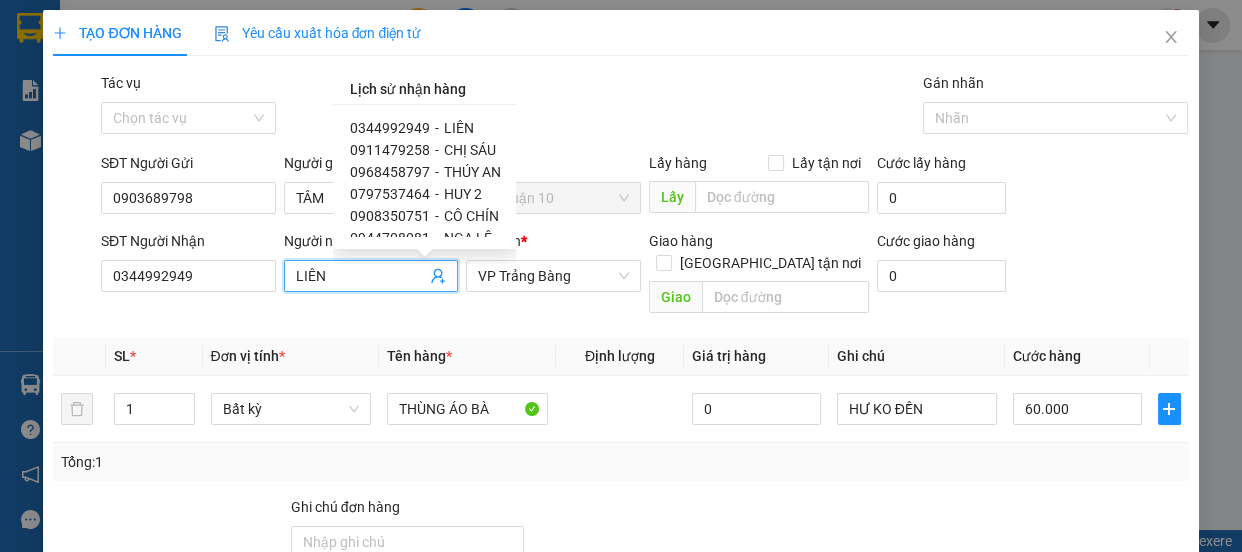 click on "CHỊ SÁU" at bounding box center [469, 150] 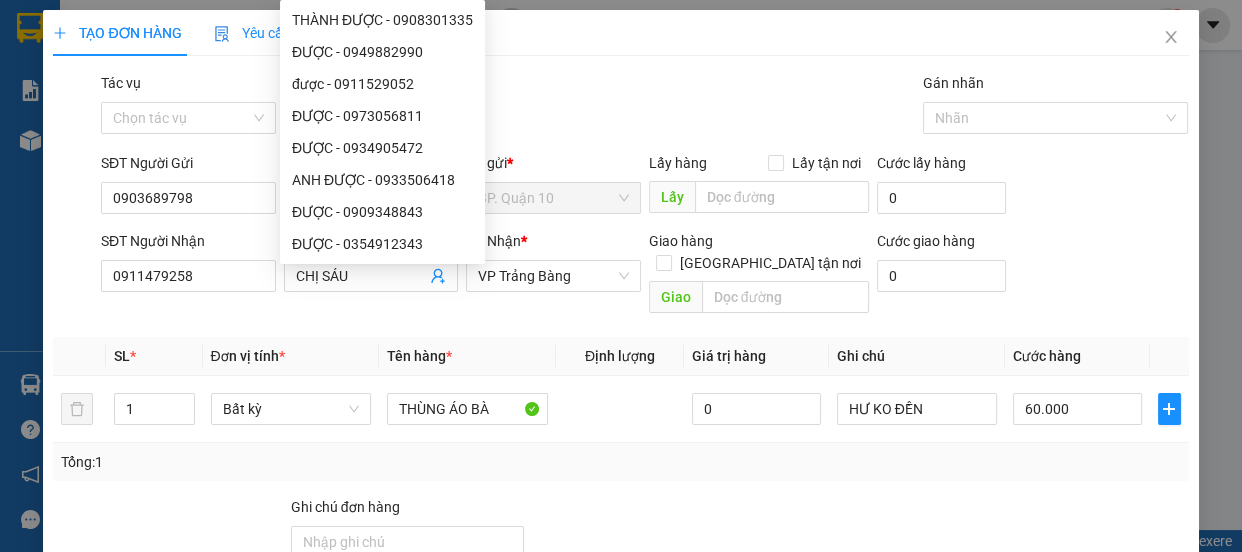 click on "Tổng:  1" at bounding box center [620, 462] 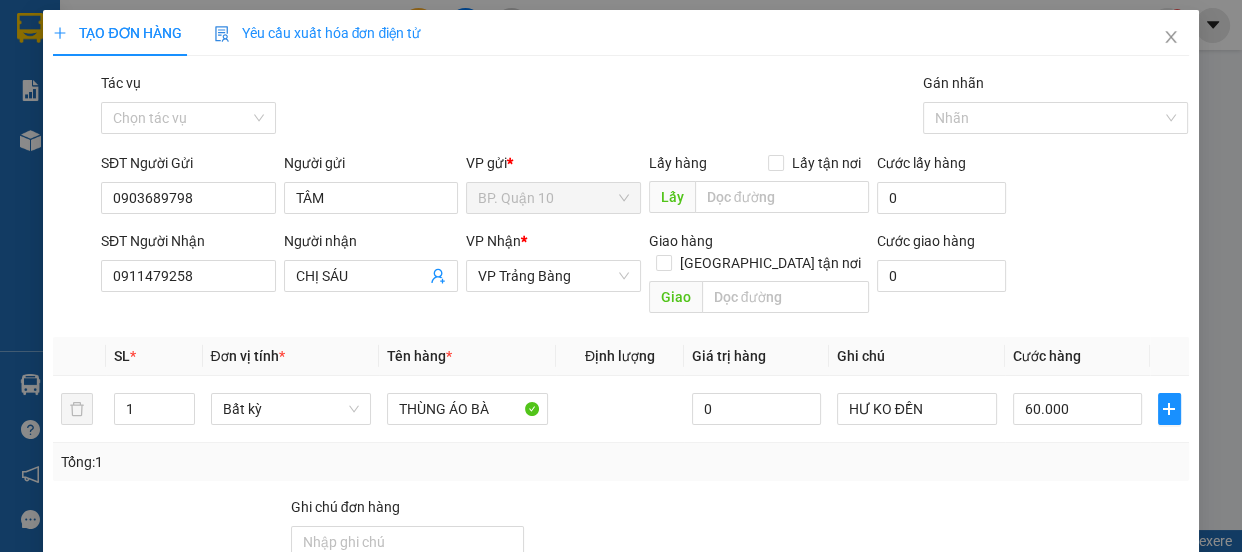 click at bounding box center (1096, 531) 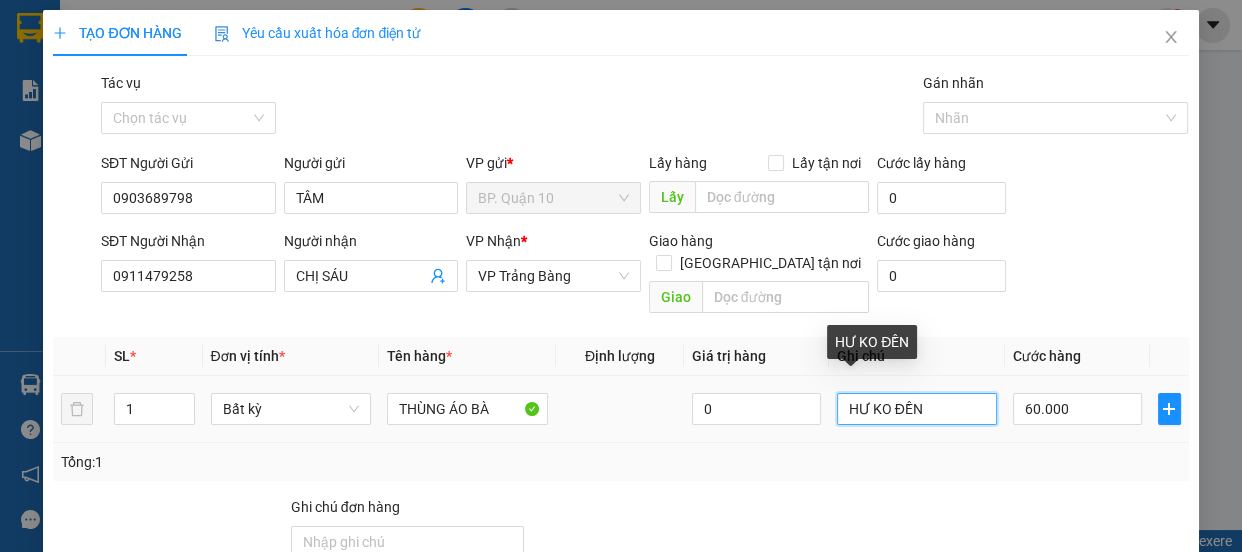 click on "HƯ KO ĐỀN" at bounding box center (917, 409) 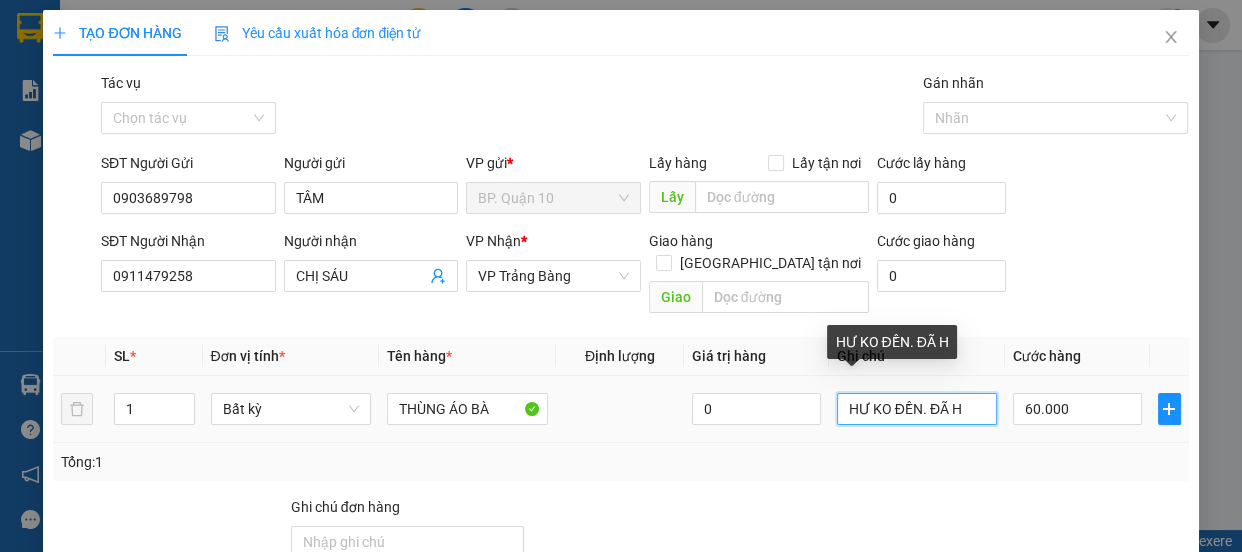 type on "HƯ KO ĐỀN. ĐÃ HẸ" 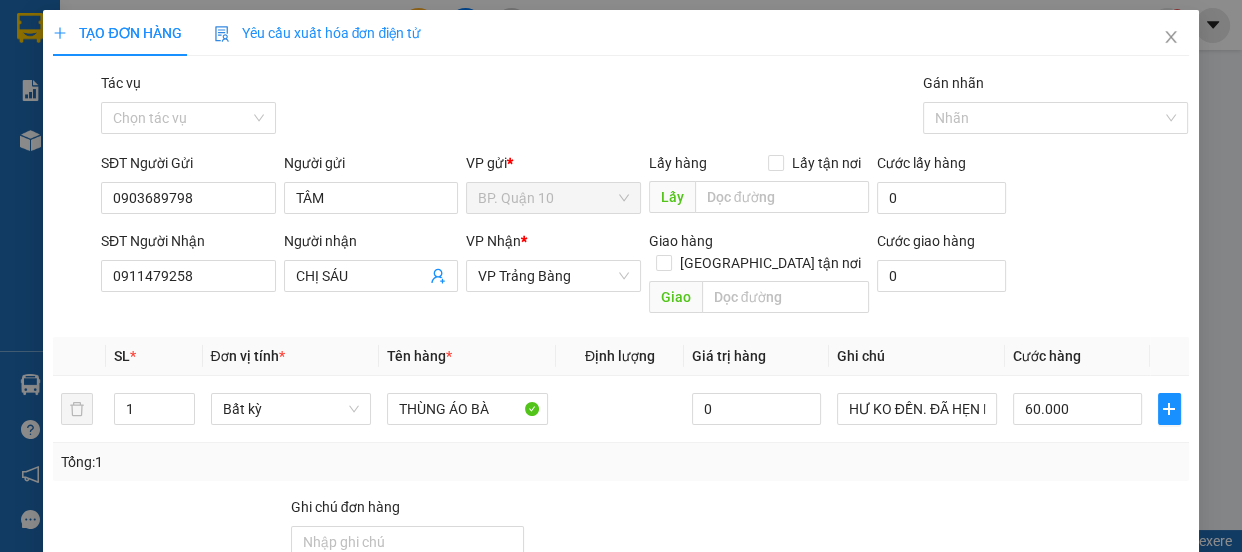 click on "Tổng:  1" at bounding box center [620, 462] 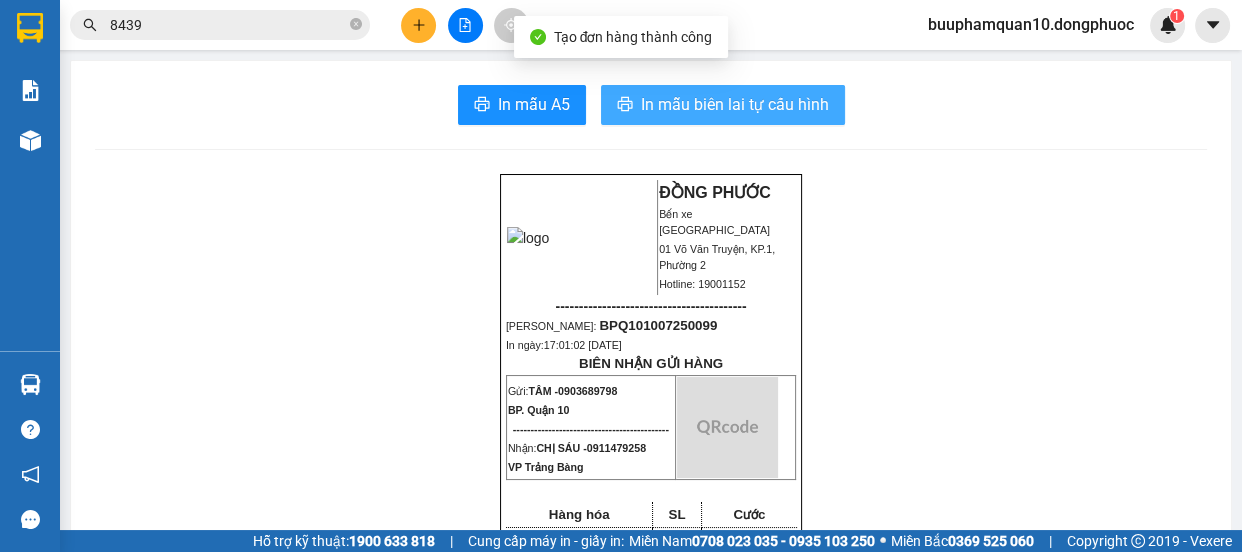 click on "In mẫu biên lai tự cấu hình" at bounding box center [723, 105] 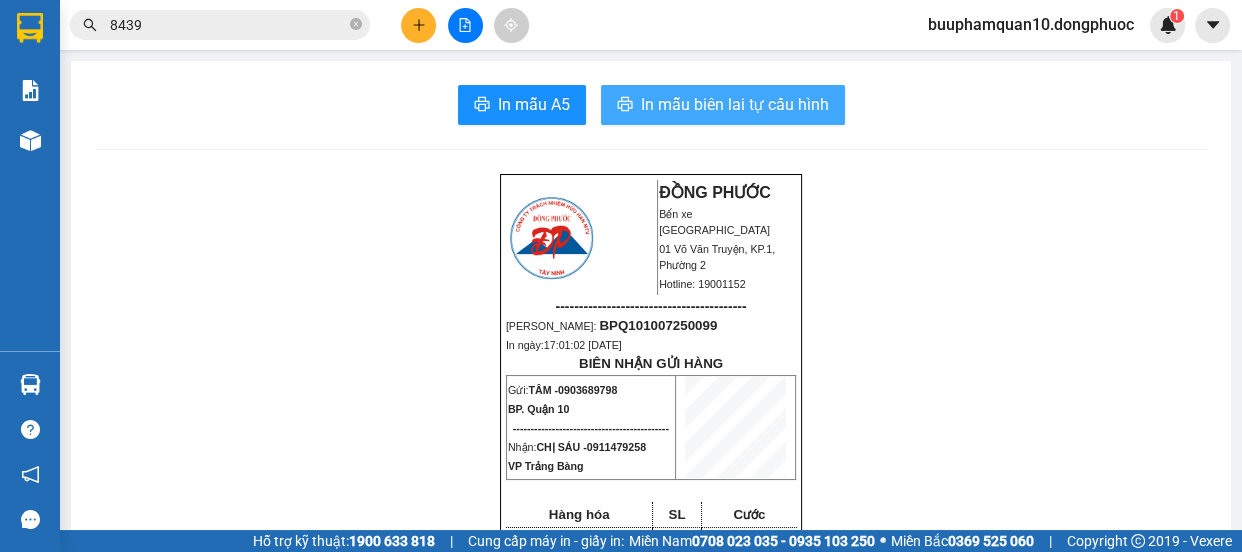 click on "In mẫu biên lai tự cấu hình" at bounding box center (735, 104) 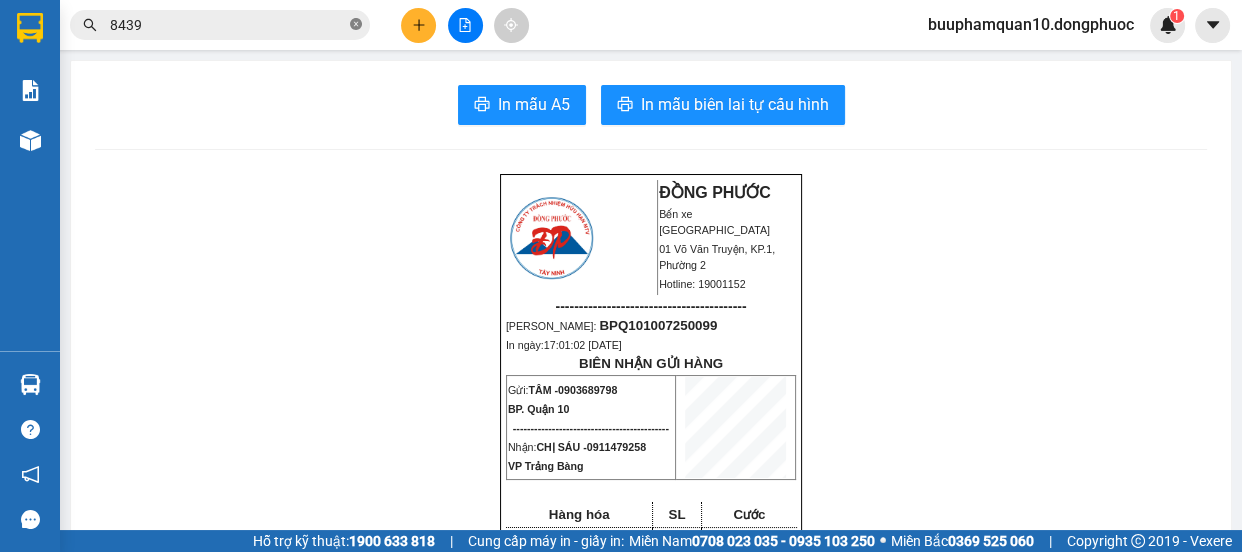 click 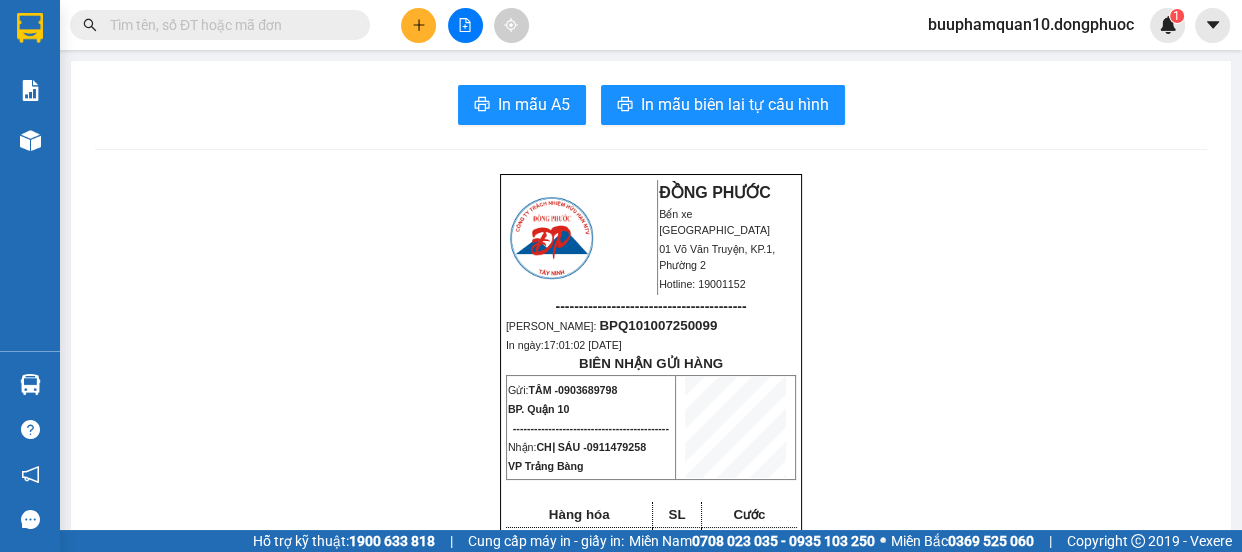 click at bounding box center [228, 25] 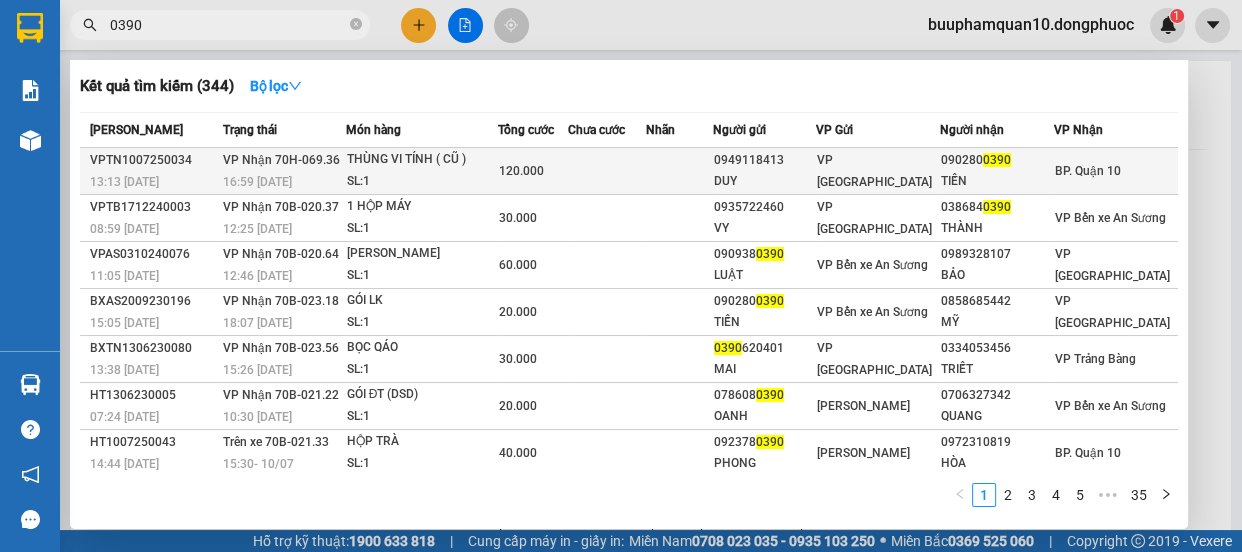 type on "0390" 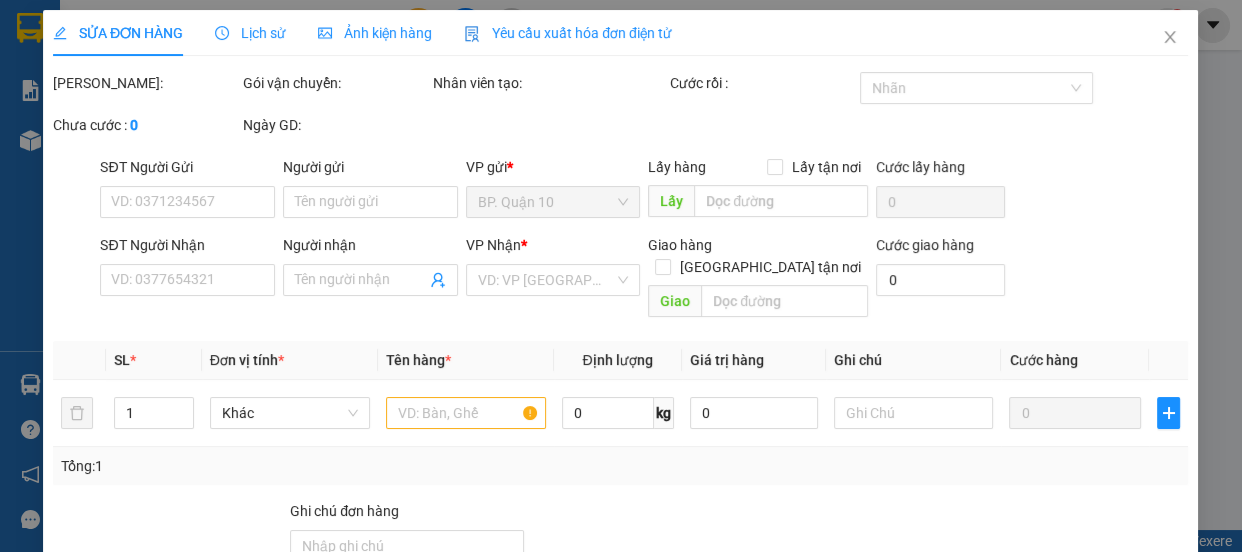 type on "0949118413" 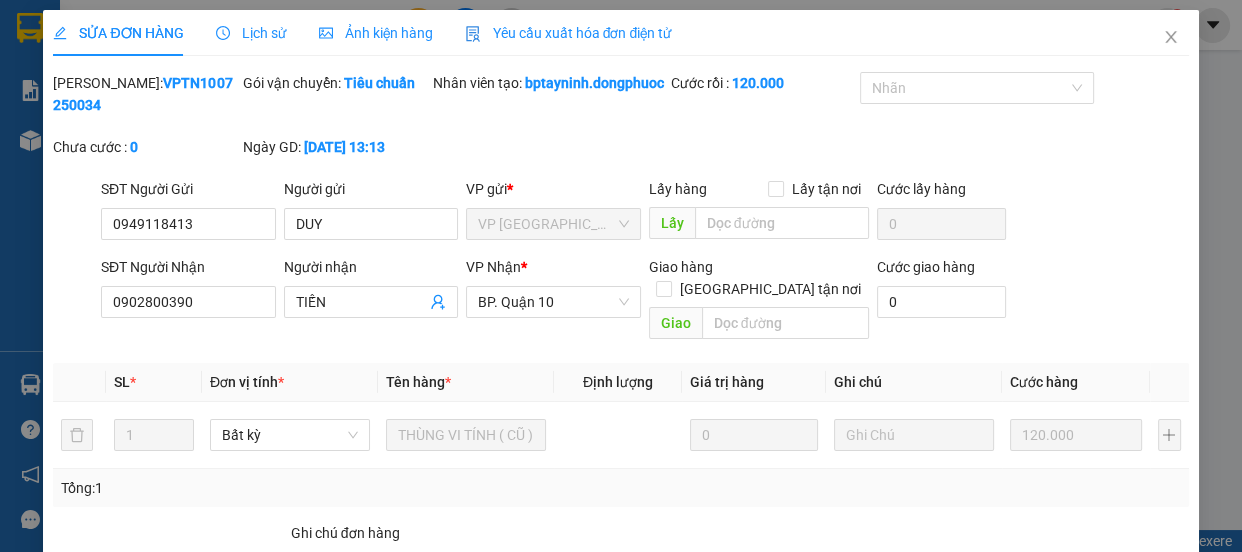 click on "Giao hàng" at bounding box center (703, 733) 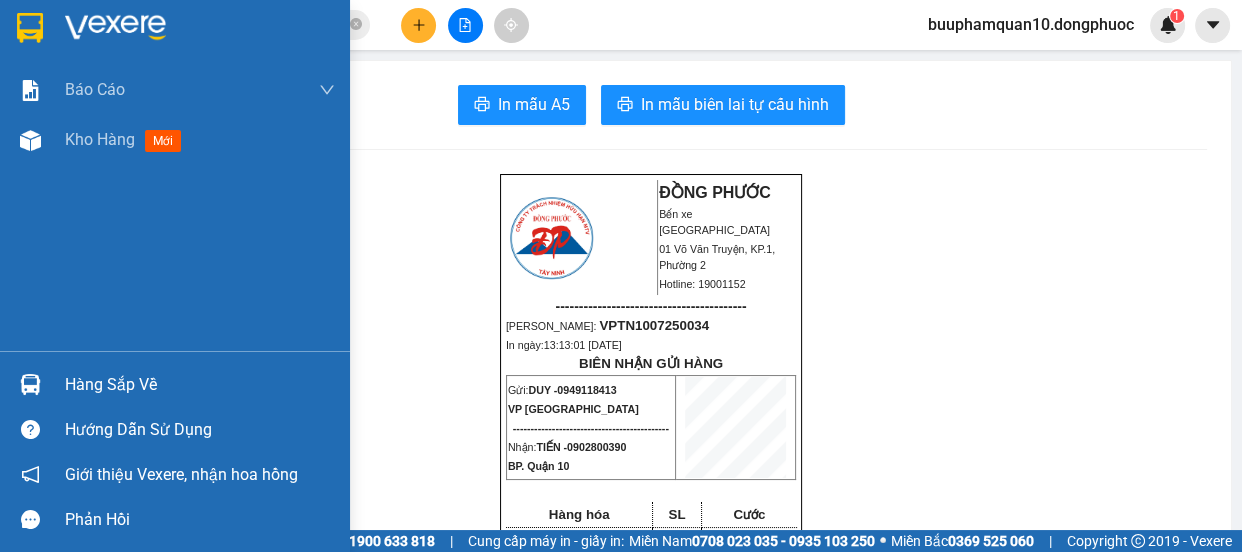 click on "Hàng sắp về" at bounding box center [200, 385] 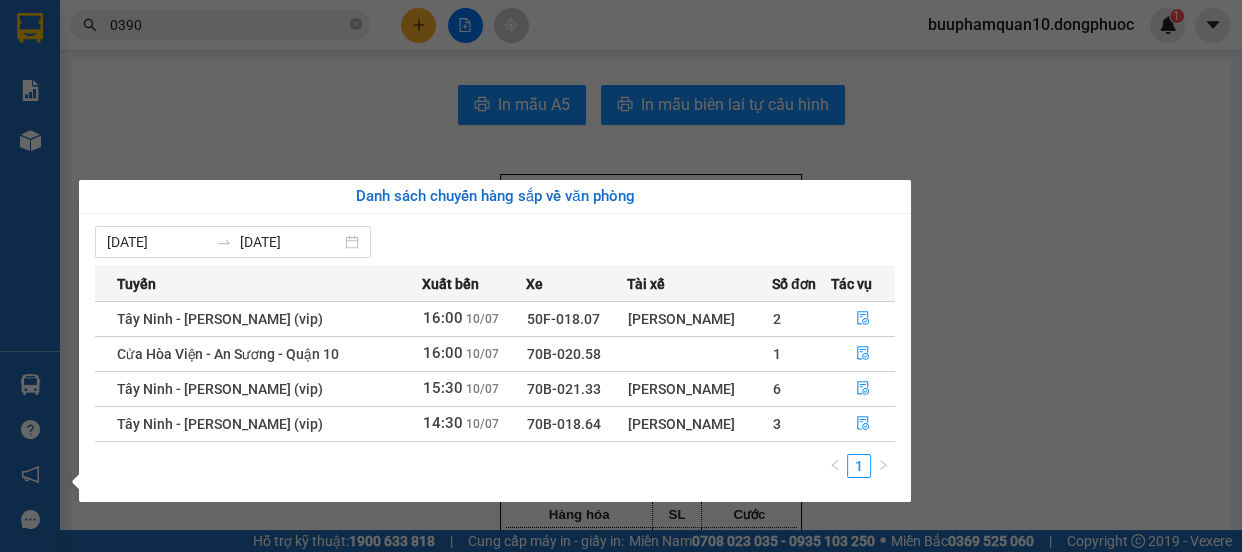 click on "Kết quả tìm kiếm ( 344 )  Bộ lọc  Mã ĐH Trạng thái Món hàng Tổng cước Chưa cước Nhãn Người gửi VP Gửi Người nhận VP Nhận VPTN1007250034 13:13 [DATE] VP Nhận   70H-069.36 16:59 [DATE] THÙNG VI TÍNH ( CŨ ) SL:  1 120.000 0949118413 DUY VP [GEOGRAPHIC_DATA] 090280 0390 TIẾN BP. Quận 10 VPTB1712240003 08:59 [DATE] VP Nhận   70B-020.37 12:25 [DATE] 1 HỘP MÁY SL:  1 30.000 0935722460 VY VP [GEOGRAPHIC_DATA] 0390 THÀNH VP Bến xe An Sương VPAS0310240076 11:05 [DATE] VP Nhận   70B-020.64 12:46 [DATE] THÙNG KEO SL:  1 60.000 090938 0390 LUẬT VP Bến xe An Sương 0989328107 BẢO VP [GEOGRAPHIC_DATA] 15:05 [DATE] VP Nhận   70B-023.18 18:07 [DATE] GÓI LK SL:  1 20.000 090280 0390 TIẾN VP Bến xe An Sương 0858685442 MỸ VP [GEOGRAPHIC_DATA] 13:38 [DATE] VP Nhận   70B-023.56 15:26 [DATE] BỌC QÁO SL:  1 30.000 0390 620401 MAI VP [GEOGRAPHIC_DATA] TRIẾT VP Trảng Bàng HT1306230005 07:24 [DATE] VP Nhận   SL:  1" at bounding box center (621, 276) 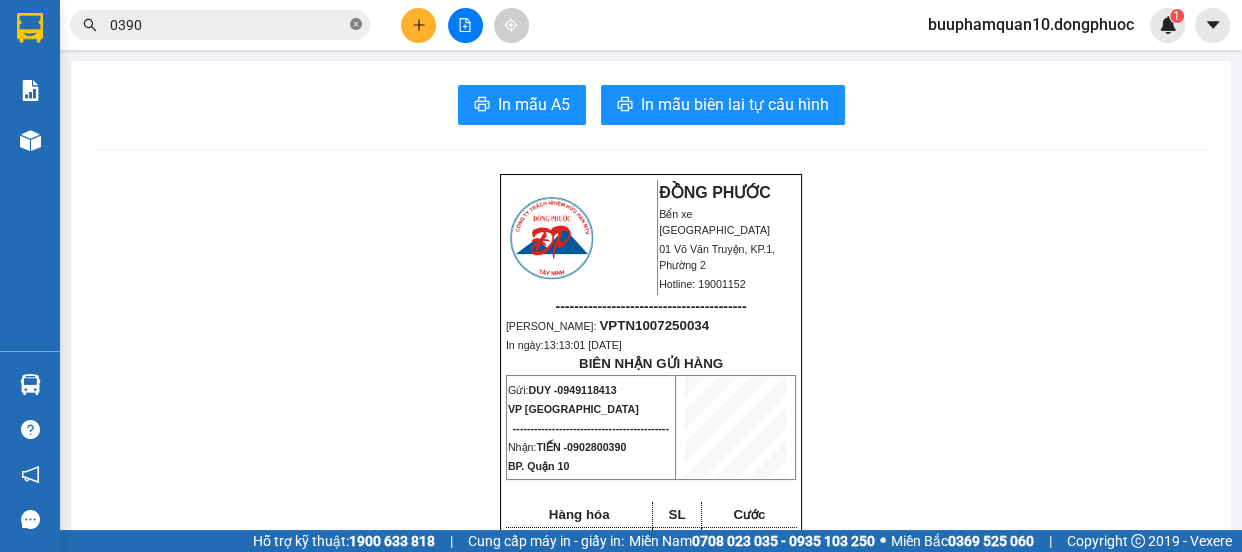click 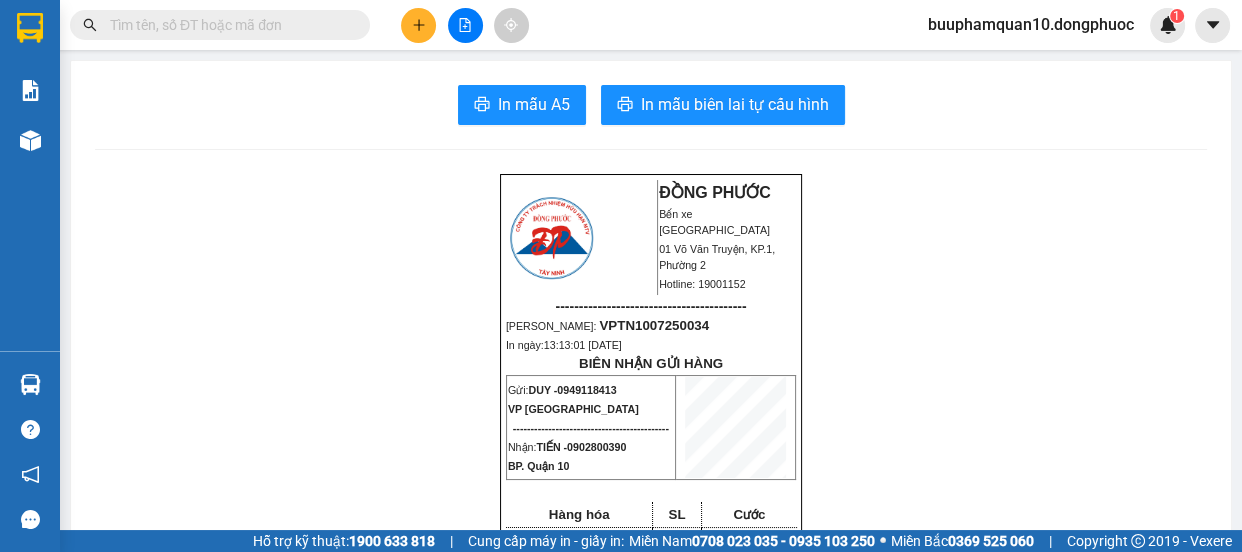 click at bounding box center (228, 25) 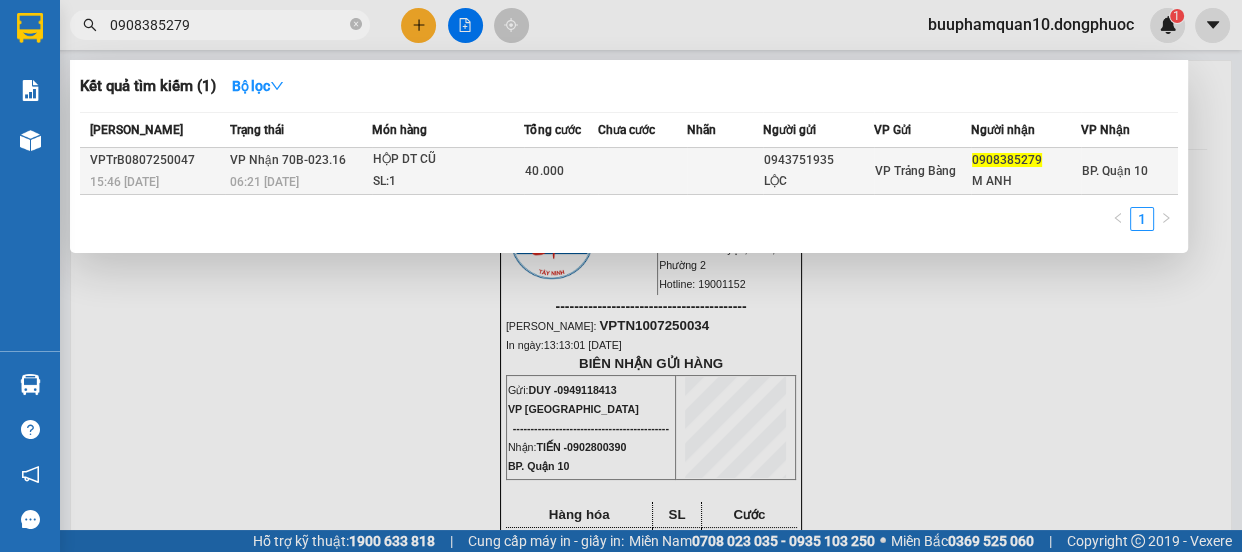 type on "0908385279" 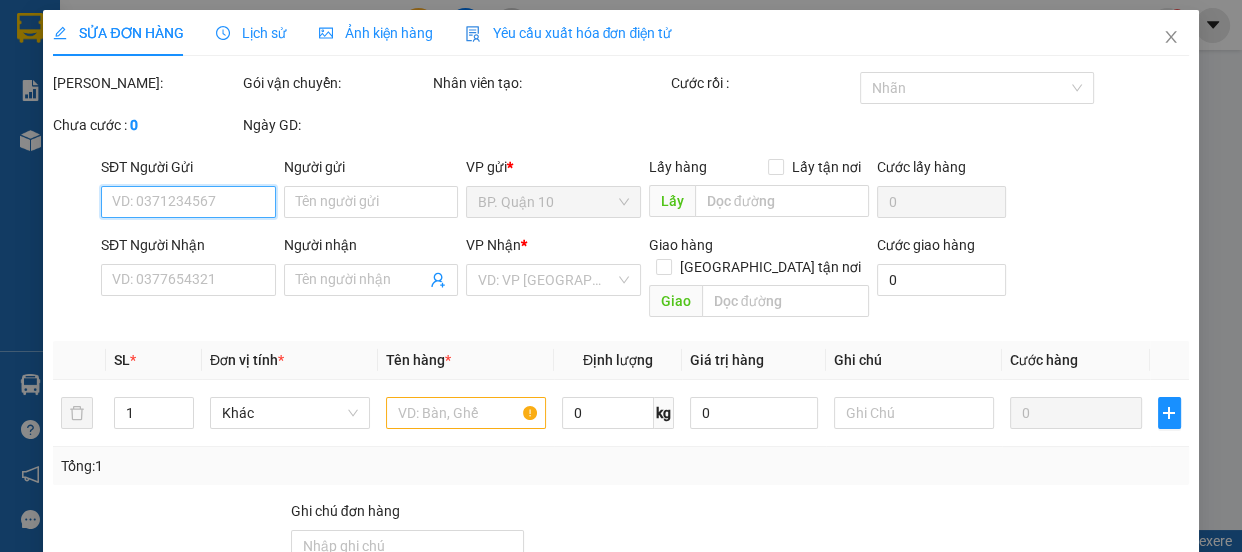 type on "0943751935" 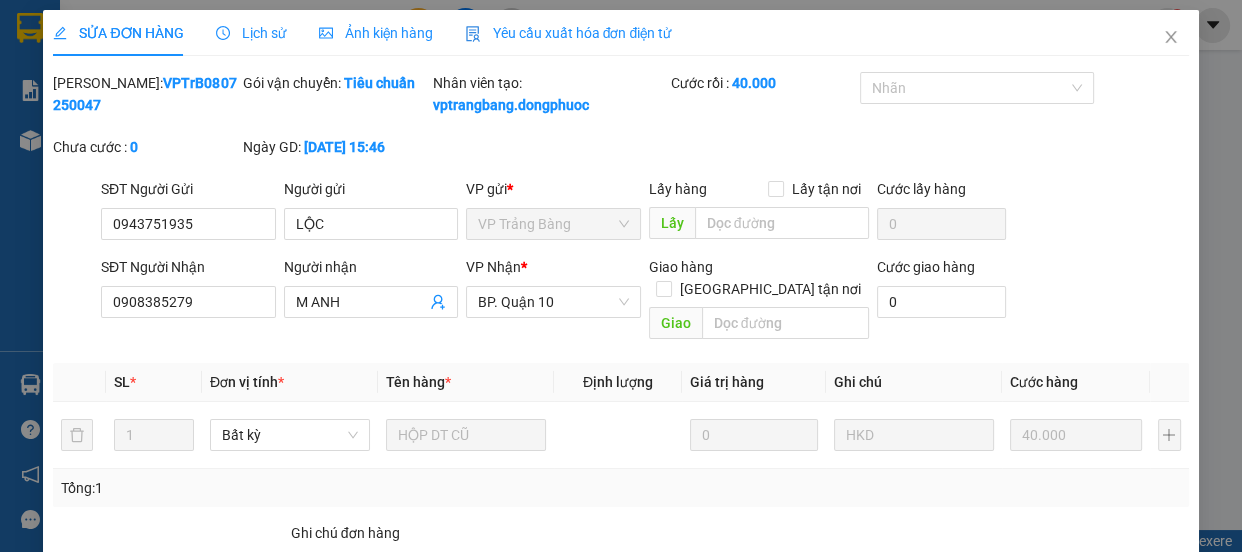click on "Giao hàng" at bounding box center (692, 733) 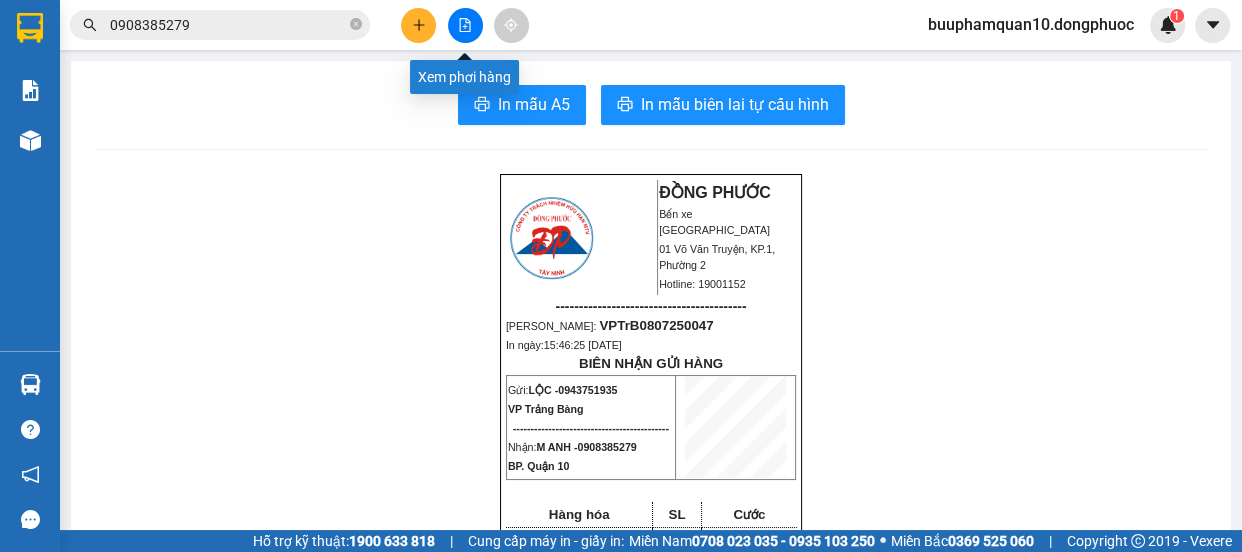 click 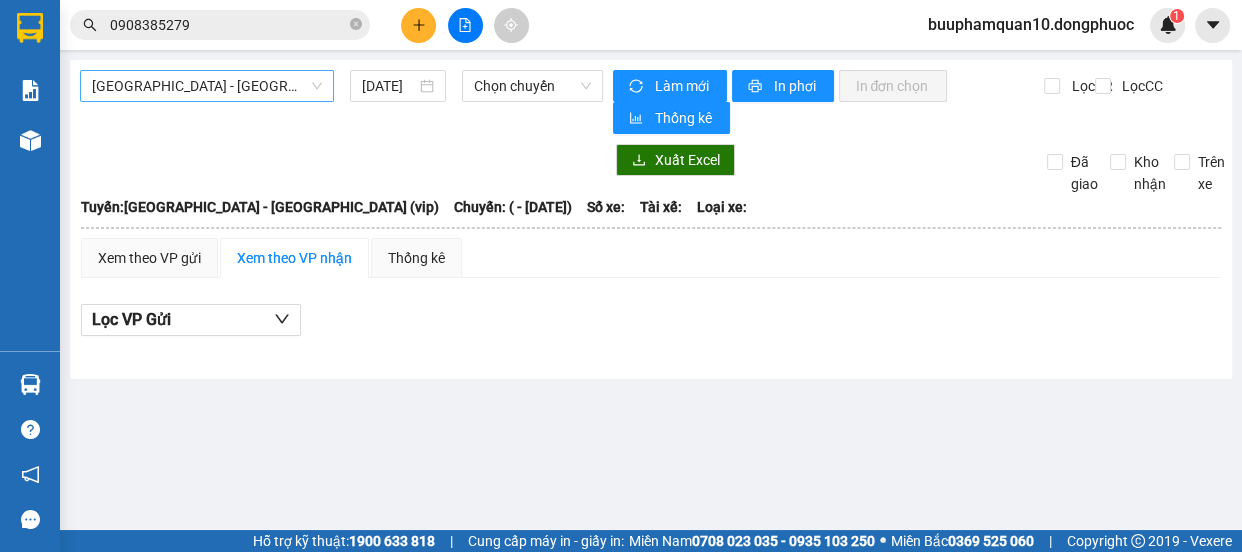 click on "[GEOGRAPHIC_DATA] - [GEOGRAPHIC_DATA] (vip)" at bounding box center [207, 86] 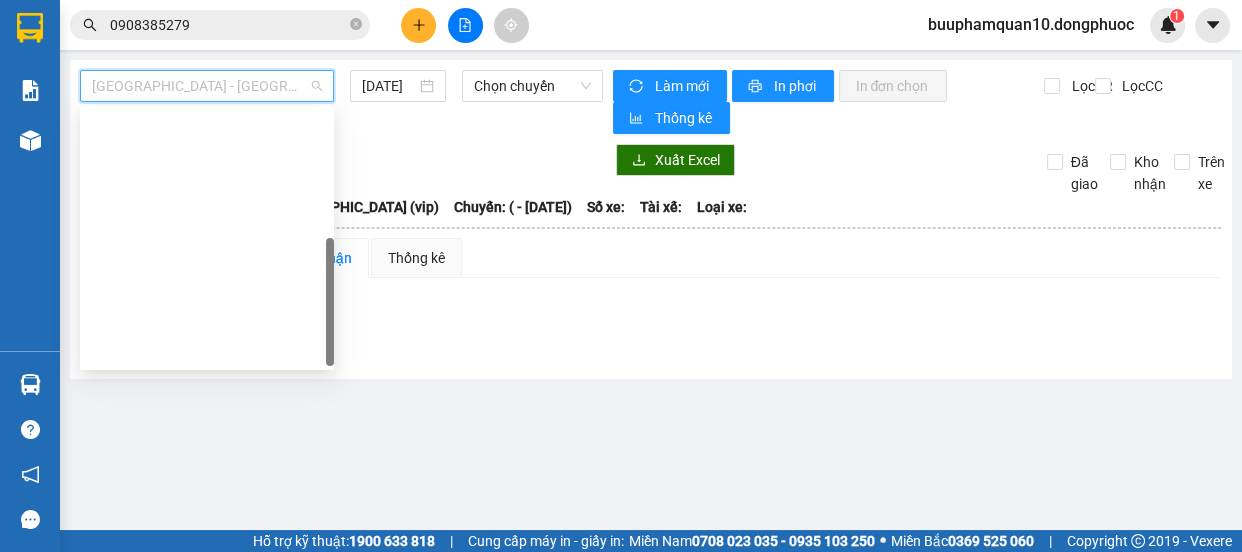 click on "[GEOGRAPHIC_DATA] - [GEOGRAPHIC_DATA] (vip)" at bounding box center [207, 638] 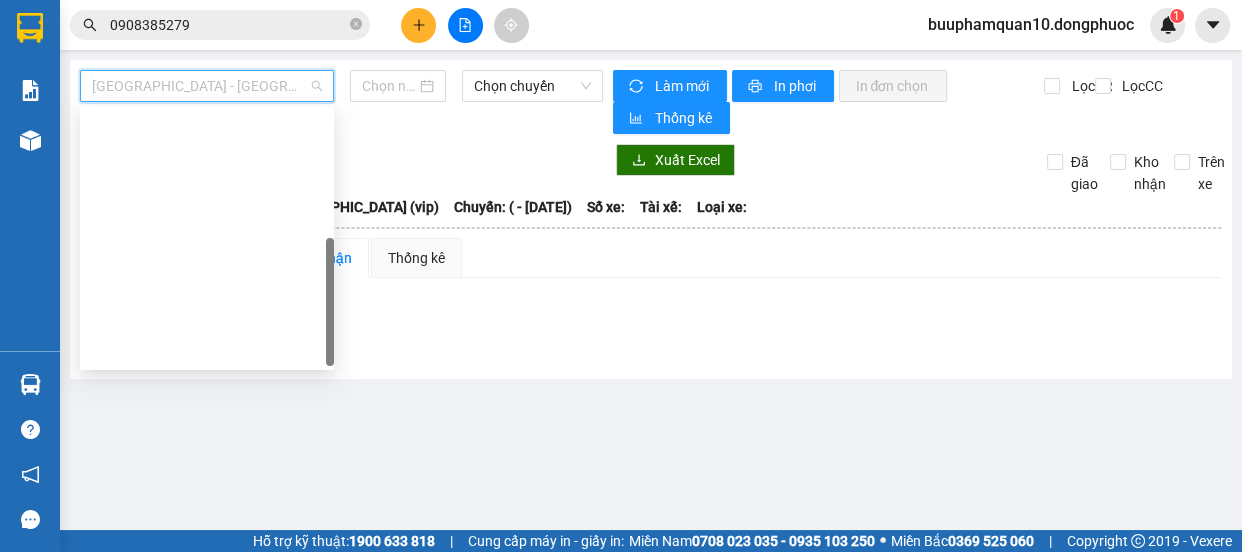 type on "[DATE]" 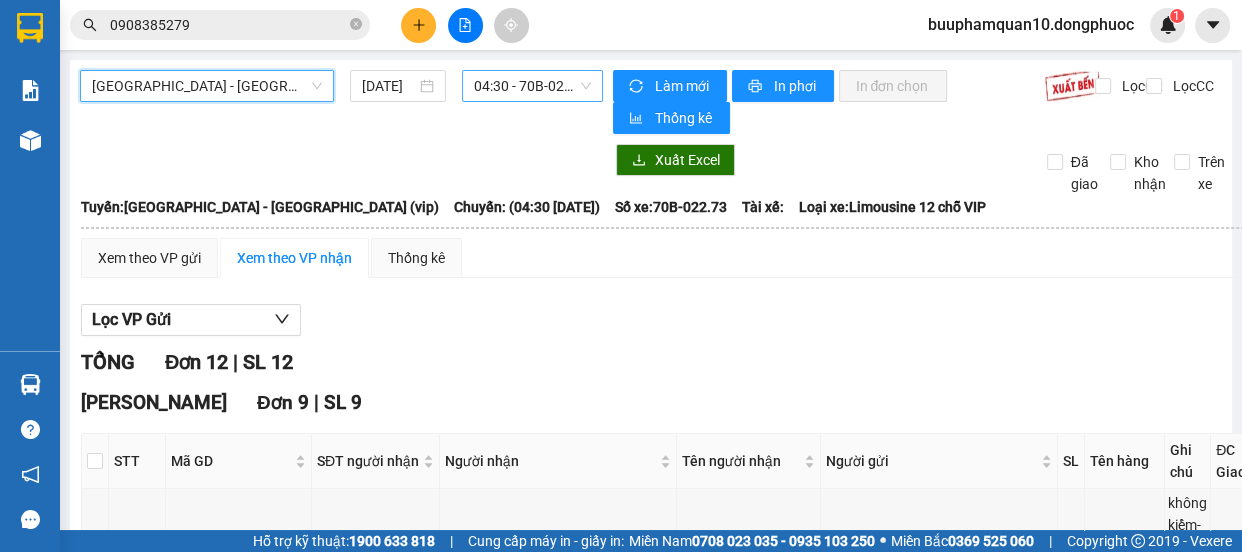 click on "04:30     - 70B-022.73" at bounding box center (532, 86) 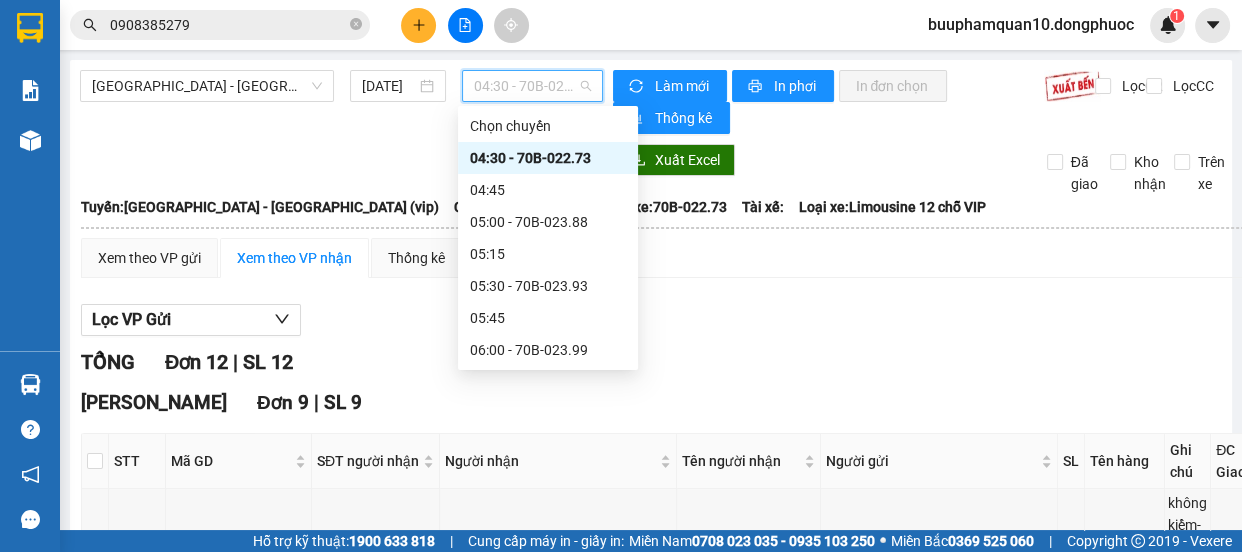 click on "07:00     - 70H-068.42" at bounding box center (548, 478) 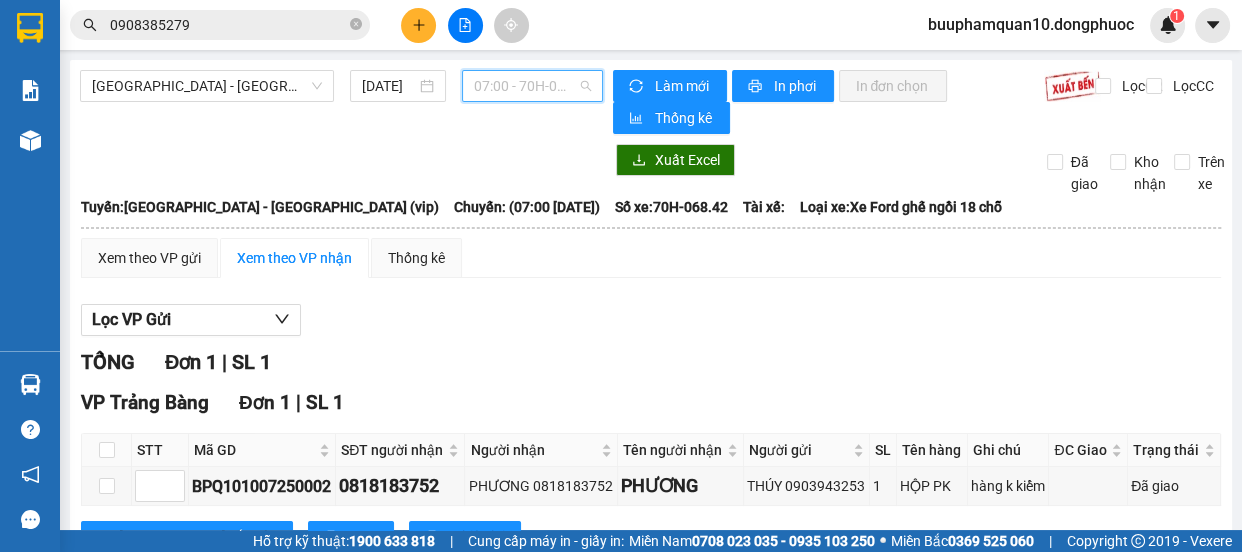 click on "07:00     - 70H-068.42" at bounding box center [532, 86] 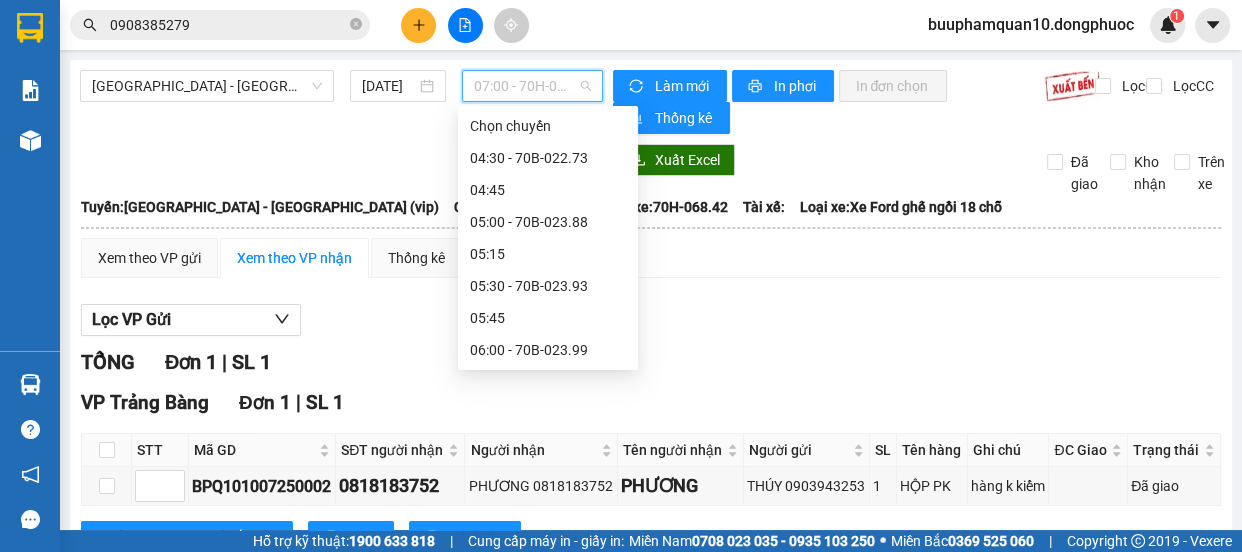 click on "07:30     - 70B-022.40" at bounding box center [548, 542] 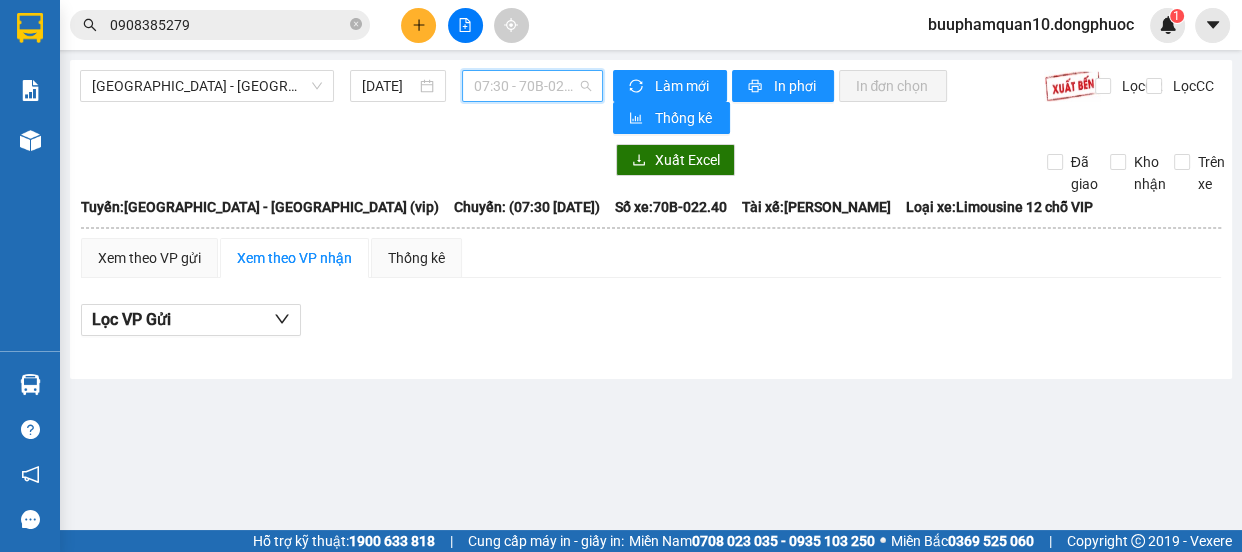 click on "07:30     - 70B-022.40" at bounding box center [532, 86] 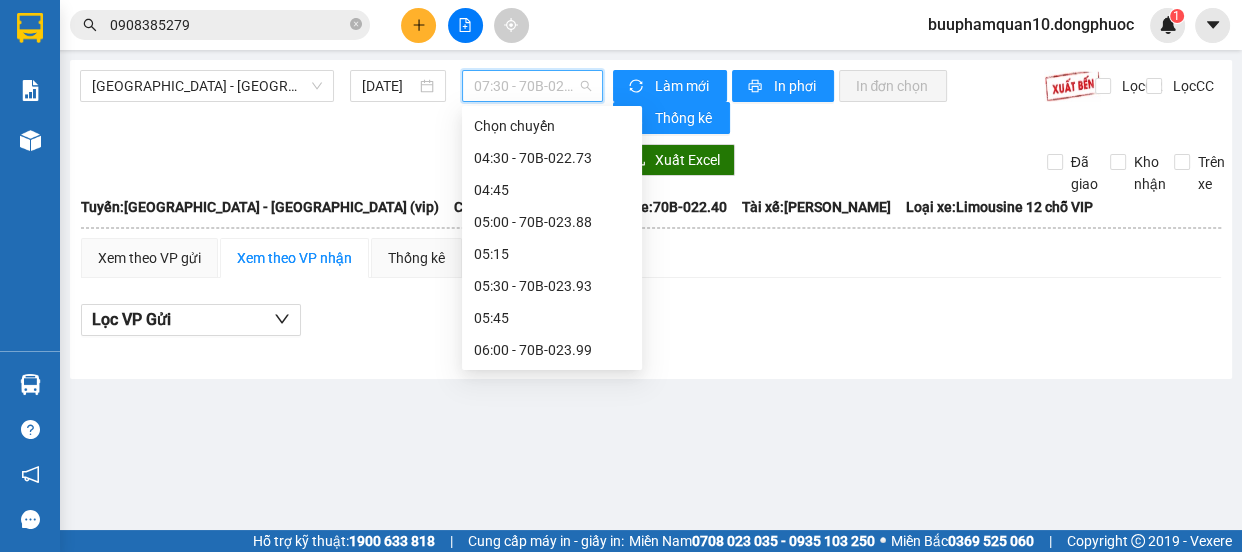 click on "07:45     - 70B-023.16" at bounding box center (552, 574) 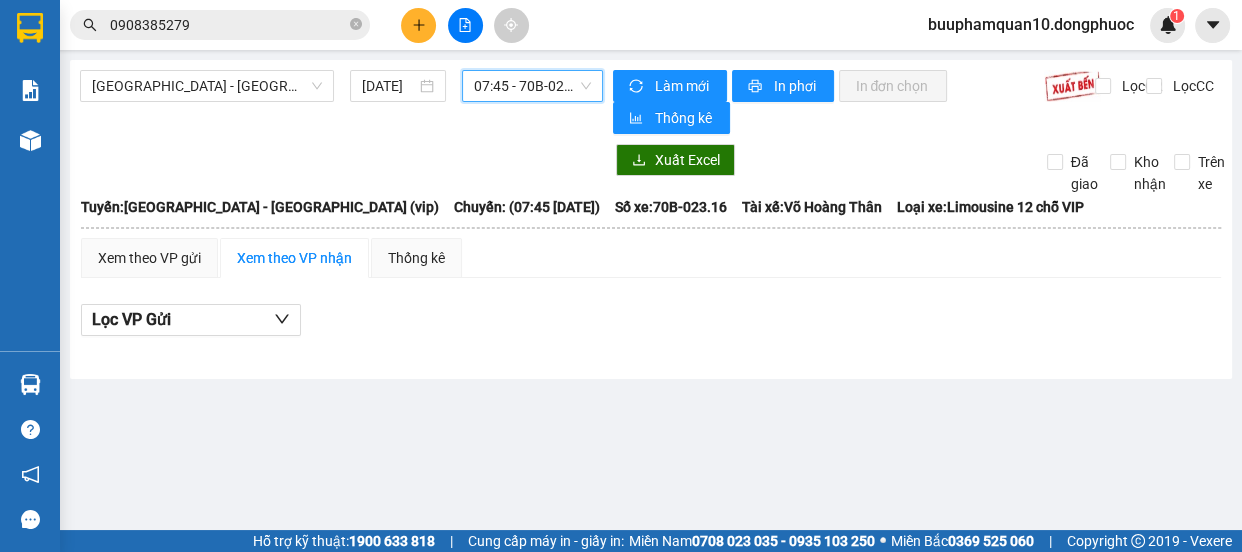 click on "07:45     - 70B-023.16" at bounding box center (532, 86) 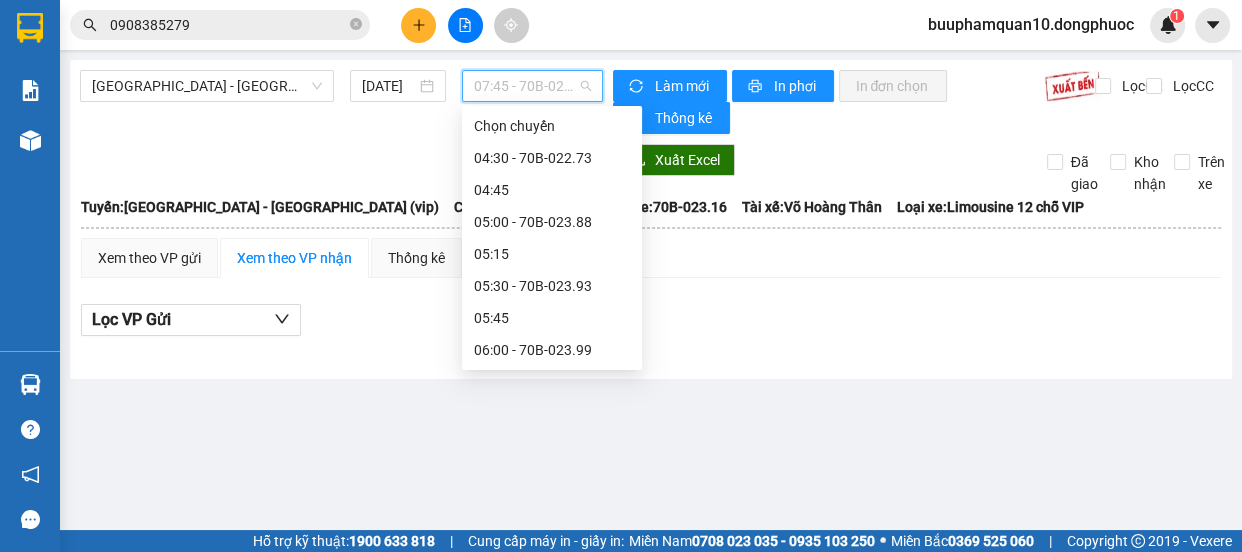 click on "08:00     - 70B-021.31" at bounding box center (552, 606) 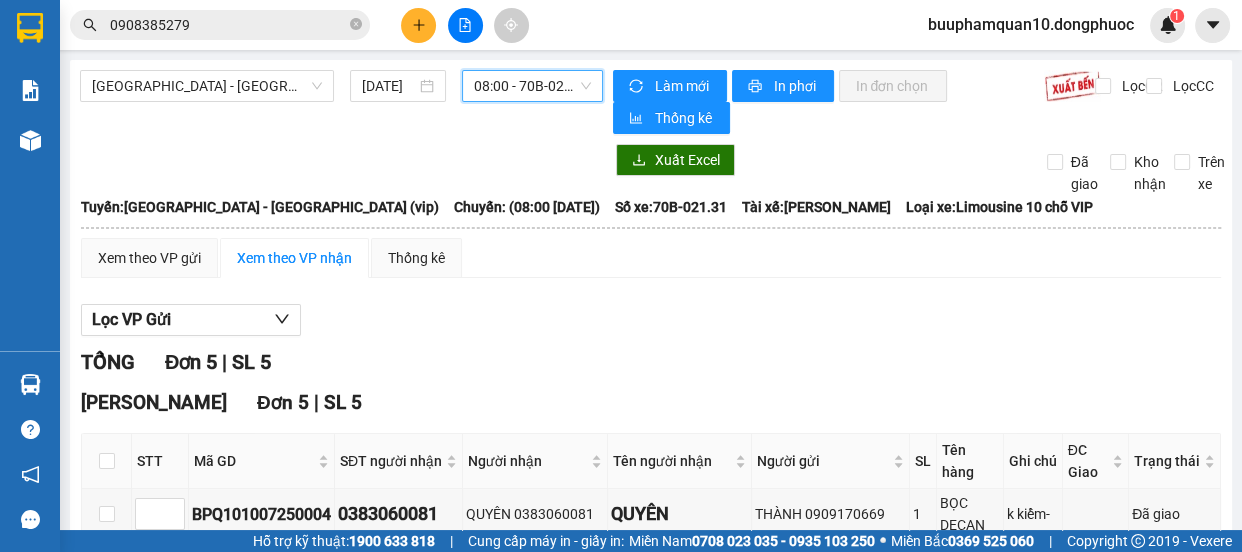 click on "08:00     - 70B-021.31" at bounding box center [532, 86] 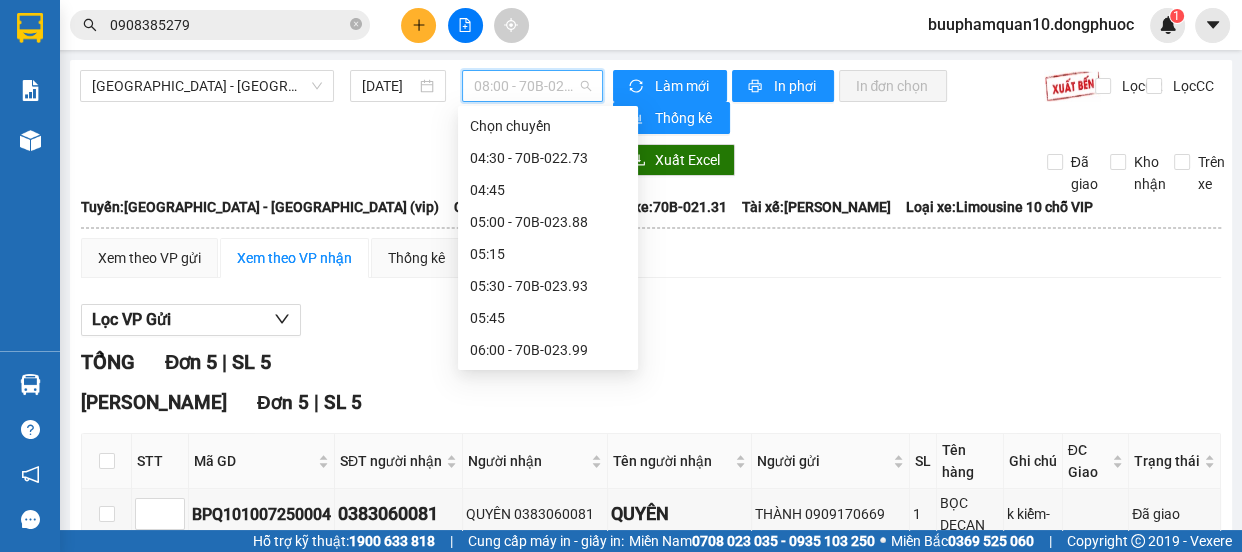 click on "08:30     - 70H-069.36" at bounding box center (548, 670) 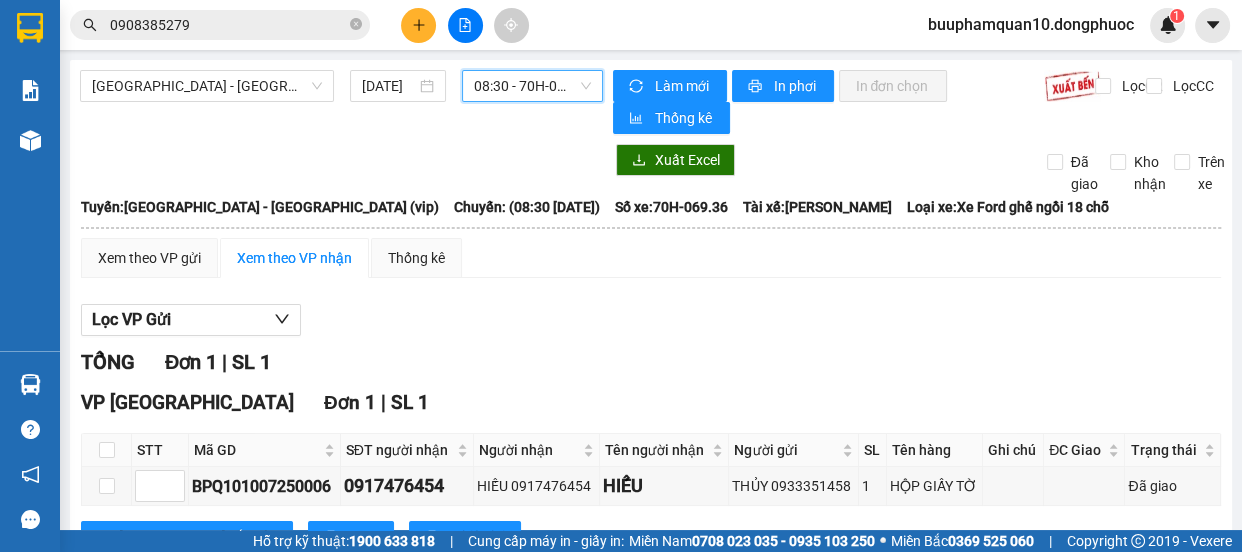 click on "08:30     - 70H-069.36" at bounding box center (532, 86) 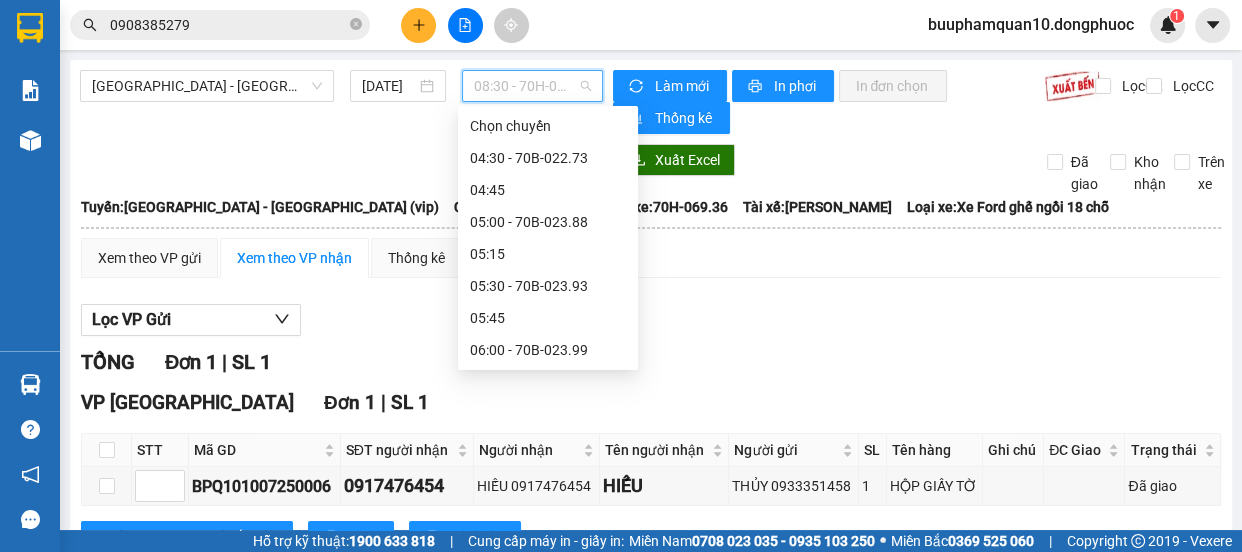 click on "09:00     - 70B-018.64" at bounding box center (548, 734) 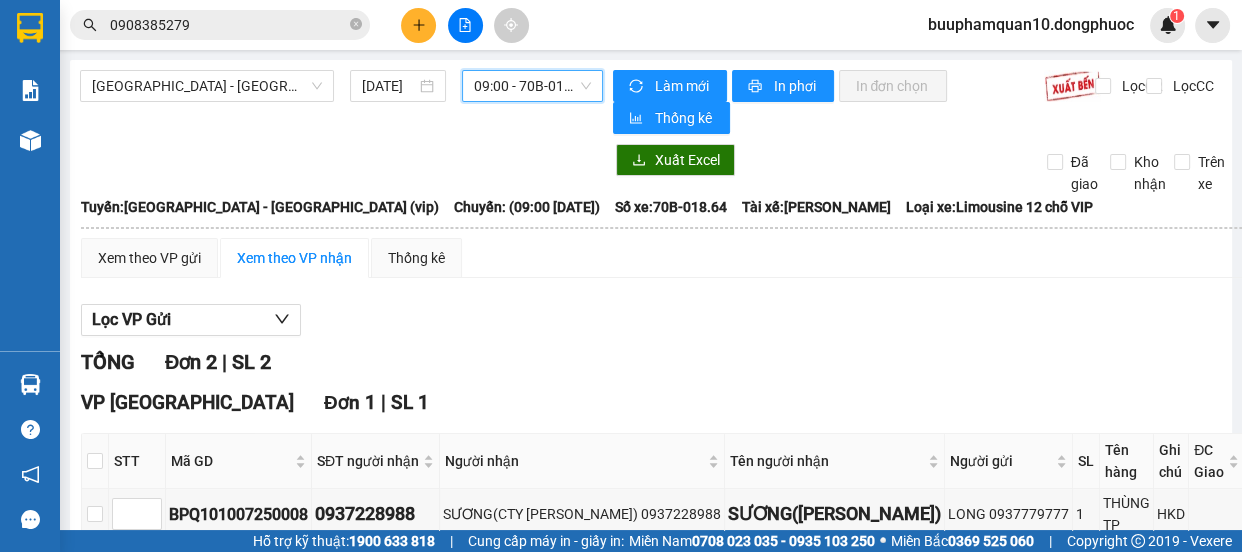 click on "09:00     - 70B-018.64" at bounding box center [532, 86] 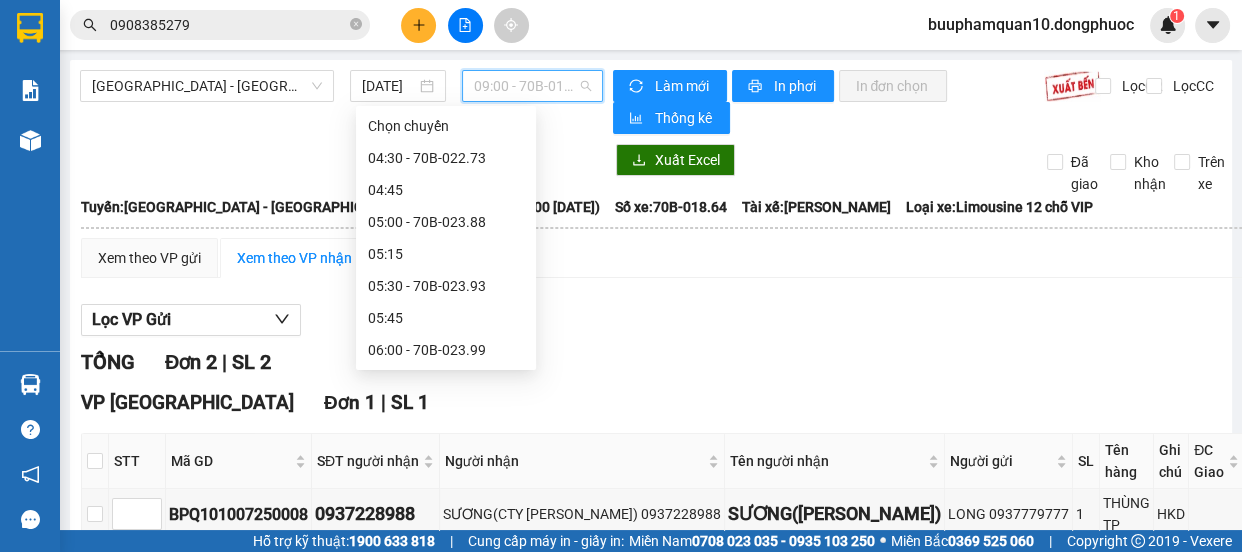 click on "09:15     - 70B-021.09" at bounding box center [446, 766] 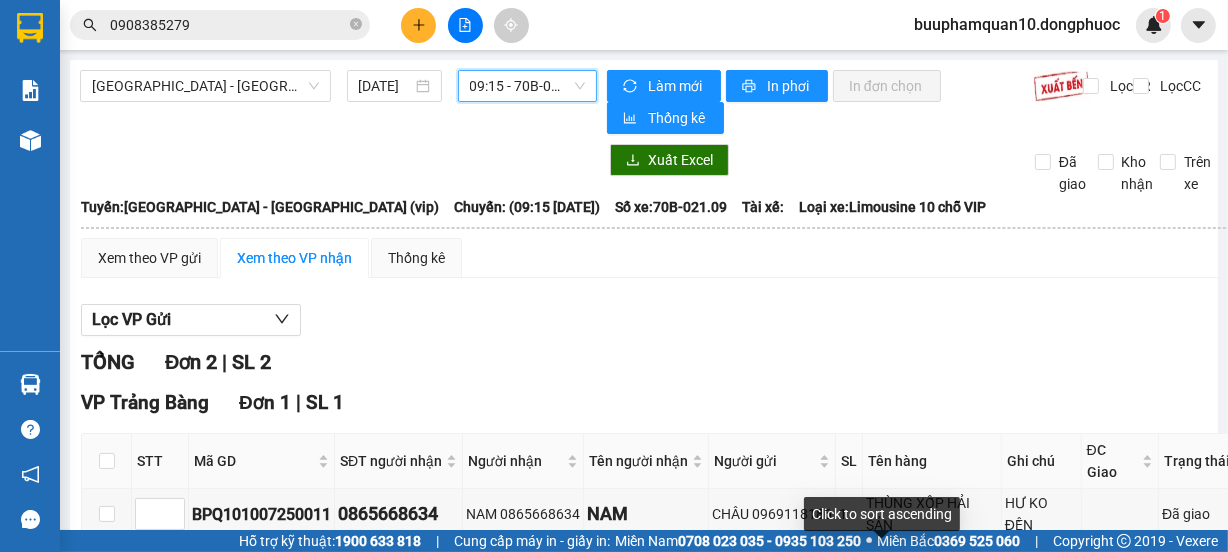scroll, scrollTop: 0, scrollLeft: 0, axis: both 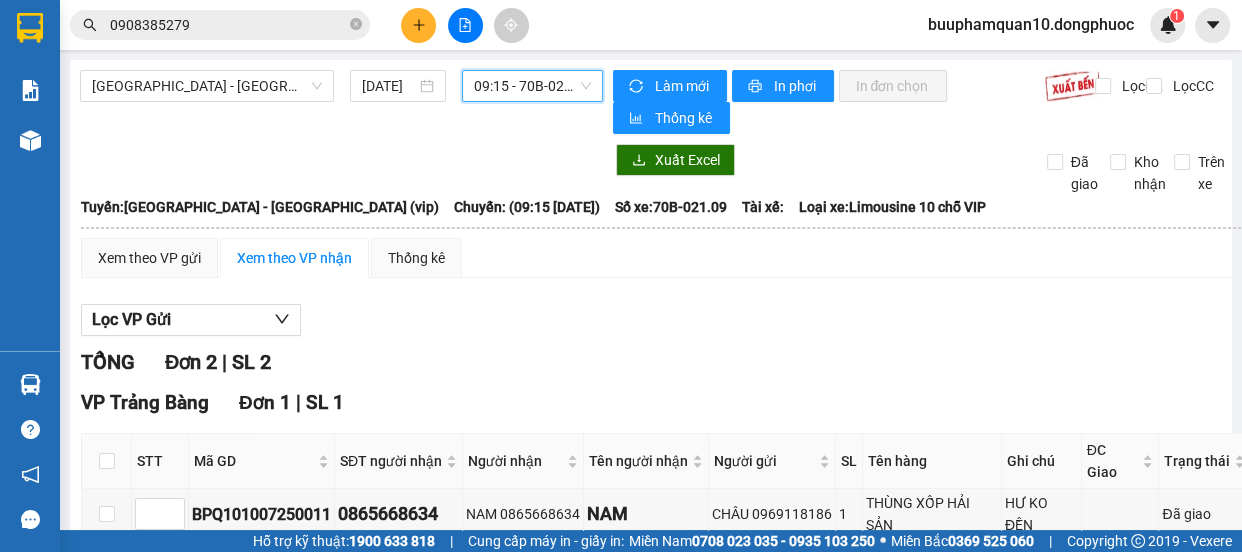click on "09:15     - 70B-021.09" at bounding box center [532, 86] 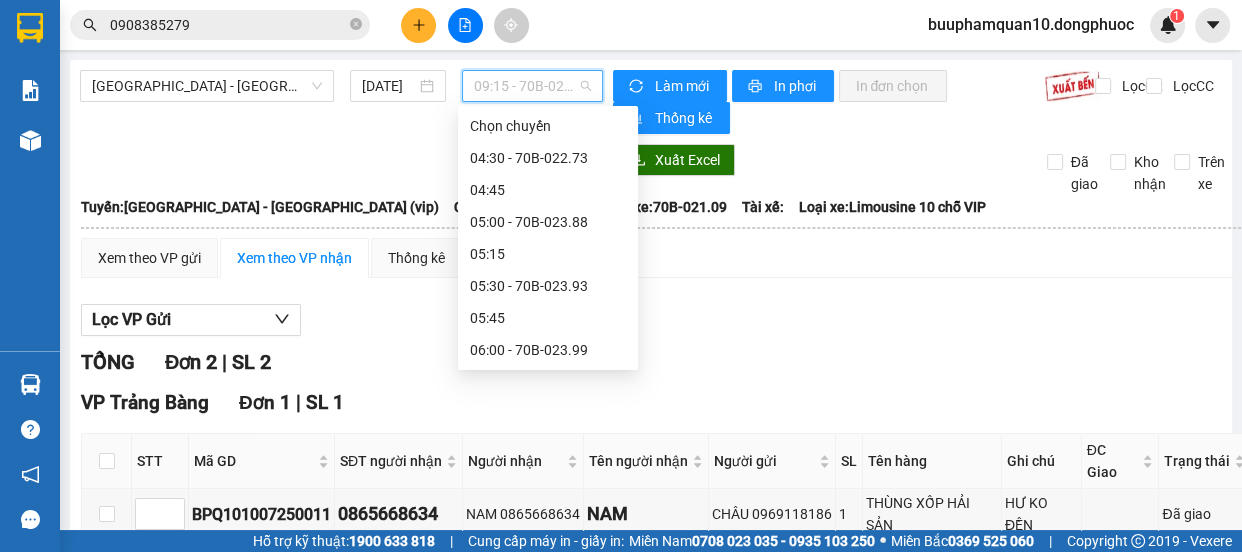 click on "09:30     - 70B-021.33" at bounding box center (548, 798) 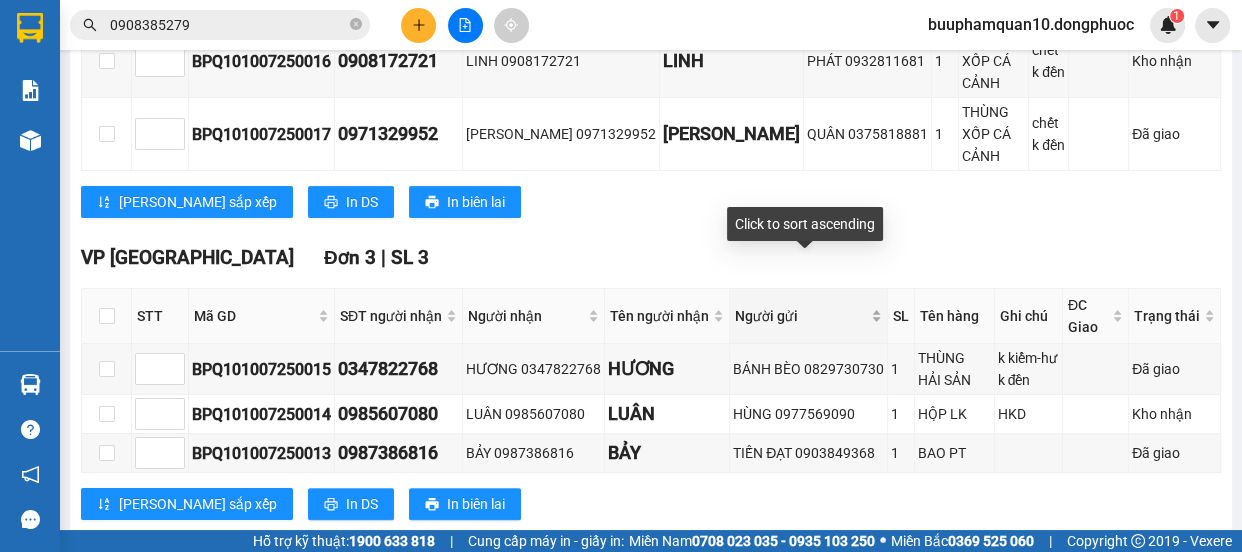scroll, scrollTop: 0, scrollLeft: 0, axis: both 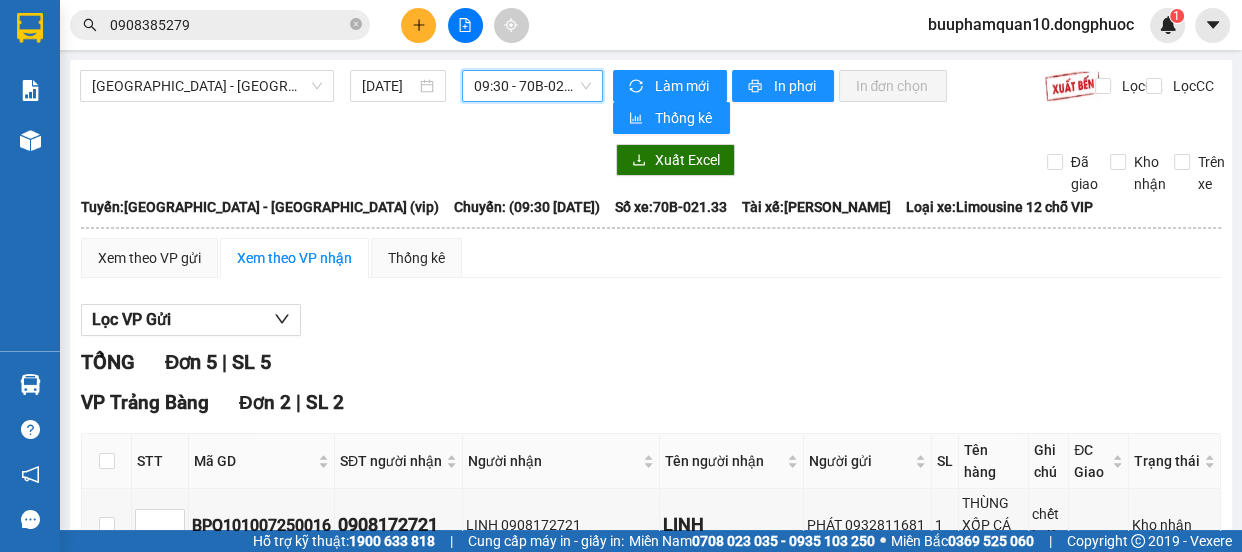 click on "09:30     - 70B-021.33" at bounding box center (532, 86) 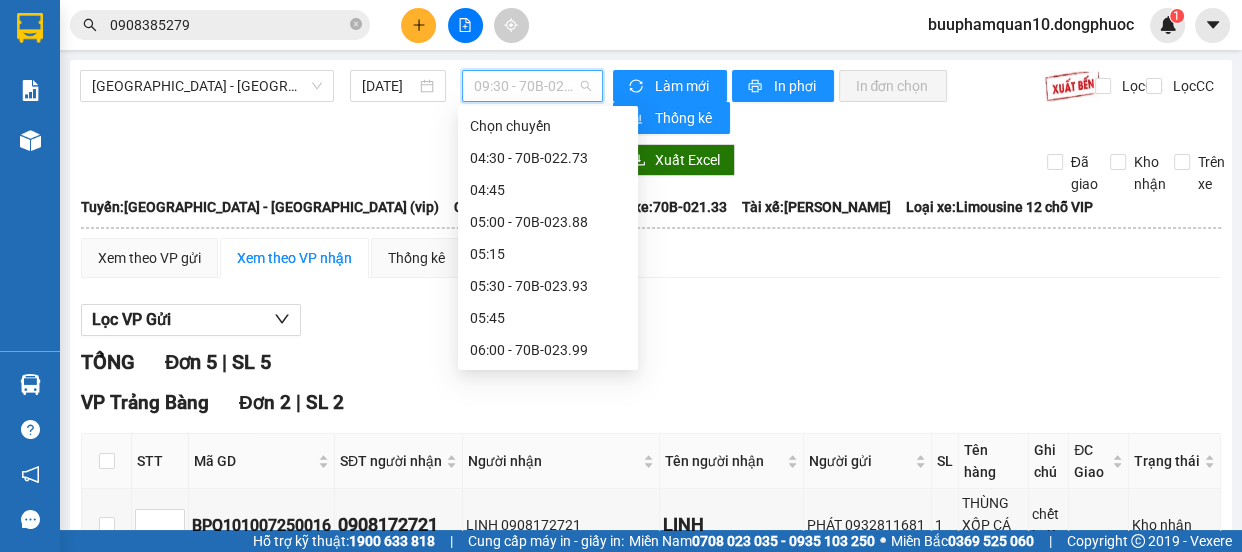 click on "10:00     - 50F-018.07" at bounding box center (548, 862) 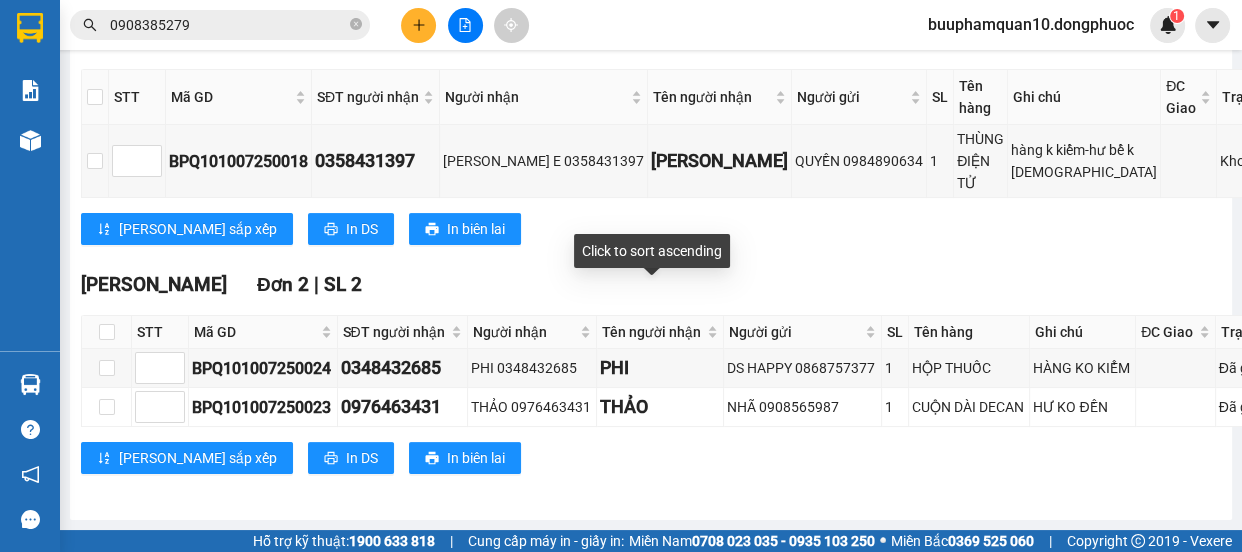 scroll, scrollTop: 0, scrollLeft: 0, axis: both 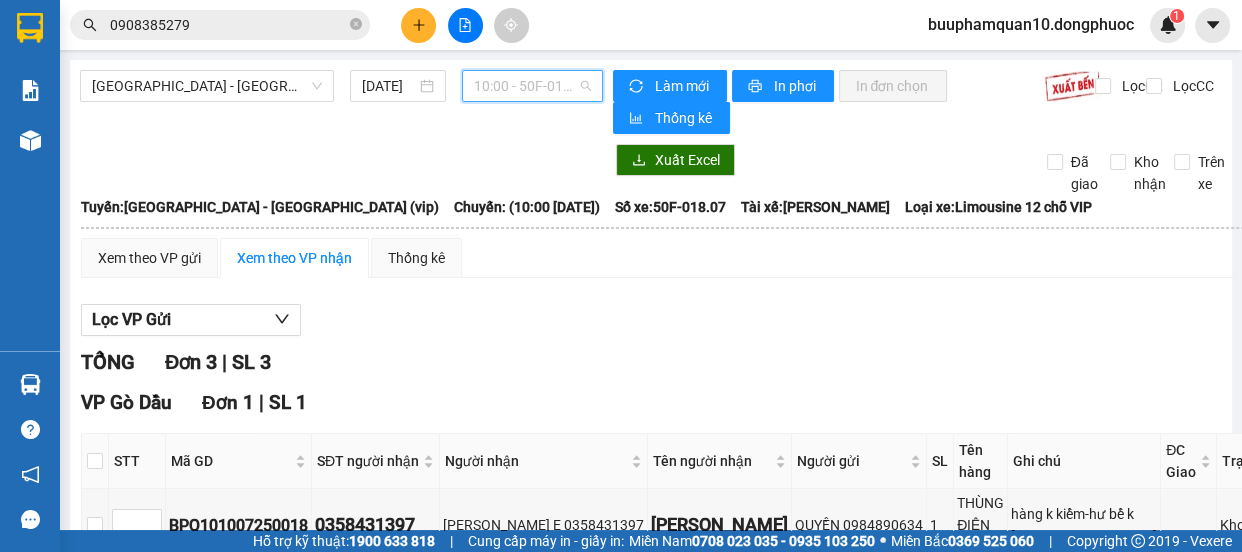 click on "10:00     - 50F-018.07" at bounding box center (532, 86) 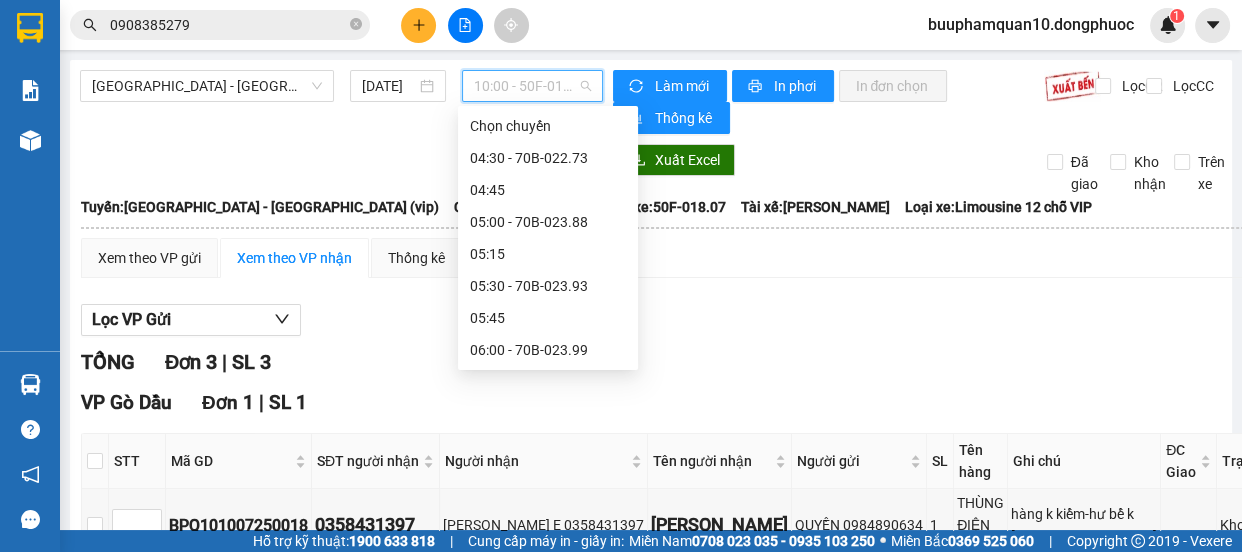 click on "10:30     - 70B-023.06" at bounding box center [548, 926] 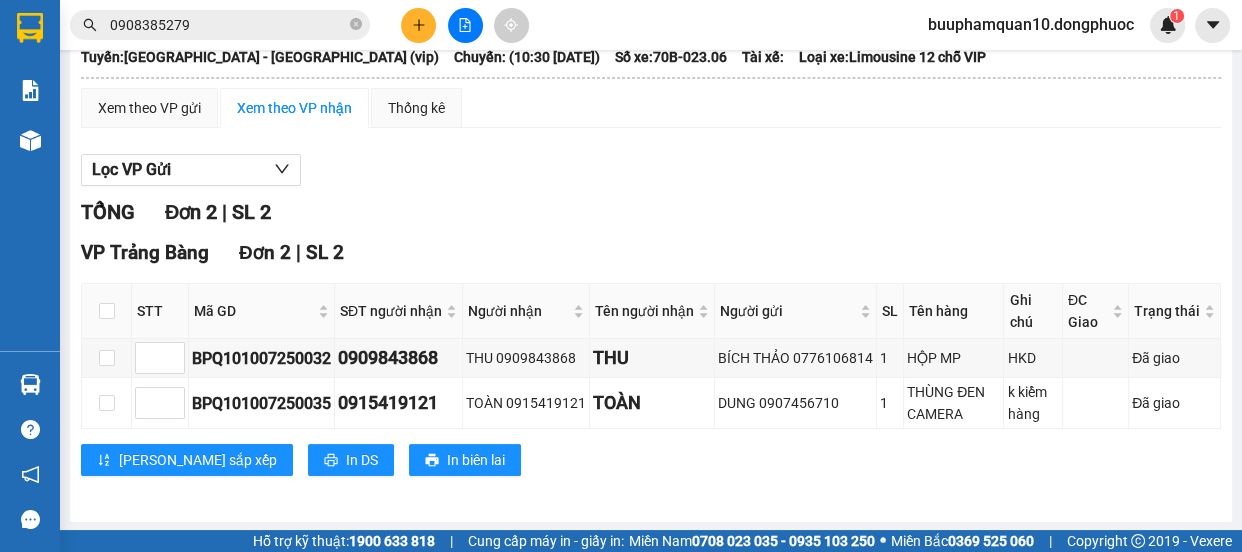scroll, scrollTop: 0, scrollLeft: 0, axis: both 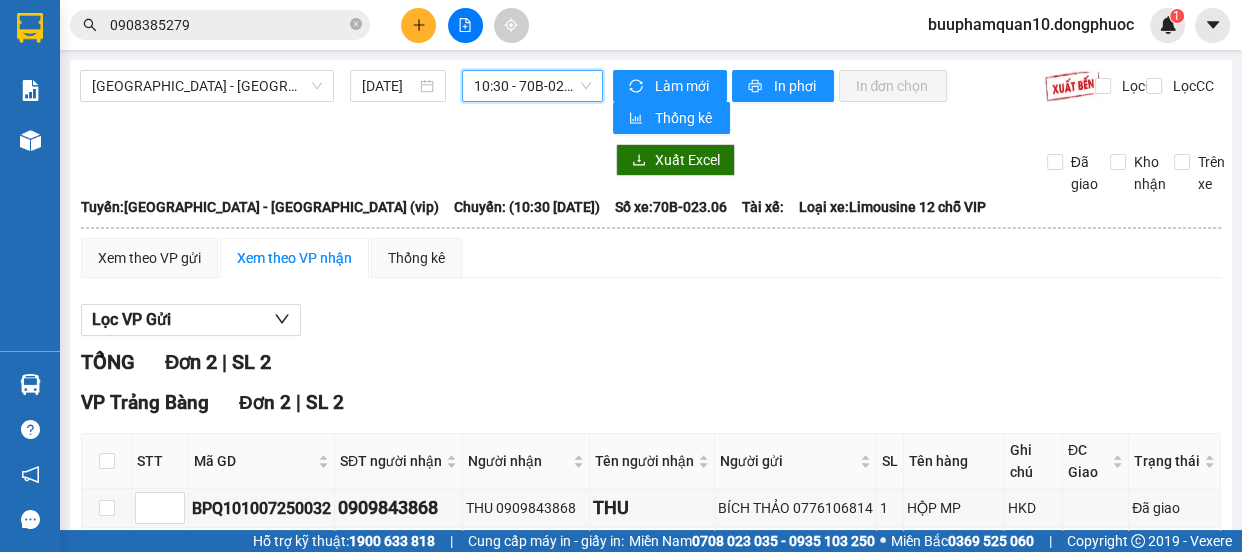 click on "10:30     - 70B-023.06" at bounding box center (532, 86) 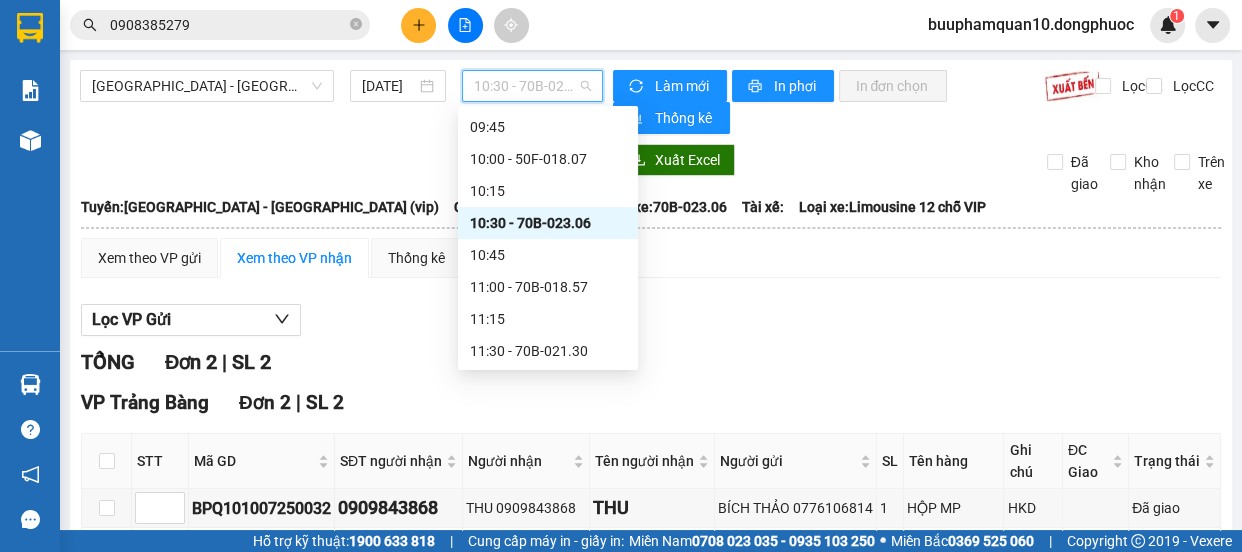 scroll, scrollTop: 725, scrollLeft: 0, axis: vertical 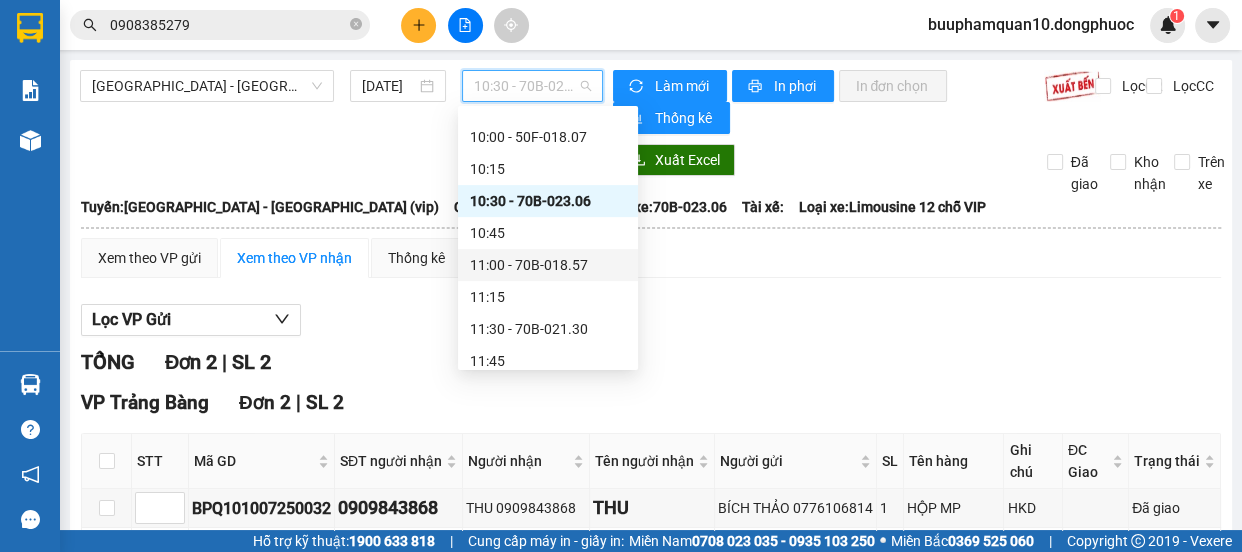 click on "11:00     - 70B-018.57" at bounding box center [548, 265] 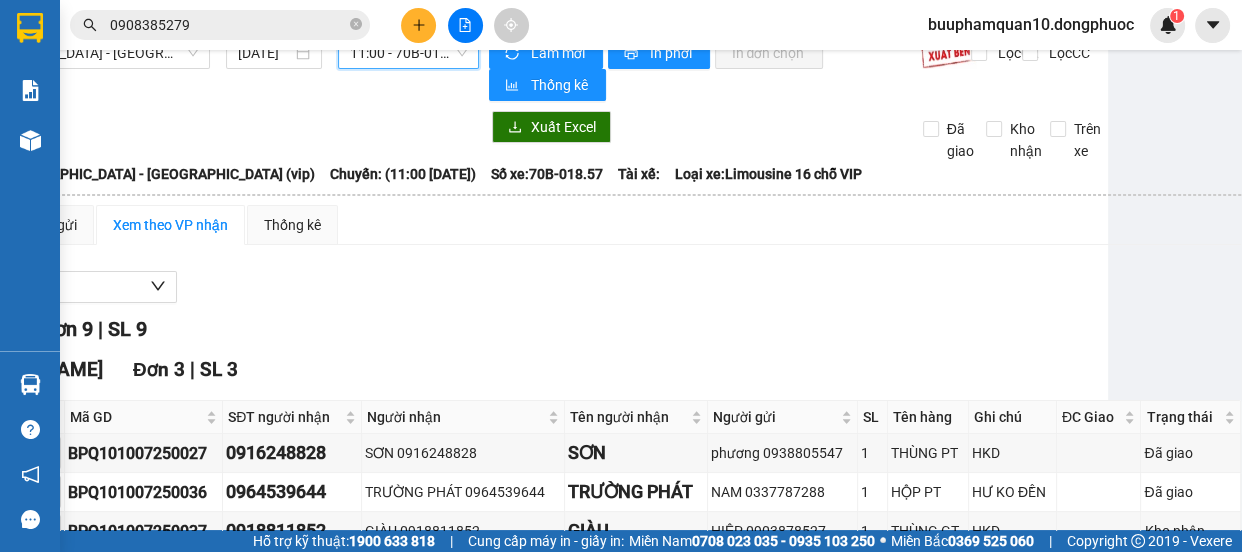 scroll, scrollTop: 0, scrollLeft: 147, axis: horizontal 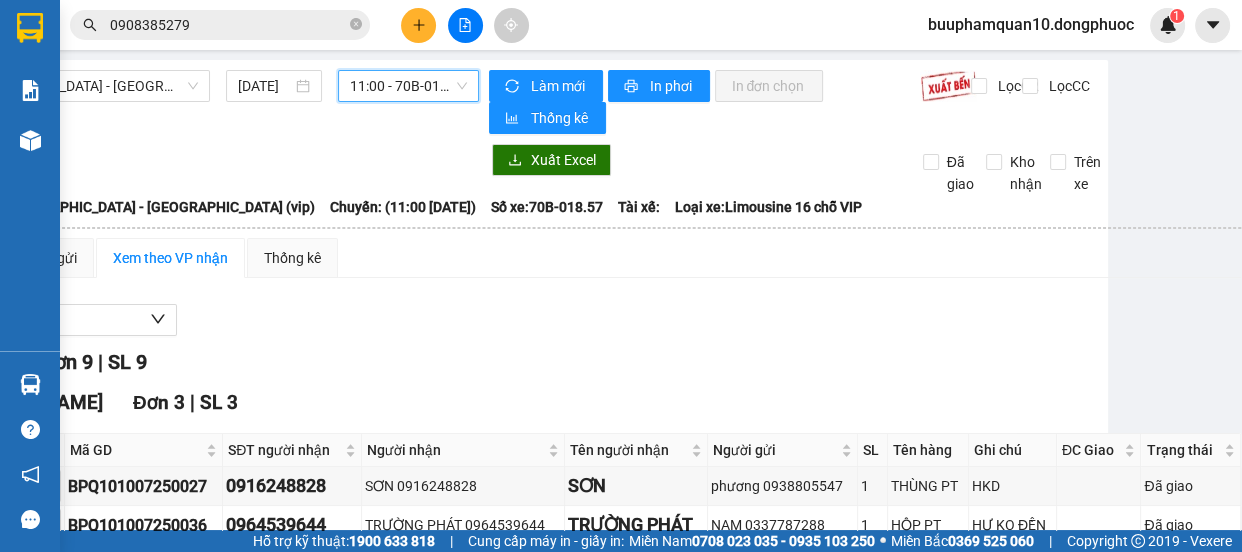 click on "11:00     - 70B-018.57" at bounding box center (408, 86) 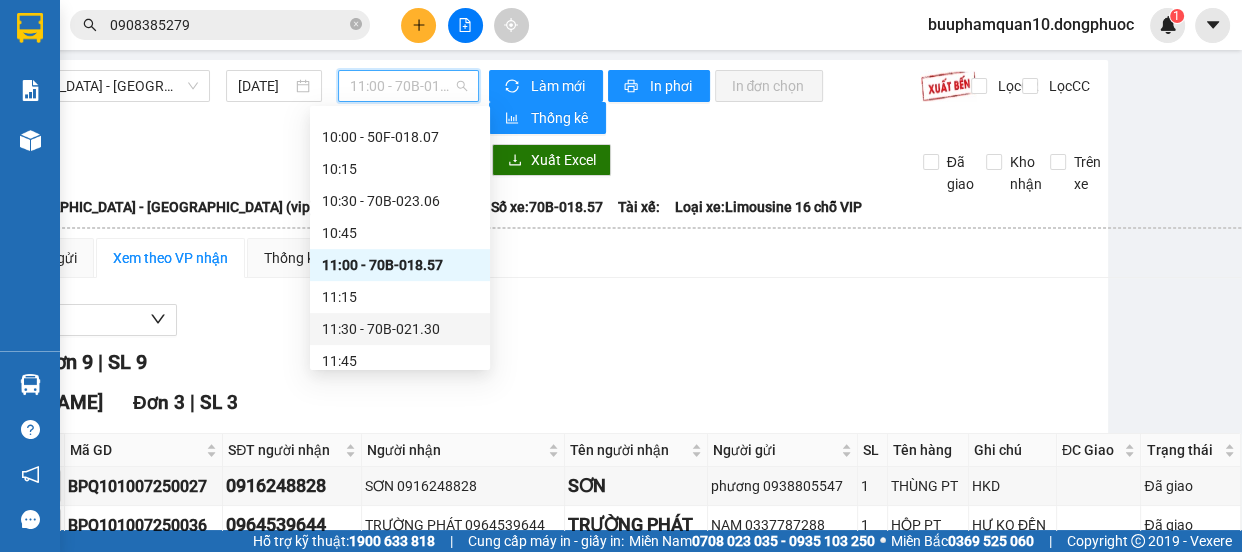 click on "11:30     - 70B-021.30" at bounding box center [400, 329] 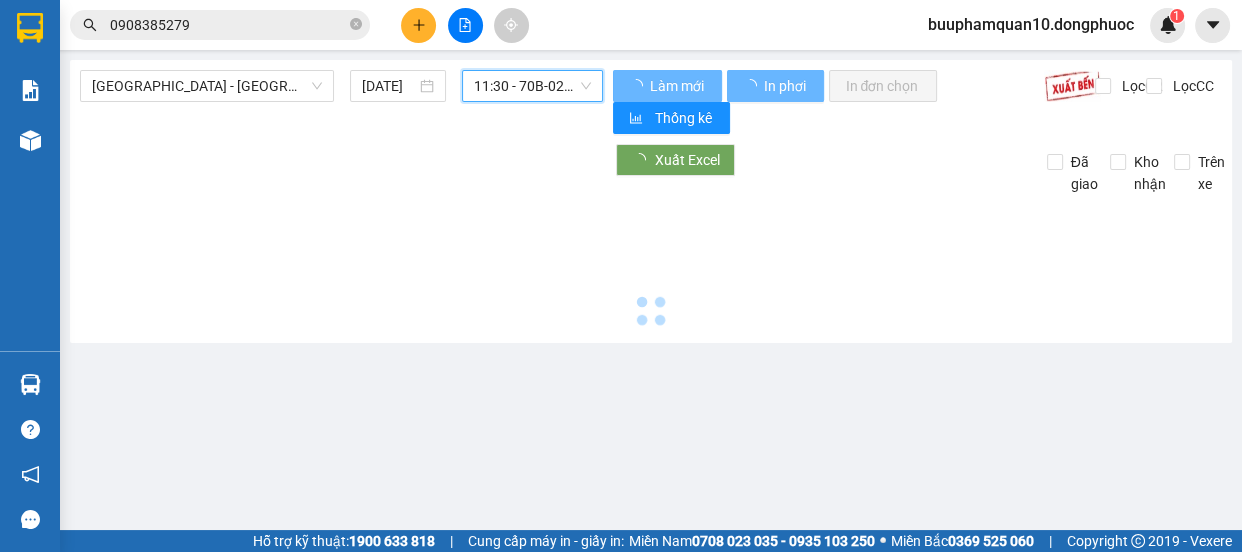 scroll, scrollTop: 0, scrollLeft: 0, axis: both 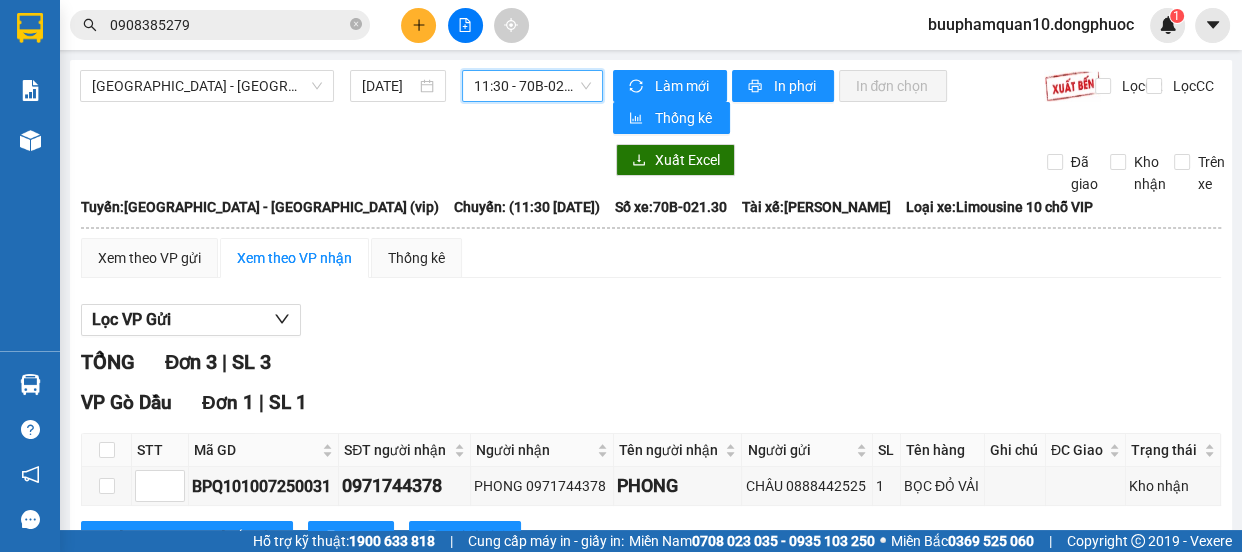 click on "11:30     - 70B-021.30" at bounding box center [532, 86] 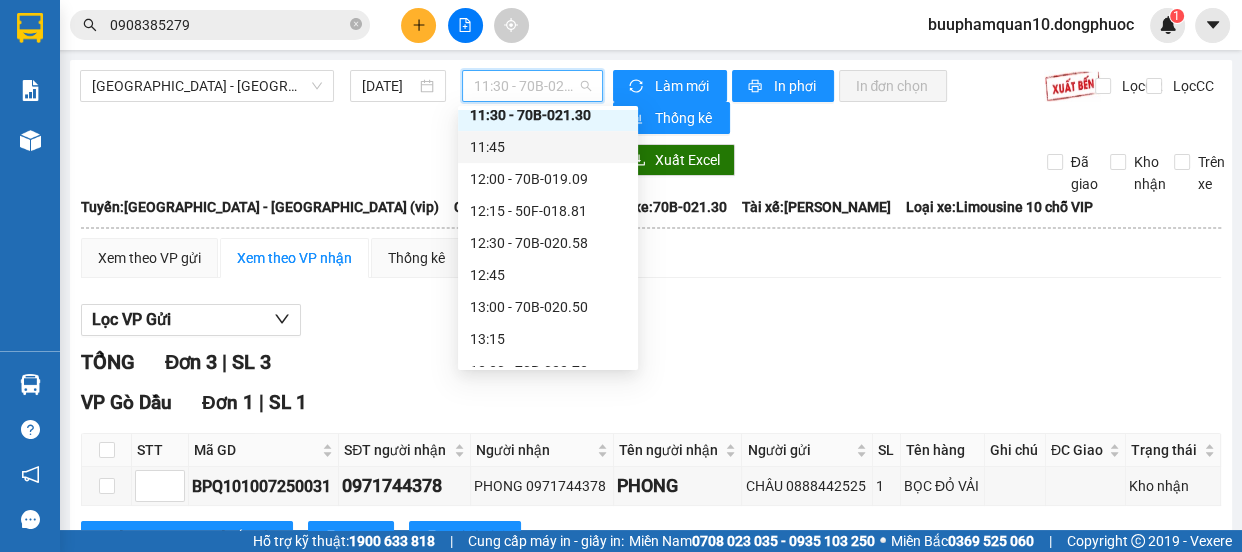 scroll, scrollTop: 943, scrollLeft: 0, axis: vertical 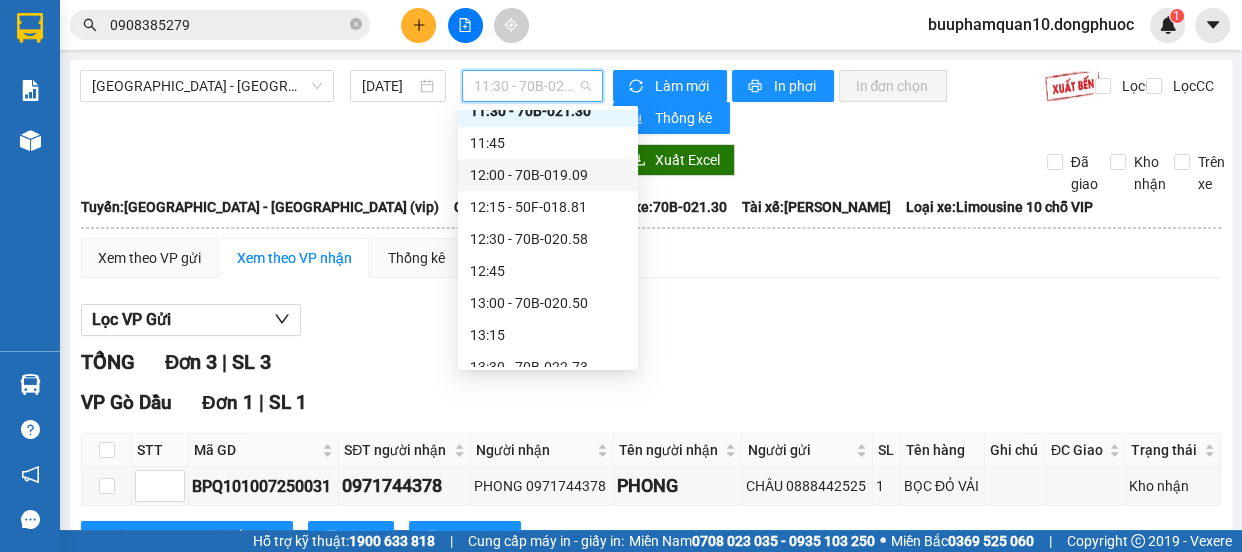 click on "12:00     - 70B-019.09" at bounding box center [548, 175] 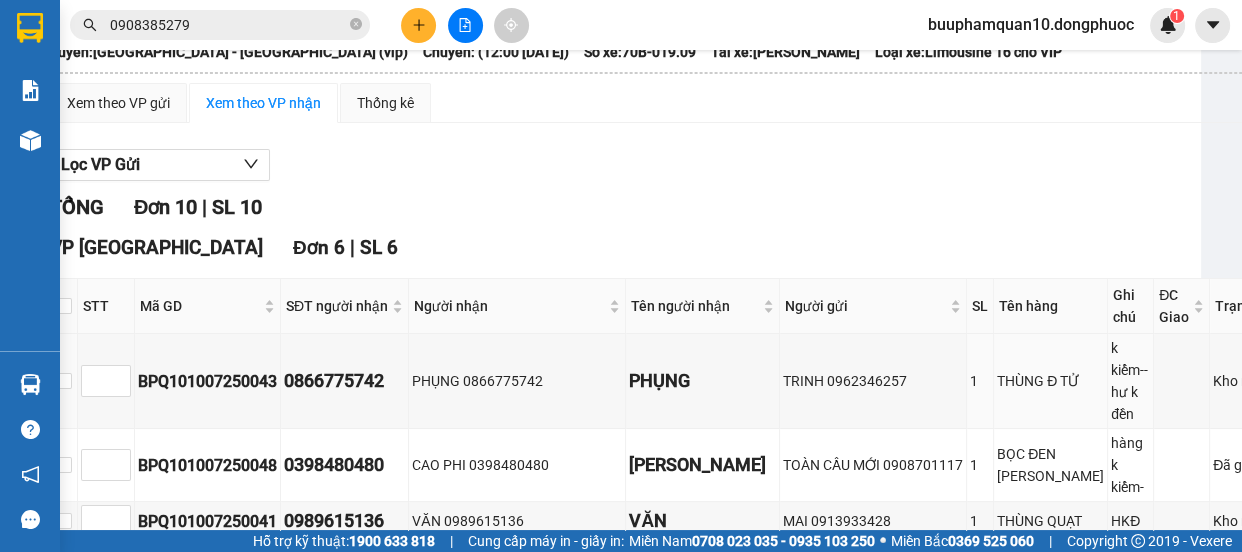 scroll, scrollTop: 0, scrollLeft: 31, axis: horizontal 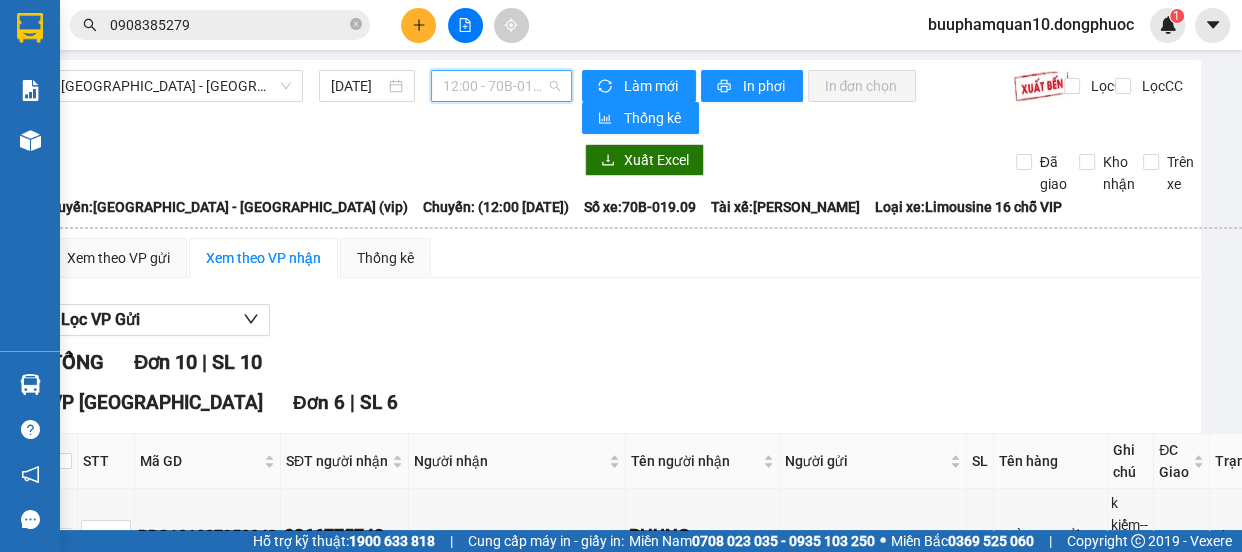 click on "12:00     - 70B-019.09" at bounding box center (501, 86) 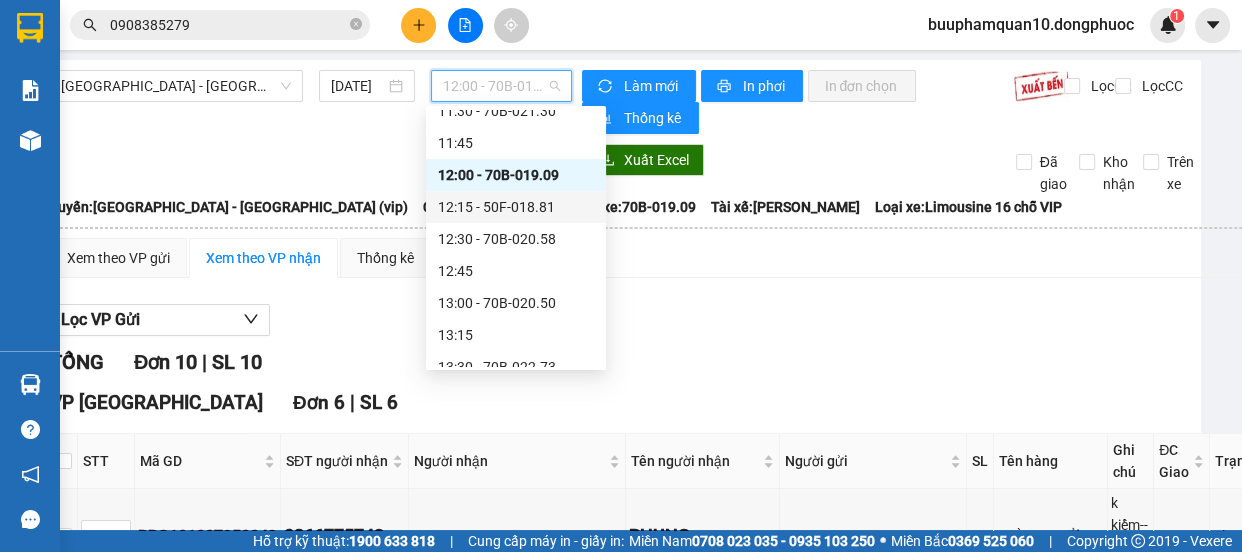 click on "12:15     - 50F-018.81" at bounding box center [516, 207] 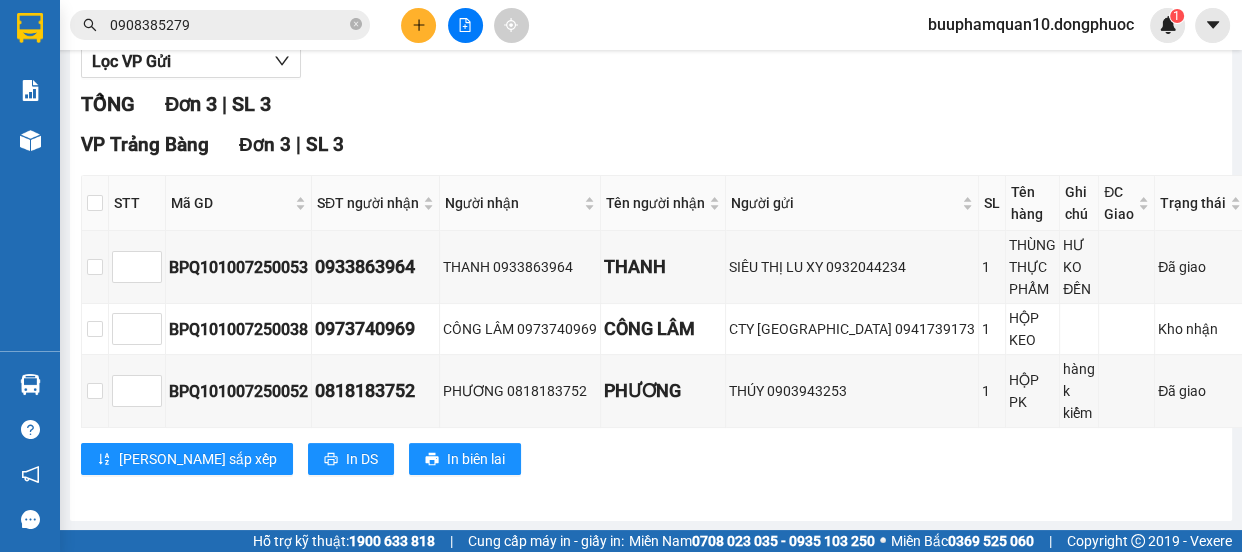 scroll, scrollTop: 0, scrollLeft: 0, axis: both 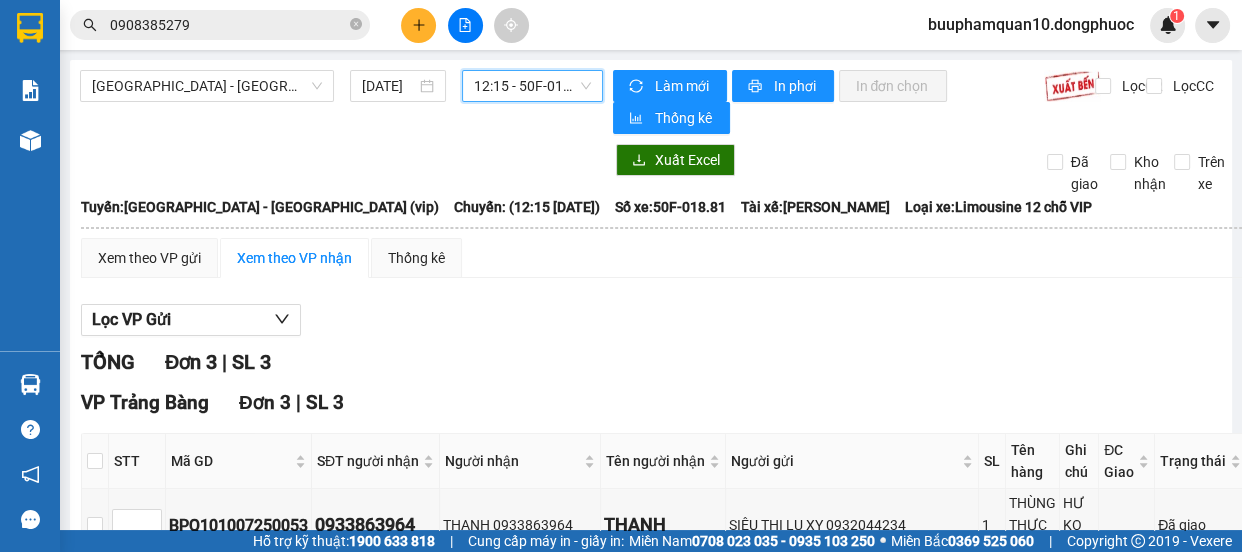click on "12:15     - 50F-018.81" at bounding box center (532, 86) 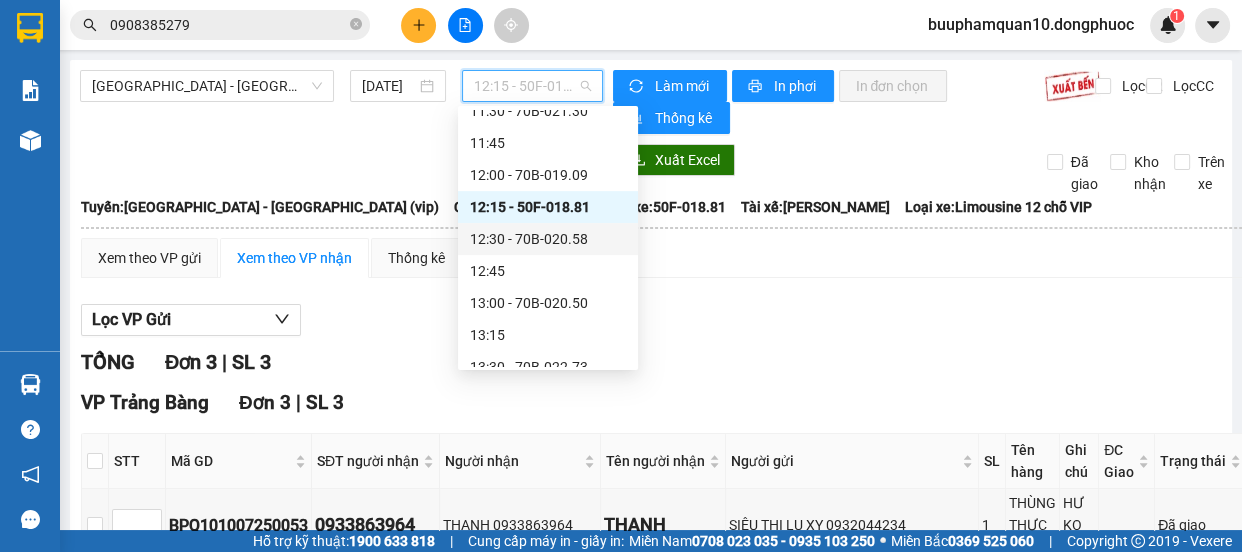 click on "12:30     - 70B-020.58" at bounding box center [548, 239] 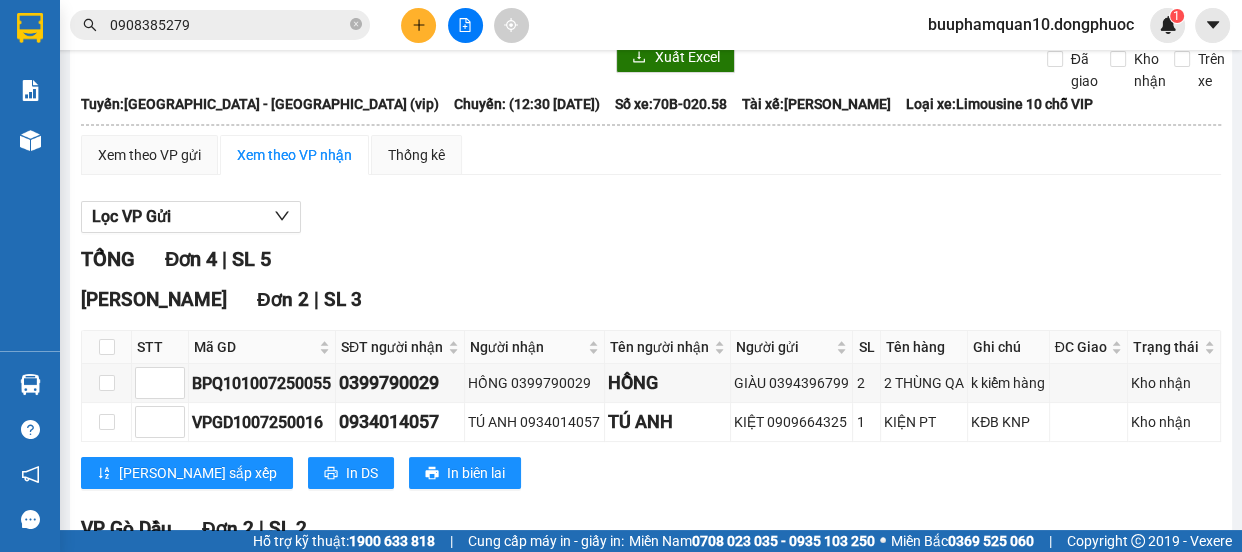 scroll, scrollTop: 0, scrollLeft: 0, axis: both 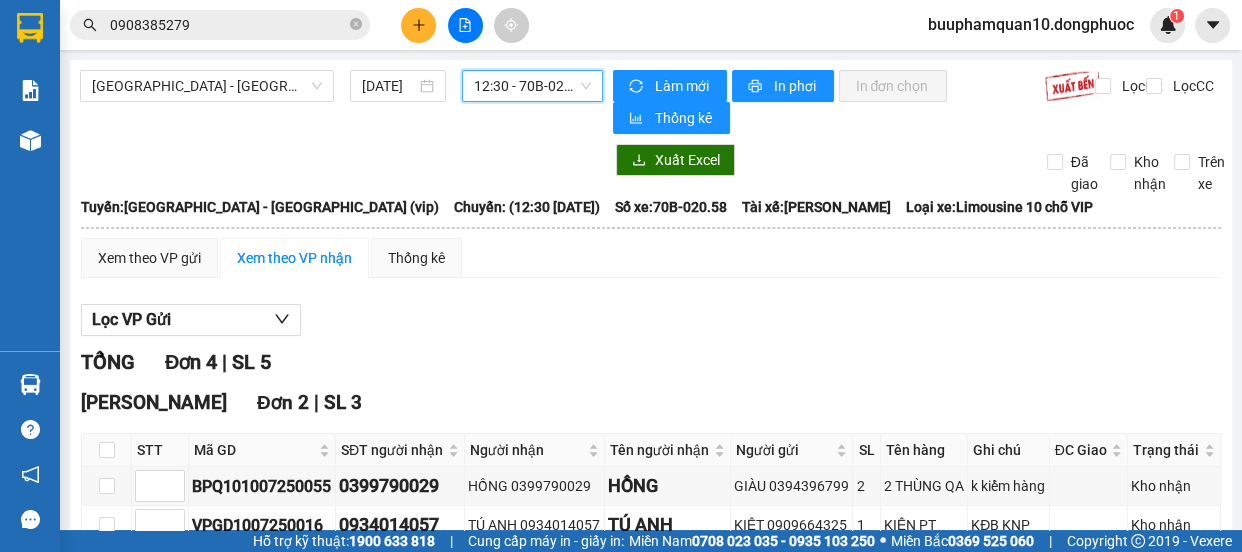 click on "12:30     - 70B-020.58" at bounding box center [532, 86] 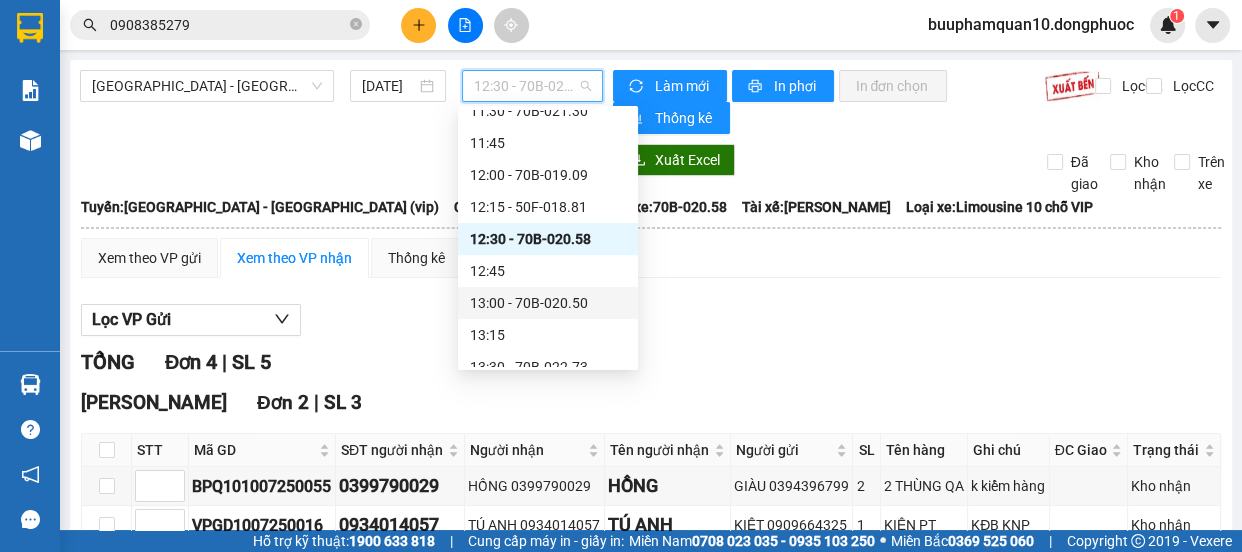 click on "13:00     - 70B-020.50" at bounding box center [548, 303] 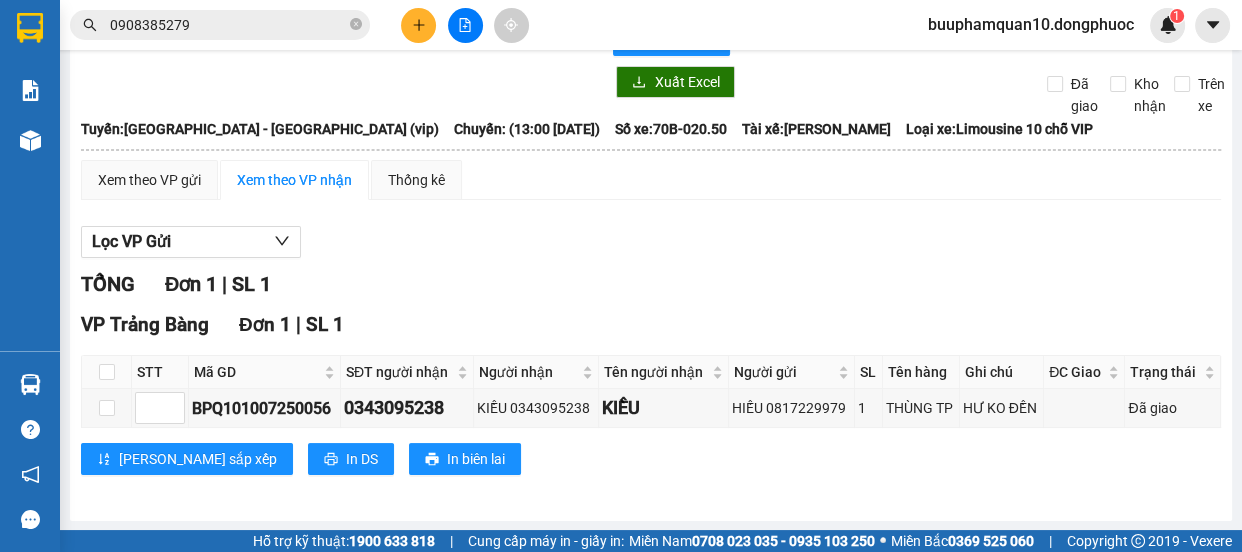 scroll, scrollTop: 0, scrollLeft: 0, axis: both 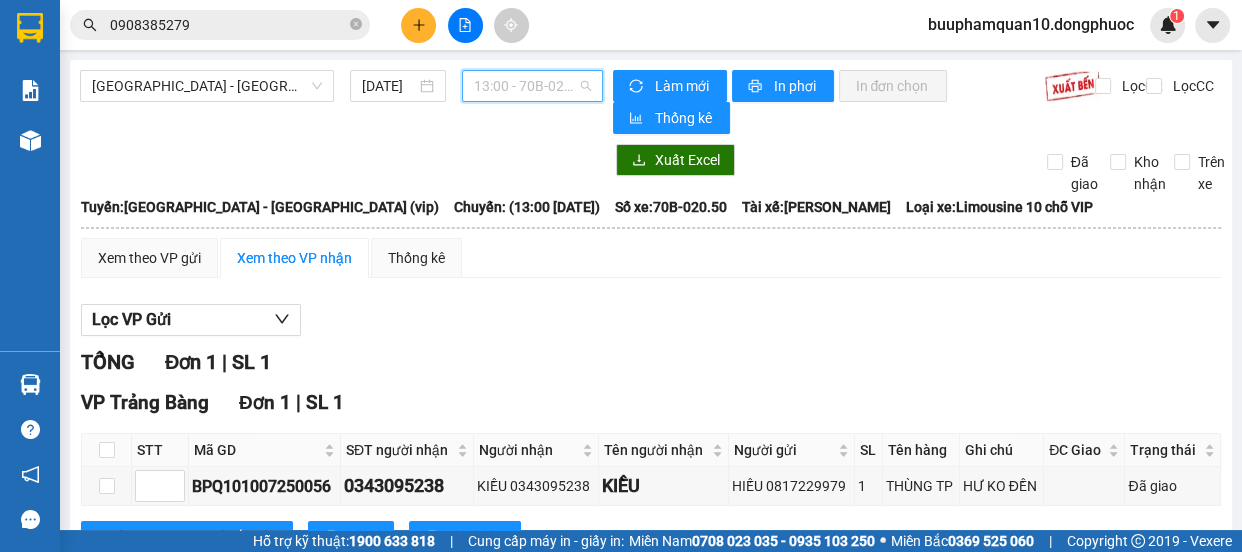 click on "13:00     - 70B-020.50" at bounding box center [532, 86] 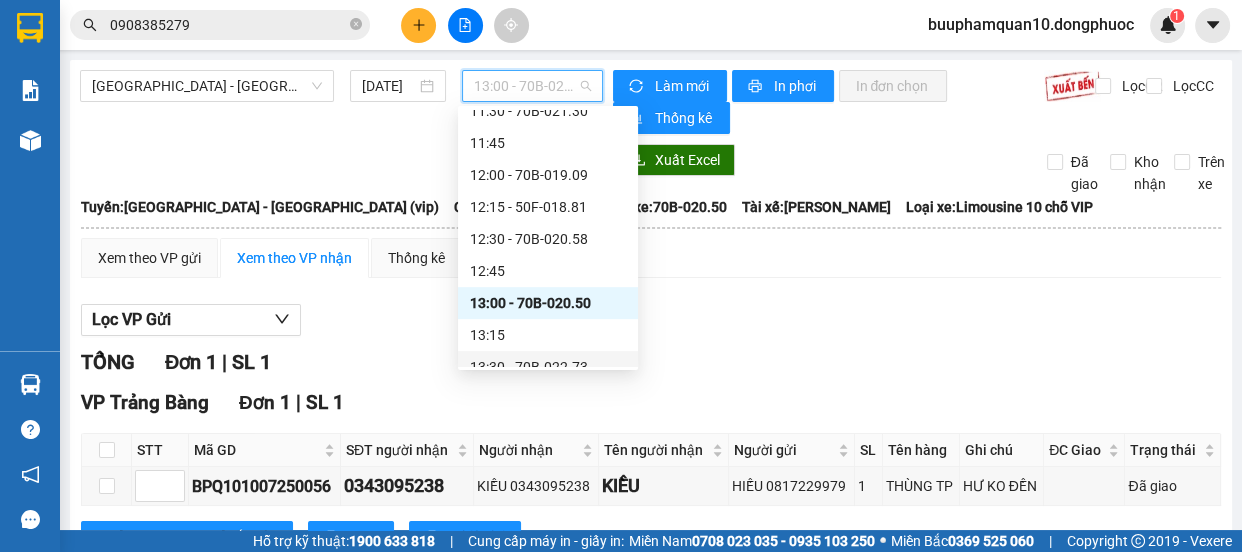 click on "13:30     - 70B-022.73" at bounding box center [548, 367] 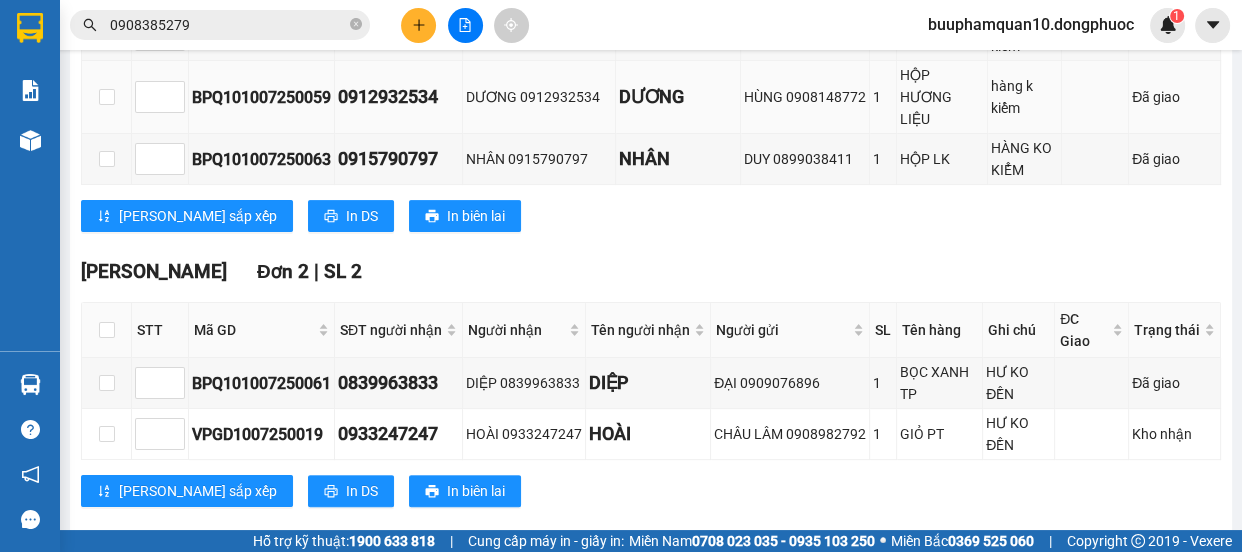 scroll 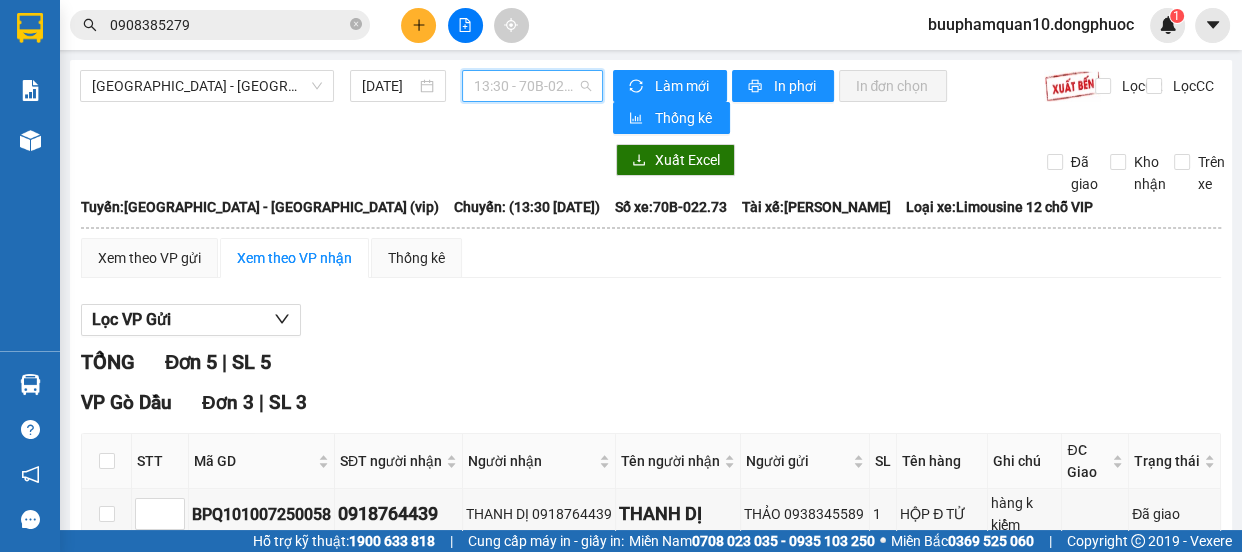 click on "13:30     - 70B-022.73" at bounding box center [532, 86] 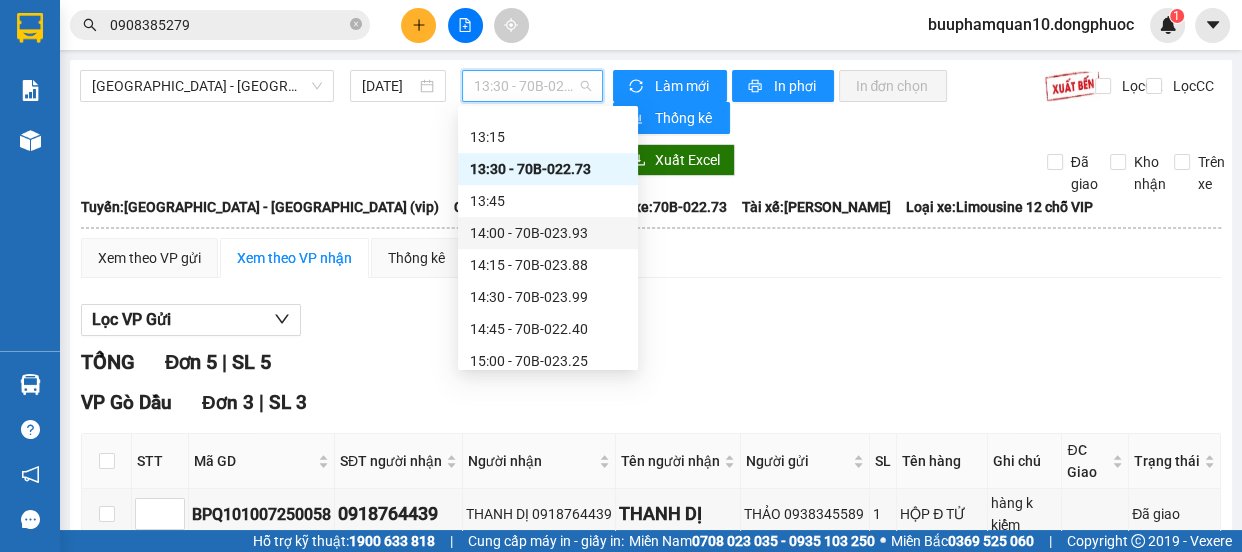 click on "14:00     - 70B-023.93" at bounding box center [548, 233] 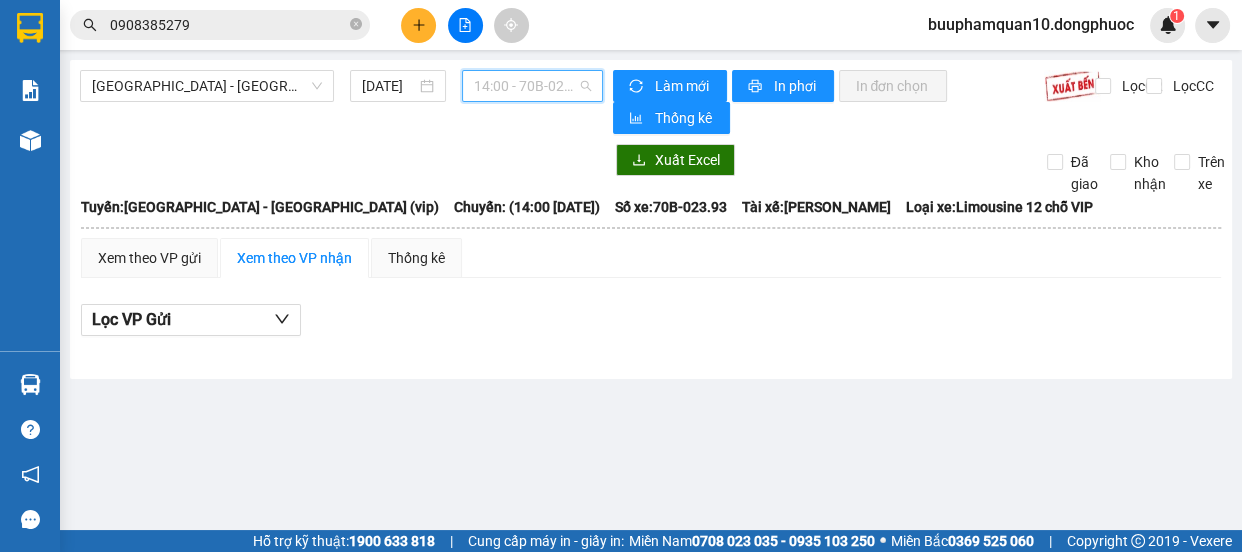 click on "14:00     - 70B-023.93" at bounding box center [532, 86] 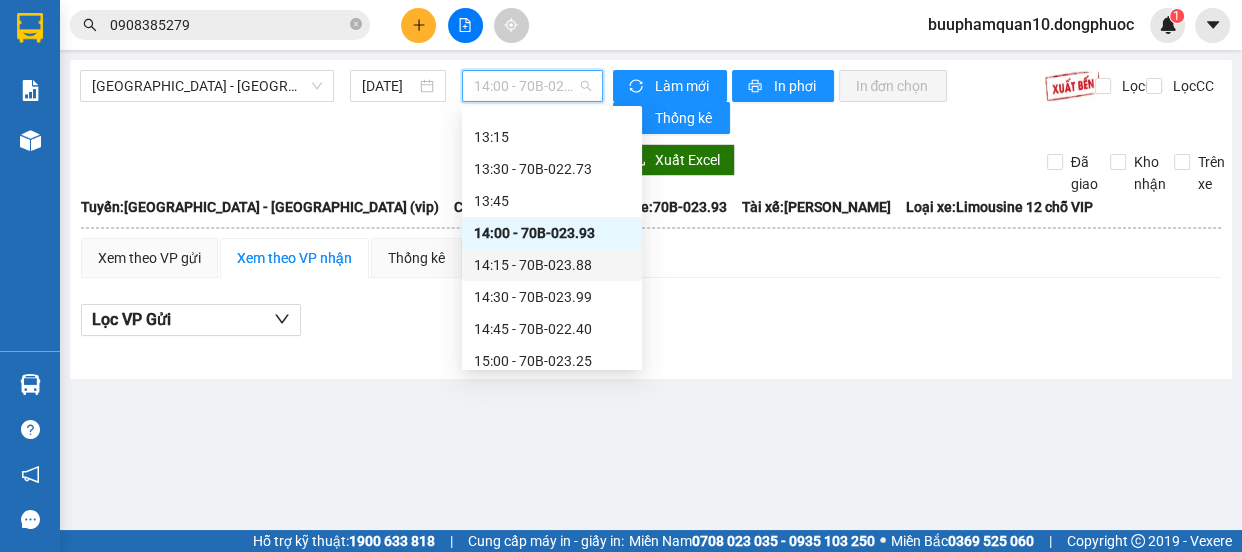 click on "14:15     - 70B-023.88" at bounding box center (552, 265) 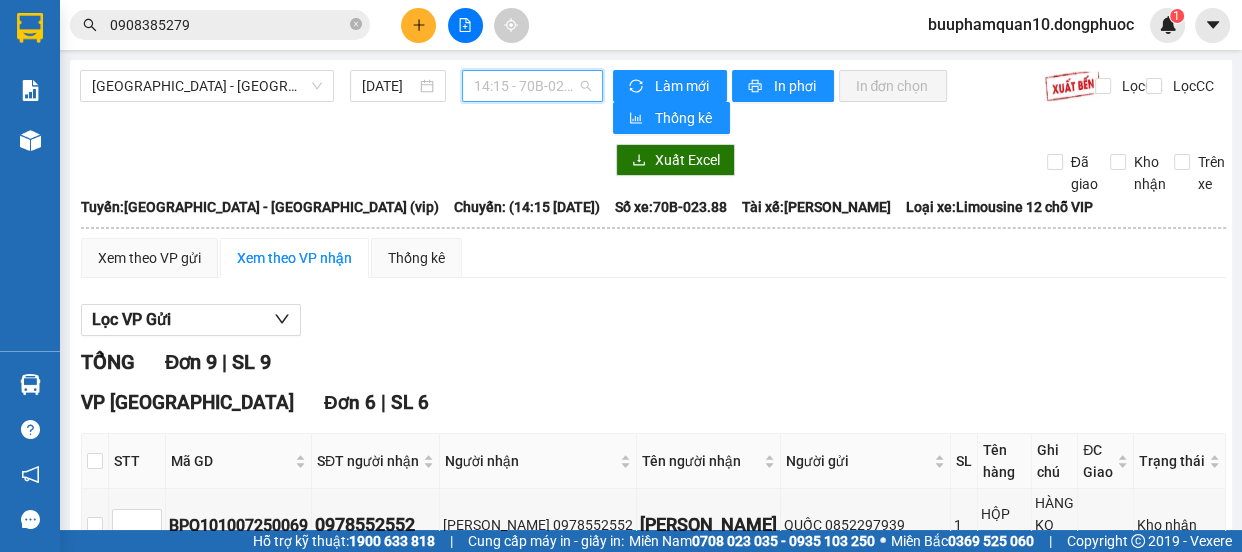 click on "14:15     - 70B-023.88" at bounding box center (532, 86) 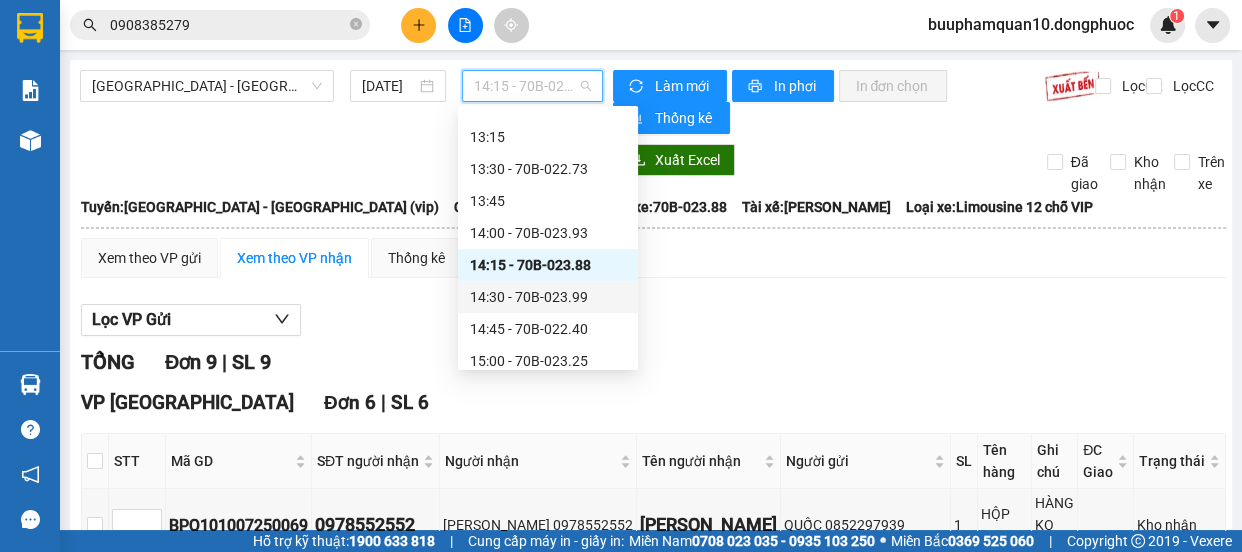 click on "14:30     - 70B-023.99" at bounding box center [548, 297] 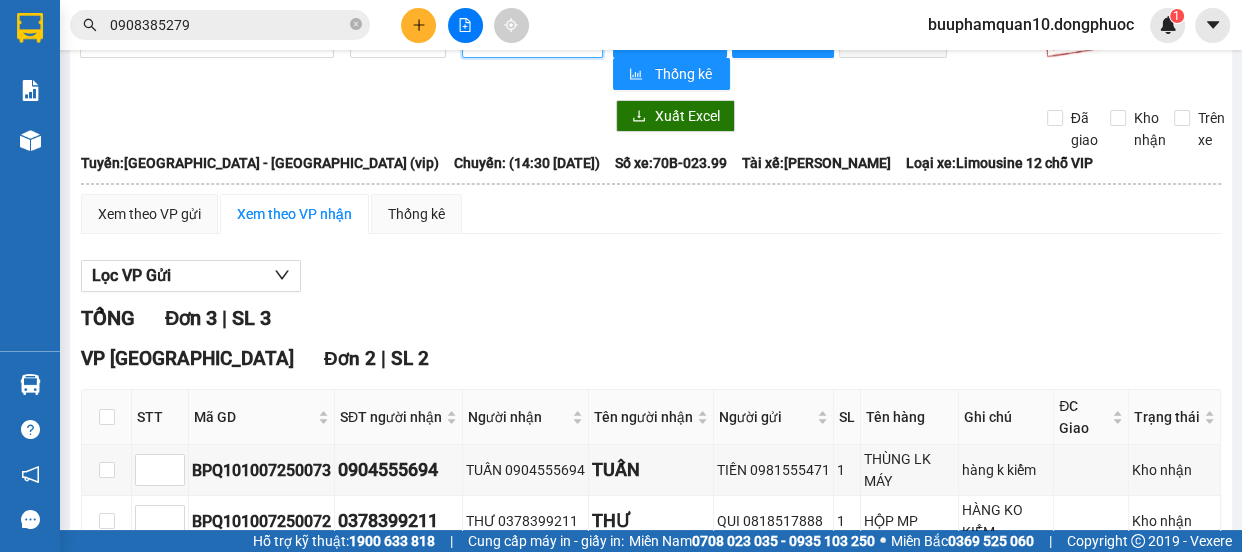 scroll, scrollTop: 0, scrollLeft: 0, axis: both 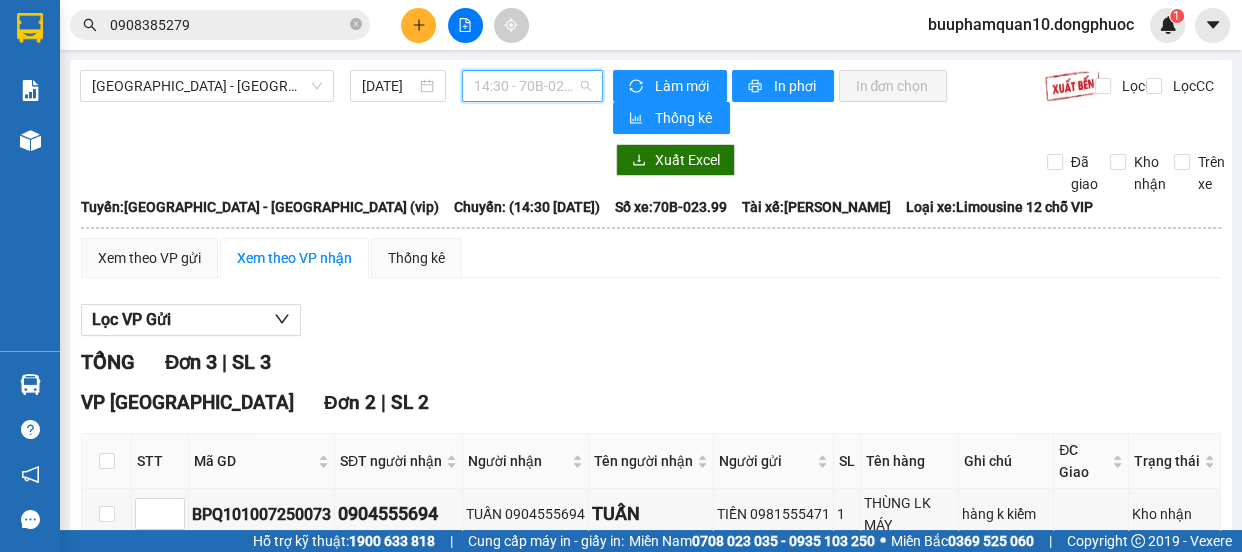 click on "14:30     - 70B-023.99" at bounding box center (532, 86) 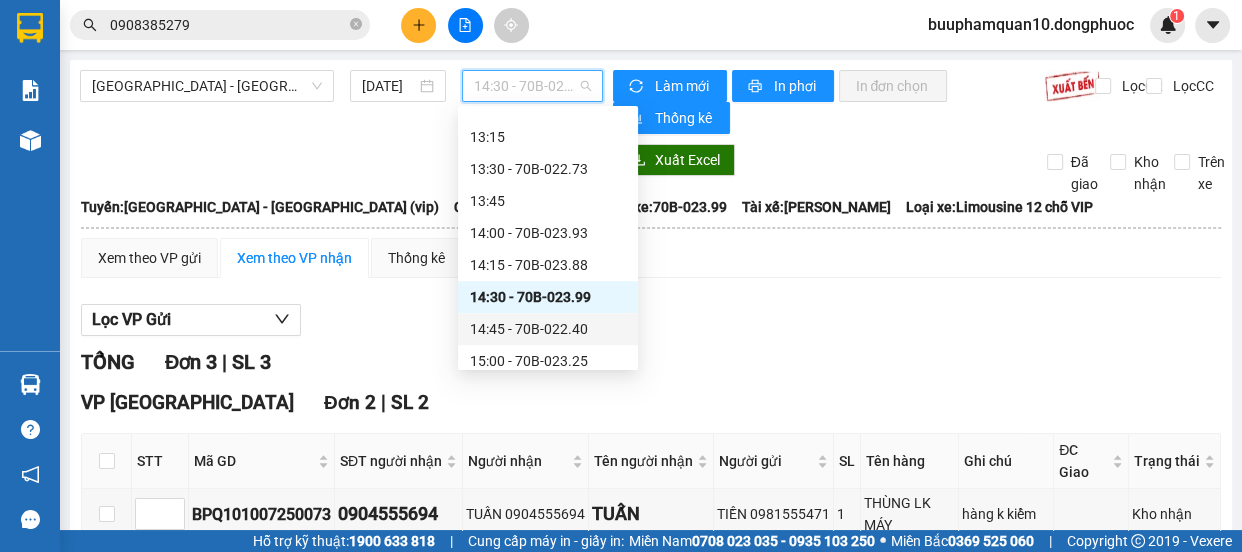 click on "14:45     - 70B-022.40" at bounding box center (548, 329) 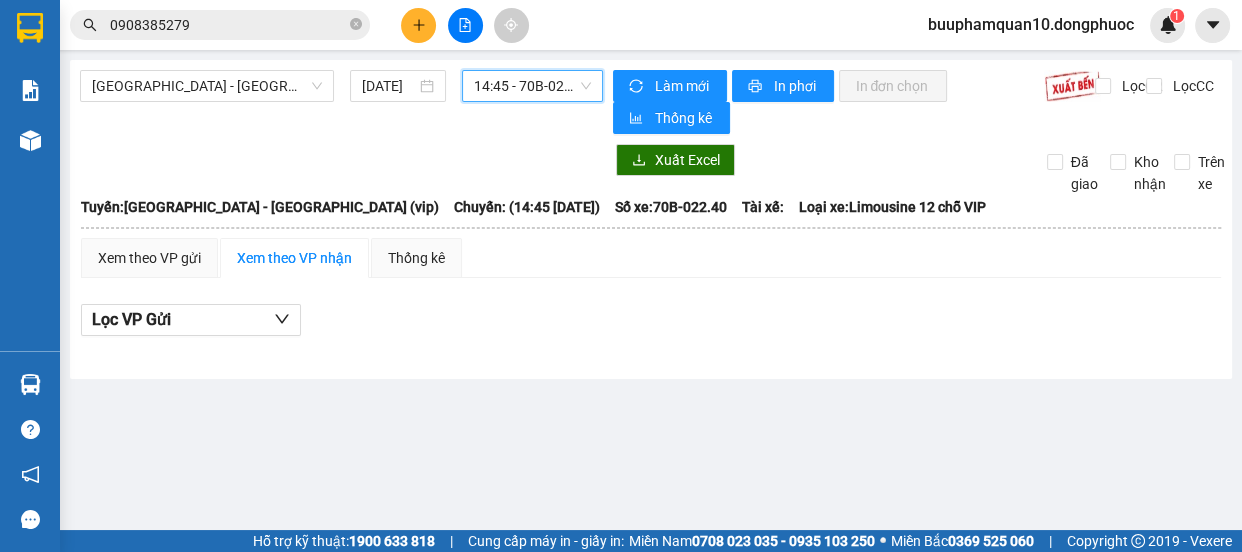 click on "14:45     - 70B-022.40" at bounding box center [532, 86] 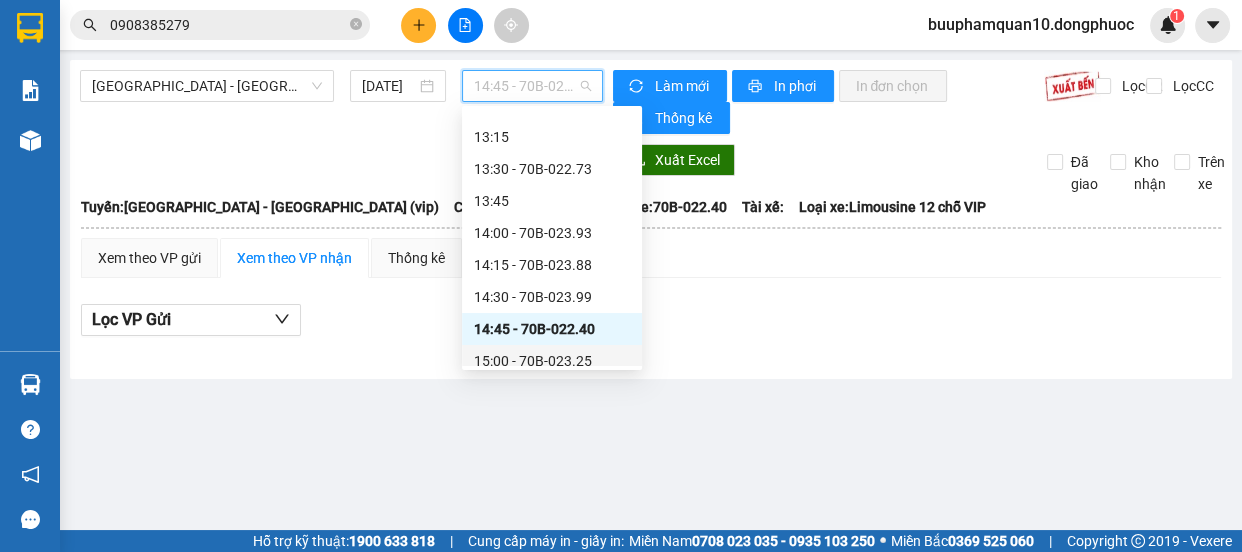 click on "15:00     - 70B-023.25" at bounding box center (552, 361) 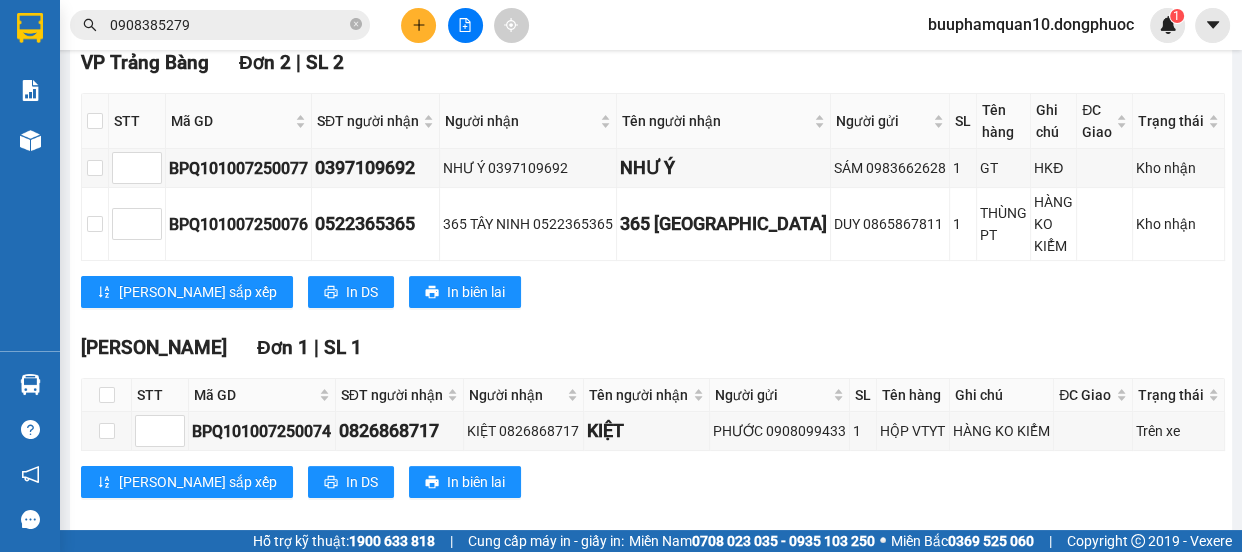 scroll, scrollTop: 0, scrollLeft: 0, axis: both 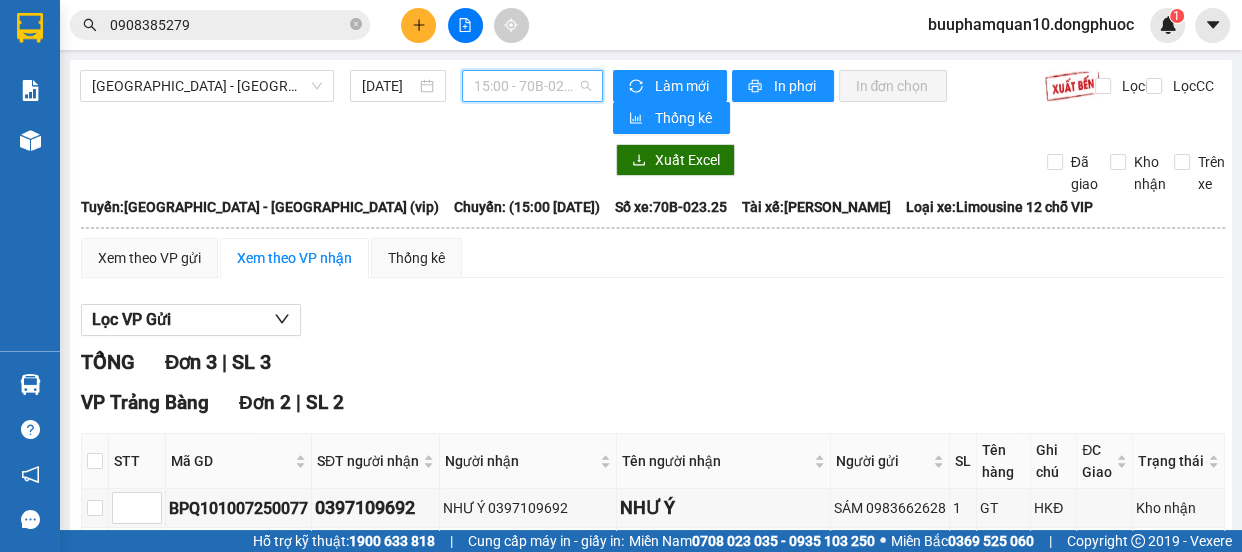 click on "15:00     - 70B-023.25" at bounding box center (532, 86) 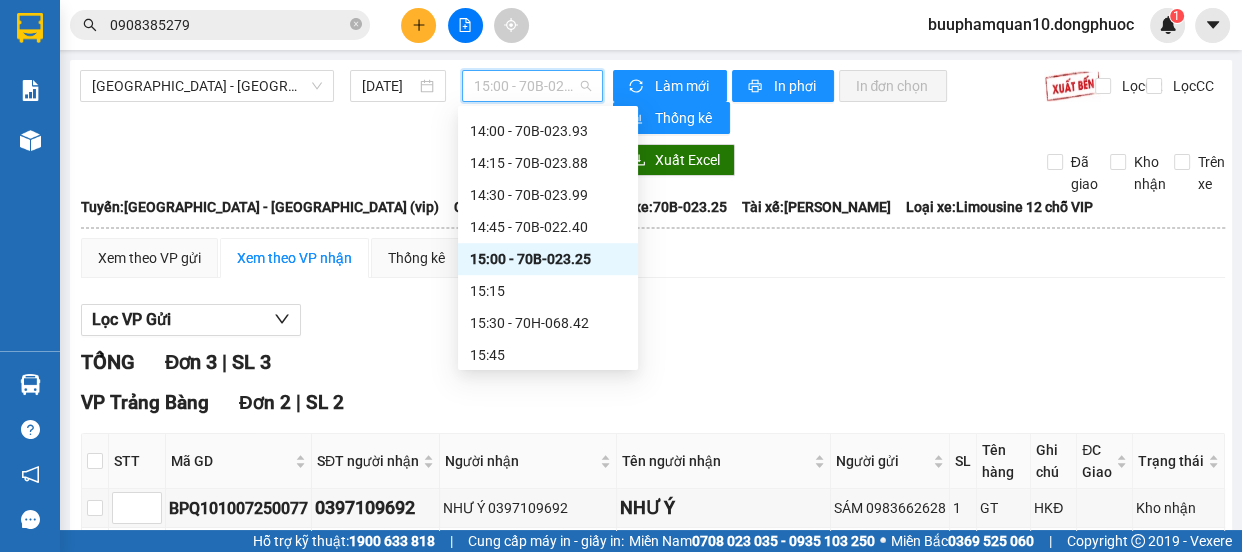 scroll, scrollTop: 1260, scrollLeft: 0, axis: vertical 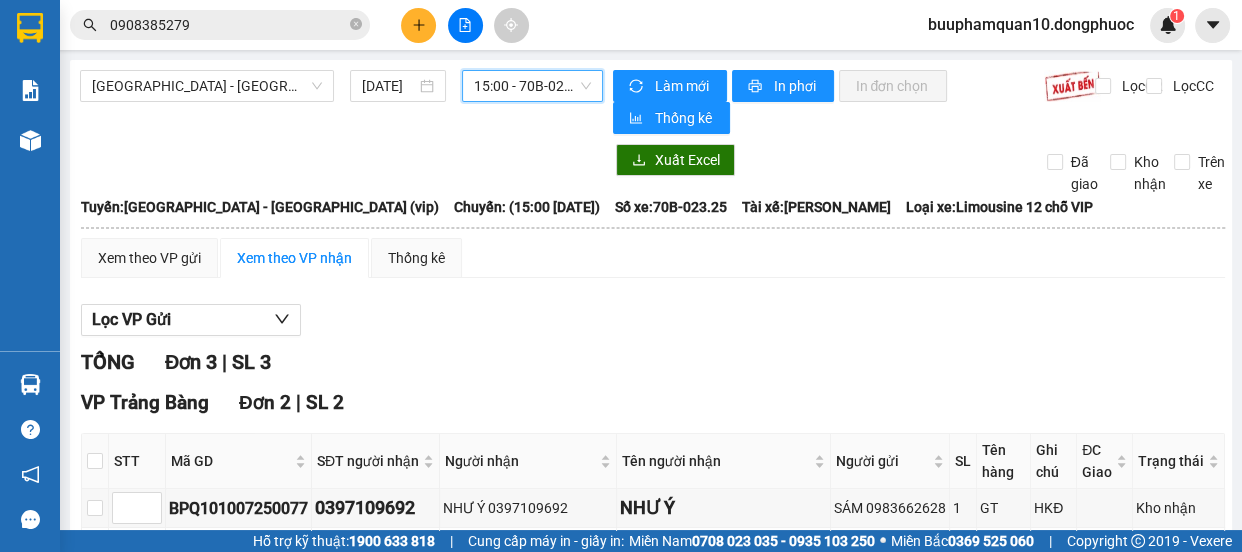 click on "TỔNG Đơn   3 | SL   3" at bounding box center [653, 362] 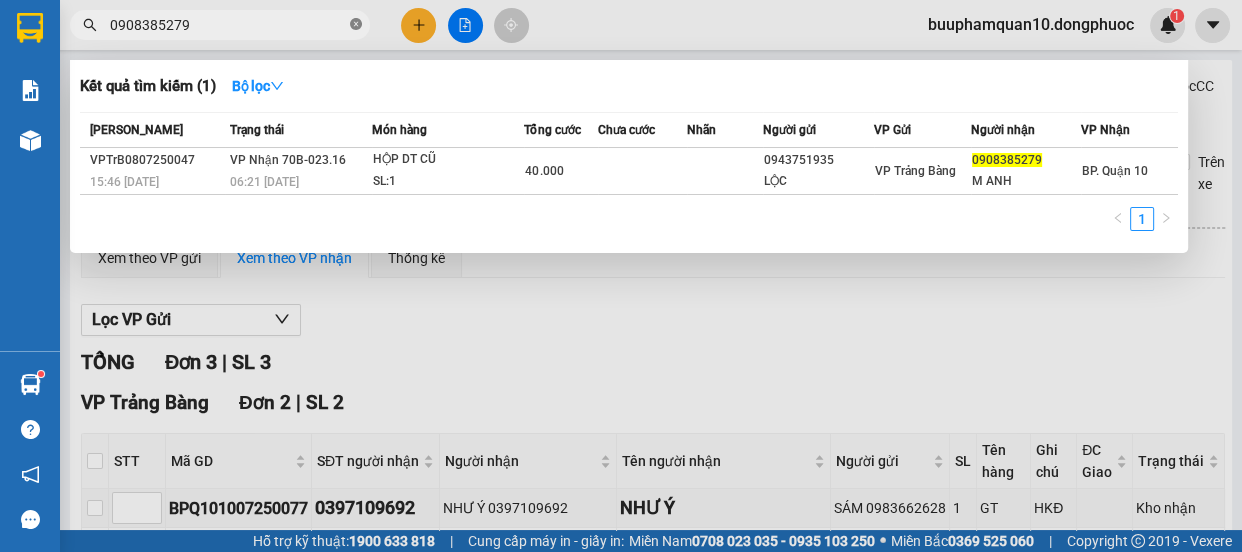 click at bounding box center (356, 25) 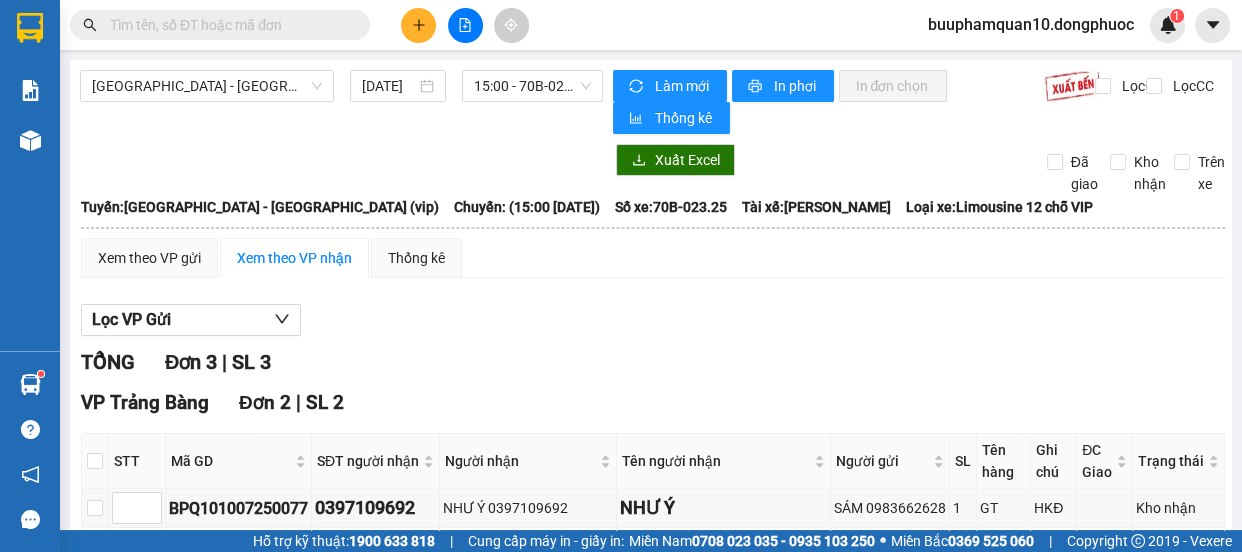 click at bounding box center (228, 25) 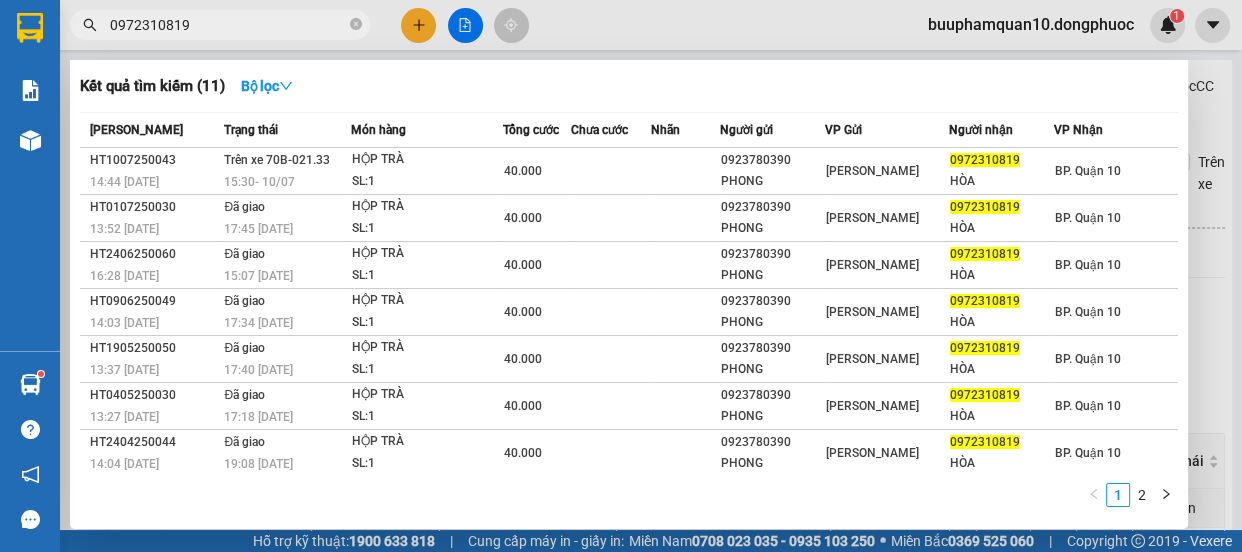 type on "0972310819" 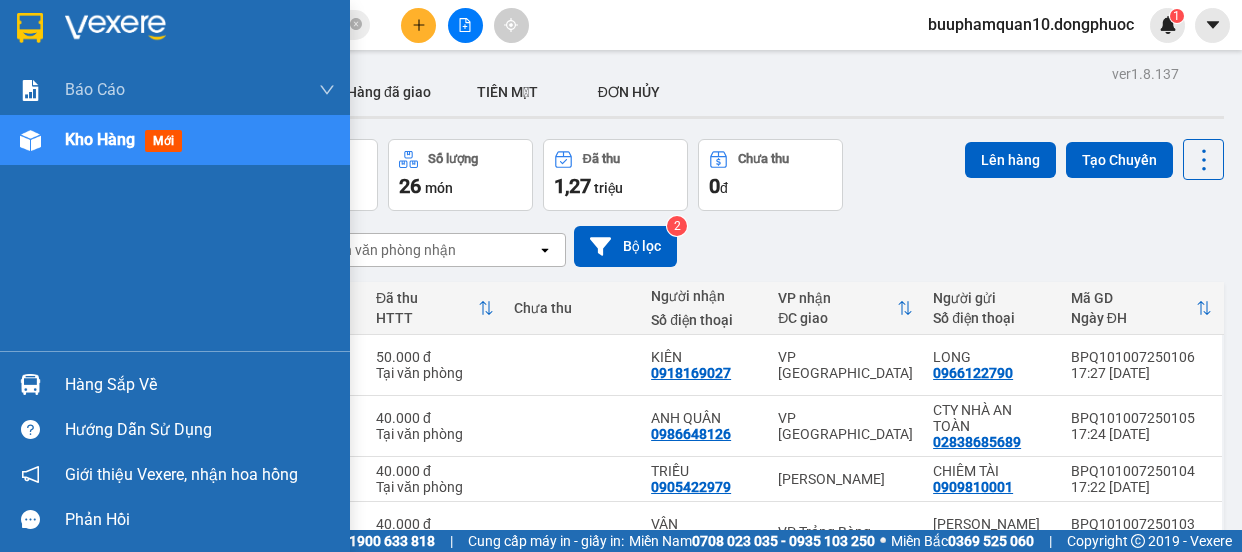 click on "Hàng sắp về" at bounding box center [175, 384] 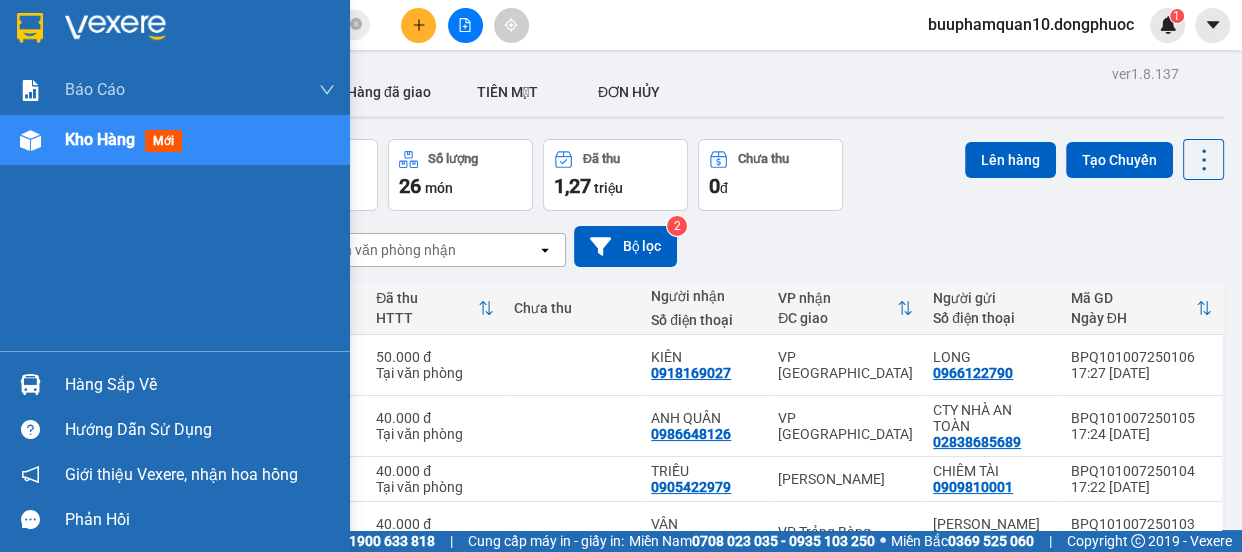 scroll, scrollTop: 0, scrollLeft: 0, axis: both 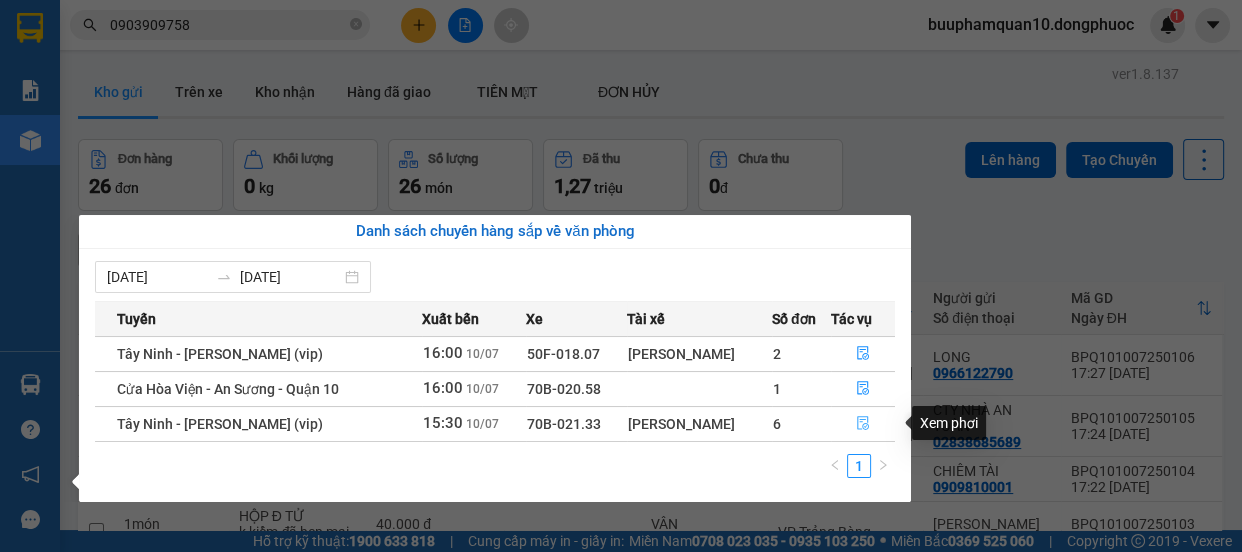 click at bounding box center [863, 424] 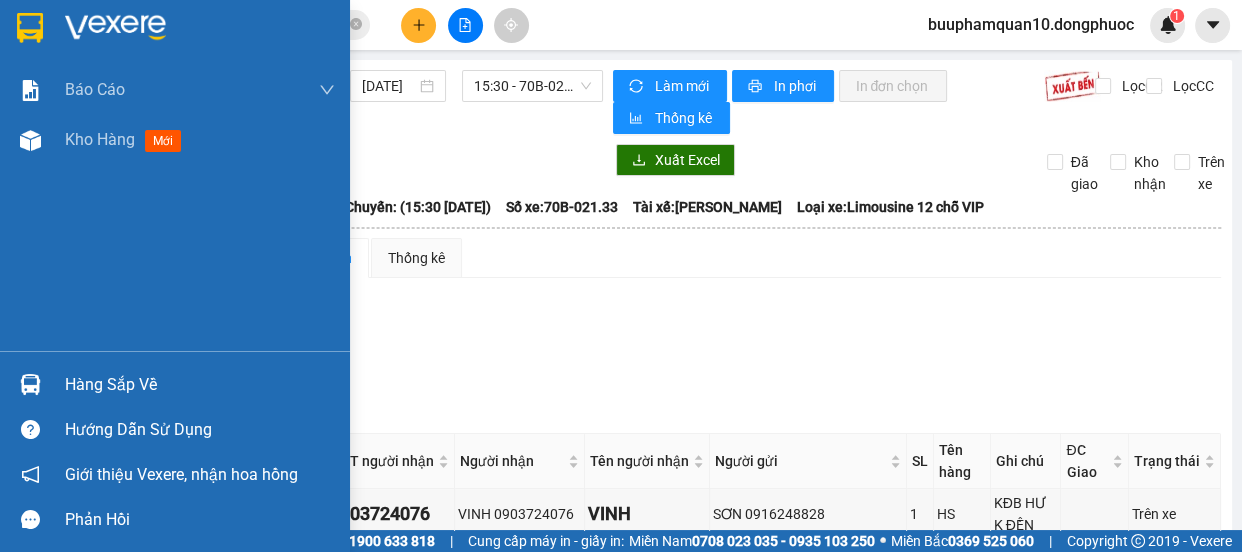 click on "Hàng sắp về" at bounding box center [200, 385] 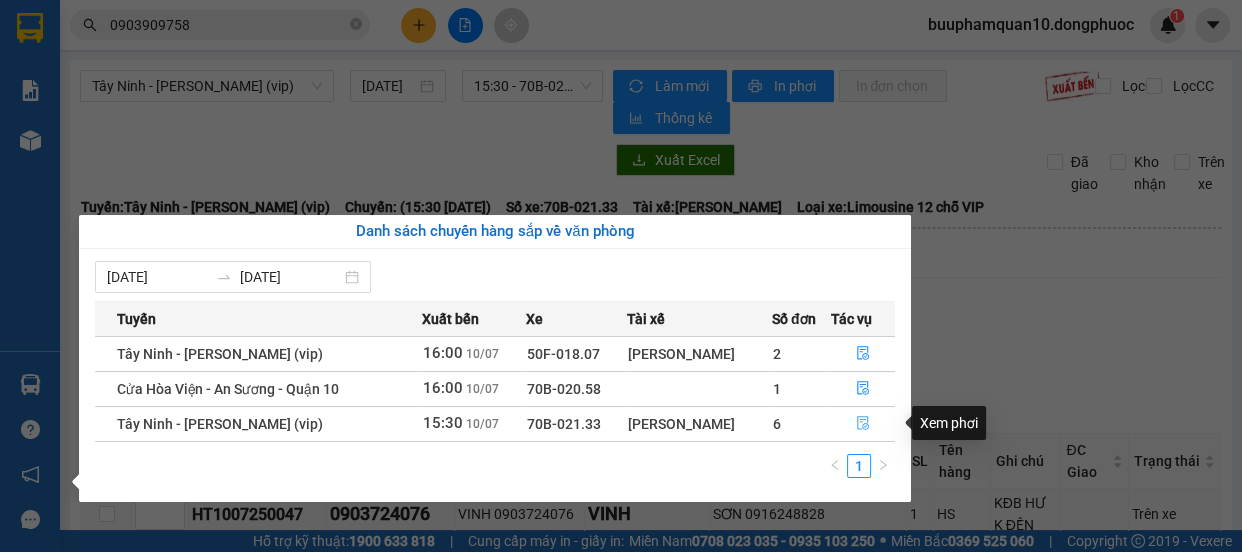 click 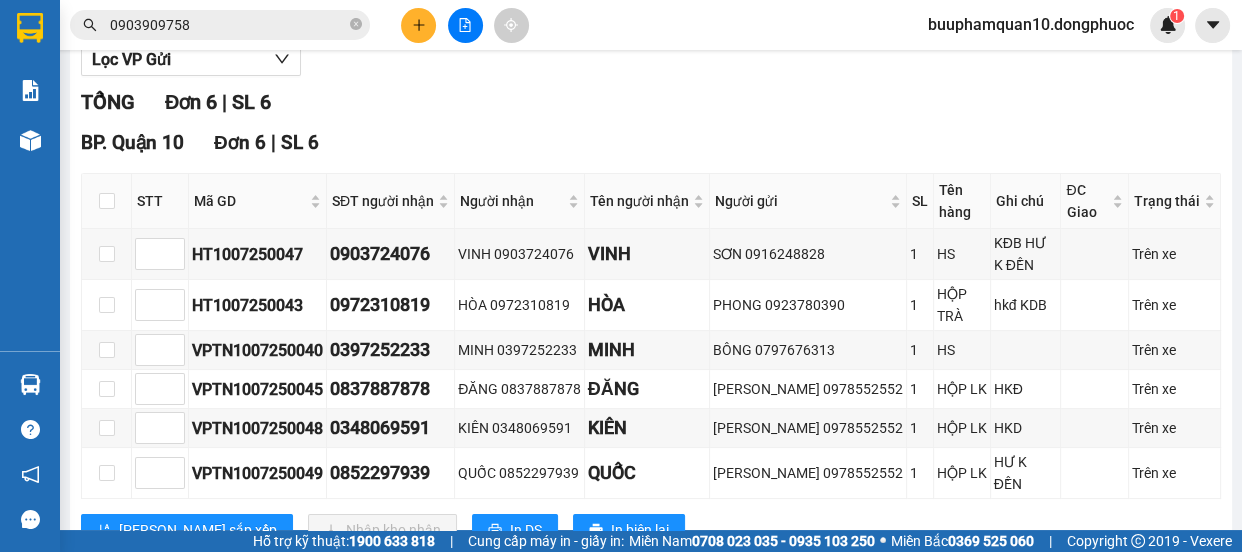 scroll, scrollTop: 318, scrollLeft: 0, axis: vertical 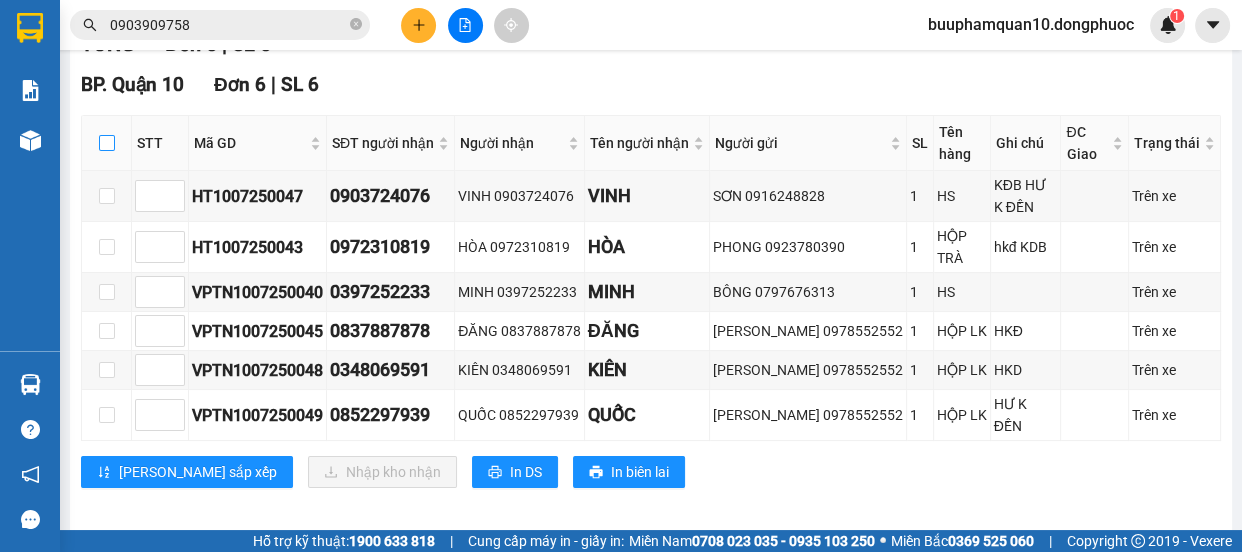 click at bounding box center [107, 143] 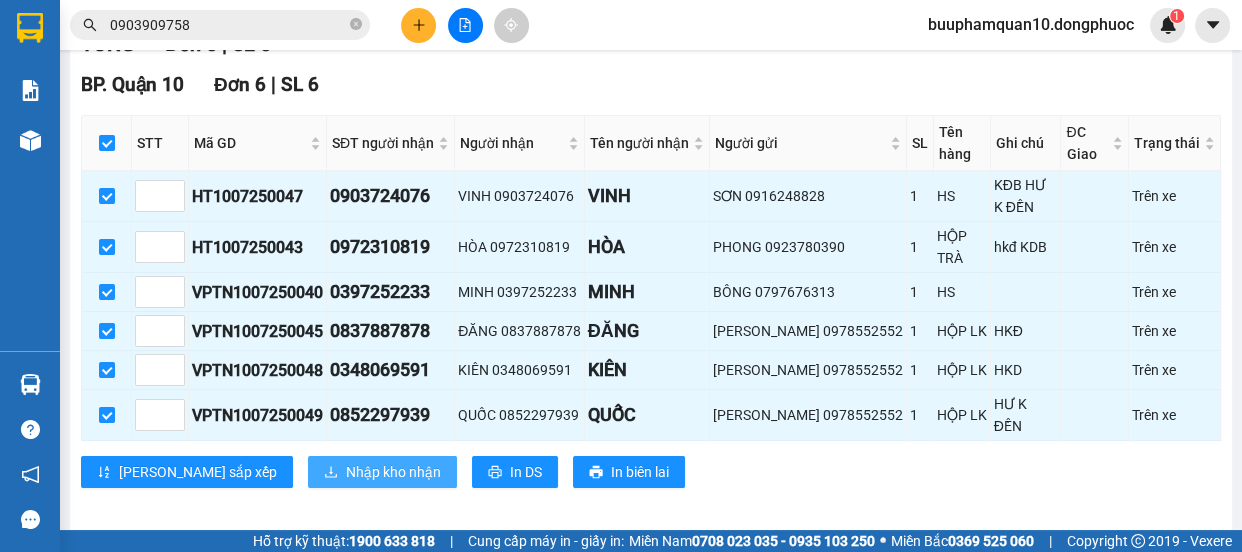 click on "Nhập kho nhận" at bounding box center (393, 472) 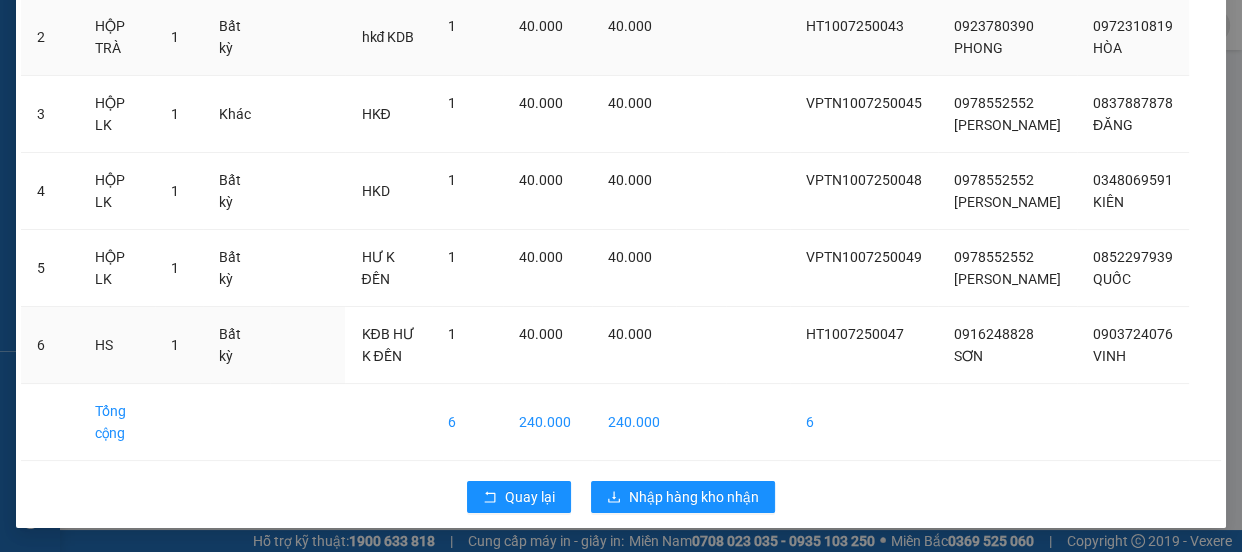 scroll, scrollTop: 0, scrollLeft: 0, axis: both 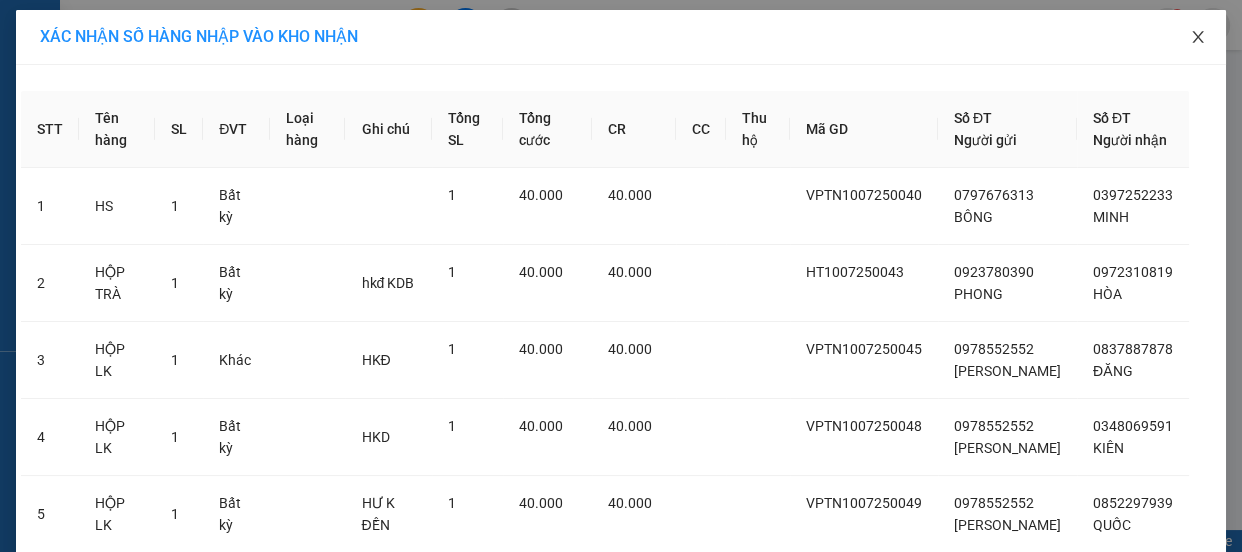 click 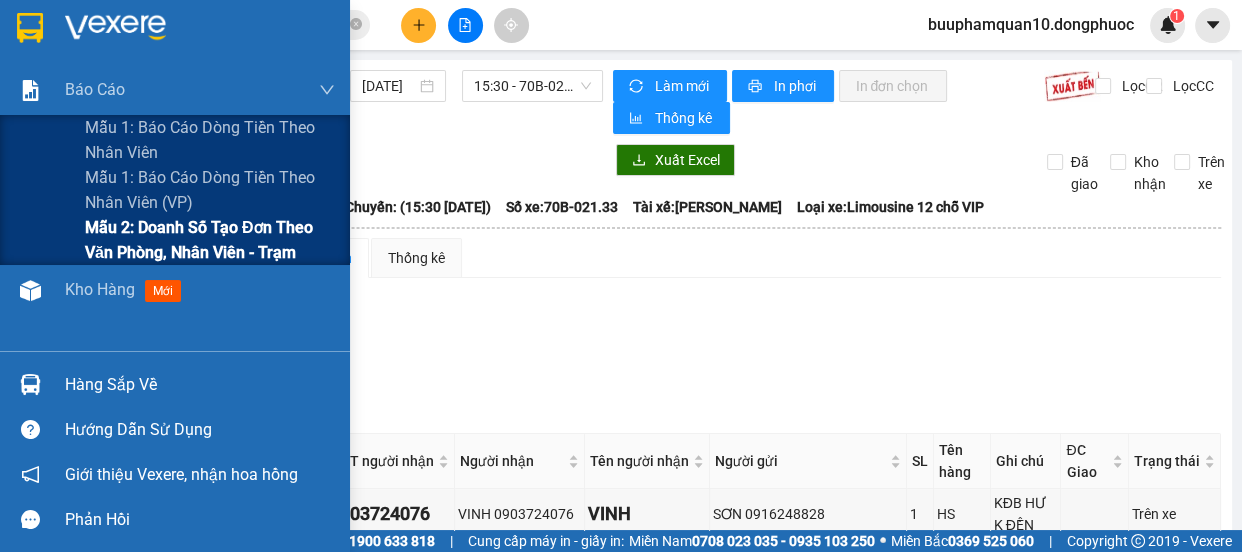 click on "Mẫu 2: Doanh số tạo đơn theo Văn phòng, nhân viên - Trạm" at bounding box center [210, 240] 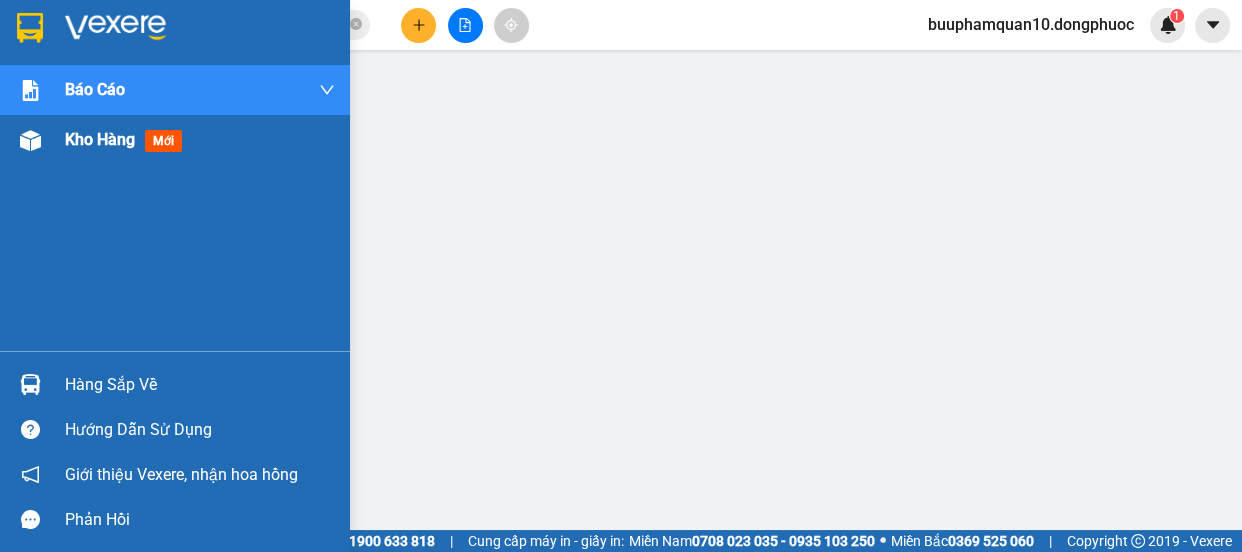 click on "Kho hàng mới" at bounding box center (200, 140) 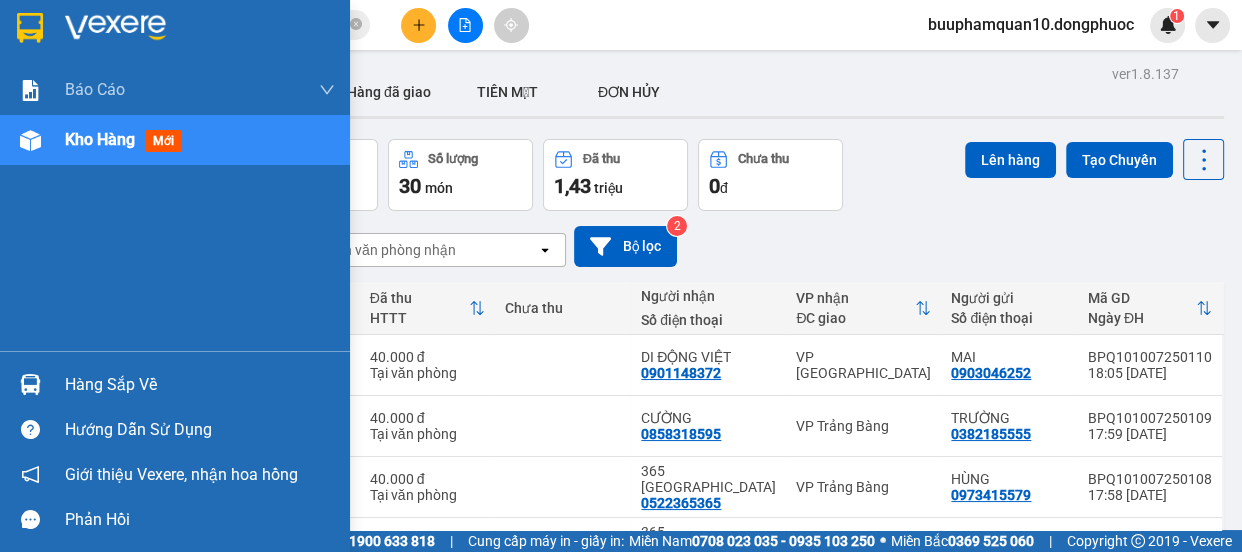 click on "Hàng sắp về" at bounding box center [200, 385] 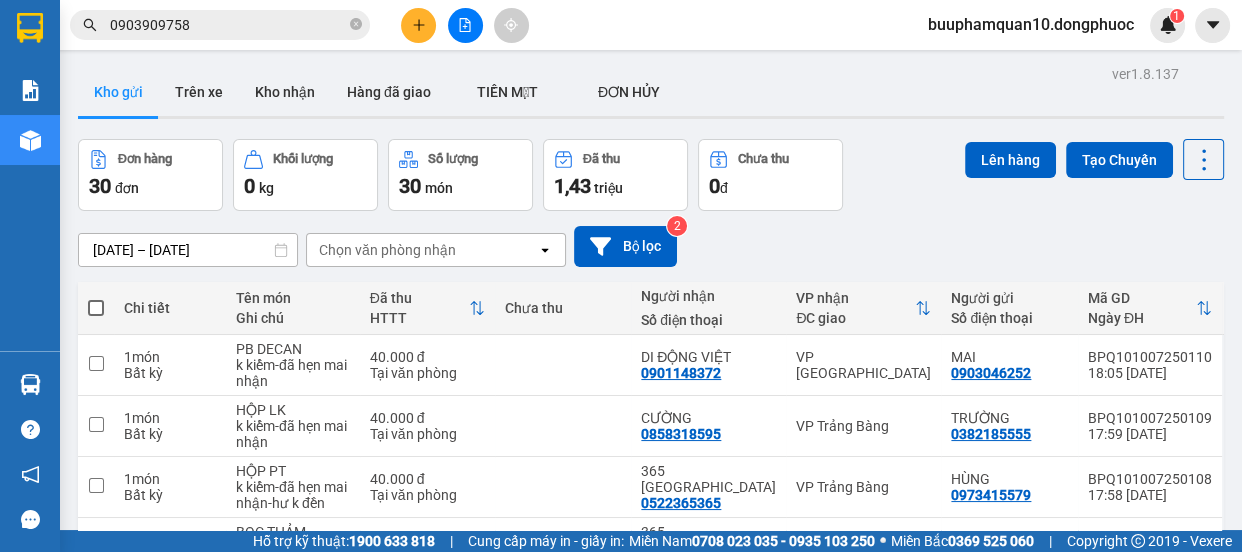 click on "Kết quả tìm kiếm ( 254 )  Bộ lọc  Mã ĐH Trạng thái Món hàng Tổng cước Chưa cước Nhãn Người gửi VP Gửi Người nhận VP Nhận HT1007250028 11:37 [DATE] VP Nhận   70B-023.93 14:08 [DATE] HS SL:  1 40.000 0908302352 [GEOGRAPHIC_DATA] 0903909758 NHŨ BP. Quận 10 HT2606250024 11:06 [DATE] VP Nhận   70B-023.06 14:56 [DATE] HS SL:  1 40.000 0908302352 [GEOGRAPHIC_DATA] 0903909758 NHŨ BP. Quận 10 HT0907250023 11:19 [DATE] Đã giao   14:19 [DATE] HS SL:  1 40.000 0908302352 [GEOGRAPHIC_DATA] 0903909758 NHŨ BP. Quận 10 HT2706250040 11:05 [DATE] Đã giao   15:17 [DATE] HS SL:  1 40.000 0908302352 [GEOGRAPHIC_DATA] 0903909758 NHŨ BP. Quận 10 HT1906250004 06:52 [DATE] Đã giao   13:20 [DATE] HS SL:  1 40.000 0908302352 [GEOGRAPHIC_DATA] 0903909758 NHŨ BP. Quận 10 HT1706250023 10:30 [DATE] Đã giao   15:52 [DATE] HS SL:  1 40.000 0908302352 [GEOGRAPHIC_DATA] 0903909758 NHŨ BP. Quận 10 HT1006250033 11:59 [DATE] Đã giao   16:00 [DATE] HS SL:  1" at bounding box center [621, 276] 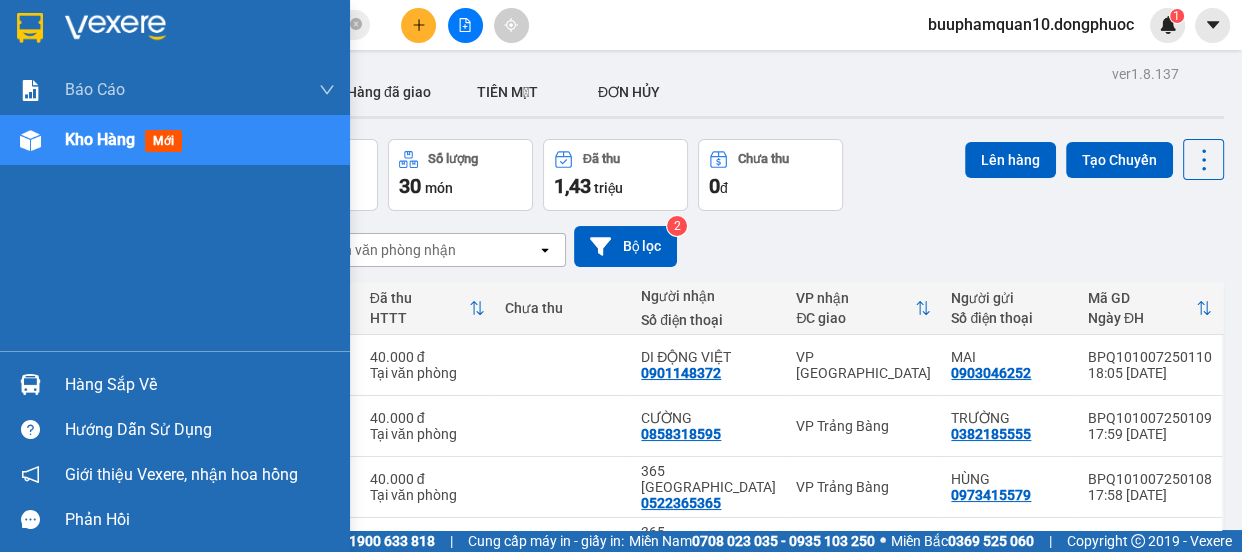 click on "Hàng sắp về" at bounding box center (200, 385) 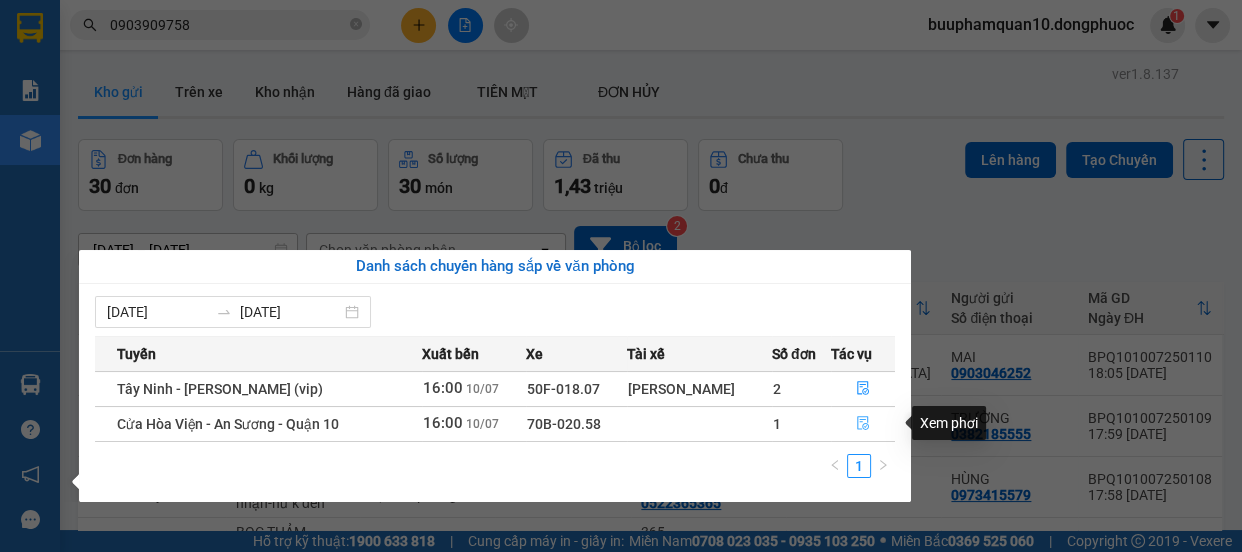 click 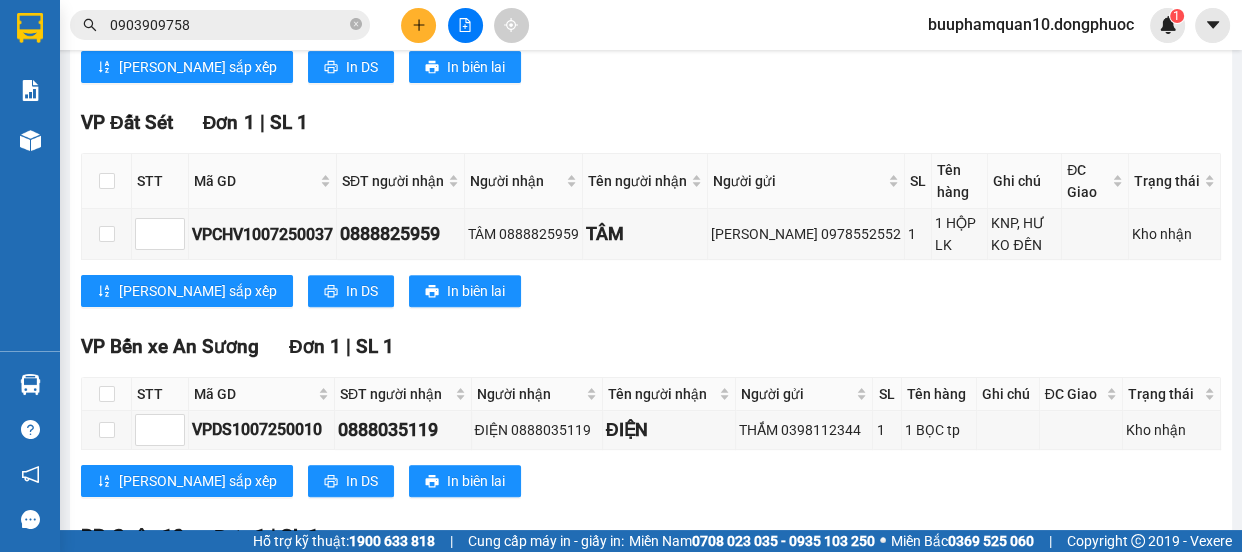 scroll, scrollTop: 850, scrollLeft: 0, axis: vertical 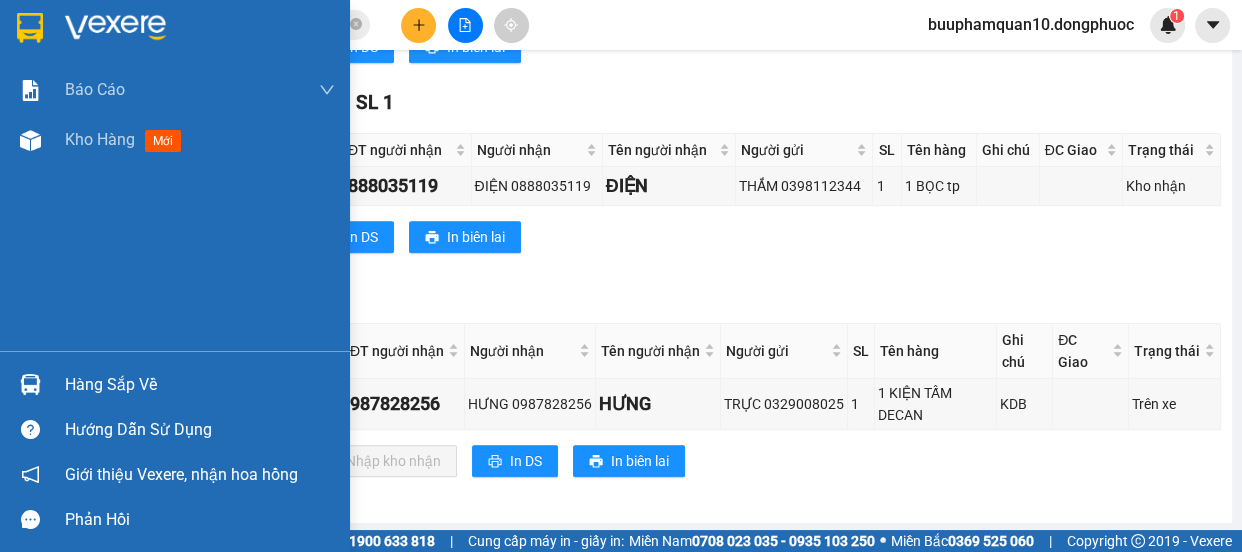 click on "Hàng sắp về" at bounding box center (175, 384) 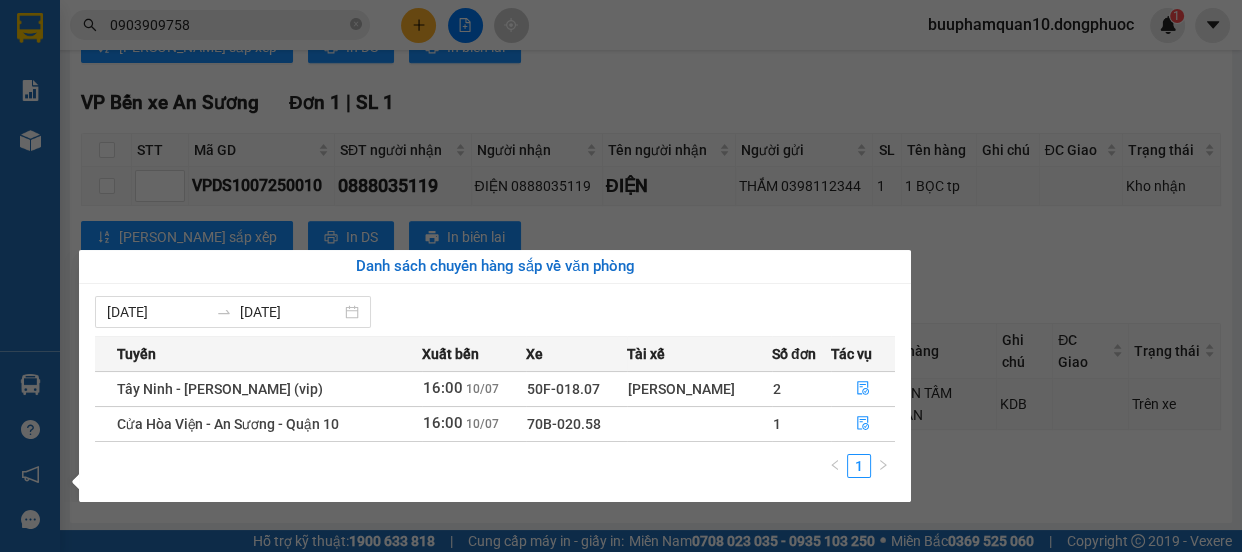 click on "Kết quả tìm kiếm ( 254 )  Bộ lọc  Mã ĐH Trạng thái Món hàng Tổng cước Chưa cước Nhãn Người gửi VP Gửi Người nhận VP Nhận HT1007250028 11:37 [DATE] VP Nhận   70B-023.93 14:08 [DATE] HS SL:  1 40.000 0908302352 [GEOGRAPHIC_DATA] 0903909758 NHŨ BP. Quận 10 HT2606250024 11:06 [DATE] VP Nhận   70B-023.06 14:56 [DATE] HS SL:  1 40.000 0908302352 [GEOGRAPHIC_DATA] 0903909758 NHŨ BP. Quận 10 HT0907250023 11:19 [DATE] Đã giao   14:19 [DATE] HS SL:  1 40.000 0908302352 [GEOGRAPHIC_DATA] 0903909758 NHŨ BP. Quận 10 HT2706250040 11:05 [DATE] Đã giao   15:17 [DATE] HS SL:  1 40.000 0908302352 [GEOGRAPHIC_DATA] 0903909758 NHŨ BP. Quận 10 HT1906250004 06:52 [DATE] Đã giao   13:20 [DATE] HS SL:  1 40.000 0908302352 [GEOGRAPHIC_DATA] 0903909758 NHŨ BP. Quận 10 HT1706250023 10:30 [DATE] Đã giao   15:52 [DATE] HS SL:  1 40.000 0908302352 [GEOGRAPHIC_DATA] 0903909758 NHŨ BP. Quận 10 HT1006250033 11:59 [DATE] Đã giao   16:00 [DATE] HS SL:  1" at bounding box center (621, 276) 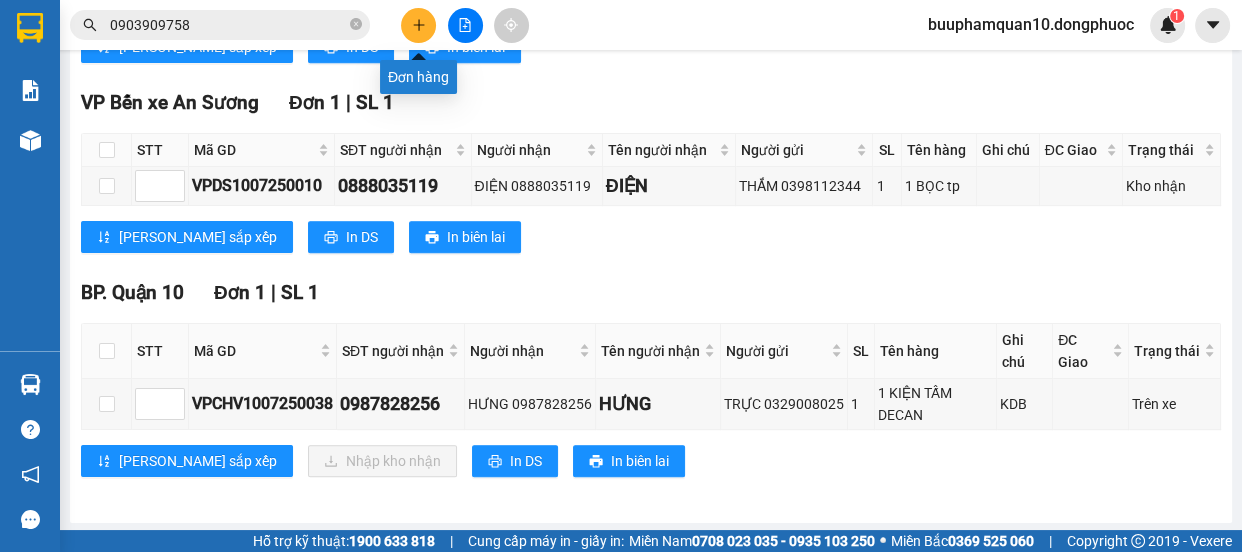 click at bounding box center (418, 25) 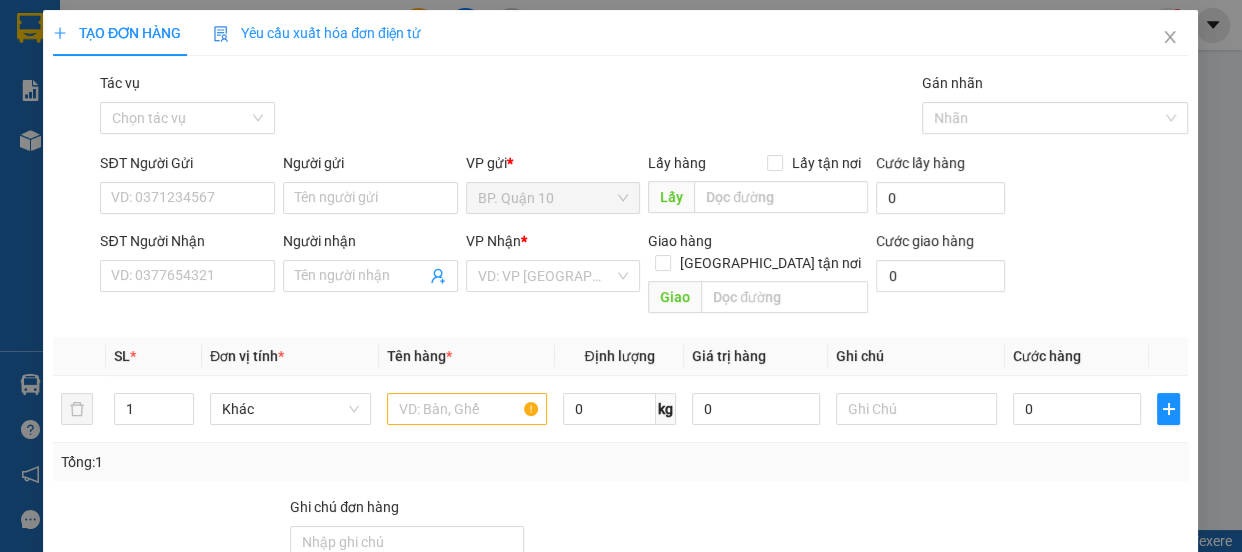 scroll, scrollTop: 0, scrollLeft: 0, axis: both 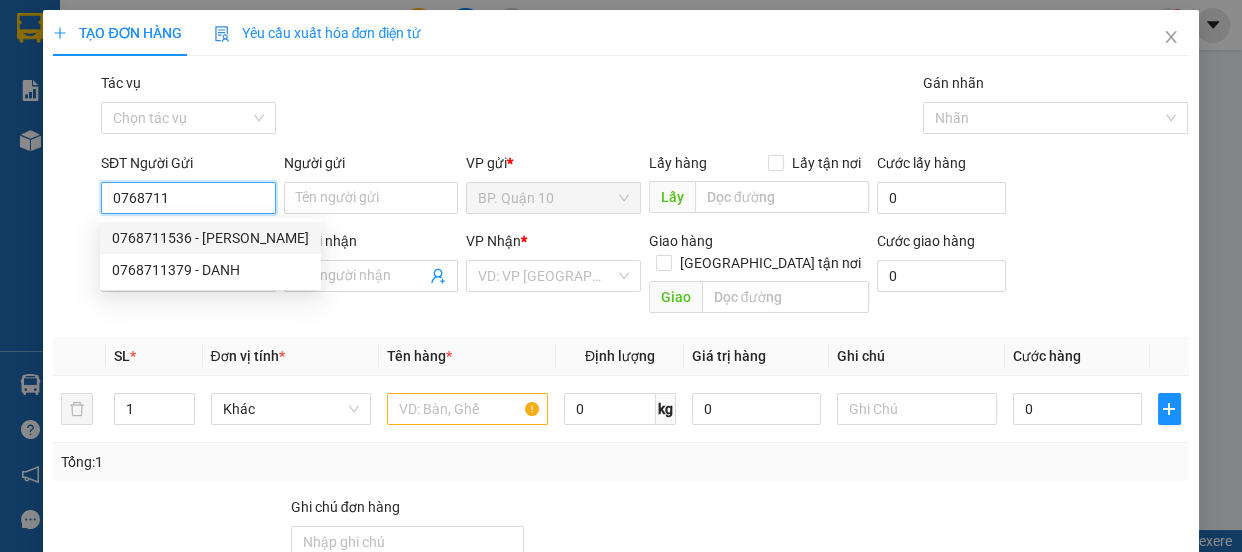 click on "0768711536 - [PERSON_NAME]" at bounding box center [210, 238] 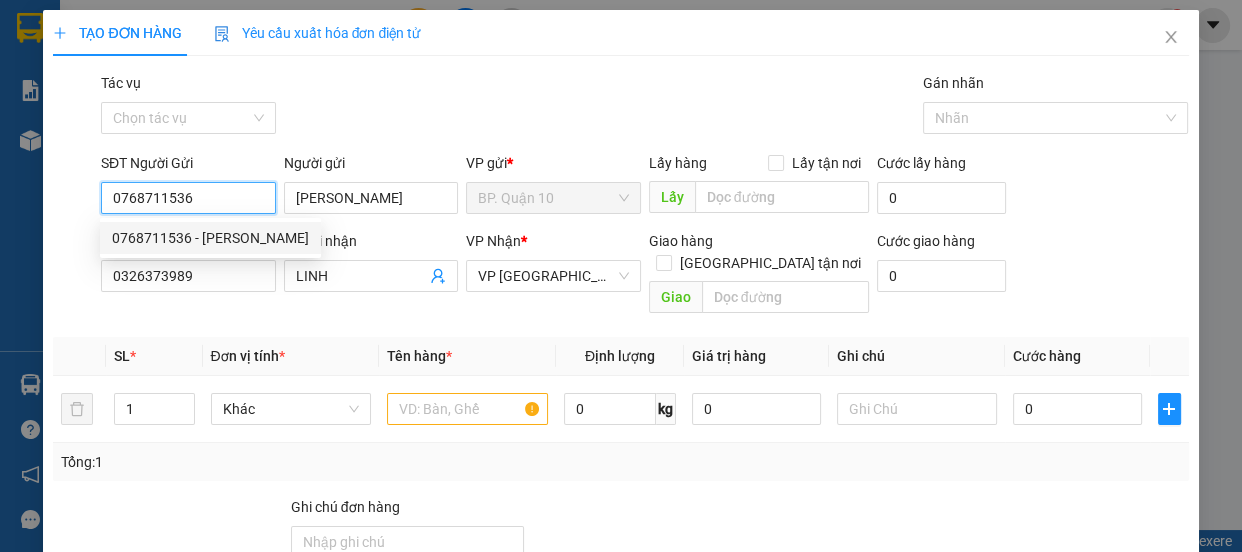 type on "120.000" 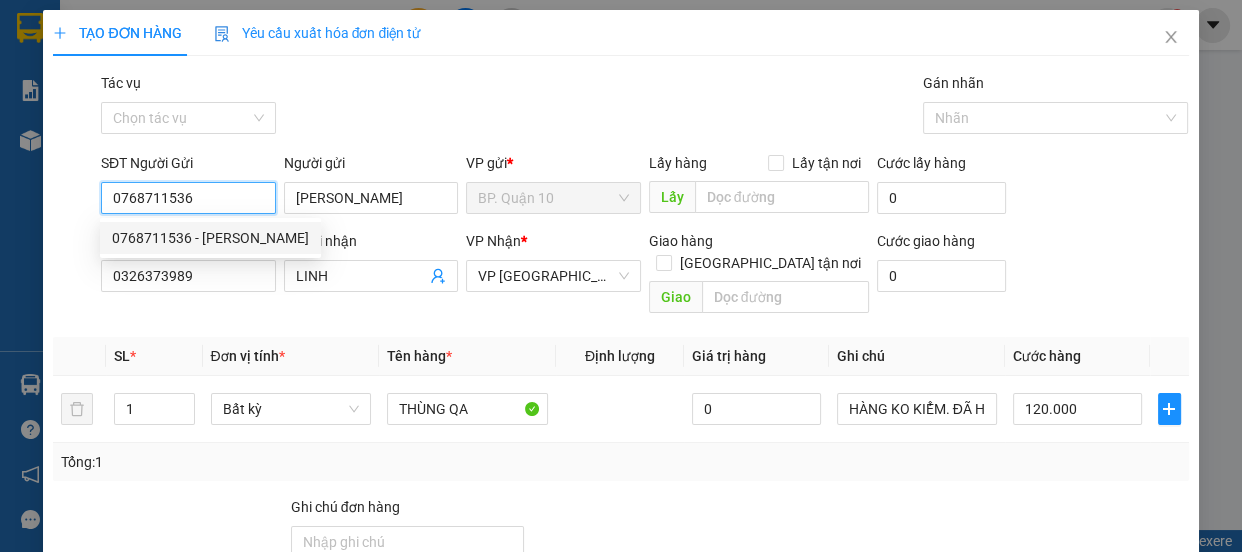 type on "0768711536" 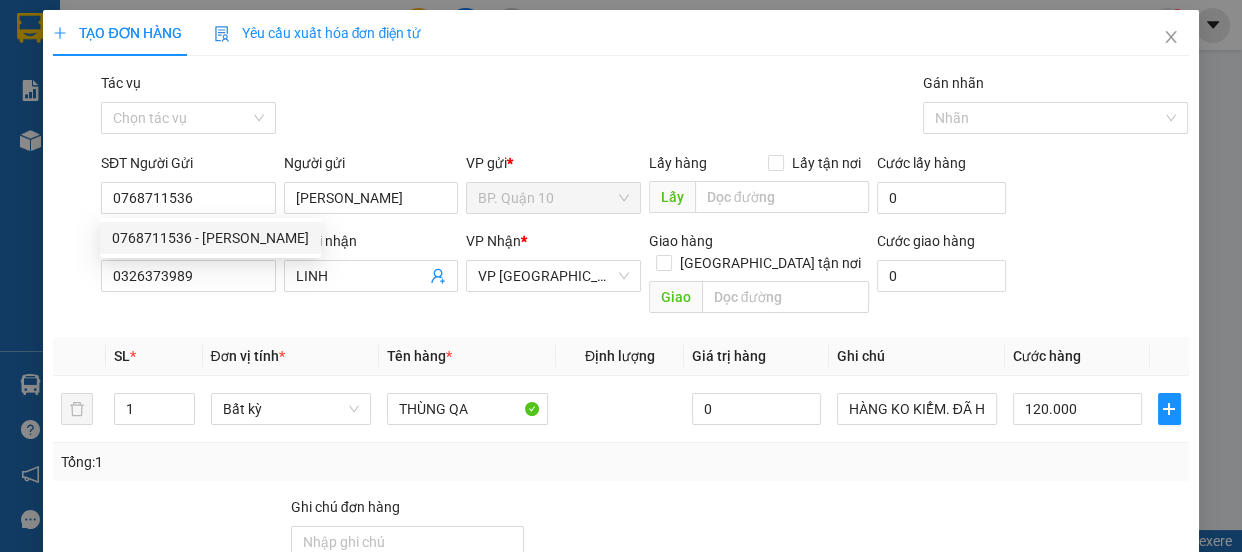 click on "Người nhận LINH" at bounding box center (371, 265) 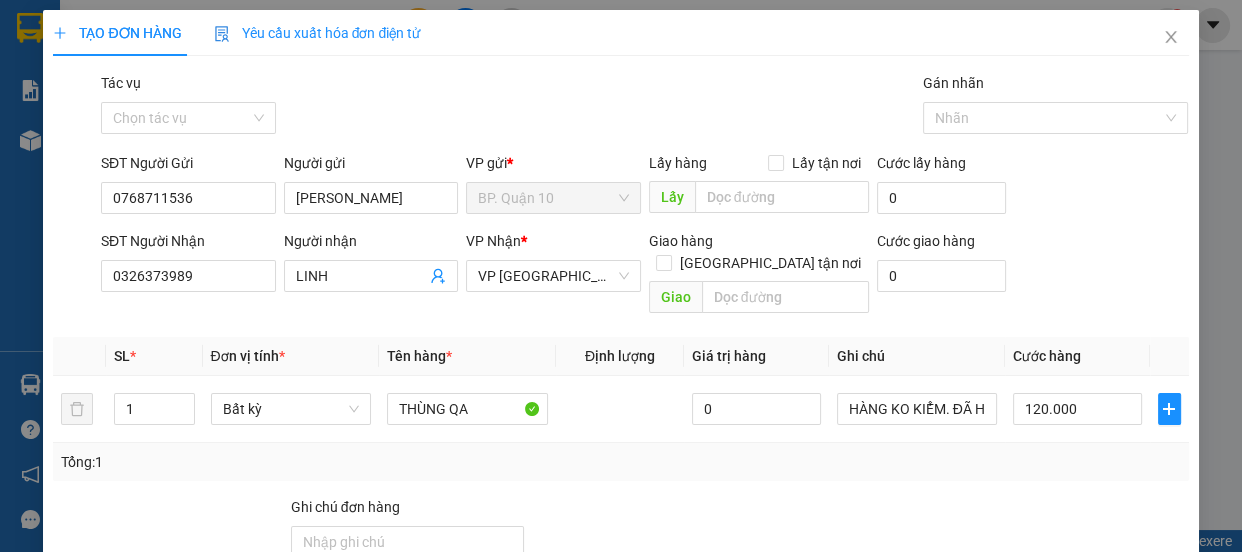 drag, startPoint x: 1012, startPoint y: 459, endPoint x: 1009, endPoint y: 426, distance: 33.13608 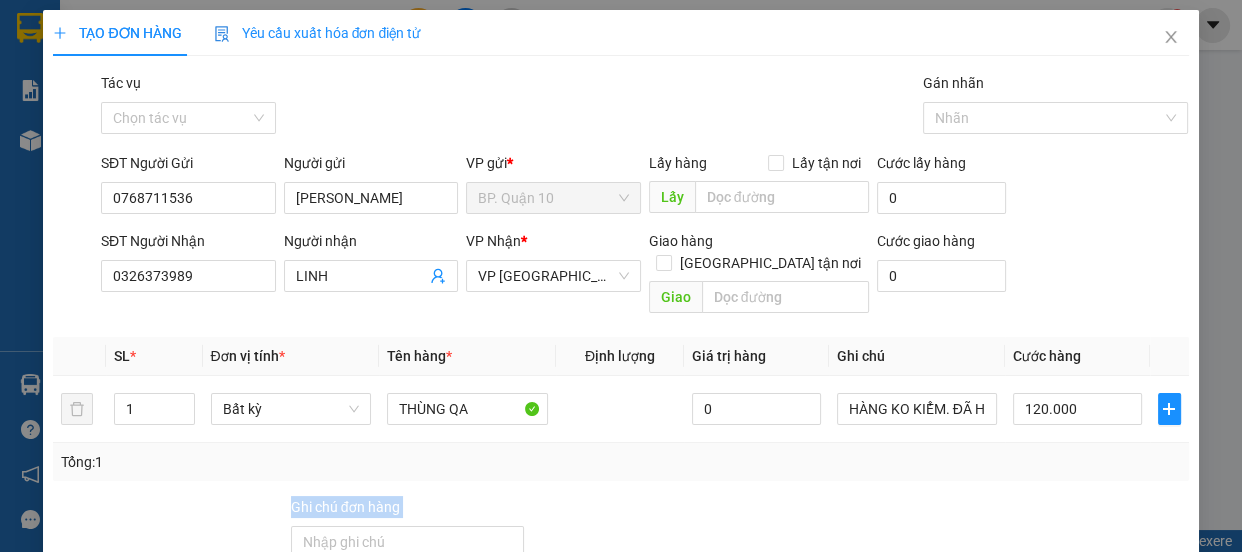 click on "Tổng:  1" at bounding box center (620, 462) 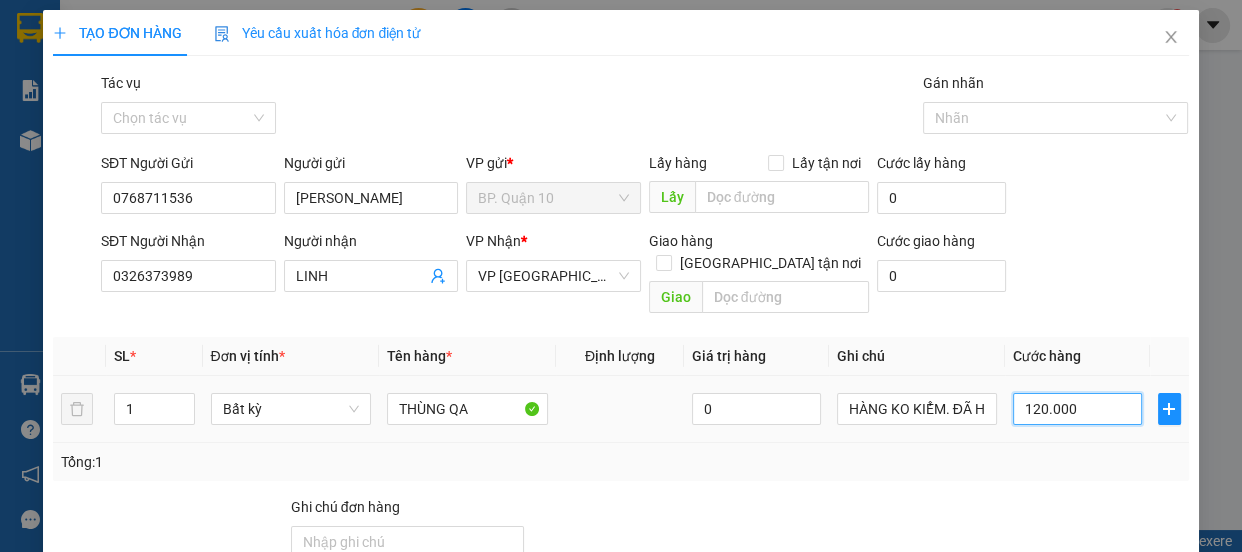 click on "120.000" at bounding box center [1077, 409] 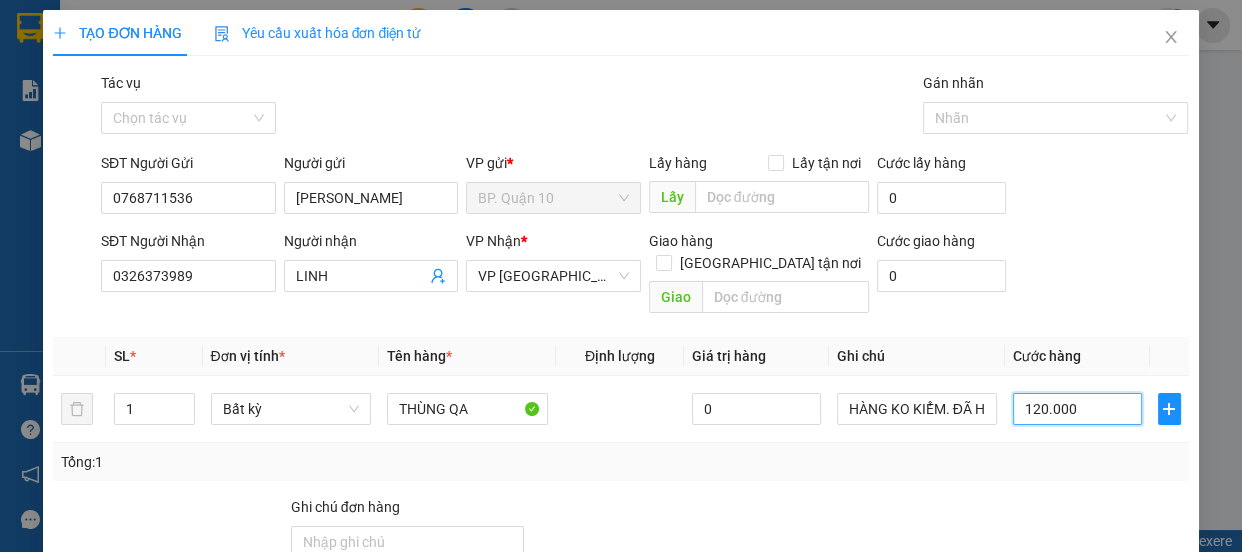 type on "9" 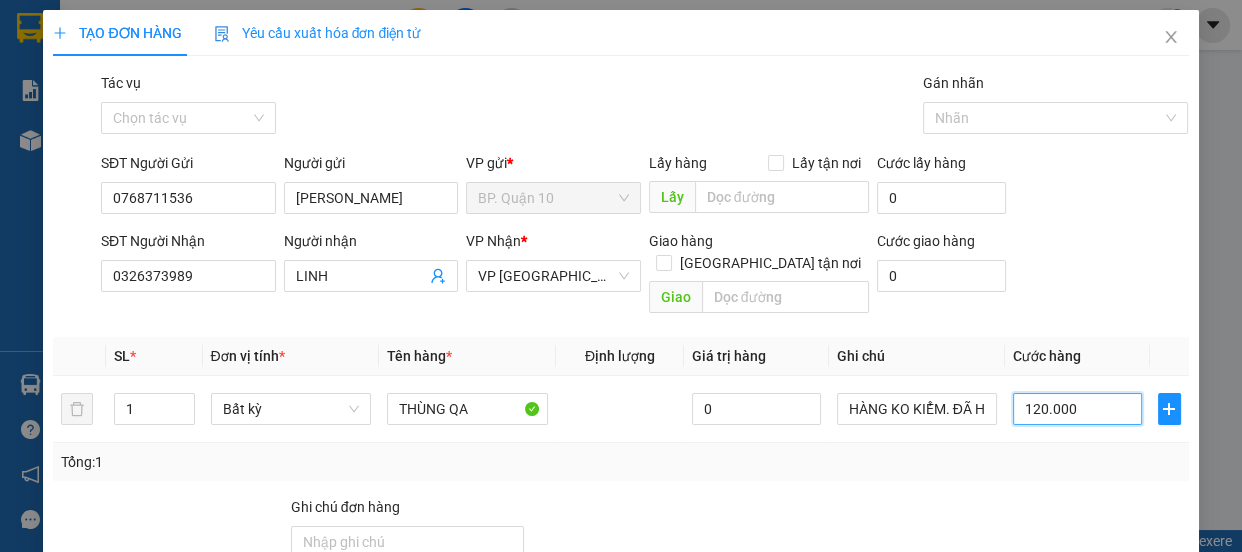 type on "9" 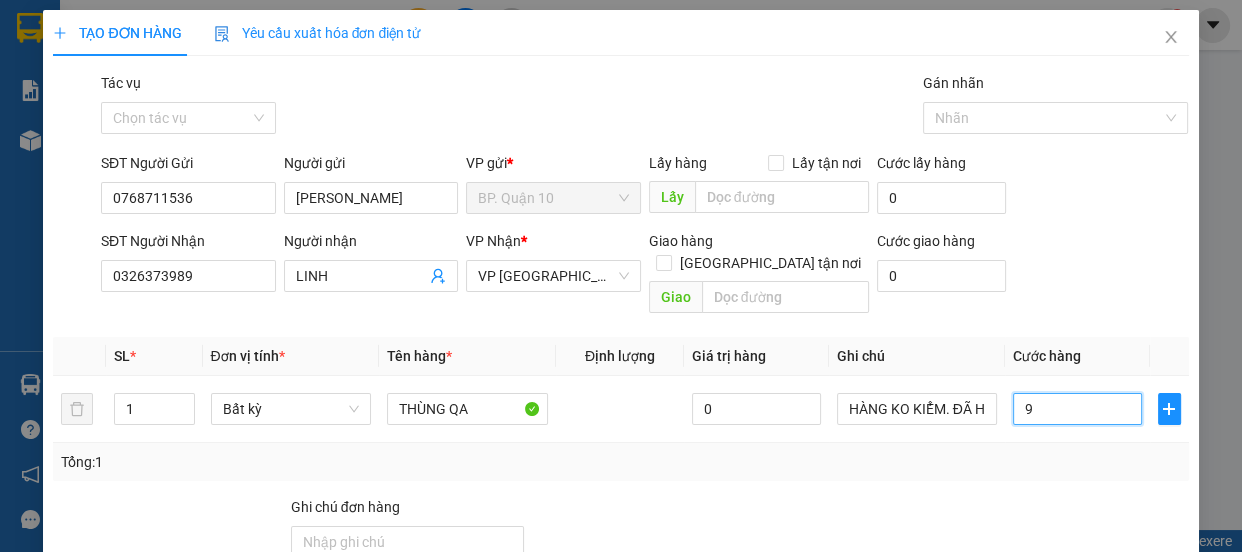 type on "90" 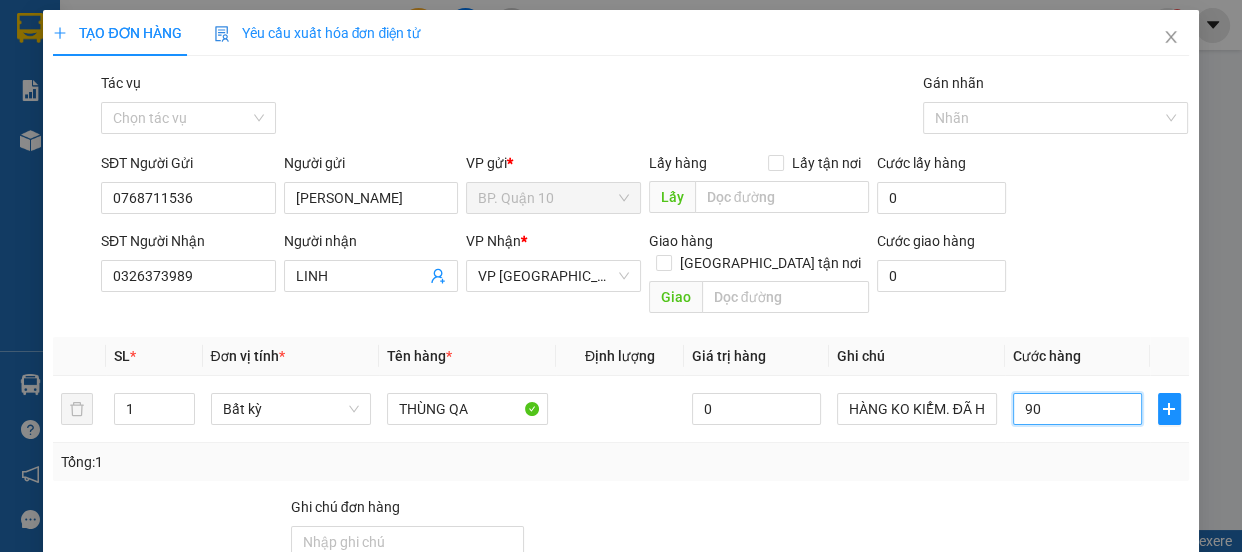 type on "90" 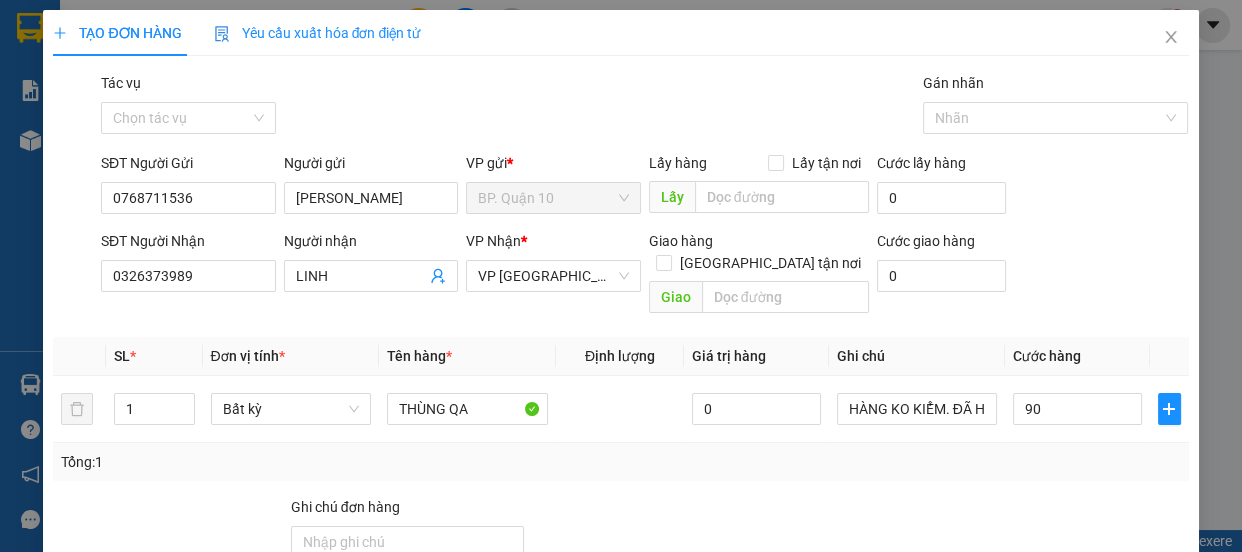 type on "90.000" 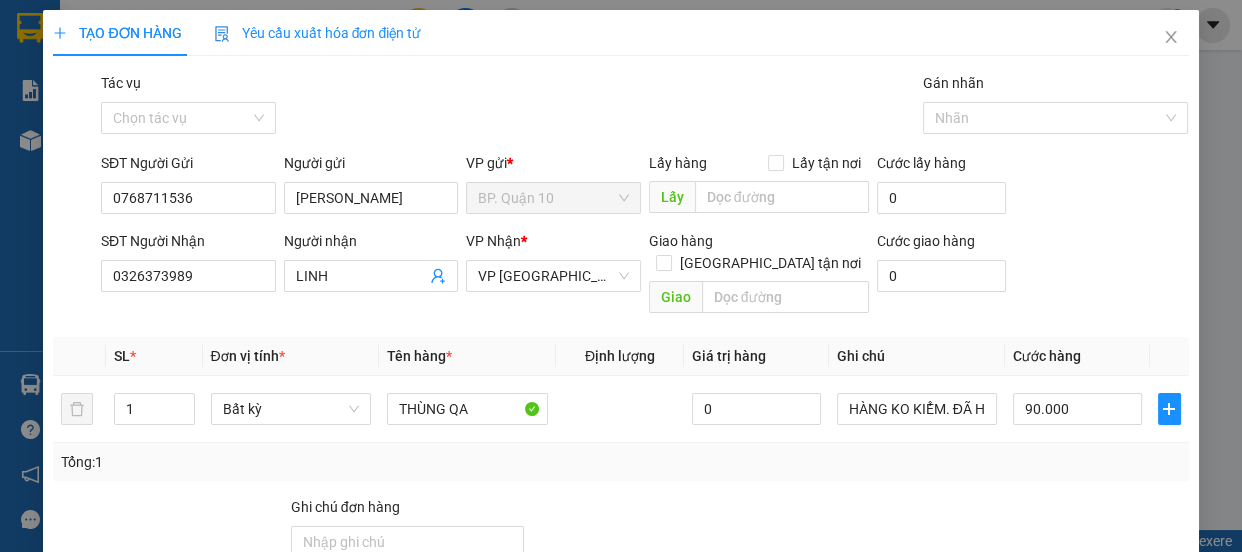 click at bounding box center [881, 531] 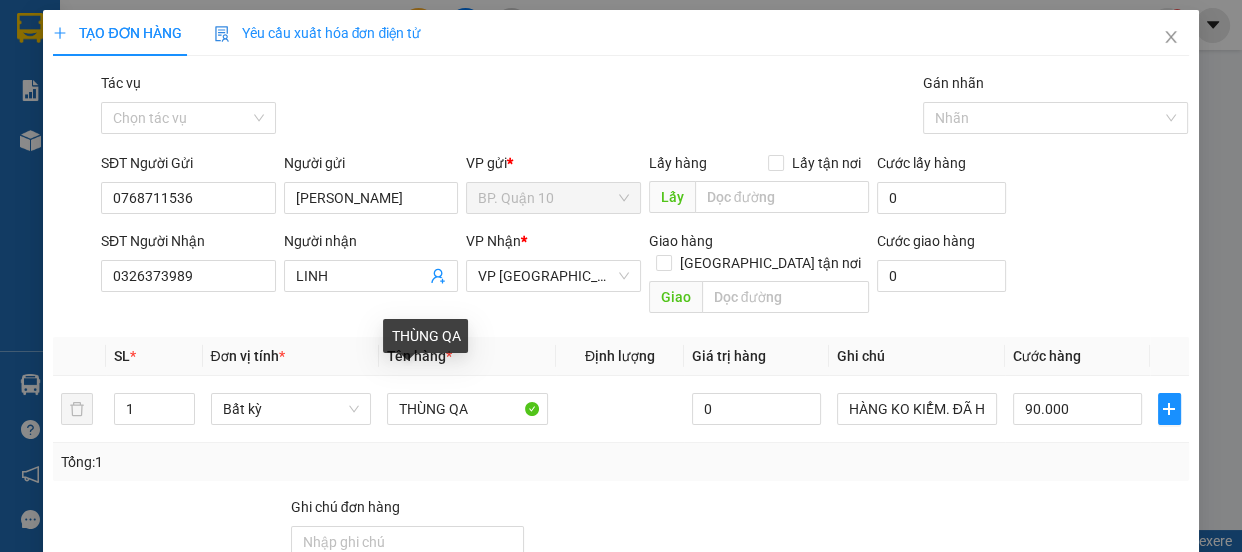 click on "Tổng:  1" at bounding box center (620, 462) 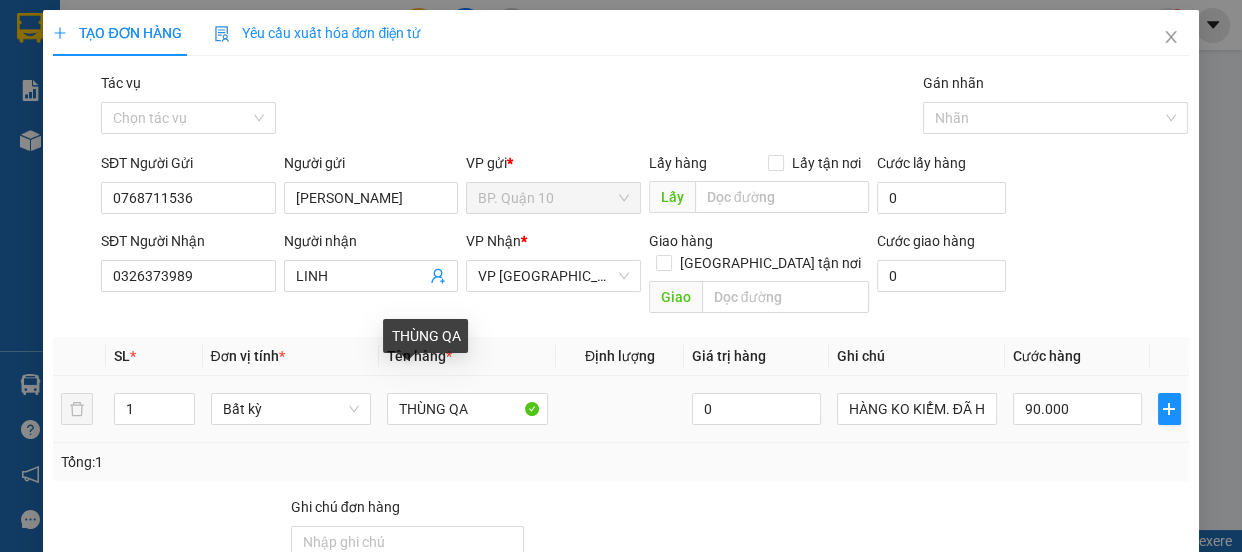 click at bounding box center (620, 409) 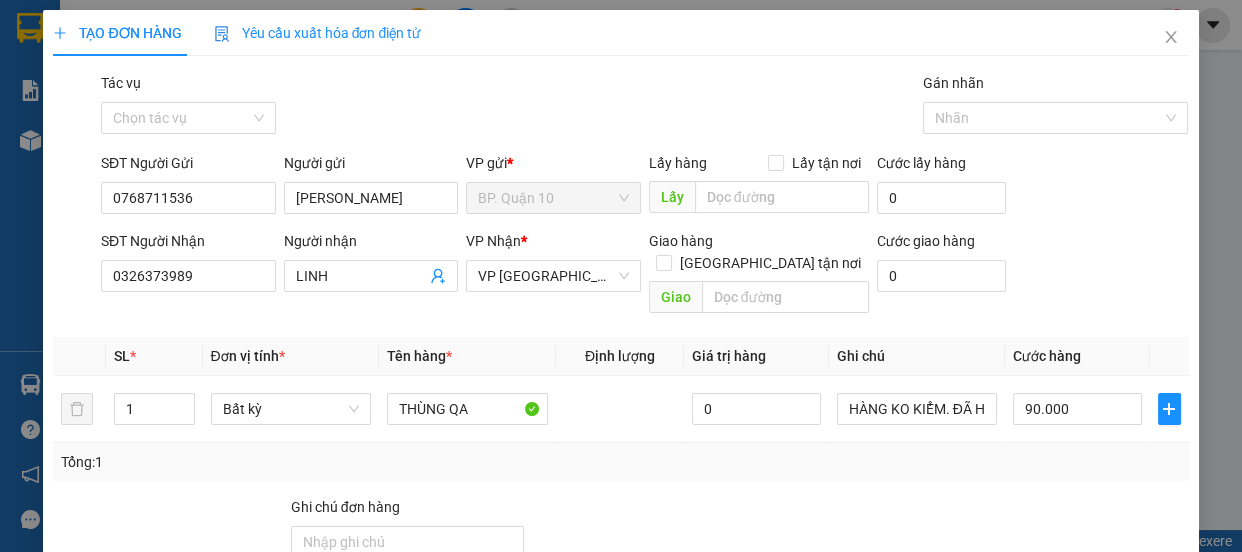 scroll, scrollTop: 187, scrollLeft: 0, axis: vertical 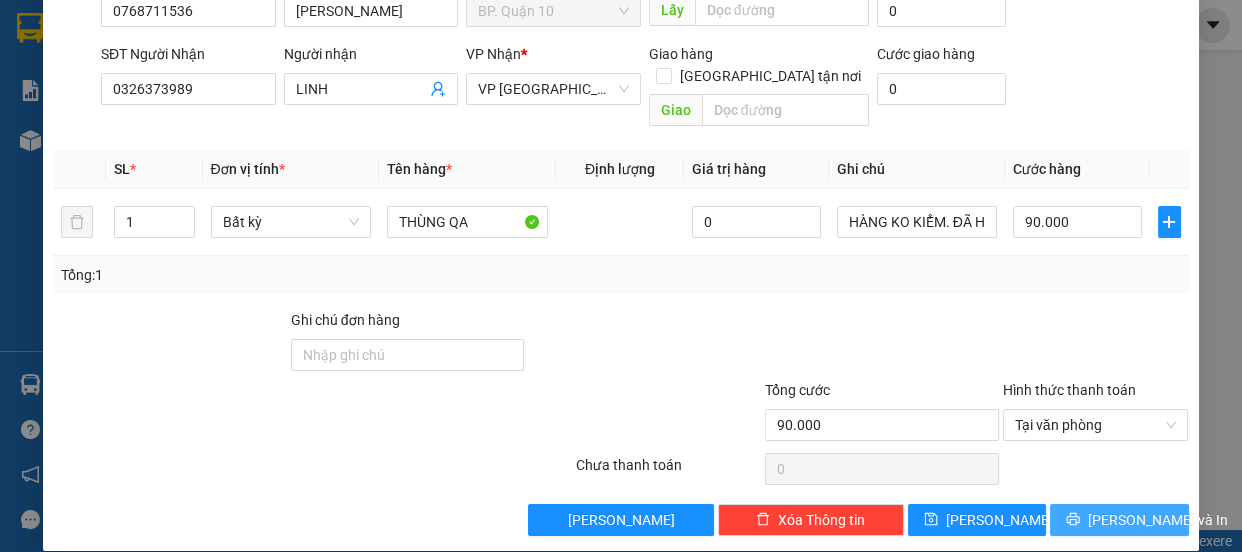 click on "[PERSON_NAME] và In" at bounding box center [1158, 520] 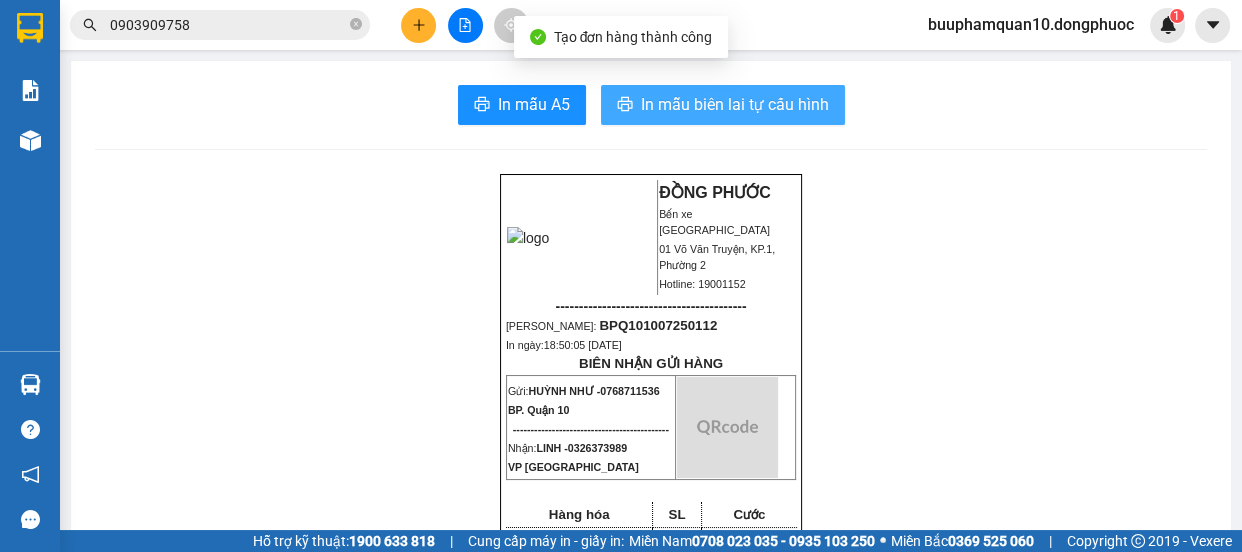 click on "In mẫu biên lai tự cấu hình" at bounding box center (723, 105) 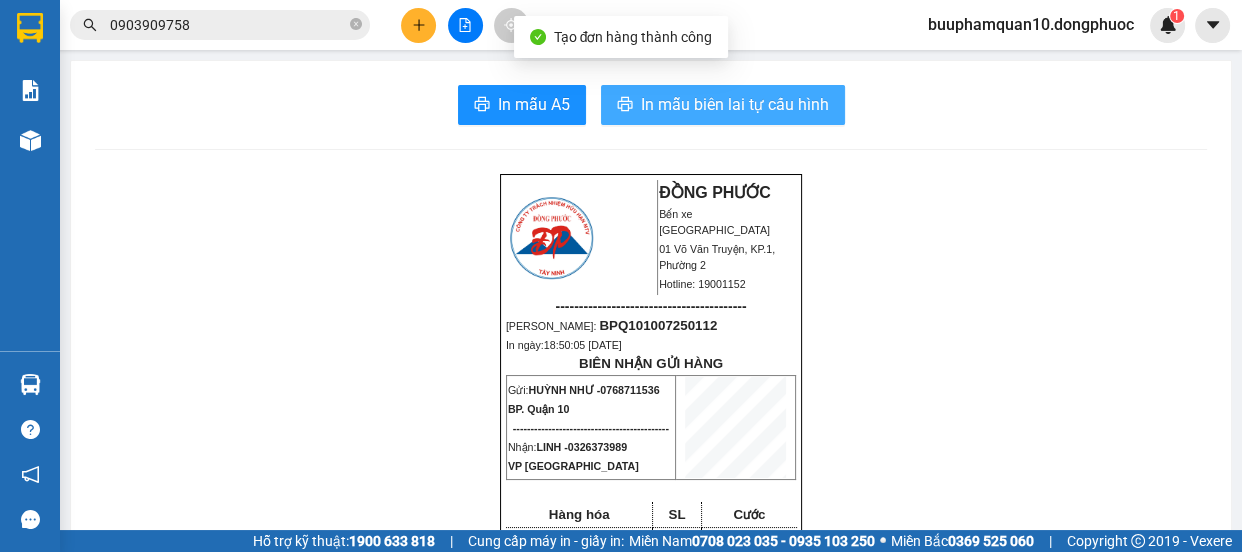 scroll, scrollTop: 0, scrollLeft: 0, axis: both 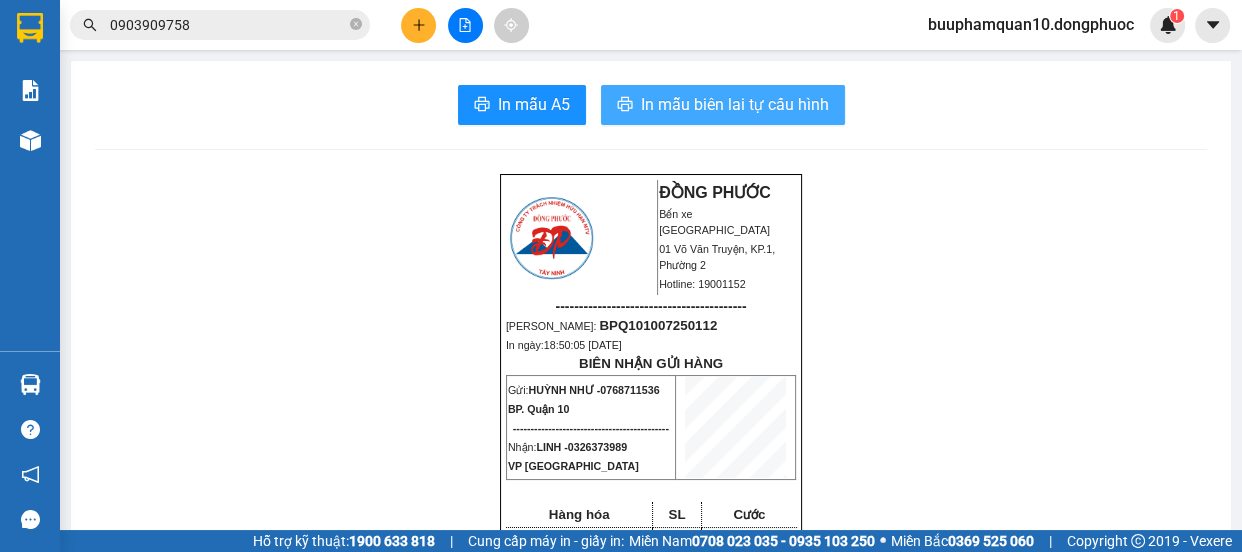 click on "In mẫu biên lai tự cấu hình" at bounding box center (735, 104) 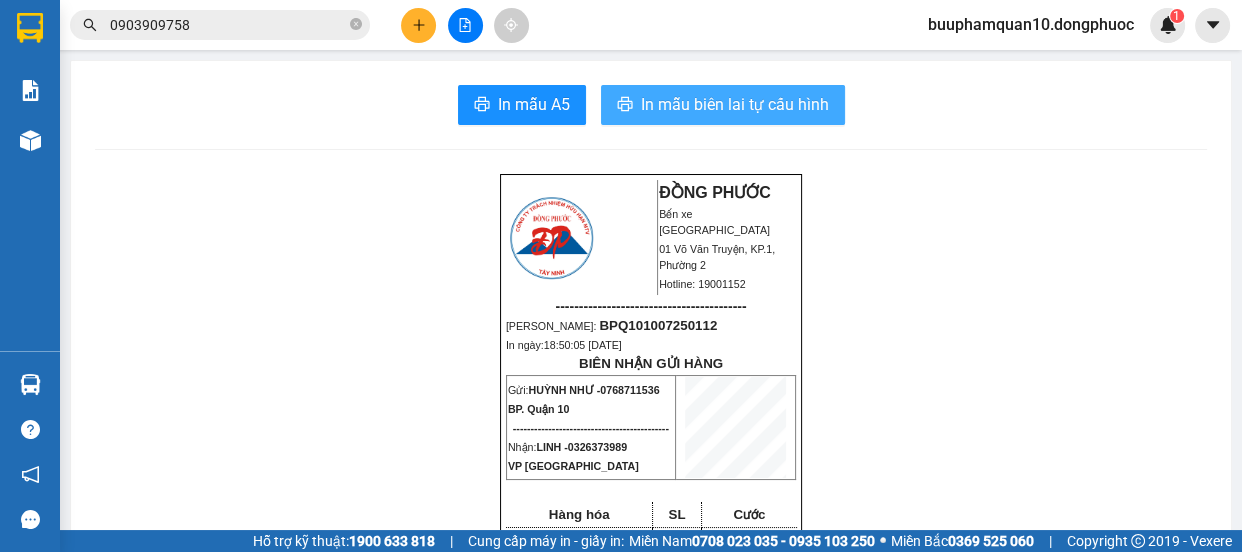 scroll, scrollTop: 0, scrollLeft: 0, axis: both 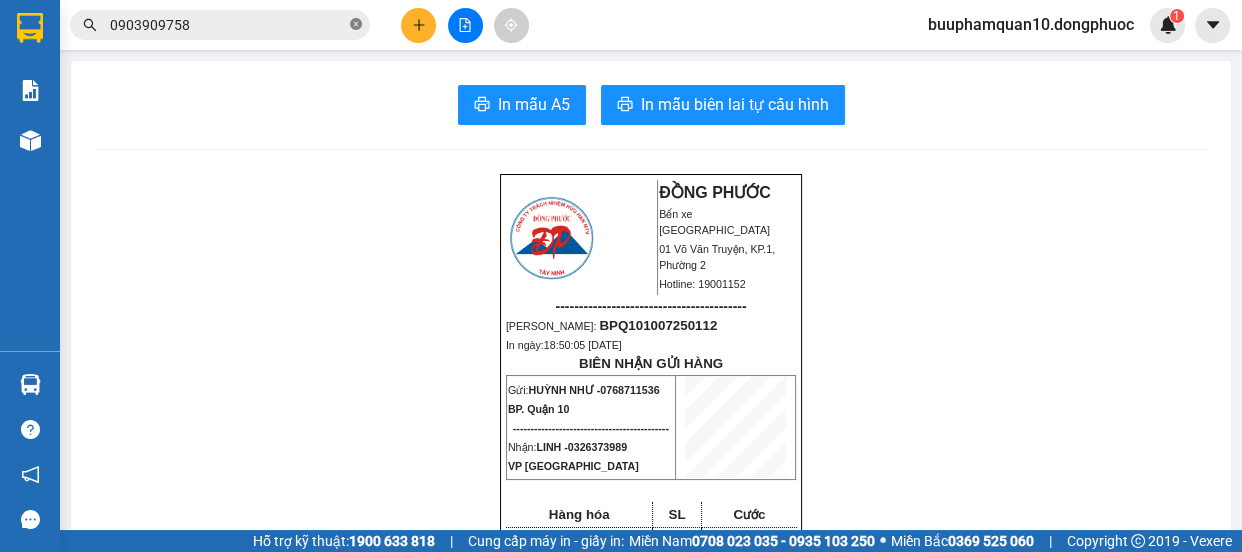 click 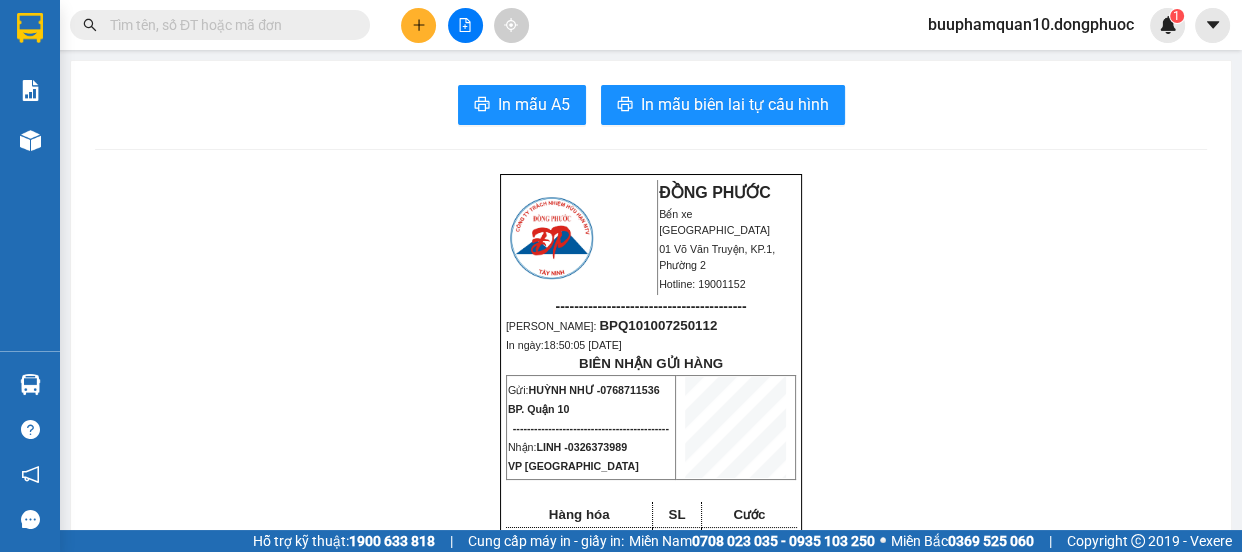 click at bounding box center (228, 25) 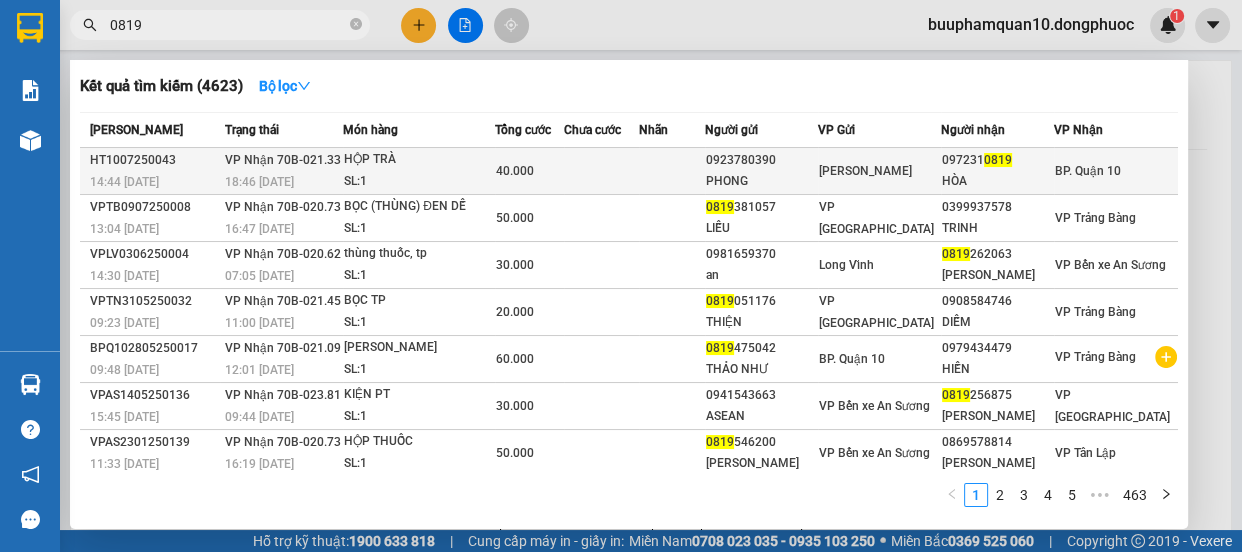 type on "0819" 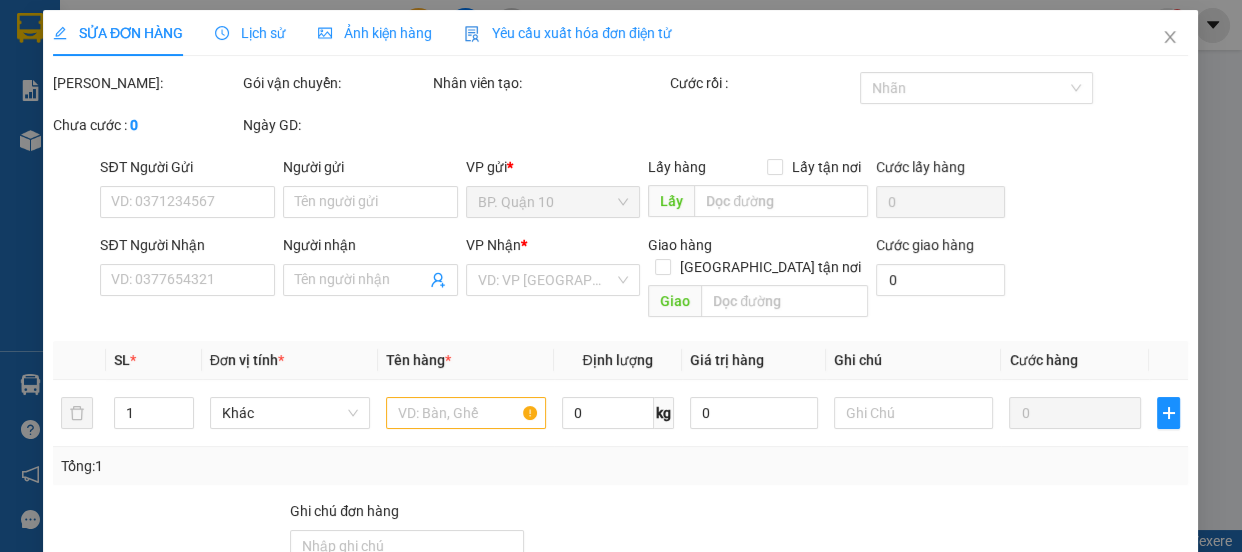 type on "0923780390" 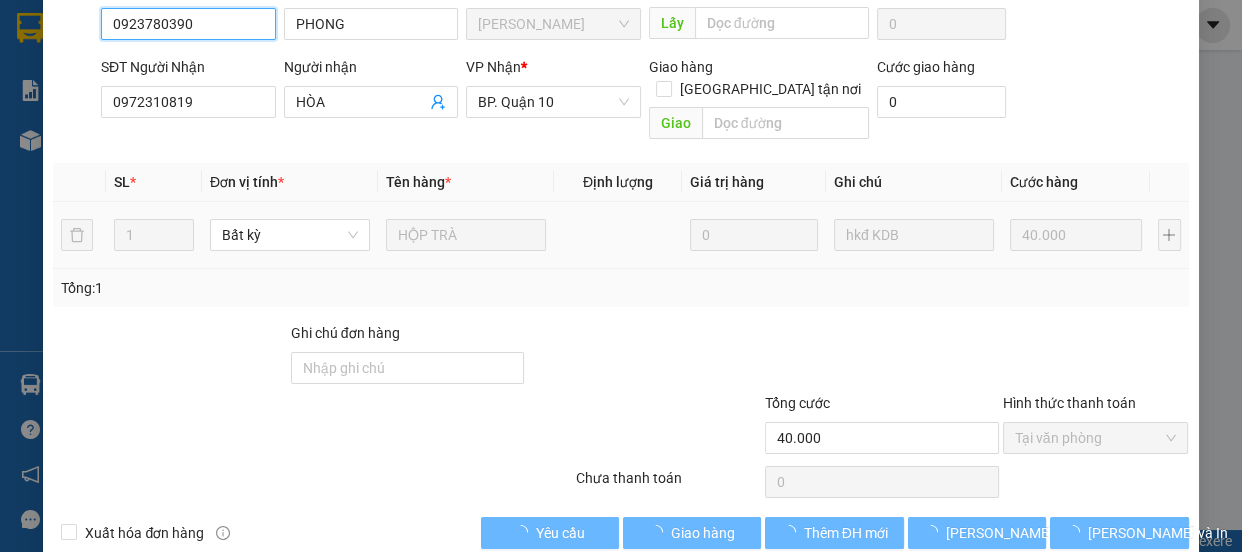 scroll, scrollTop: 235, scrollLeft: 0, axis: vertical 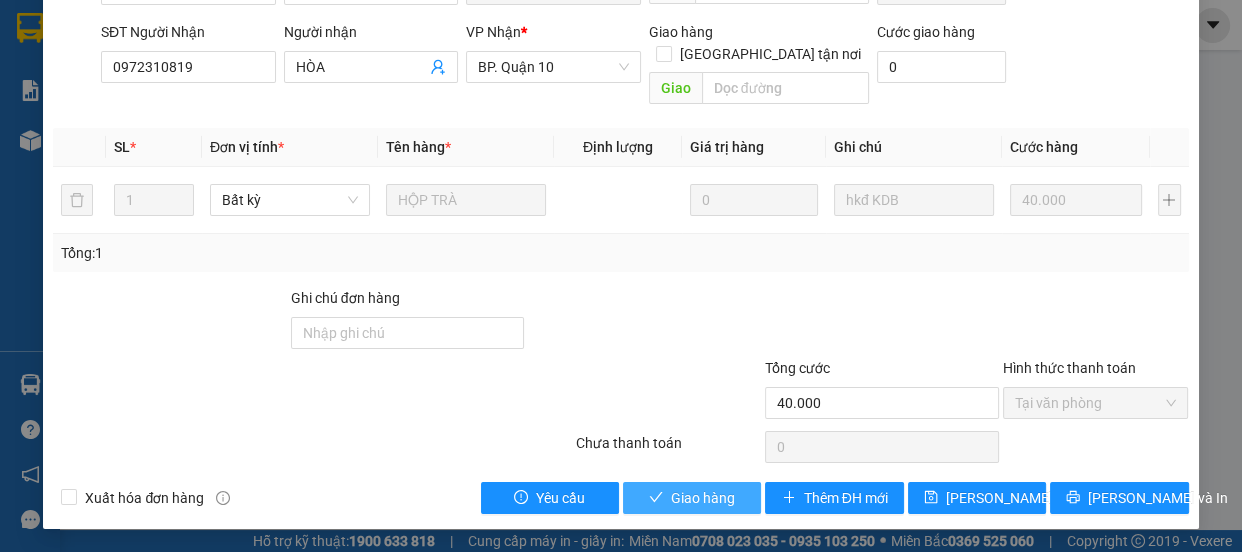 click on "Giao hàng" at bounding box center (703, 498) 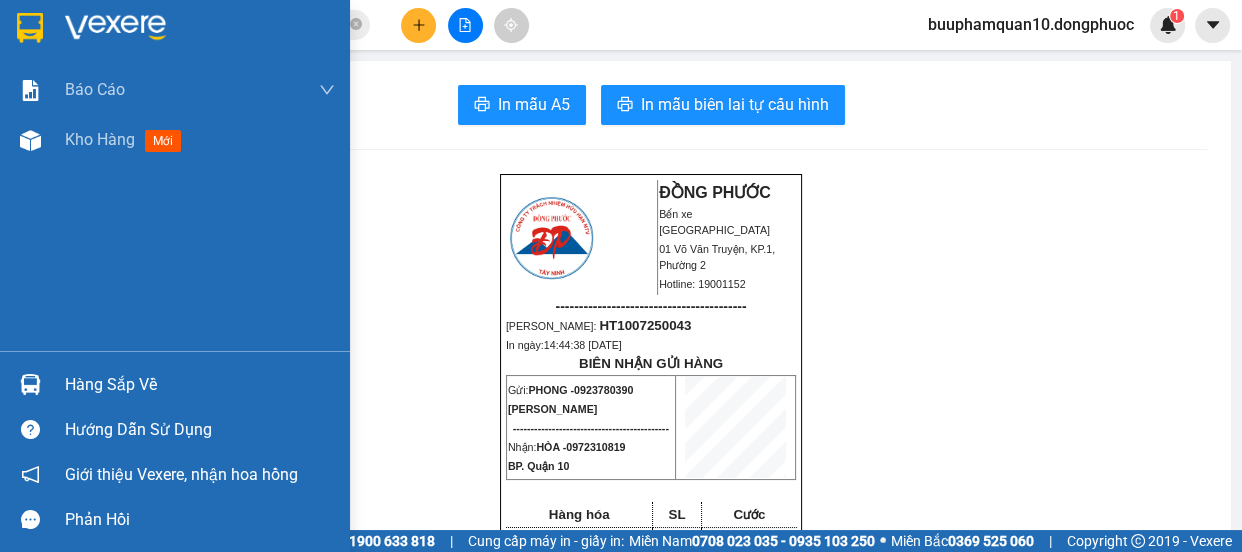 click on "Hàng sắp về" at bounding box center (175, 384) 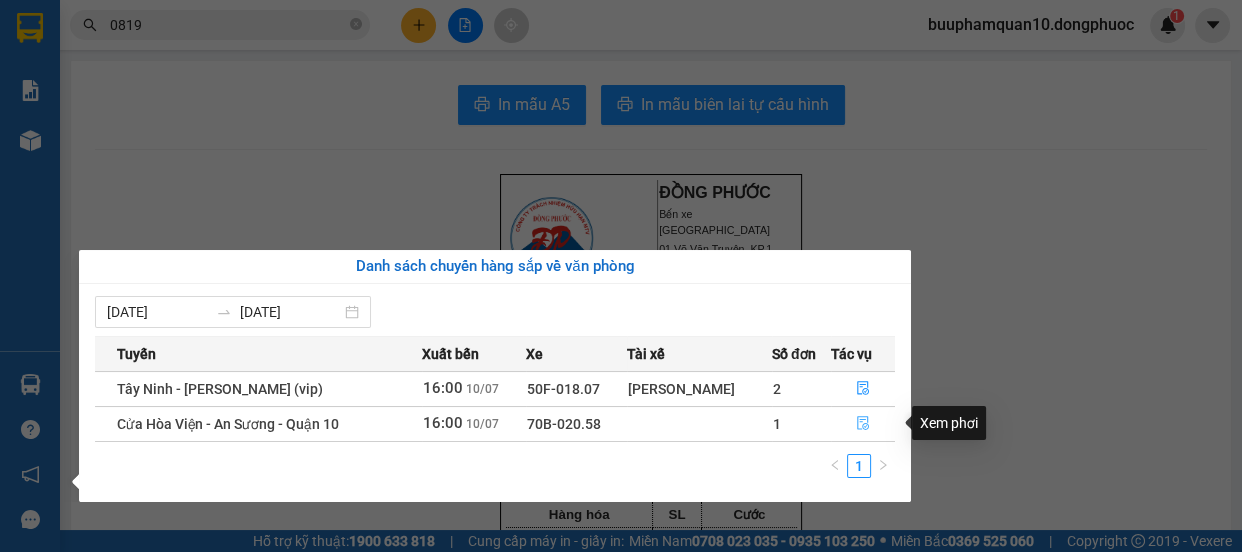 click 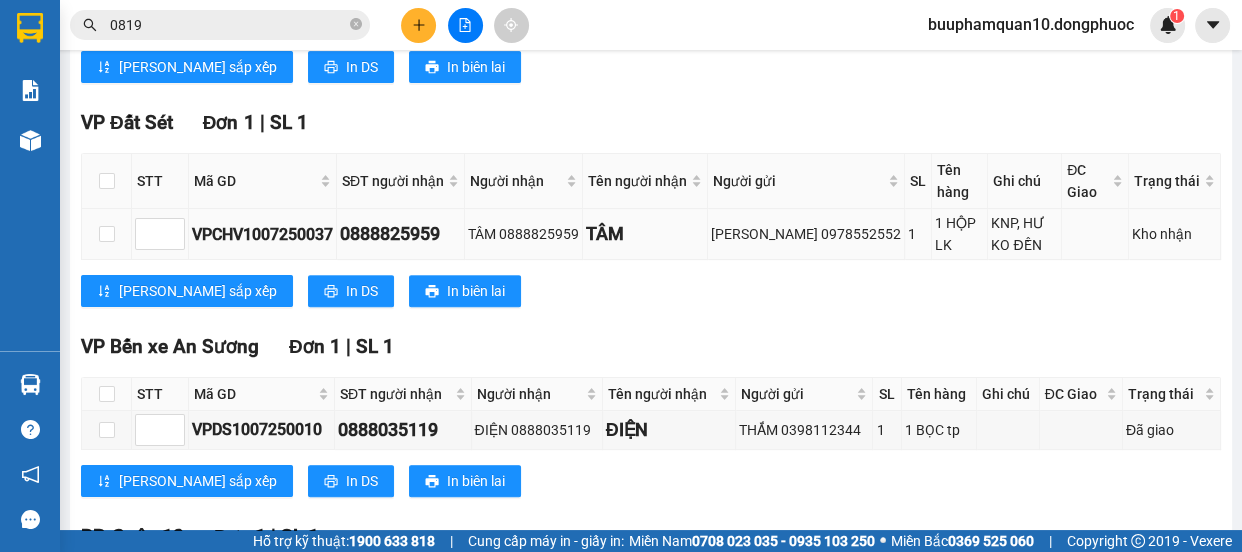 scroll, scrollTop: 850, scrollLeft: 0, axis: vertical 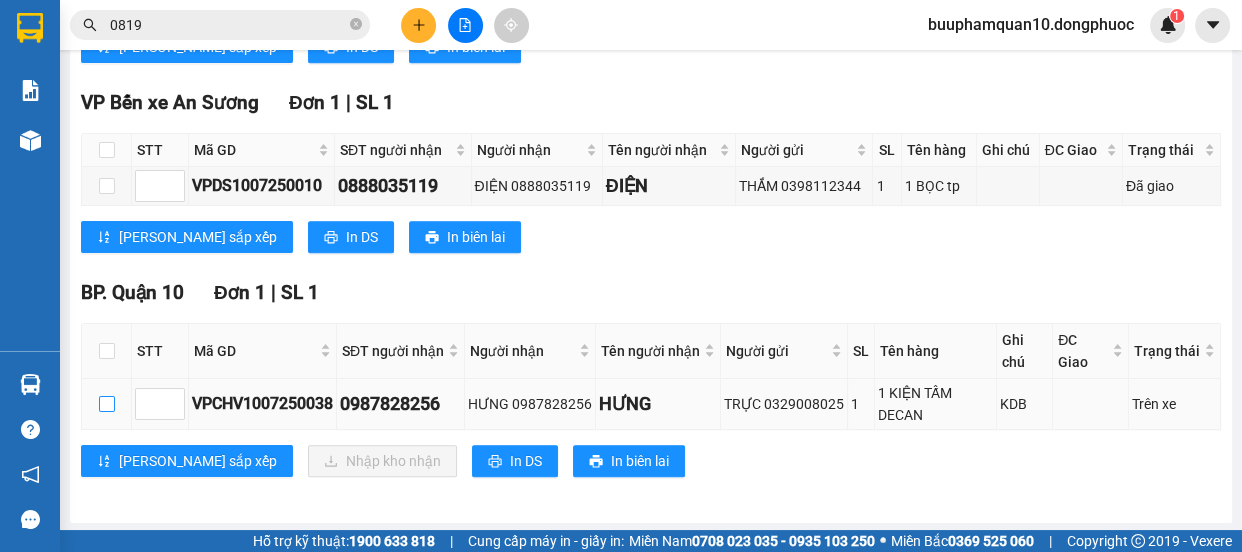 click at bounding box center (107, 404) 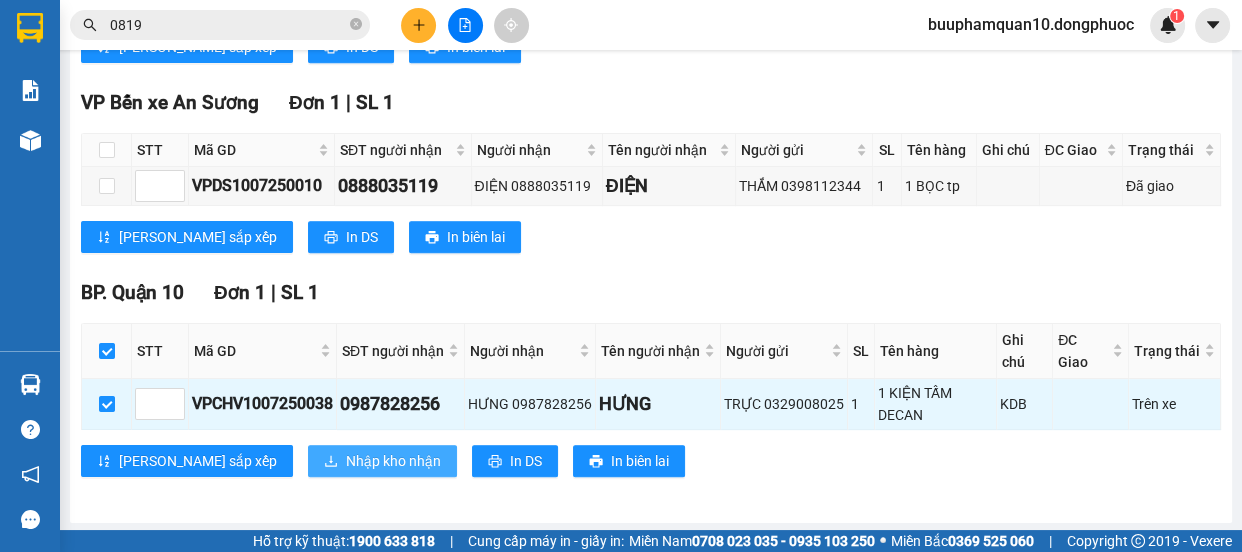 click on "Nhập kho nhận" at bounding box center (382, 461) 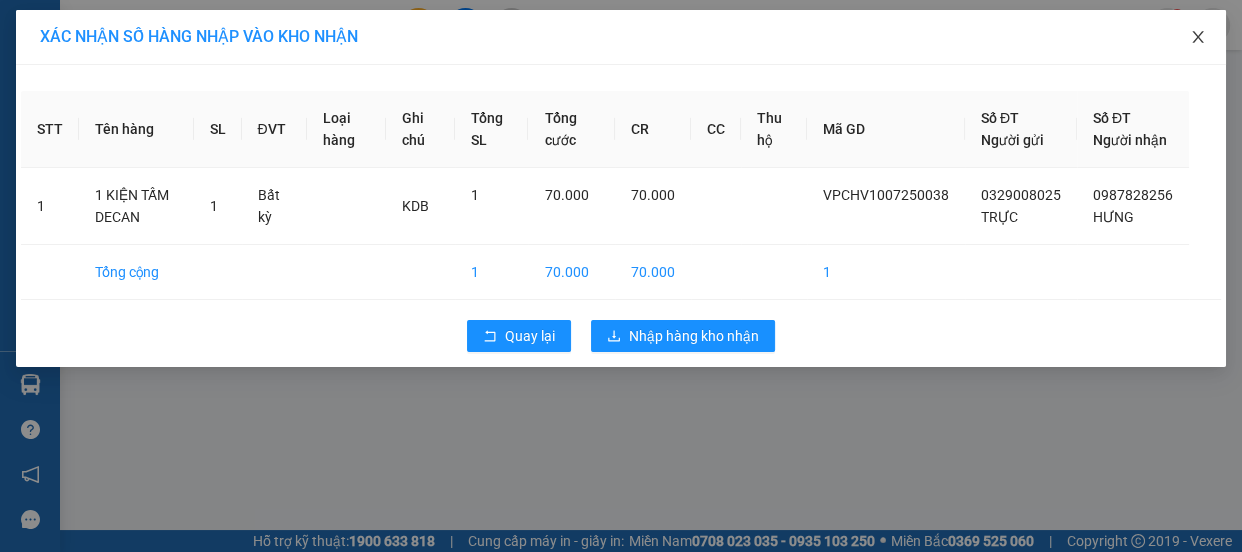 click 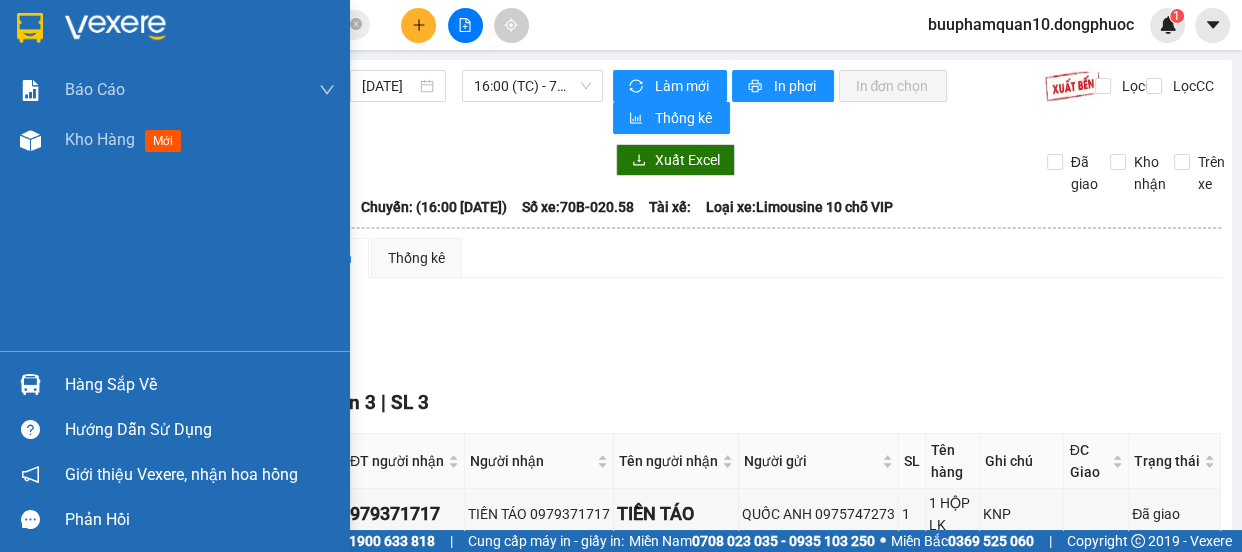 click on "Hàng sắp về" at bounding box center (175, 384) 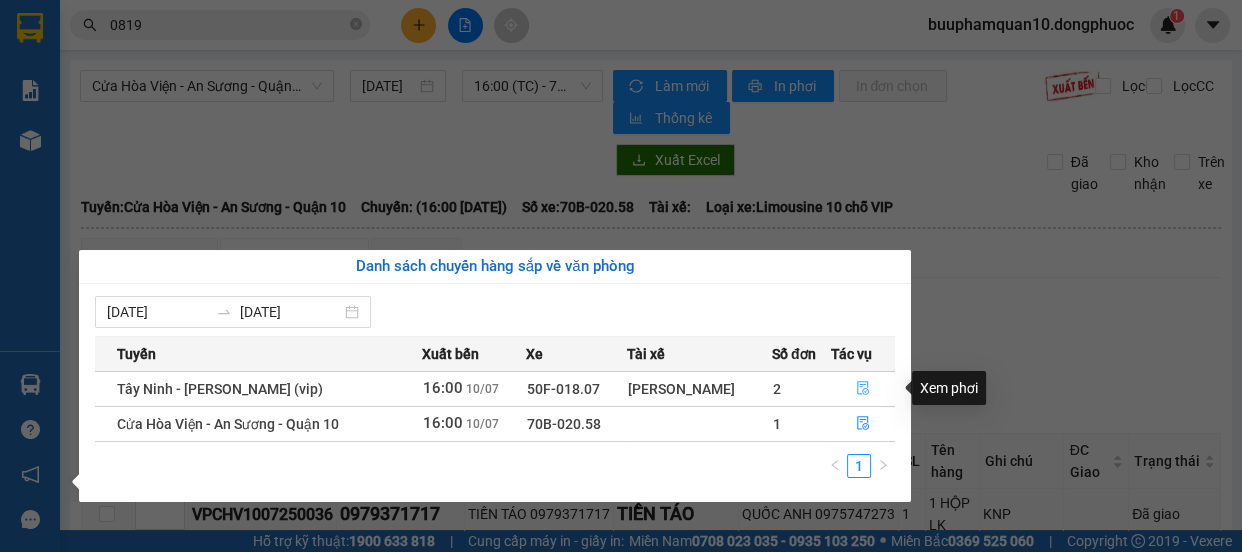 click 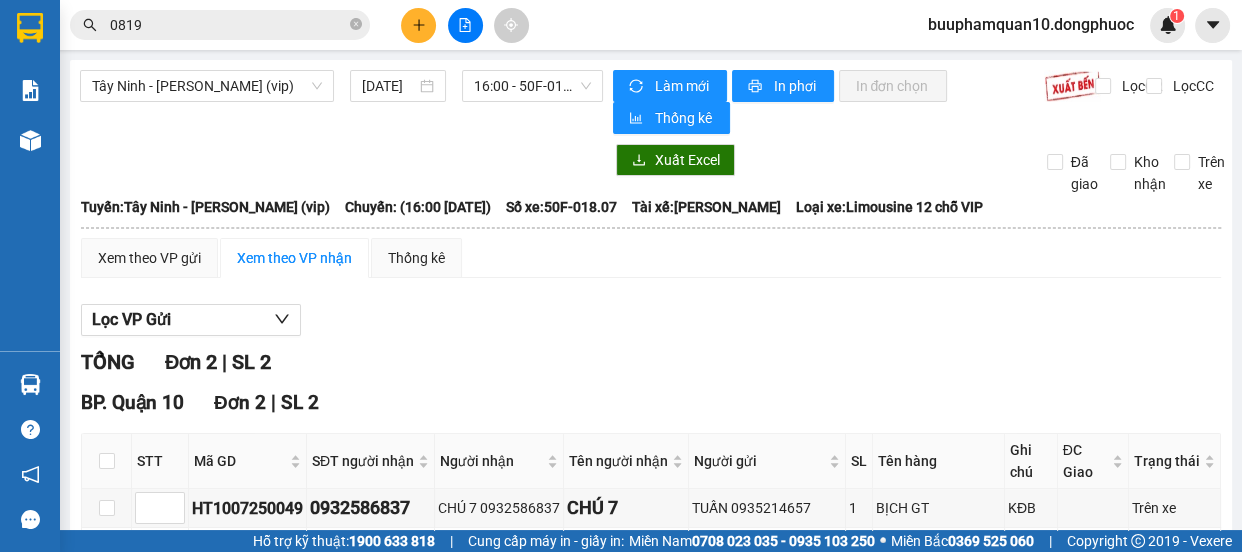scroll, scrollTop: 150, scrollLeft: 0, axis: vertical 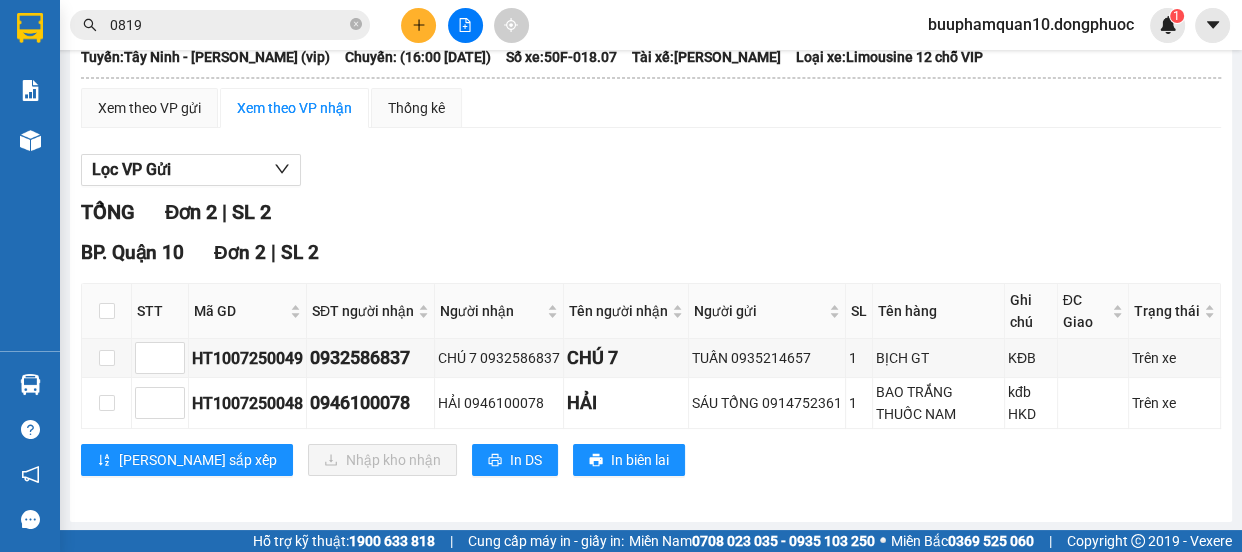 click at bounding box center [107, 311] 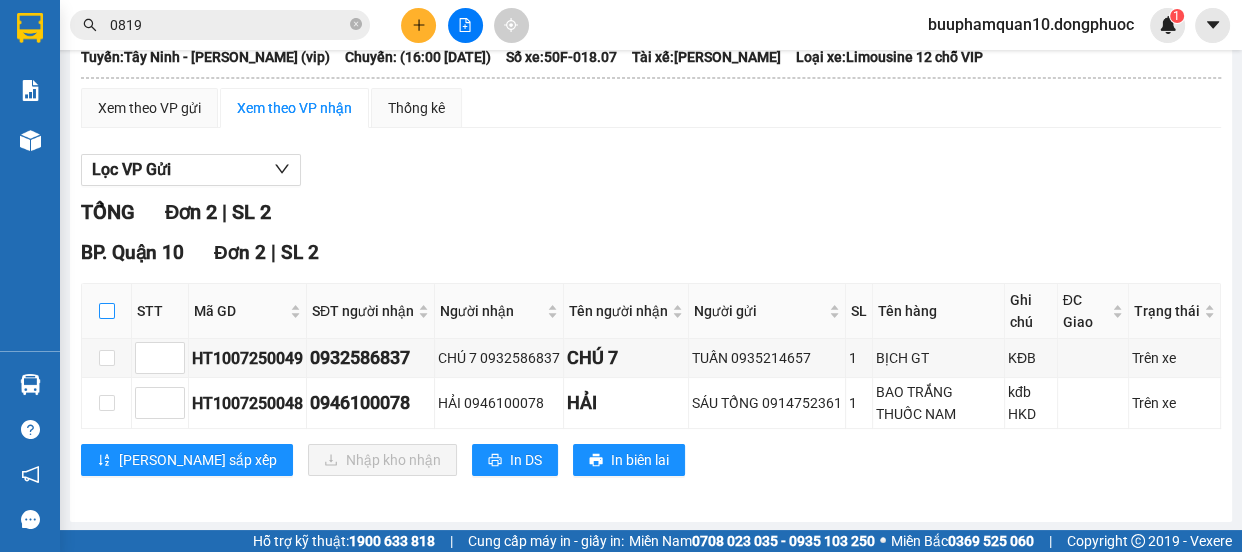 click at bounding box center (107, 311) 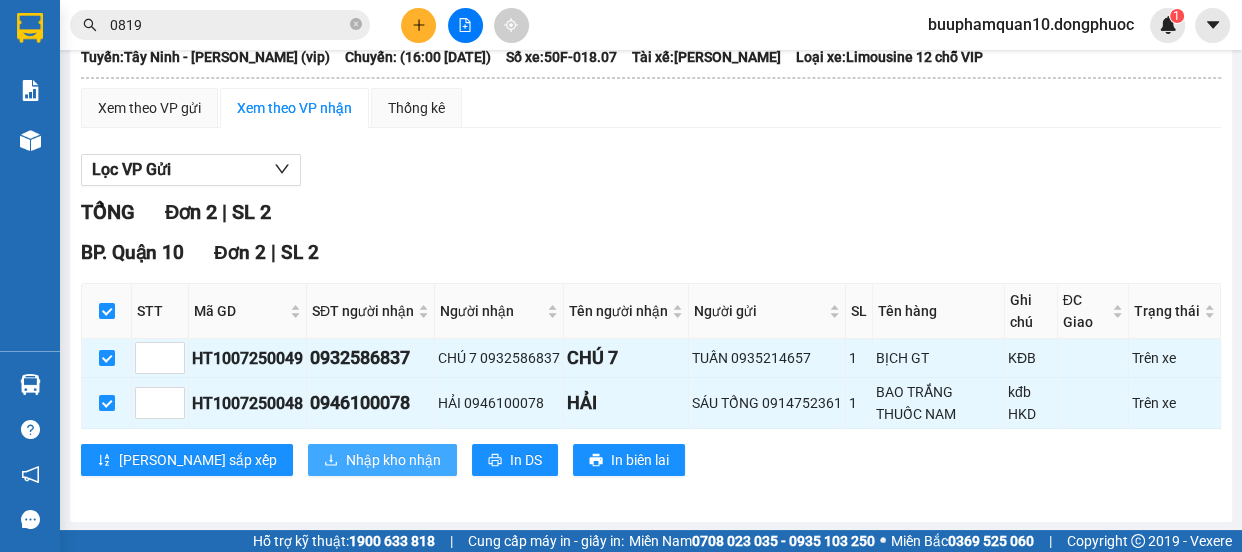 click on "Nhập kho nhận" at bounding box center (393, 460) 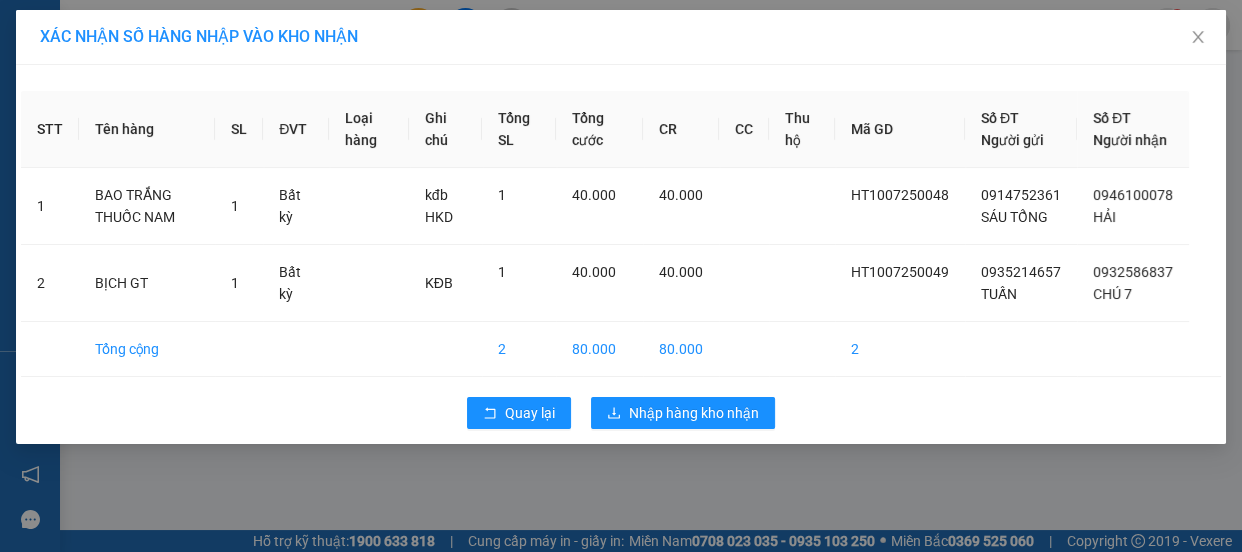 scroll, scrollTop: 0, scrollLeft: 0, axis: both 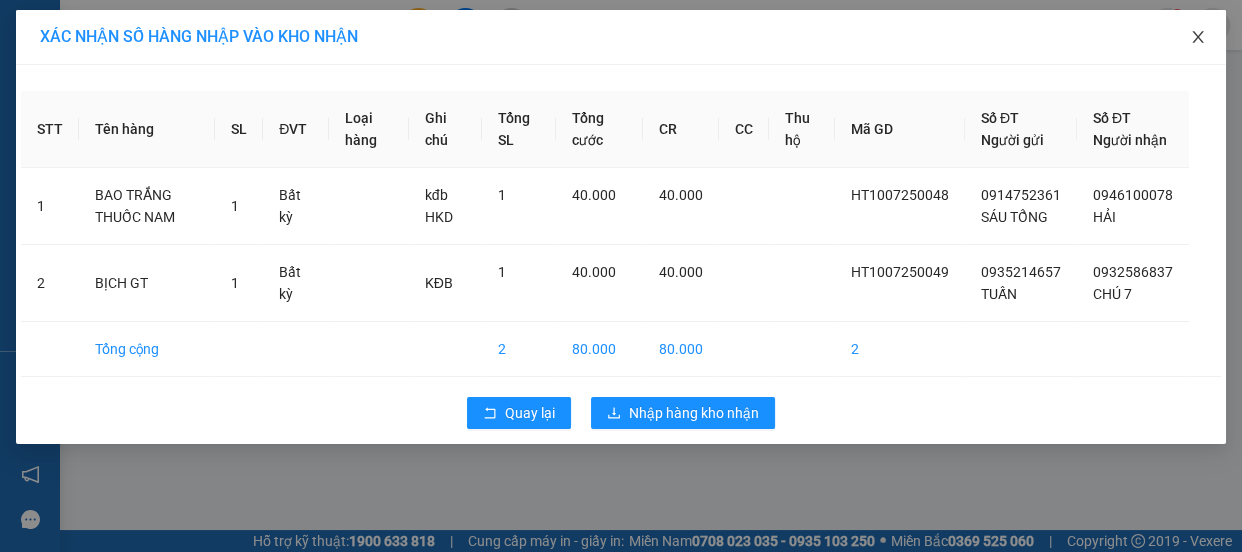 click 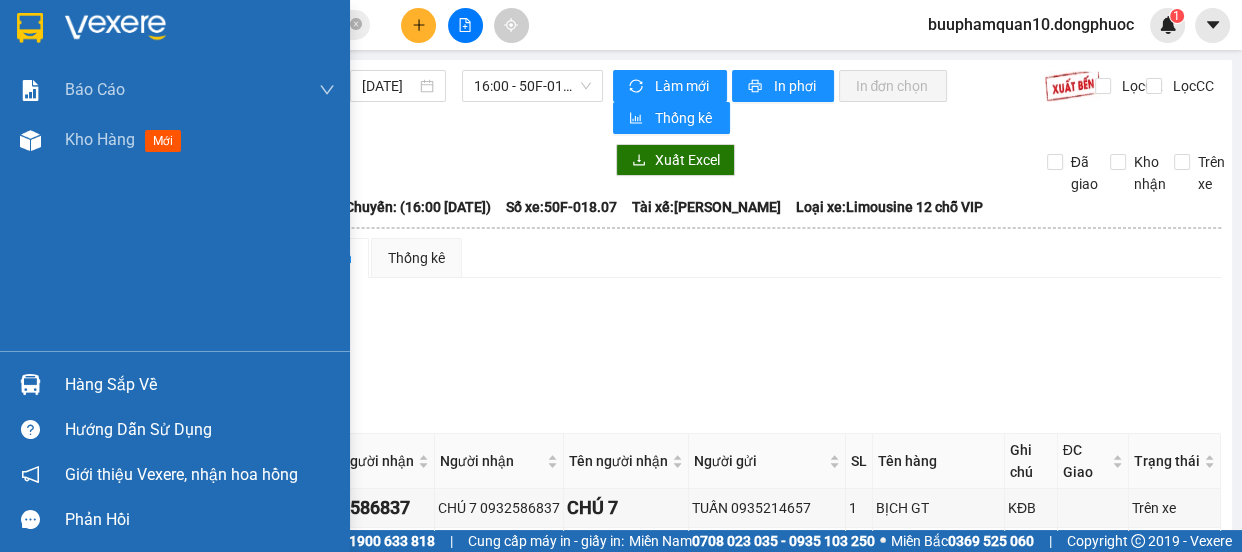 click on "Hàng sắp về" at bounding box center (200, 385) 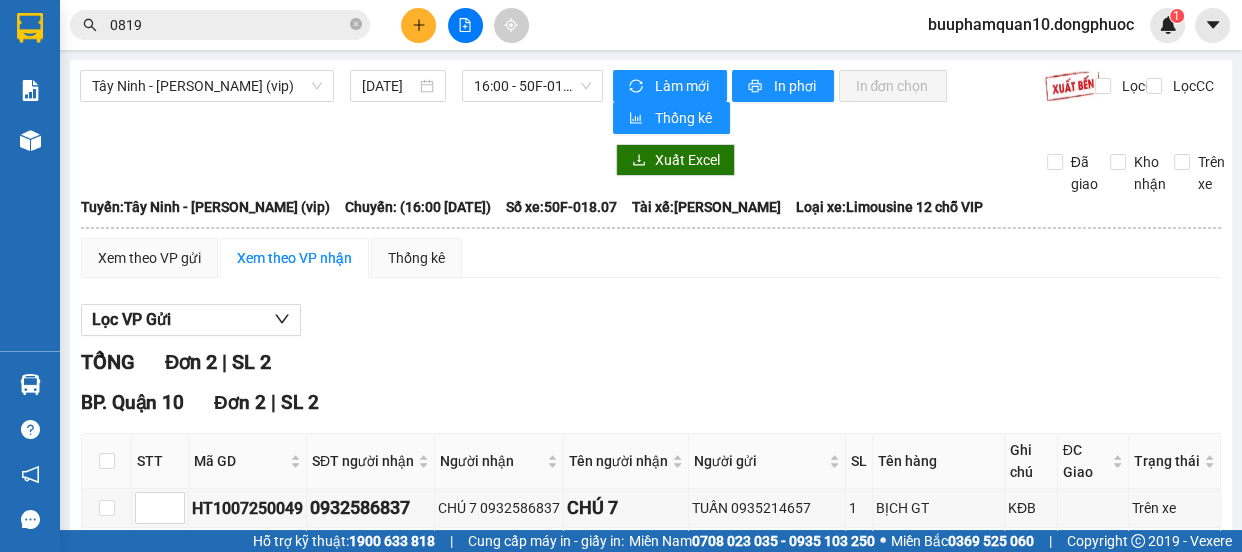 click on "Kết quả tìm kiếm ( 4623 )  Bộ lọc  Mã ĐH Trạng thái Món hàng Tổng cước Chưa cước Nhãn Người gửi VP Gửi Người nhận VP Nhận HT1007250043 14:44 [DATE] VP Nhận   70B-021.33 18:46 [DATE] HỘP TRÀ SL:  1 40.000 0923780390 [GEOGRAPHIC_DATA] 097231 0819 HÒA BP. Quận 10 VPTB0907250008 13:04 [DATE] VP Nhận   70B-020.73 16:47 [DATE] BỌC (THÙNG) ĐEN DẾ SL:  1 50.000 0819 381057 LIỄU VP [GEOGRAPHIC_DATA] 0399937578 TRINH VP Trảng Bàng VPLV0306250004 14:30 [DATE] VP Nhận   70B-020.62 07:05 [DATE] thùng thuốc, tp SL:  1 30.000 0981659370 an Long Vĩnh 0819 262063 KHÁNH SI VP Bến xe An Sương VPTN3105250032 09:23 [DATE] VP Nhận   70B-021.45 11:00 [DATE] BỌC TP SL:  1 20.000 0819 051176 THIỆN  VP [GEOGRAPHIC_DATA] 0908584746 DIỄM  VP Trảng Bàng BPQ102805250017 09:48 [DATE] VP Nhận   70B-021.09 12:01 [DATE] THÙNG SƠN SL:  1 60.000 0819 475042 THẢO NHƯ BP. Quận 10 0979434479 HIỀN VP Trảng Bàng VPAS1405250136 15:45 [DATE] VP Nhận   SL:" at bounding box center [621, 276] 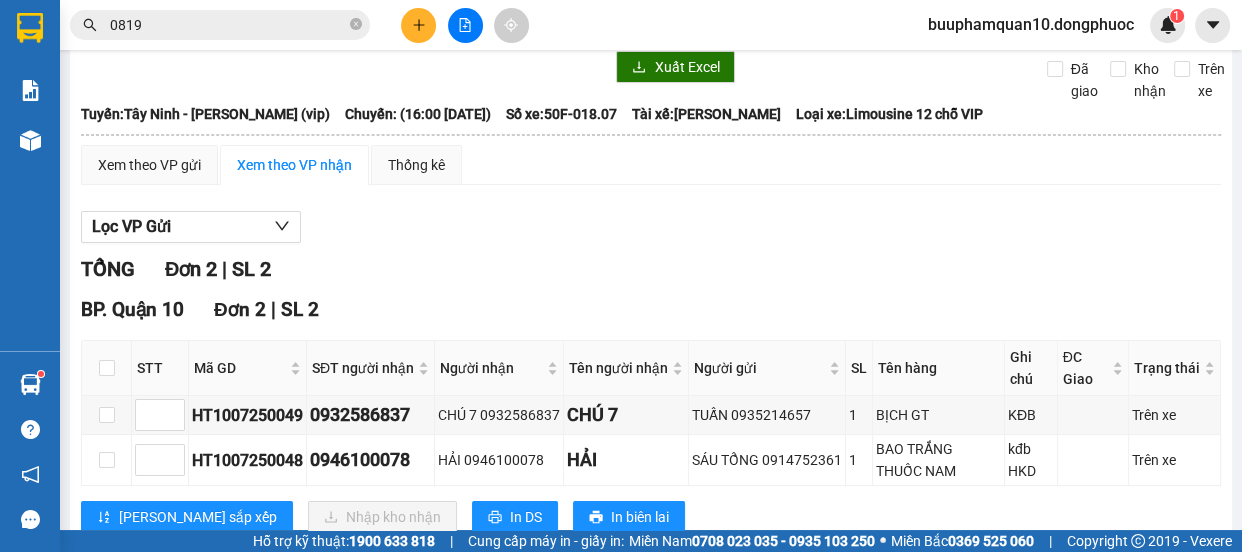 scroll, scrollTop: 150, scrollLeft: 0, axis: vertical 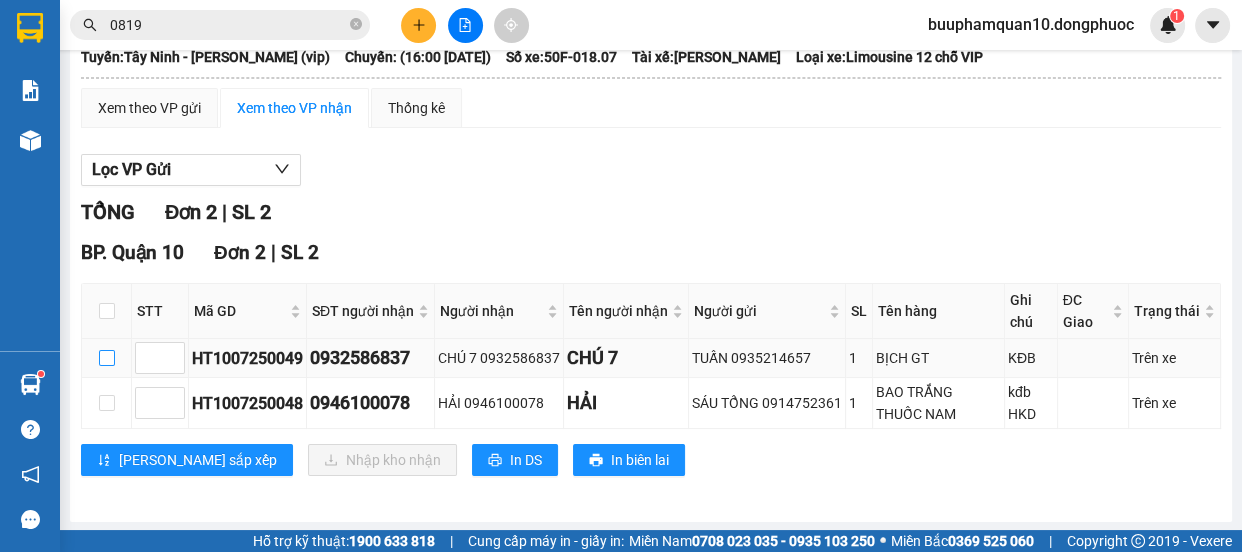 click at bounding box center (107, 358) 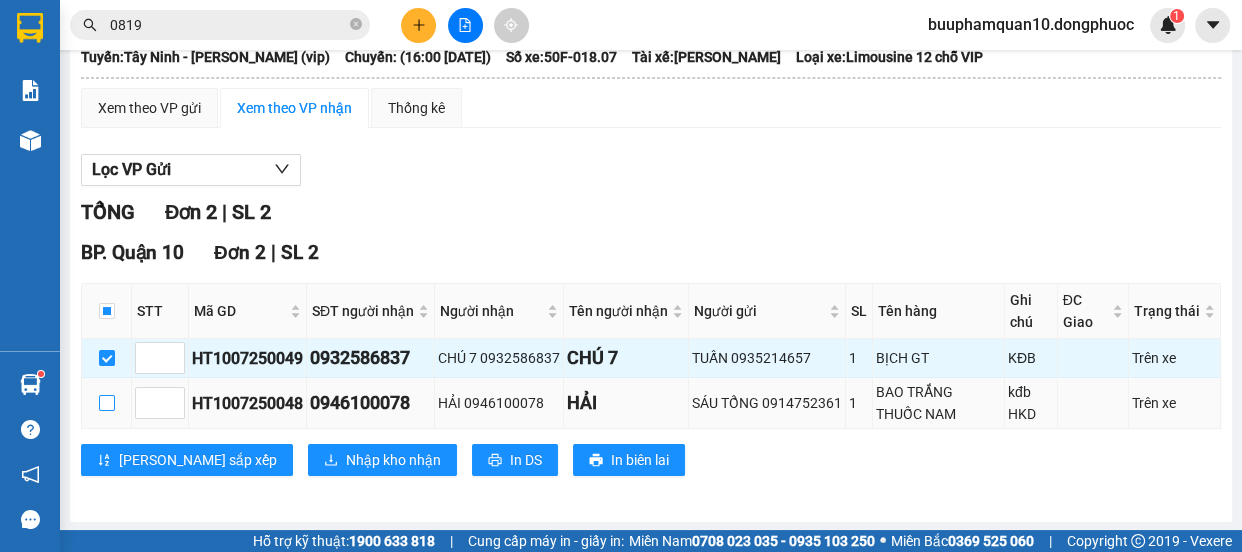 click at bounding box center (107, 403) 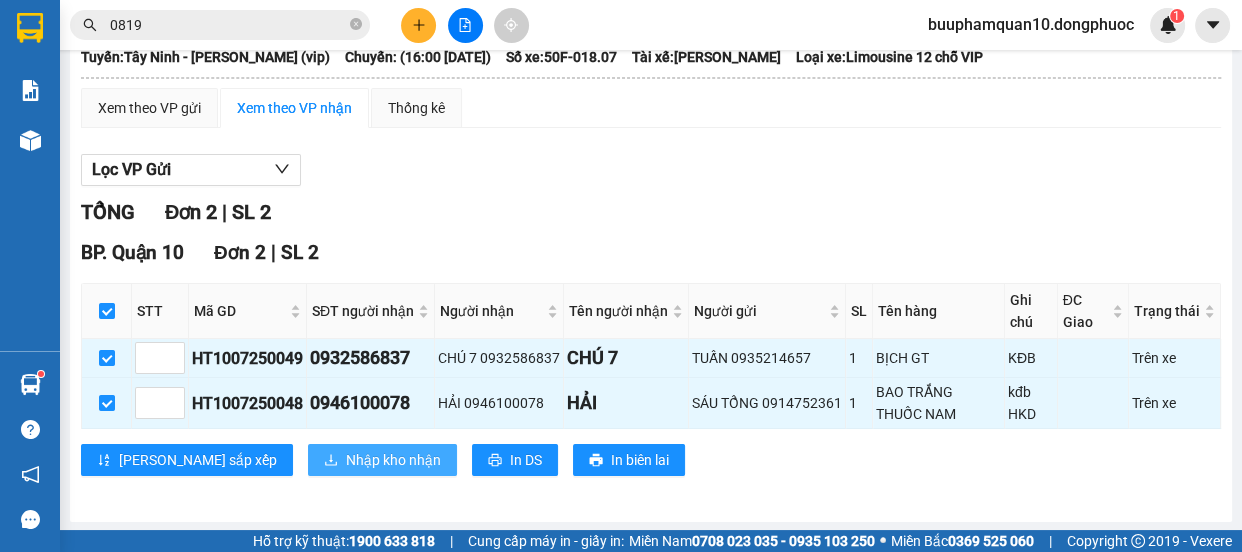 click on "Nhập kho nhận" at bounding box center [393, 460] 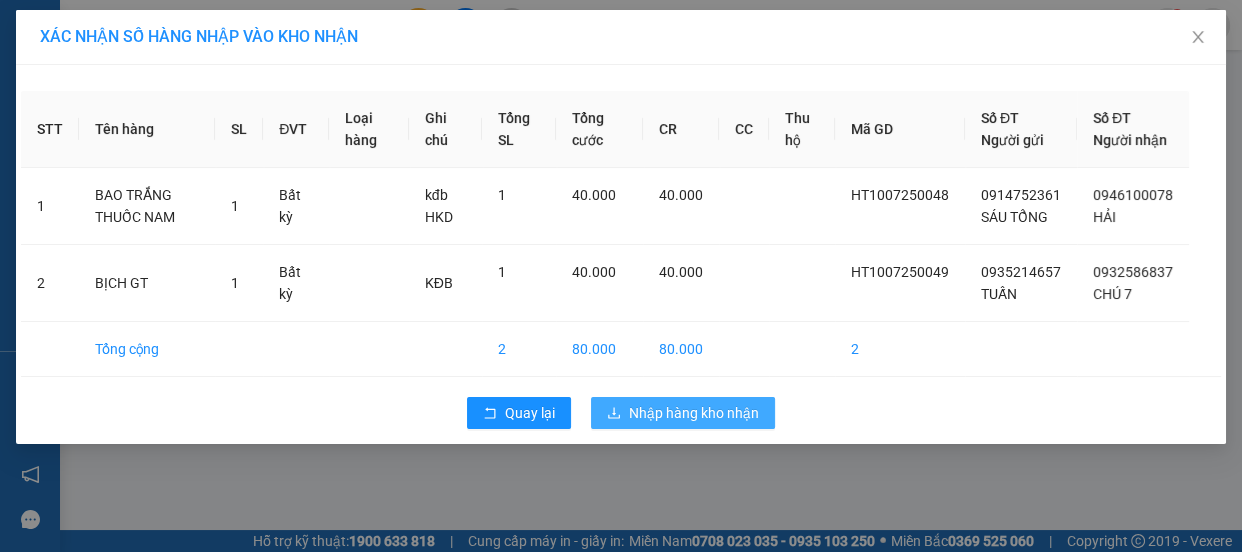 scroll, scrollTop: 0, scrollLeft: 0, axis: both 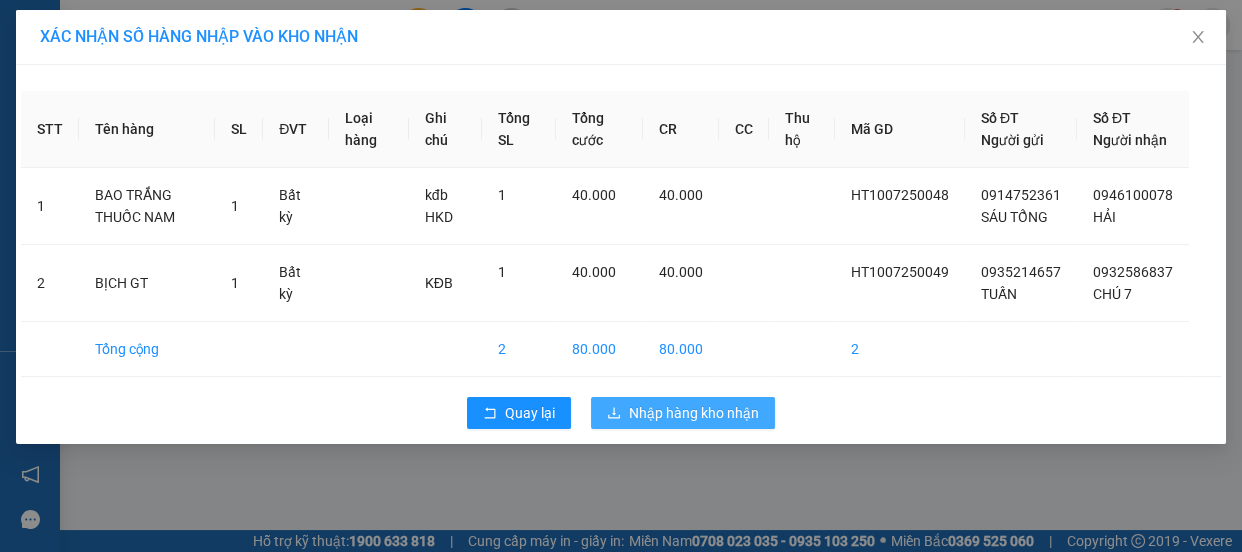 click on "Nhập hàng kho nhận" at bounding box center [694, 413] 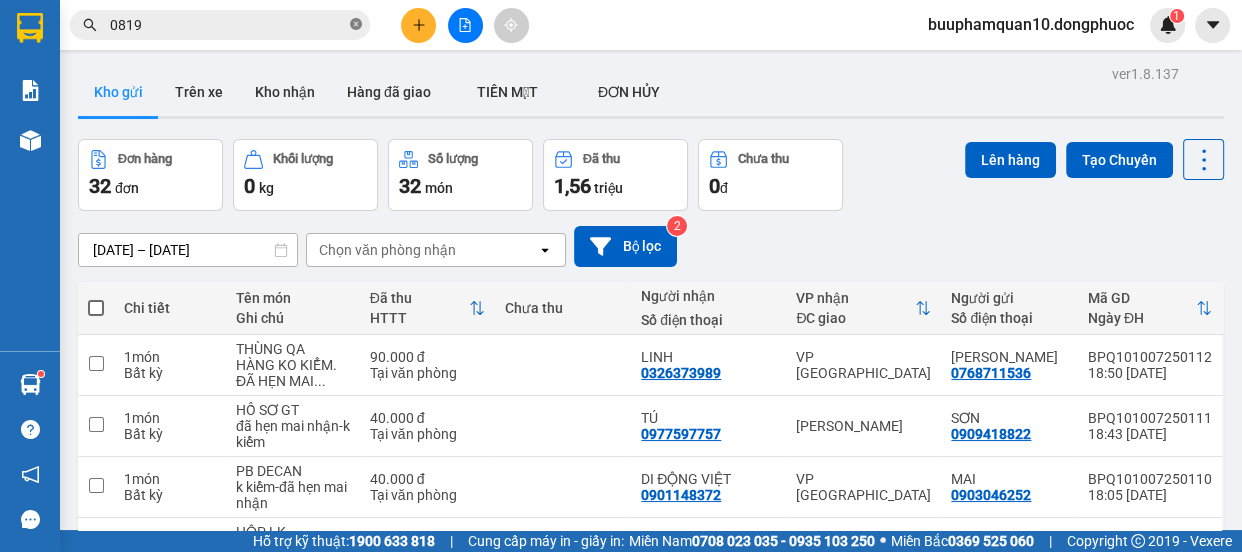 click 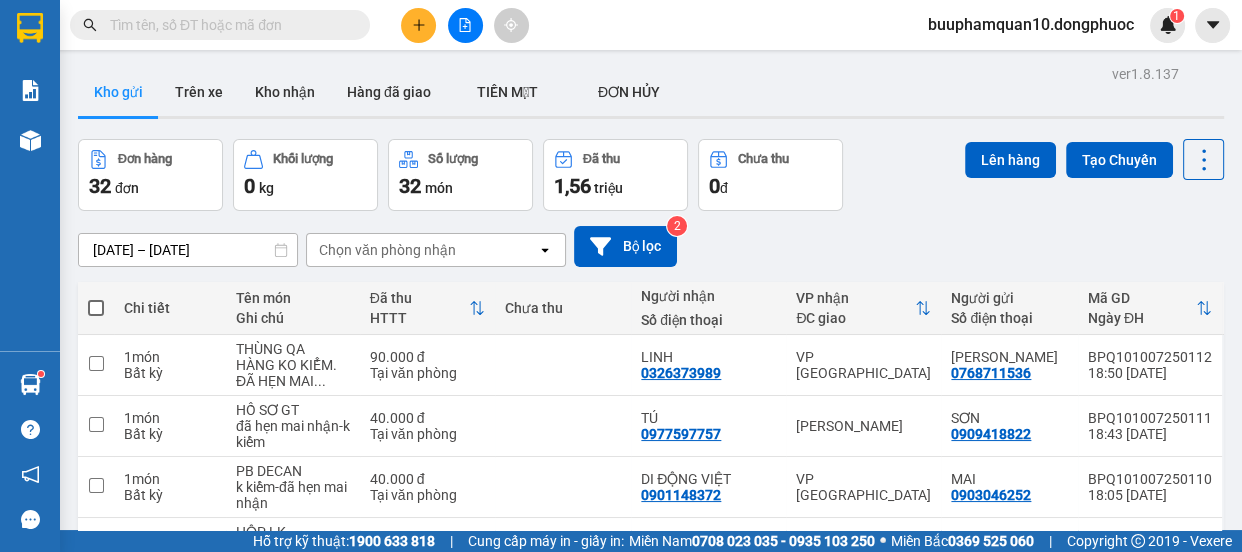 click at bounding box center [228, 25] 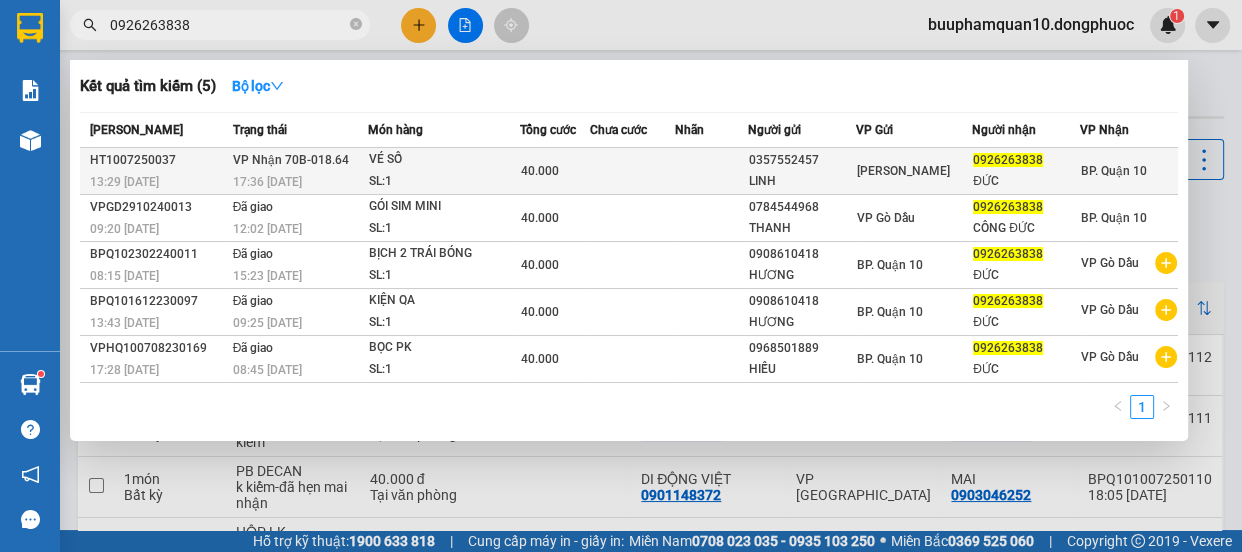 type on "0926263838" 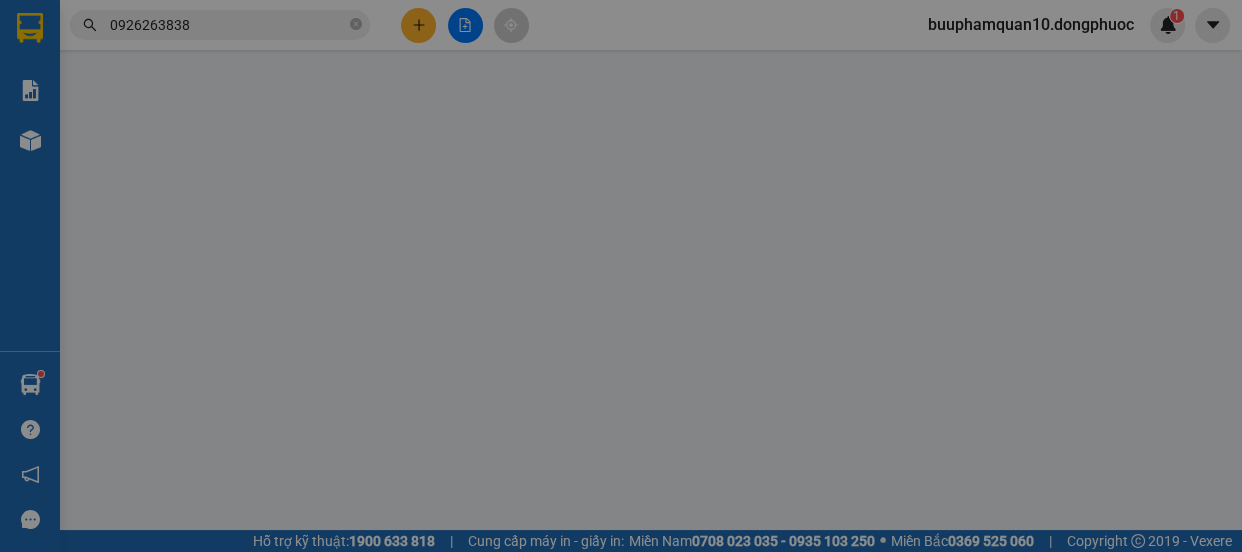 type on "0357552457" 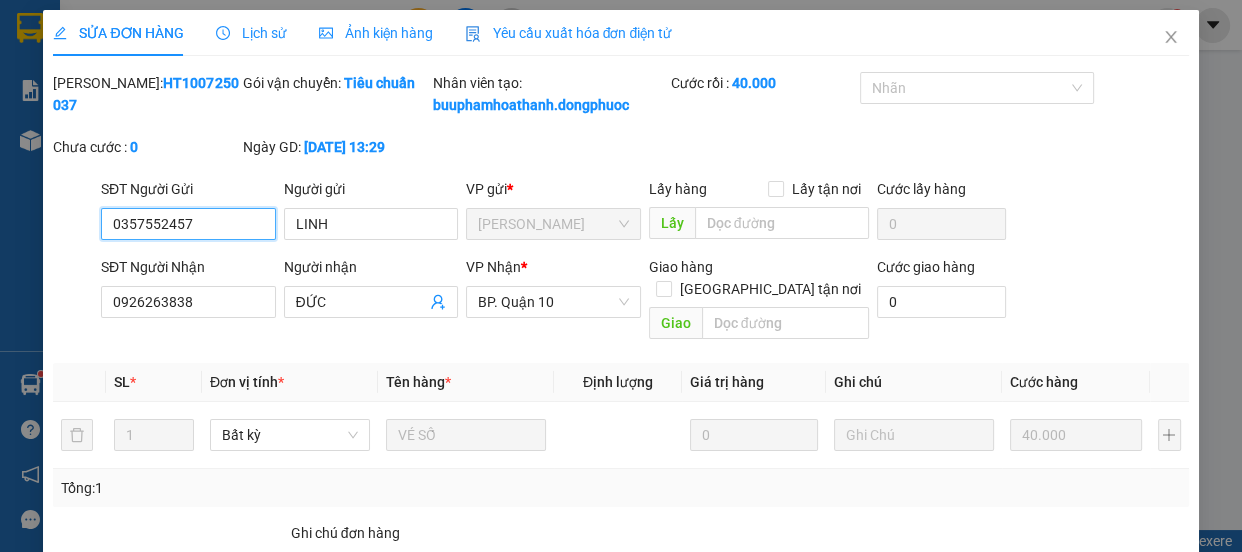 scroll, scrollTop: 235, scrollLeft: 0, axis: vertical 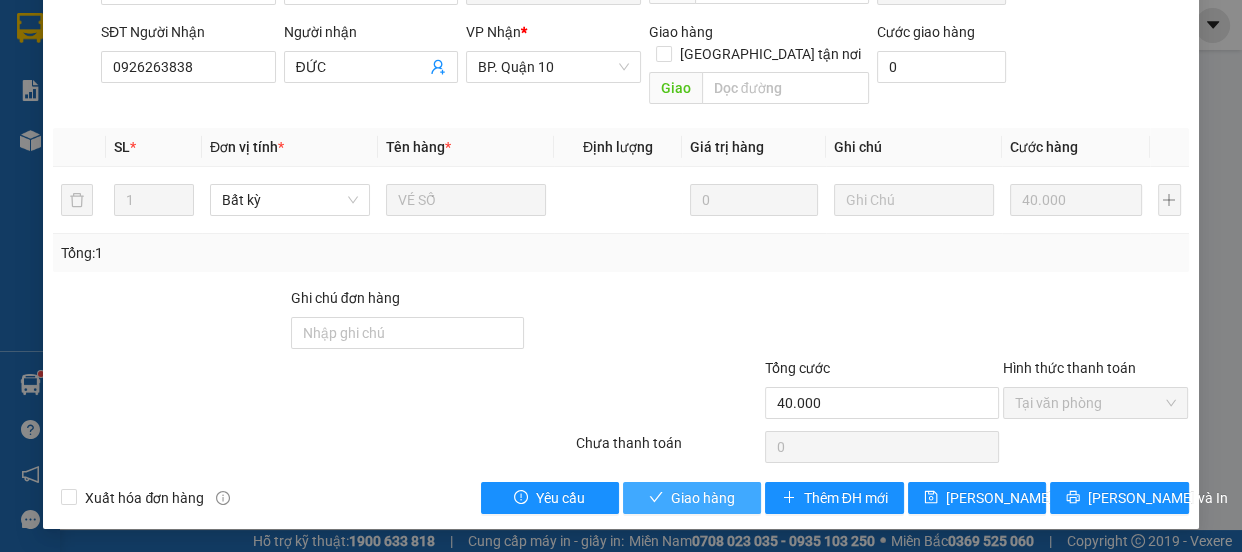 click on "Giao hàng" at bounding box center (703, 498) 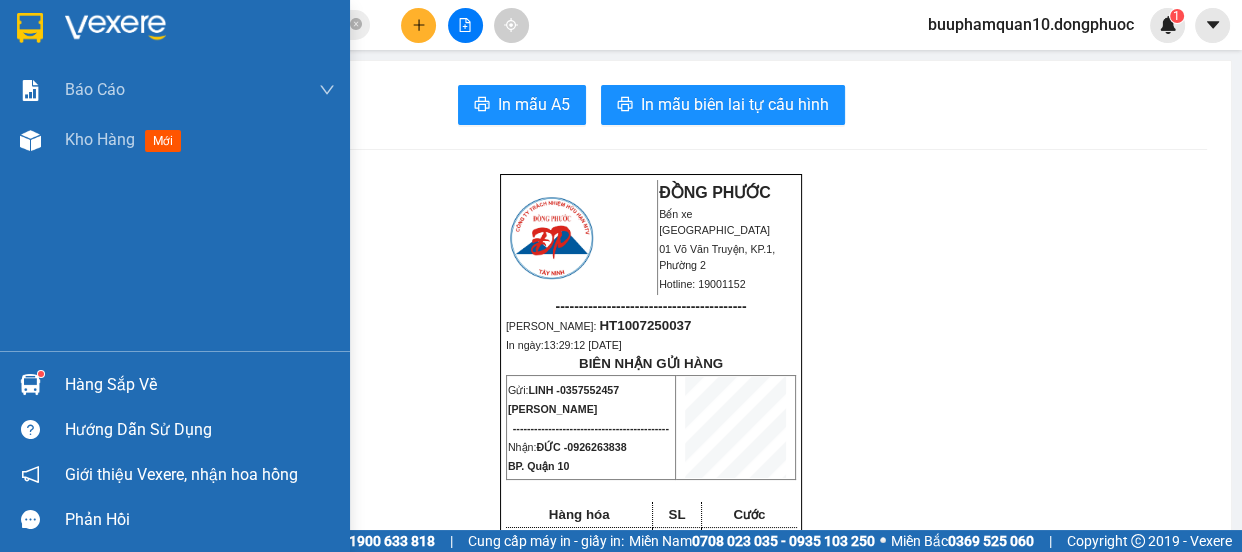 click on "Hàng sắp về" at bounding box center [175, 384] 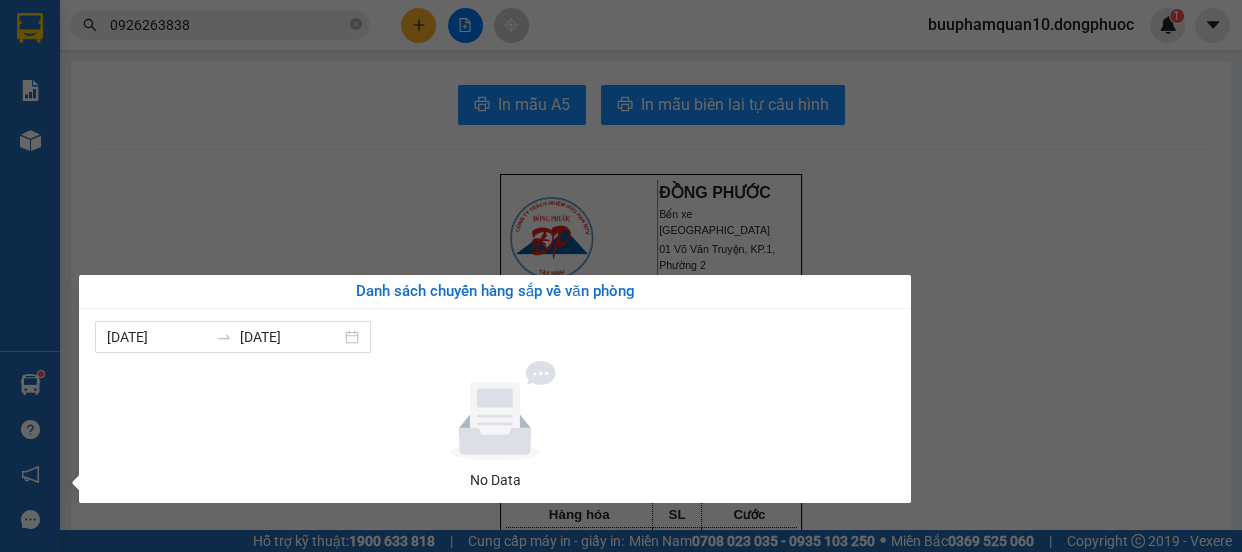 click on "Kết quả tìm kiếm ( 5 )  Bộ lọc  Mã ĐH Trạng thái Món hàng Tổng cước Chưa cước Nhãn Người gửi VP Gửi Người nhận VP Nhận HT1007250037 13:29 [DATE] VP Nhận   70B-018.64 17:36 [DATE] VÉ SỐ SL:  1 40.000 0357552457 [GEOGRAPHIC_DATA] 0926263838 ĐỨC BP. Quận 10 VPGD2910240013 09:20 [DATE] Đã giao   12:02 [DATE] GÓI SIM MINI SL:  1 40.000 0784544968 THANH VP Gò Dầu 0926263838 CÔNG ĐỨC BP. Quận 10 BPQ102302240011 08:15 [DATE] Đã giao   15:23 [DATE] BỊCH 2 TRÁI BÓNG SL:  1 40.000 0908610418 HƯƠNG BP. Quận 10 0926263838 ĐỨC VP Gò Dầu BPQ101612230097 13:43 [DATE] Đã giao   09:25 [DATE] KIỆN QA SL:  1 40.000 0908610418 HƯƠNG BP. Quận 10 0926263838 ĐỨC VP Gò Dầu VPHQ100708230169 17:28 [DATE] Đã giao   08:45 [DATE] BỌC PK SL:  1 40.000 0968501889 HIẾU BP. Quận 10 0926263838 ĐỨC VP Gò Dầu 1 0926263838 buuphamquan10.dongphuoc 1     Báo cáo Mẫu 1: Báo cáo dòng tiền theo nhân viên     Kho hàng" at bounding box center [621, 276] 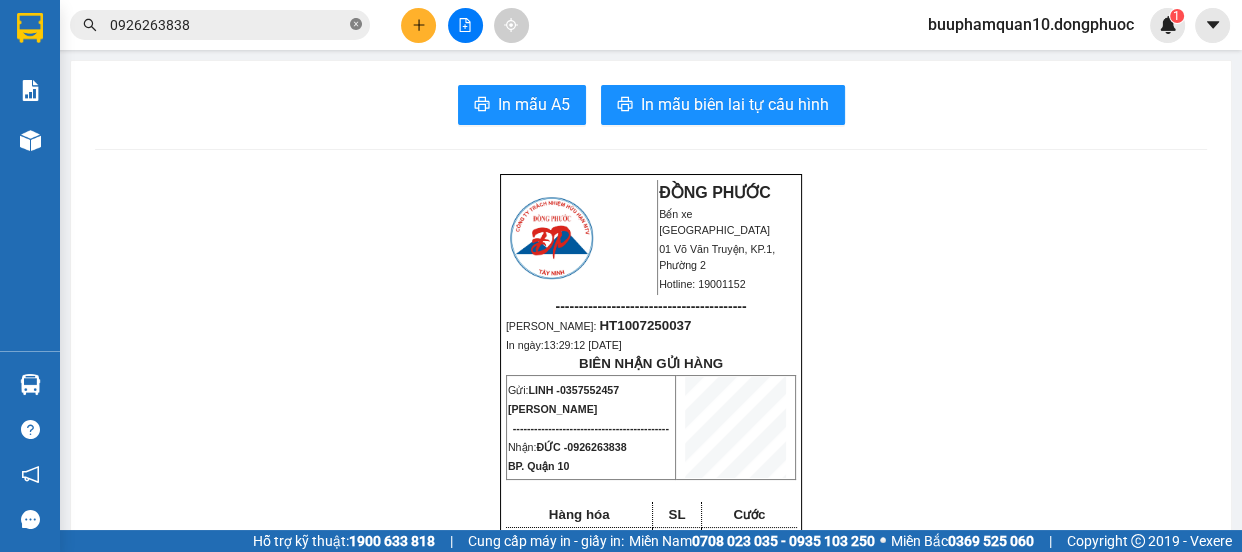 click 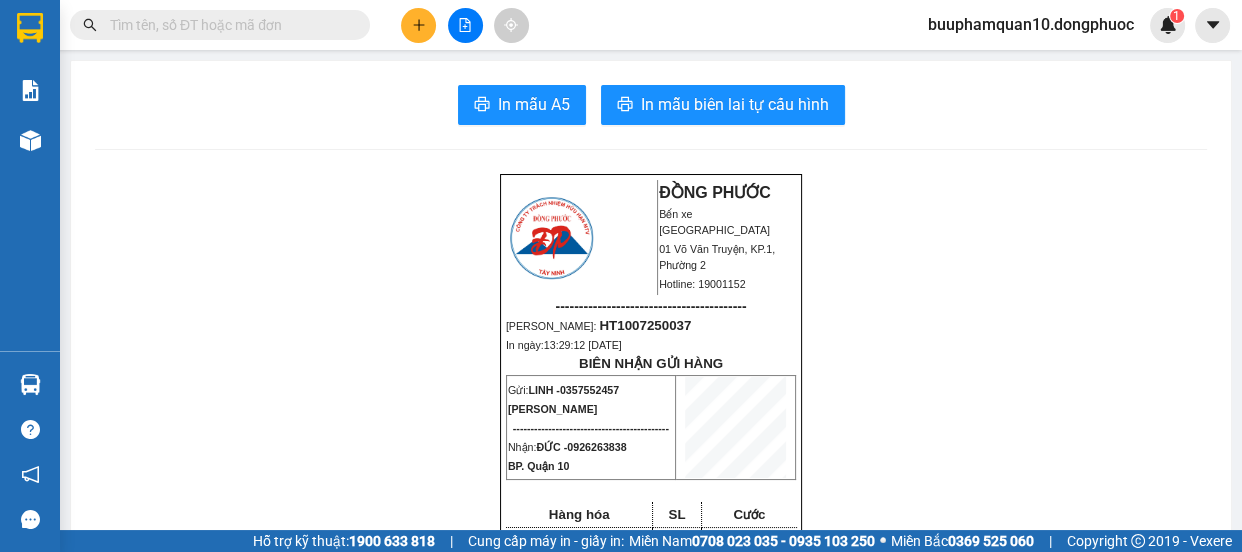 click at bounding box center (228, 25) 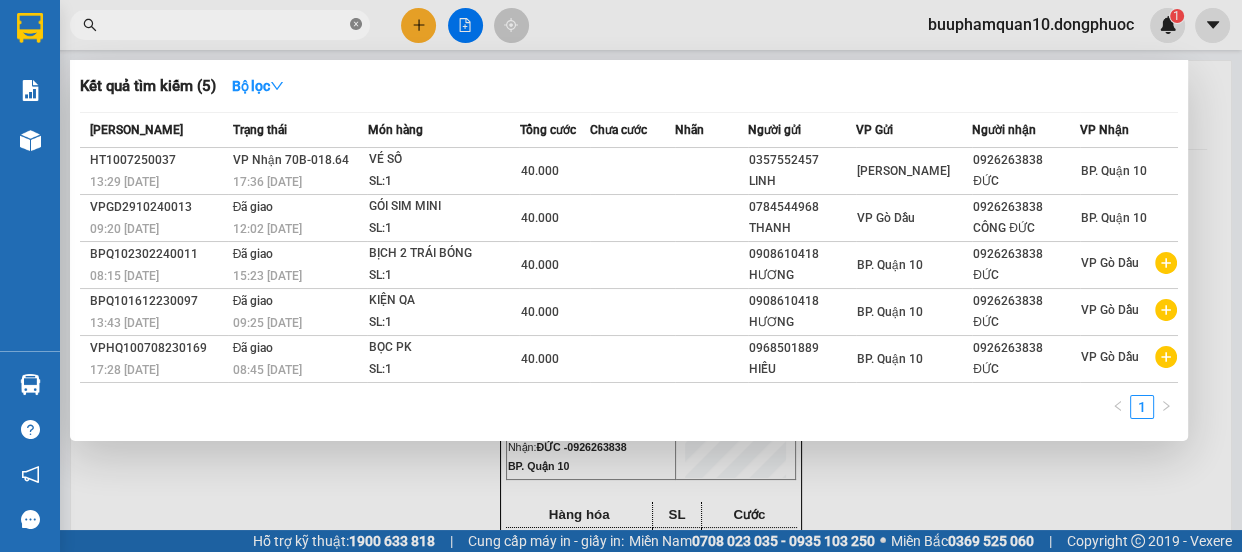 click 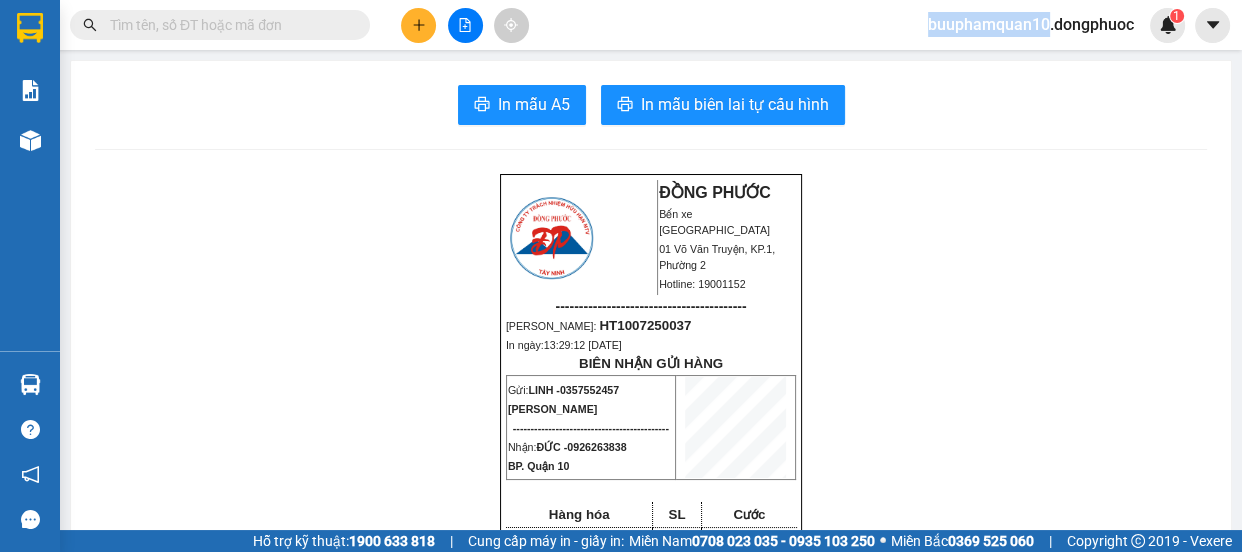 click at bounding box center (356, 25) 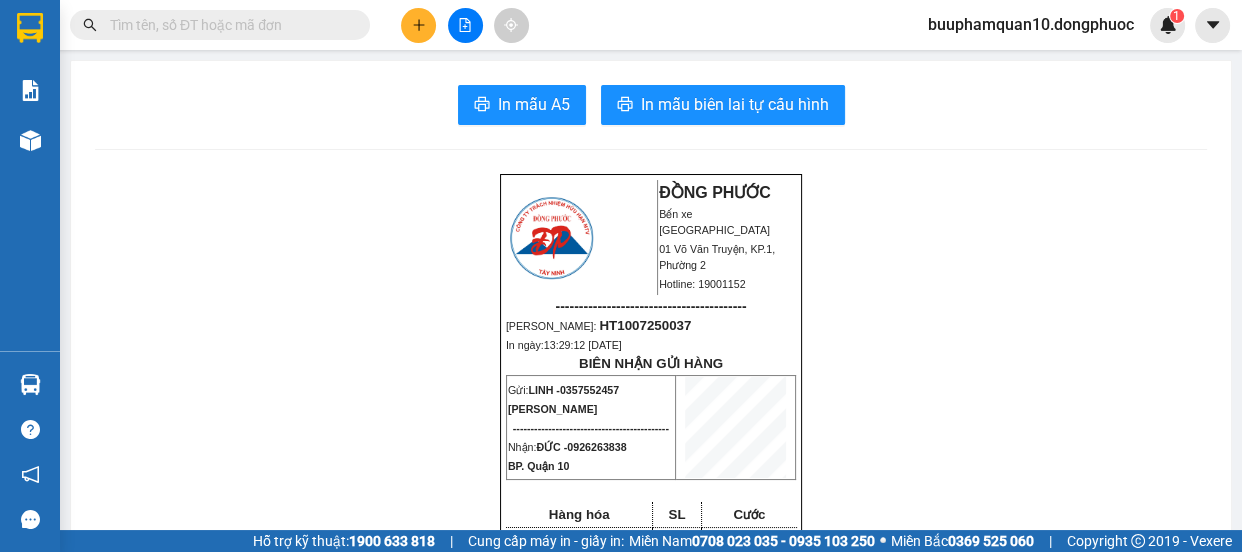 click at bounding box center [228, 25] 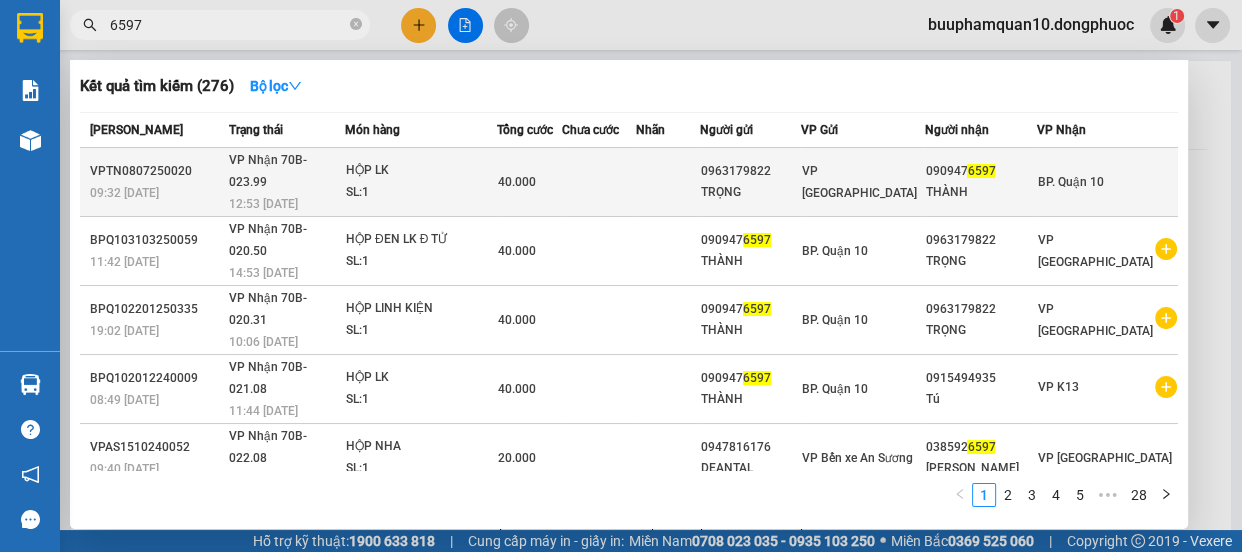 type on "6597" 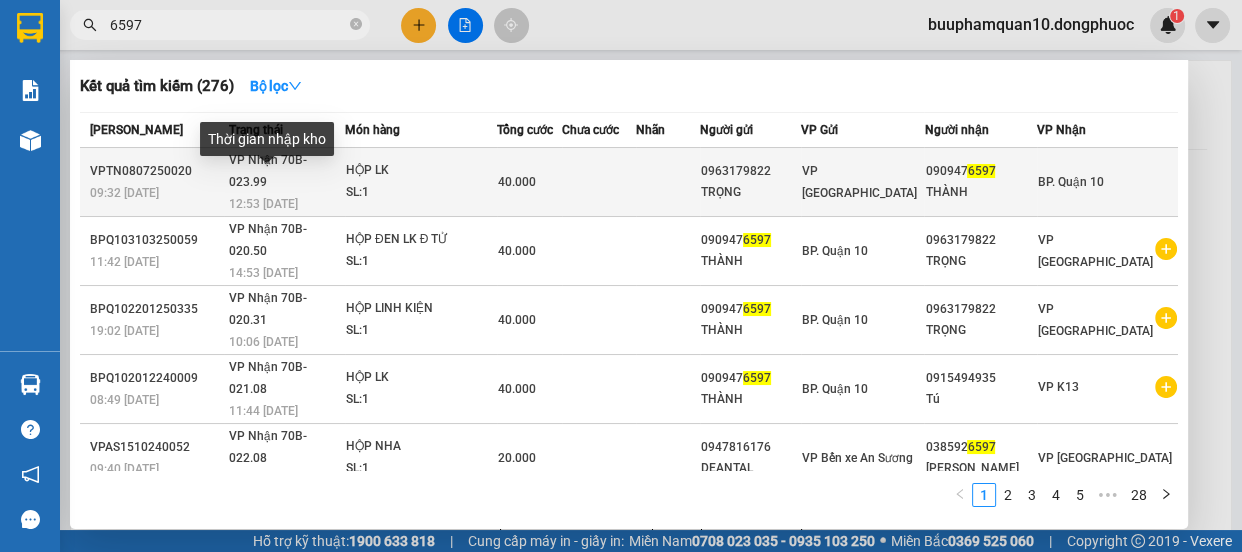click on "12:53 [DATE]" at bounding box center [263, 204] 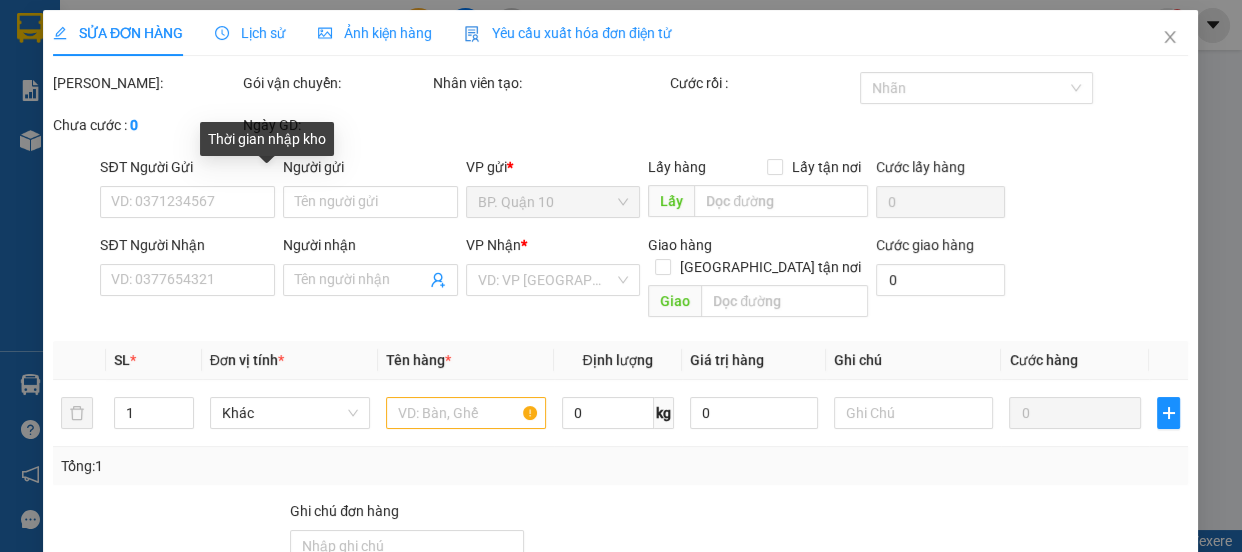 type on "0963179822" 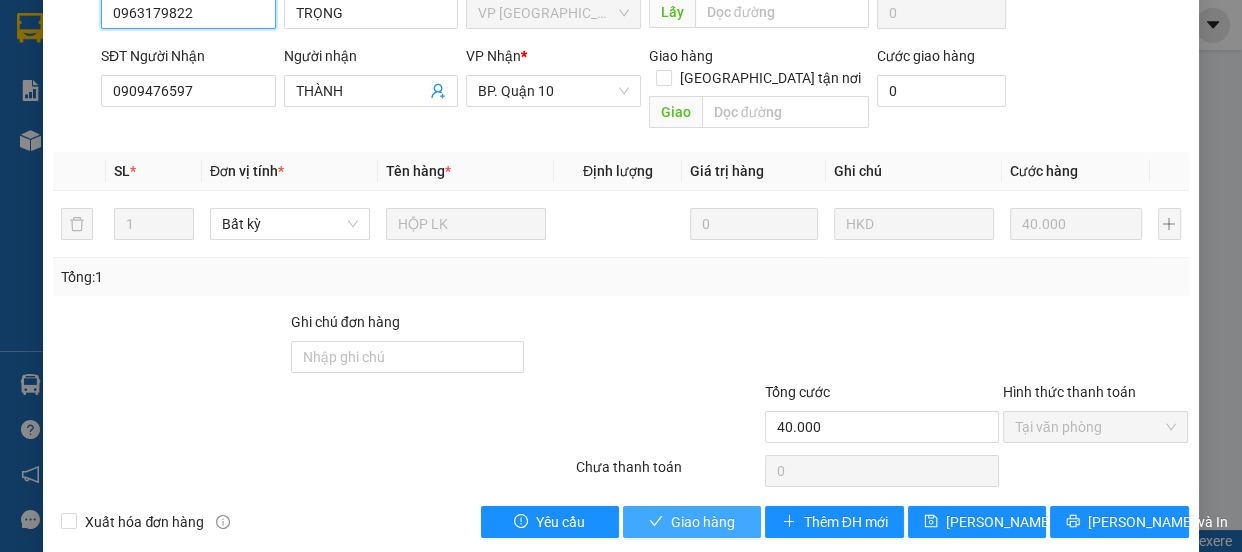 scroll, scrollTop: 235, scrollLeft: 0, axis: vertical 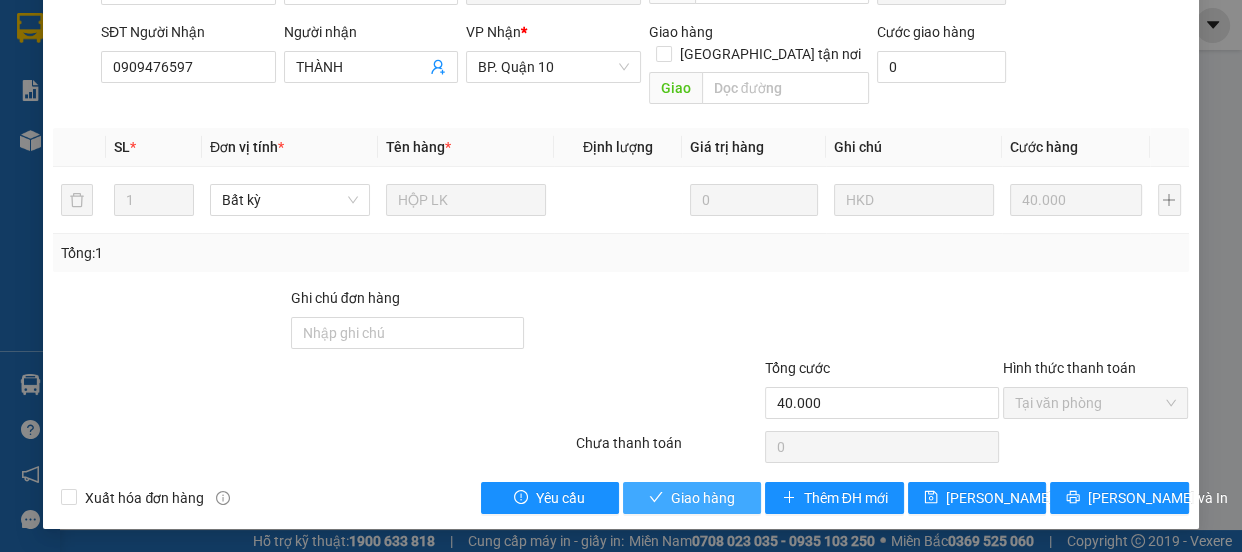 click 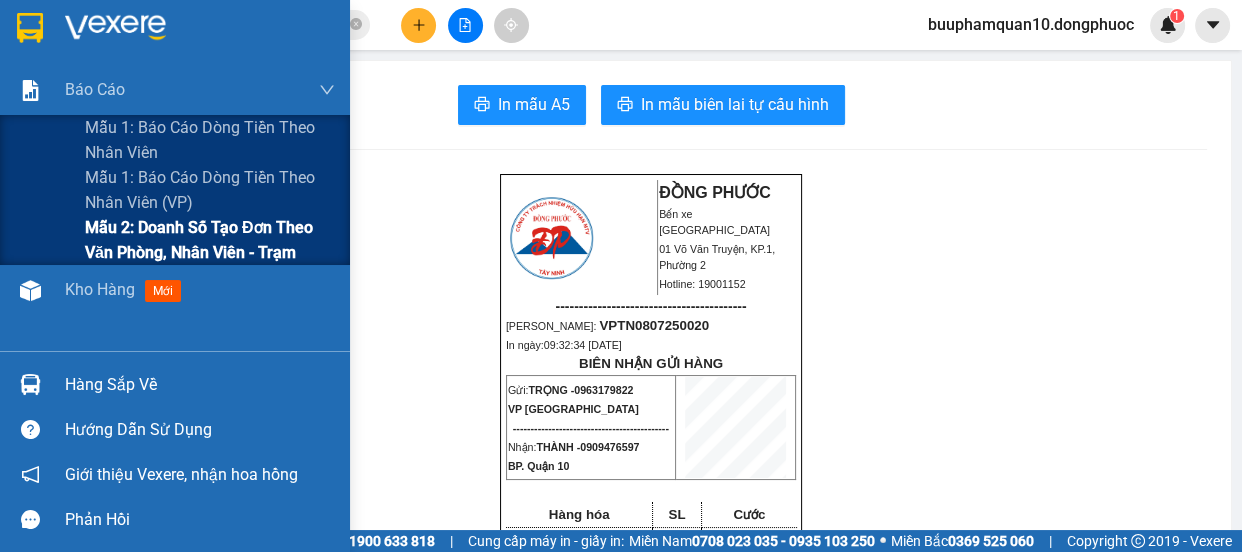 click on "Mẫu 2: Doanh số tạo đơn theo Văn phòng, nhân viên - Trạm" at bounding box center [210, 240] 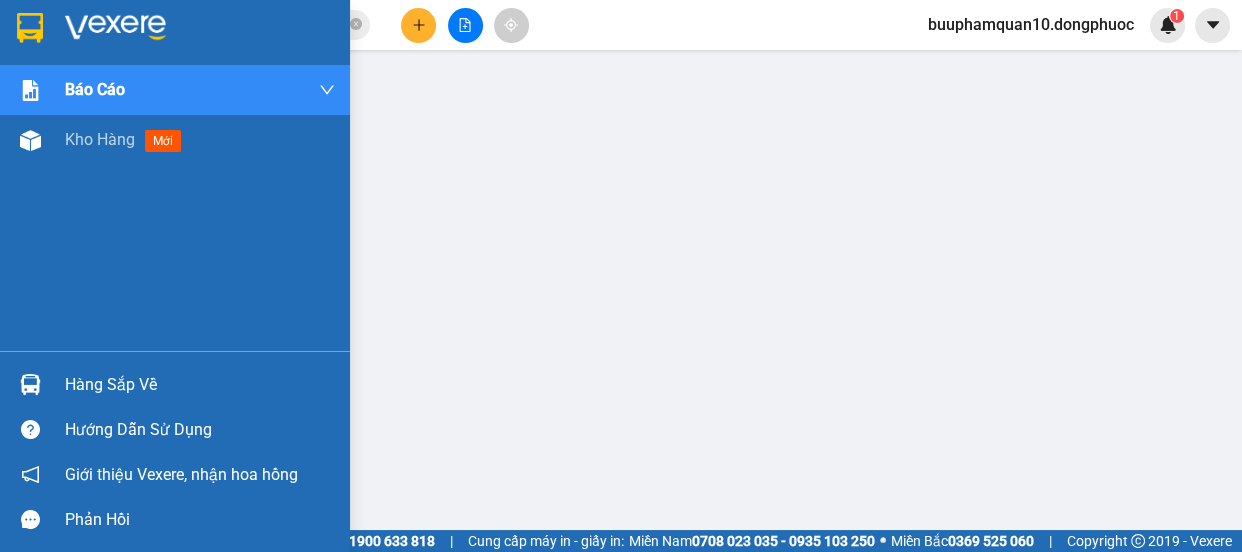 click on "Hàng sắp về" at bounding box center [200, 385] 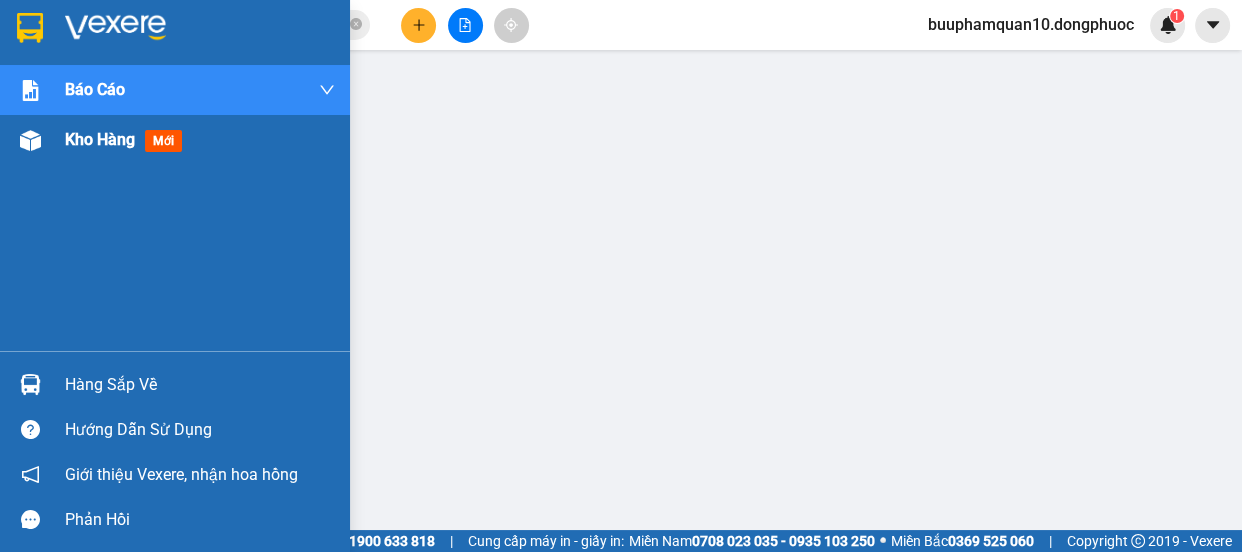 click at bounding box center [30, 140] 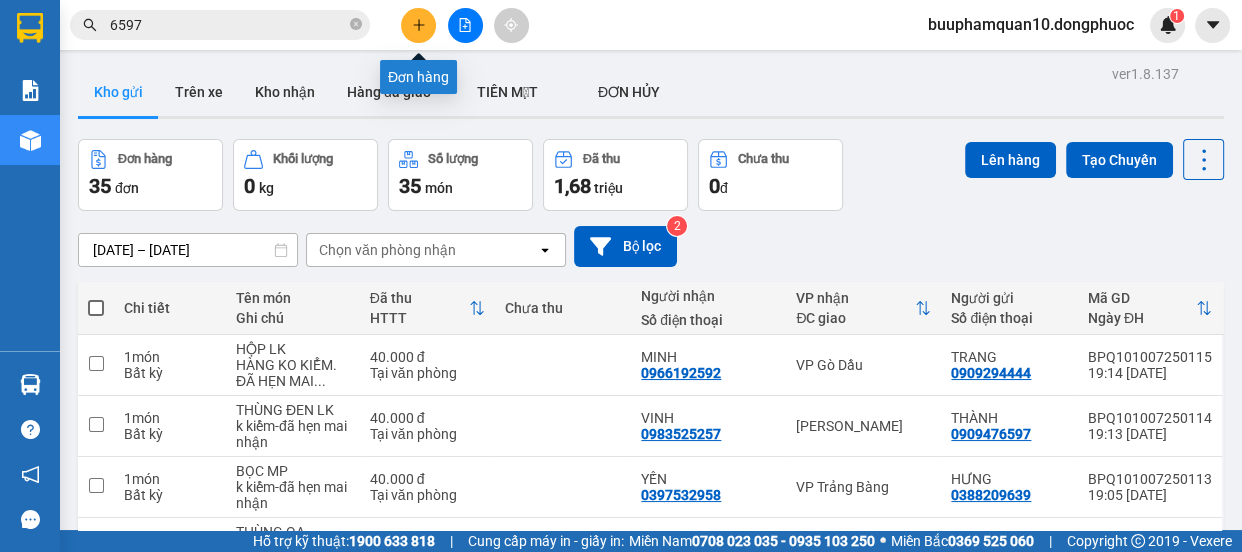 click at bounding box center [418, 25] 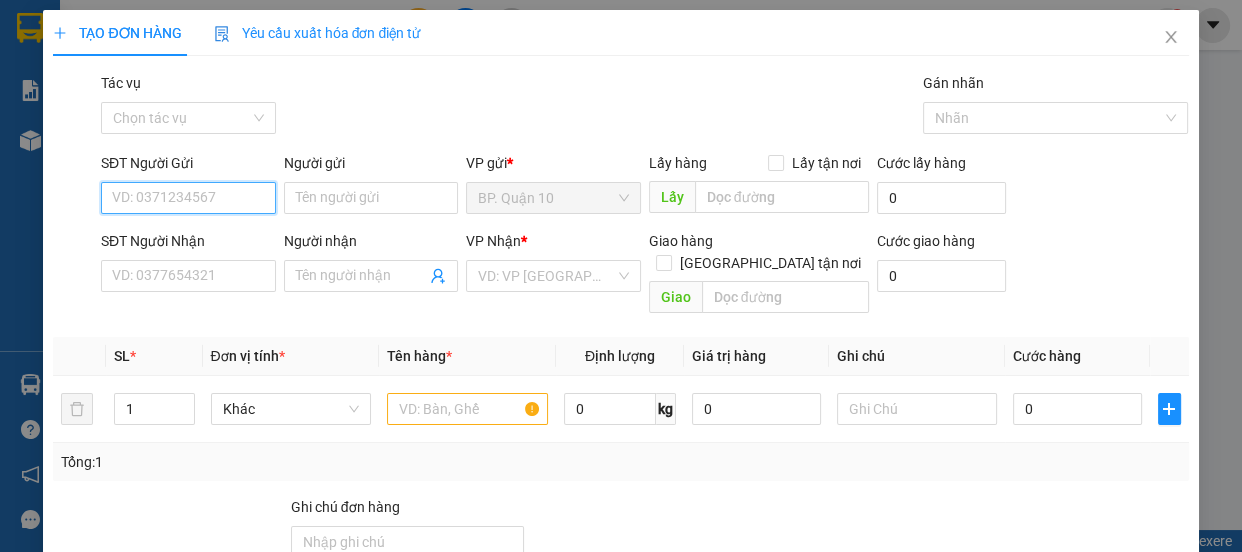 click on "SĐT Người Gửi" at bounding box center [188, 198] 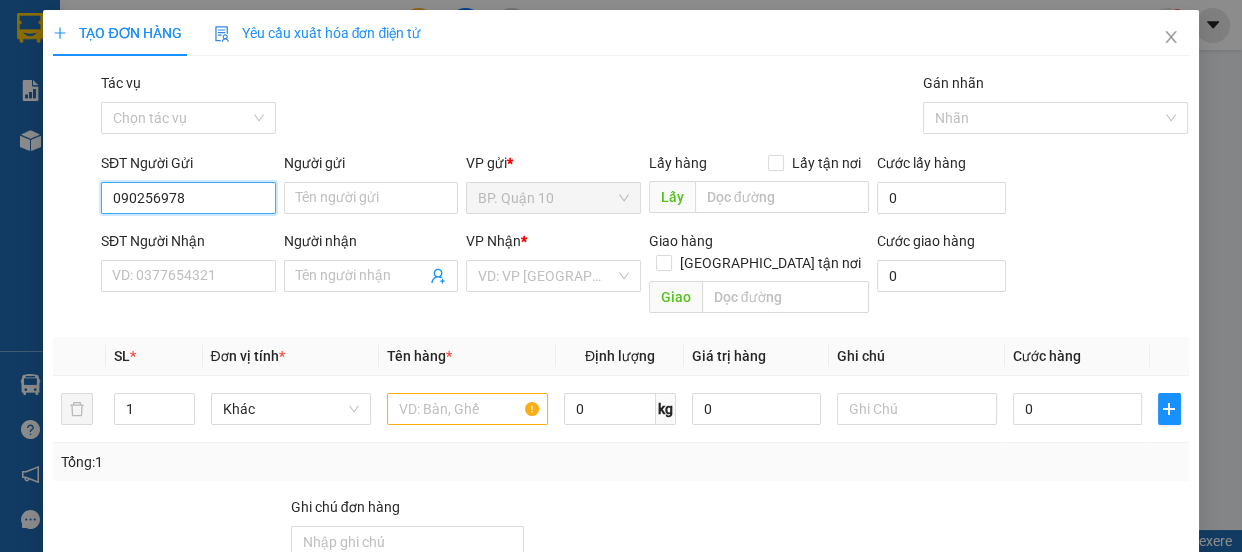 type on "0902569783" 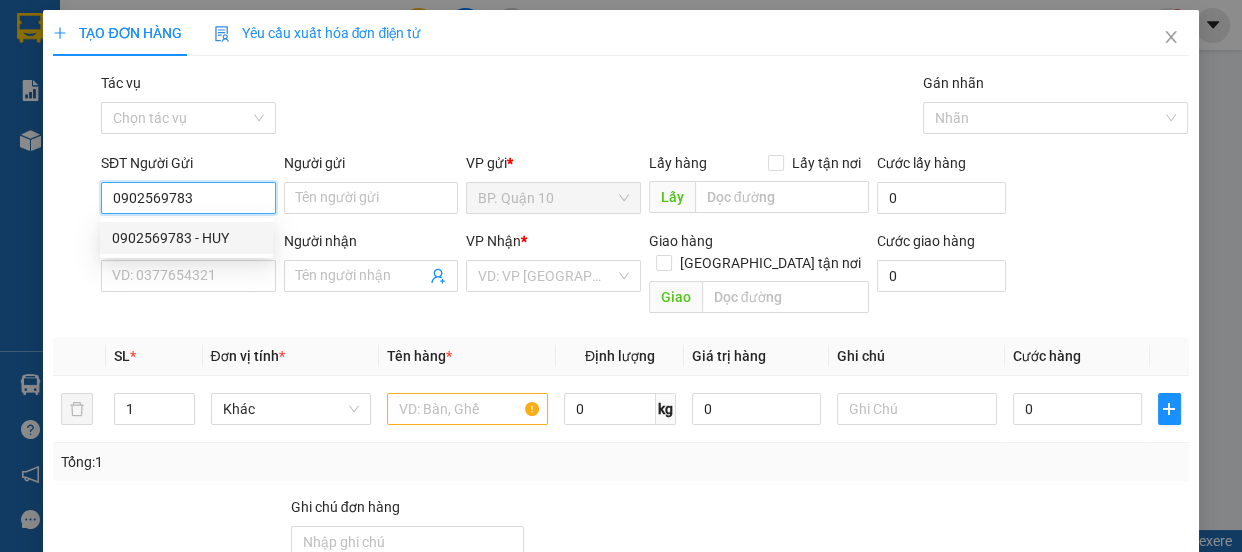 click on "0902569783 - HUY" at bounding box center [186, 238] 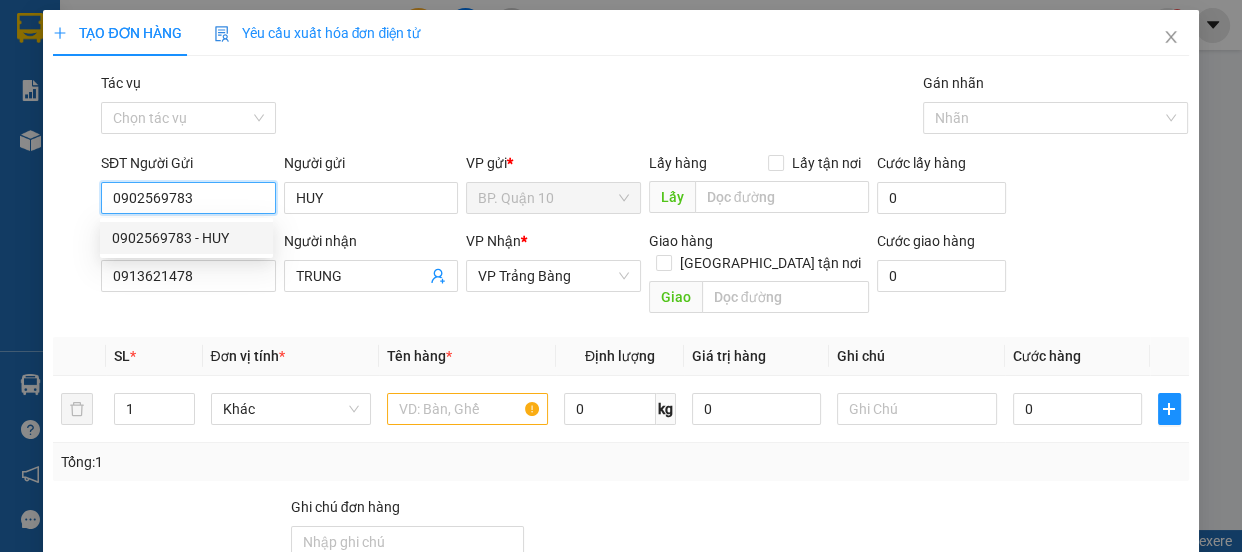 type on "60.000" 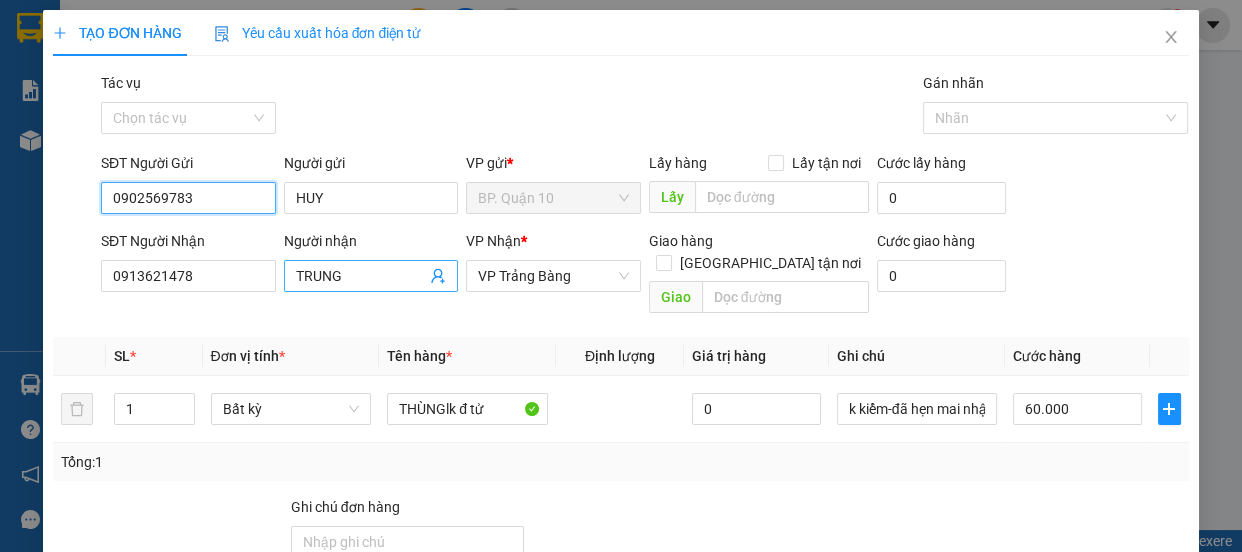 type on "0902569783" 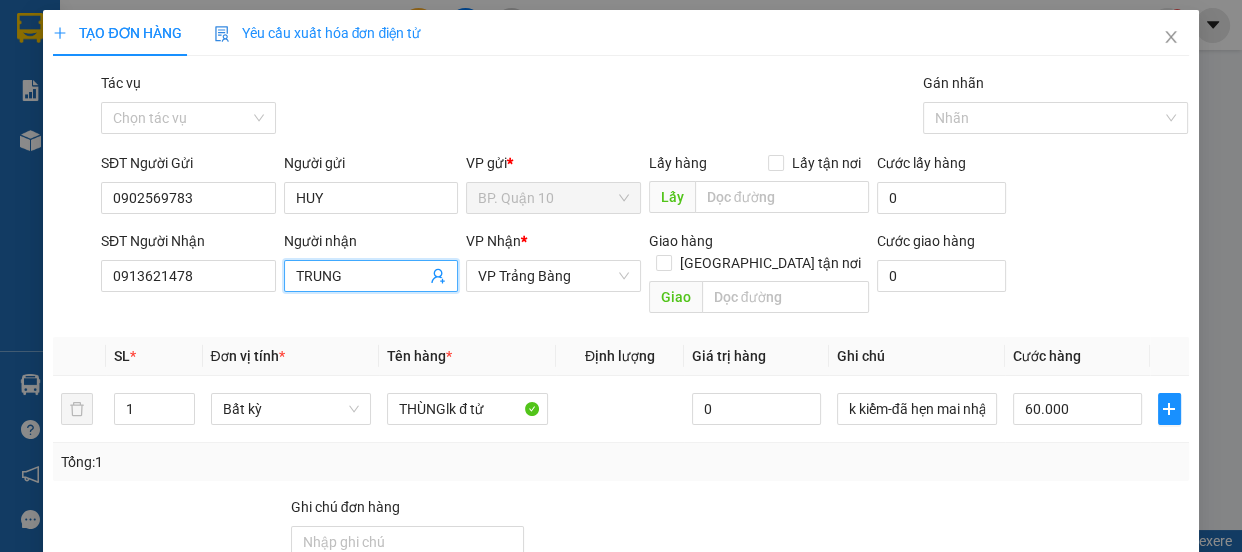 click 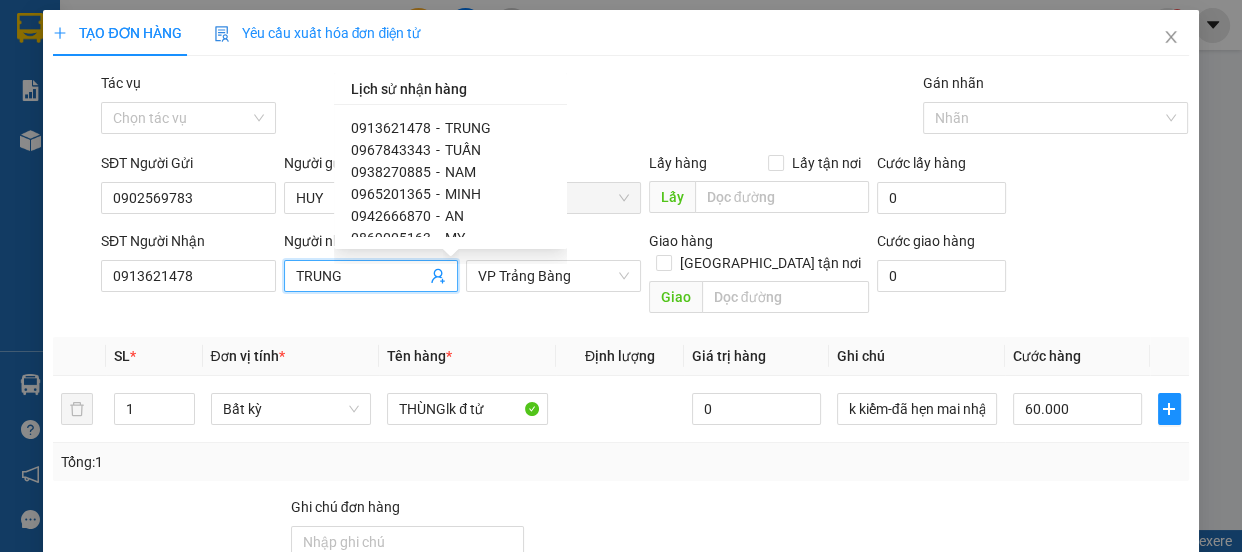 click on "NAM" at bounding box center [459, 172] 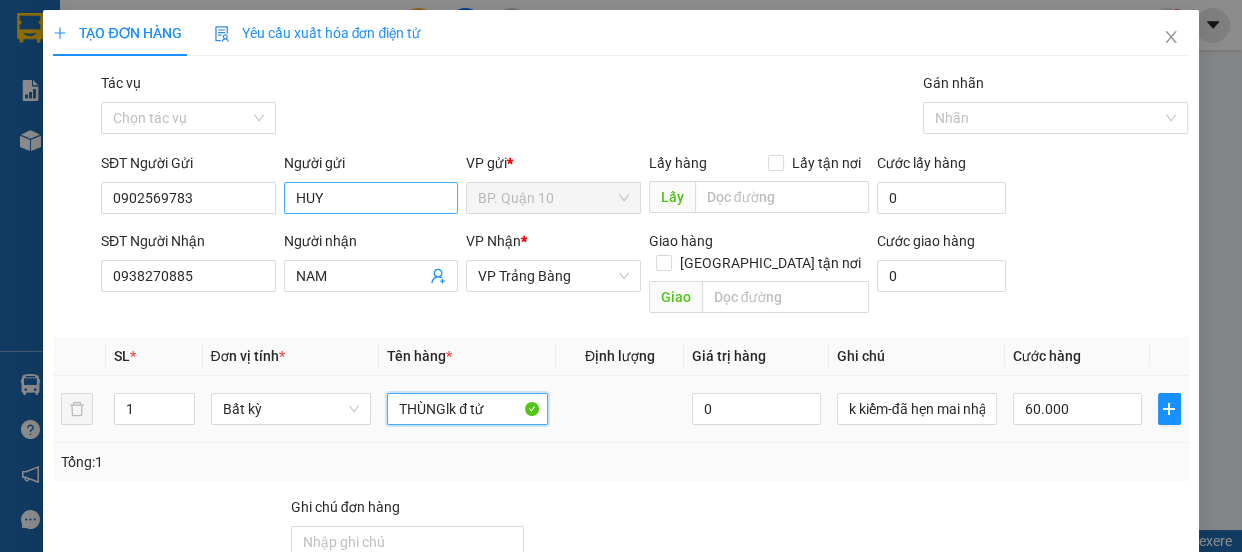 drag, startPoint x: 502, startPoint y: 383, endPoint x: 334, endPoint y: 189, distance: 256.63202 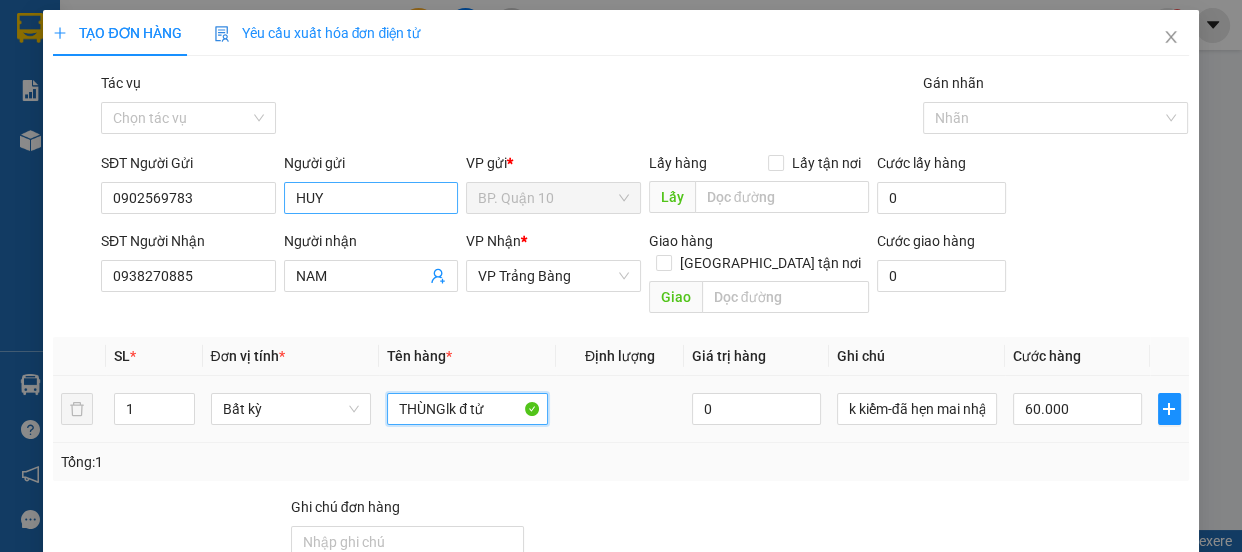 click on "SL  * Đơn vị tính  * Tên hàng  * Định lượng Giá trị hàng Ghi chú Cước hàng                   1 Bất kỳ THÙNGlk đ tử 0 k kiểm-đã hẹn mai nhận 60.000" at bounding box center [620, 390] 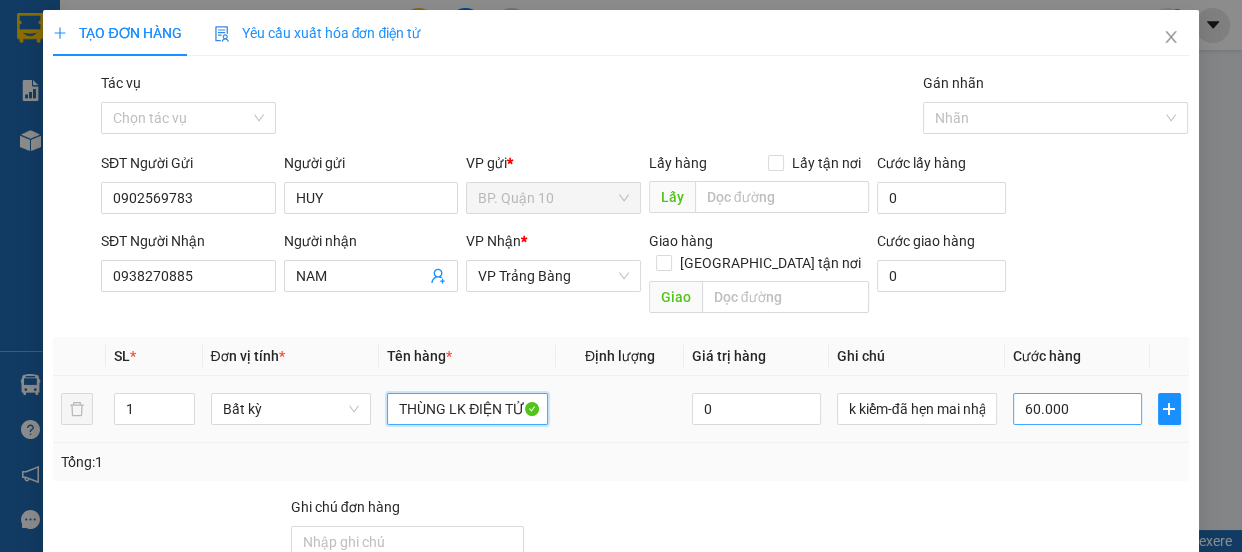 type on "THÙNG LK ĐIỆN TỬ" 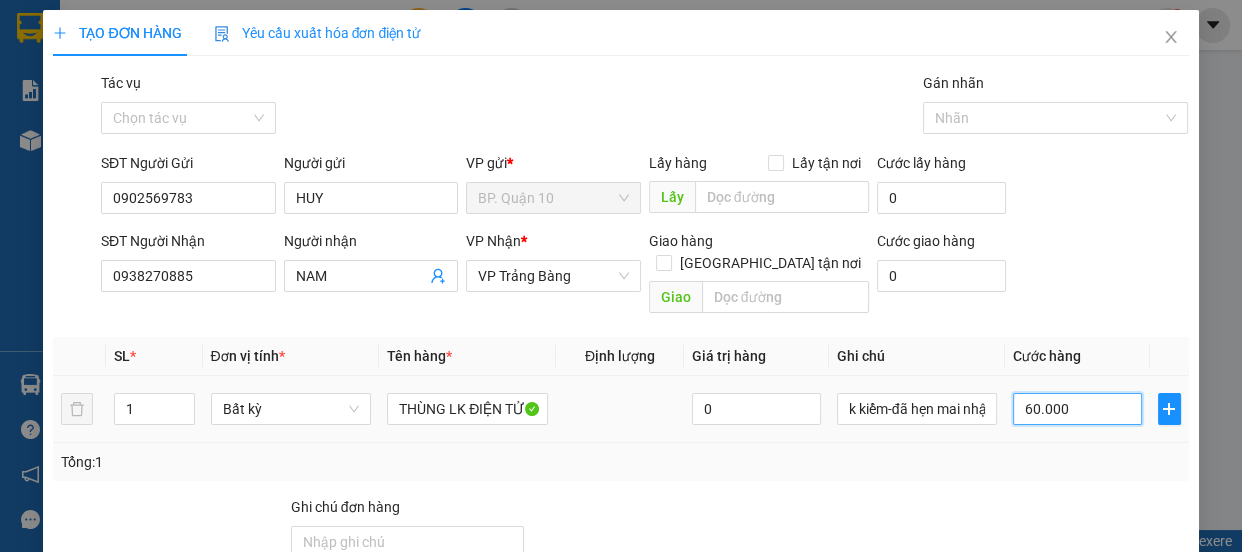click on "60.000" at bounding box center (1077, 409) 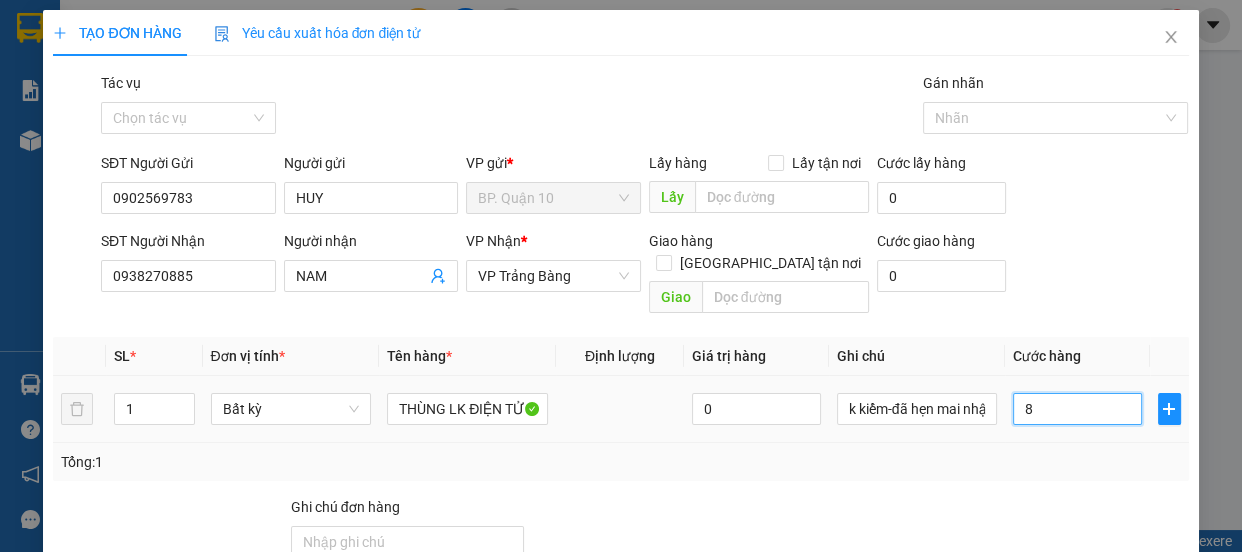 type on "80" 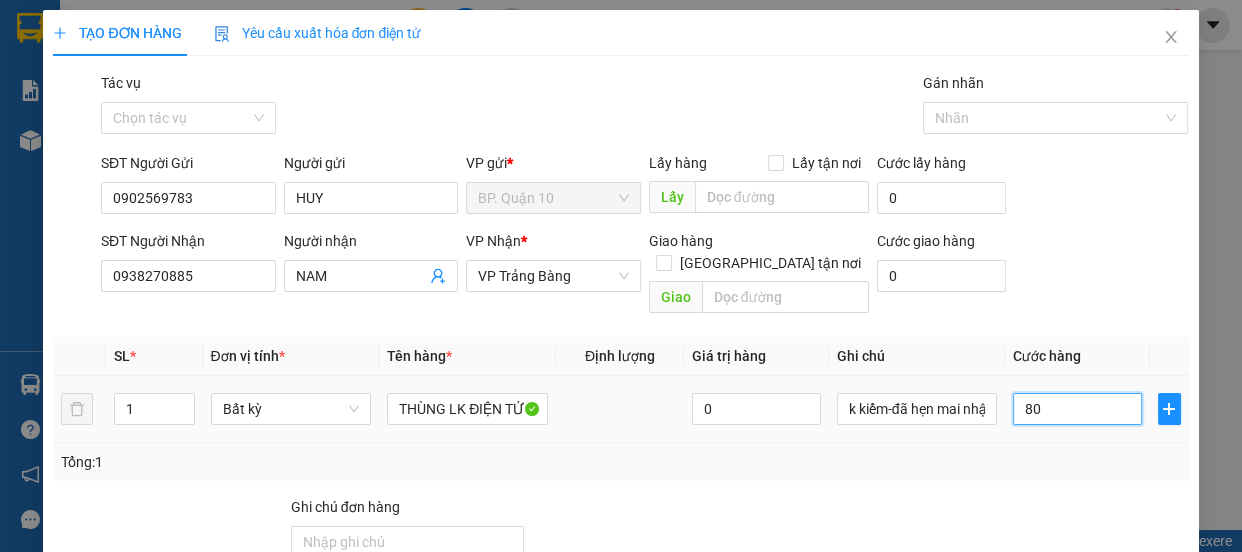 type on "80" 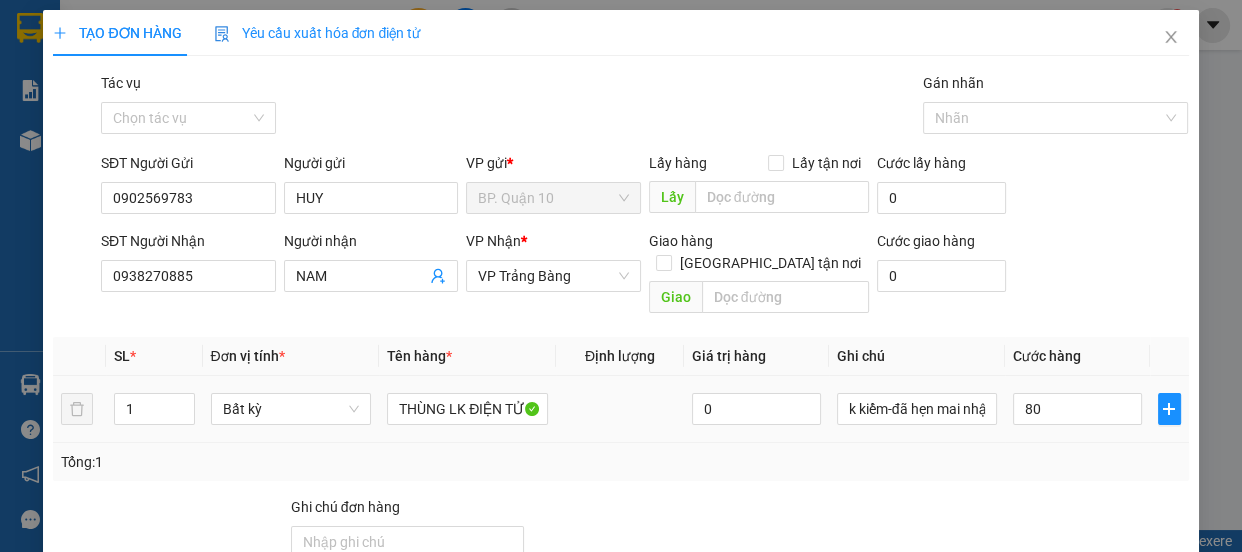 type on "80.000" 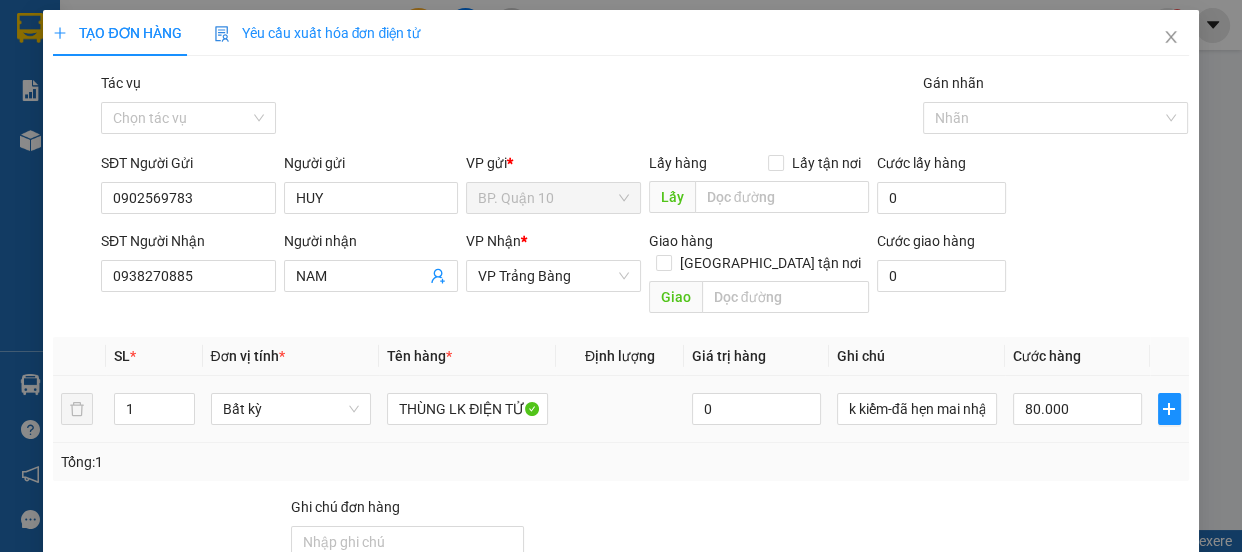 click on "Transit Pickup Surcharge Ids Transit Deliver Surcharge Ids Transit Deliver Surcharge Transit Deliver Surcharge Gói vận chuyển  * Tiêu chuẩn Tác vụ Chọn tác vụ Gán nhãn   Nhãn SĐT Người Gửi 0902569783 Người gửi HUY VP gửi  * BP. Quận 10 Lấy hàng Lấy tận nơi Lấy Cước lấy hàng 0 SĐT Người Nhận 0938270885 Người nhận NAM VP Nhận  * VP Trảng Bàng Giao hàng Giao tận nơi Giao Cước giao hàng 0 SL  * Đơn vị tính  * Tên hàng  * Định lượng Giá trị hàng Ghi chú Cước hàng                   1 Bất kỳ THÙNG LK ĐIỆN TỬ 0 k kiểm-đã hẹn mai nhận 80.000 Tổng:  1 Ghi chú đơn hàng Tổng cước 80.000 Hình thức thanh toán Tại văn phòng Số tiền thu trước 0 Chưa thanh toán 0 Chọn HT Thanh Toán Lưu nháp Xóa Thông tin Lưu Lưu và In Lịch sử nhận hàng 0913621478 - TRUNG  0967843343 - TUẤN  0938270885 - NAM 0965201365 - MINH 0942666870 - AN 0869005163 - MY 0912136125 - -" at bounding box center (620, 397) 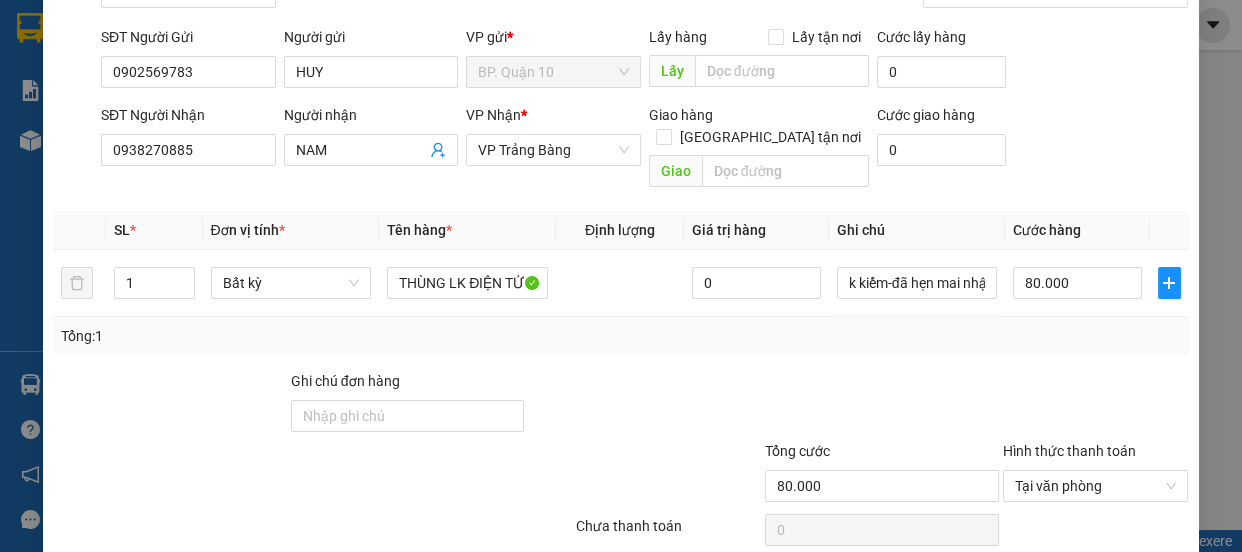 scroll, scrollTop: 187, scrollLeft: 0, axis: vertical 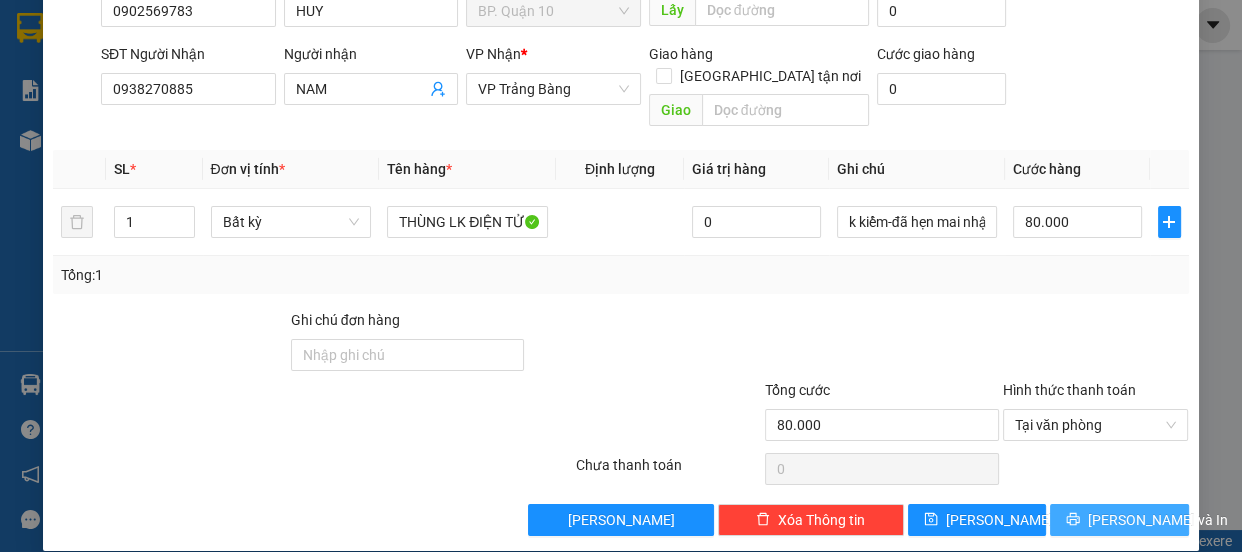 click on "[PERSON_NAME] và In" at bounding box center [1119, 520] 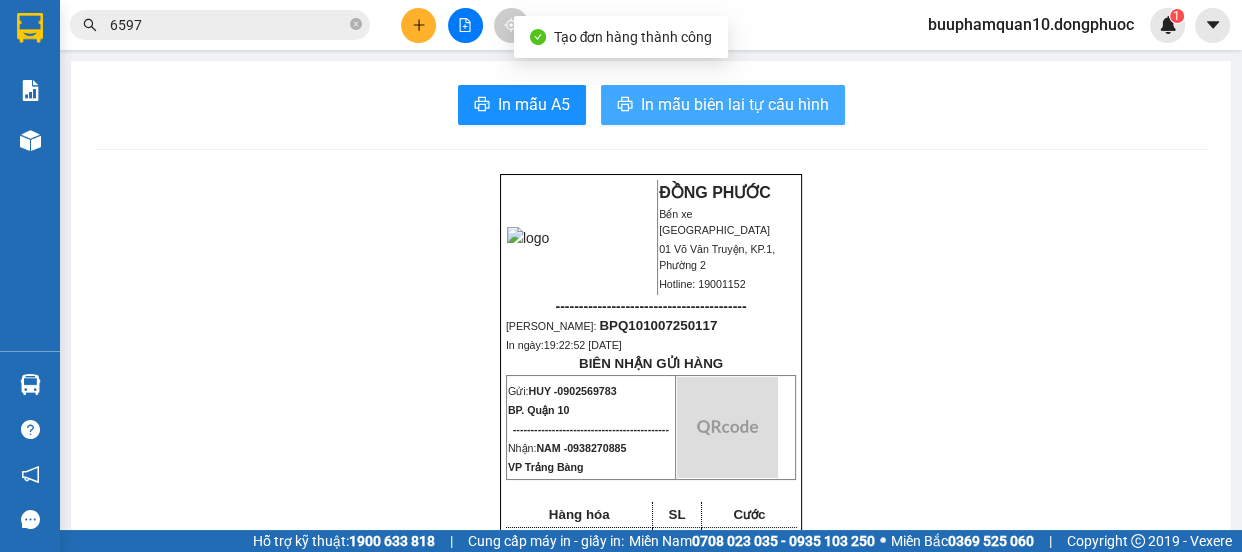 click on "In mẫu biên lai tự cấu hình" at bounding box center (735, 104) 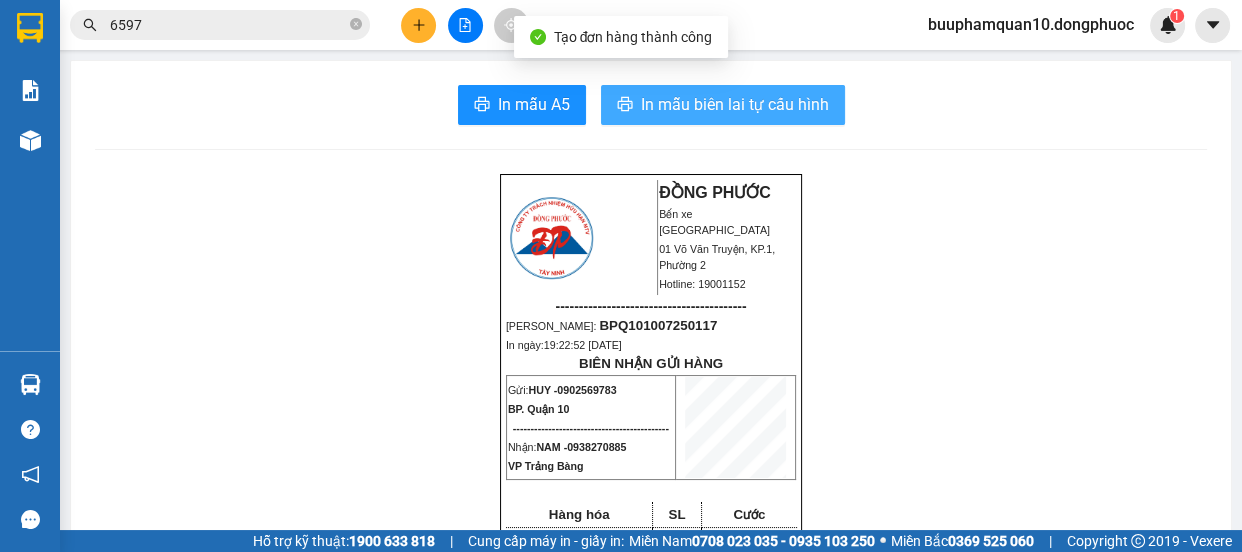 scroll, scrollTop: 0, scrollLeft: 0, axis: both 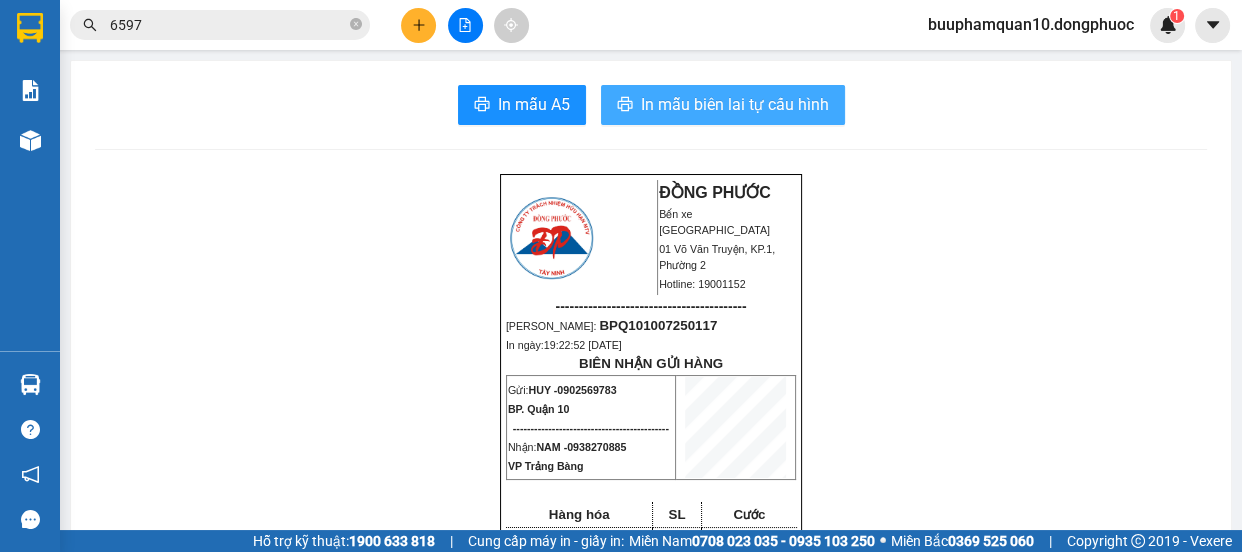 click on "In mẫu biên lai tự cấu hình" at bounding box center [735, 104] 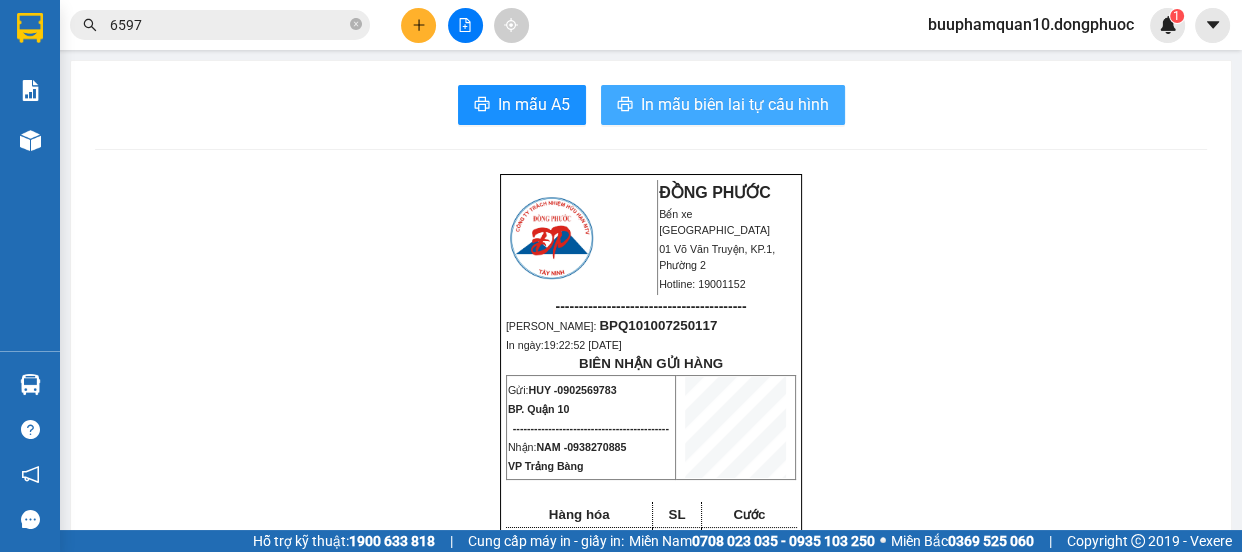 scroll, scrollTop: 0, scrollLeft: 0, axis: both 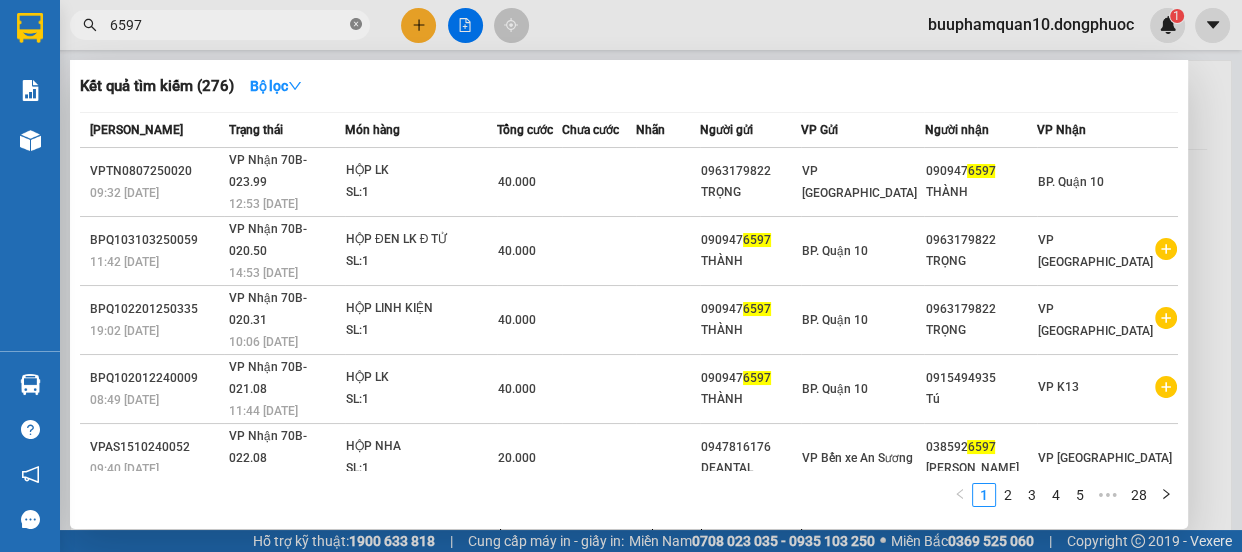 click 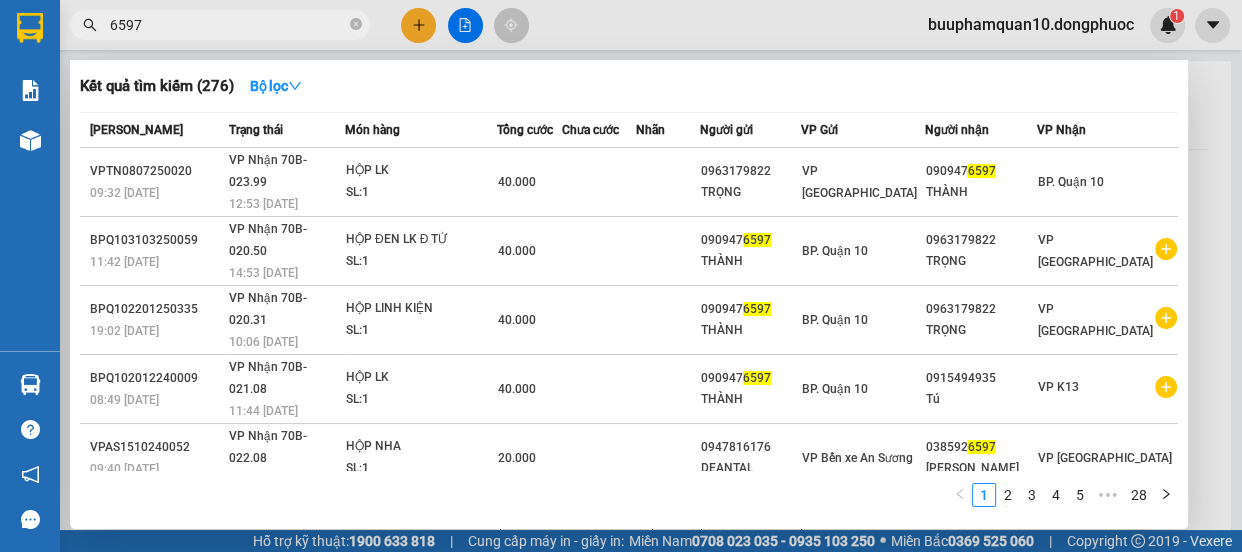 type 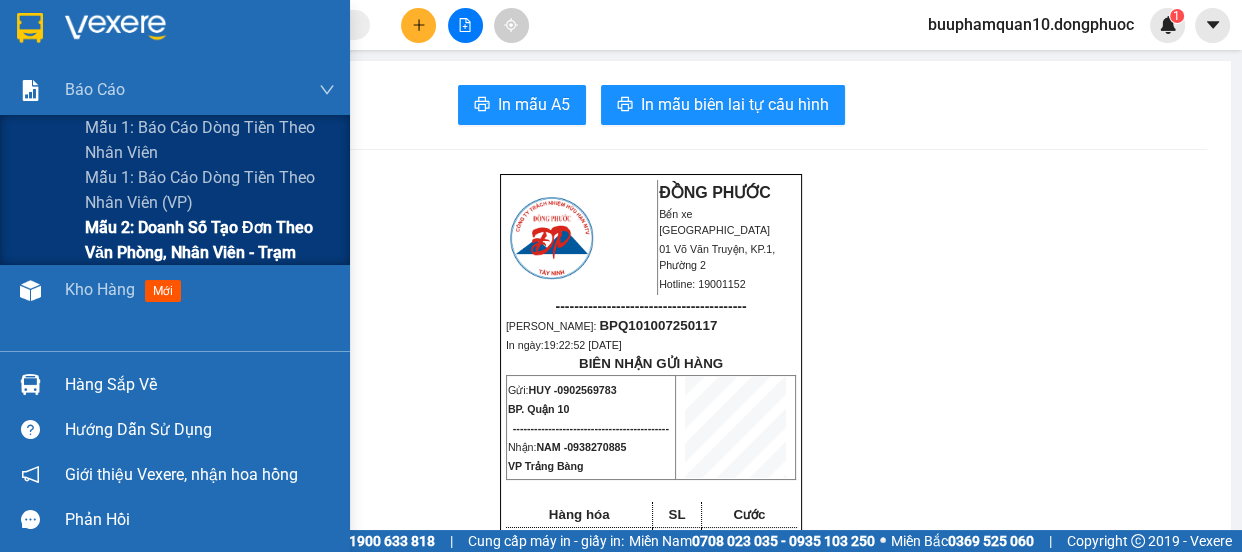 click on "Mẫu 2: Doanh số tạo đơn theo Văn phòng, nhân viên - Trạm" at bounding box center (210, 240) 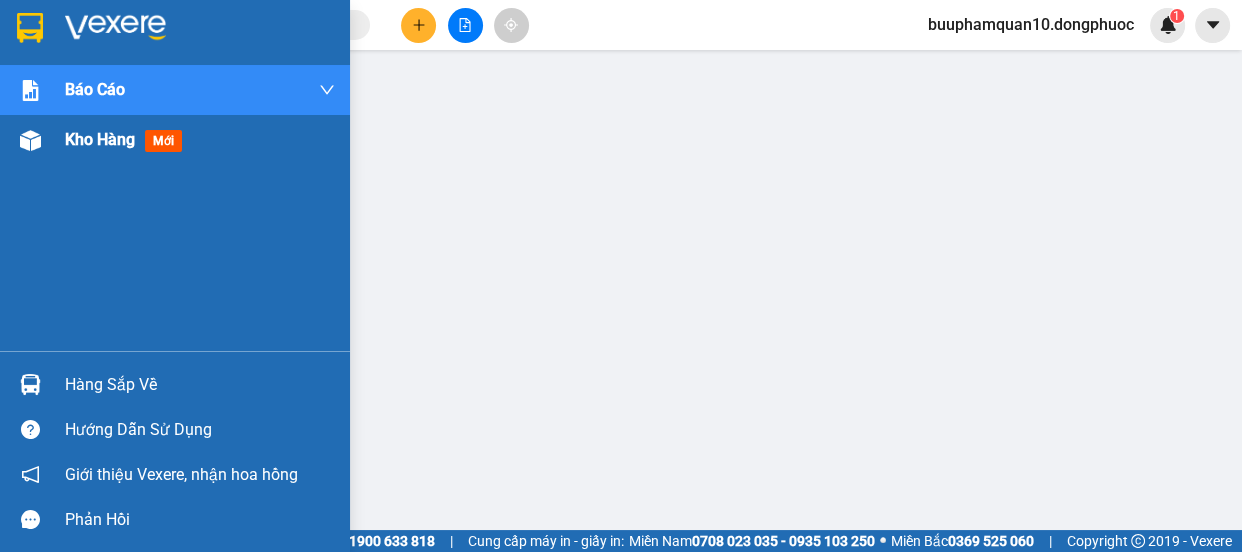 click on "Kho hàng mới" at bounding box center (175, 140) 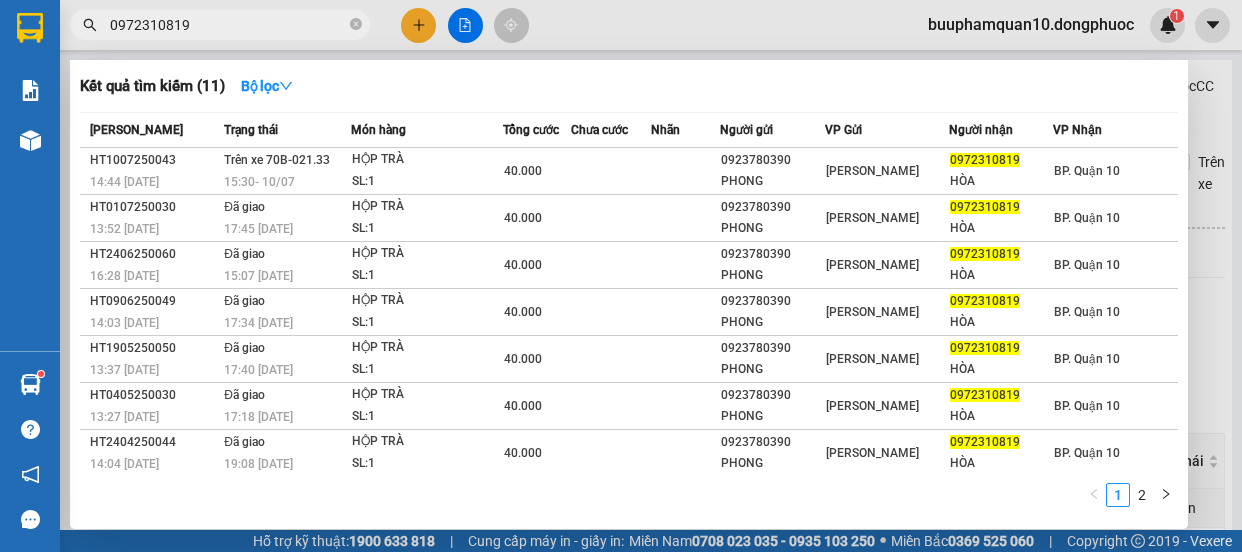 scroll, scrollTop: 0, scrollLeft: 0, axis: both 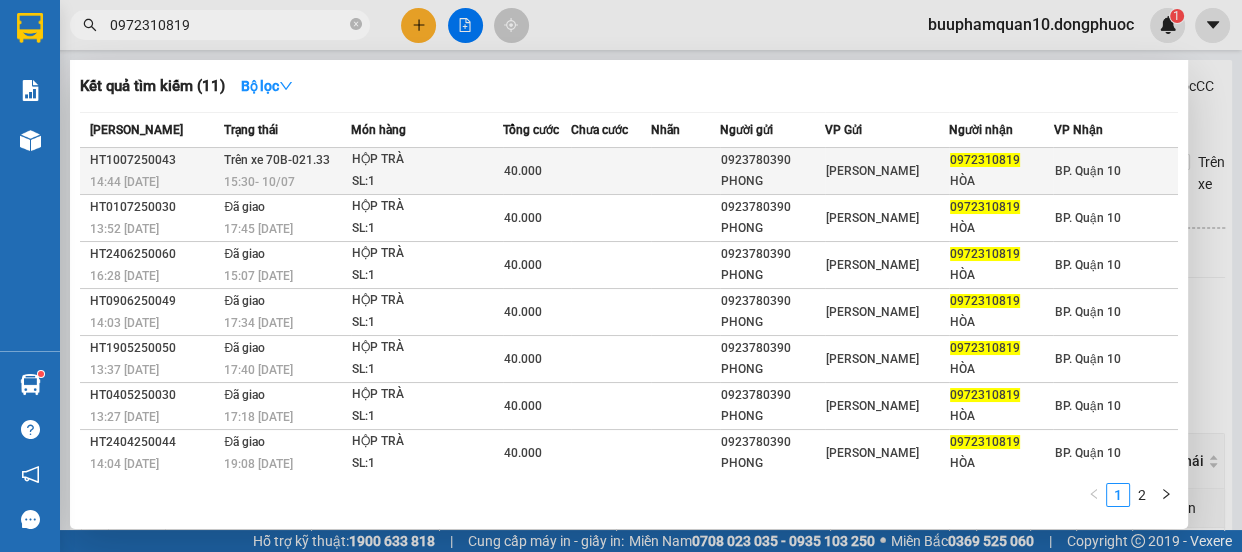 click on "0923780390" at bounding box center [772, 160] 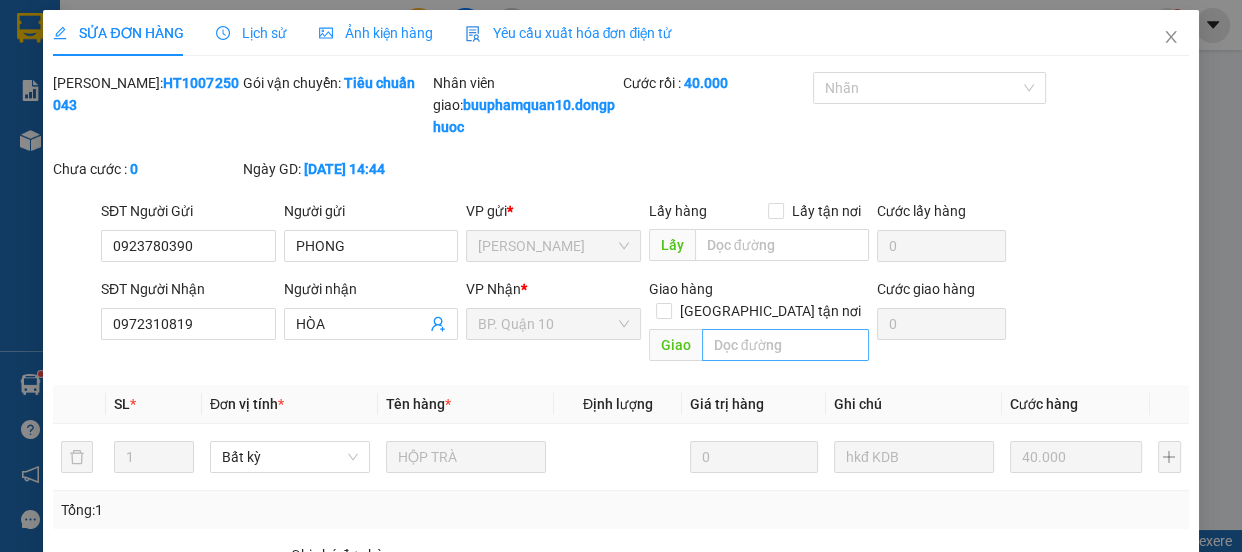 type on "0923780390" 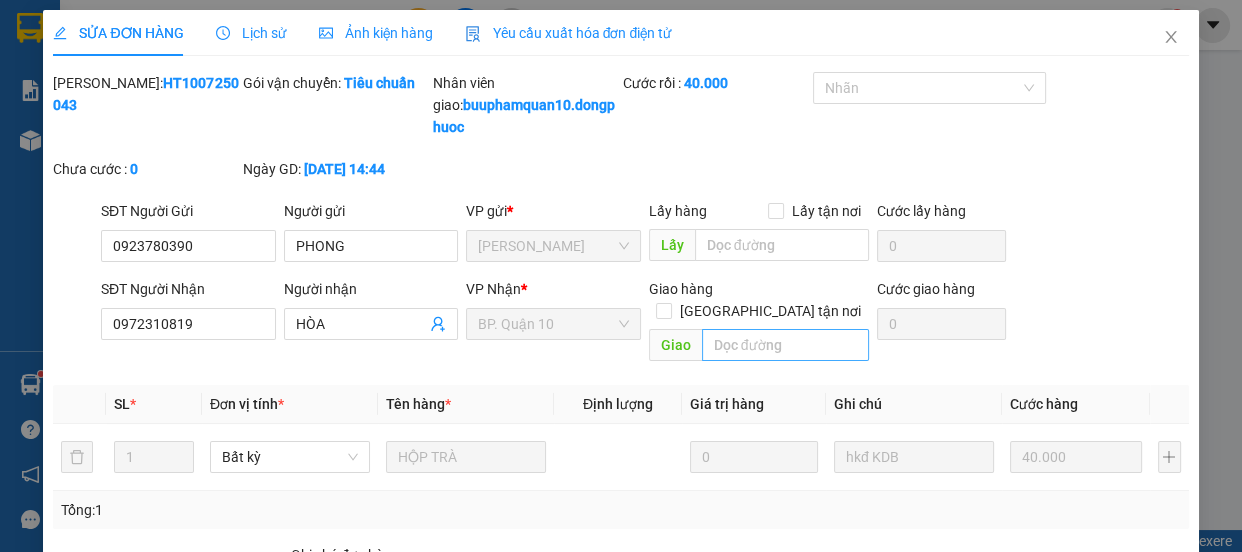 type on "PHONG" 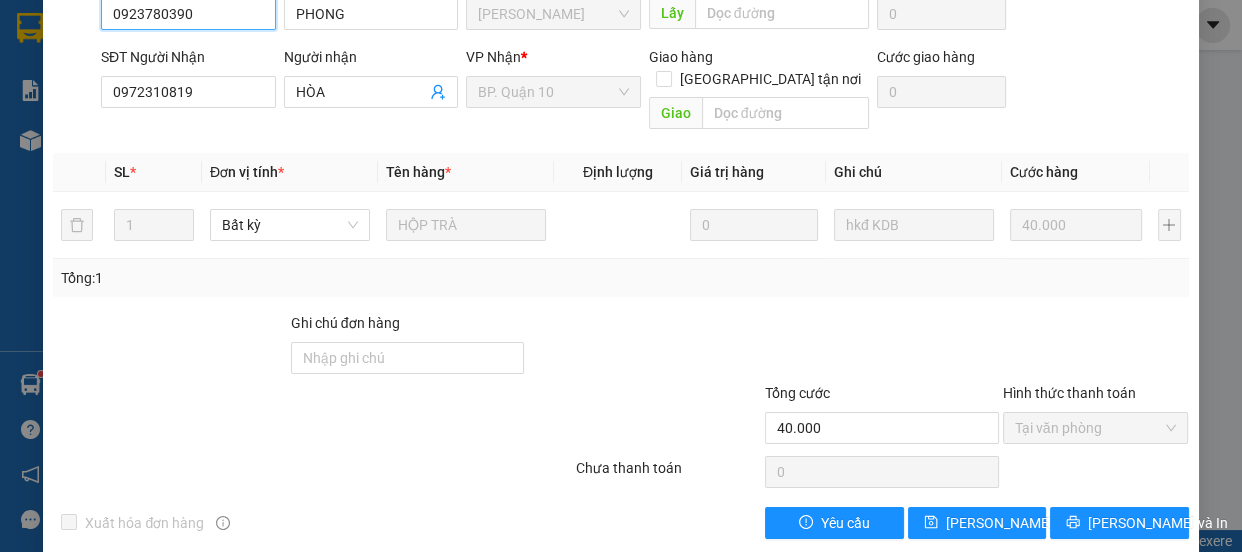 scroll, scrollTop: 257, scrollLeft: 0, axis: vertical 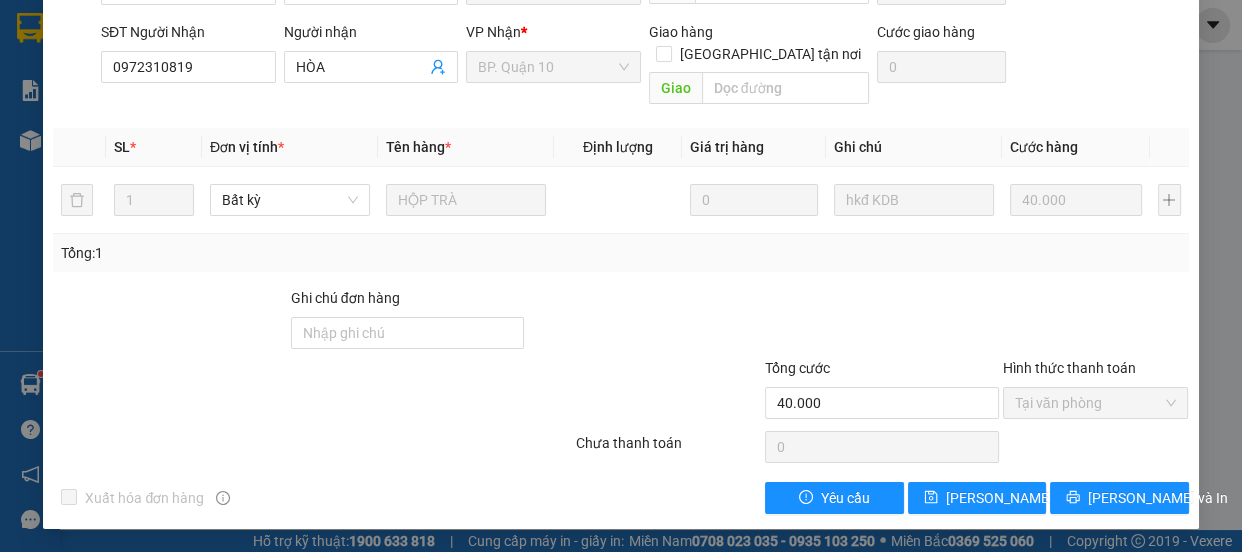 click on "SỬA ĐƠN HÀNG Lịch sử Ảnh kiện hàng Yêu cầu xuất hóa đơn điện tử Total Paid Fee 40.000 Total UnPaid Fee 0 Cash Collection Total Fee Mã ĐH:  HT1007250043 Gói vận chuyển:   Tiêu chuẩn Nhân viên giao: buuphamquan10.dongphuoc Cước rồi :   40.000   Nhãn Chưa cước :   0 Ngày GD:   [DATE] 14:44 SĐT Người Gửi 0923780390 0923780390 Người gửi PHONG VP gửi  * [PERSON_NAME] Lấy hàng Lấy tận nơi Lấy Cước lấy hàng 0 SĐT Người Nhận 0972310819 Người nhận HÒA VP Nhận  * BP. Quận 10 Giao hàng Giao tận nơi Giao Cước giao hàng 0 SL  * Đơn vị tính  * Tên hàng  * Định lượng Giá trị hàng Ghi chú Cước hàng                   1 Bất kỳ HỘP TRÀ 0 hkđ KDB 40.000 Tổng:  1 Ghi chú đơn hàng Tổng cước 40.000 Hình thức thanh toán Tại văn phòng Số tiền thu trước 40.000 Chọn HT Thanh Toán Chưa thanh toán 0 Chọn HT Thanh Toán Xuất hóa đơn hàng Yêu cầu" at bounding box center (621, 276) 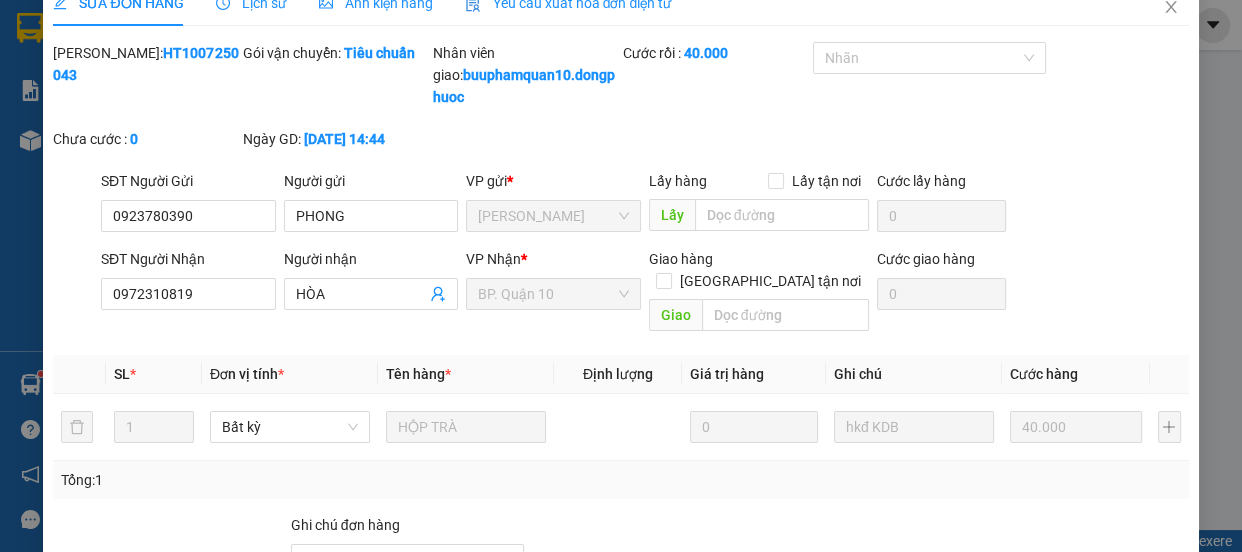 scroll, scrollTop: 0, scrollLeft: 0, axis: both 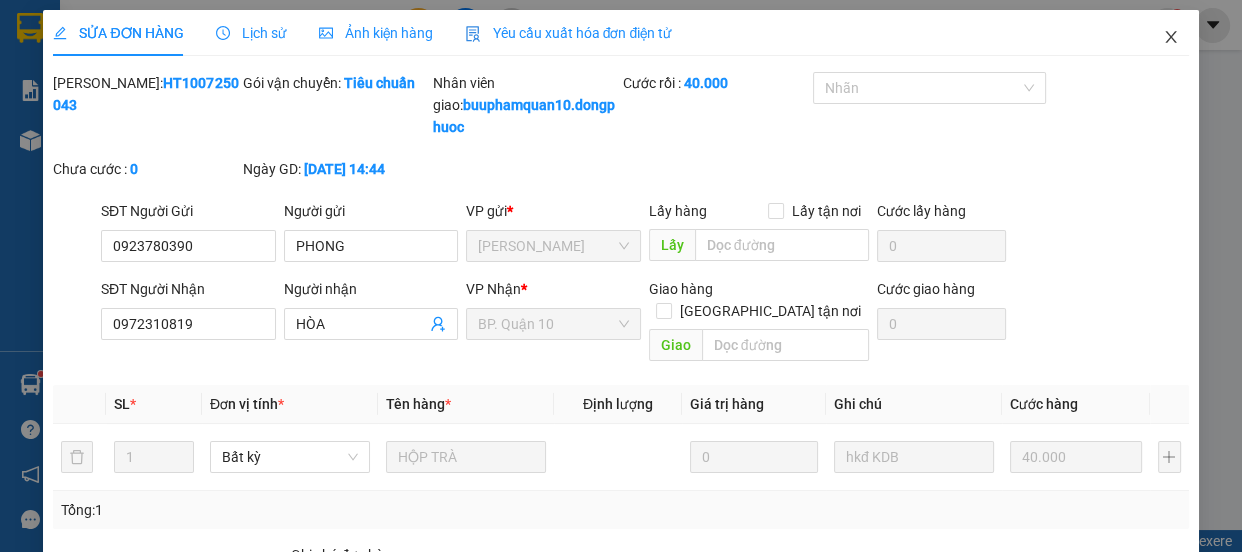 click 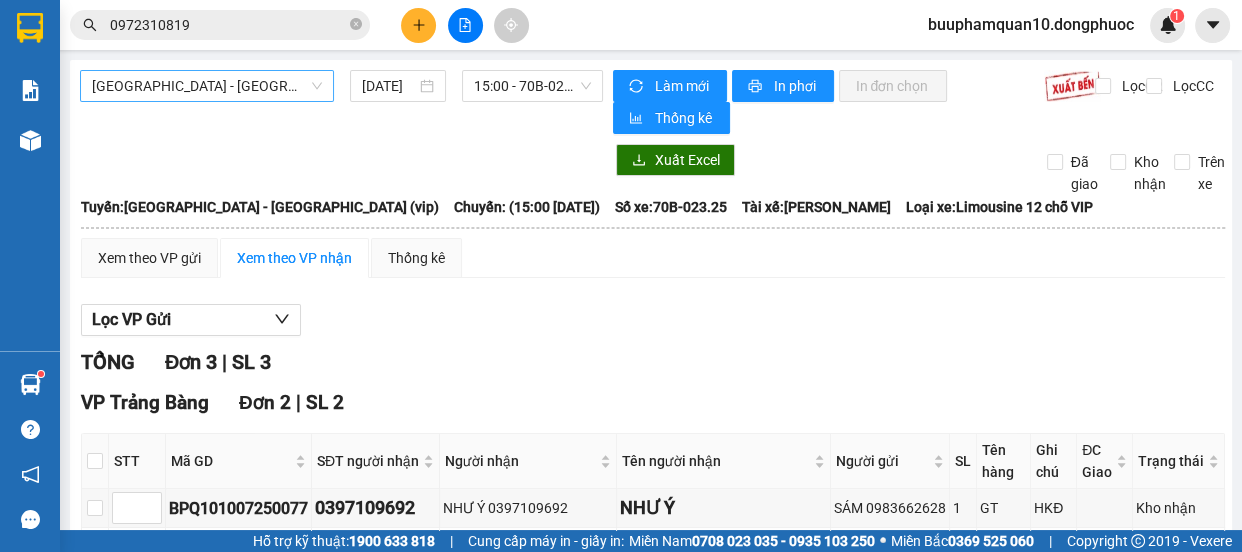 click on "[GEOGRAPHIC_DATA] - [GEOGRAPHIC_DATA] (vip)" at bounding box center [207, 86] 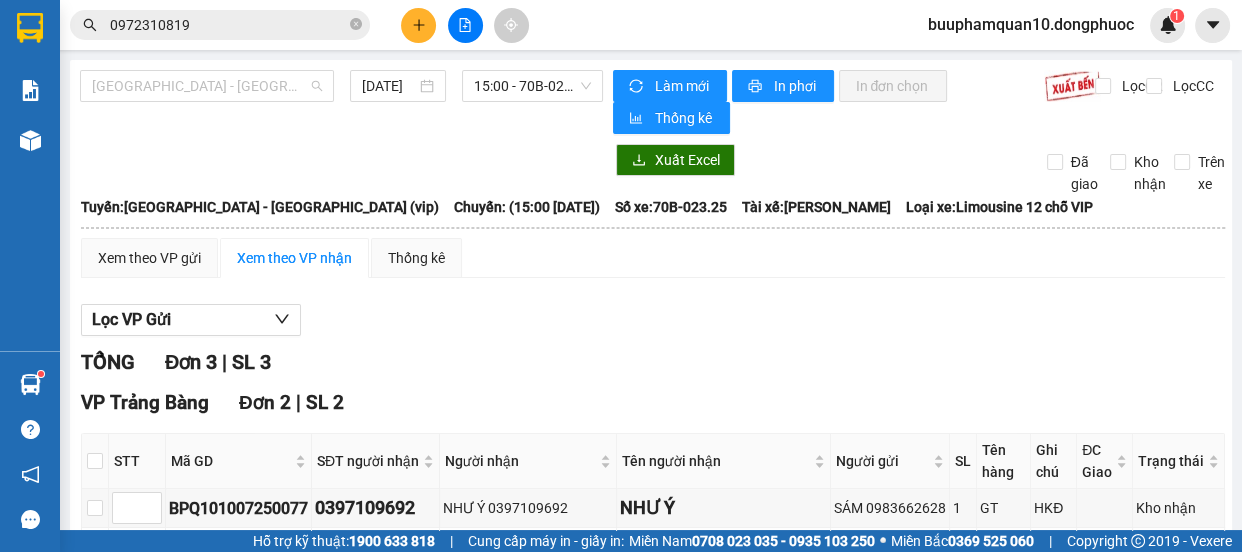 scroll, scrollTop: 287, scrollLeft: 0, axis: vertical 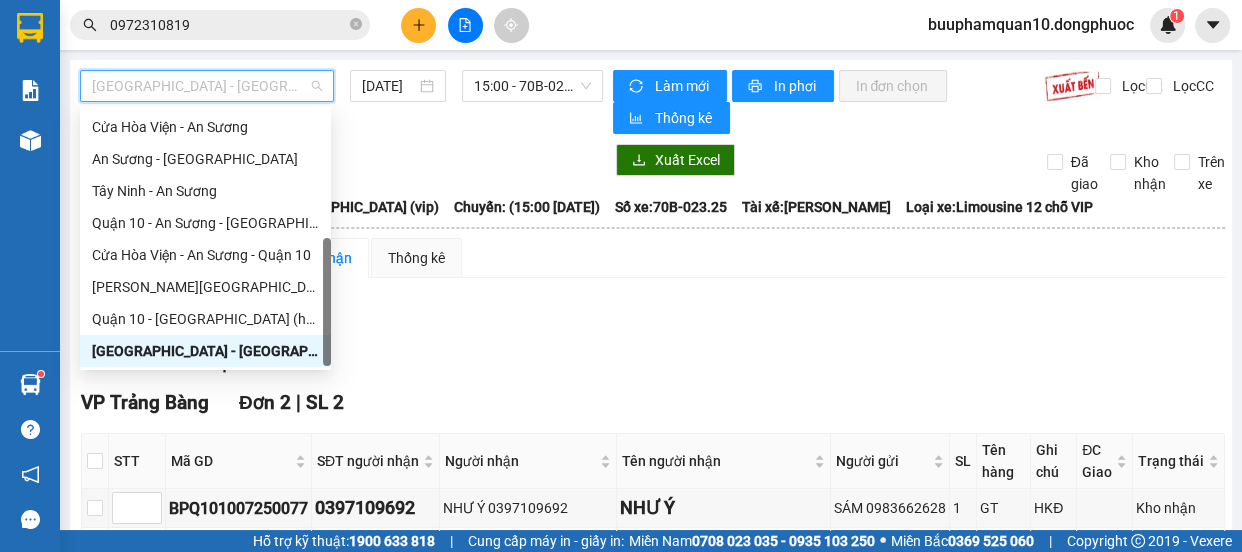 click on "[GEOGRAPHIC_DATA] - [GEOGRAPHIC_DATA] (vip)" at bounding box center (205, 351) 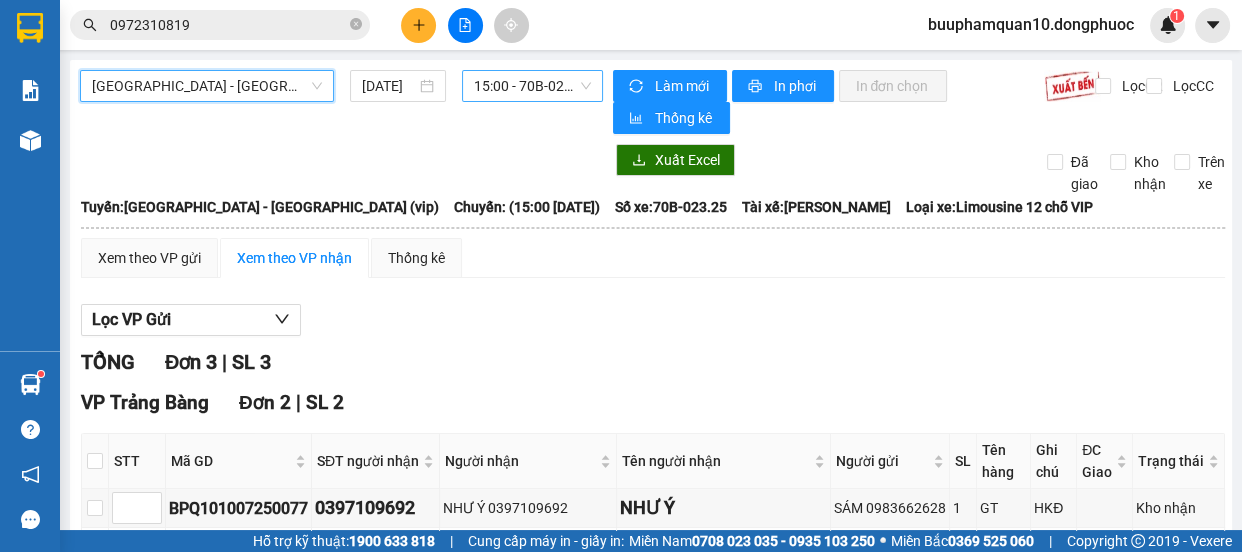 click on "15:00     - 70B-023.25" at bounding box center (532, 86) 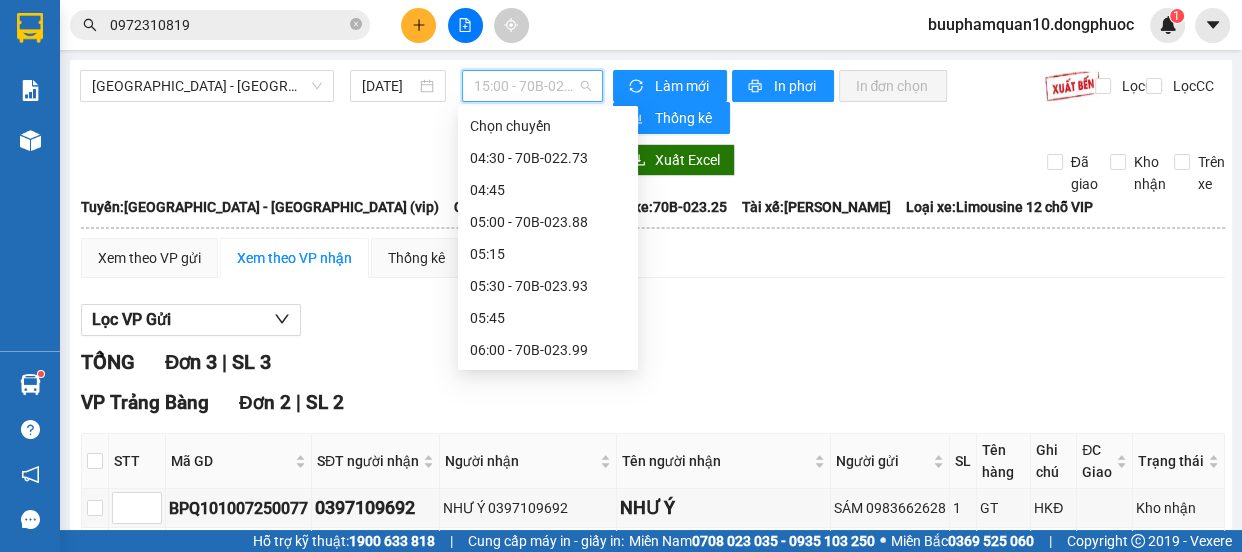 scroll, scrollTop: 1151, scrollLeft: 0, axis: vertical 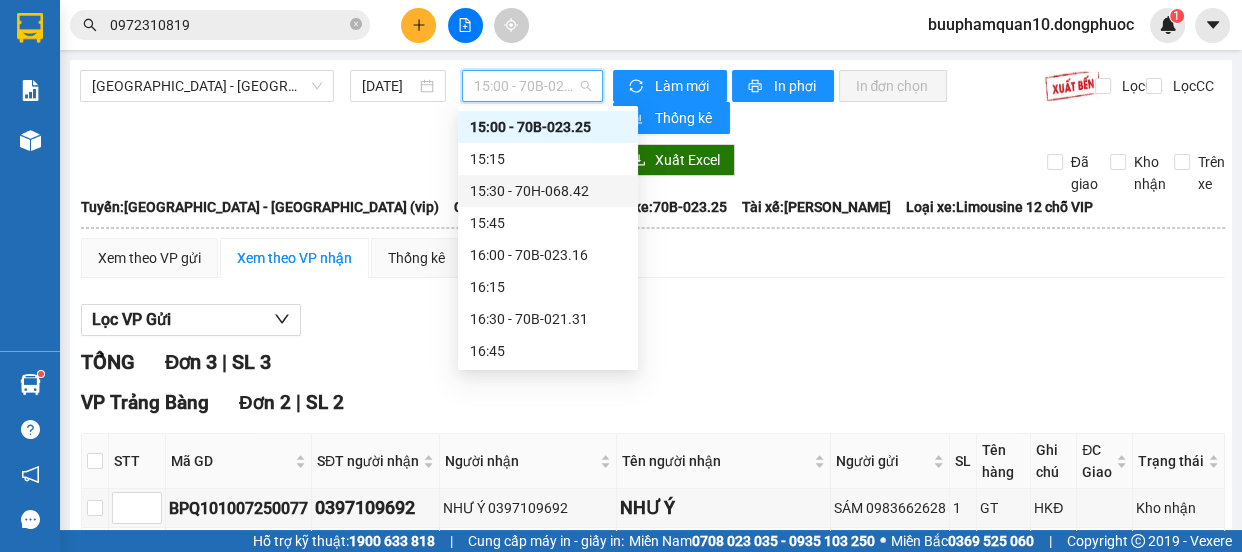 click on "15:30     - 70H-068.42" at bounding box center [548, 191] 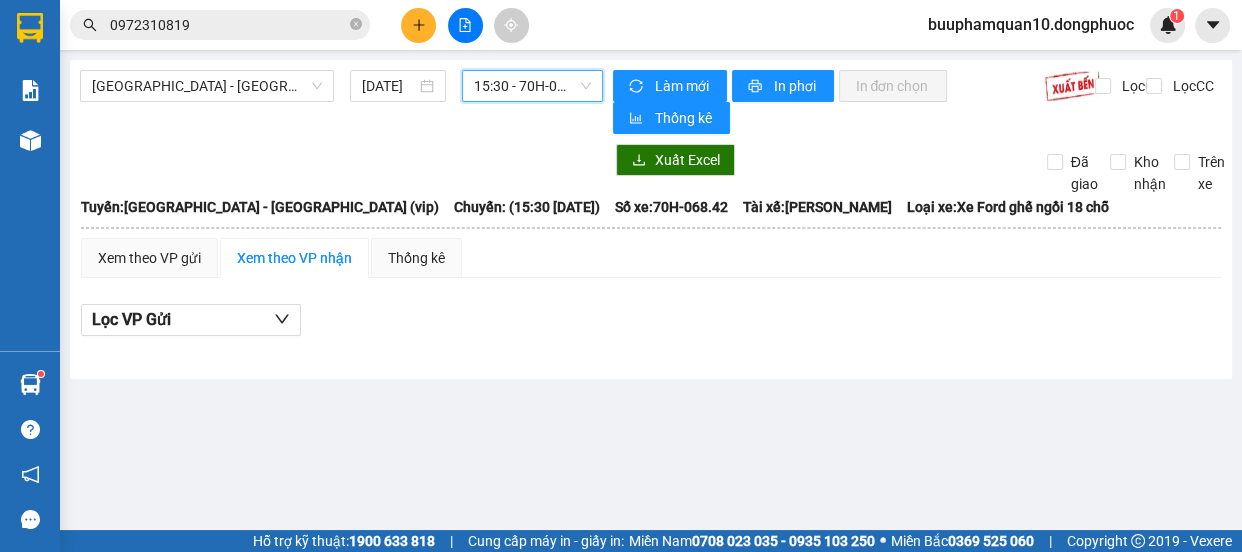 click on "15:30     - 70H-068.42" at bounding box center [532, 86] 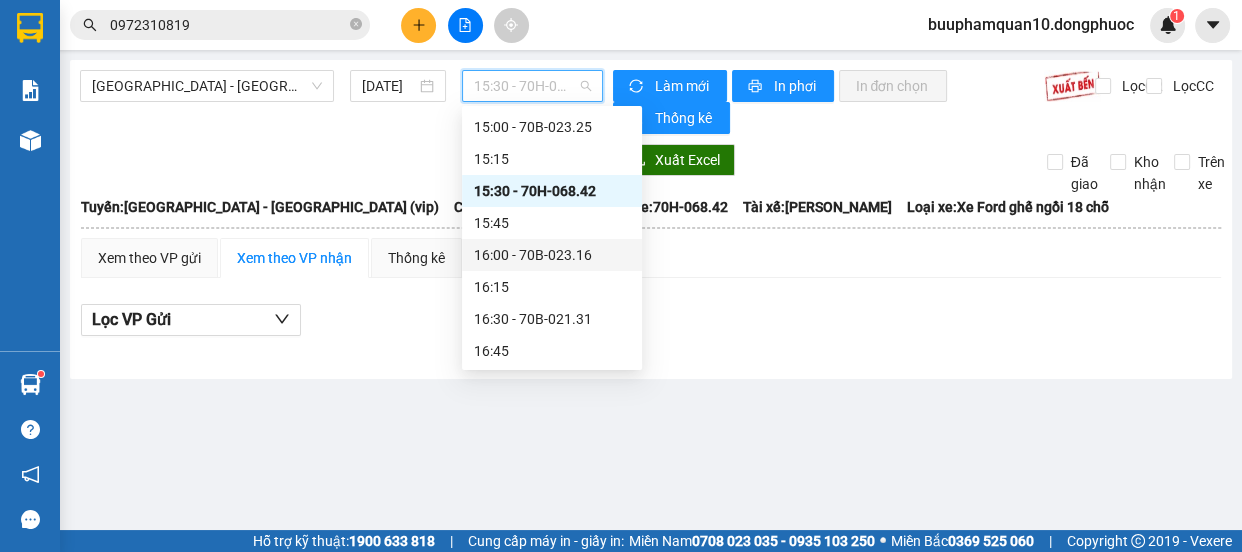 click on "16:00     - 70B-023.16" at bounding box center (552, 255) 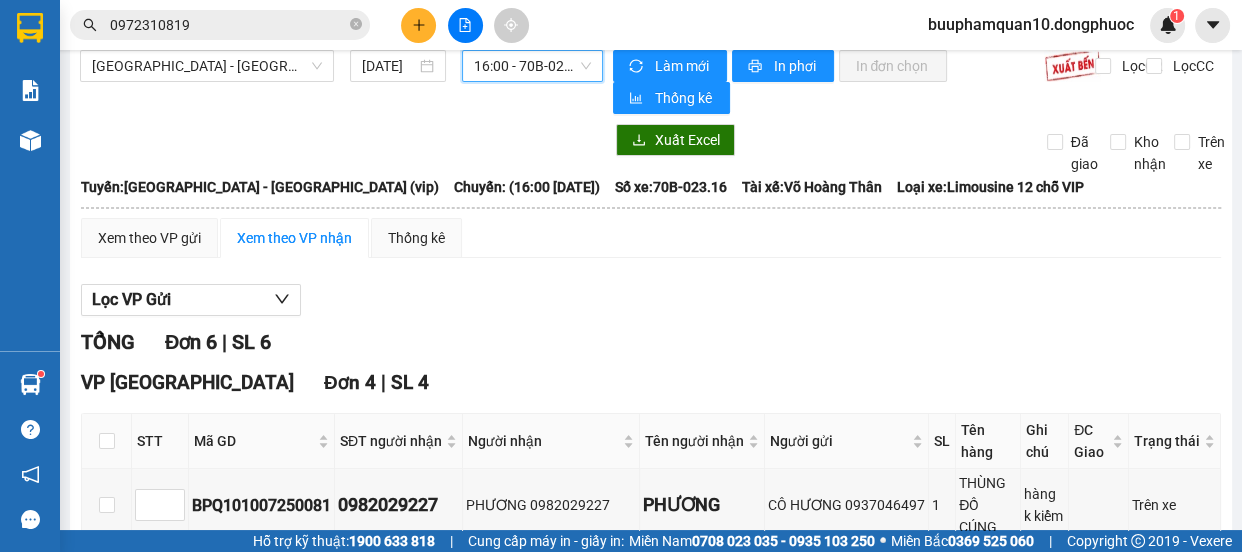 scroll, scrollTop: 0, scrollLeft: 0, axis: both 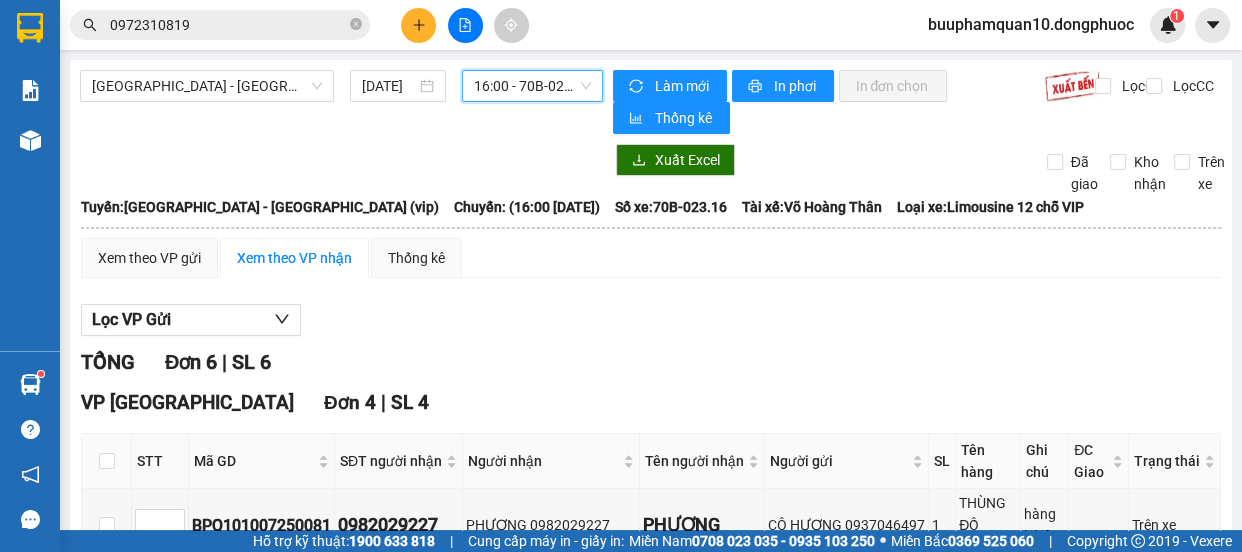 click on "16:00     - 70B-023.16" at bounding box center [532, 86] 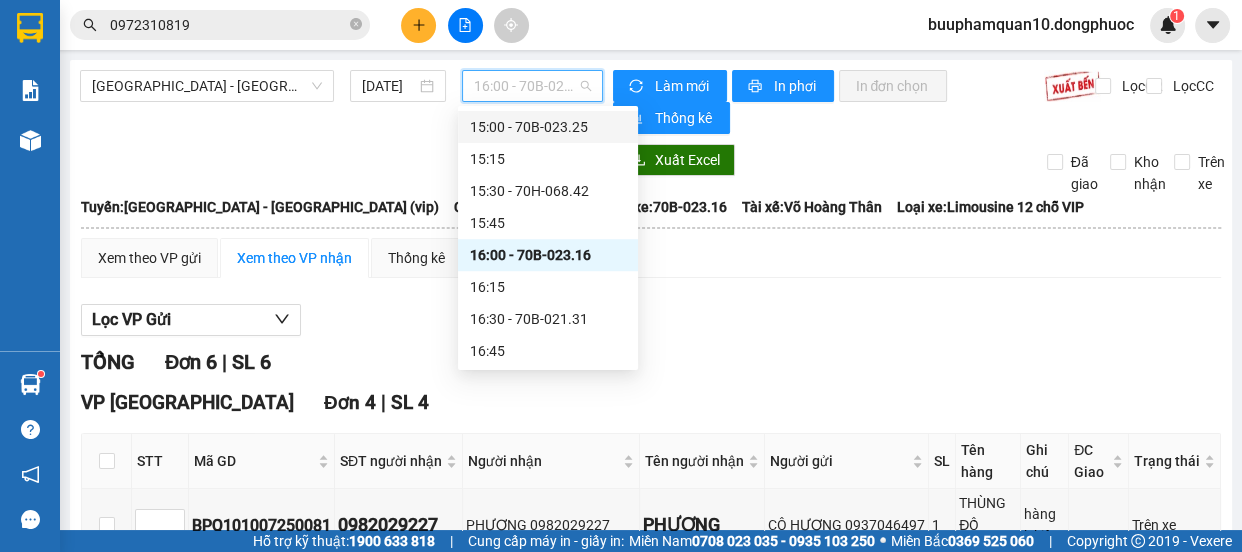 click on "15:00     - 70B-023.25" at bounding box center [548, 127] 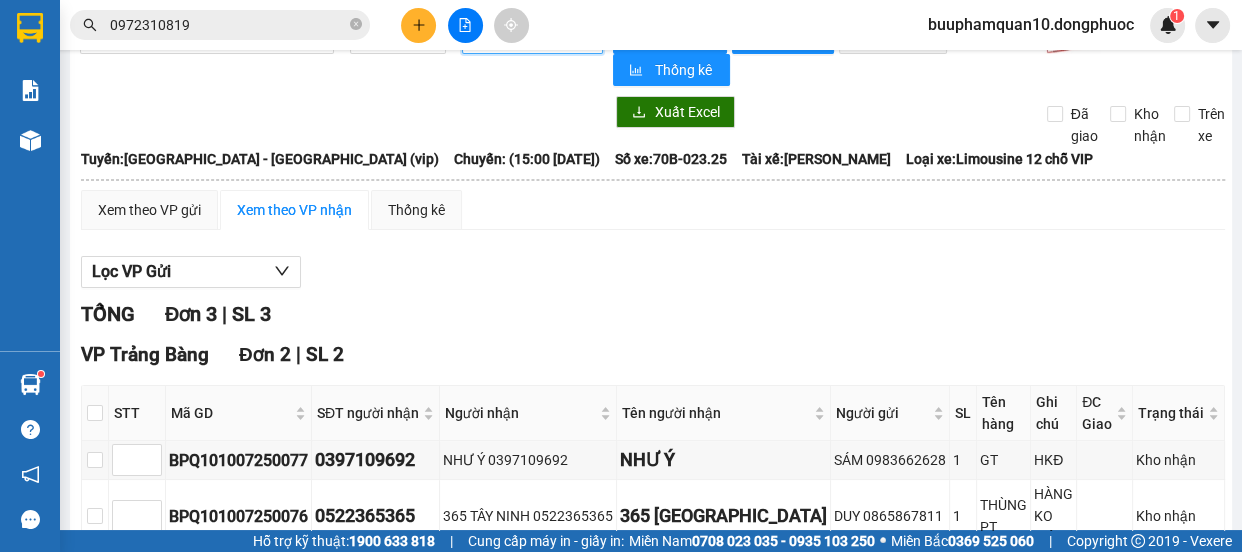 scroll, scrollTop: 0, scrollLeft: 0, axis: both 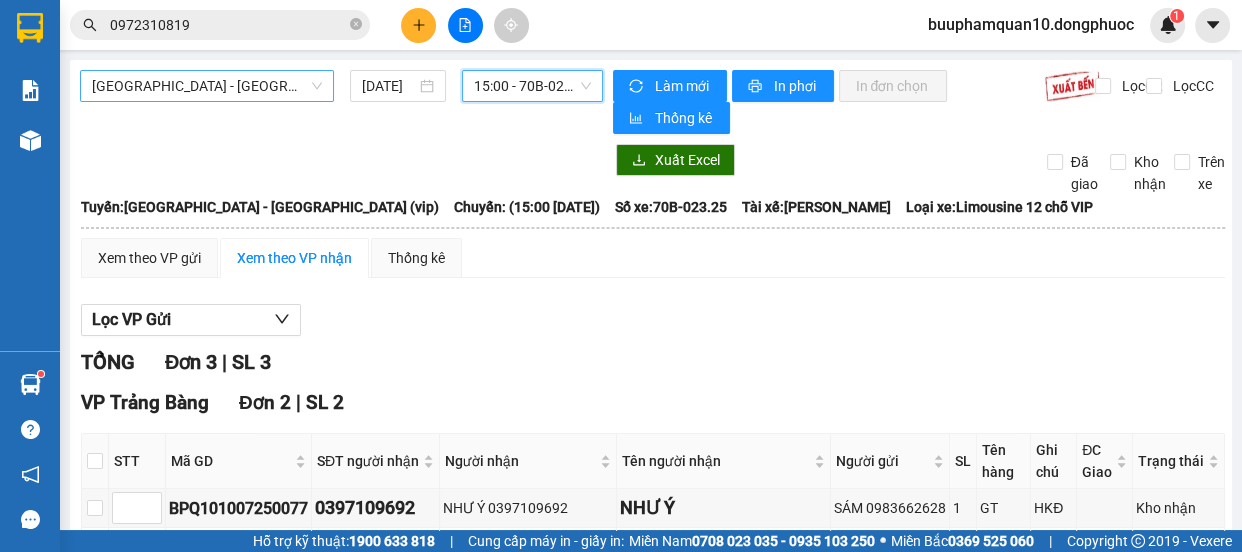 click on "[GEOGRAPHIC_DATA] - [GEOGRAPHIC_DATA] (vip)" at bounding box center (207, 86) 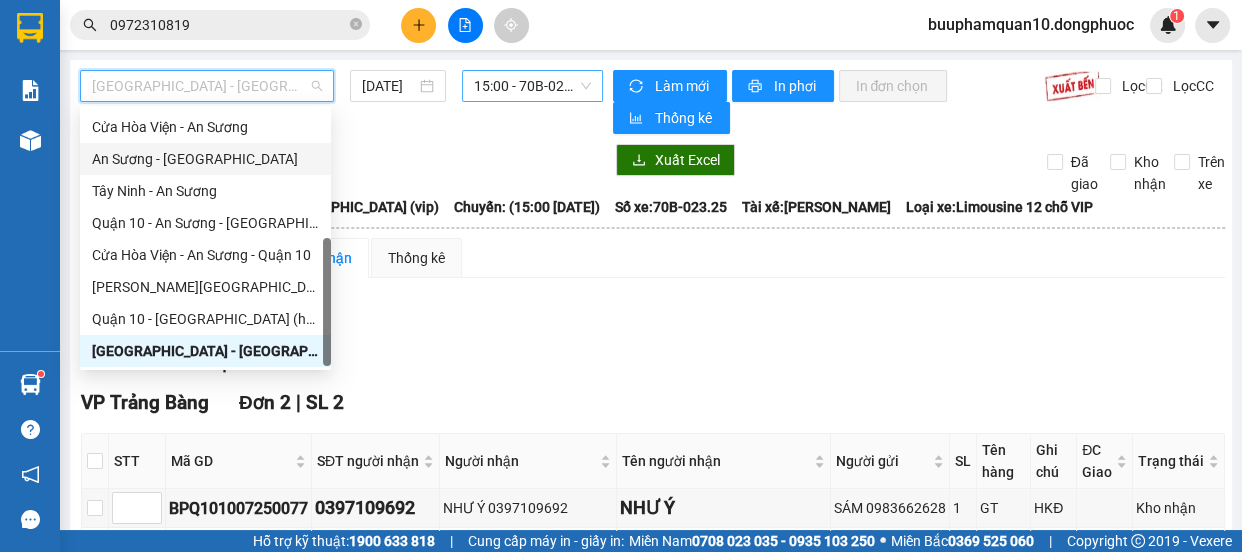click on "15:00     - 70B-023.25" at bounding box center [532, 86] 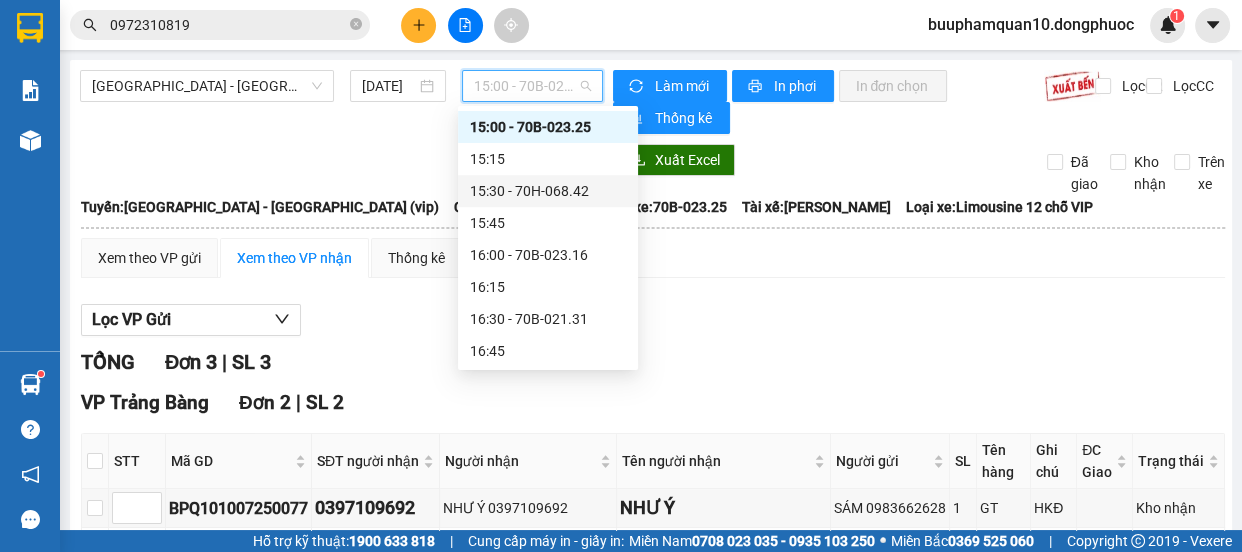 click on "15:30     - 70H-068.42" at bounding box center (548, 191) 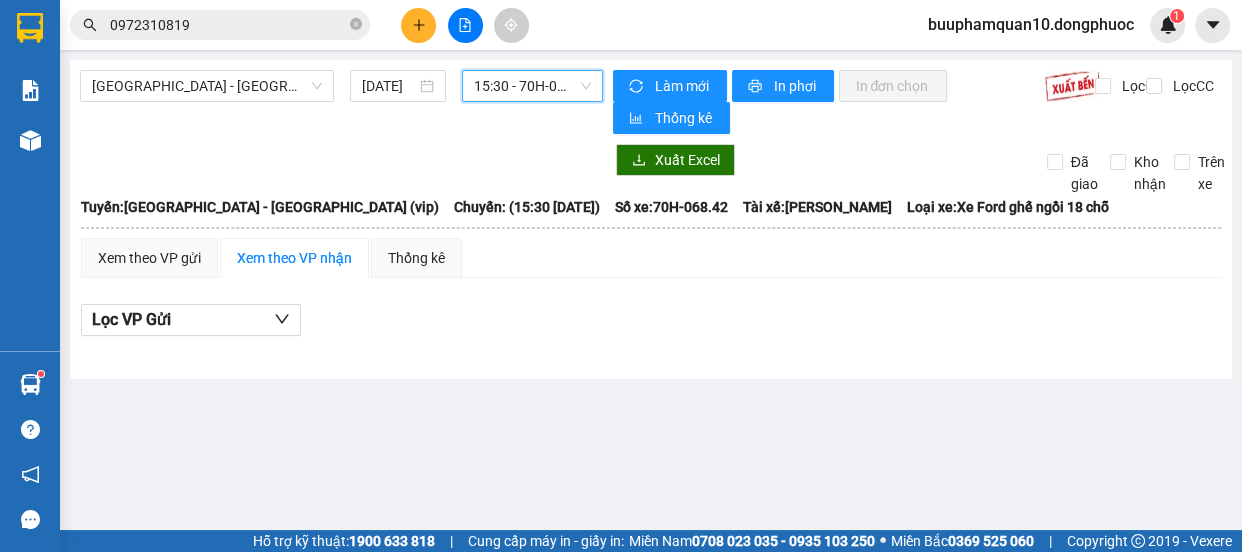 click on "15:30     - 70H-068.42" at bounding box center [532, 86] 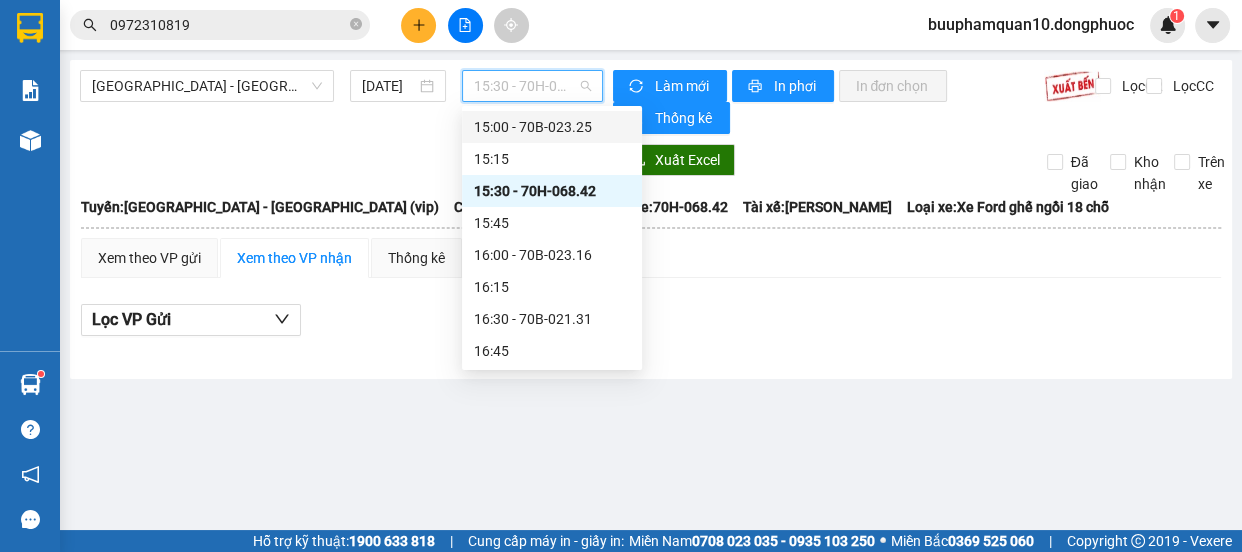 click on "15:00     - 70B-023.25" at bounding box center [552, 127] 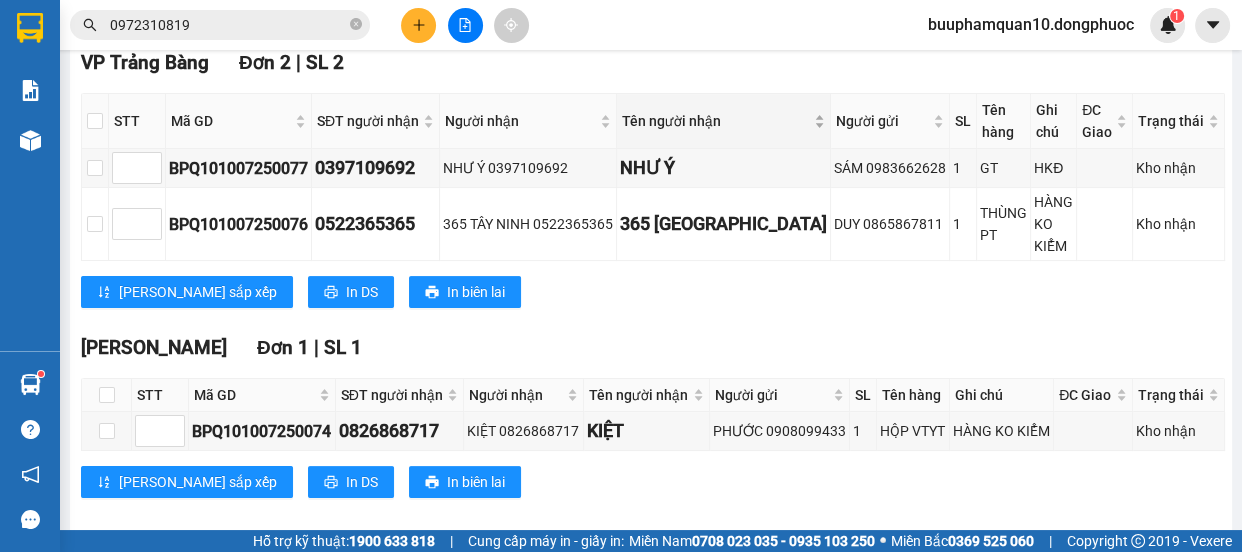 scroll, scrollTop: 0, scrollLeft: 0, axis: both 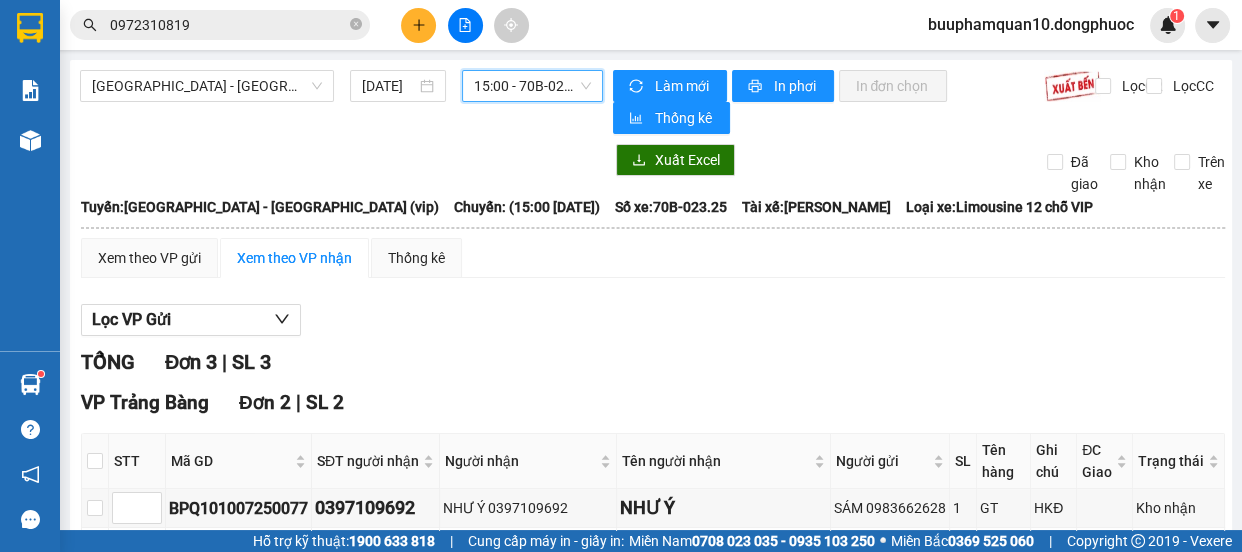 click on "15:00     - 70B-023.25" at bounding box center [532, 86] 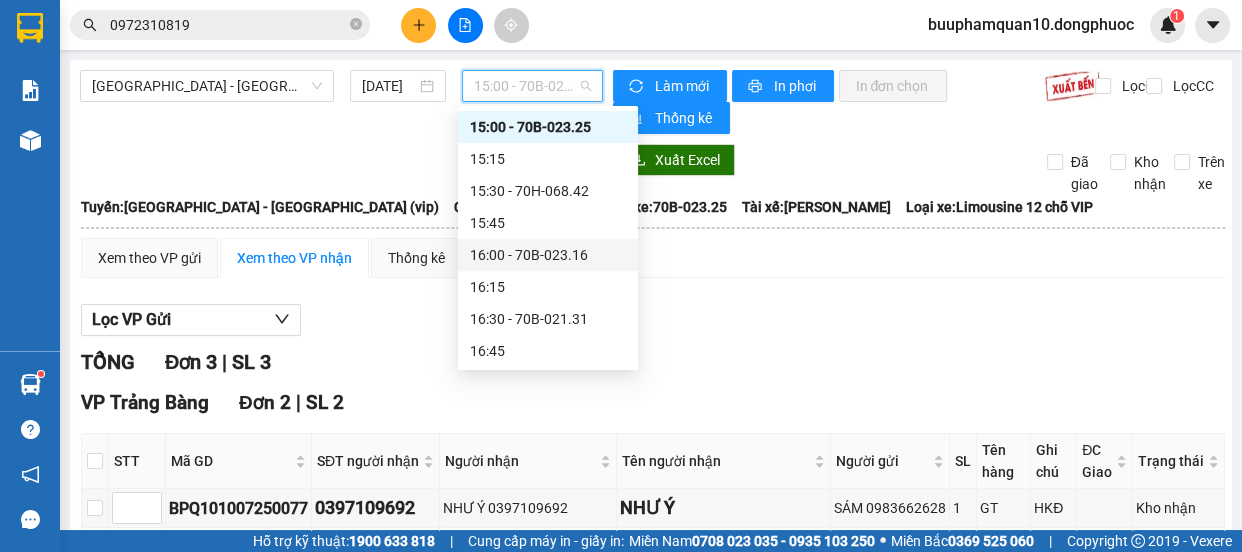 click on "16:00     - 70B-023.16" at bounding box center [548, 255] 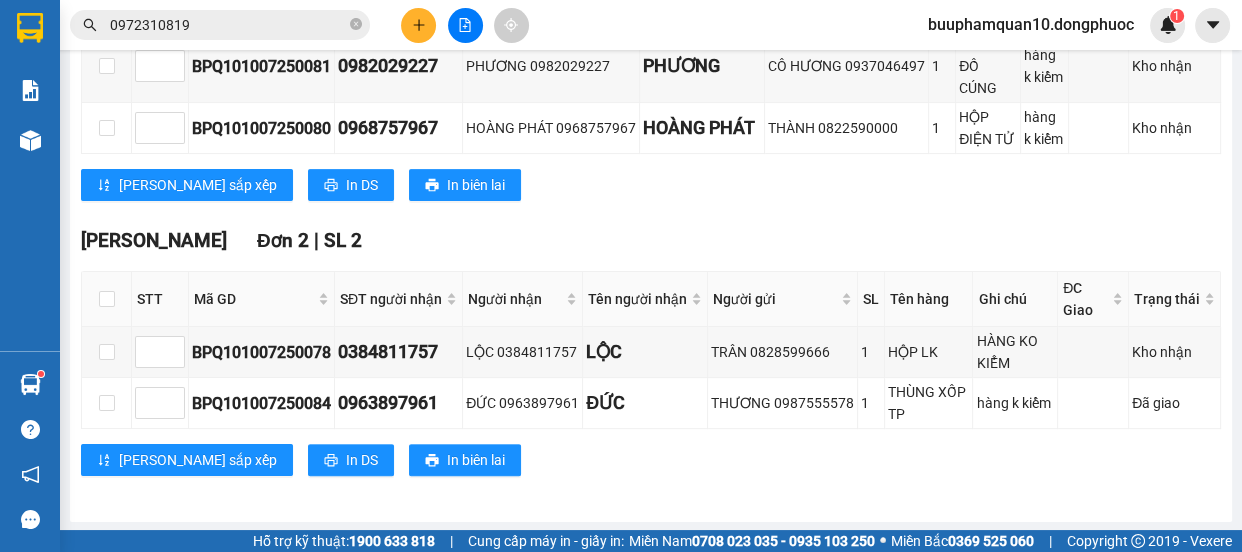 scroll, scrollTop: 0, scrollLeft: 0, axis: both 